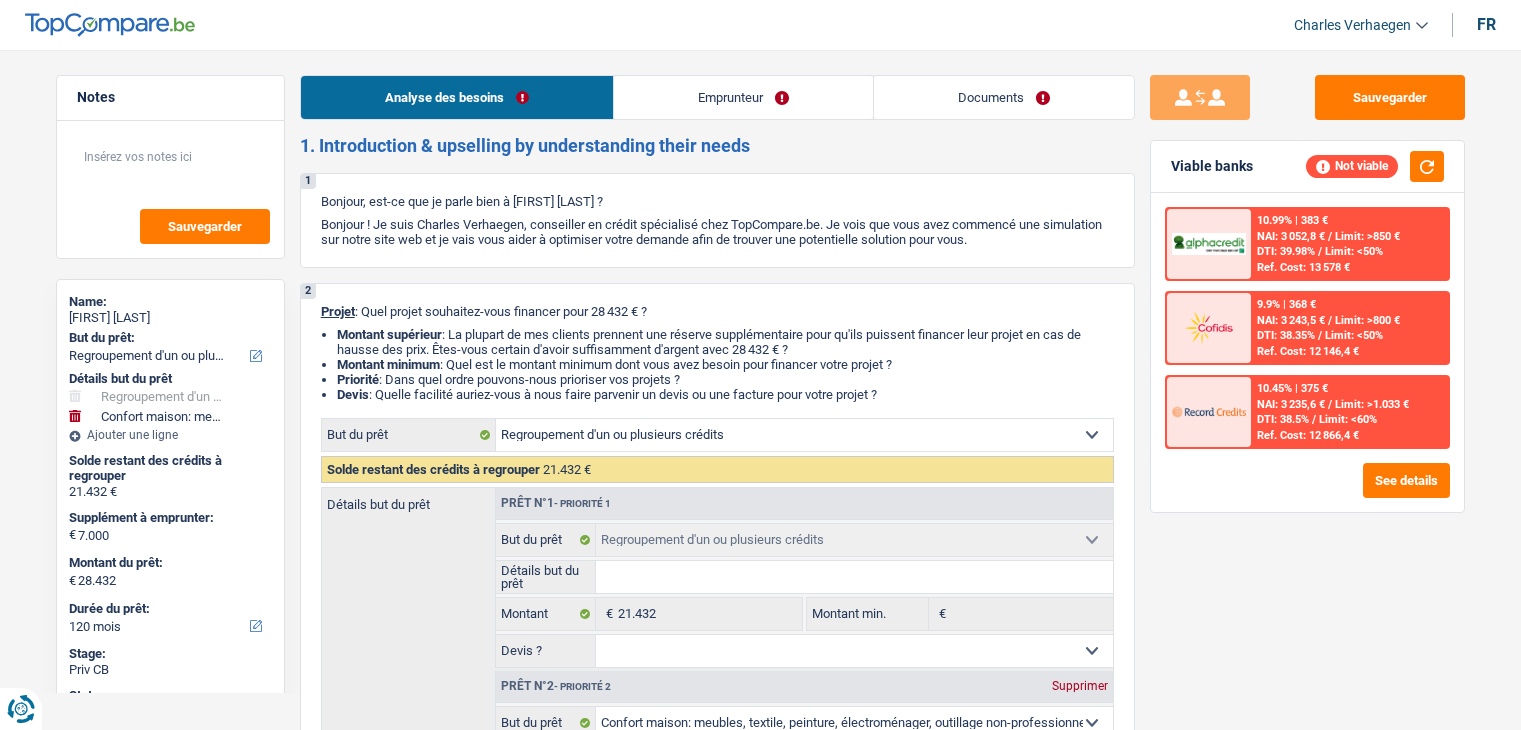 select on "refinancing" 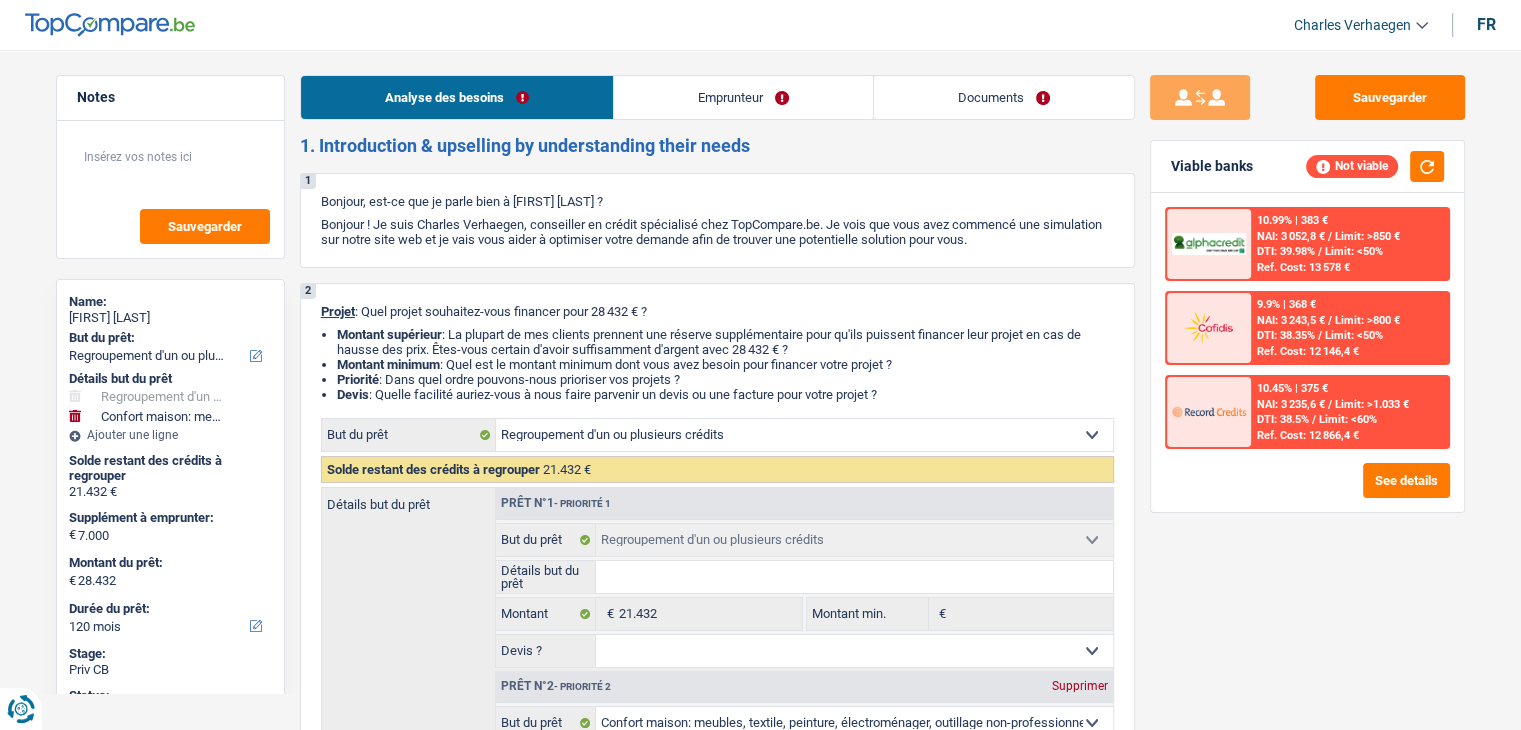scroll, scrollTop: 0, scrollLeft: 0, axis: both 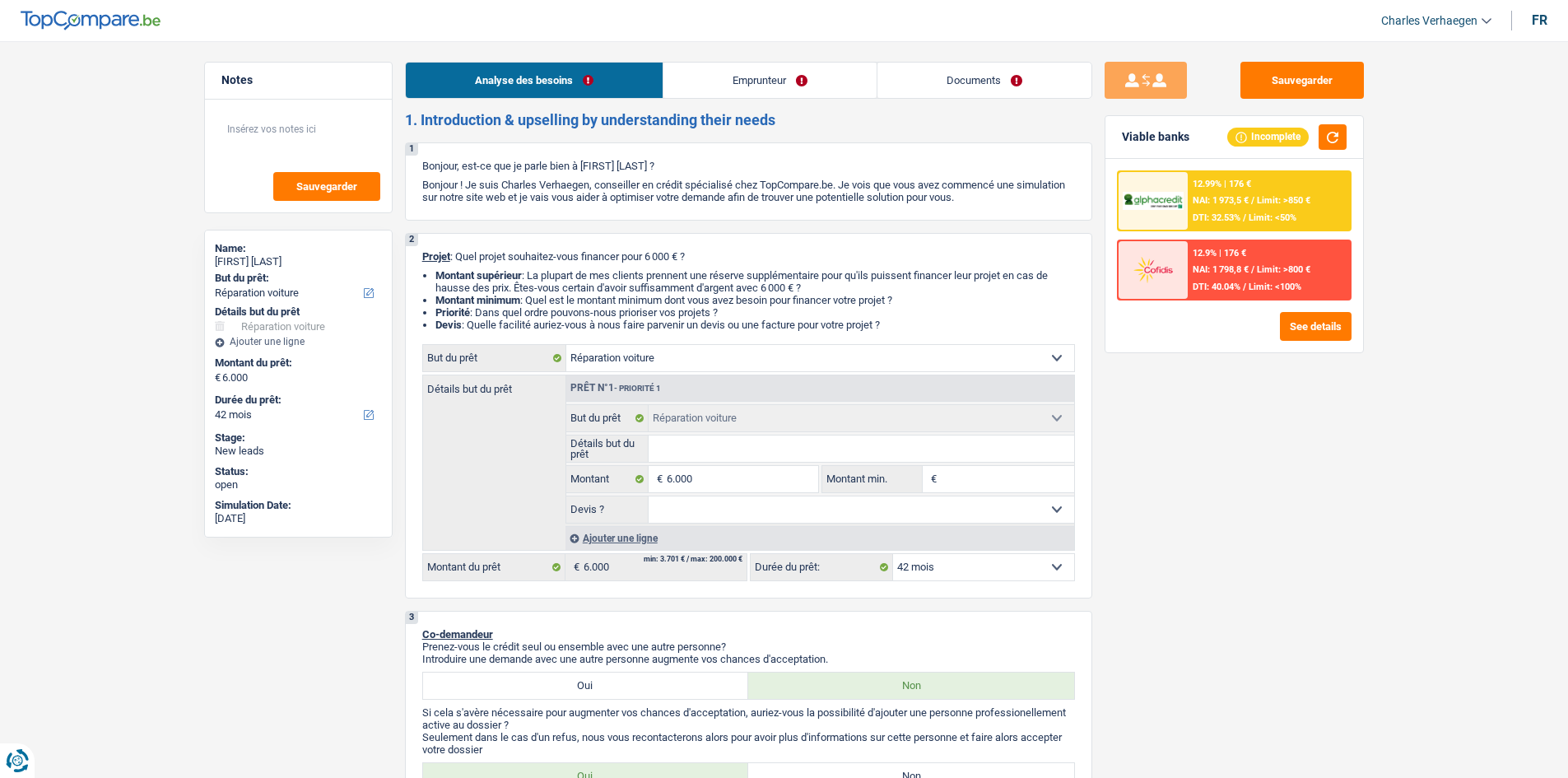 select on "carRepair" 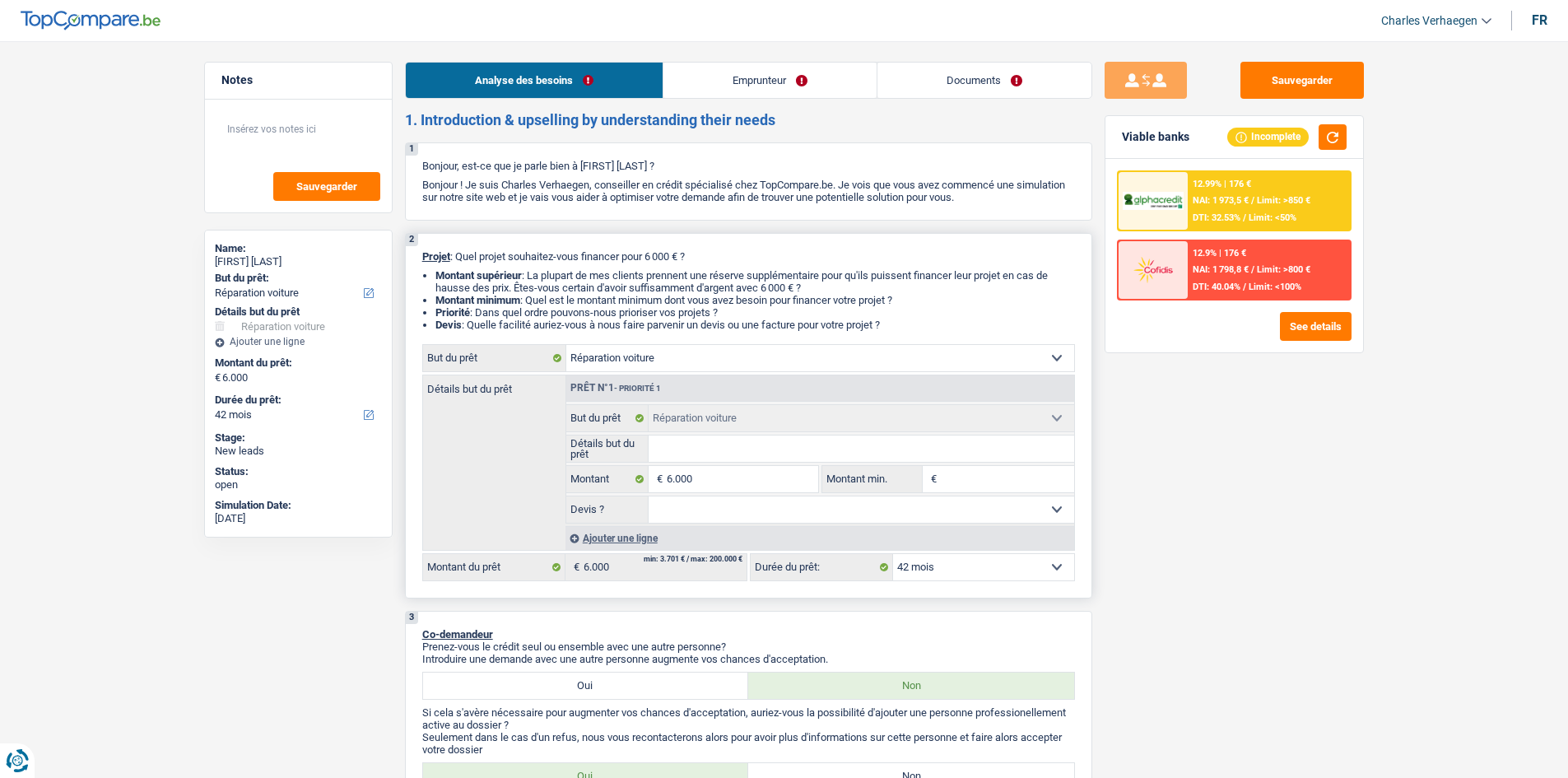 click on "Détails but du prêt
Tous les champs sont obligatoires. Veuillez fournir une réponse plus longue" at bounding box center [820, 449] 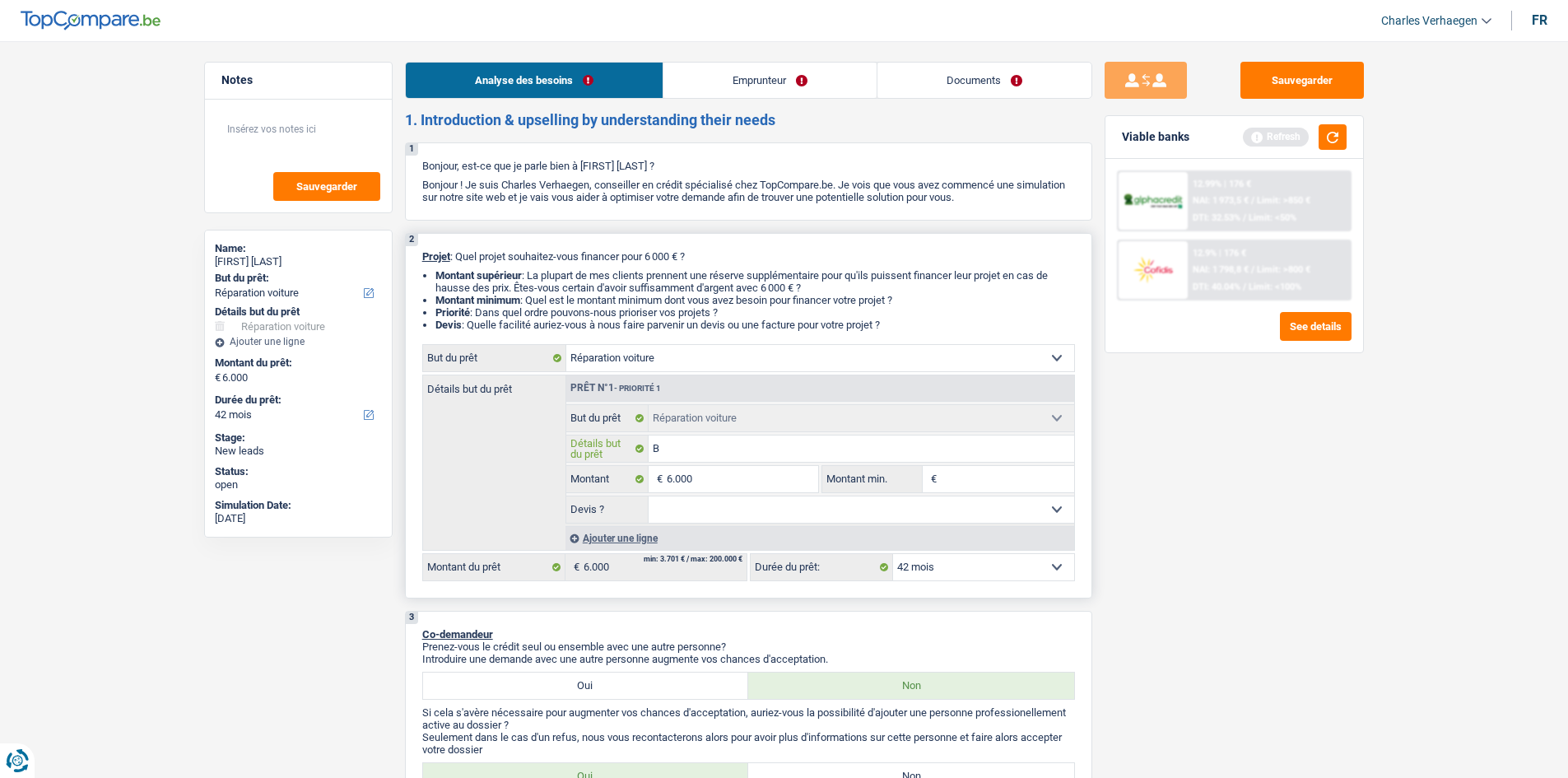 type on "BM" 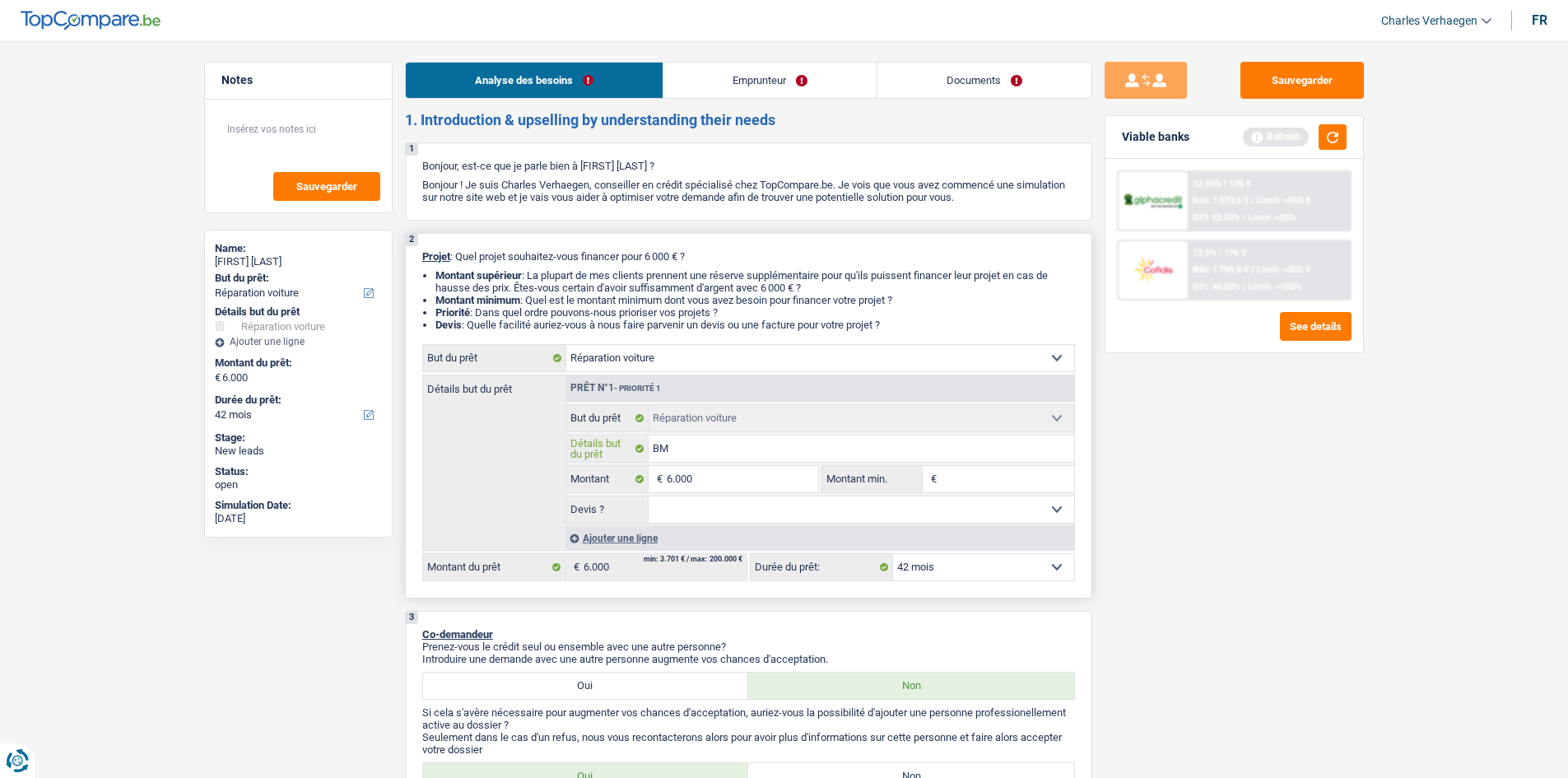 type on "BMW" 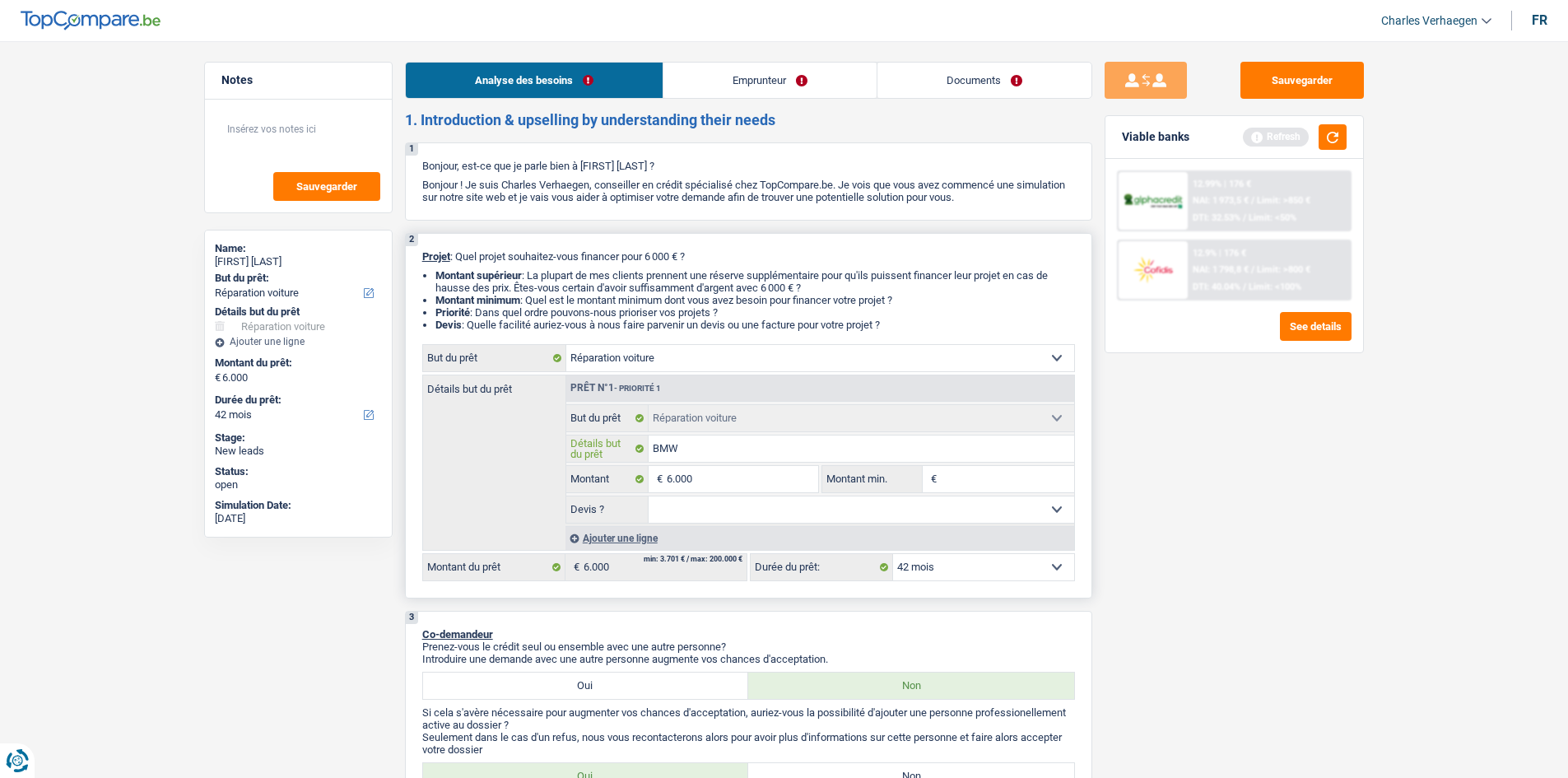 type on "BMW" 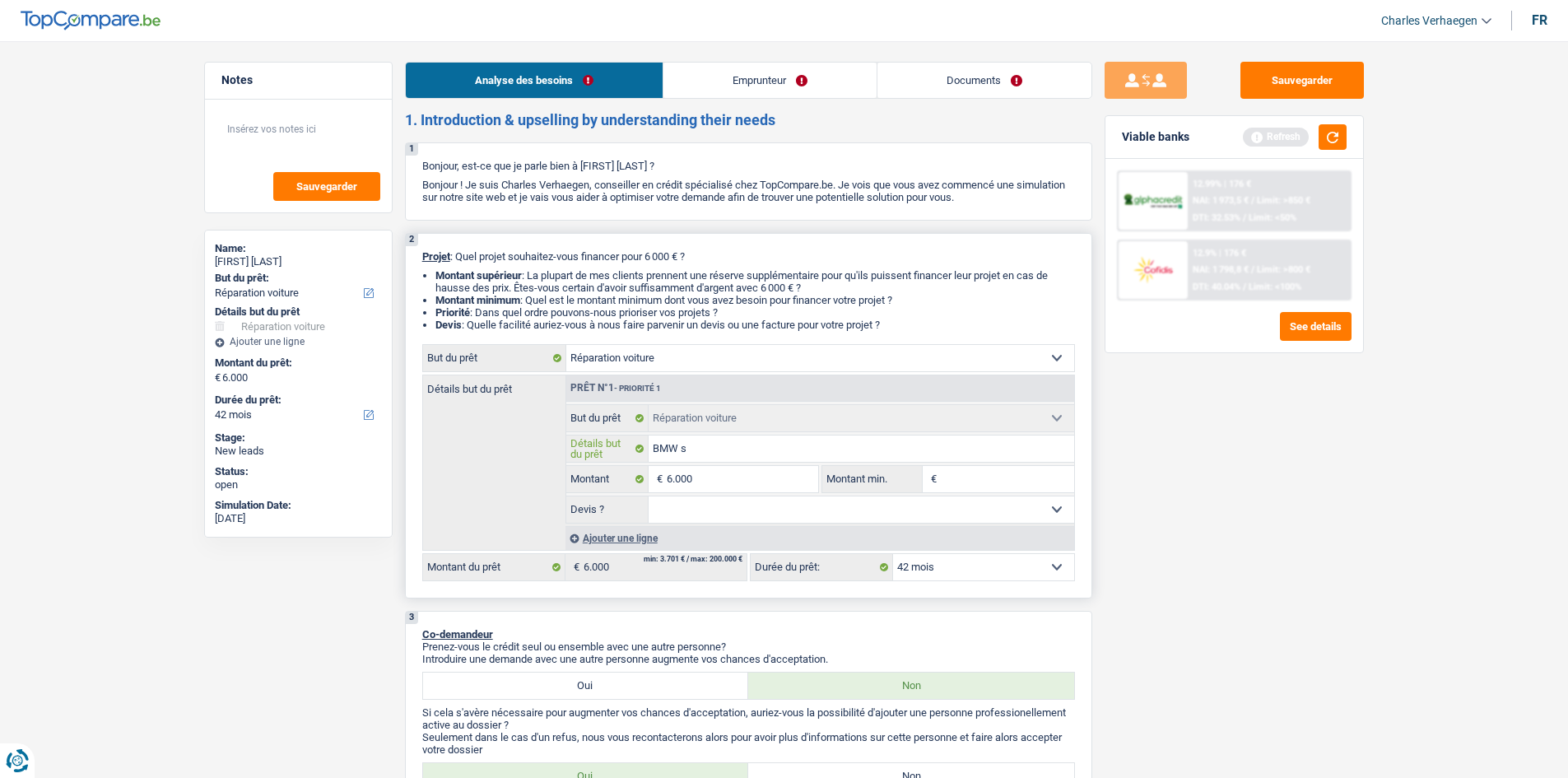 type on "BMW sé" 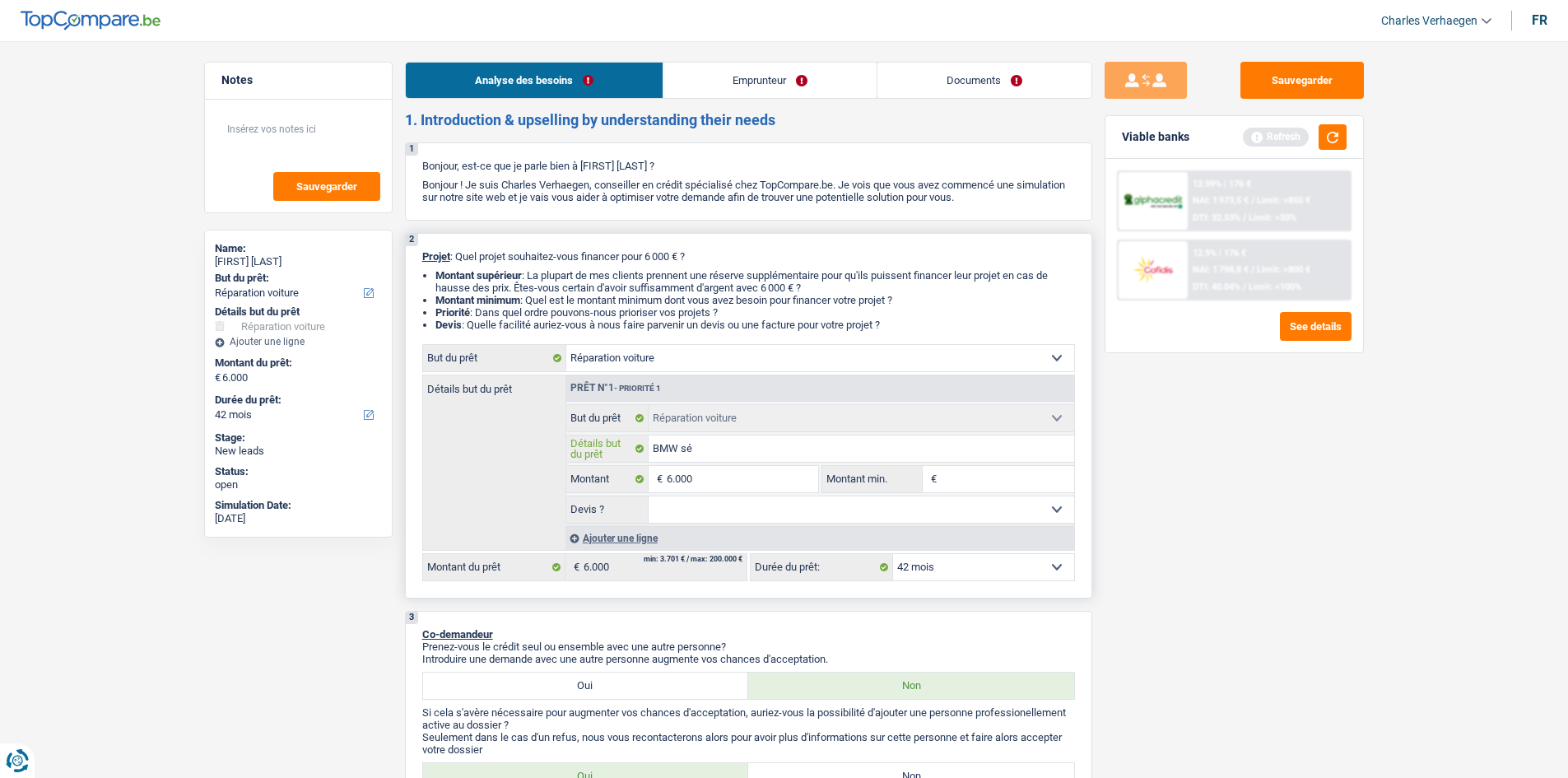 type on "BMW sér" 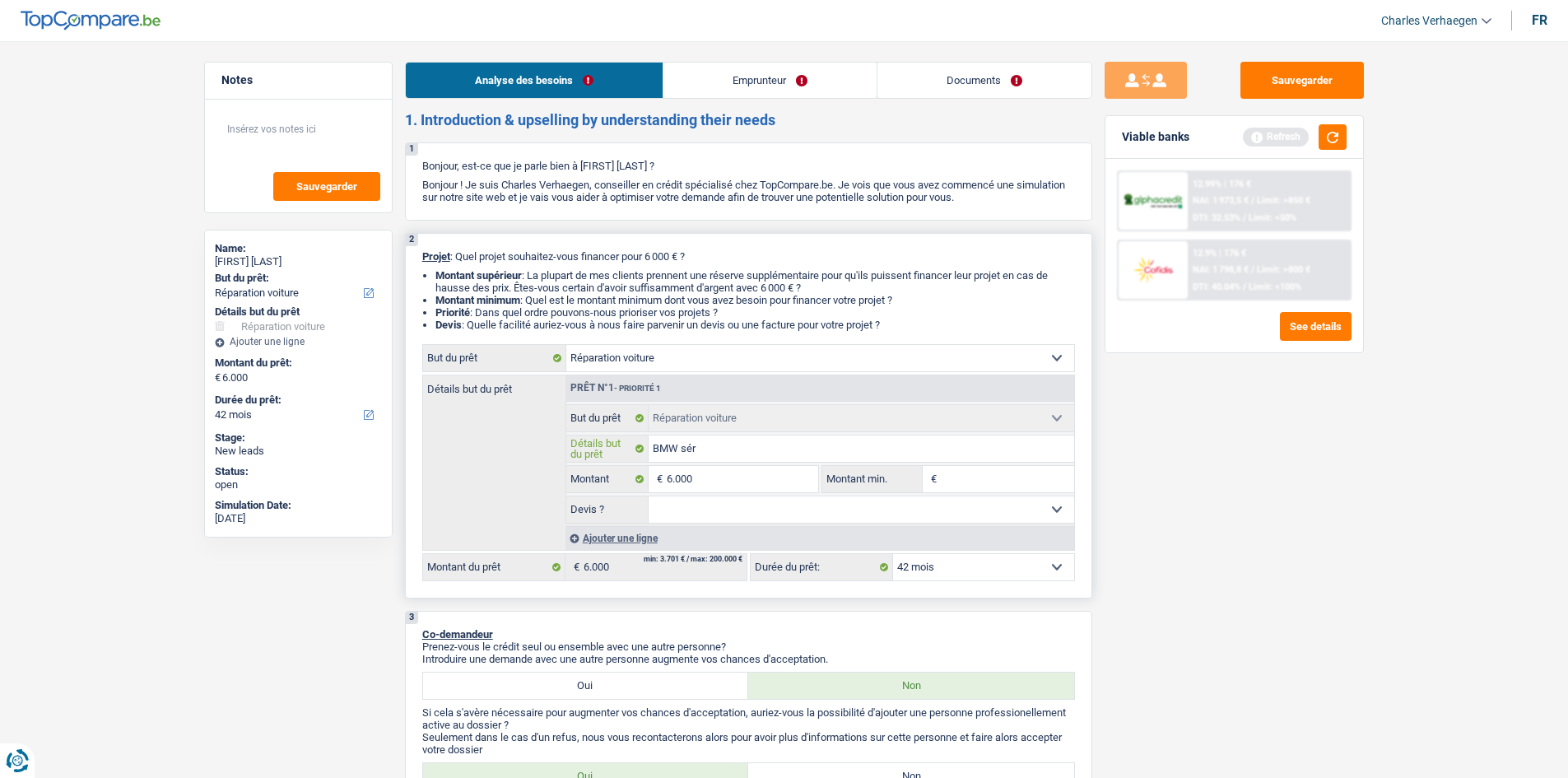 type on "BMW séri" 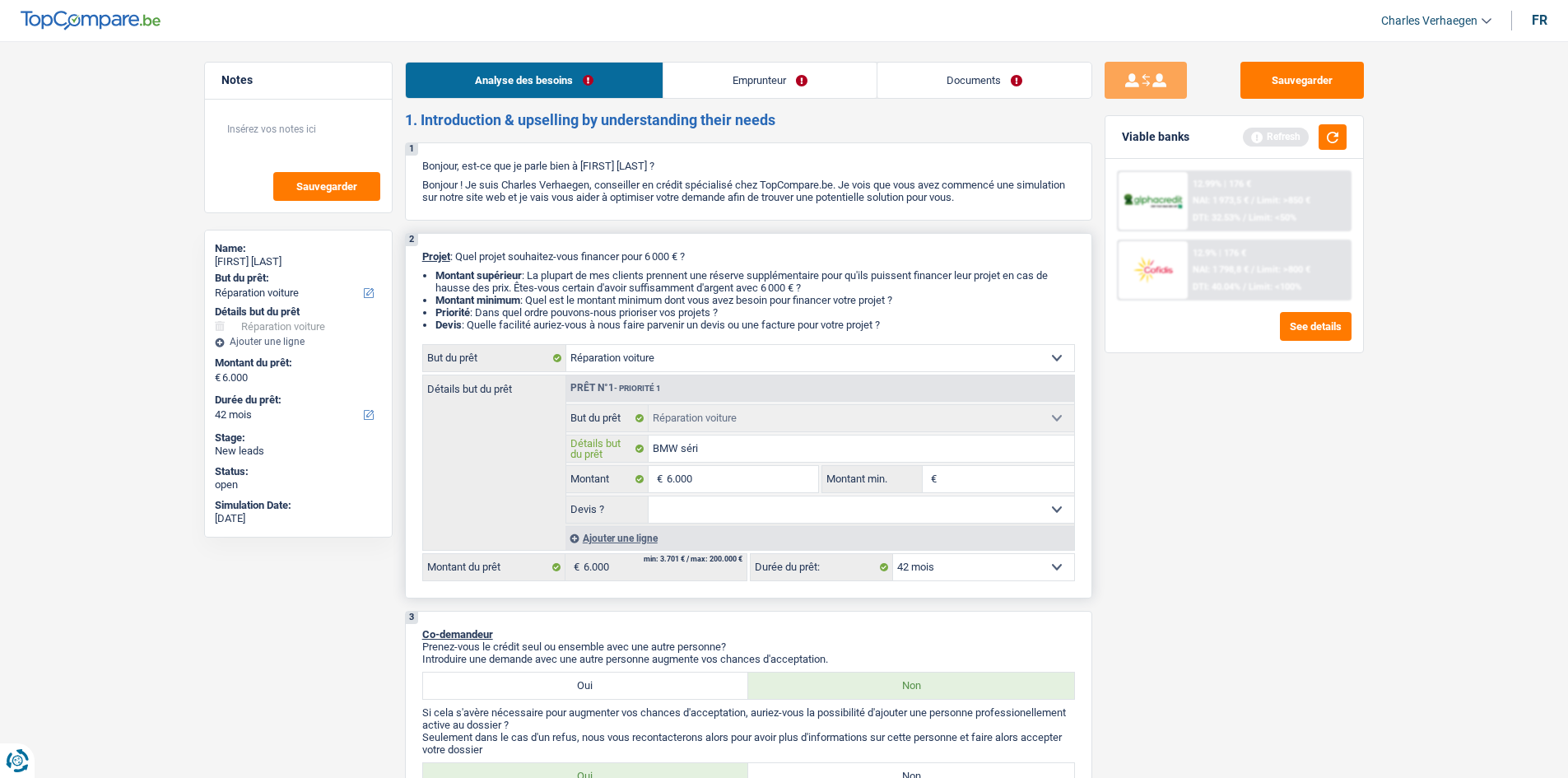 type on "BMW série" 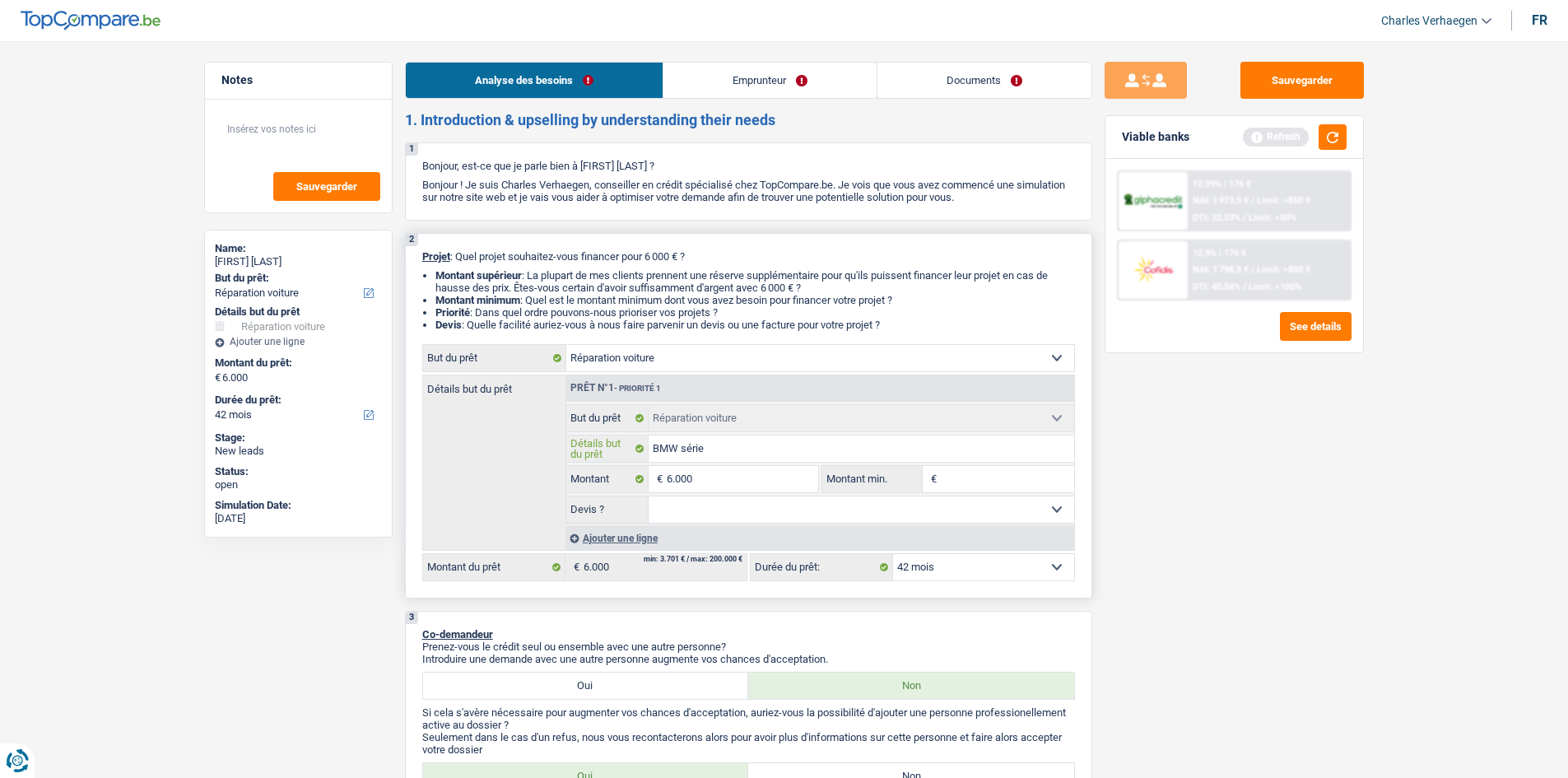 type on "BMW série" 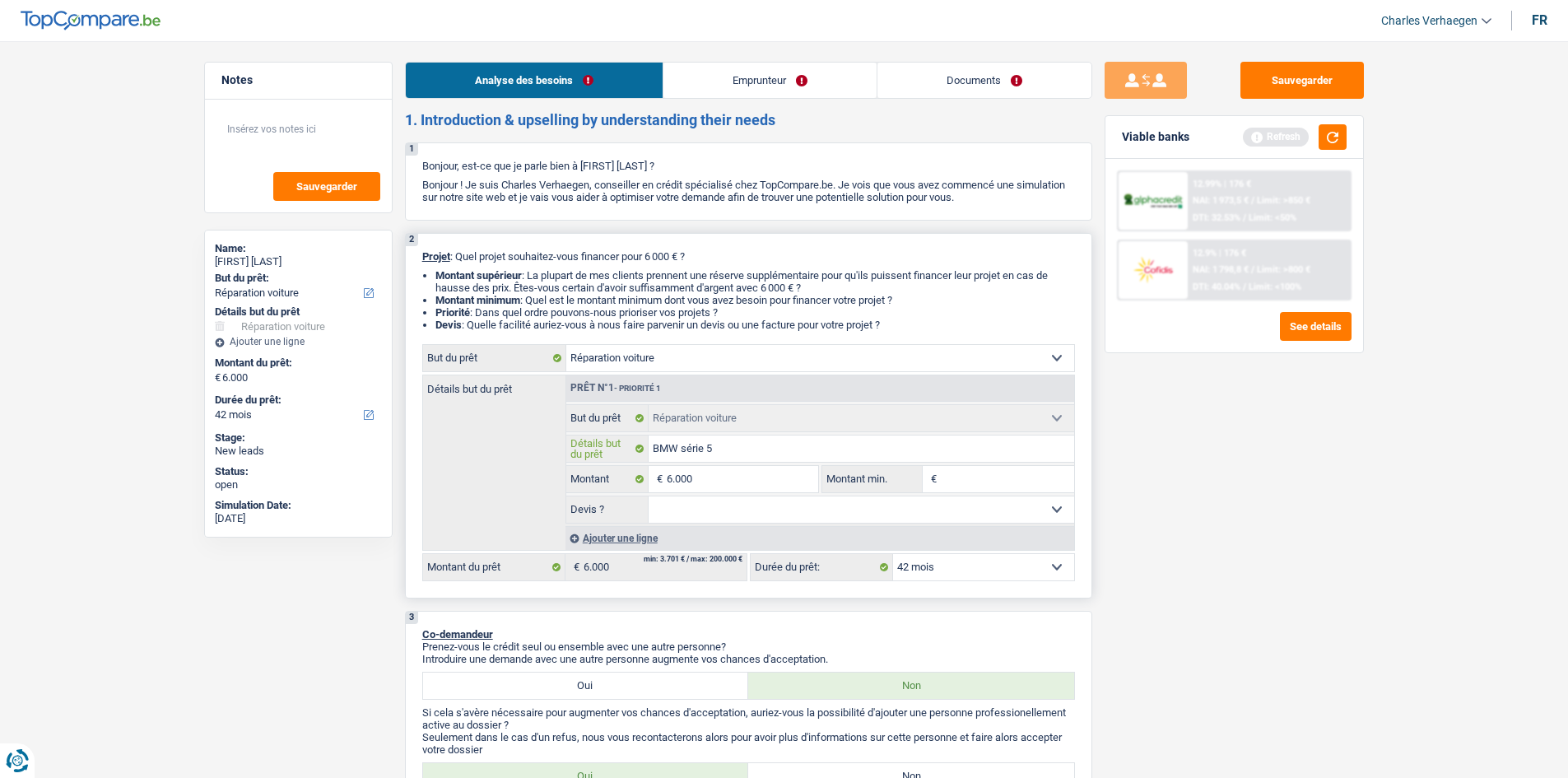 type on "BMW série 5" 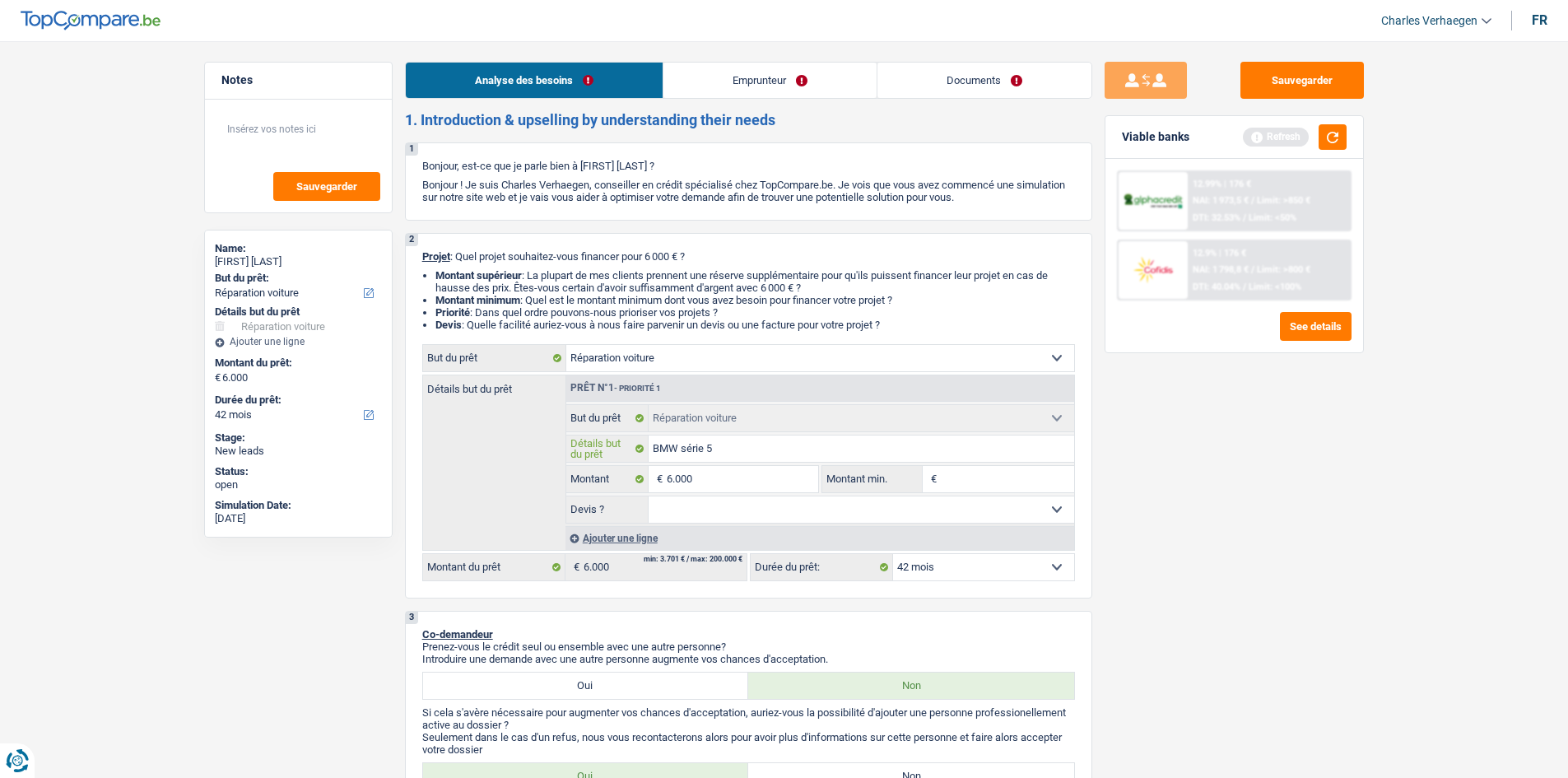 type on "BMW série 5" 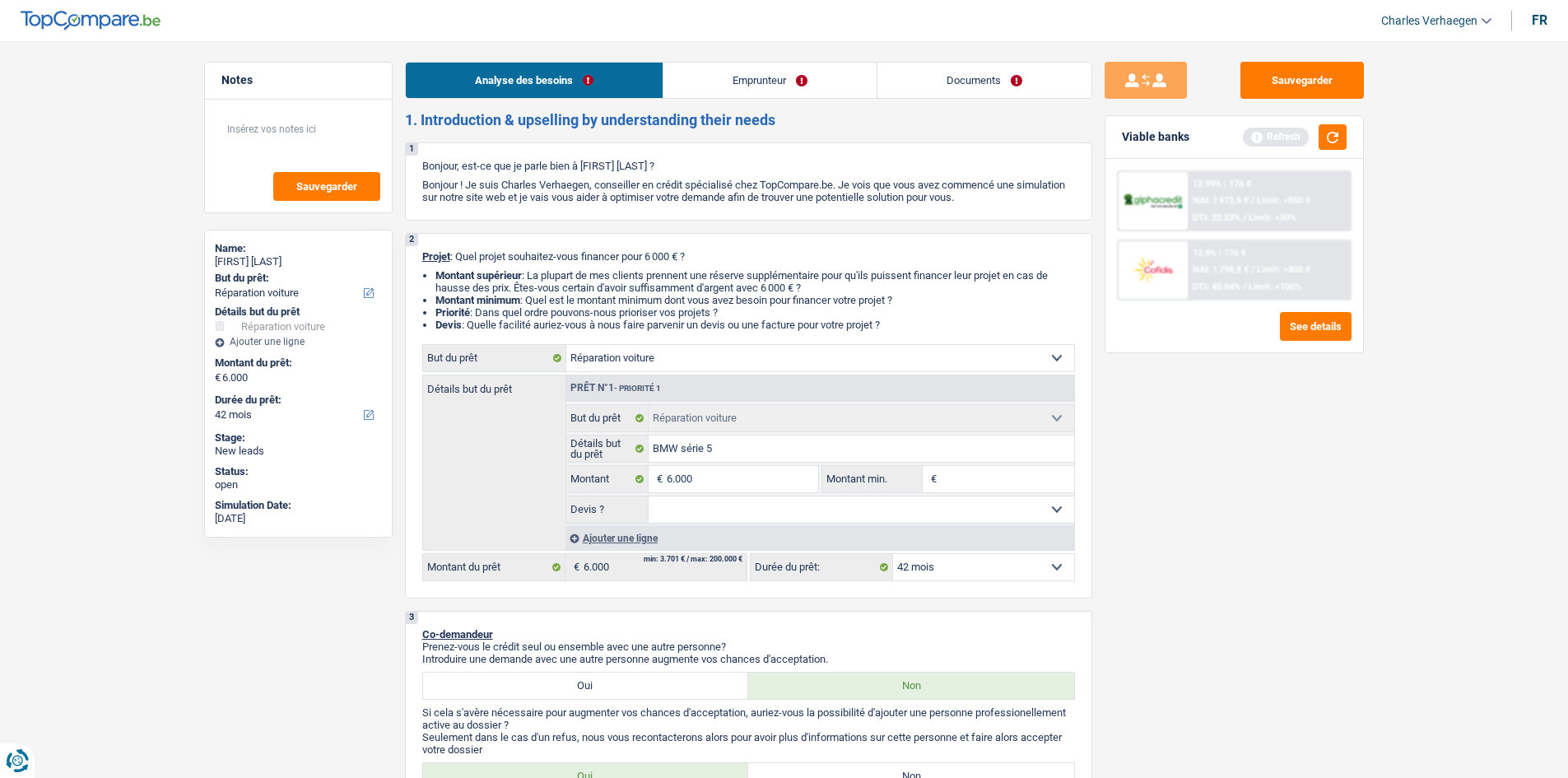 drag, startPoint x: 1170, startPoint y: 593, endPoint x: 1124, endPoint y: 657, distance: 78.81624 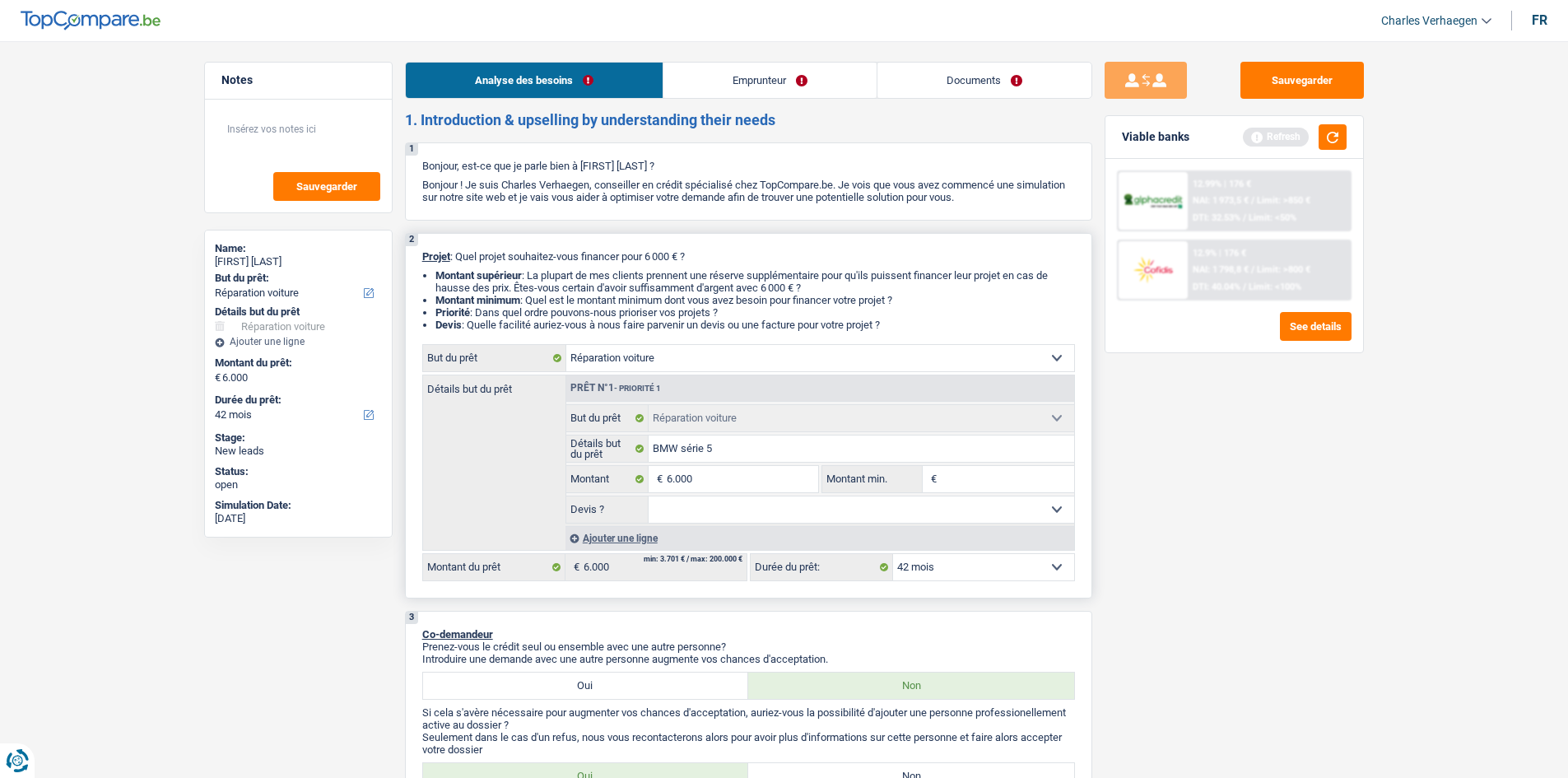 click on "Confort maison: meubles, textile, peinture, électroménager, outillage non-professionnel Hifi, multimédia, gsm, ordinateur Aménagement: frais d'installation, déménagement Evénement familial: naissance, mariage, divorce, communion, décès Frais médicaux Frais d'études Frais permis de conduire Loisirs: voyage, sport, musique Rafraîchissement: petits travaux maison et jardin Frais judiciaires Réparation voiture Prêt rénovation (non disponible pour les non-propriétaires) Prêt énergie (non disponible pour les non-propriétaires) Prêt voiture Taxes, impôts non professionnels Rénovation bien à l'étranger Dettes familiales Assurance Autre
Sélectionner une option
But du prêt
Tous les champs sont obligatoires. Veuillez fournir une réponse plus longue   BMW série 5       6.000   €         €       Oui Non Non répondu" at bounding box center [820, 464] 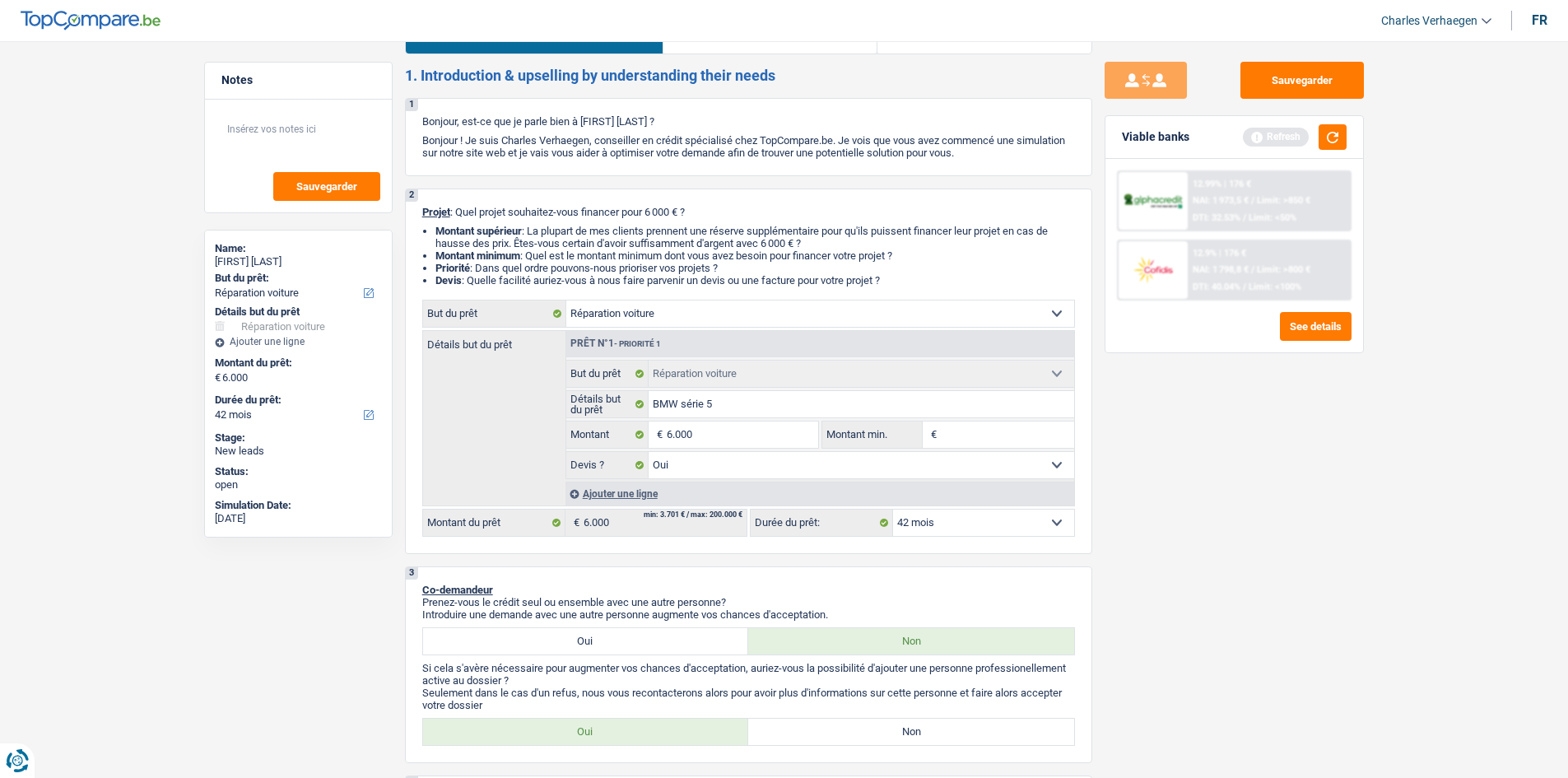 scroll, scrollTop: 82, scrollLeft: 0, axis: vertical 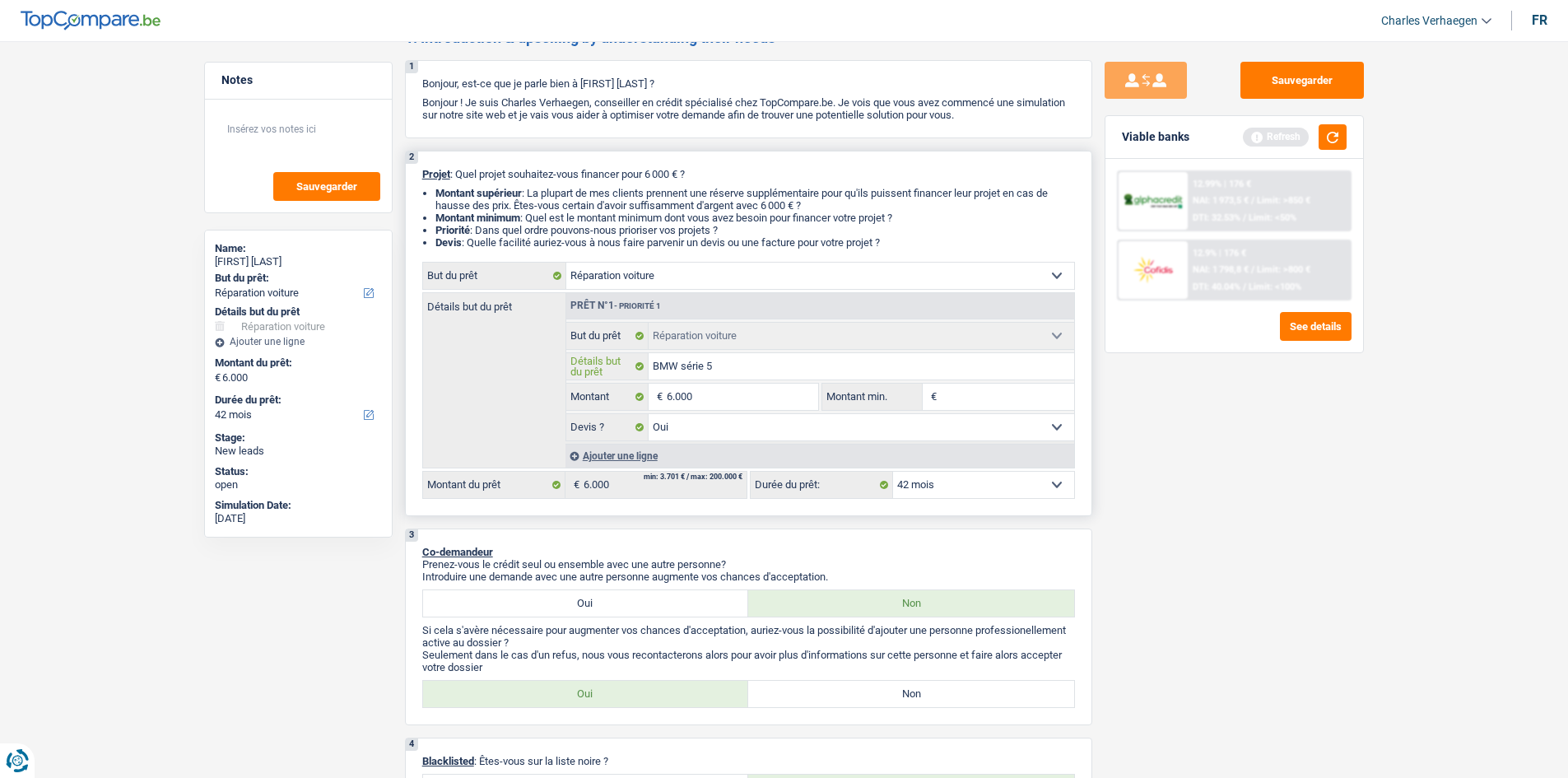 click on "BMW série 5" at bounding box center [861, 366] 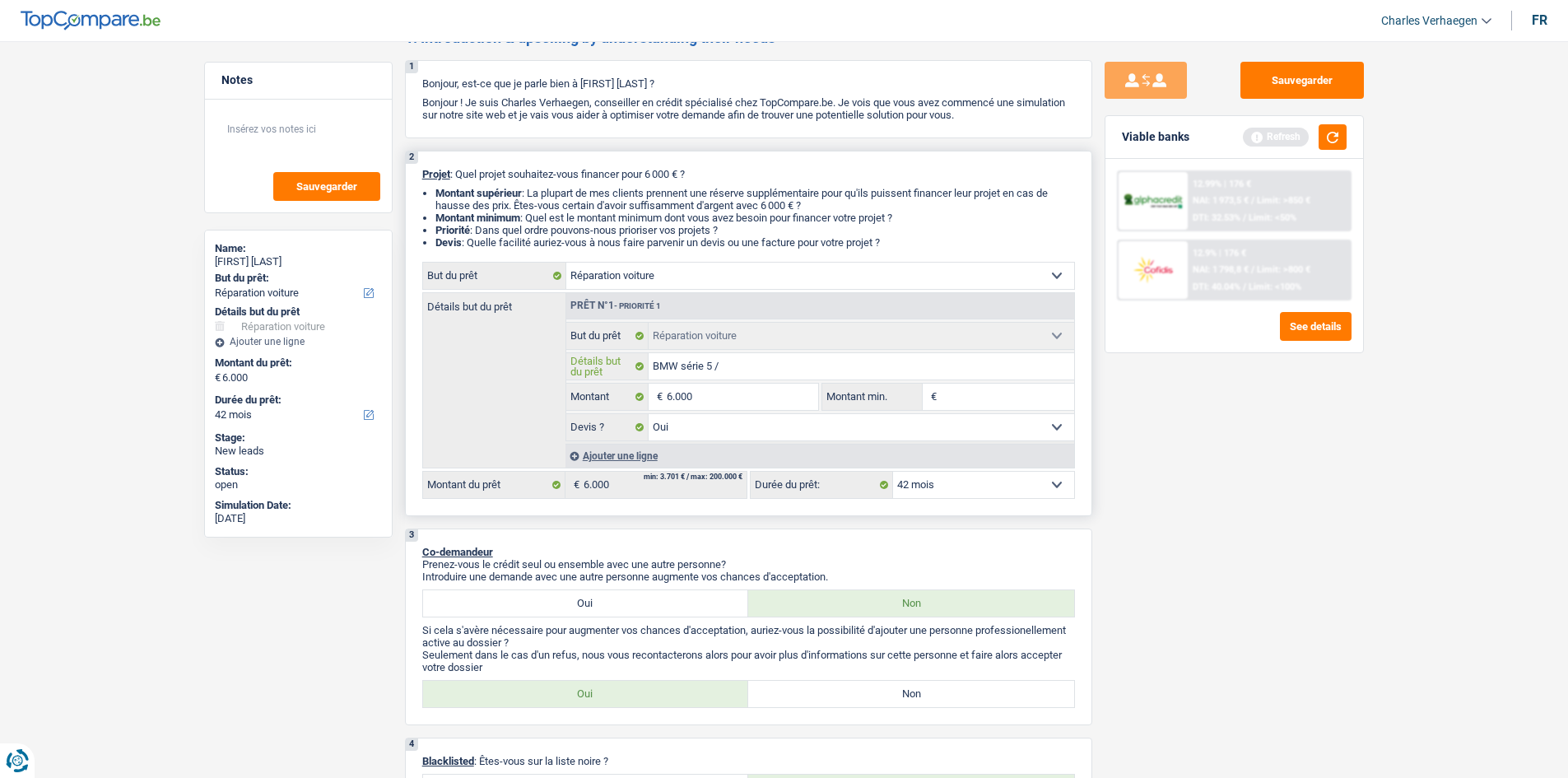 type on "BMW série 5 /" 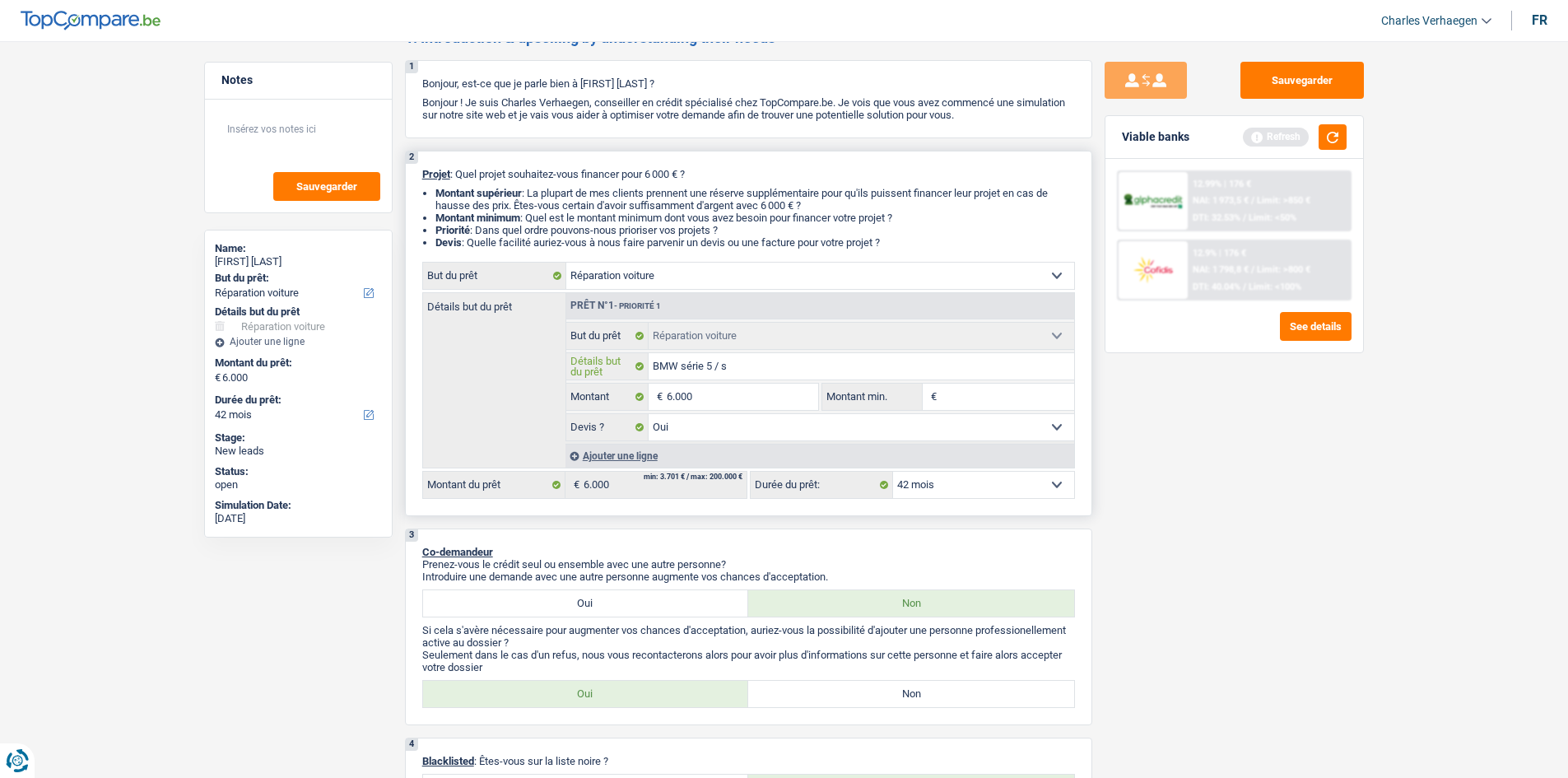 type on "BMW série 5 / su" 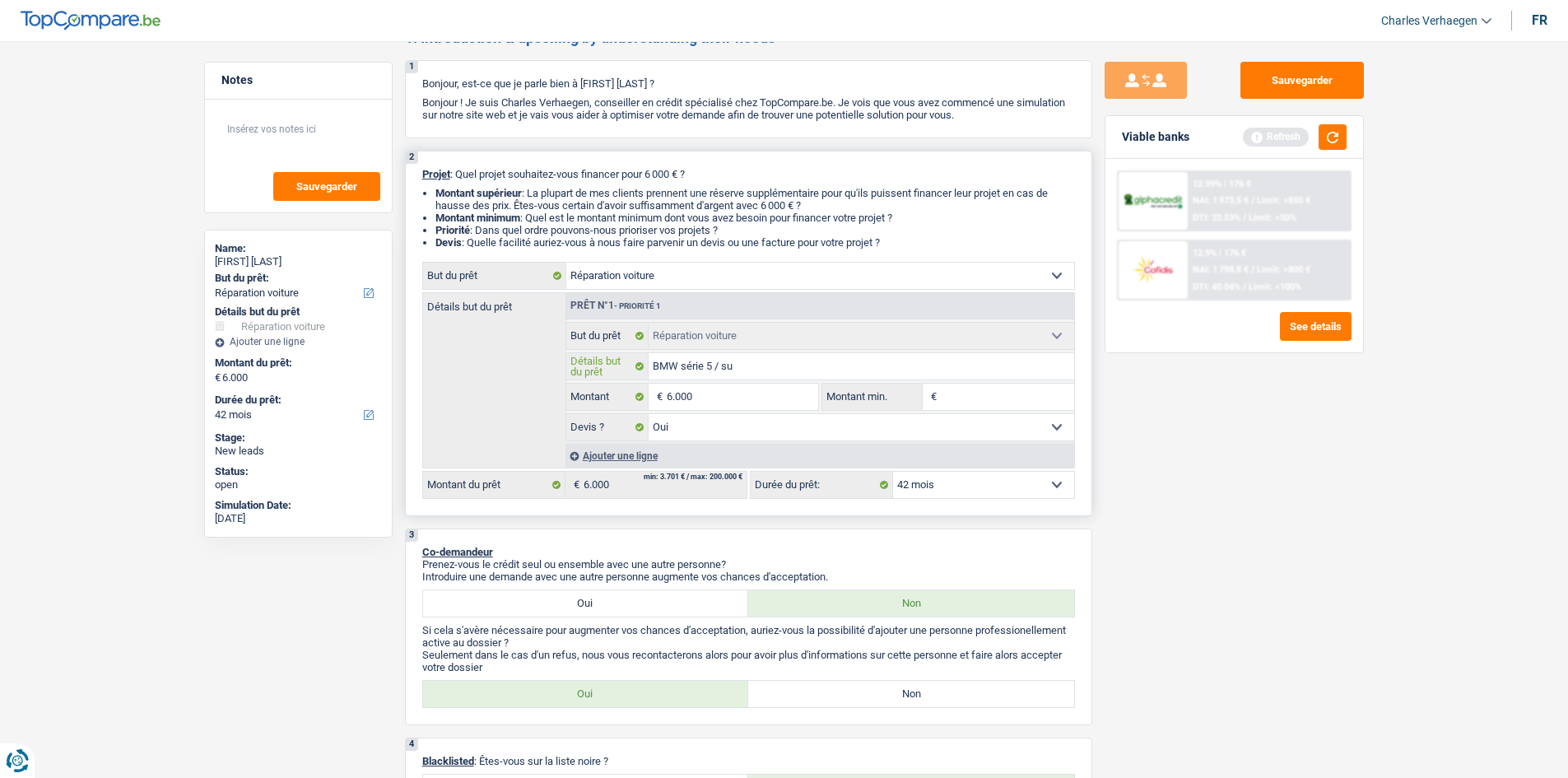 type on "BMW série 5 / sus" 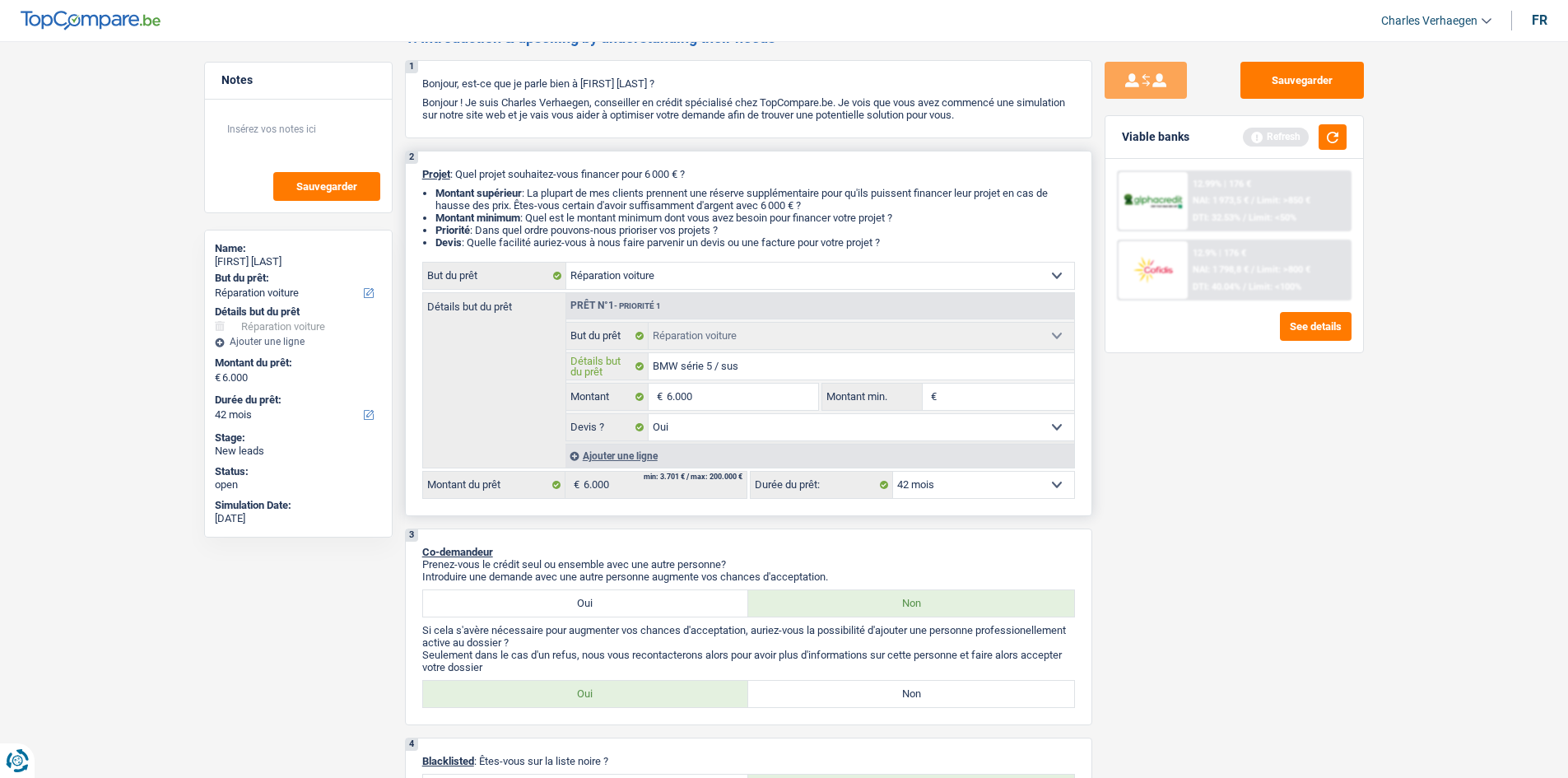type on "BMW série 5 / susp" 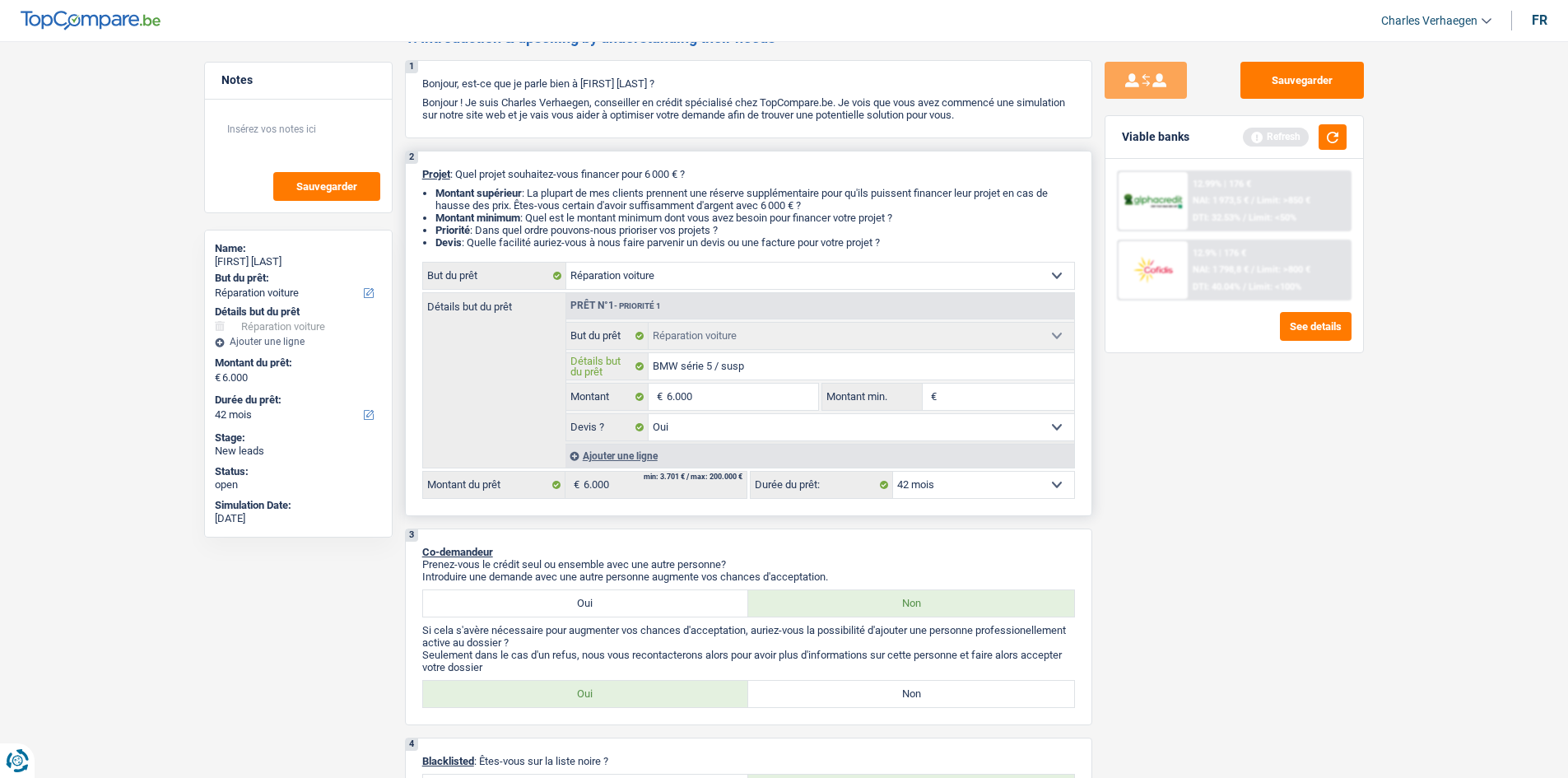type on "BMW série 5 / suspe" 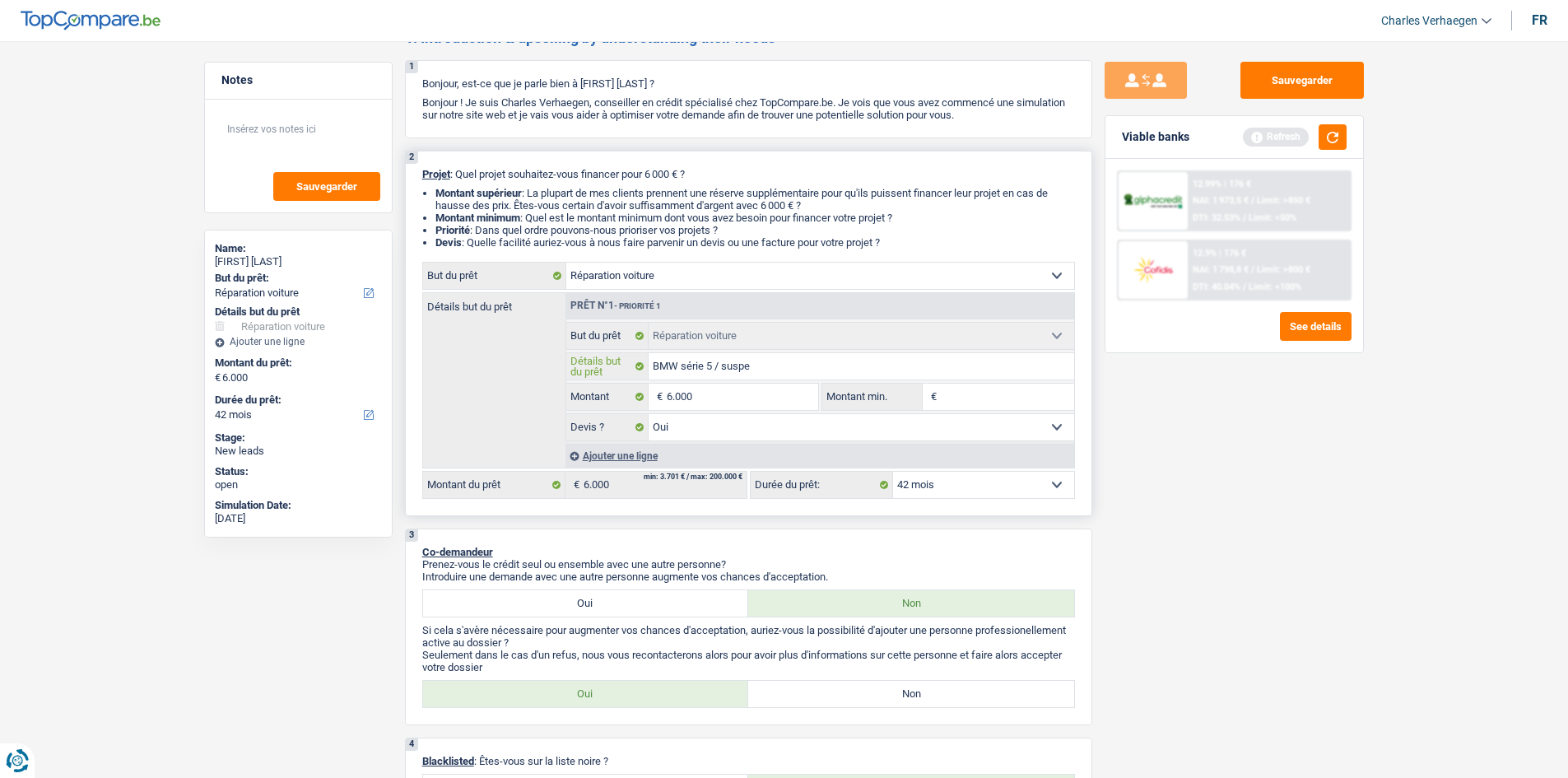 type on "BMW série 5 / suspen" 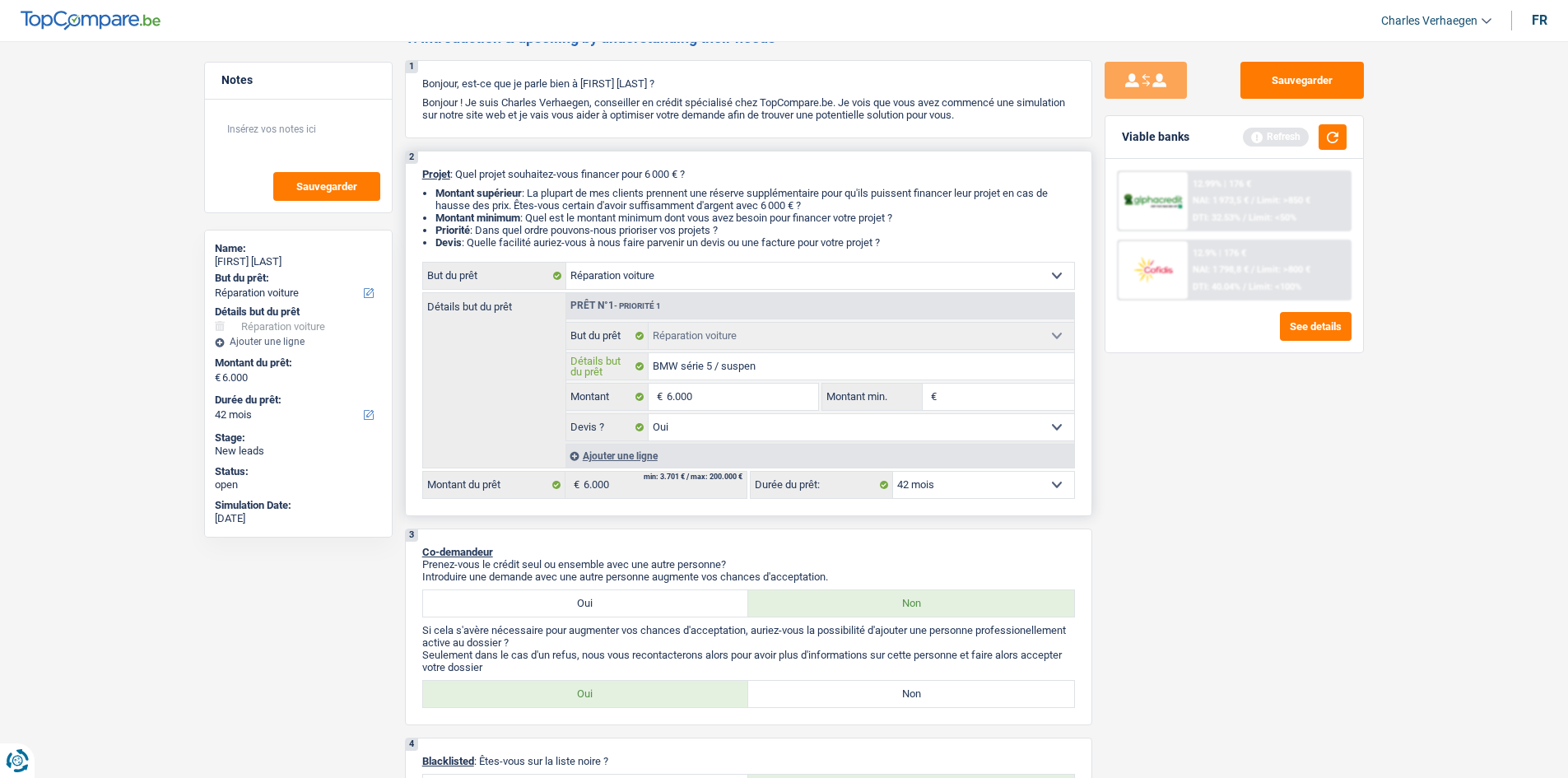 type on "BMW série 5 / suspens" 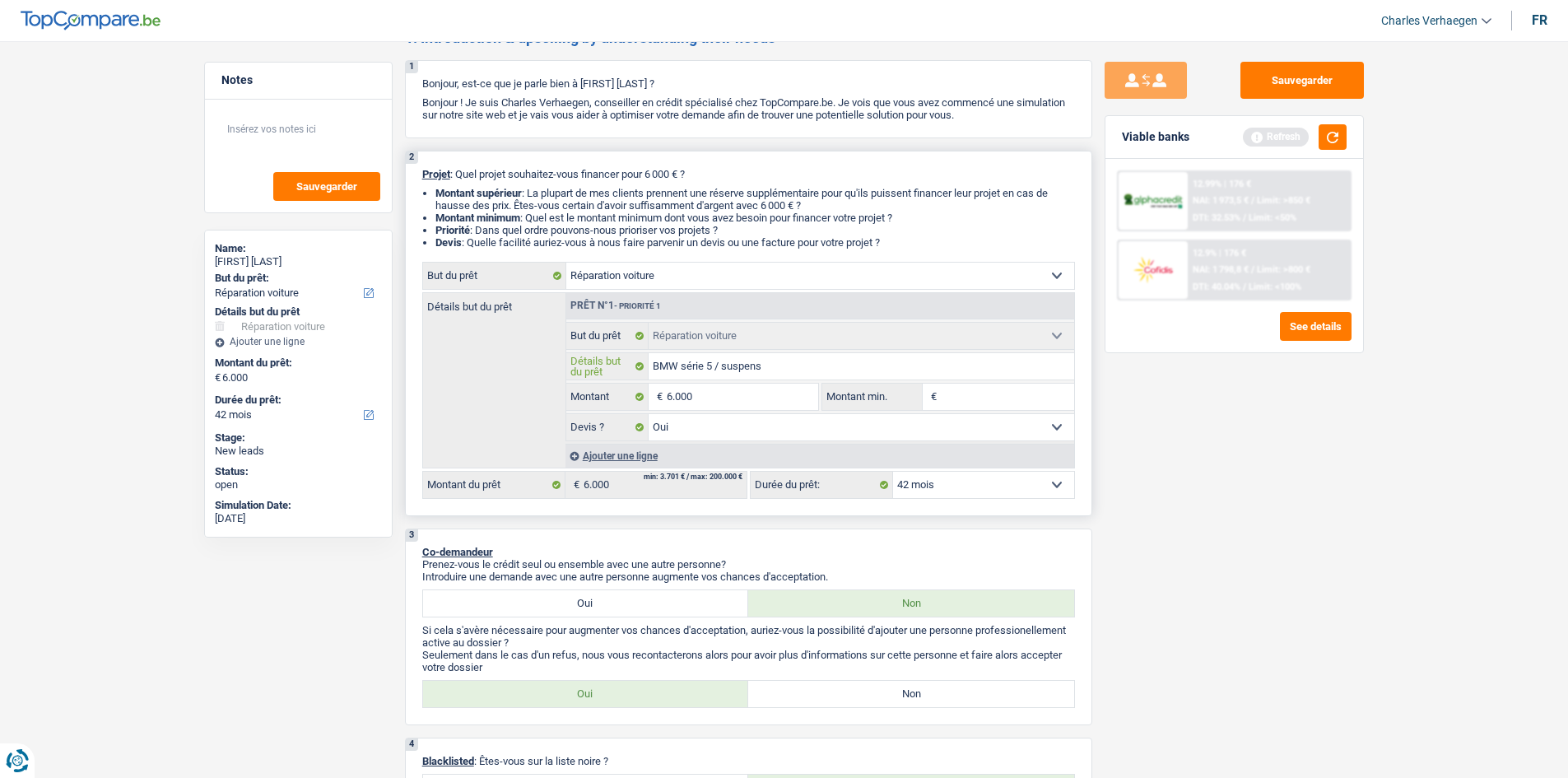type on "BMW série 5 / suspensi" 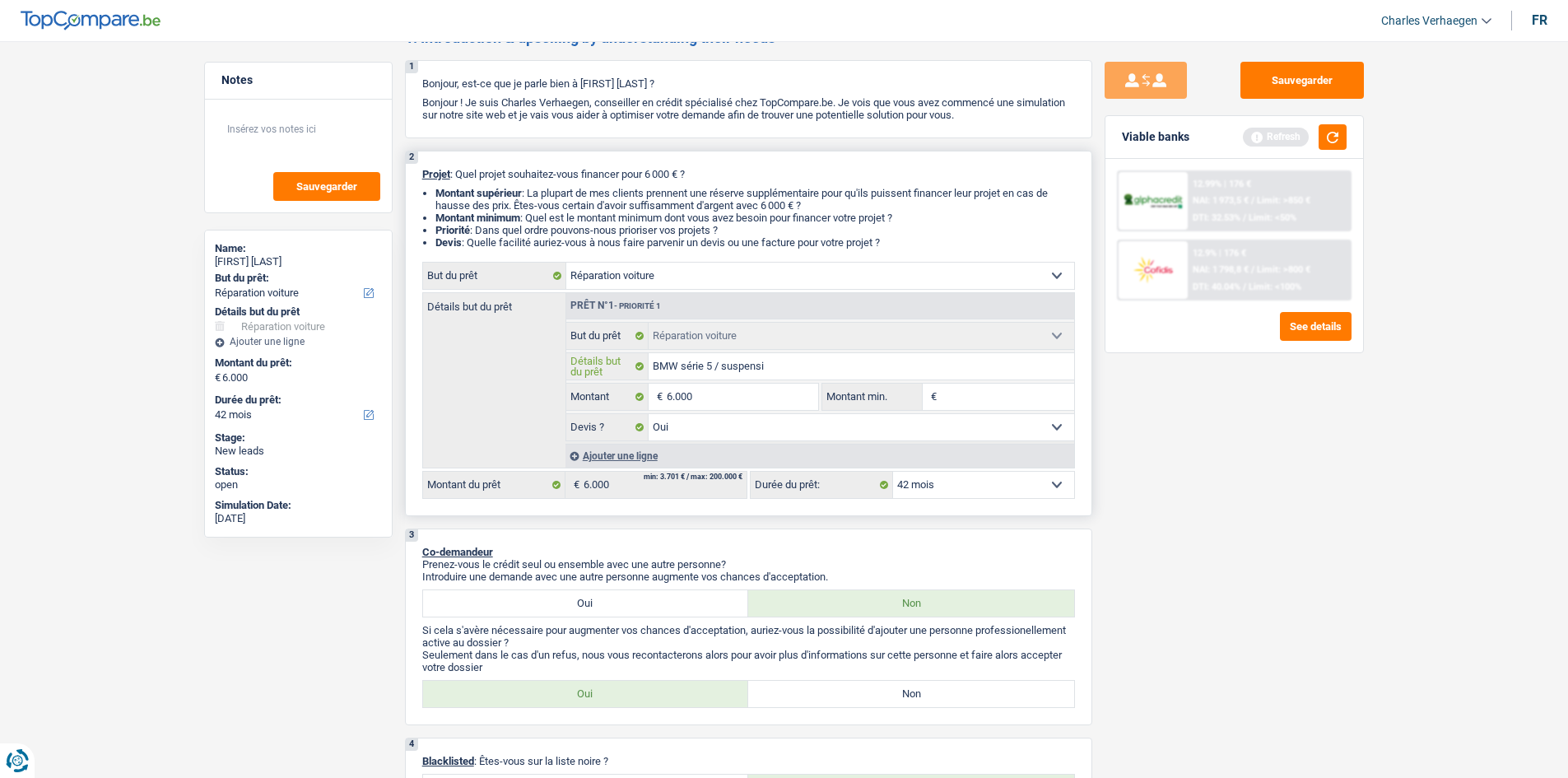 type on "BMW série 5 / suspensio" 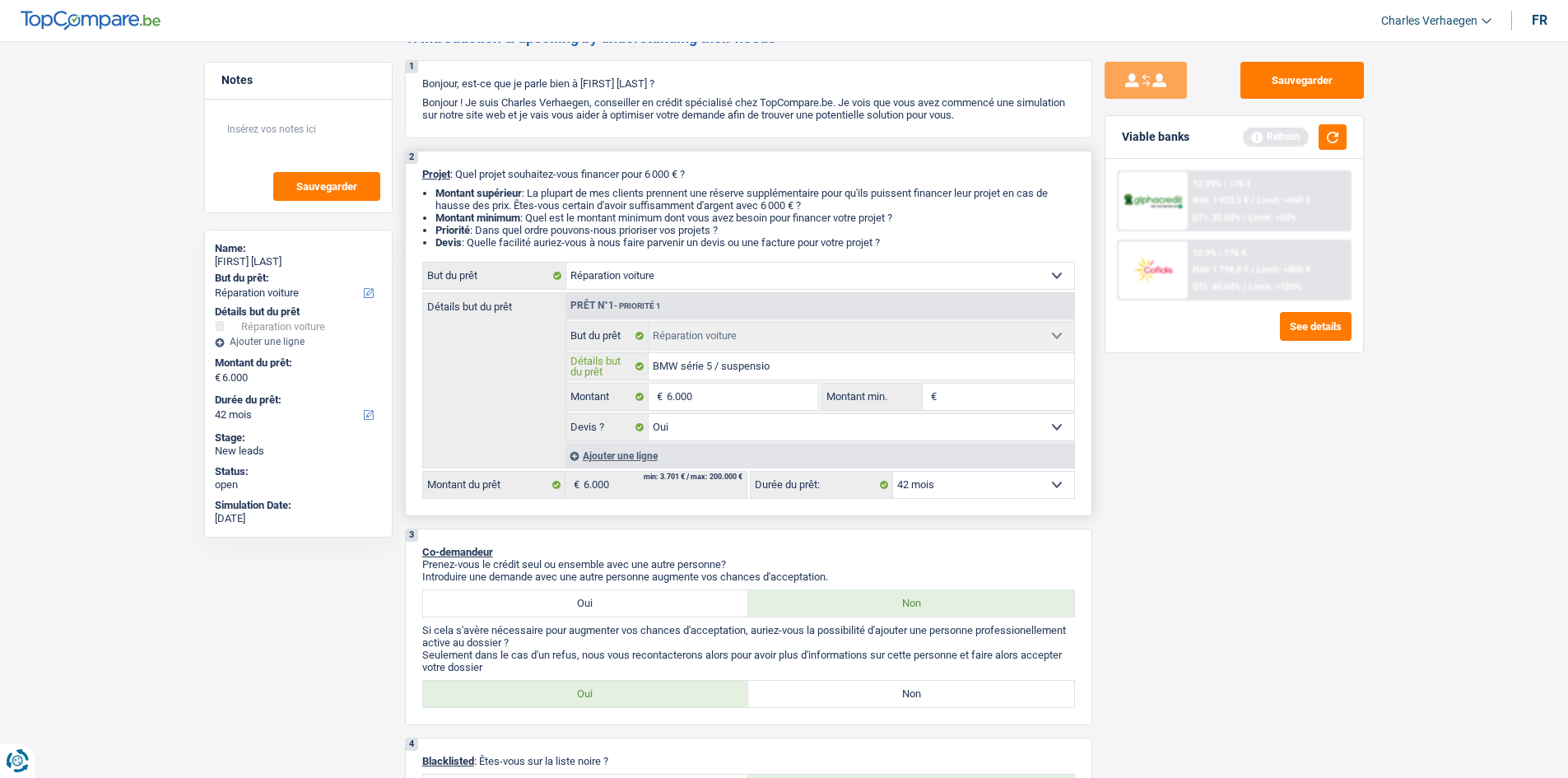 type on "BMW série 5 / suspension" 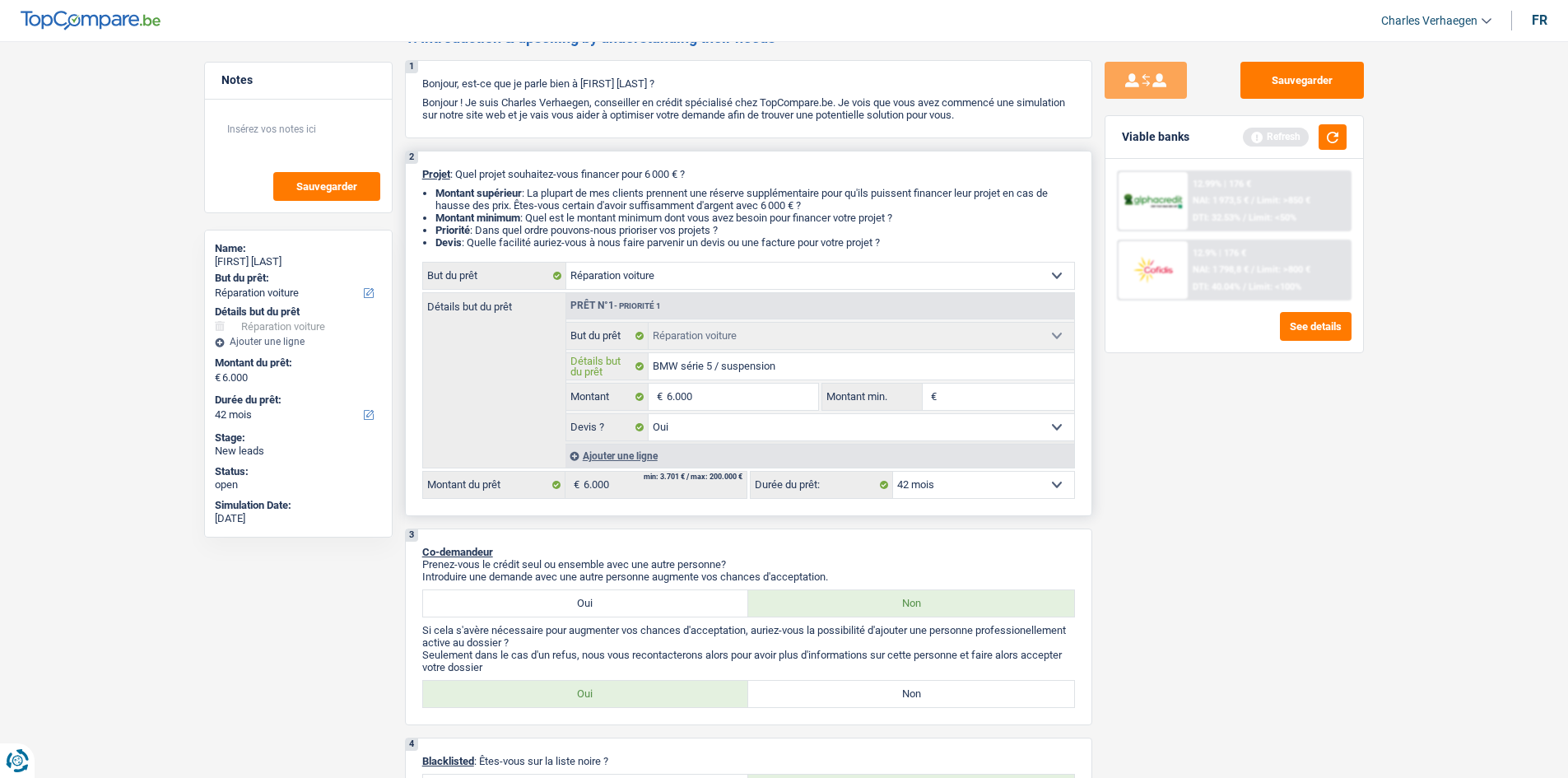 type on "BMW série 5 / suspension," 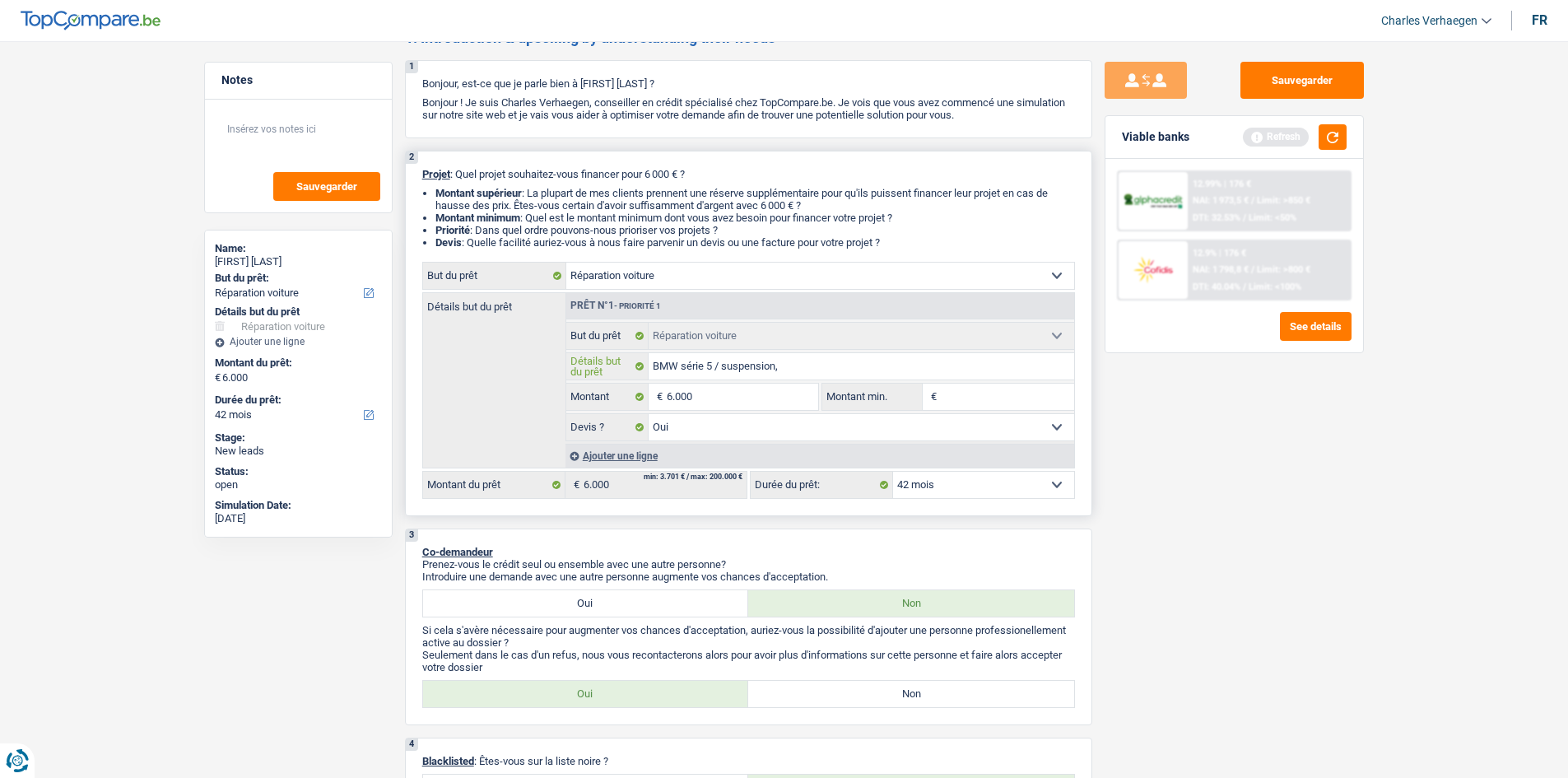 type on "BMW série 5 / suspension," 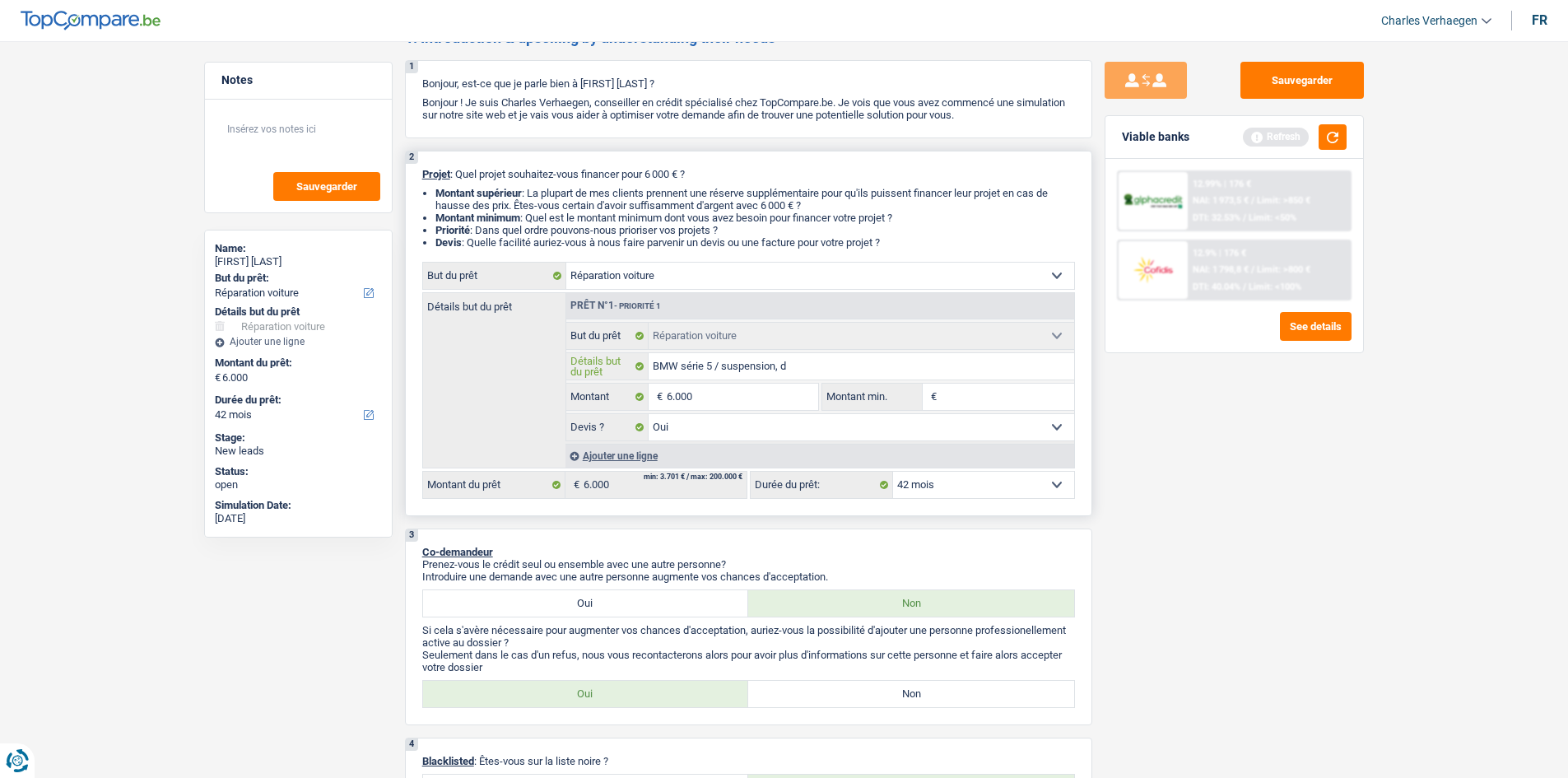 type on "BMW série 5 / suspension, d'" 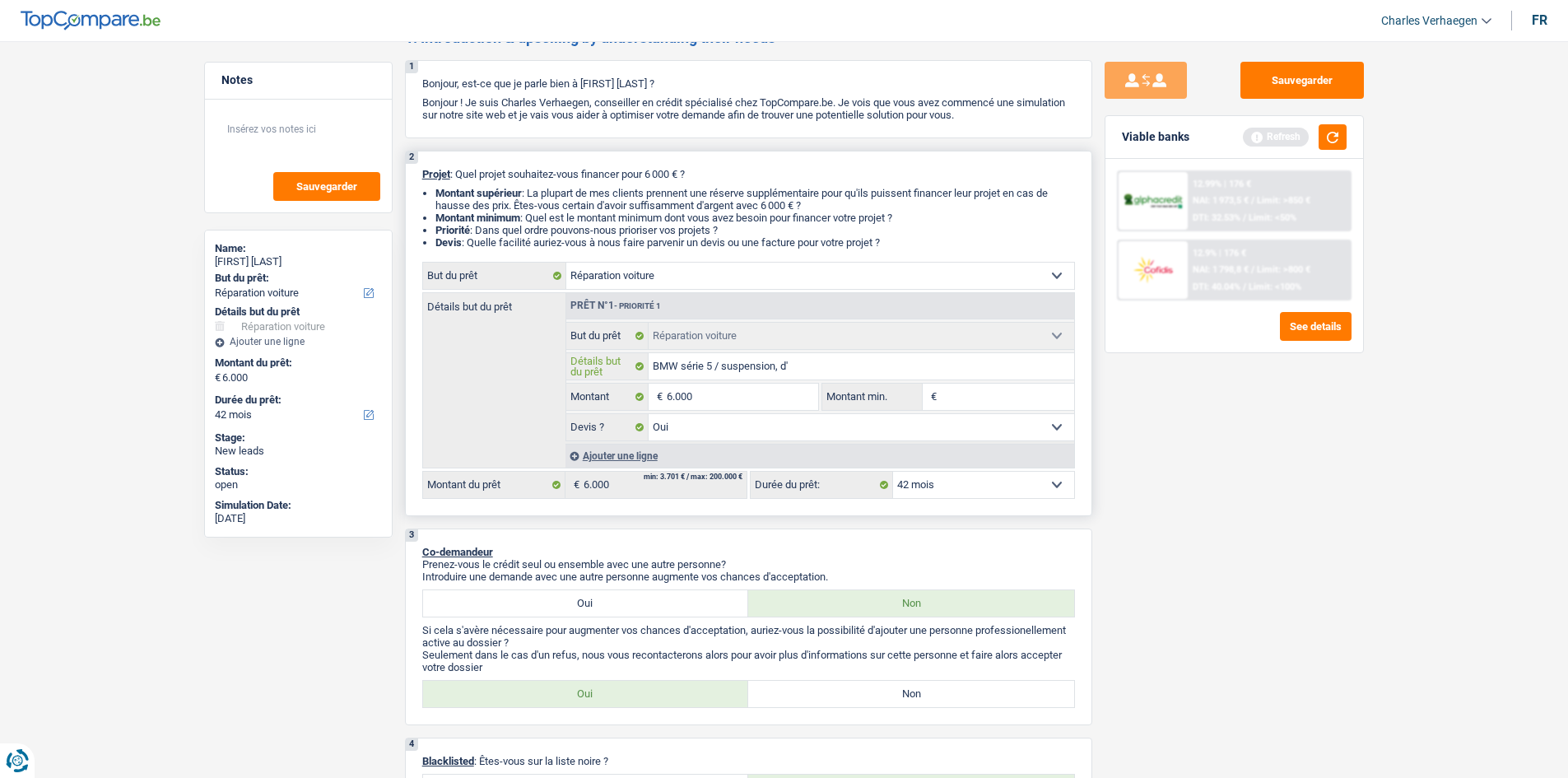 type on "BMW série 5 / suspension, d'a" 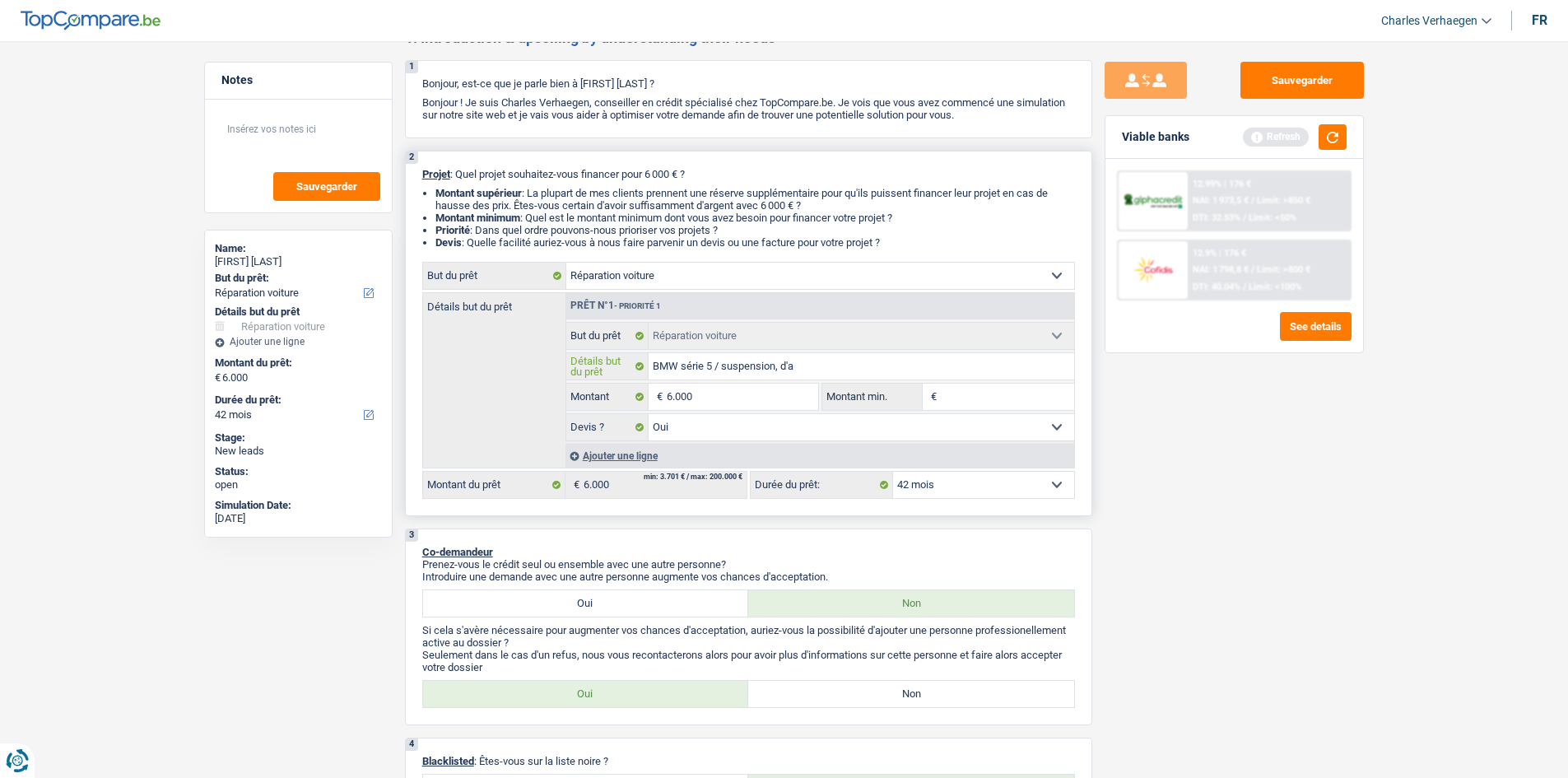 type on "BMW série 5 / suspension, d'ad" 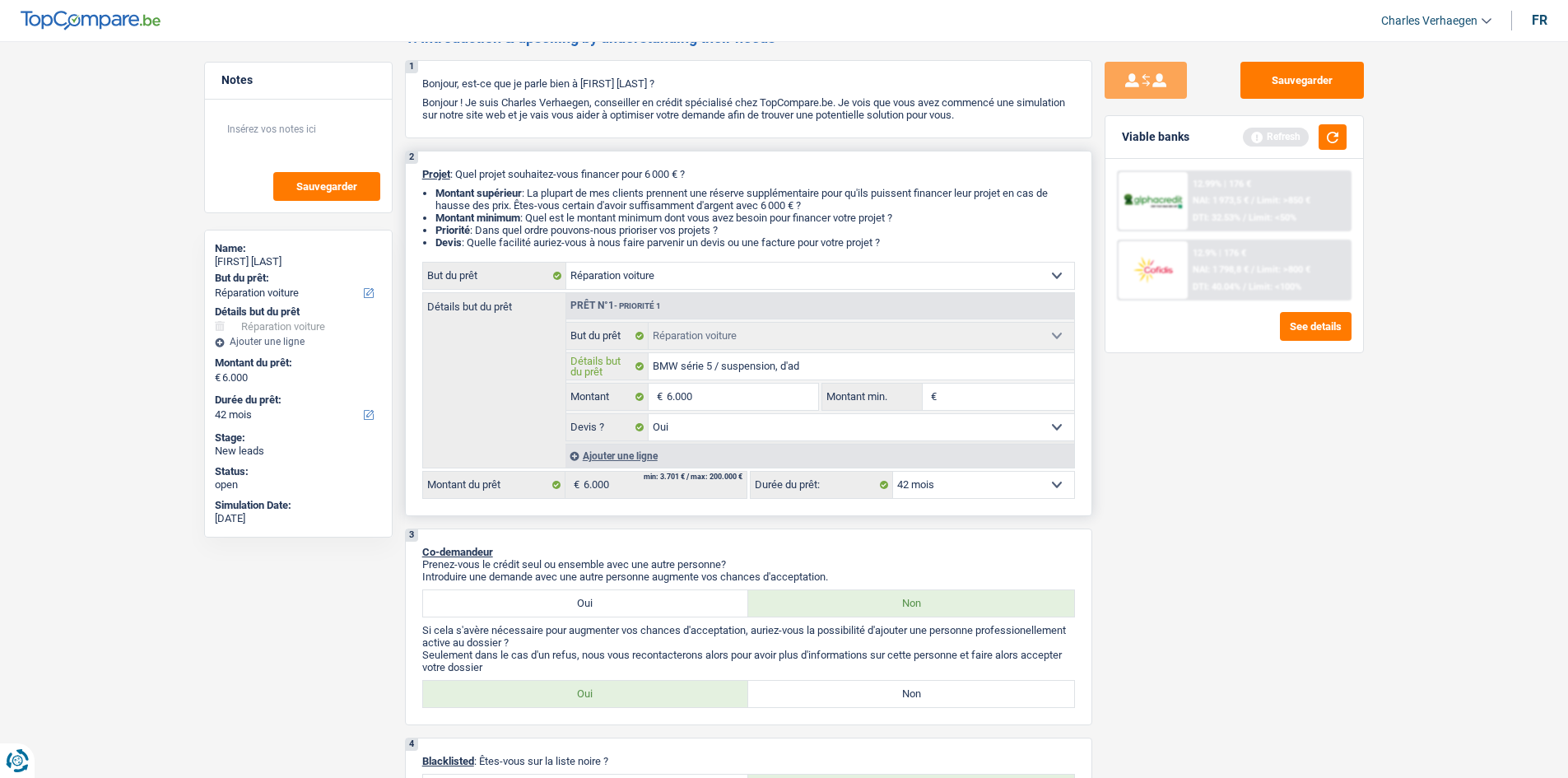 type on "BMW série 5 / suspension, d'ade" 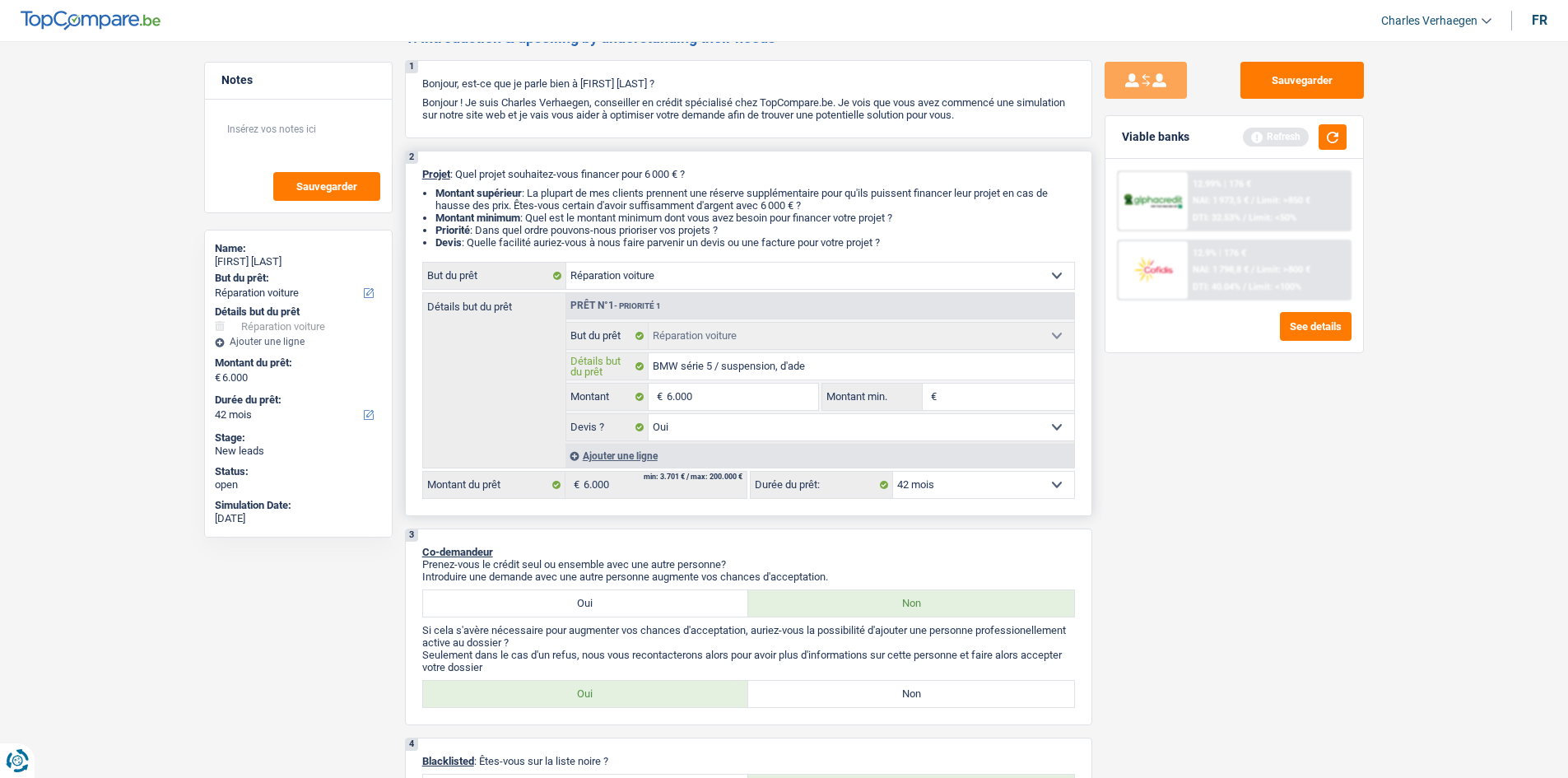 type on "BMW série 5 / suspension, d'adeb" 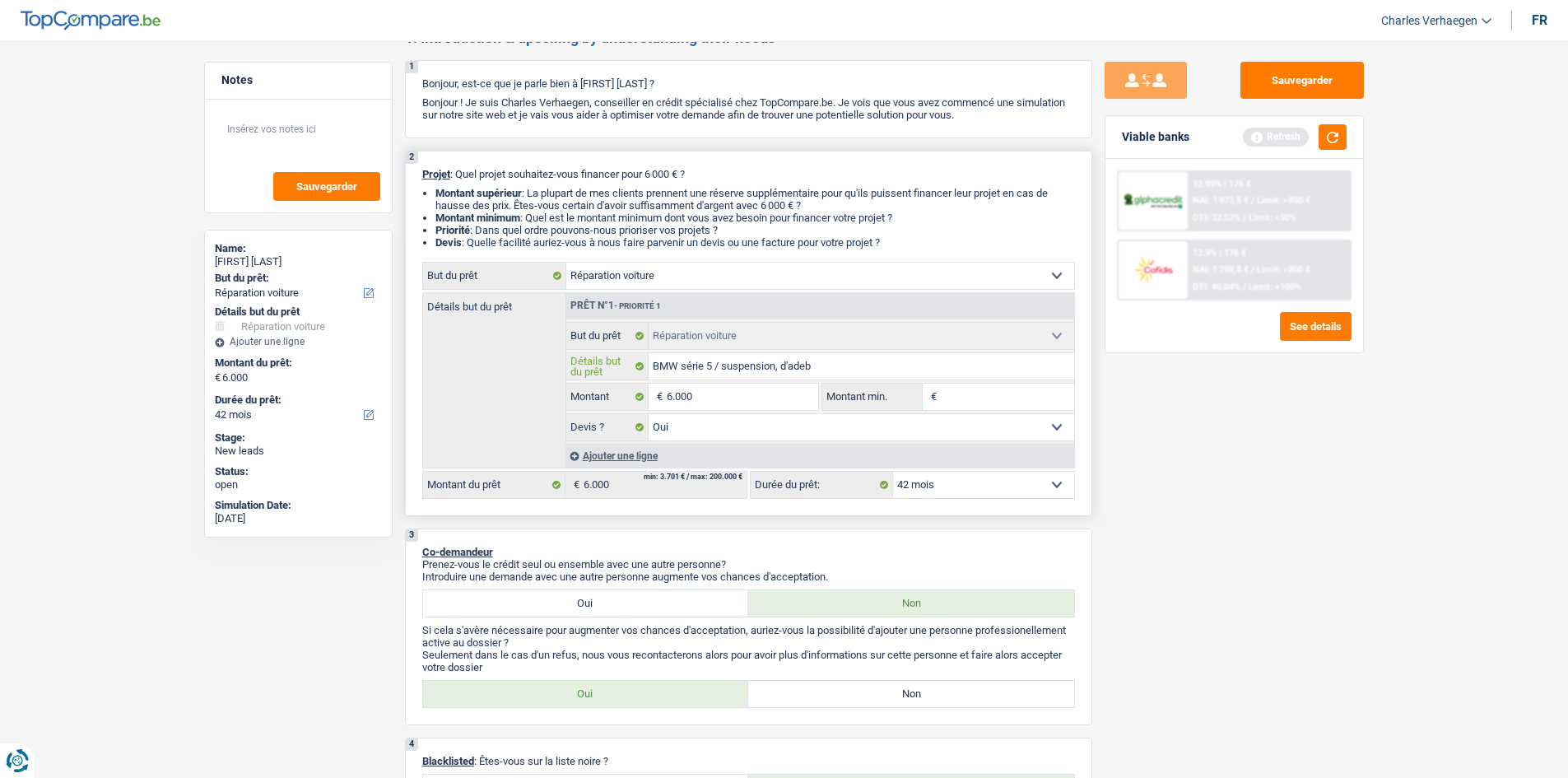 type on "BMW série 5 / suspension, d'adebl" 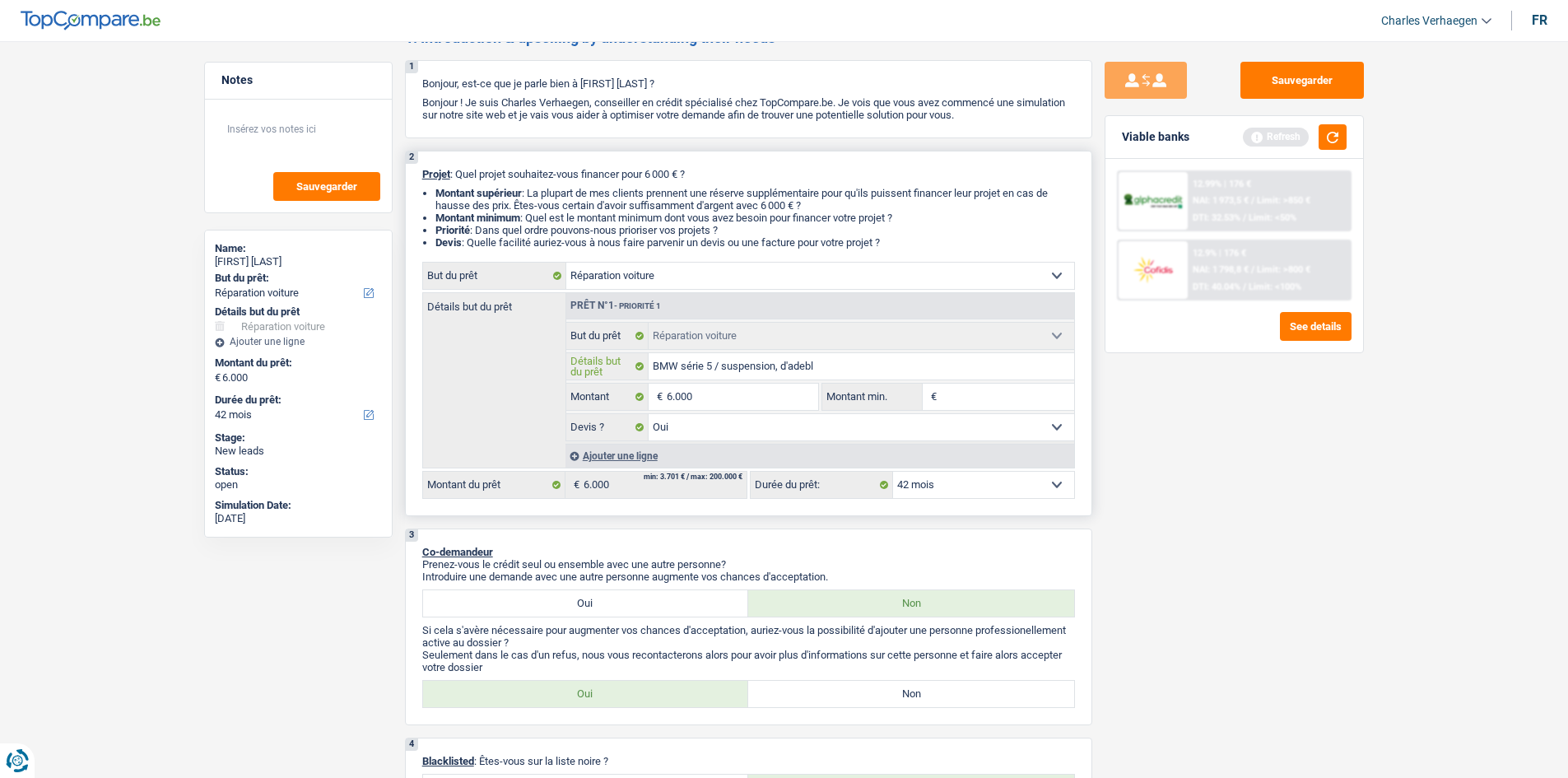 type on "BMW série 5 / suspension, d'adeblo" 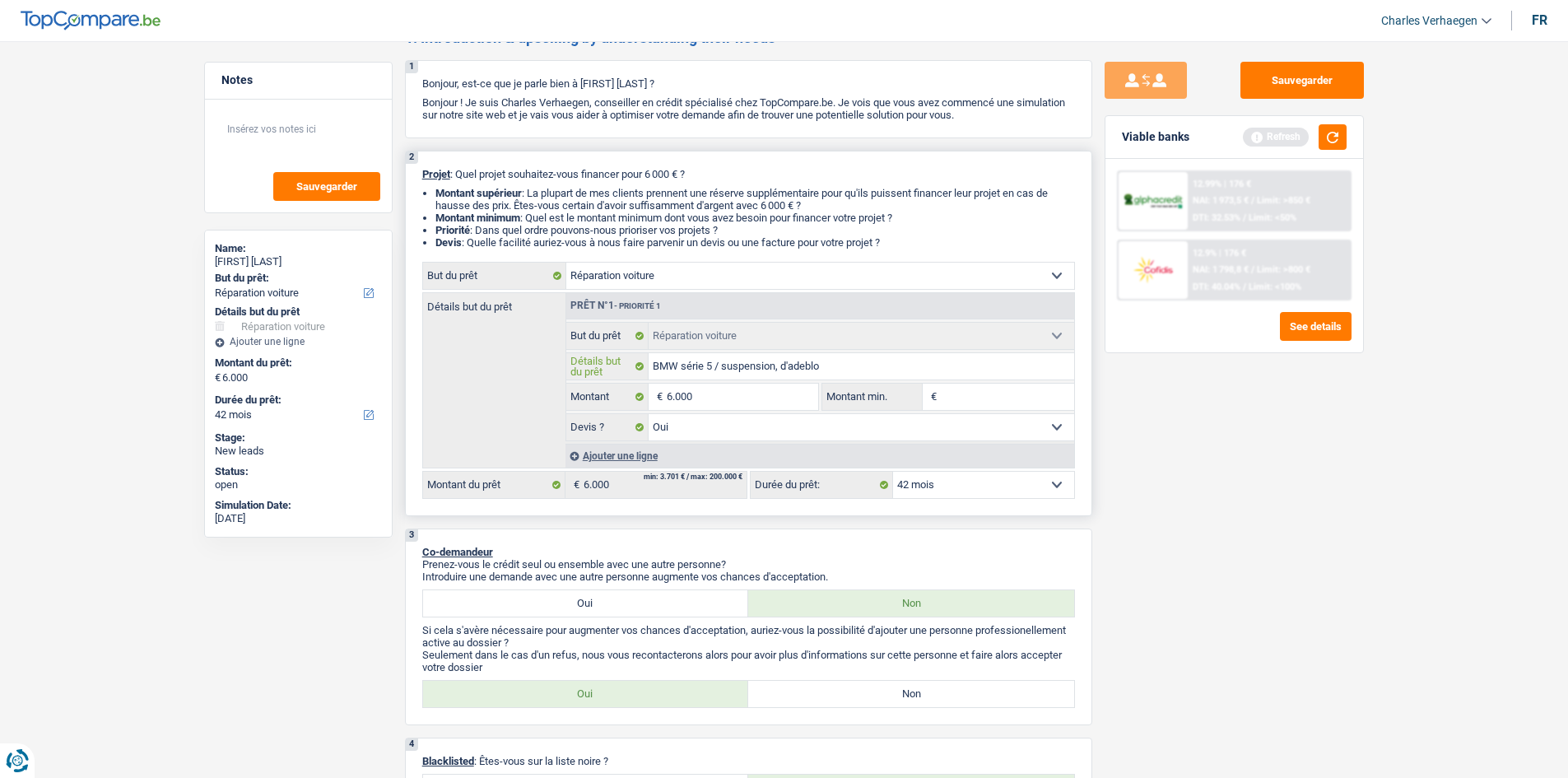type on "BMW série 5 / suspension, d'adeblou" 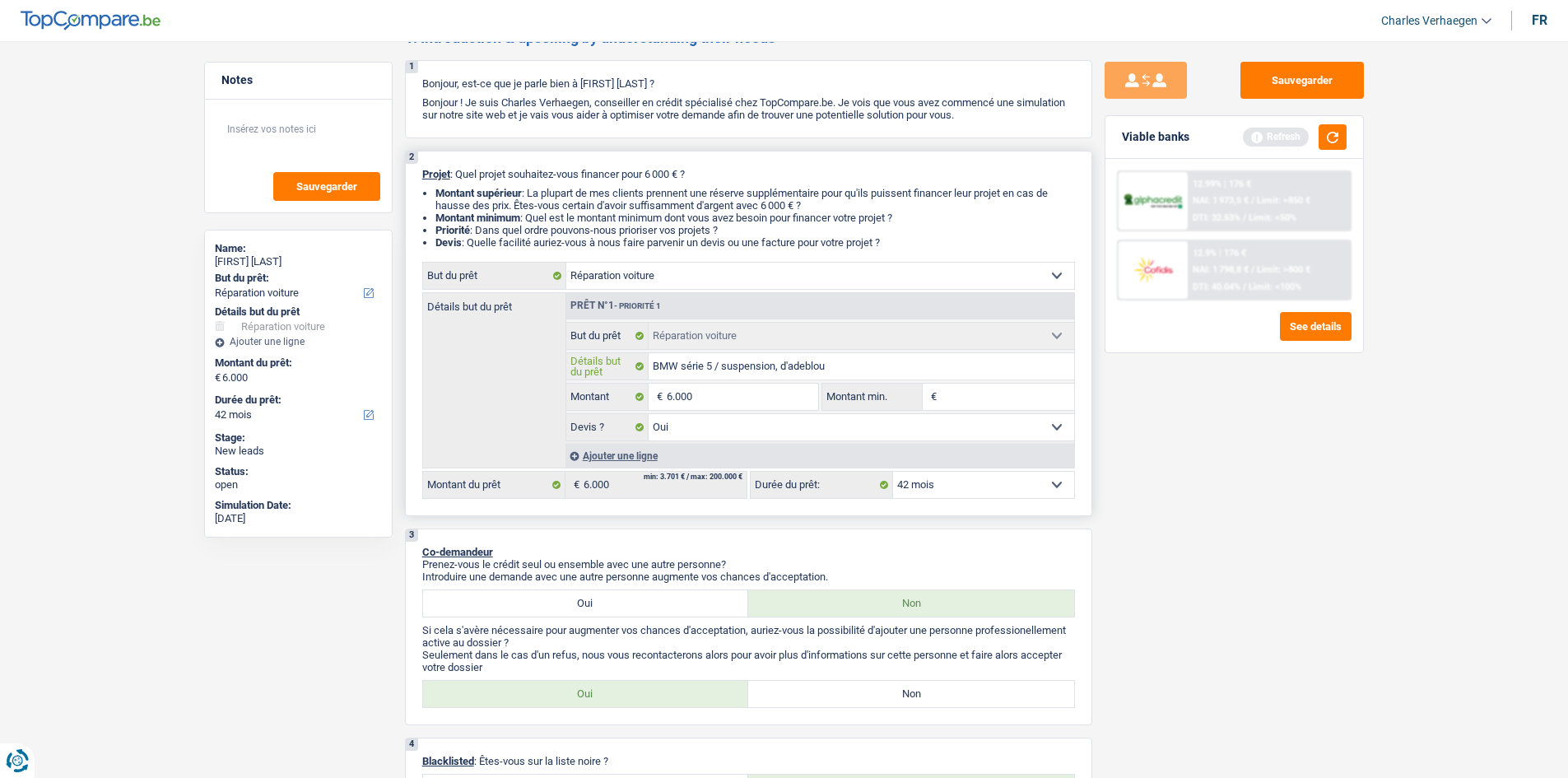 type on "BMW série 5 / suspension, d'adebloue" 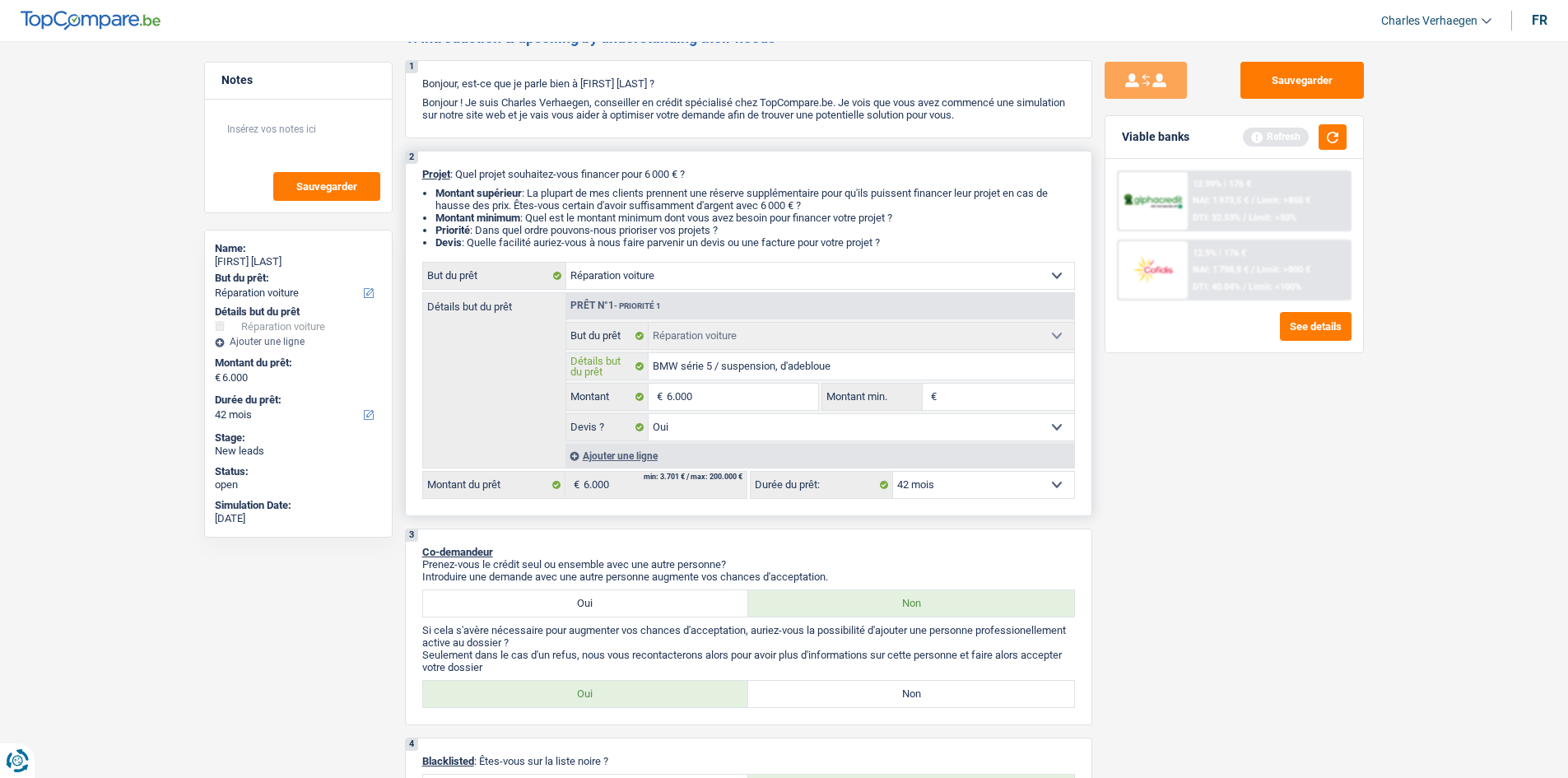 type on "BMW série 5 / suspension, d'adebloue," 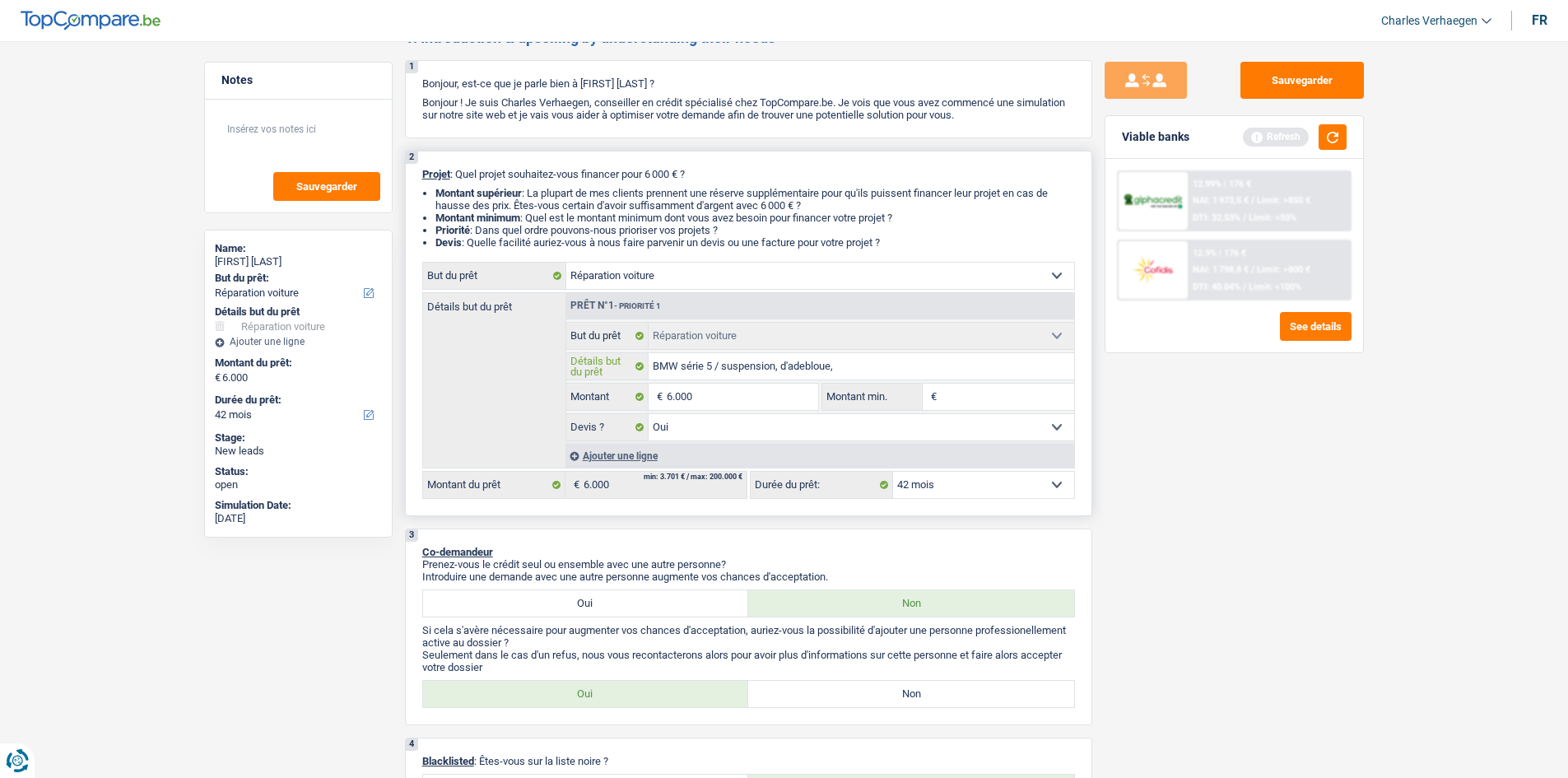 type on "BMW série 5 / suspension, d'adebloue," 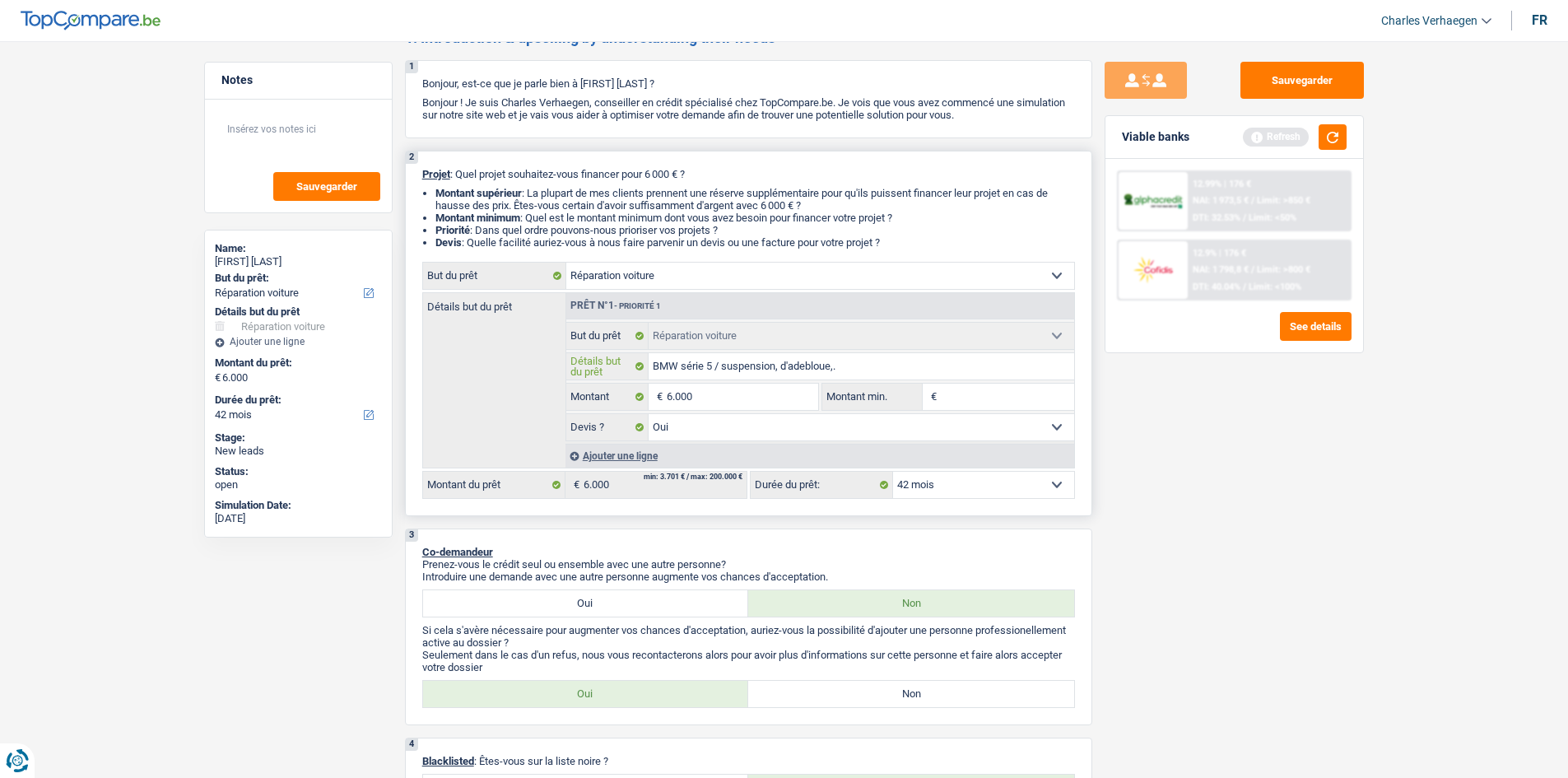 type on "BMW série 5 / suspension, d'adebloue," 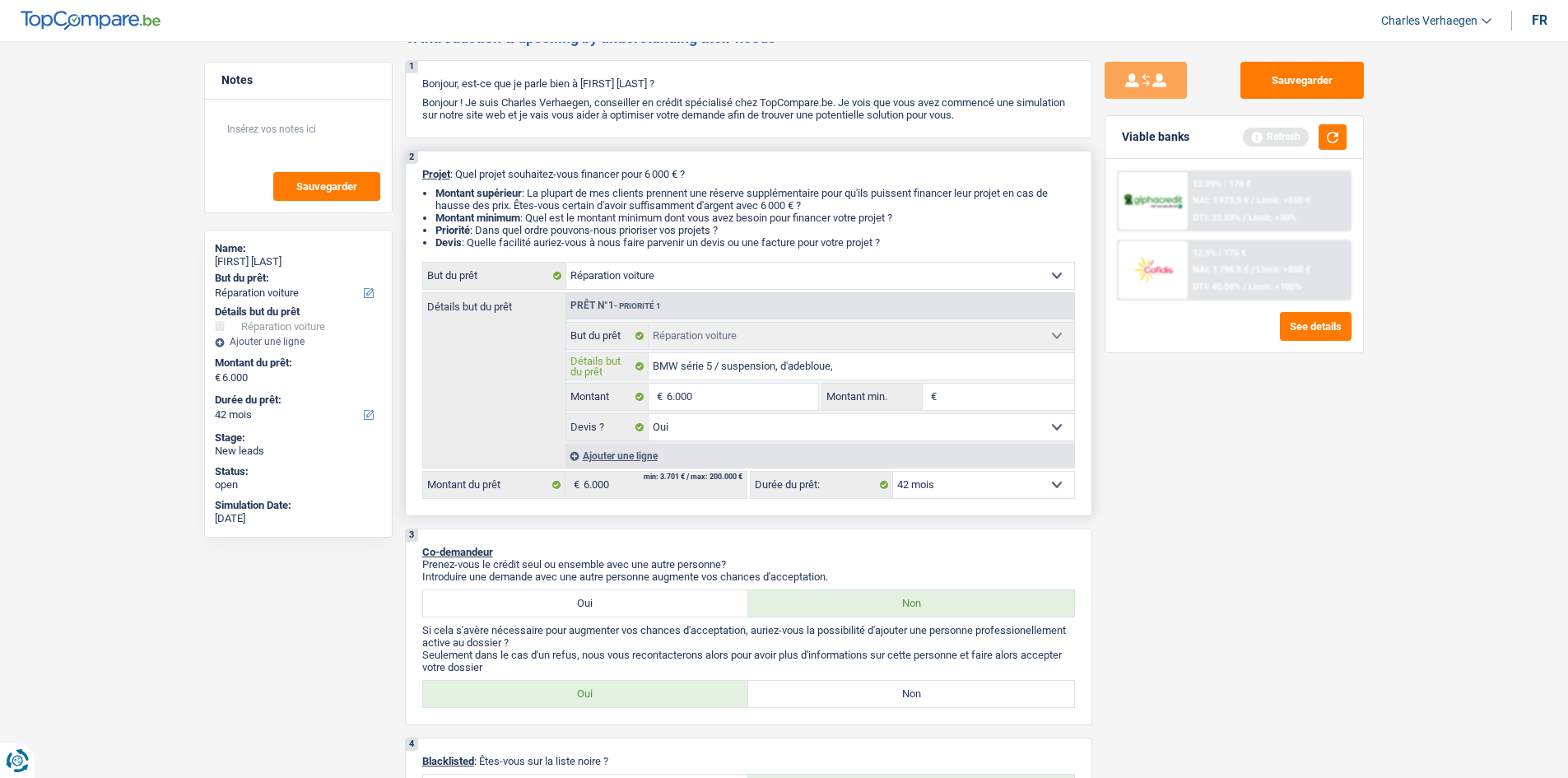 type on "BMW série 5 / suspension, d'adebloue" 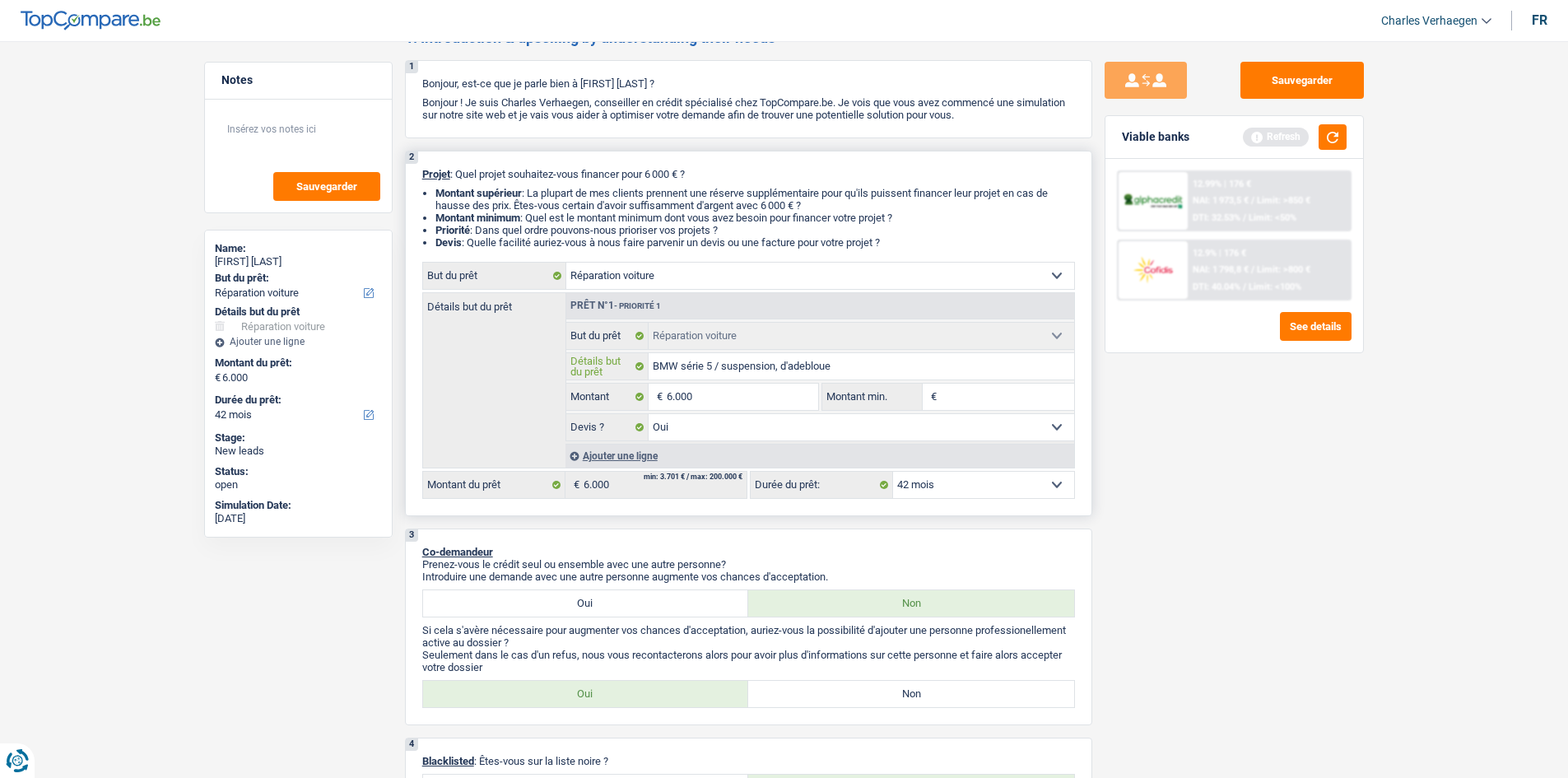 type on "BMW série 5 / suspension, d'adebloue." 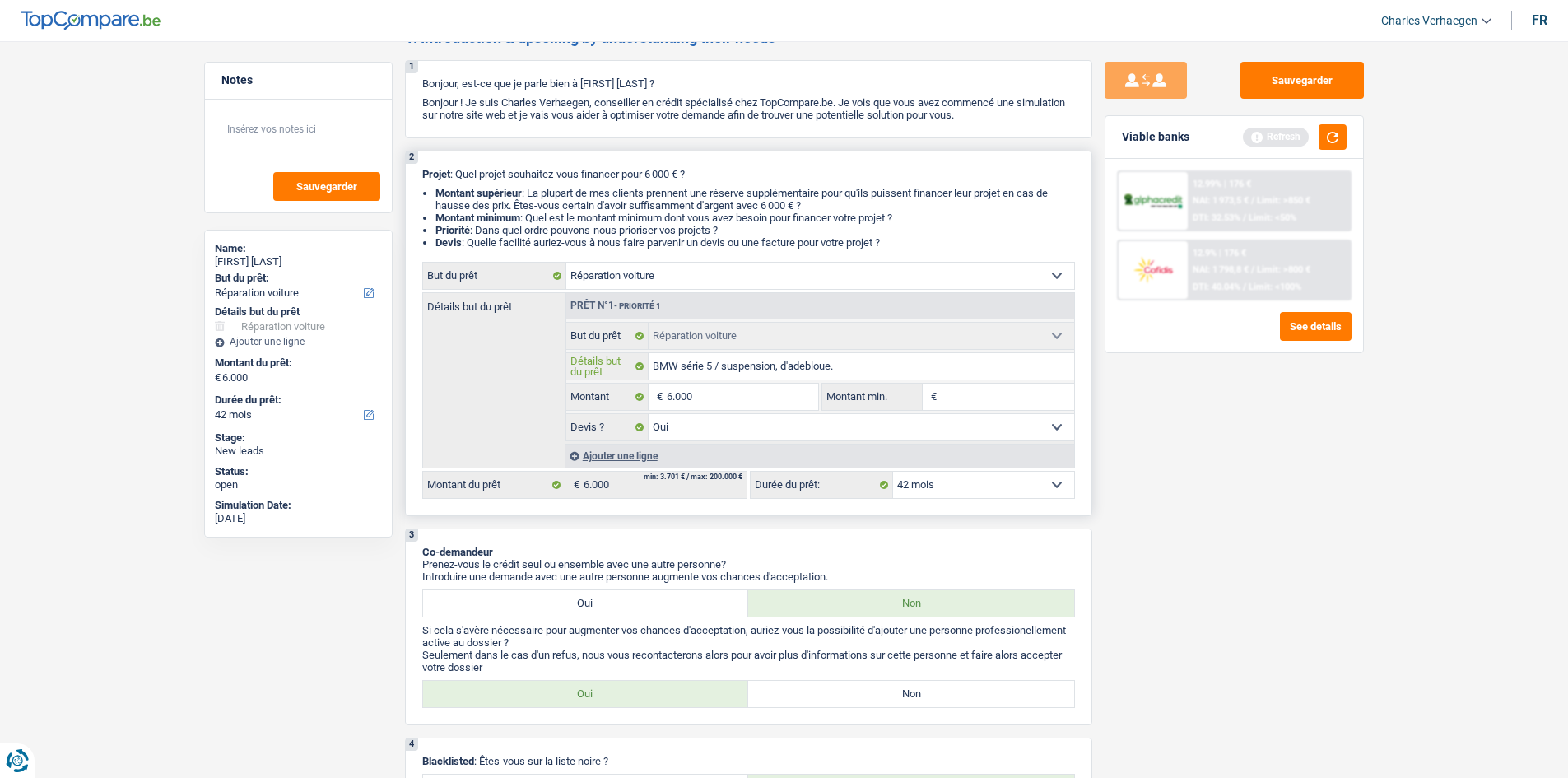type on "BMW série 5 / suspension, d'adebloue.." 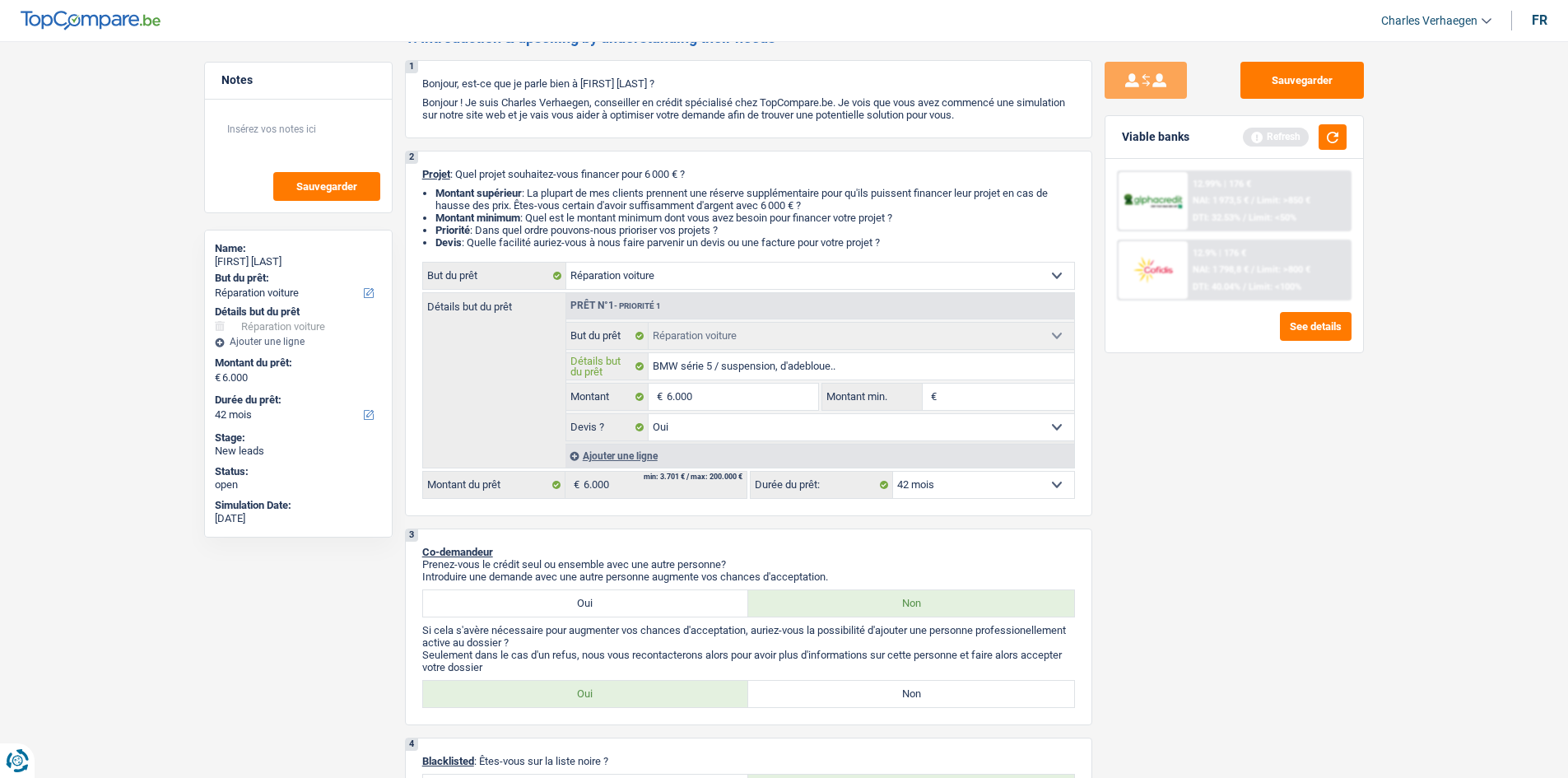 type on "BMW série 5 / suspension, d'adebloue..." 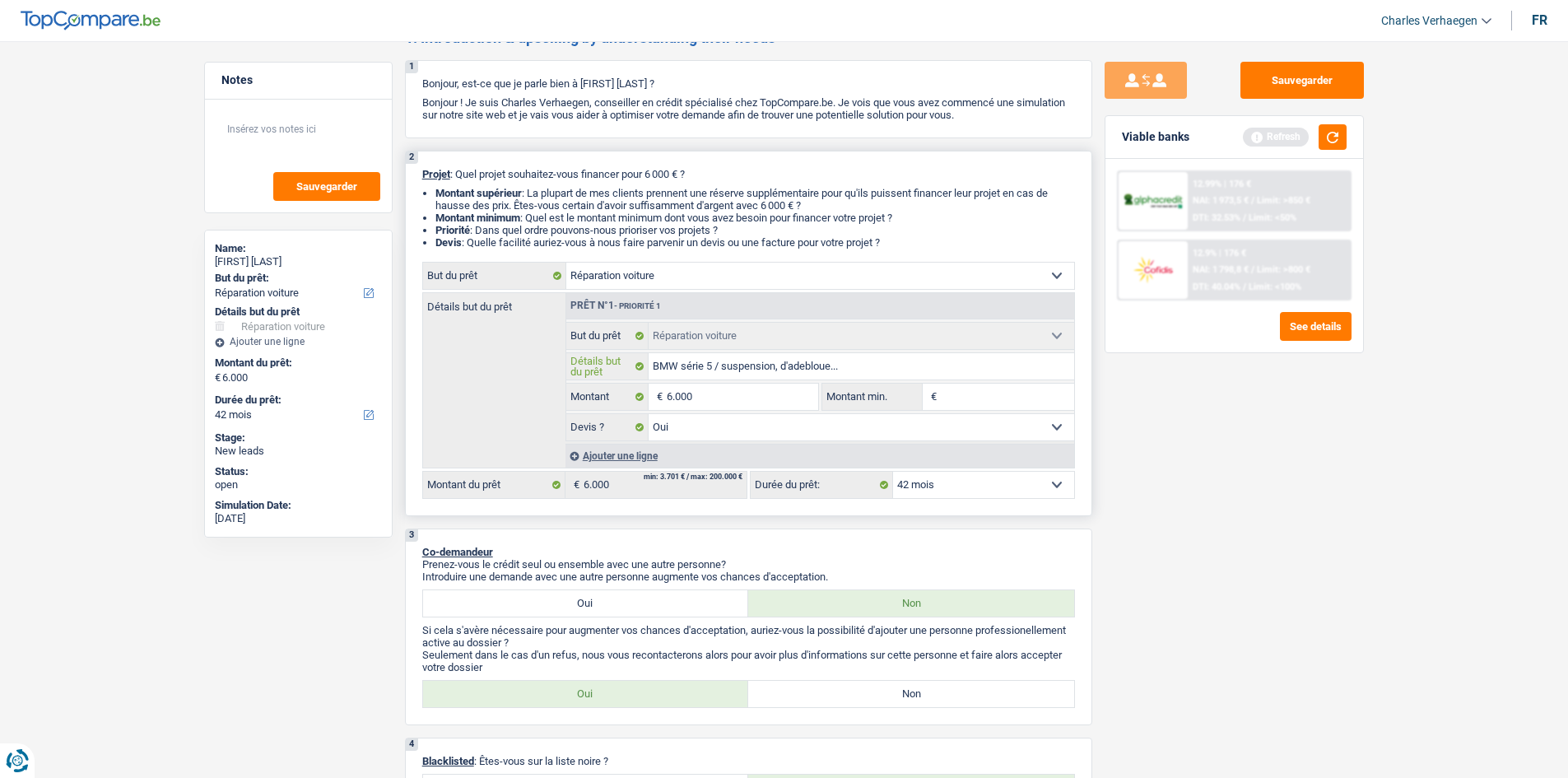 type on "BMW série 5 / suspension, d'adebloue..." 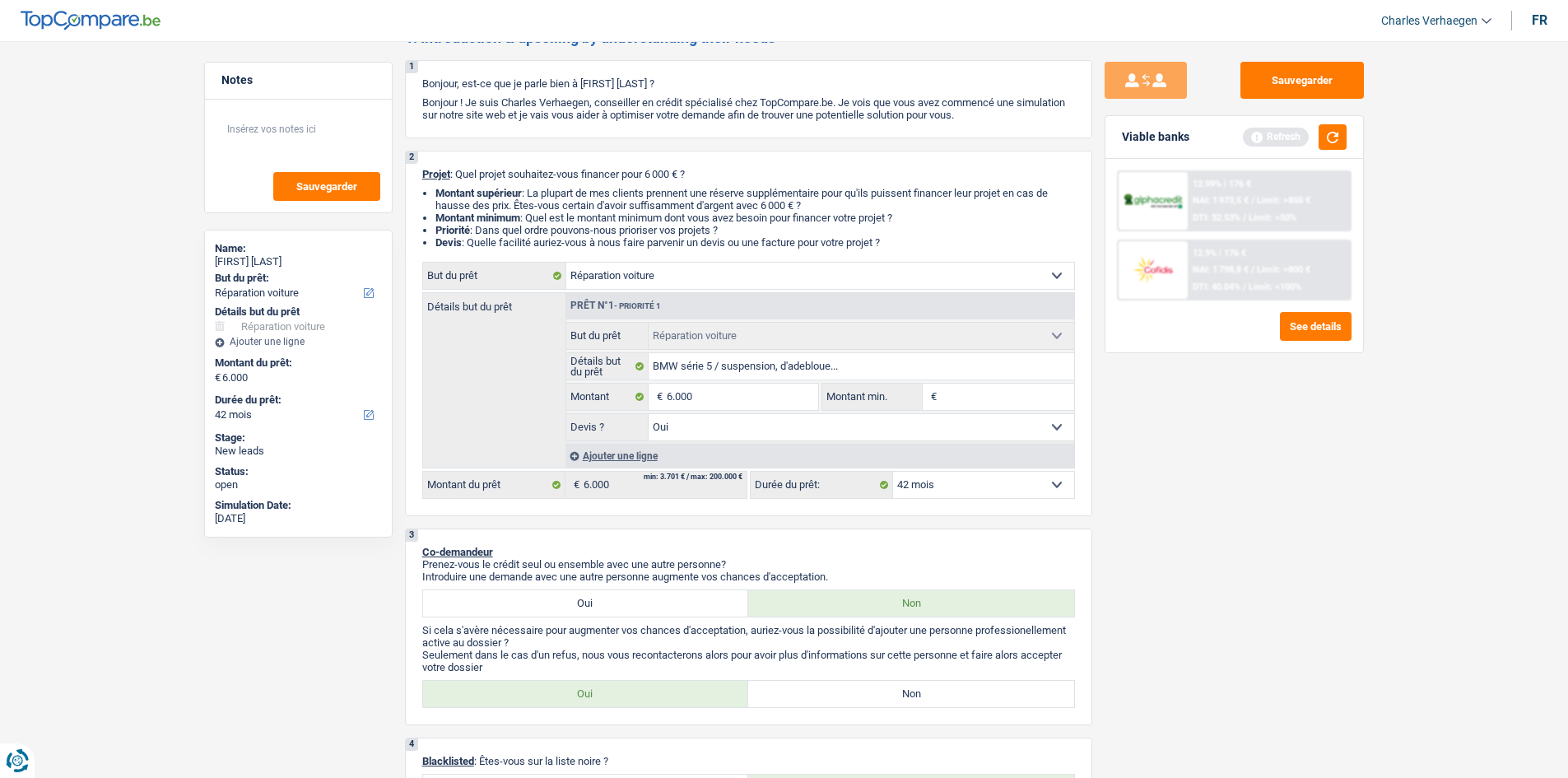 click on "Sauvegarder
Viable banks
Refresh
12.99% | 176 €
NAI: 1 973,5 €
/
Limit: >850 €
DTI: 32.53%
/
Limit: <50%
12.9% | 176 €
NAI: 1 798,8 €
/
Limit: >800 €
DTI: 40.04%
/
Limit: <100%" at bounding box center [1234, 404] 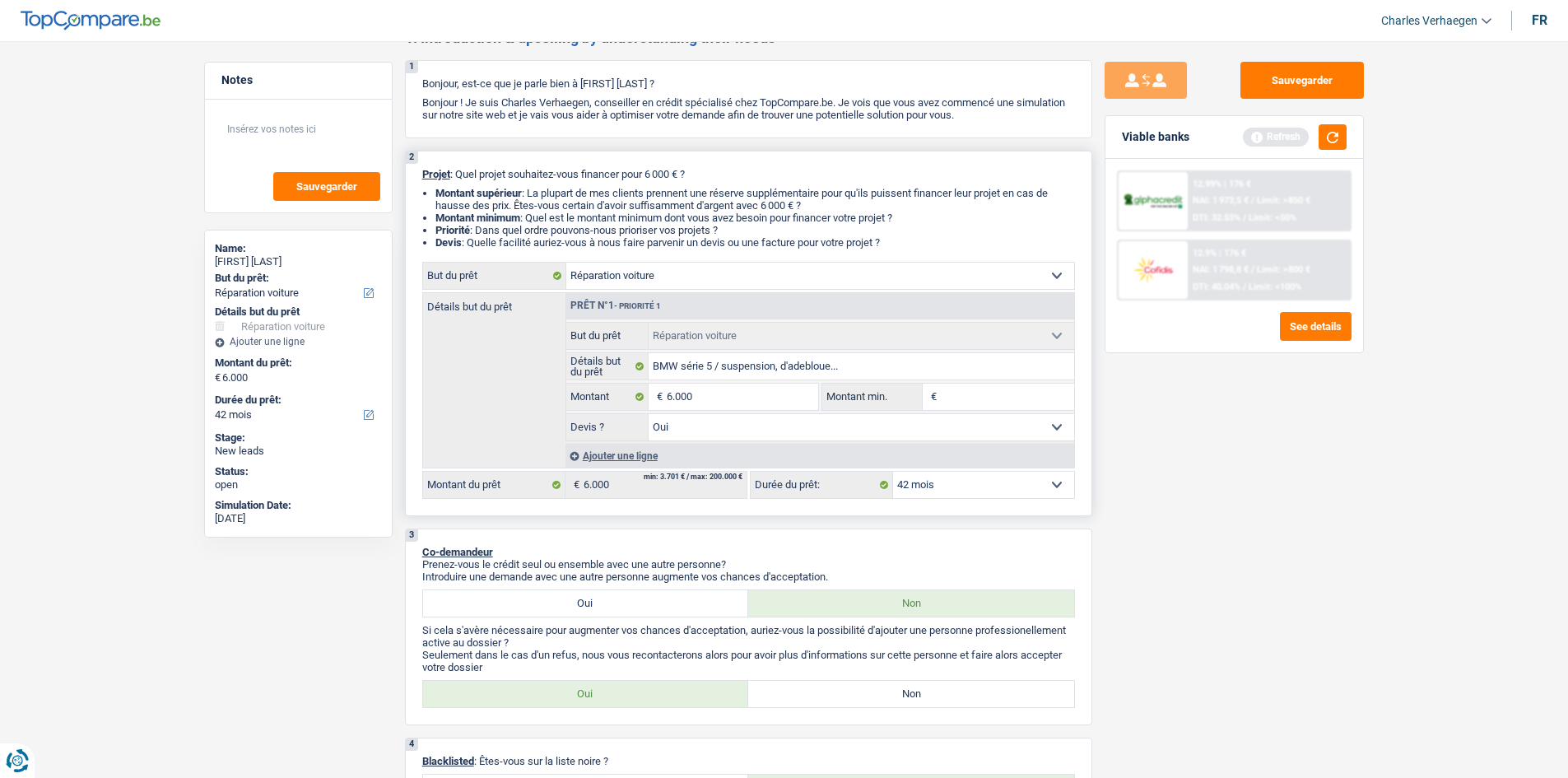 click on "Oui Non Non répondu
Sélectionner une option" at bounding box center (861, 427) 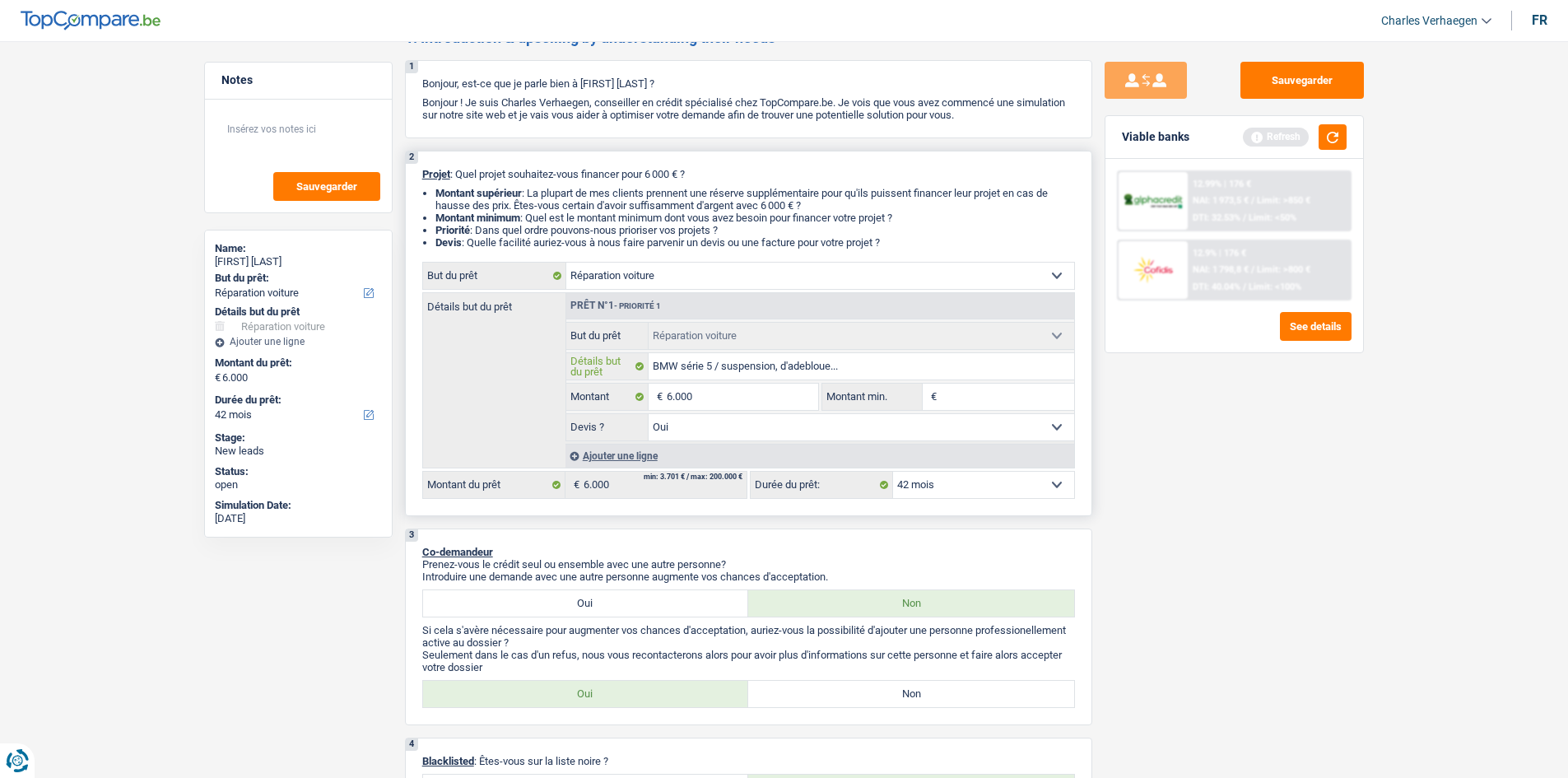 click on "BMW série 5 / suspension, d'adebloue..." at bounding box center [861, 366] 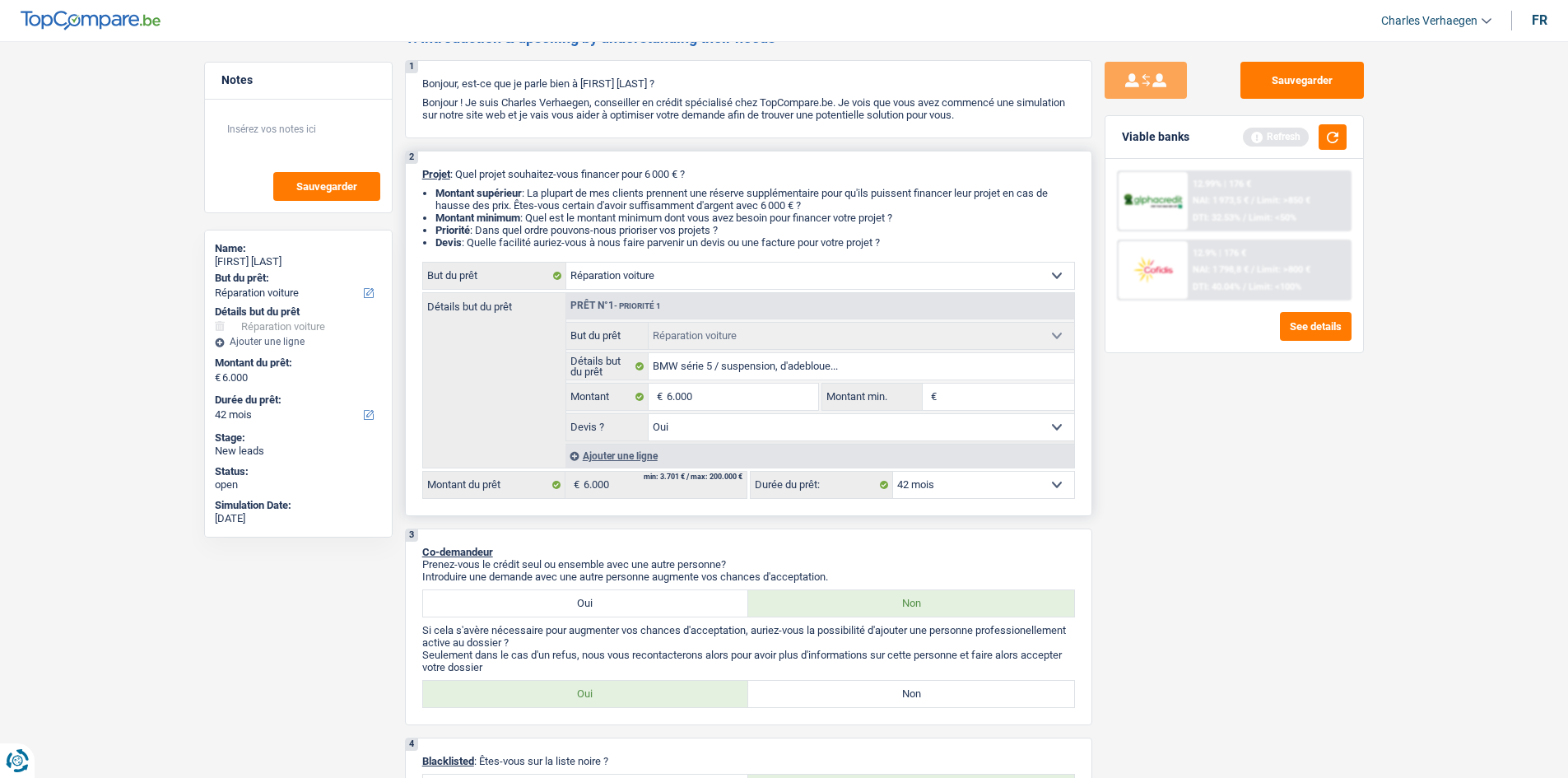 click on "Ajouter une ligne" at bounding box center [820, 455] 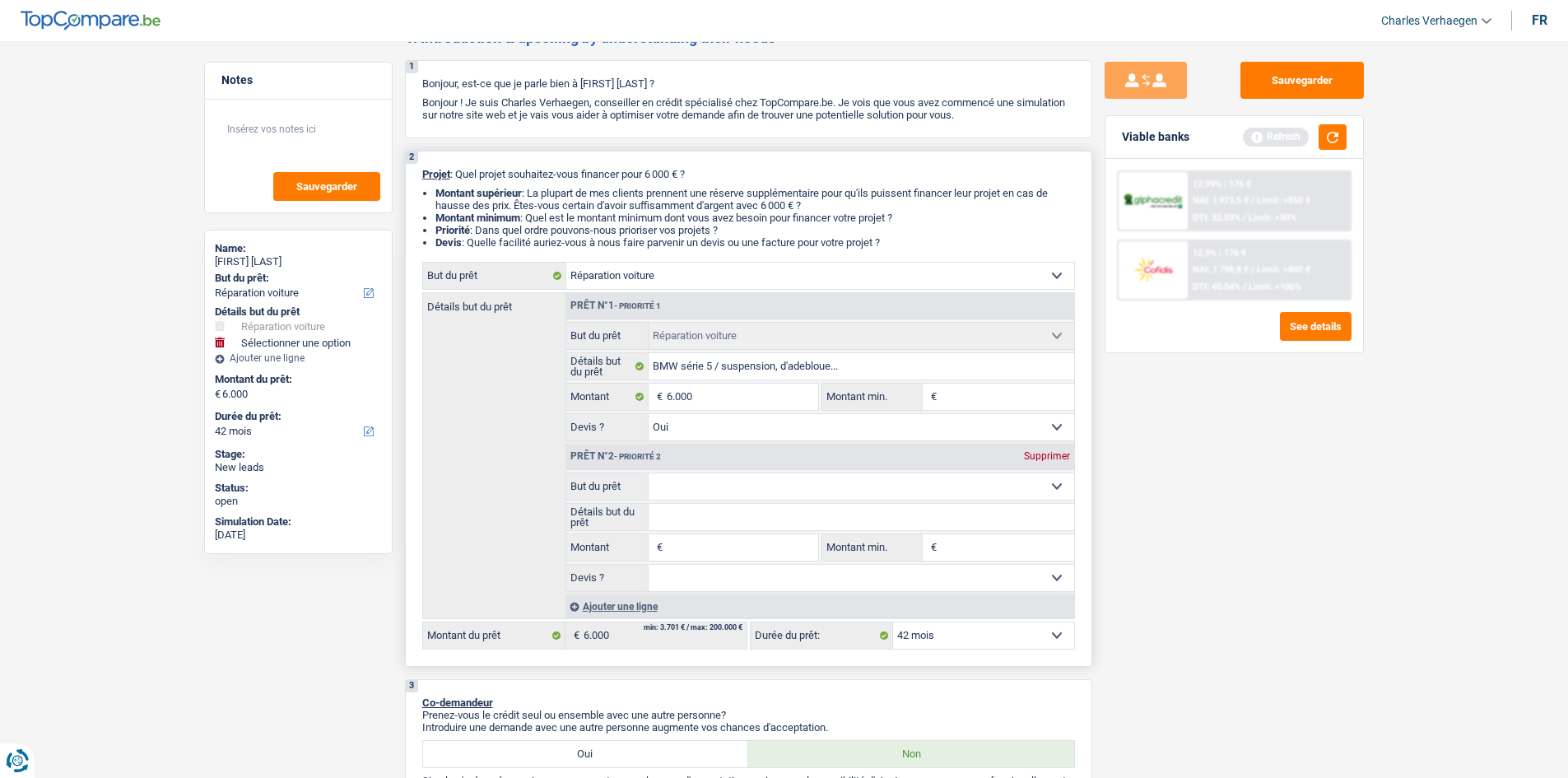 click on "Confort maison: meubles, textile, peinture, électroménager, outillage non-professionnel Hifi, multimédia, gsm, ordinateur Aménagement: frais d'installation, déménagement Evénement familial: naissance, mariage, divorce, communion, décès Frais médicaux Frais d'études Frais permis de conduire Loisirs: voyage, sport, musique Rafraîchissement: petits travaux maison et jardin Frais judiciaires Réparation voiture Prêt rénovation (non disponible pour les non-propriétaires) Prêt énergie (non disponible pour les non-propriétaires) Prêt voiture Taxes, impôts non professionnels Rénovation bien à l'étranger Dettes familiales Assurance Autre
Sélectionner une option" at bounding box center [861, 487] 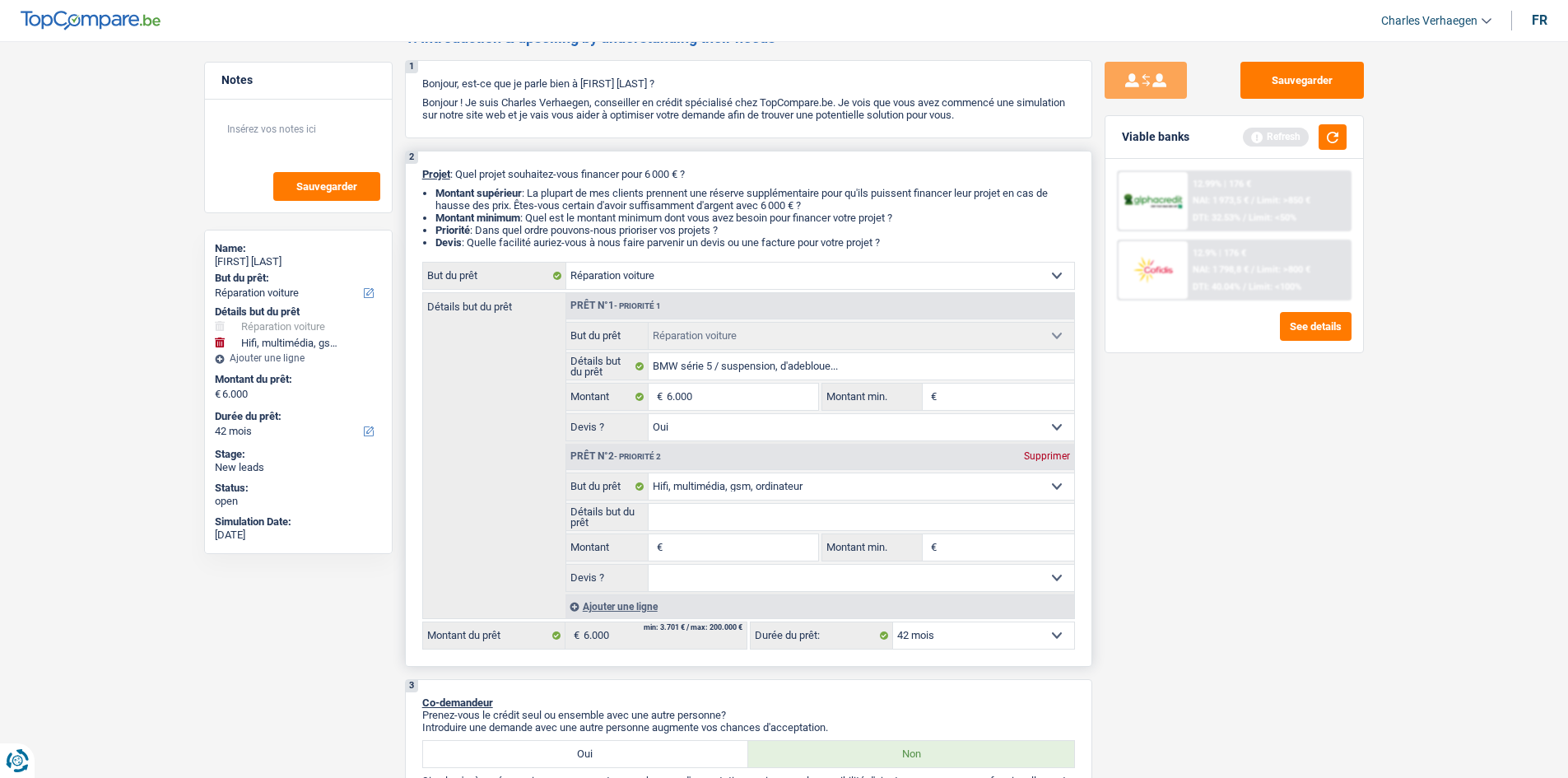 click on "Montant" at bounding box center [742, 547] 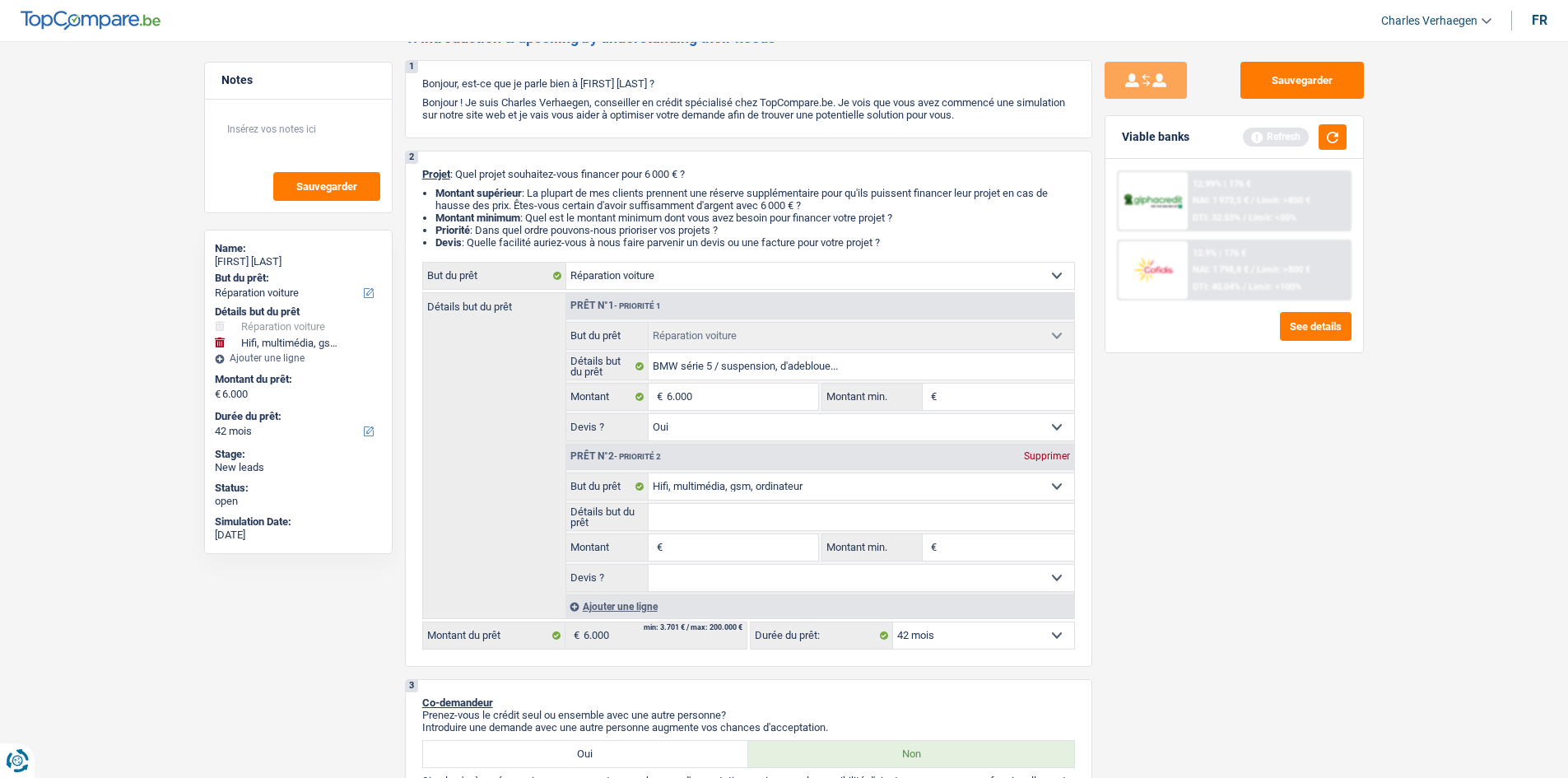 type on "2" 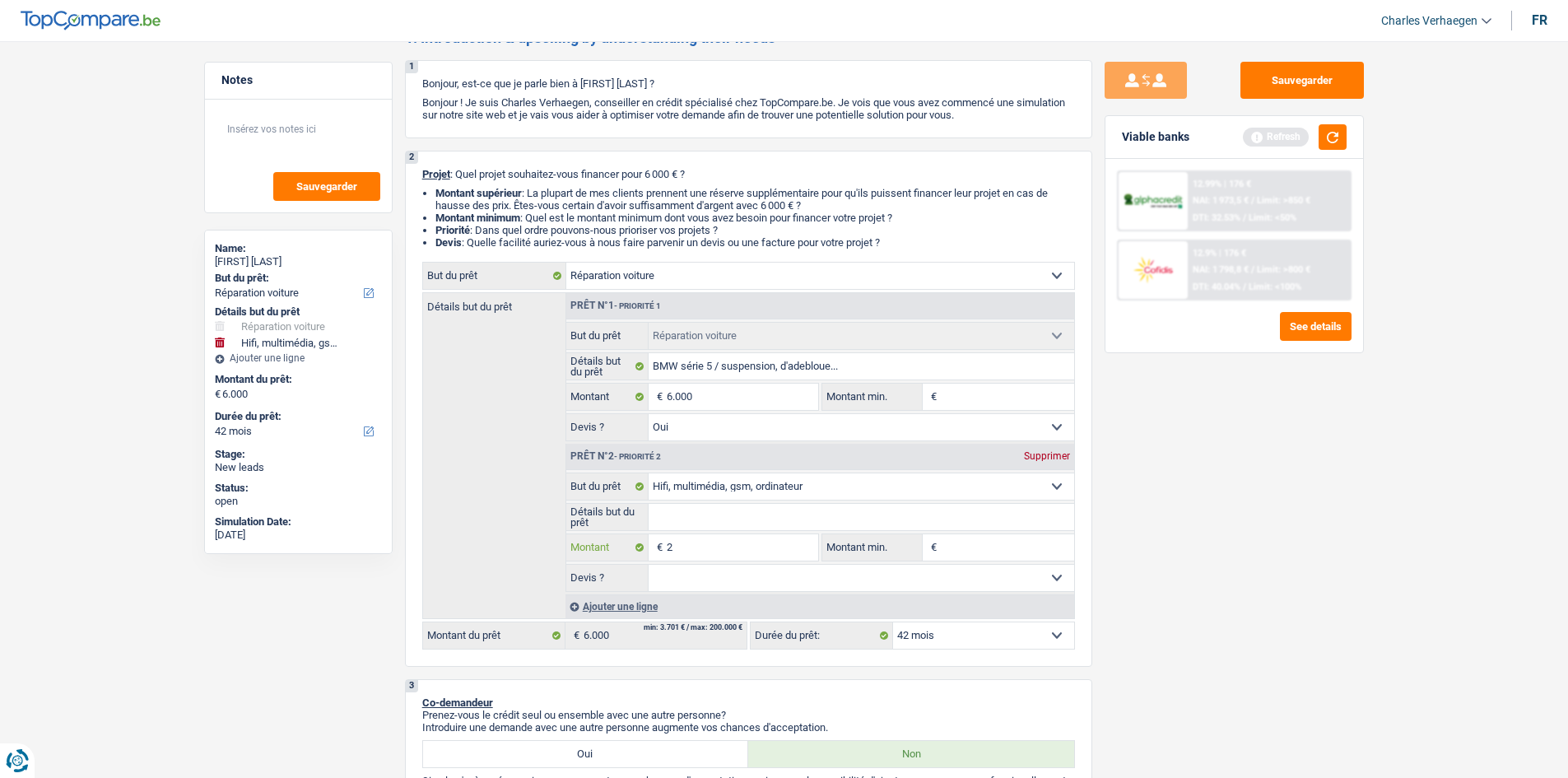 type on "20" 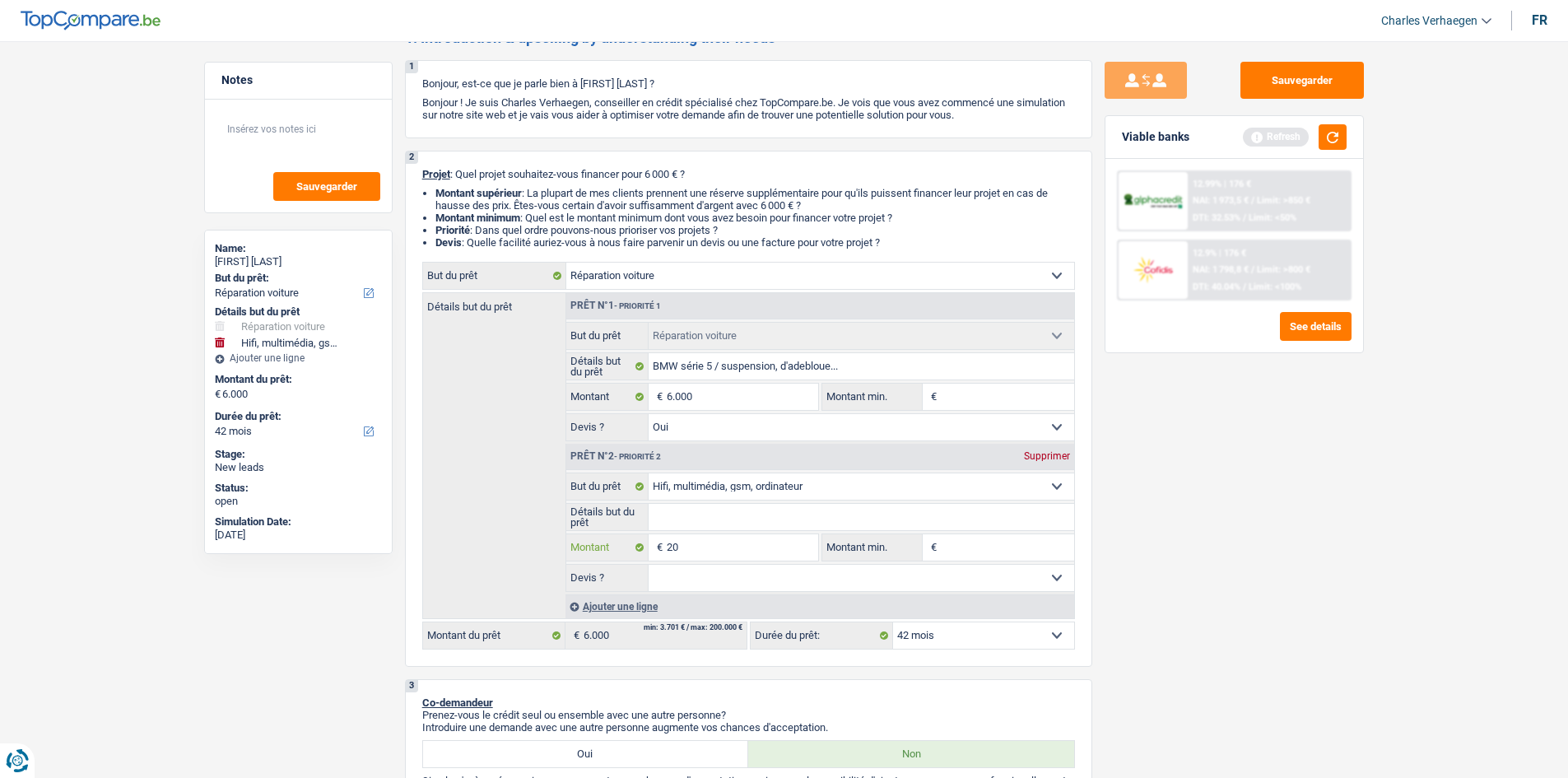 type on "200" 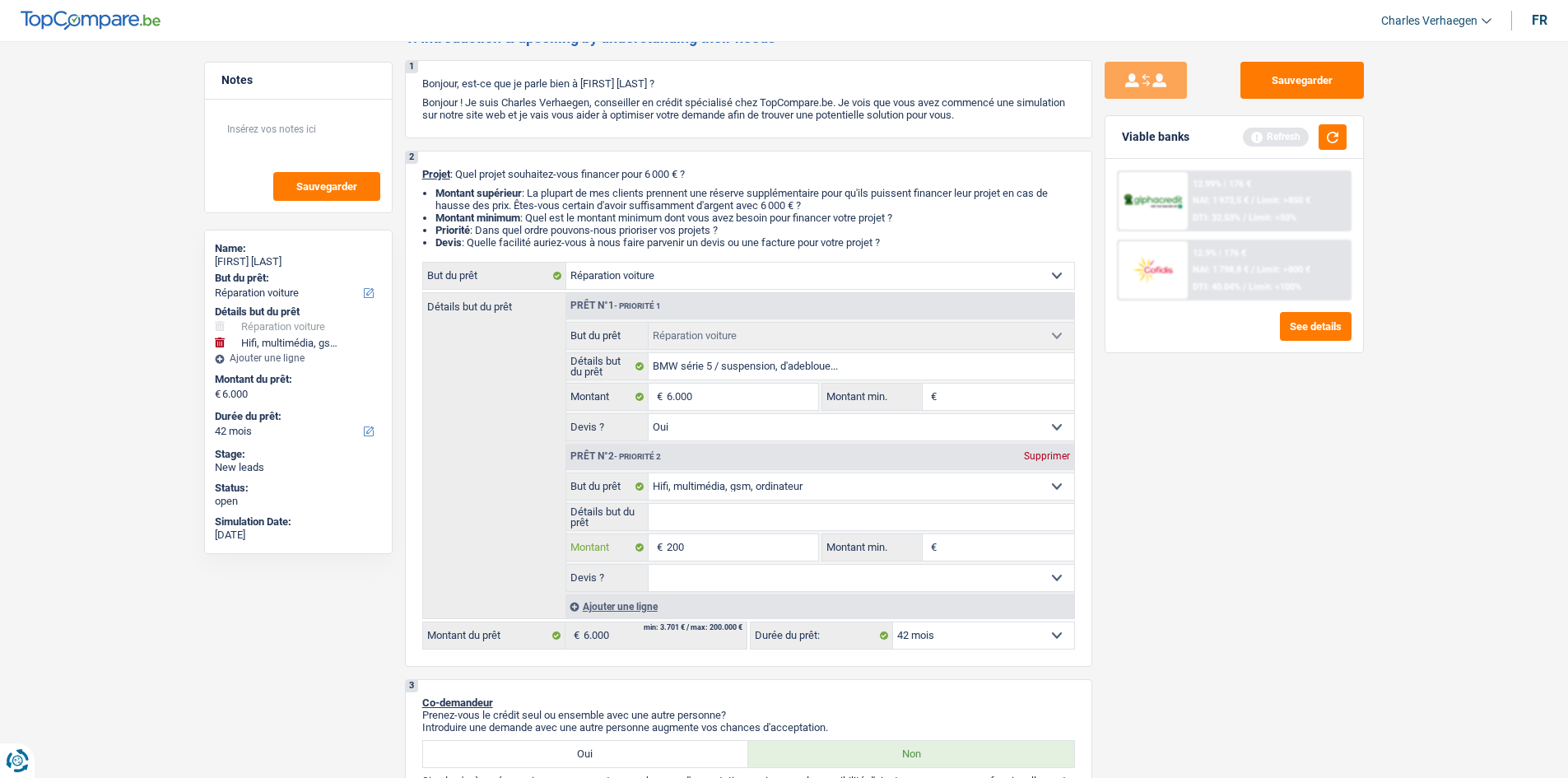 type on "2.000" 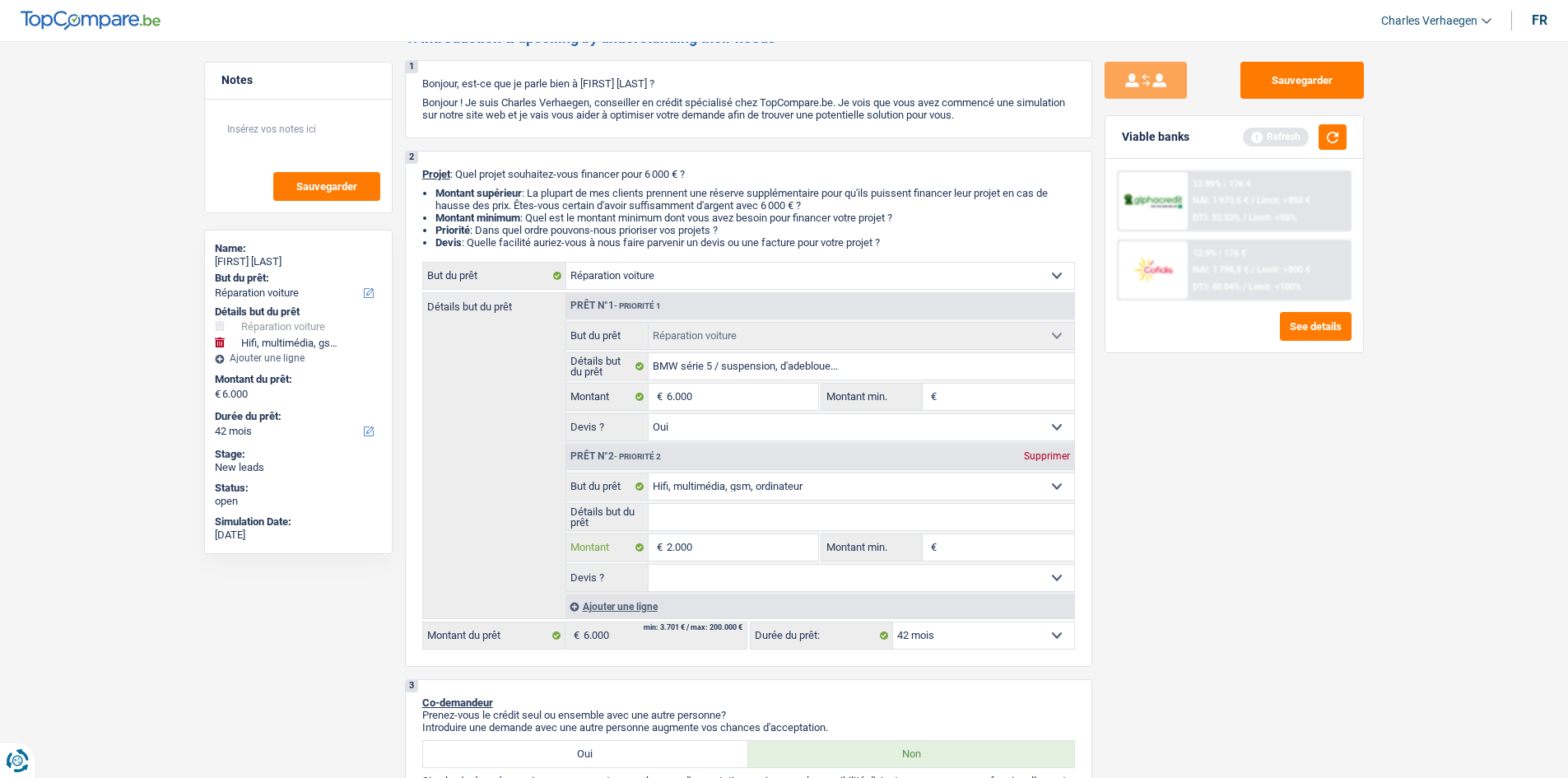 type on "2.000" 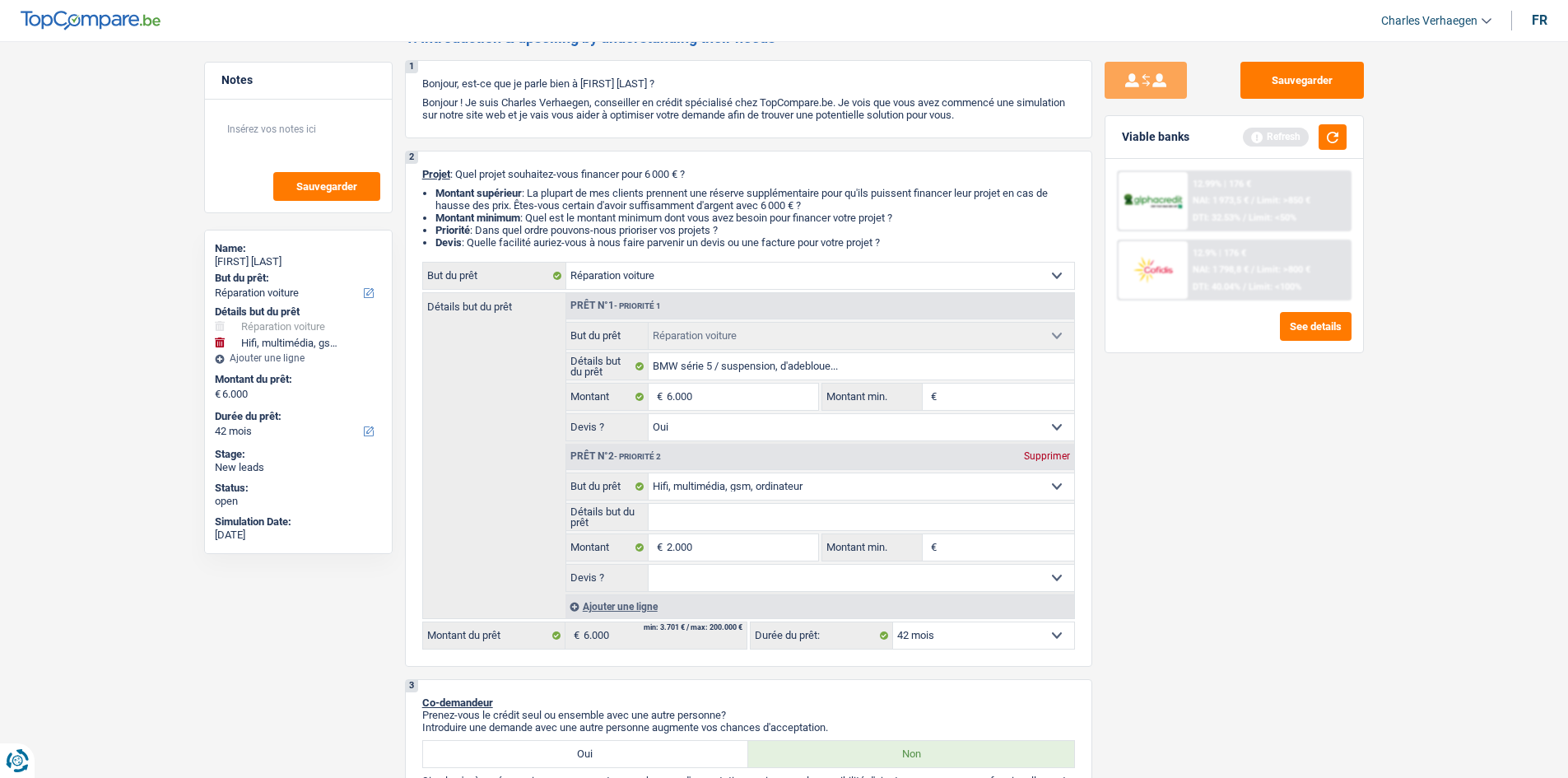 type on "8.000" 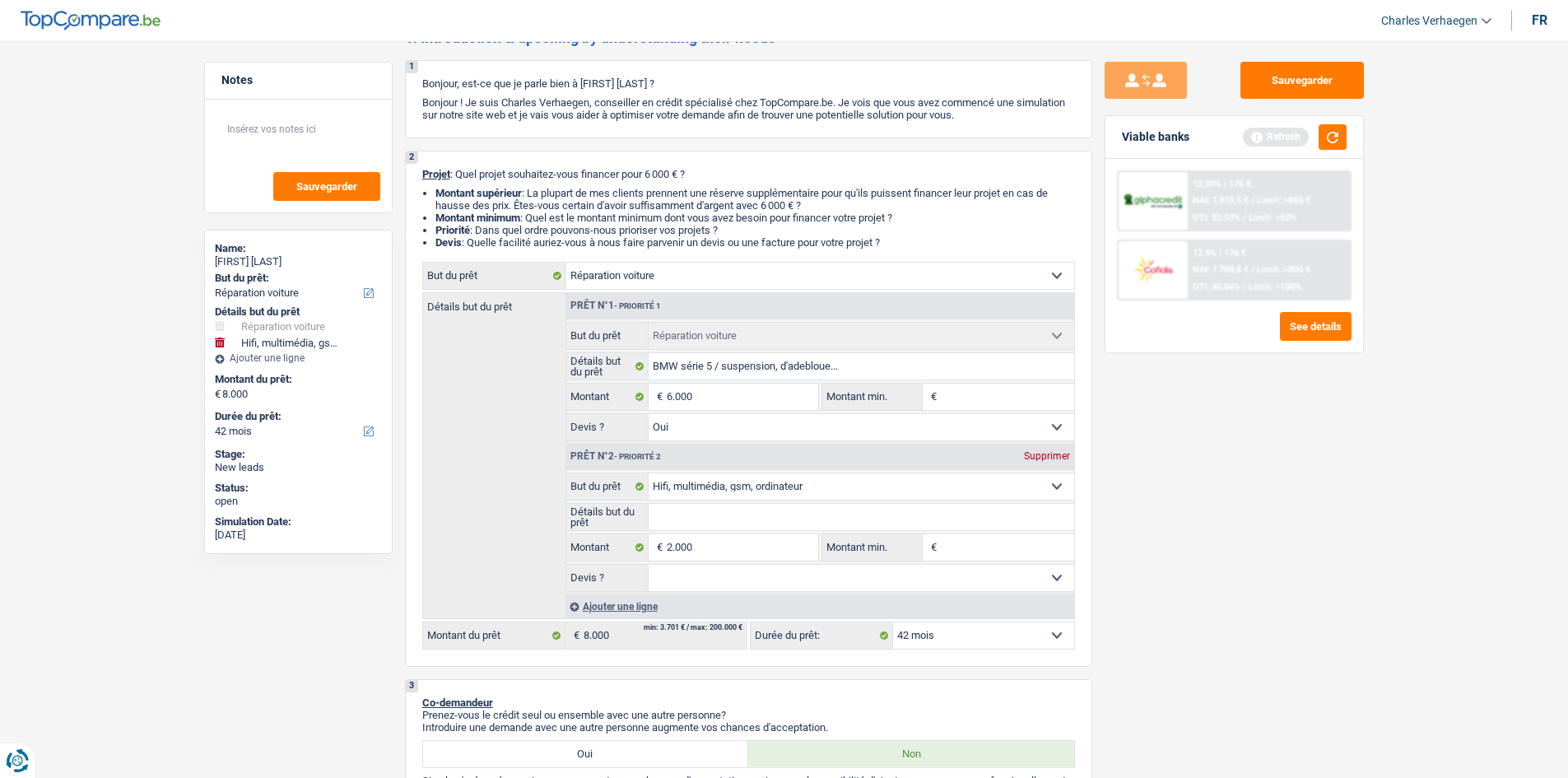 click on "Sauvegarder
Viable banks
Refresh
12.99% | 176 €
NAI: 1 973,5 €
/
Limit: >850 €
DTI: 32.53%
/
Limit: <50%
12.9% | 176 €
NAI: 1 798,8 €
/
Limit: >800 €
DTI: 40.04%
/
Limit: <100%" at bounding box center (1234, 404) 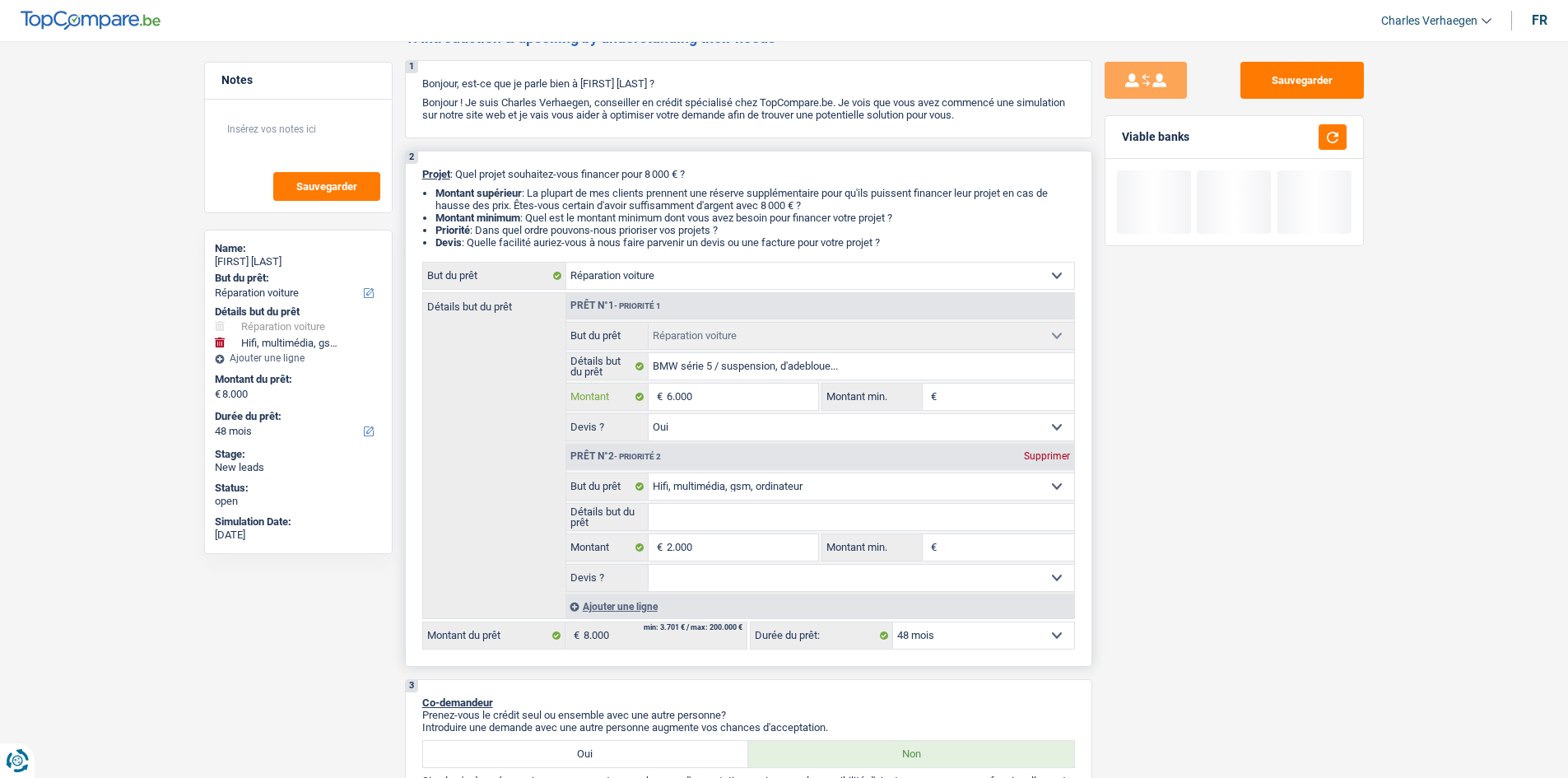 click on "6.000" at bounding box center (742, 397) 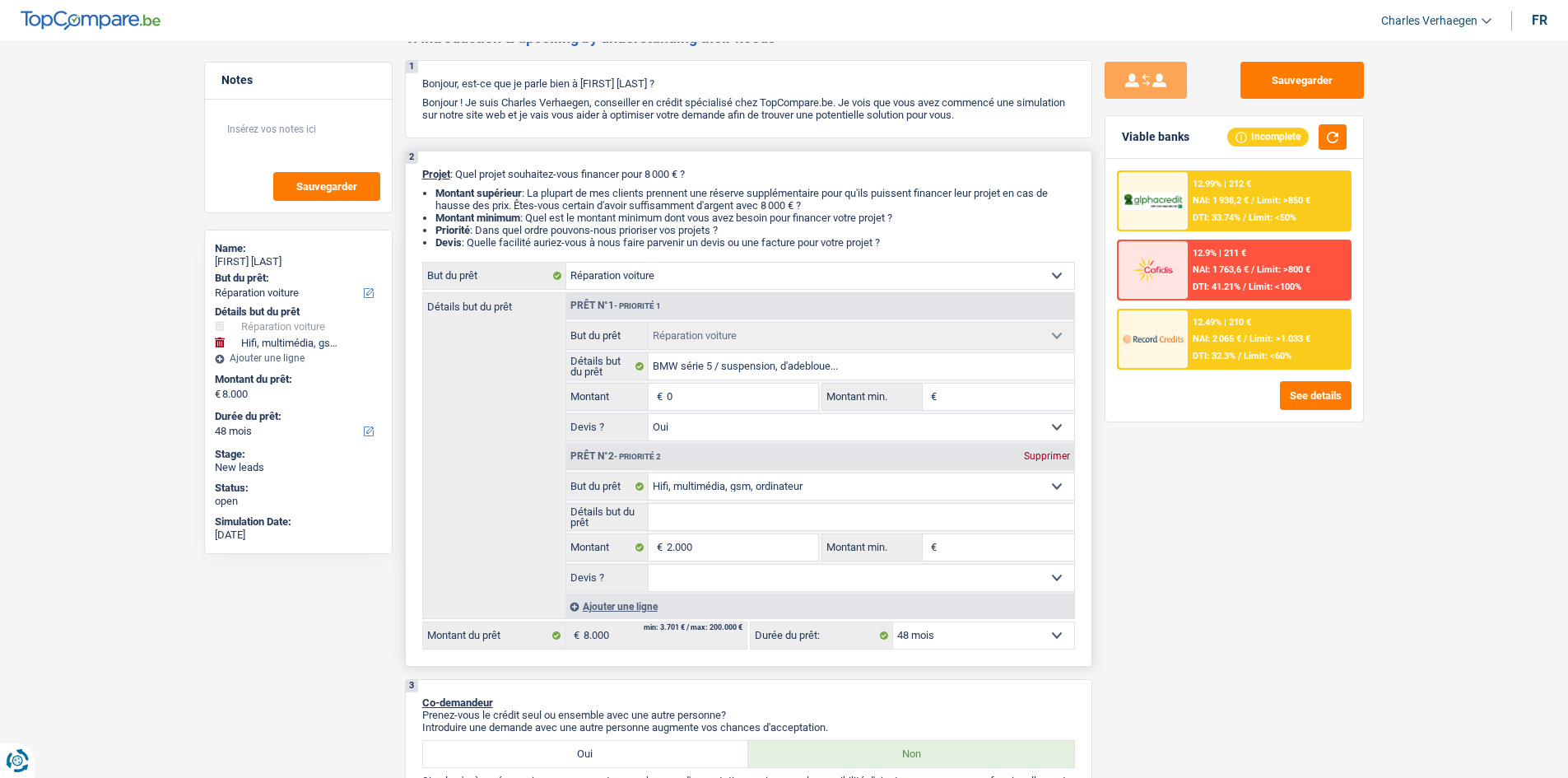 type on "40" 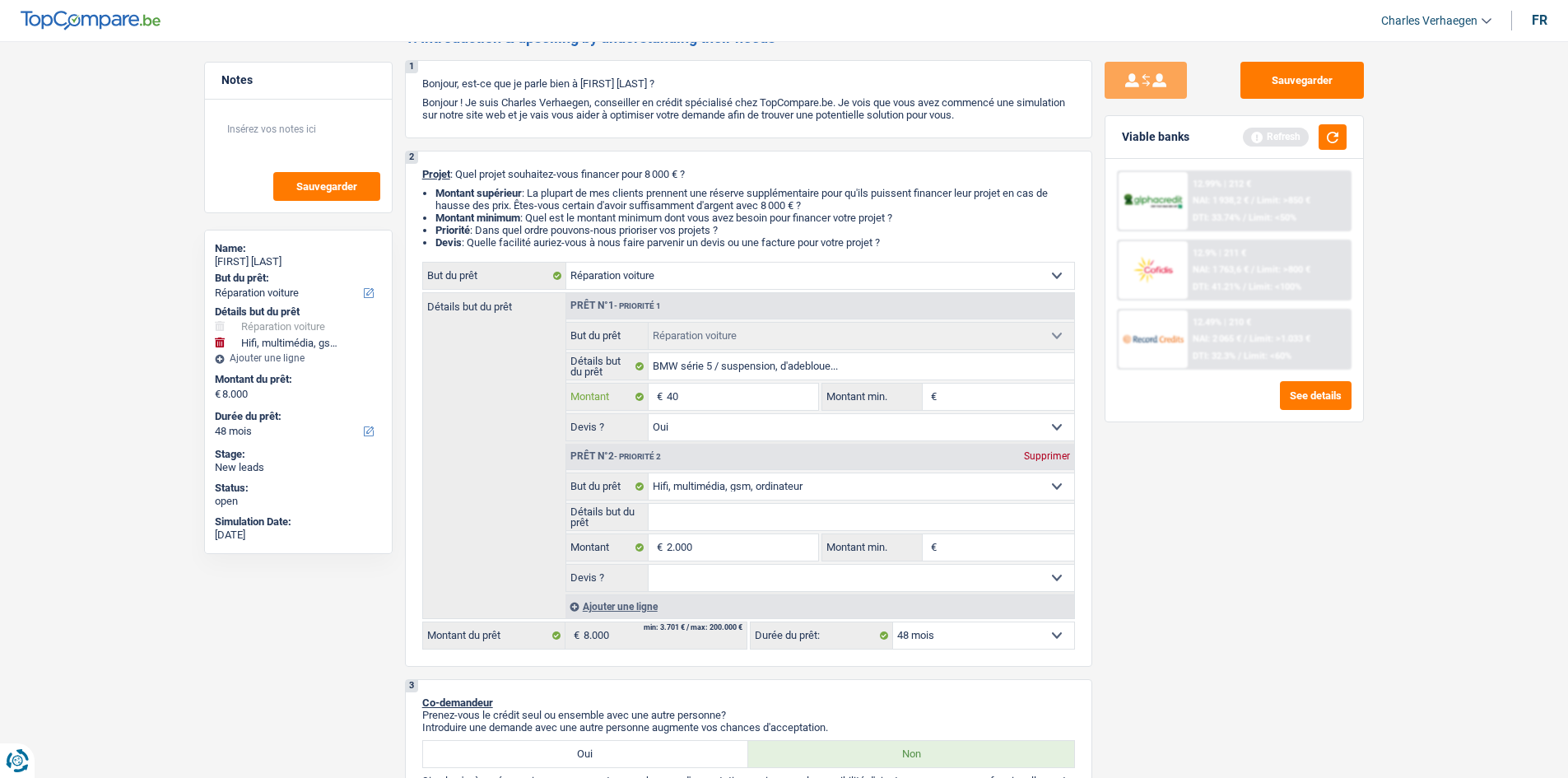 type on "40" 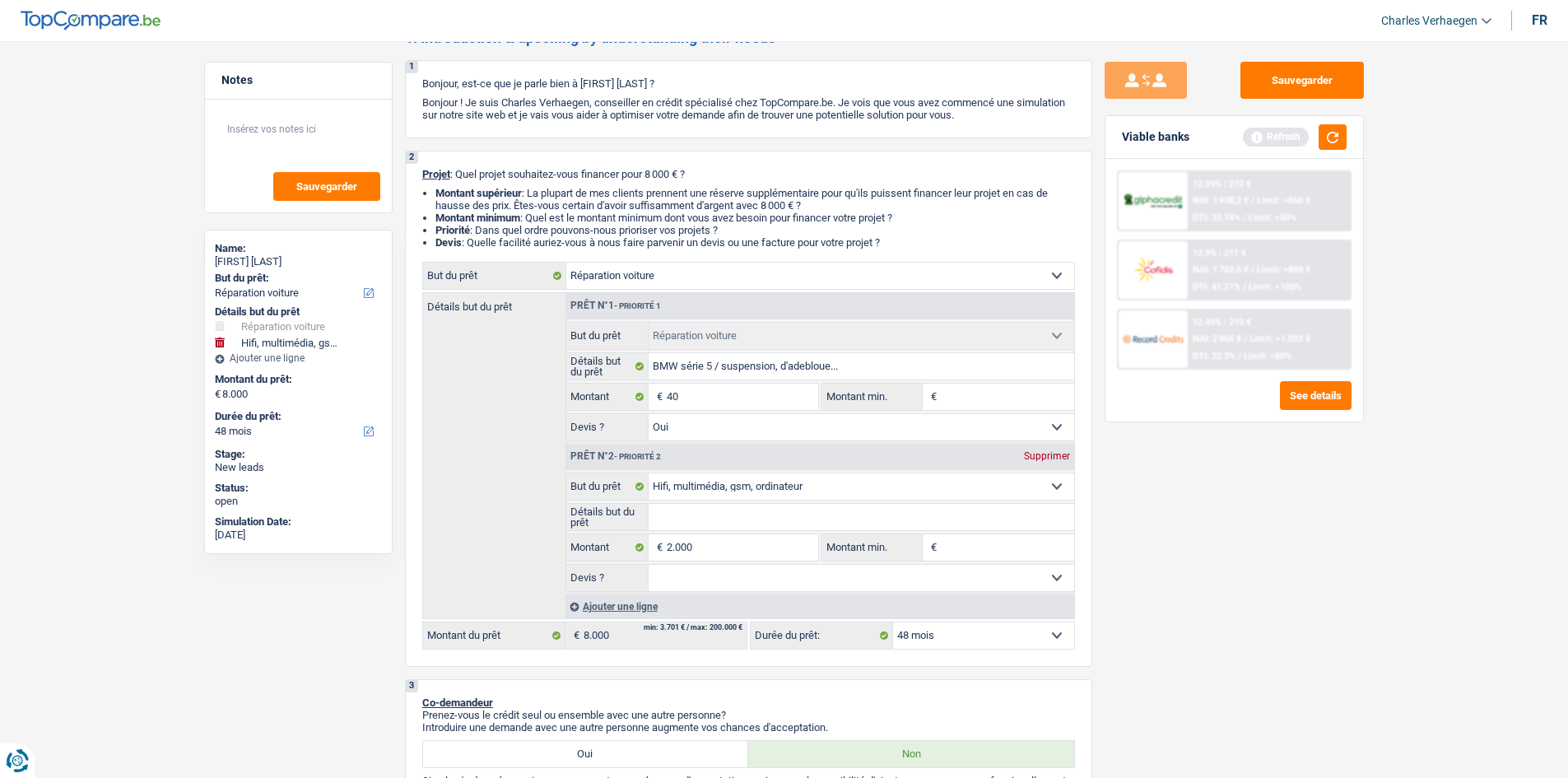 type on "2.040" 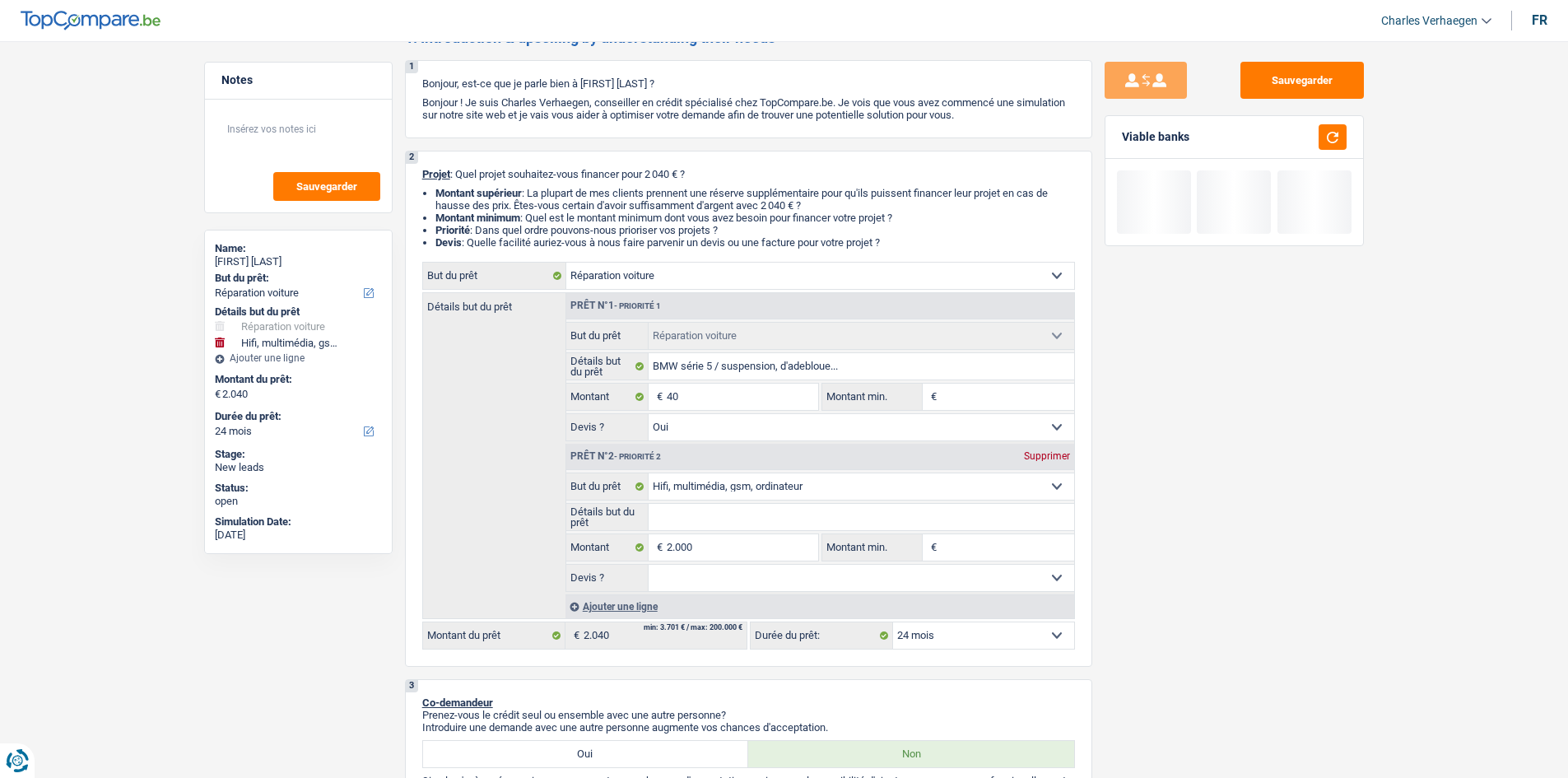 drag, startPoint x: 1398, startPoint y: 569, endPoint x: 1377, endPoint y: 565, distance: 21.377558 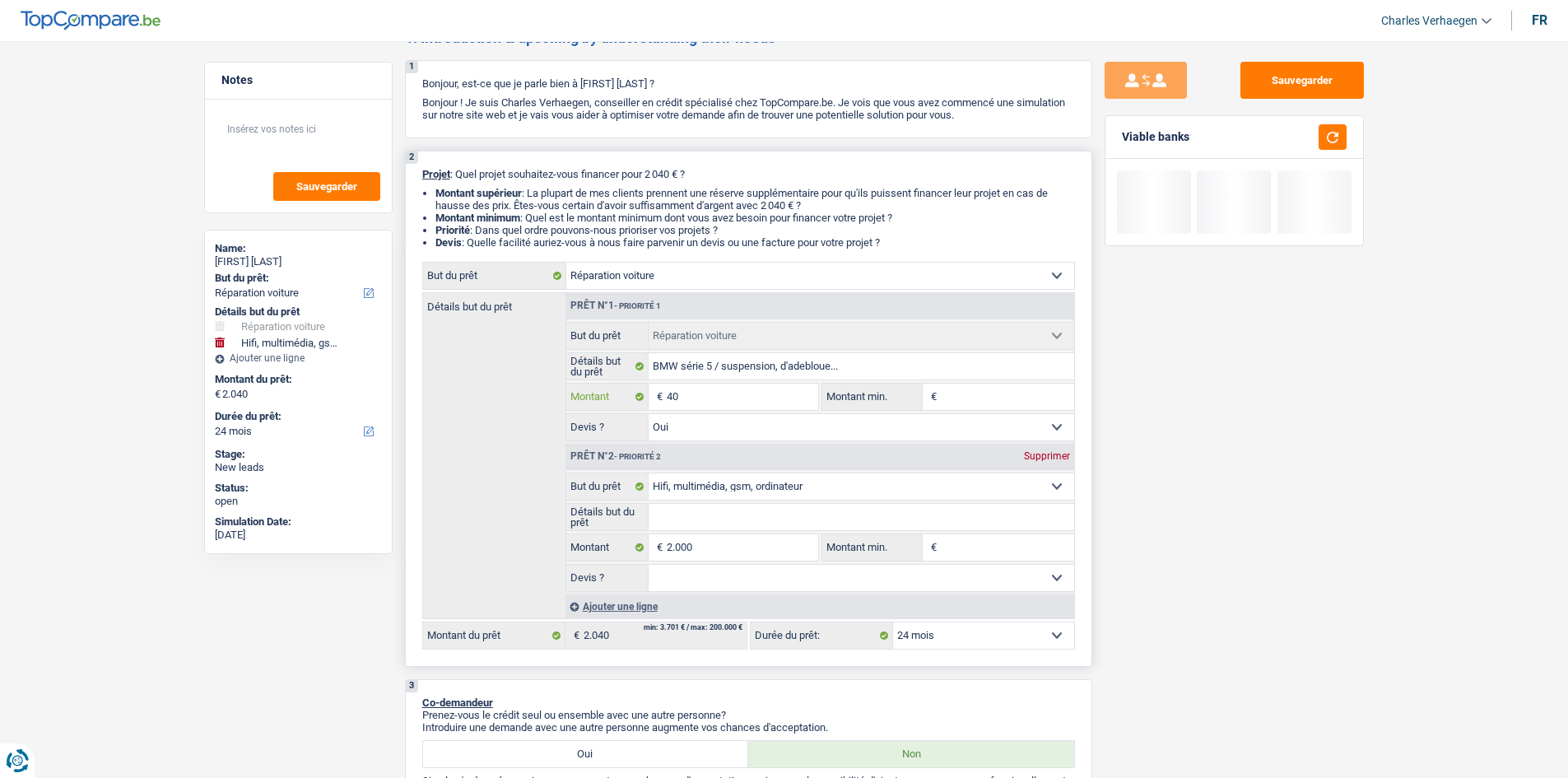 click on "40" at bounding box center (742, 397) 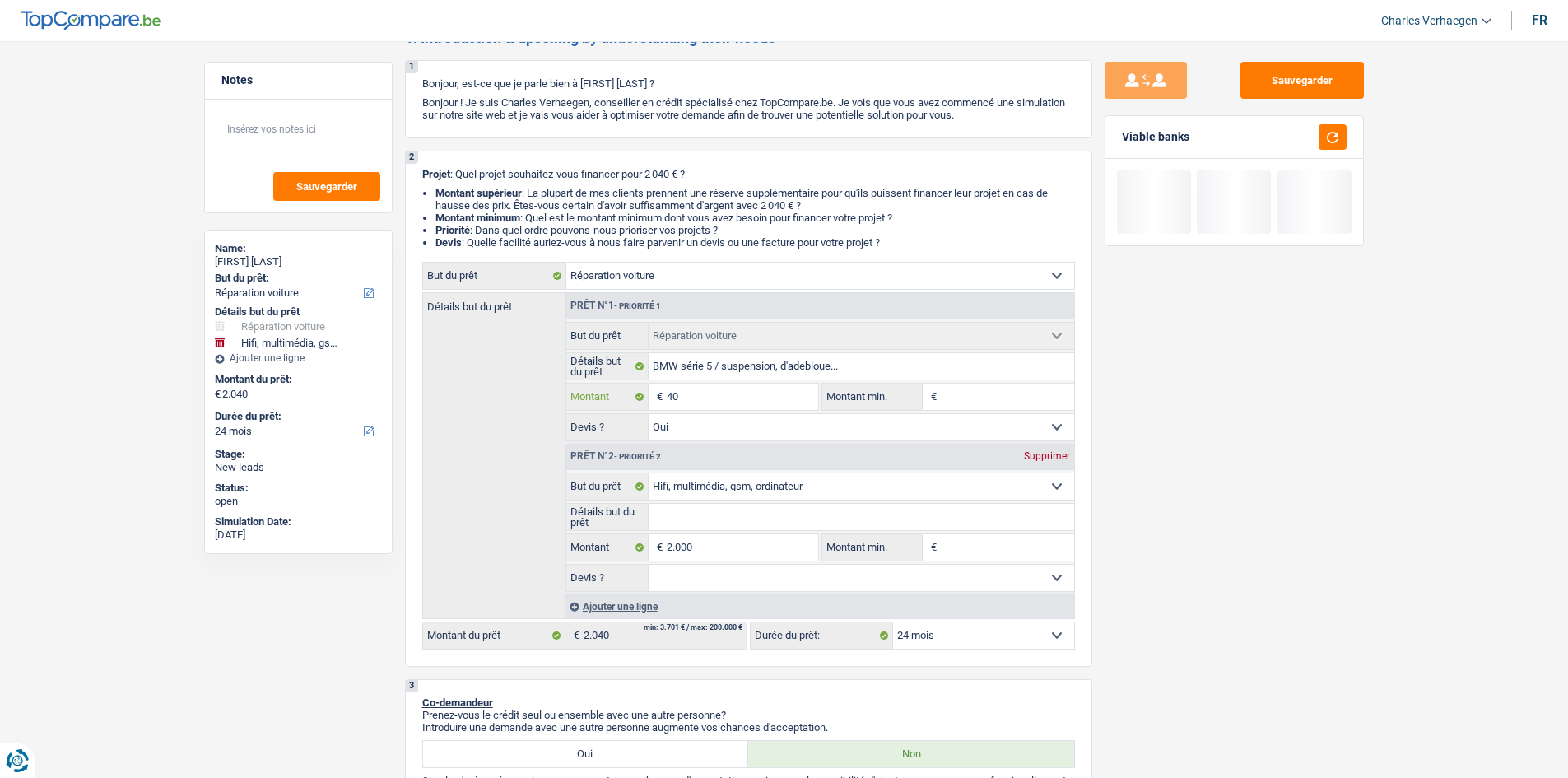 type on "400" 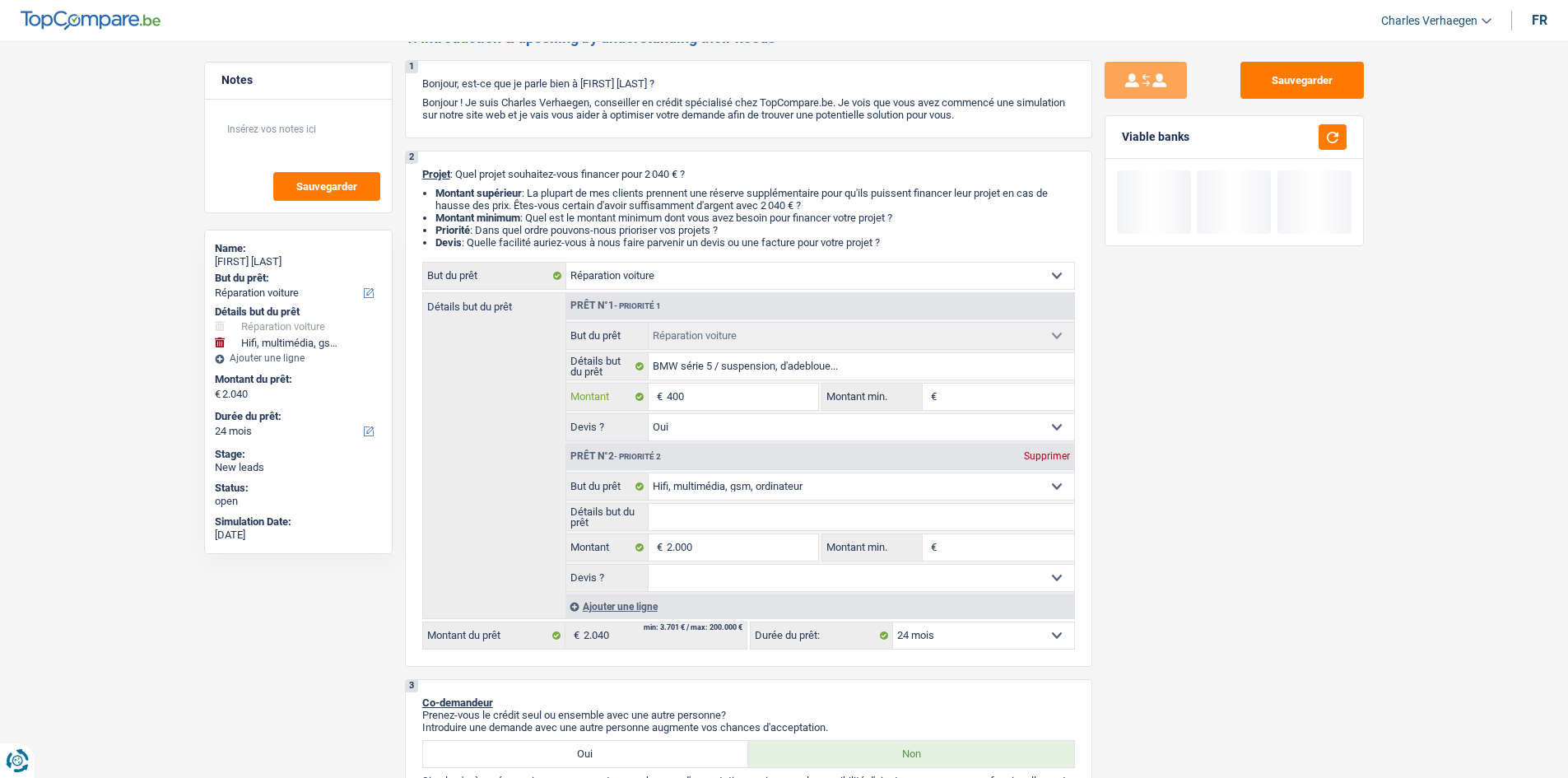 type on "4.000" 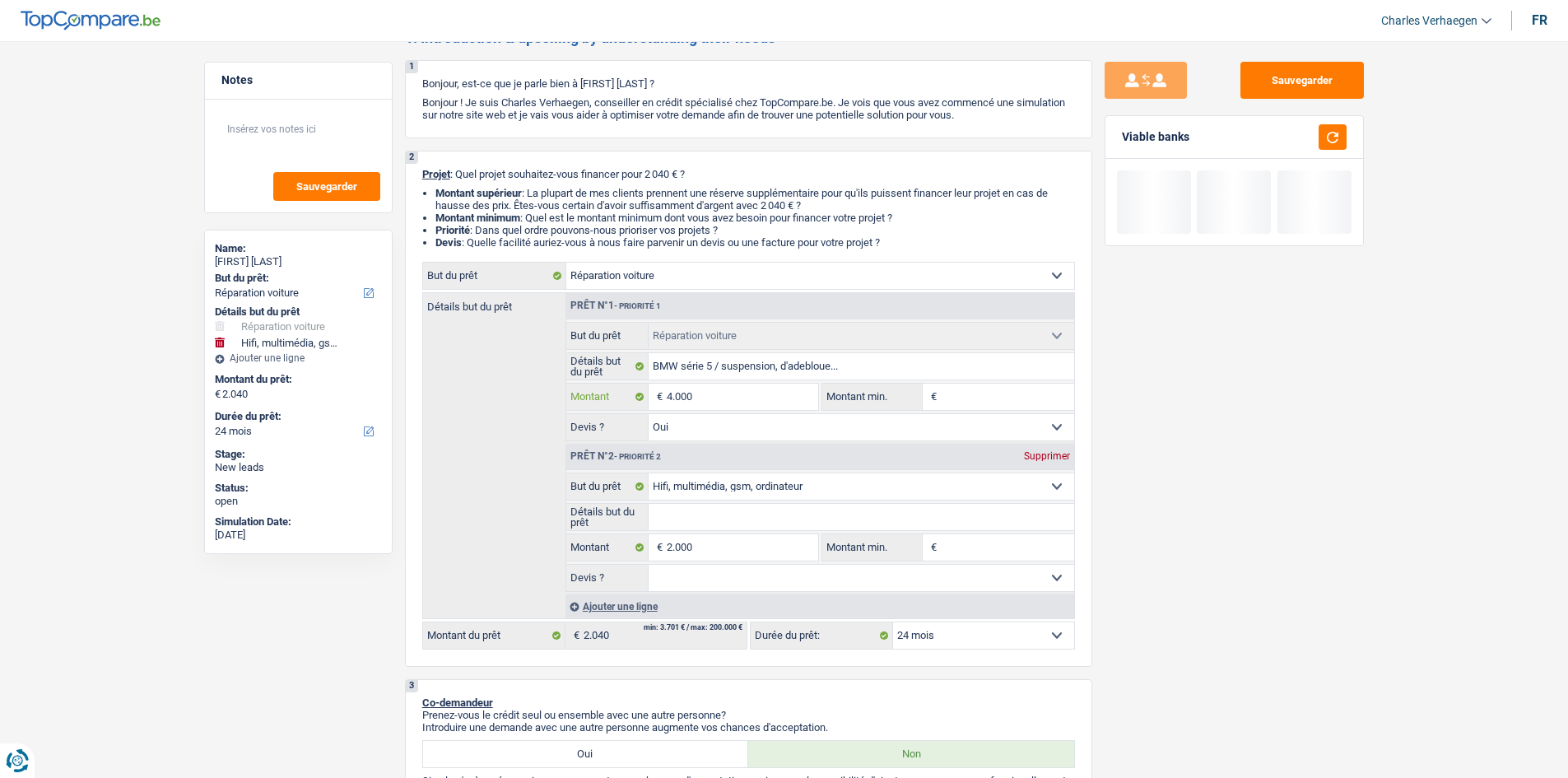 type on "40.000" 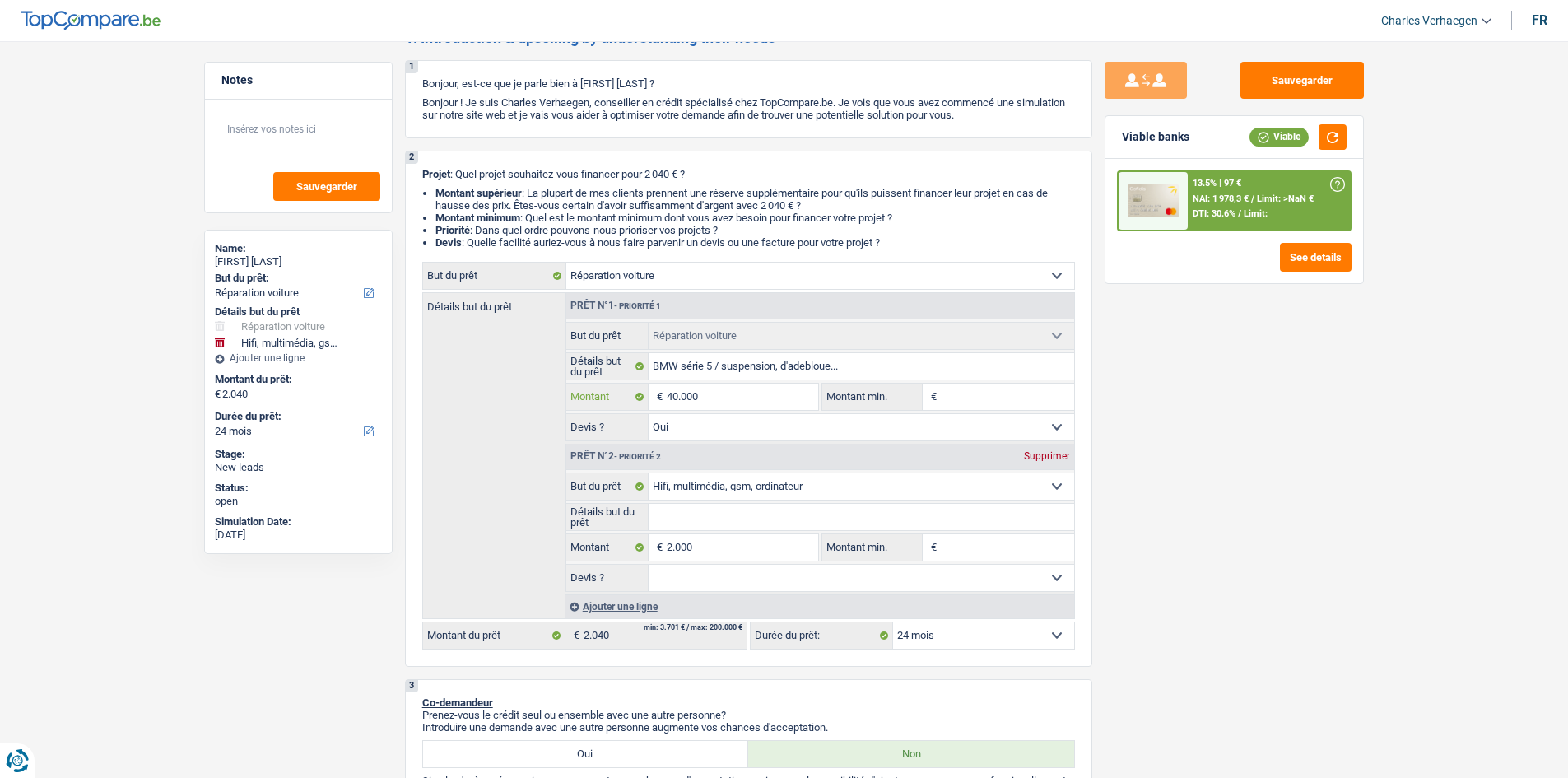 type on "4.000" 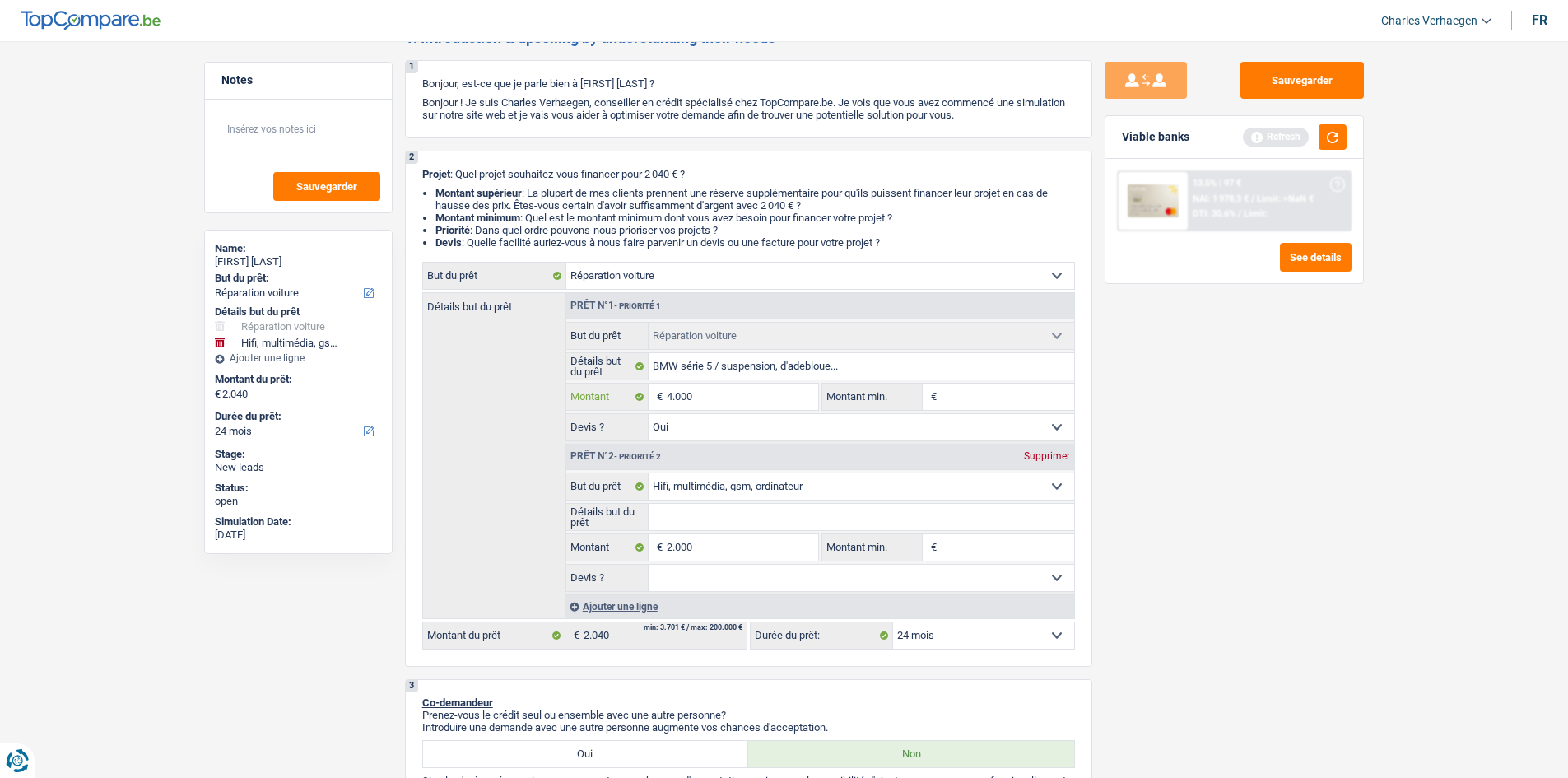 type on "4.000" 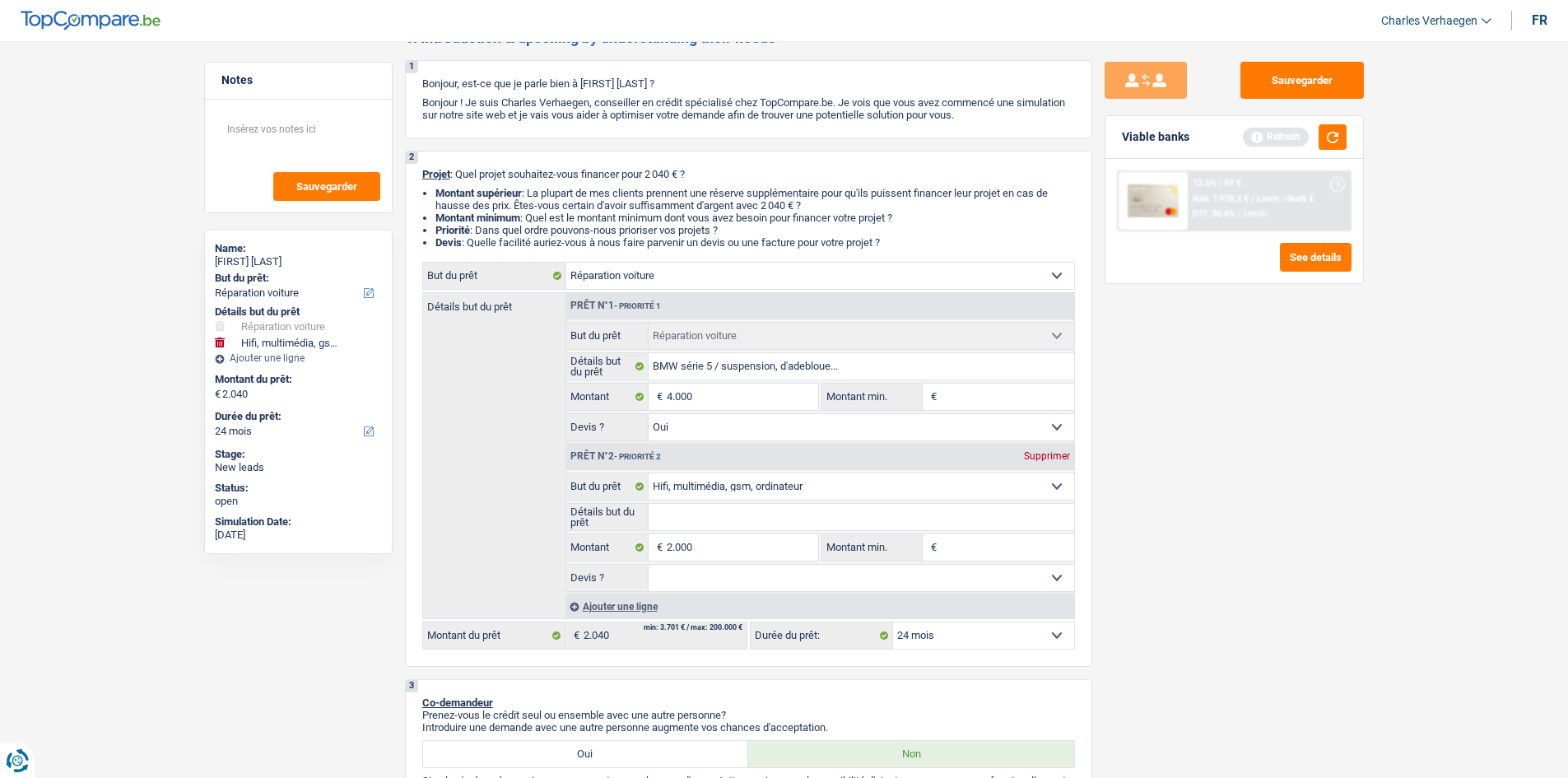 type on "6.000" 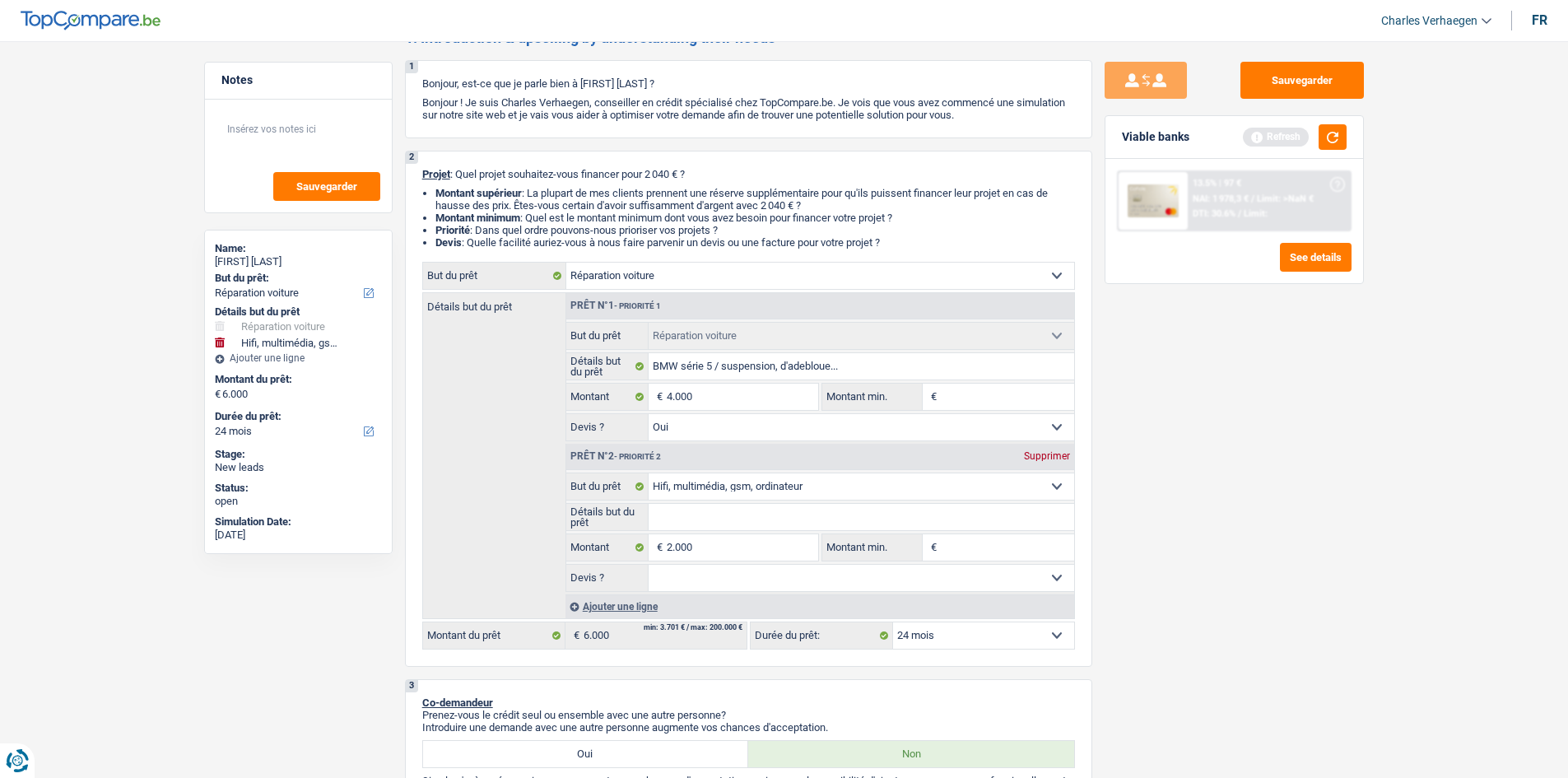click on "Notes
Sauvegarder
Name:   Vincent Jaspart   But du prêt: Confort maison: meubles, textile, peinture, électroménager, outillage non-professionnel Hifi, multimédia, gsm, ordinateur Aménagement: frais d'installation, déménagement Evénement familial: naissance, mariage, divorce, communion, décès Frais médicaux Frais d'études Frais permis de conduire Loisirs: voyage, sport, musique Rafraîchissement: petits travaux maison et jardin Frais judiciaires Réparation voiture Prêt rénovation (non disponible pour les non-propriétaires) Prêt énergie (non disponible pour les non-propriétaires) Prêt voiture Taxes, impôts non professionnels Rénovation bien à l'étranger Dettes familiales Assurance Autre
Sélectionner une option
Détails but du prêt
Confort maison: meubles, textile, peinture, électroménager, outillage non-professionnel Hifi, multimédia, gsm, ordinateur" at bounding box center [784, 1526] 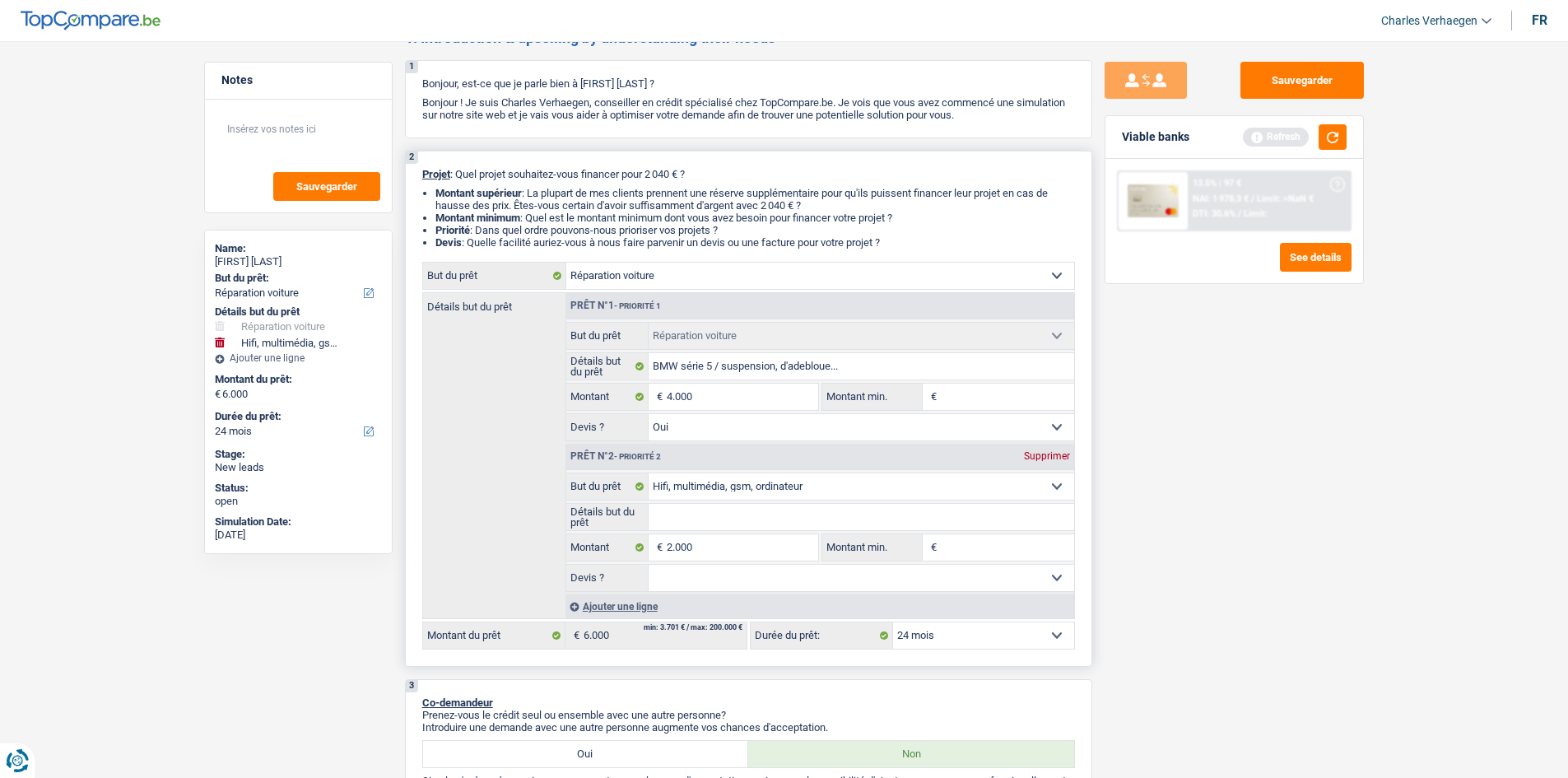 select on "42" 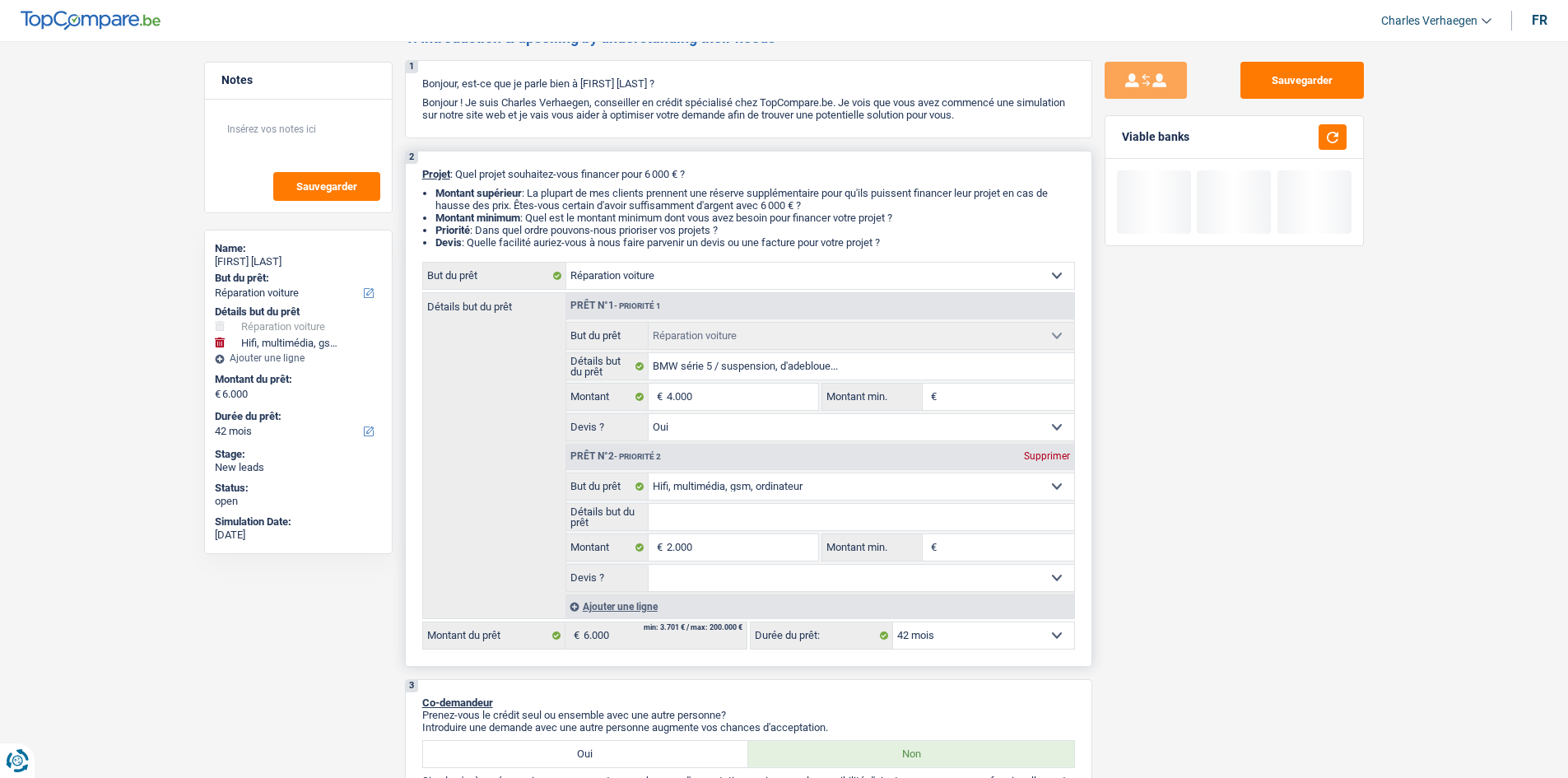click on "Détails but du prêt" at bounding box center (861, 517) 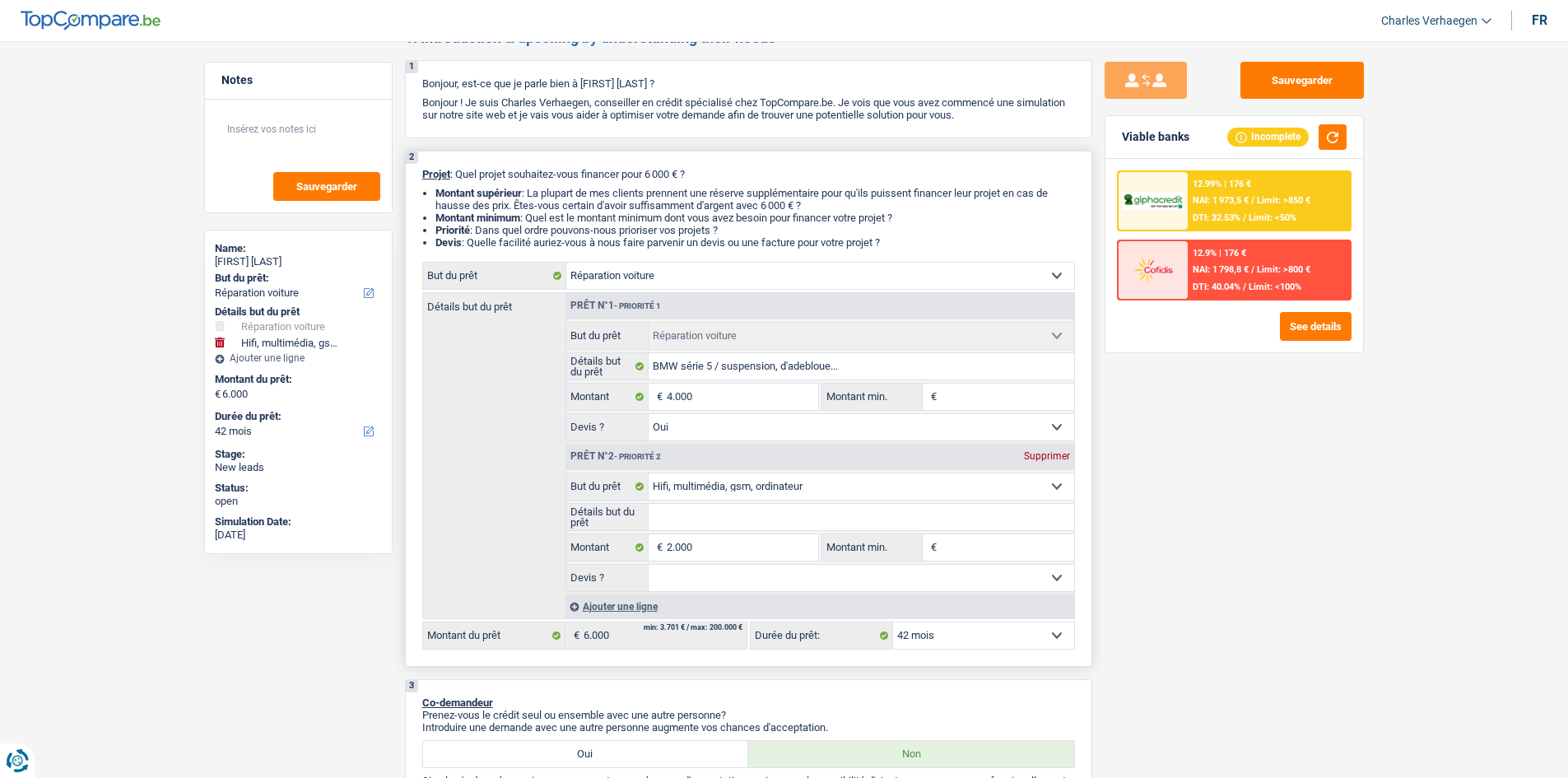click on "Oui Non Non répondu
Sélectionner une option" at bounding box center [861, 578] 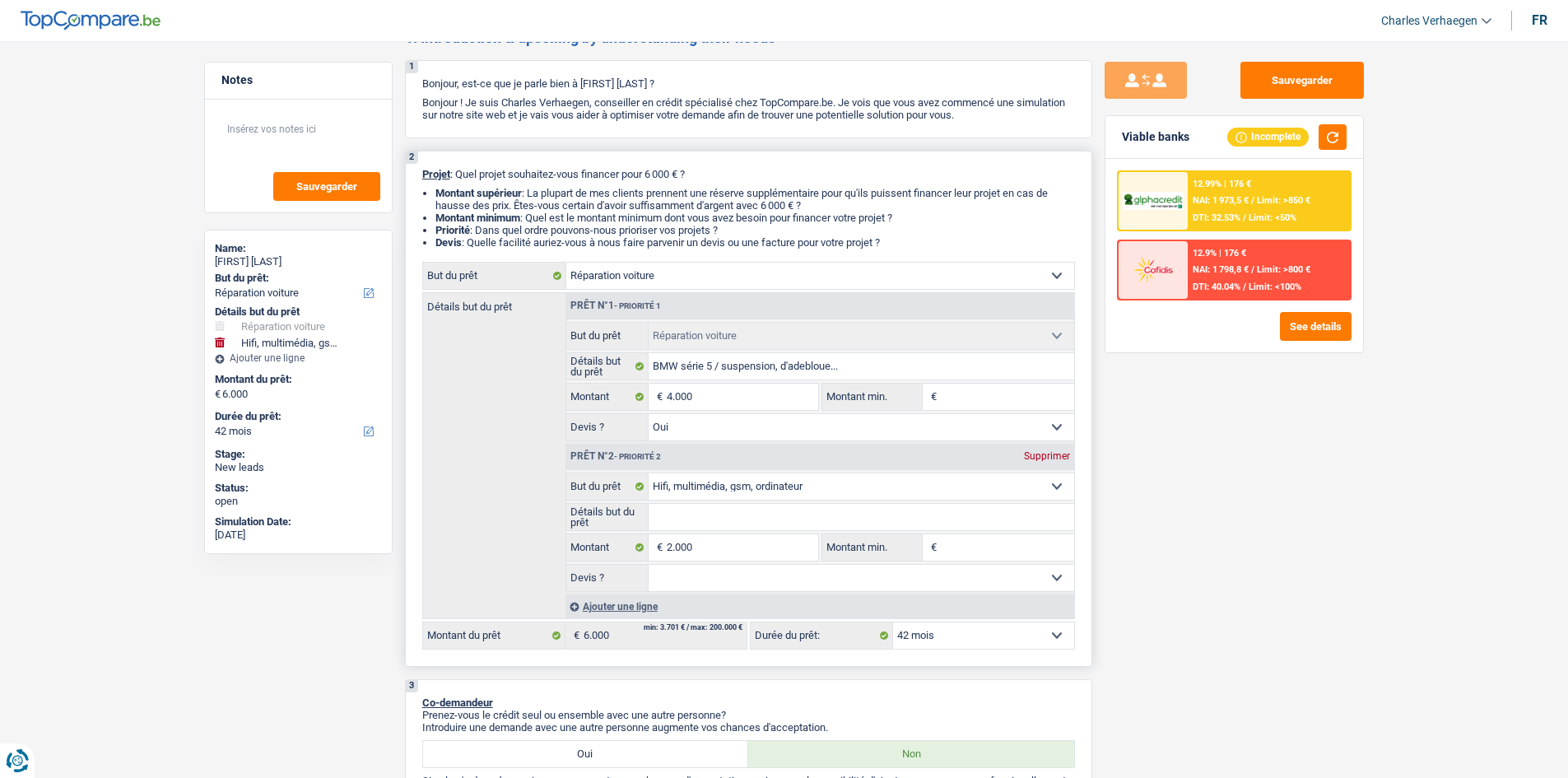 click on "Prêt n°2
- Priorité 2
Supprimer" at bounding box center (820, 457) 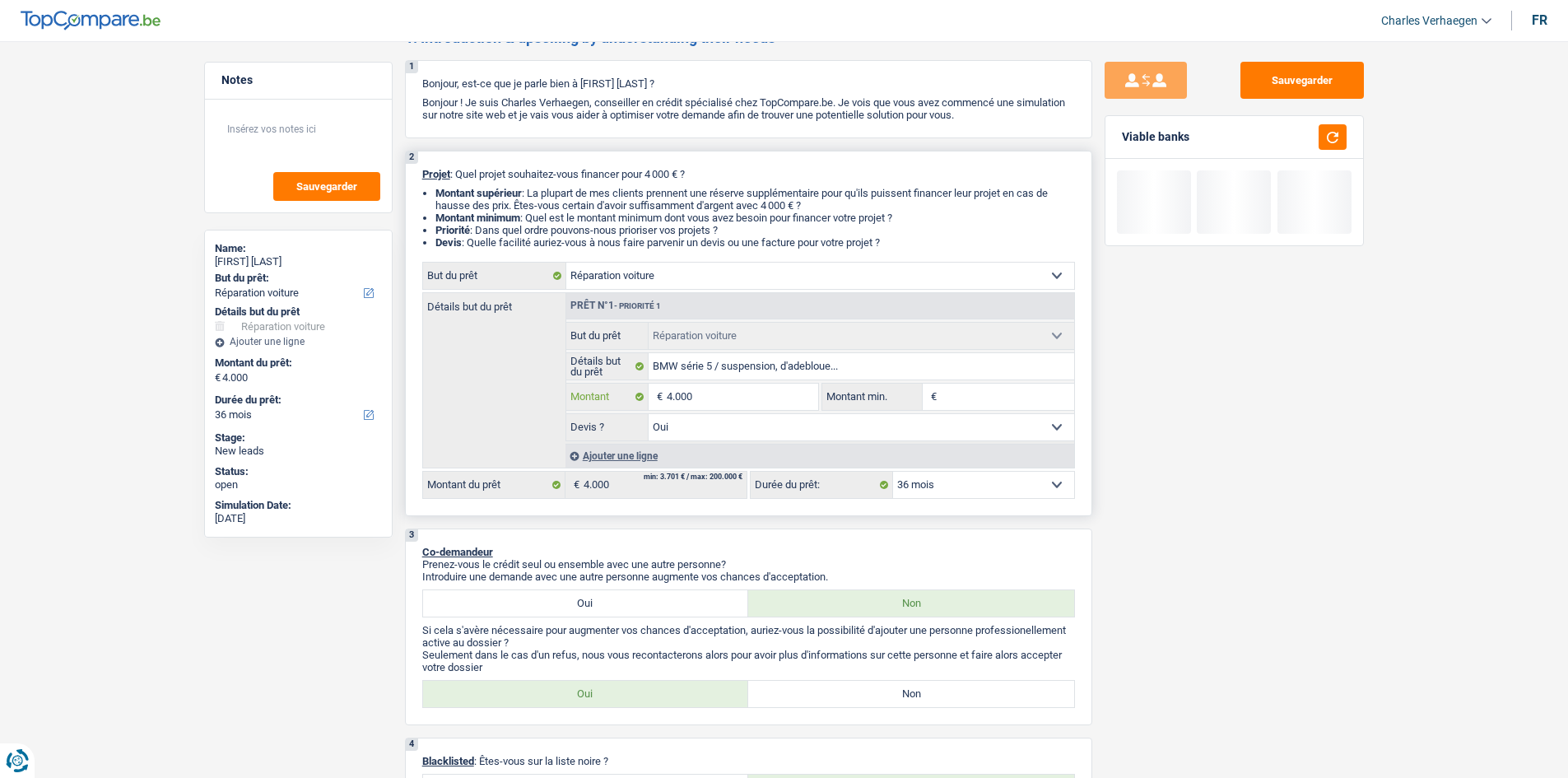 click on "4.000" at bounding box center [742, 397] 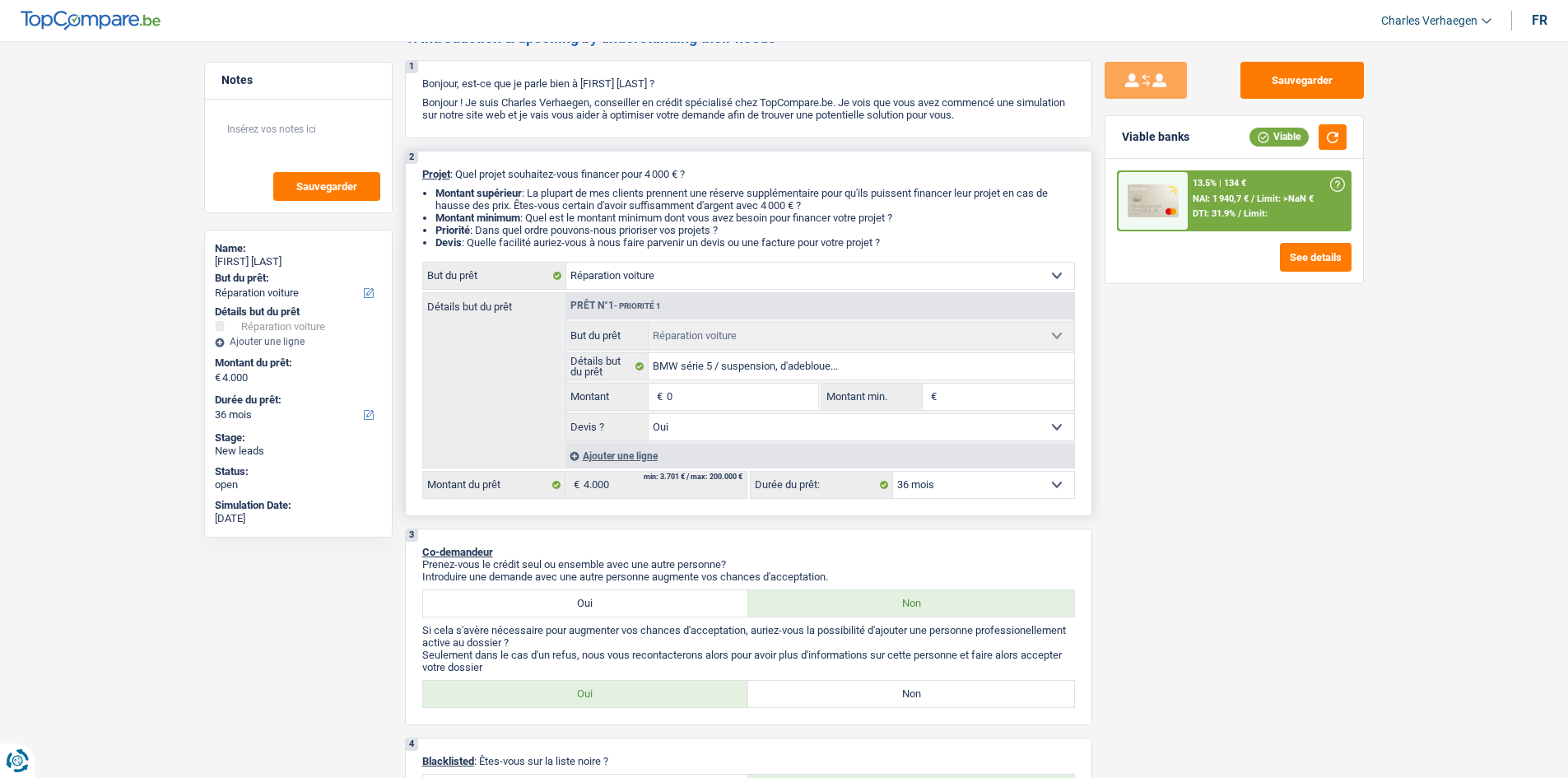 type on "60" 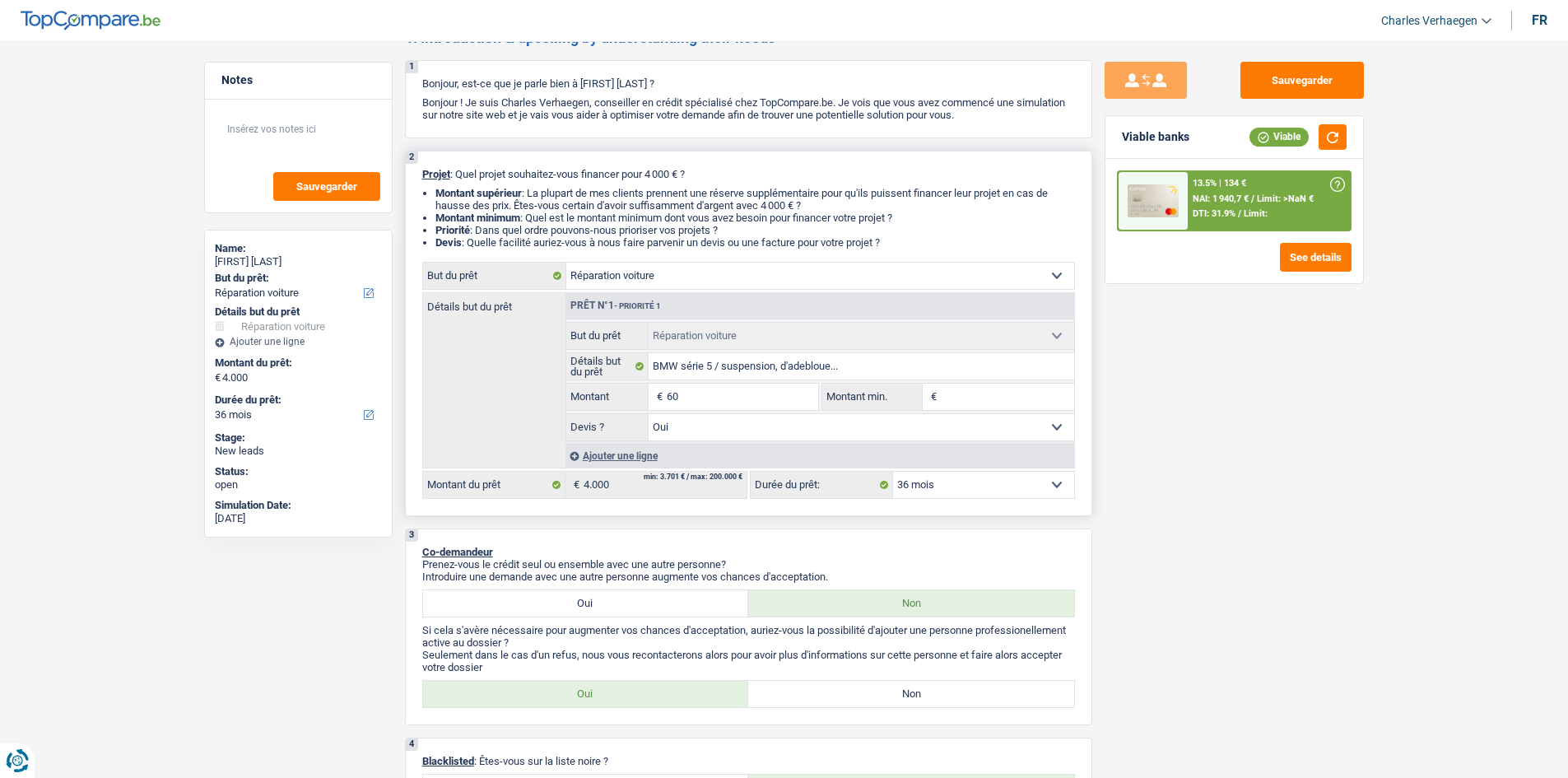 type on "60" 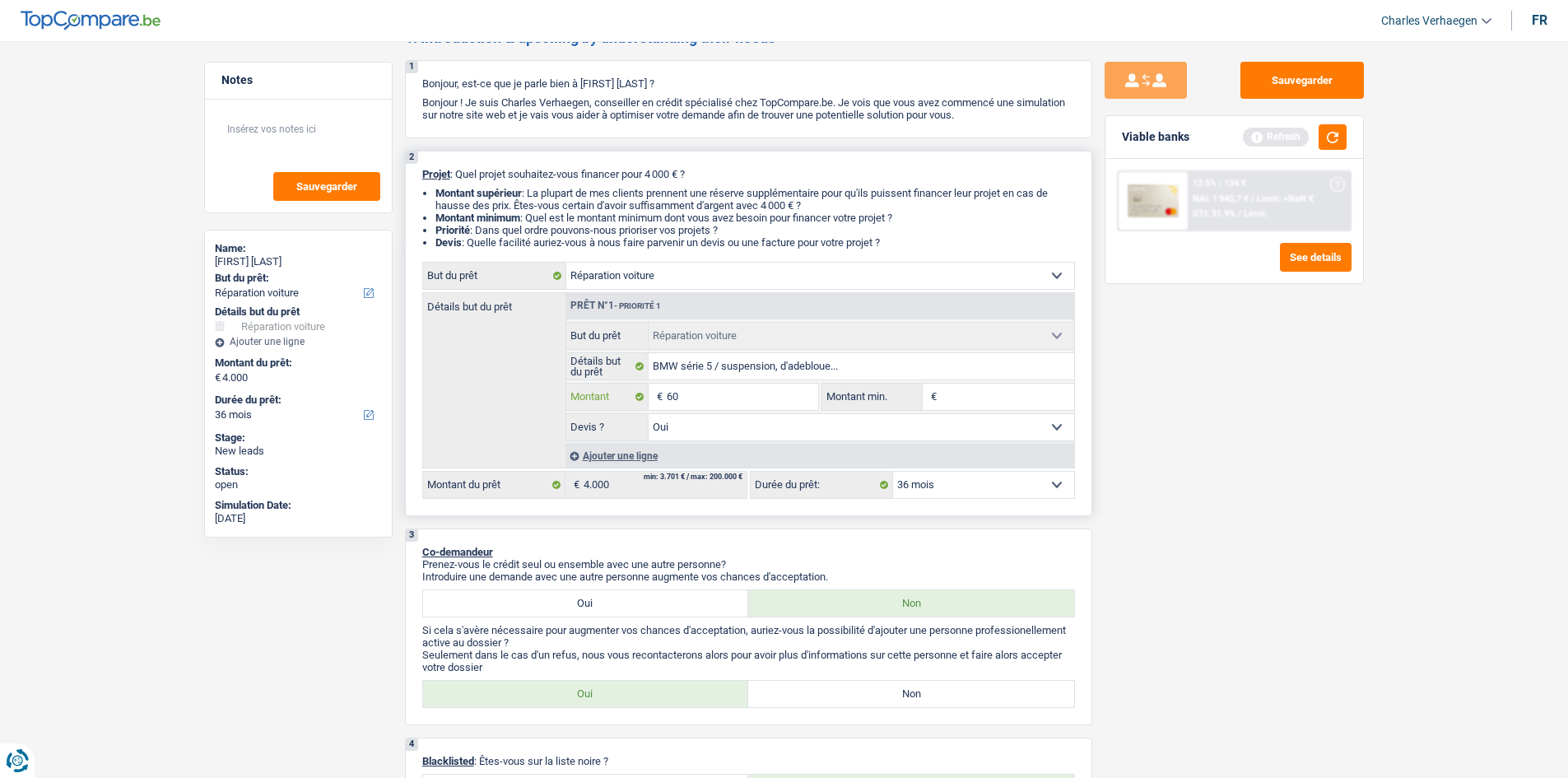 type on "600" 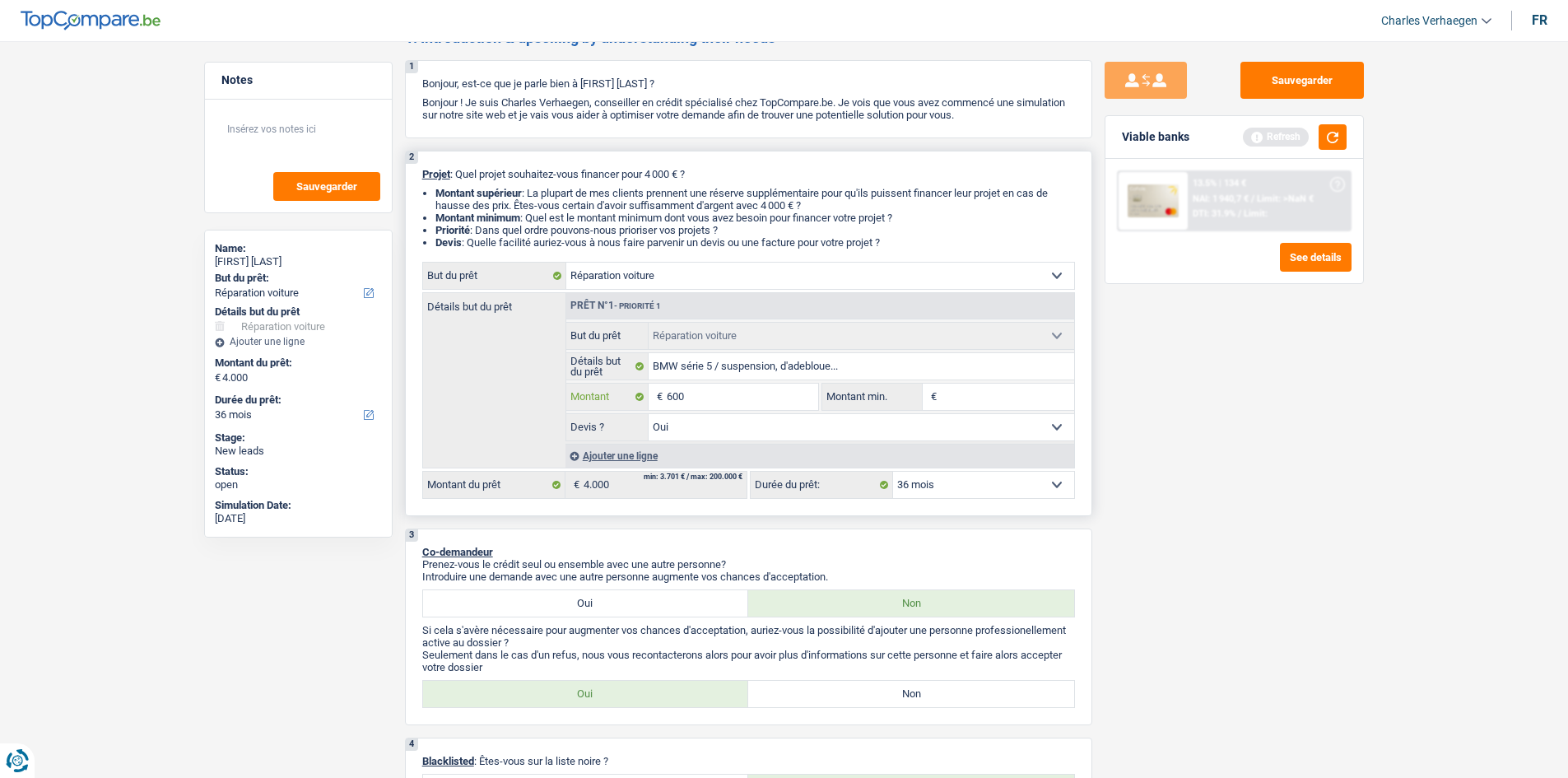 type on "6.000" 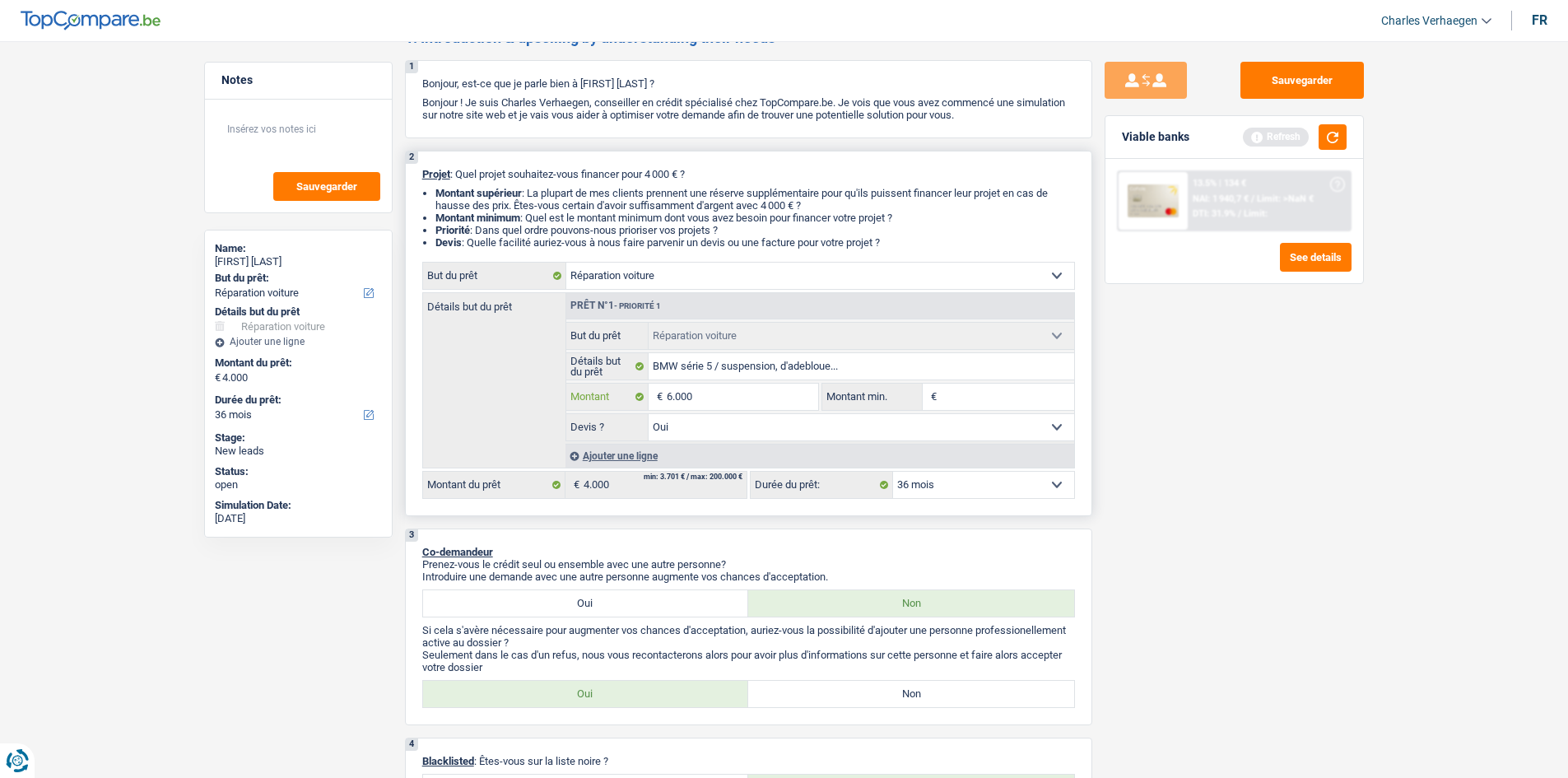 type on "6.000" 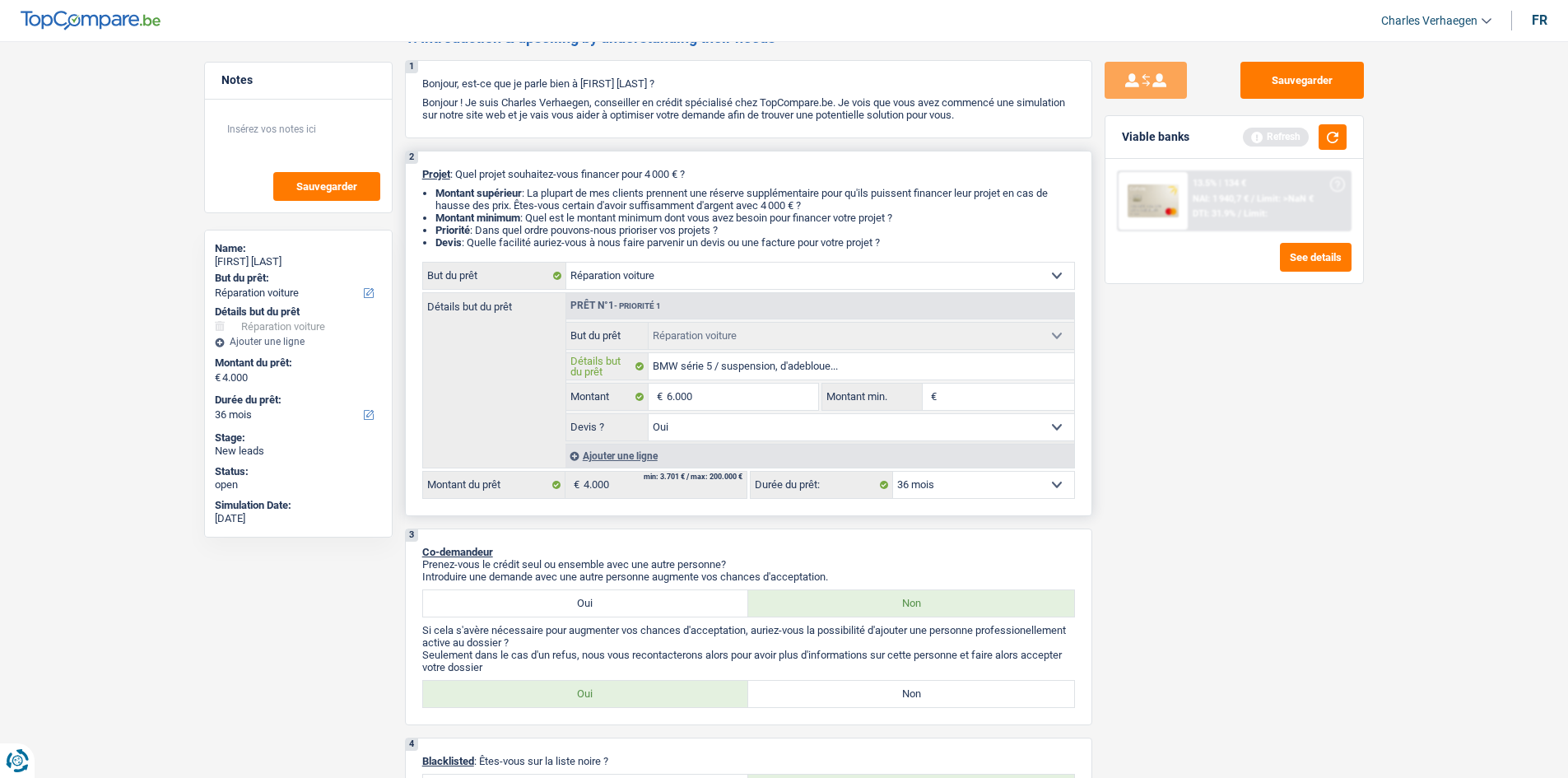 click on "BMW série 5 / suspension, d'adebloue..." at bounding box center (861, 366) 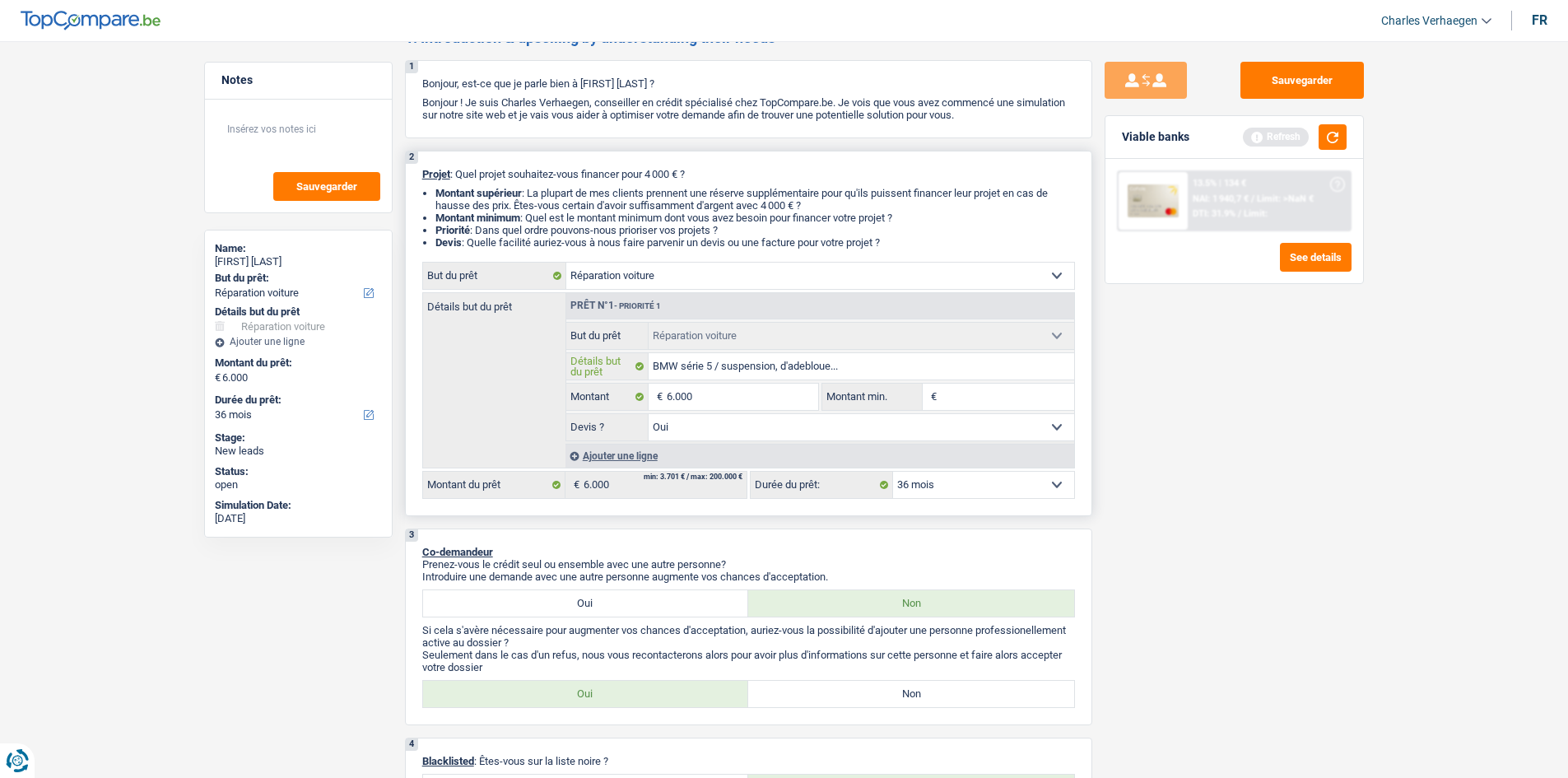 select on "42" 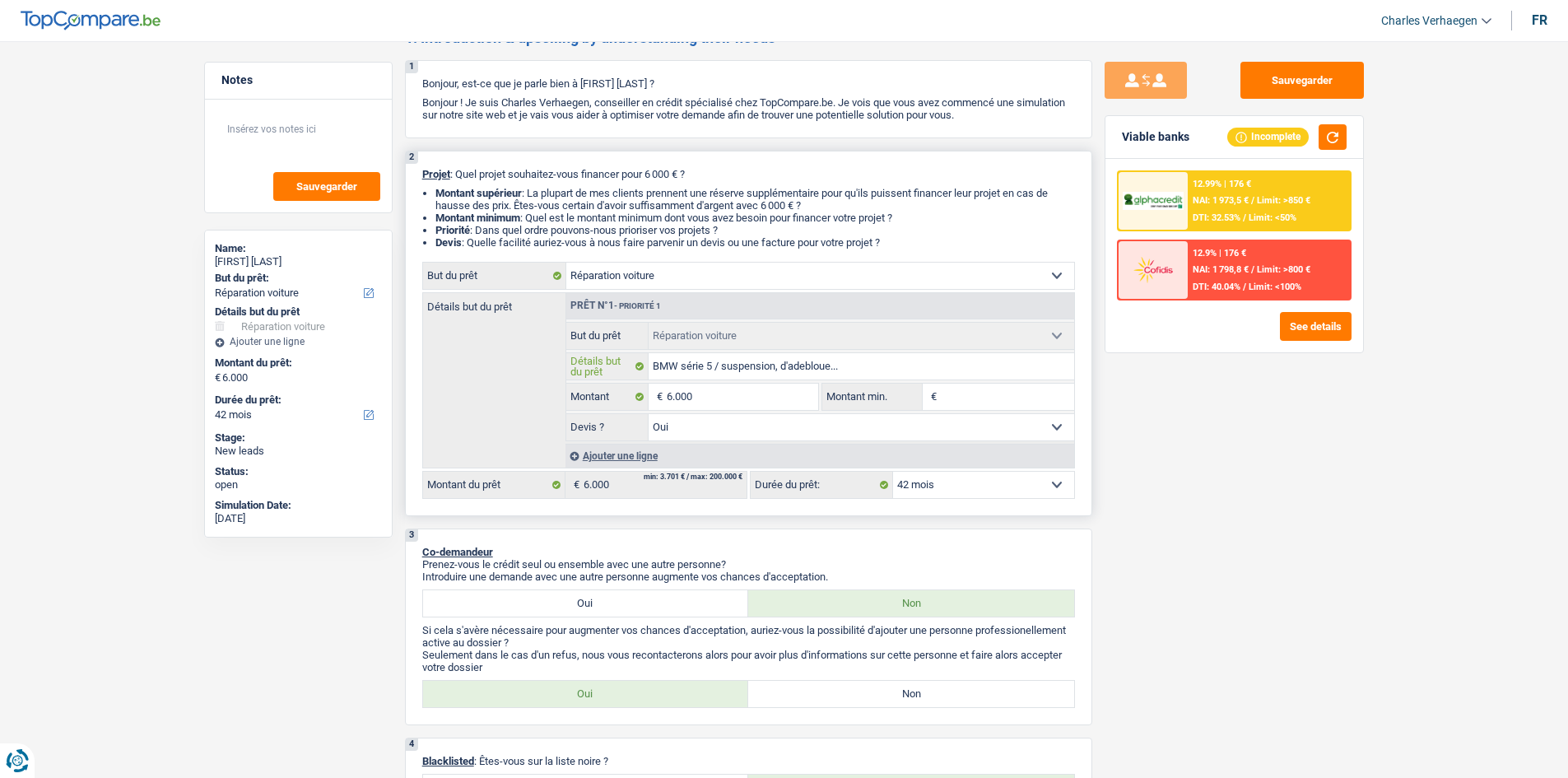 type on "BMW série 5 / suspension, d'adebloue.." 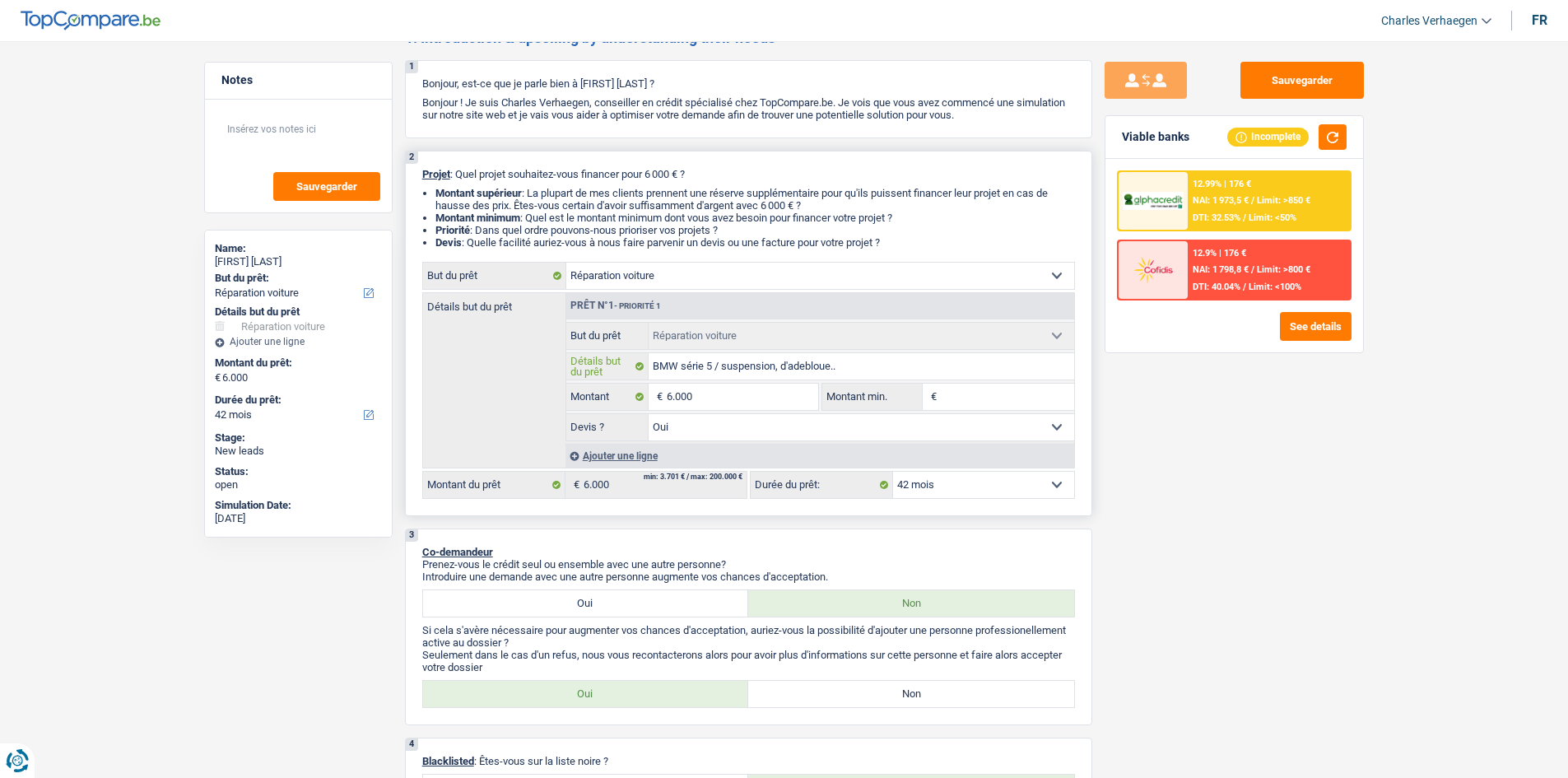 type on "BMW série 5 / suspension, d'adebloue.." 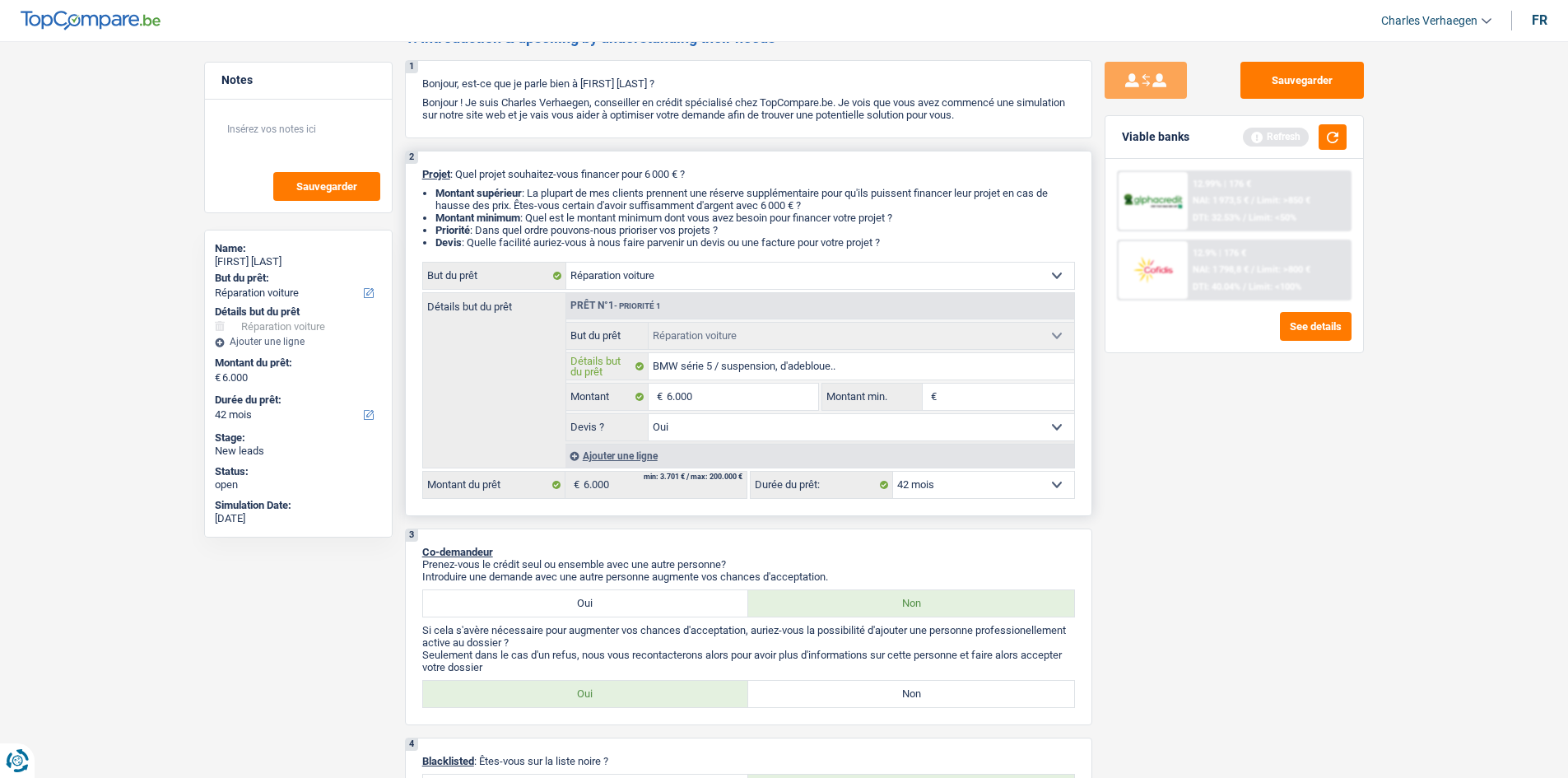 type on "BMW série 5 / suspension, d'adebloue." 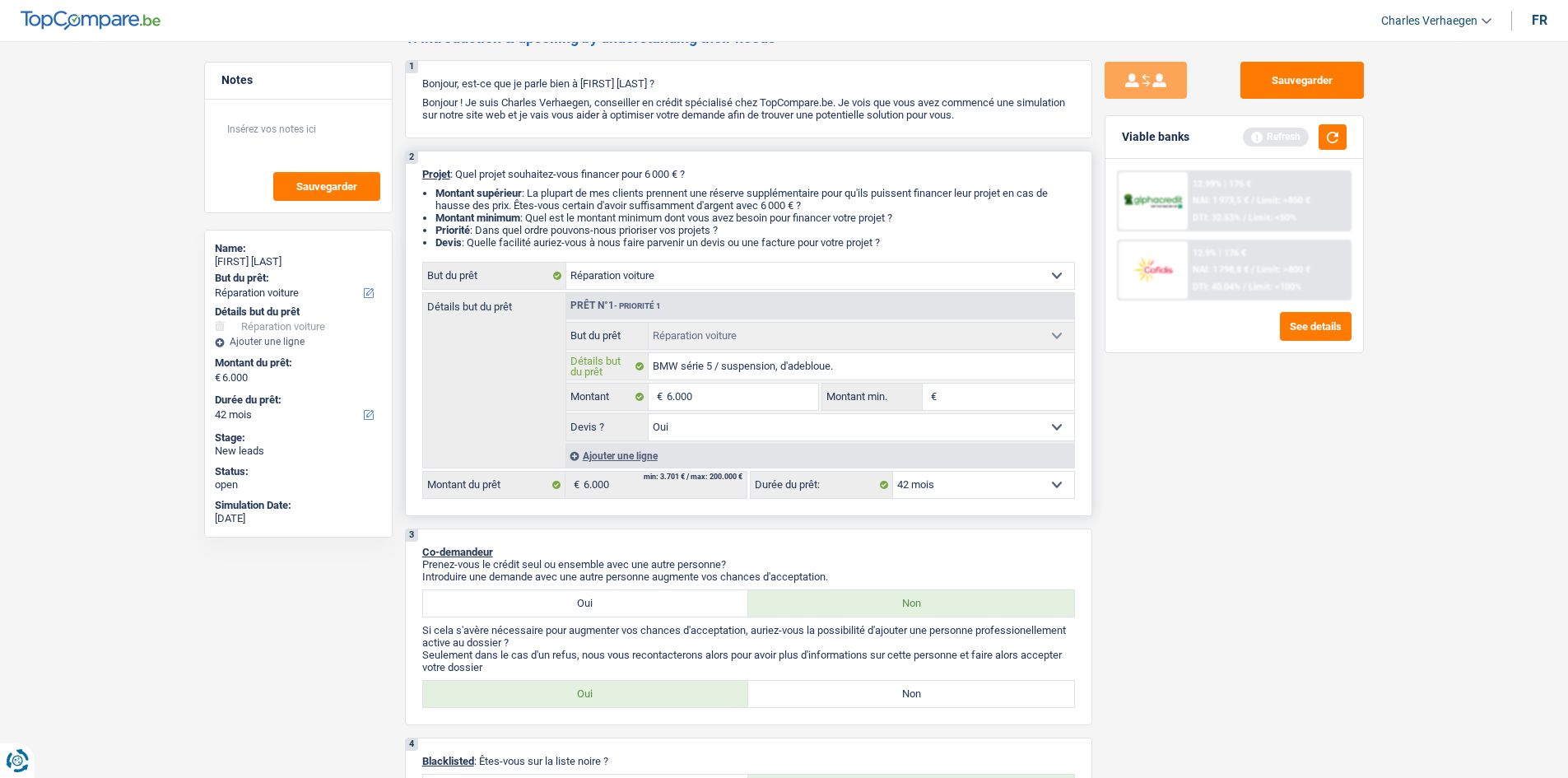 type on "BMW série 5 / suspension, d'adebloue" 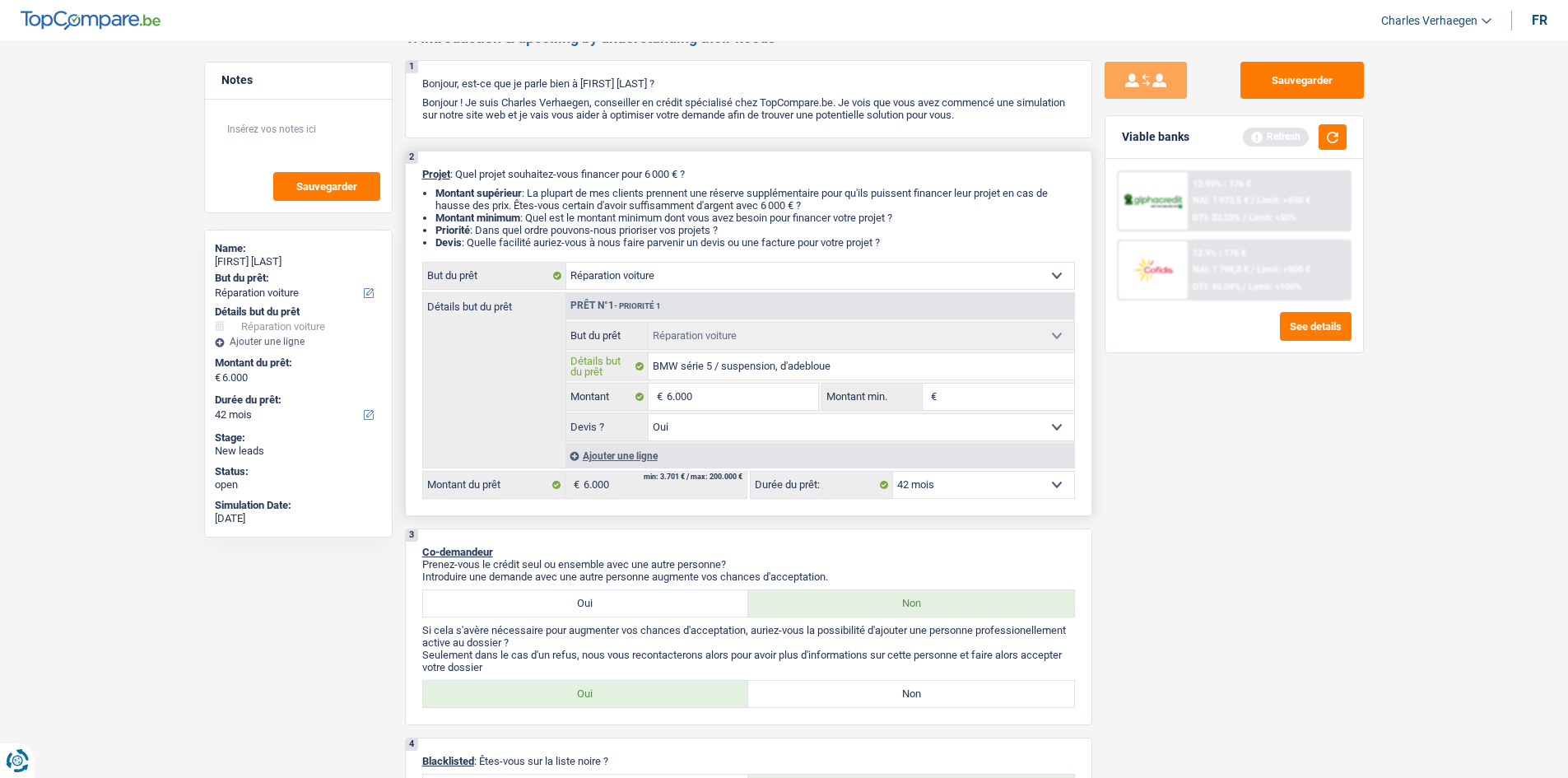 type on "BMW série 5 / suspension, d'adebloue," 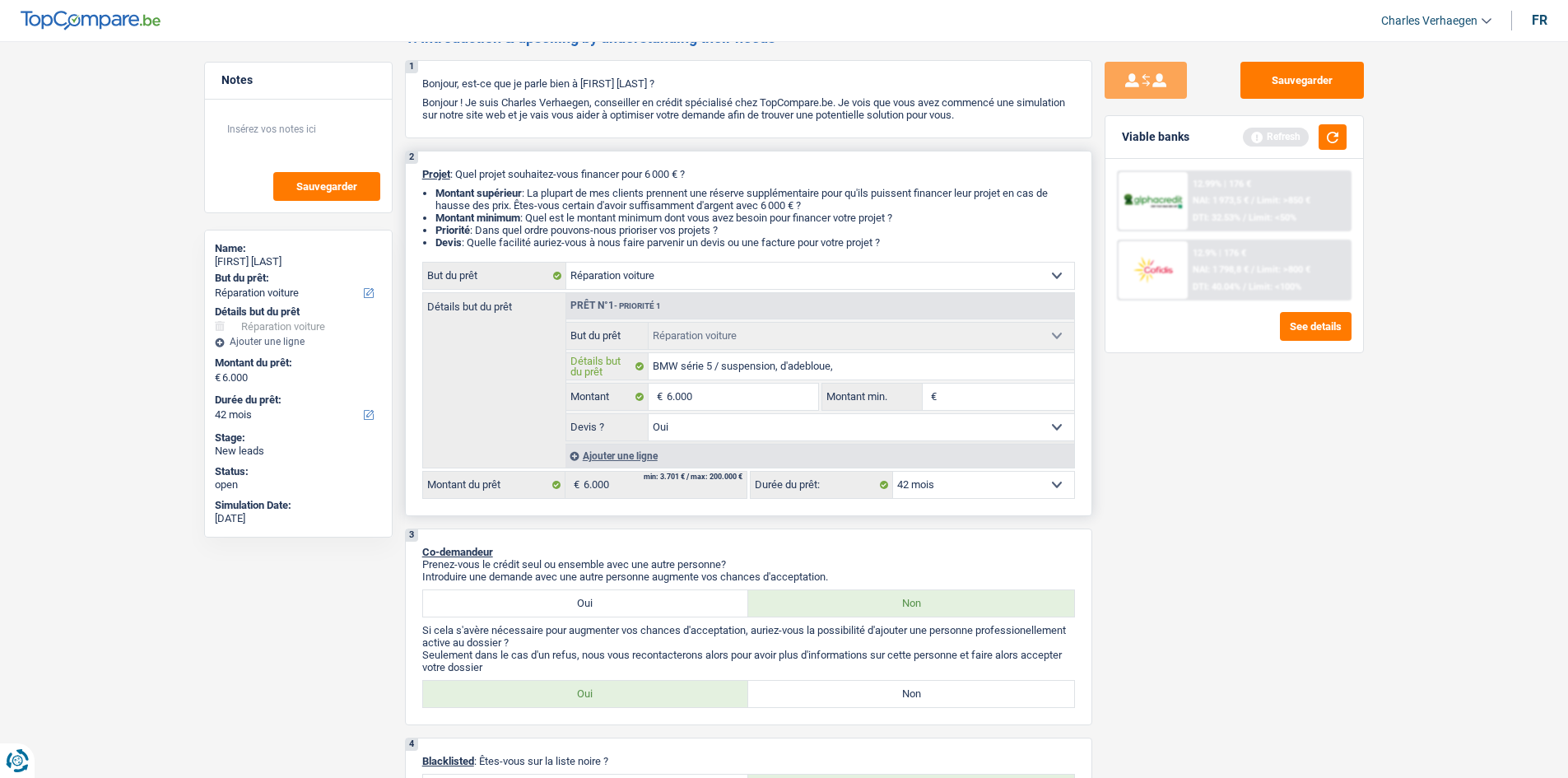 type on "BMW série 5 / suspension, d'adebloue," 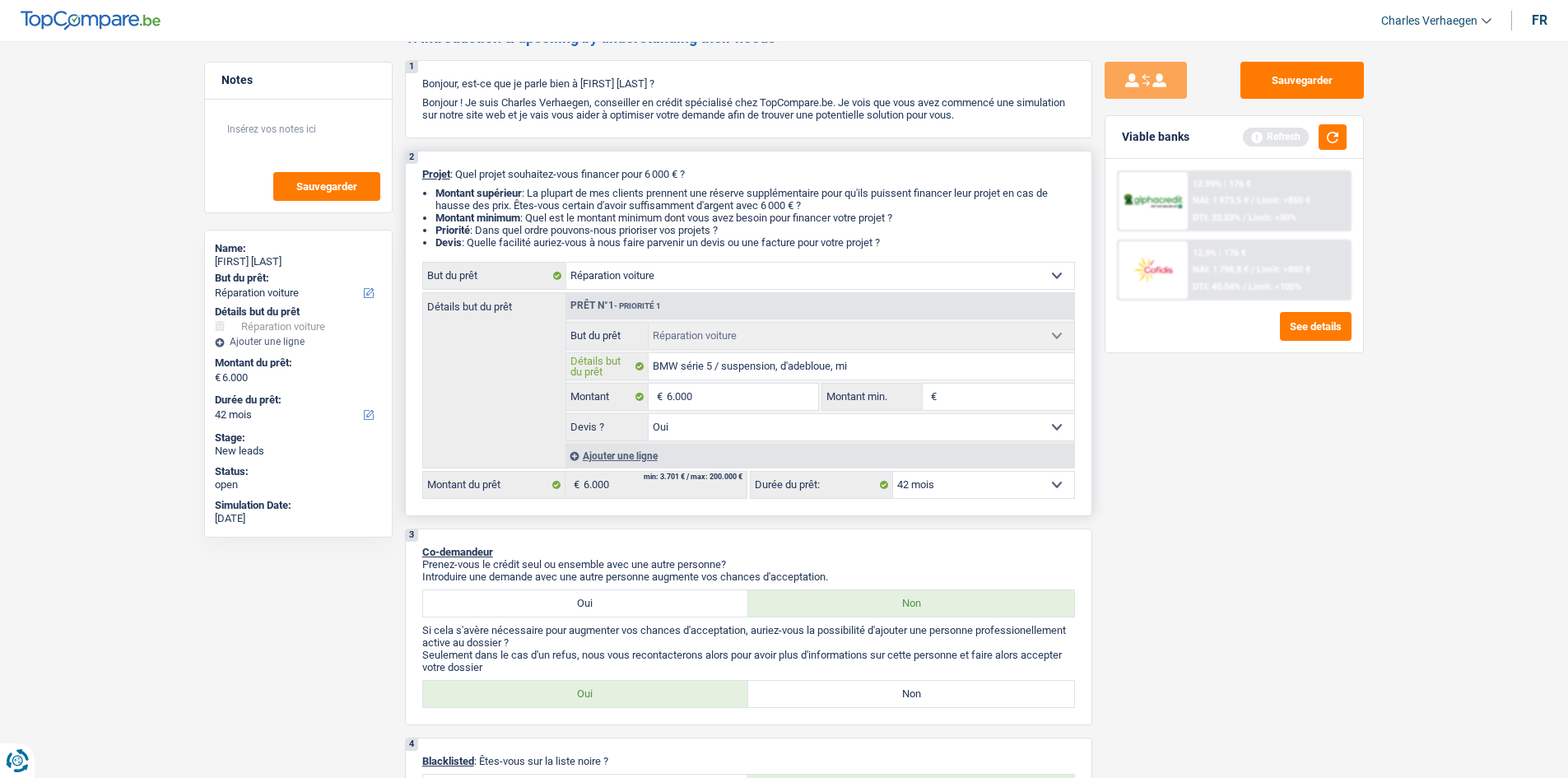 type on "BMW série 5 / suspension, d'adebloue, mis" 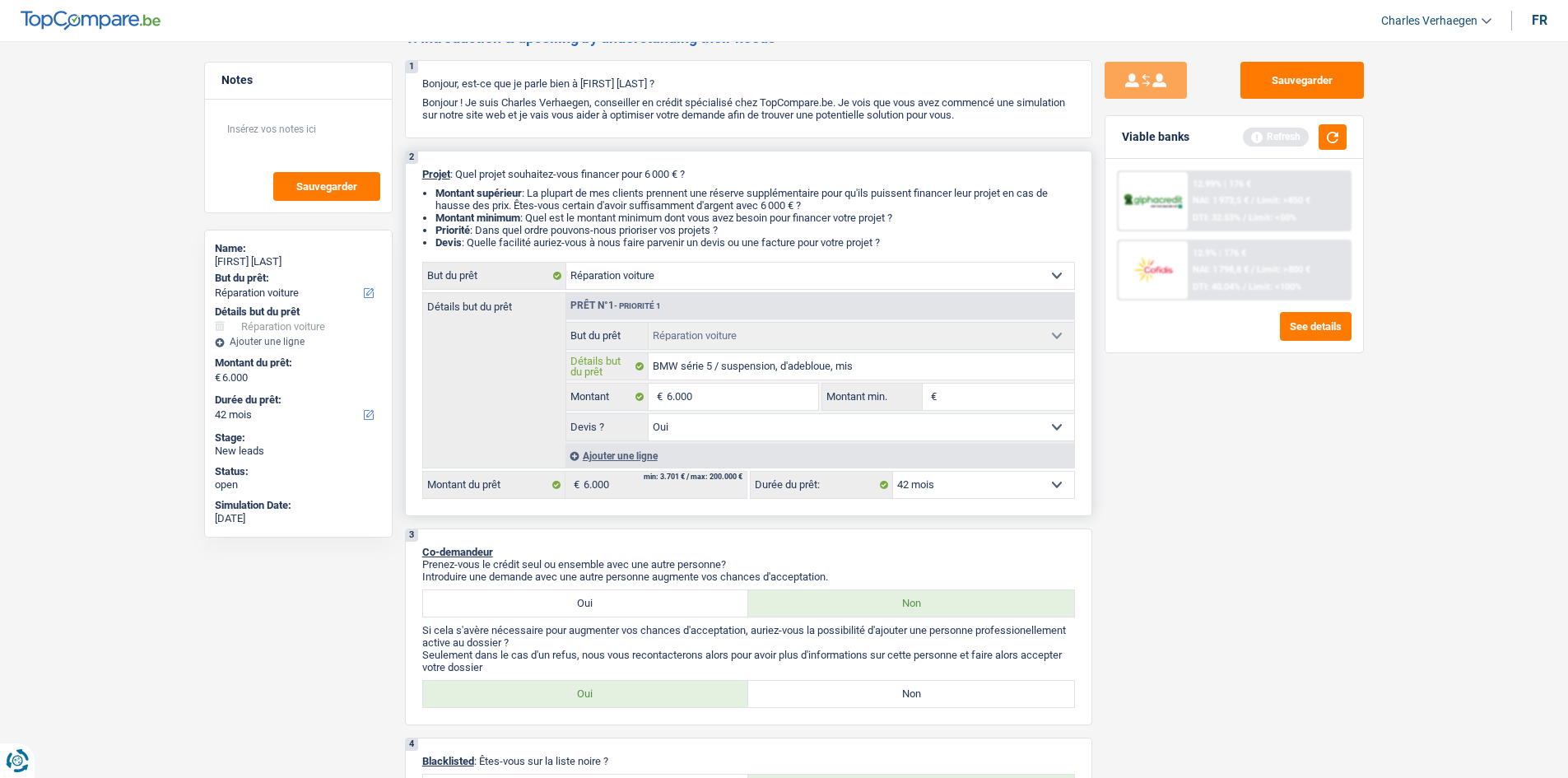 type on "BMW série 5 / suspension, d'adebloue, mise" 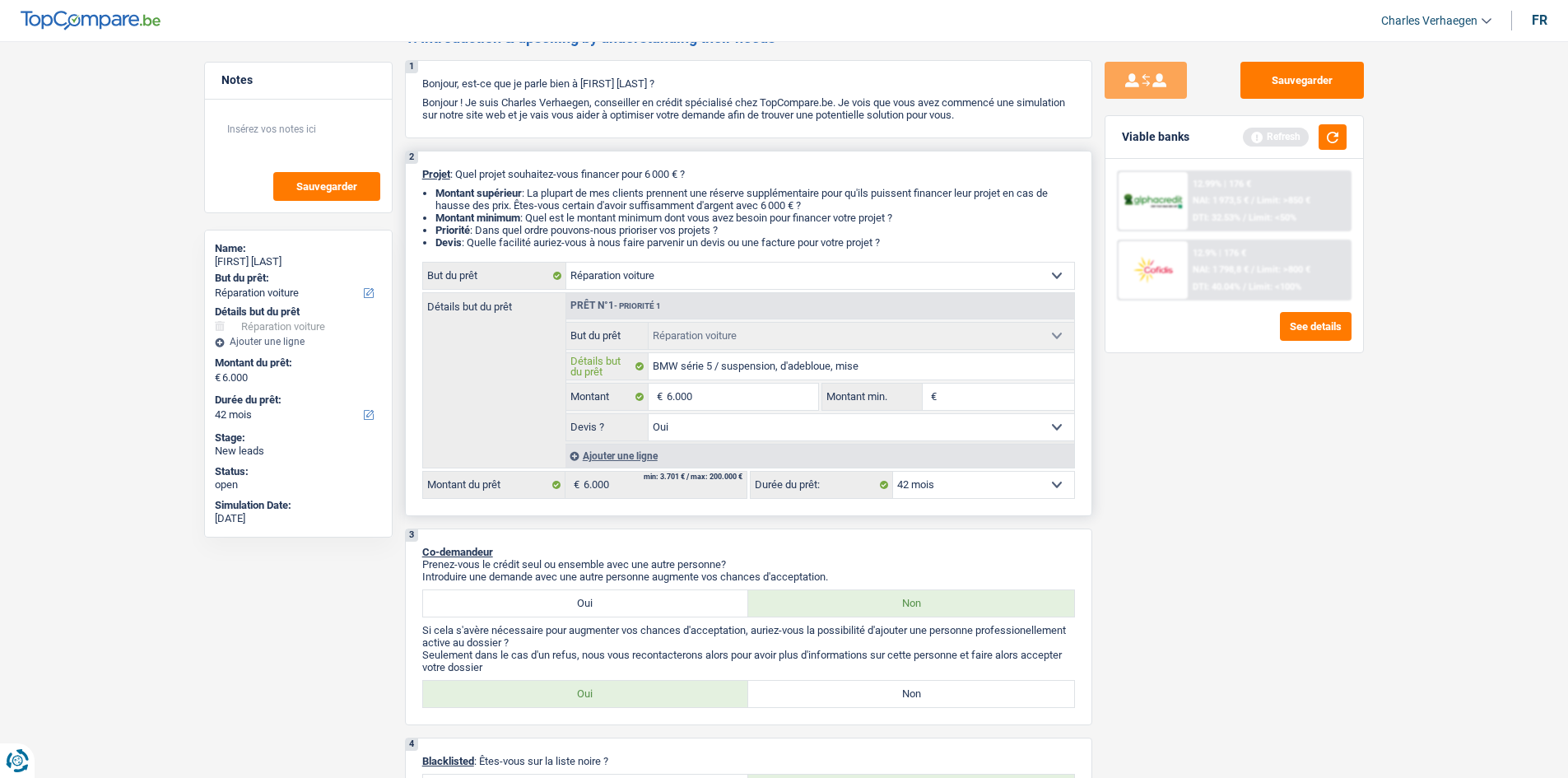 type on "BMW série 5 / suspension, d'adebloue, mise" 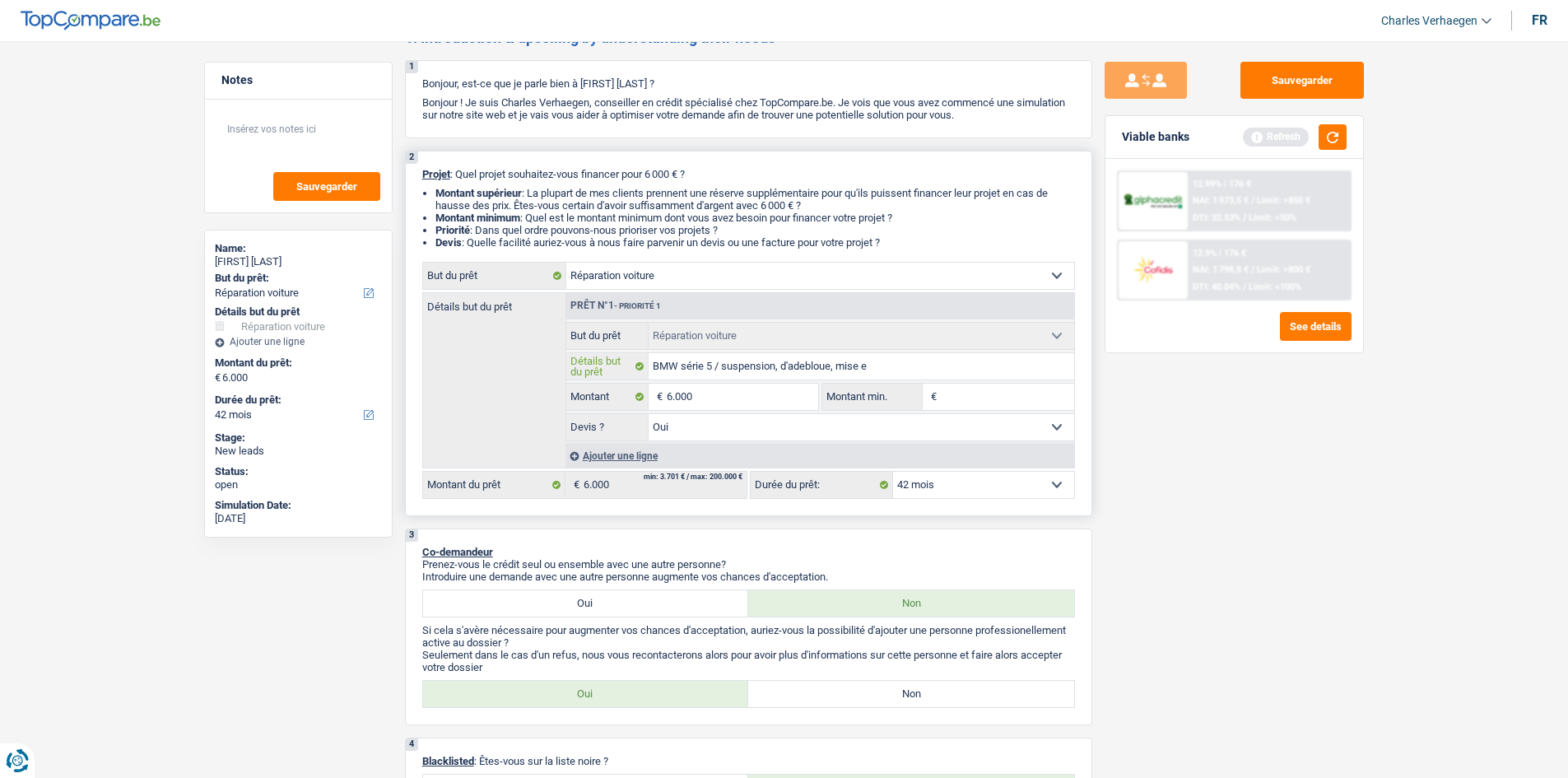 type on "BMW série 5 / suspension, d'adebloue, mise en" 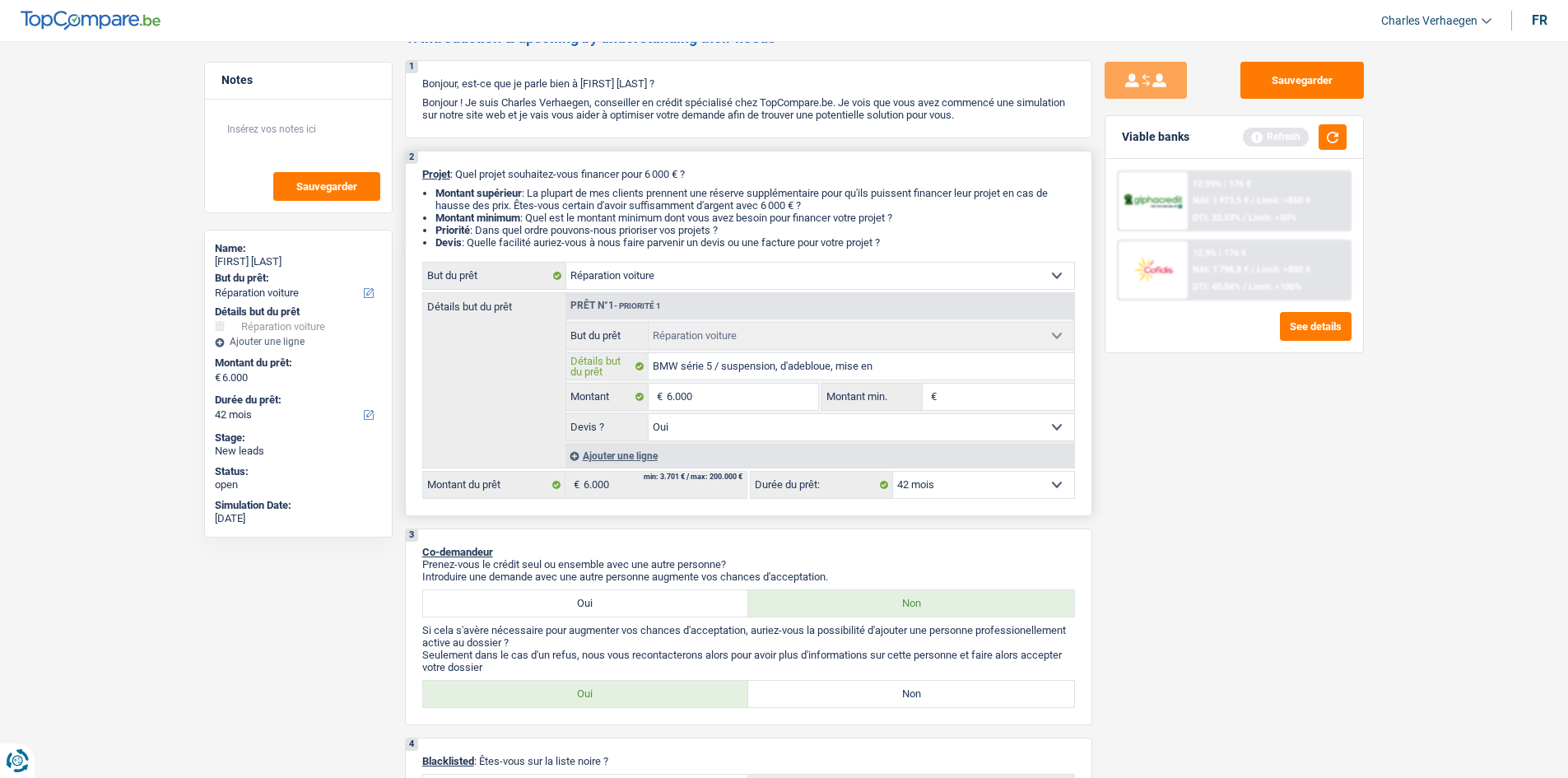 type on "BMW série 5 / suspension, d'adebloue, mise en" 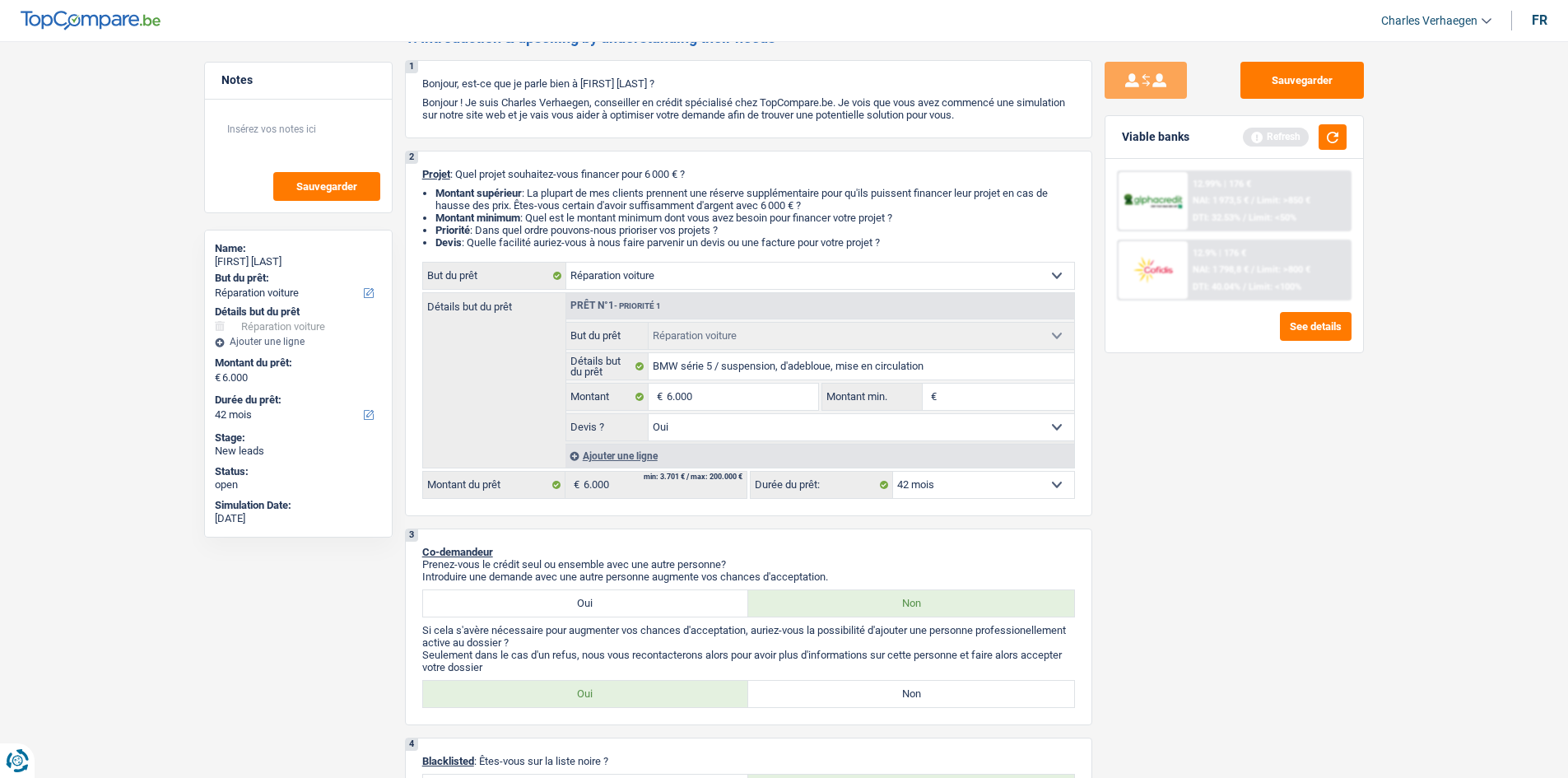 click on "Sauvegarder
Viable banks
Refresh
12.99% | 176 €
NAI: 1 973,5 €
/
Limit: >850 €
DTI: 32.53%
/
Limit: <50%
12.9% | 176 €
NAI: 1 798,8 €
/
Limit: >800 €
DTI: 40.04%
/
Limit: <100%" at bounding box center (1234, 404) 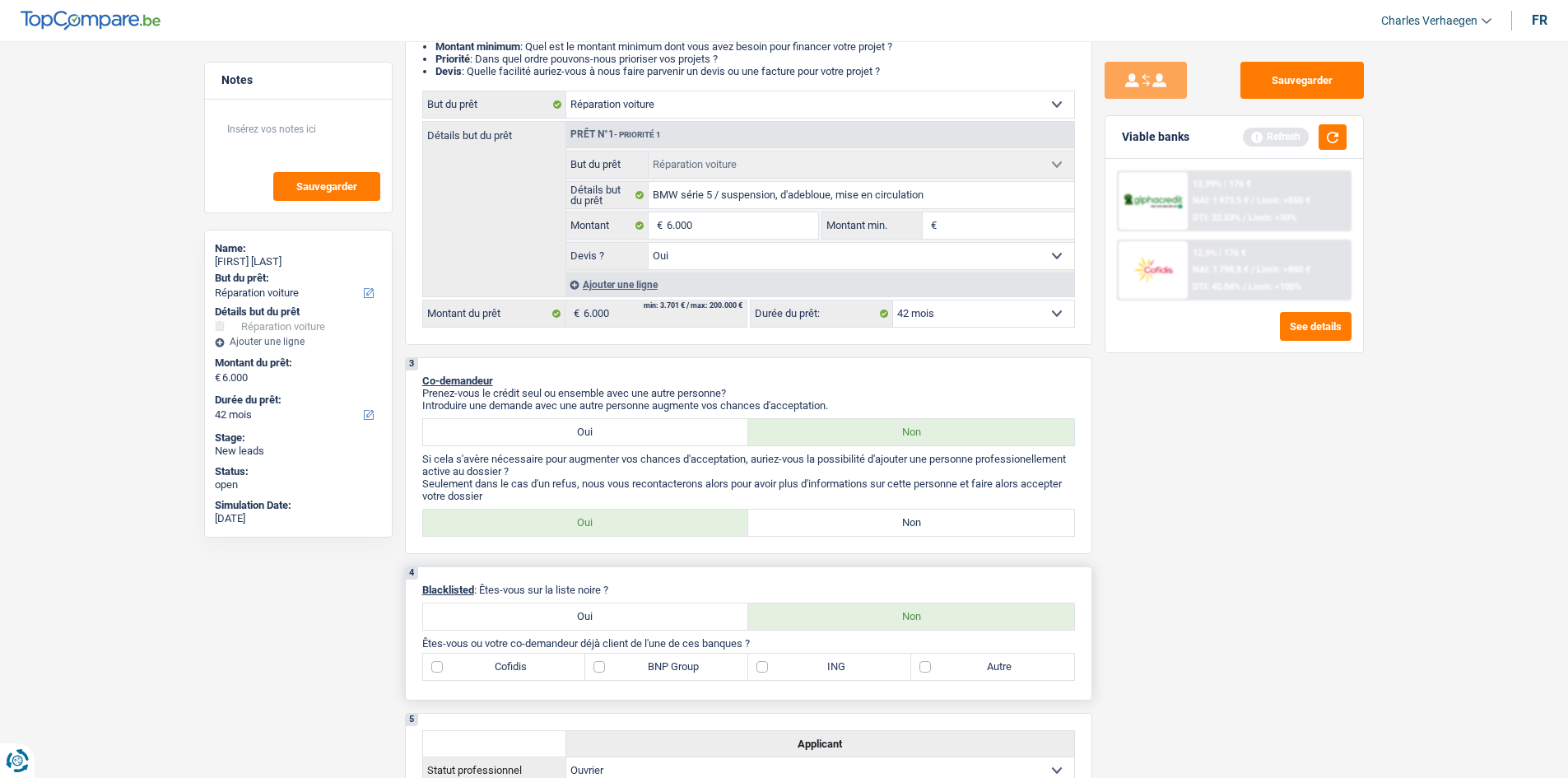 scroll, scrollTop: 412, scrollLeft: 0, axis: vertical 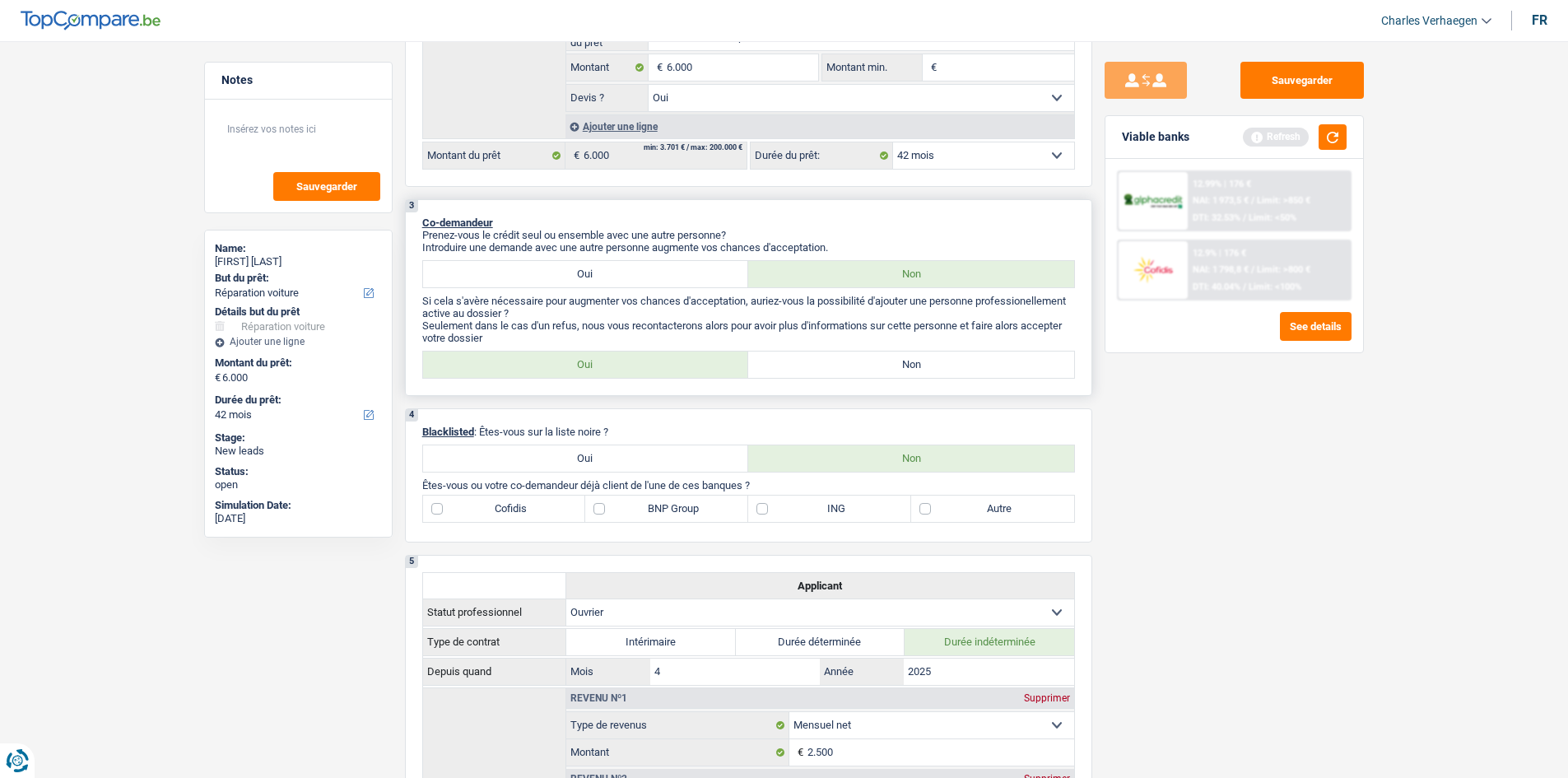 drag, startPoint x: 933, startPoint y: 375, endPoint x: 1066, endPoint y: 380, distance: 133.09395 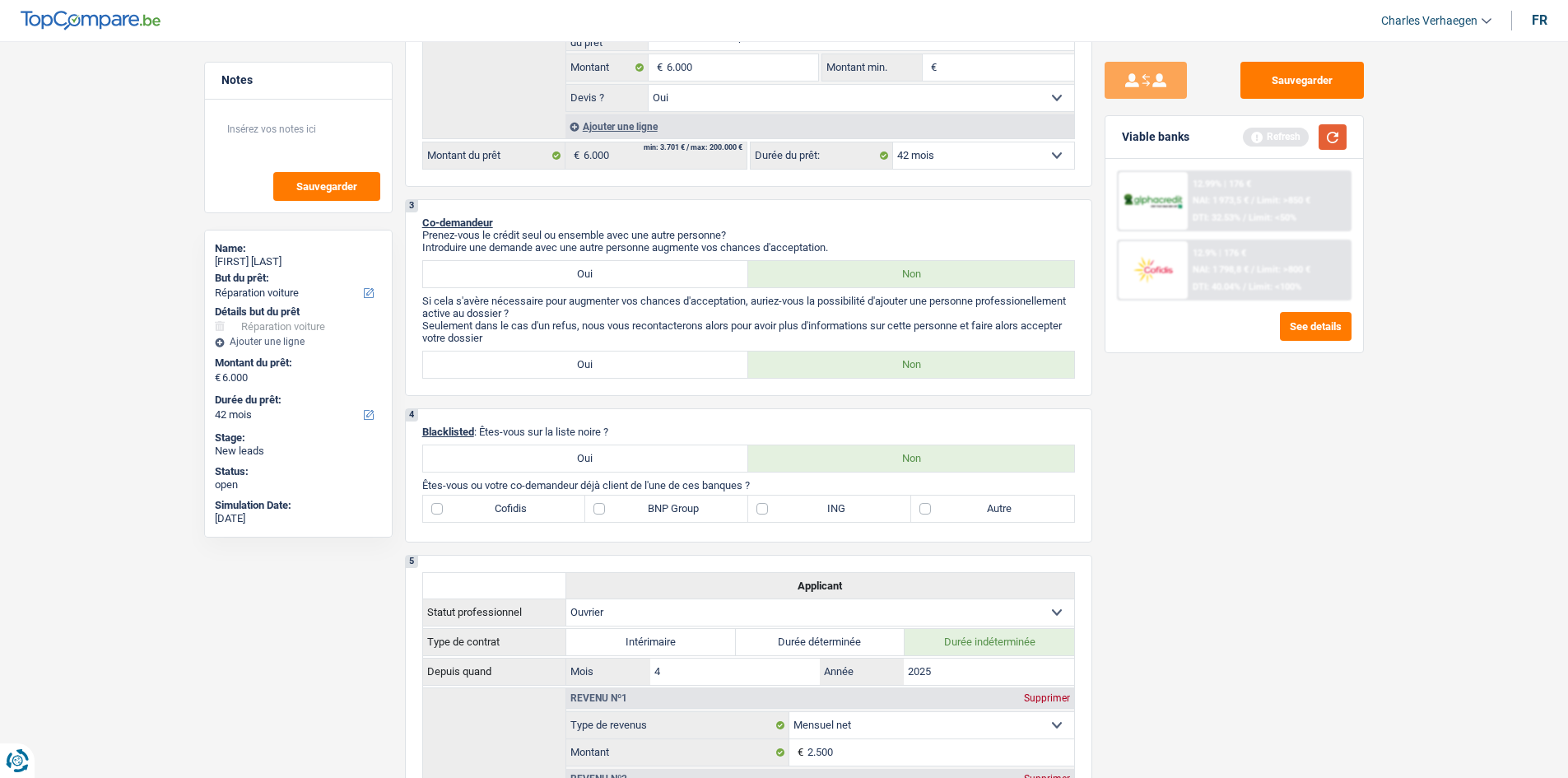 drag, startPoint x: 1342, startPoint y: 143, endPoint x: 1340, endPoint y: 164, distance: 21.095023 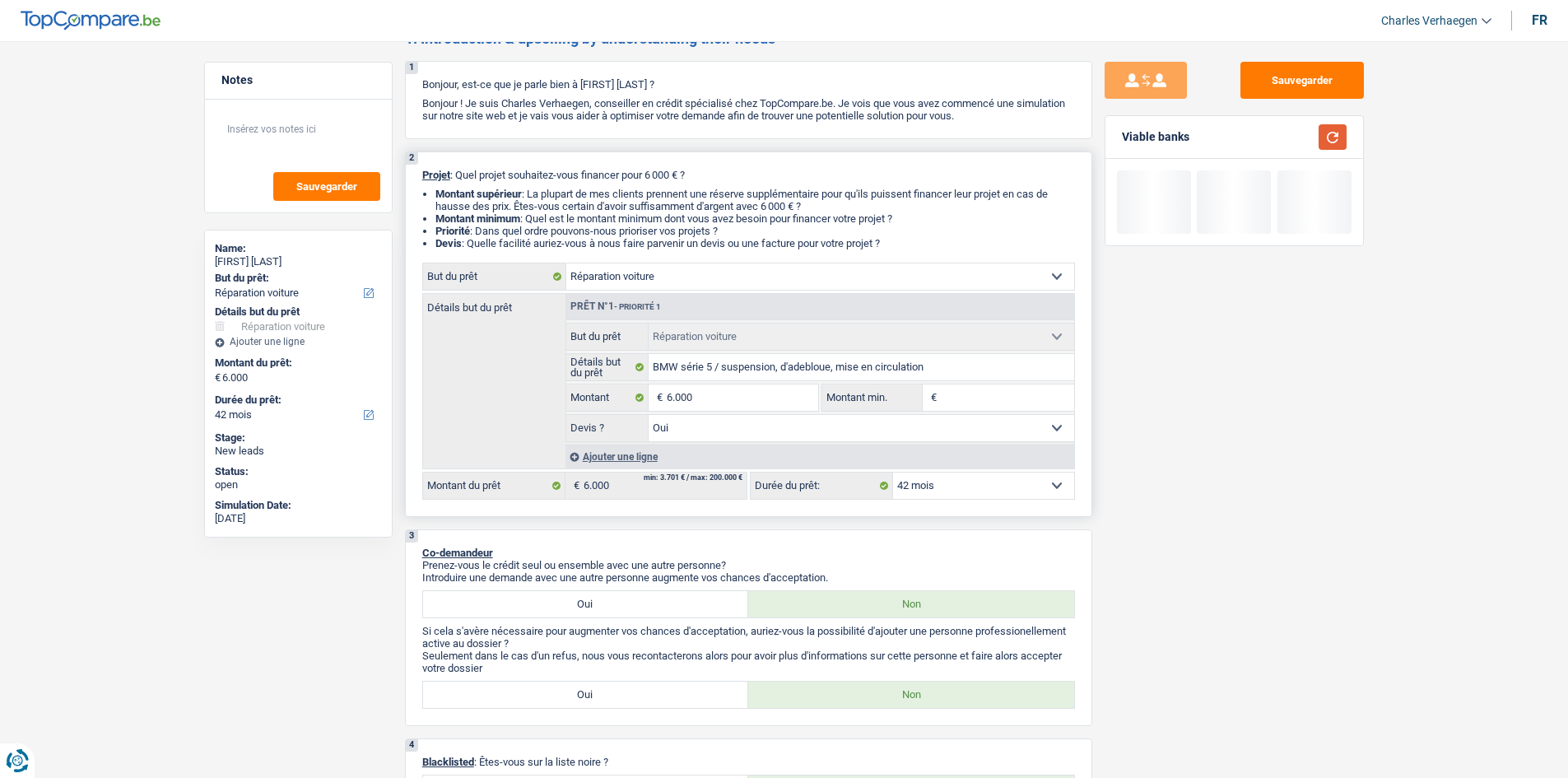 scroll, scrollTop: 0, scrollLeft: 0, axis: both 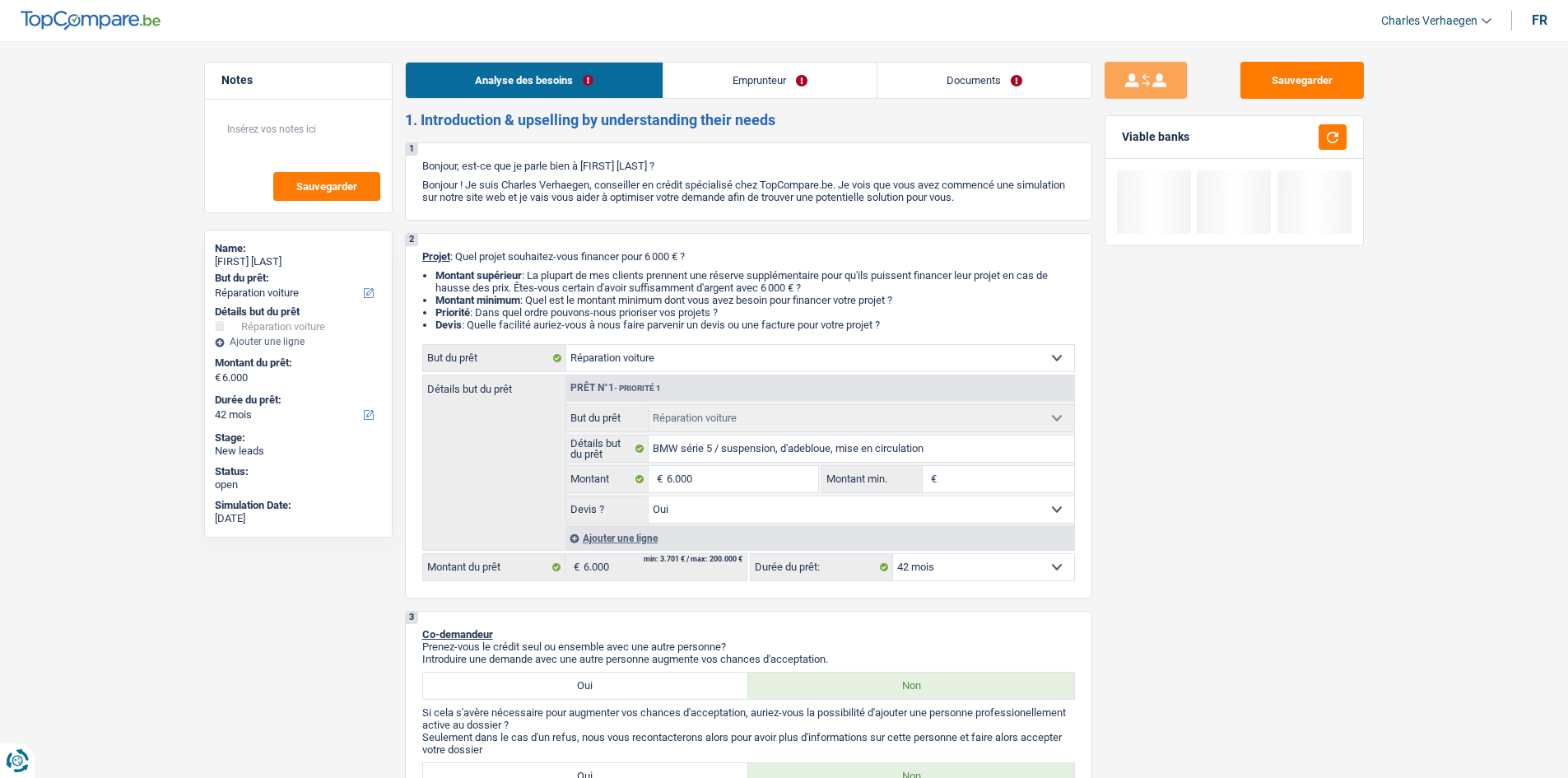click on "Emprunteur" at bounding box center [770, 80] 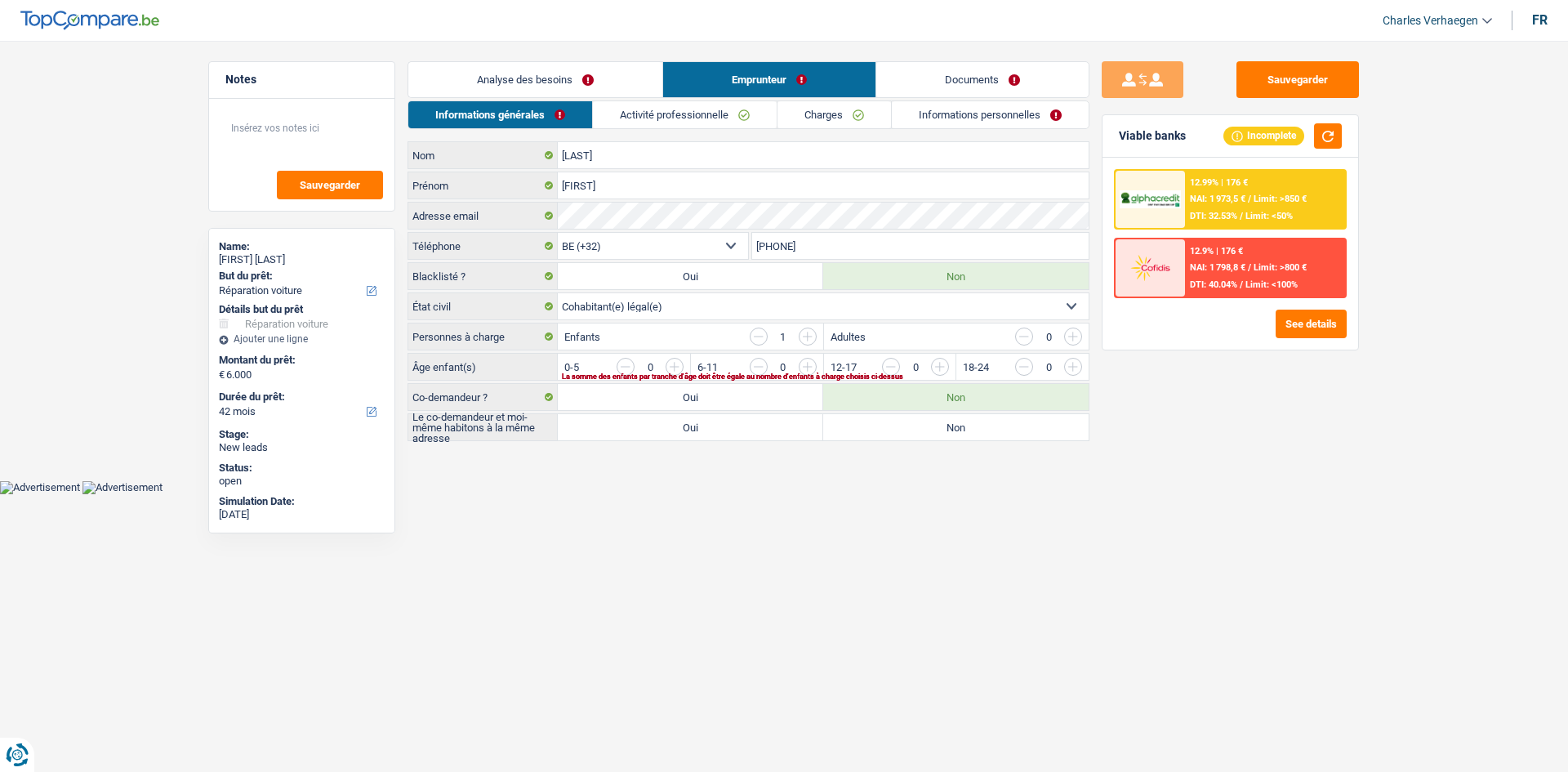 click on "Non" at bounding box center (956, 427) 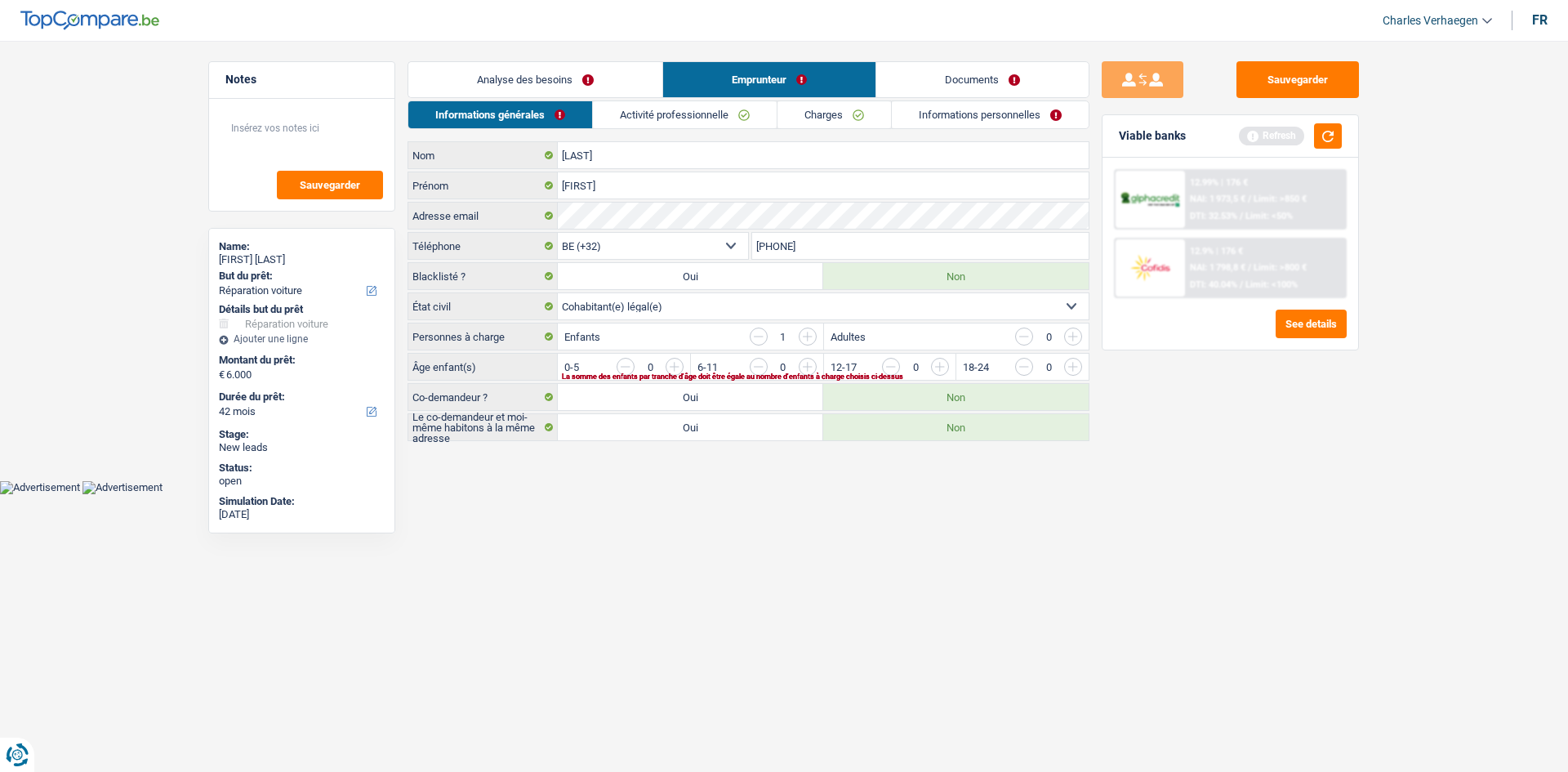 click on "Analyse des besoins" at bounding box center (535, 79) 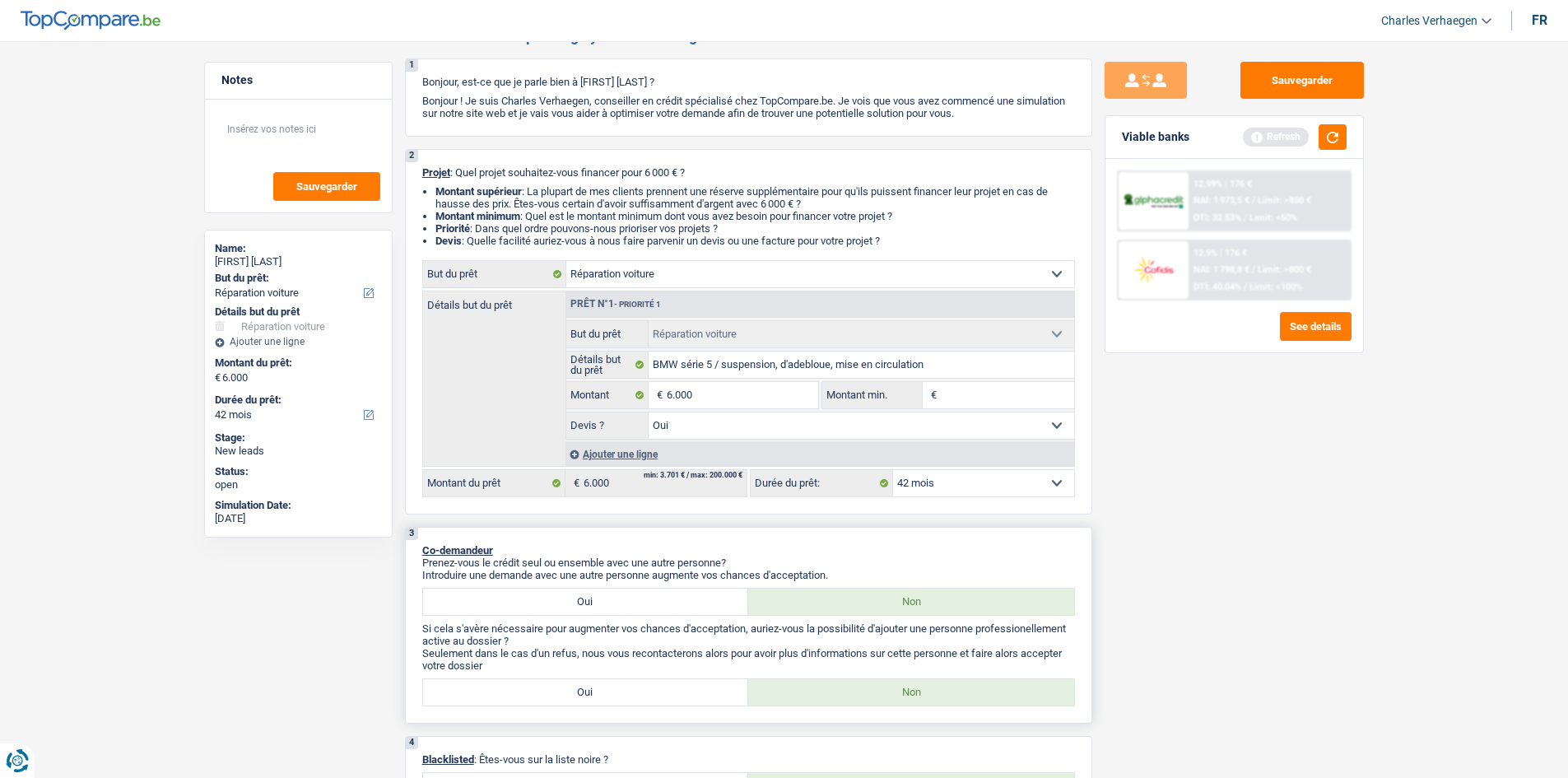 scroll, scrollTop: 412, scrollLeft: 0, axis: vertical 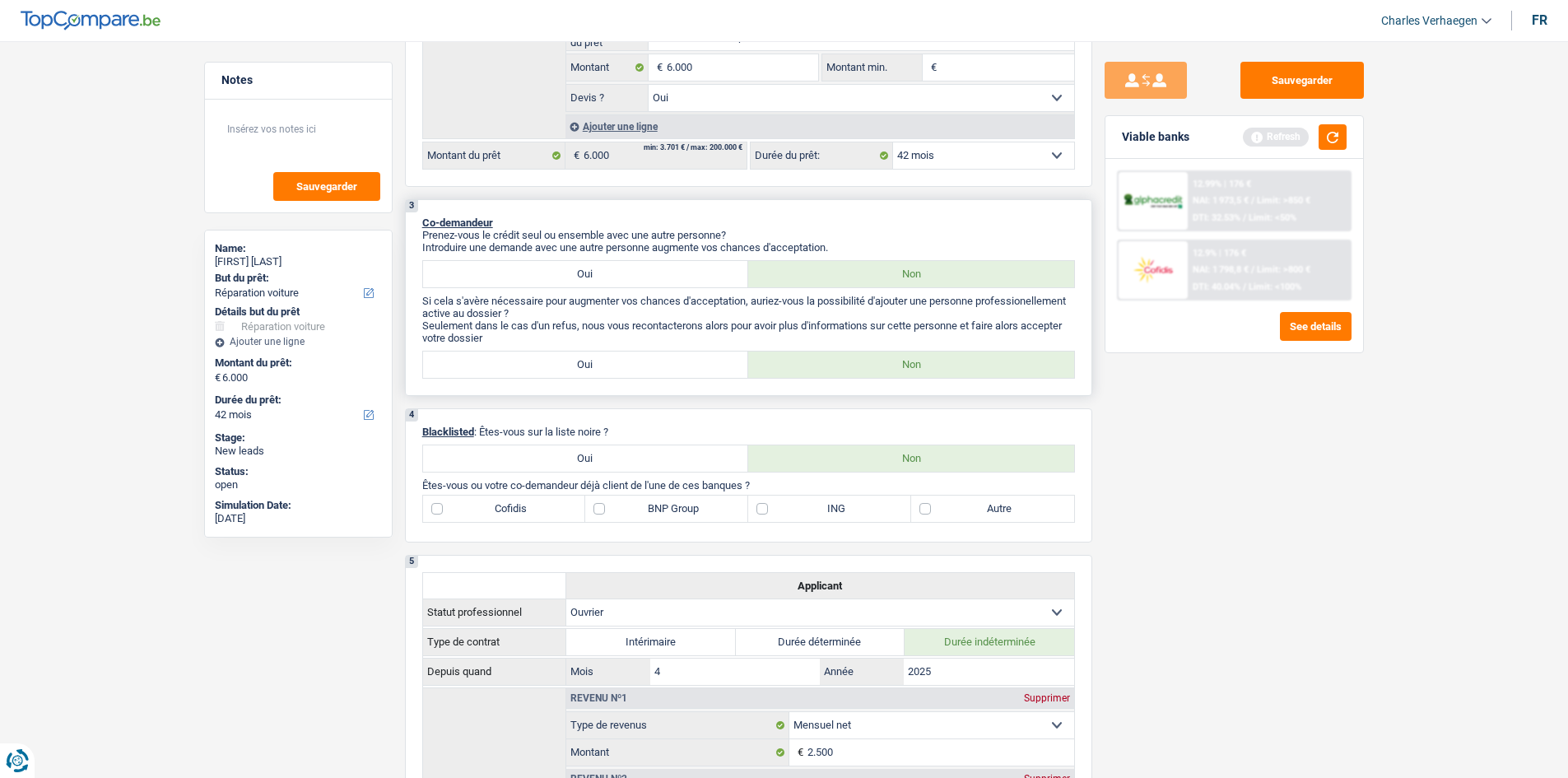 click on "Seulement dans le cas d'un refus, nous vous recontacterons alors pour avoir plus d'informations sur cette personne et faire alors accepter votre dossier" at bounding box center (748, 332) 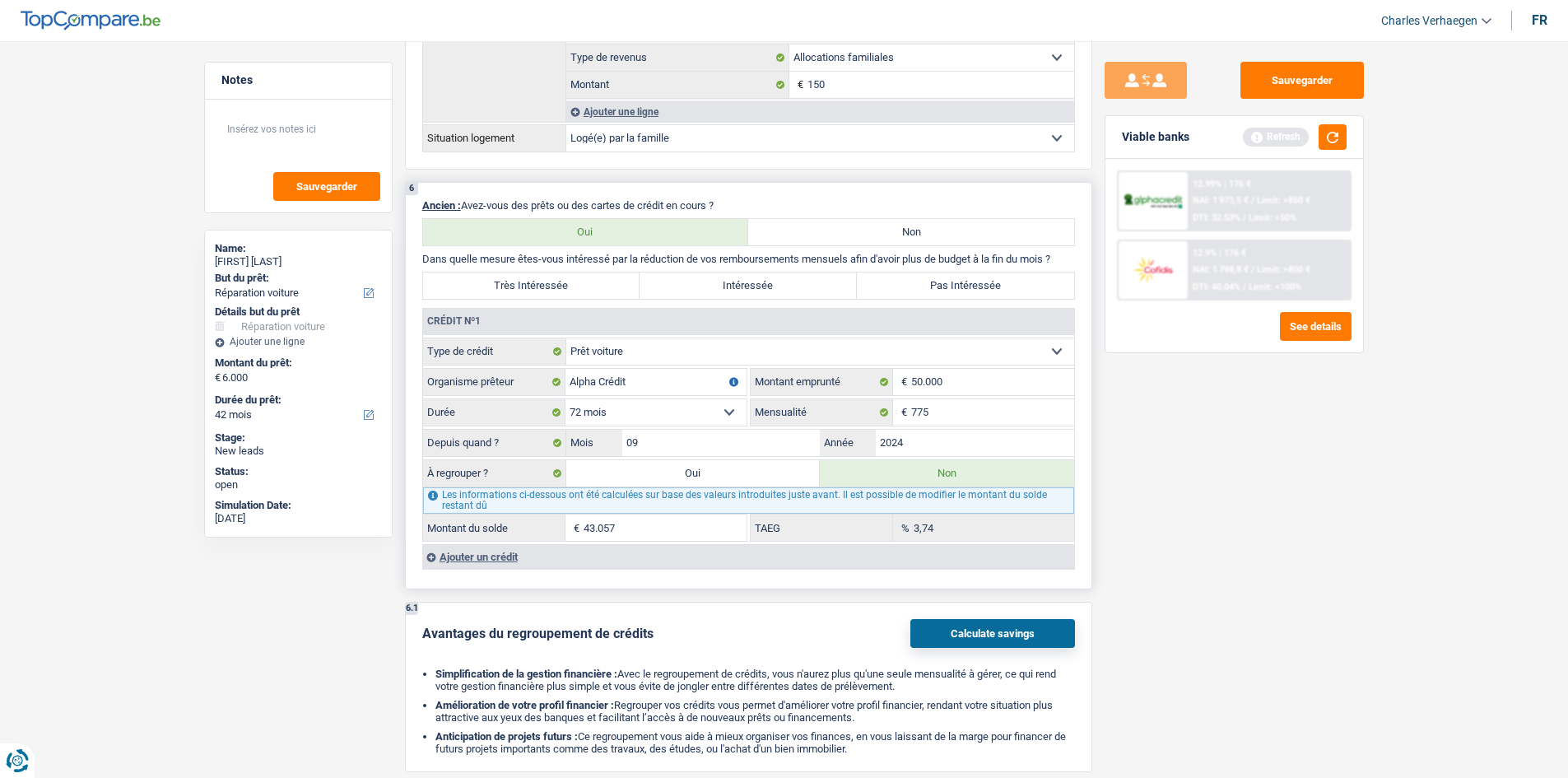 scroll, scrollTop: 1400, scrollLeft: 0, axis: vertical 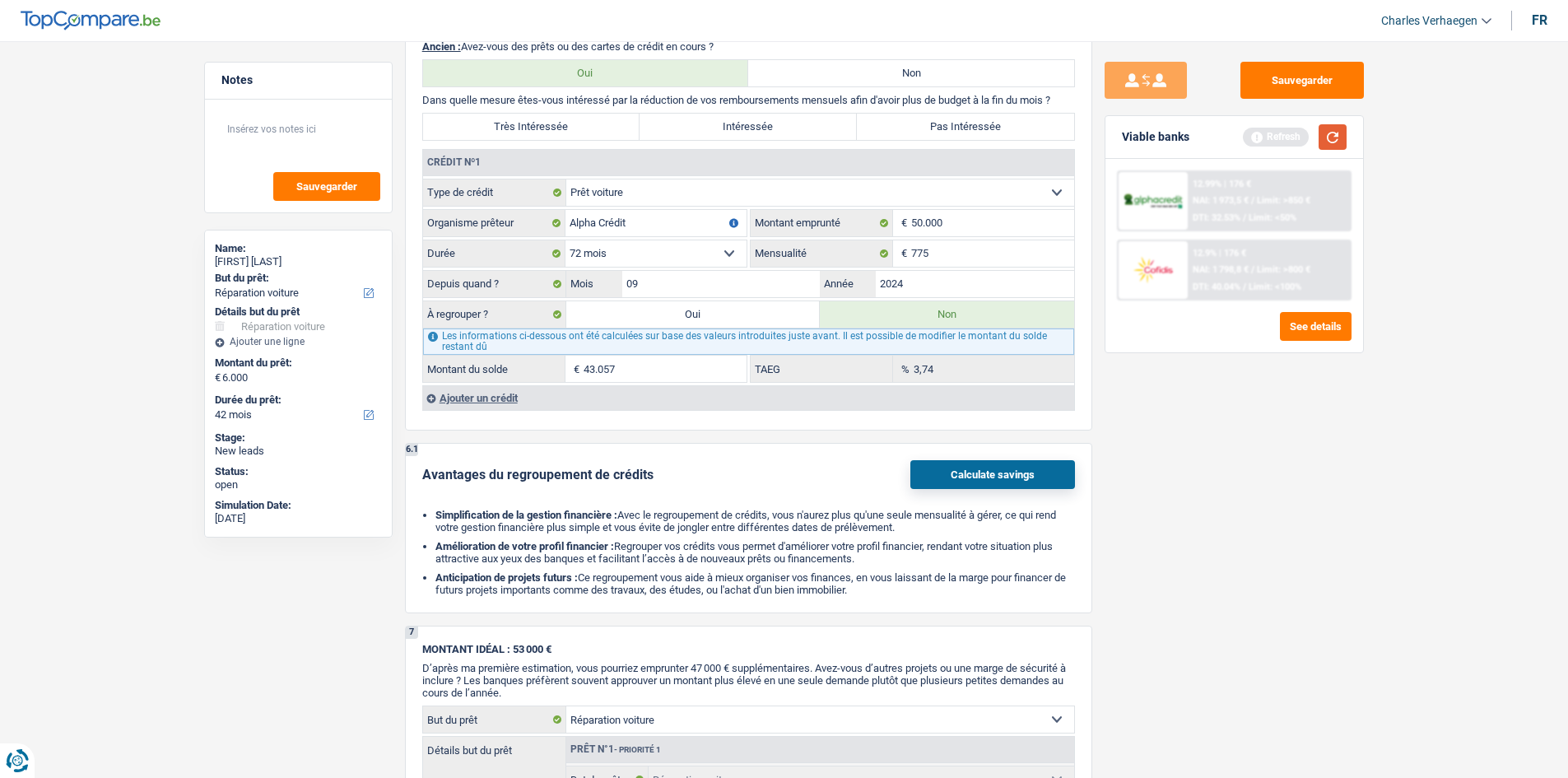 click at bounding box center (1333, 137) 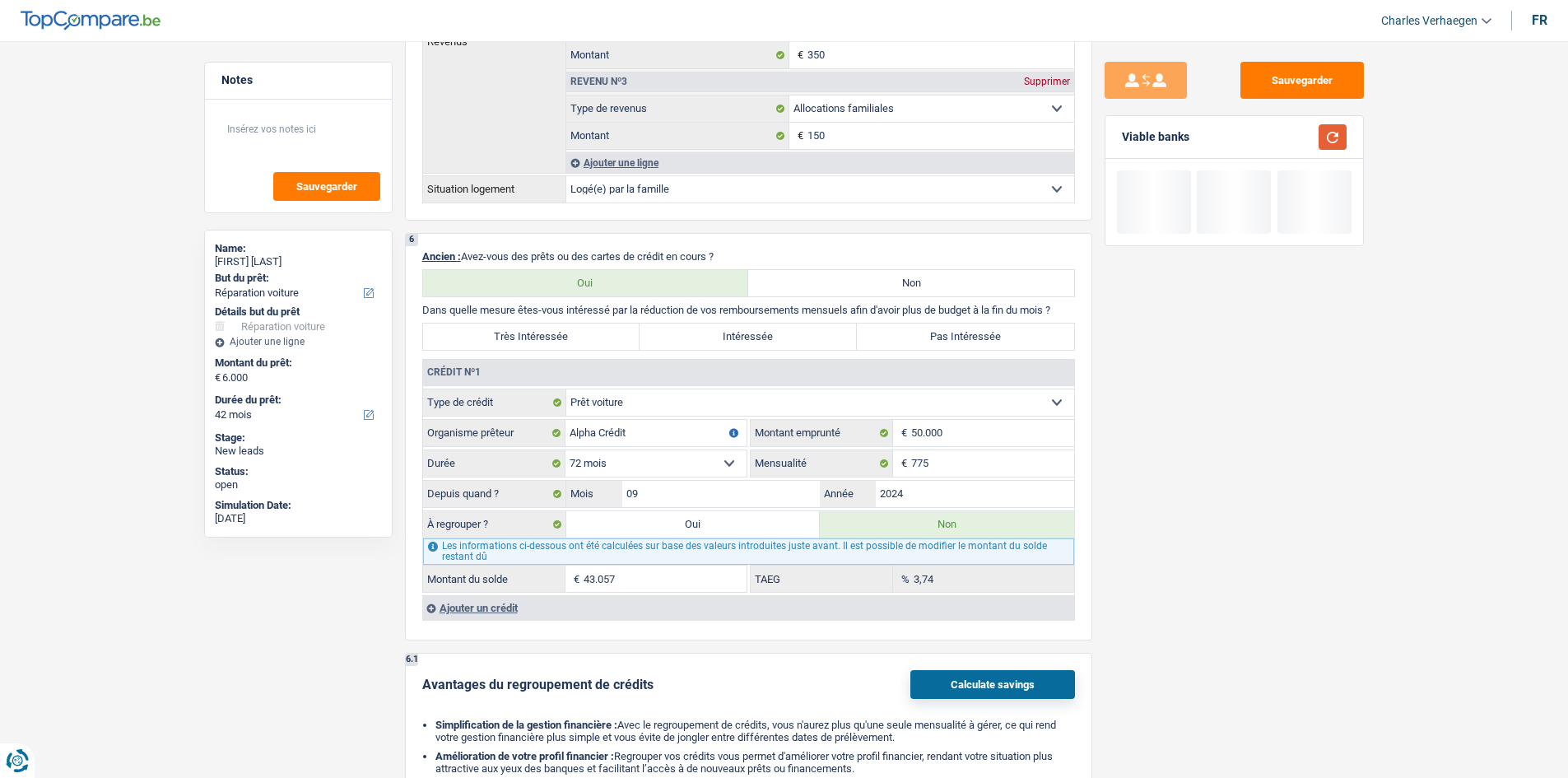 scroll, scrollTop: 1153, scrollLeft: 0, axis: vertical 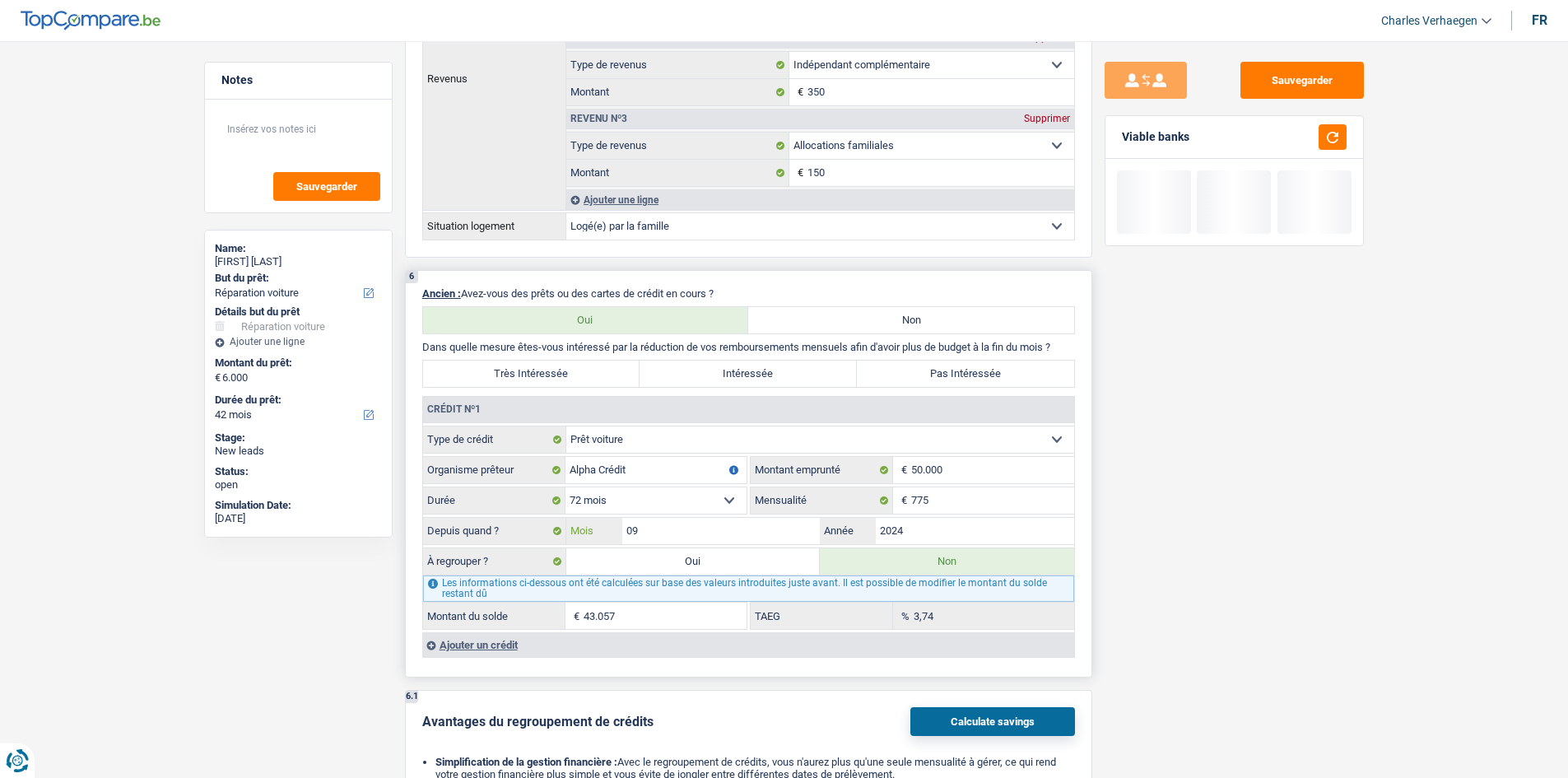 click on "09" at bounding box center (721, 531) 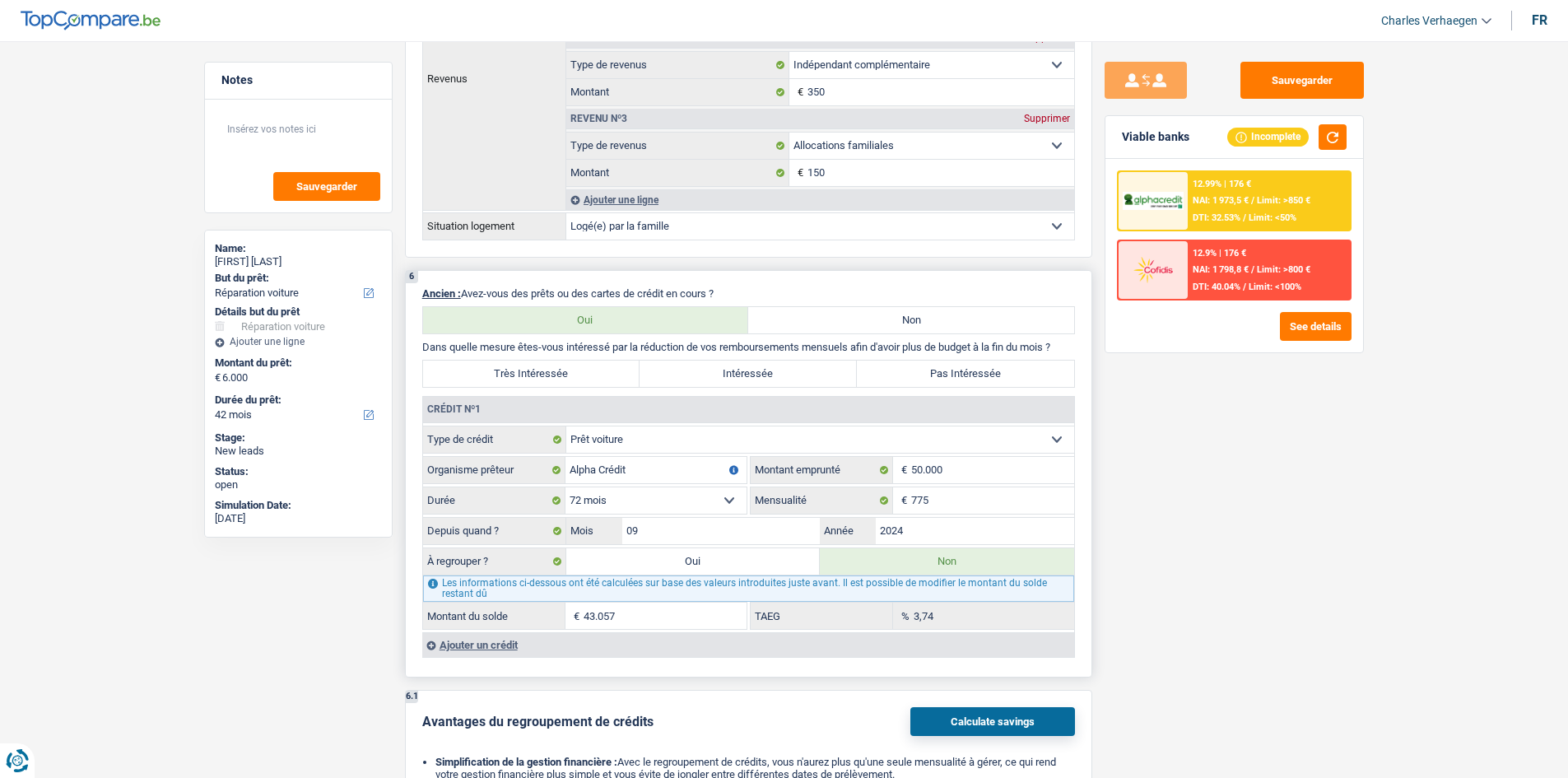 click on "Pas Intéressée" at bounding box center [965, 374] 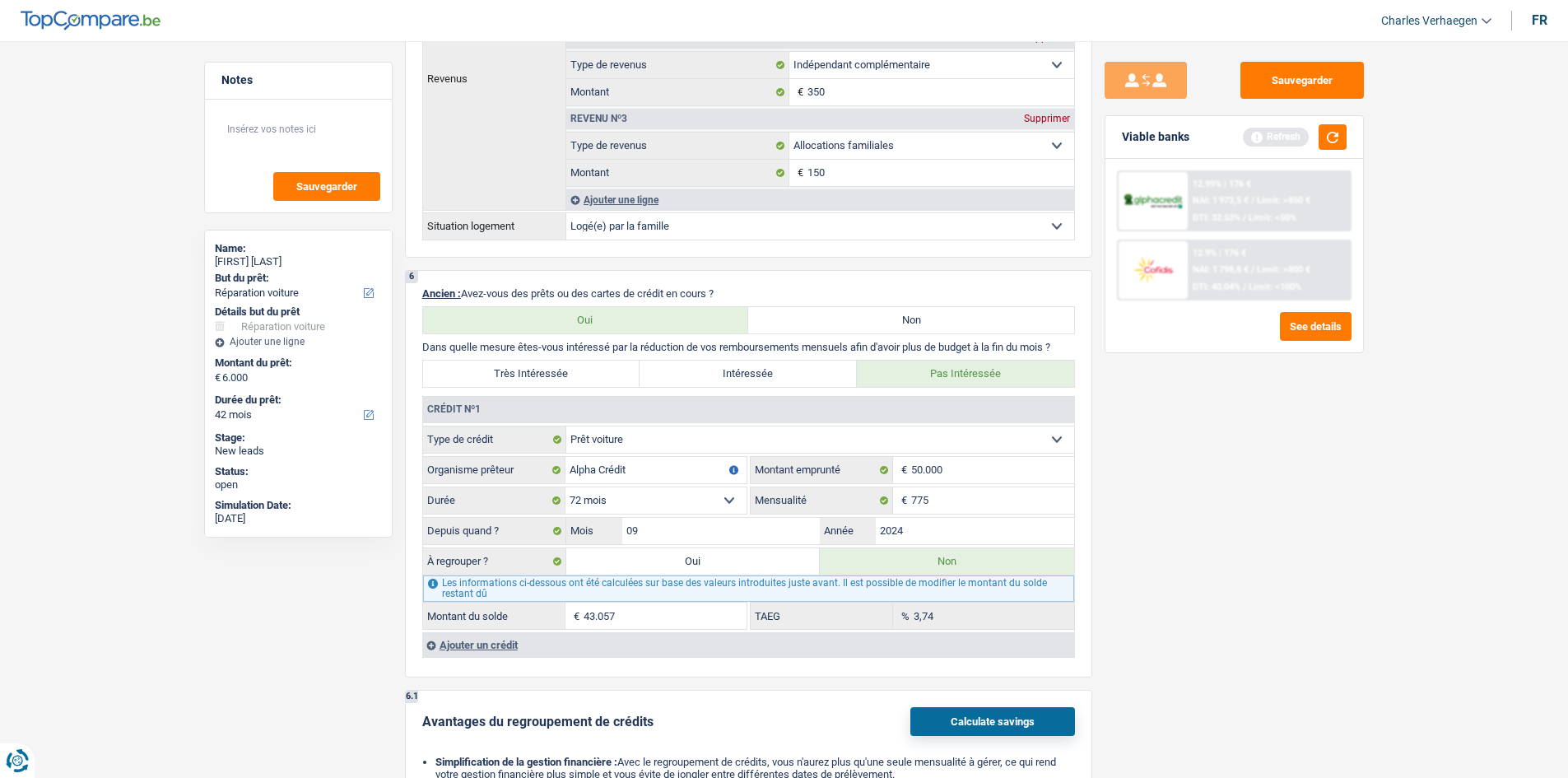 click on "Sauvegarder
Viable banks
Refresh
12.99% | 176 €
NAI: 1 973,5 €
/
Limit: >850 €
DTI: 32.53%
/
Limit: <50%
12.9% | 176 €
NAI: 1 798,8 €
/
Limit: >800 €
DTI: 40.04%
/
Limit: <100%" at bounding box center [1234, 404] 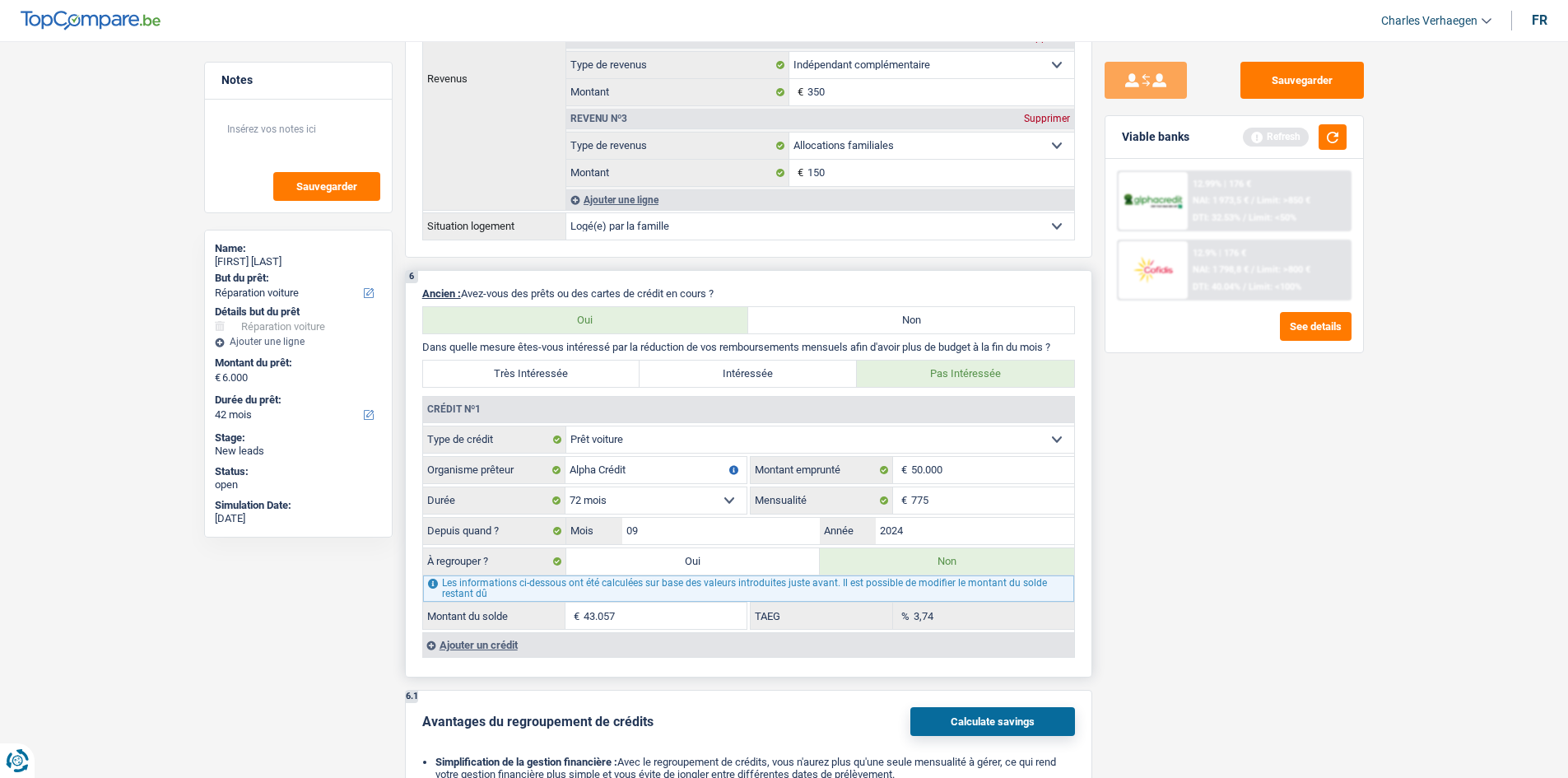 click on "12 mois 18 mois 24 mois 30 mois 36 mois 42 mois 48 mois 60 mois 72 mois 84 mois 96 mois 120 mois 132 mois 144 mois
Sélectionner une option" at bounding box center (656, 501) 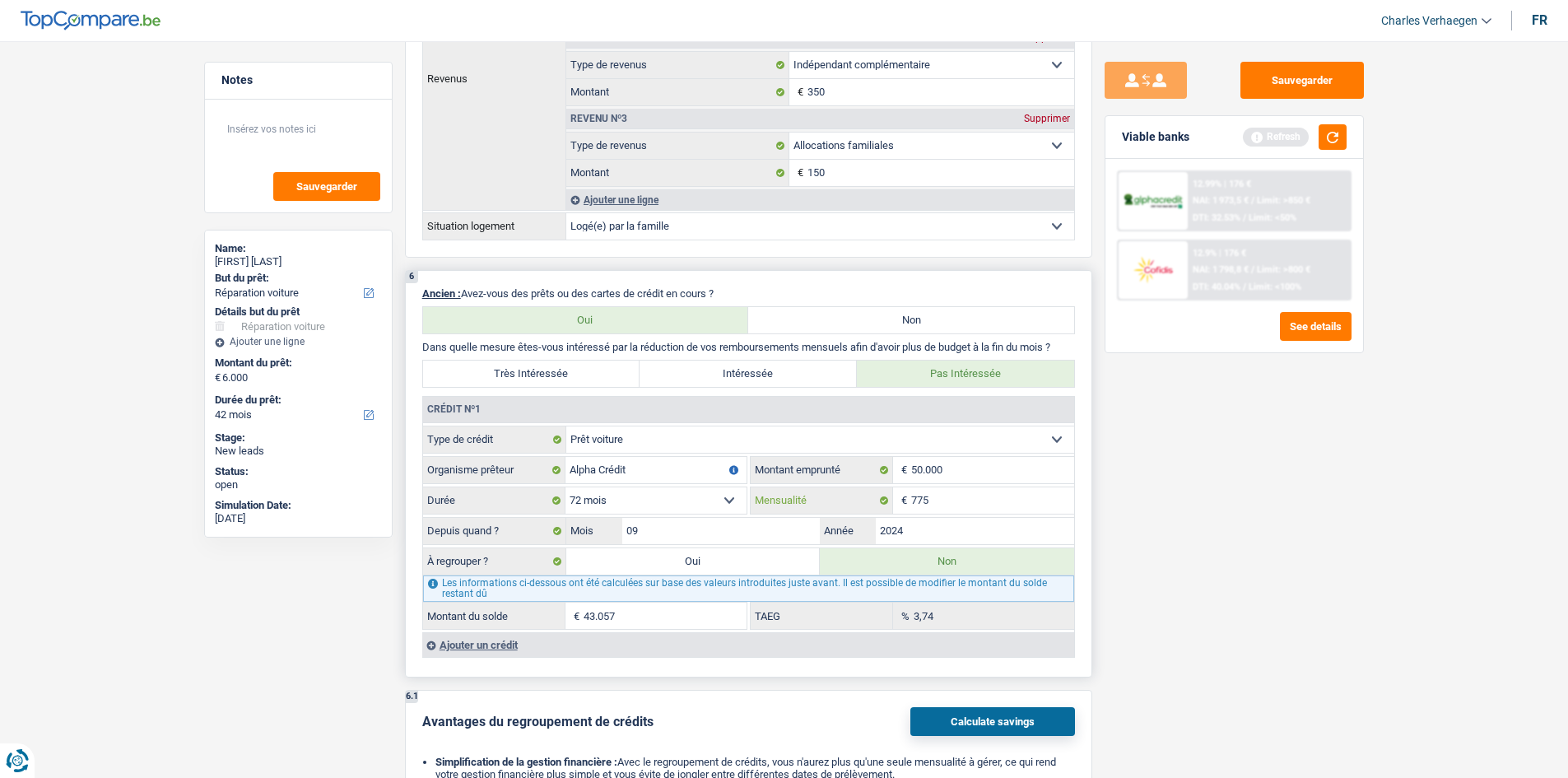 click on "775" at bounding box center (993, 501) 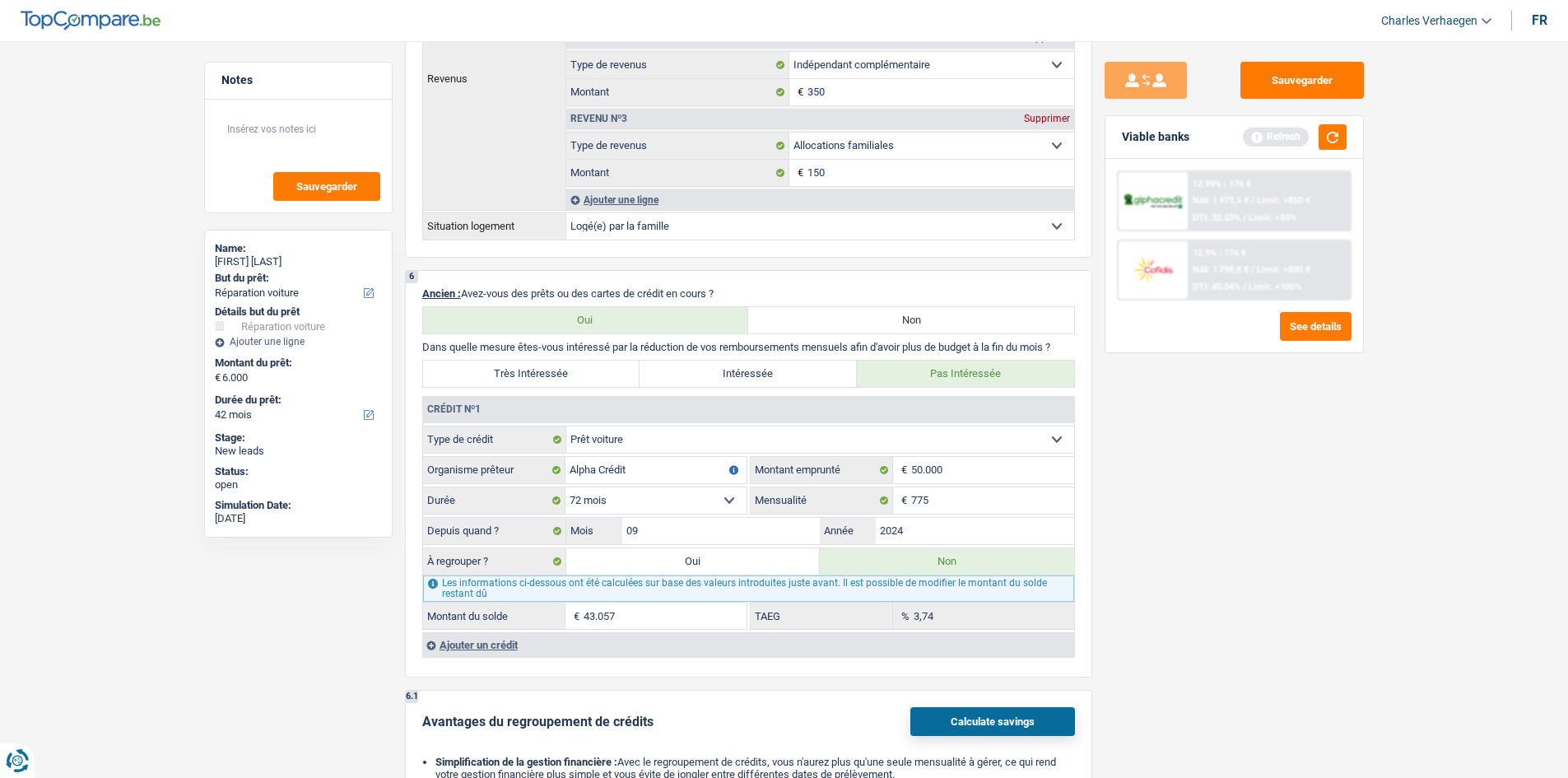 click on "Viable banks
Refresh" at bounding box center [1234, 137] 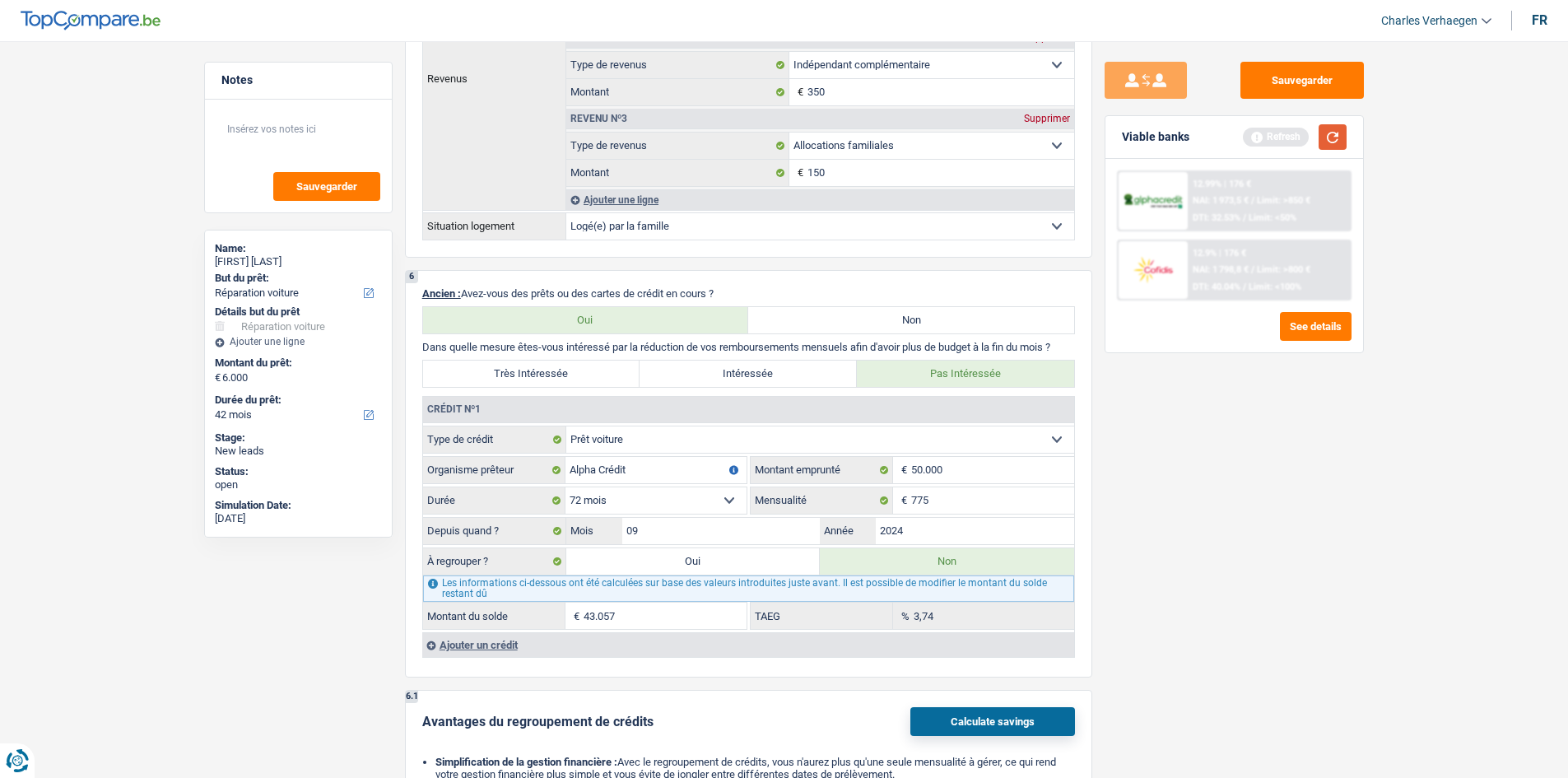 click at bounding box center (1333, 137) 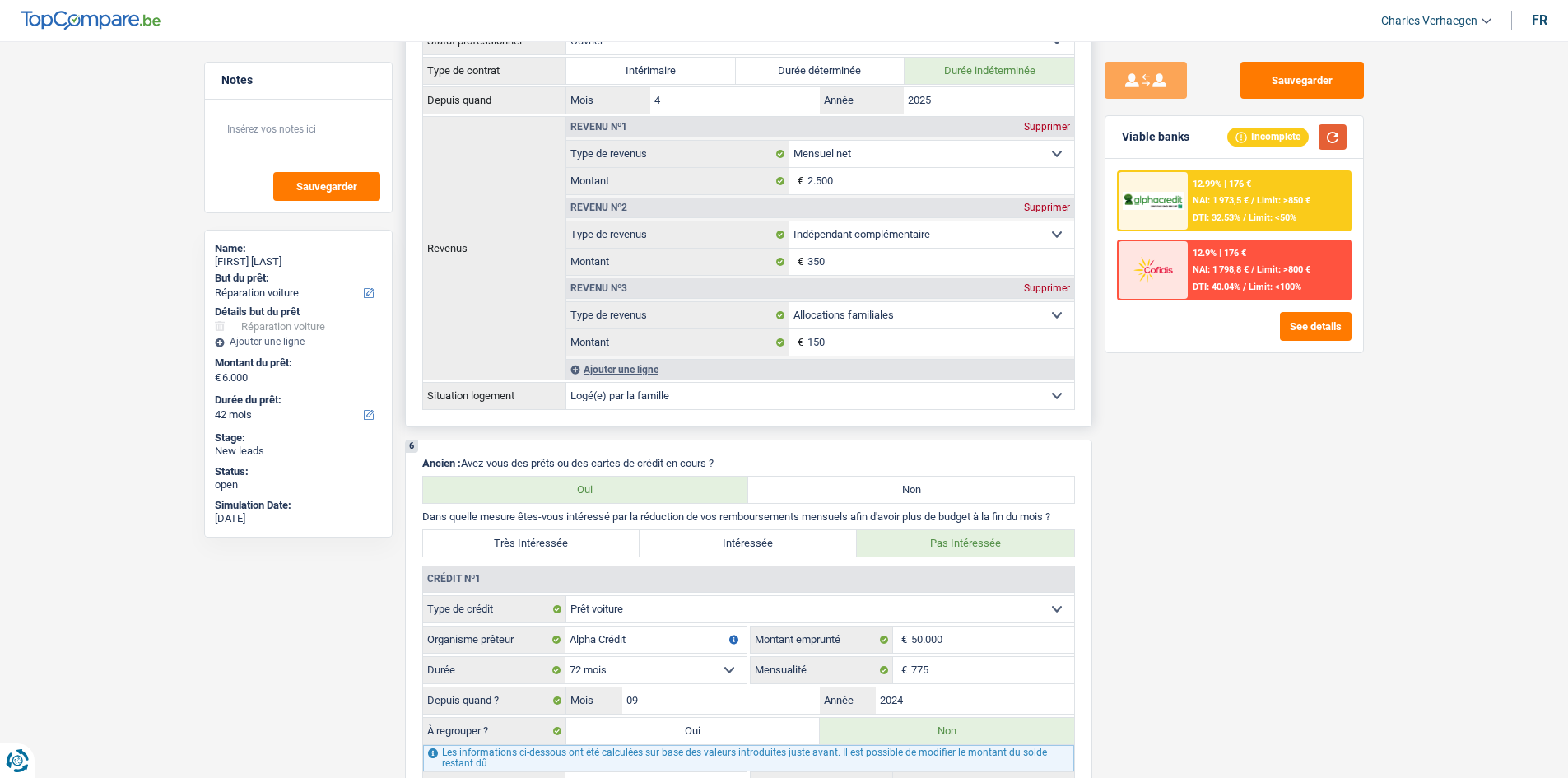 scroll, scrollTop: 741, scrollLeft: 0, axis: vertical 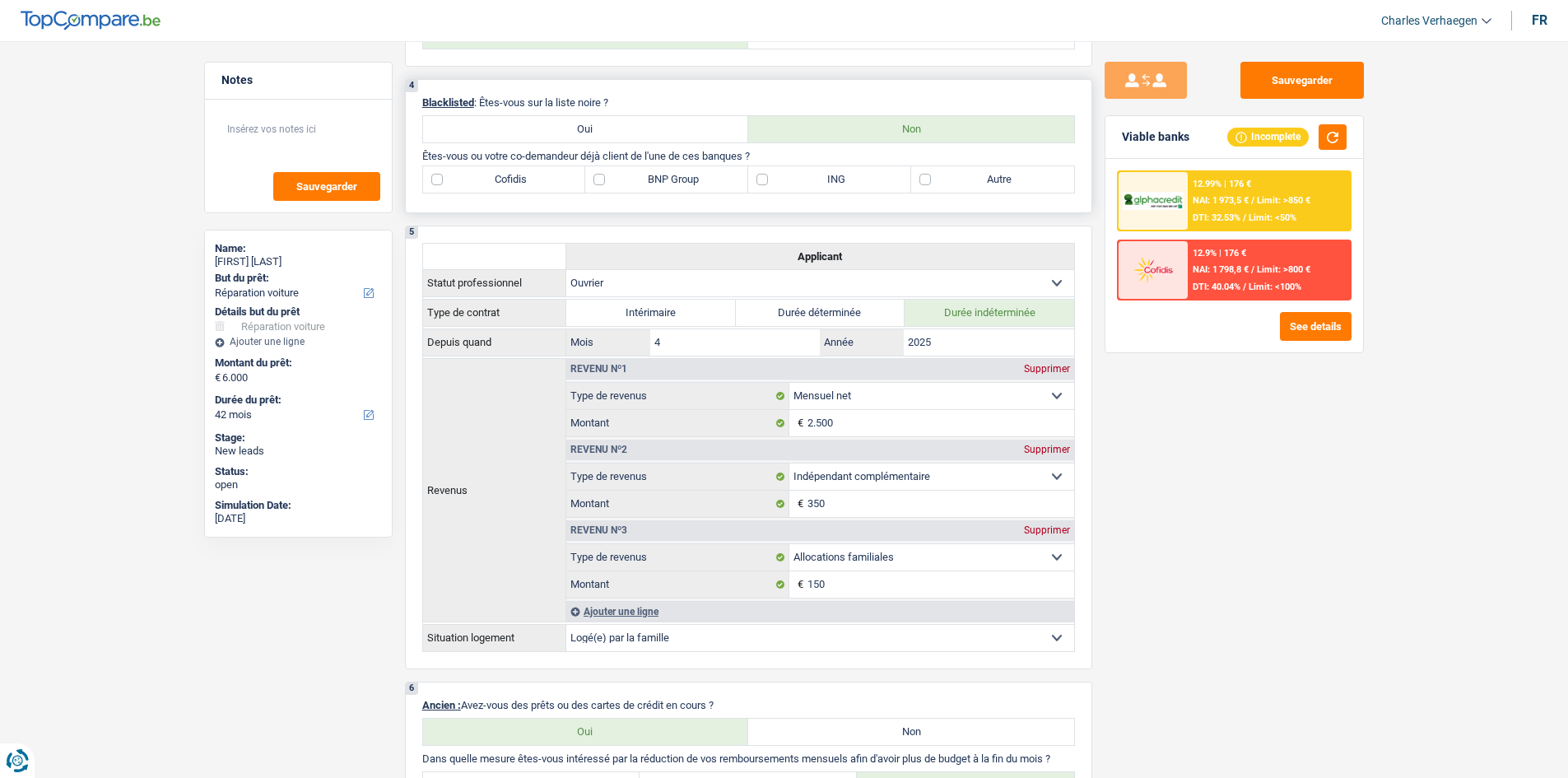 click on "BNP Group" at bounding box center (667, 179) 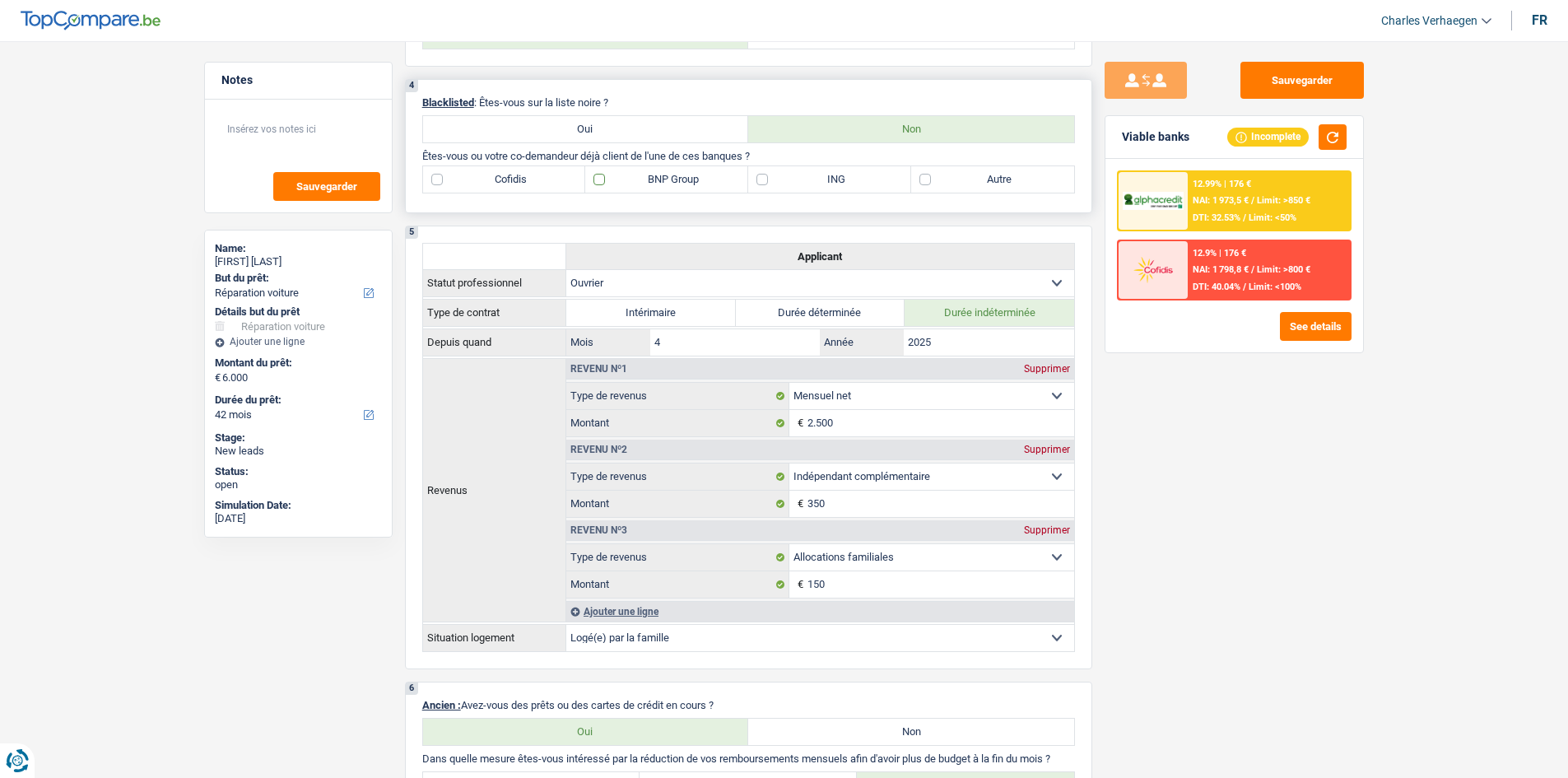 click on "BNP Group" at bounding box center (667, 179) 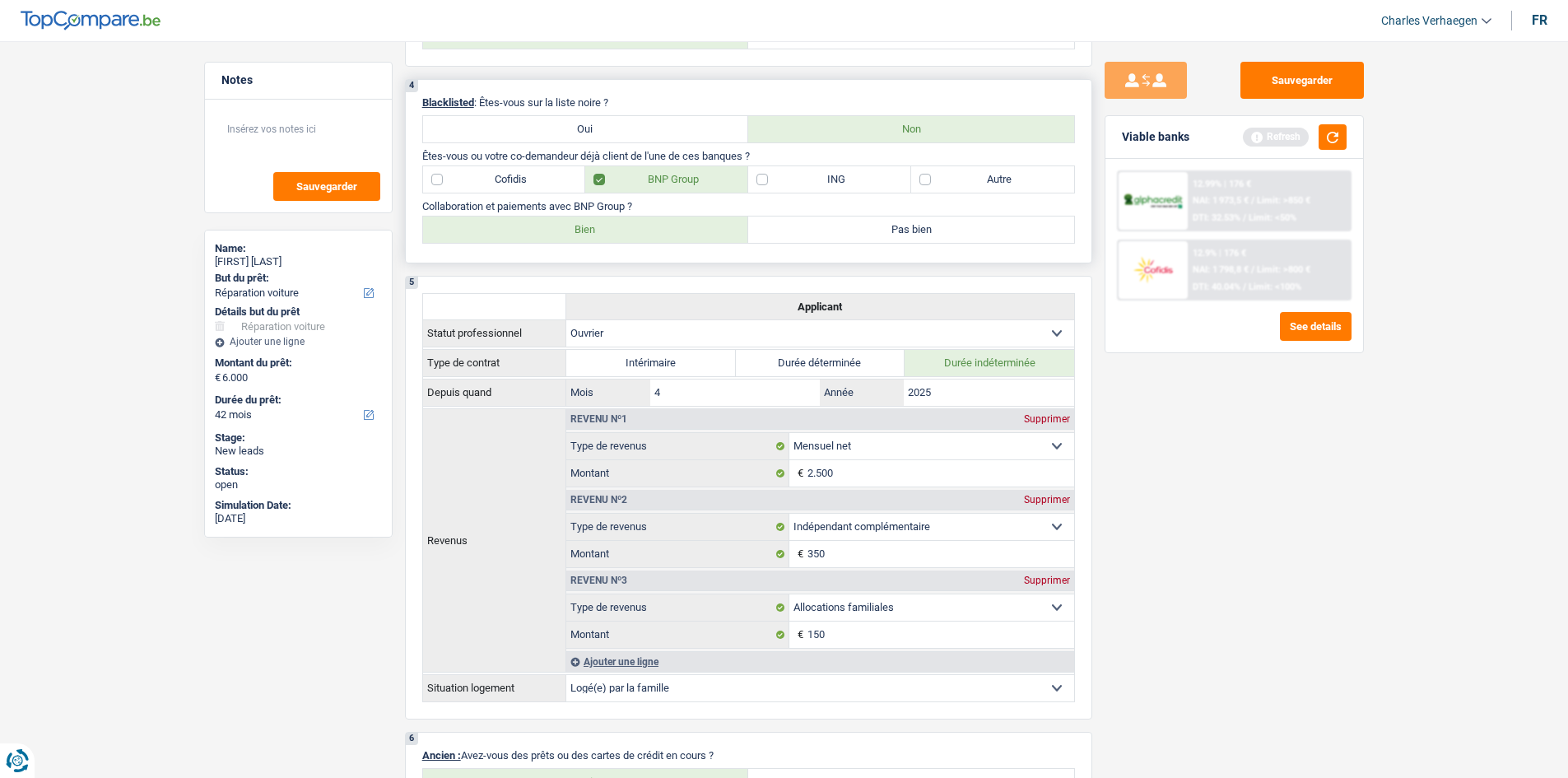 click on "Bien" at bounding box center (586, 230) 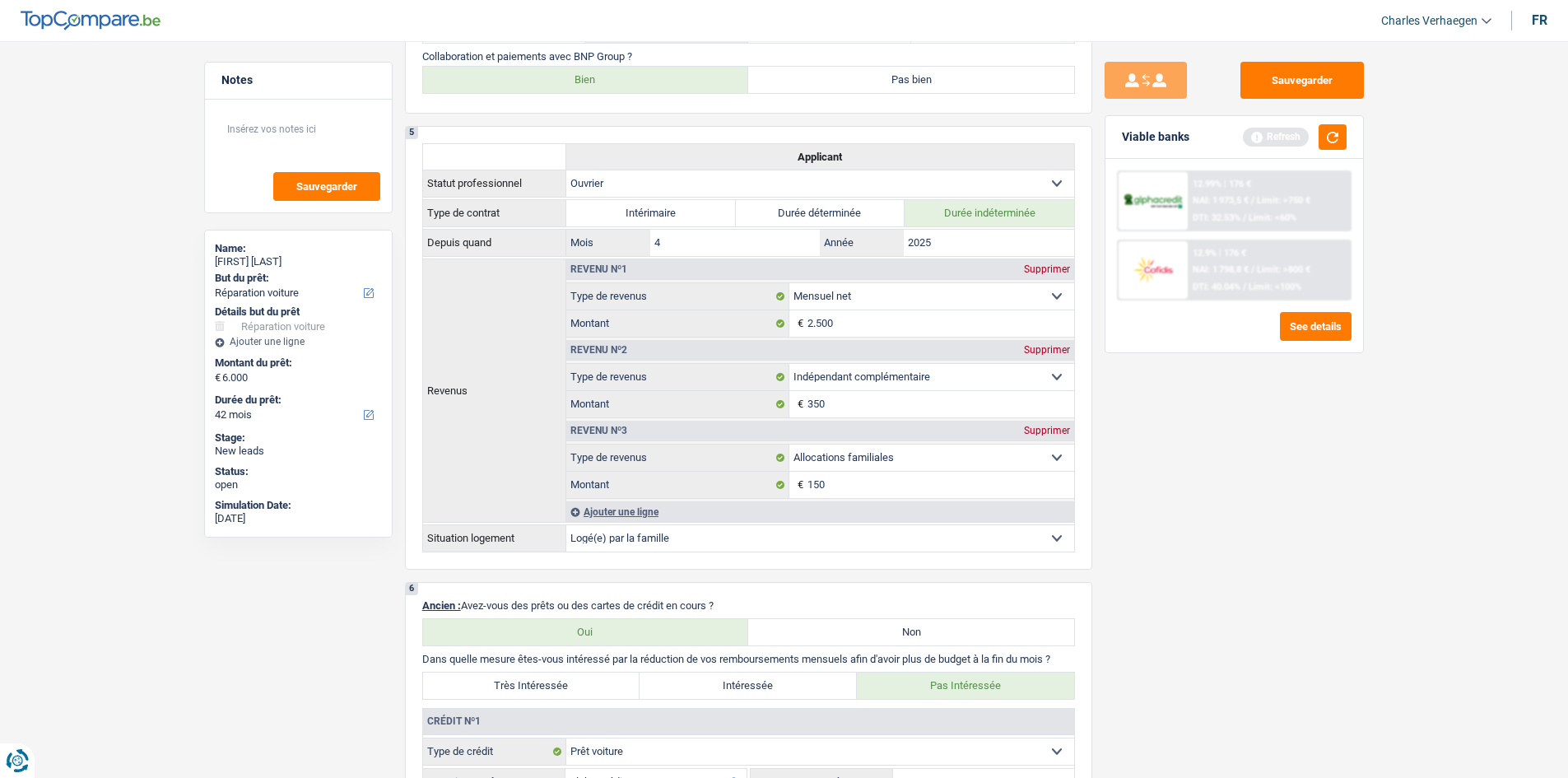 scroll, scrollTop: 1153, scrollLeft: 0, axis: vertical 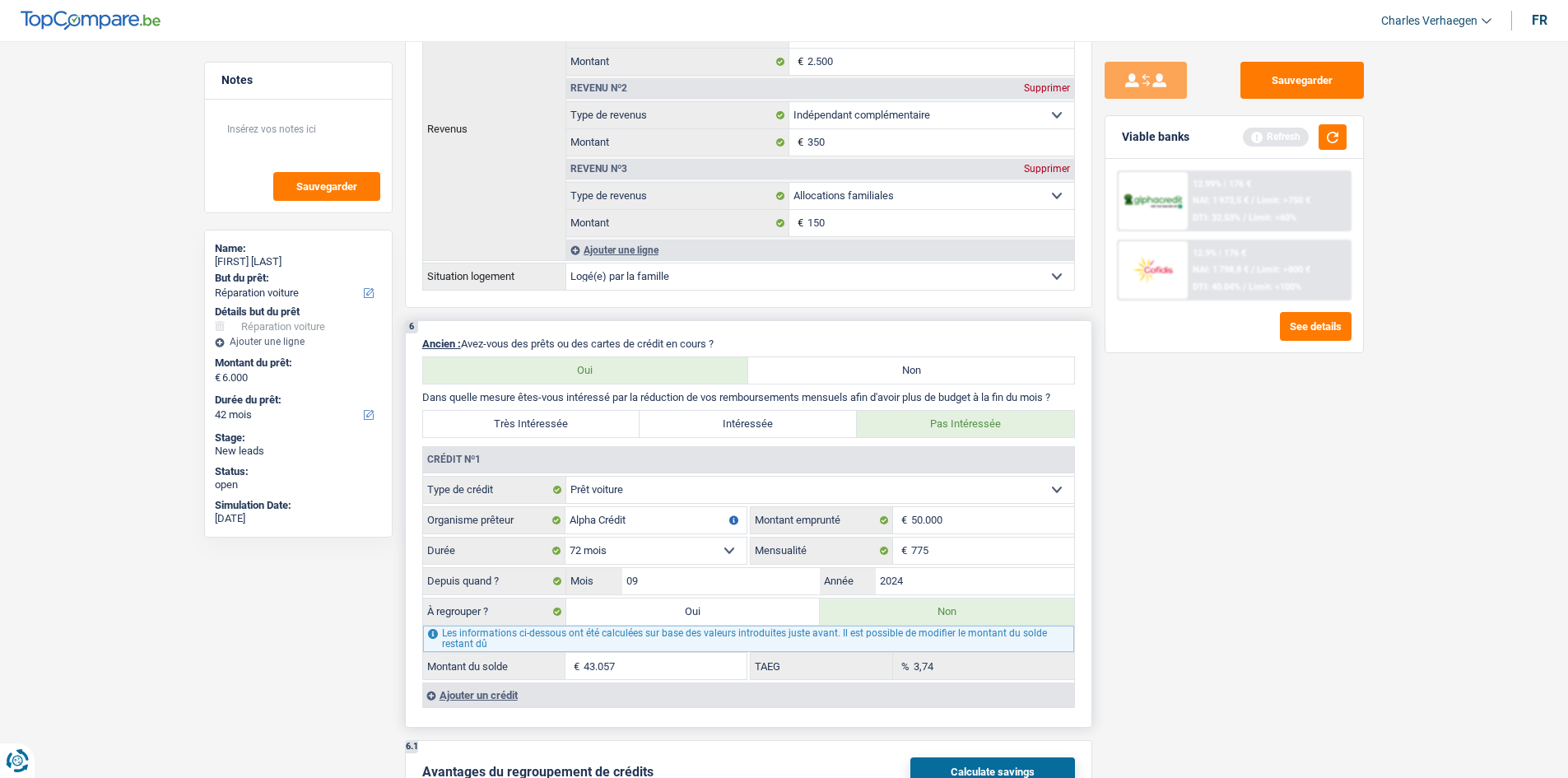 click on "3,74   %
TAEG" at bounding box center (912, 666) 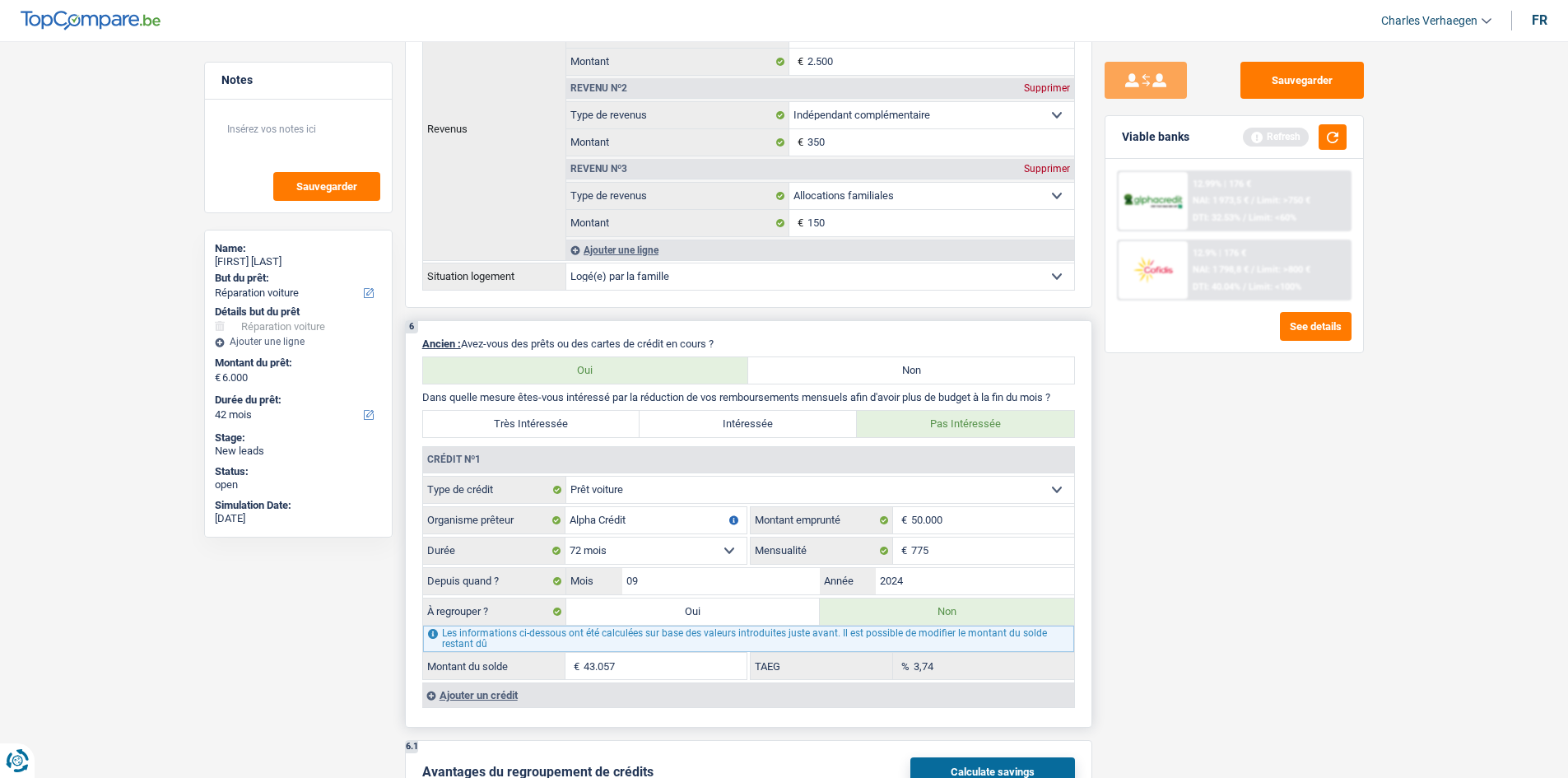 click on "3,74   %
TAEG" at bounding box center [912, 666] 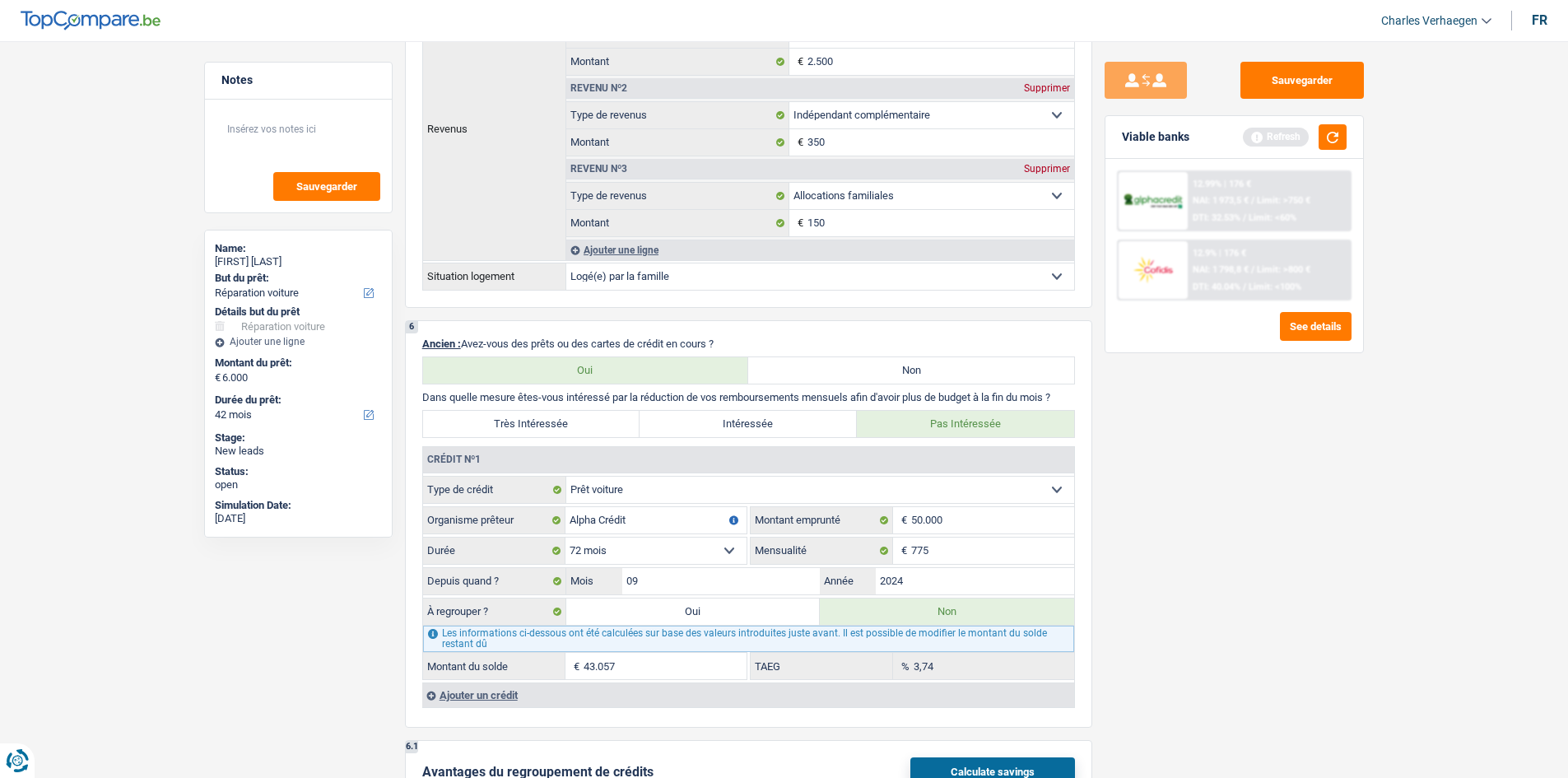 click on "Sauvegarder
Viable banks
Refresh
12.99% | 176 €
NAI: 1 973,5 €
/
Limit: >750 €
DTI: 32.53%
/
Limit: <60%
12.9% | 176 €
NAI: 1 798,8 €
/
Limit: >800 €
DTI: 40.04%
/
Limit: <100%" at bounding box center (1234, 404) 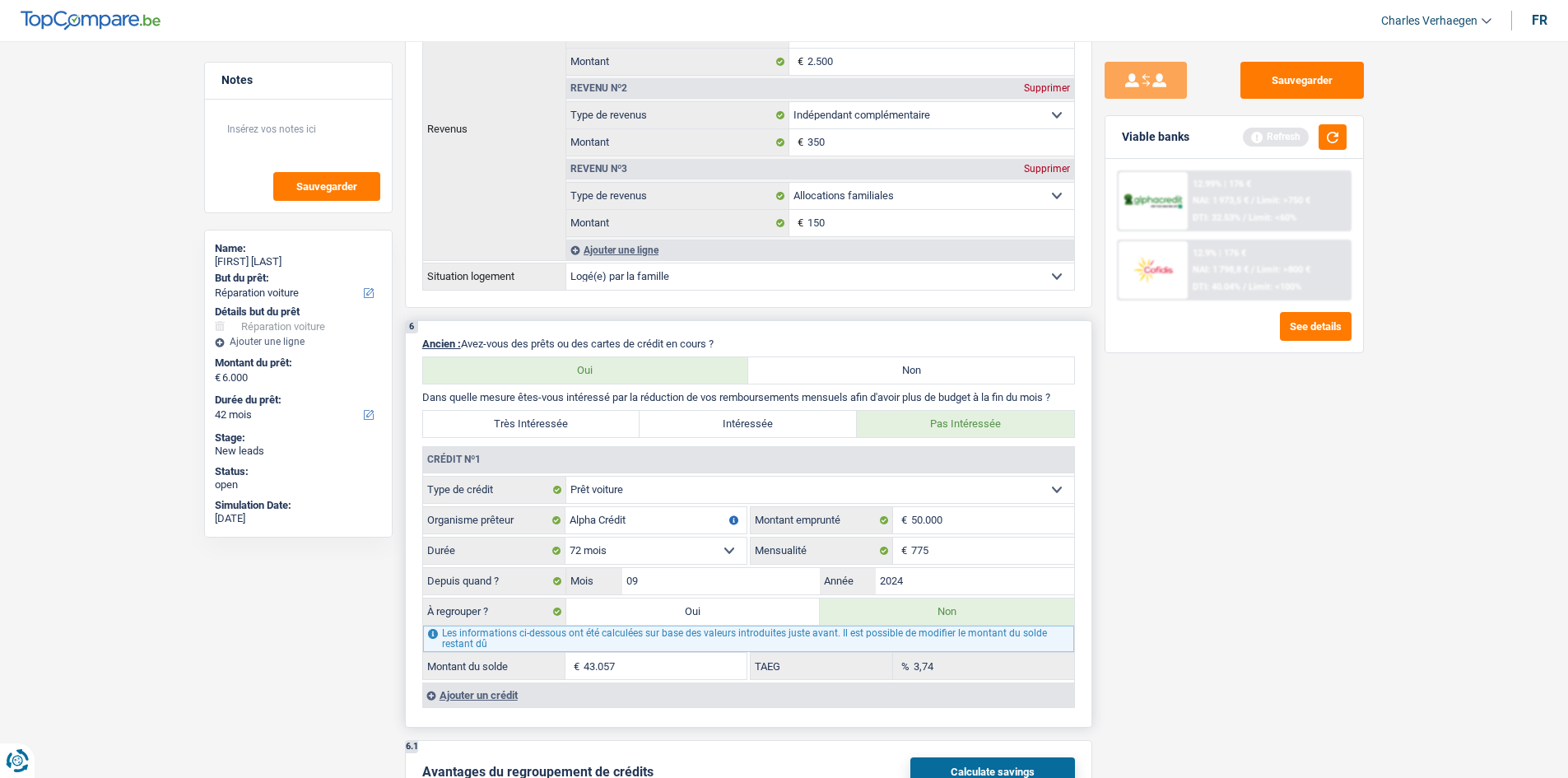 click on "3,74   %
TAEG" at bounding box center (912, 666) 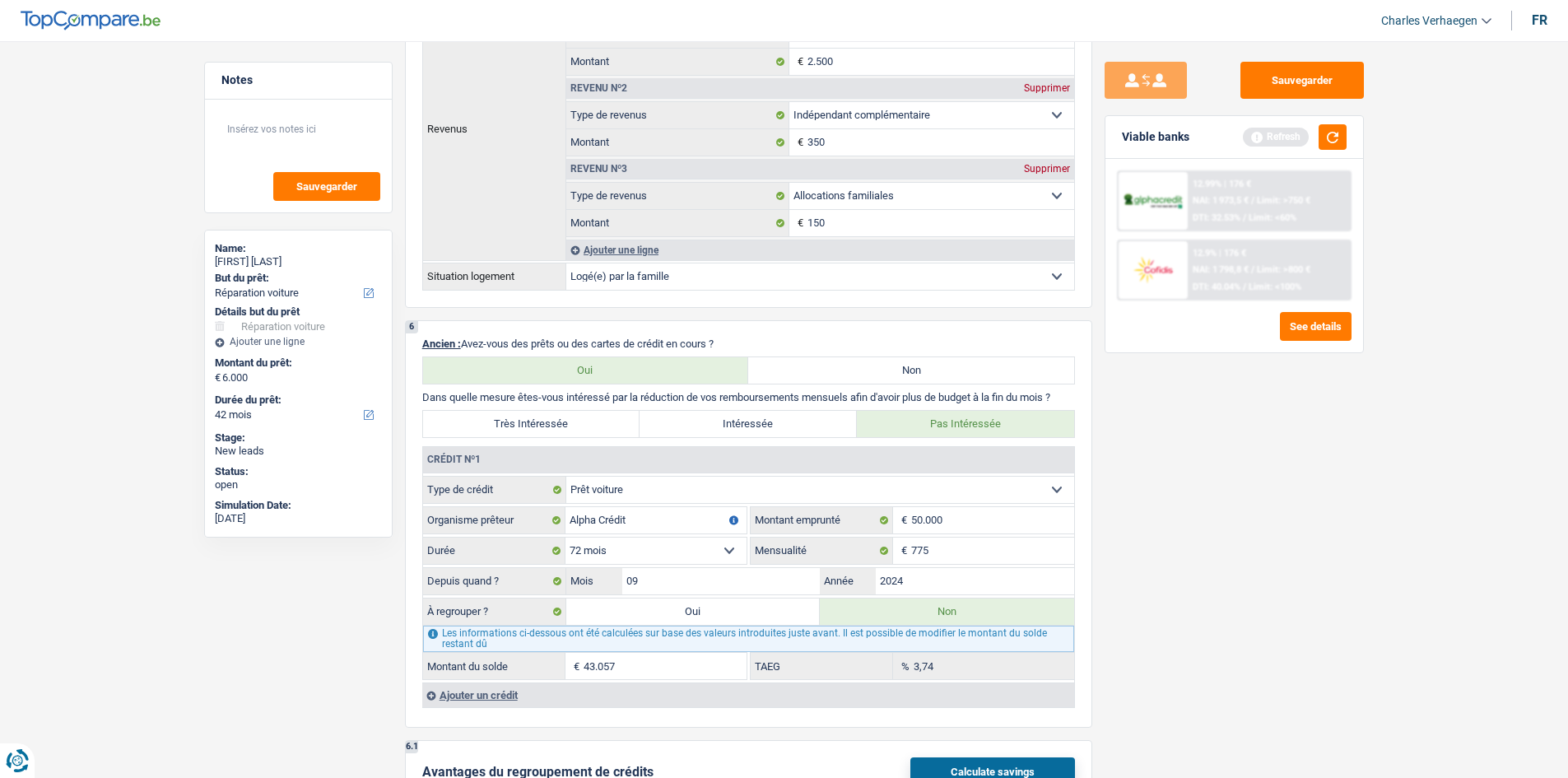 click on "Sauvegarder
Viable banks
Refresh
12.99% | 176 €
NAI: 1 973,5 €
/
Limit: >750 €
DTI: 32.53%
/
Limit: <60%
12.9% | 176 €
NAI: 1 798,8 €
/
Limit: >800 €
DTI: 40.04%
/
Limit: <100%" at bounding box center (1234, 404) 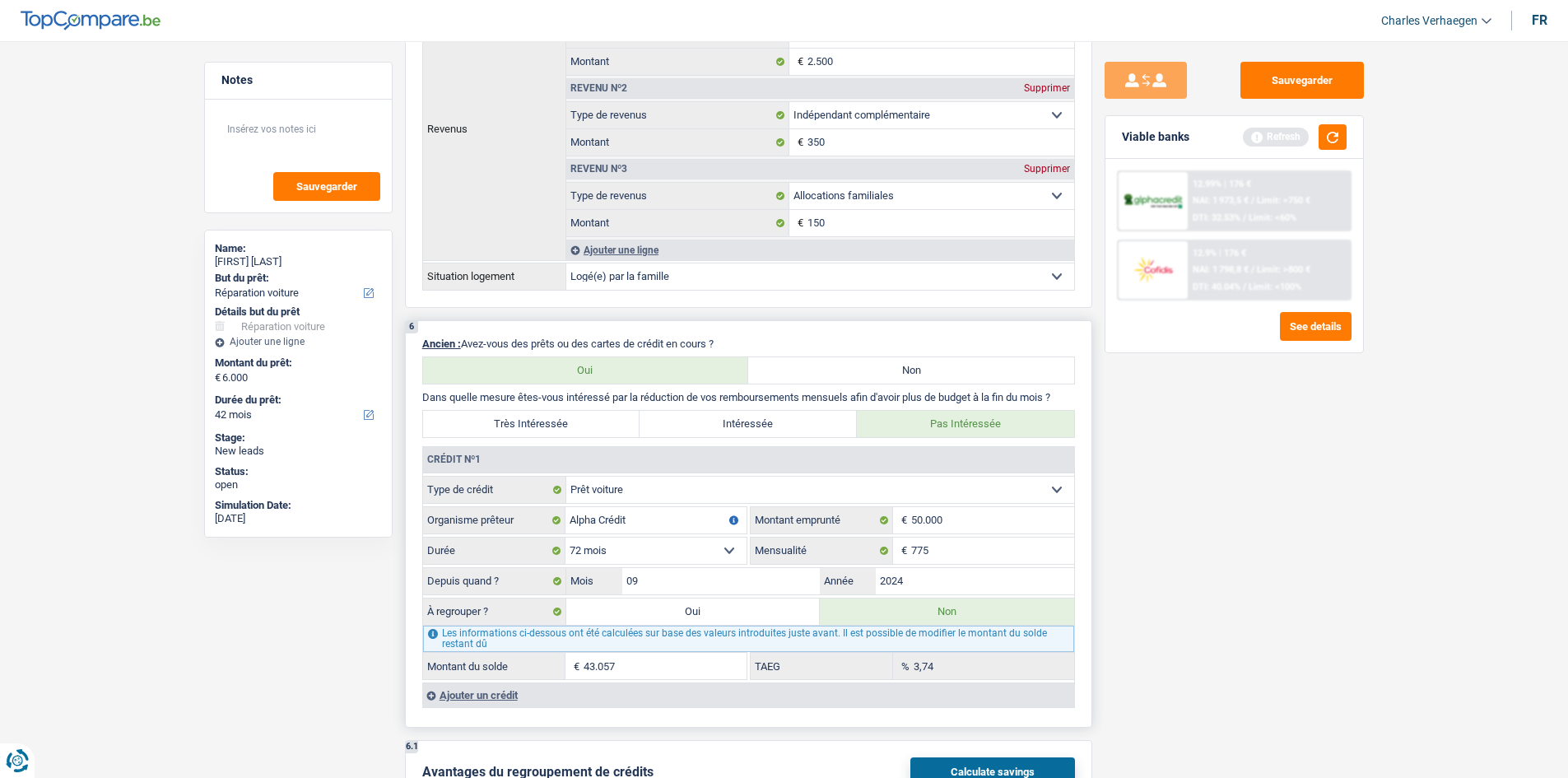 click on "3,74   %
TAEG" at bounding box center (912, 666) 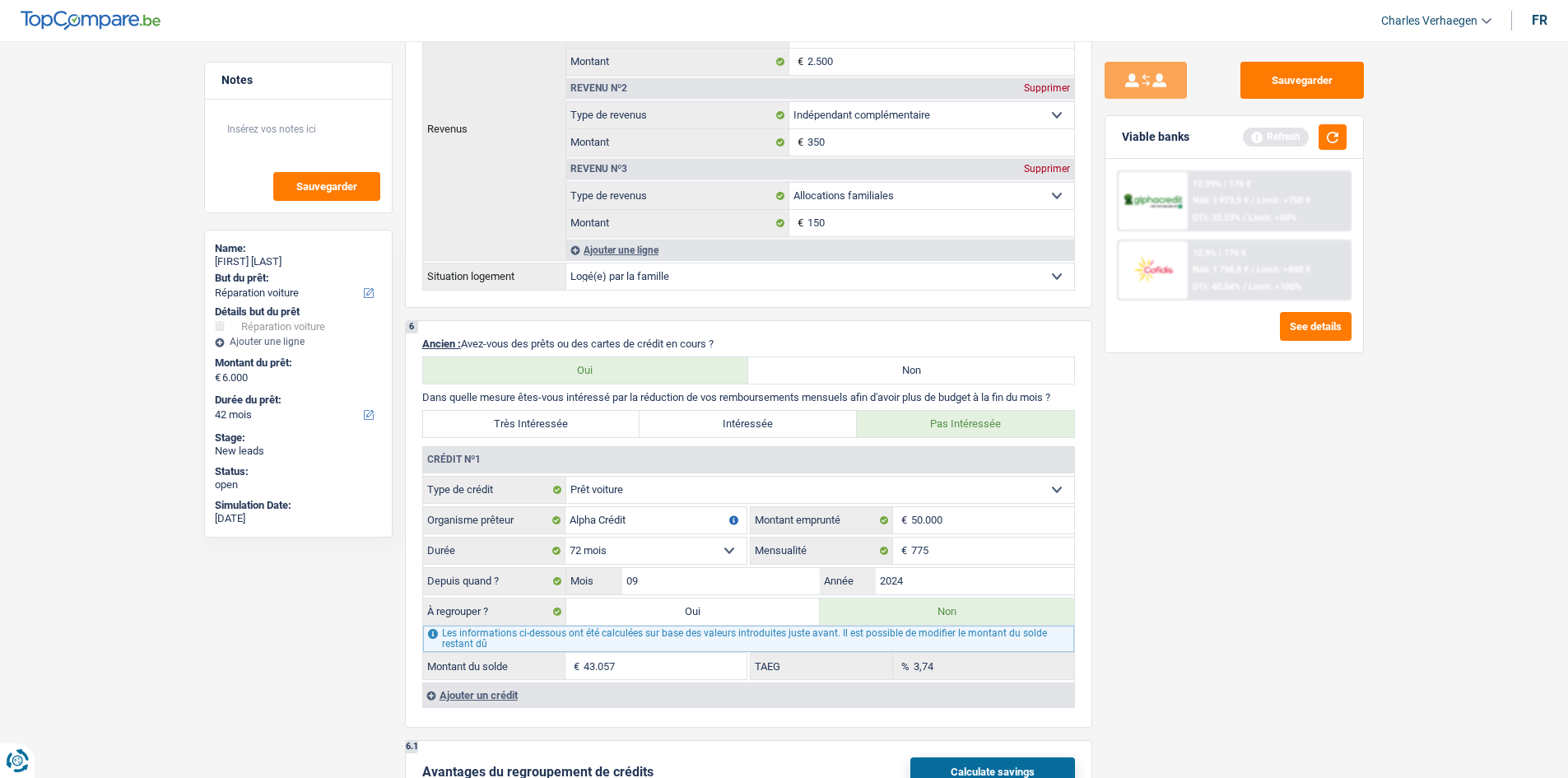 click on "Sauvegarder
Viable banks
Refresh
12.99% | 176 €
NAI: 1 973,5 €
/
Limit: >750 €
DTI: 32.53%
/
Limit: <60%
12.9% | 176 €
NAI: 1 798,8 €
/
Limit: >800 €
DTI: 40.04%
/
Limit: <100%" at bounding box center [1234, 404] 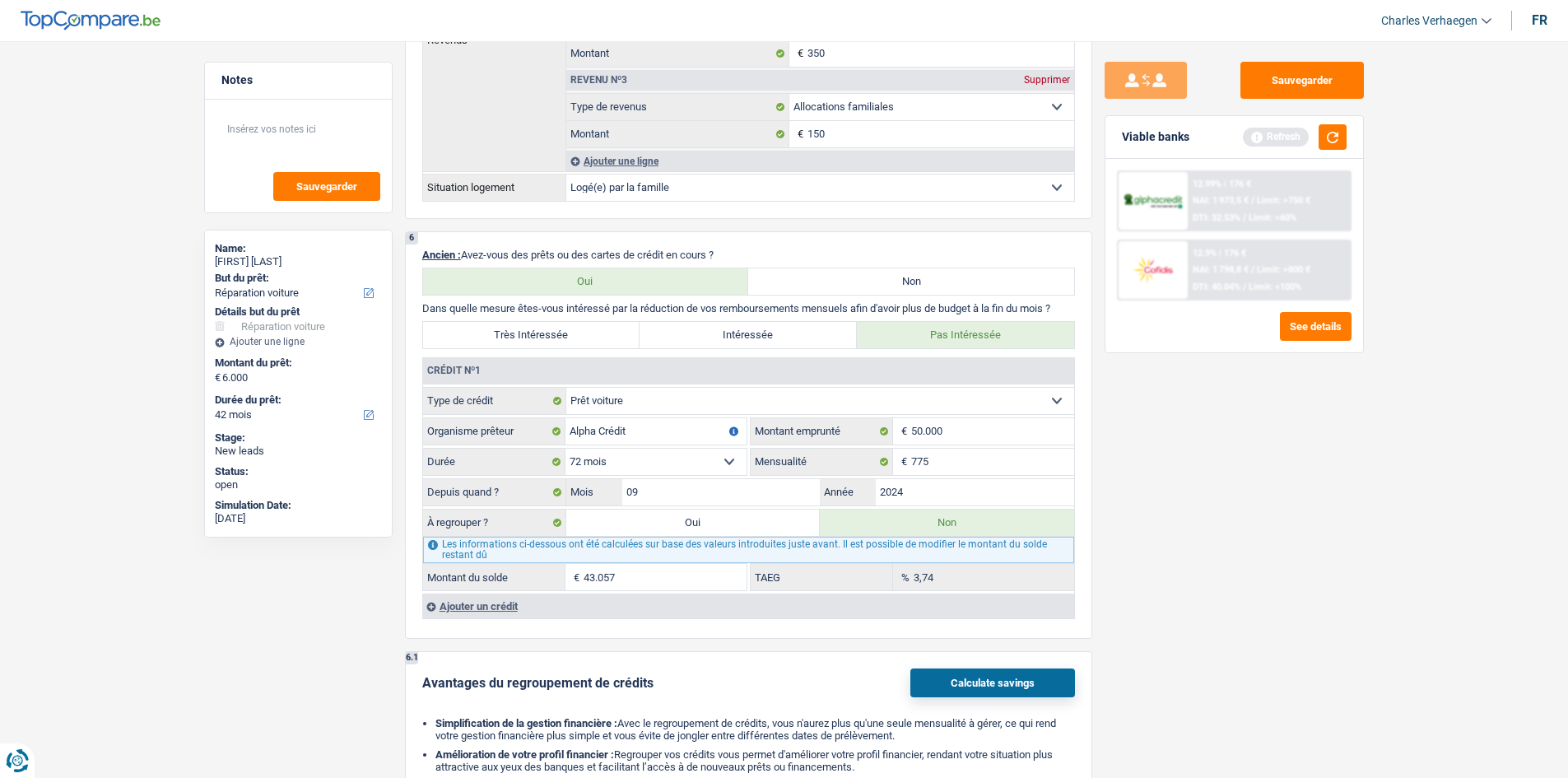 scroll, scrollTop: 1317, scrollLeft: 0, axis: vertical 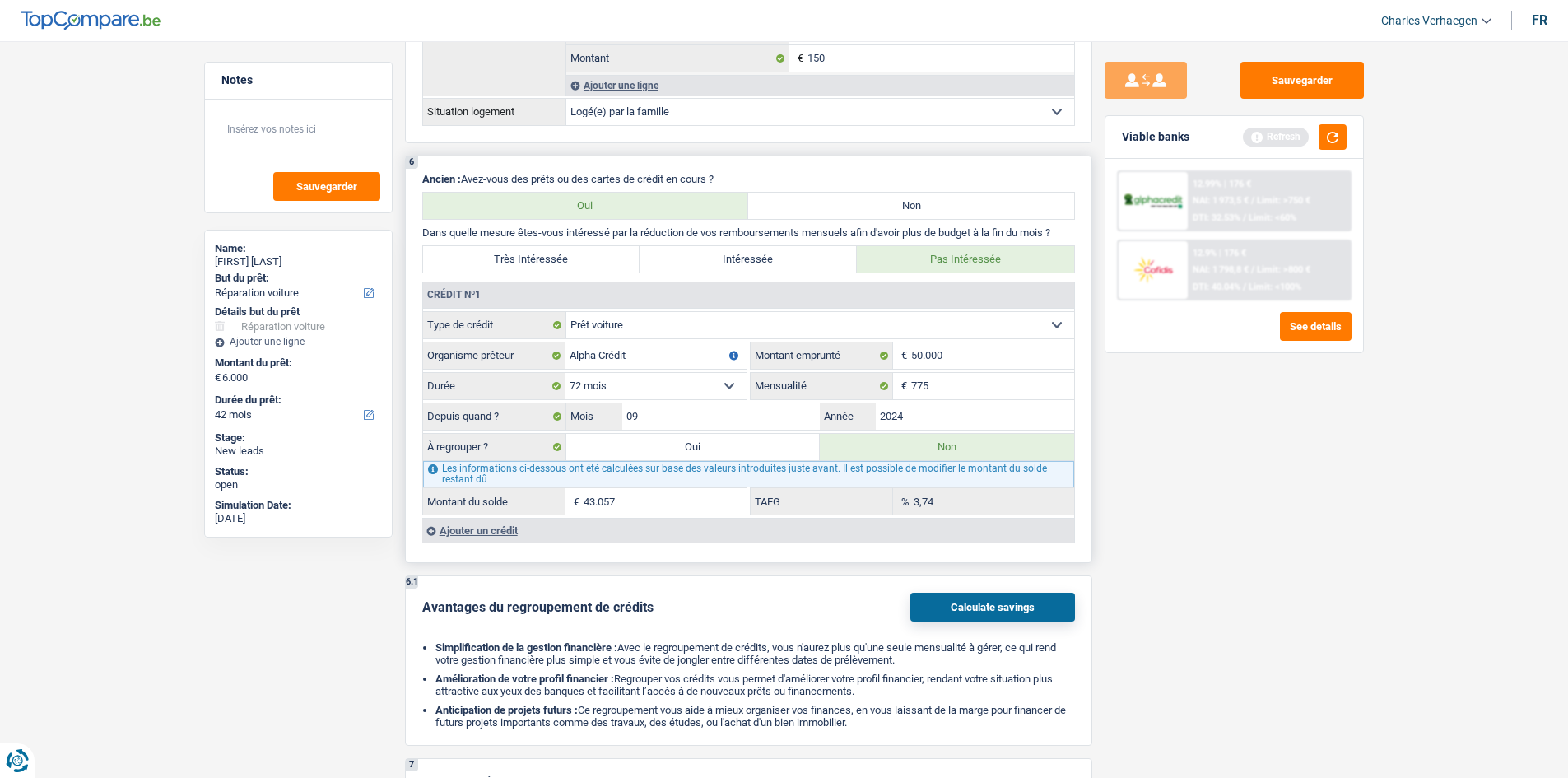 click on "3,74   %
TAEG" at bounding box center (912, 501) 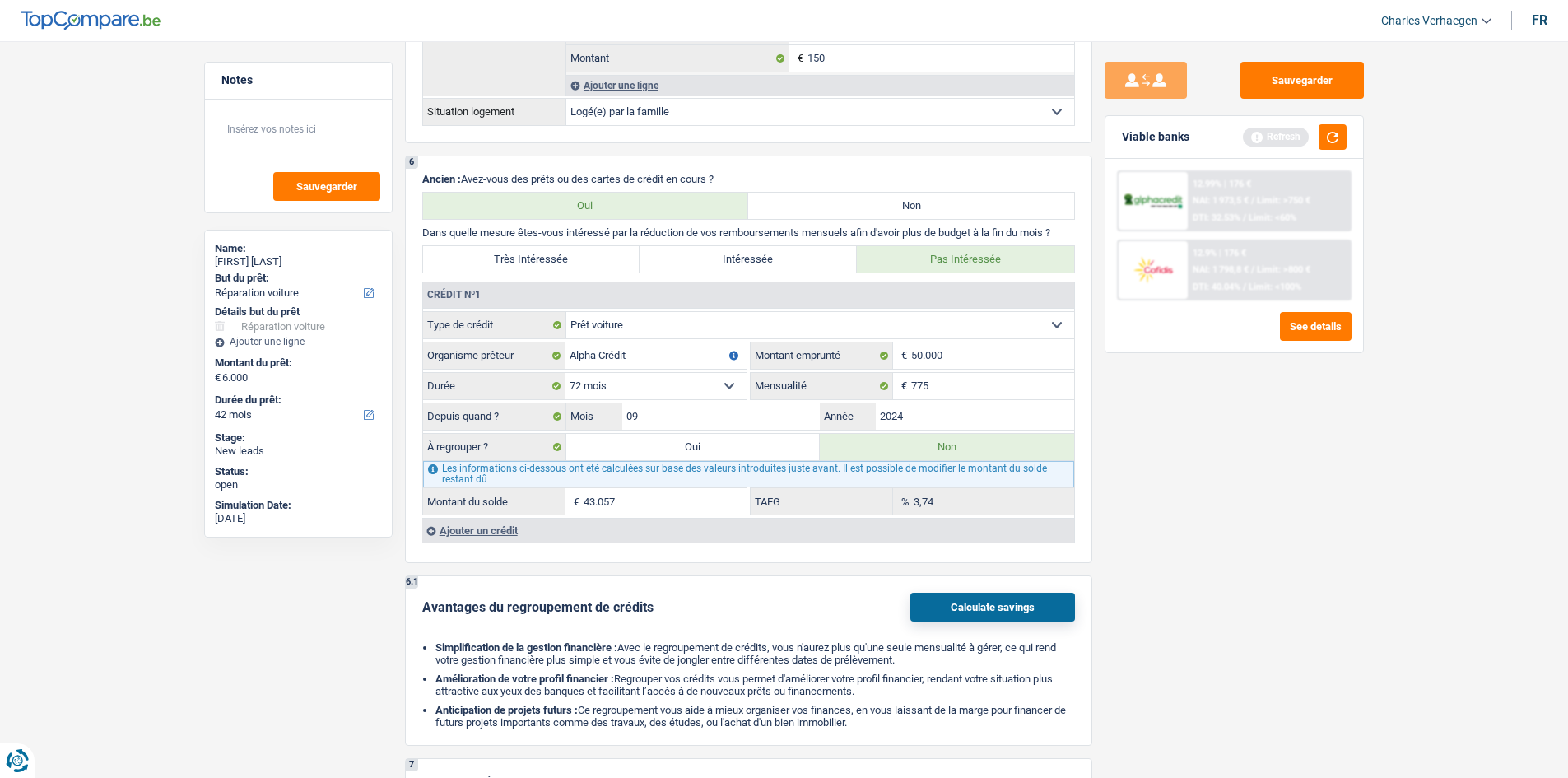 drag, startPoint x: 1305, startPoint y: 514, endPoint x: 1353, endPoint y: 506, distance: 48.6621 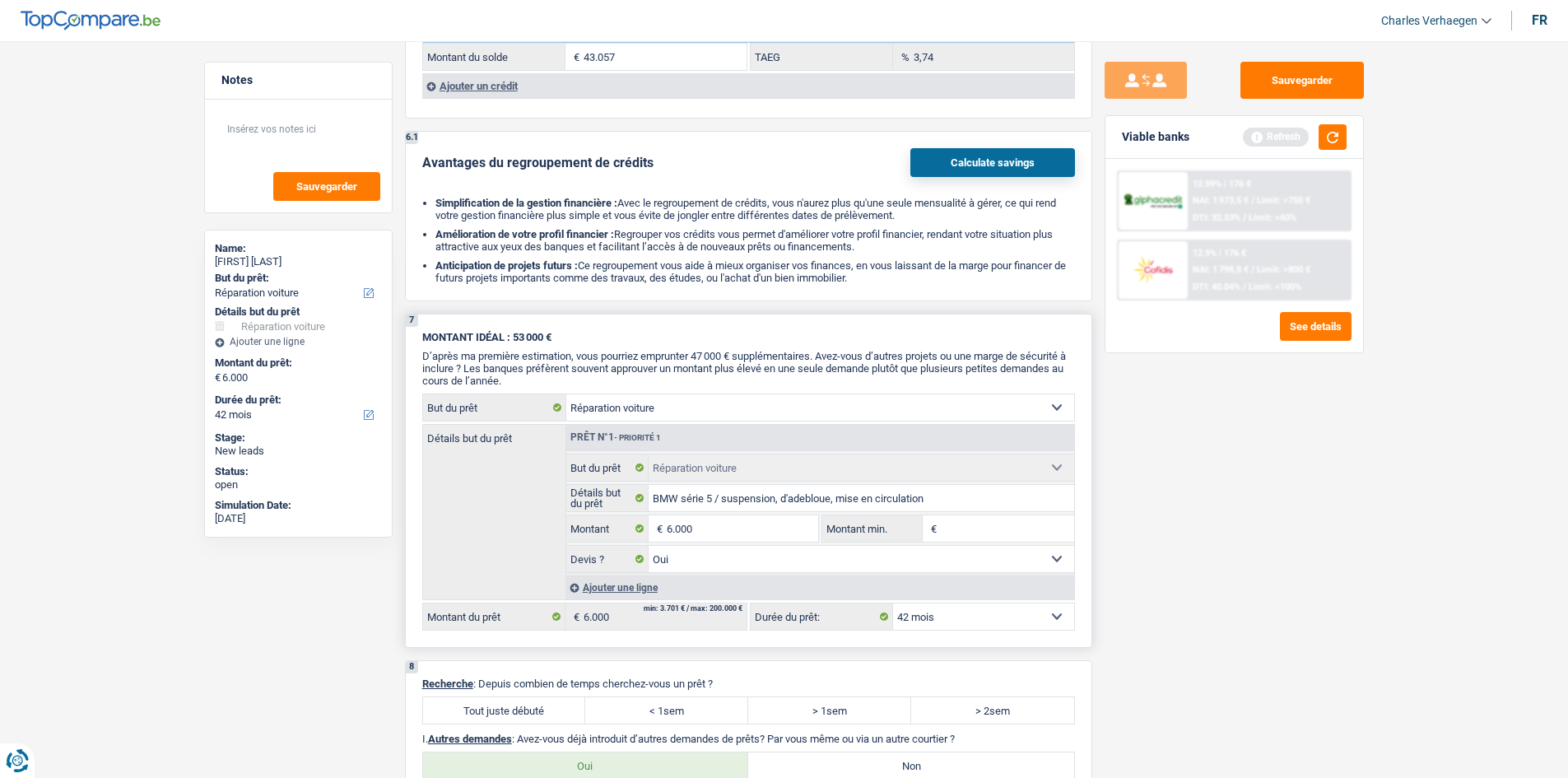 scroll, scrollTop: 1894, scrollLeft: 0, axis: vertical 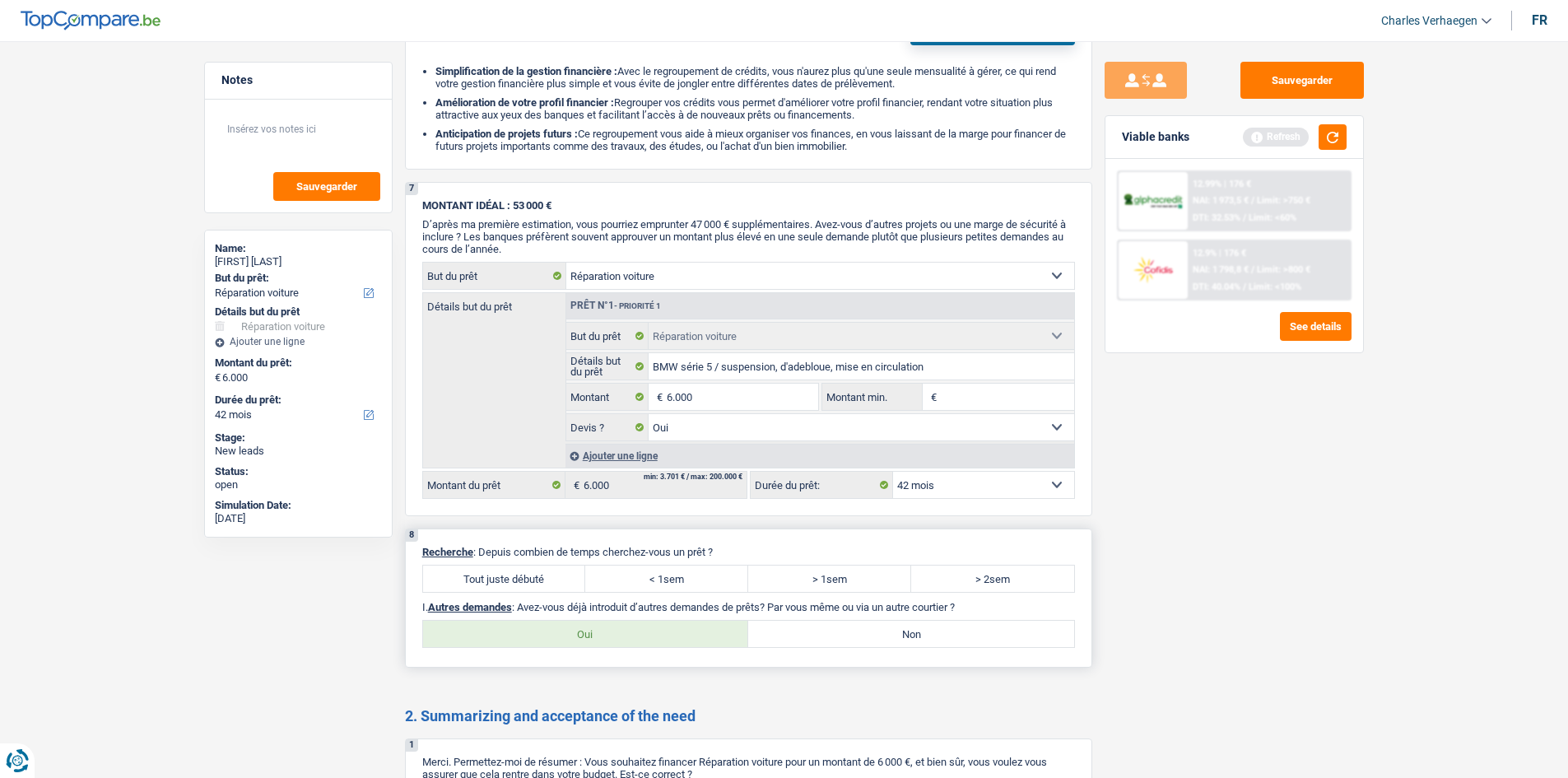 click on "Tout juste débuté" at bounding box center [505, 579] 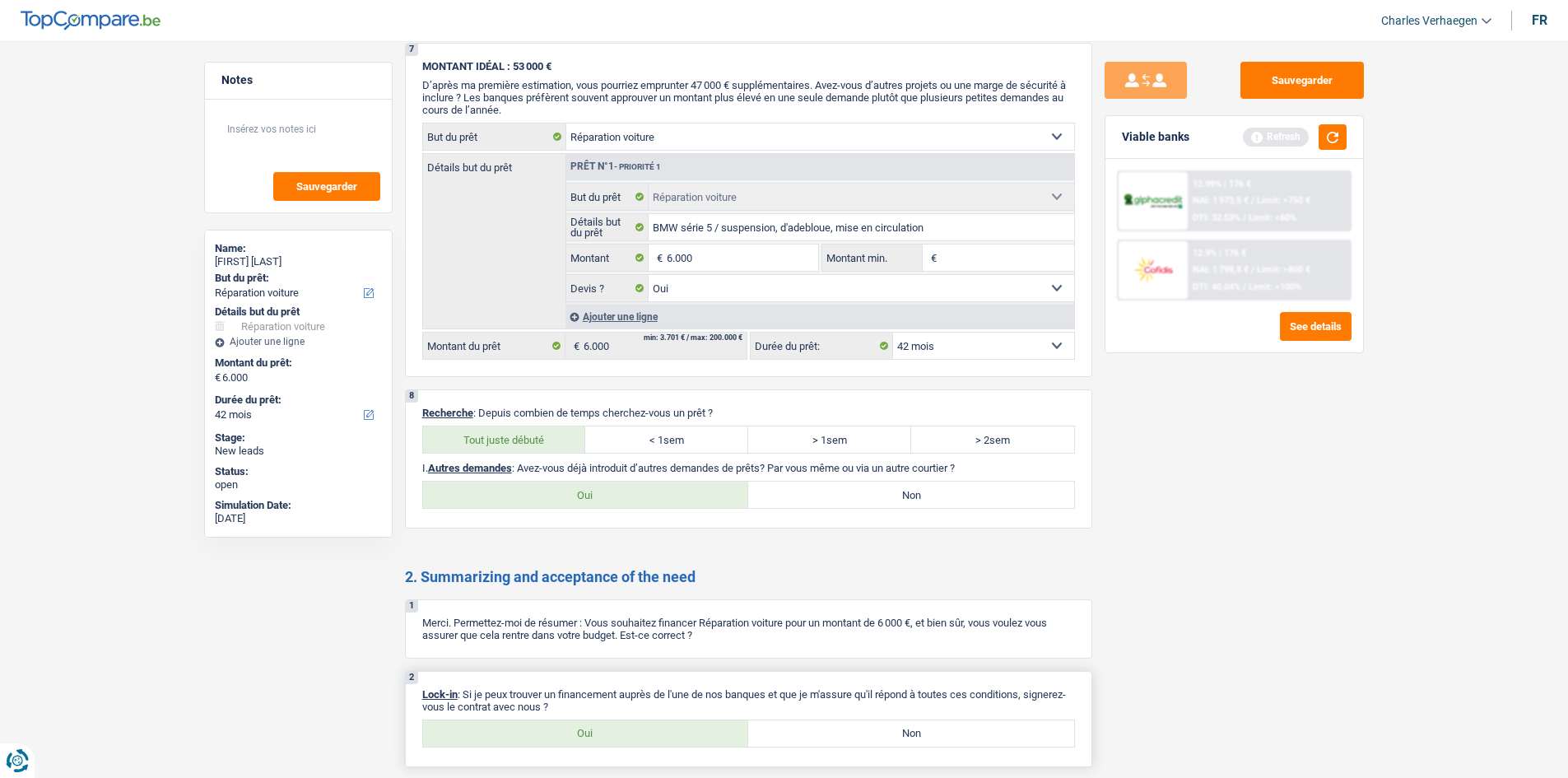 scroll, scrollTop: 2174, scrollLeft: 0, axis: vertical 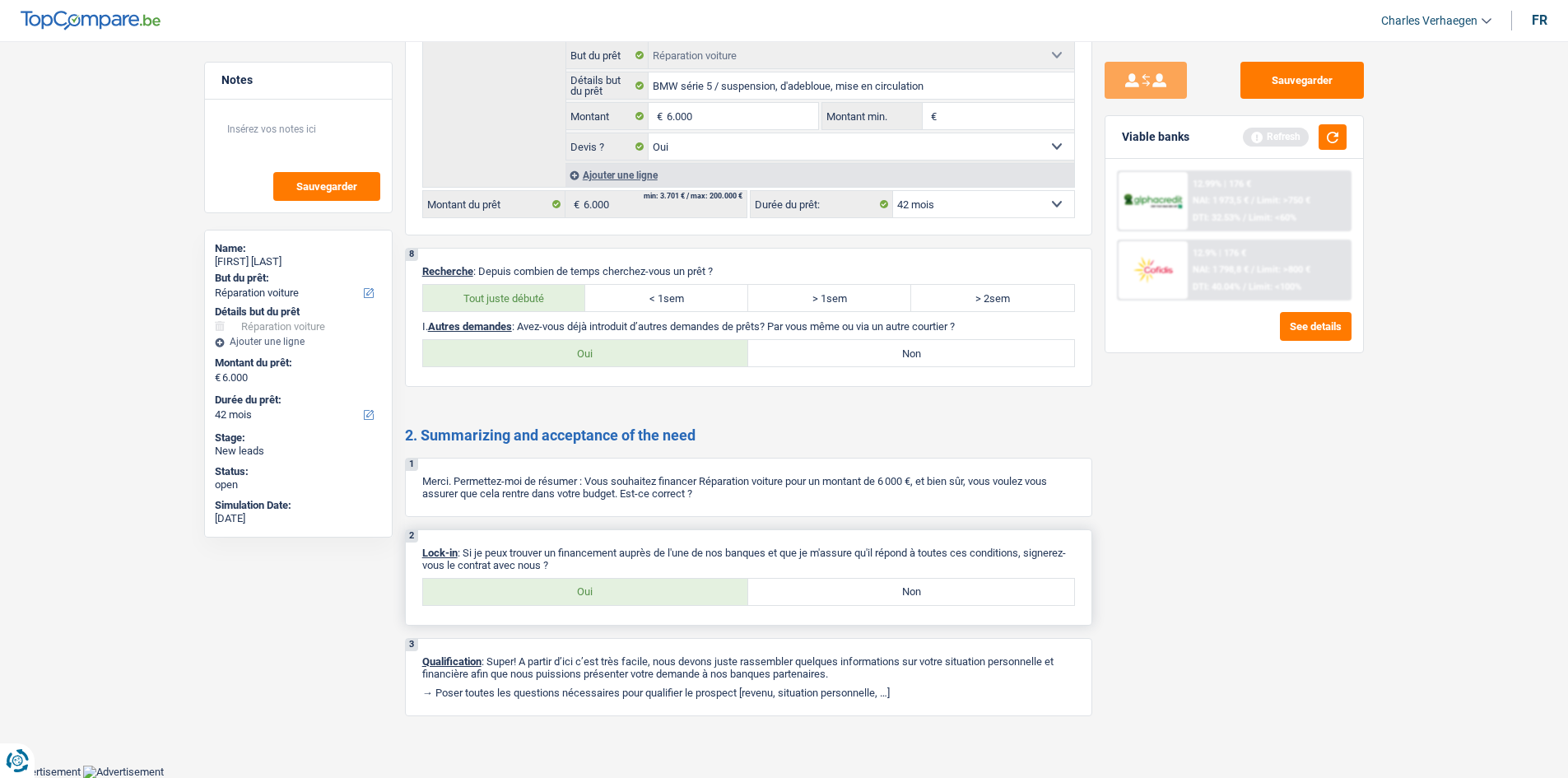 click on "Oui" at bounding box center [586, 592] 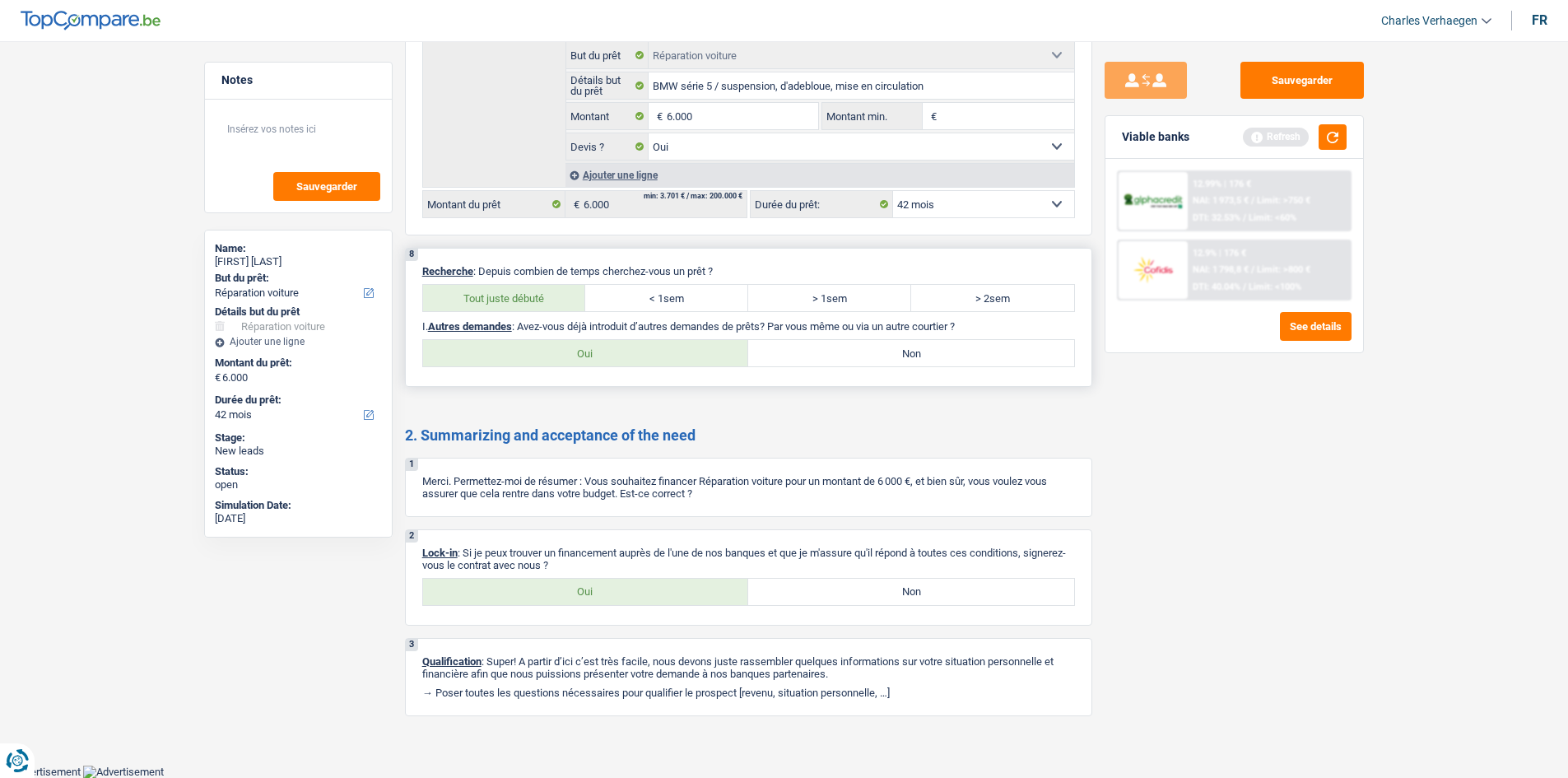 click on "Non" at bounding box center [911, 353] 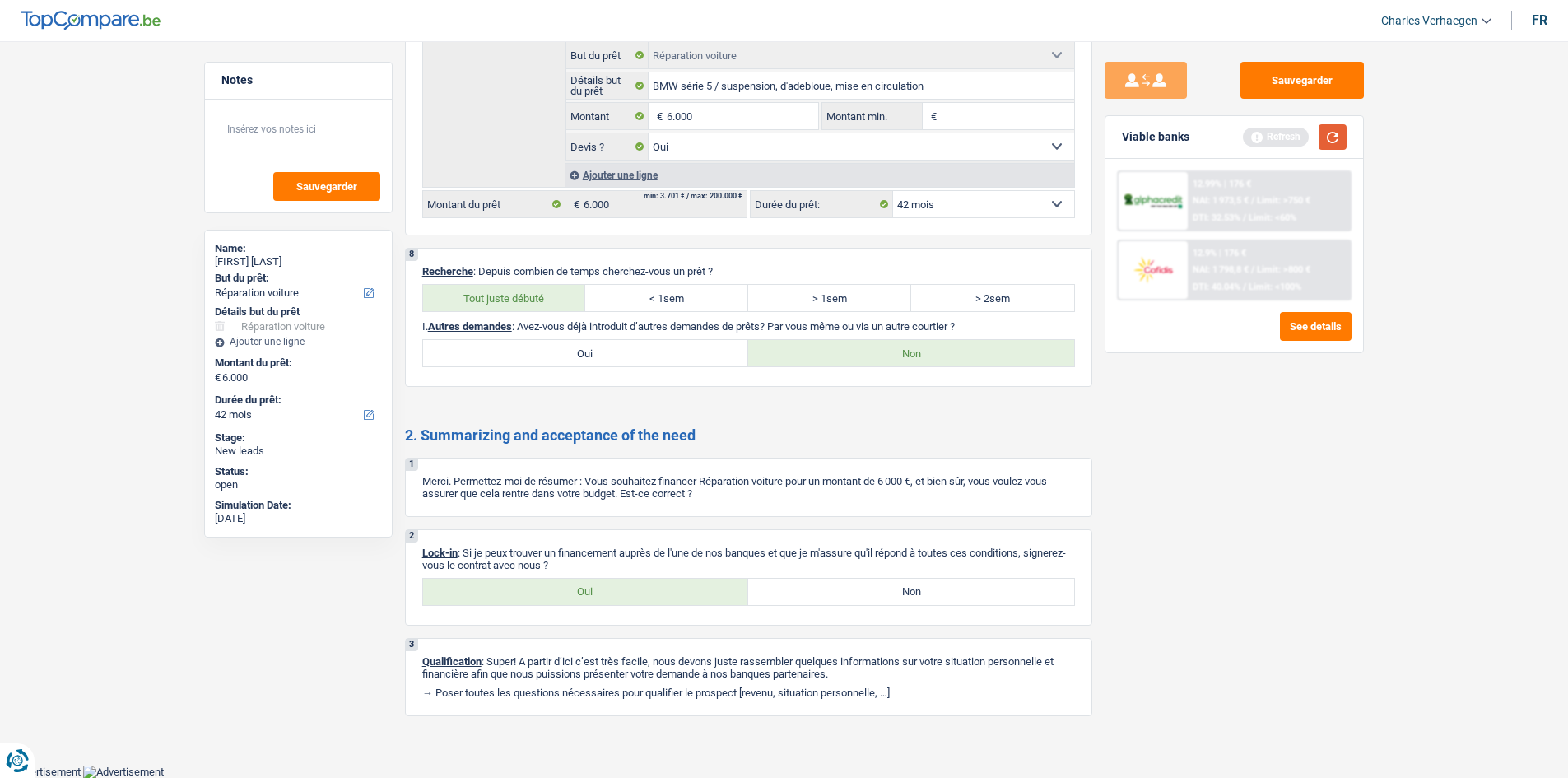 click at bounding box center [1333, 137] 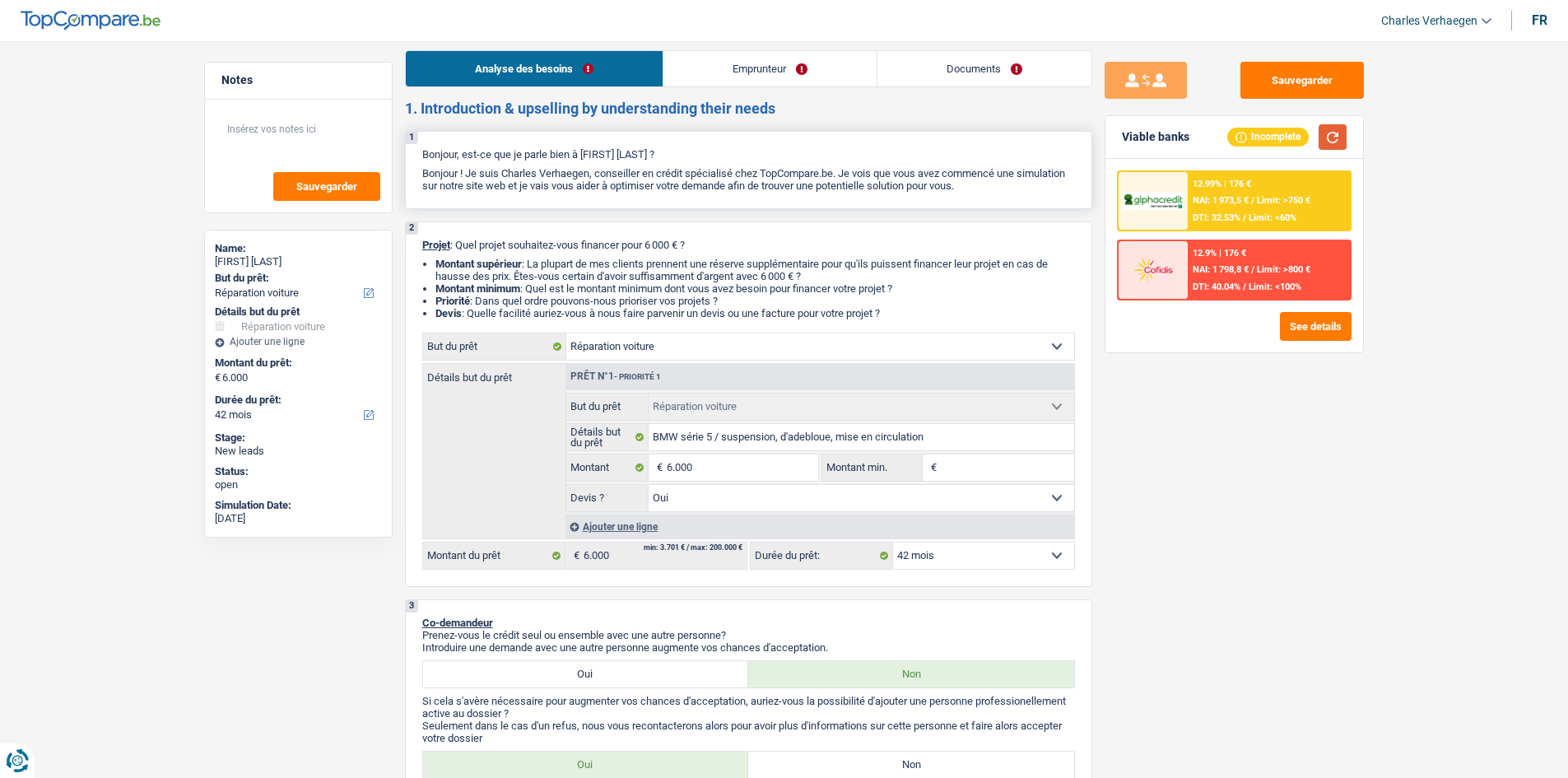 scroll, scrollTop: 0, scrollLeft: 0, axis: both 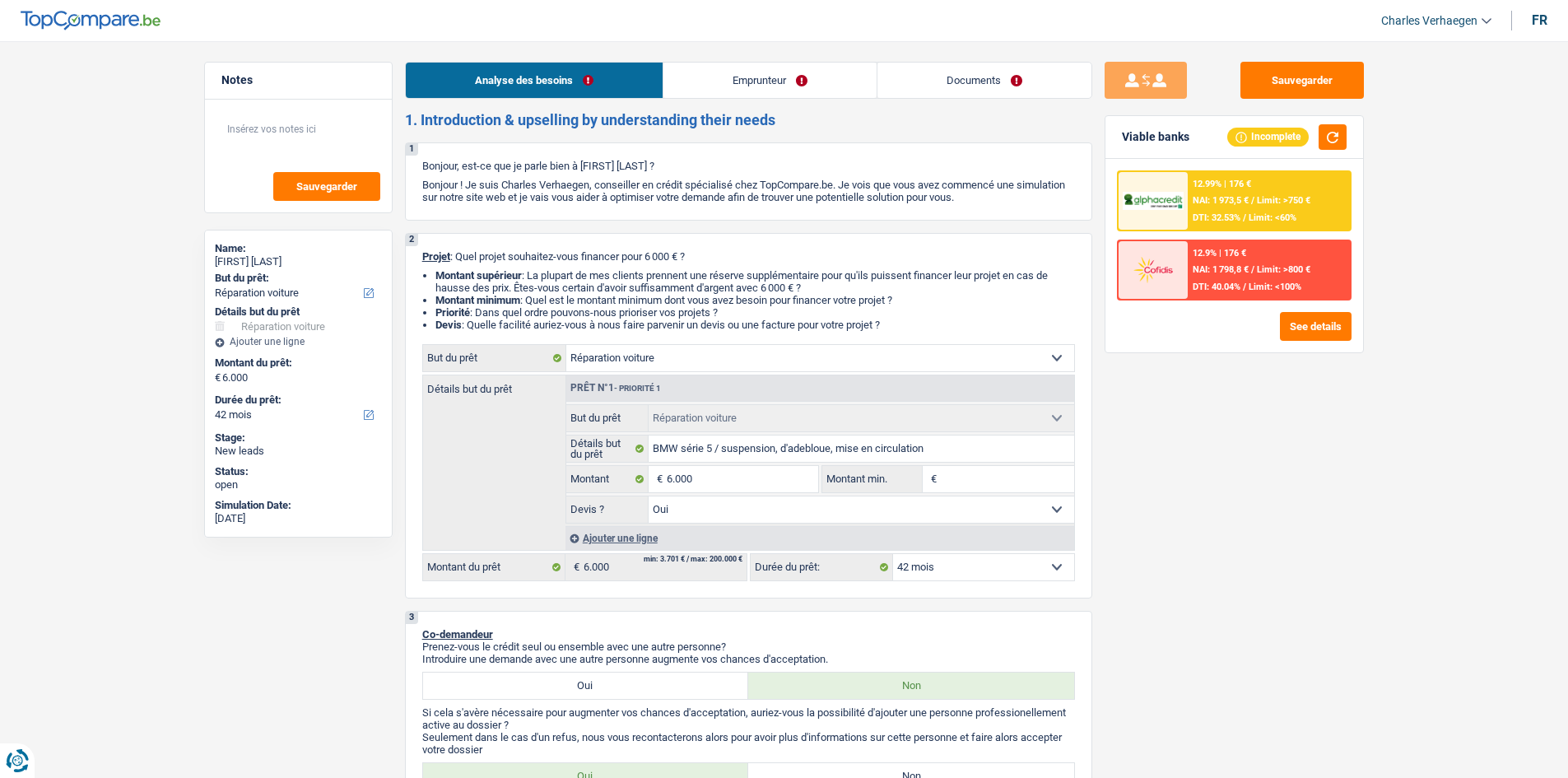 click on "Notes
Sauvegarder
Name:   Vincent Jaspart   But du prêt: Confort maison: meubles, textile, peinture, électroménager, outillage non-professionnel Hifi, multimédia, gsm, ordinateur Aménagement: frais d'installation, déménagement Evénement familial: naissance, mariage, divorce, communion, décès Frais médicaux Frais d'études Frais permis de conduire Loisirs: voyage, sport, musique Rafraîchissement: petits travaux maison et jardin Frais judiciaires Réparation voiture Prêt rénovation (non disponible pour les non-propriétaires) Prêt énergie (non disponible pour les non-propriétaires) Prêt voiture Taxes, impôts non professionnels Rénovation bien à l'étranger Dettes familiales Assurance Autre
Sélectionner une option
Détails but du prêt
Confort maison: meubles, textile, peinture, électroménager, outillage non-professionnel Hifi, multimédia, gsm, ordinateur" at bounding box center [784, 1482] 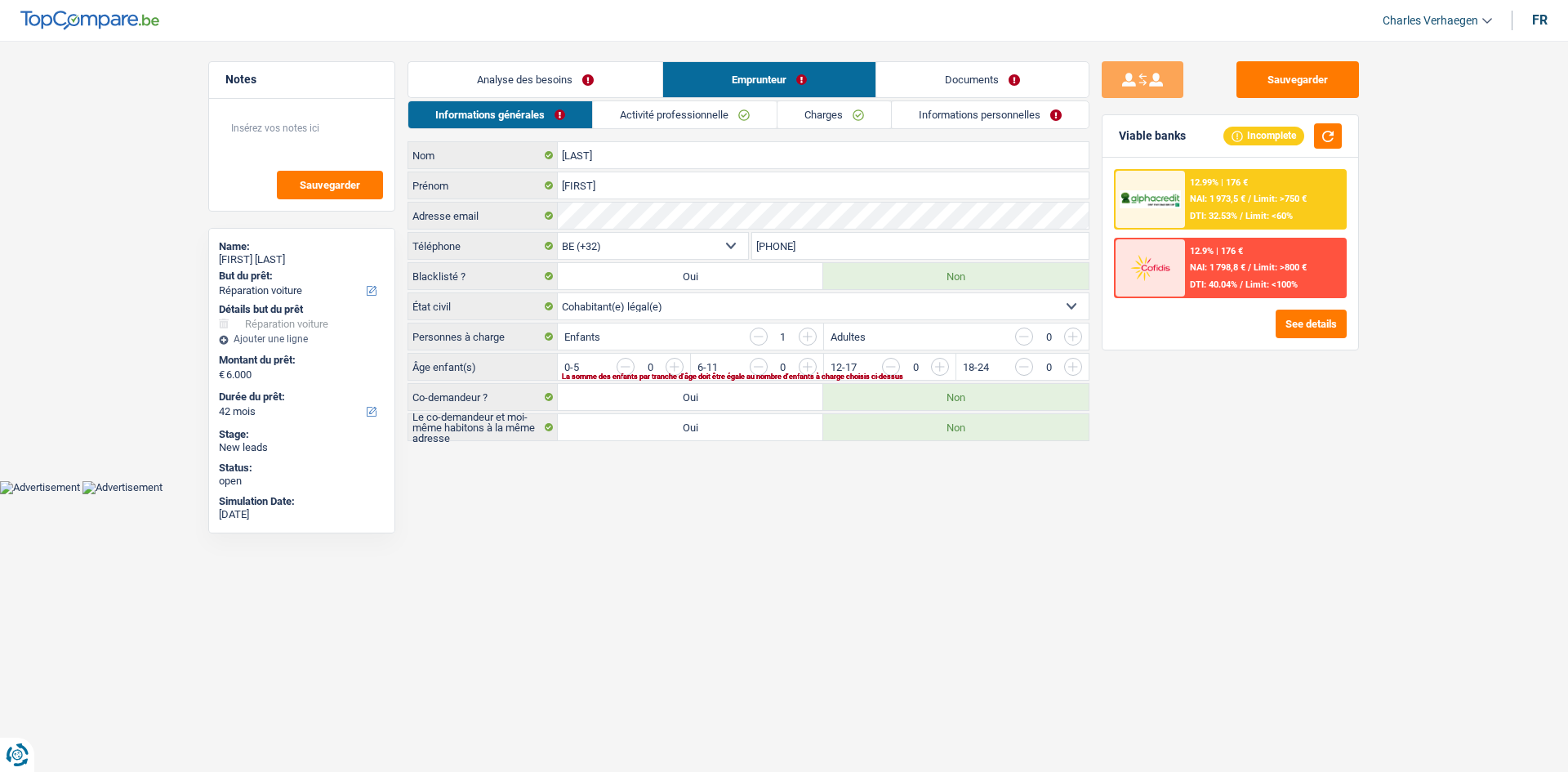 click on "Activité professionnelle" at bounding box center (684, 114) 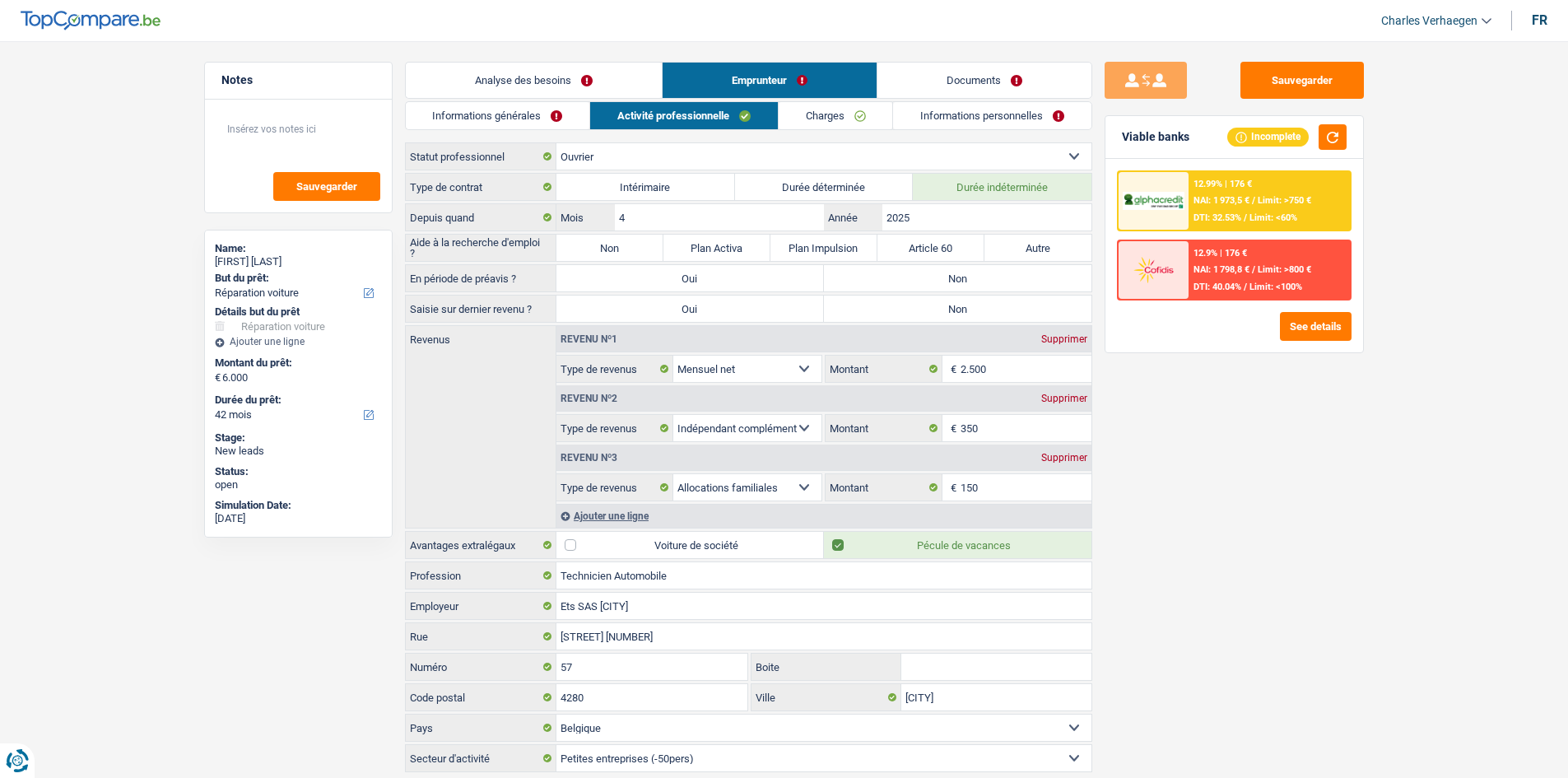 click on "Charges" at bounding box center (835, 115) 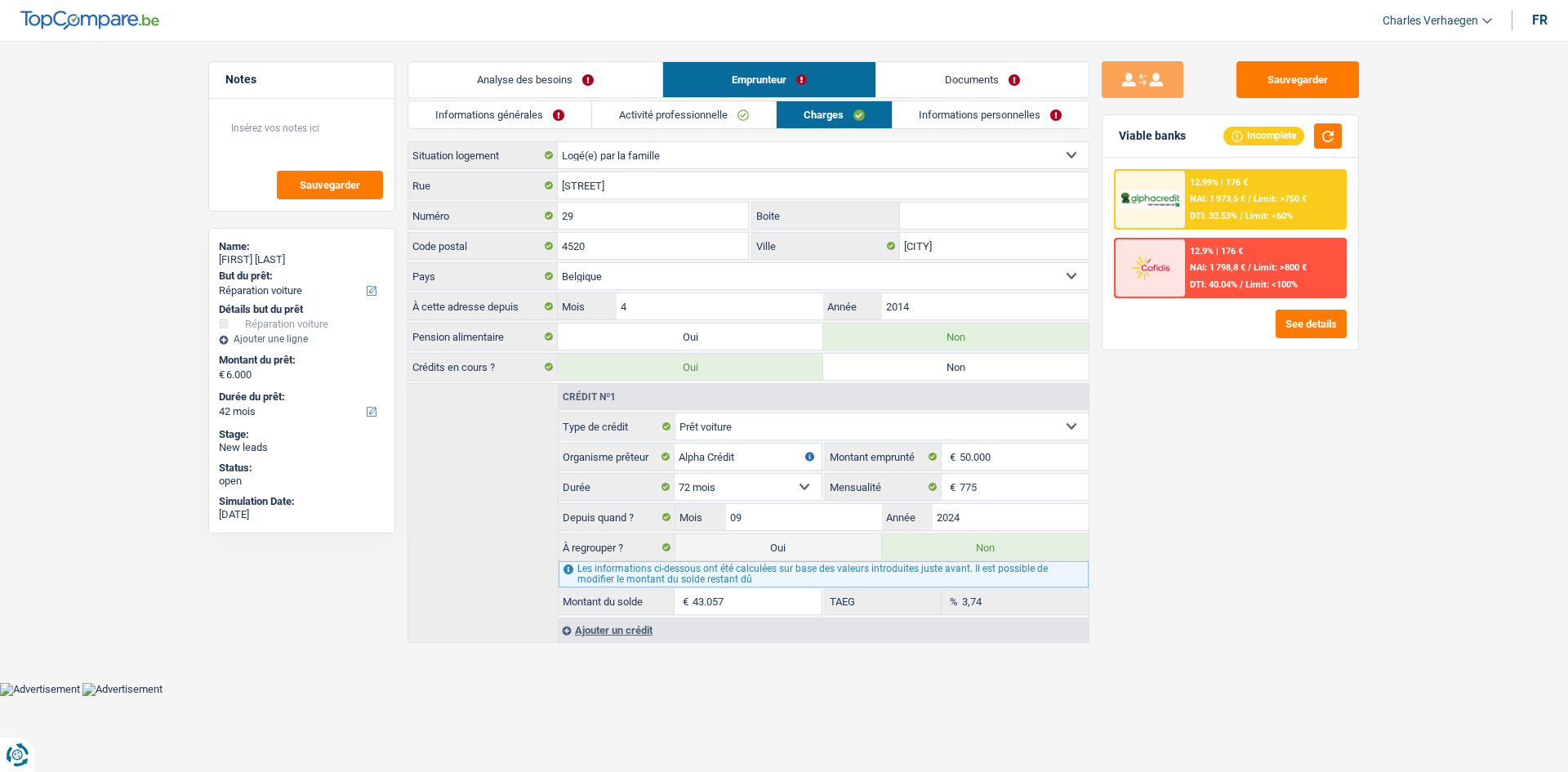 click on "Informations personnelles" at bounding box center [991, 114] 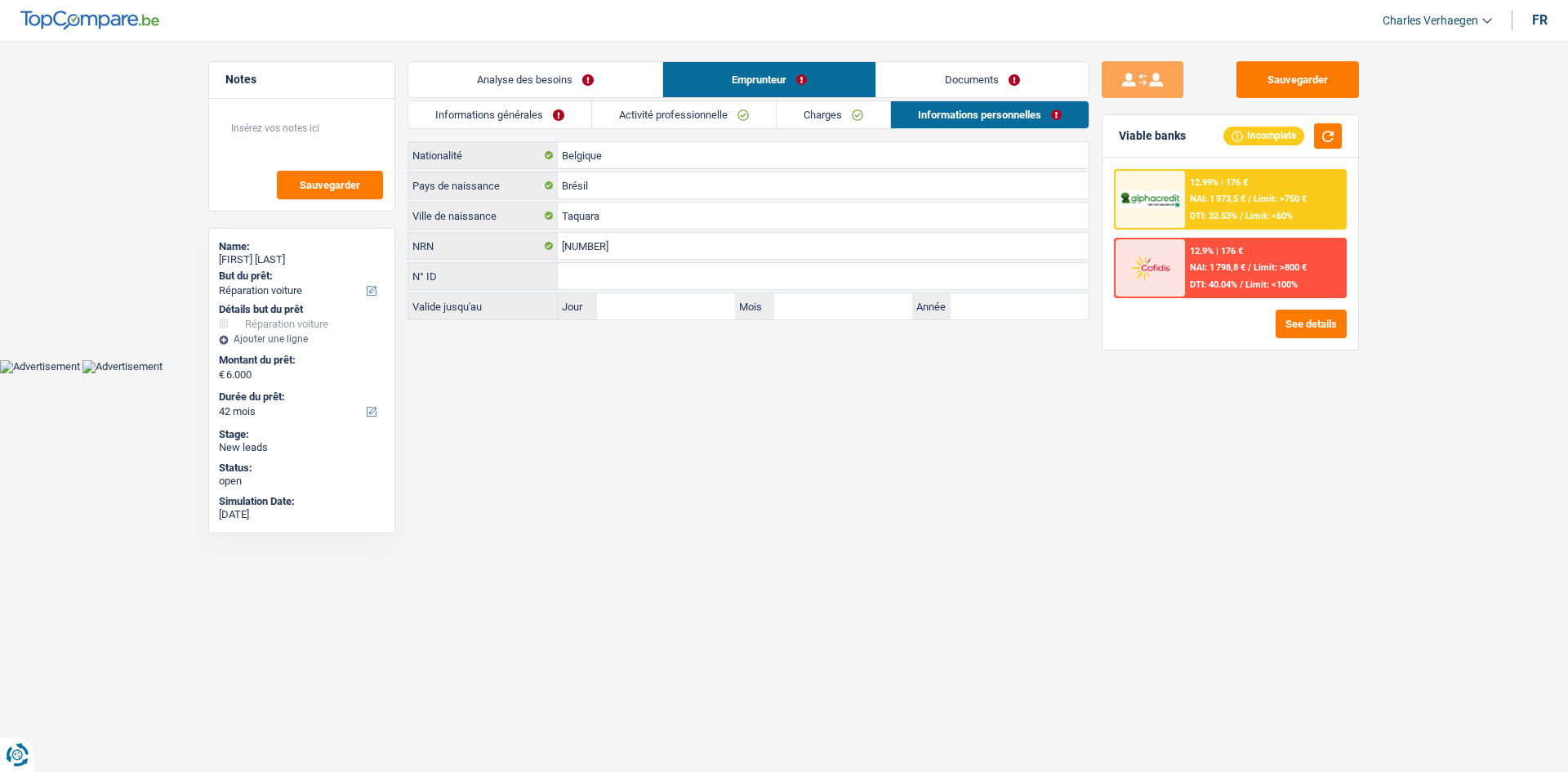 drag, startPoint x: 860, startPoint y: 109, endPoint x: 764, endPoint y: 103, distance: 96.18732 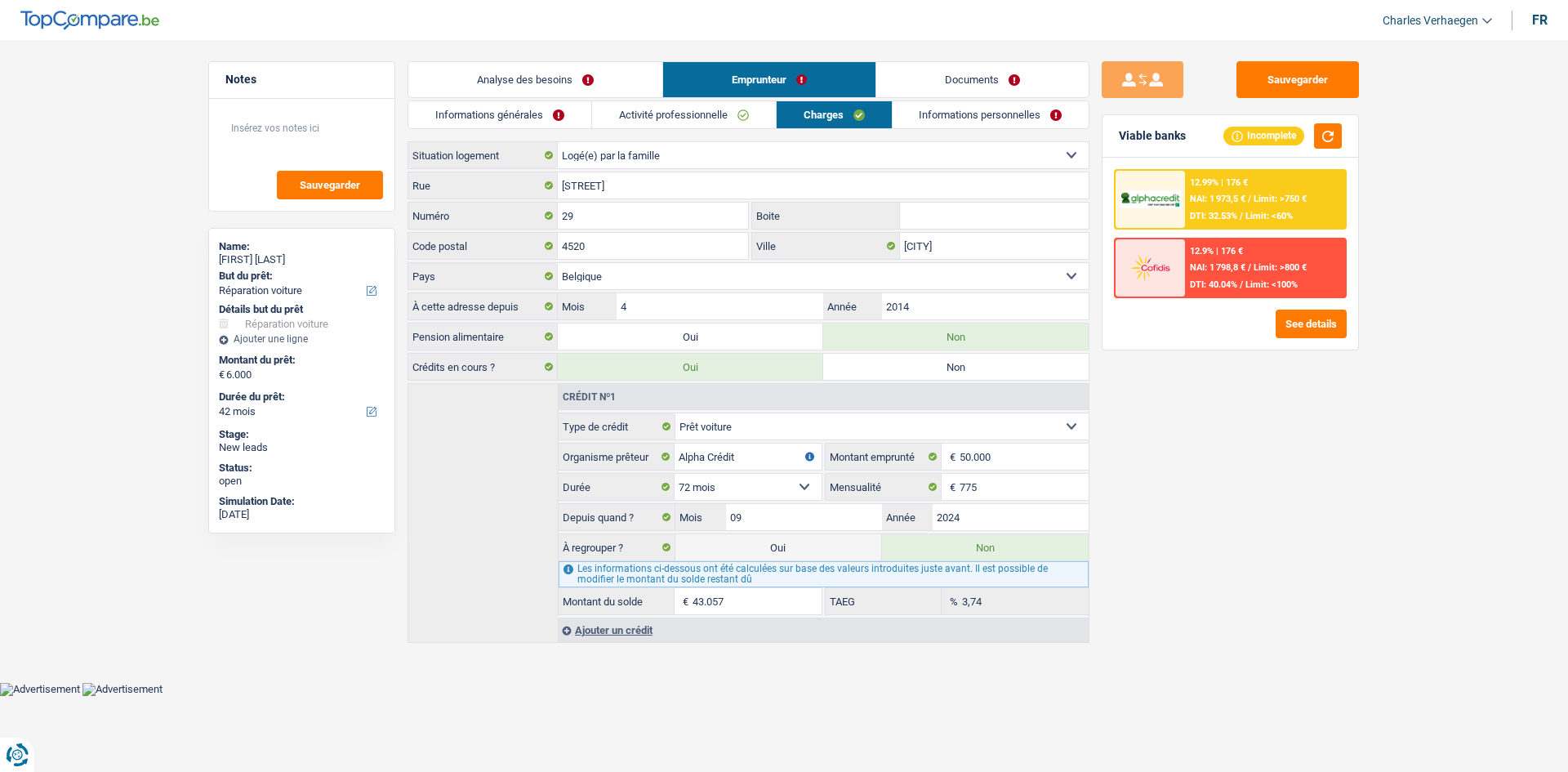 click on "Activité professionnelle" at bounding box center (684, 114) 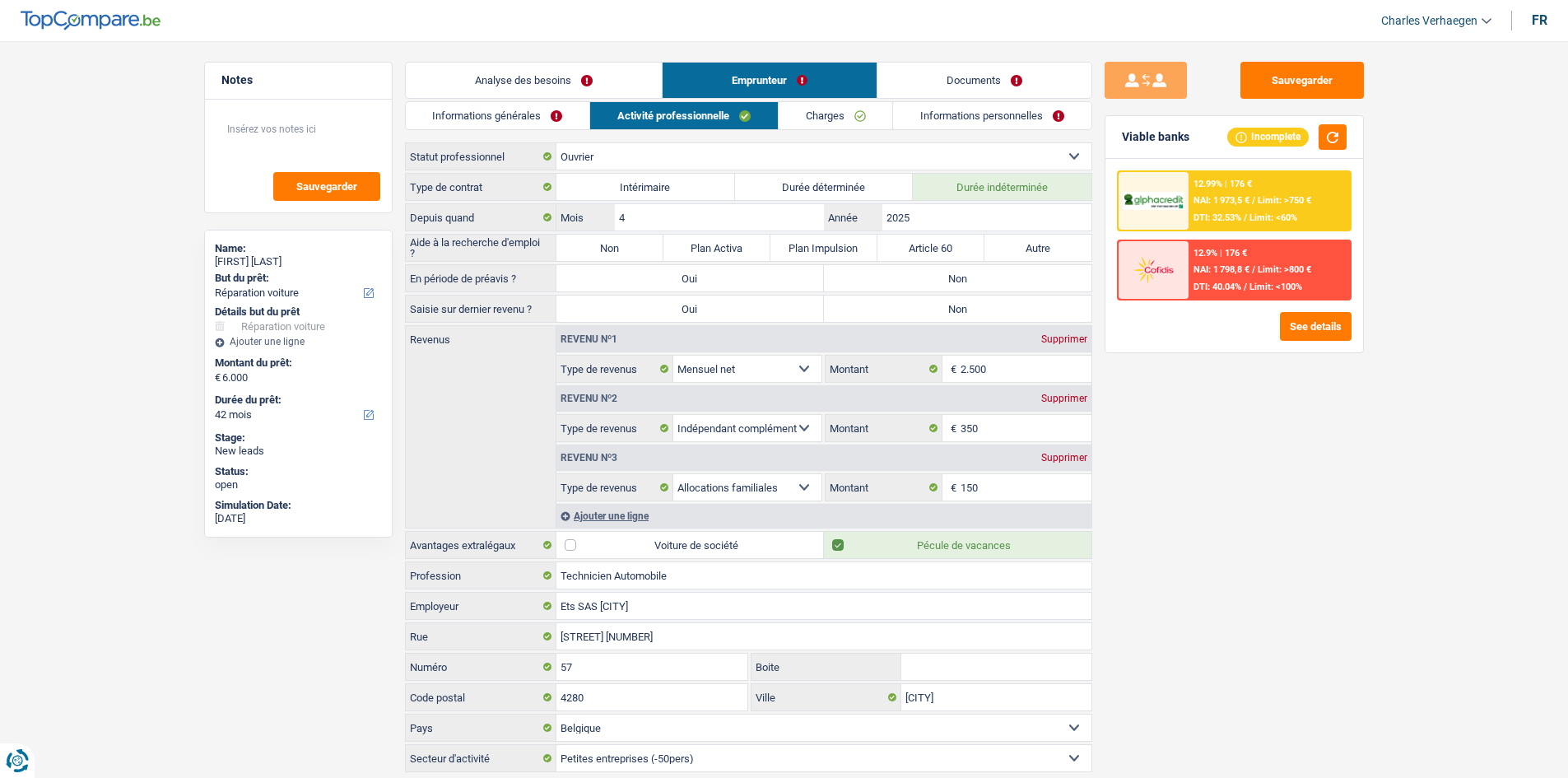 click on "Informations générales" at bounding box center [498, 115] 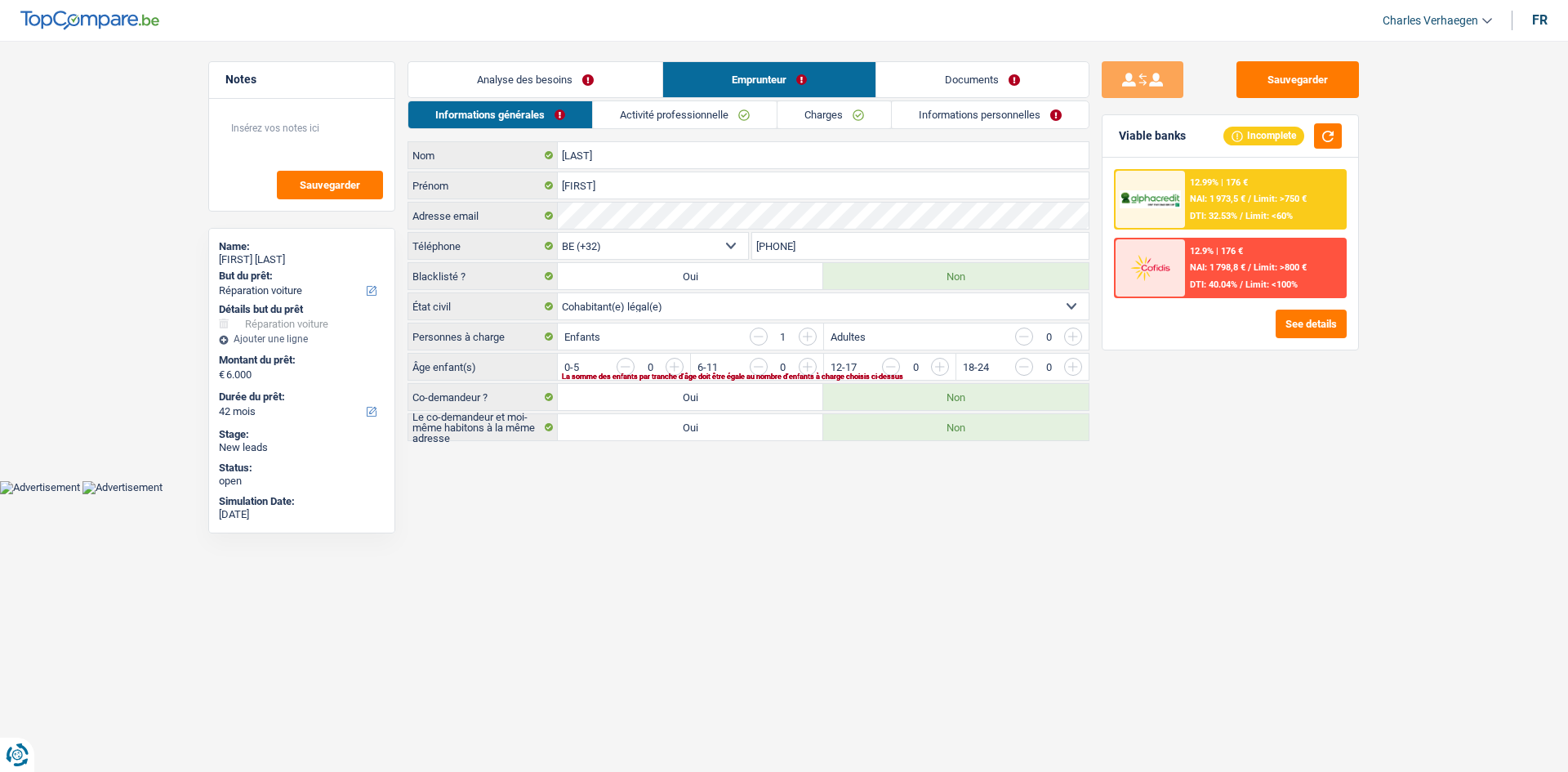 click on "Analyse des besoins" at bounding box center (535, 79) 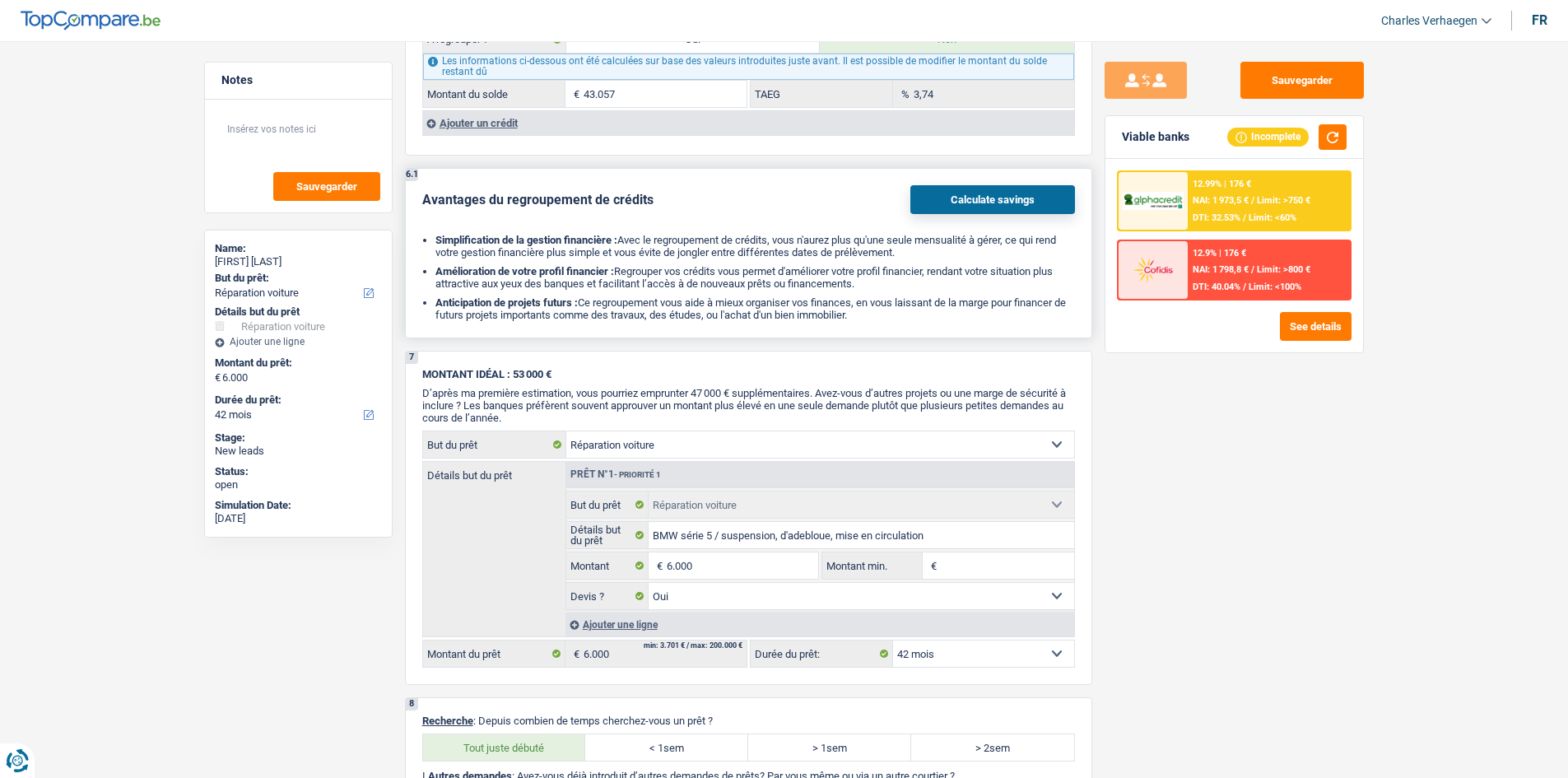 scroll, scrollTop: 1598, scrollLeft: 0, axis: vertical 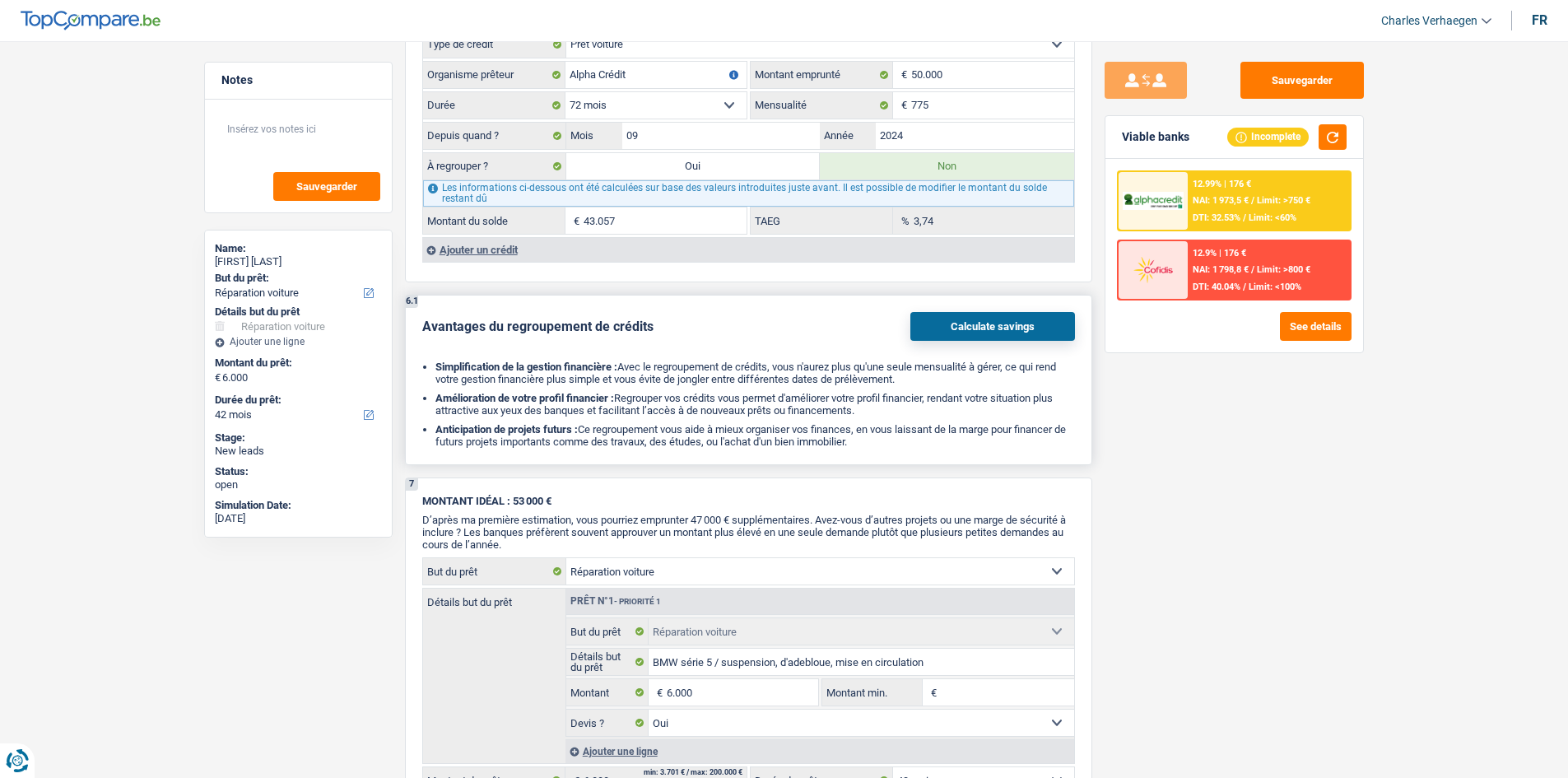 click on "Avantages du regroupement de crédits
Calculate savings
Simplification de la gestion financière :
Avec le regroupement de crédits, vous n'aurez plus qu'une seule mensualité à gérer, ce qui rend votre gestion financière plus simple et vous évite de jongler entre différentes dates de prélèvement.
Amélioration de votre profil financier :
Regrouper vos crédits vous permet d'améliorer votre profil financier, rendant votre situation plus attractive aux yeux des banques et facilitant l’accès à de nouveaux prêts ou financements.
Anticipation de projets futurs :
Ce regroupement vous aide à mieux organiser vos finances, en vous laissant de la marge pour financer de futurs projets importants comme des travaux, des études, ou l'achat d'un bien immobilier." at bounding box center (748, 380) 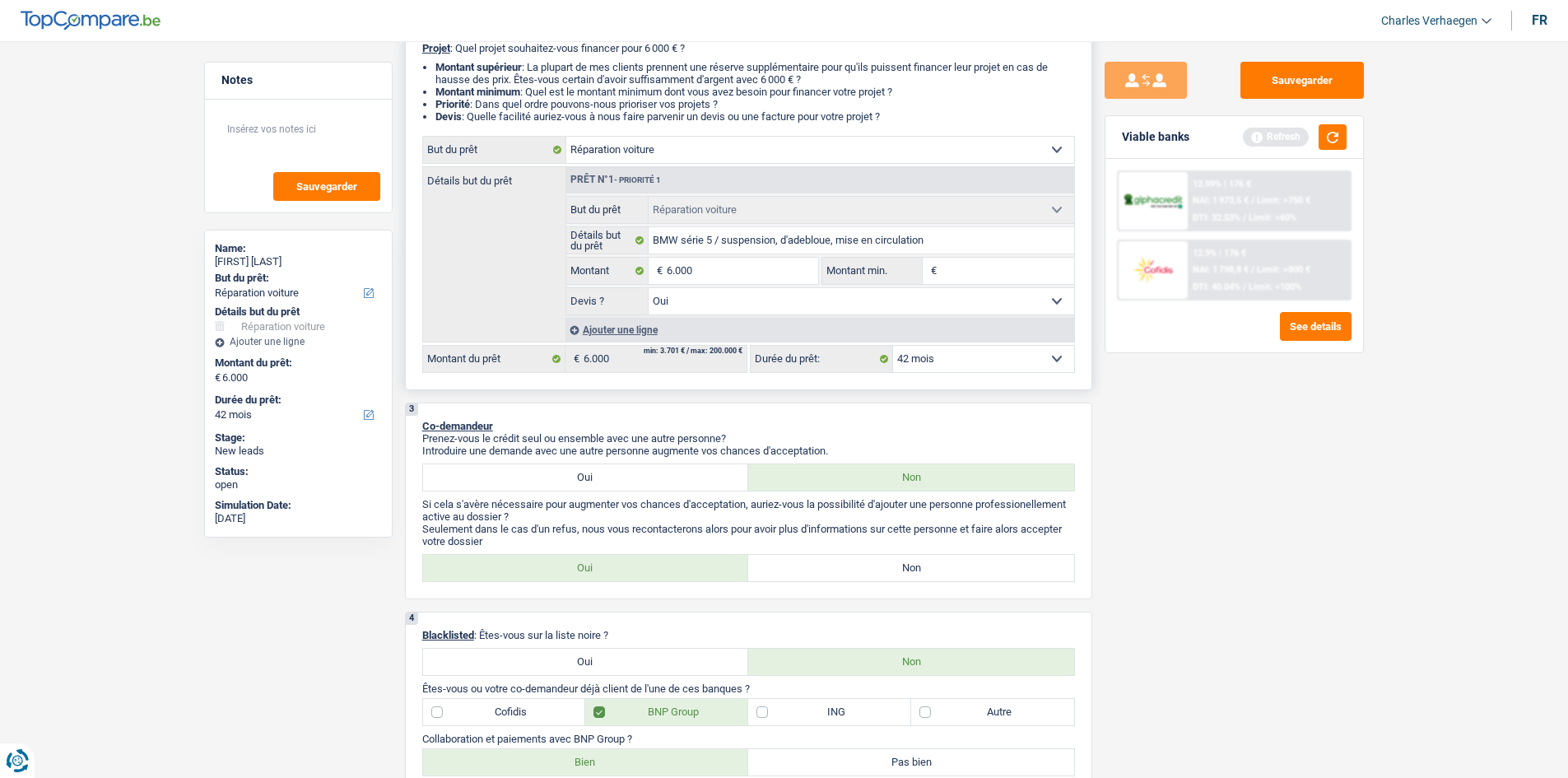 scroll, scrollTop: 0, scrollLeft: 0, axis: both 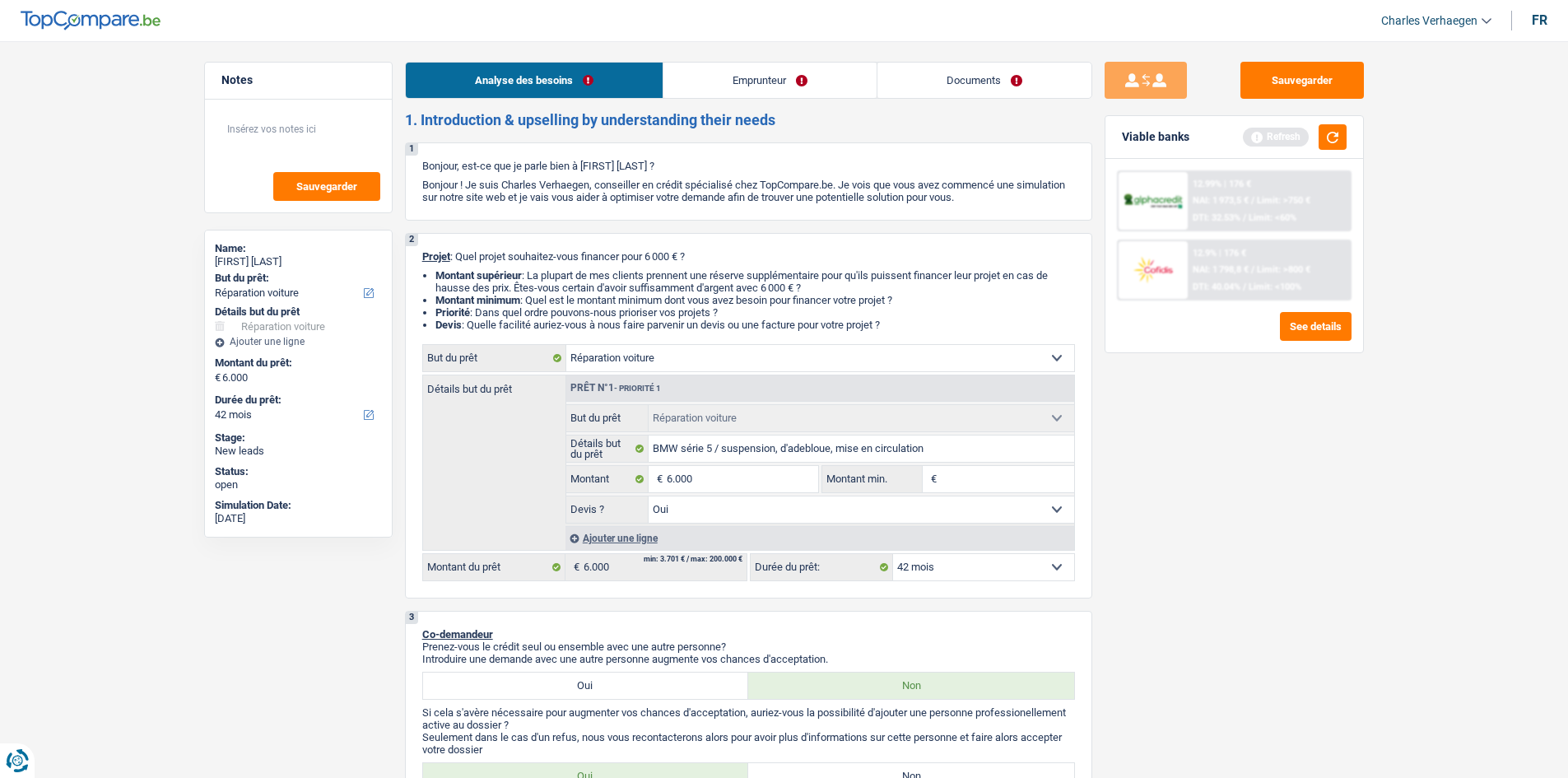 click on "Emprunteur" at bounding box center [770, 80] 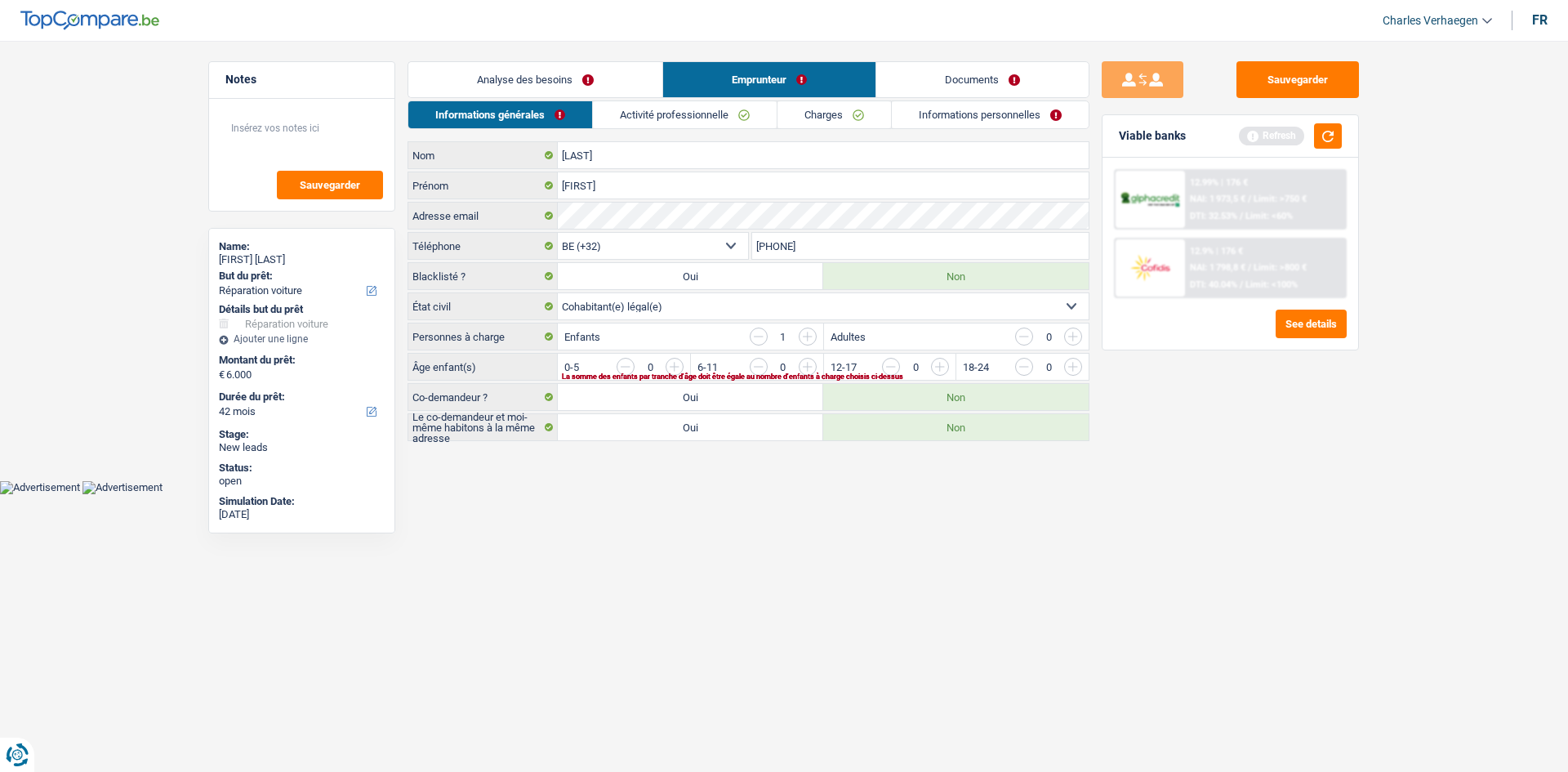 click on "Informations personnelles" at bounding box center (990, 114) 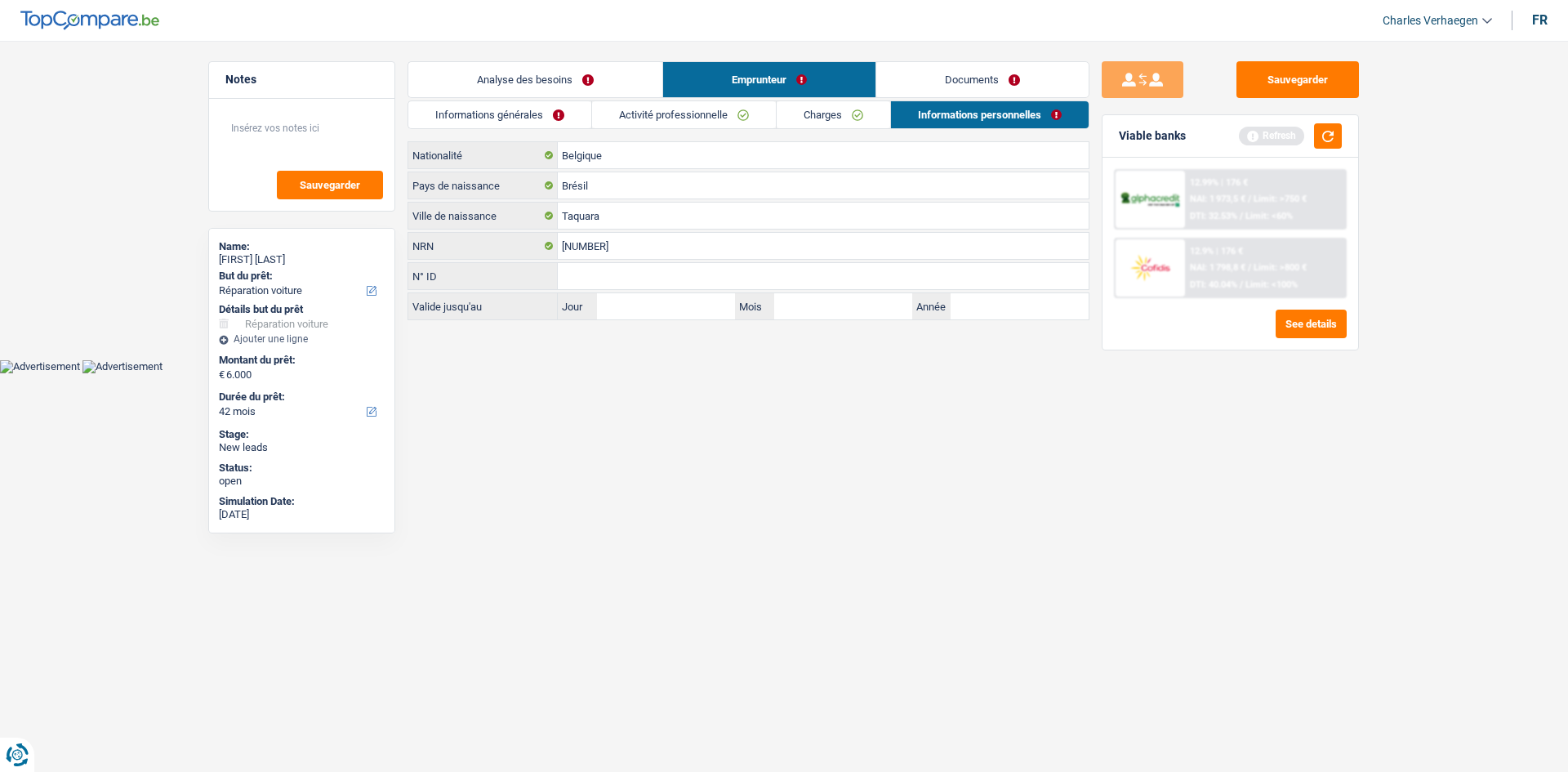 click on "Documents" at bounding box center (982, 79) 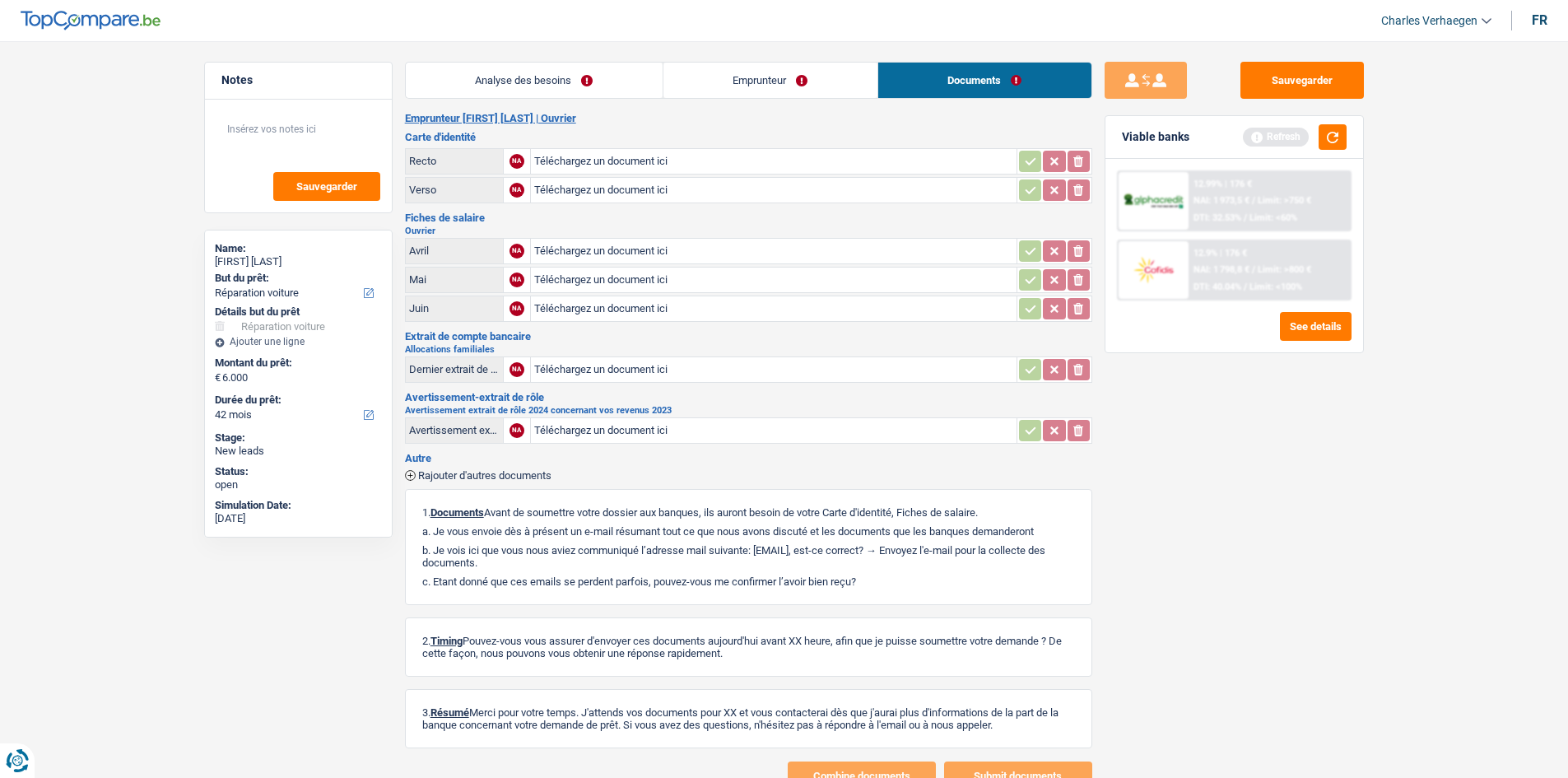 click on "Emprunteur" at bounding box center (770, 80) 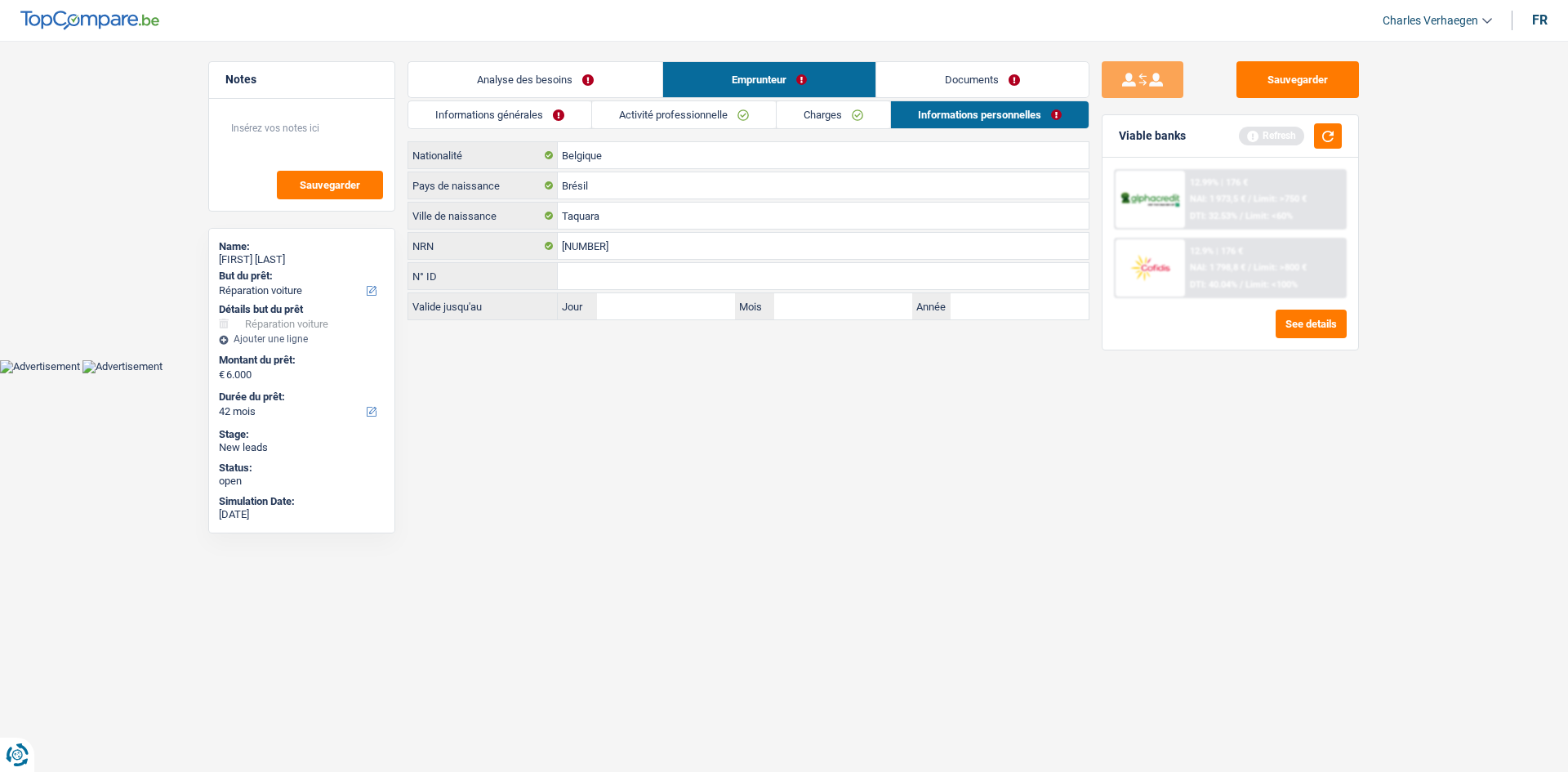 click on "Analyse des besoins" at bounding box center (535, 79) 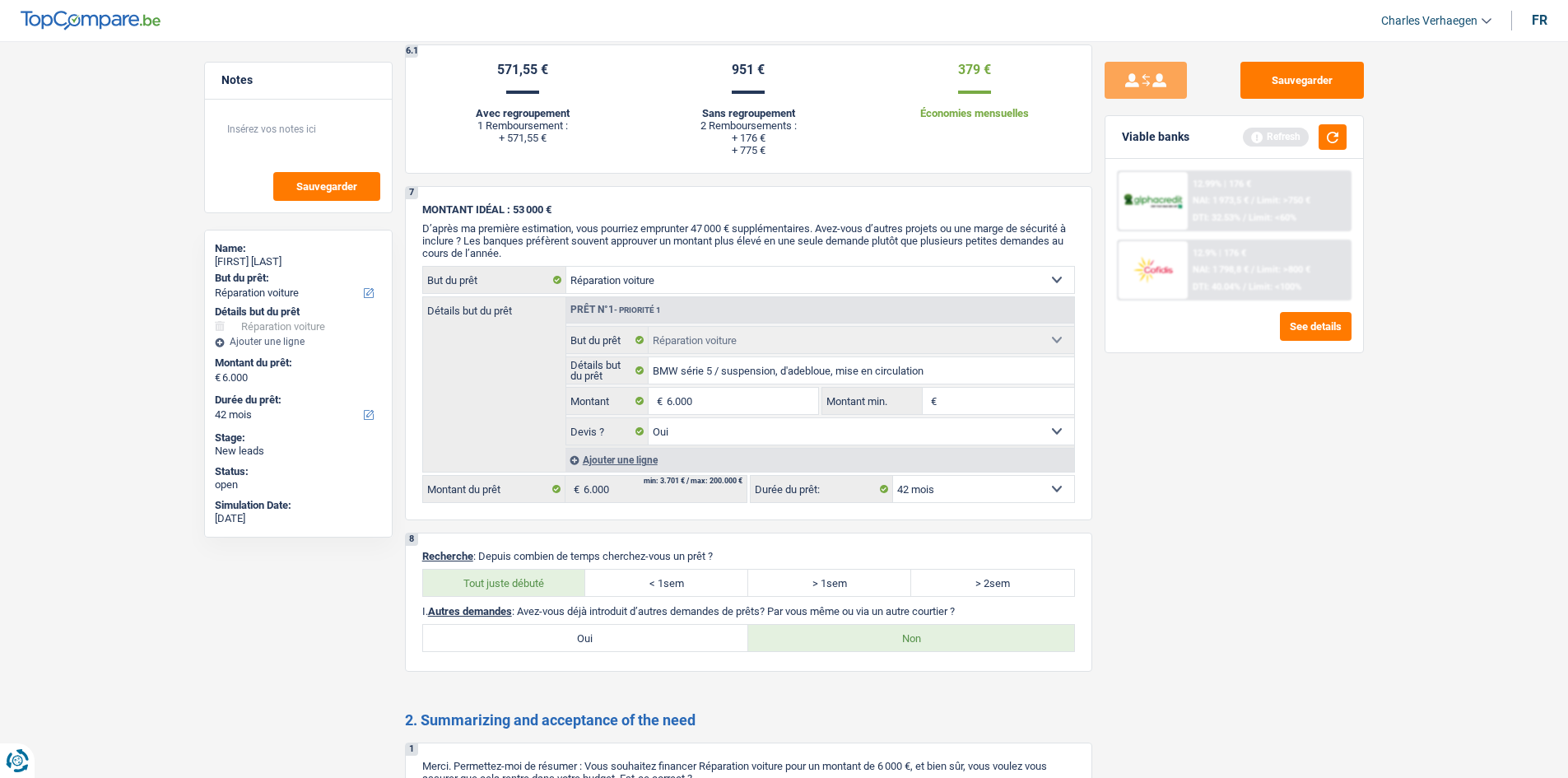 scroll, scrollTop: 2133, scrollLeft: 0, axis: vertical 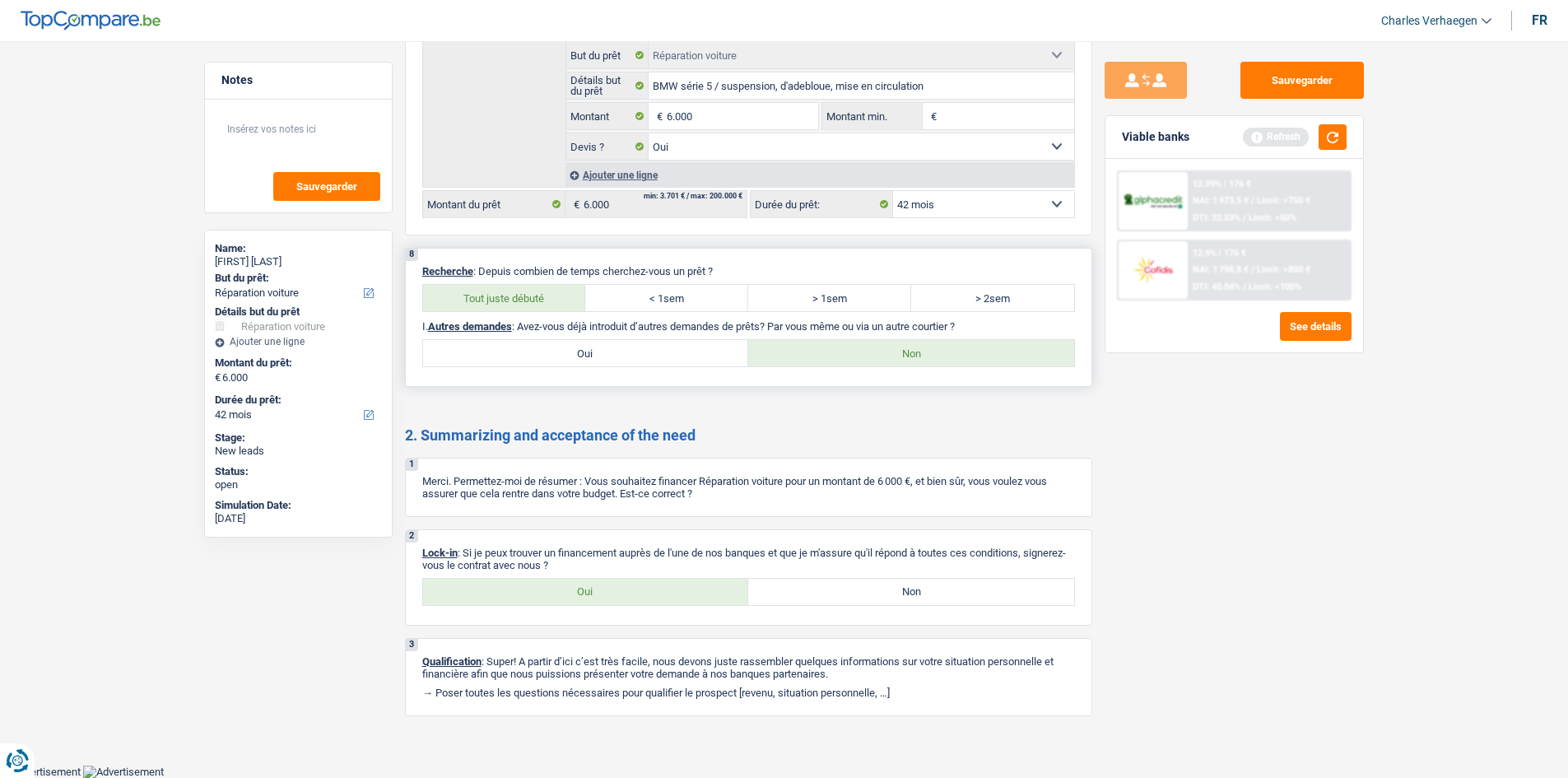 click on "Oui" at bounding box center (586, 353) 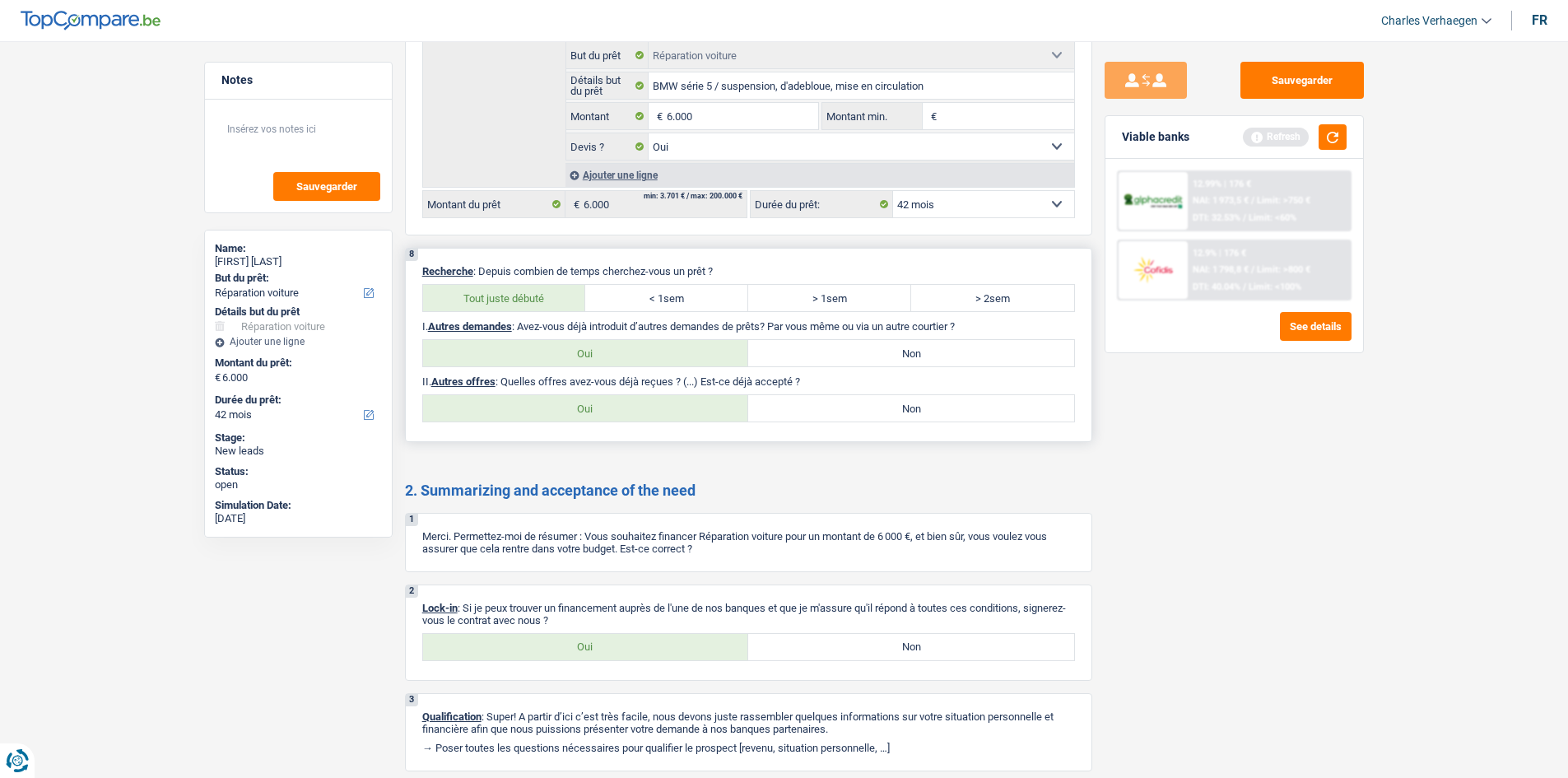 click on "Non" at bounding box center (911, 408) 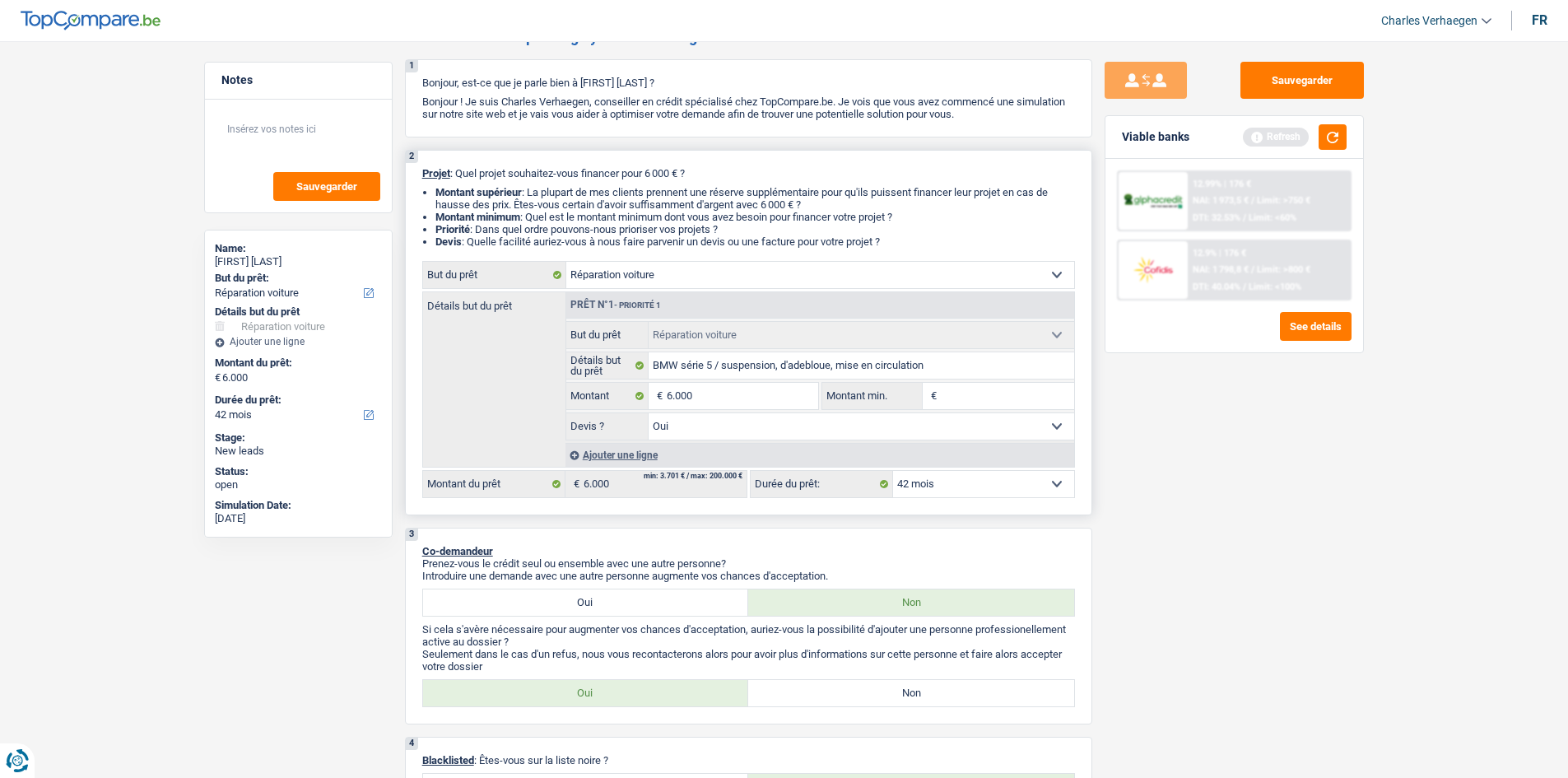 scroll, scrollTop: 0, scrollLeft: 0, axis: both 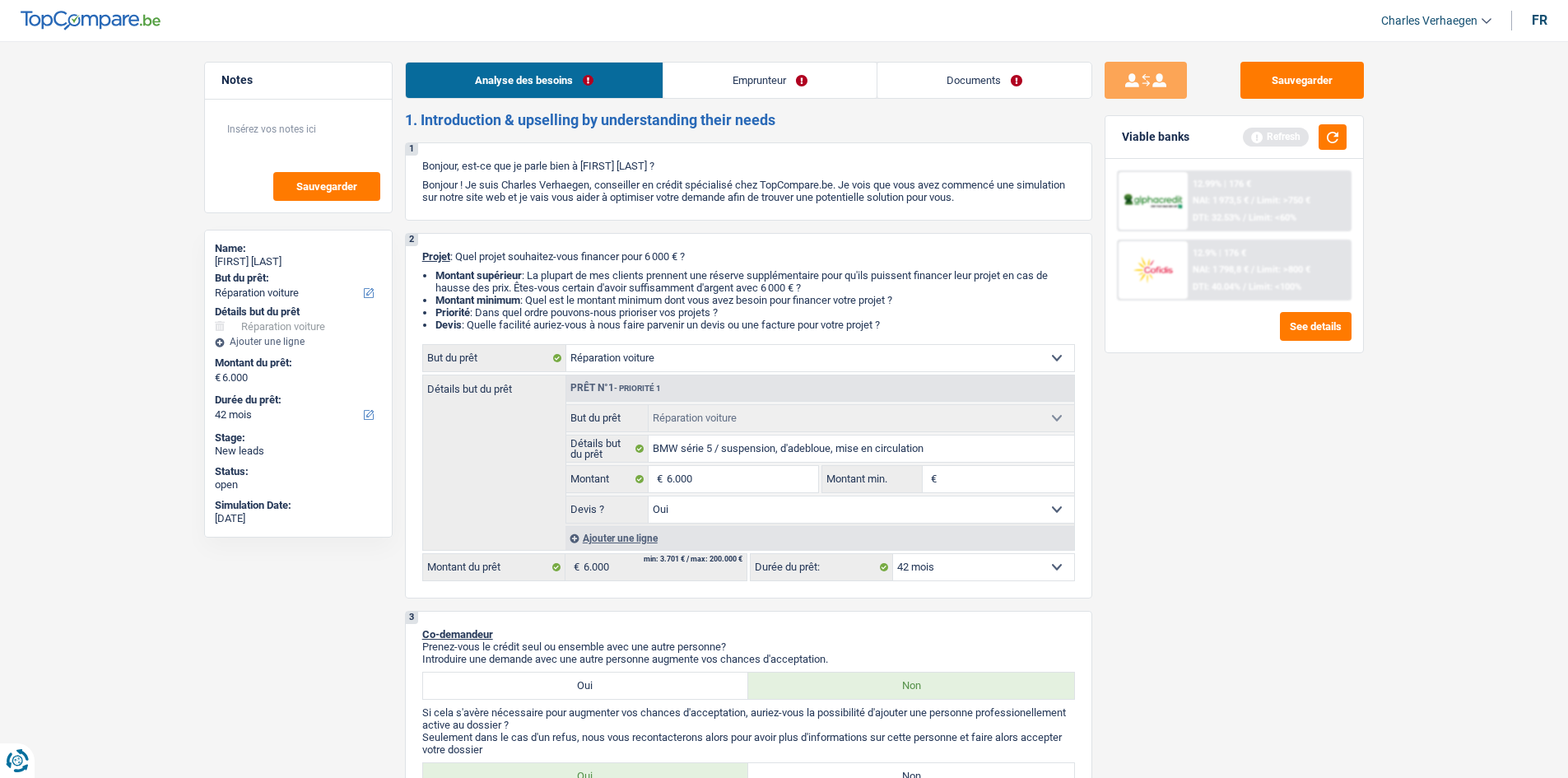 drag, startPoint x: 756, startPoint y: 100, endPoint x: 767, endPoint y: 95, distance: 12.083046 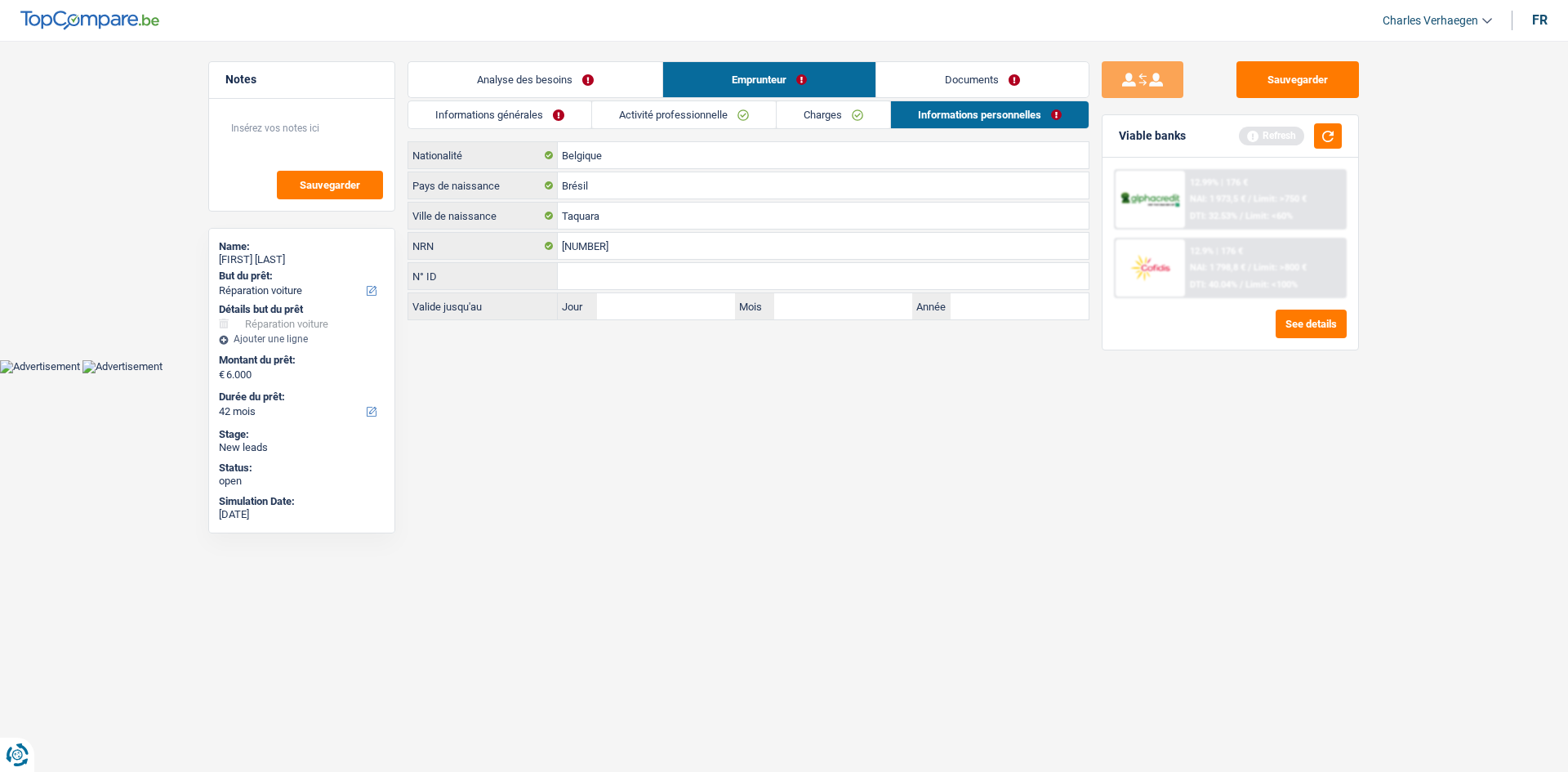 click on "Informations générales" at bounding box center (499, 114) 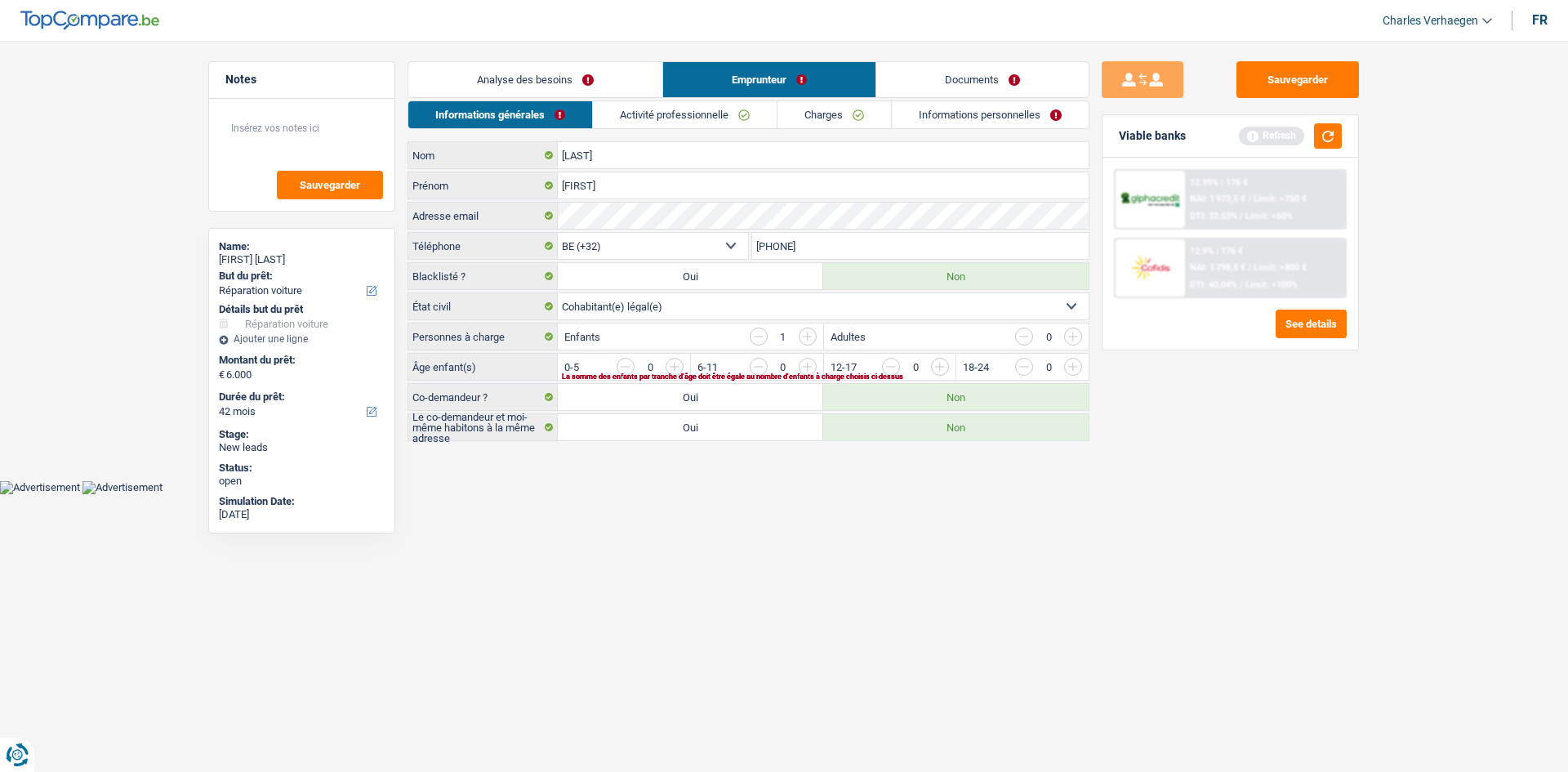 click on "Analyse des besoins" at bounding box center [535, 79] 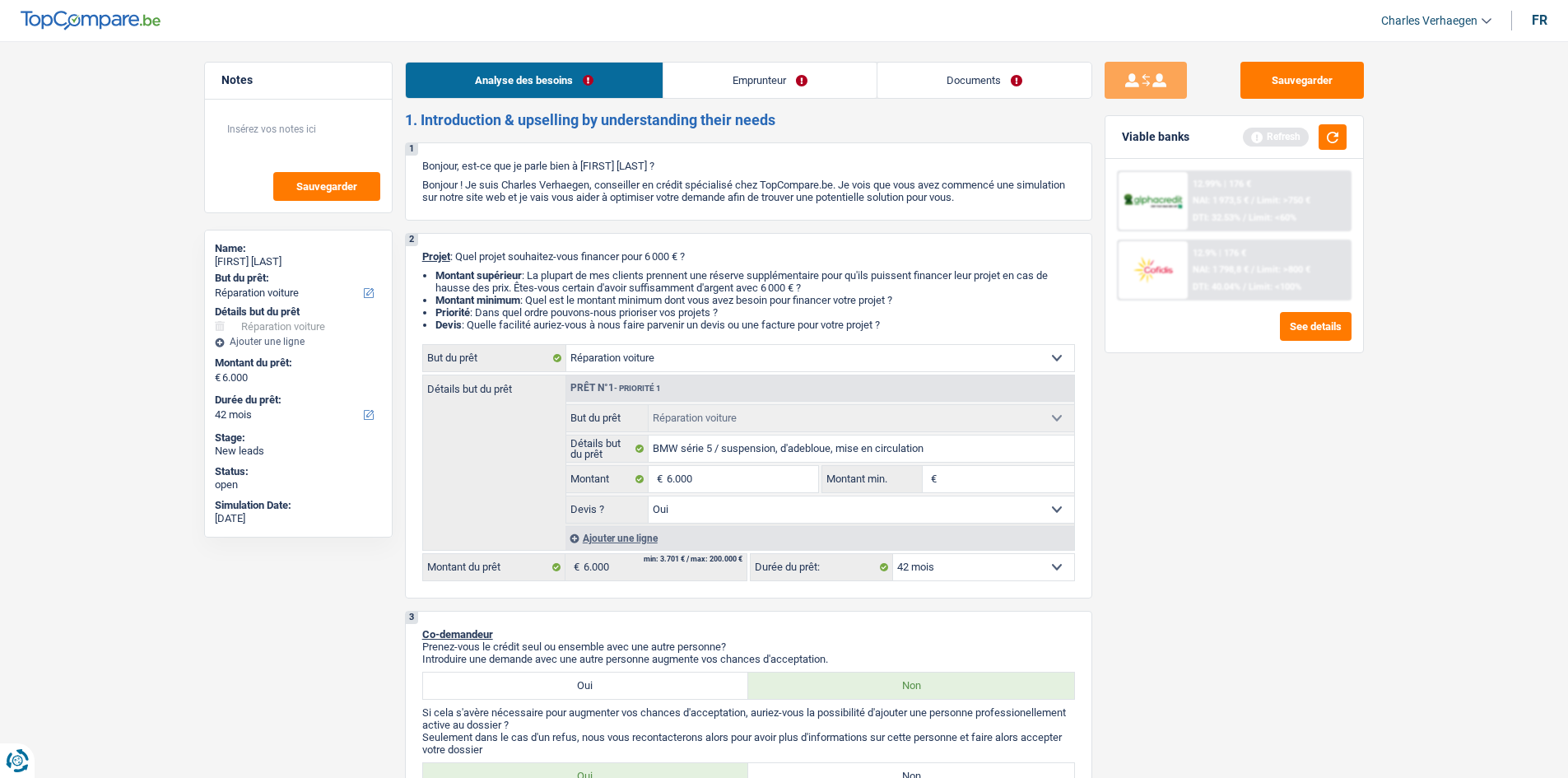 click on "12.99% | 176 €
NAI: 1 973,5 €
/
Limit: >750 €
DTI: 32.53%
/
Limit: <60%
12.9% | 176 €
NAI: 1 798,8 €
/
Limit: >800 €
DTI: 40.04%
/
Limit: <100%
See details" at bounding box center (1234, 255) 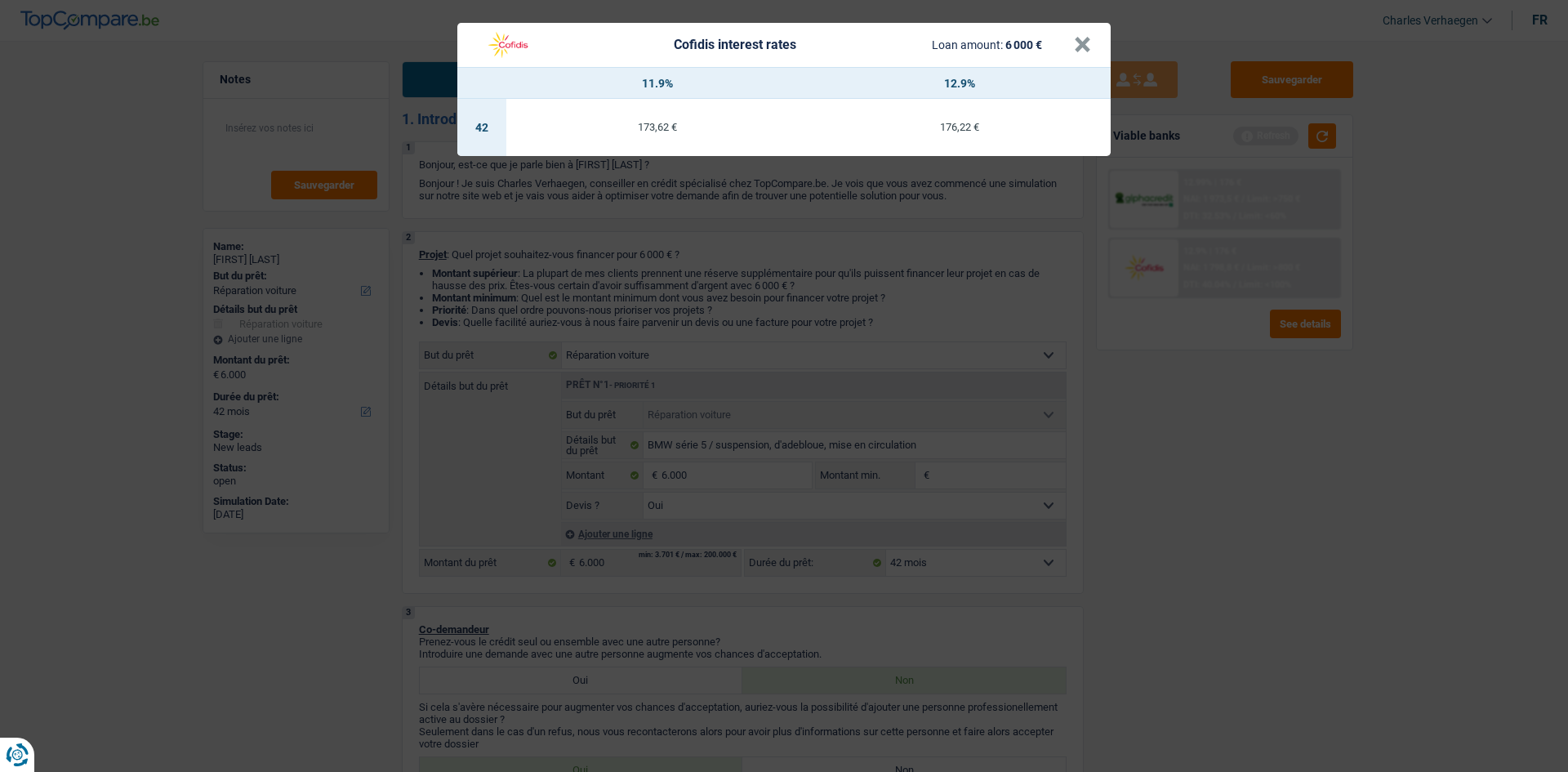 click on "Cofidis interest rates
Loan amount:
6 000 €
×
11.9%
12.9%
42
173,62 €
176,22 €" at bounding box center [784, 386] 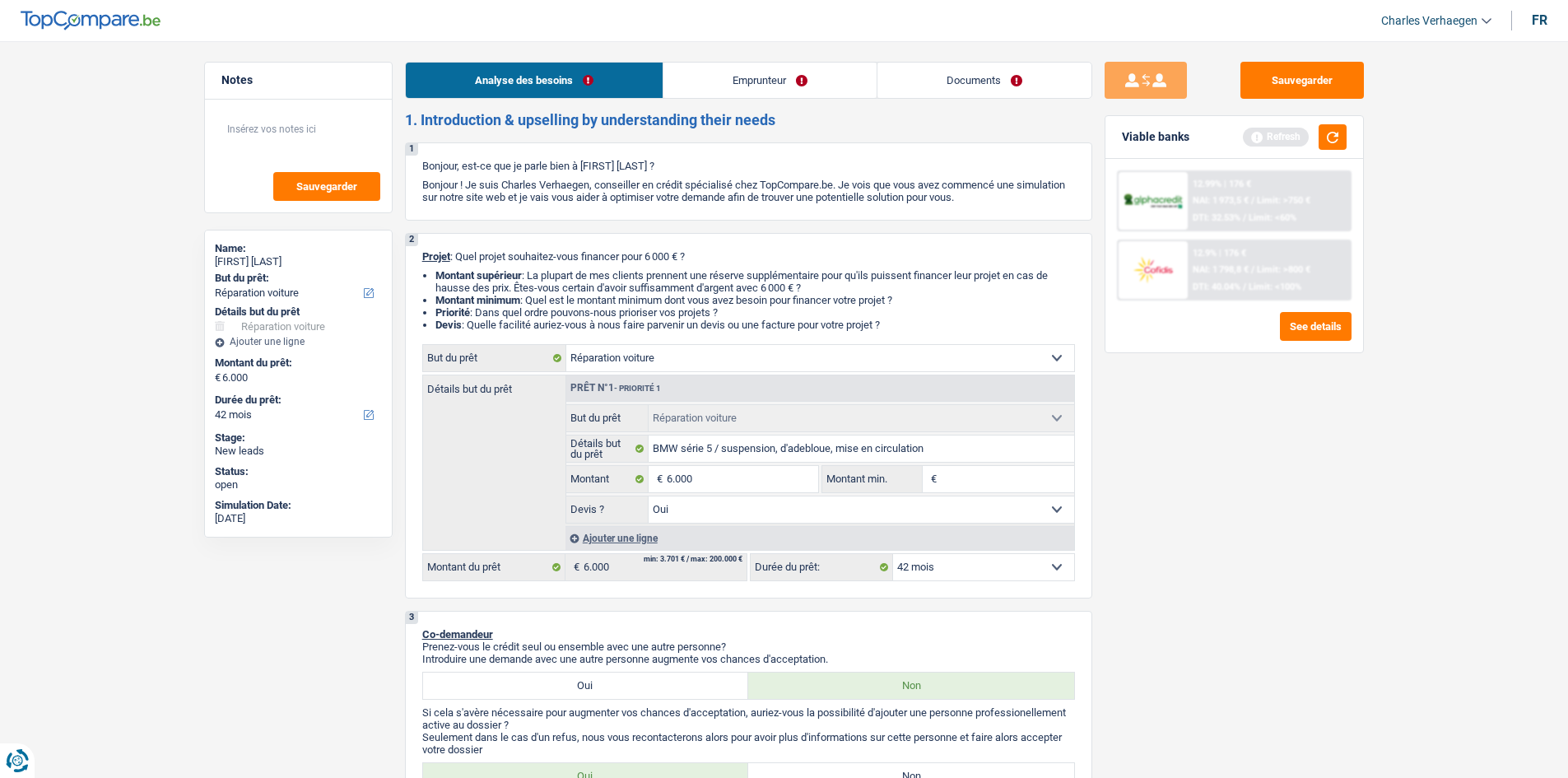 drag, startPoint x: 1314, startPoint y: 190, endPoint x: 1314, endPoint y: 180, distance: 10 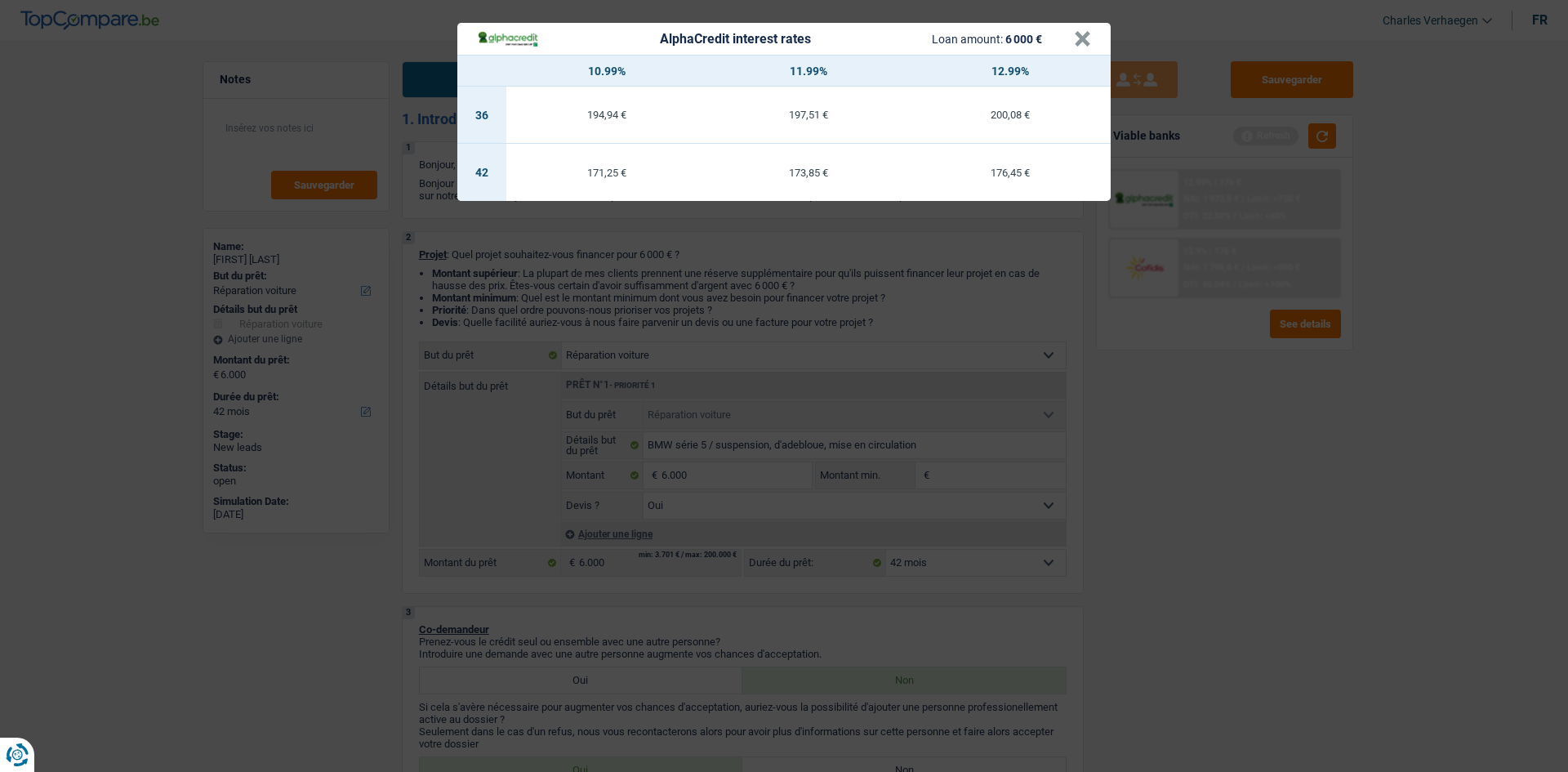 click on "AlphaCredit interest rates
Loan amount:
6 000 €
×
10.99%
11.99%
12.99%
36
194,94 €
197,51 €
200,08 €
42
171,25 €
173,85 €
176,45 €" at bounding box center (784, 386) 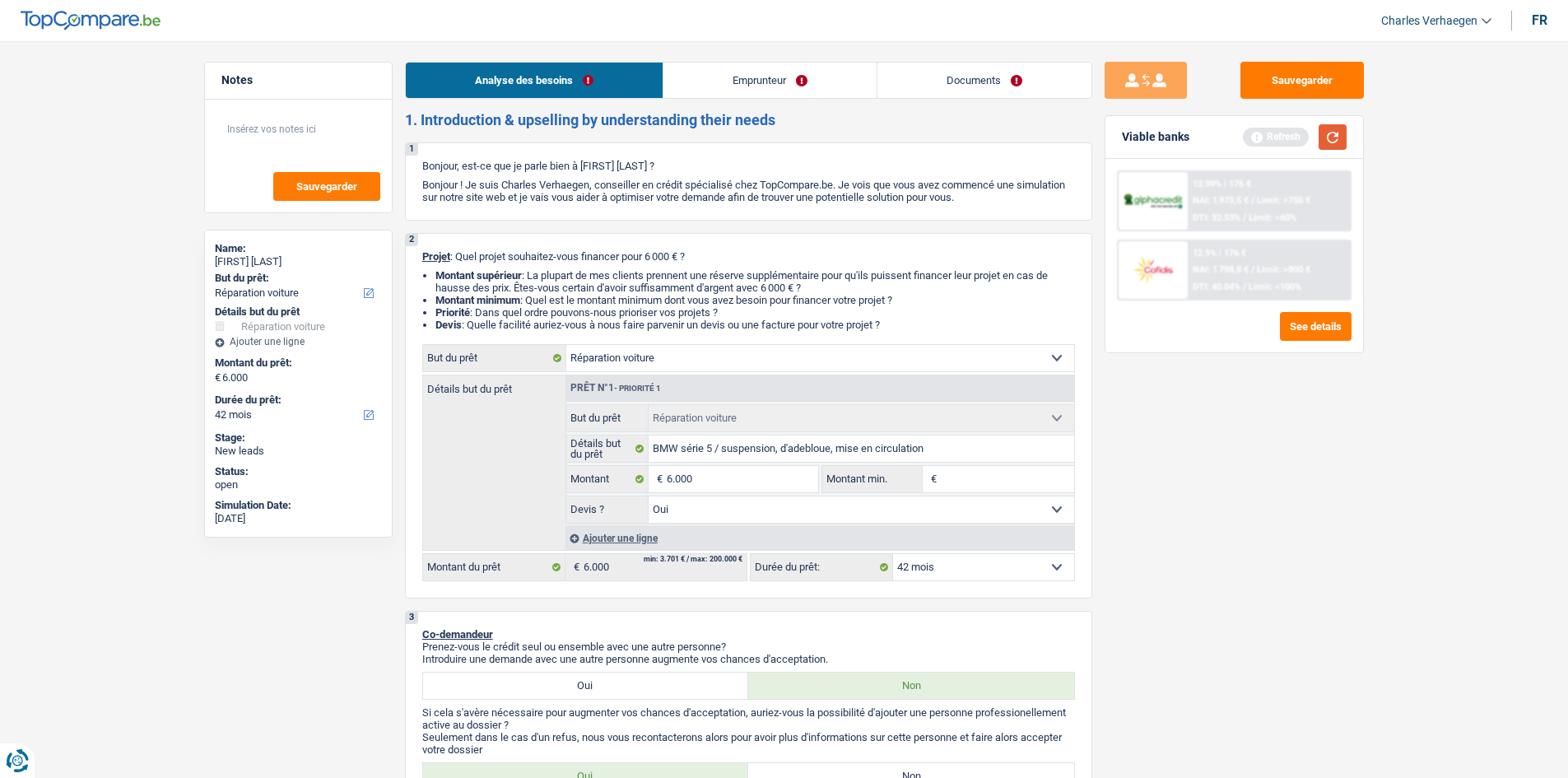 click on "Viable banks
Refresh" at bounding box center [1234, 137] 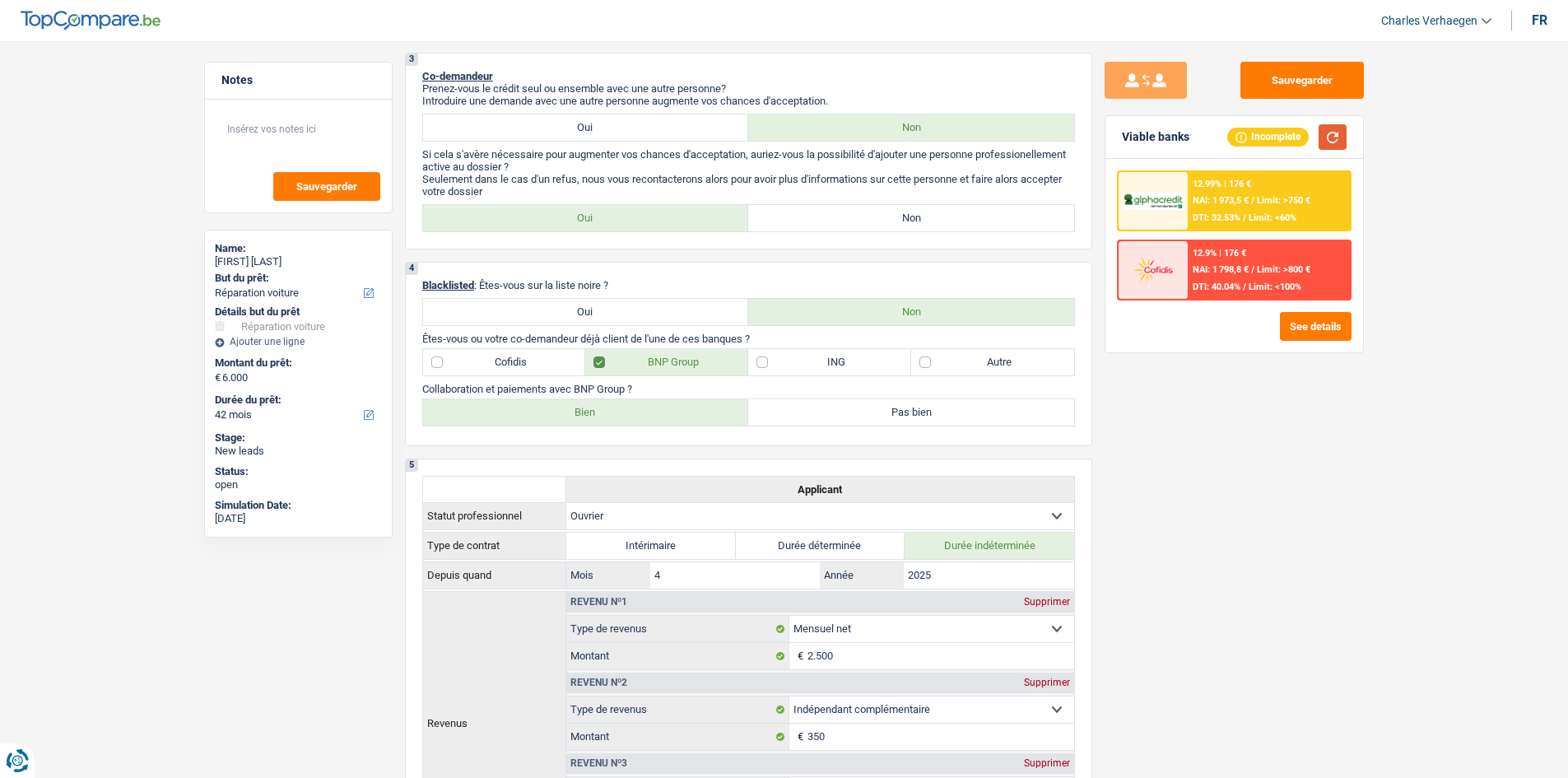 scroll, scrollTop: 329, scrollLeft: 0, axis: vertical 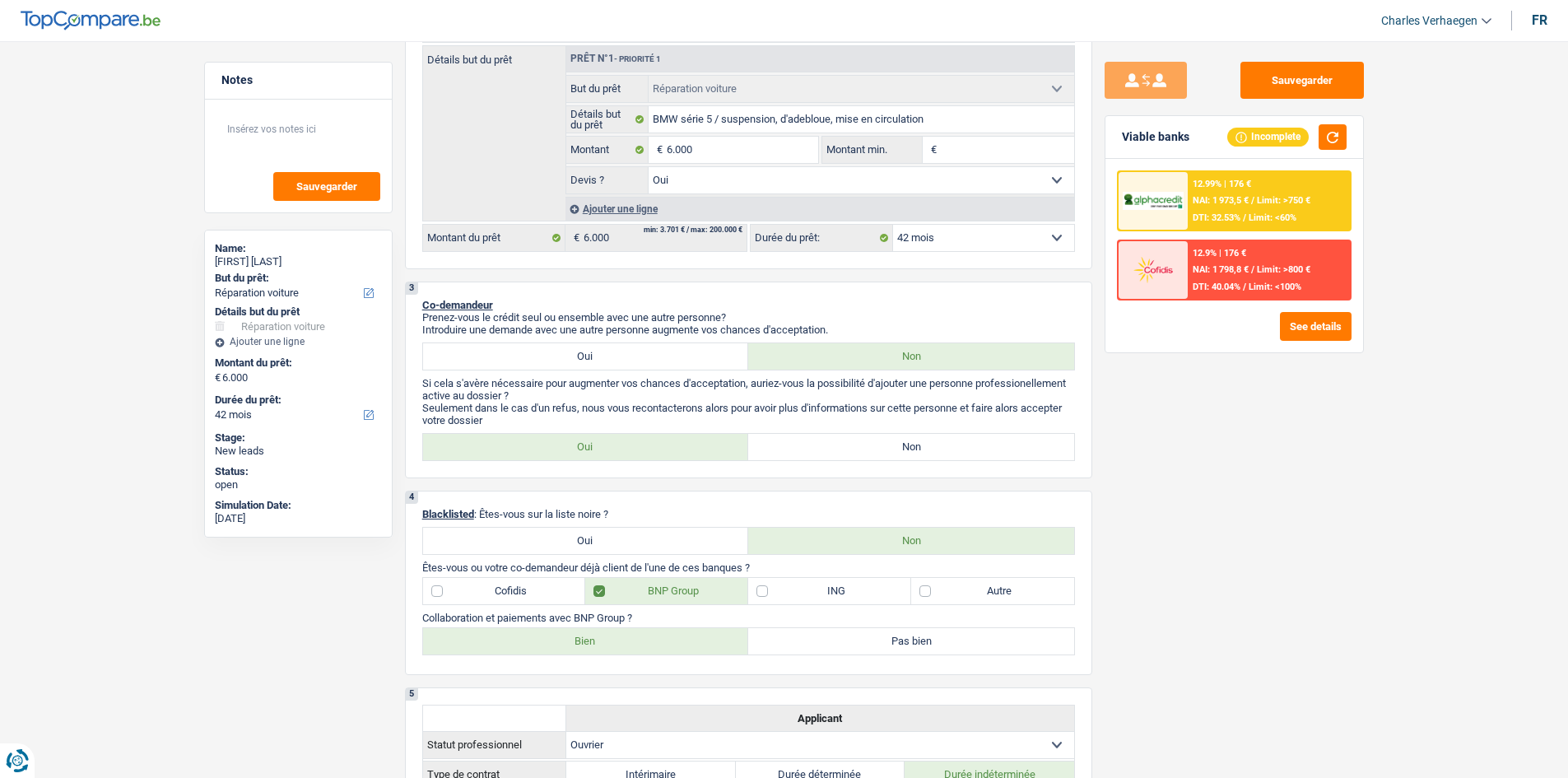 click on "12.99% | 176 €" at bounding box center [1221, 184] 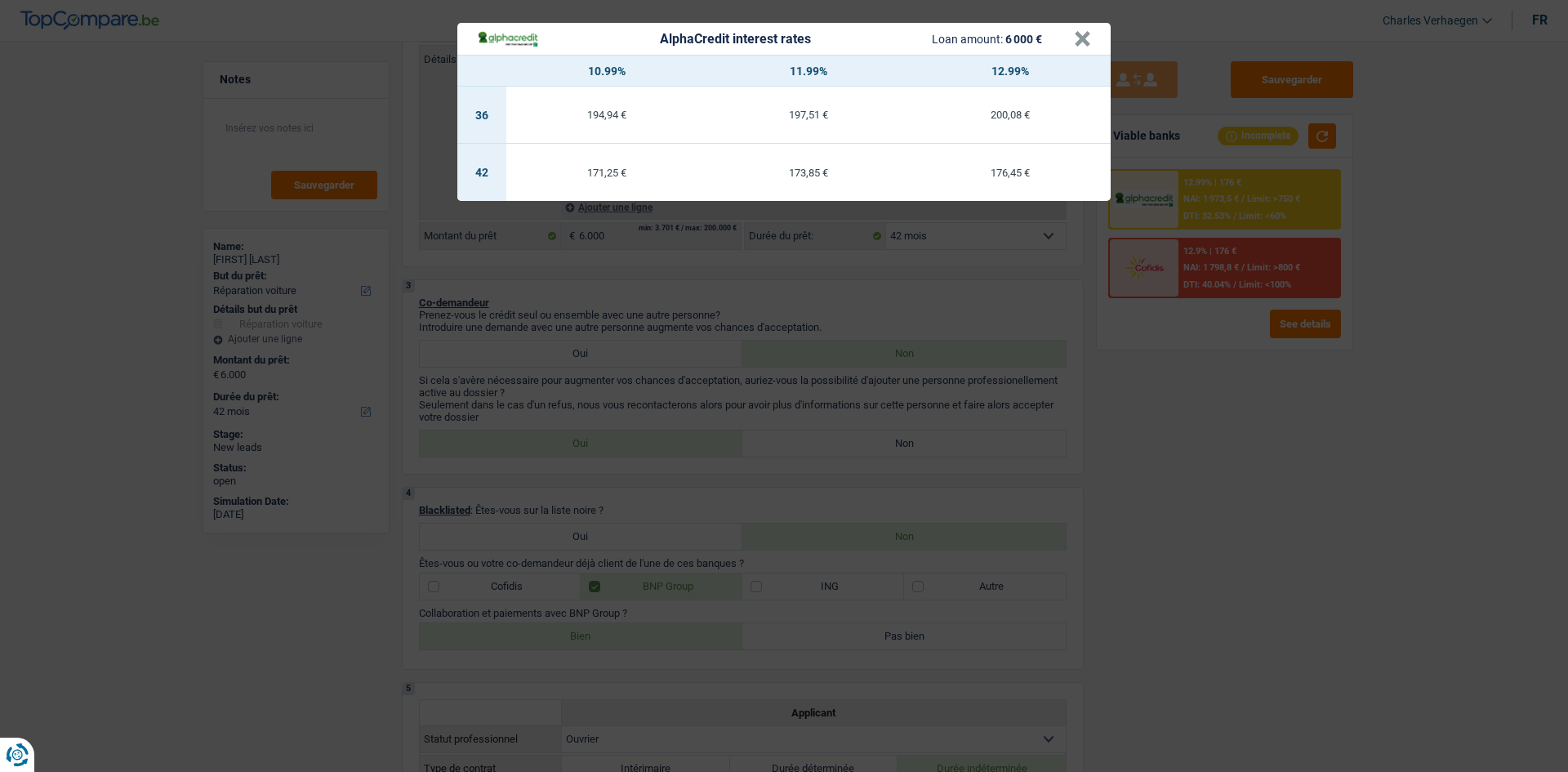 click on "AlphaCredit interest rates
Loan amount:
6 000 €
×
10.99%
11.99%
12.99%
36
194,94 €
197,51 €
200,08 €
42
171,25 €
173,85 €
176,45 €" at bounding box center [784, 386] 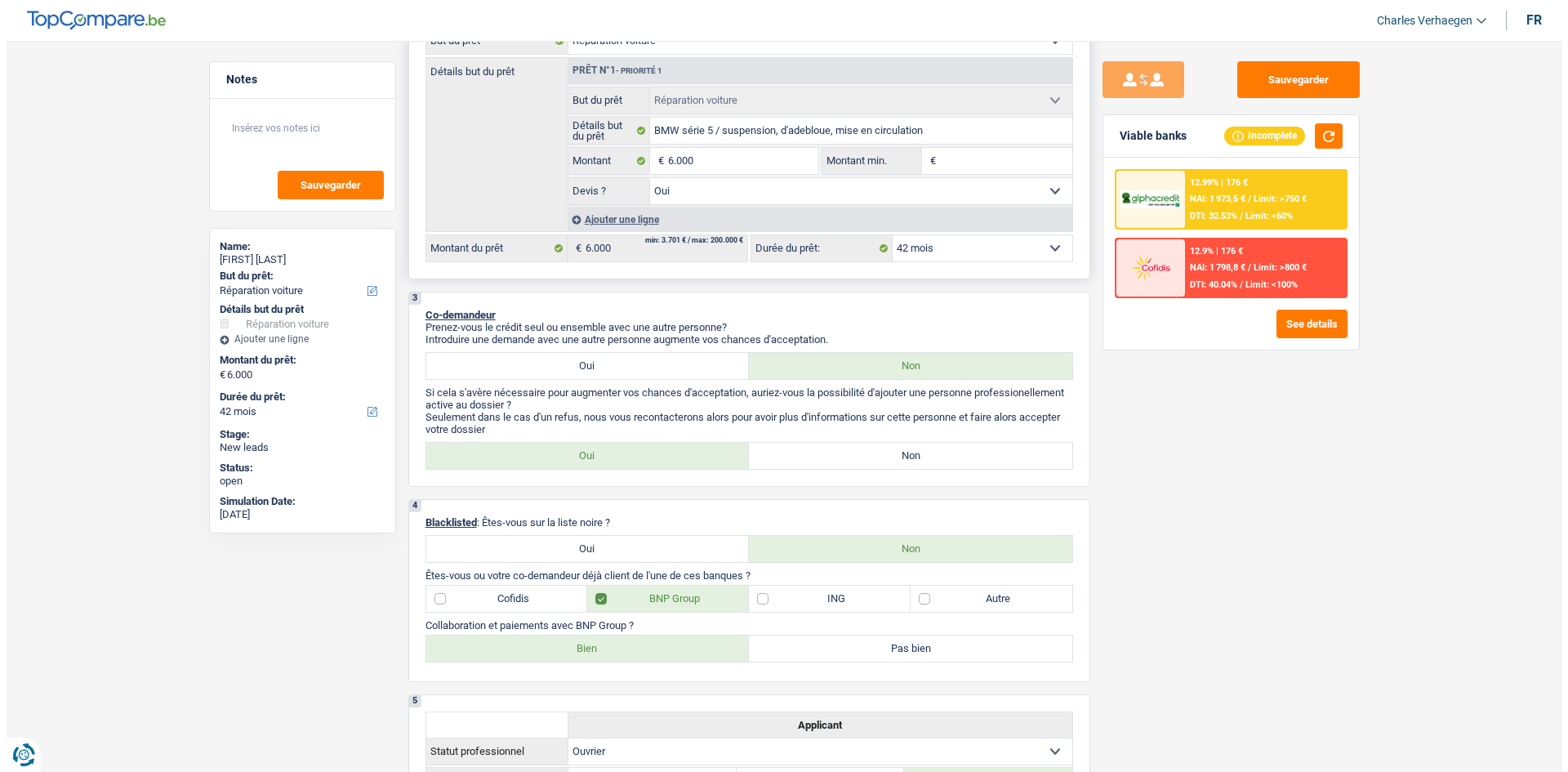 scroll, scrollTop: 0, scrollLeft: 0, axis: both 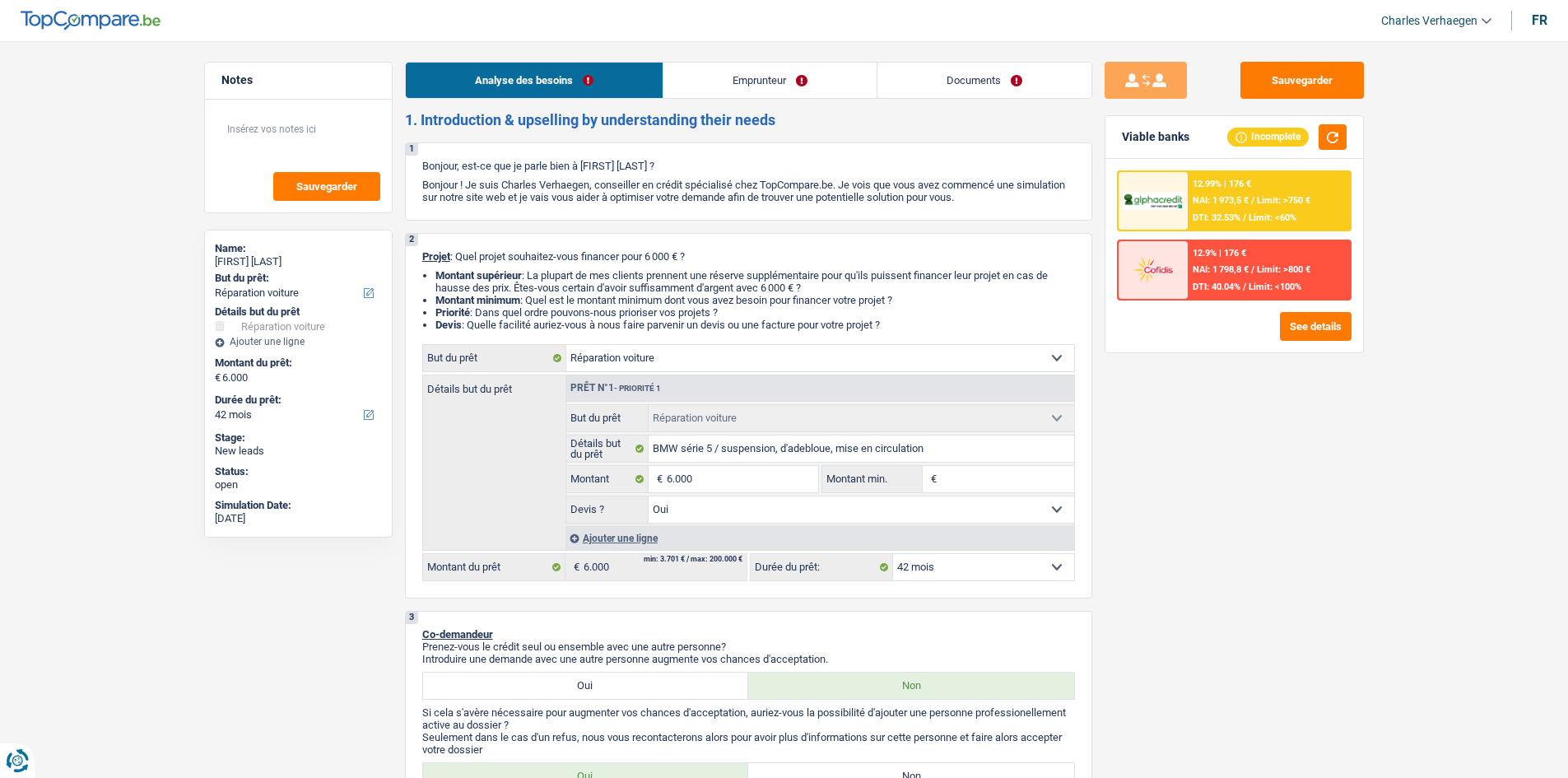 click on "Emprunteur" at bounding box center (770, 80) 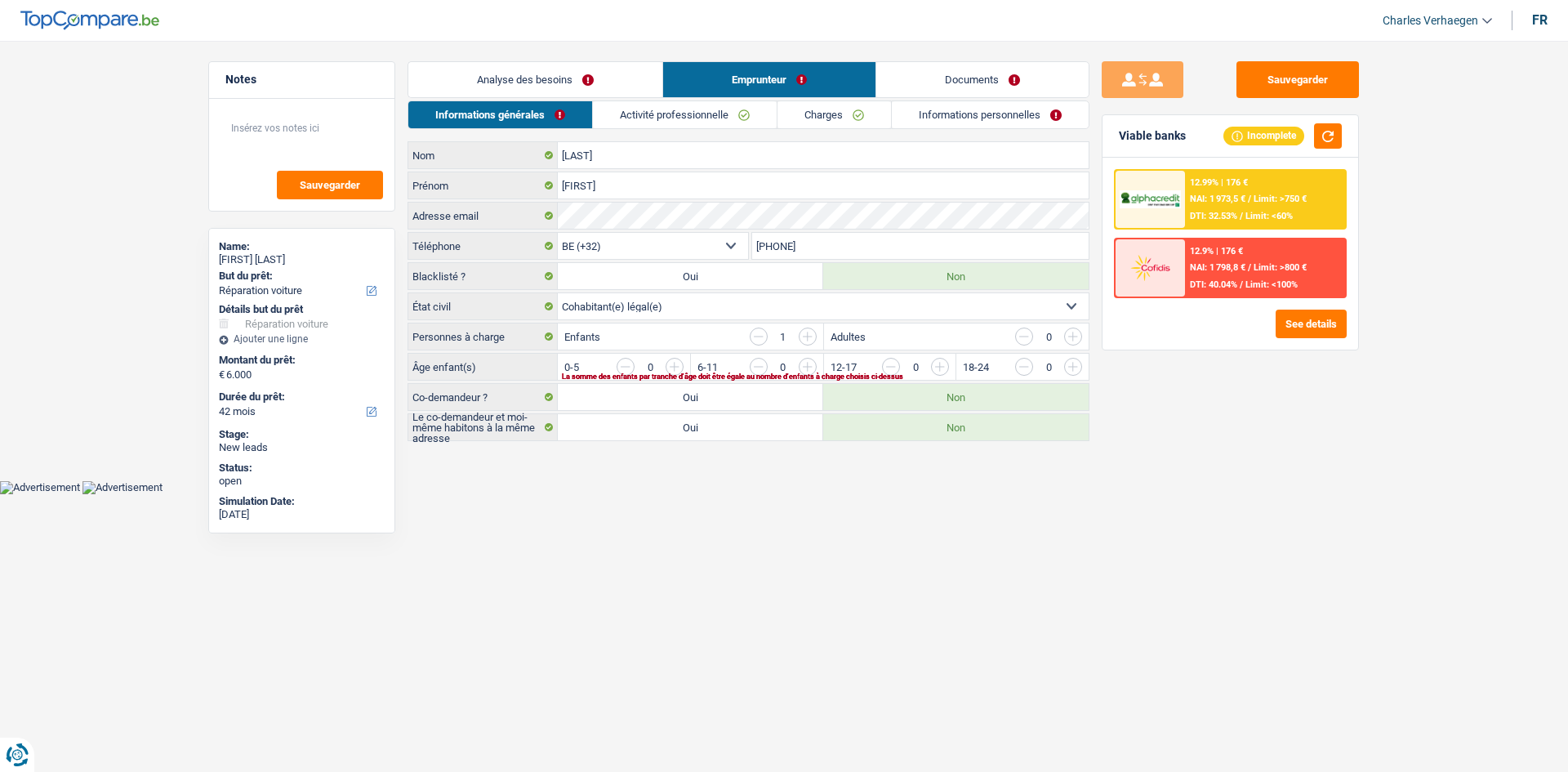 click on "12.99% | 176 €
NAI: 1 973,5 €
/
Limit: >750 €
DTI: 32.53%
/
Limit: <60%" at bounding box center (1265, 199) 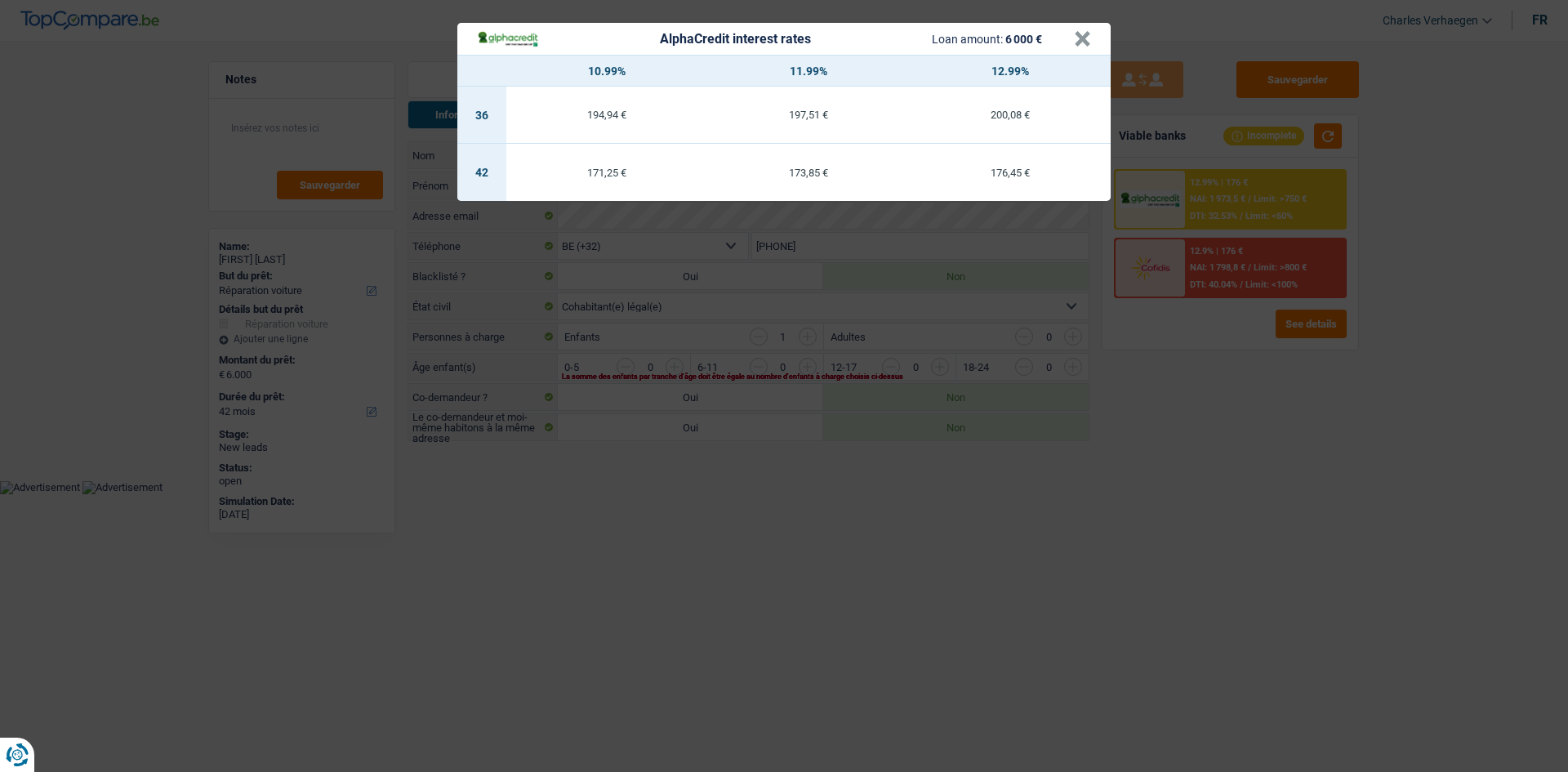 click on "AlphaCredit interest rates
Loan amount:
6 000 €
×
10.99%
11.99%
12.99%
36
194,94 €
197,51 €
200,08 €
42
171,25 €
173,85 €
176,45 €" at bounding box center (784, 386) 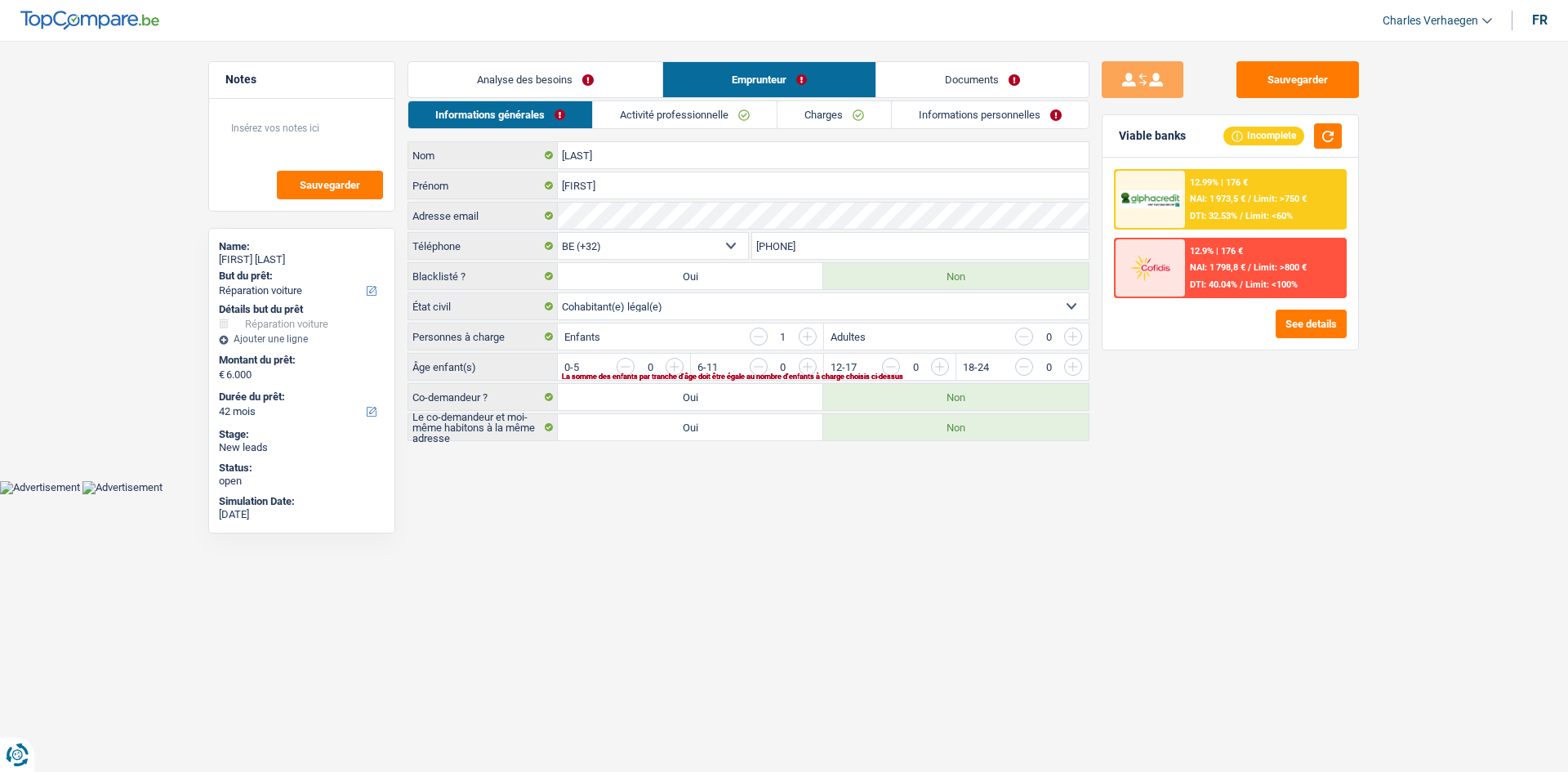 click on "Analyse des besoins" at bounding box center (535, 79) 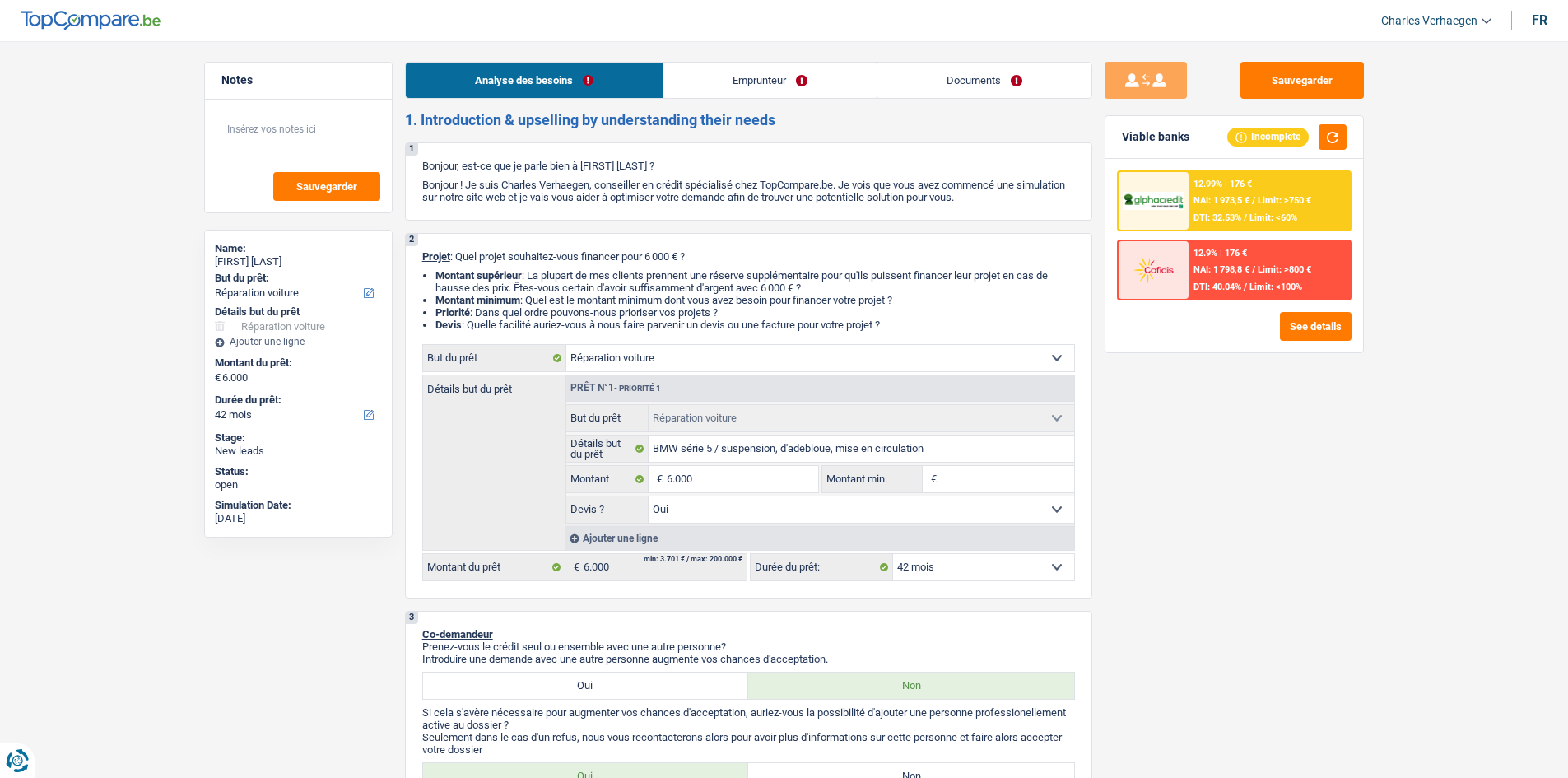click on "Emprunteur" at bounding box center (770, 80) 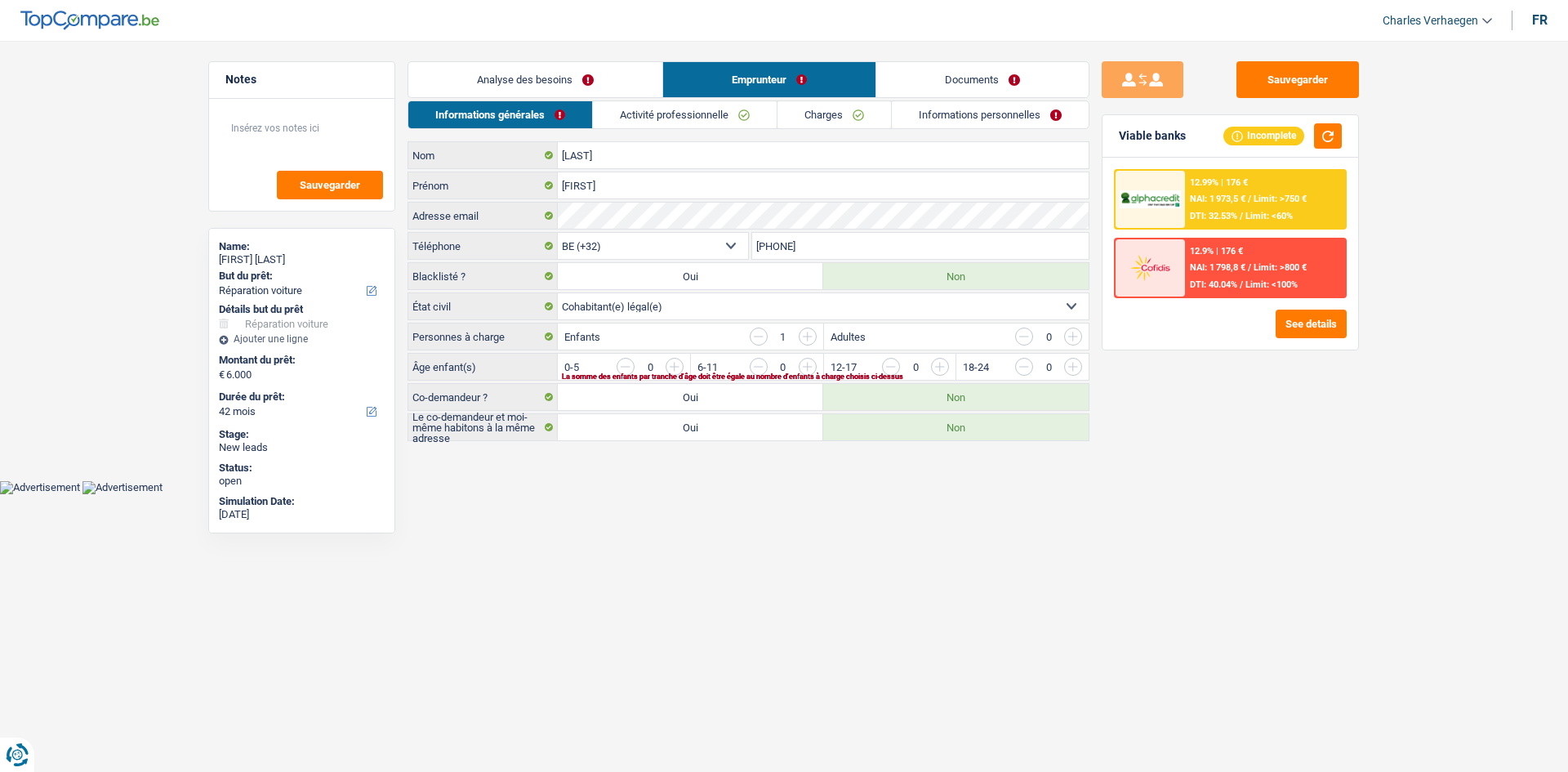 click on "12.99% | 176 €
NAI: 1 973,5 €
/
Limit: >750 €
DTI: 32.53%
/
Limit: <60%" at bounding box center (1265, 199) 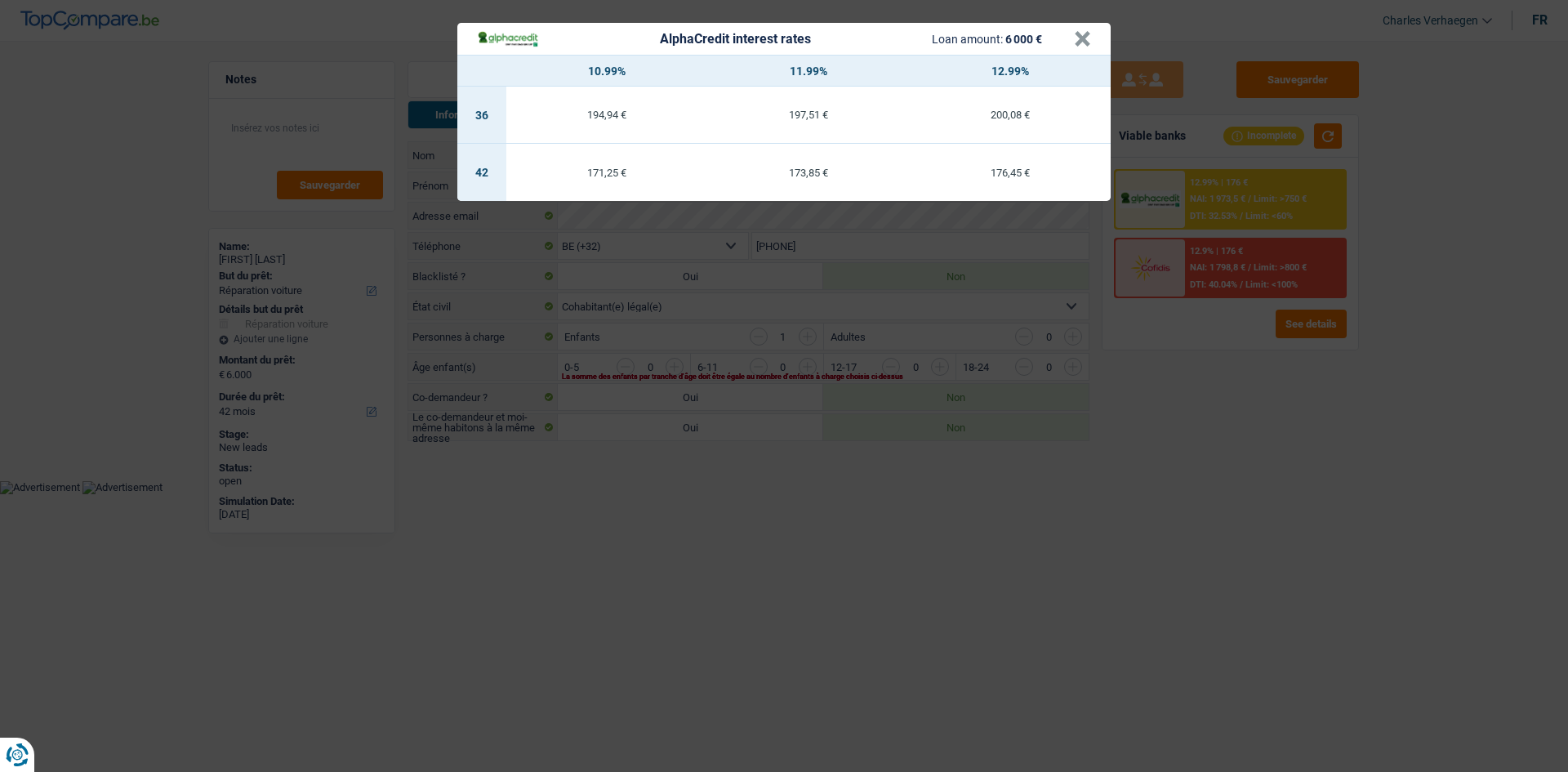 click on "AlphaCredit interest rates
Loan amount:
6 000 €
×
10.99%
11.99%
12.99%
36
194,94 €
197,51 €
200,08 €
42
171,25 €
173,85 €
176,45 €" at bounding box center [784, 386] 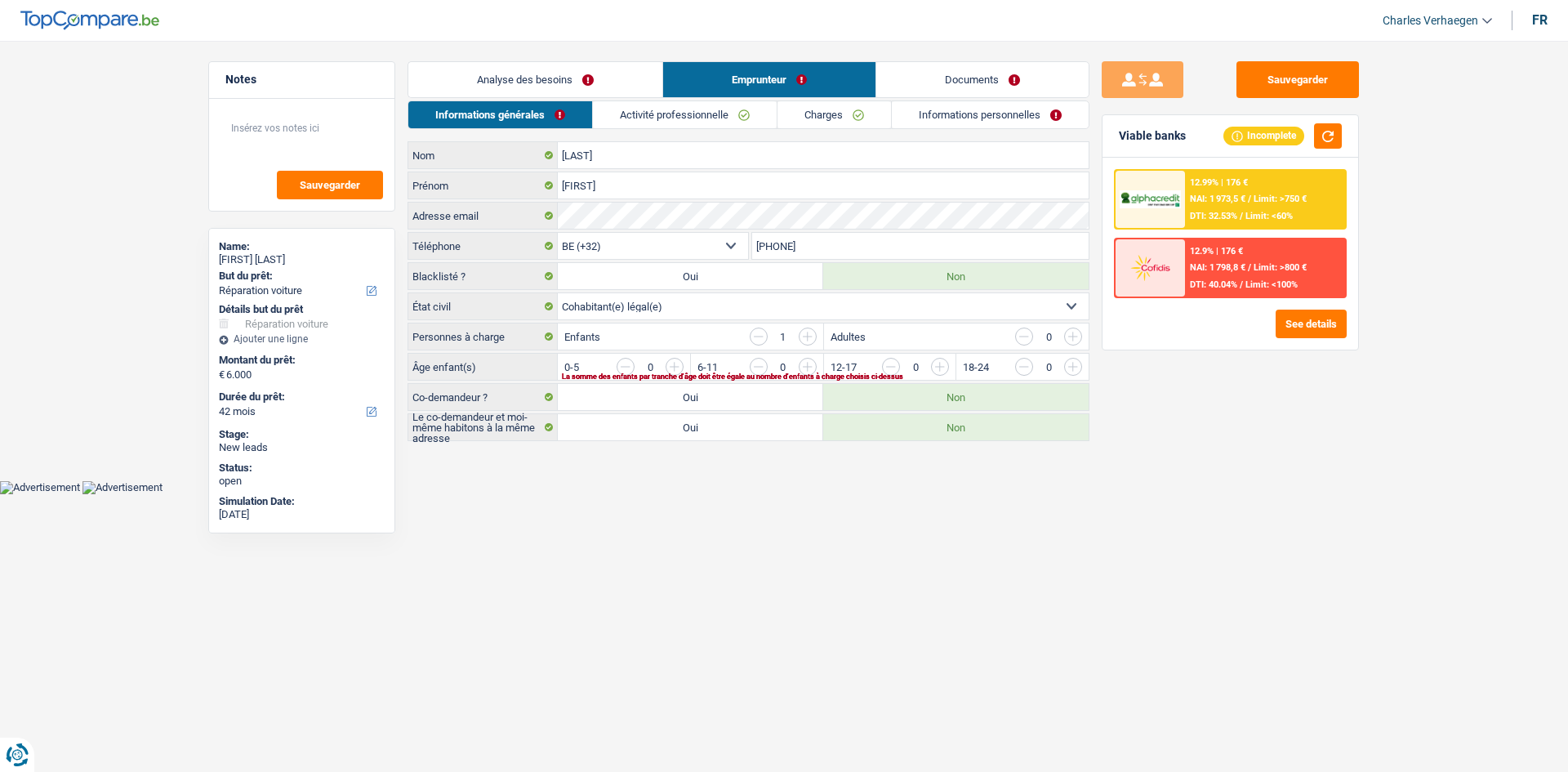 click on "12.99% | 176 €
NAI: 1 973,5 €
/
Limit: >750 €
DTI: 32.53%
/
Limit: <60%" at bounding box center (1265, 199) 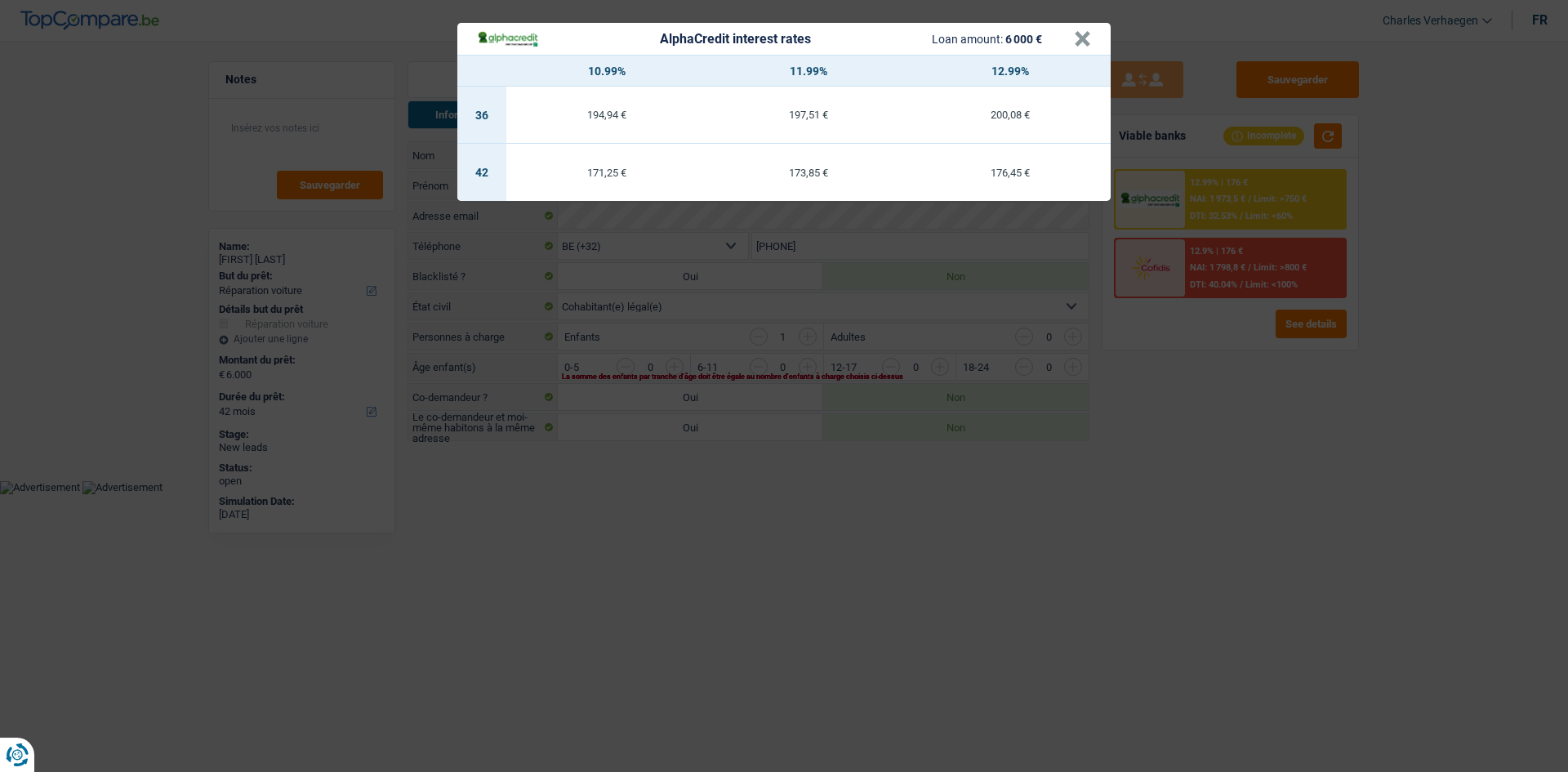 click on "AlphaCredit interest rates
Loan amount:
6 000 €
×
10.99%
11.99%
12.99%
36
194,94 €
197,51 €
200,08 €
42
171,25 €
173,85 €
176,45 €" at bounding box center [784, 386] 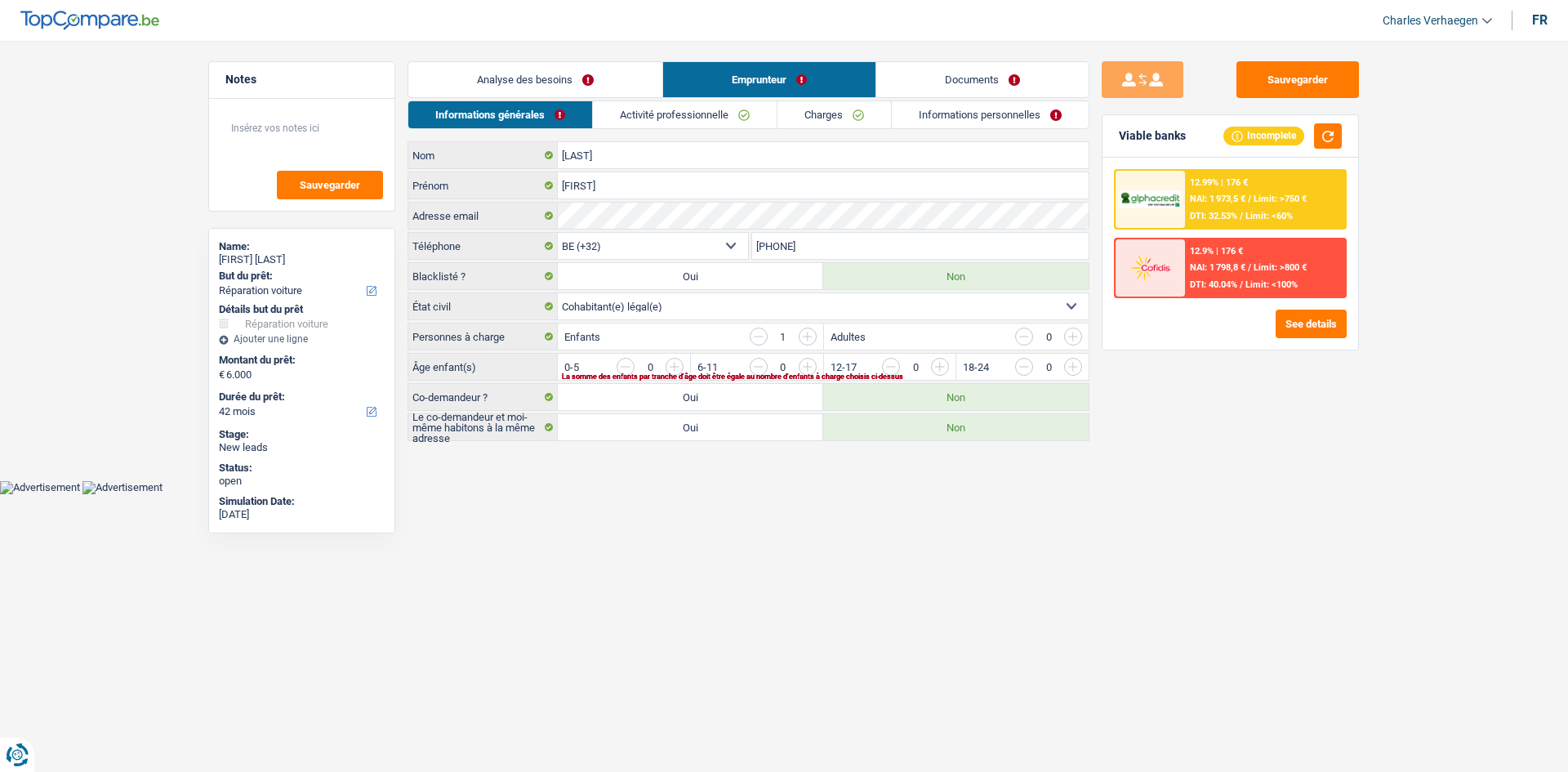 click on "12.99% | 176 €
NAI: 1 973,5 €
/
Limit: >750 €
DTI: 32.53%
/
Limit: <60%" at bounding box center (1265, 199) 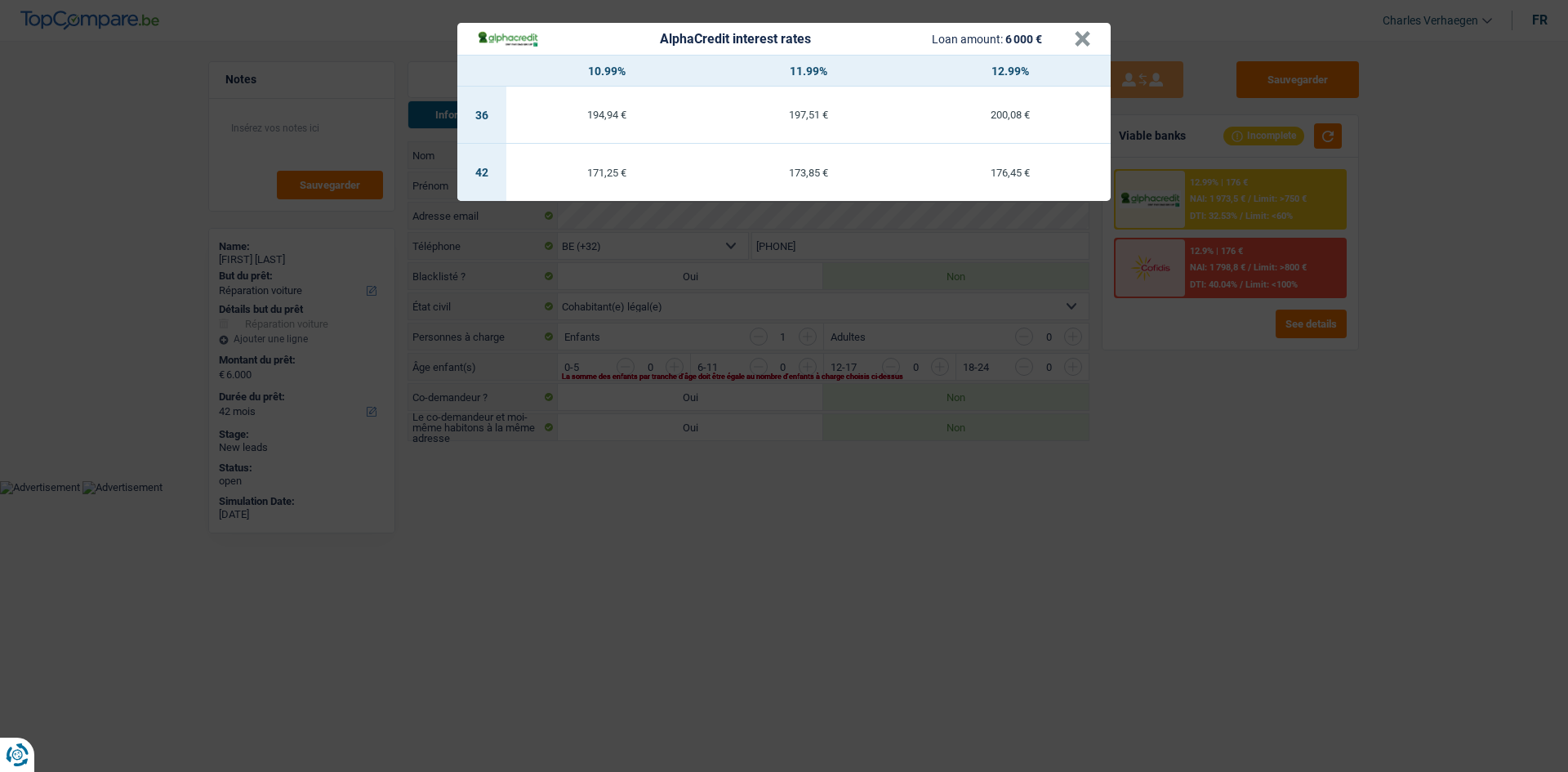 click on "AlphaCredit interest rates
Loan amount:
6 000 €
×
10.99%
11.99%
12.99%
36
194,94 €
197,51 €
200,08 €
42
171,25 €
173,85 €
176,45 €" at bounding box center (784, 386) 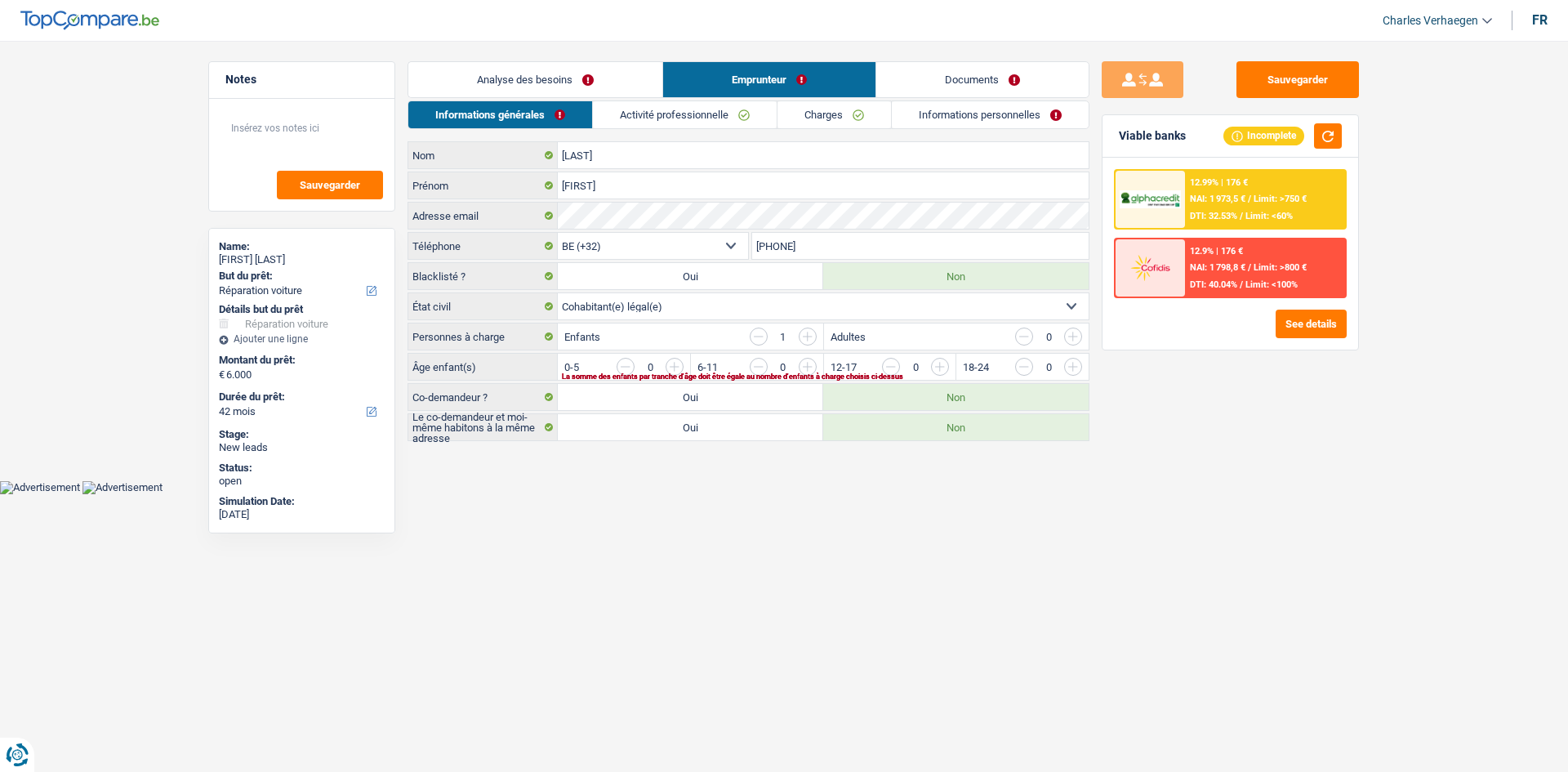 click on "Analyse des besoins" at bounding box center [535, 79] 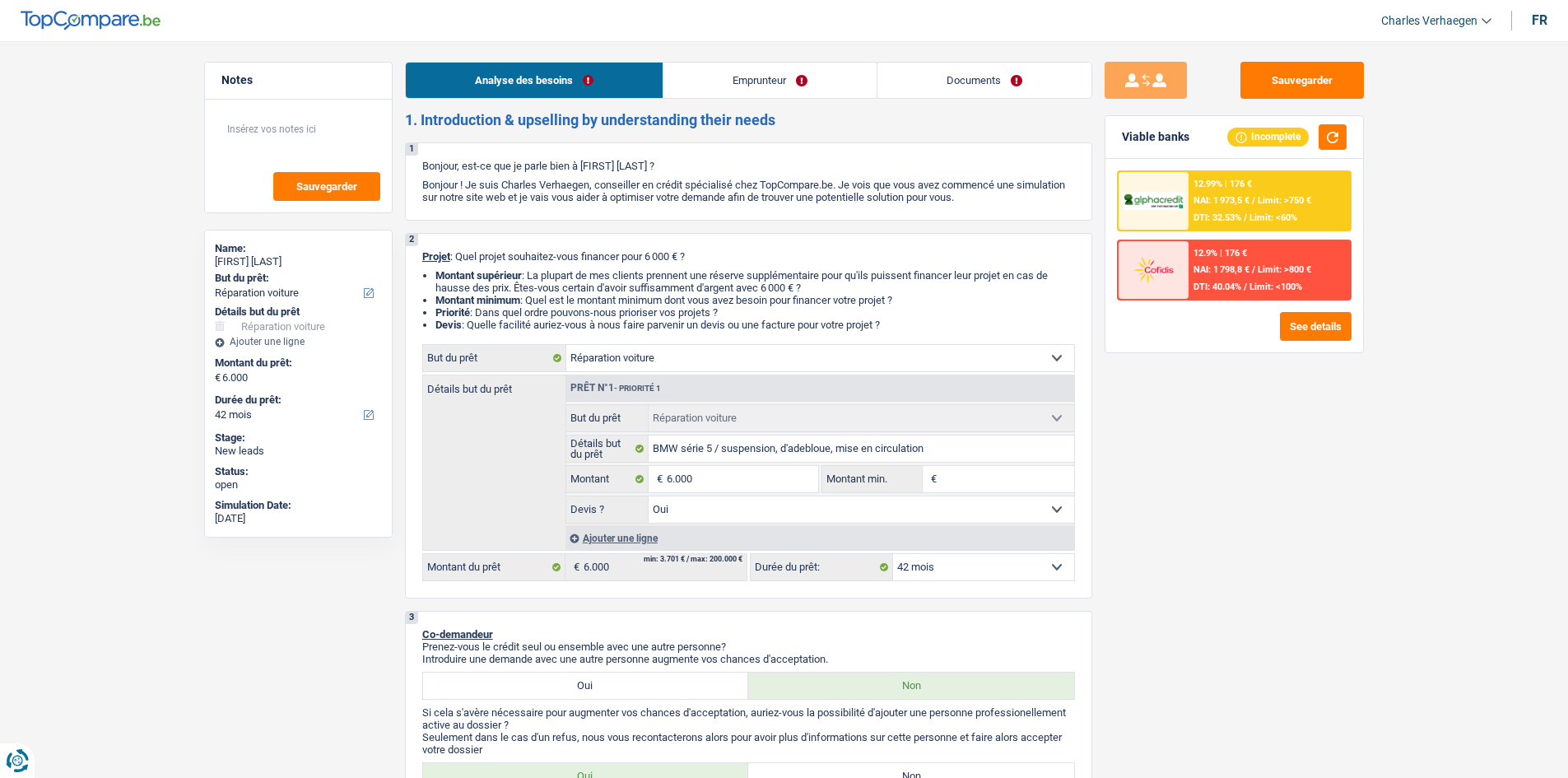 click on "12.99% | 176 €
NAI: 1 973,5 €
/
Limit: >750 €
DTI: 32.53%
/
Limit: <60%" at bounding box center (1268, 201) 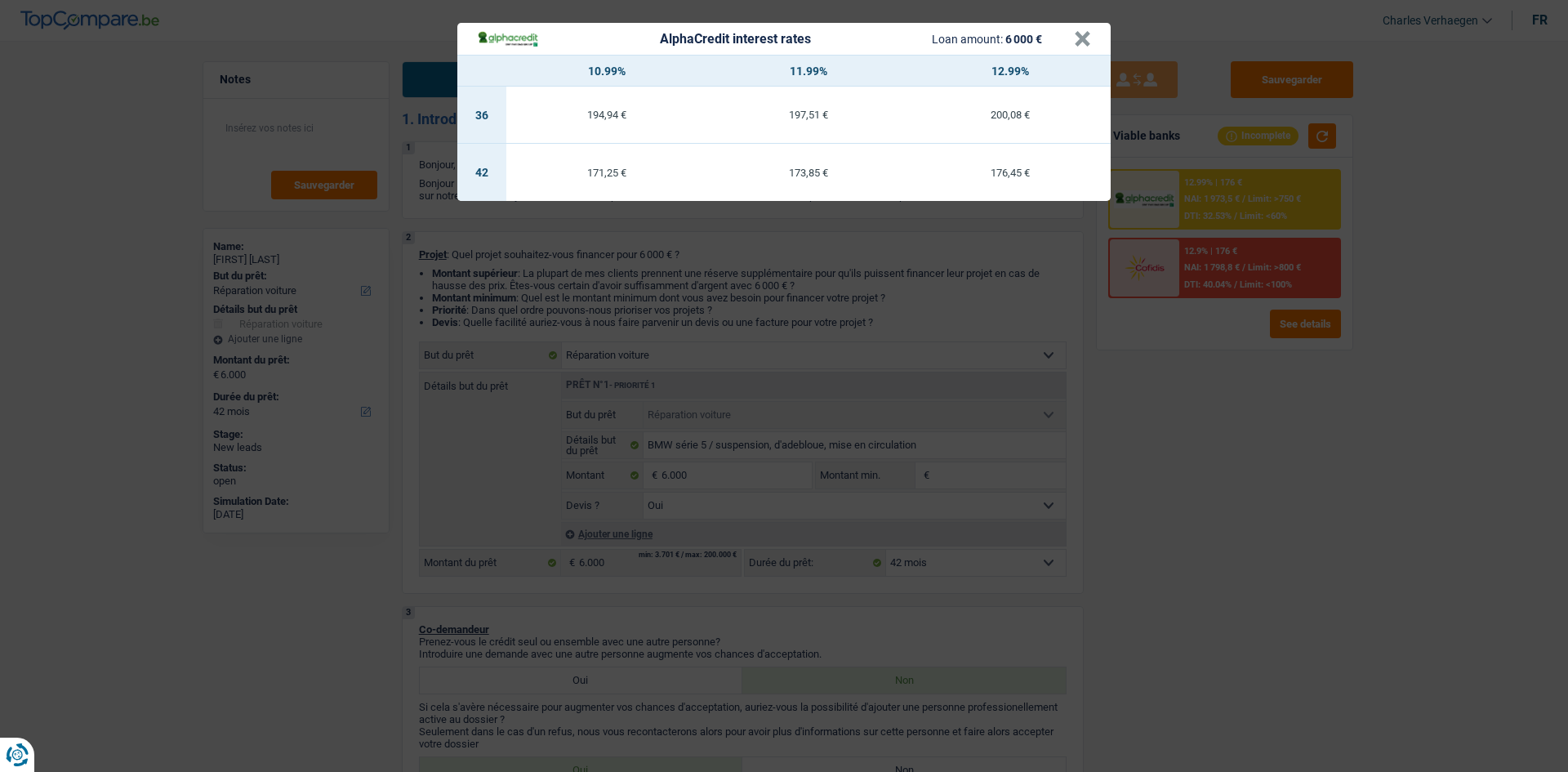 click on "AlphaCredit interest rates
Loan amount:
6 000 €
×
10.99%
11.99%
12.99%
36
194,94 €
197,51 €
200,08 €
42
171,25 €
173,85 €
176,45 €" at bounding box center [784, 386] 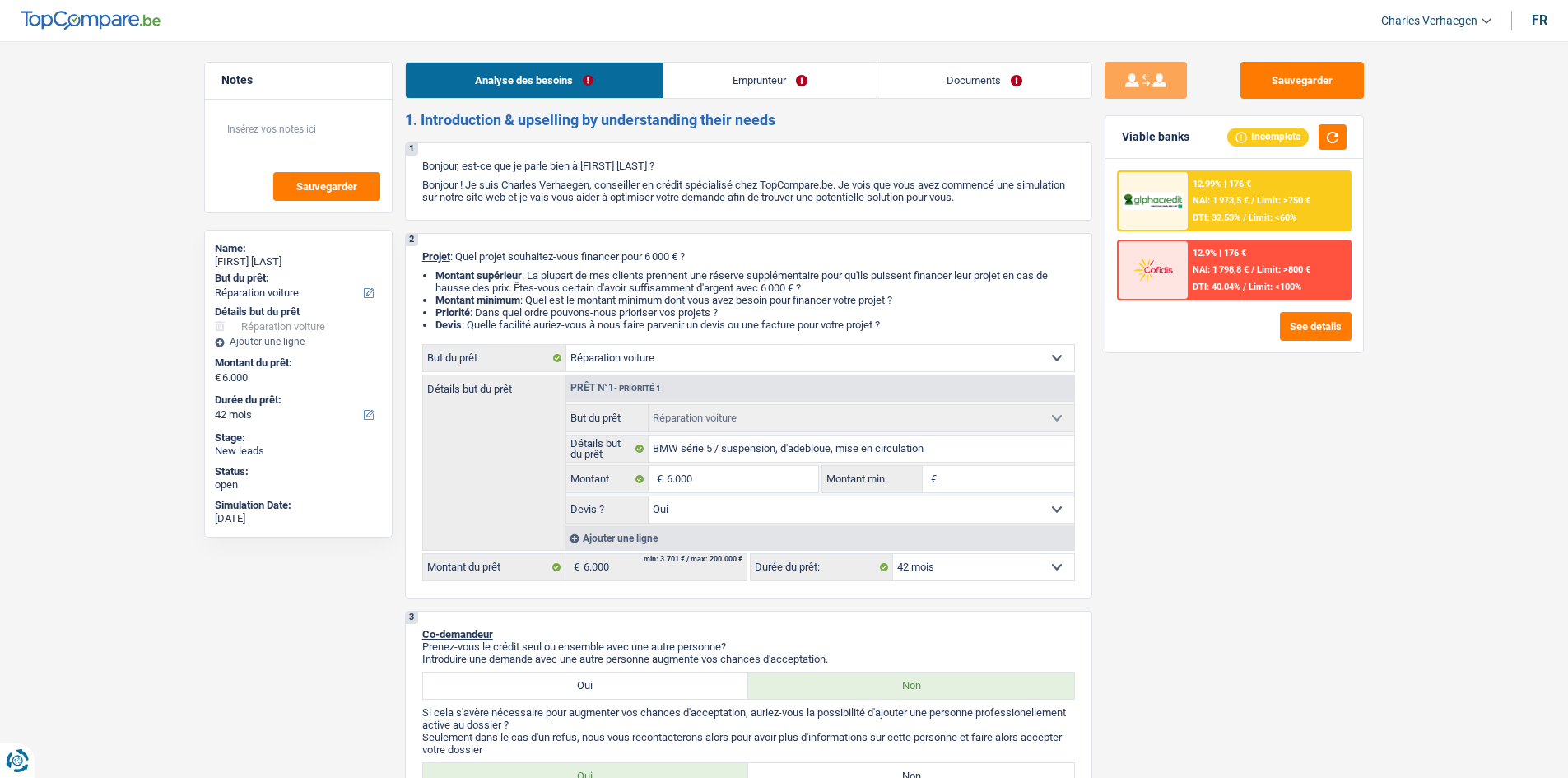 click on "12.99% | 176 €
NAI: 1 973,5 €
/
Limit: >750 €
DTI: 32.53%
/
Limit: <60%" at bounding box center [1268, 201] 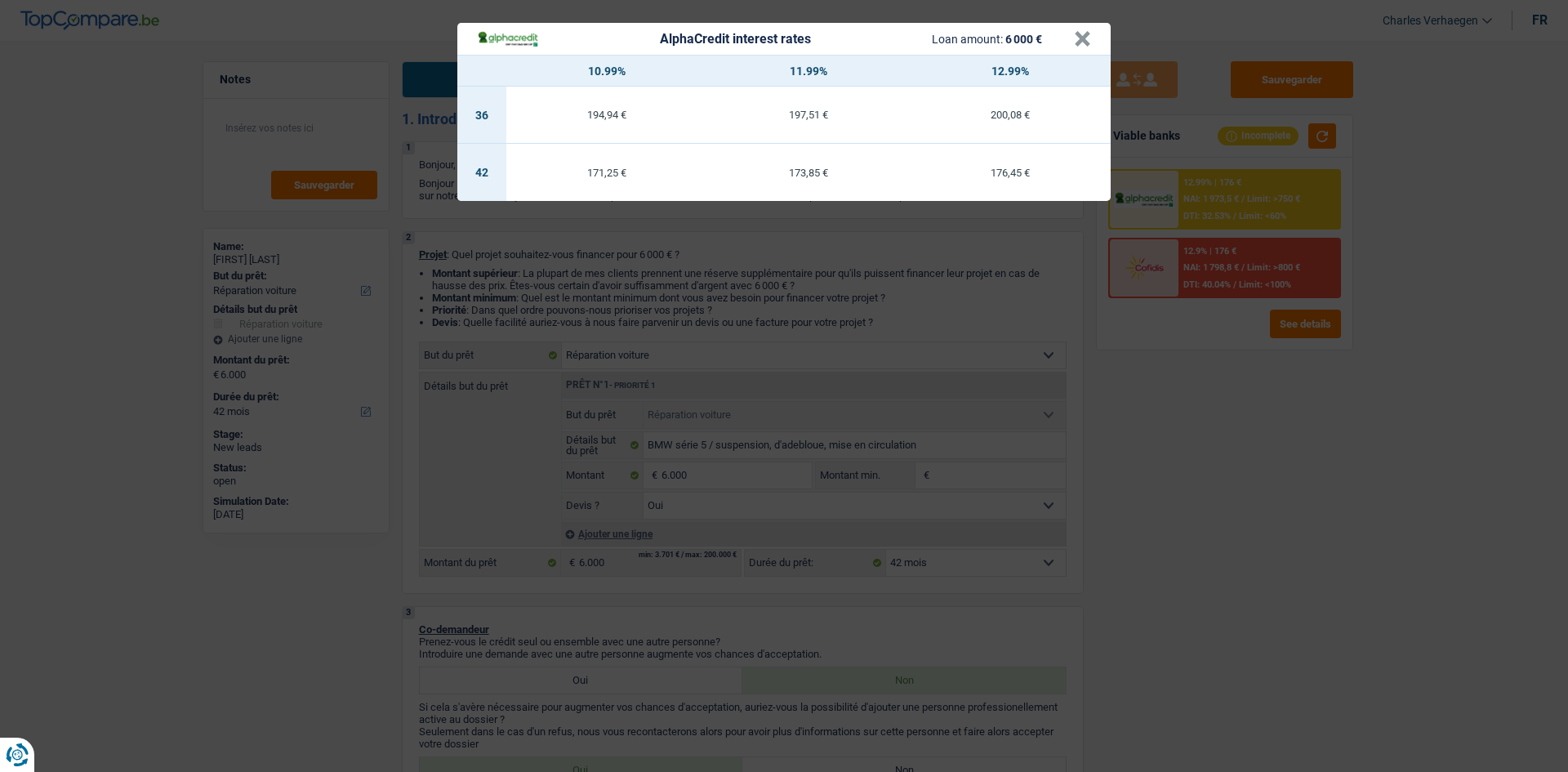 click on "AlphaCredit interest rates
Loan amount:
6 000 €
×
10.99%
11.99%
12.99%
36
194,94 €
197,51 €
200,08 €
42
171,25 €
173,85 €
176,45 €" at bounding box center (784, 386) 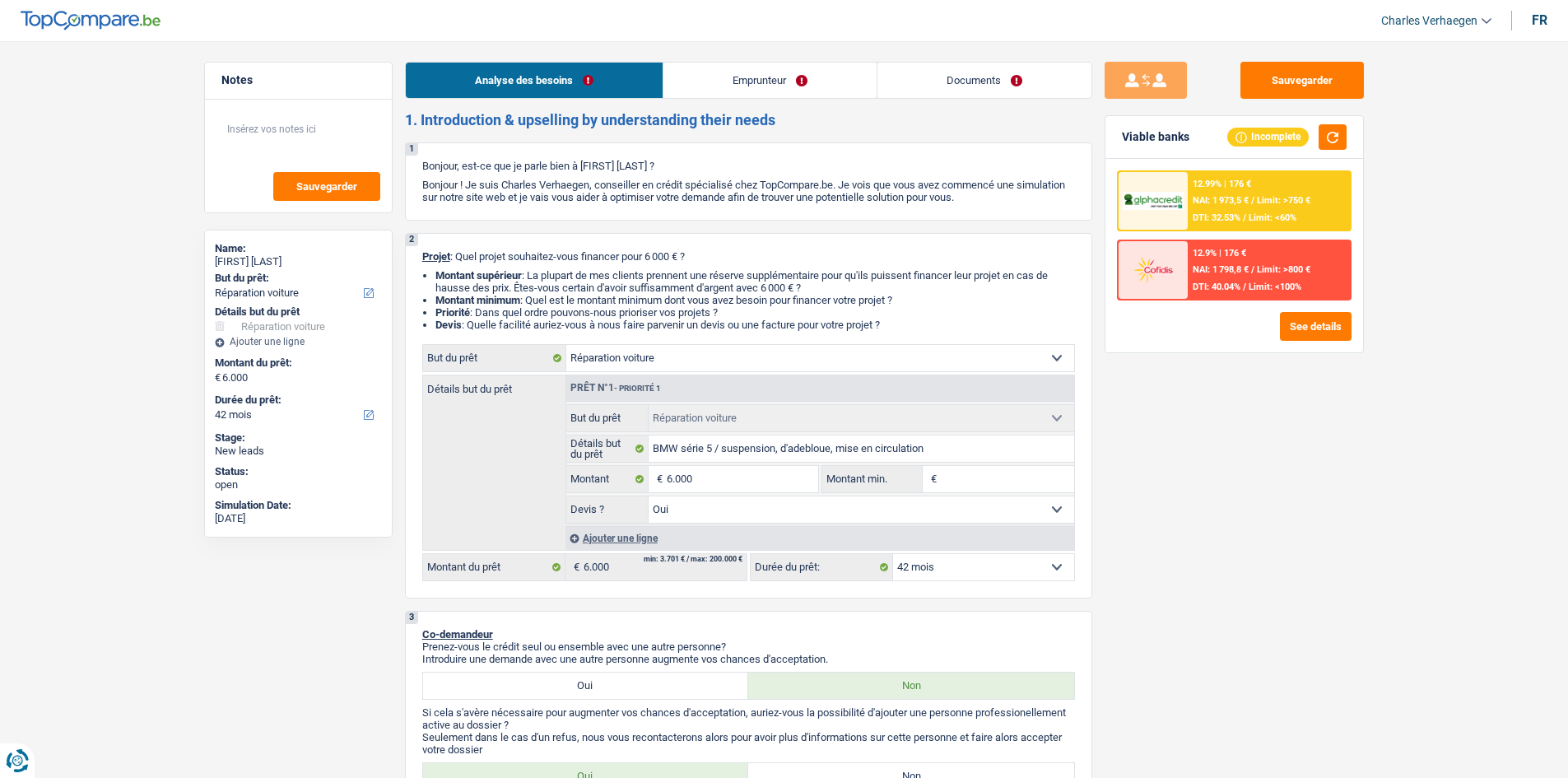 click on "Limit: >750 €" at bounding box center (1283, 200) 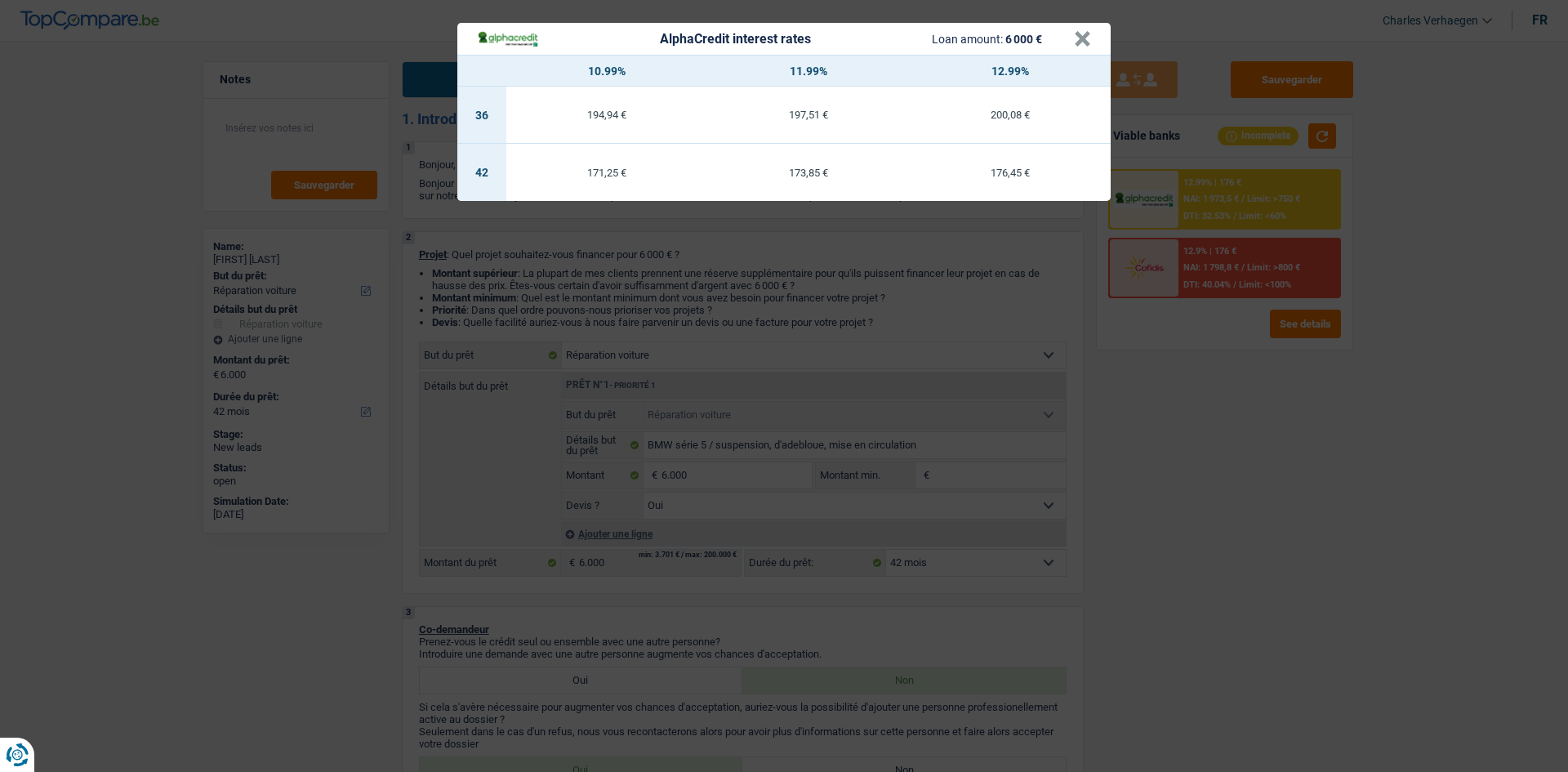 drag, startPoint x: 1269, startPoint y: 502, endPoint x: 1192, endPoint y: 510, distance: 77.414469 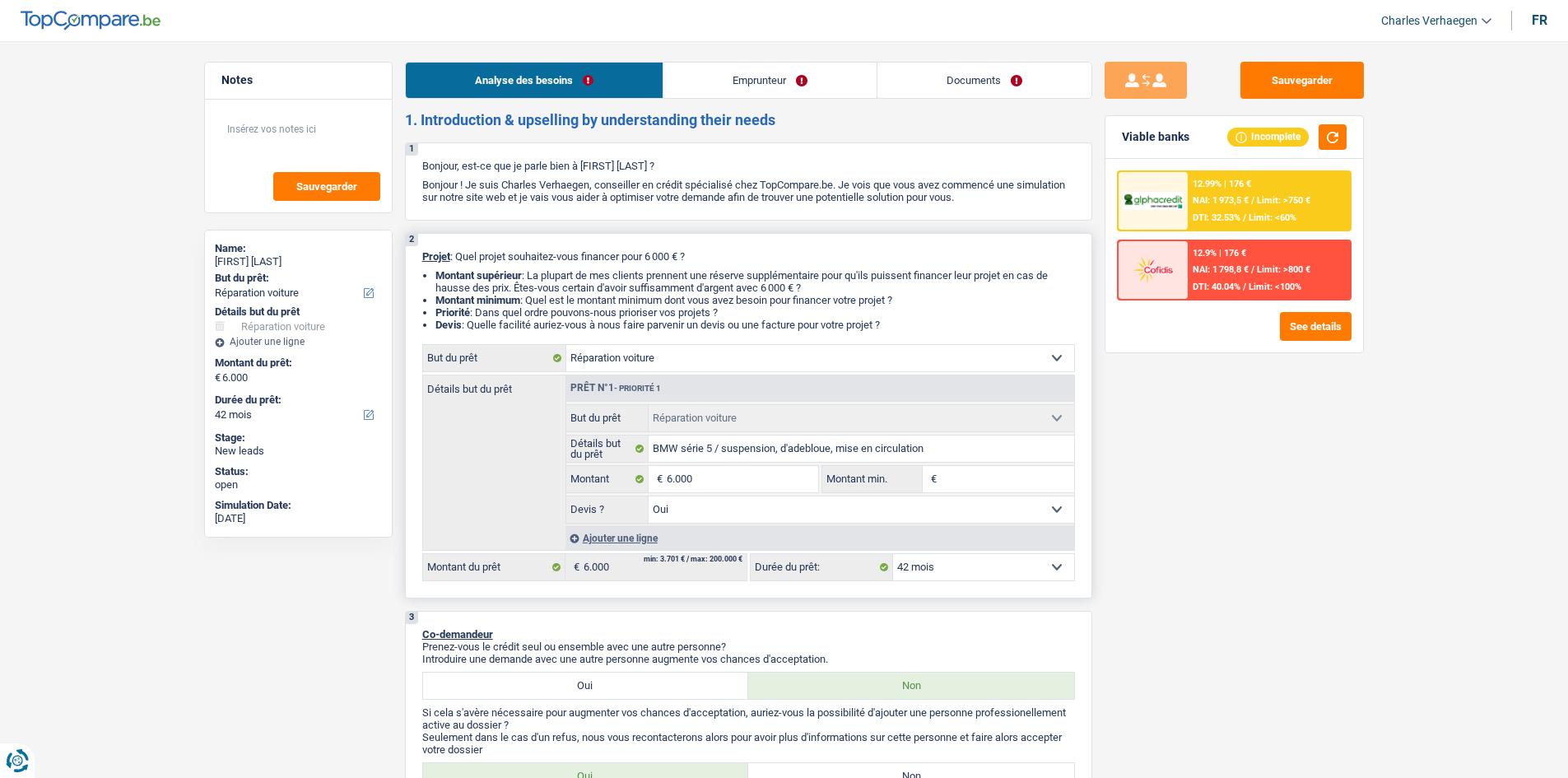 click on "12 mois 18 mois 24 mois 30 mois 36 mois 42 mois
Sélectionner une option" at bounding box center (984, 567) 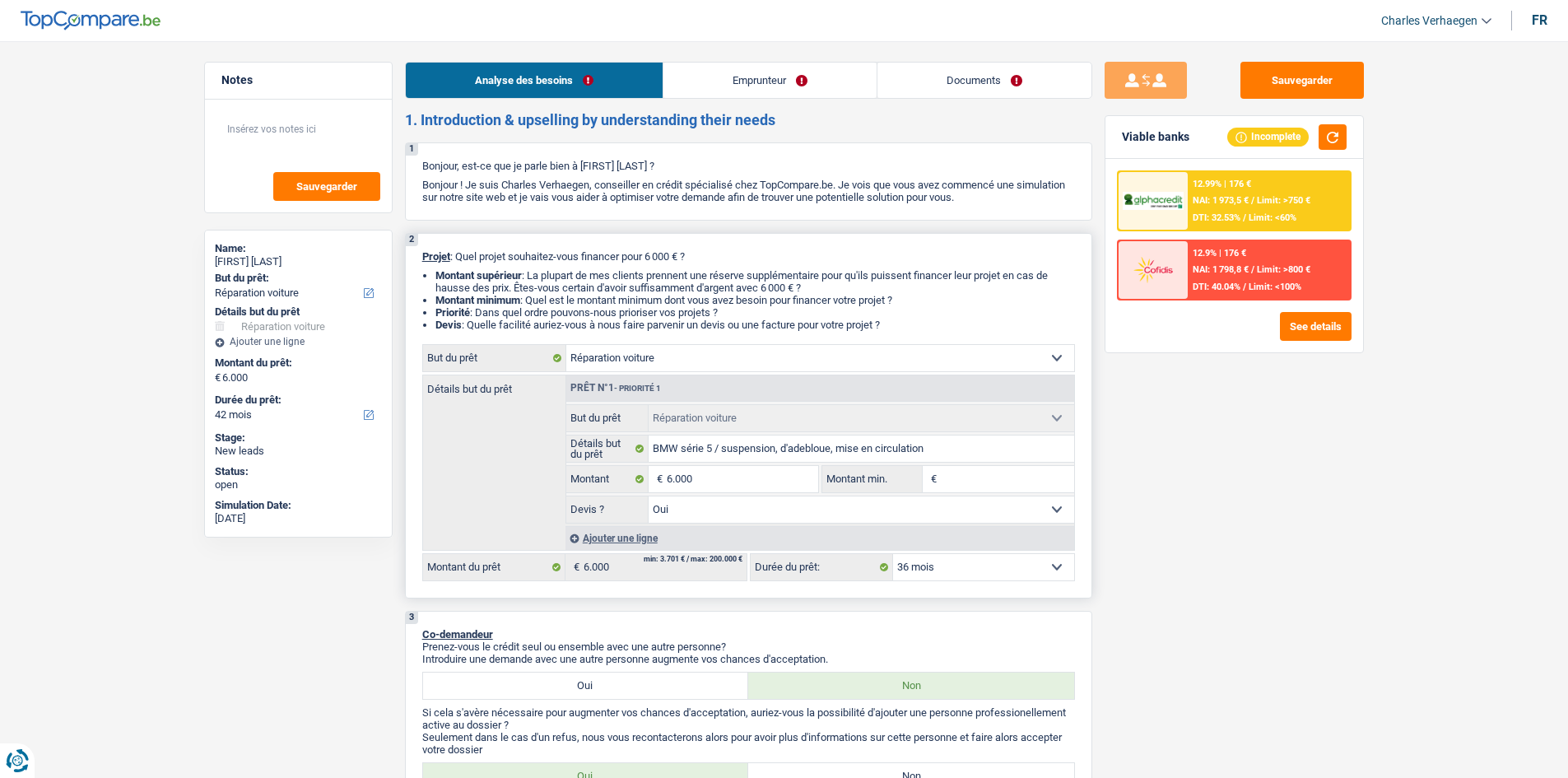 click on "12 mois 18 mois 24 mois 30 mois 36 mois 42 mois
Sélectionner une option" at bounding box center [984, 567] 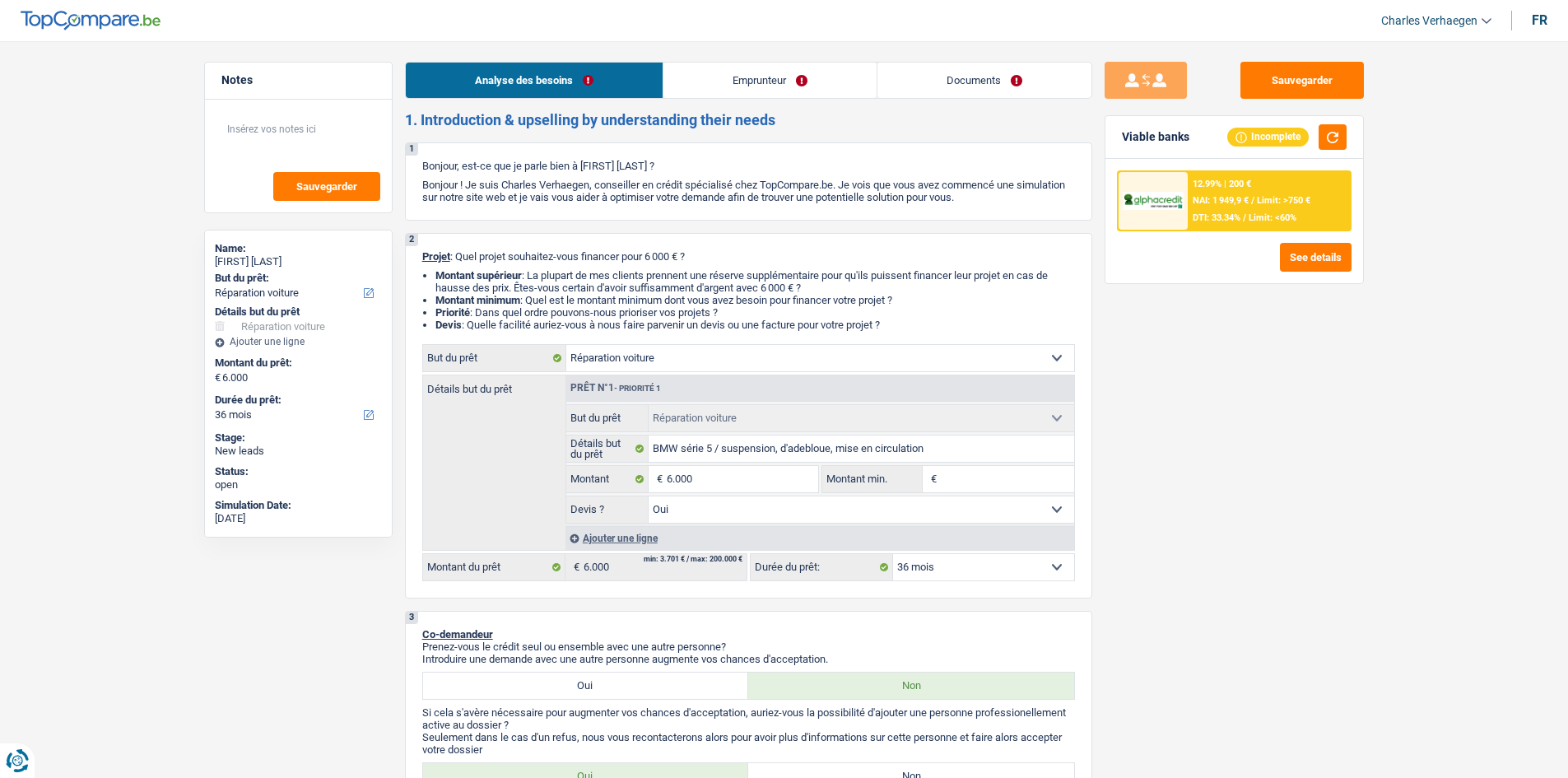 click at bounding box center [1153, 201] 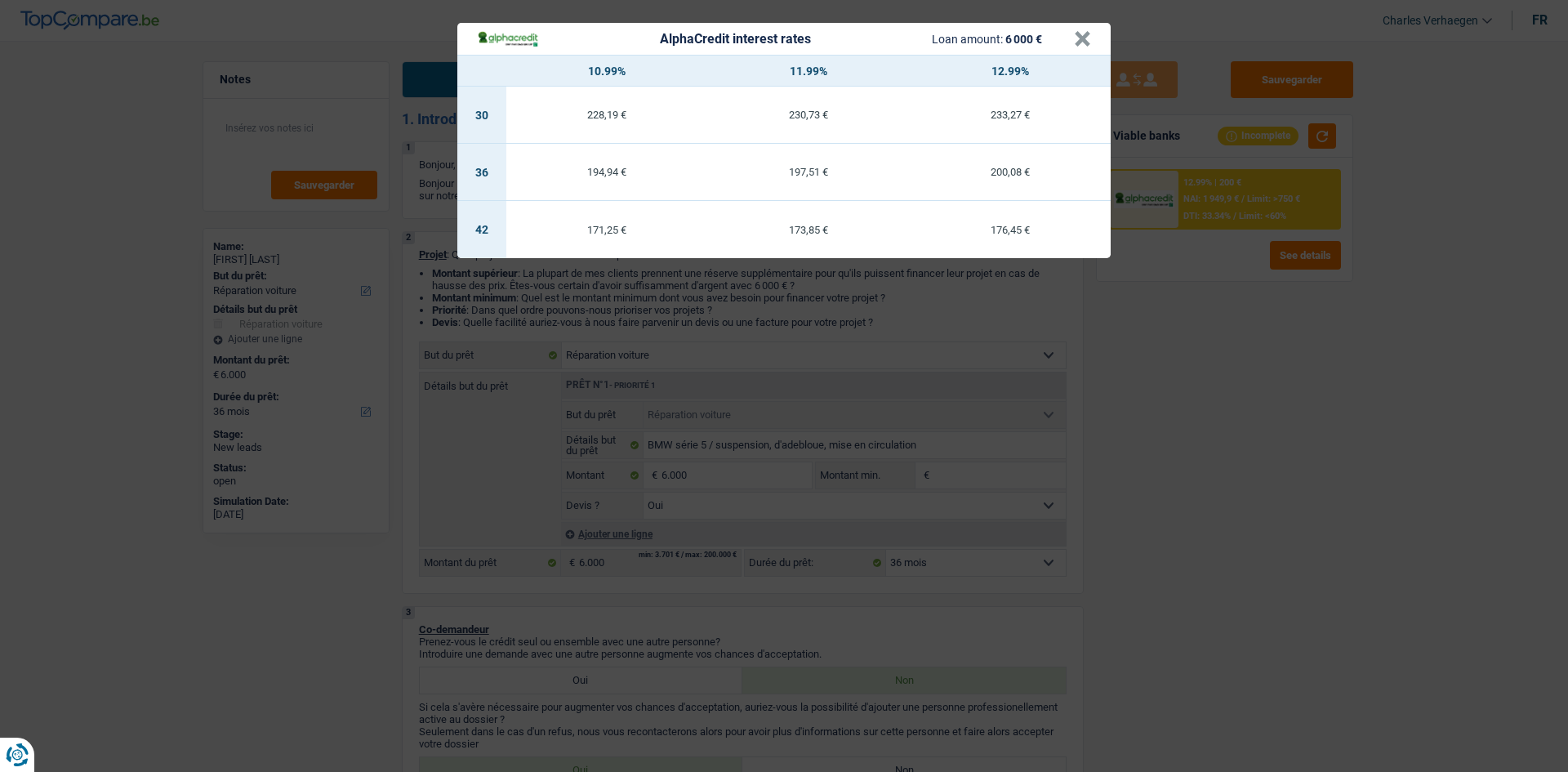 click on "AlphaCredit interest rates
Loan amount:
6 000 €
×
10.99%
11.99%
12.99%
30
228,19 €
230,73 €
233,27 €
36
194,94 €
197,51 €
200,08 €
42
171,25 €
173,85 €
176,45 €" at bounding box center (784, 386) 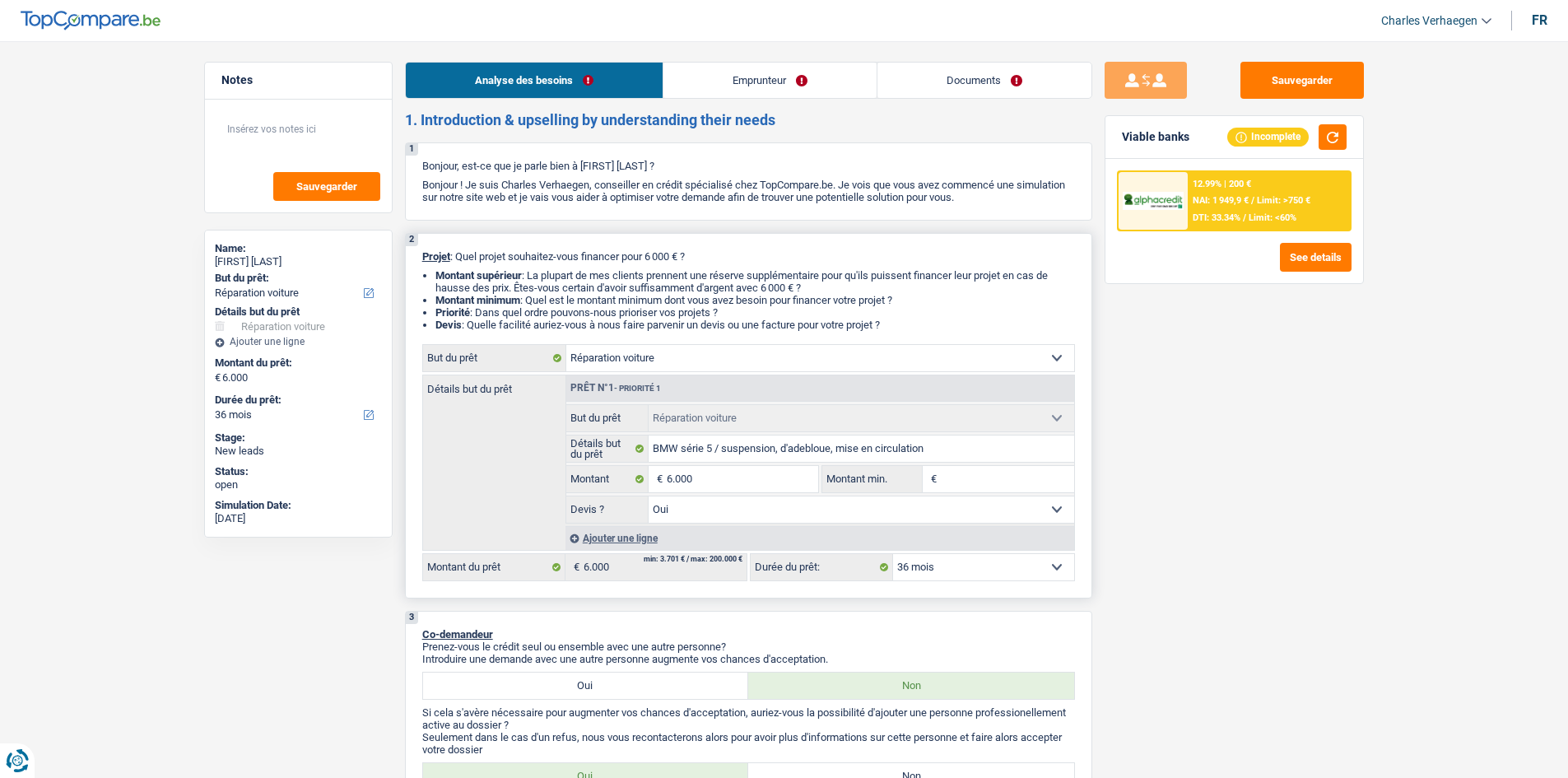 click on "12 mois 18 mois 24 mois 30 mois 36 mois 42 mois
Sélectionner une option" at bounding box center (984, 567) 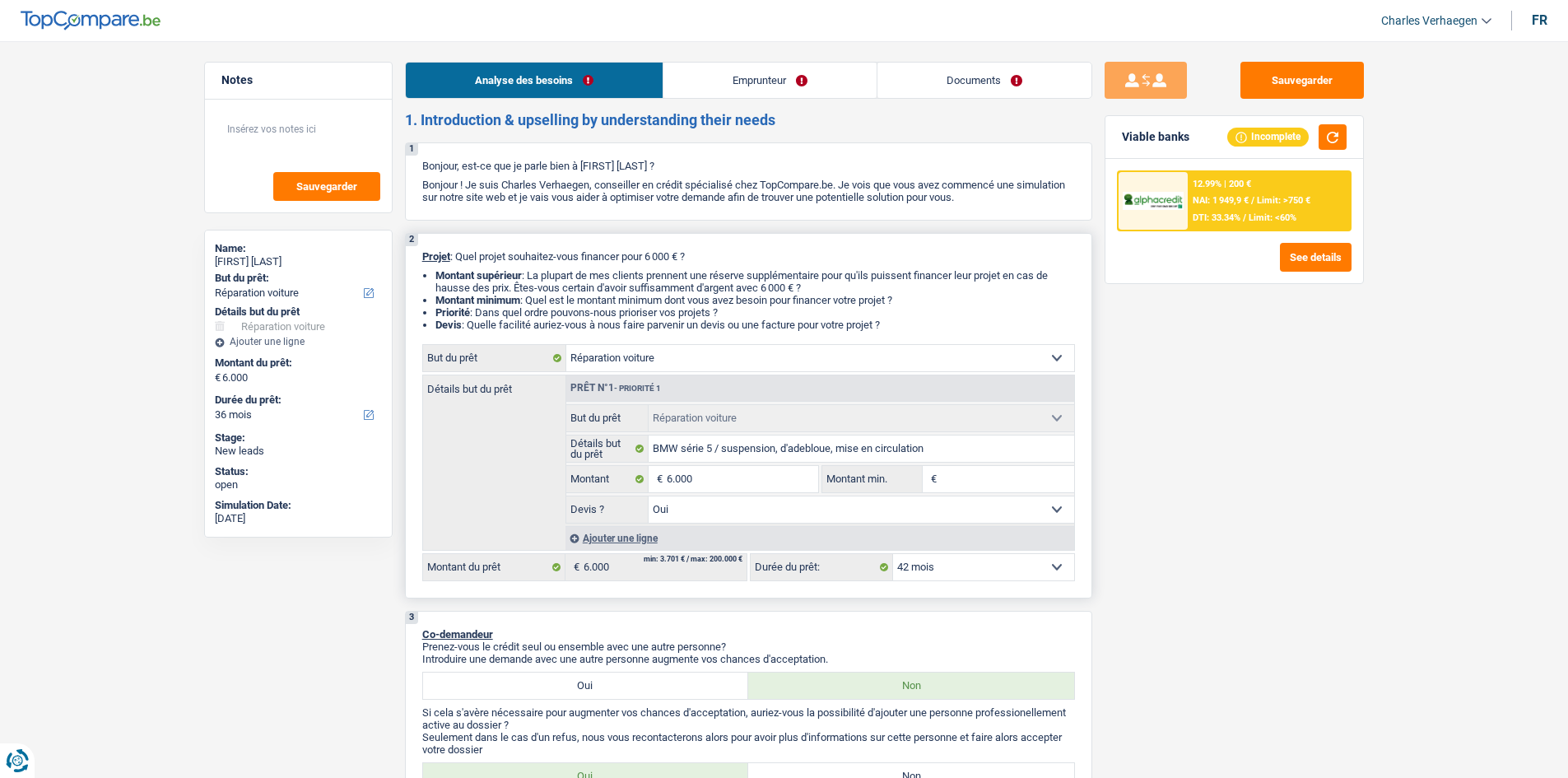 click on "12 mois 18 mois 24 mois 30 mois 36 mois 42 mois
Sélectionner une option" at bounding box center [984, 567] 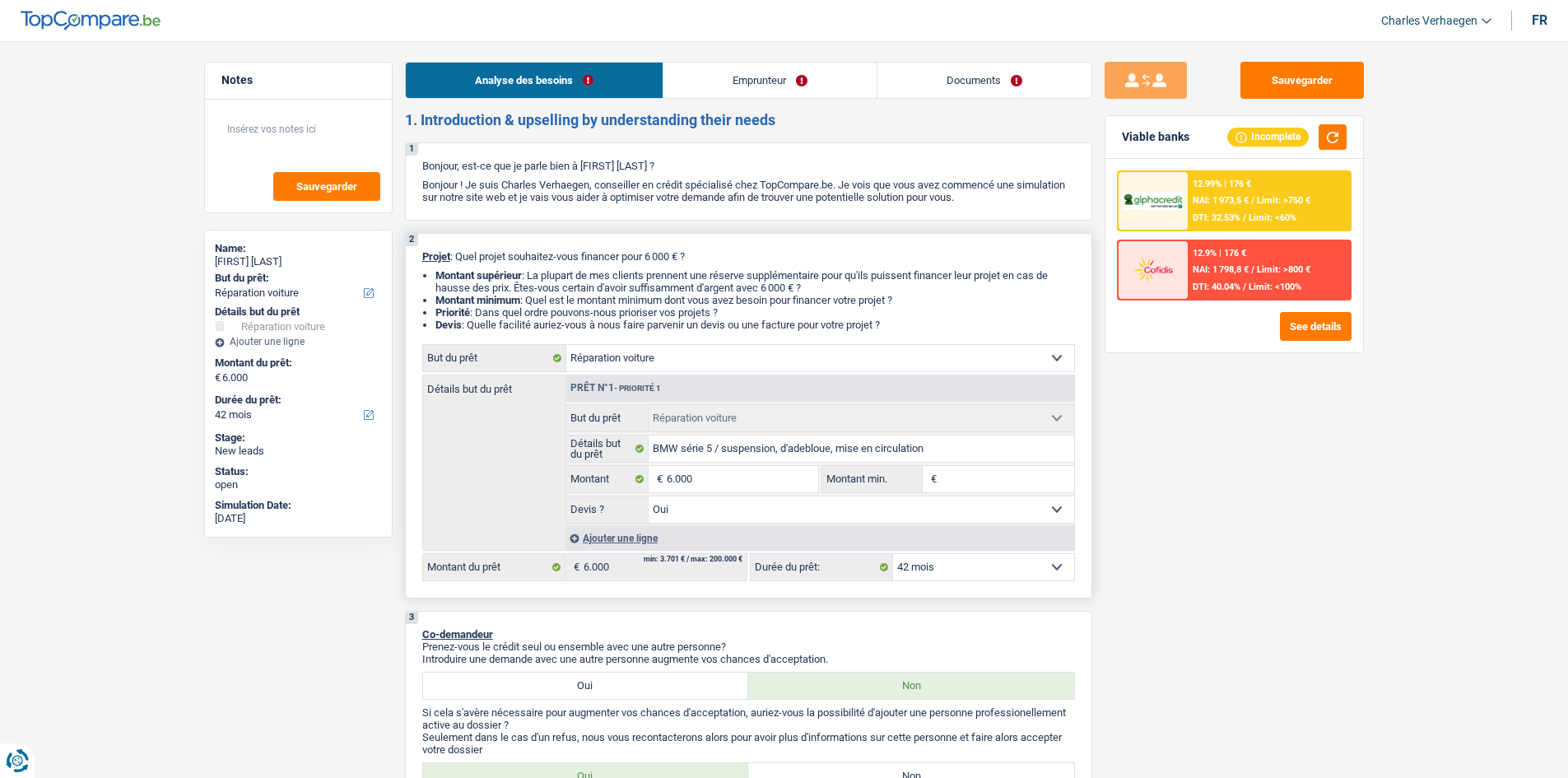 drag, startPoint x: 992, startPoint y: 568, endPoint x: 993, endPoint y: 580, distance: 12.041595 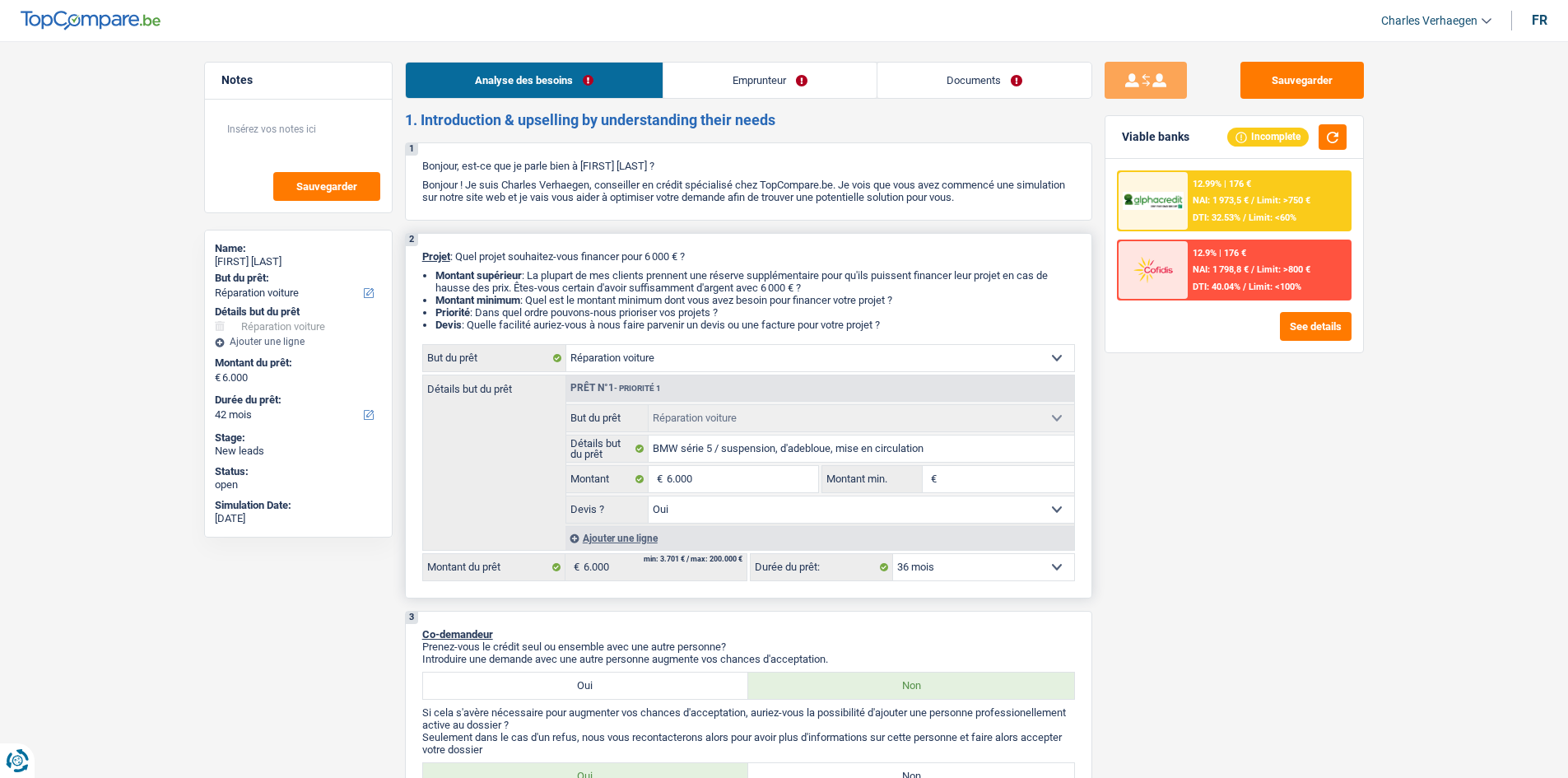 click on "12 mois 18 mois 24 mois 30 mois 36 mois 42 mois
Sélectionner une option" at bounding box center (984, 567) 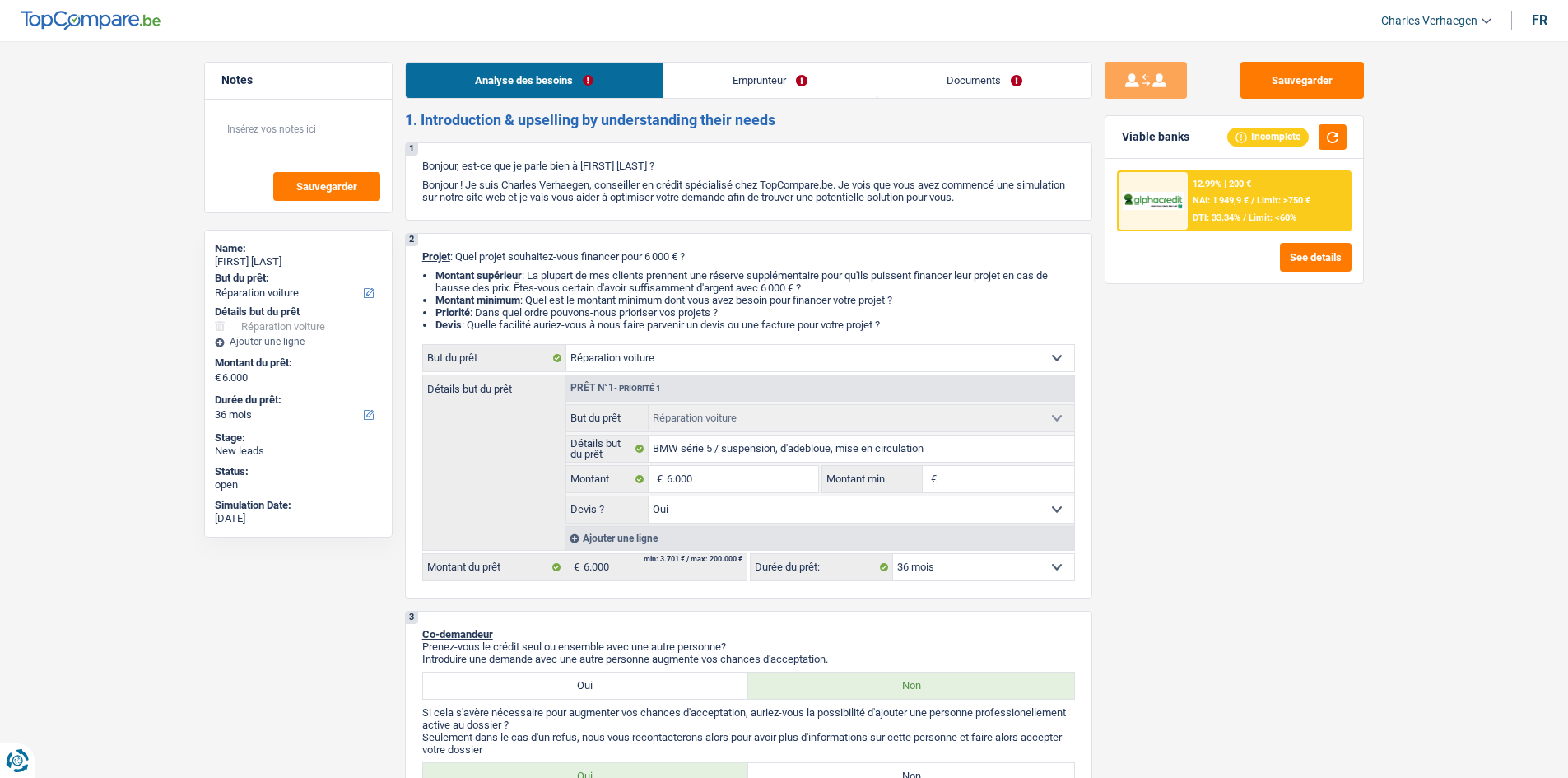 click on "DTI: 33.34%" at bounding box center (1217, 217) 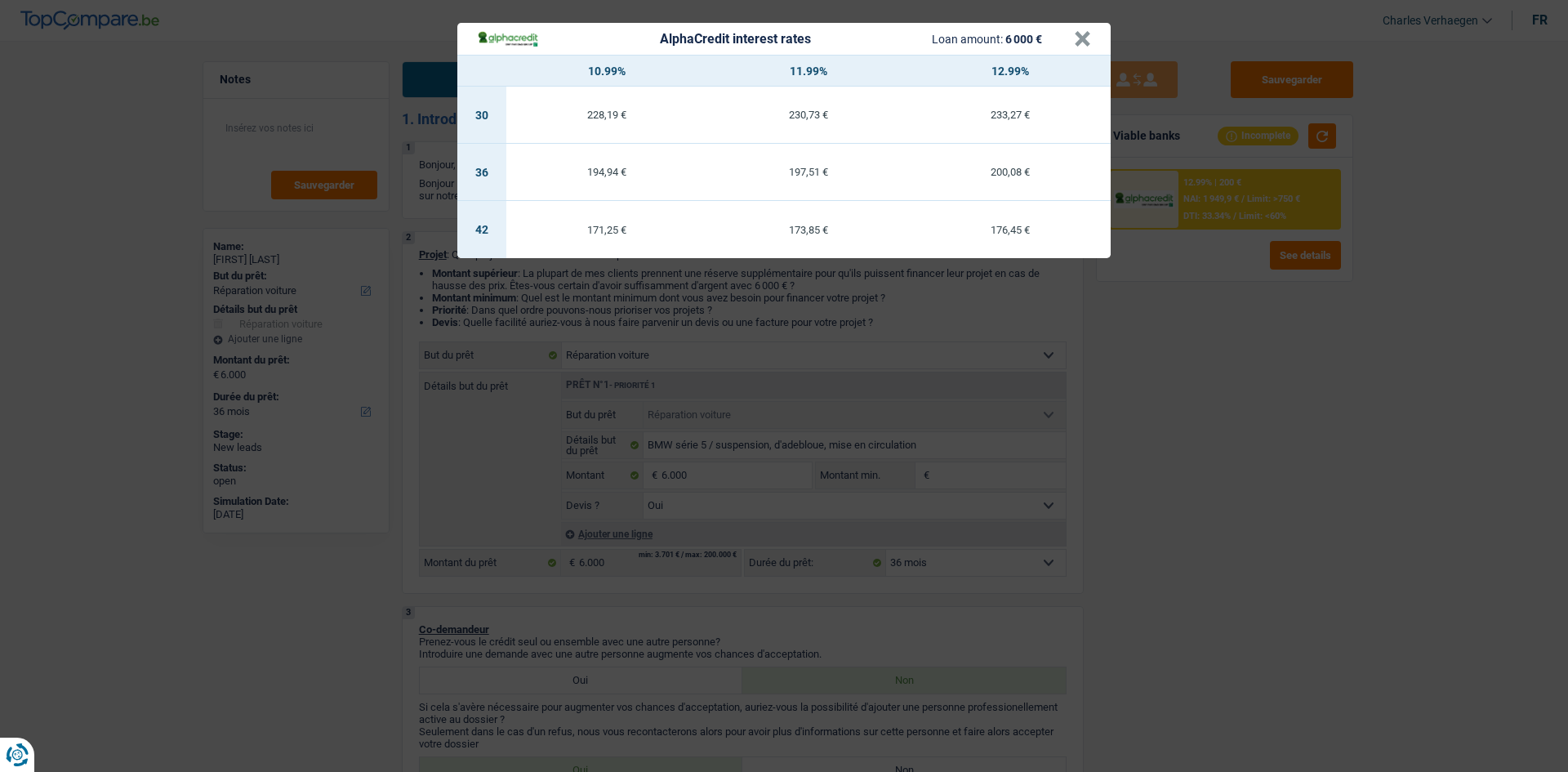 click on "AlphaCredit interest rates
Loan amount:
6 000 €
×
10.99%
11.99%
12.99%
30
228,19 €
230,73 €
233,27 €
36
194,94 €
197,51 €
200,08 €
42
171,25 €
173,85 €
176,45 €" at bounding box center [784, 386] 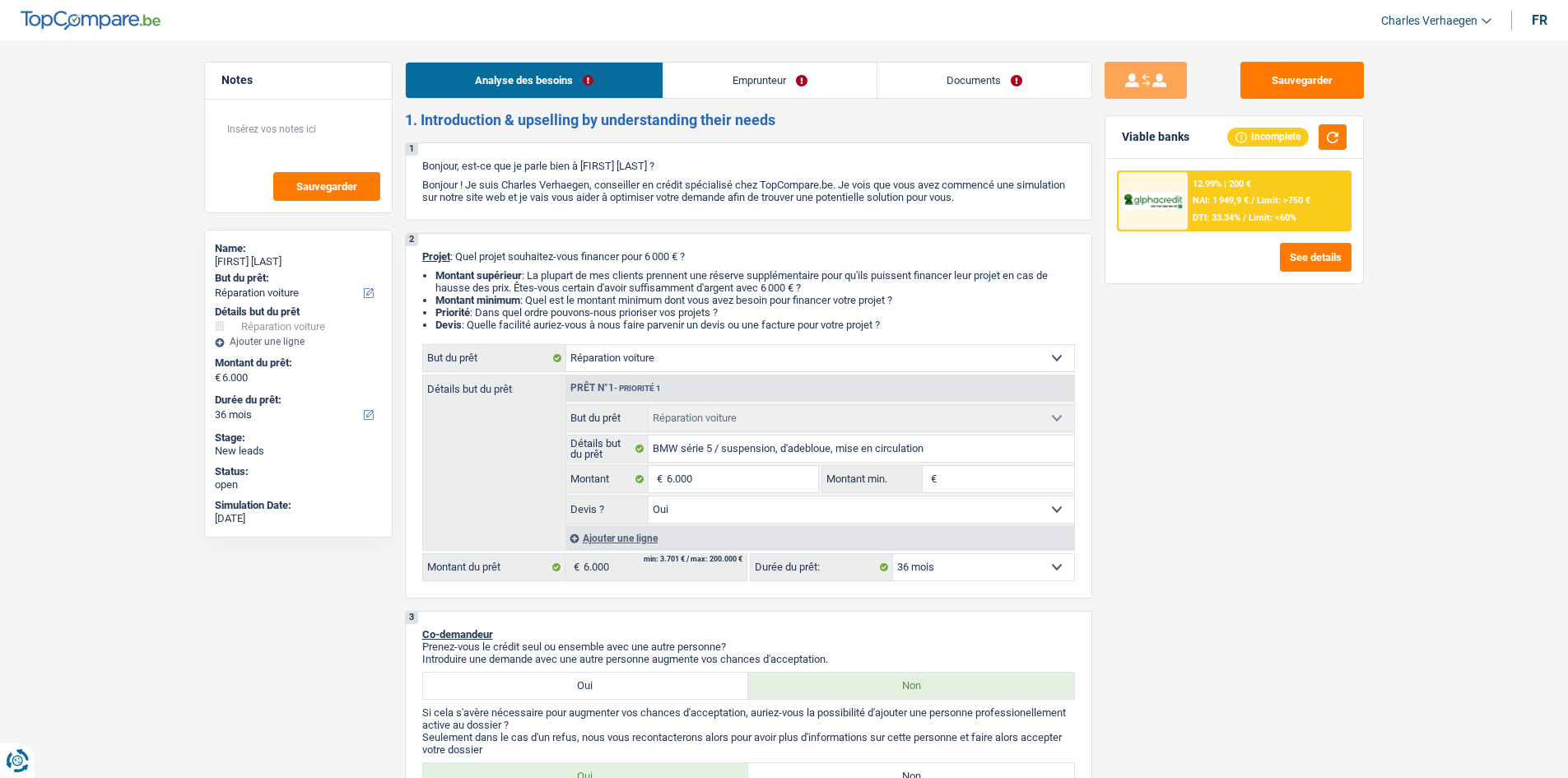 click on "12.99% | 200 €
NAI: 1 949,9 €
/
Limit: >750 €
DTI: 33.34%
/
Limit: <60%" at bounding box center (1268, 201) 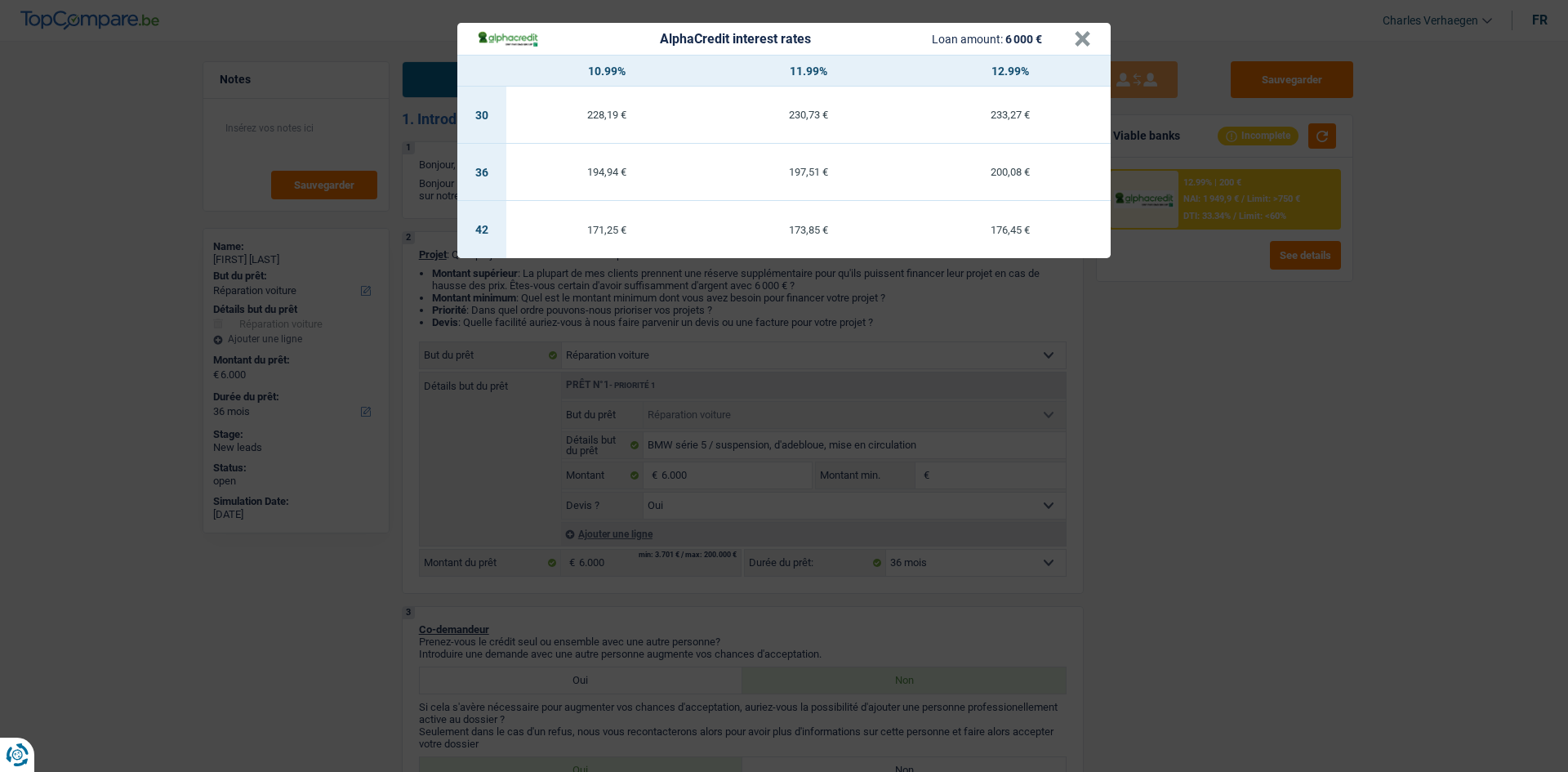 click on "AlphaCredit interest rates
Loan amount:
6 000 €
×
10.99%
11.99%
12.99%
30
228,19 €
230,73 €
233,27 €
36
194,94 €
197,51 €
200,08 €
42
171,25 €
173,85 €
176,45 €" at bounding box center (784, 386) 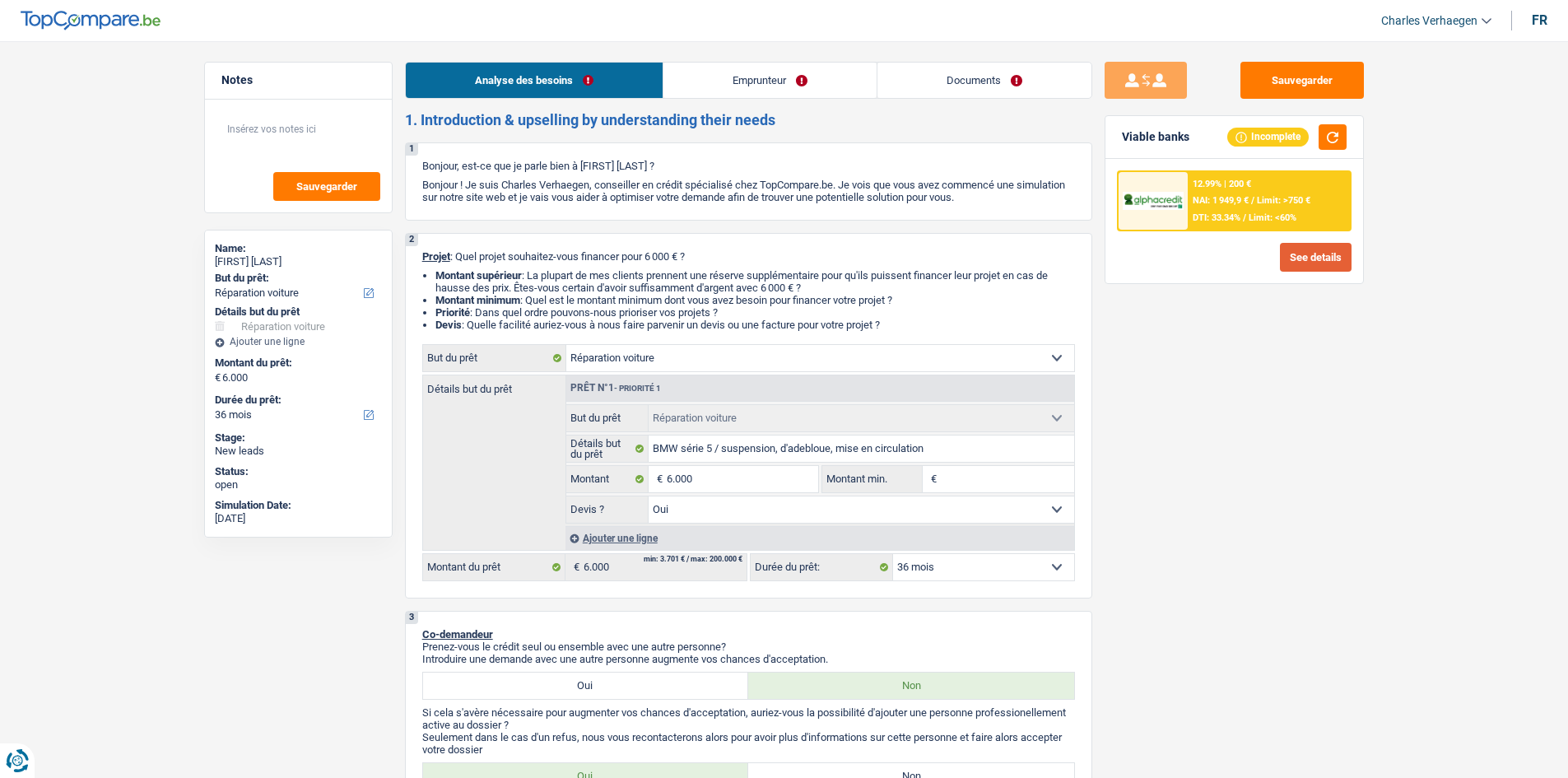 click on "See details" at bounding box center [1315, 257] 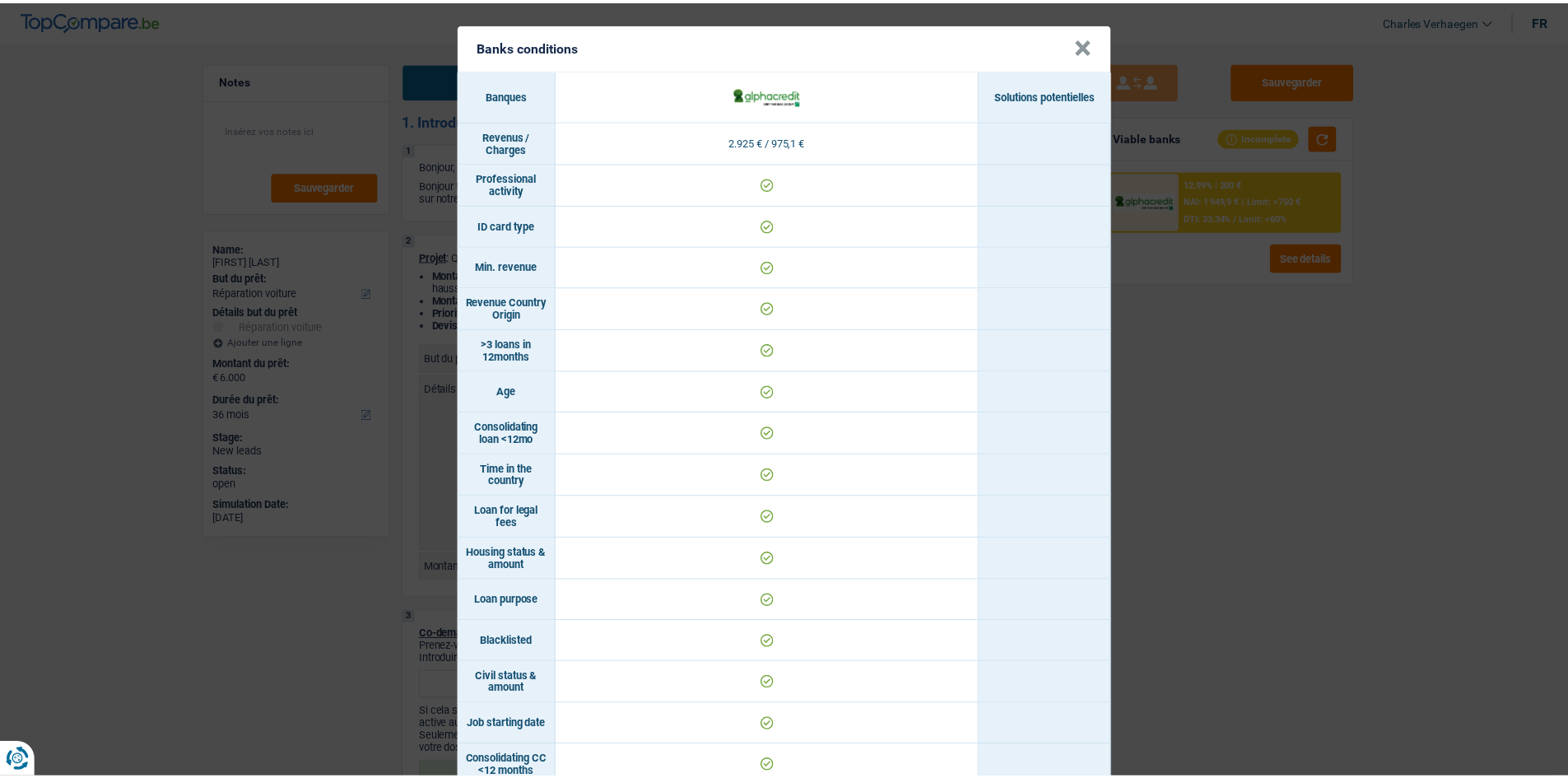scroll, scrollTop: 0, scrollLeft: 0, axis: both 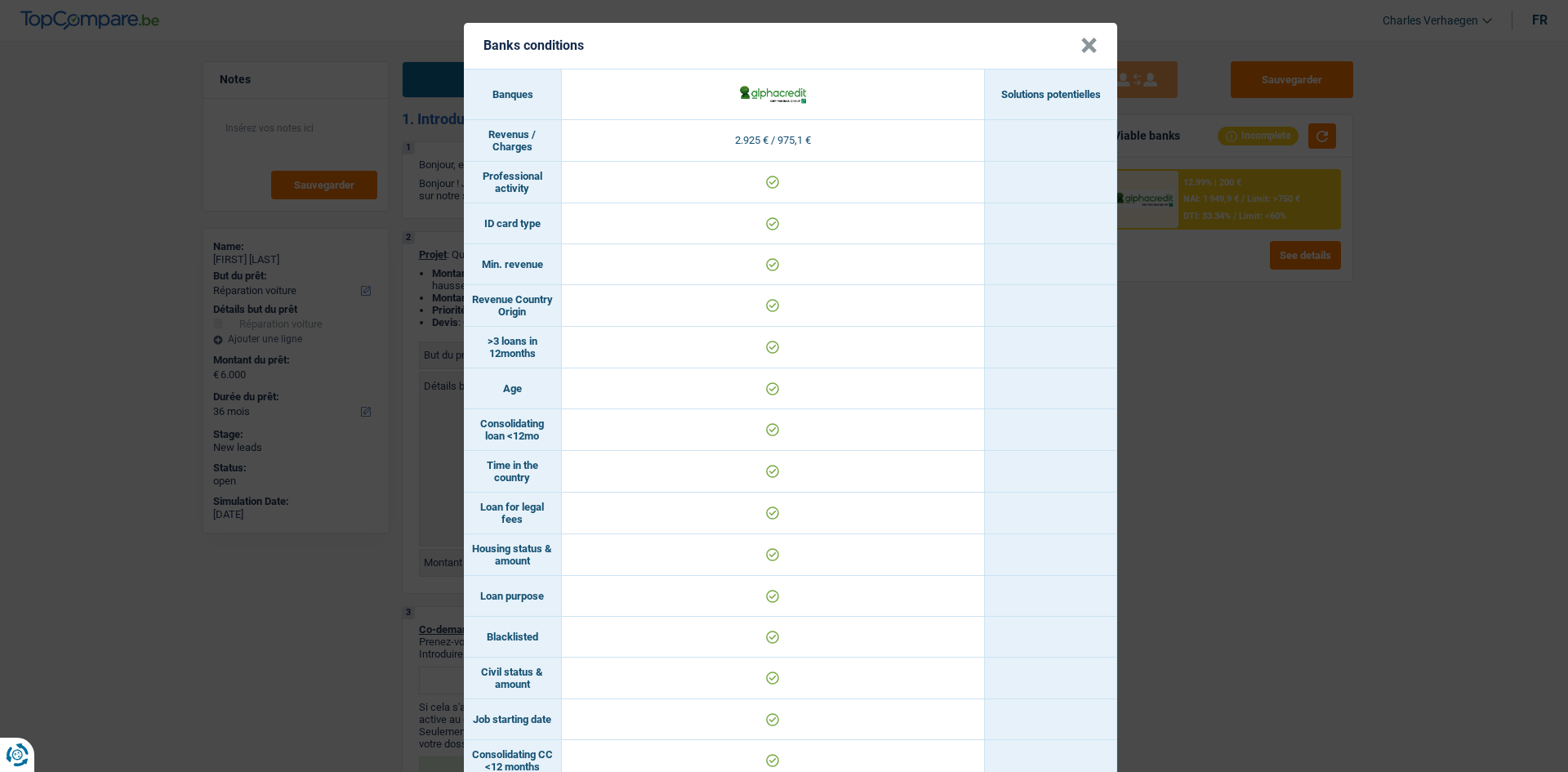 drag, startPoint x: 1310, startPoint y: 464, endPoint x: 1294, endPoint y: 458, distance: 17.088007 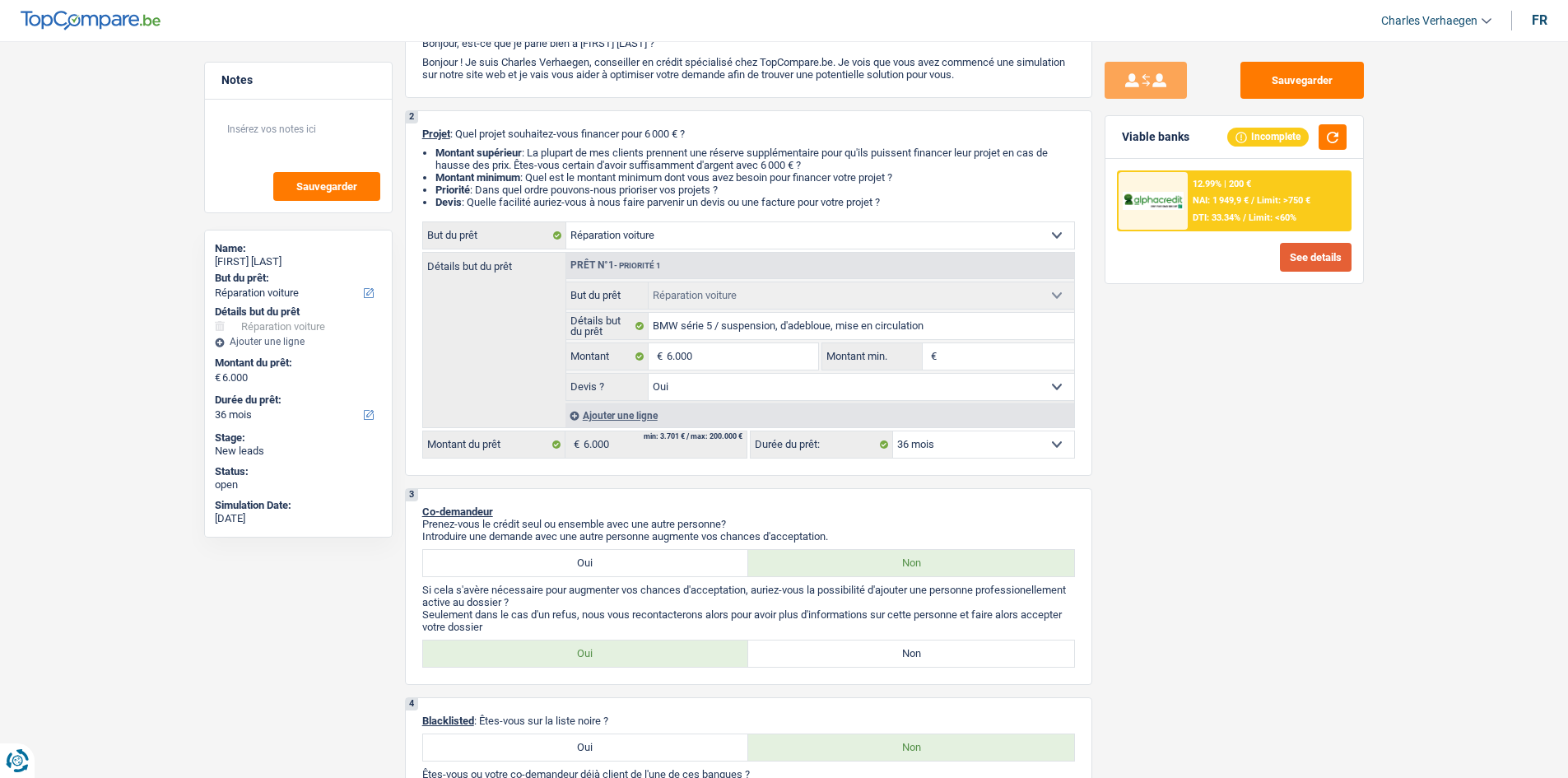 scroll, scrollTop: 0, scrollLeft: 0, axis: both 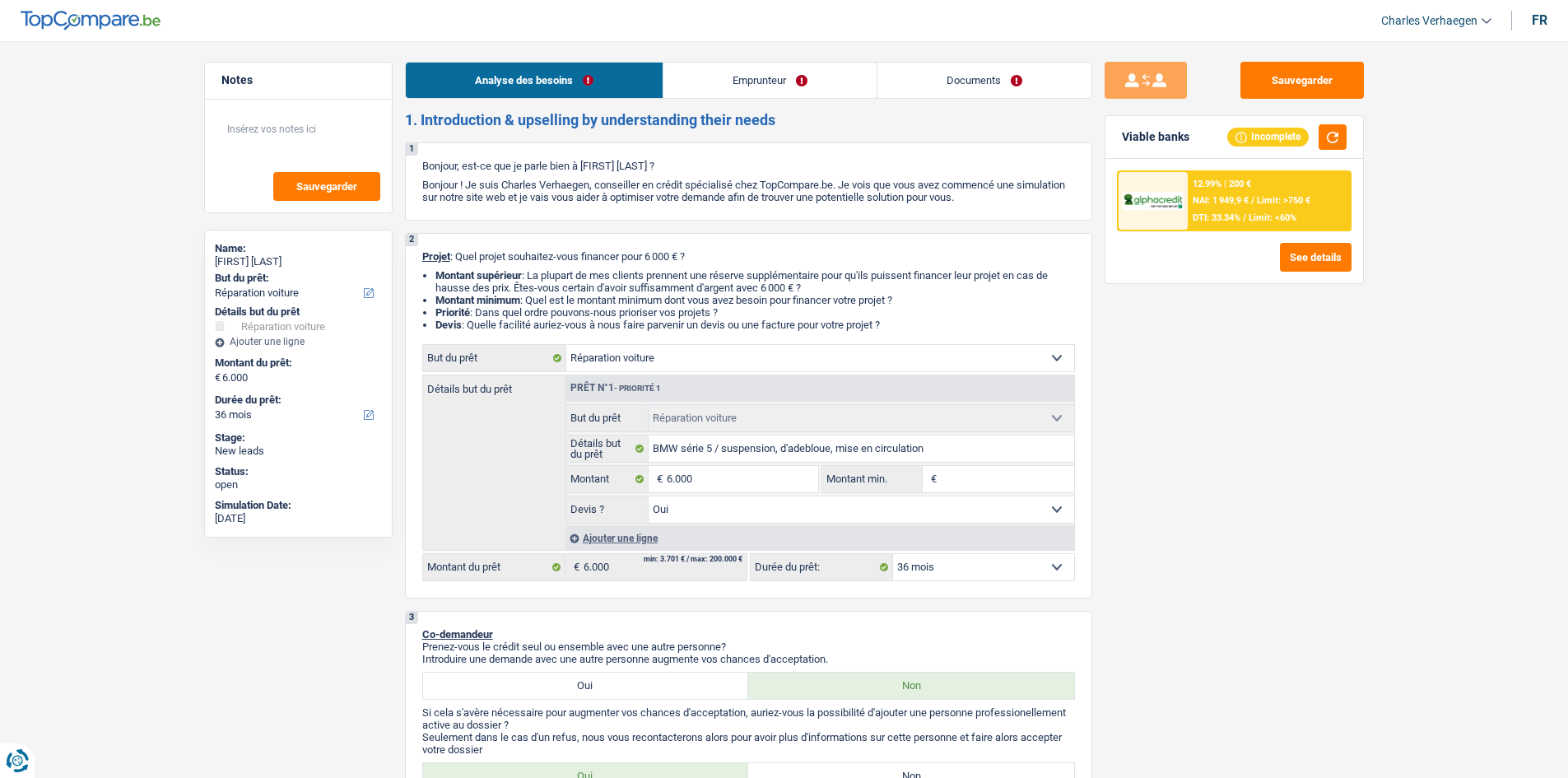 click on "Emprunteur" at bounding box center (770, 80) 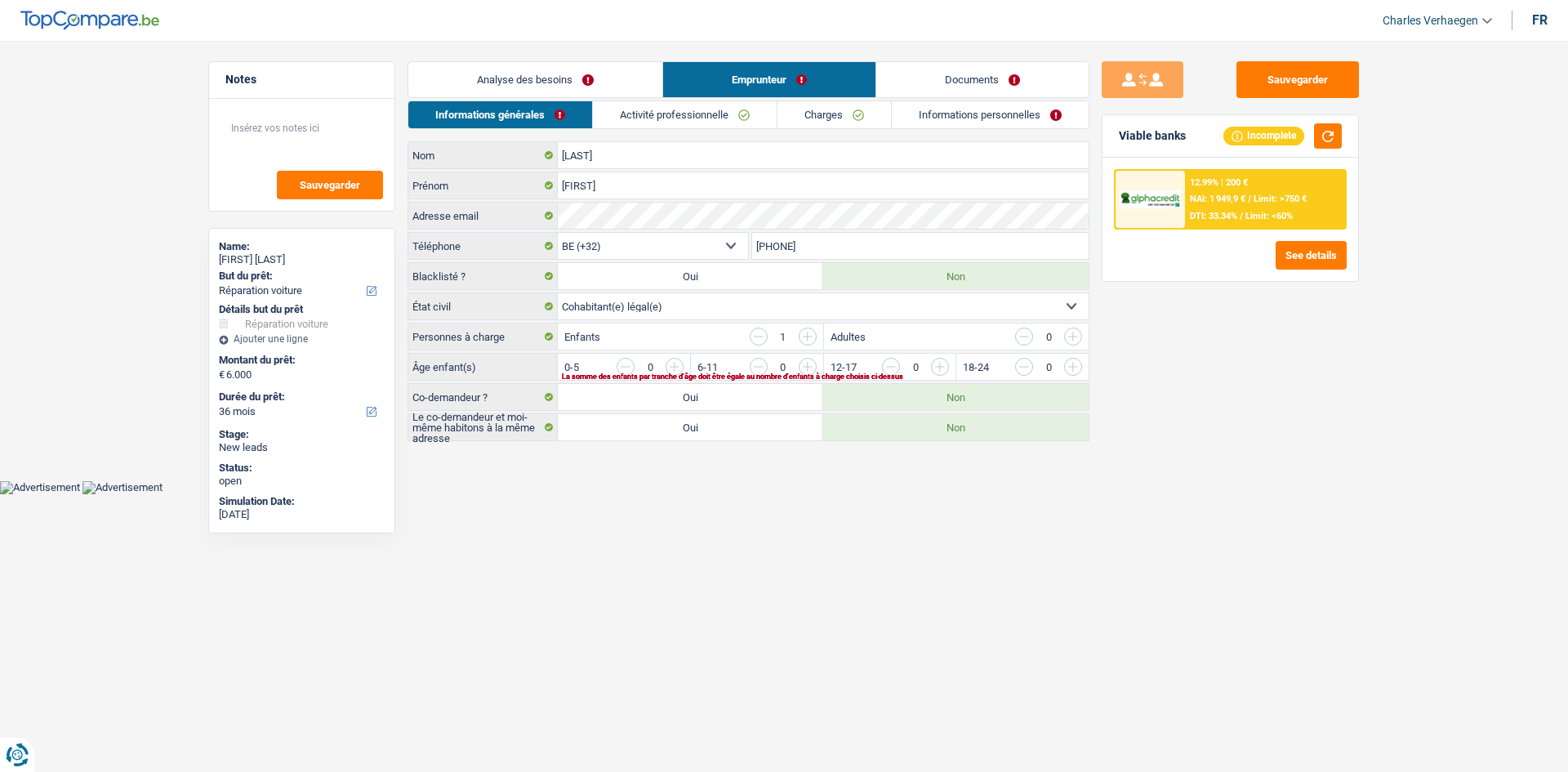 click on "Analyse des besoins" at bounding box center (535, 79) 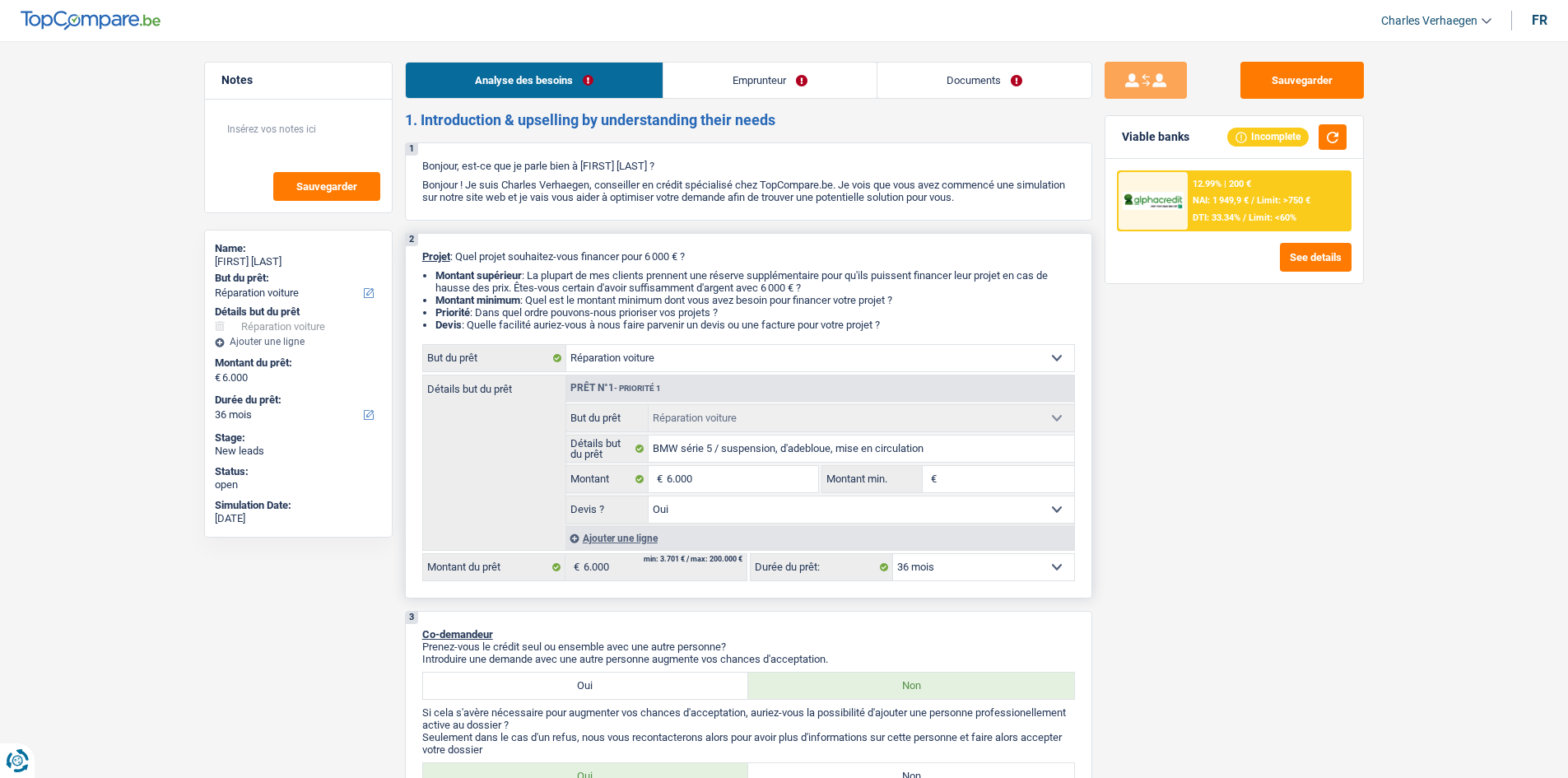 click on "12 mois 18 mois 24 mois 30 mois 36 mois 42 mois
Sélectionner une option" at bounding box center (984, 567) 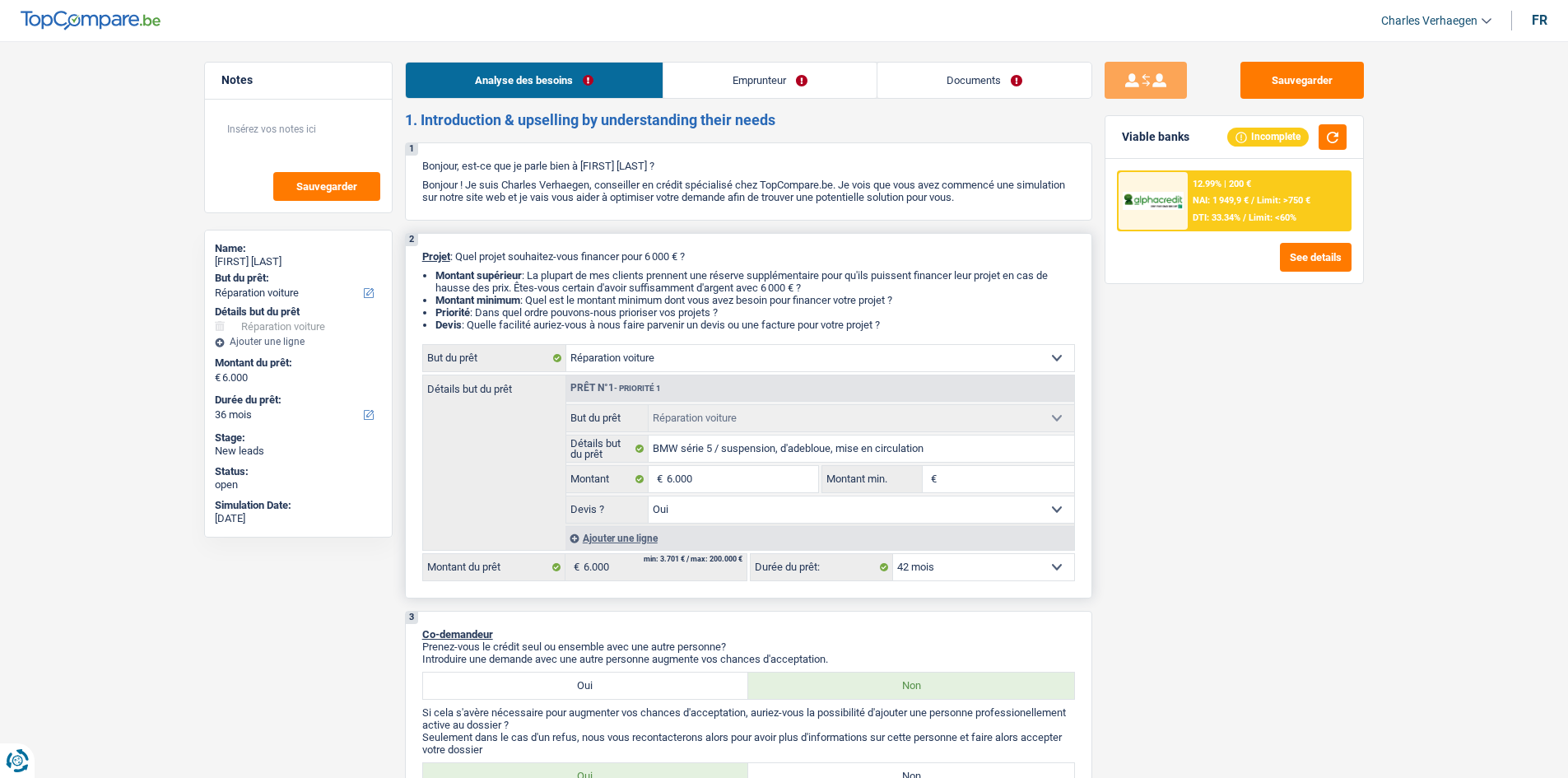 click on "12 mois 18 mois 24 mois 30 mois 36 mois 42 mois
Sélectionner une option" at bounding box center [984, 567] 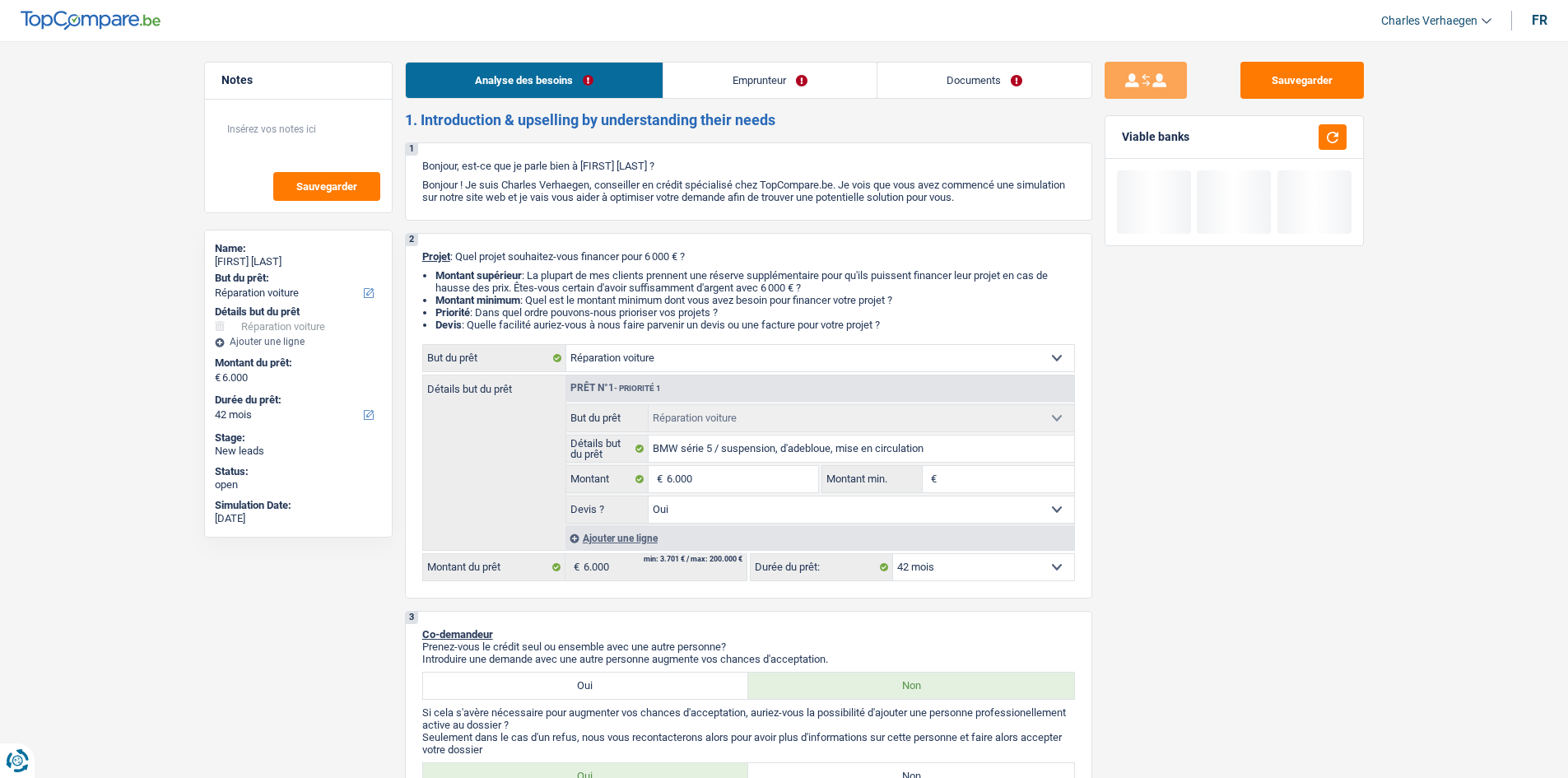 click on "Sauvegarder
Viable banks" at bounding box center (1234, 404) 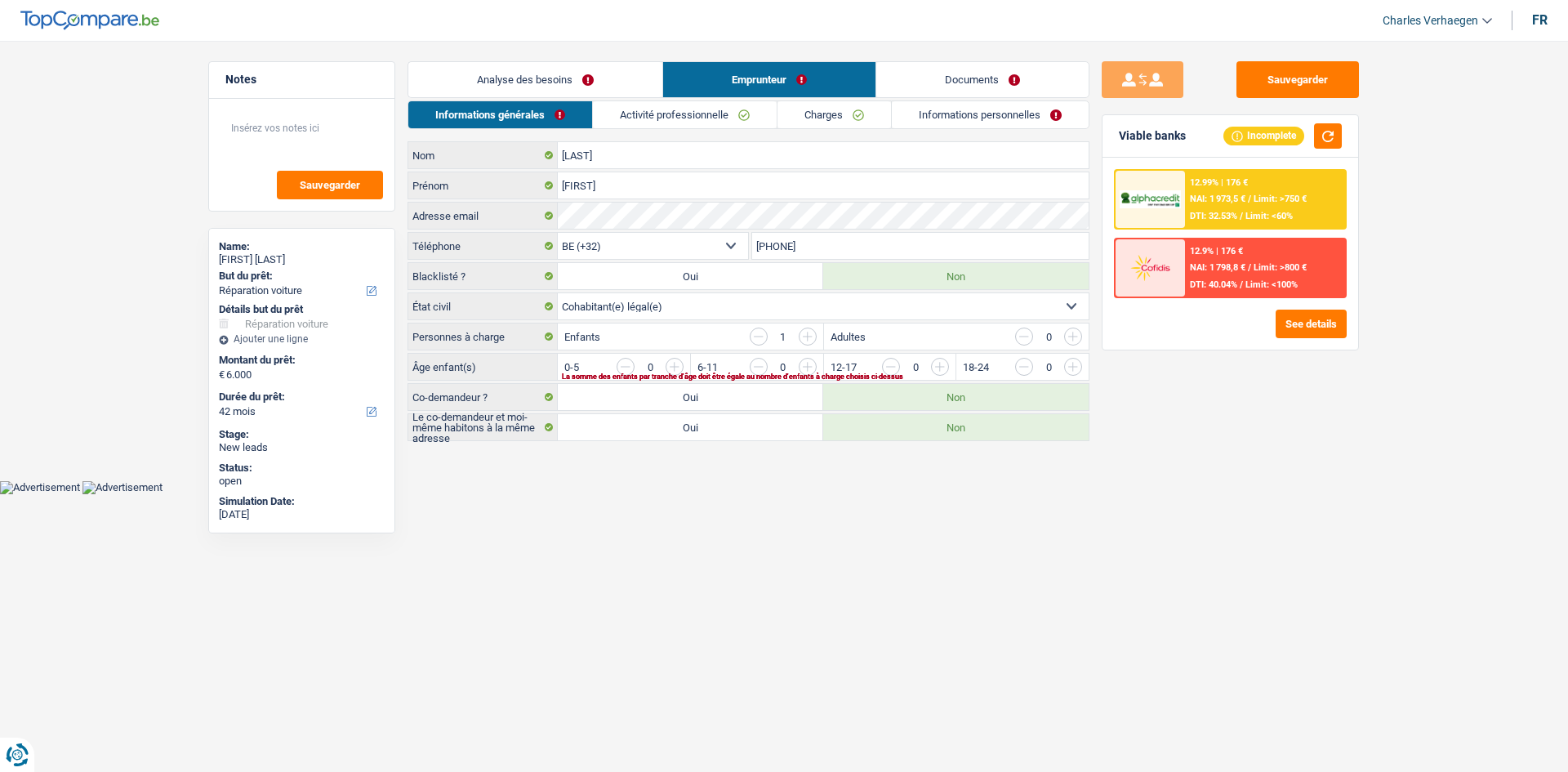 click on "Activité professionnelle" at bounding box center [684, 114] 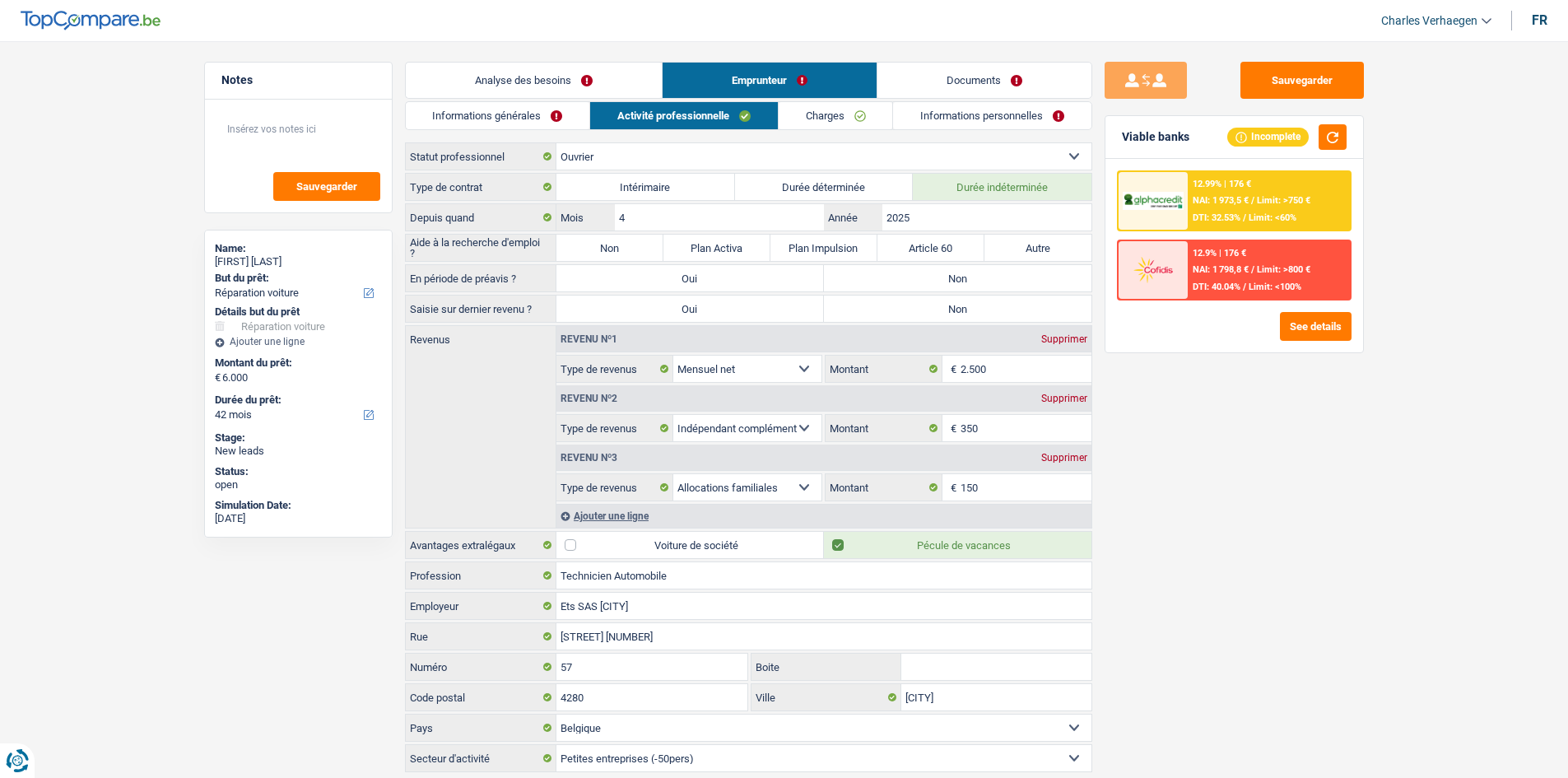 click on "Non" at bounding box center [610, 248] 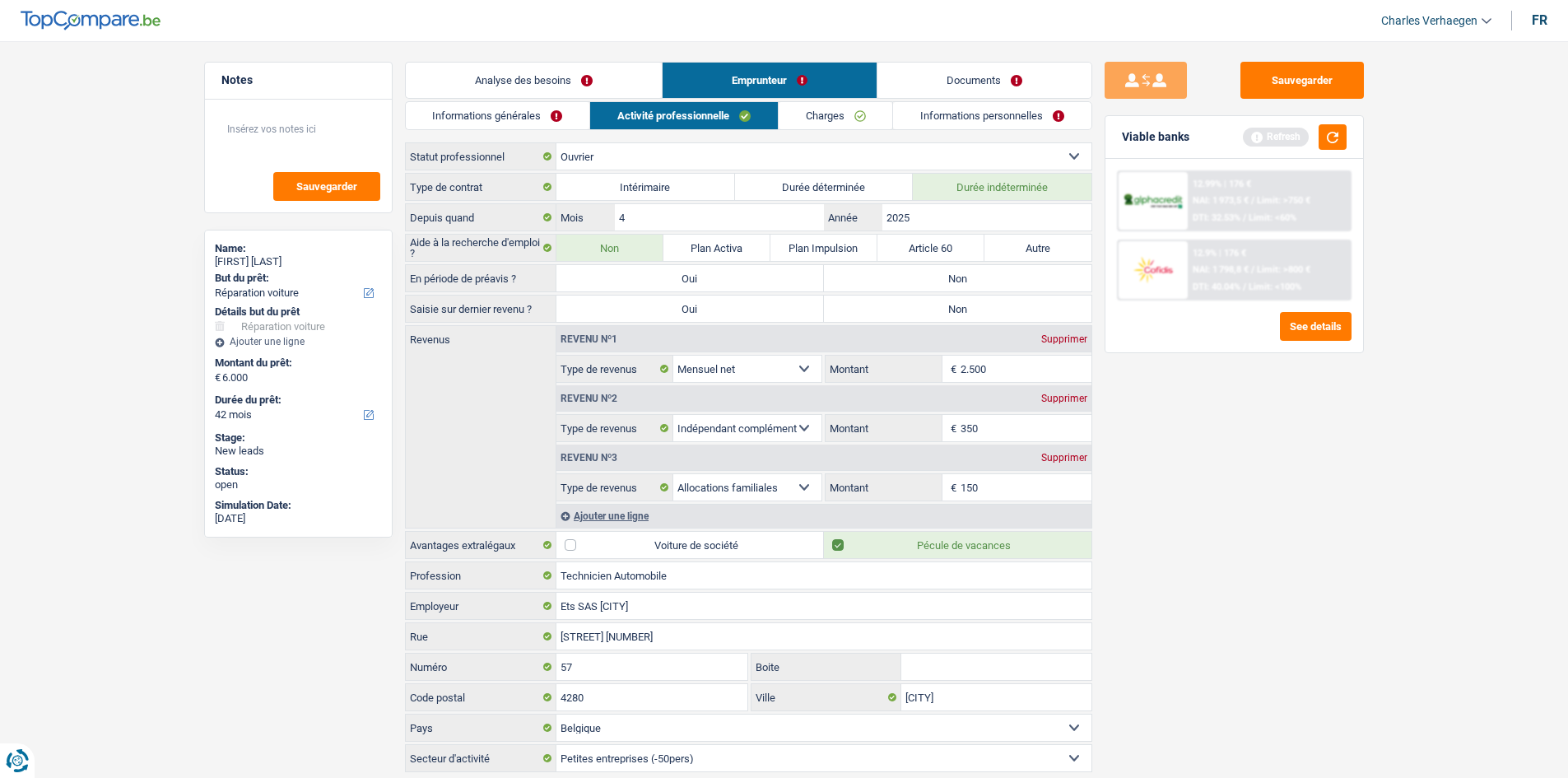 click on "Non" at bounding box center [957, 278] 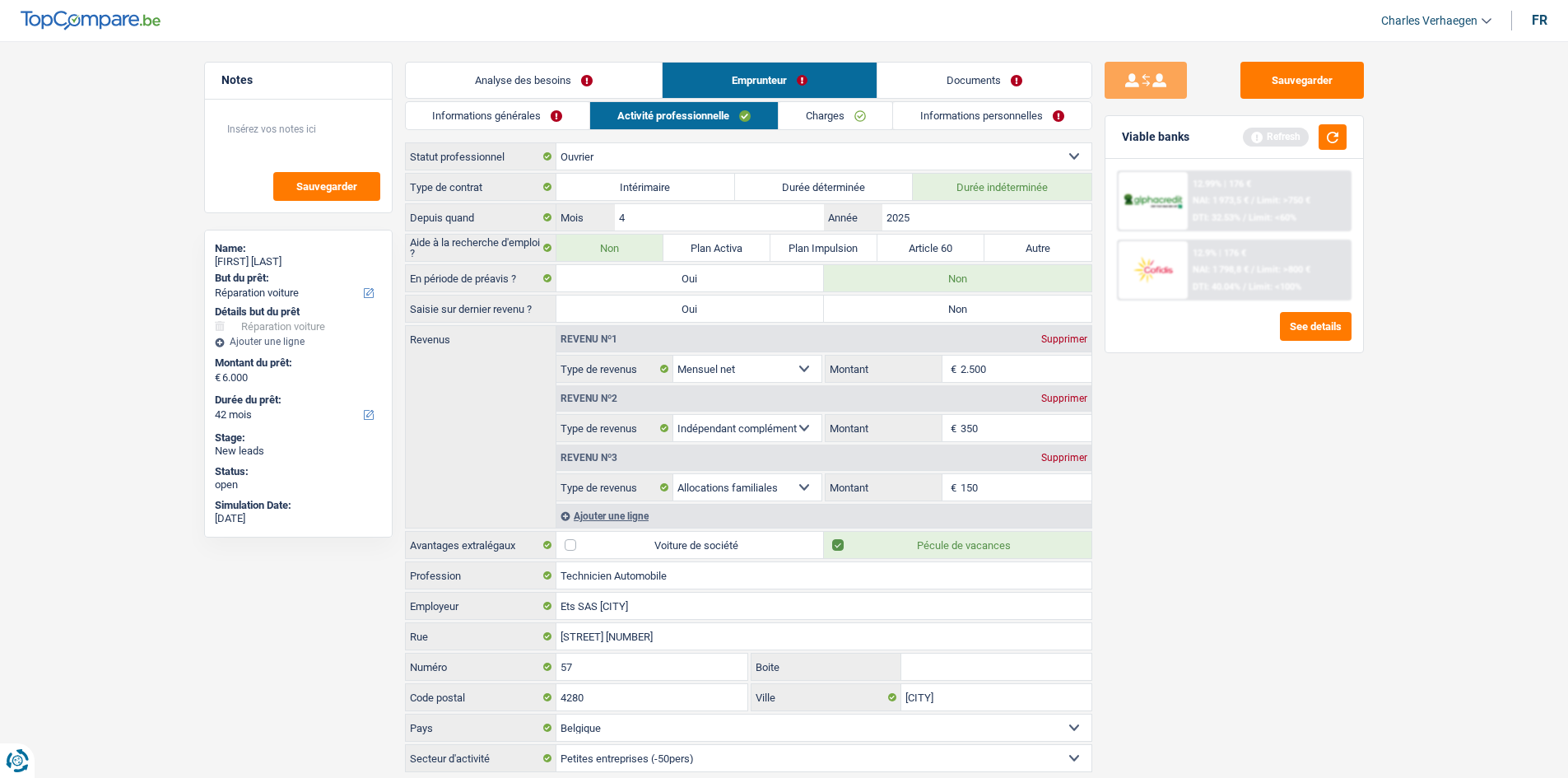click on "Non" at bounding box center [957, 309] 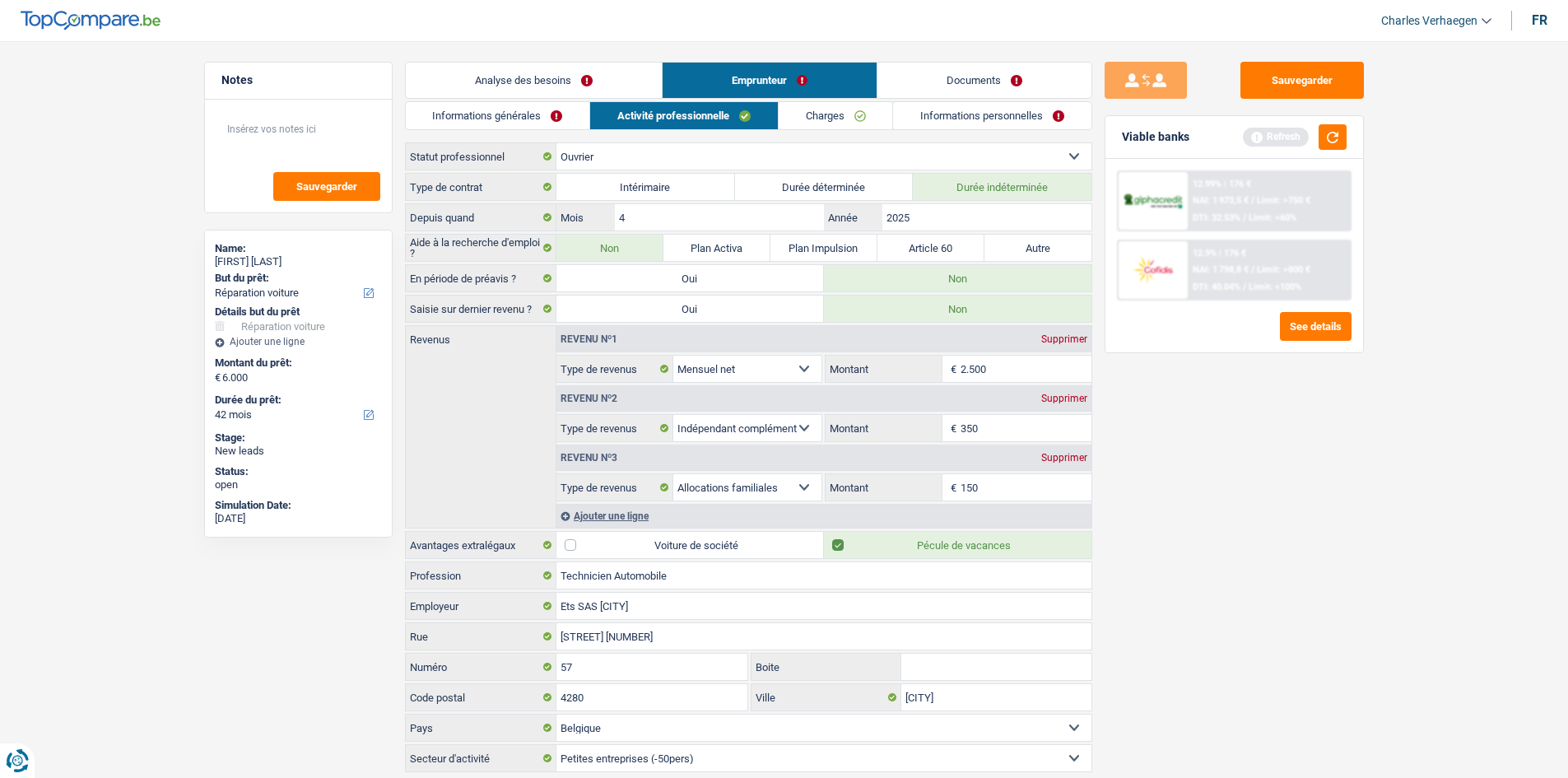 click on "Sauvegarder
Viable banks
Refresh
12.99% | 176 €
NAI: 1 973,5 €
/
Limit: >750 €
DTI: 32.53%
/
Limit: <60%
12.9% | 176 €
NAI: 1 798,8 €
/
Limit: >800 €
DTI: 40.04%
/
Limit: <100%" at bounding box center (1234, 404) 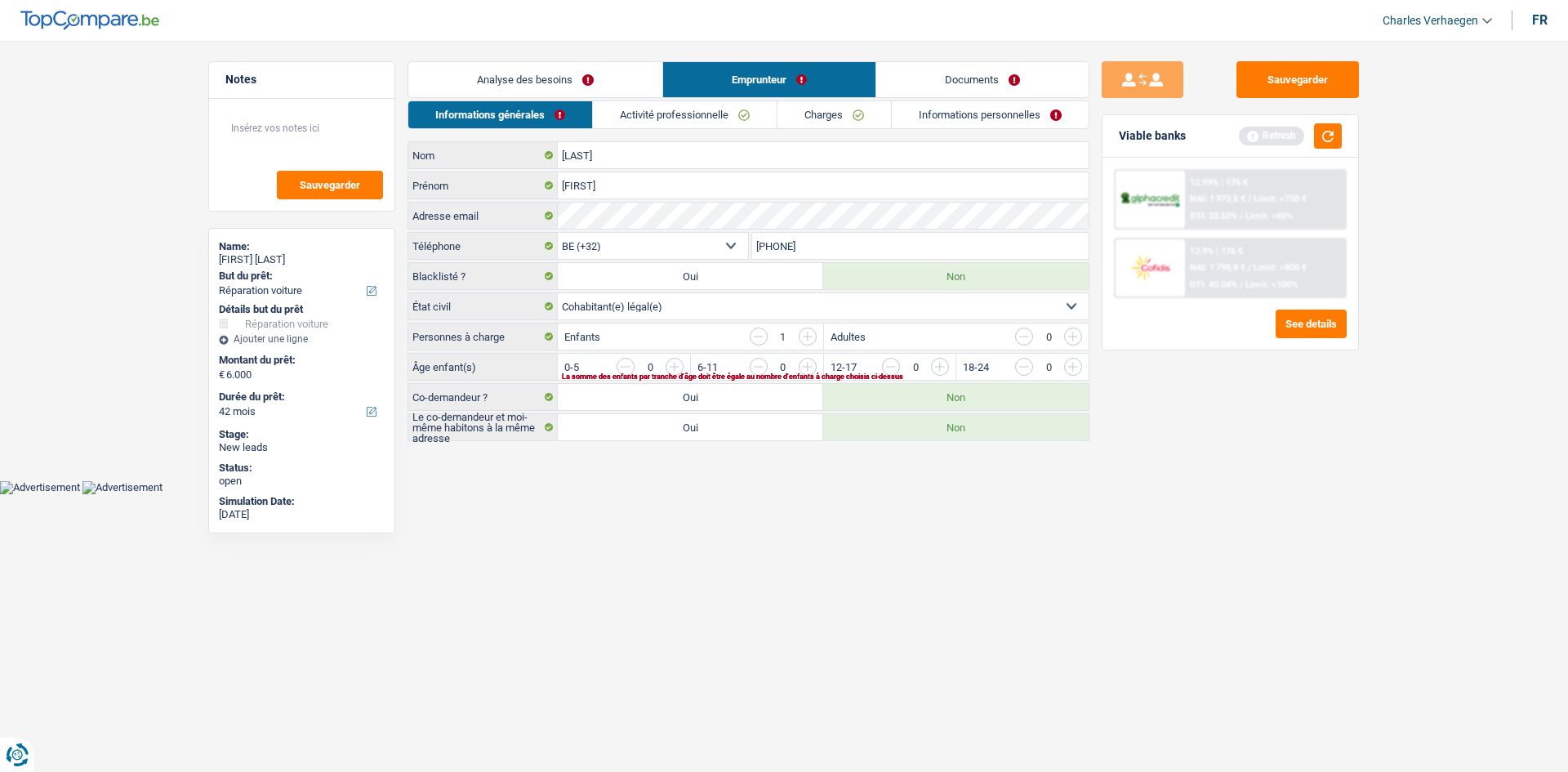 click at bounding box center [759, 337] 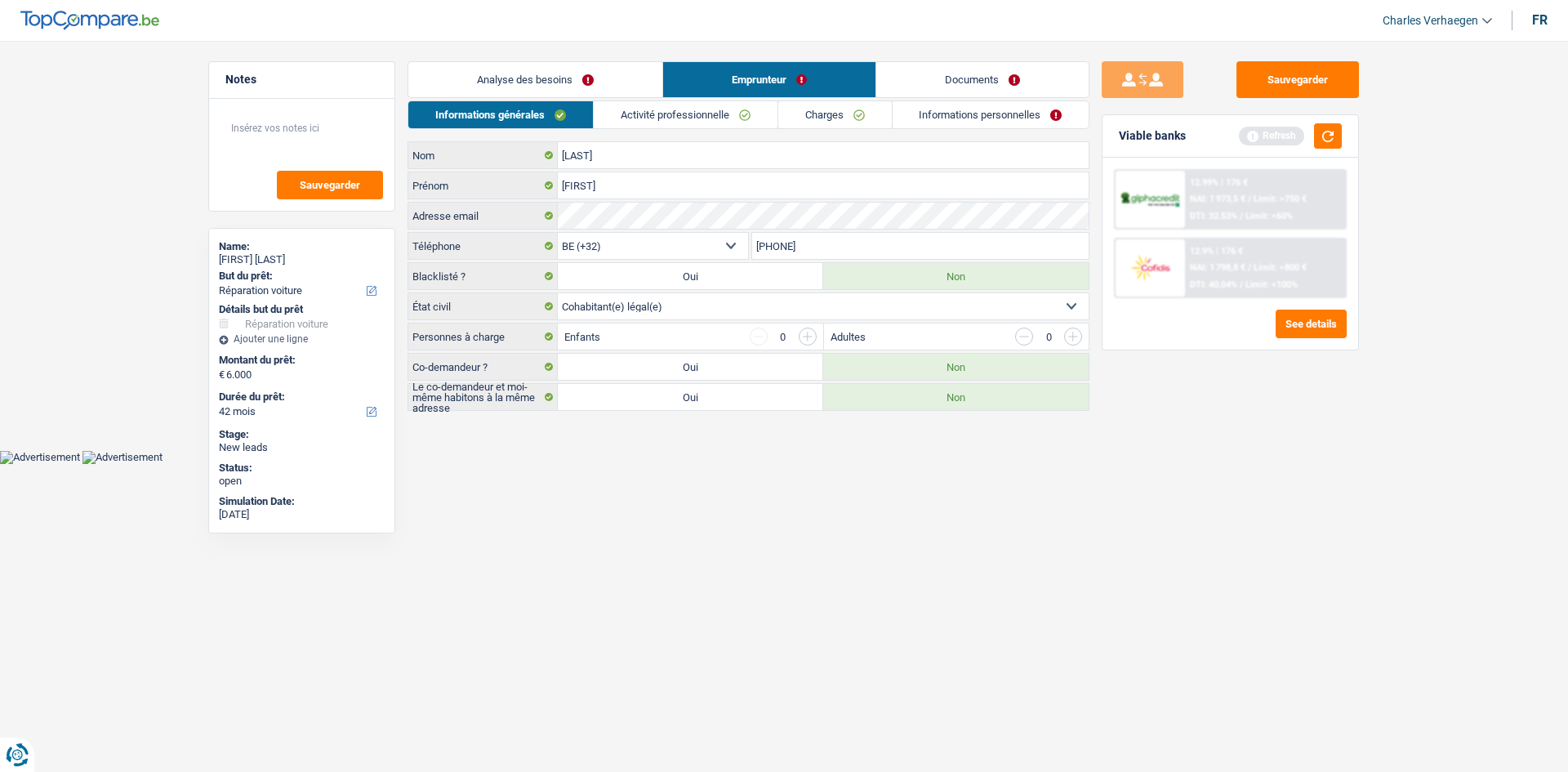 click on "Activité professionnelle" at bounding box center (685, 114) 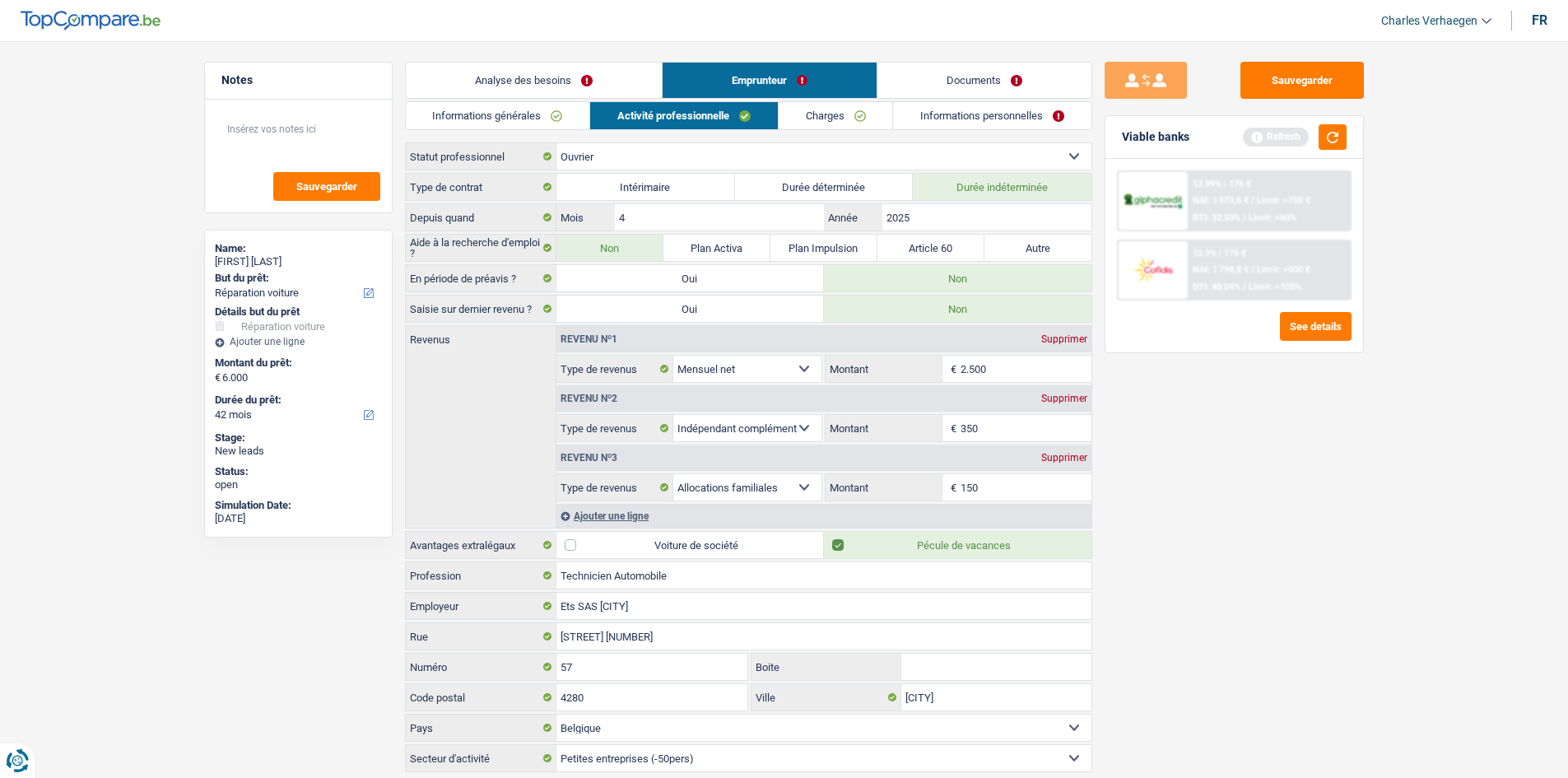 click on "350" at bounding box center (1026, 428) 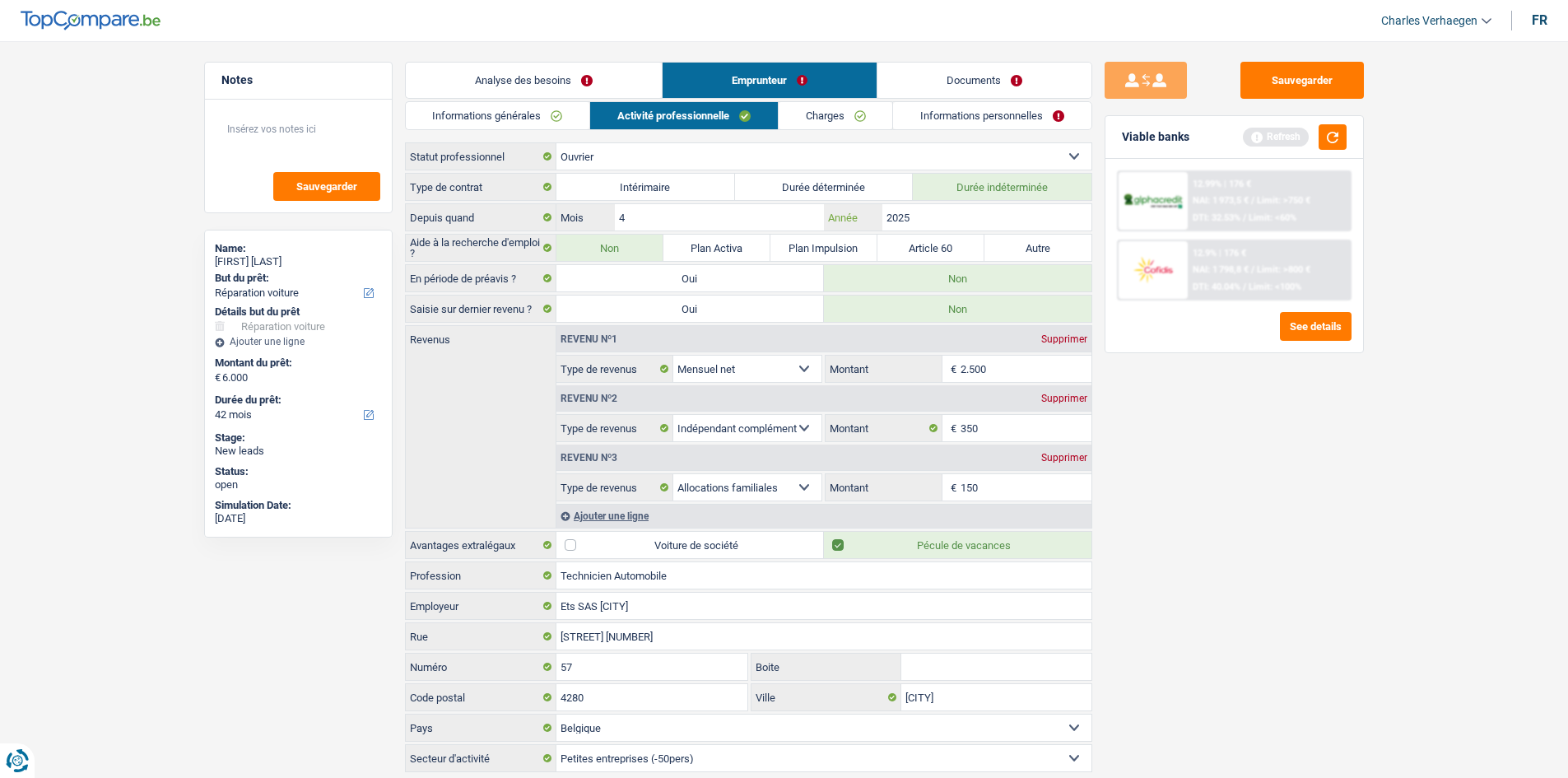 click on "2025" at bounding box center (986, 217) 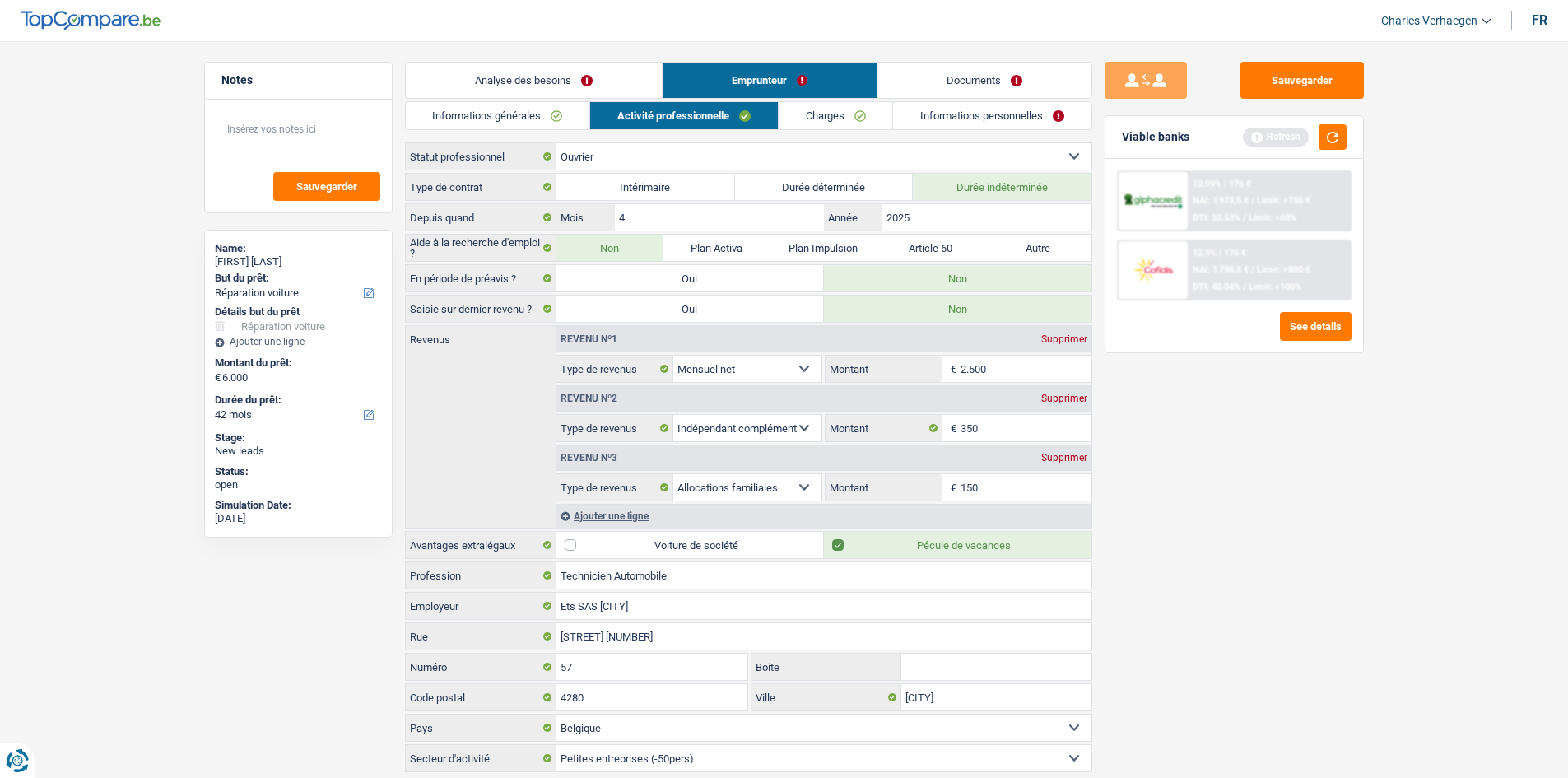 click on "2.500" at bounding box center (1026, 369) 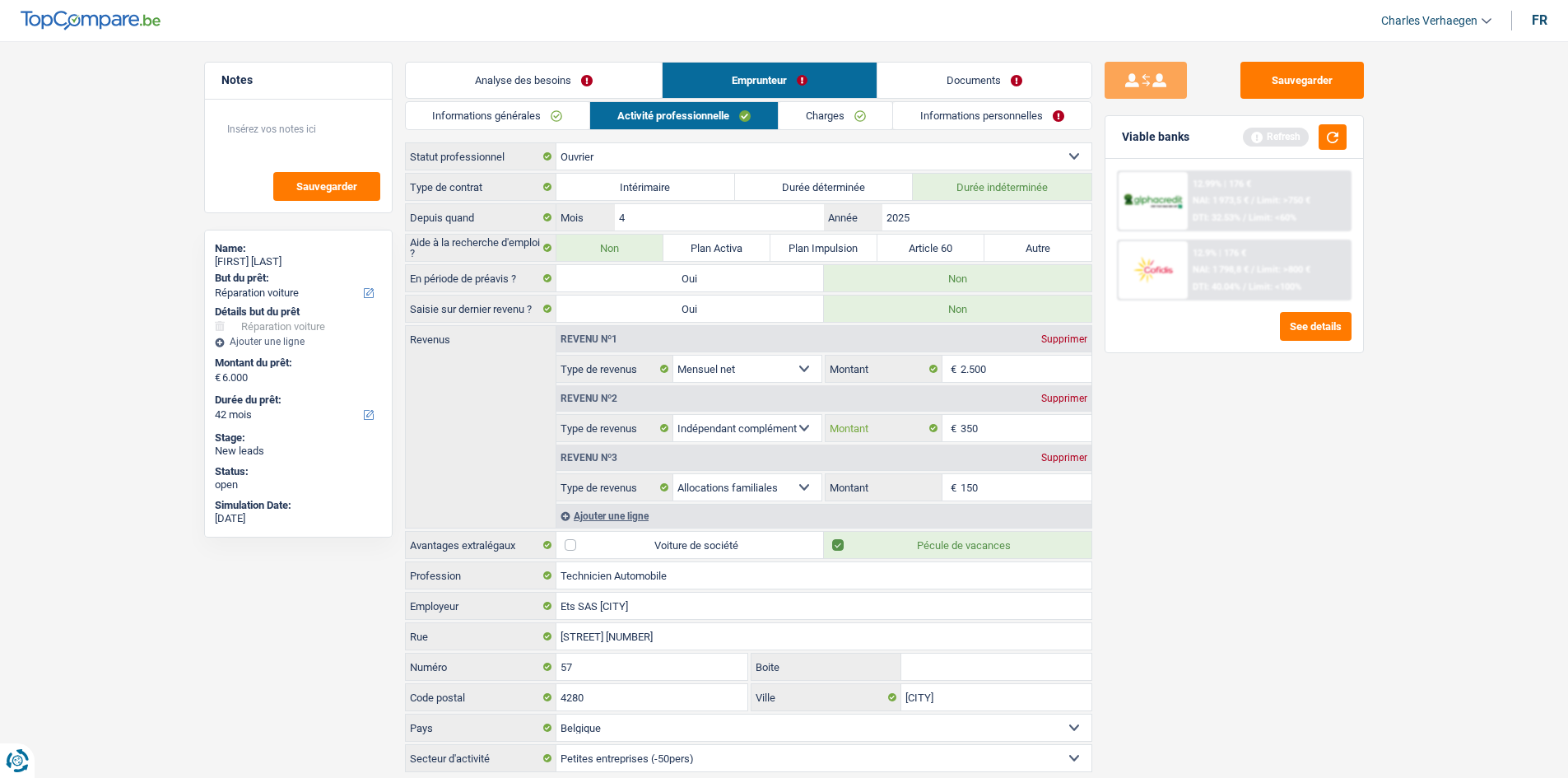 click on "350" at bounding box center [1026, 428] 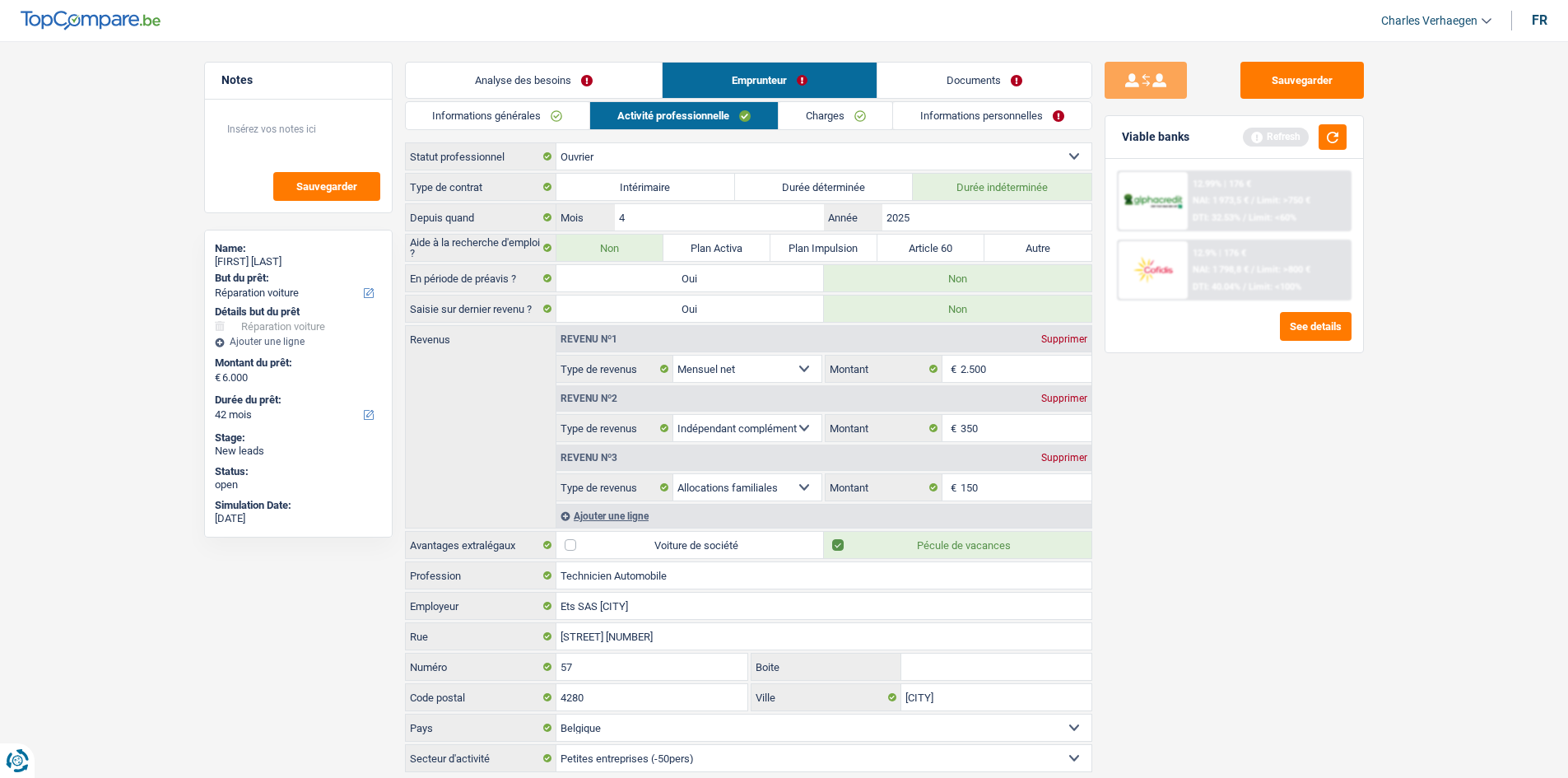 click on "Ajouter une ligne" at bounding box center (824, 515) 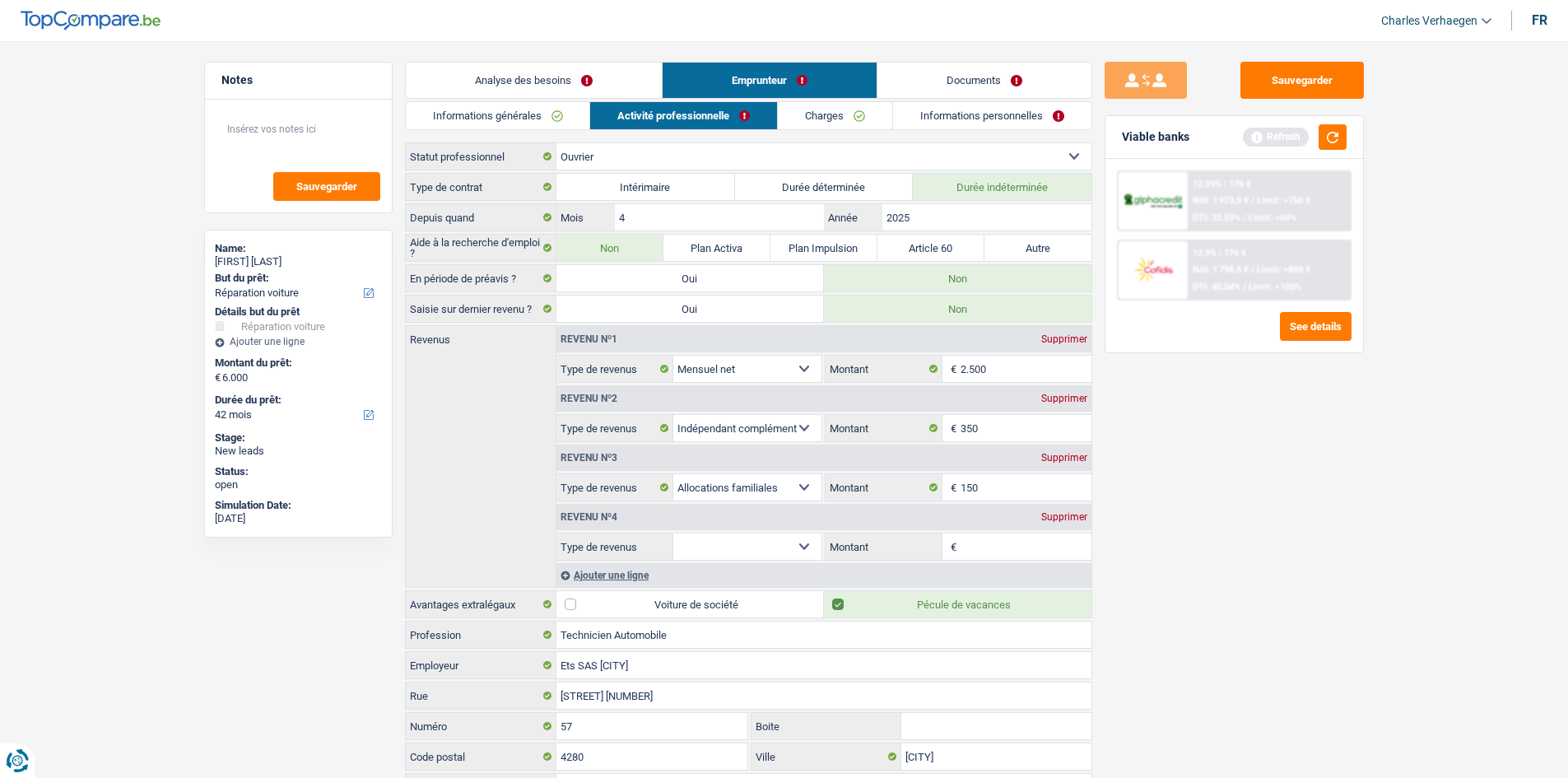 click on "Allocation d'handicap Allocations chômage Allocations familiales Chèques repas Complément d'entreprise Indemnité mutuelle Indépendant complémentaire Mensuel net Pension Pension alimentaire Pension d'invalidité Revenu d'intégration sociale Revenus locatifs Autres revenus
Sélectionner une option" at bounding box center [747, 547] 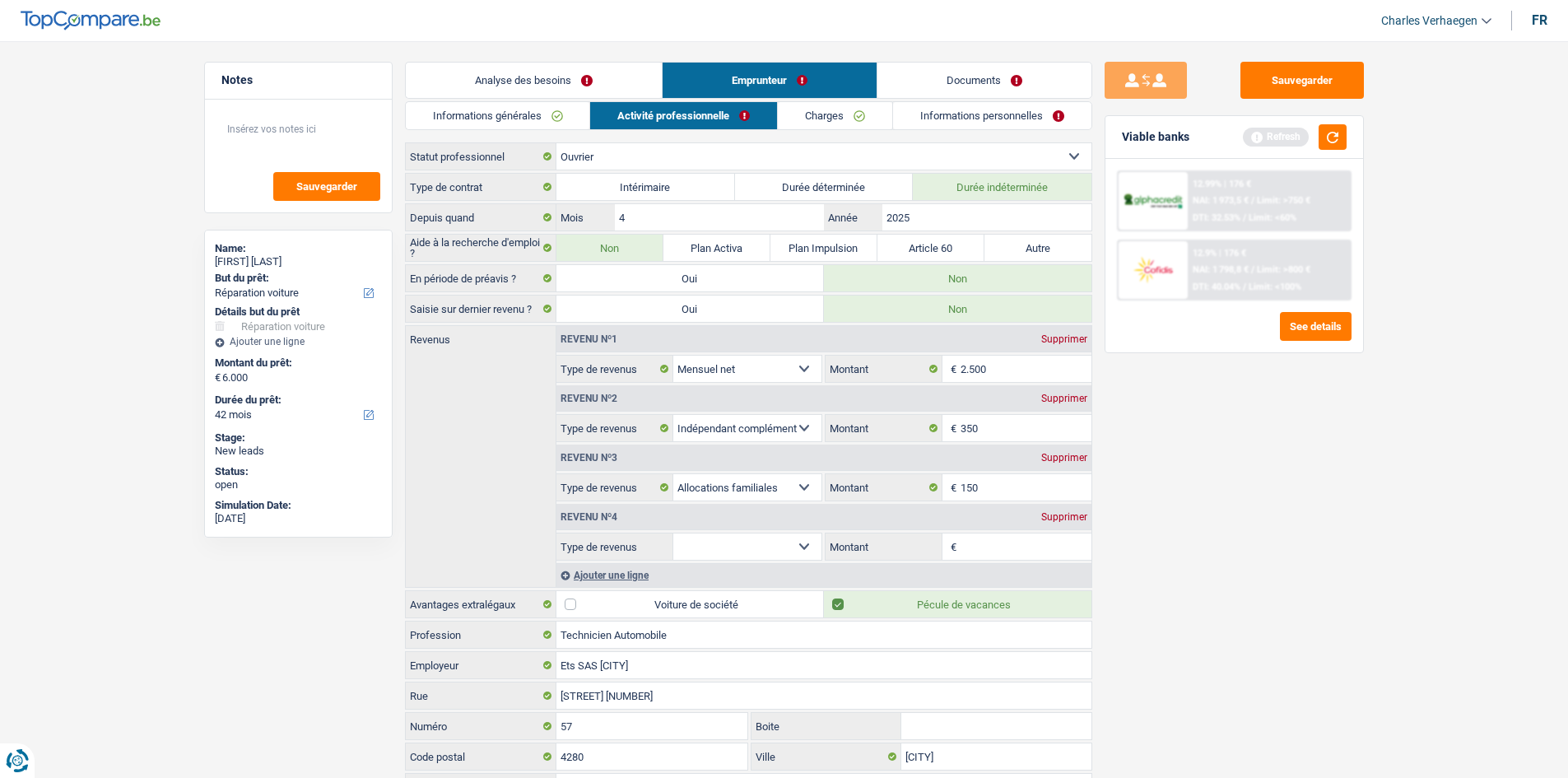 click on "Allocation d'handicap Allocations chômage Allocations familiales Chèques repas Complément d'entreprise Indemnité mutuelle Indépendant complémentaire Mensuel net Pension Pension alimentaire Pension d'invalidité Revenu d'intégration sociale Revenus locatifs Autres revenus
Sélectionner une option" at bounding box center (747, 547) 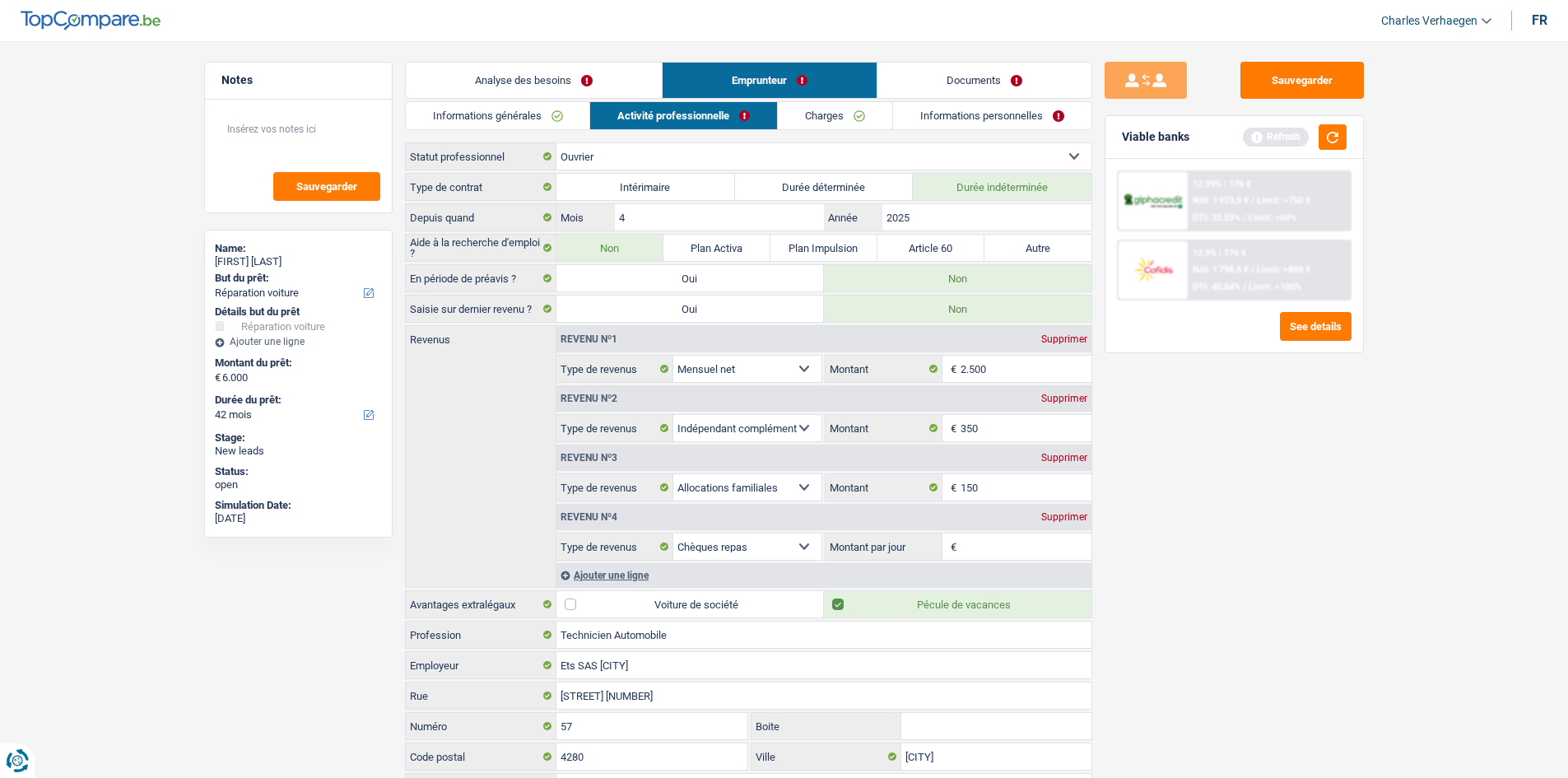 click on "Montant par jour" at bounding box center (1026, 547) 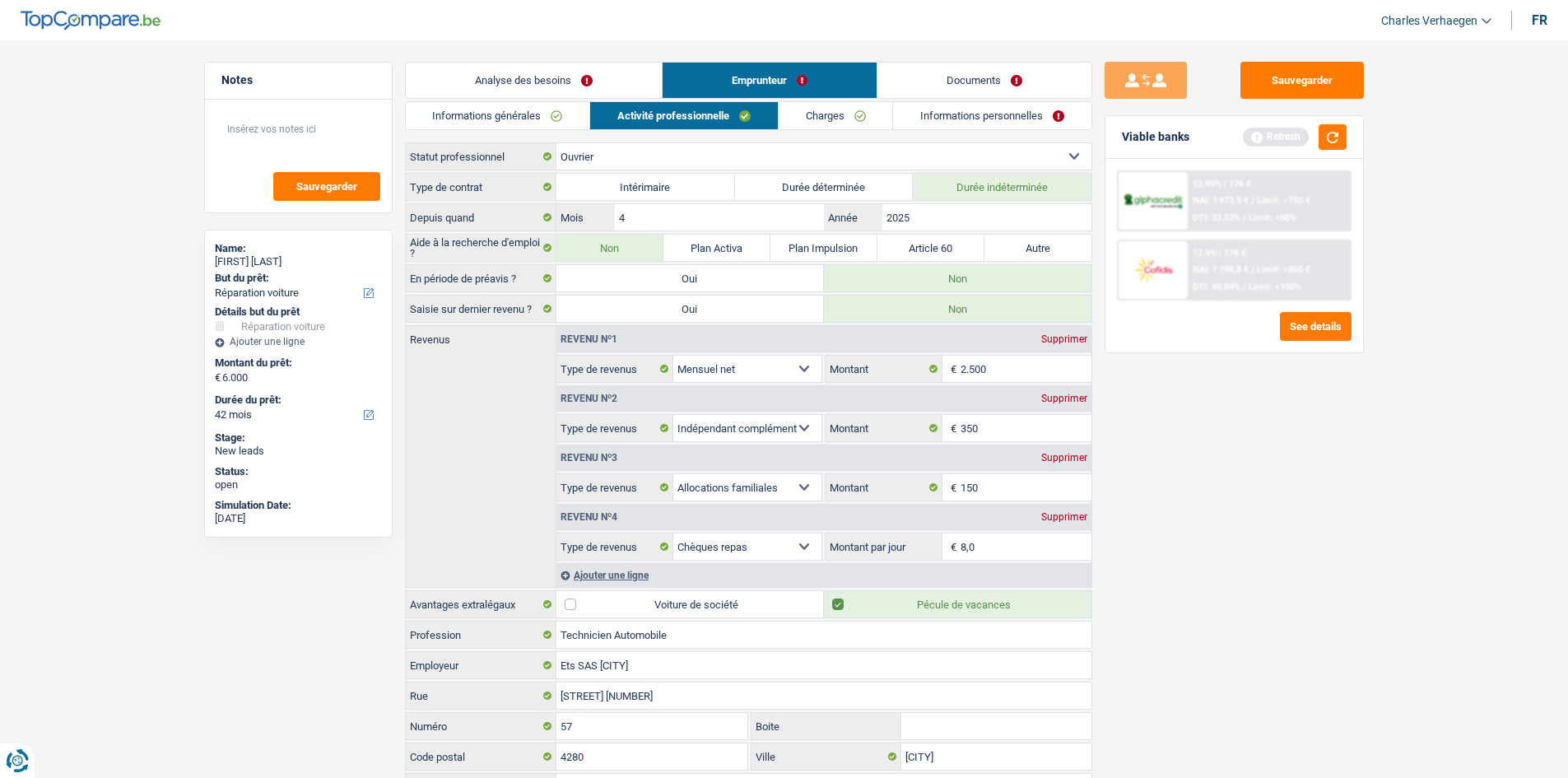 click on "Sauvegarder
Viable banks
Refresh
12.99% | 176 €
NAI: 1 973,5 €
/
Limit: >750 €
DTI: 32.53%
/
Limit: <60%
12.9% | 176 €
NAI: 1 798,8 €
/
Limit: >800 €
DTI: 40.04%
/
Limit: <100%" at bounding box center [1234, 404] 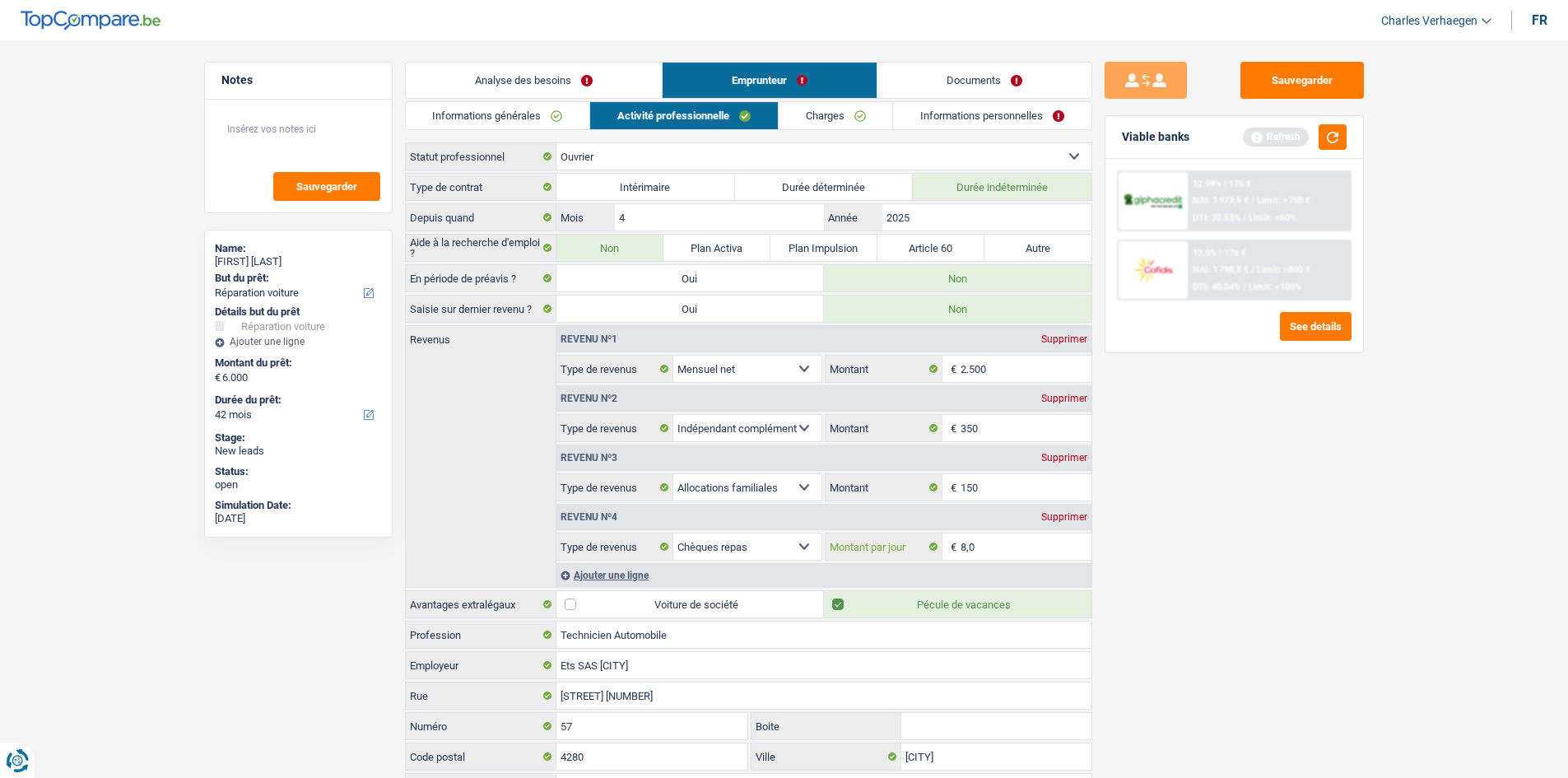 click on "8,0" at bounding box center (1026, 547) 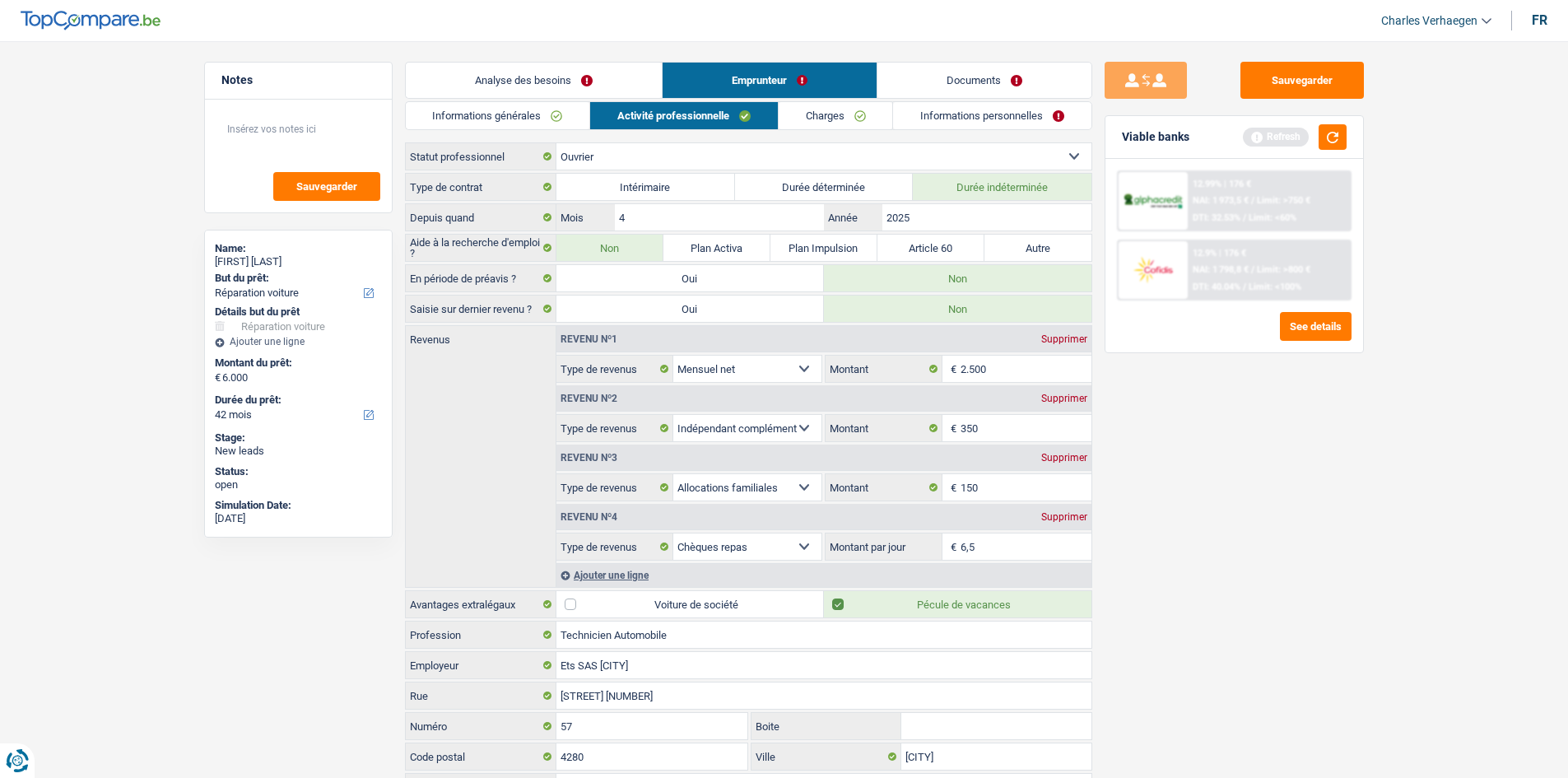 click on "Sauvegarder
Viable banks
Refresh
12.99% | 176 €
NAI: 1 973,5 €
/
Limit: >750 €
DTI: 32.53%
/
Limit: <60%
12.9% | 176 €
NAI: 1 798,8 €
/
Limit: >800 €
DTI: 40.04%
/
Limit: <100%" at bounding box center [1234, 404] 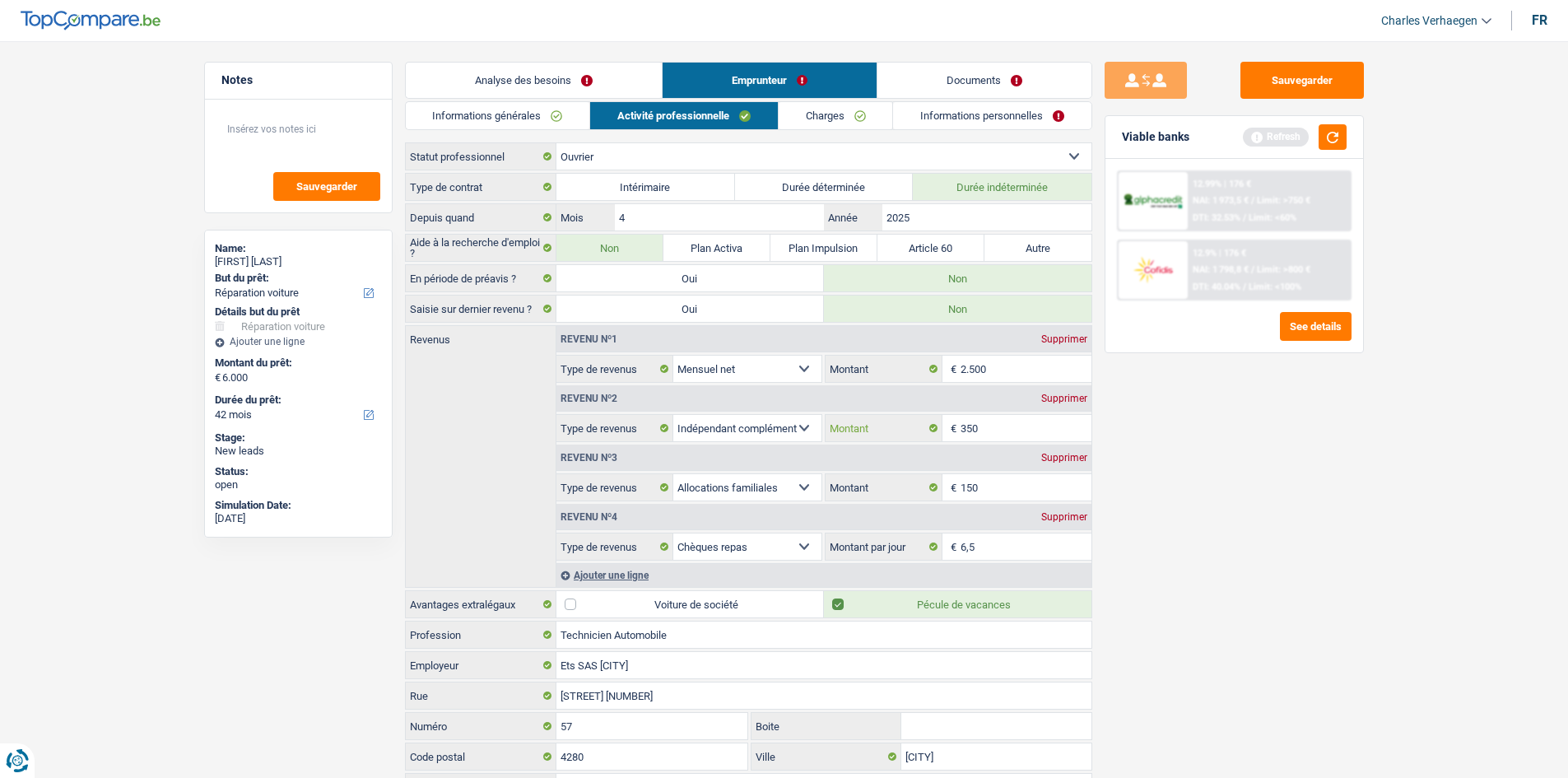click on "350" at bounding box center (1026, 428) 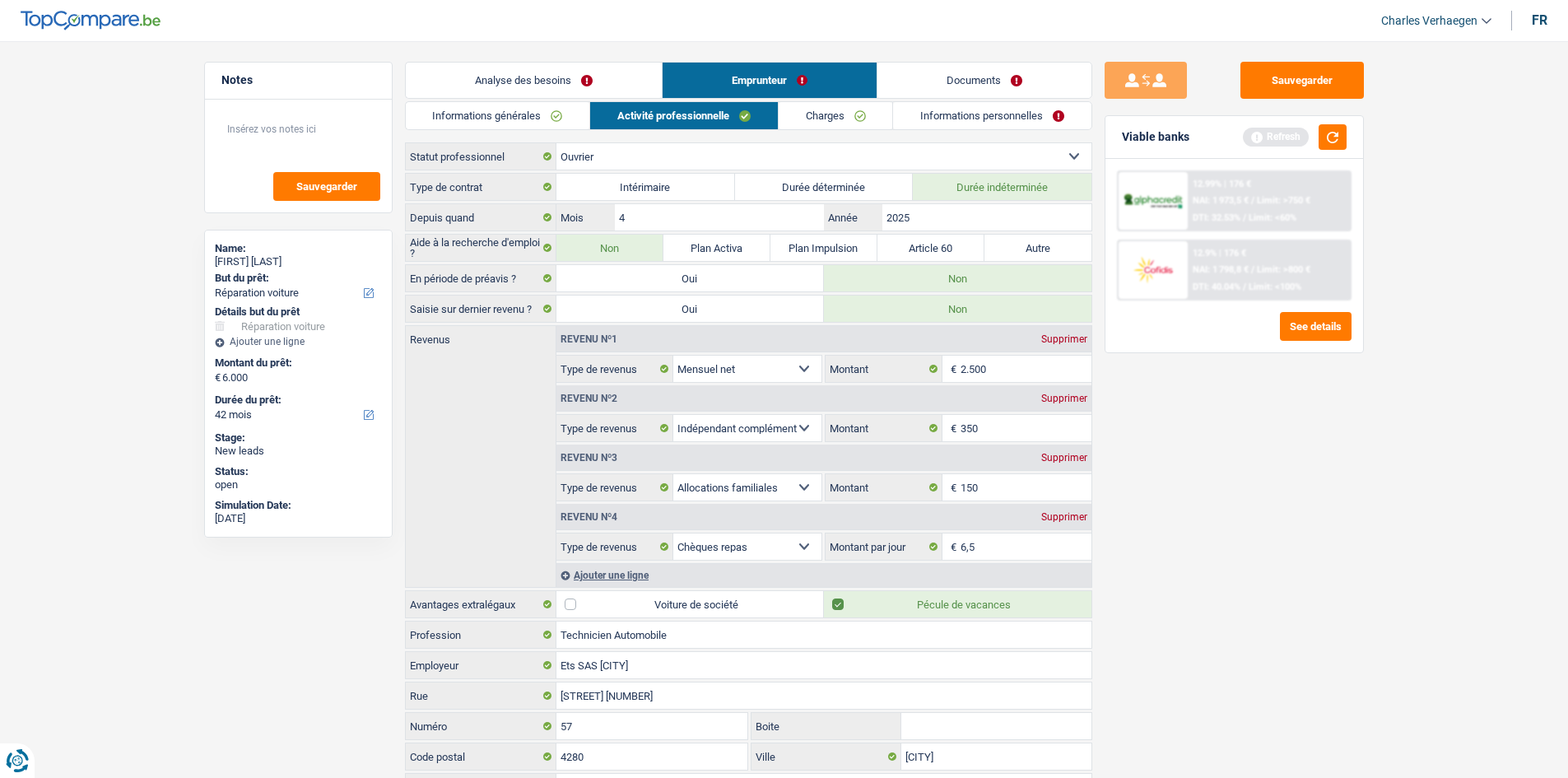 click on "Sauvegarder
Viable banks
Refresh
12.99% | 176 €
NAI: 1 973,5 €
/
Limit: >750 €
DTI: 32.53%
/
Limit: <60%
12.9% | 176 €
NAI: 1 798,8 €
/
Limit: >800 €
DTI: 40.04%
/
Limit: <100%" at bounding box center (1234, 404) 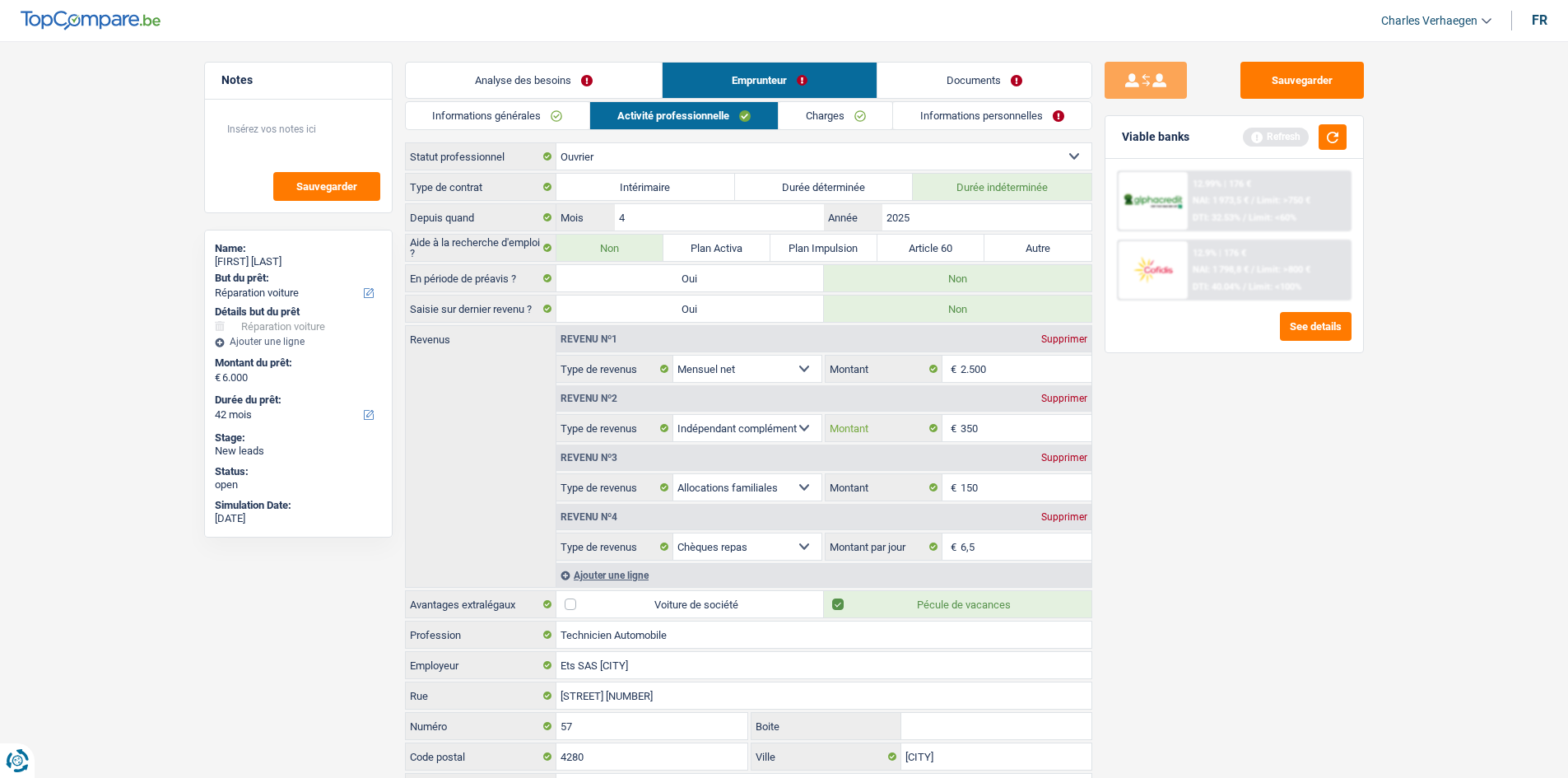 click on "350" at bounding box center [1026, 428] 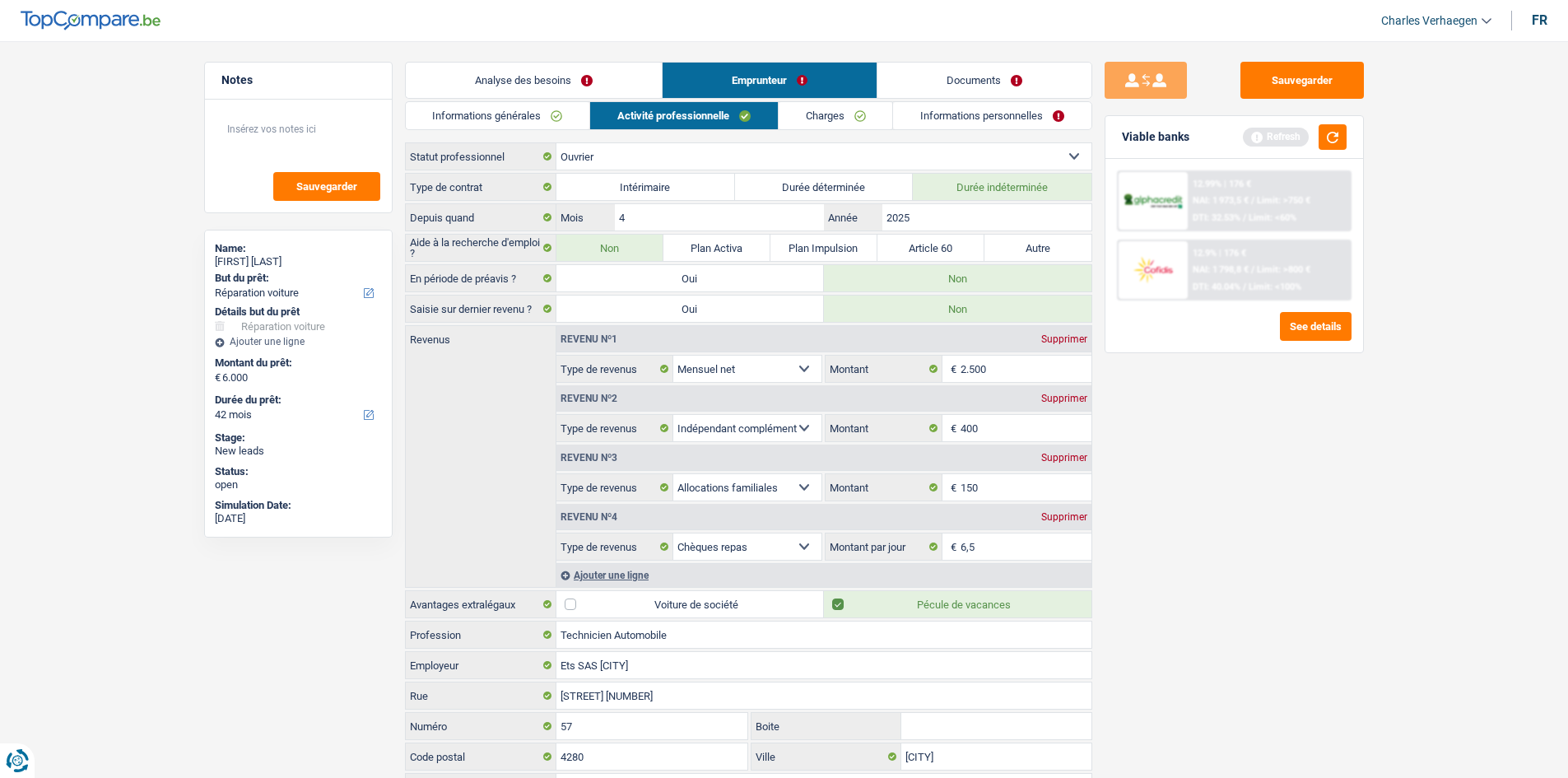 click on "Sauvegarder
Viable banks
Refresh
12.99% | 176 €
NAI: 1 973,5 €
/
Limit: >750 €
DTI: 32.53%
/
Limit: <60%
12.9% | 176 €
NAI: 1 798,8 €
/
Limit: >800 €
DTI: 40.04%
/
Limit: <100%" at bounding box center (1234, 404) 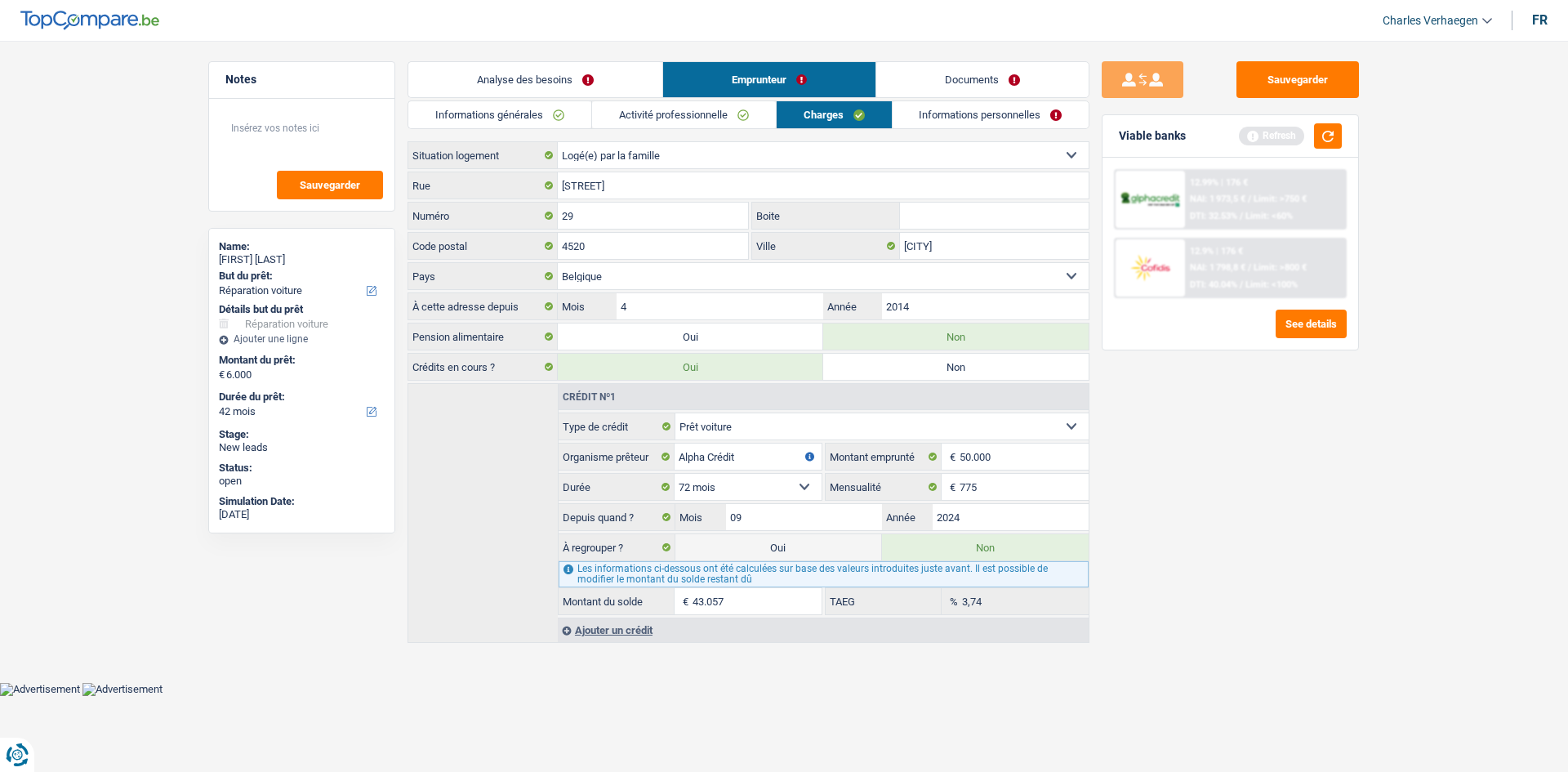 click on "Informations personnelles" at bounding box center (991, 114) 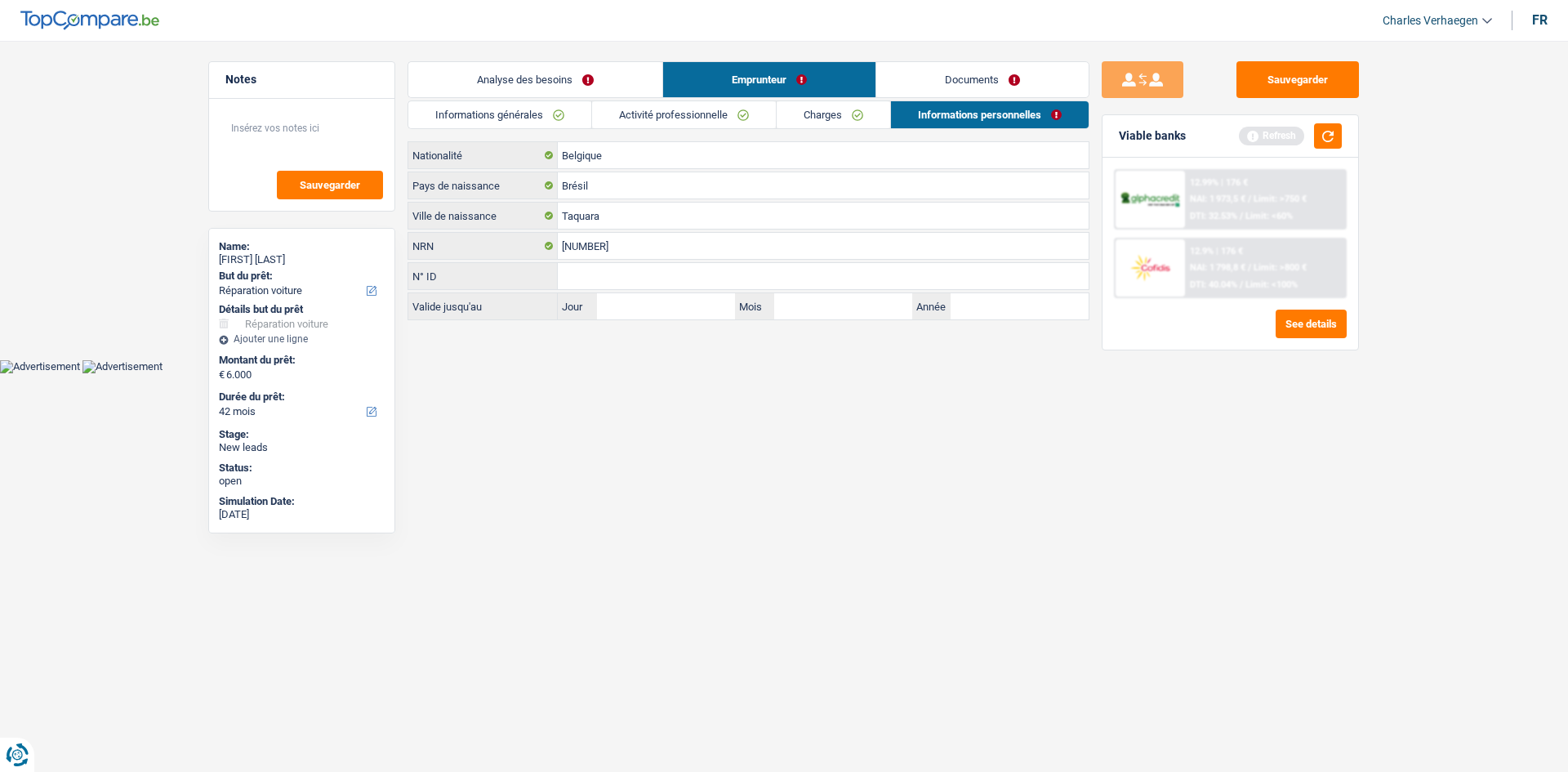 click on "Charges" at bounding box center [833, 114] 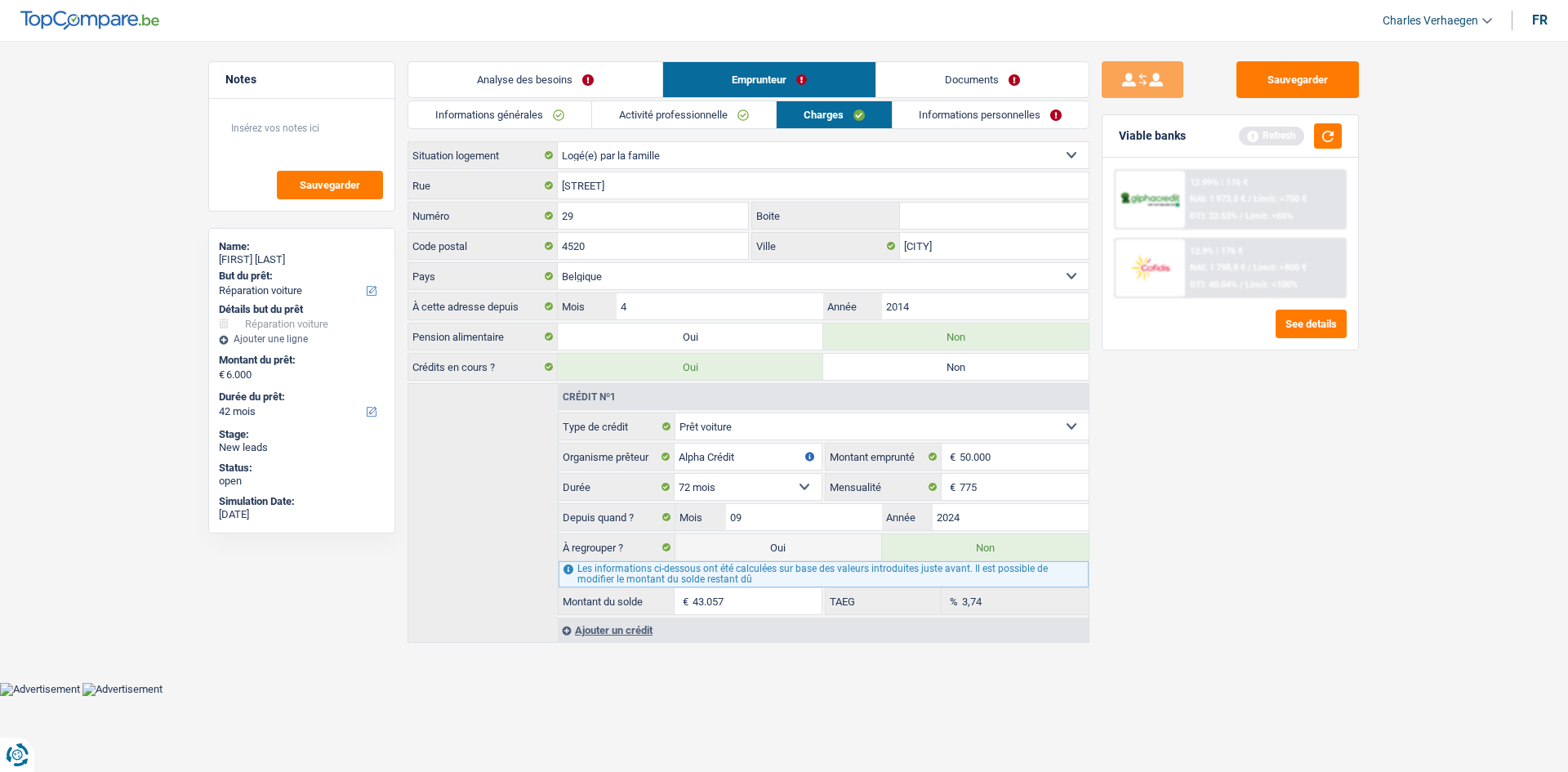 click on "Documents" at bounding box center [982, 79] 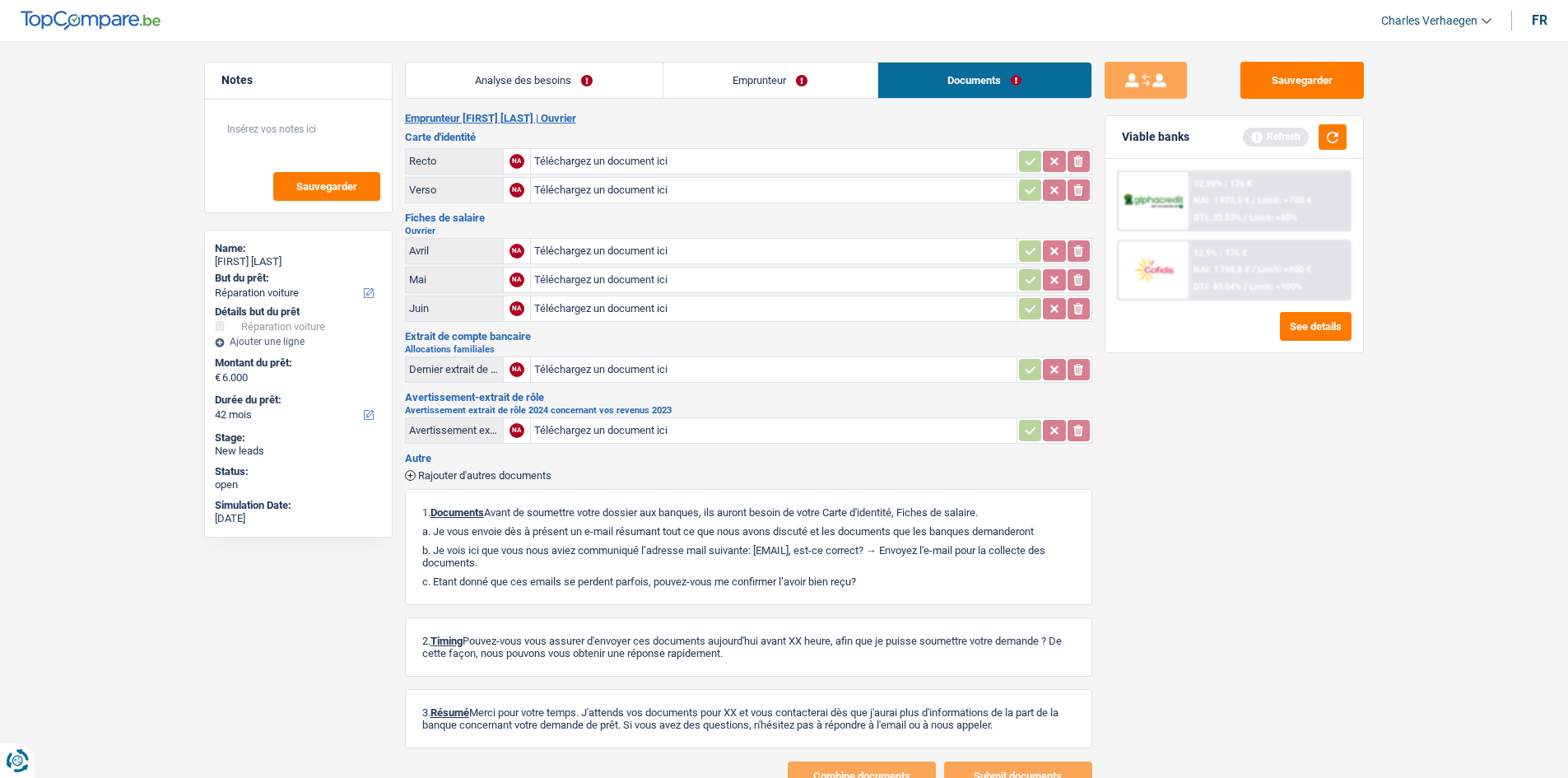 click on "Emprunteur" at bounding box center [770, 80] 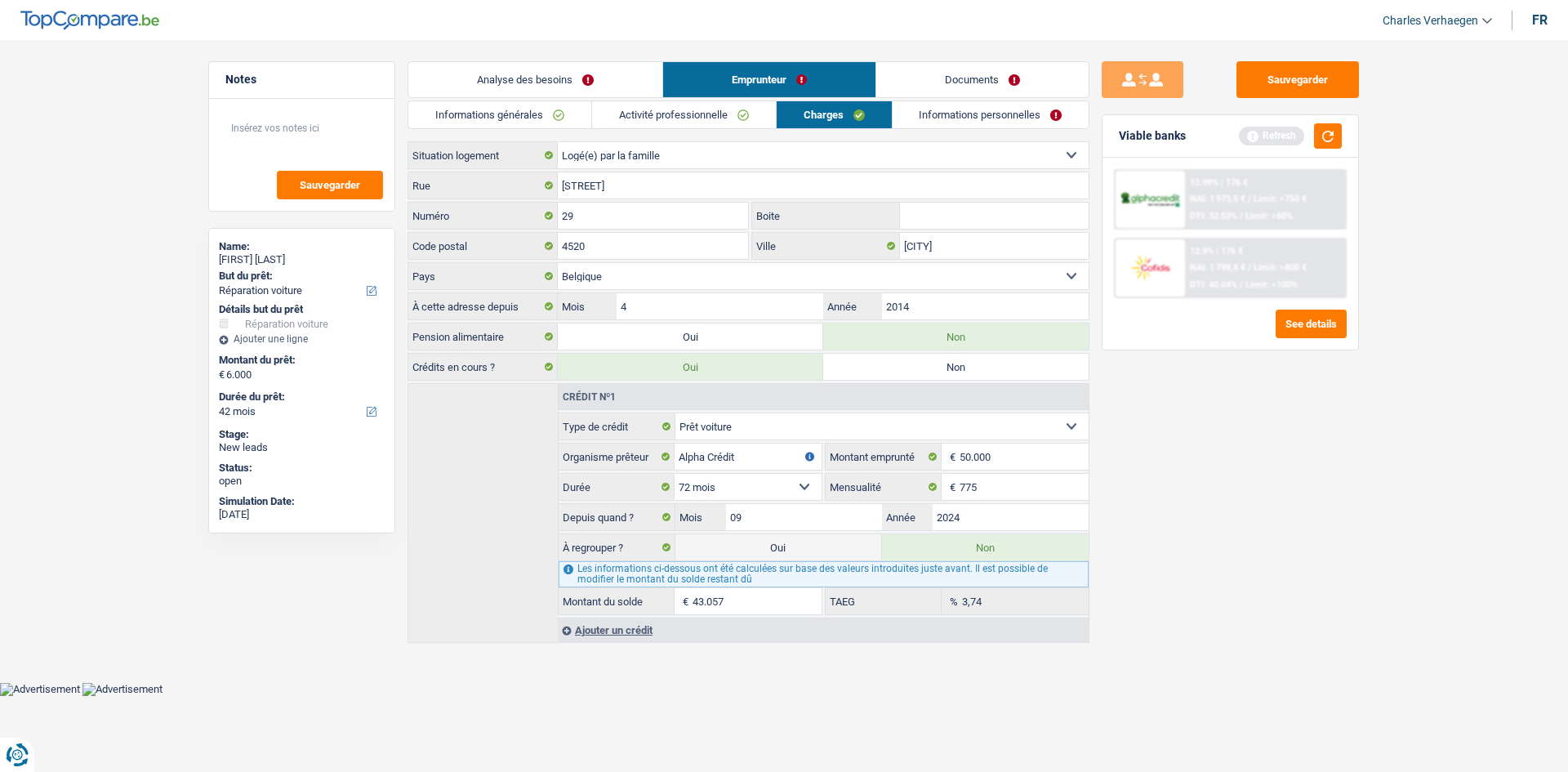 click on "Activité professionnelle" at bounding box center [684, 114] 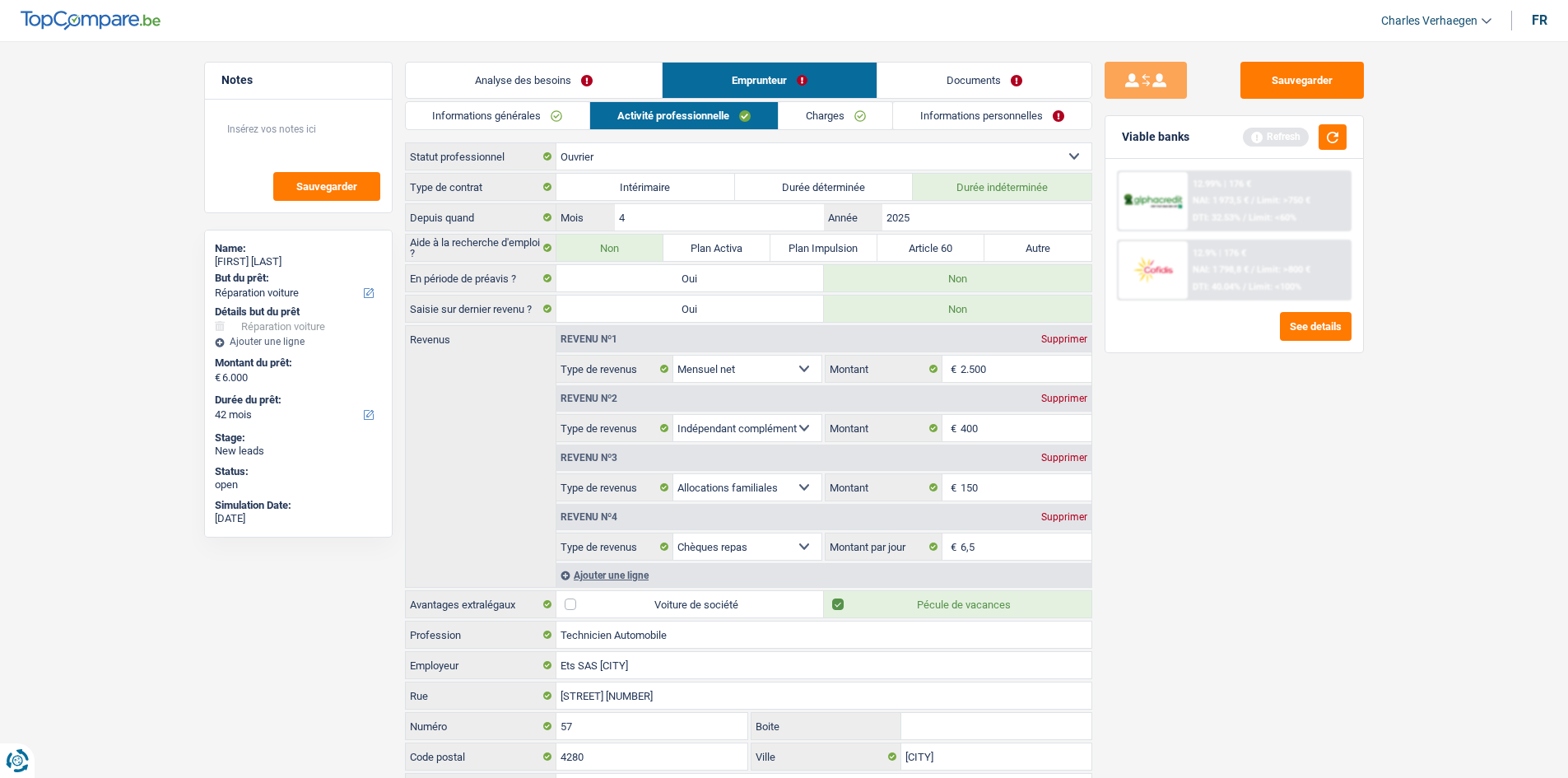click on "Charges" at bounding box center [835, 115] 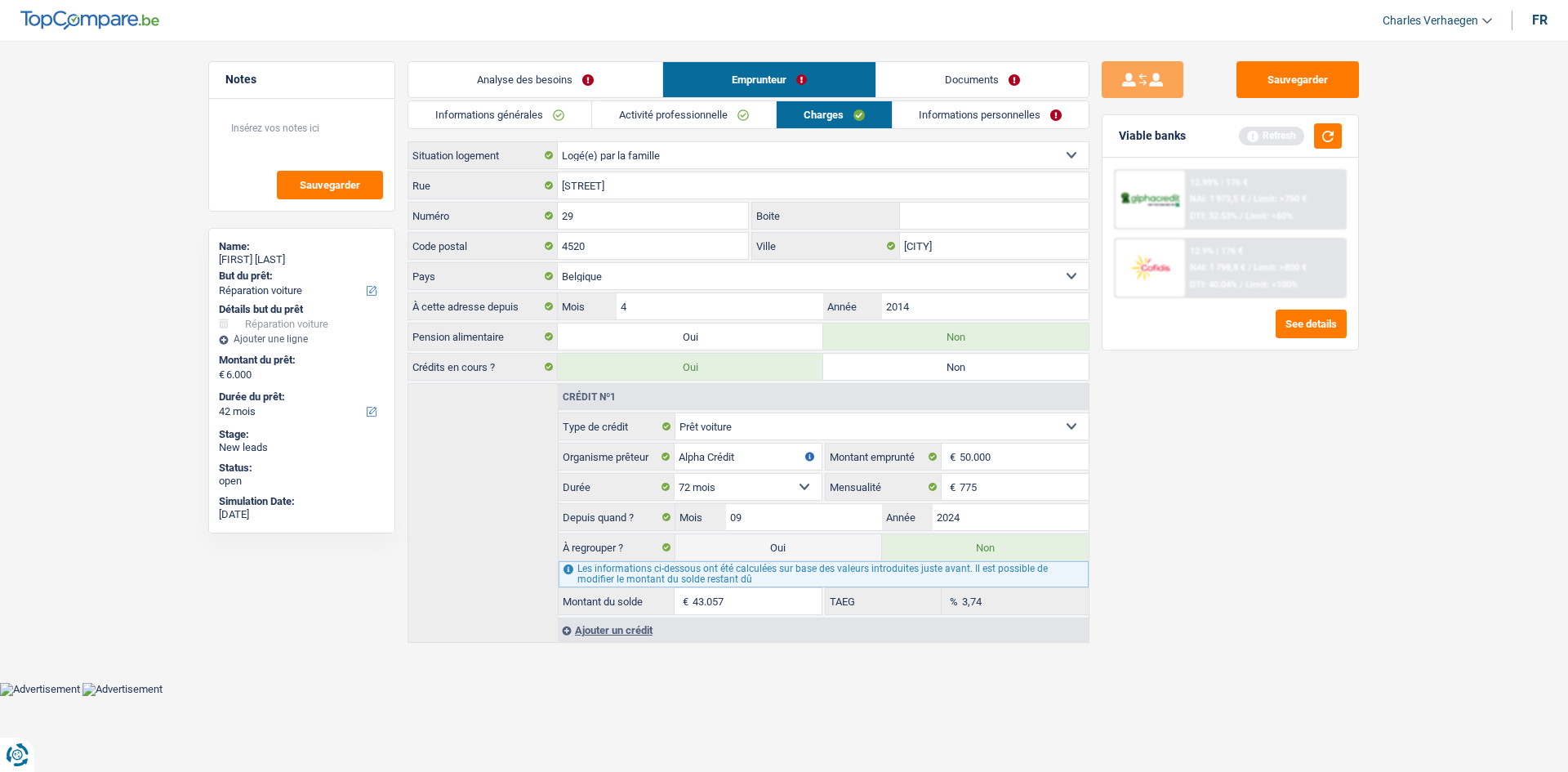 click on "Activité professionnelle" at bounding box center [684, 114] 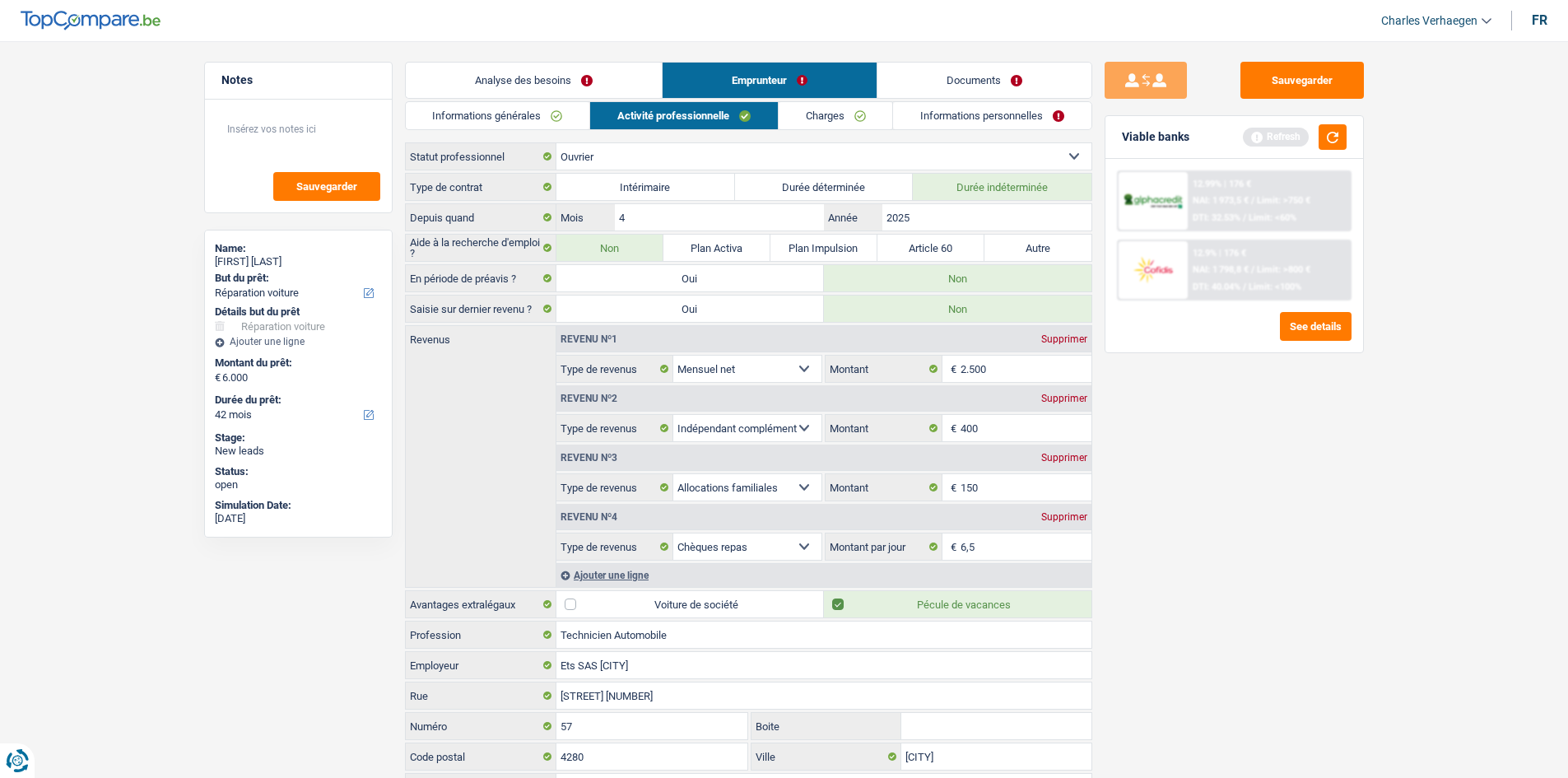 click on "Charges" at bounding box center [835, 115] 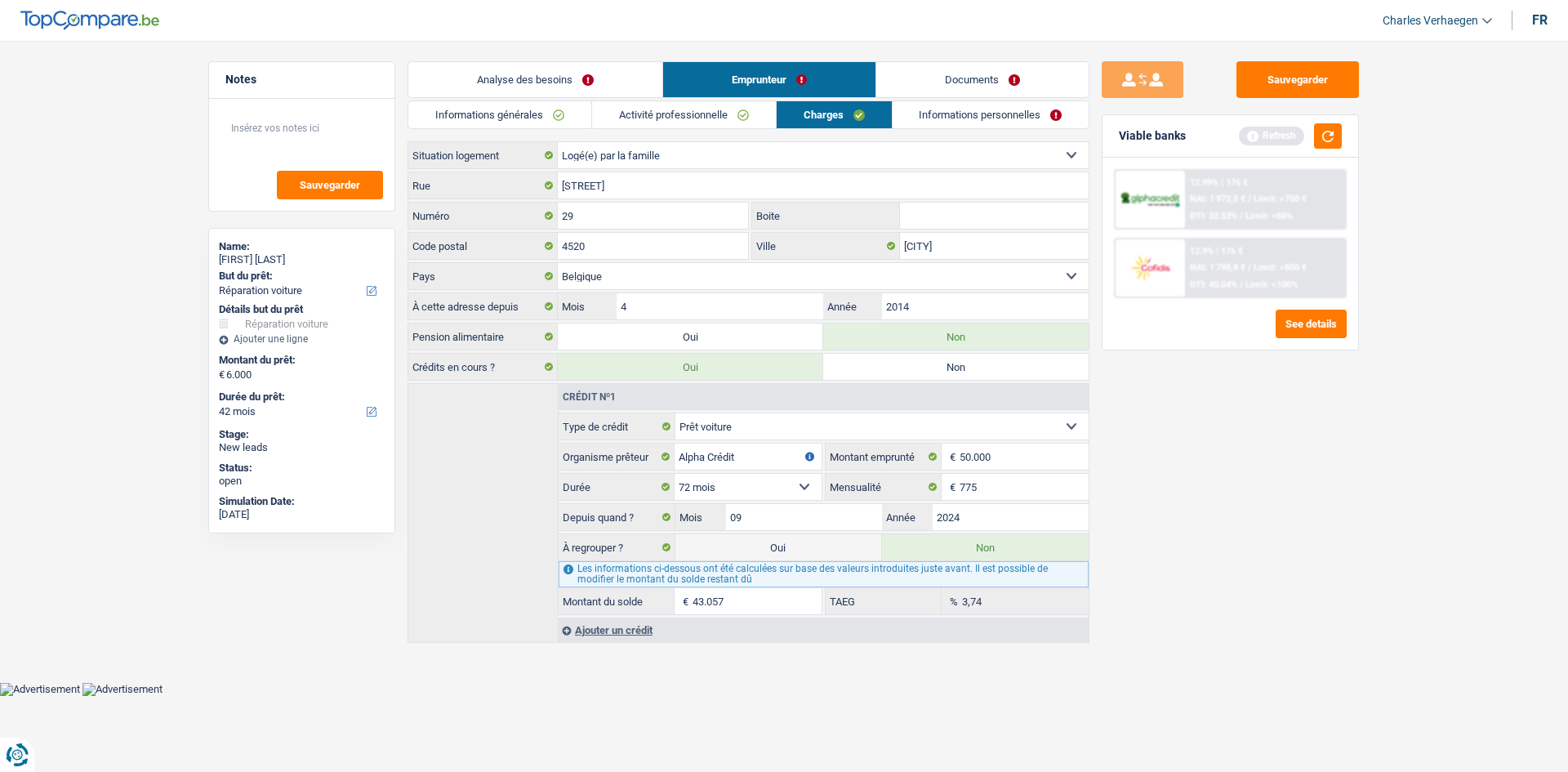 click on "Informations personnelles" at bounding box center (991, 114) 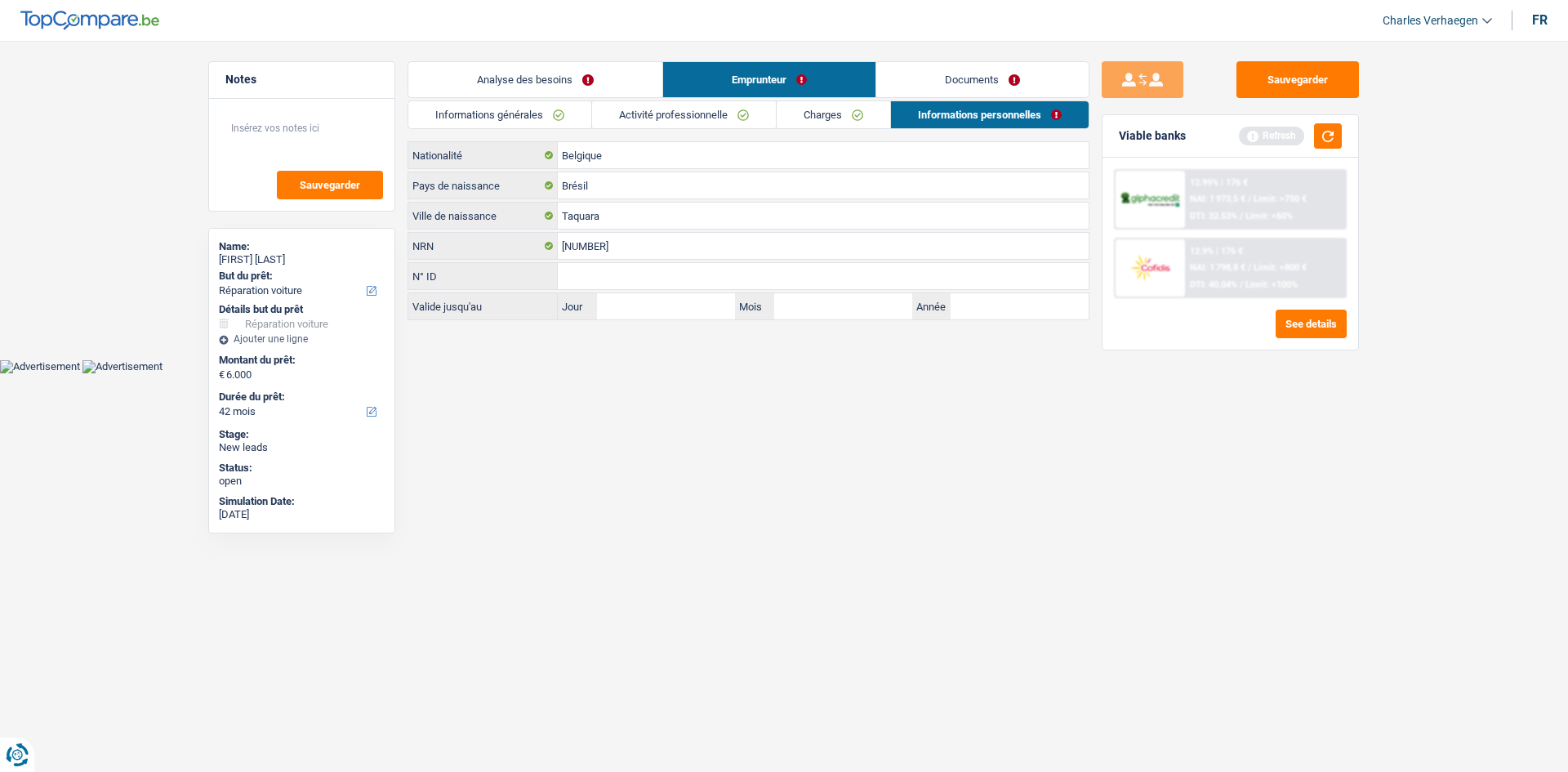 click on "Charges" at bounding box center (833, 114) 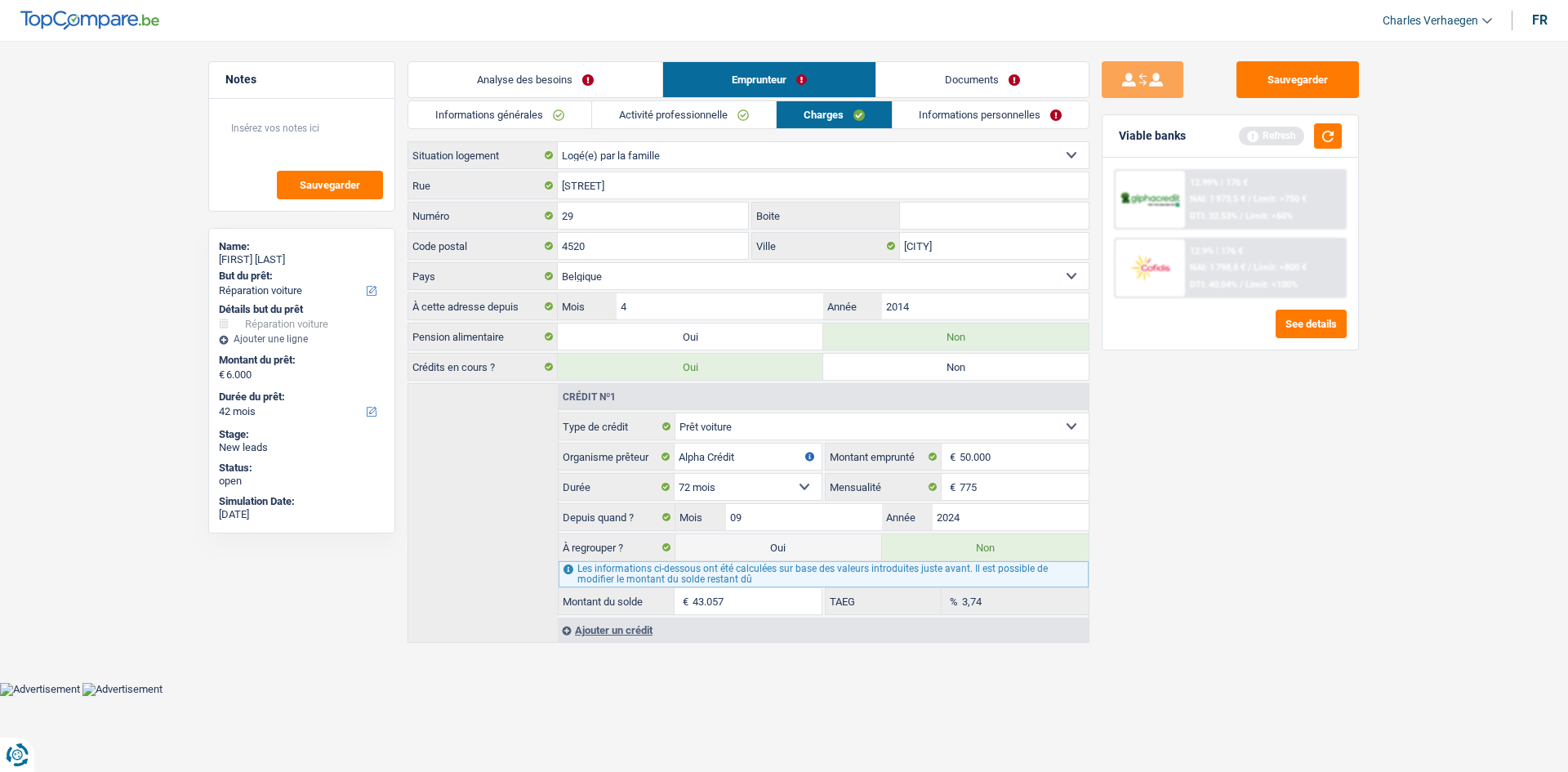 click on "Activité professionnelle" at bounding box center (684, 114) 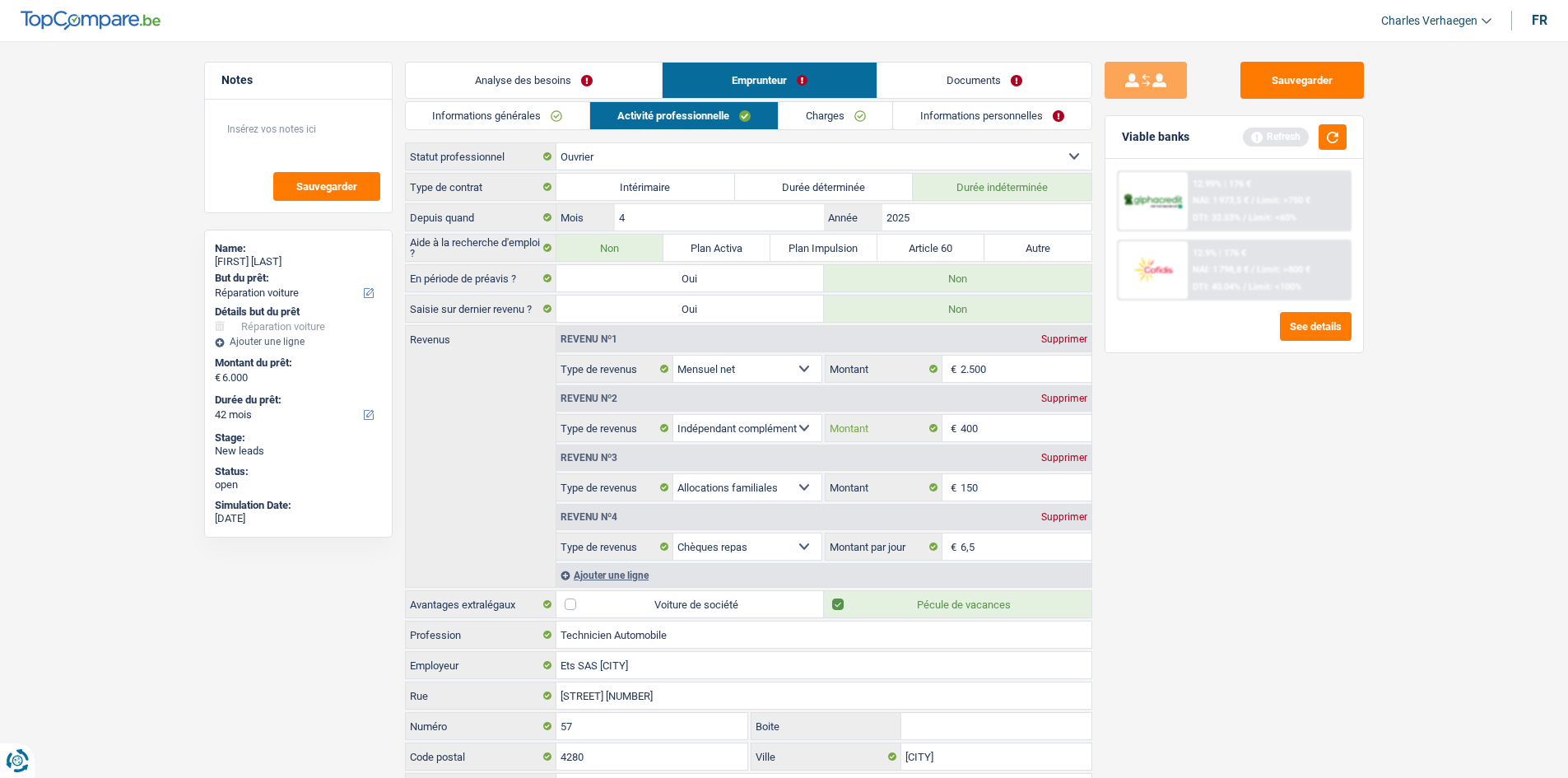 click on "400" at bounding box center (1026, 428) 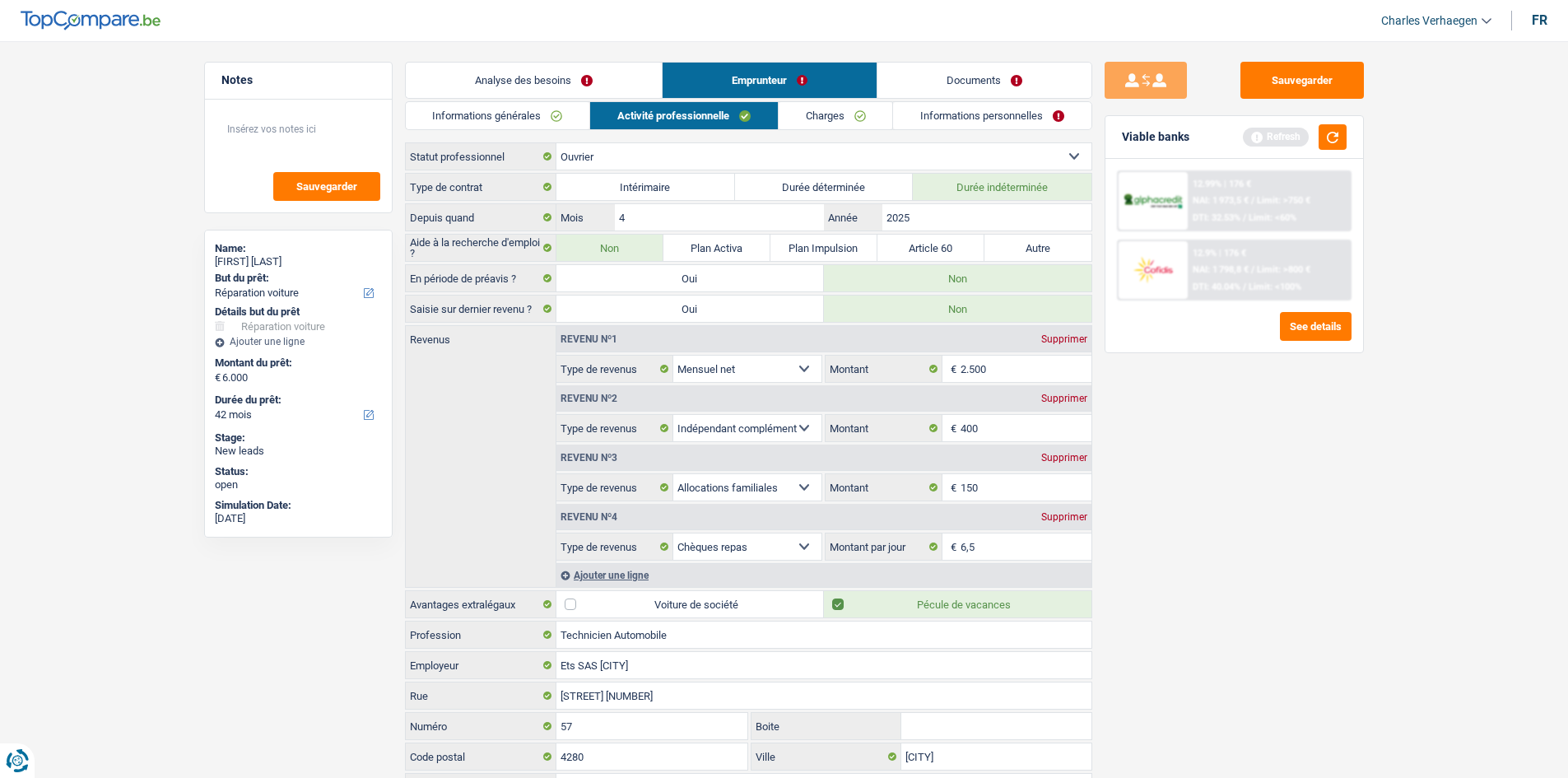 click on "Sauvegarder
Viable banks
Refresh
12.99% | 176 €
NAI: 1 973,5 €
/
Limit: >750 €
DTI: 32.53%
/
Limit: <60%
12.9% | 176 €
NAI: 1 798,8 €
/
Limit: >800 €
DTI: 40.04%
/
Limit: <100%" at bounding box center (1234, 404) 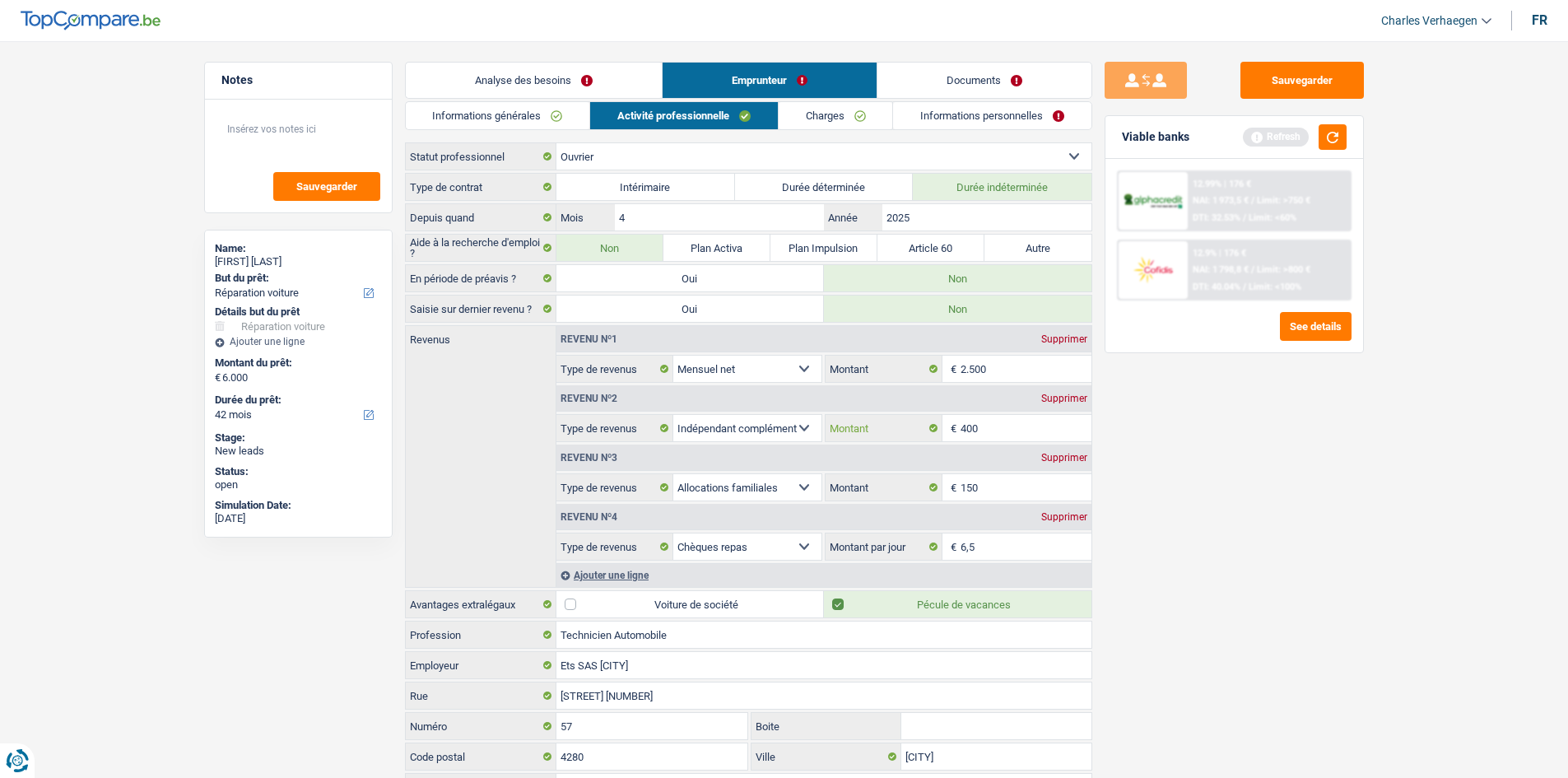 click on "400" at bounding box center [1026, 428] 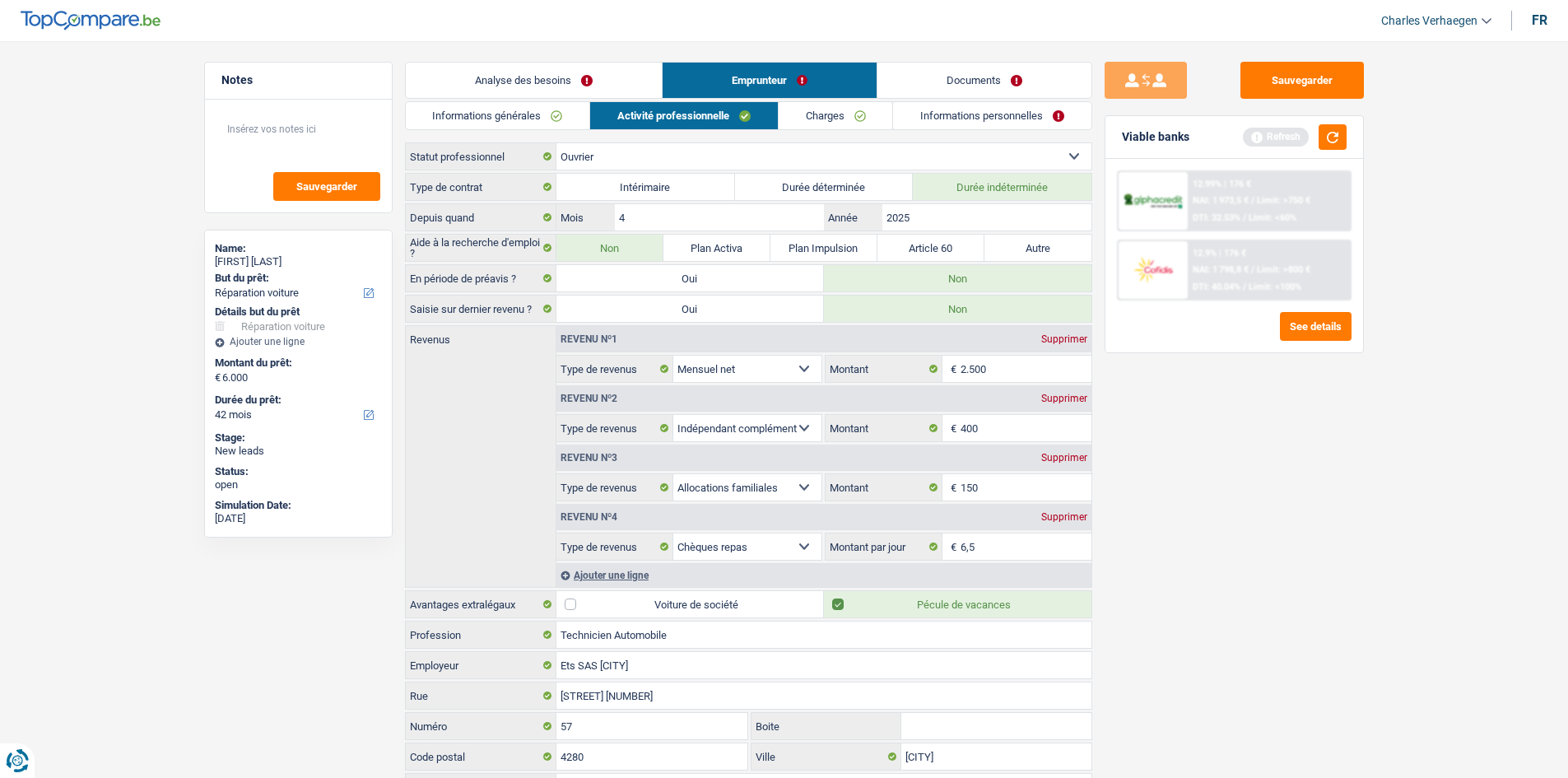 drag, startPoint x: 1156, startPoint y: 423, endPoint x: 1158, endPoint y: 549, distance: 126.0159 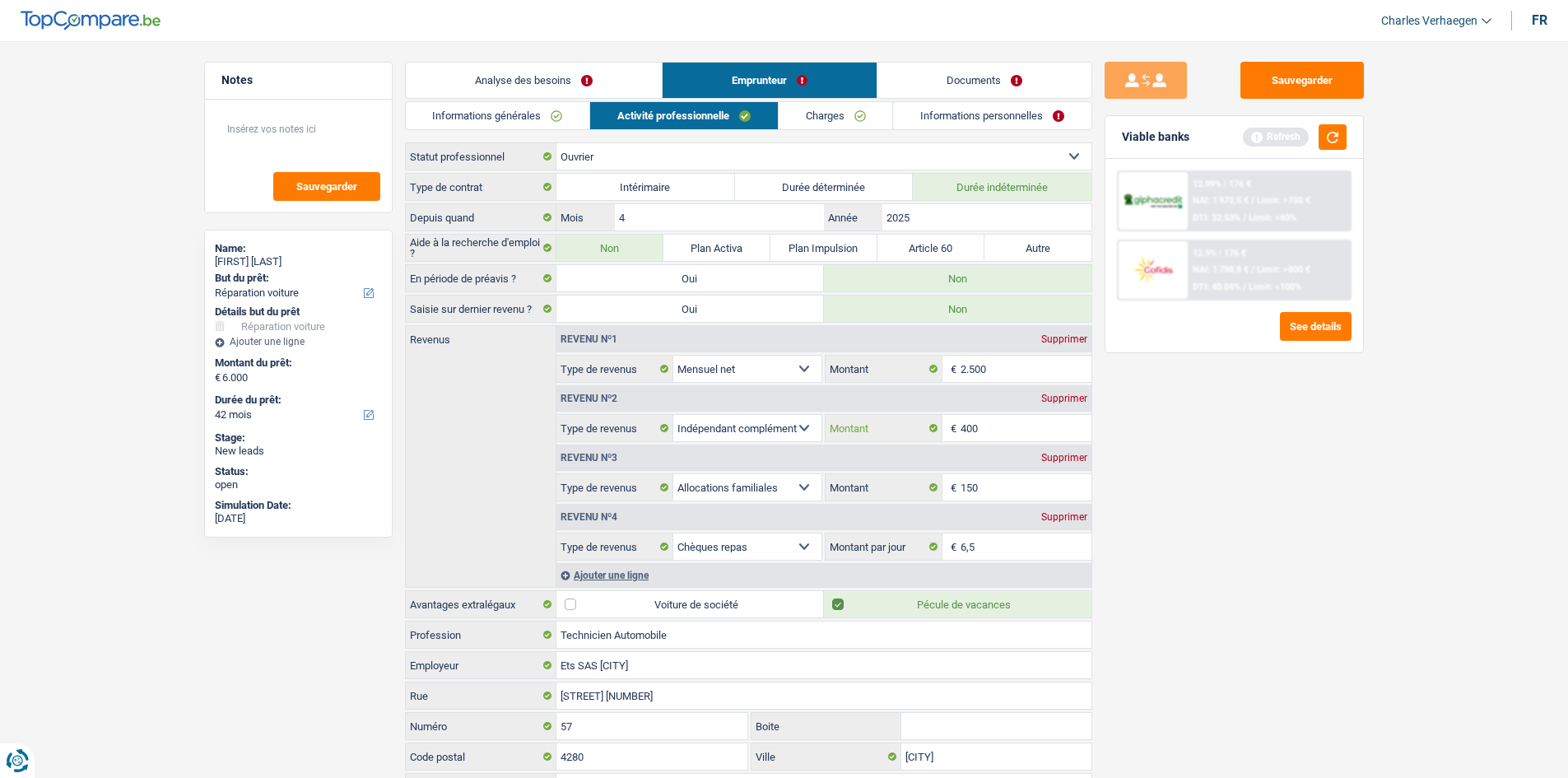 click on "400" at bounding box center (1026, 428) 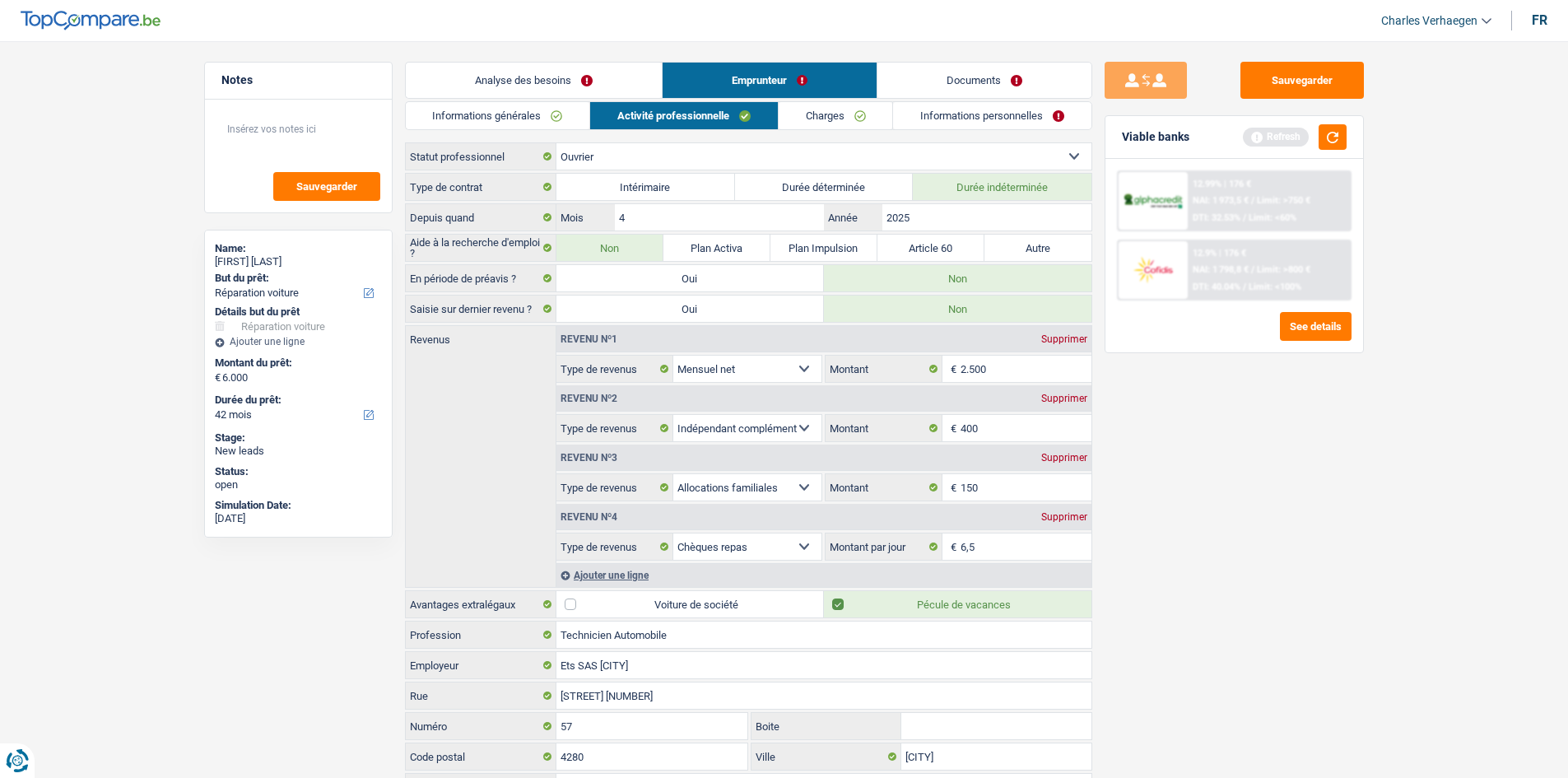 click on "Revenu nº2
Supprimer" at bounding box center (824, 398) 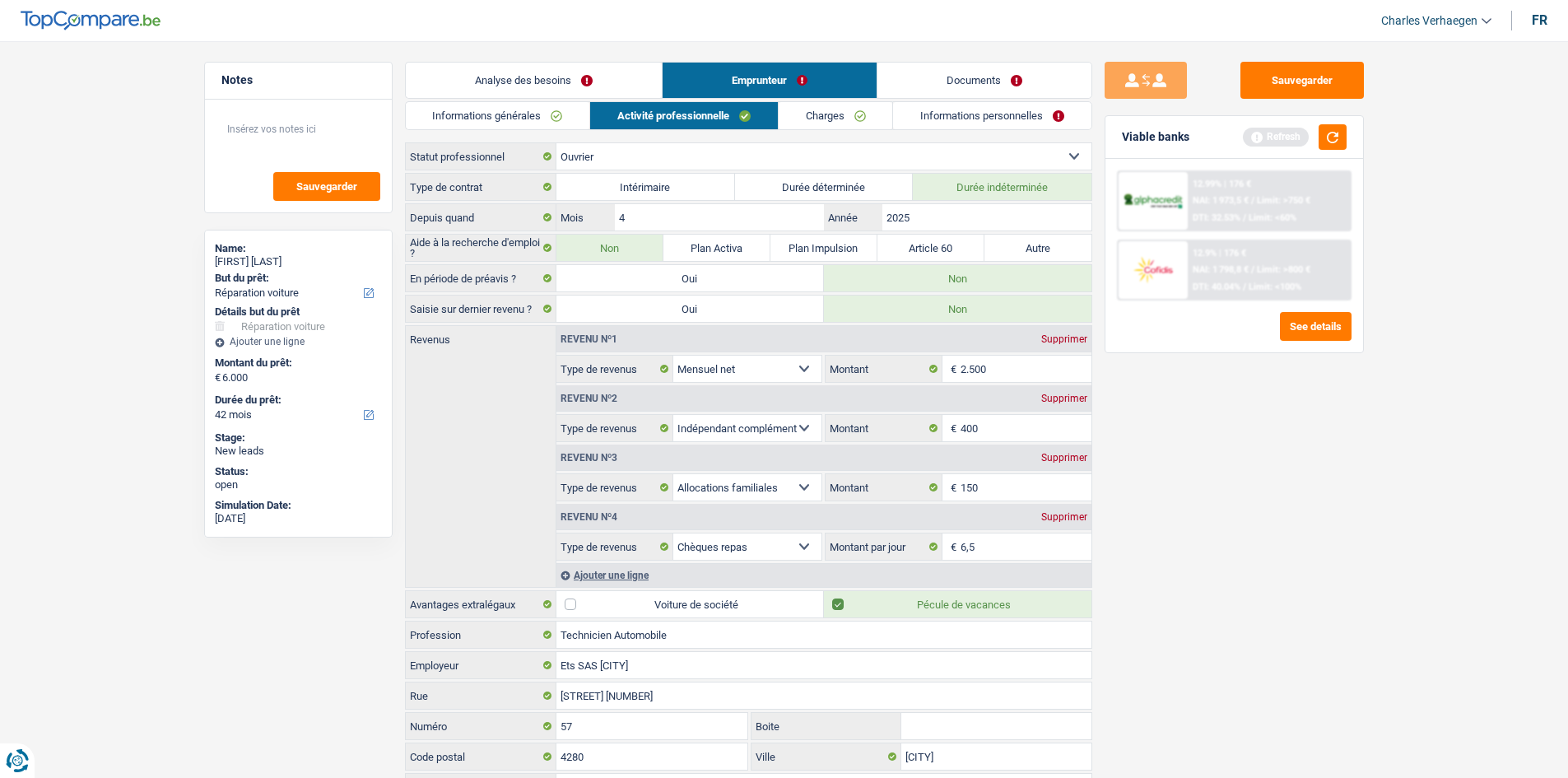 click on "Supprimer" at bounding box center (1064, 398) 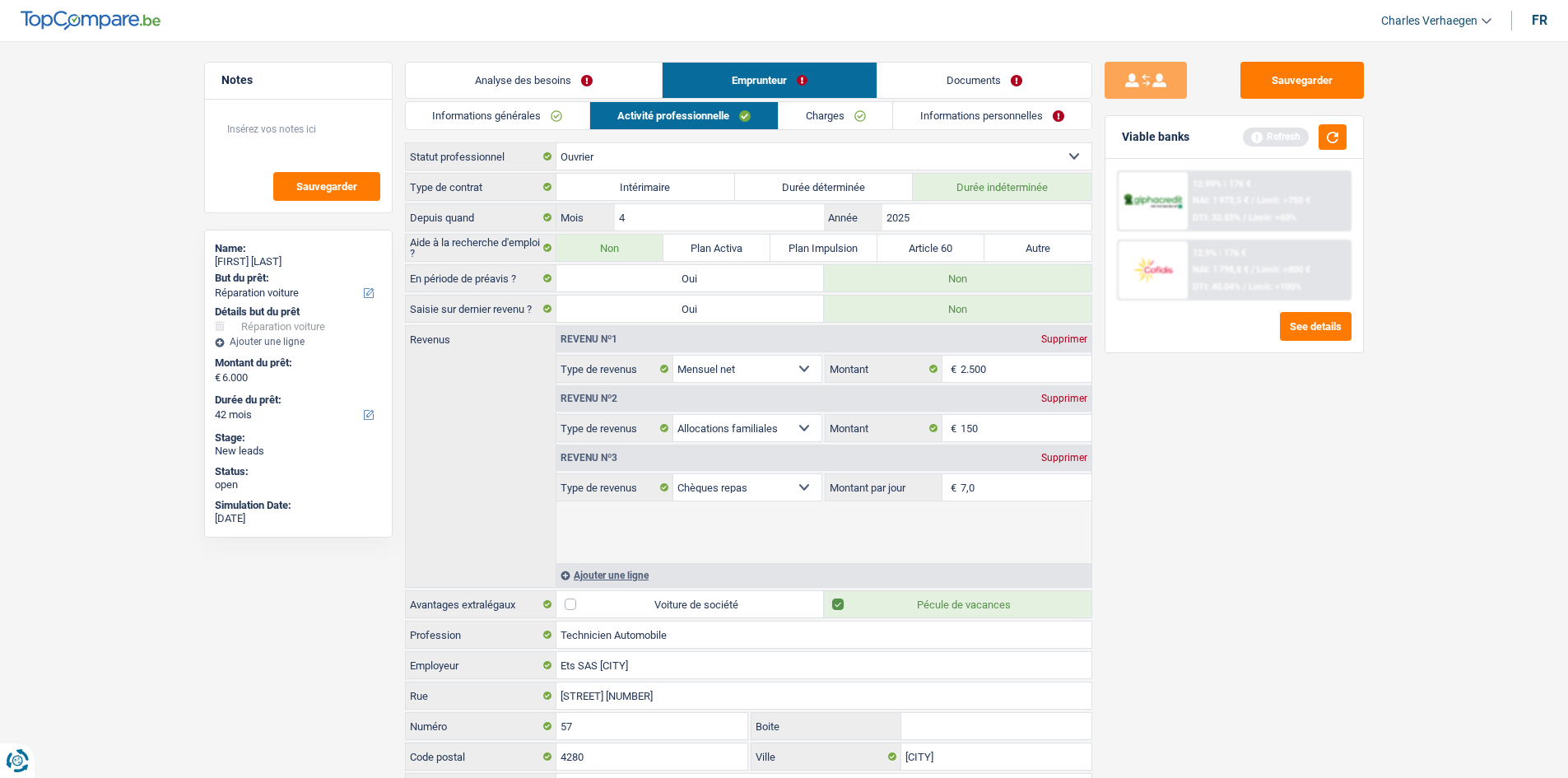 click on "Sauvegarder
Viable banks
Refresh
12.99% | 176 €
NAI: 1 973,5 €
/
Limit: >750 €
DTI: 32.53%
/
Limit: <60%
12.9% | 176 €
NAI: 1 798,8 €
/
Limit: >800 €
DTI: 40.04%
/
Limit: <100%" at bounding box center (1234, 404) 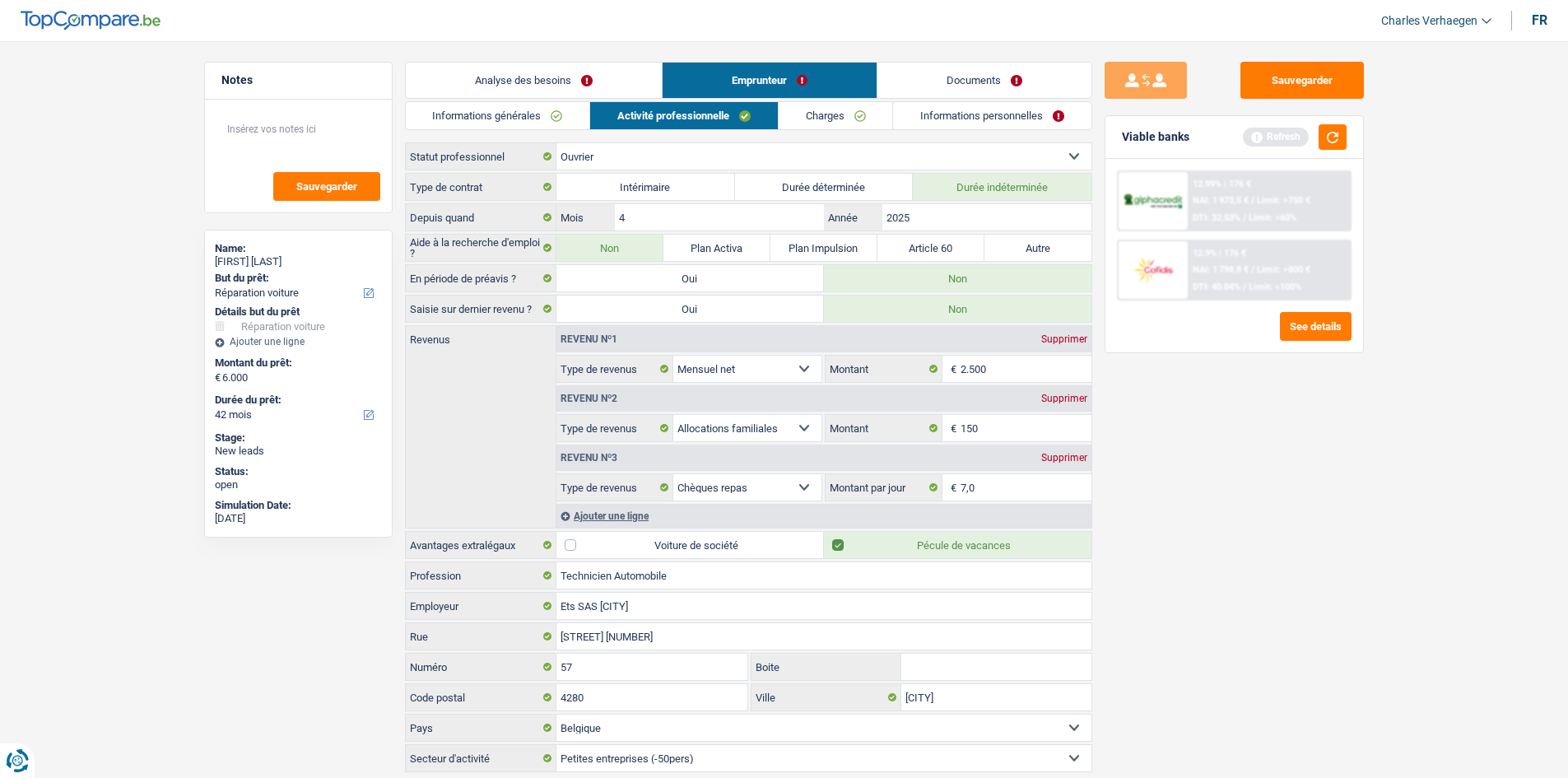 click on "Charges" at bounding box center [835, 115] 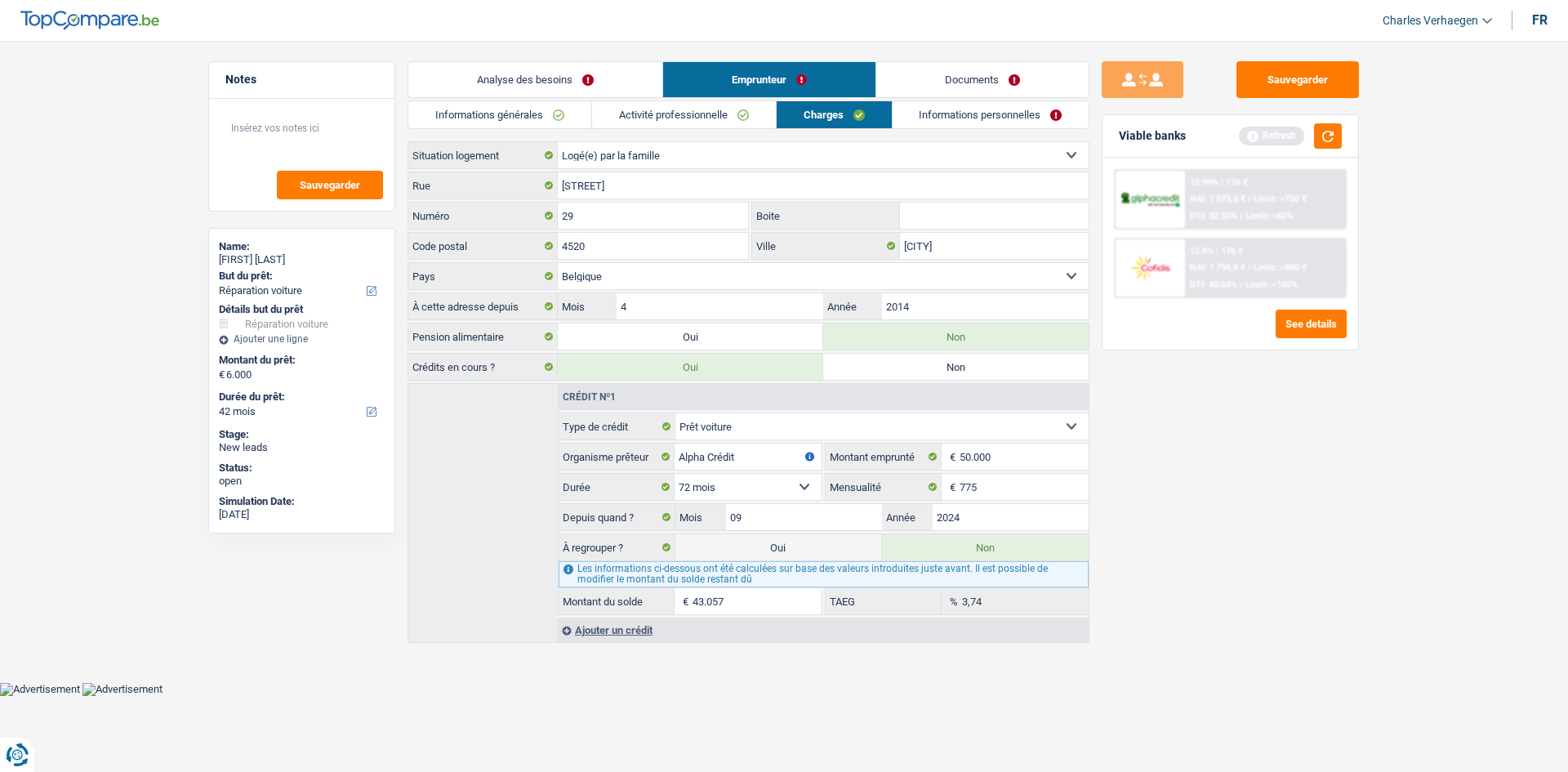 click on "Activité professionnelle" at bounding box center [684, 114] 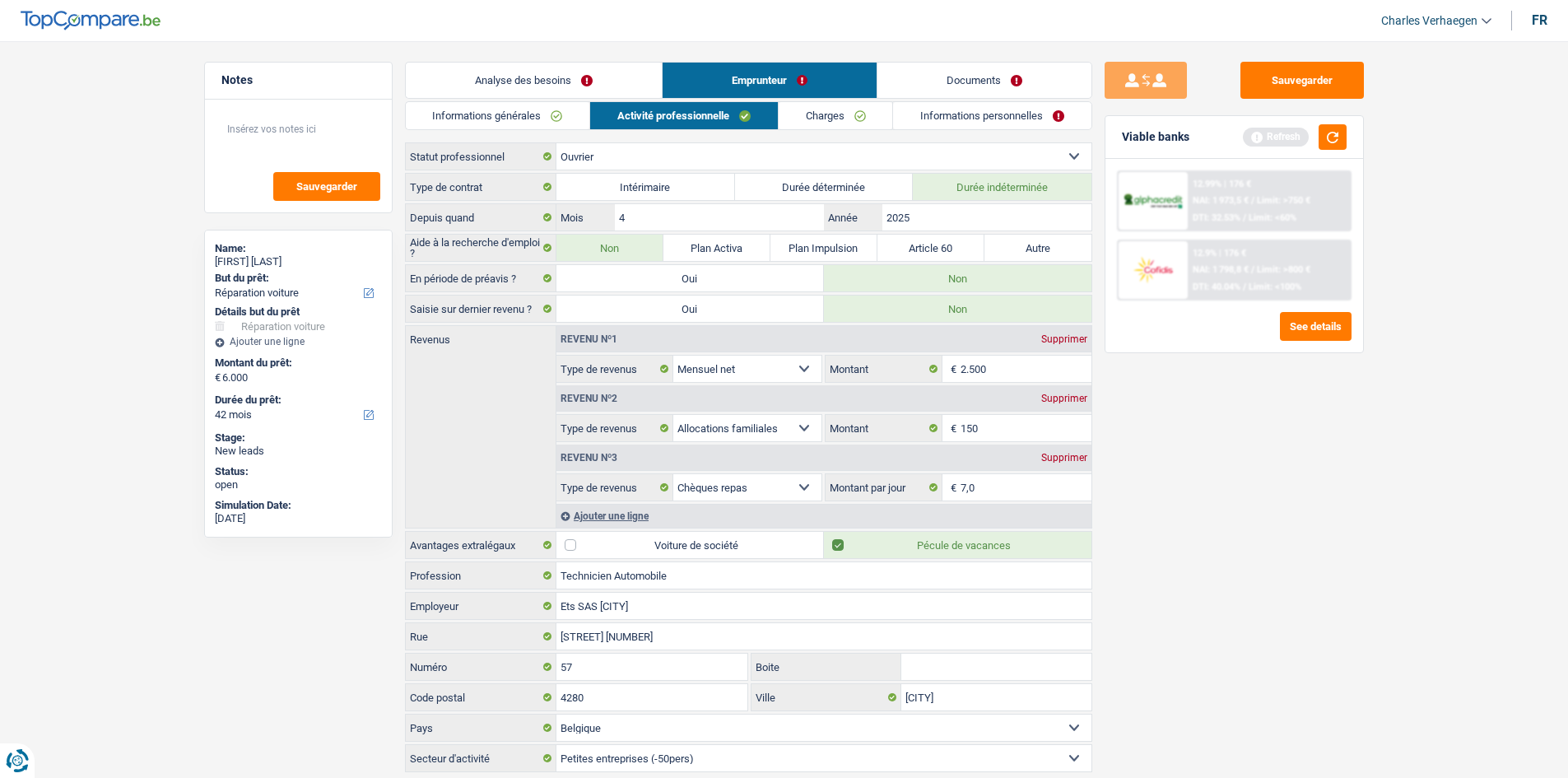 click on "Charges" at bounding box center (835, 115) 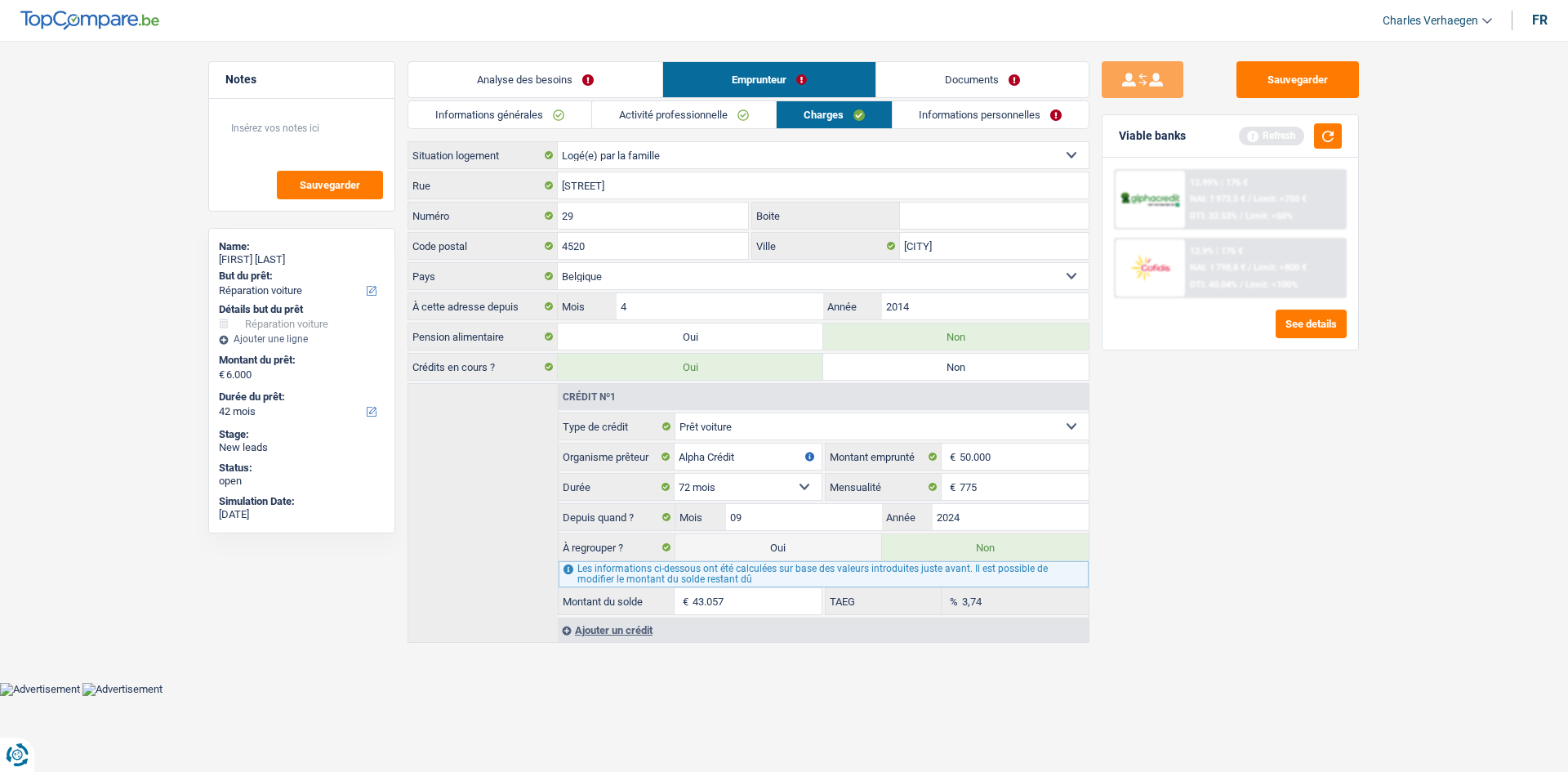 click on "Activité professionnelle" at bounding box center (684, 114) 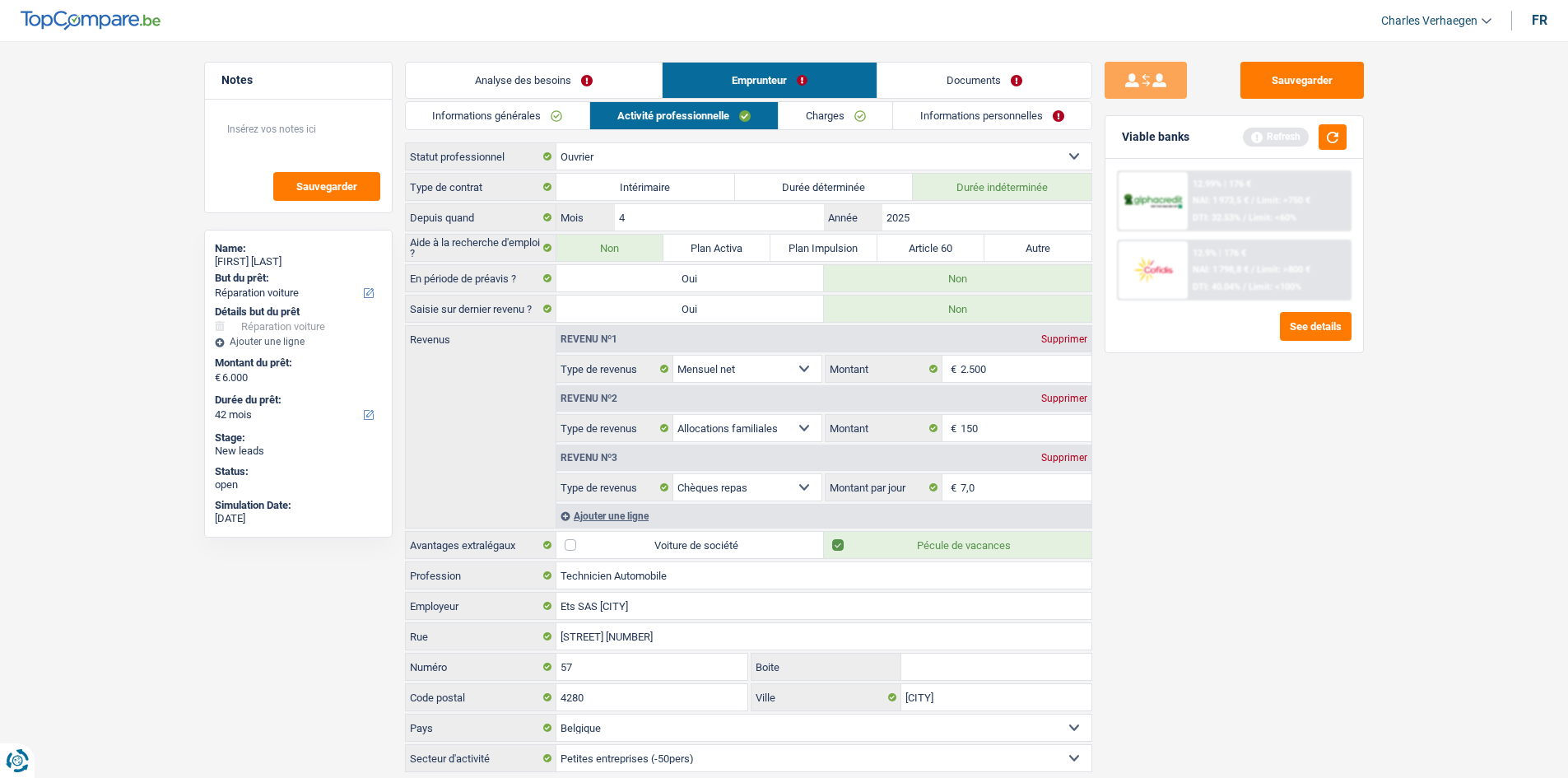 click on "Charges" at bounding box center [835, 115] 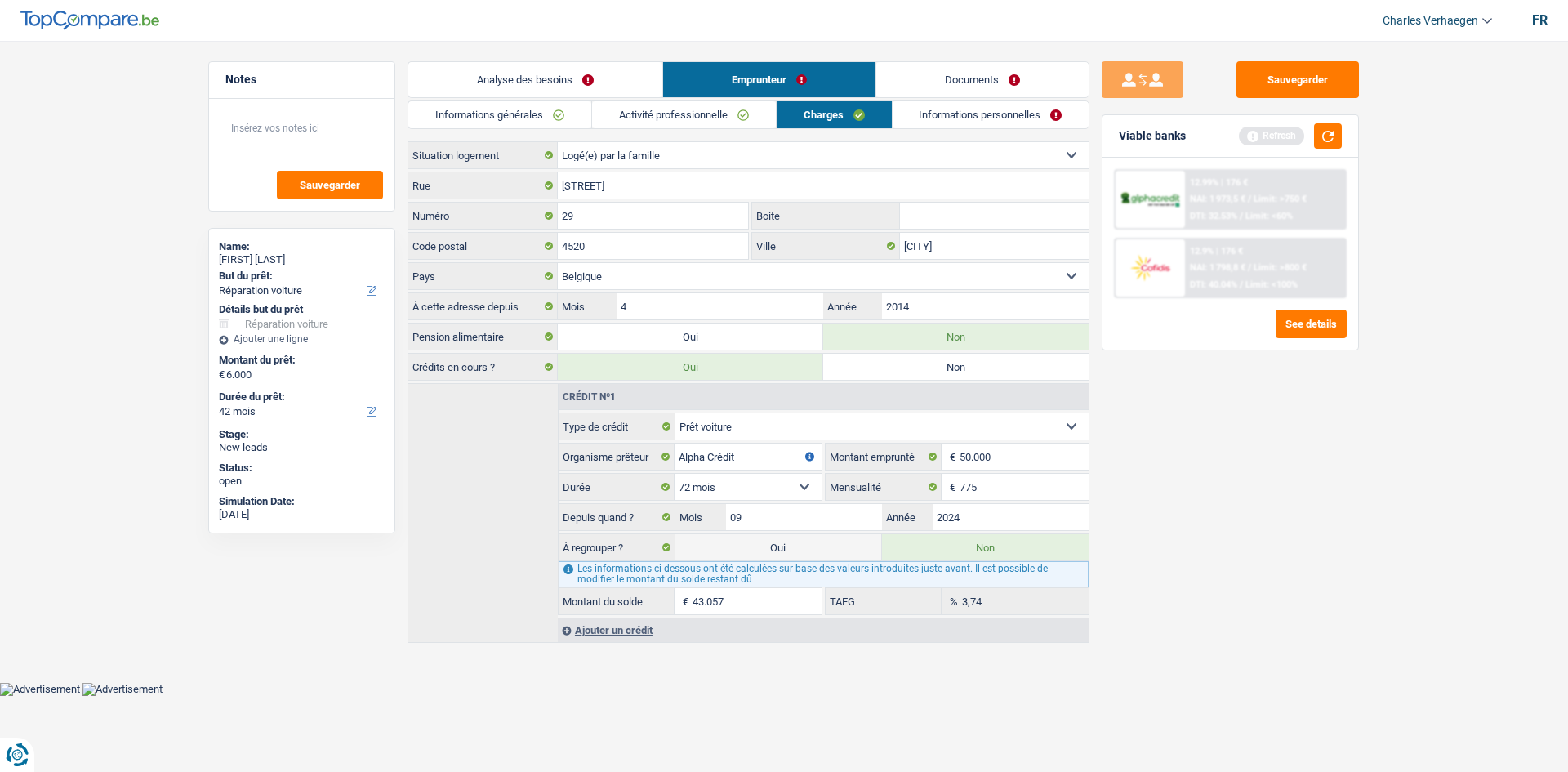click on "Informations personnelles" at bounding box center [991, 114] 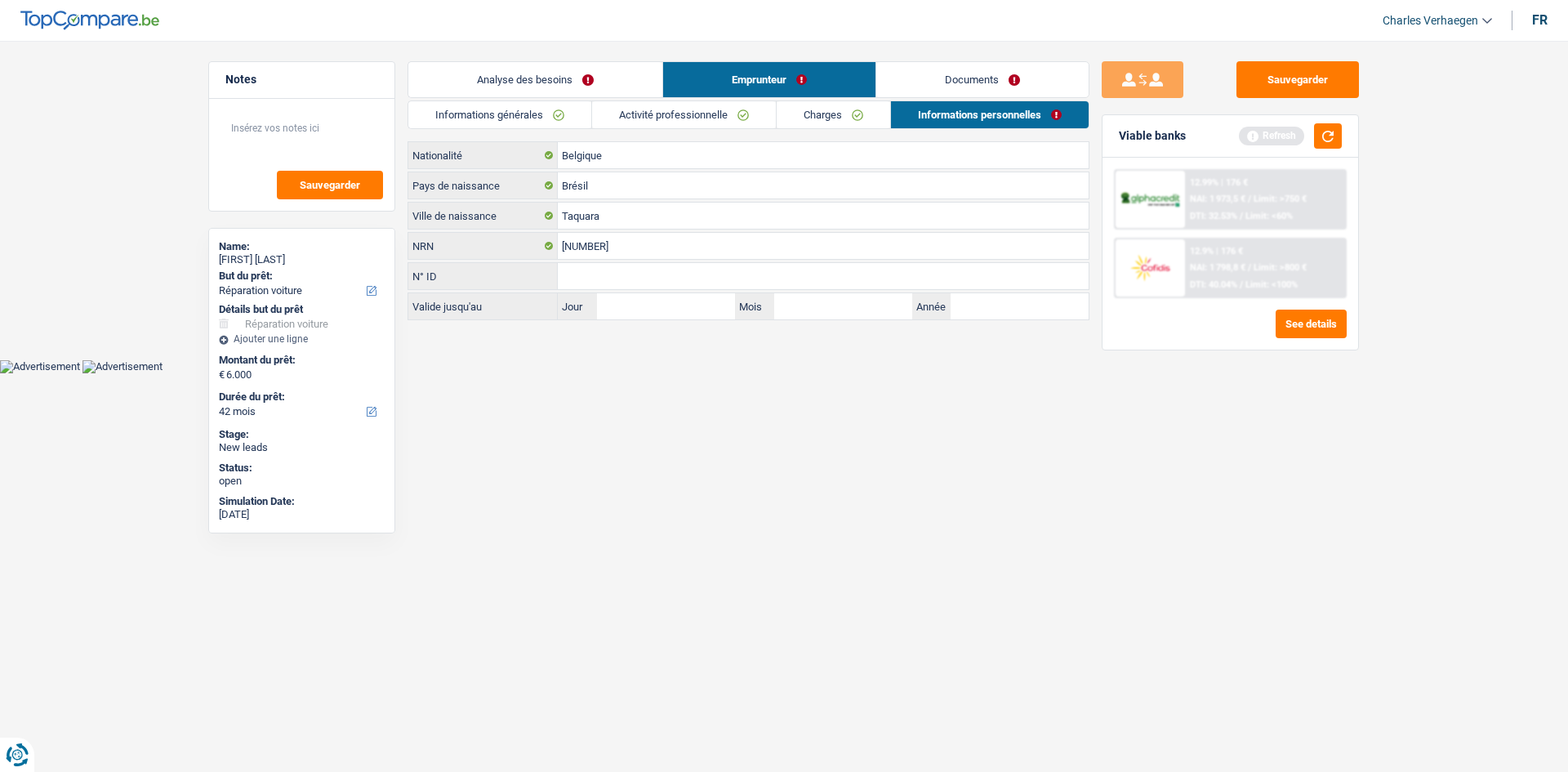 click on "Analyse des besoins" at bounding box center [535, 79] 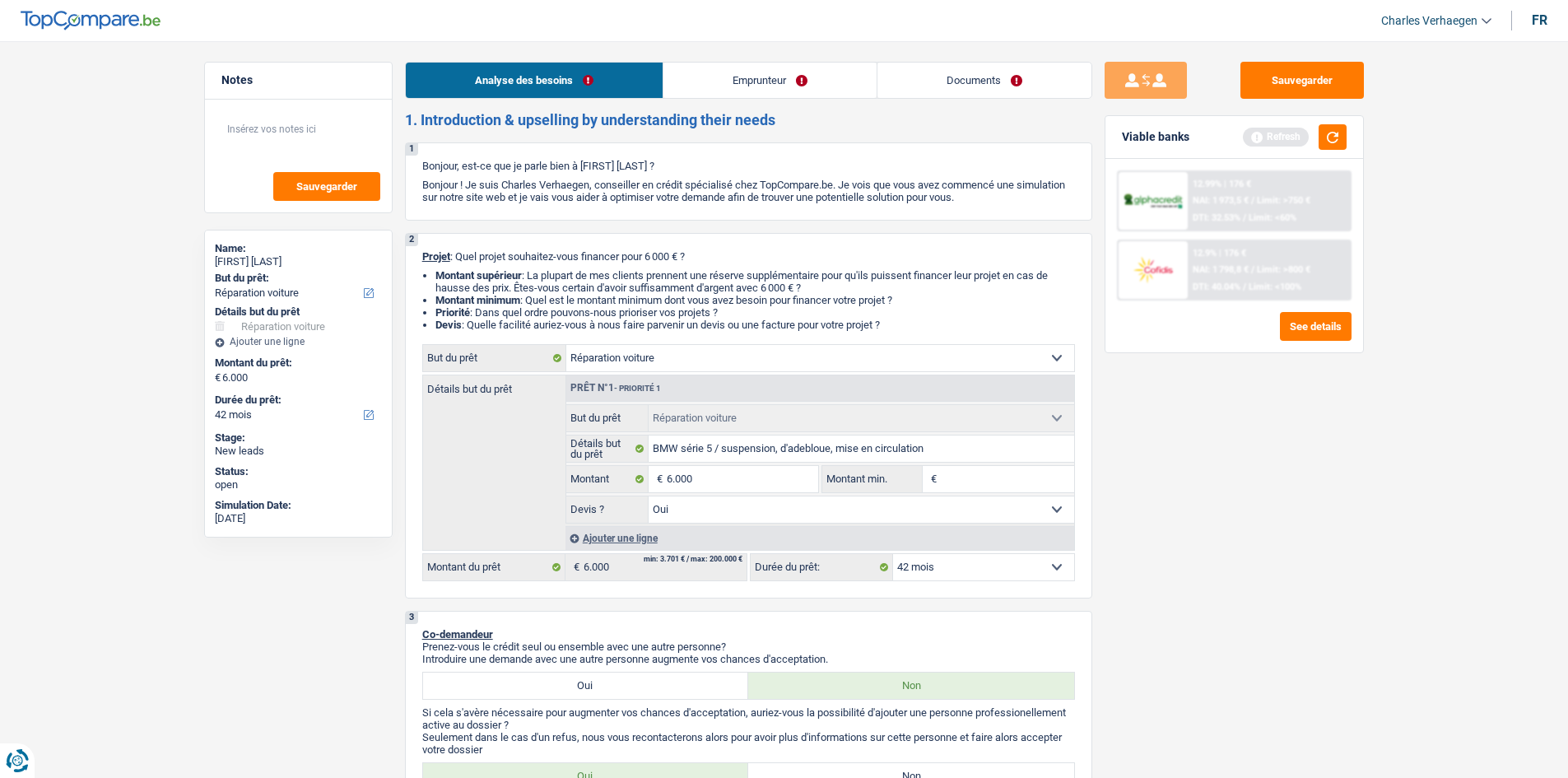 click on "Emprunteur" at bounding box center [770, 80] 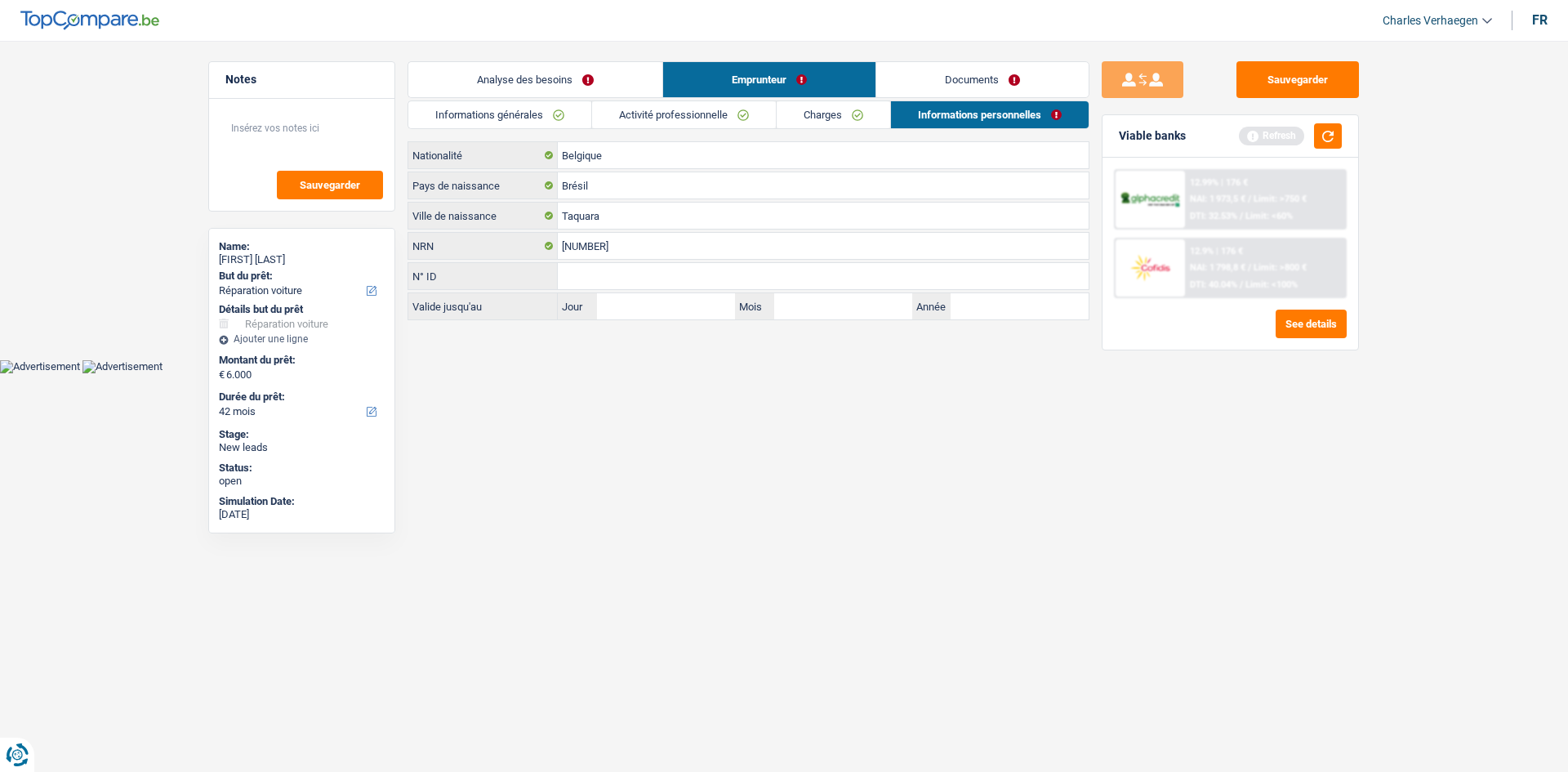 click on "Analyse des besoins" at bounding box center (535, 79) 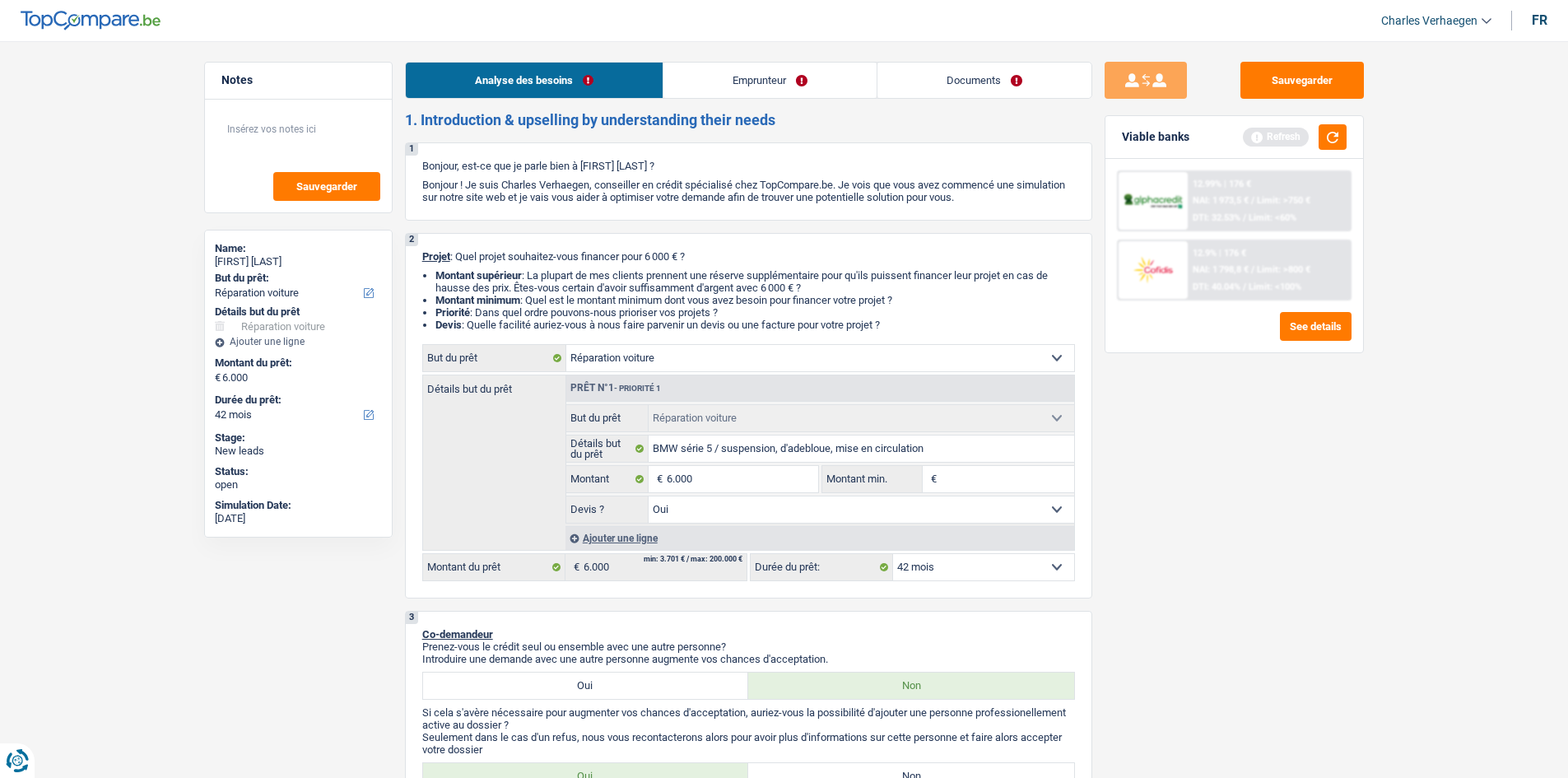 click on "12.99% | 176 €
NAI: 1 973,5 €
/
Limit: >750 €
DTI: 32.53%
/
Limit: <60%" at bounding box center (1268, 201) 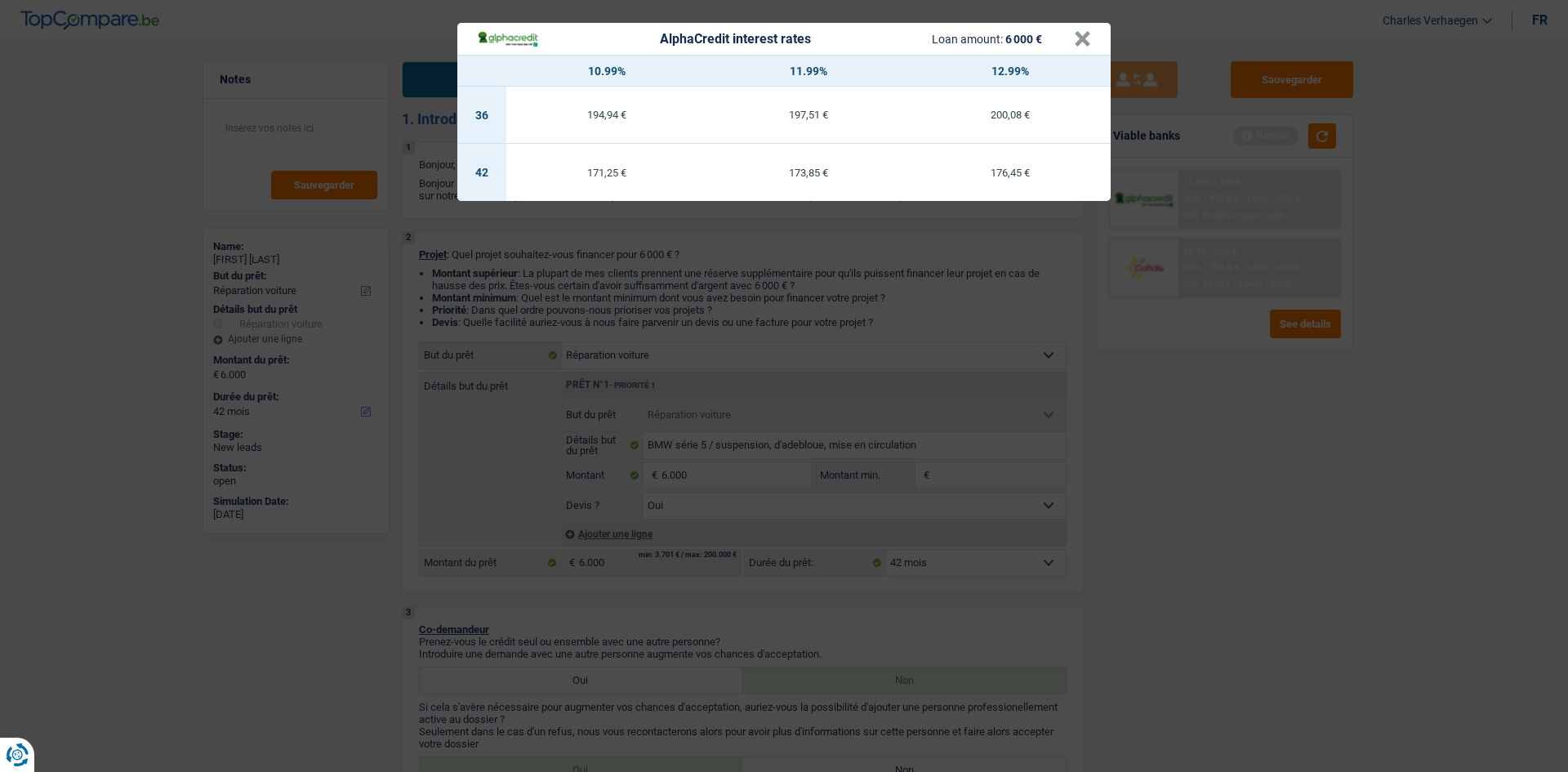 click on "AlphaCredit interest rates
Loan amount:
6 000 €
×
10.99%
11.99%
12.99%
36
194,94 €
197,51 €
200,08 €
42
171,25 €
173,85 €
176,45 €" at bounding box center (784, 386) 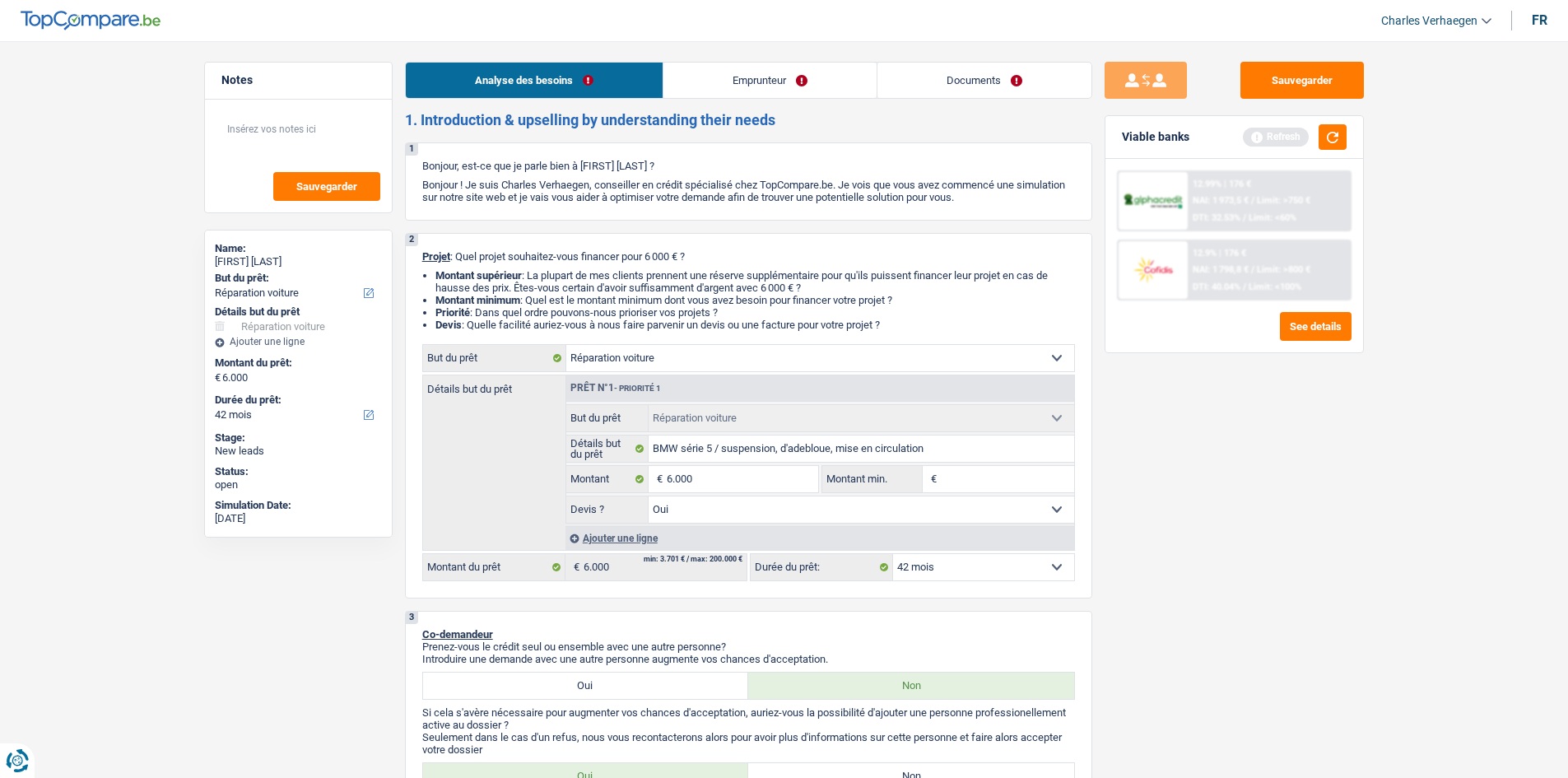 click on "Emprunteur" at bounding box center (770, 80) 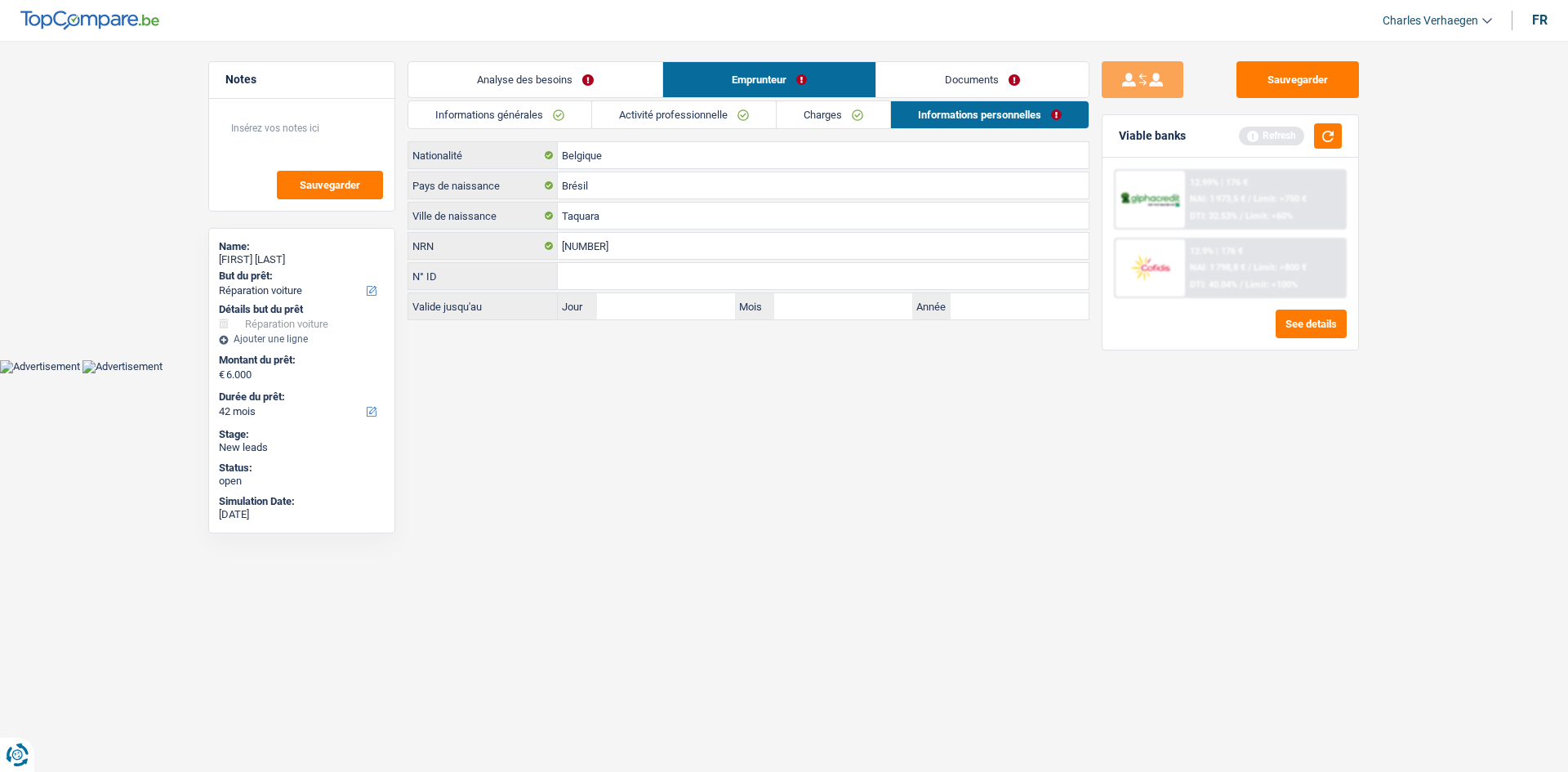 click on "Charges" at bounding box center [833, 114] 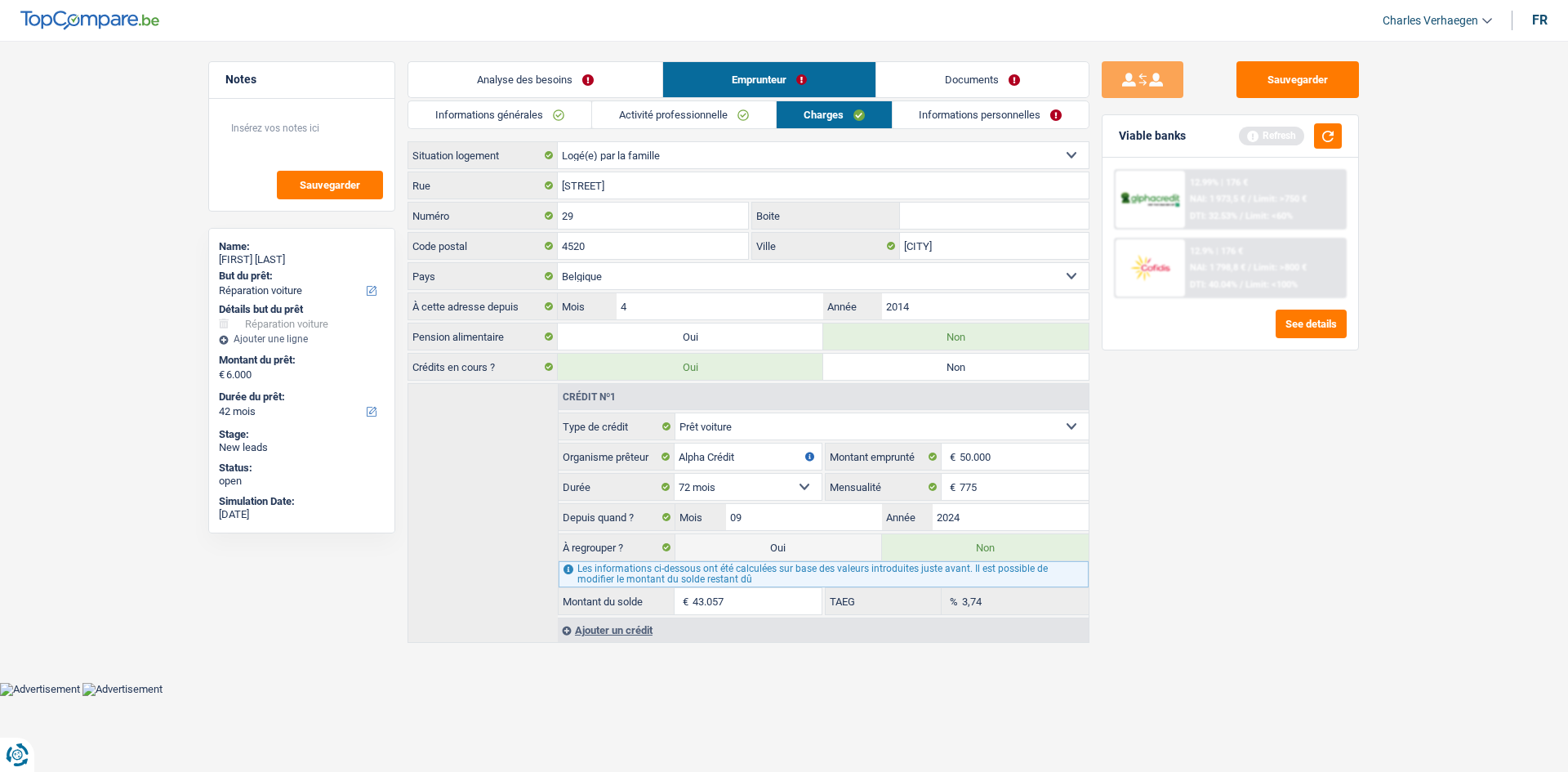 click on "Activité professionnelle" at bounding box center (684, 114) 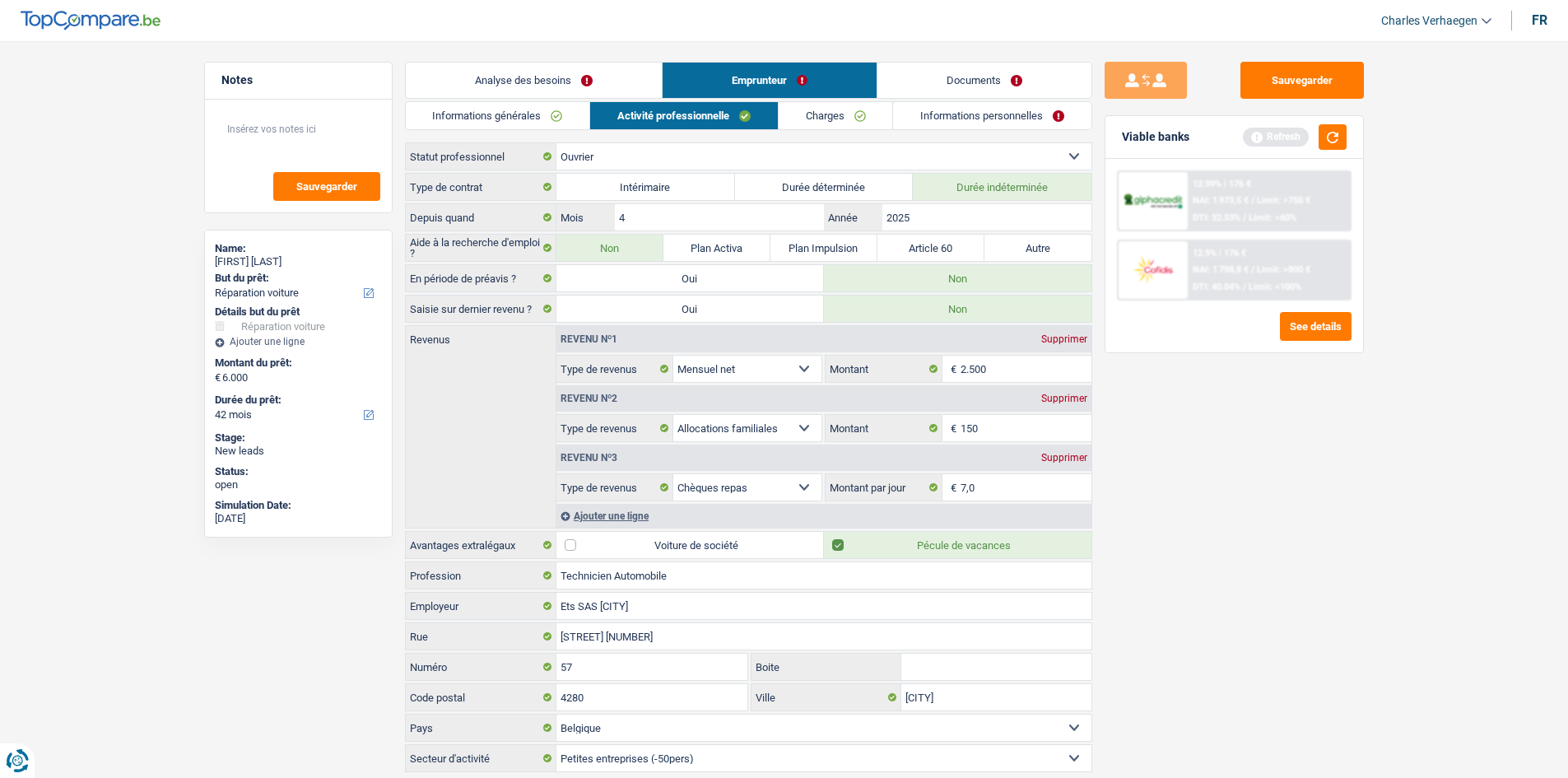 click on "Charges" at bounding box center (835, 115) 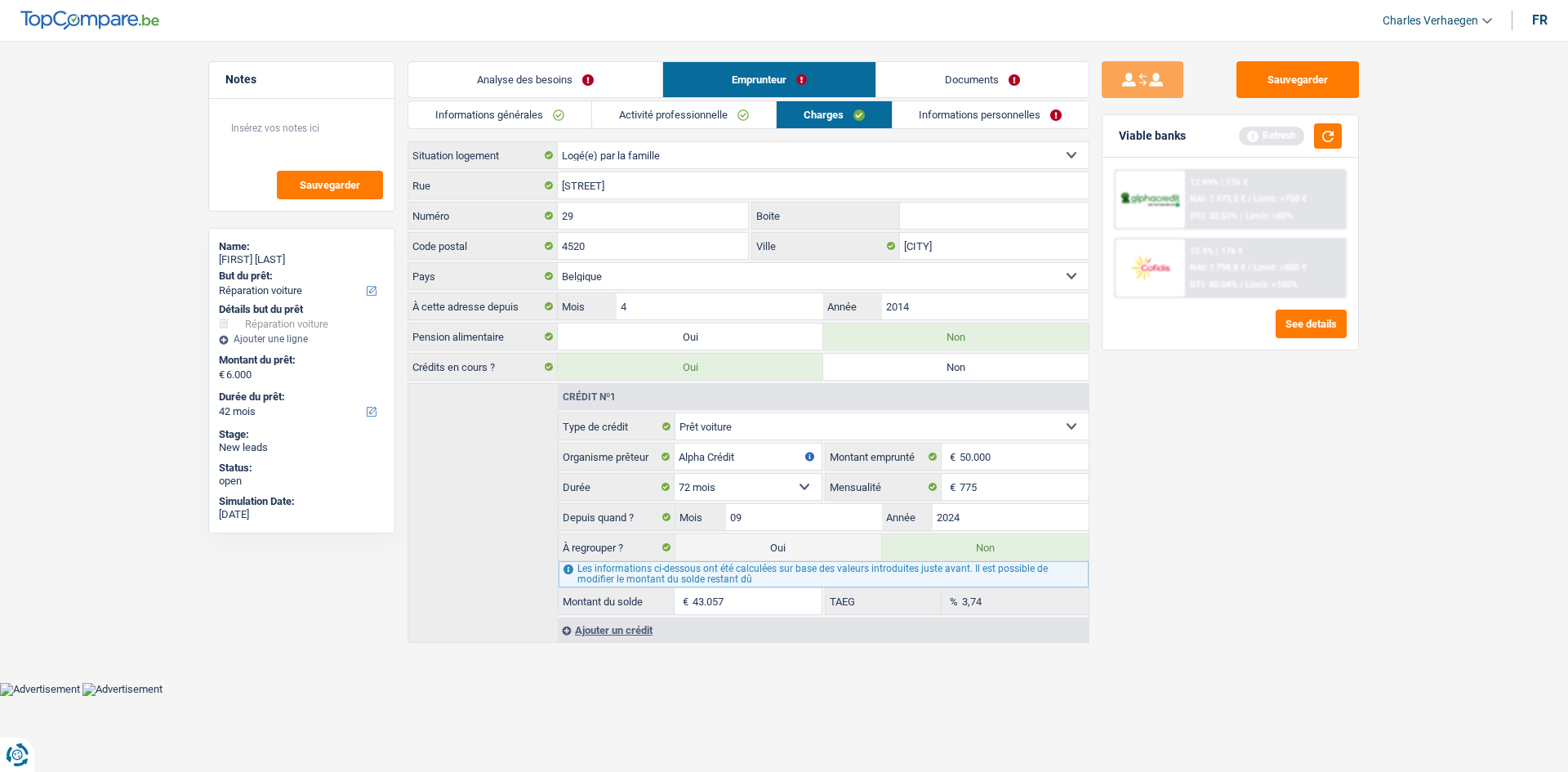 click on "Activité professionnelle" at bounding box center (684, 114) 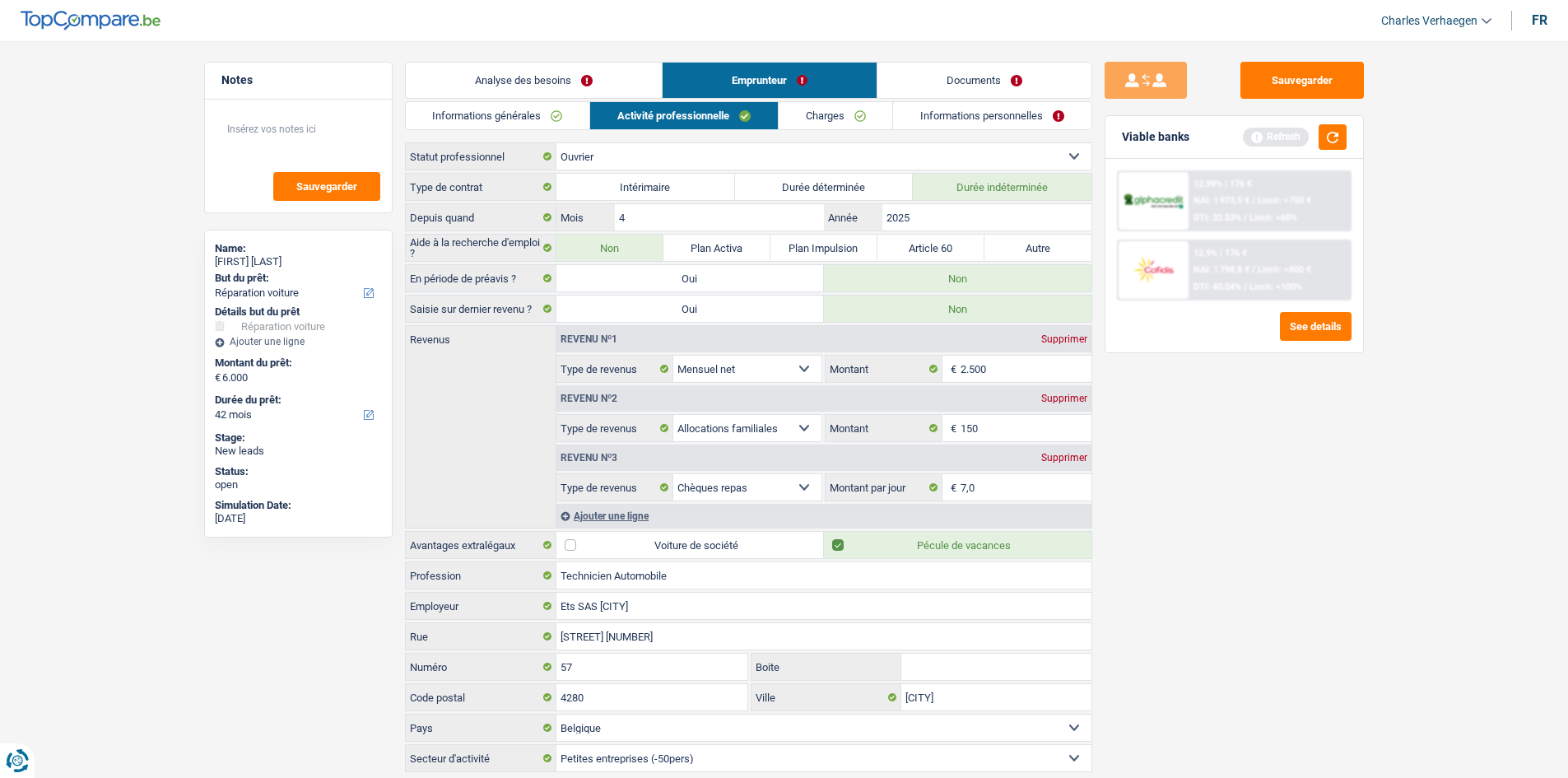 click on "Informations personnelles" at bounding box center [992, 115] 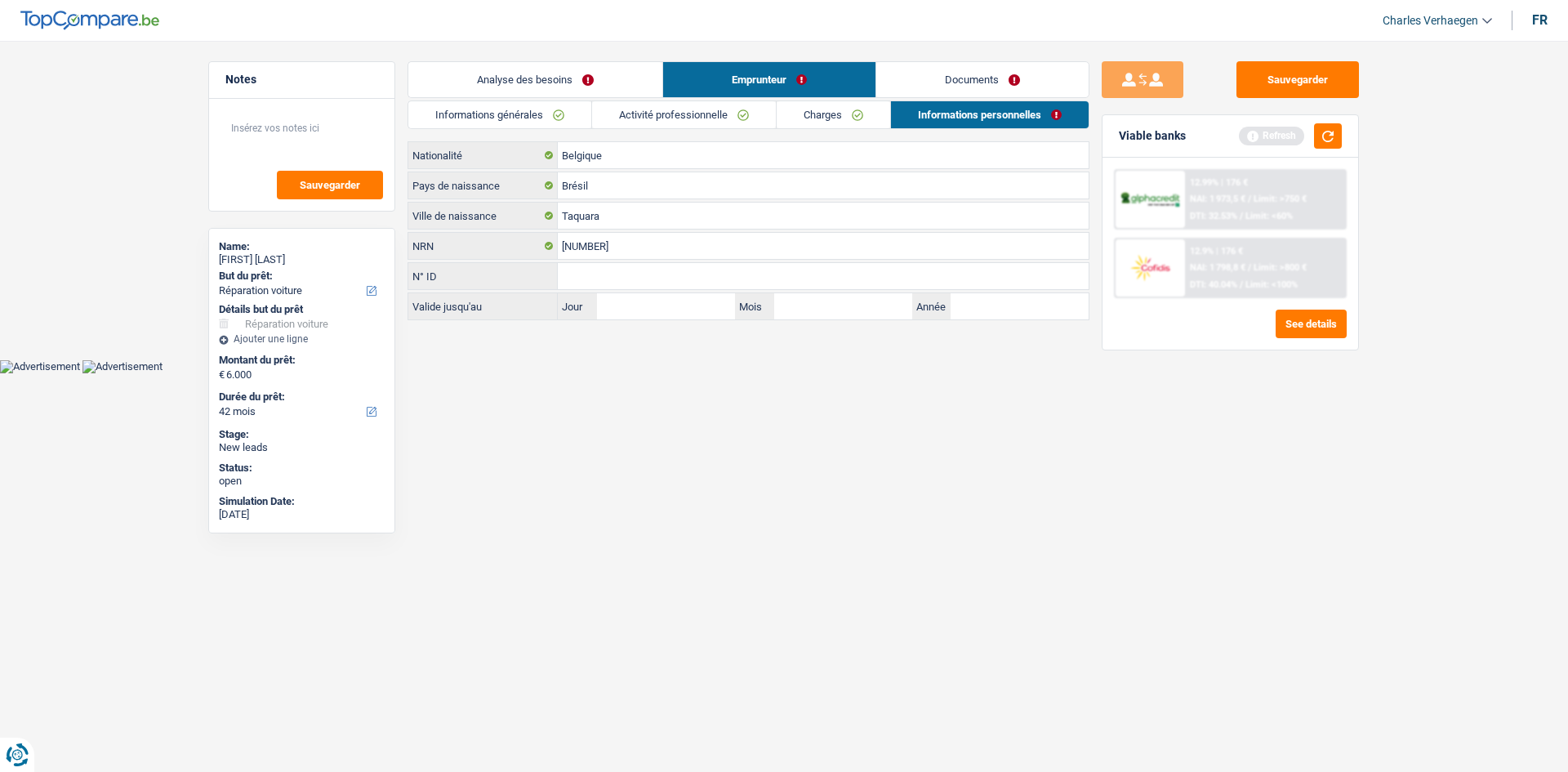 click on "Activité professionnelle" at bounding box center [684, 114] 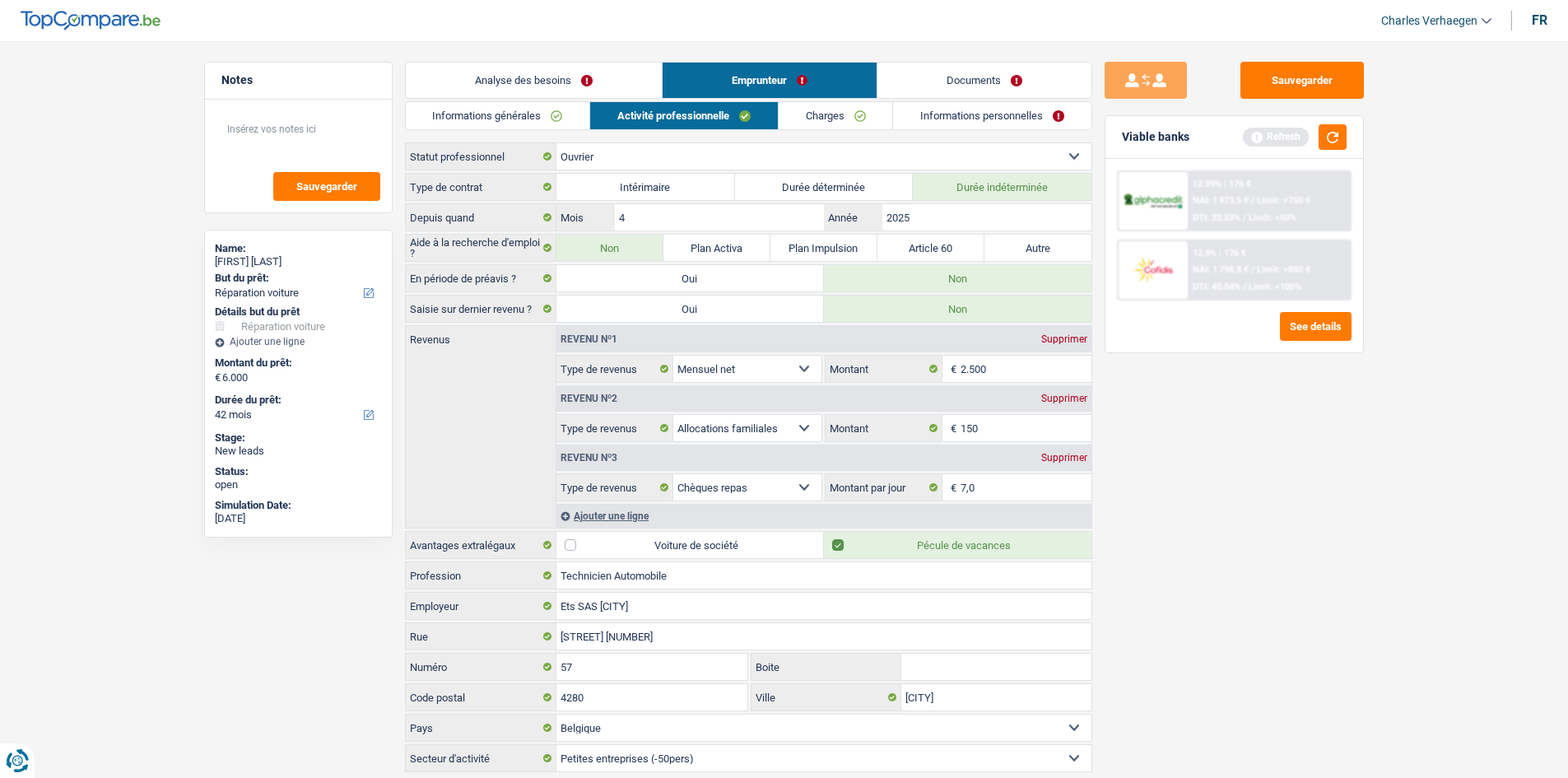 click on "Charges" at bounding box center [835, 115] 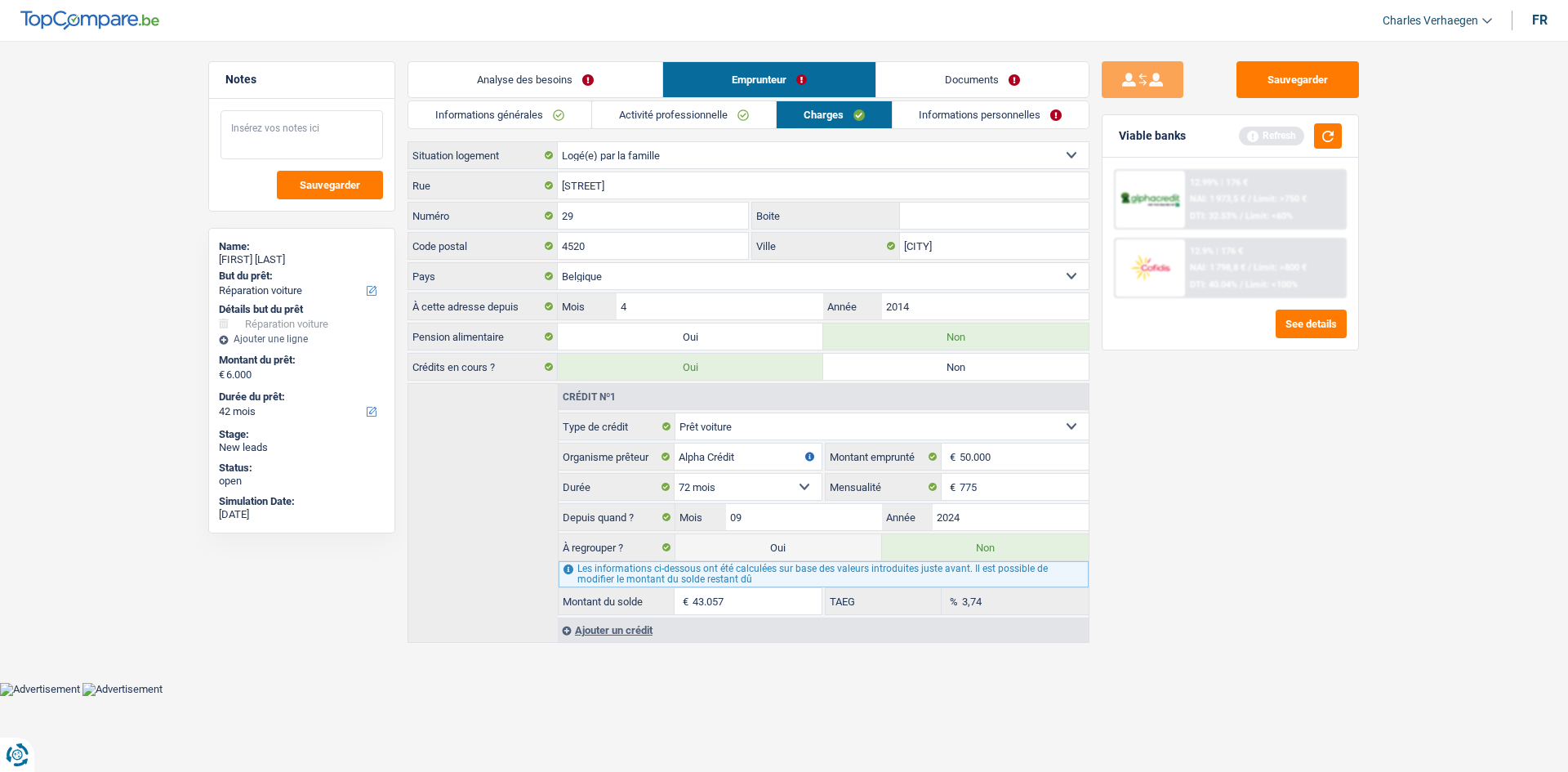click at bounding box center (301, 135) 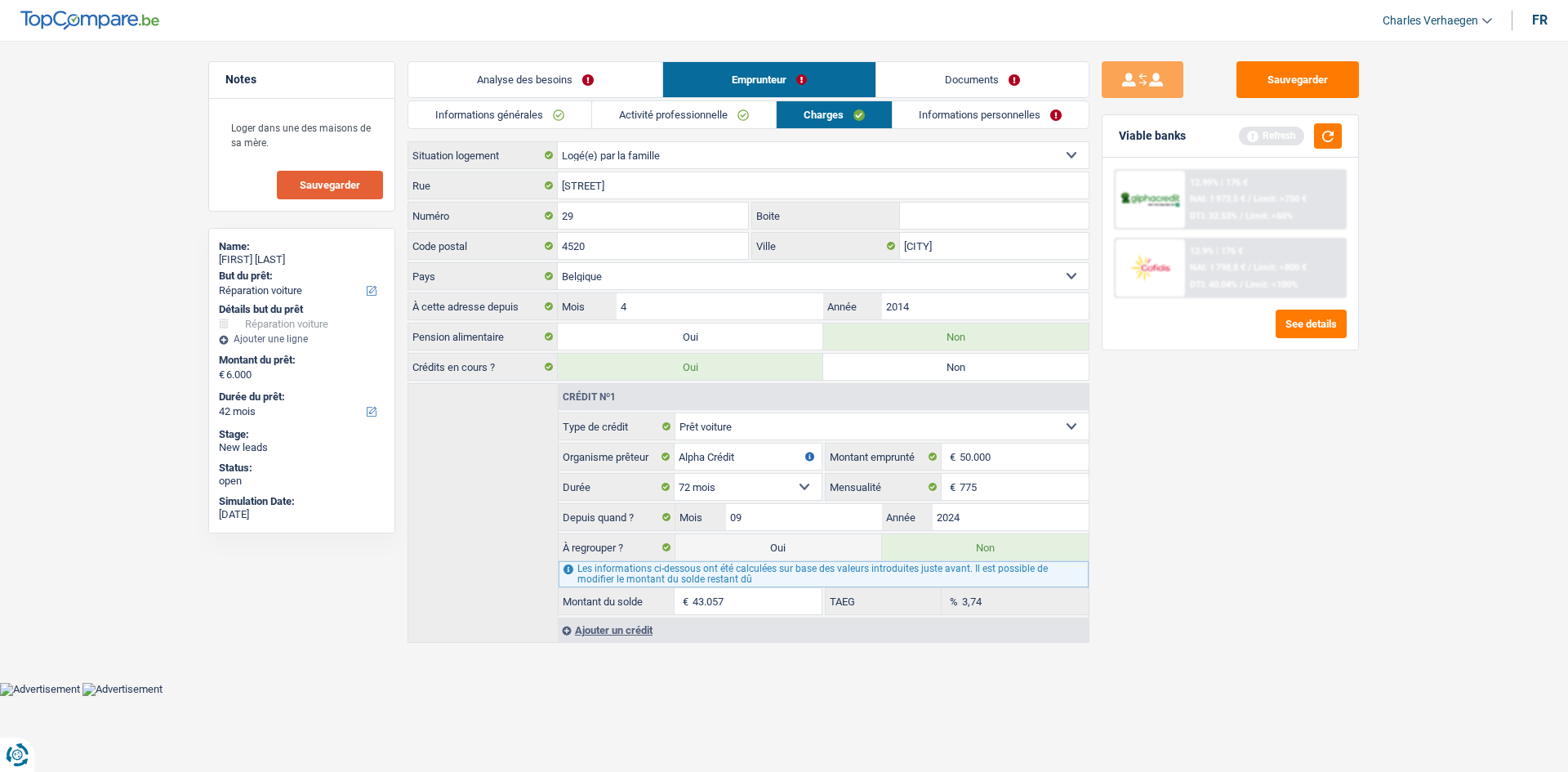 click on "Sauvegarder" at bounding box center [330, 185] 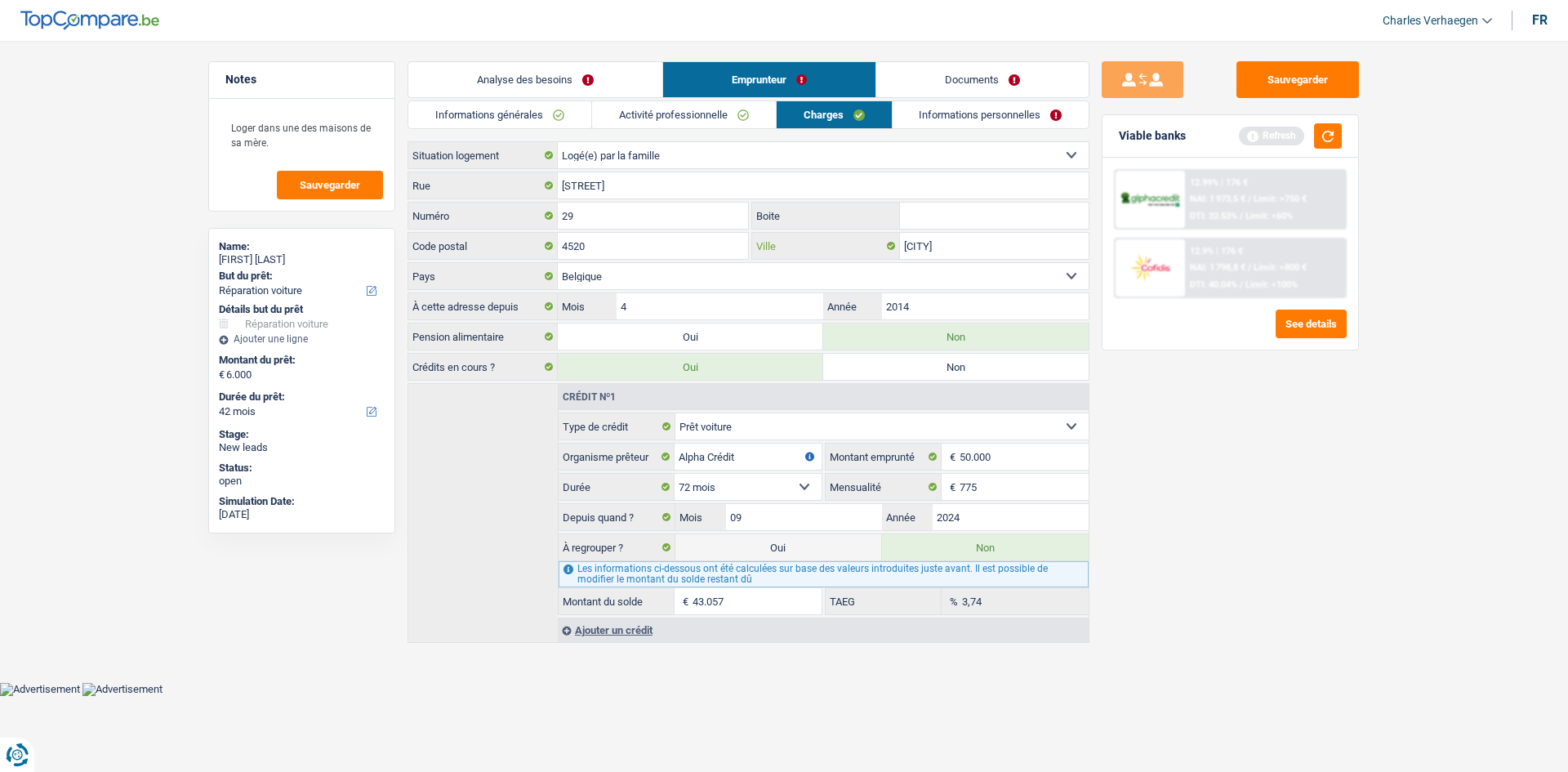 click on "Wanze" at bounding box center [994, 246] 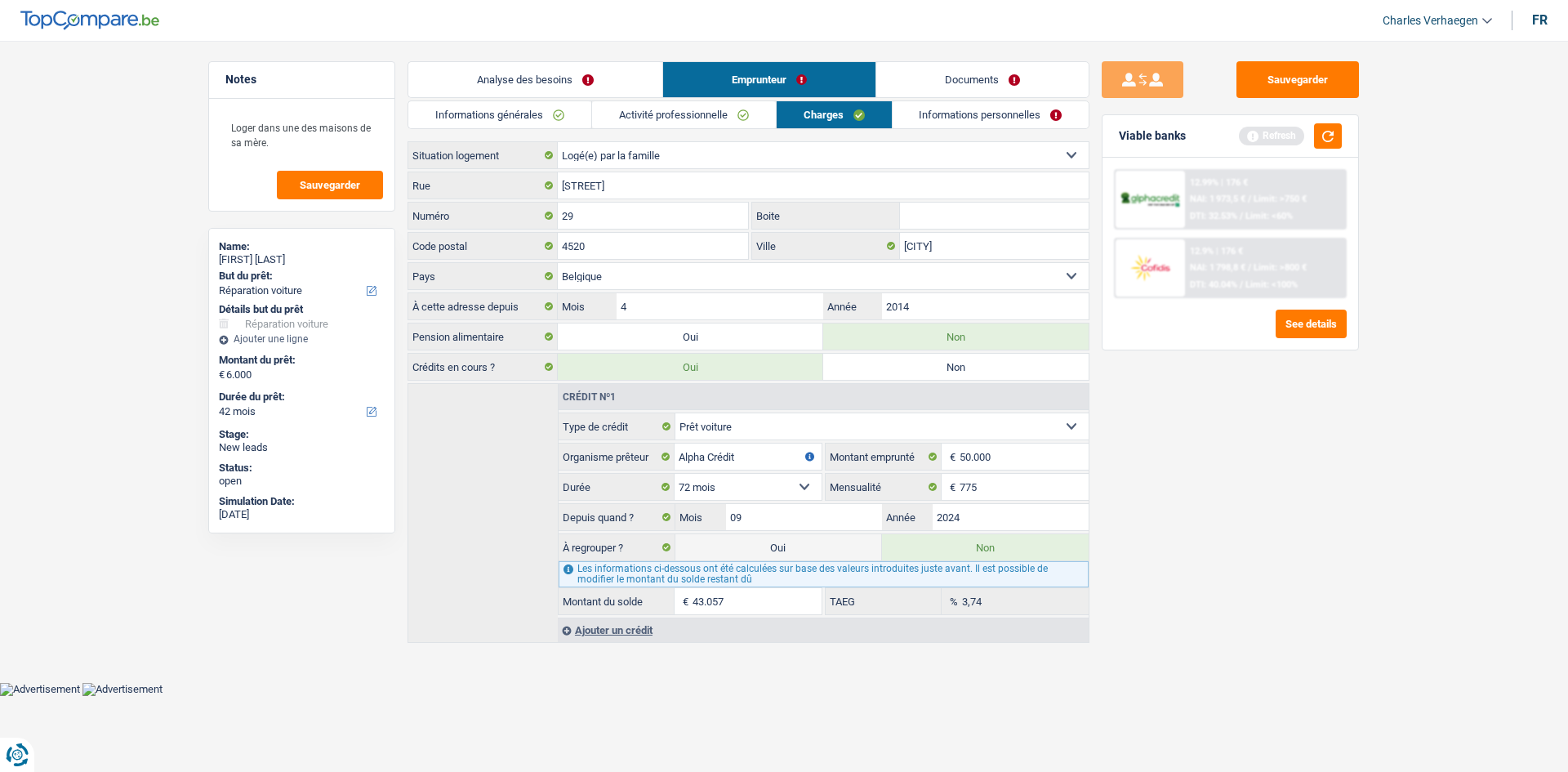 click on "Sauvegarder
Viable banks
Refresh
12.99% | 176 €
NAI: 1 973,5 €
/
Limit: >750 €
DTI: 32.53%
/
Limit: <60%
12.9% | 176 €
NAI: 1 798,8 €
/
Limit: >800 €
DTI: 40.04%
/
Limit: <100%" at bounding box center [1230, 401] 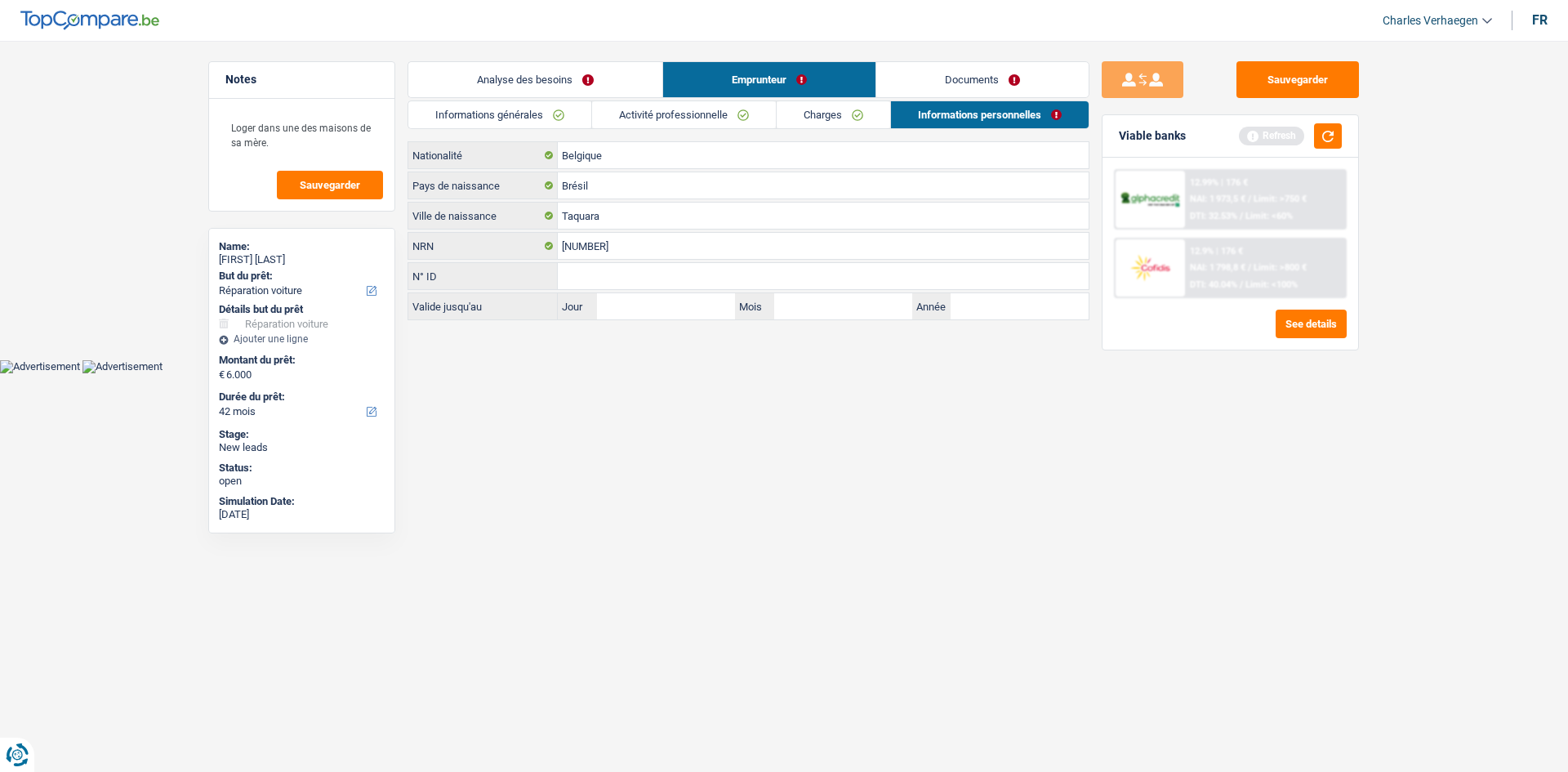 click on "Charges" at bounding box center (833, 114) 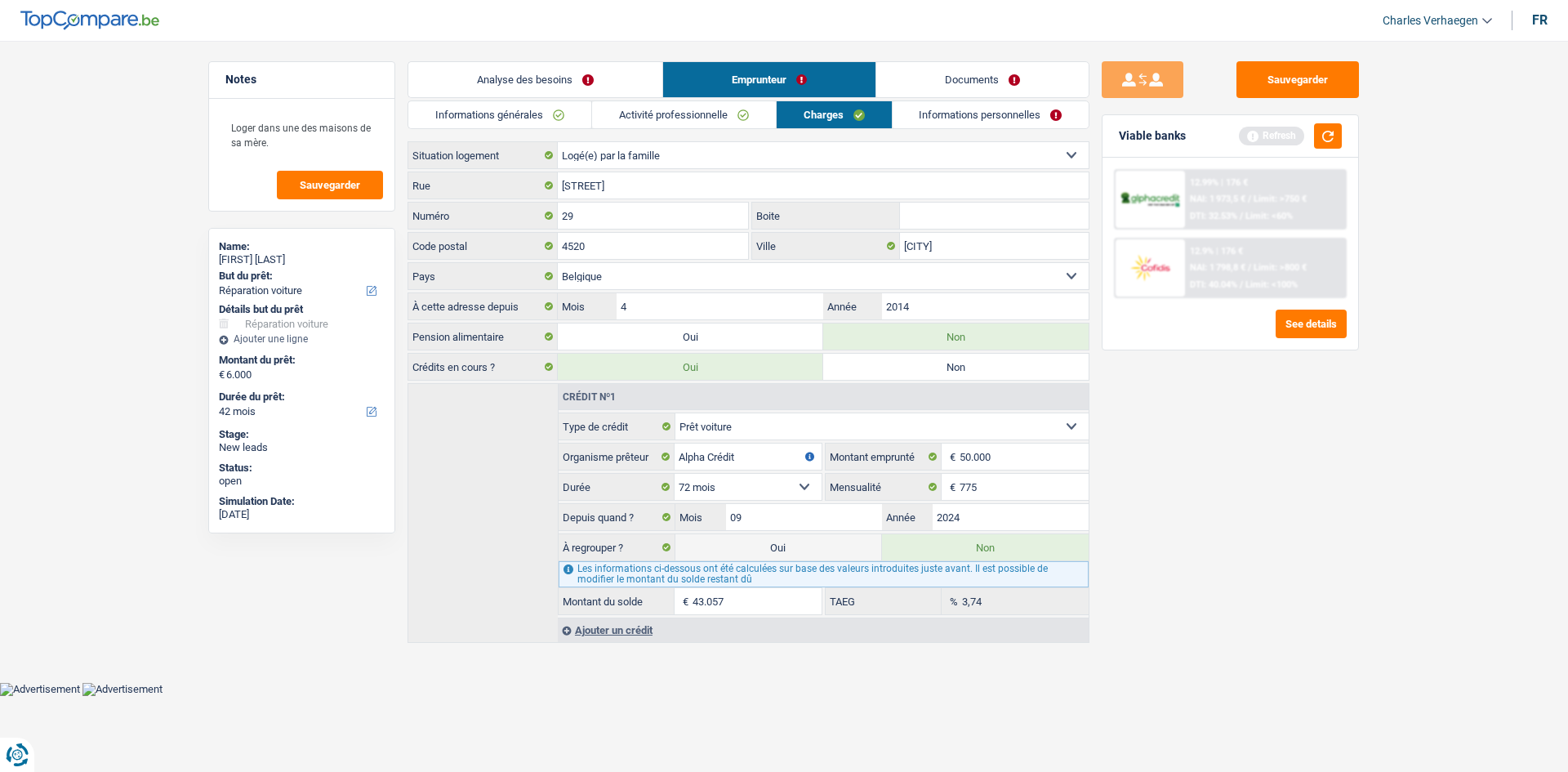 click on "Informations personnelles" at bounding box center [991, 114] 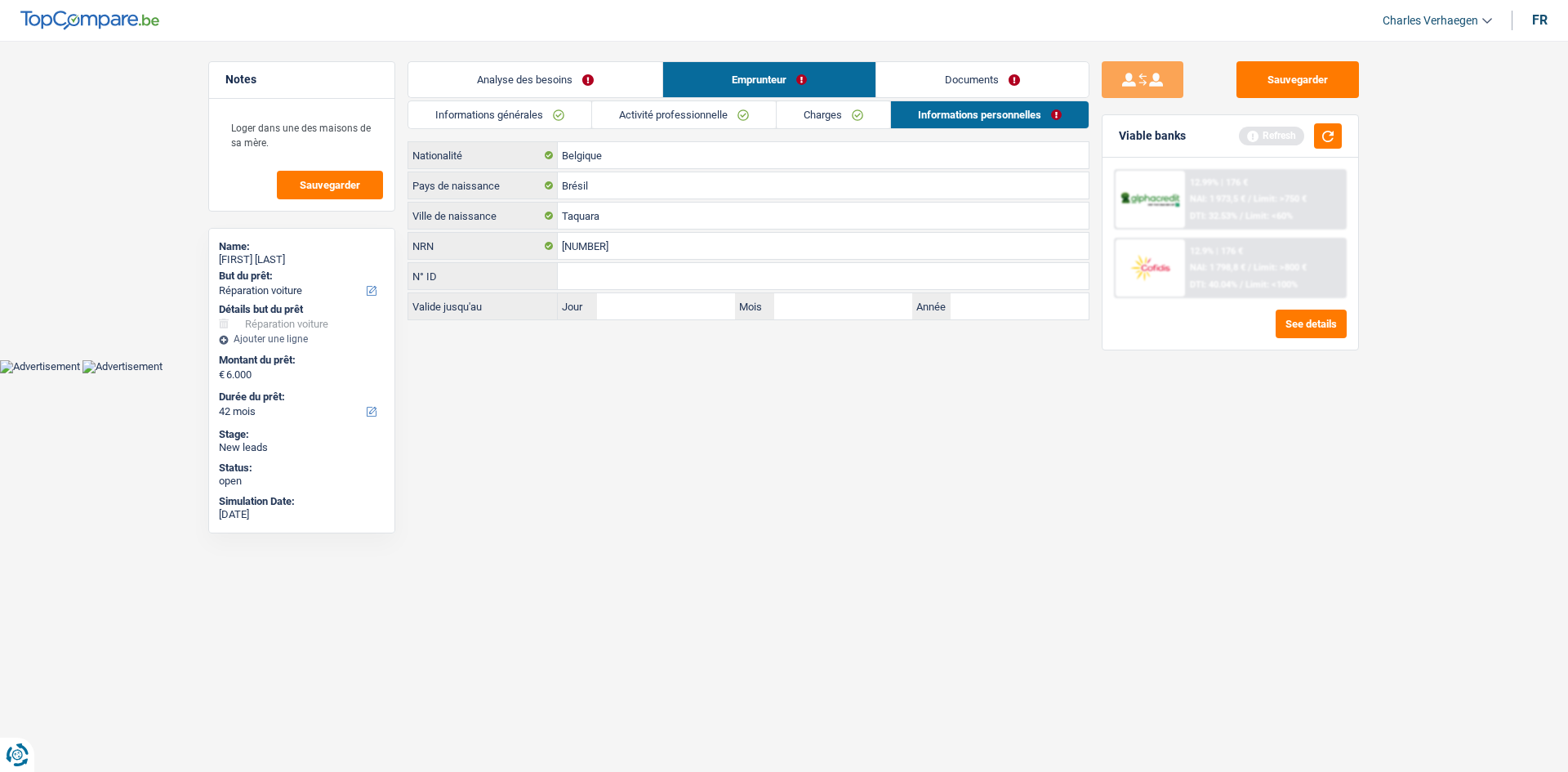 click on "Documents" at bounding box center [982, 79] 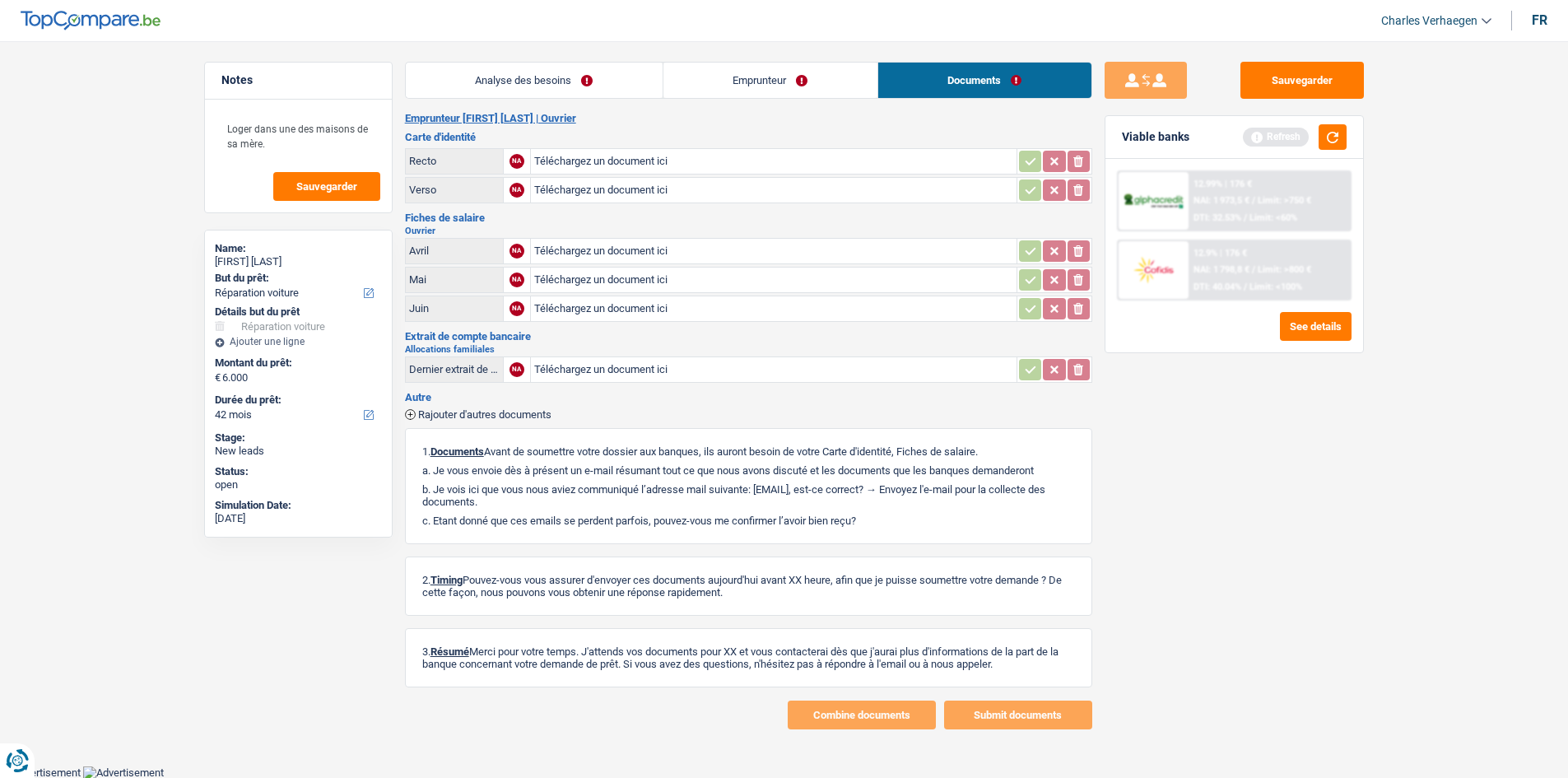 click on "Emprunteur" at bounding box center (770, 80) 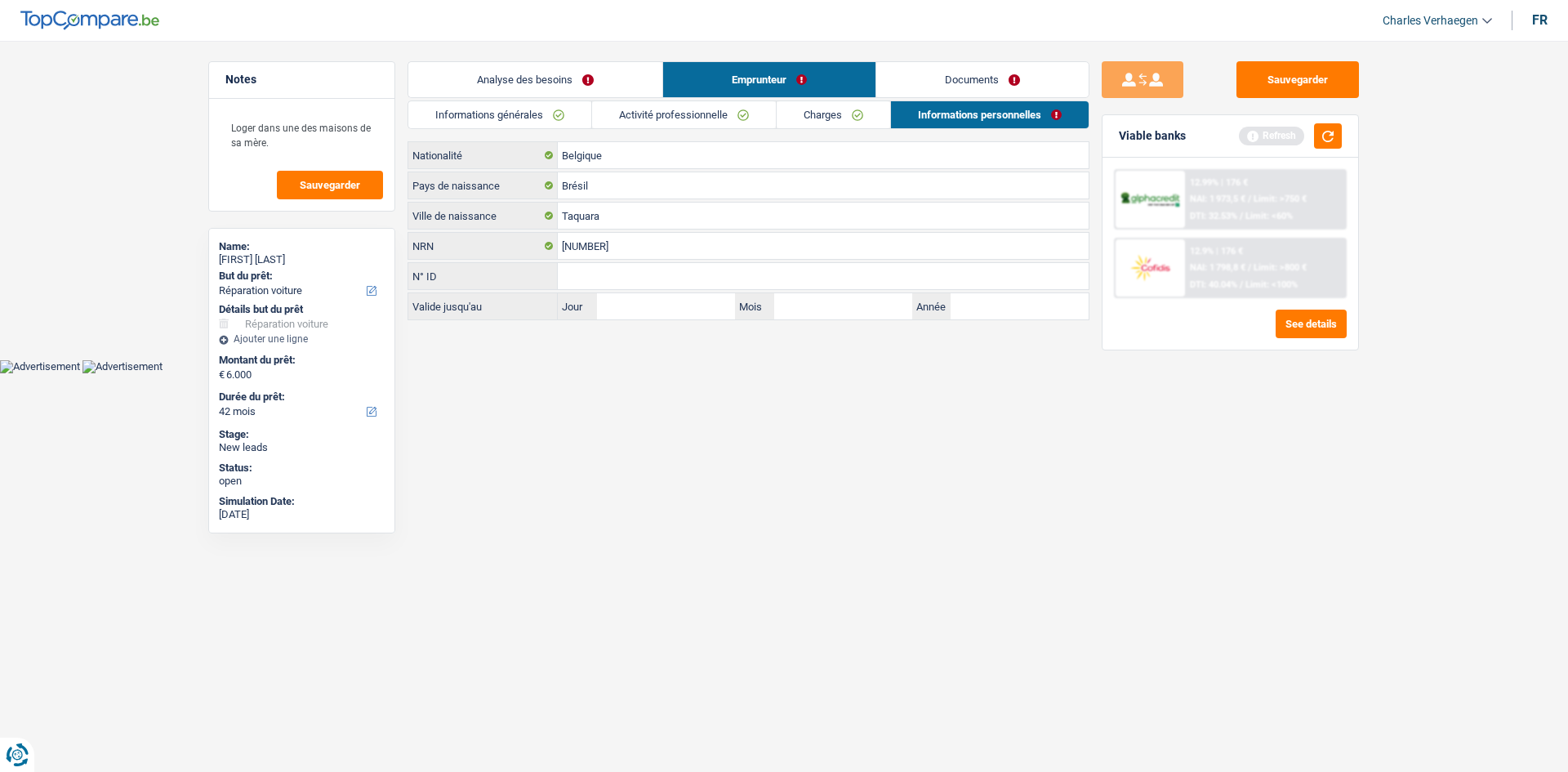 click on "Analyse des besoins" at bounding box center [535, 79] 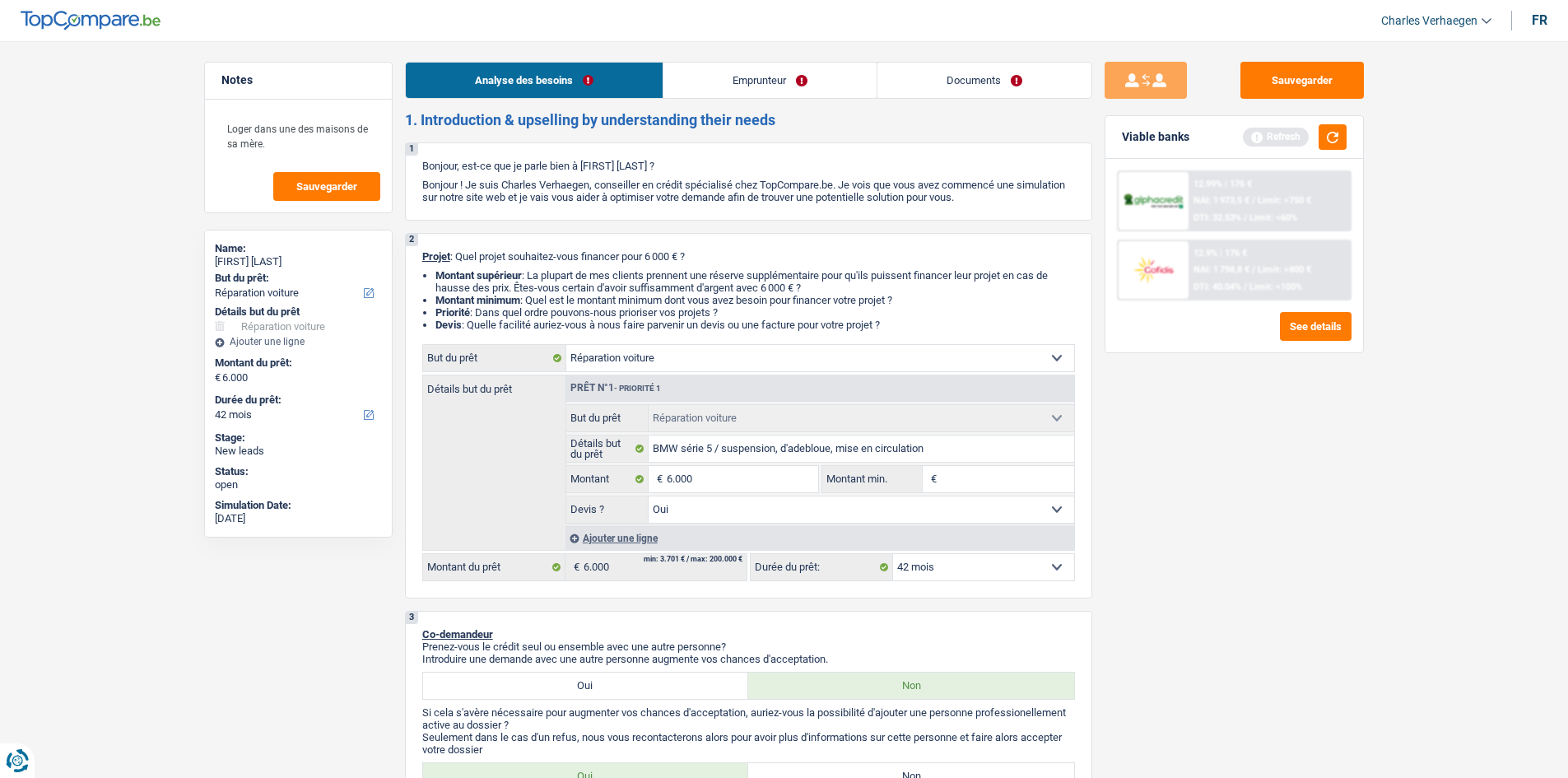 click on "Viable banks
Refresh" at bounding box center (1234, 137) 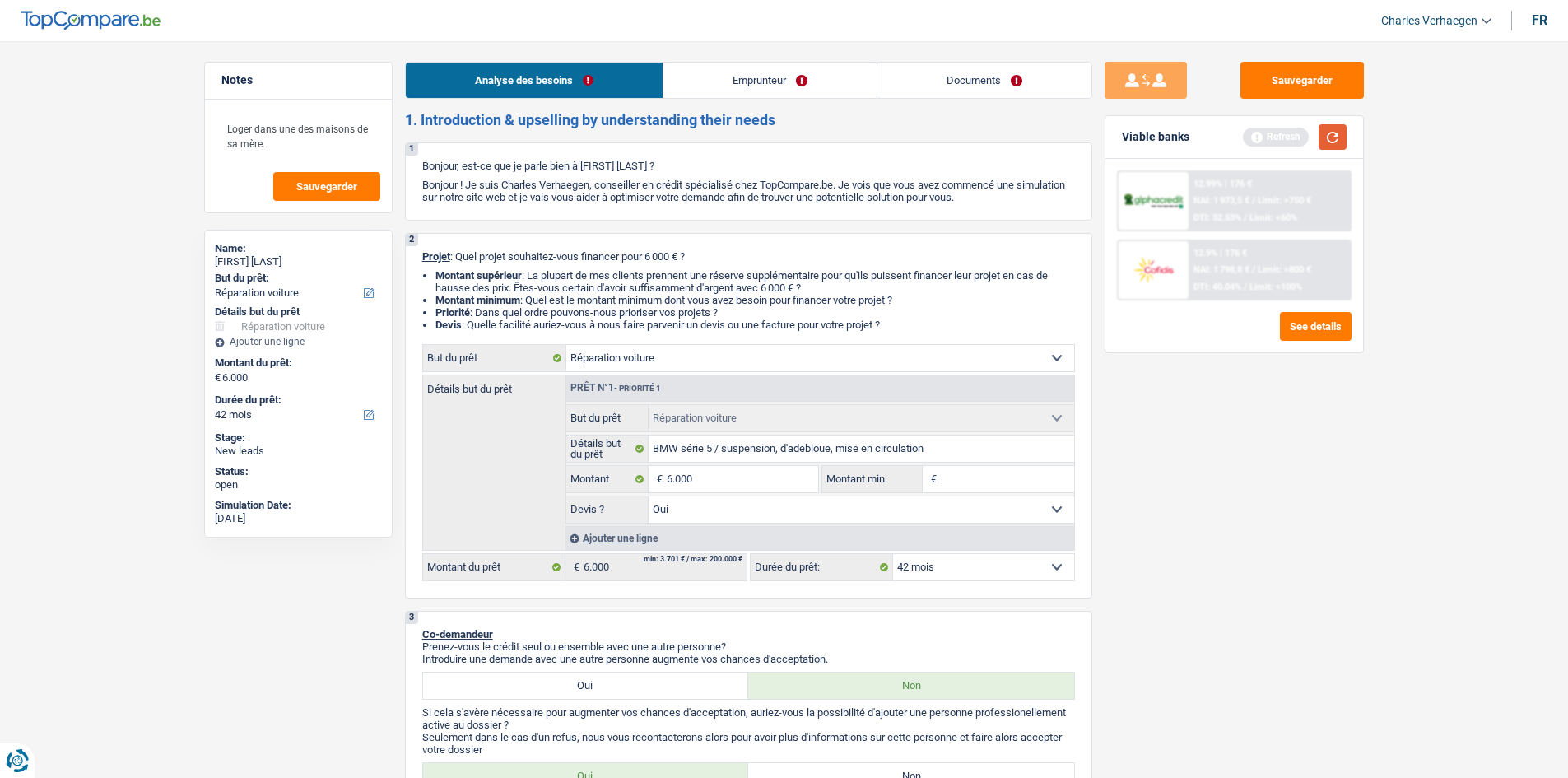 click at bounding box center (1333, 137) 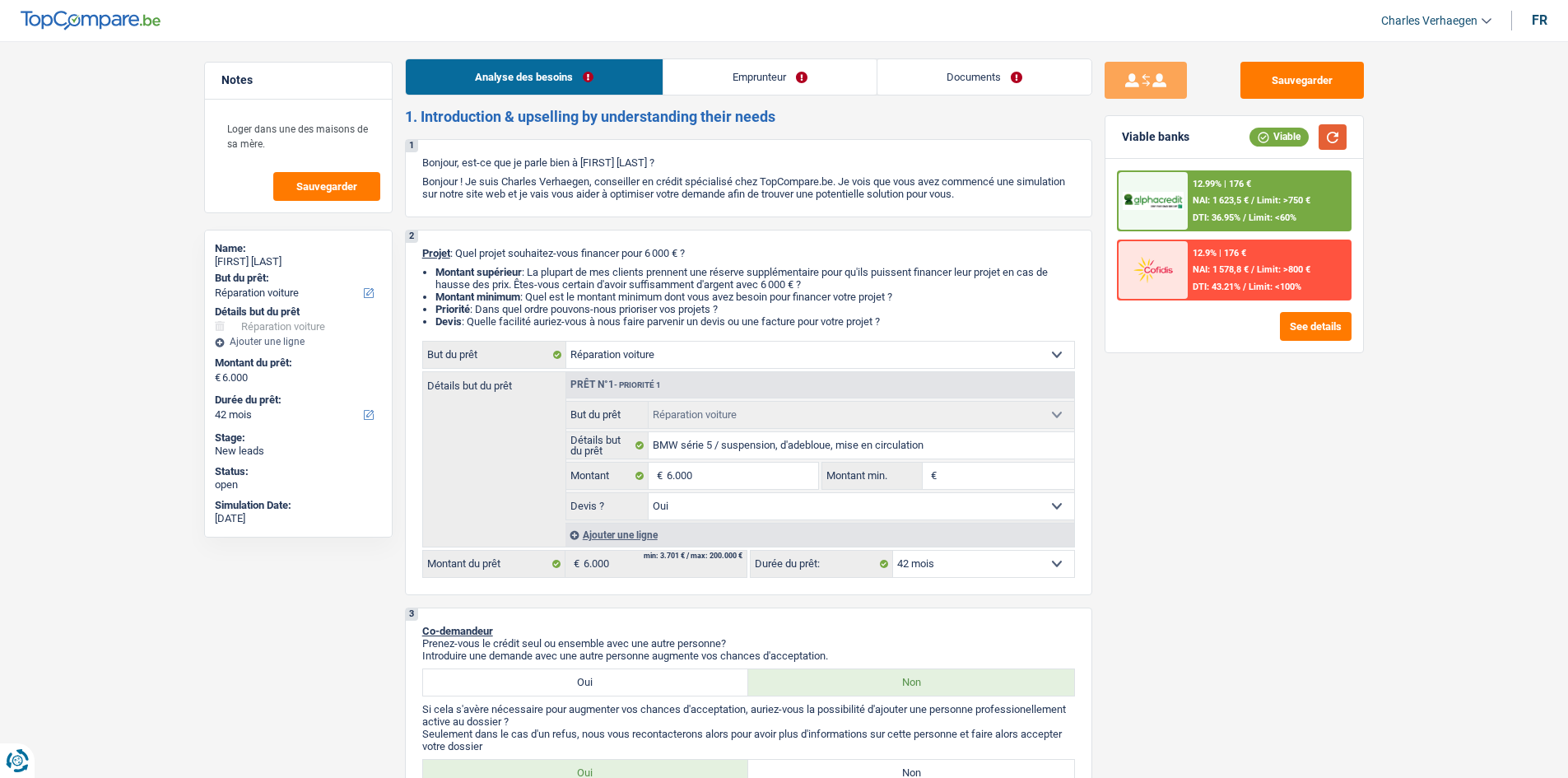 scroll, scrollTop: 0, scrollLeft: 0, axis: both 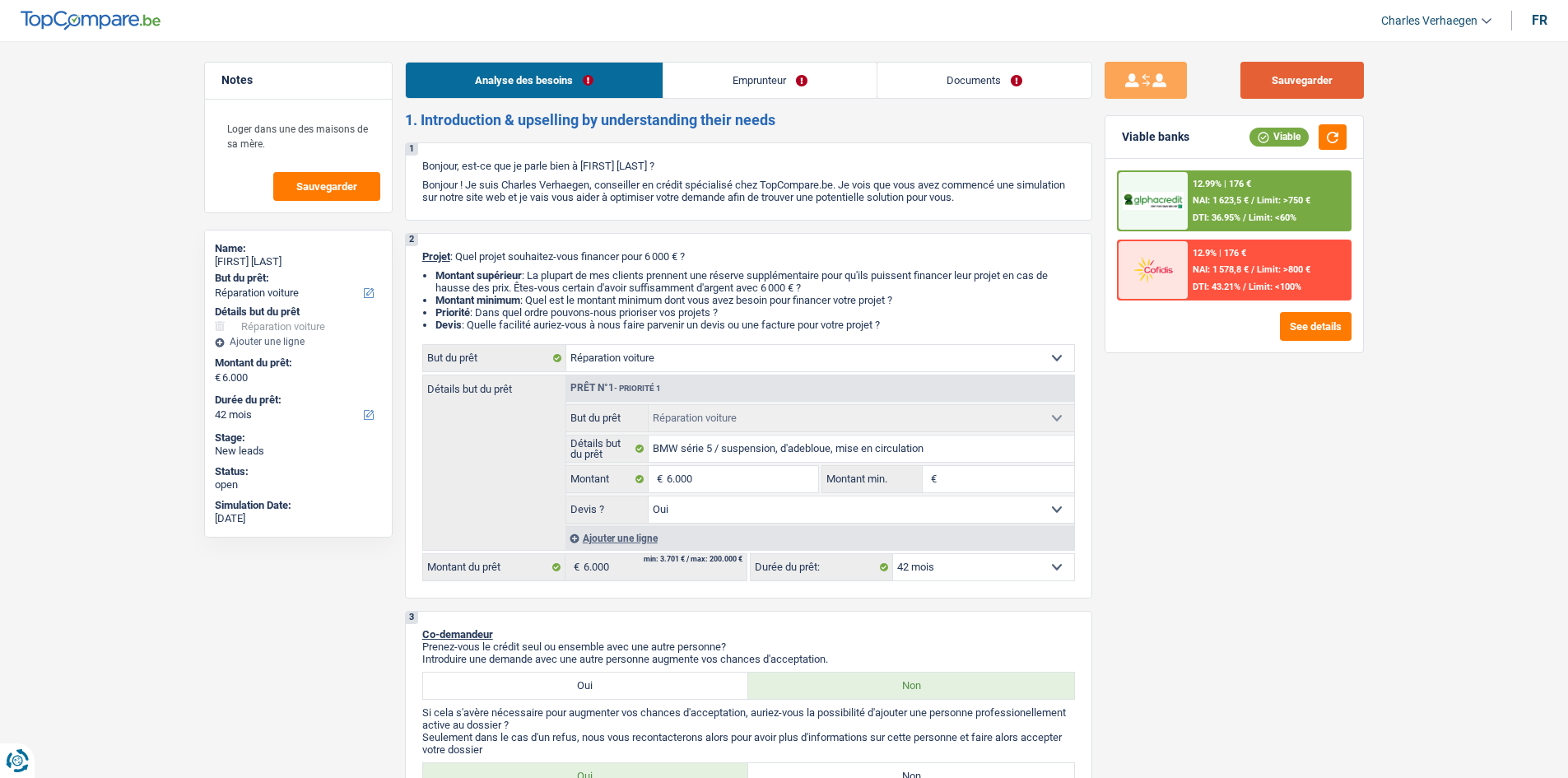 click on "Sauvegarder" at bounding box center [1302, 80] 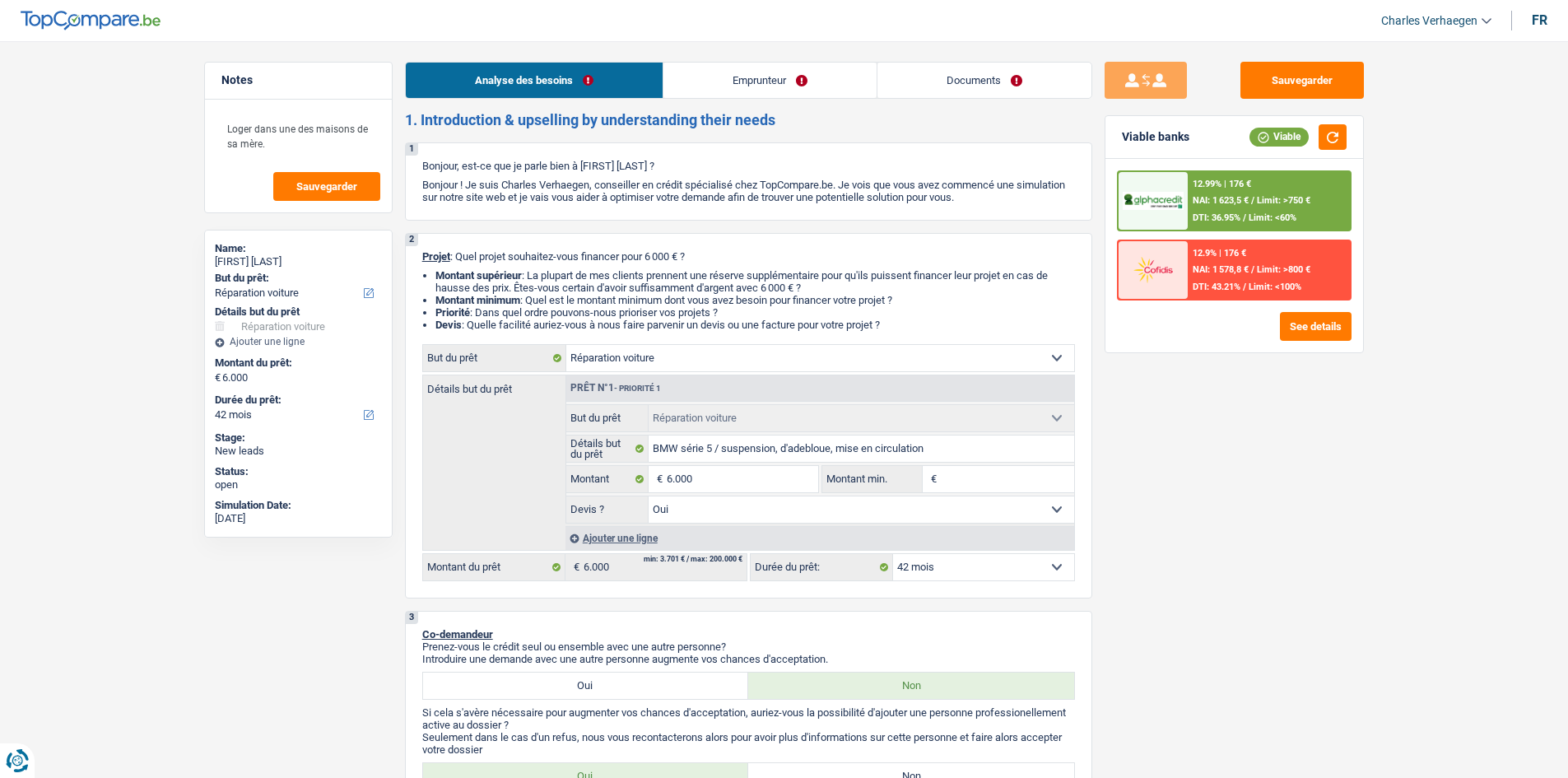 click on "Documents" at bounding box center [984, 80] 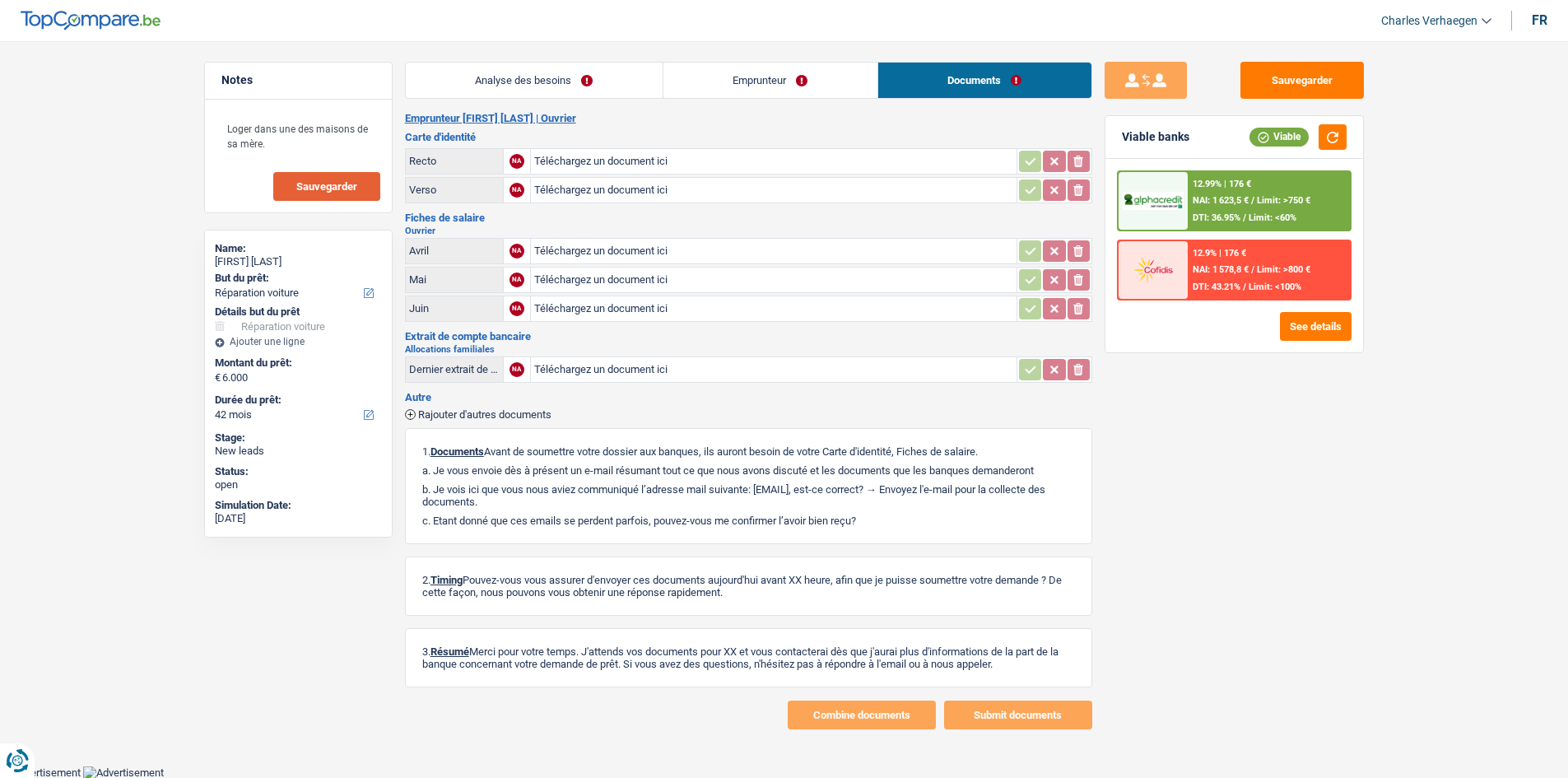 click on "Sauvegarder" at bounding box center [327, 186] 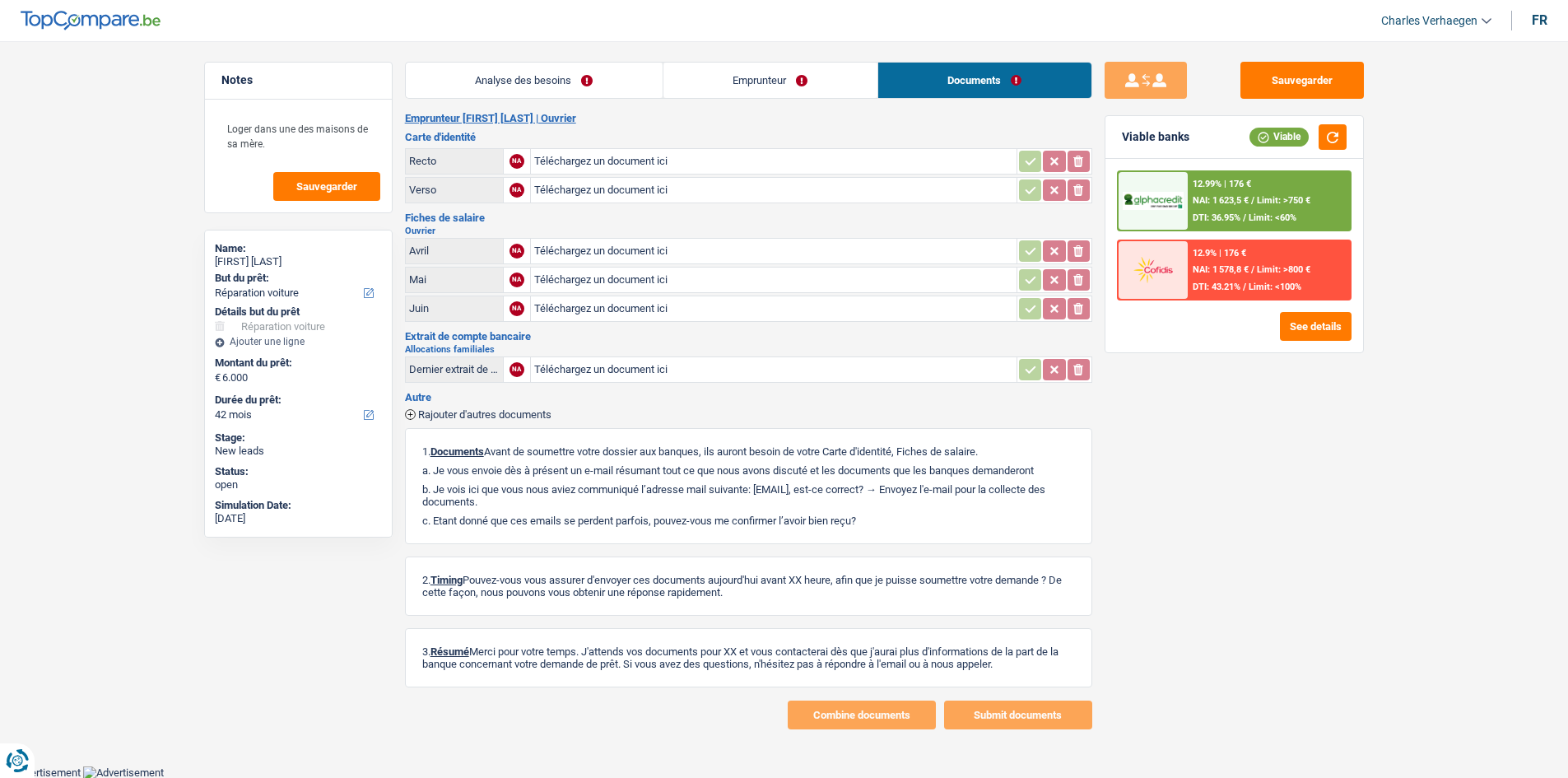 click on "Analyse des besoins" at bounding box center [534, 80] 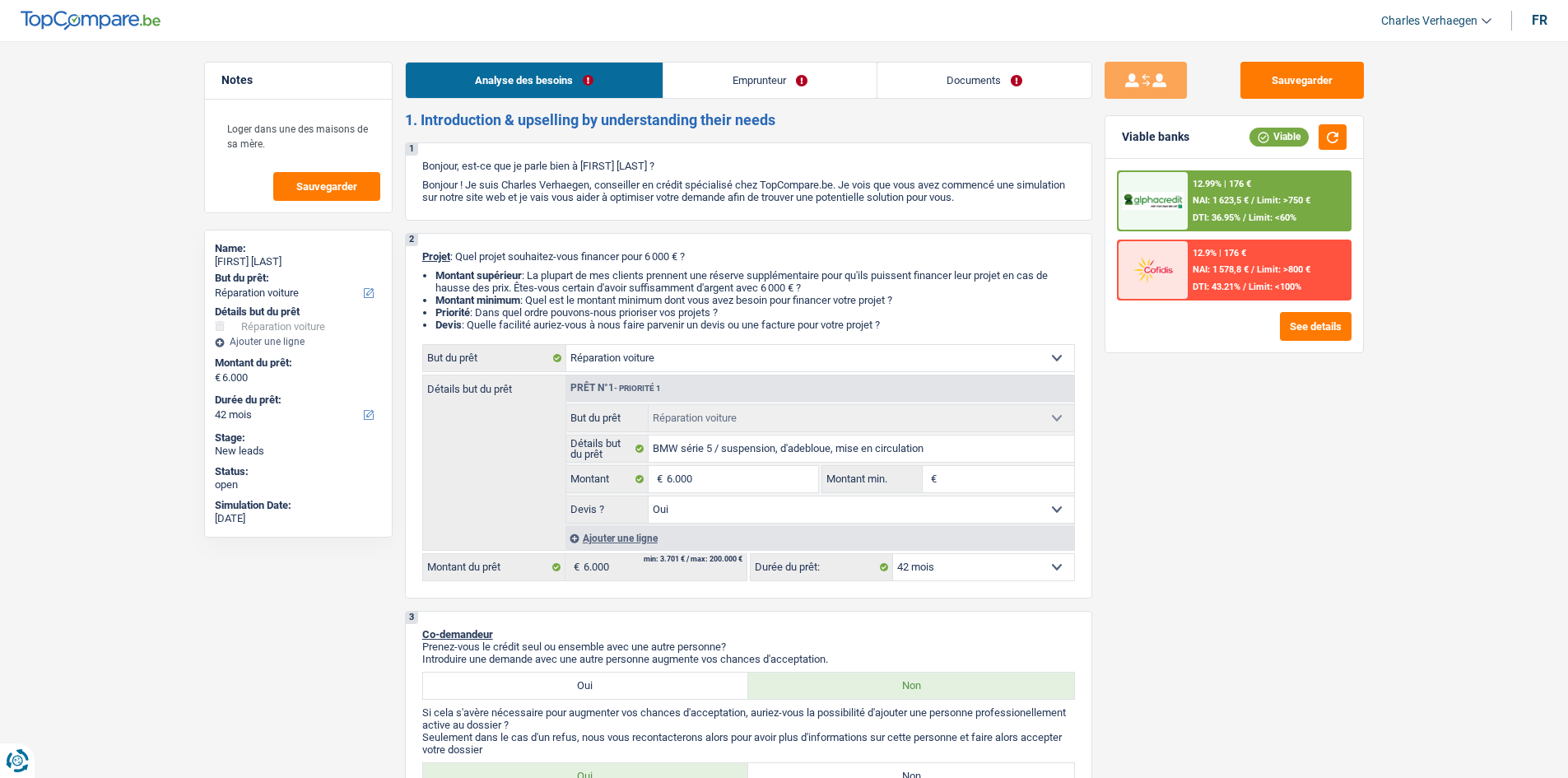 click on "12.99% | 176 €
NAI: 1 623,5 €
/
Limit: >750 €
DTI: 36.95%
/
Limit: <60%" at bounding box center [1268, 201] 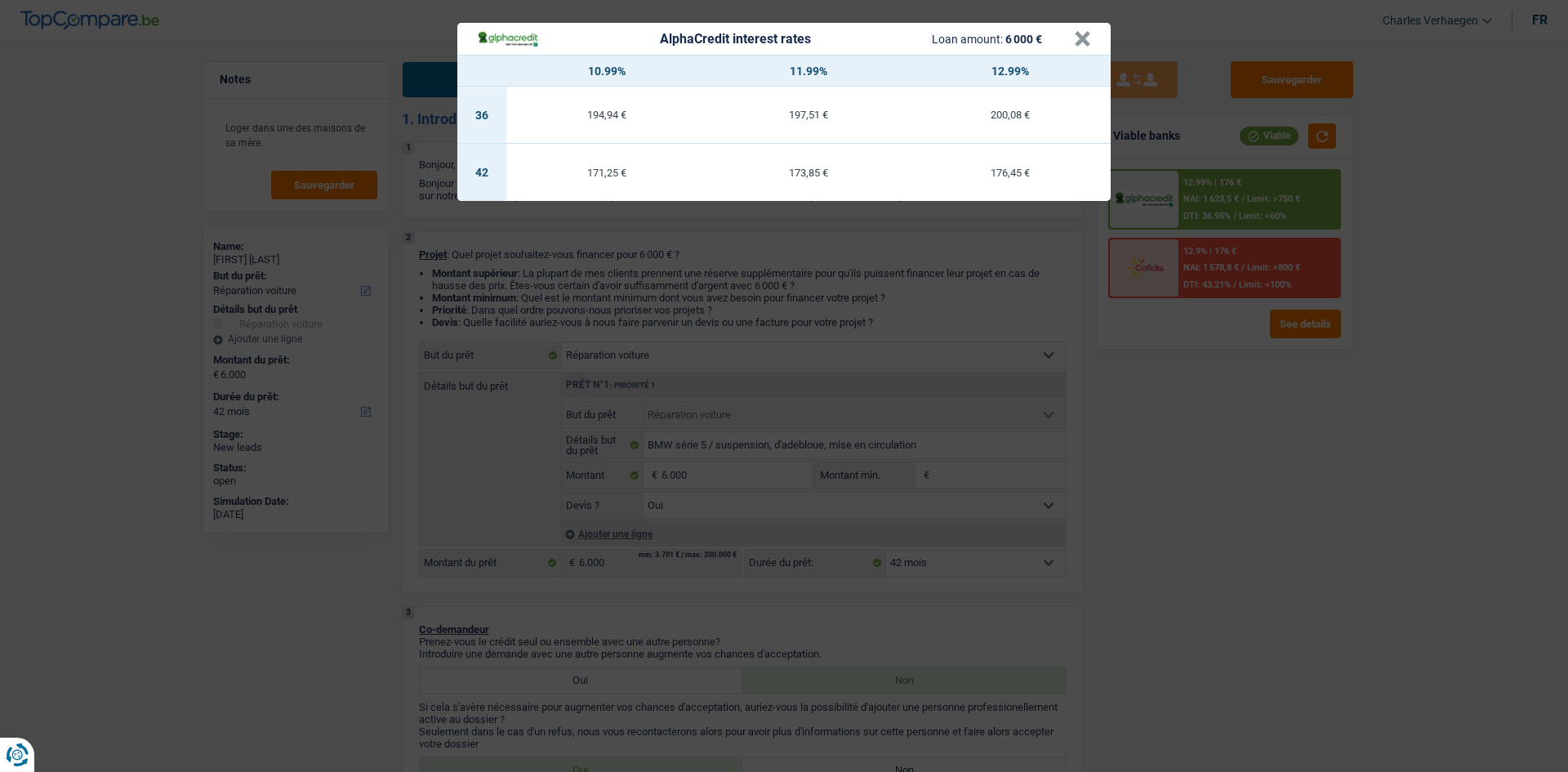 click on "AlphaCredit interest rates
Loan amount:
6 000 €
×
10.99%
11.99%
12.99%
36
194,94 €
197,51 €
200,08 €
42
171,25 €
173,85 €
176,45 €" at bounding box center (784, 386) 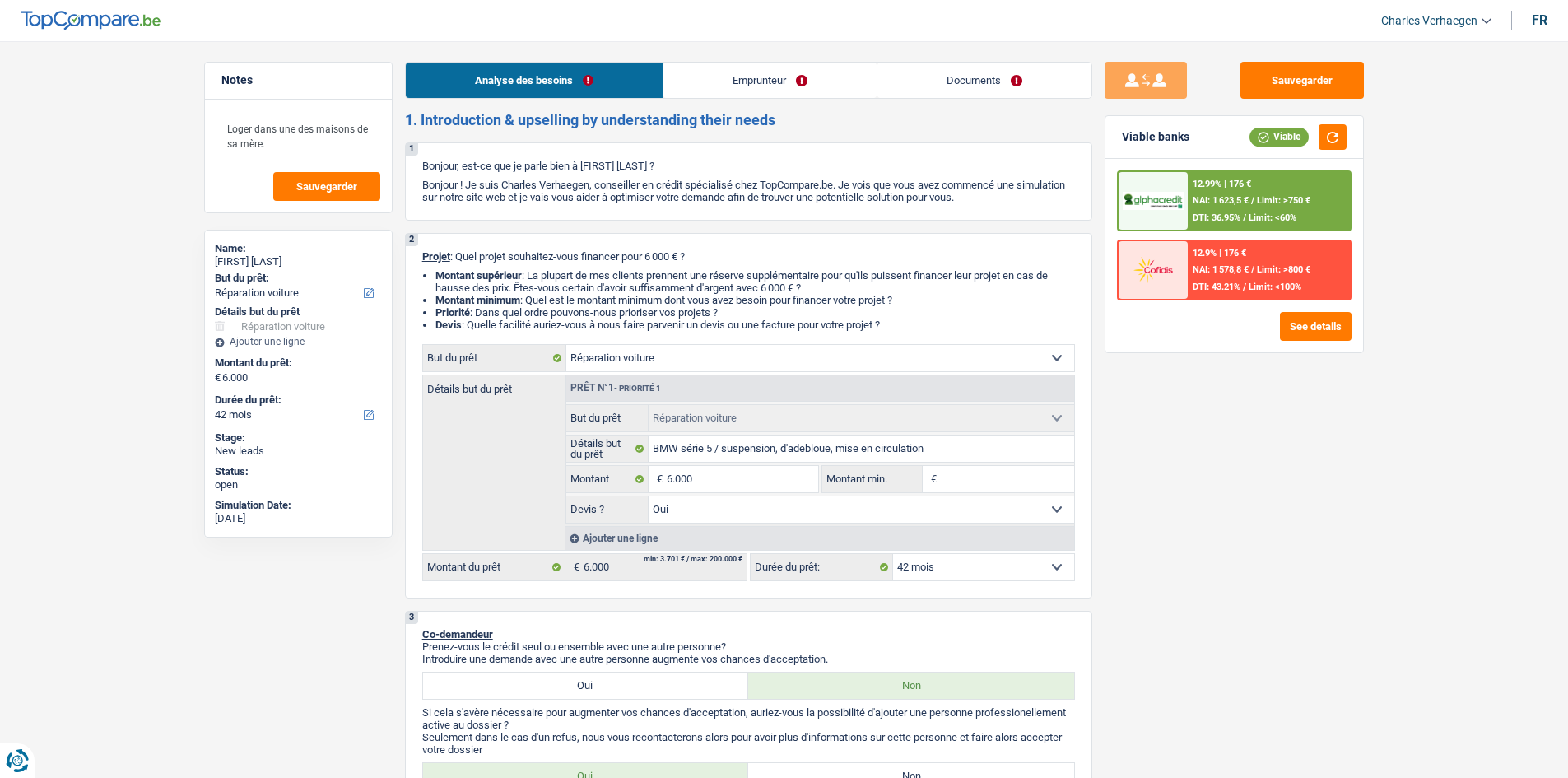 click on "Limit: >750 €" at bounding box center (1283, 200) 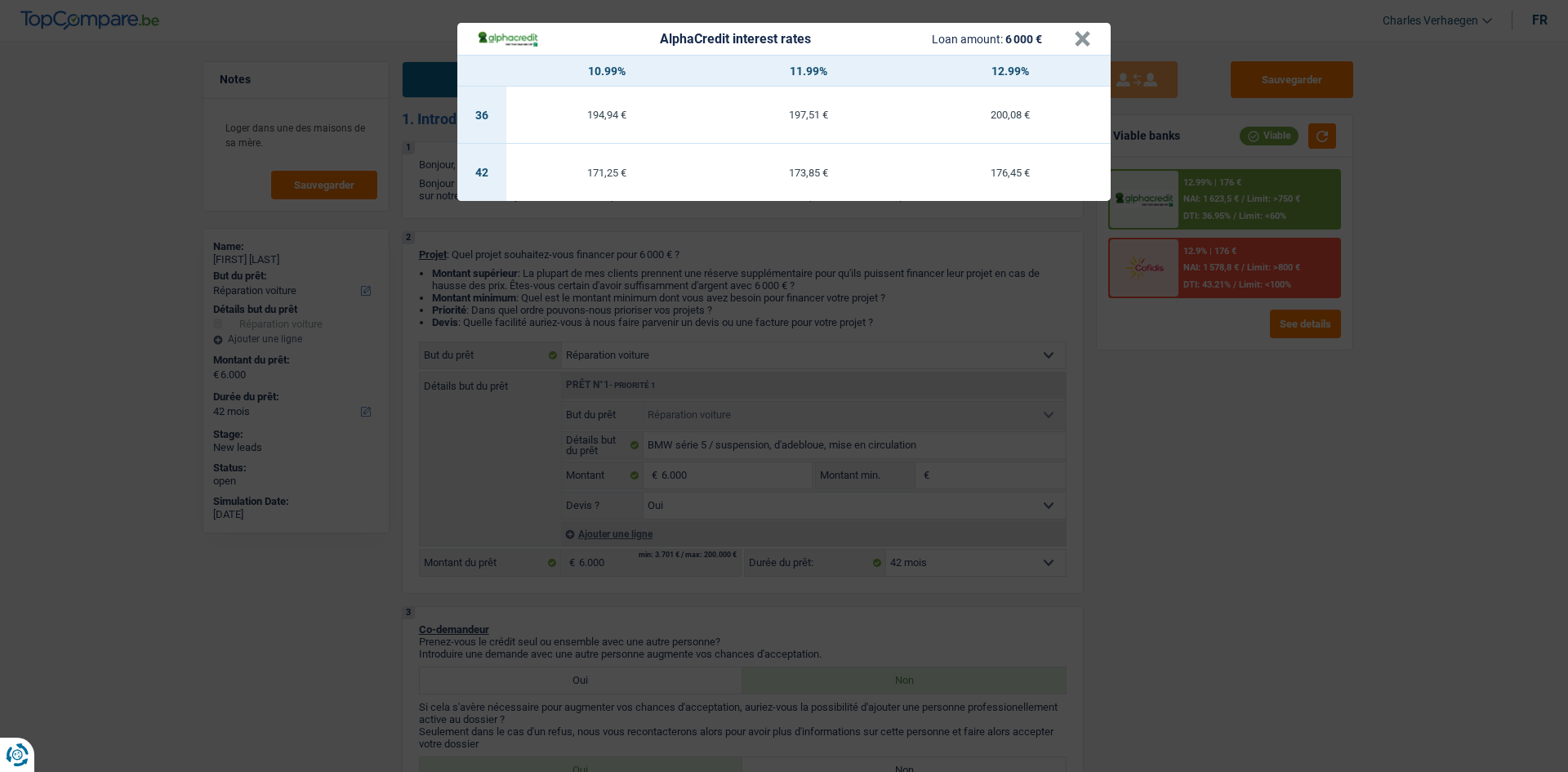 drag, startPoint x: 1262, startPoint y: 474, endPoint x: 1251, endPoint y: 472, distance: 11.18034 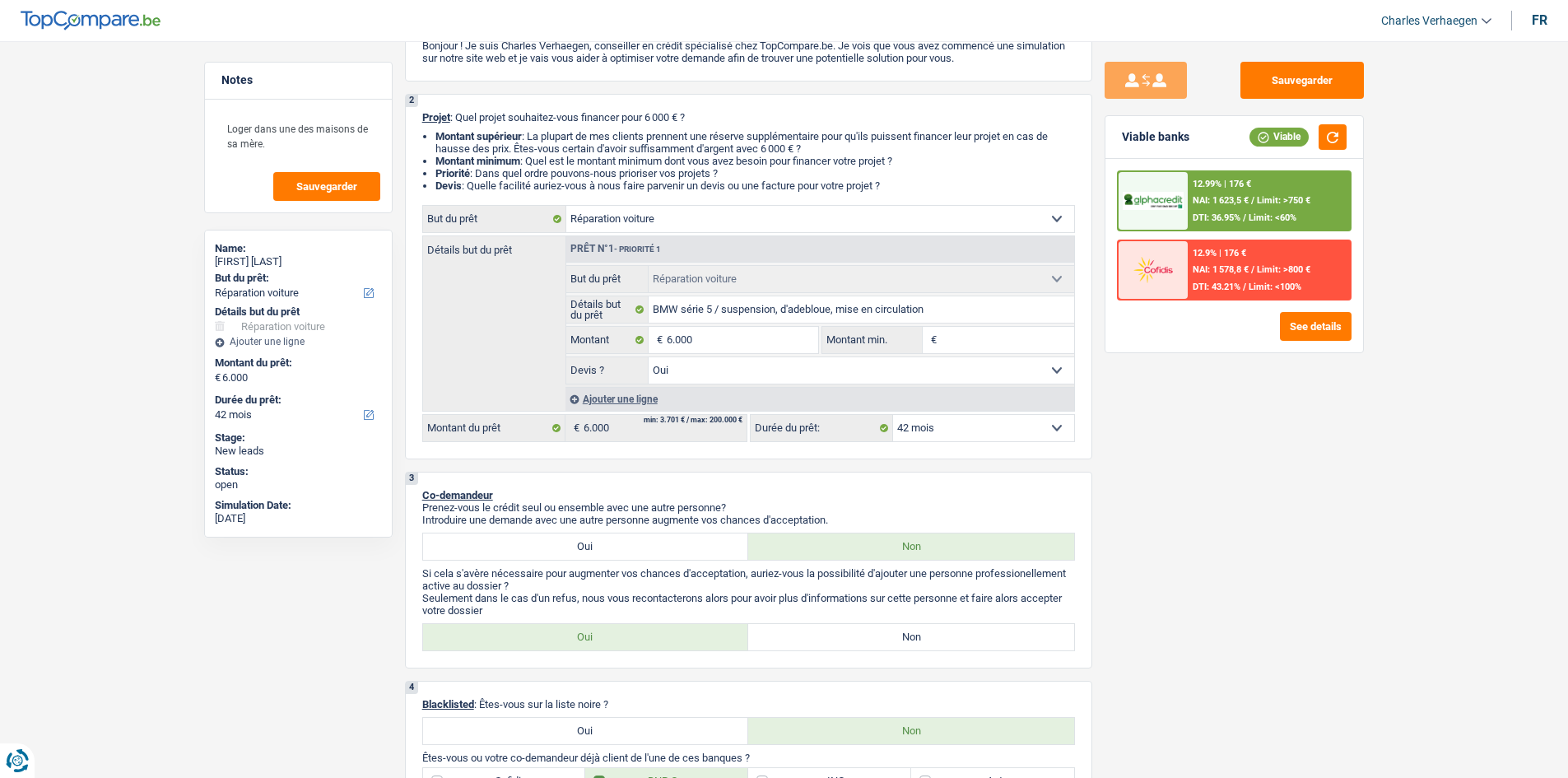 scroll, scrollTop: 165, scrollLeft: 0, axis: vertical 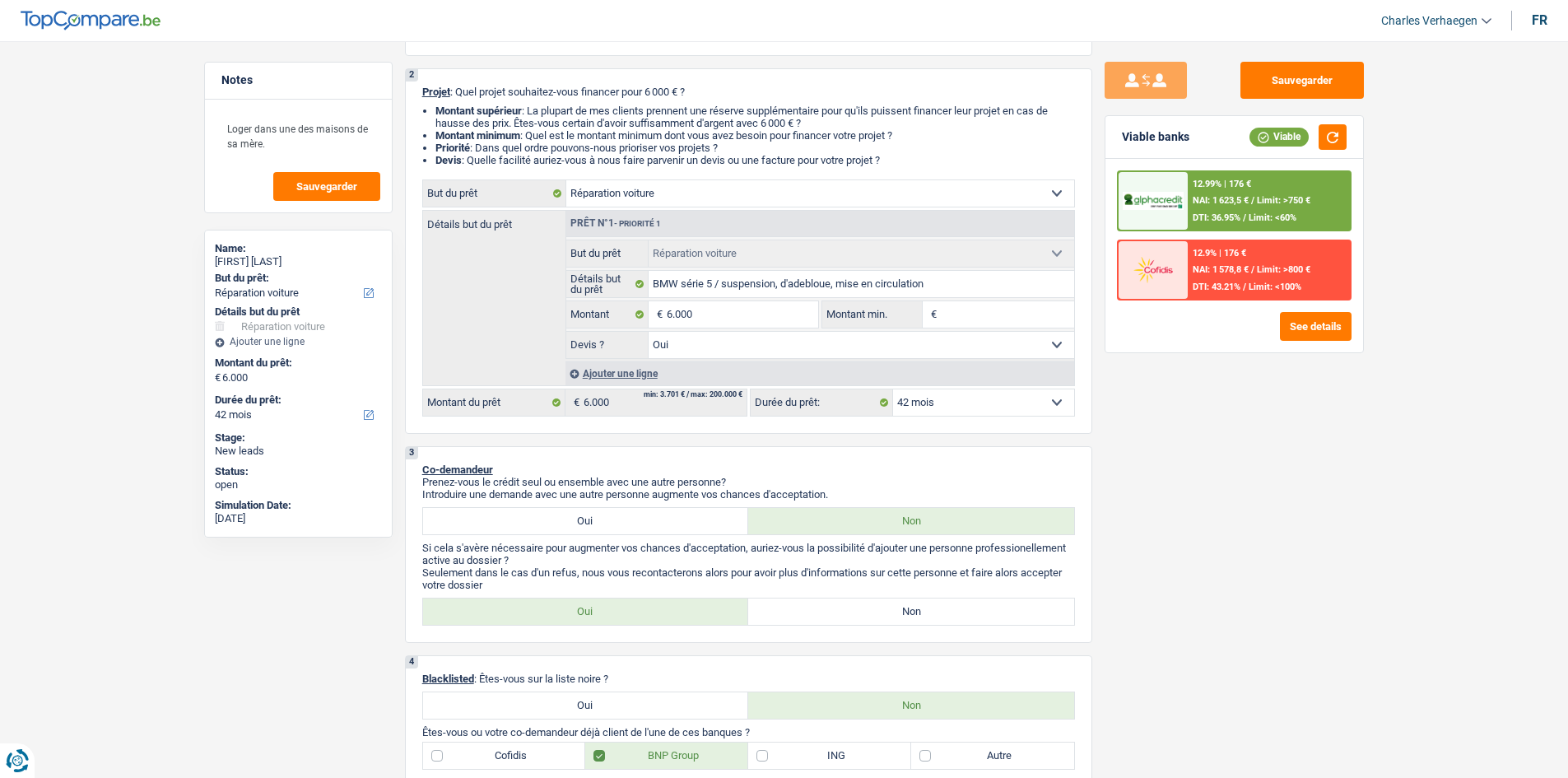 click at bounding box center [1153, 201] 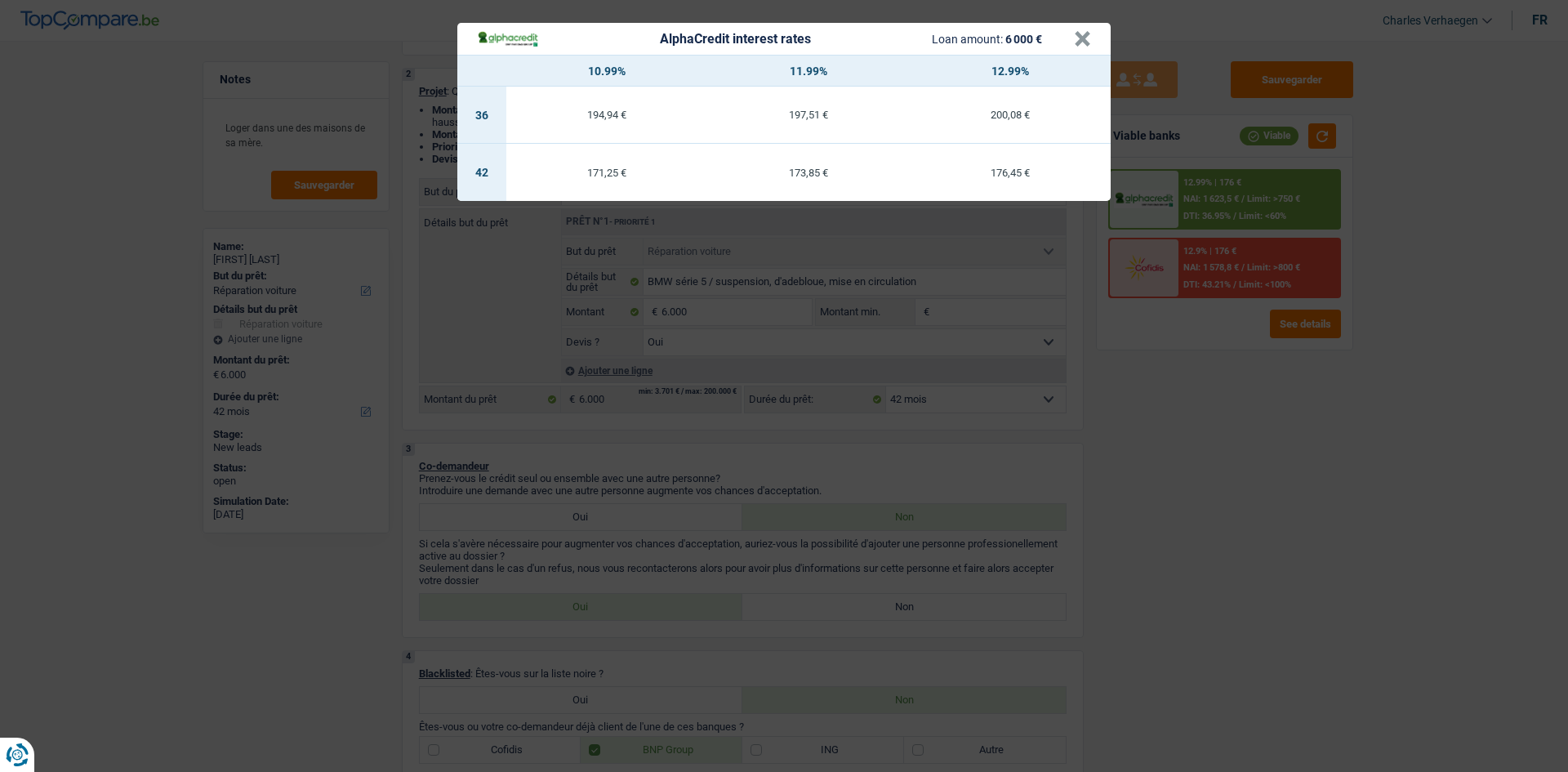 click on "AlphaCredit interest rates
Loan amount:
6 000 €
×
10.99%
11.99%
12.99%
36
194,94 €
197,51 €
200,08 €
42
171,25 €
173,85 €
176,45 €" at bounding box center [784, 386] 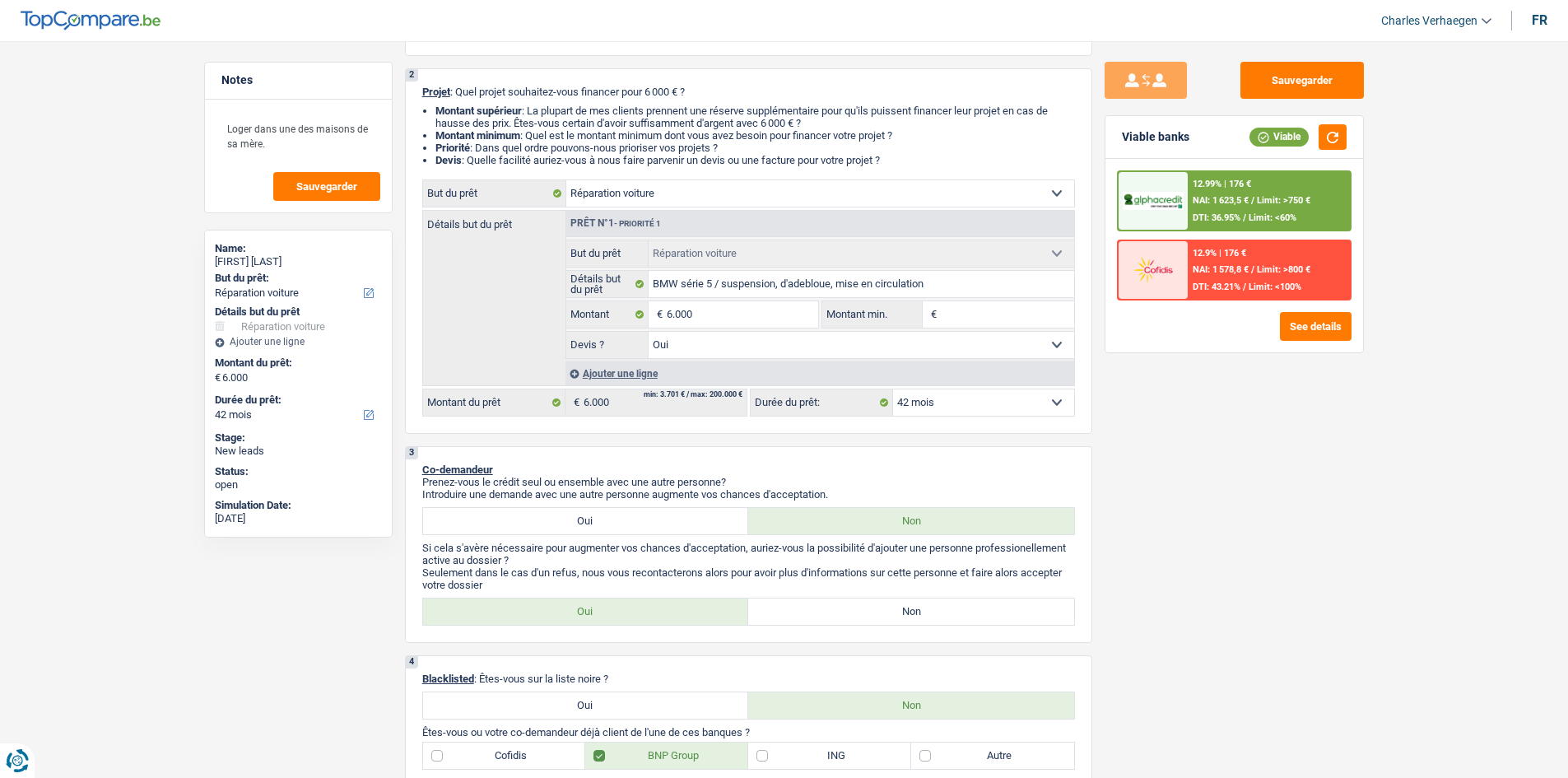 click on "NAI: 1 623,5 €" at bounding box center [1221, 200] 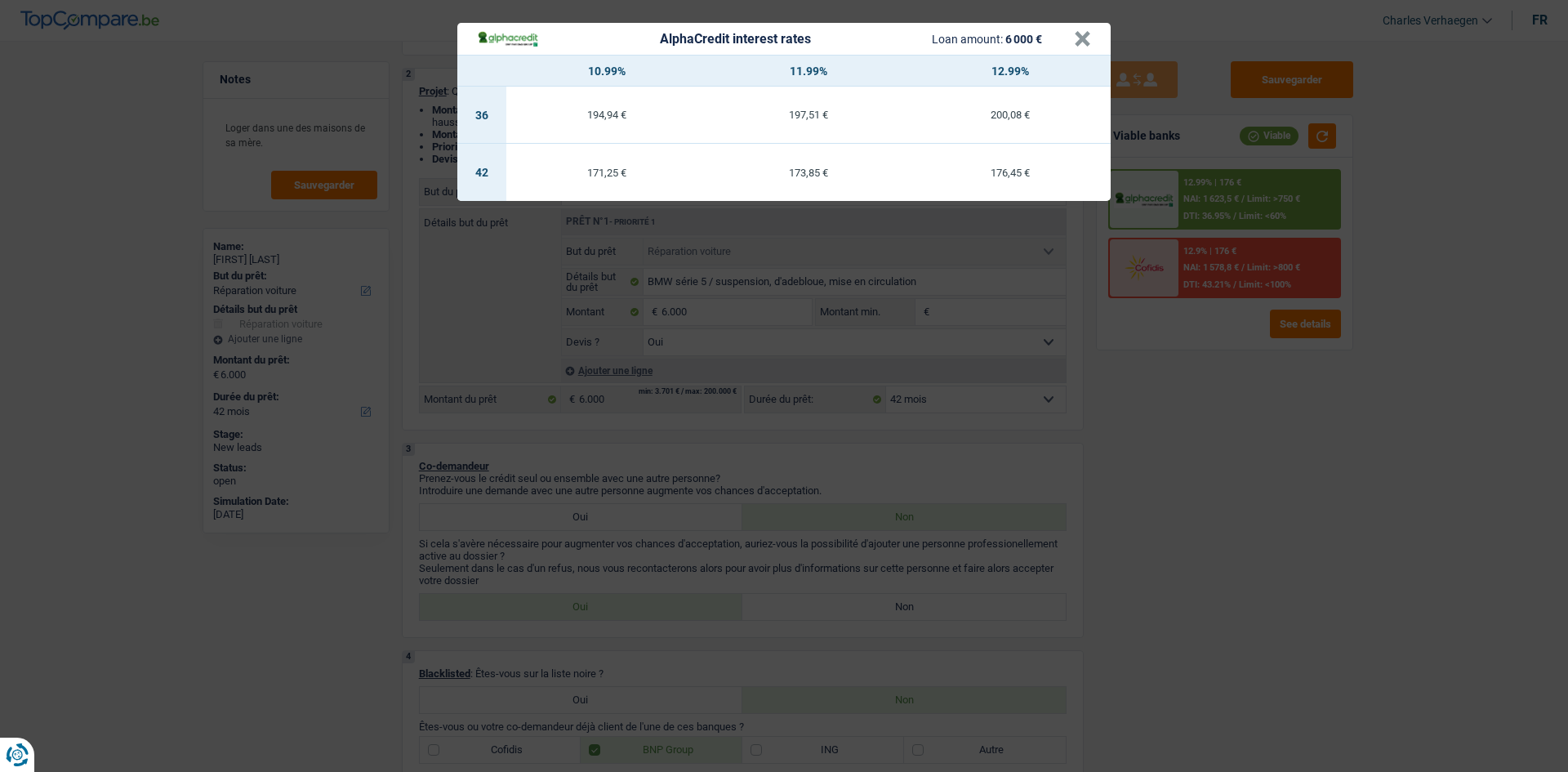 click on "AlphaCredit interest rates
Loan amount:
6 000 €
×
10.99%
11.99%
12.99%
36
194,94 €
197,51 €
200,08 €
42
171,25 €
173,85 €
176,45 €" at bounding box center [784, 386] 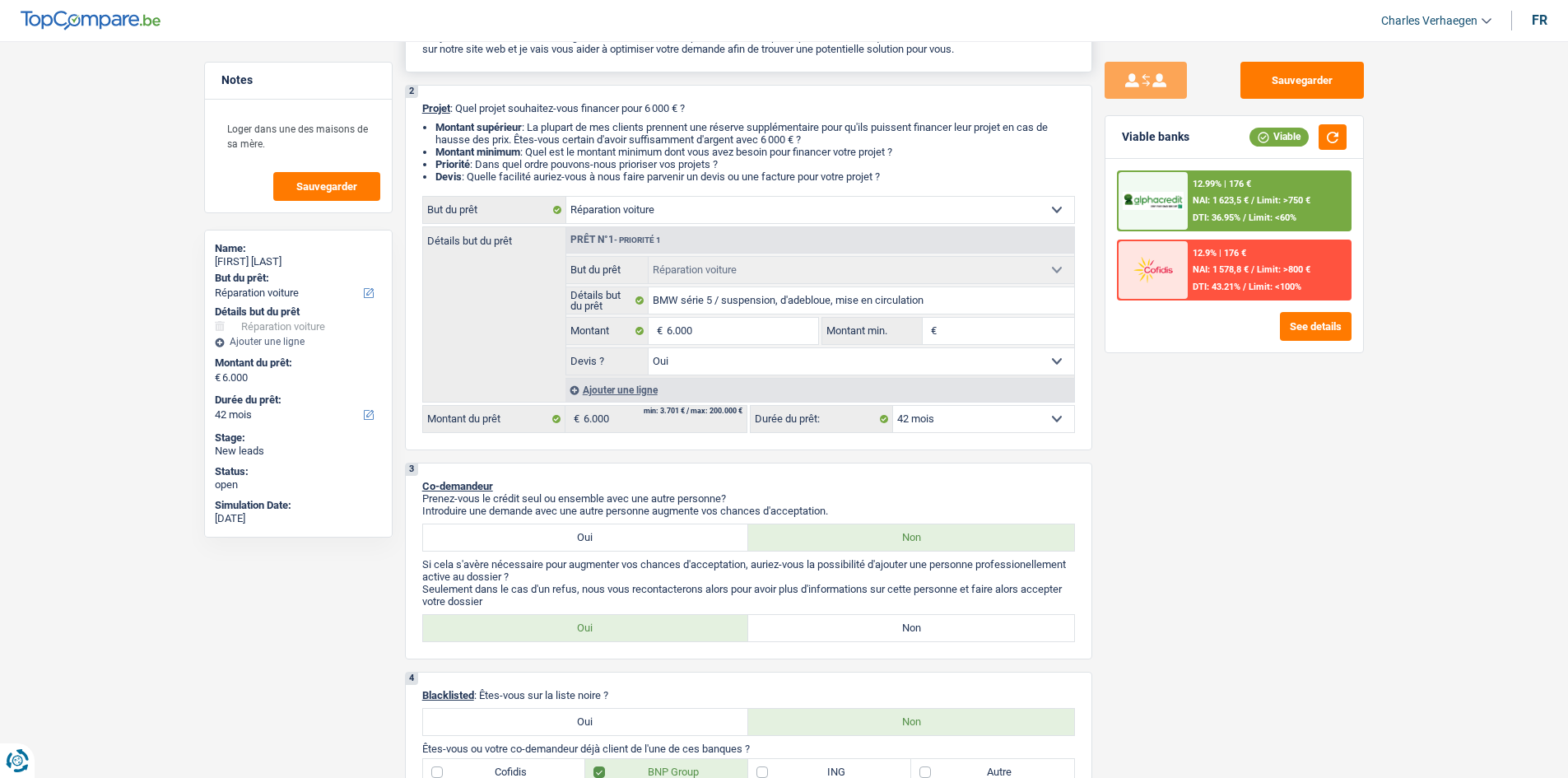 scroll, scrollTop: 0, scrollLeft: 0, axis: both 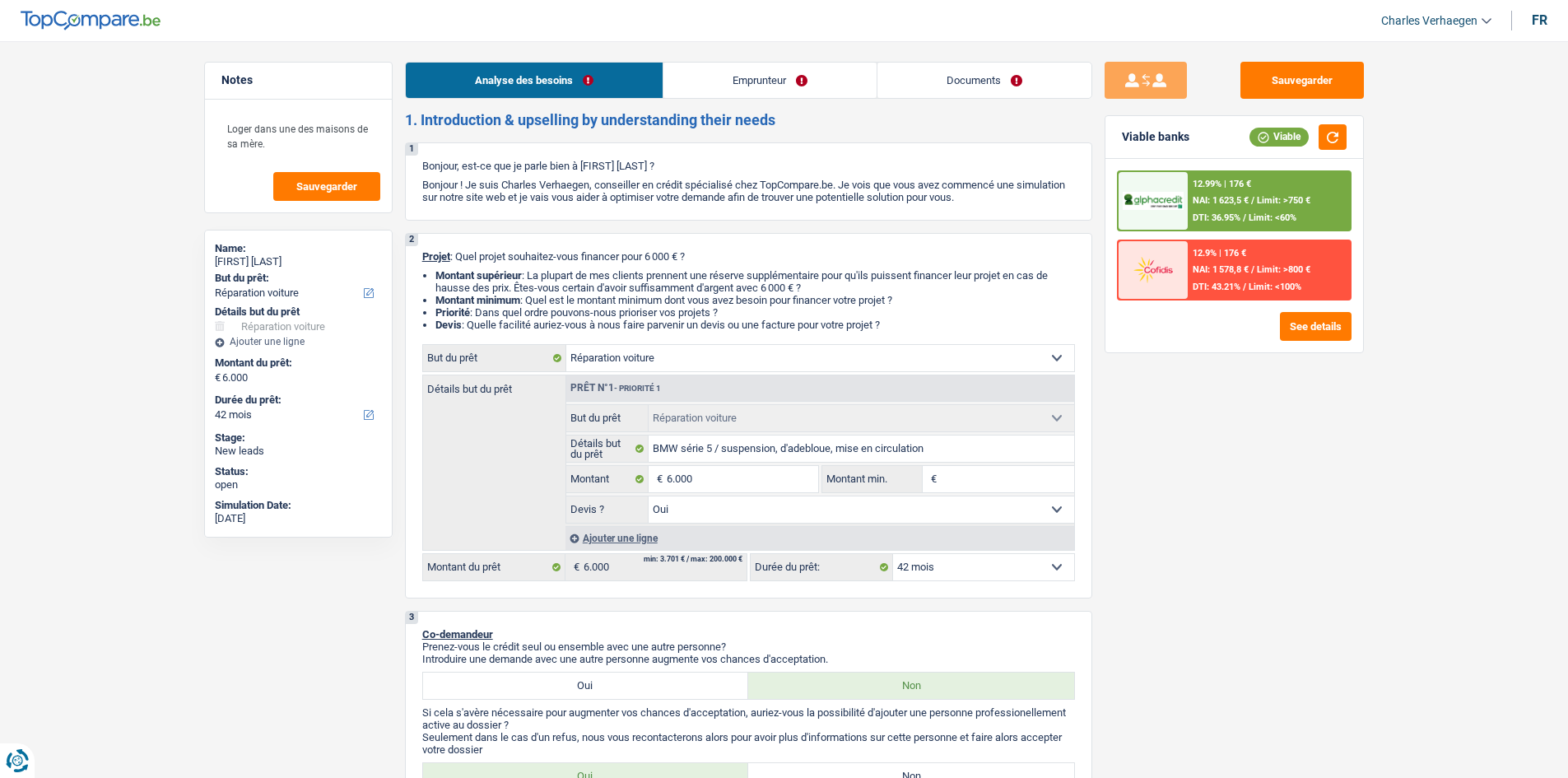 drag, startPoint x: 1045, startPoint y: 85, endPoint x: 998, endPoint y: 94, distance: 47.8539 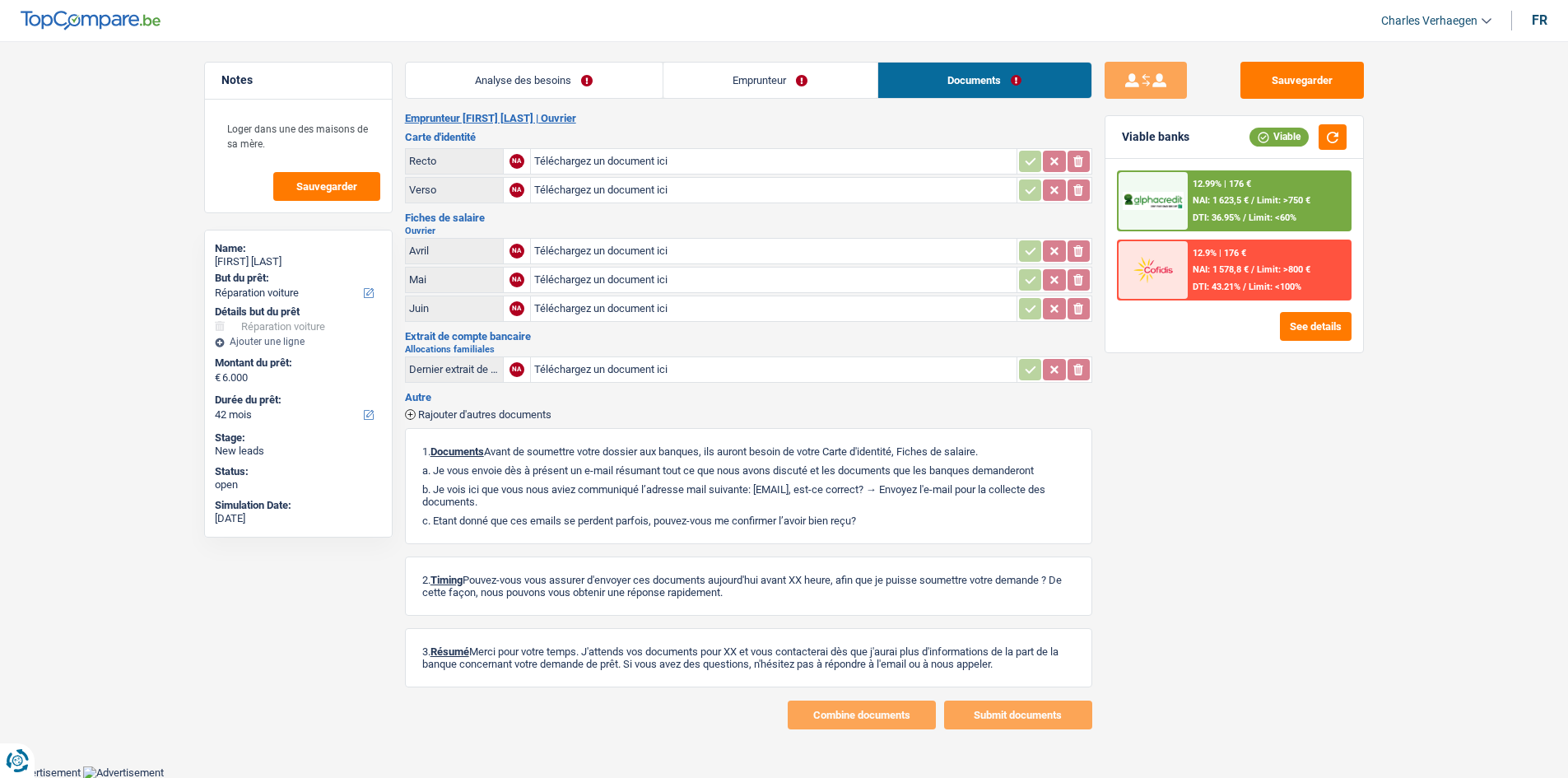drag, startPoint x: 627, startPoint y: 86, endPoint x: 989, endPoint y: 207, distance: 381.68704 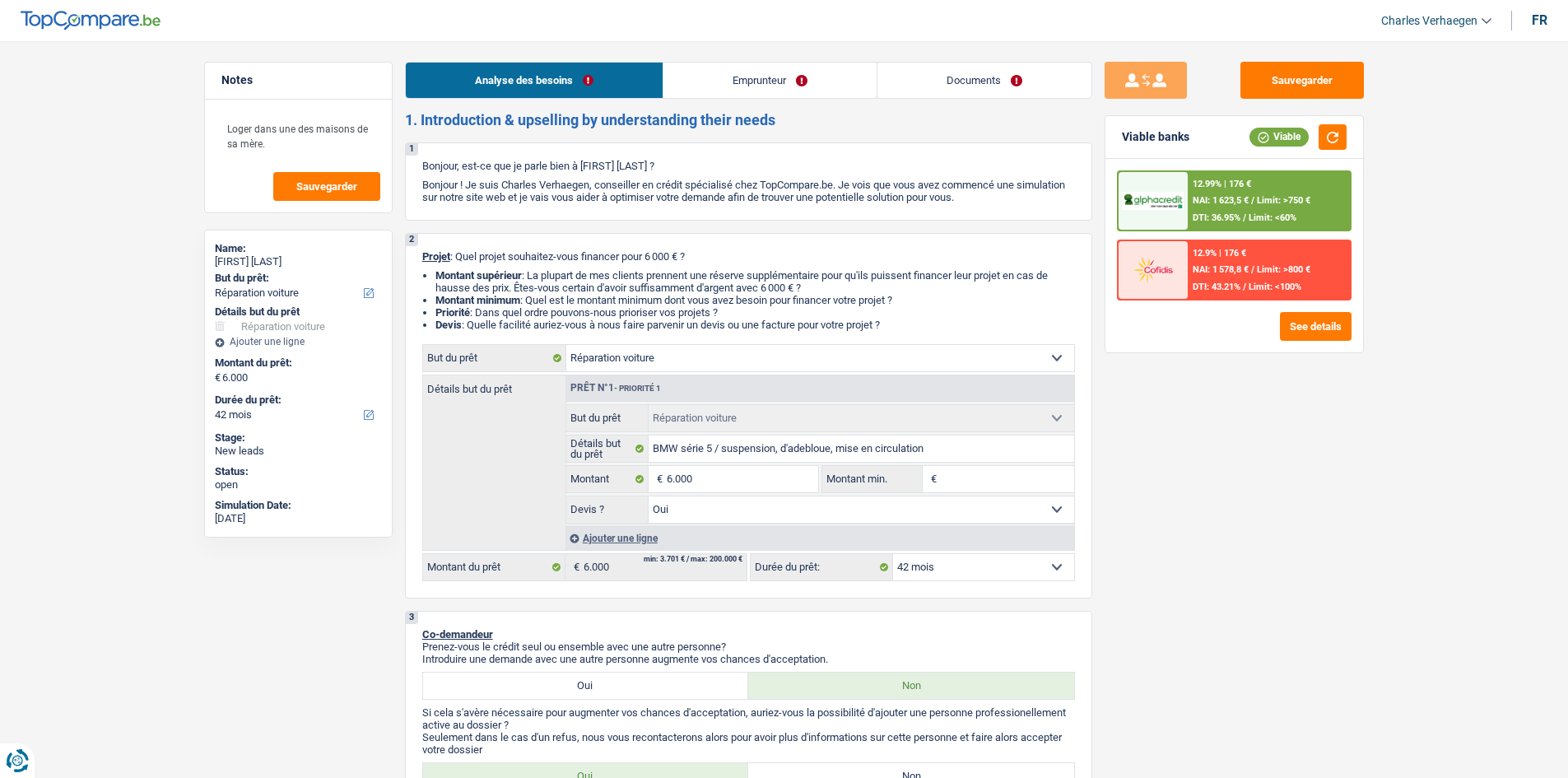 click on "Documents" at bounding box center [984, 80] 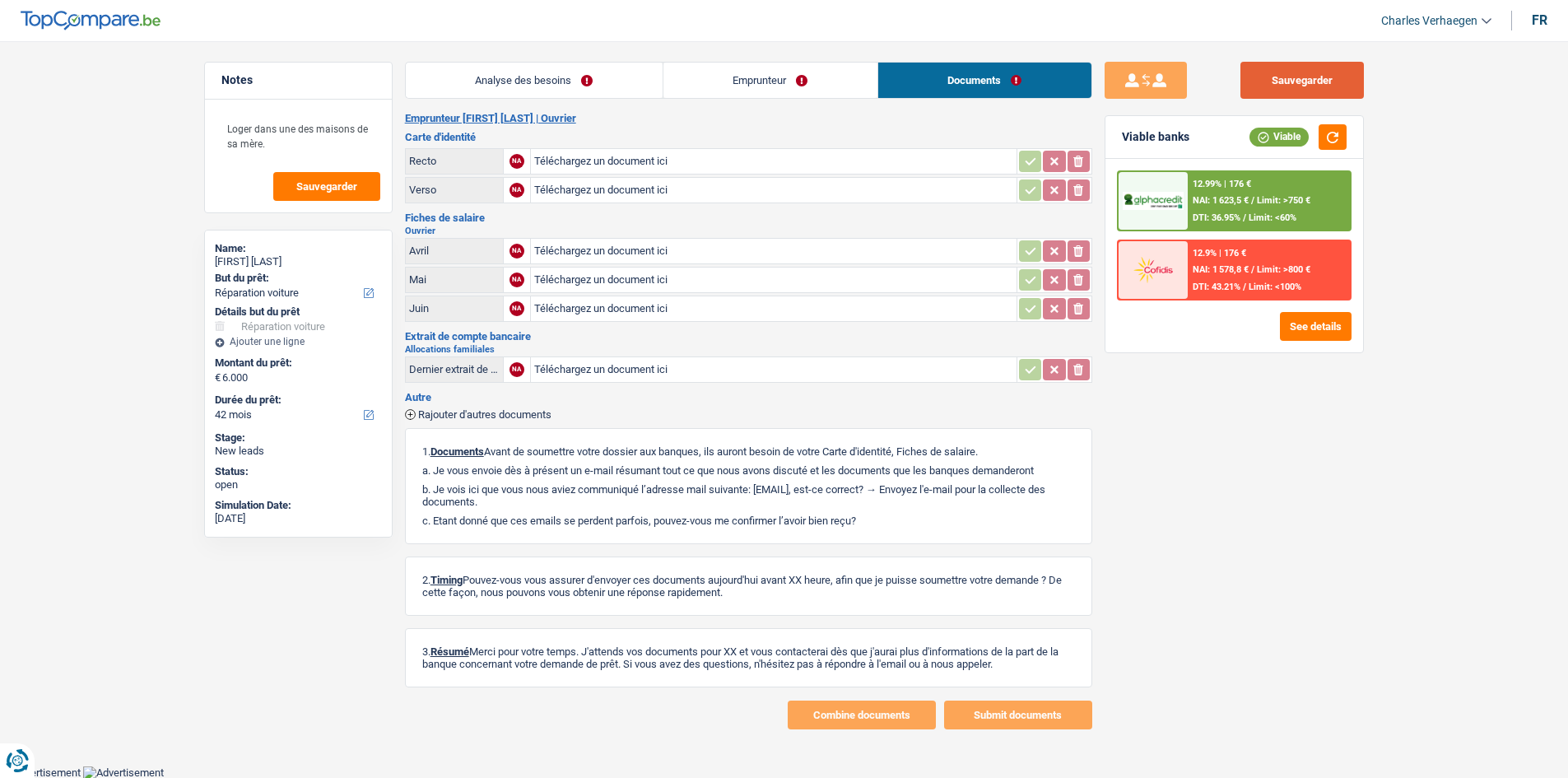 click on "Sauvegarder" at bounding box center (1302, 80) 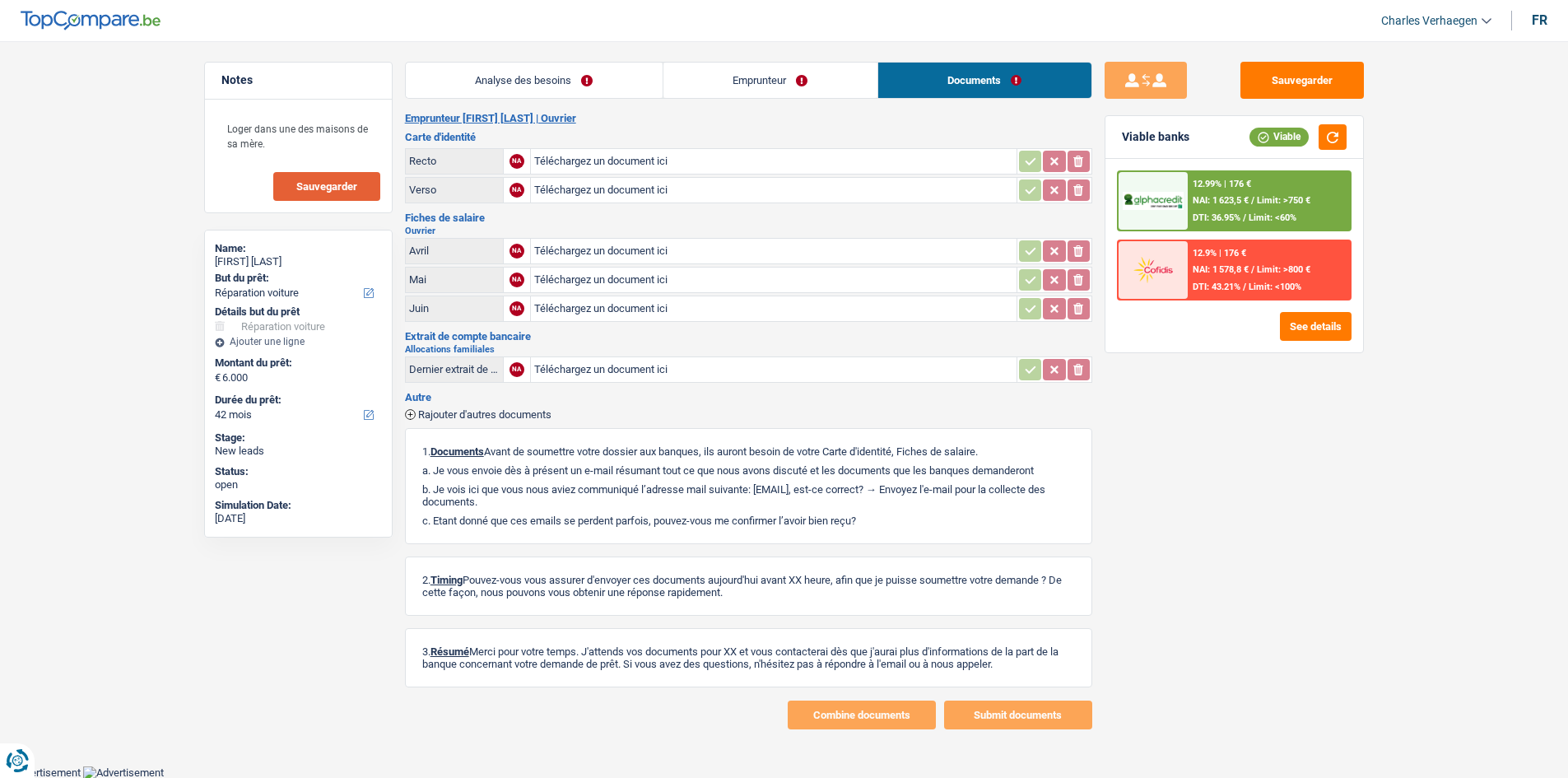 click on "Sauvegarder" at bounding box center (327, 186) 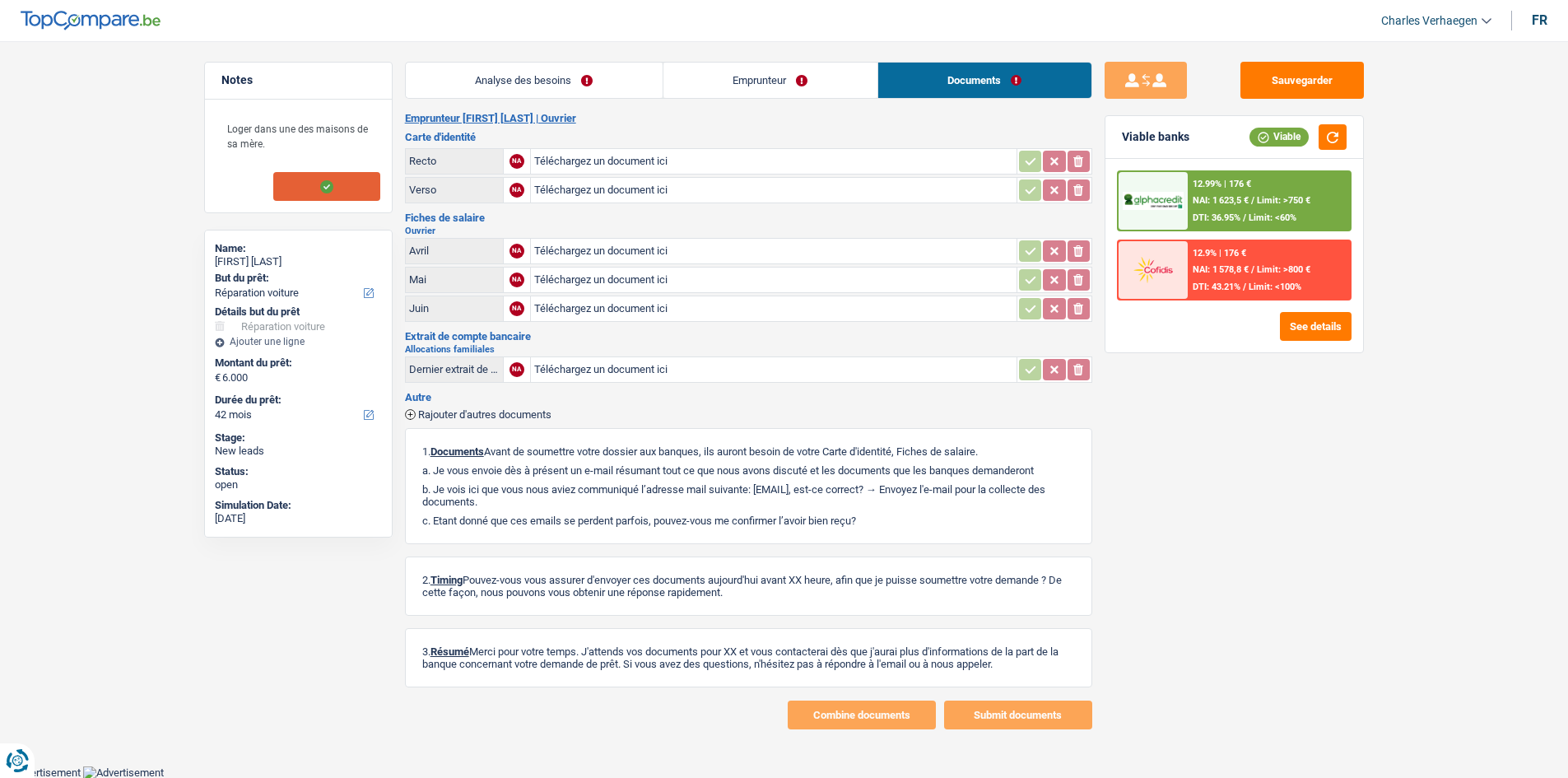 click on "Analyse des besoins" at bounding box center (534, 80) 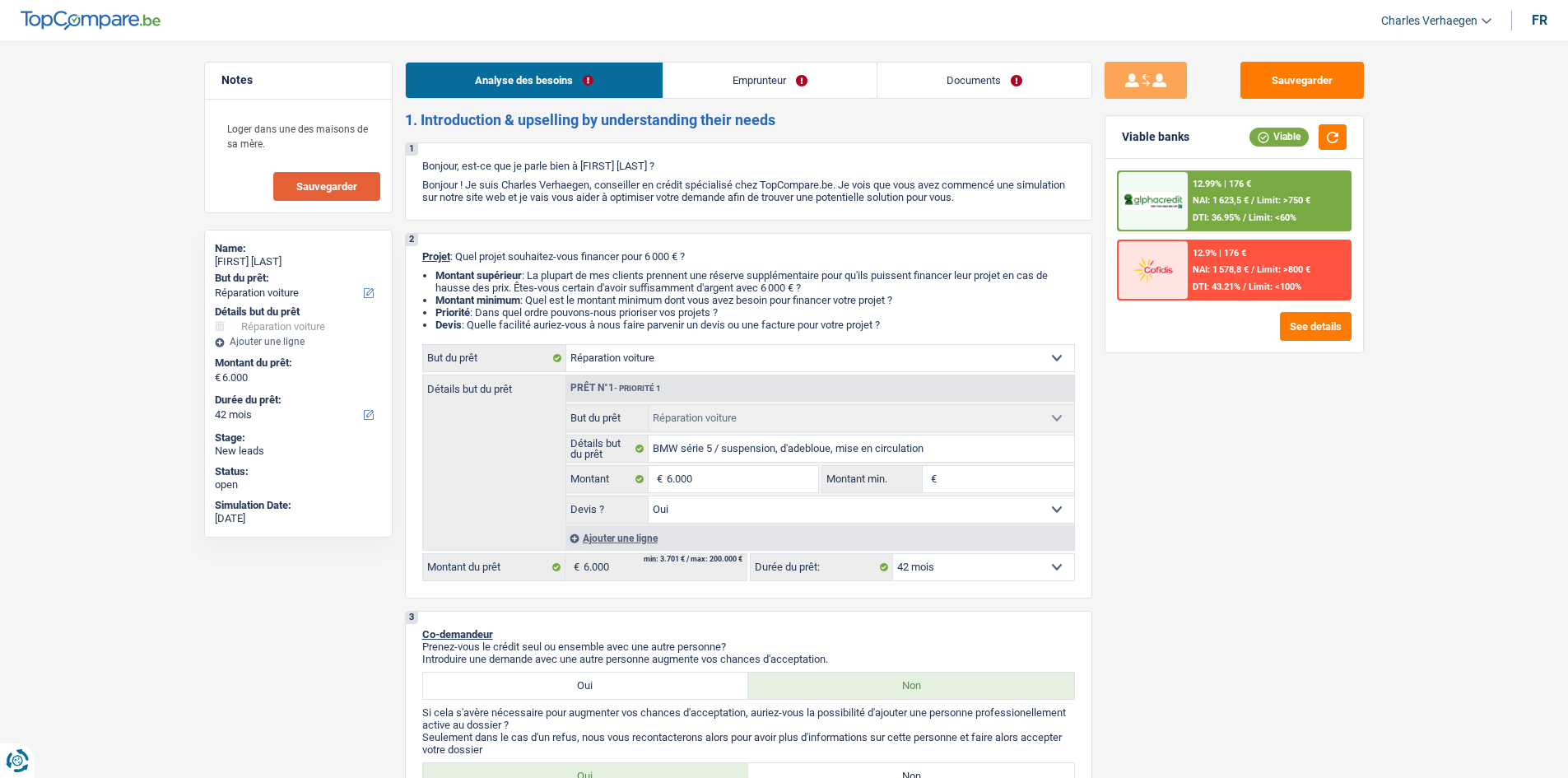click on "12.99% | 176 €
NAI: 1 623,5 €
/
Limit: >750 €
DTI: 36.95%
/
Limit: <60%" at bounding box center (1268, 201) 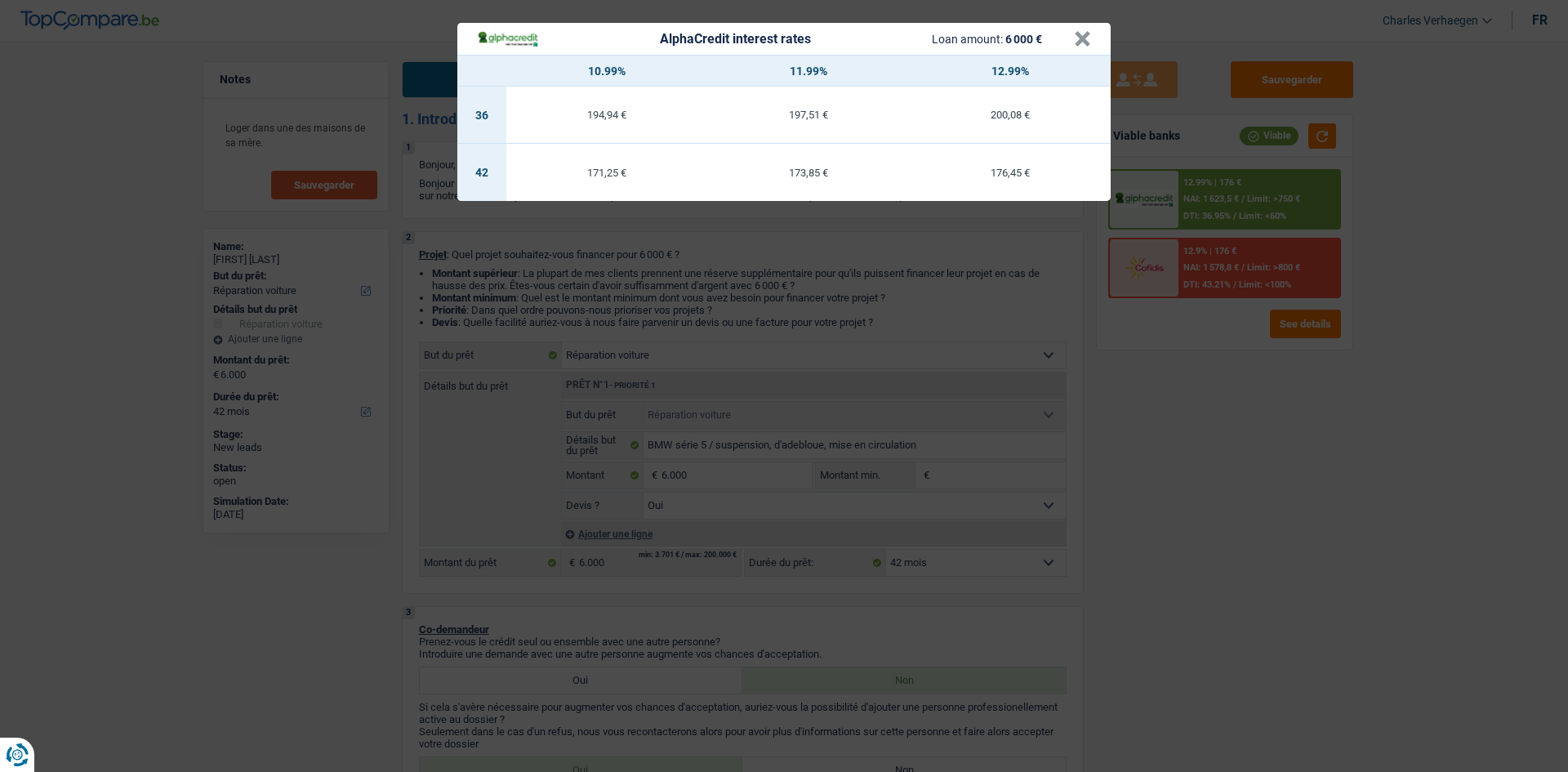 click on "AlphaCredit interest rates
Loan amount:
6 000 €
×
10.99%
11.99%
12.99%
36
194,94 €
197,51 €
200,08 €
42
171,25 €
173,85 €
176,45 €" at bounding box center [784, 386] 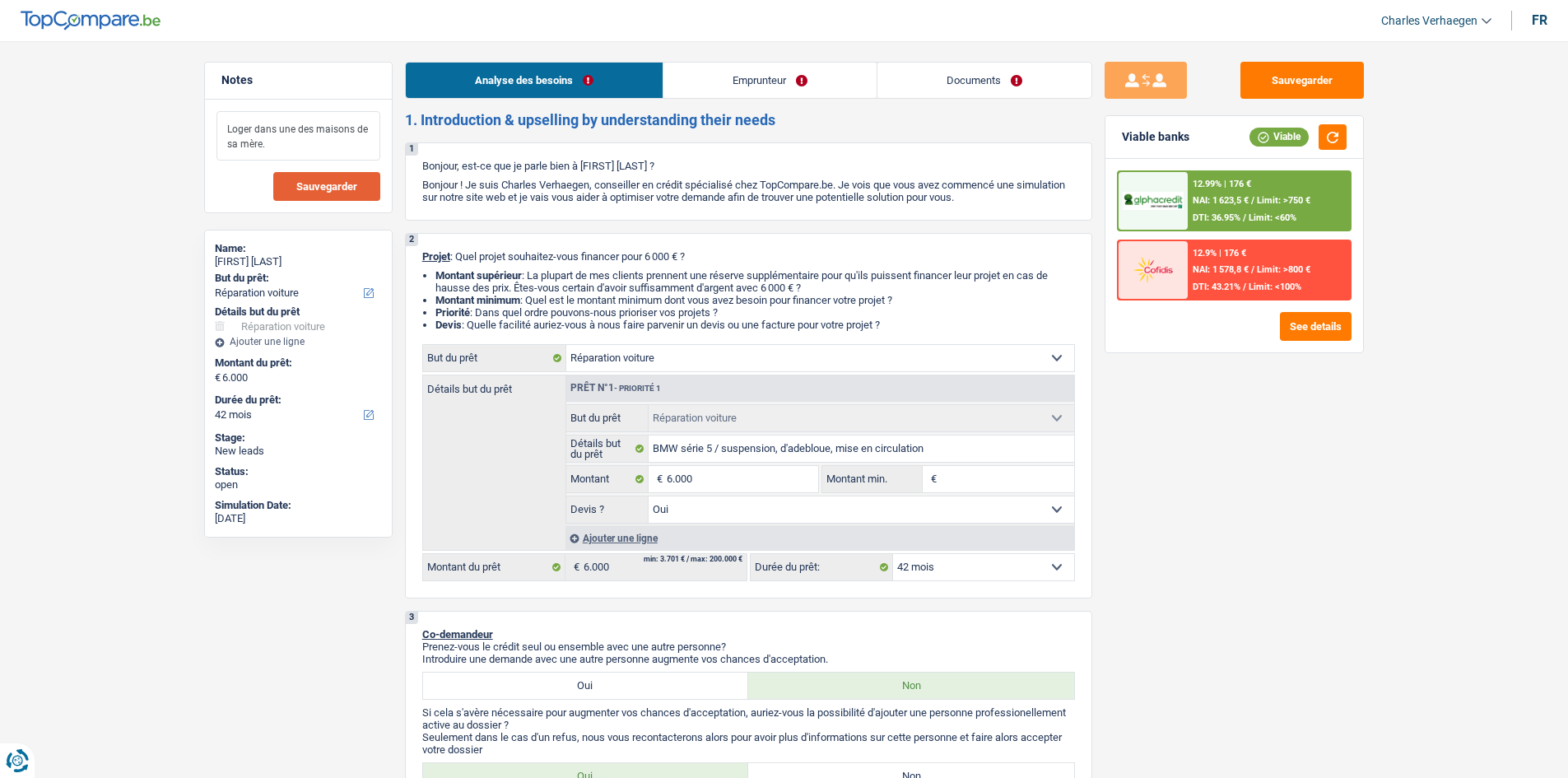 click on "Loger dans une des maisons de sa mère." at bounding box center (298, 136) 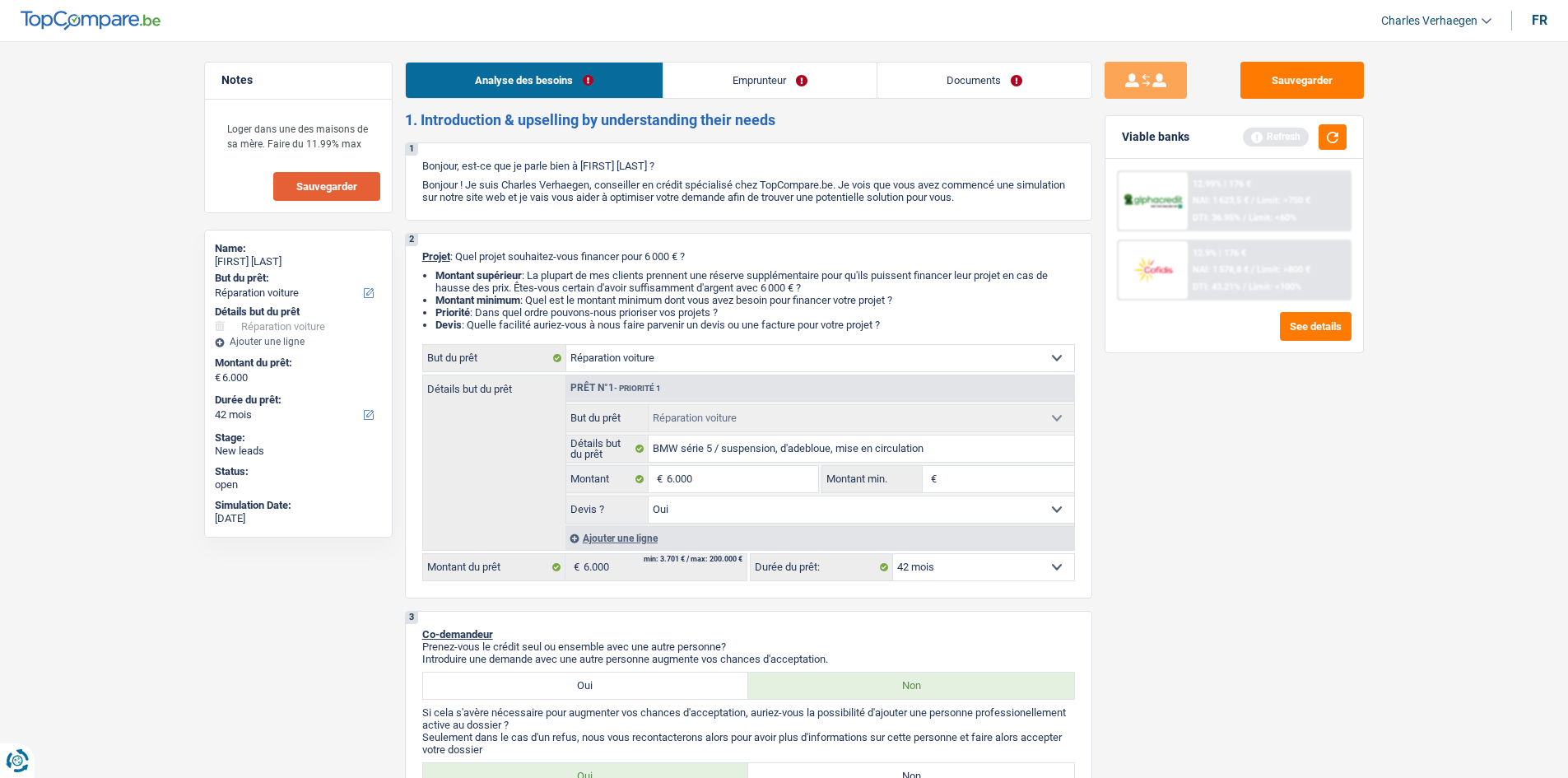 click on "Sauvegarder" at bounding box center [327, 186] 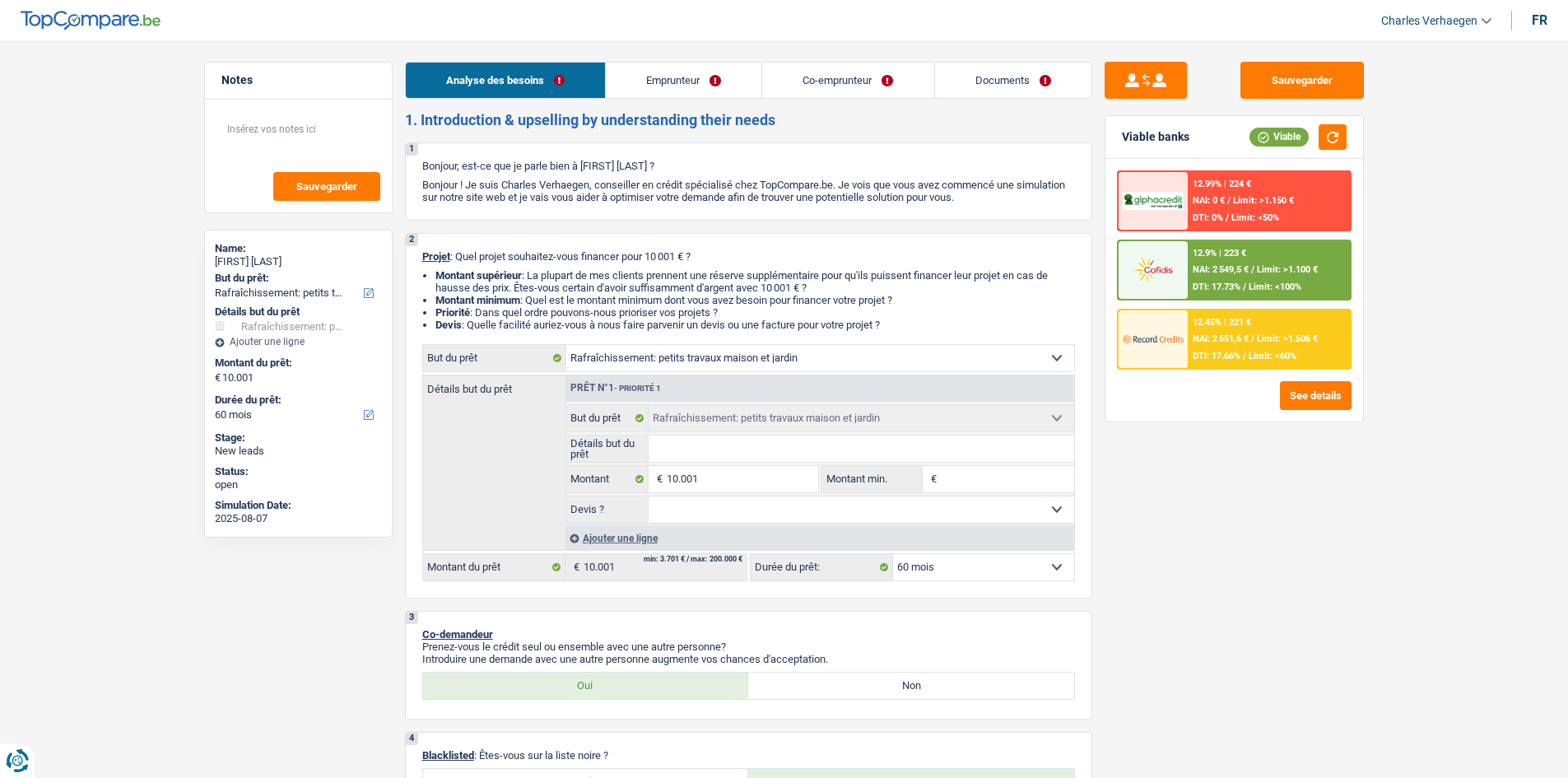 select on "houseOrGarden" 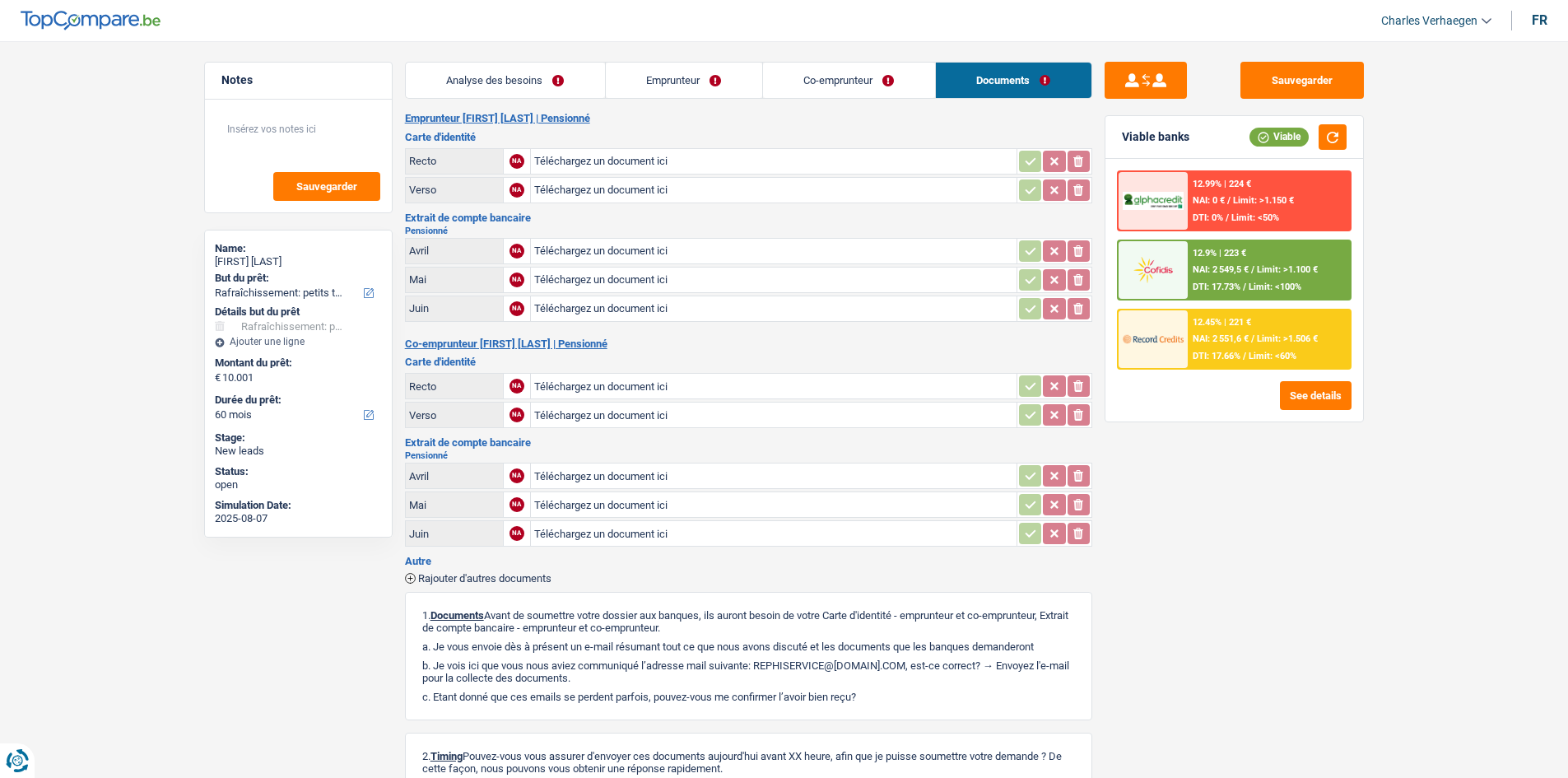 click on "Notes
Sauvegarder
Name:   PHILIPPE REMY   But du prêt: Confort maison: meubles, textile, peinture, électroménager, outillage non-professionnel Hifi, multimédia, gsm, ordinateur Aménagement: frais d'installation, déménagement Evénement familial: naissance, mariage, divorce, communion, décès Frais médicaux Frais d'études Frais permis de conduire Loisirs: voyage, sport, musique Rafraîchissement: petits travaux maison et jardin Frais judiciaires Réparation voiture Prêt rénovation (non disponible pour les non-propriétaires) Prêt énergie (non disponible pour les non-propriétaires) Prêt voiture Taxes, impôts non professionnels Rénovation bien à l'étranger Dettes familiales Assurance Autre
Sélectionner une option
Détails but du prêt
Confort maison: meubles, textile, peinture, électroménager, outillage non-professionnel Hifi, multimédia, gsm, ordinateur" at bounding box center [784, 483] 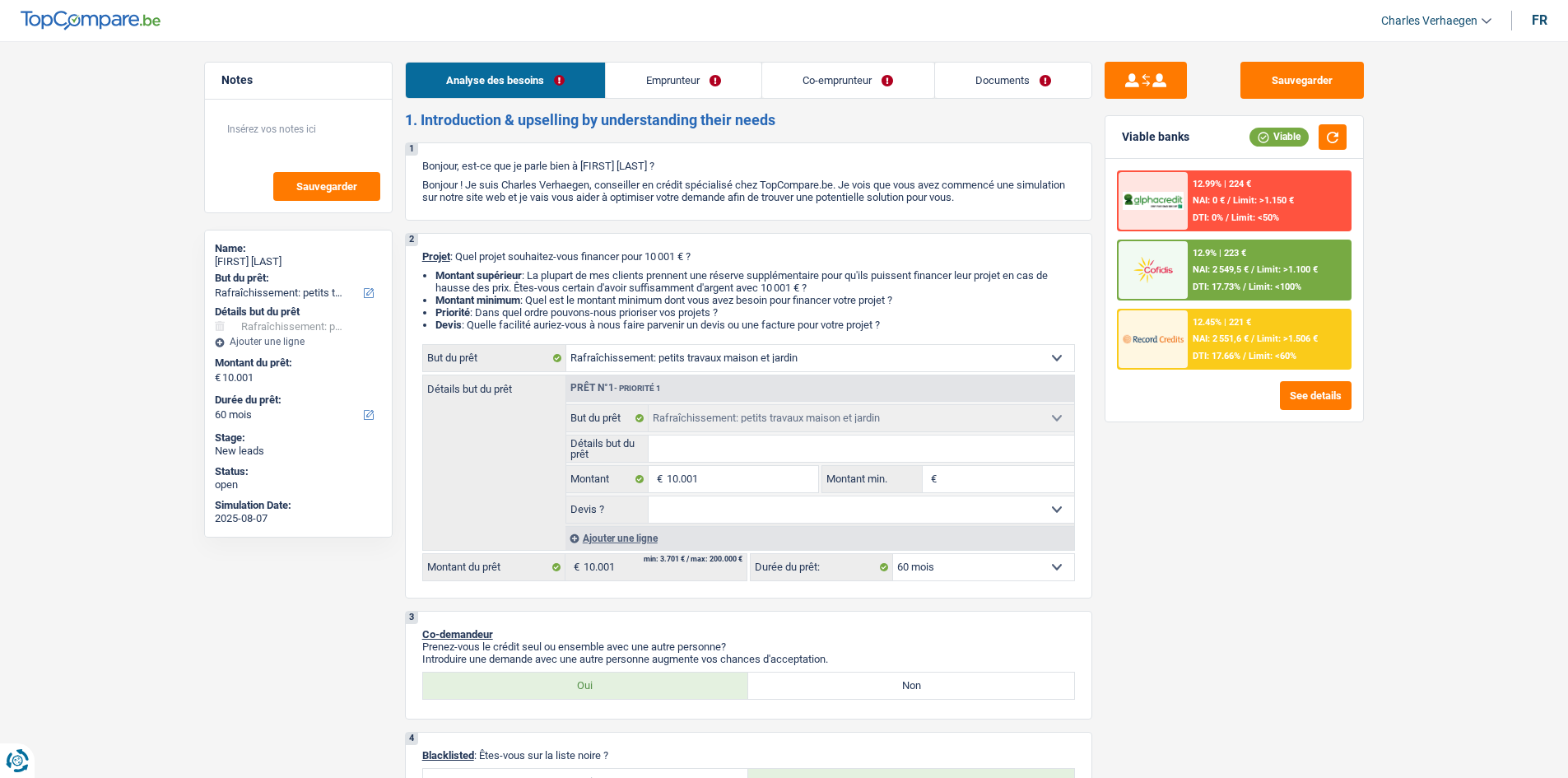 click on "Emprunteur" at bounding box center [683, 80] 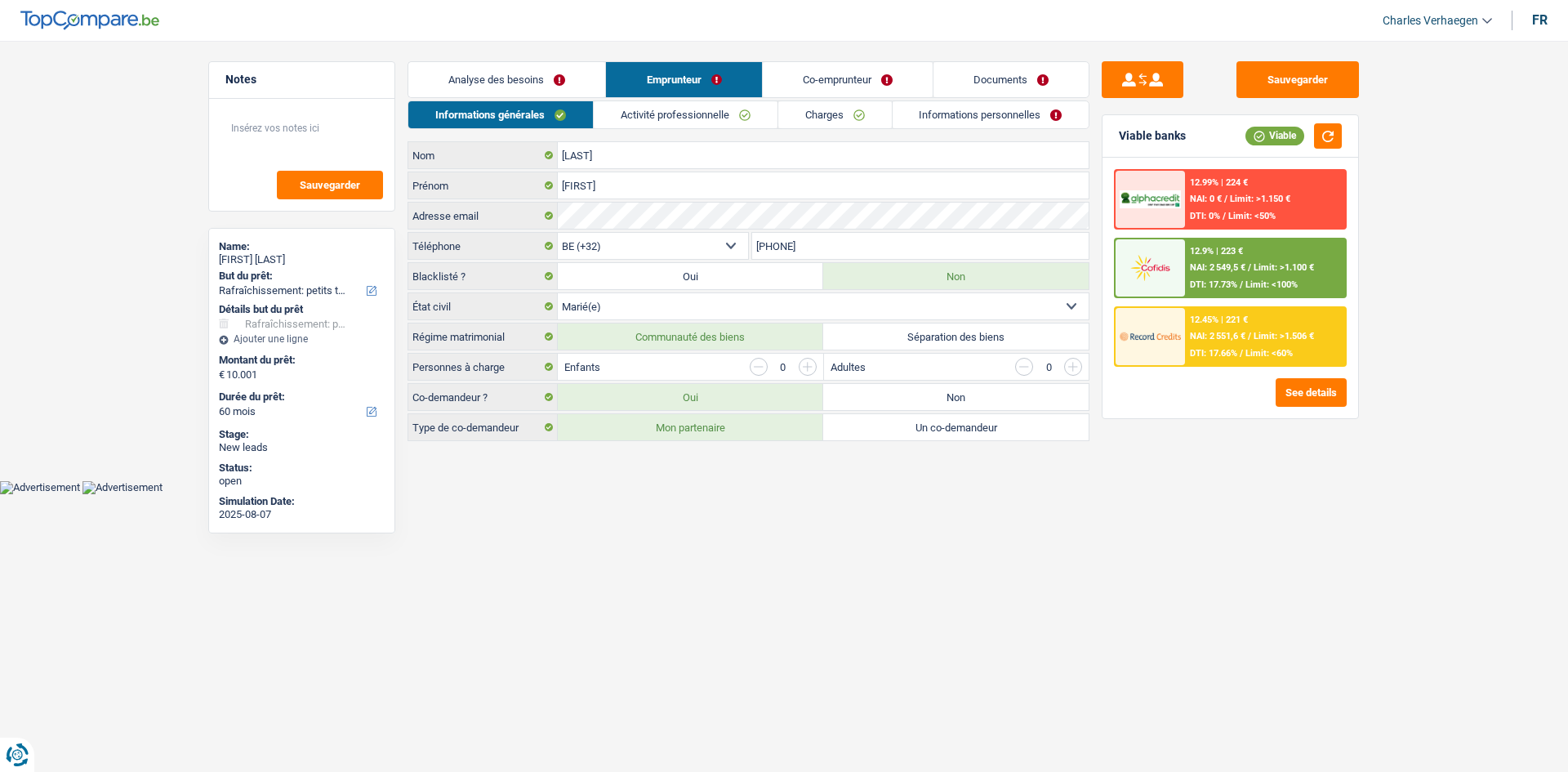 click on "Charges" at bounding box center (835, 114) 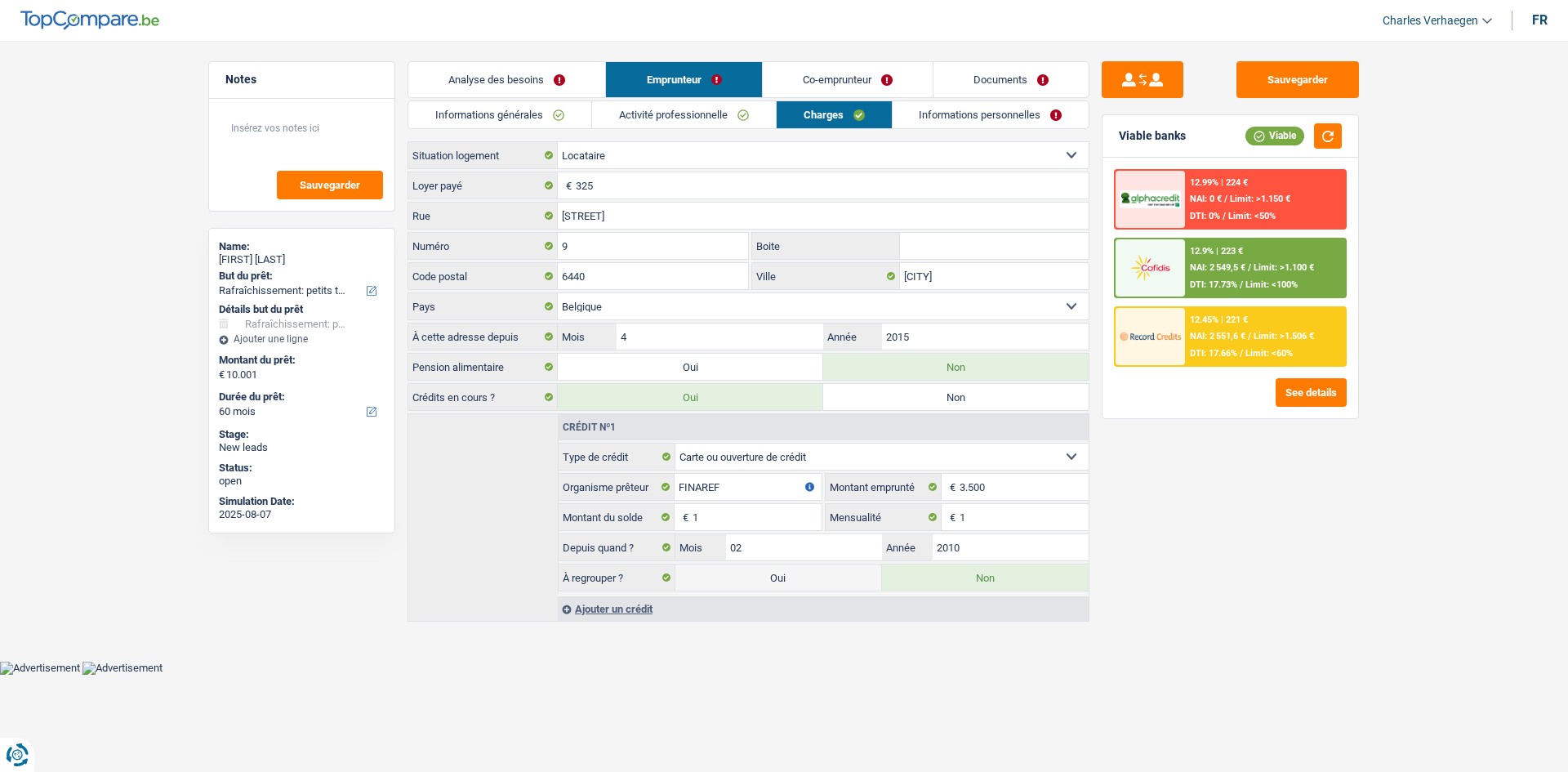 click on "Analyse des besoins" at bounding box center [506, 79] 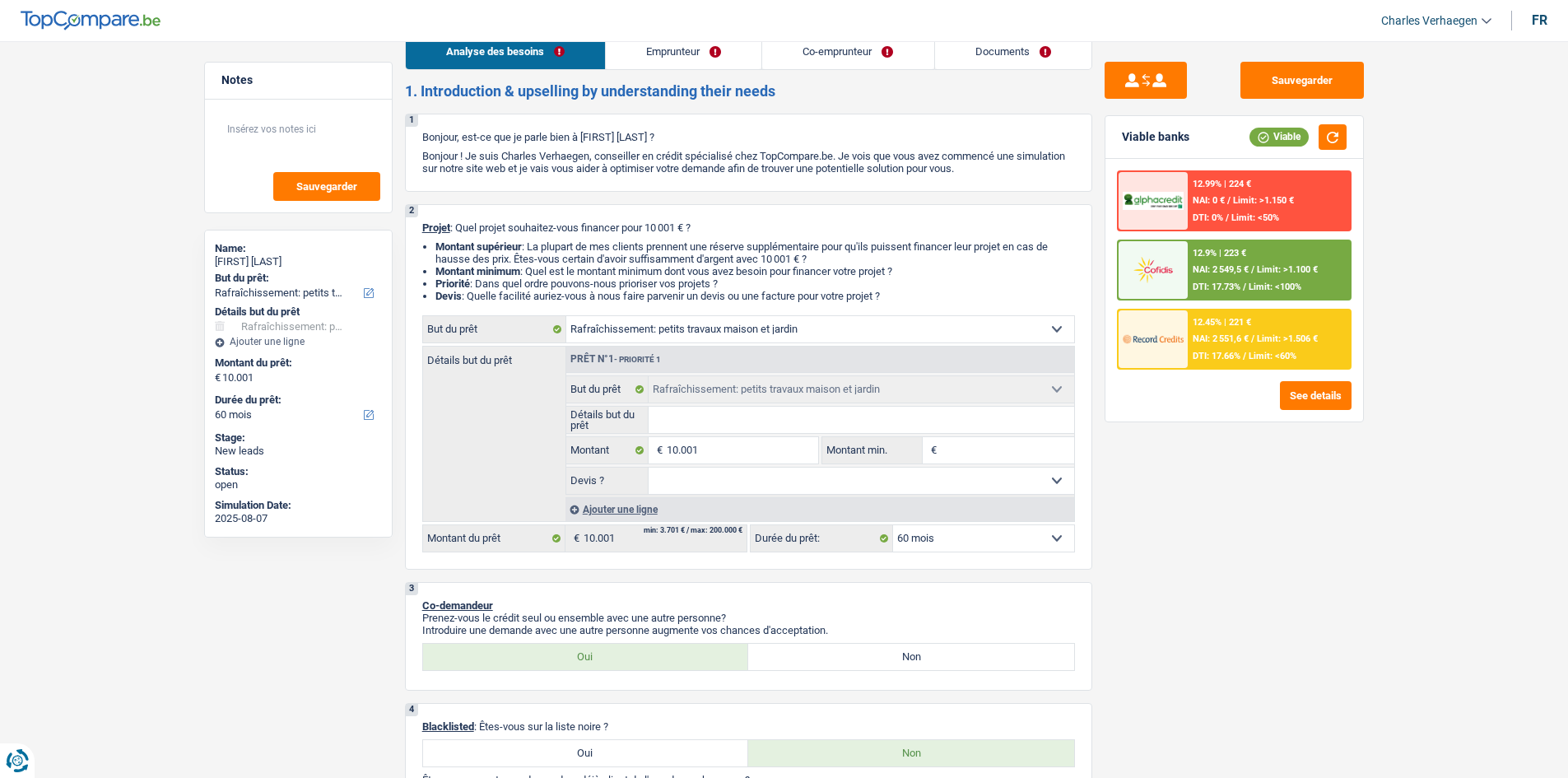 scroll, scrollTop: 0, scrollLeft: 0, axis: both 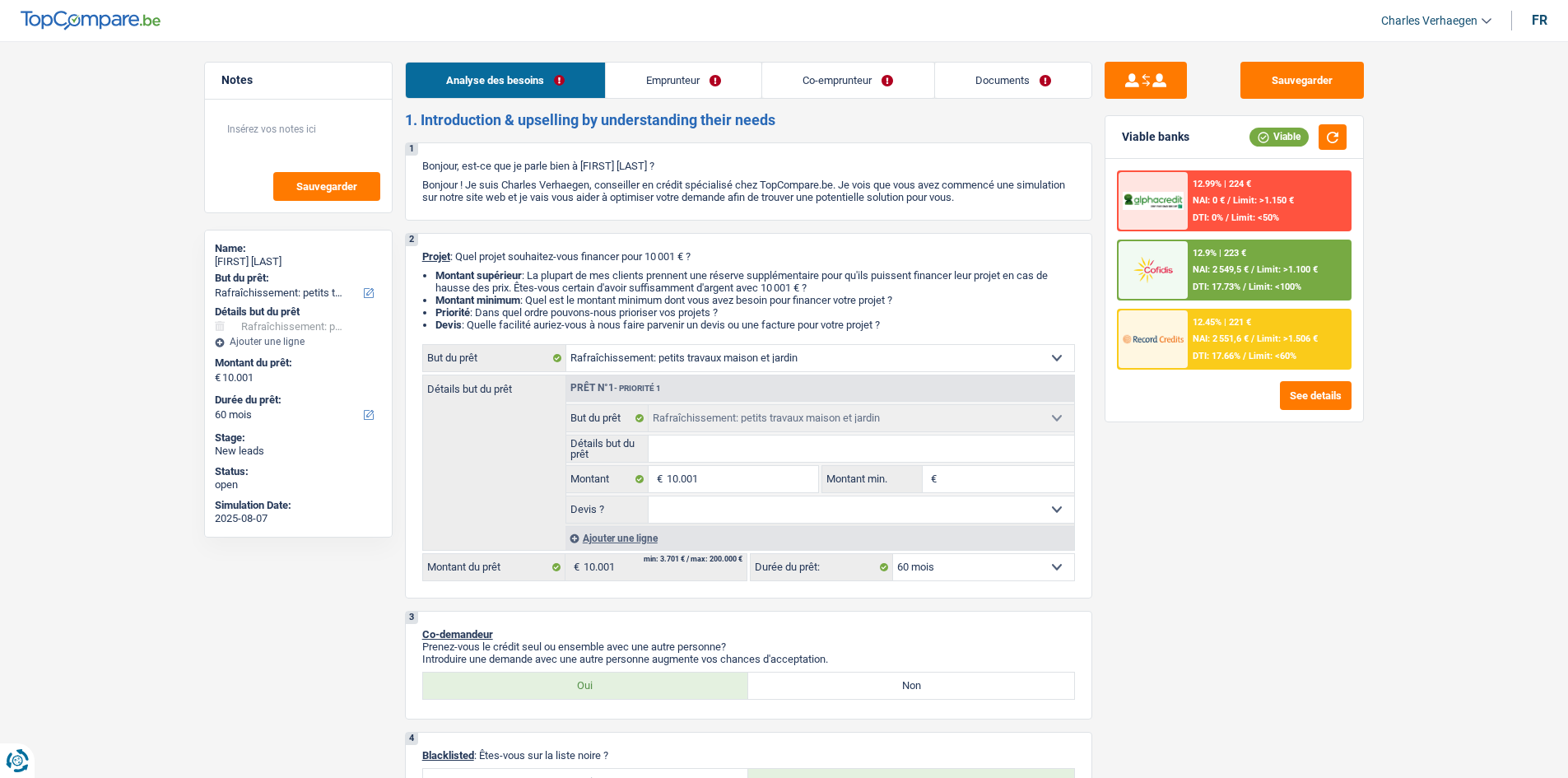 click on "Emprunteur" at bounding box center (683, 80) 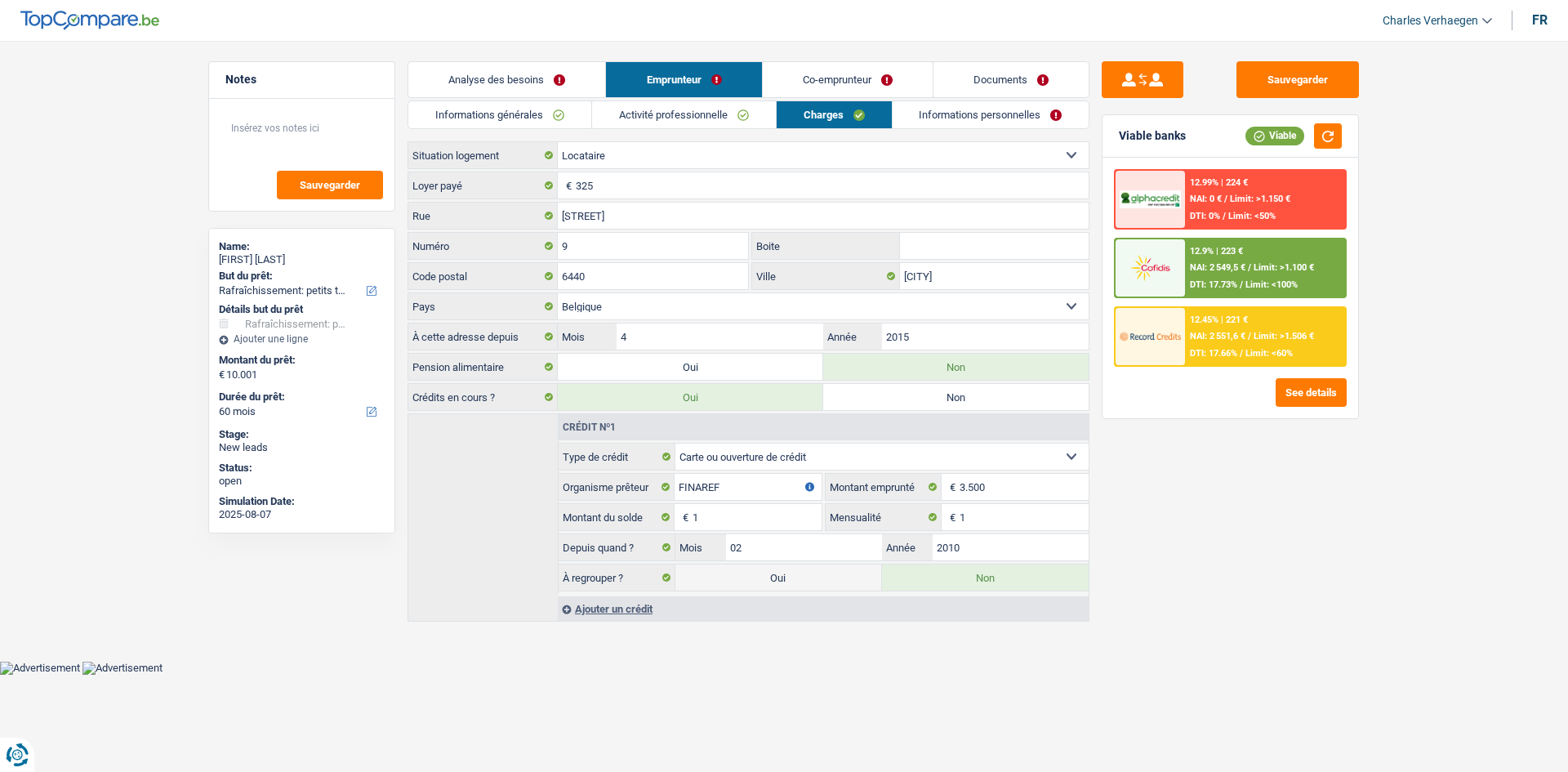 click on "Activité professionnelle" at bounding box center (684, 114) 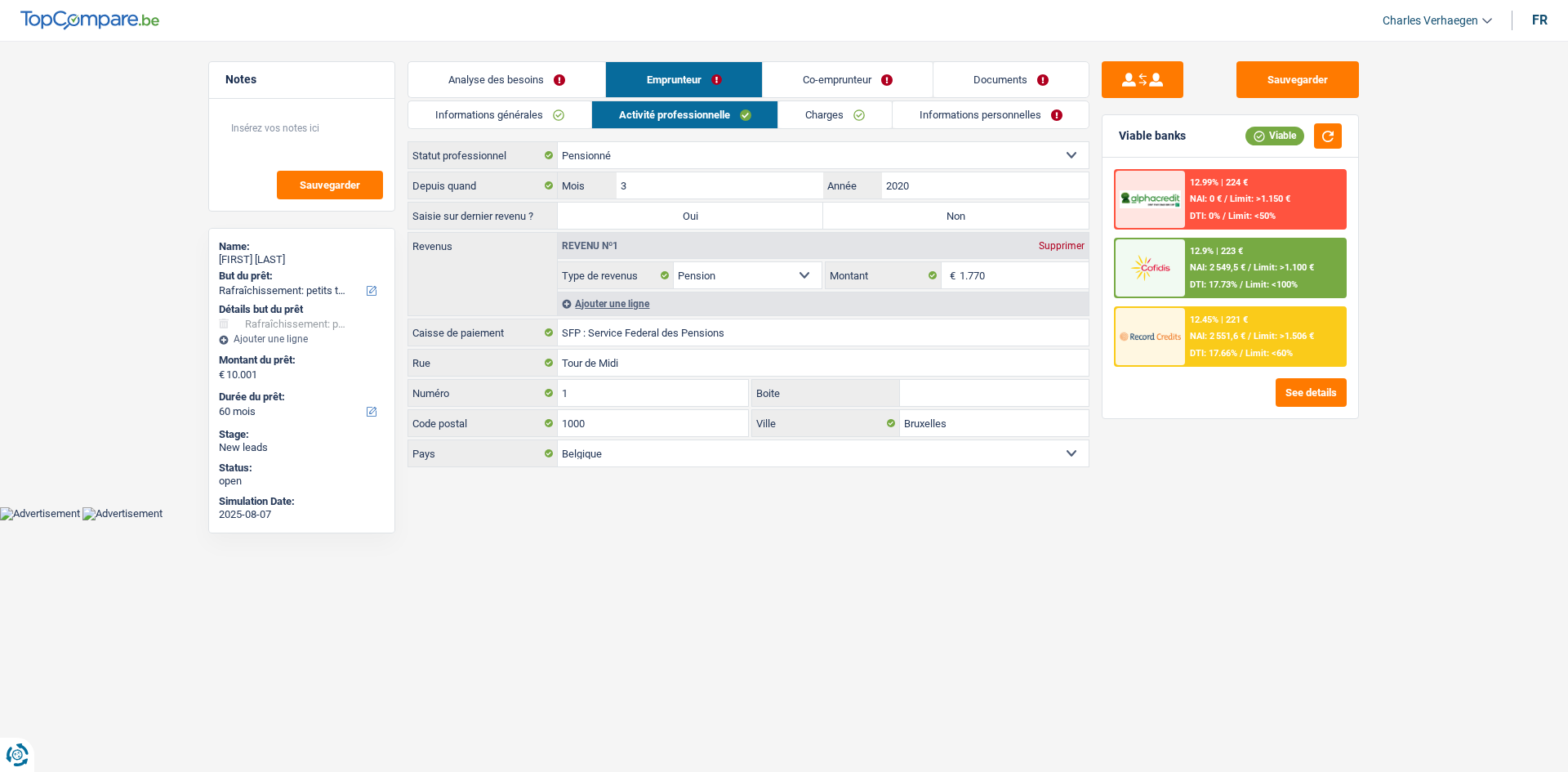 drag, startPoint x: 829, startPoint y: 108, endPoint x: 826, endPoint y: 119, distance: 11.4017543 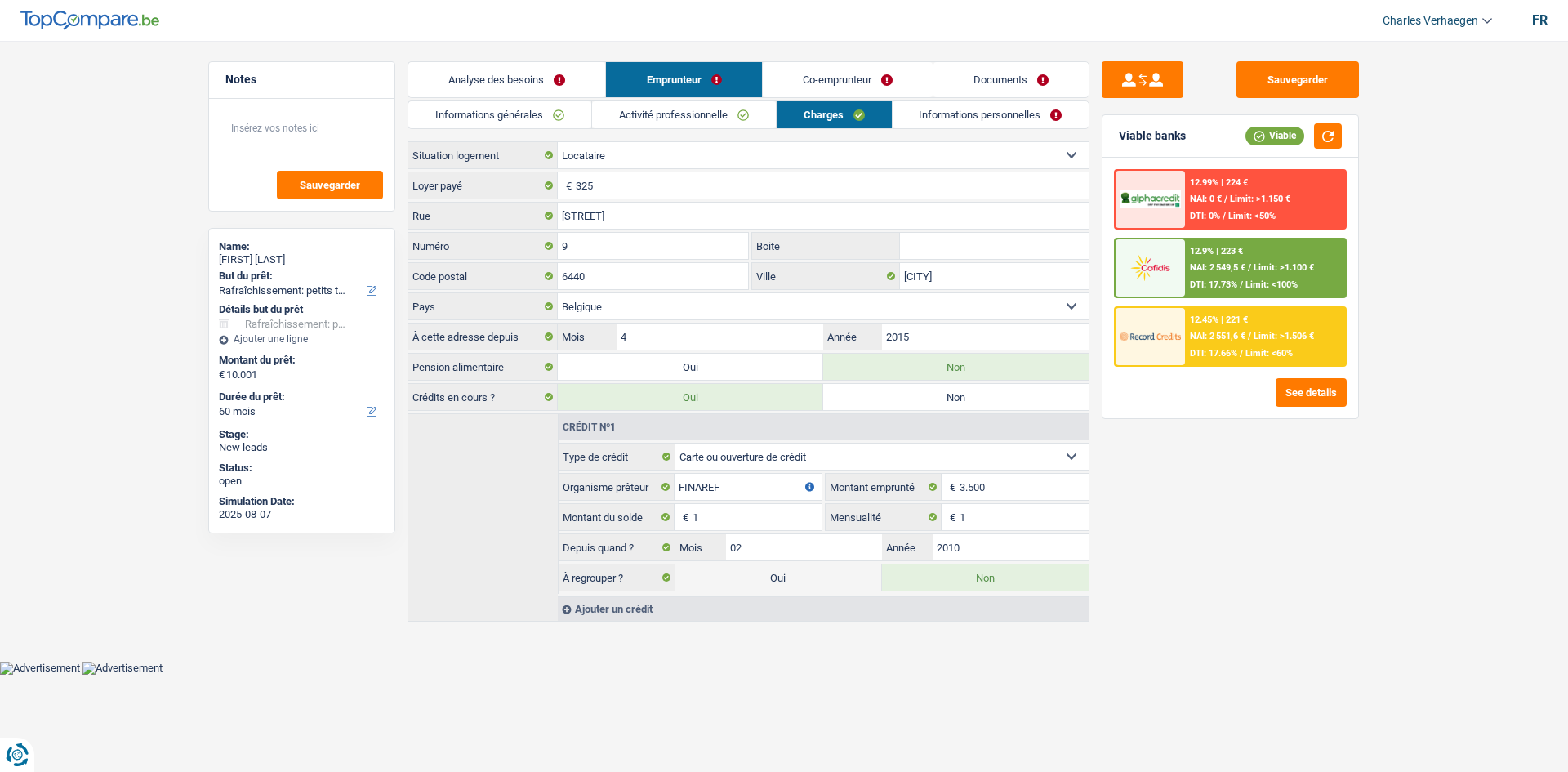 click on "Informations personnelles" at bounding box center [991, 114] 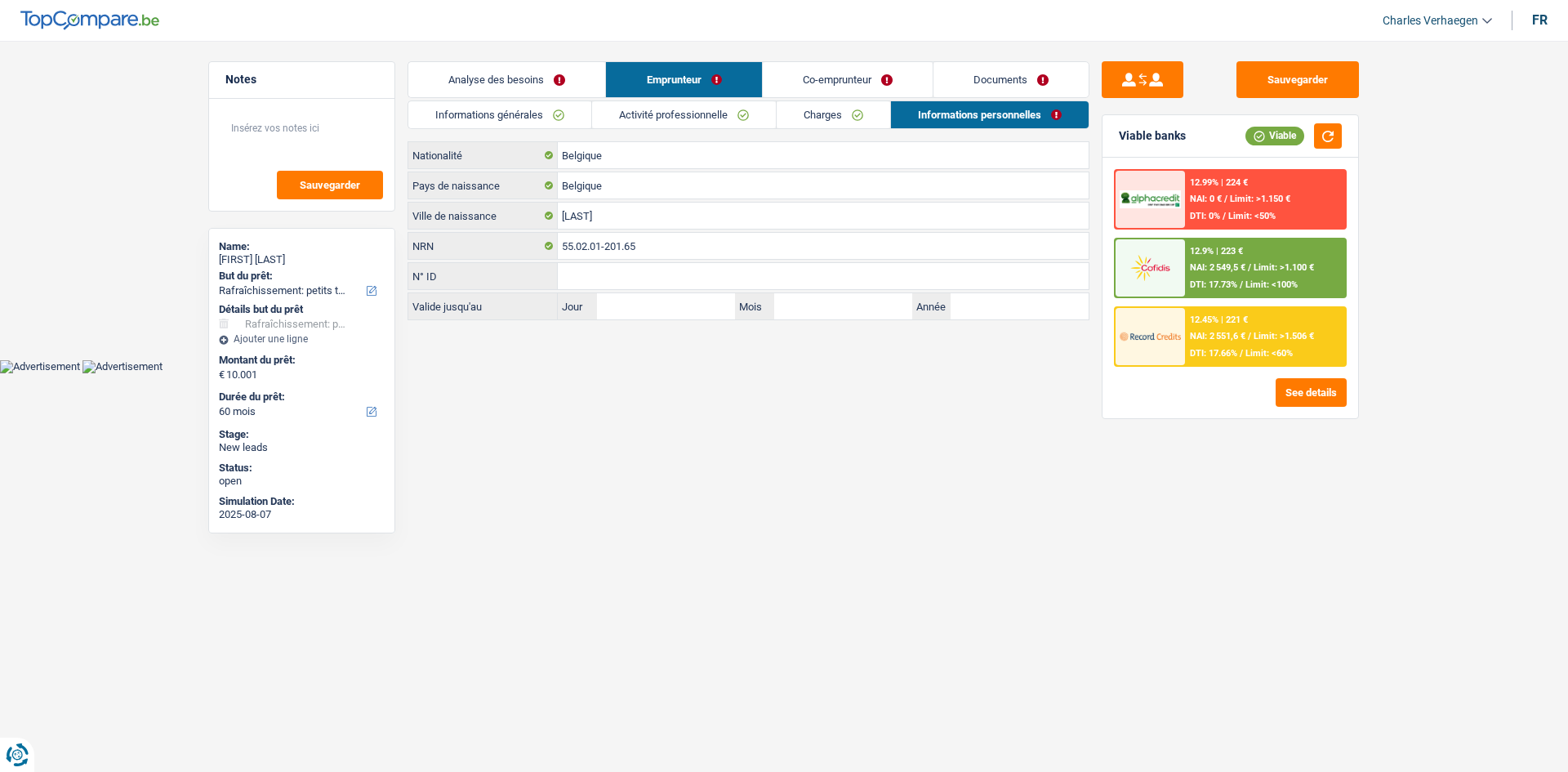 click on "Co-emprunteur" at bounding box center [848, 79] 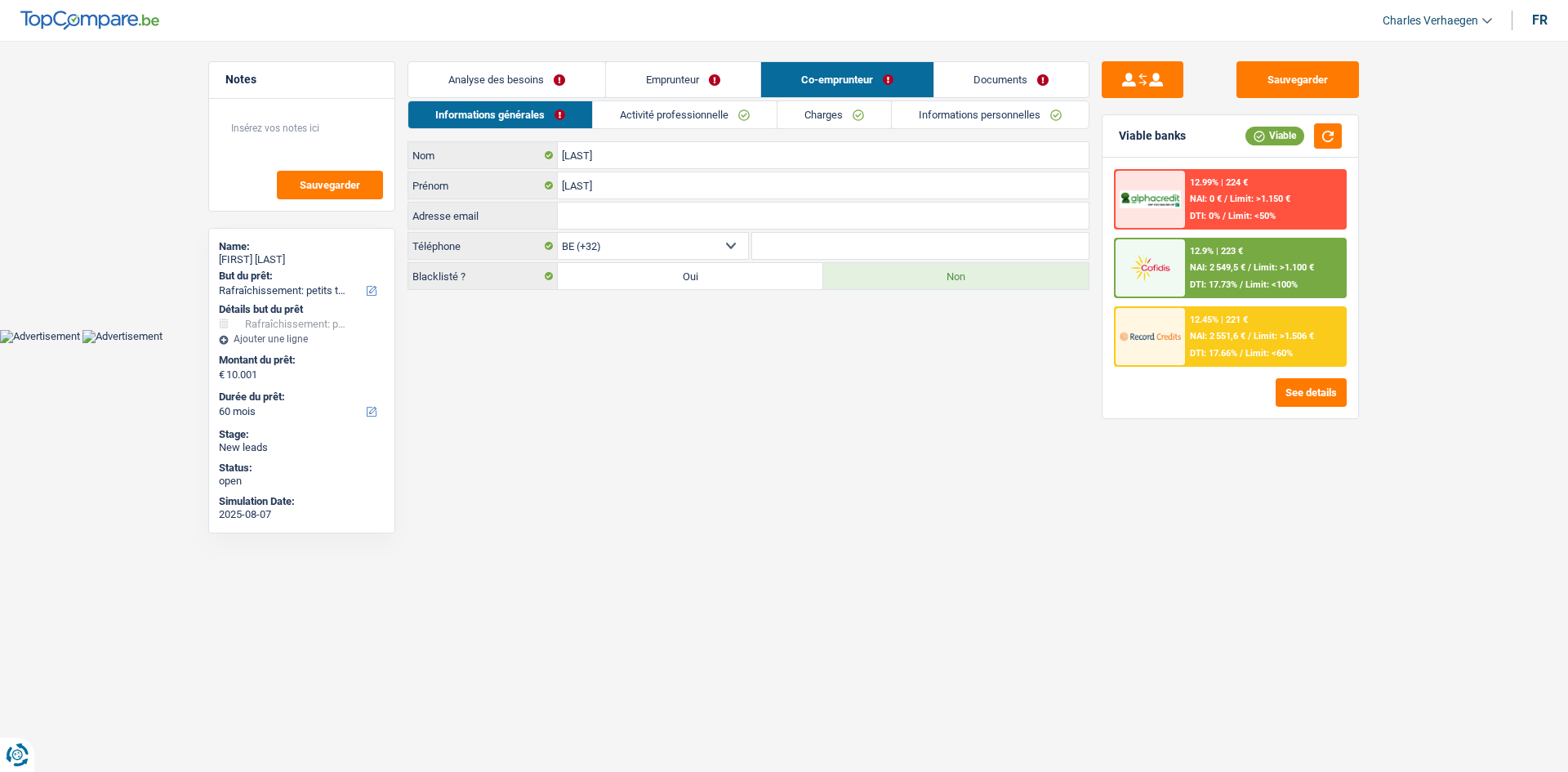 click on "Charges" at bounding box center [834, 114] 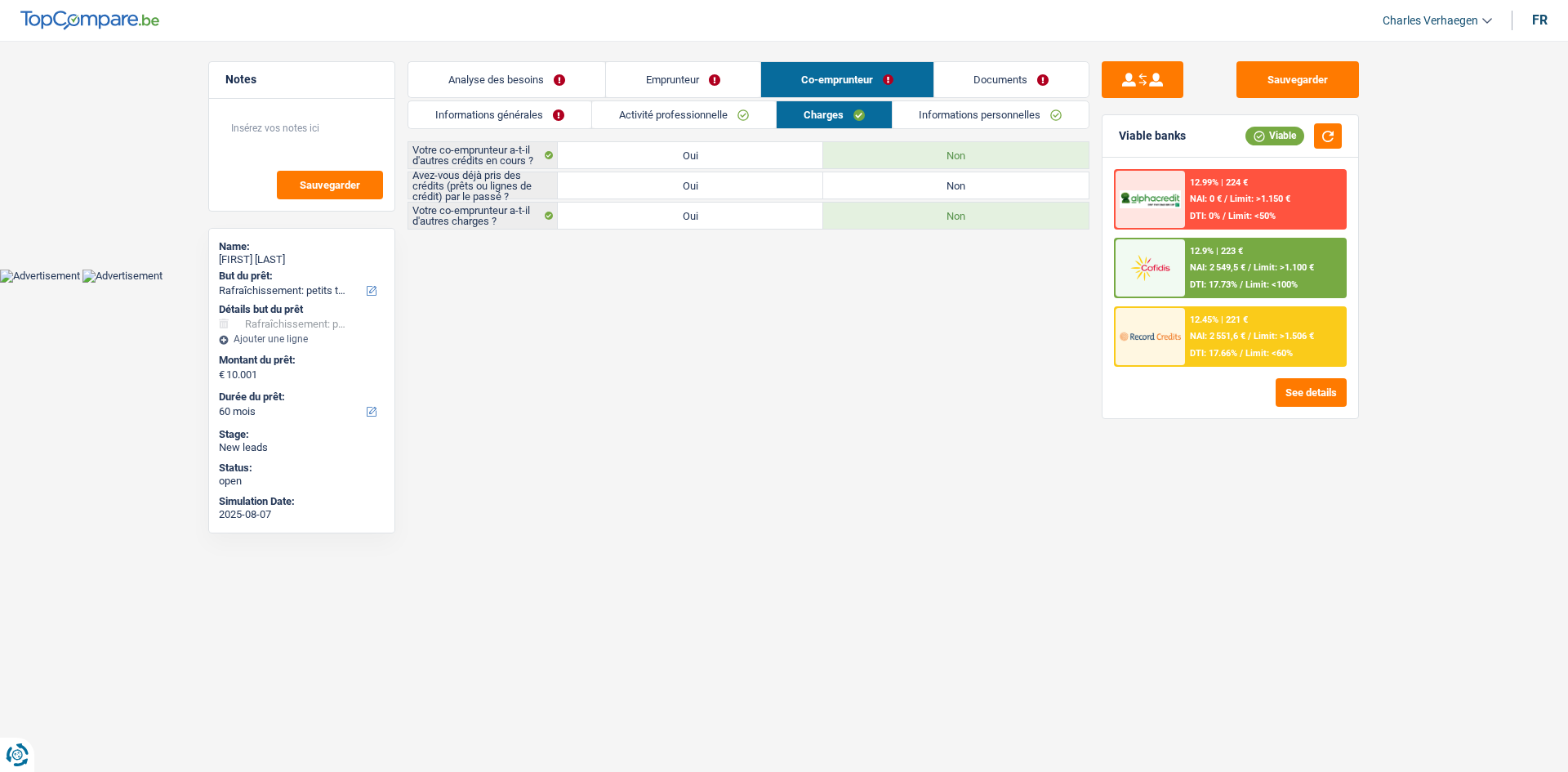 click on "Activité professionnelle" at bounding box center (684, 114) 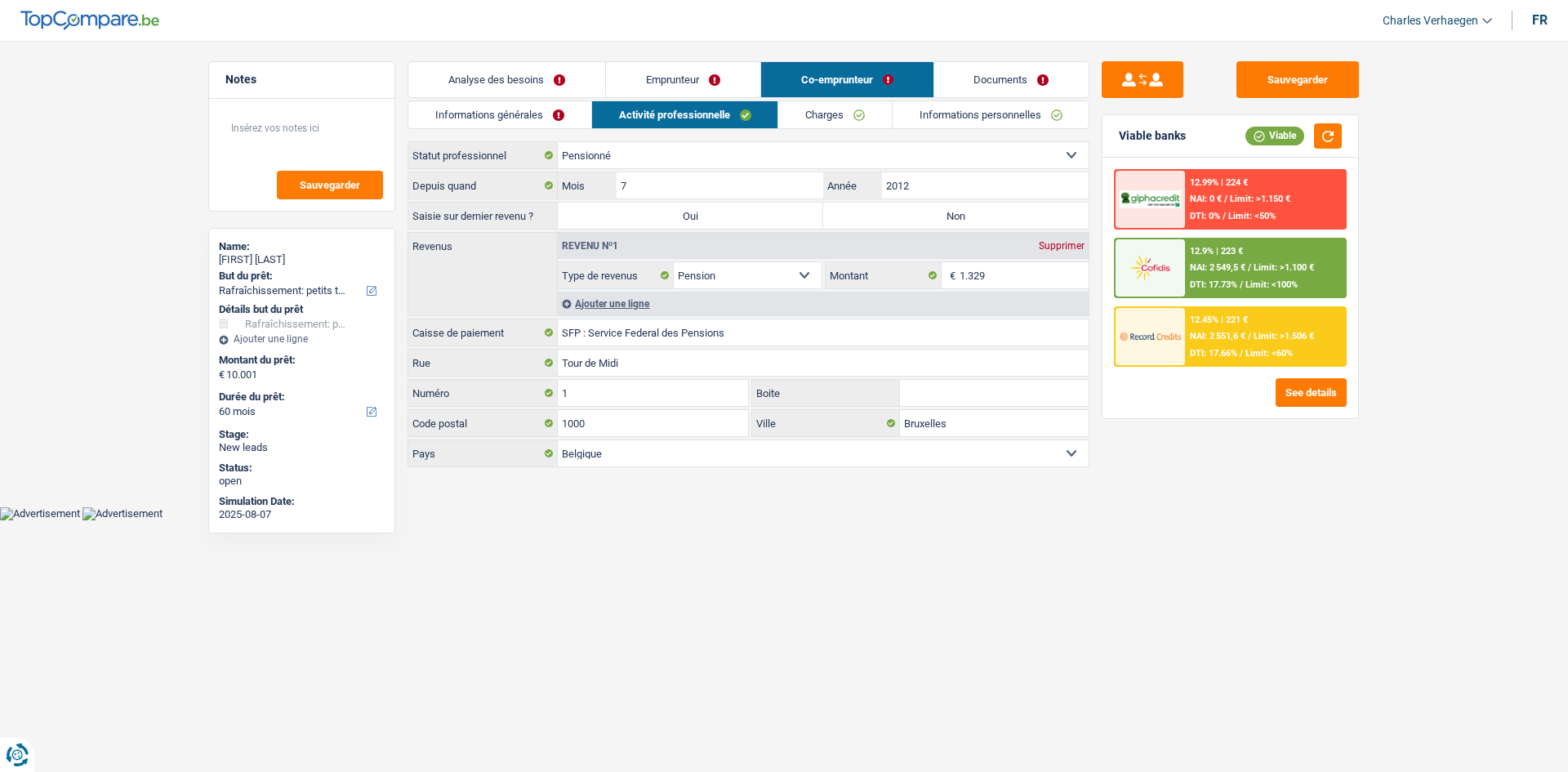 click on "Analyse des besoins" at bounding box center (506, 79) 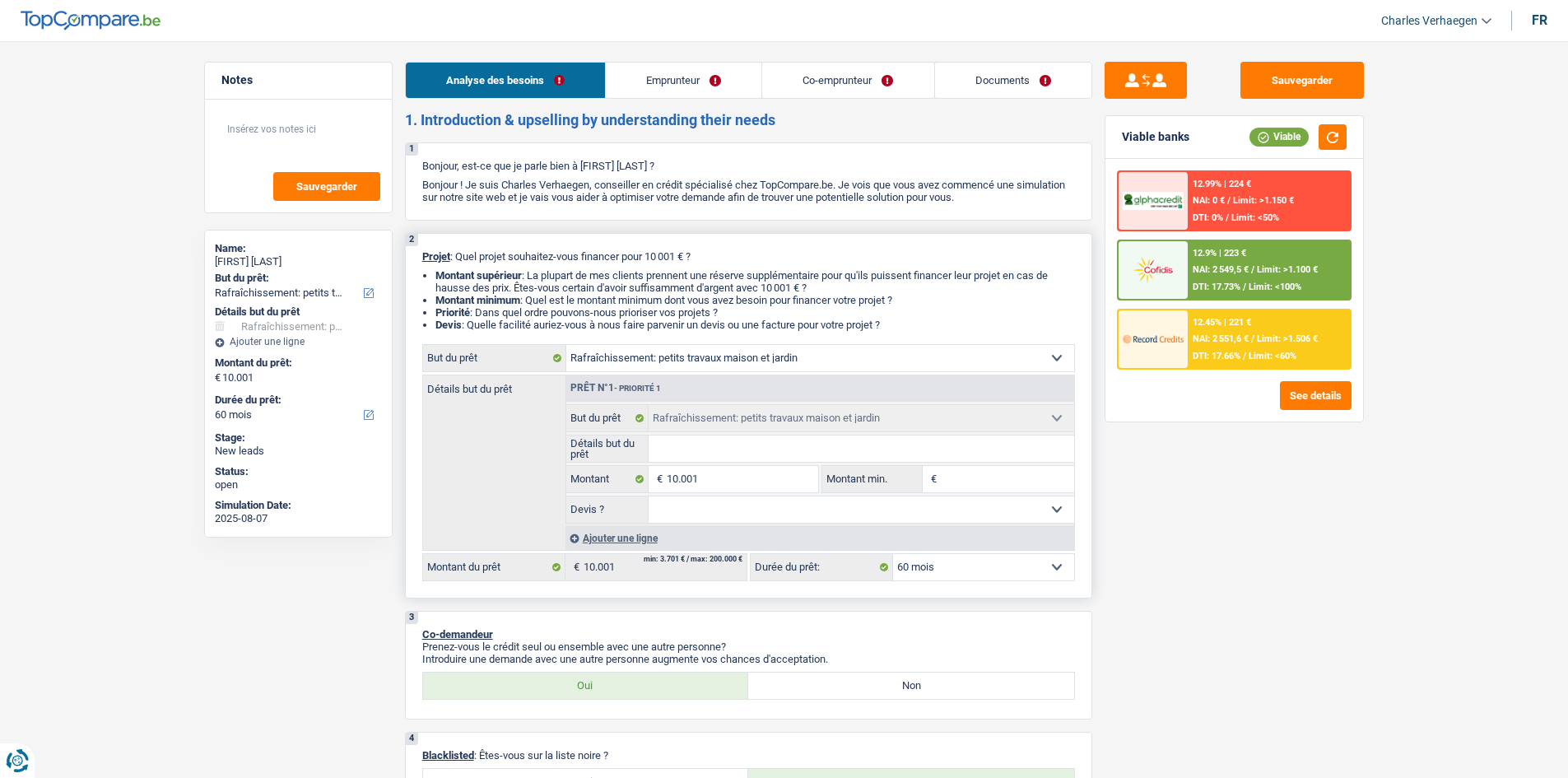 click on "Confort maison: meubles, textile, peinture, électroménager, outillage non-professionnel Hifi, multimédia, gsm, ordinateur Aménagement: frais d'installation, déménagement Evénement familial: naissance, mariage, divorce, communion, décès Frais médicaux Frais d'études Frais permis de conduire Loisirs: voyage, sport, musique Rafraîchissement: petits travaux maison et jardin Frais judiciaires Réparation voiture Prêt rénovation (non disponible pour les non-propriétaires) Prêt énergie (non disponible pour les non-propriétaires) Prêt voiture Taxes, impôts non professionnels Rénovation bien à l'étranger Dettes familiales Assurance Autre
Sélectionner une option" at bounding box center (820, 358) 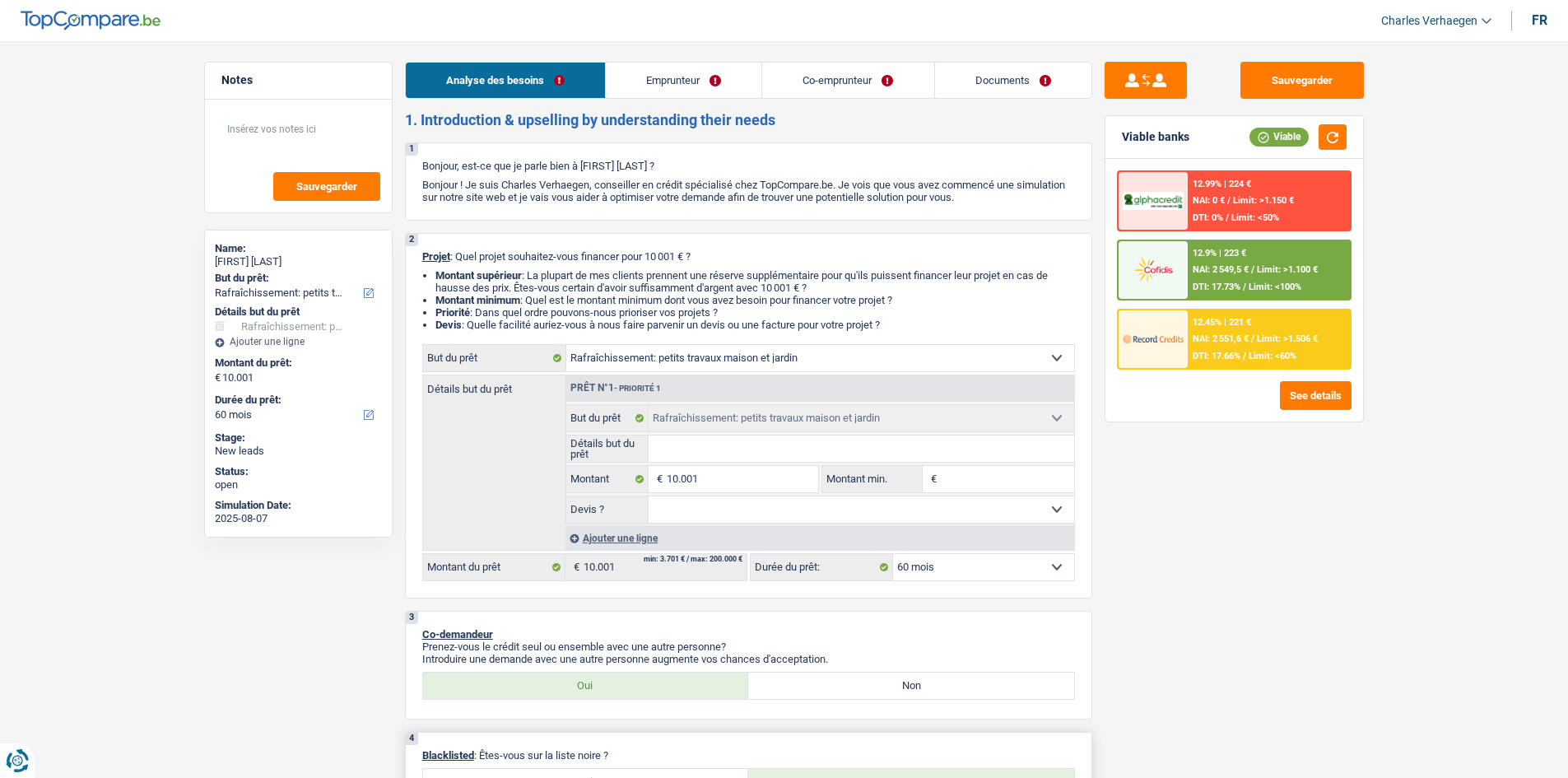select on "carRepair" 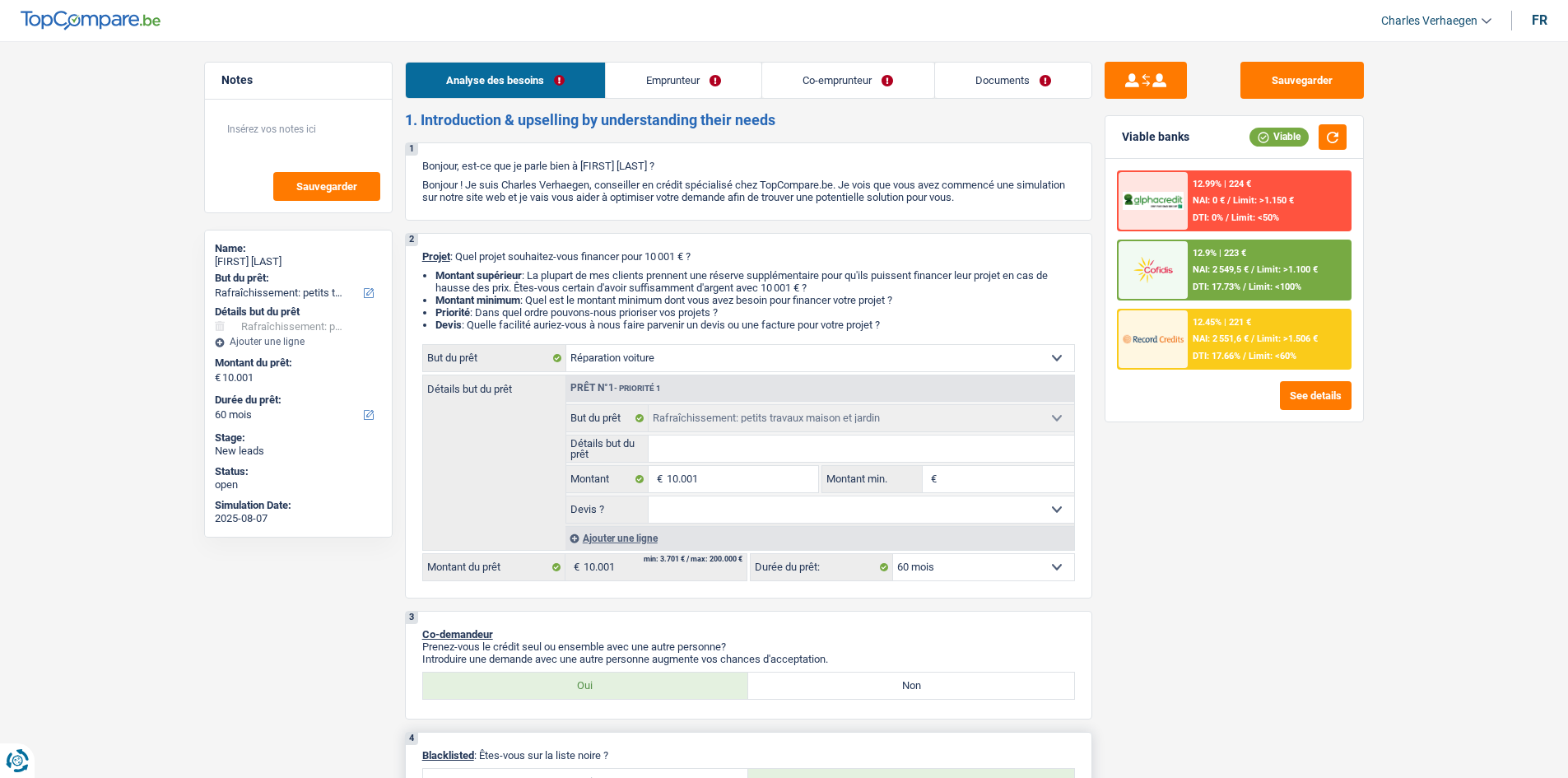 click on "Confort maison: meubles, textile, peinture, électroménager, outillage non-professionnel Hifi, multimédia, gsm, ordinateur Aménagement: frais d'installation, déménagement Evénement familial: naissance, mariage, divorce, communion, décès Frais médicaux Frais d'études Frais permis de conduire Loisirs: voyage, sport, musique Rafraîchissement: petits travaux maison et jardin Frais judiciaires Réparation voiture Prêt rénovation (non disponible pour les non-propriétaires) Prêt énergie (non disponible pour les non-propriétaires) Prêt voiture Taxes, impôts non professionnels Rénovation bien à l'étranger Dettes familiales Assurance Autre
Sélectionner une option" at bounding box center (820, 358) 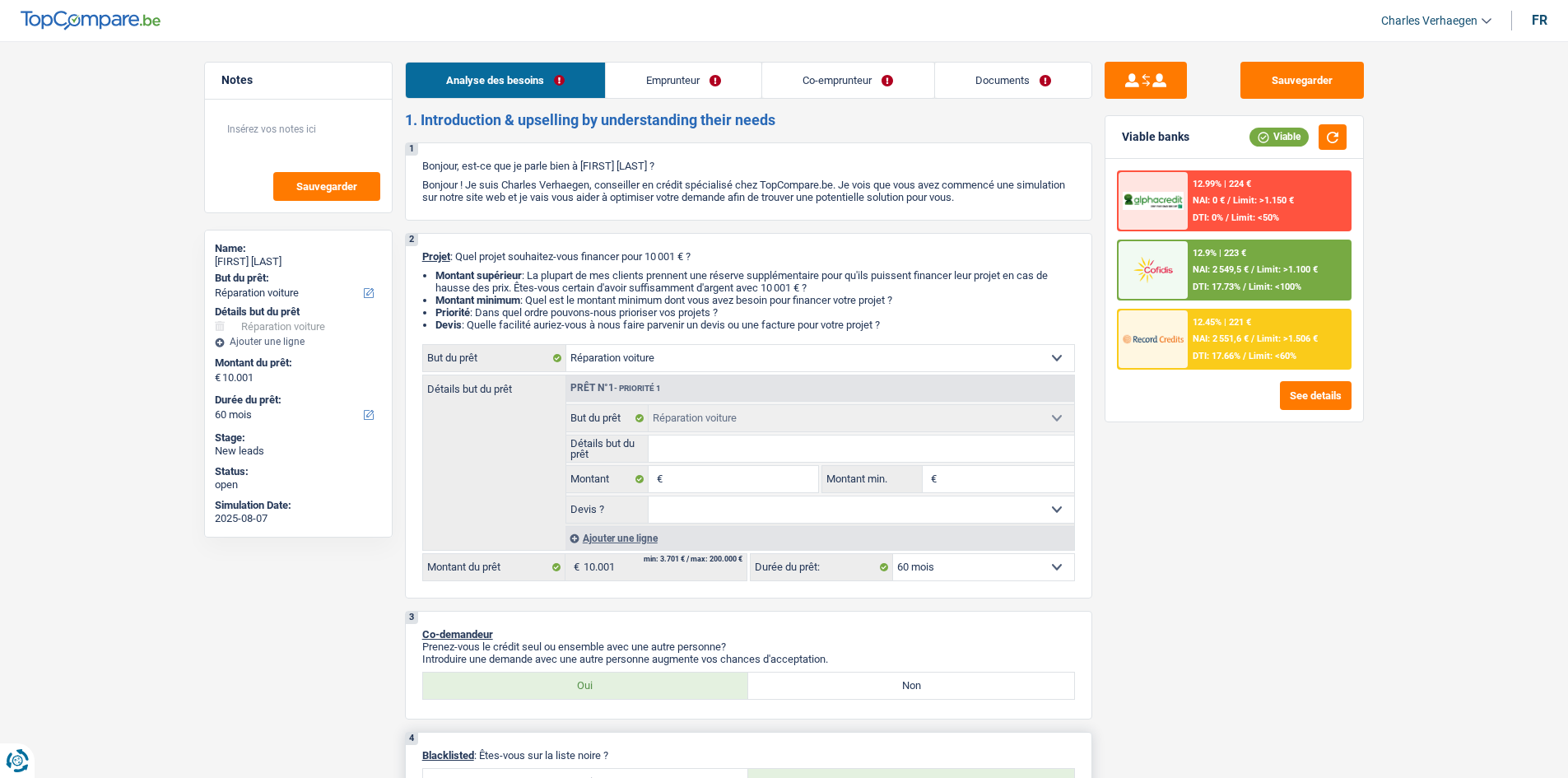 select on "houseOrGarden" 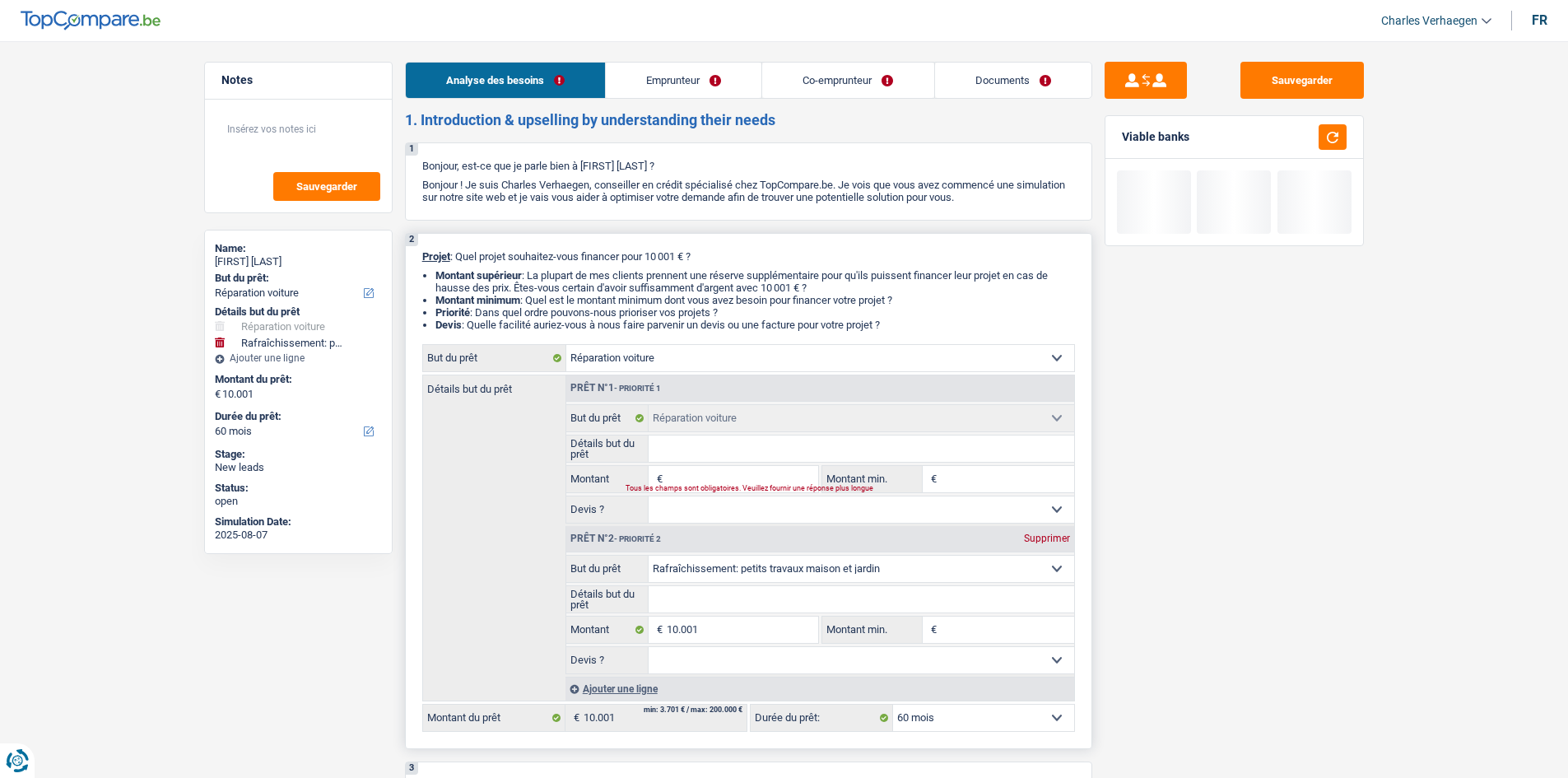 click on "Supprimer" at bounding box center [1047, 538] 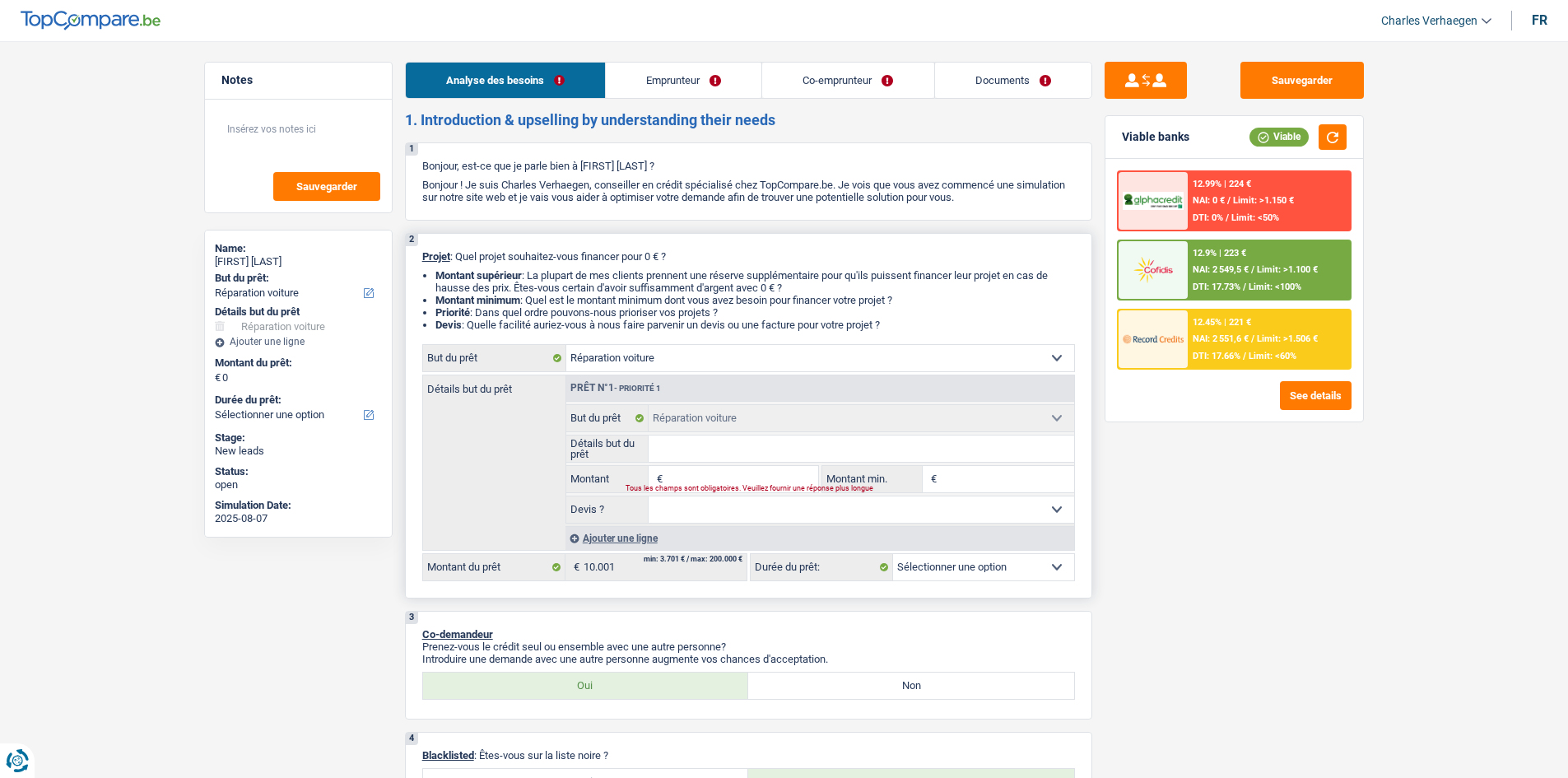 click on "Montant" at bounding box center (742, 479) 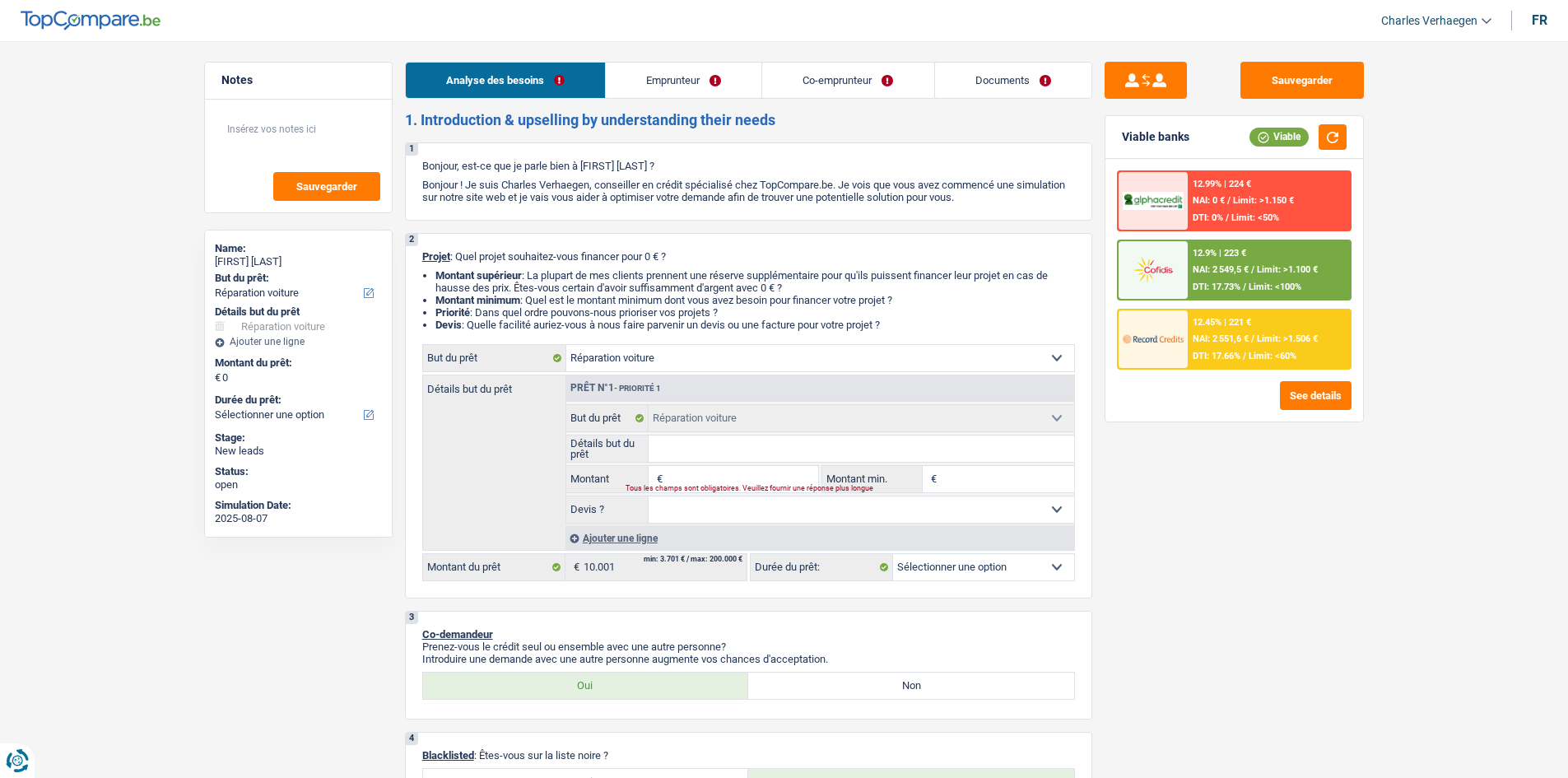 type on "3" 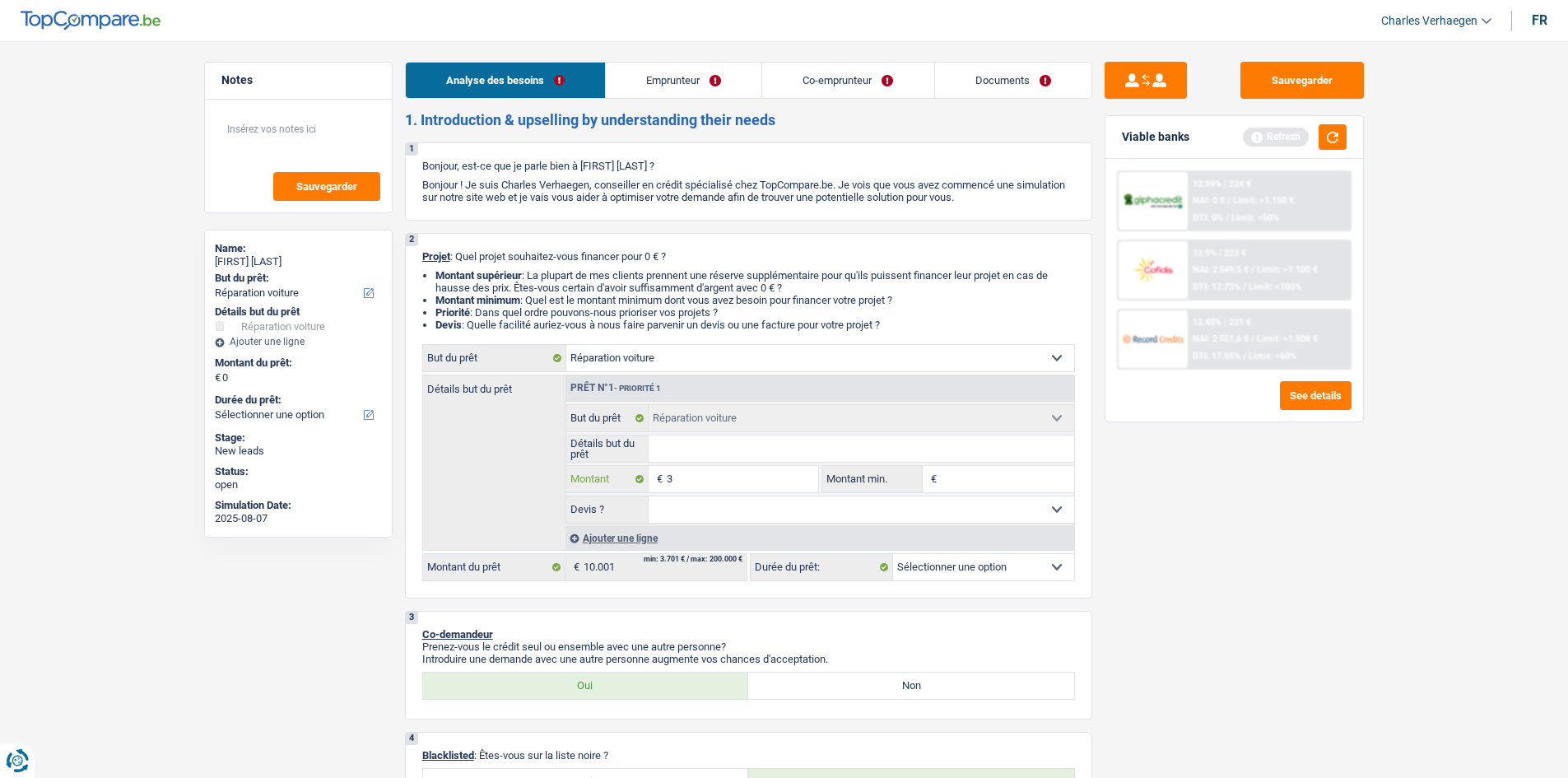 type on "30" 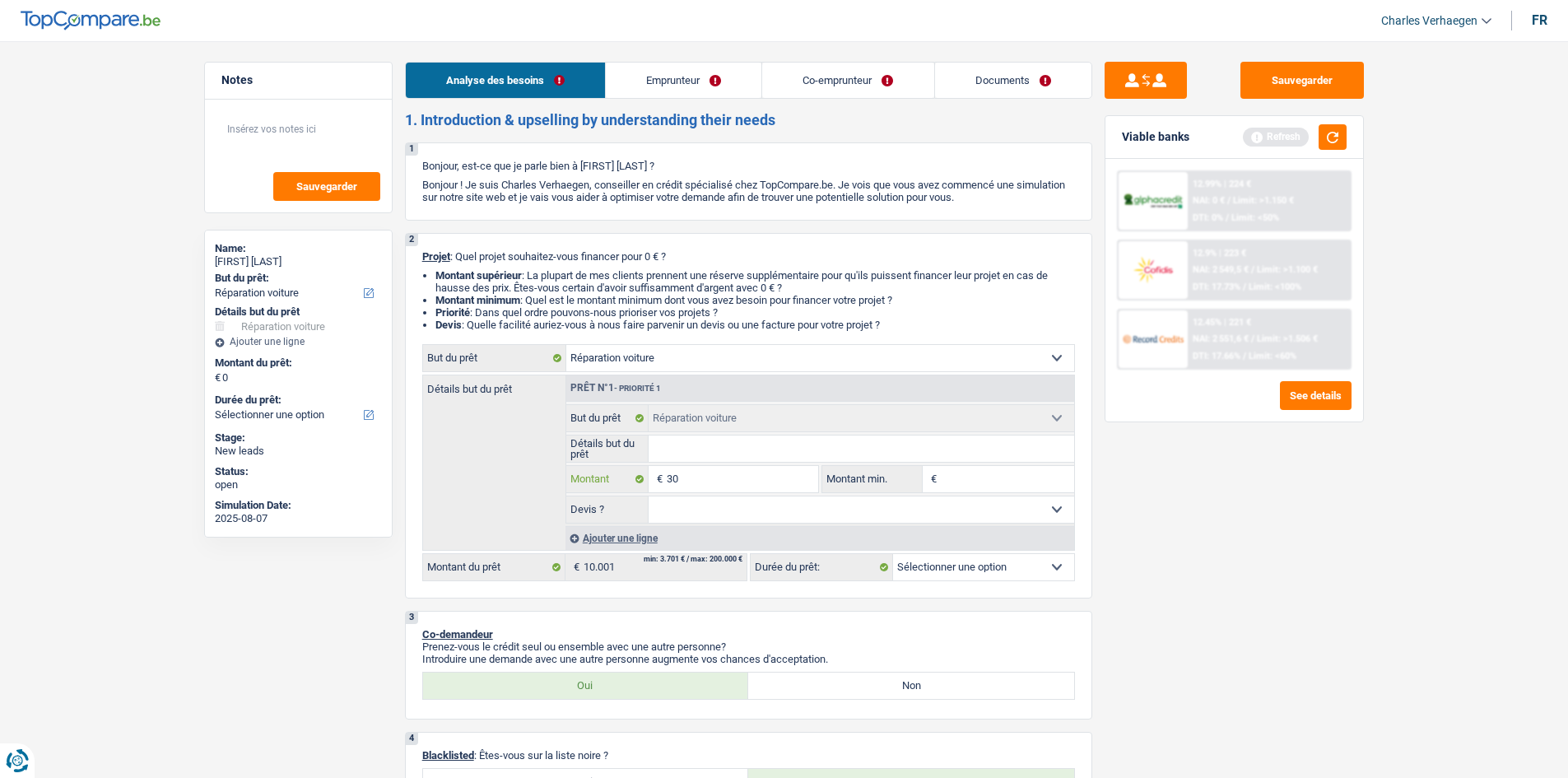 type on "300" 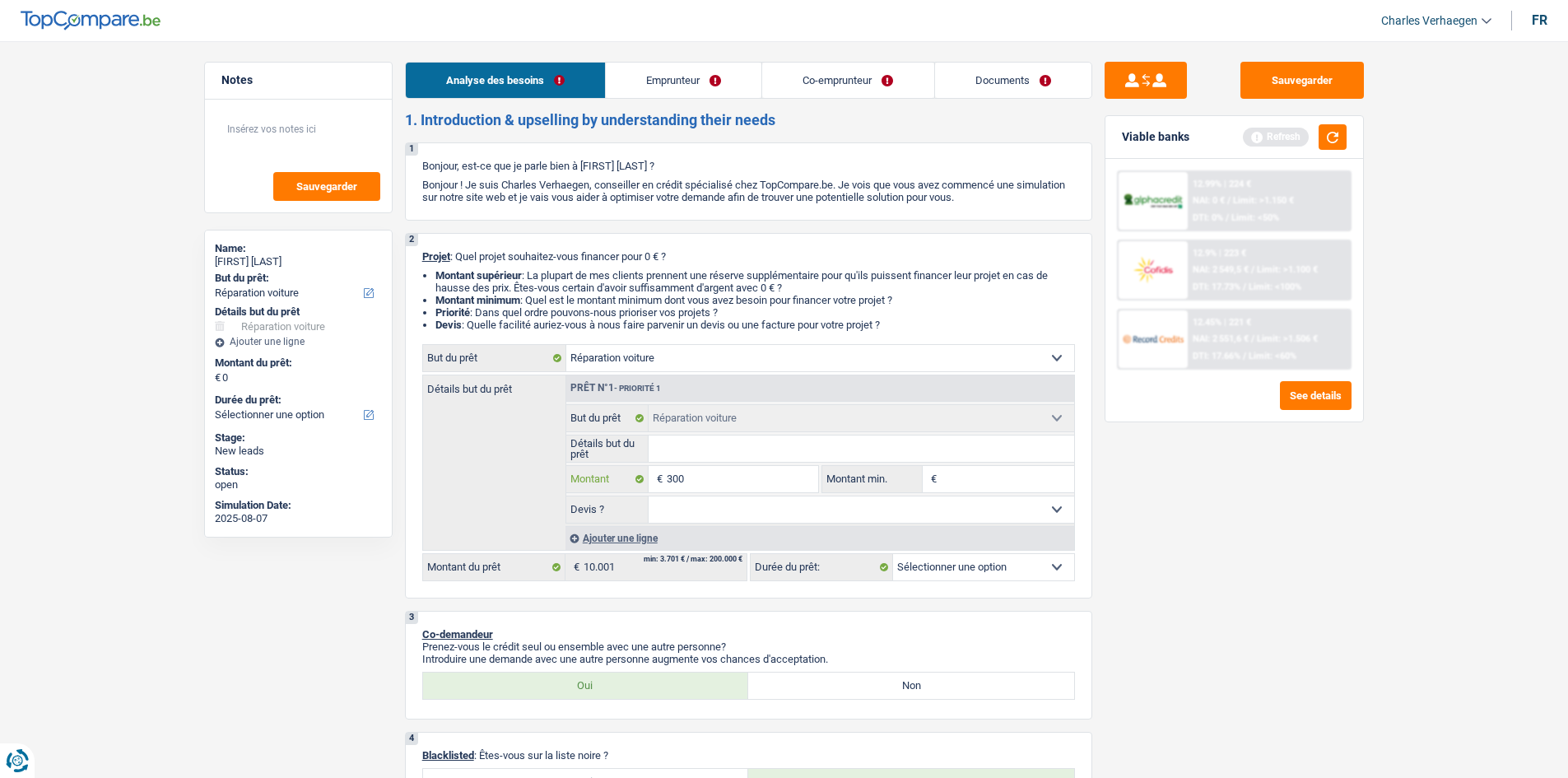 type on "300" 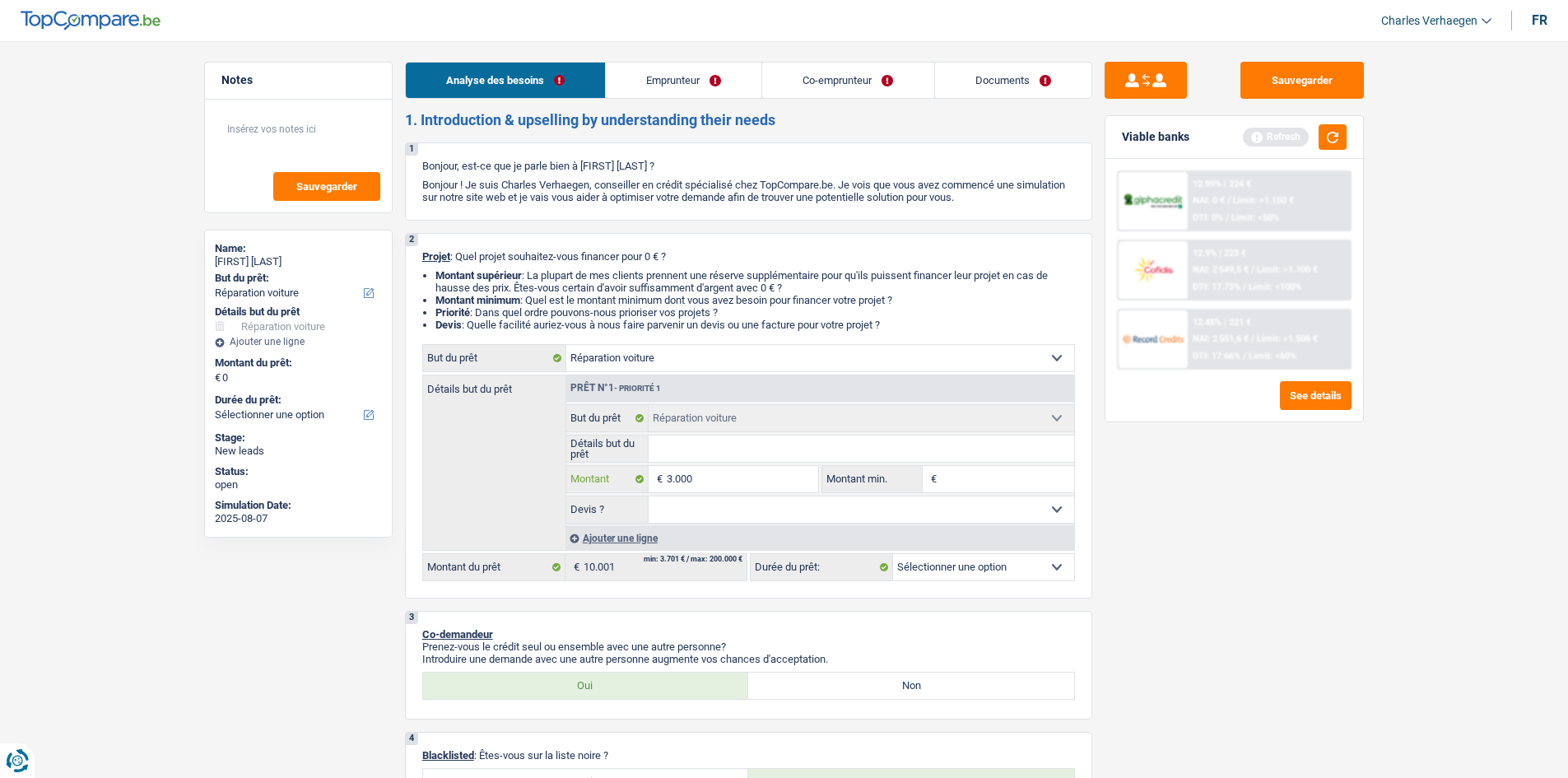 type on "3.000" 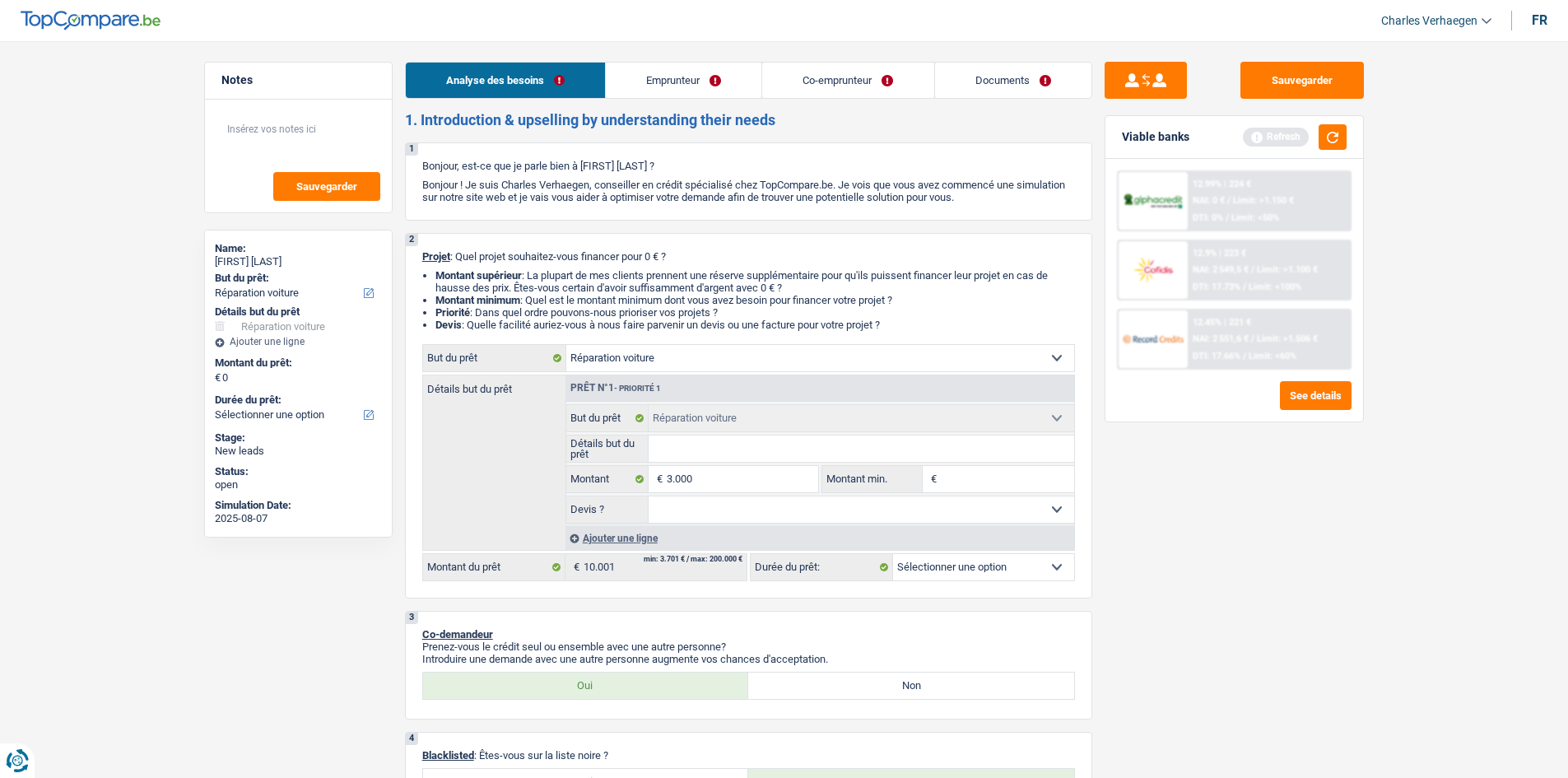 type on "3.000" 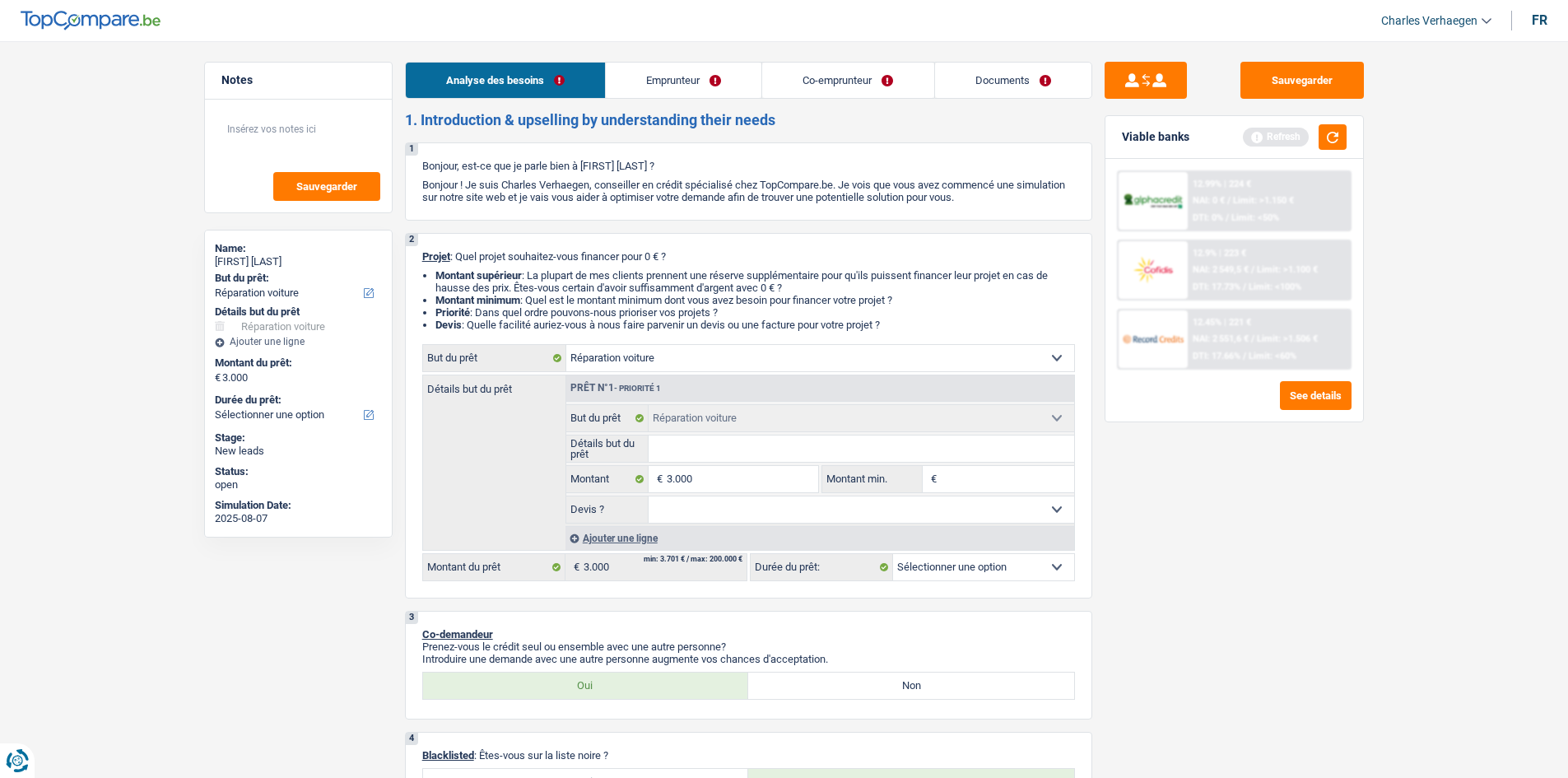 drag, startPoint x: 1303, startPoint y: 636, endPoint x: 1285, endPoint y: 607, distance: 34.132096 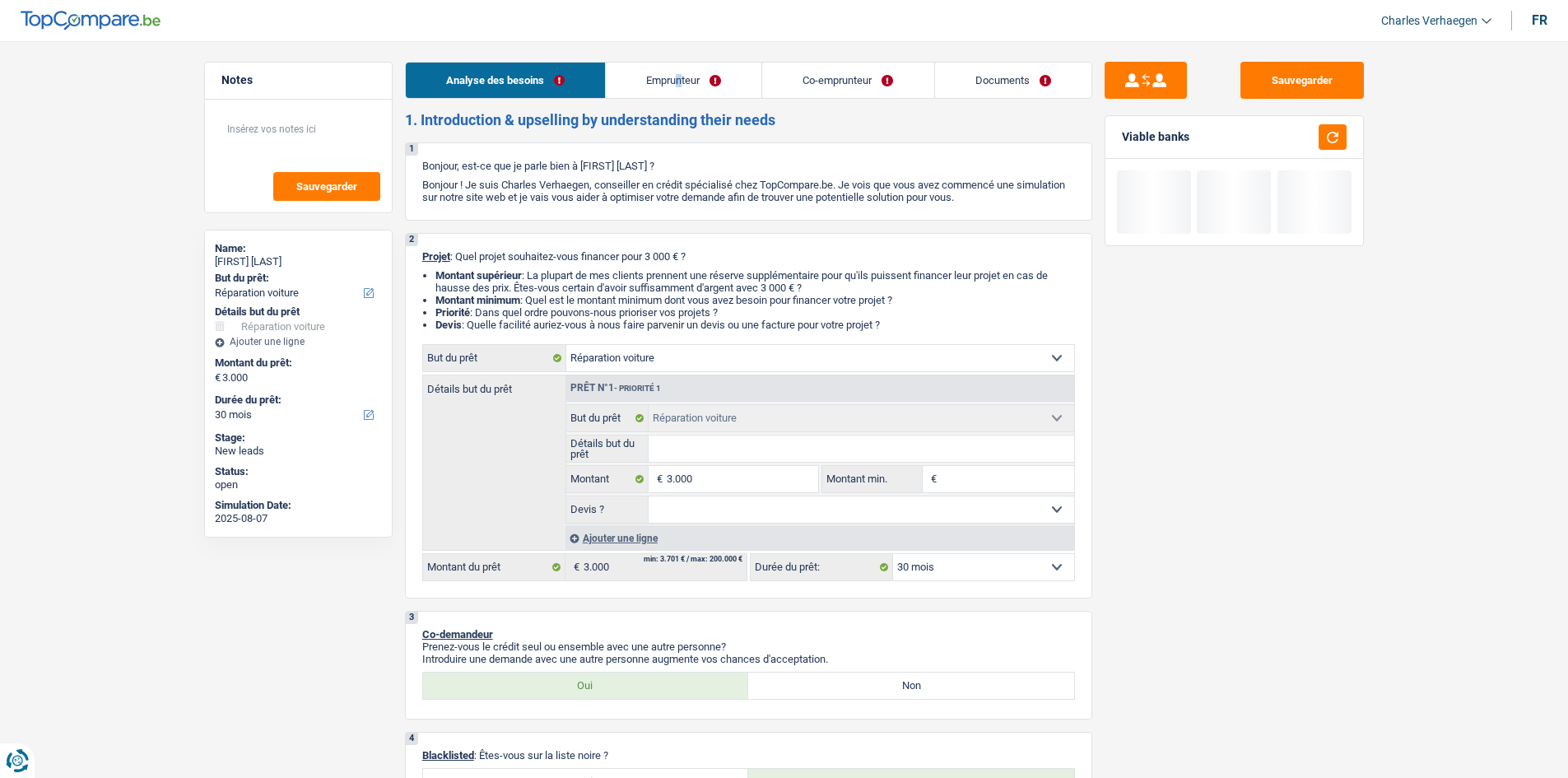 click on "Notes
Sauvegarder
Name:   PHILIPPE REMY   But du prêt: Confort maison: meubles, textile, peinture, électroménager, outillage non-professionnel Hifi, multimédia, gsm, ordinateur Aménagement: frais d'installation, déménagement Evénement familial: naissance, mariage, divorce, communion, décès Frais médicaux Frais d'études Frais permis de conduire Loisirs: voyage, sport, musique Rafraîchissement: petits travaux maison et jardin Frais judiciaires Réparation voiture Prêt rénovation (non disponible pour les non-propriétaires) Prêt énergie (non disponible pour les non-propriétaires) Prêt voiture Taxes, impôts non professionnels Rénovation bien à l'étranger Dettes familiales Assurance Autre
Sélectionner une option
Détails but du prêt
Confort maison: meubles, textile, peinture, électroménager, outillage non-professionnel Hifi, multimédia, gsm, ordinateur" at bounding box center (784, 1324) 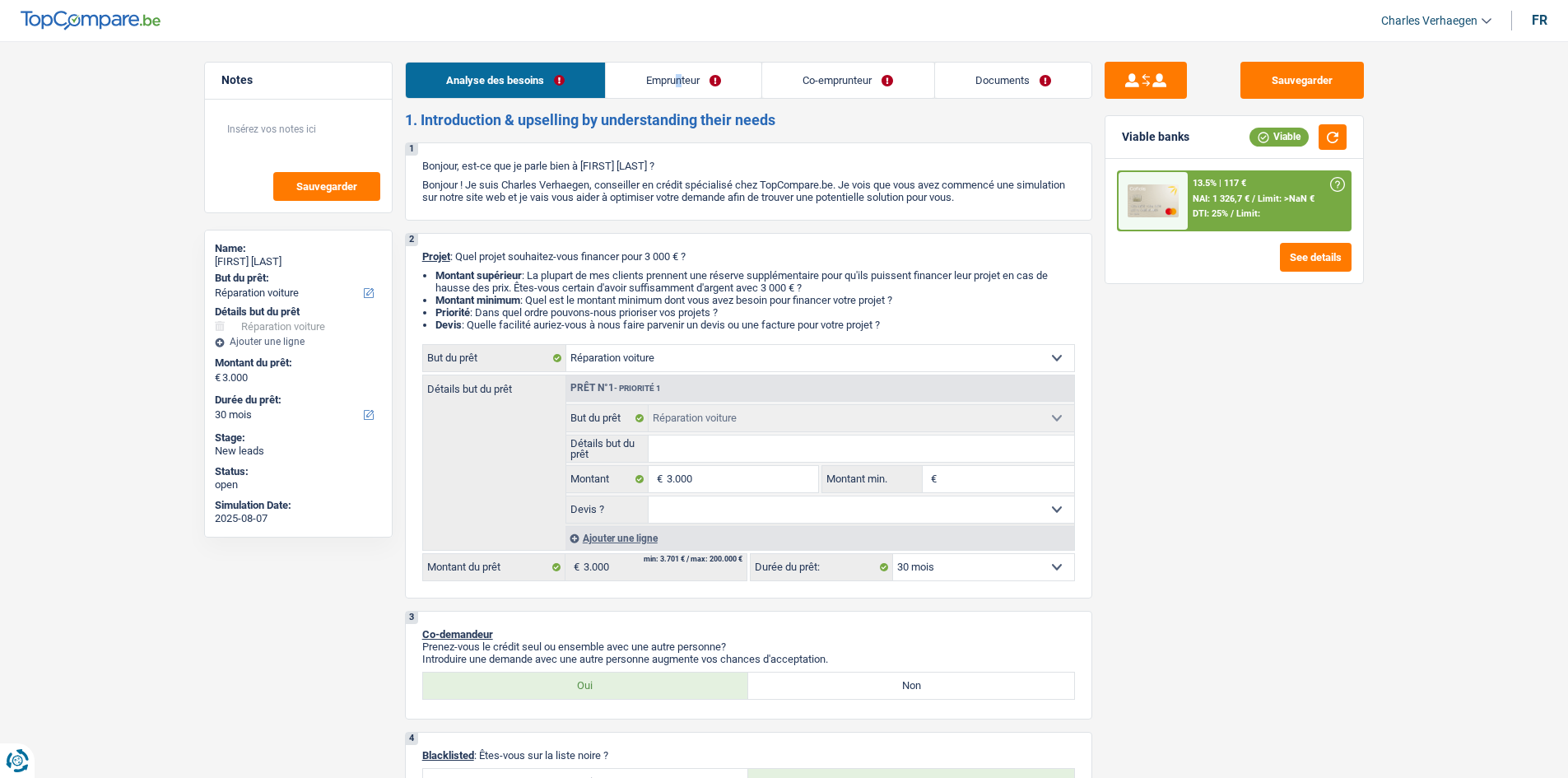 click on "Co-emprunteur" at bounding box center (848, 80) 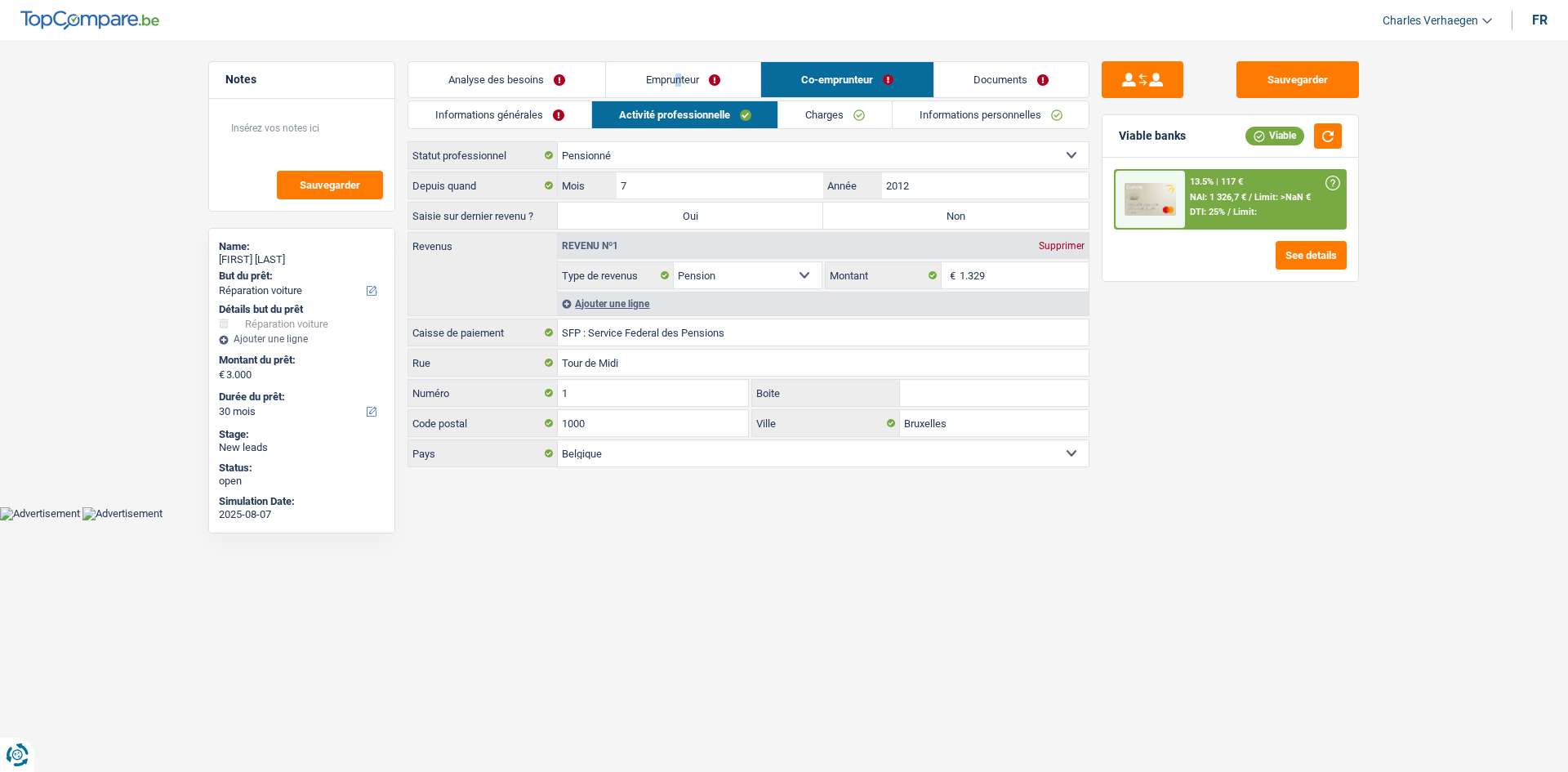 click on "Charges" at bounding box center [835, 114] 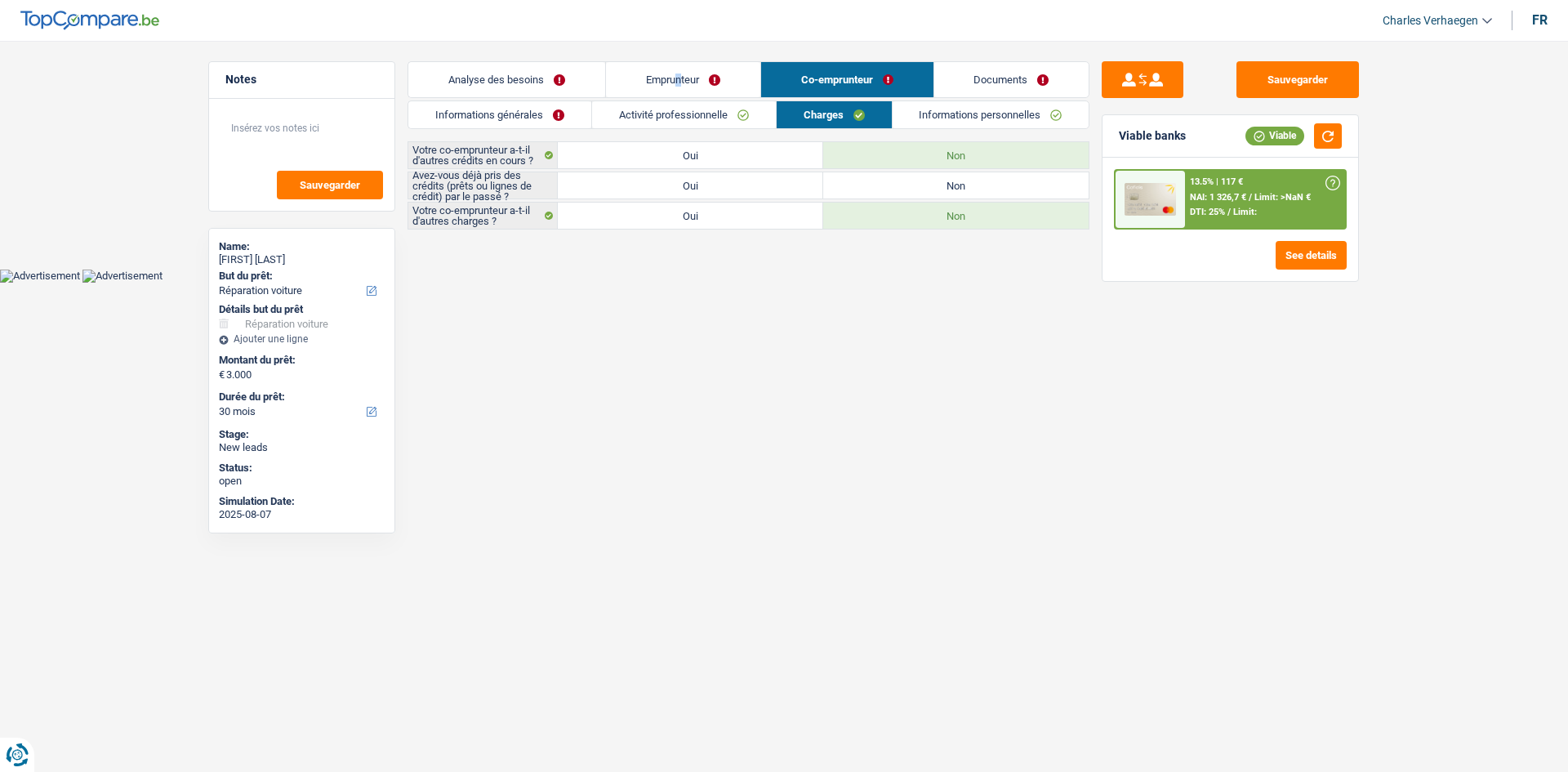 click on "Activité professionnelle" at bounding box center [684, 114] 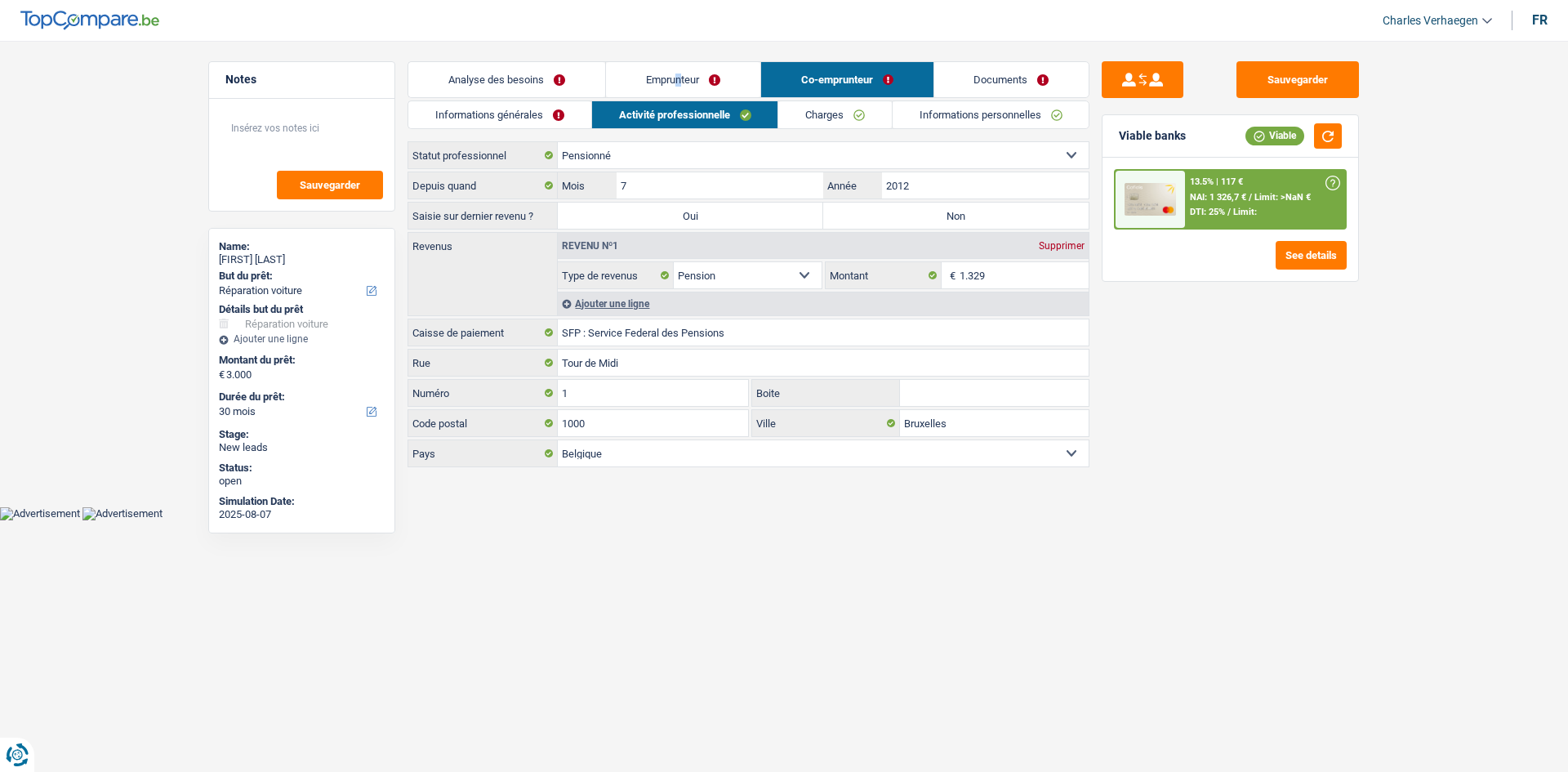 click on "Emprunteur" at bounding box center (683, 79) 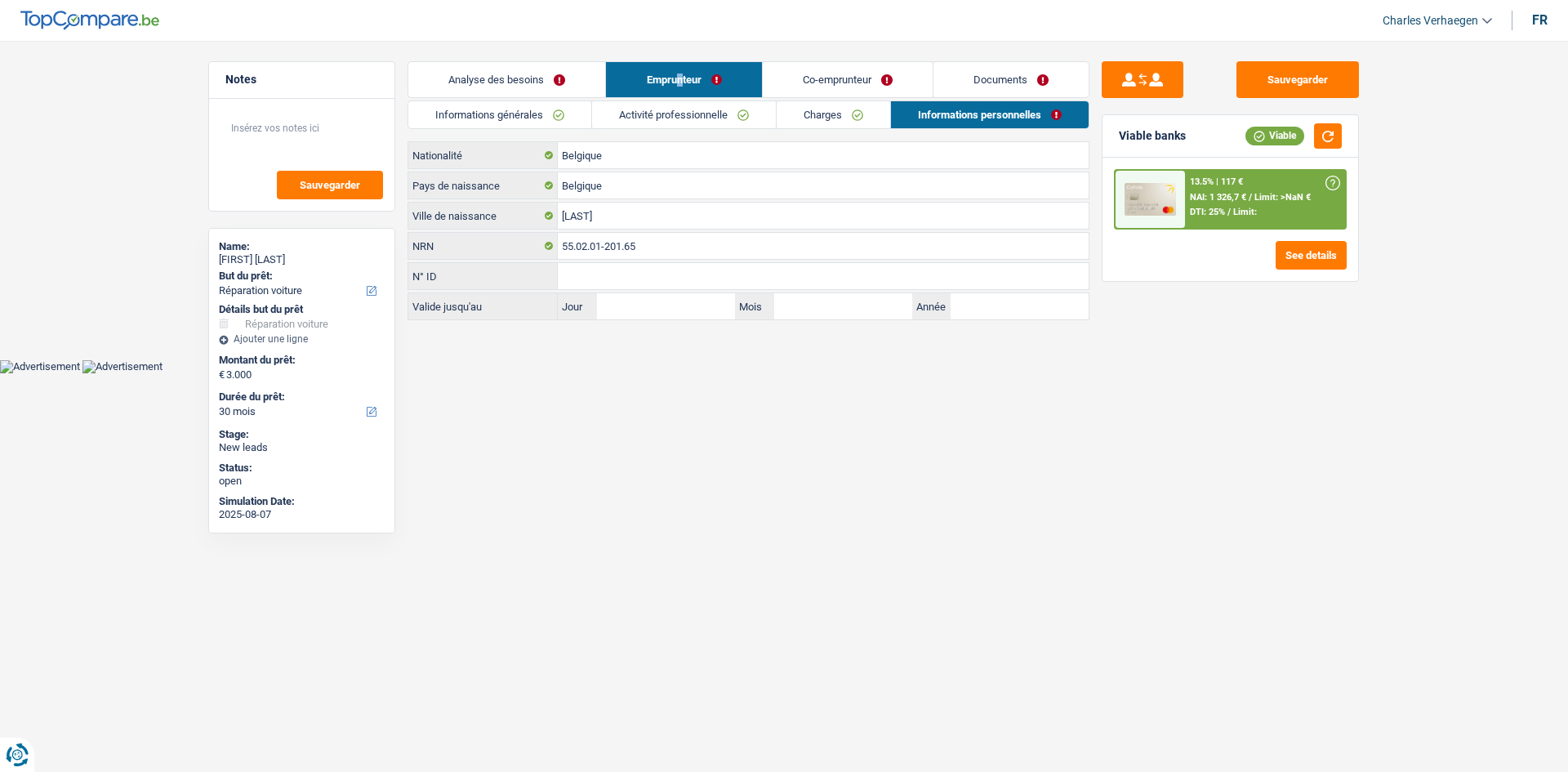 drag, startPoint x: 811, startPoint y: 105, endPoint x: 792, endPoint y: 108, distance: 19.235384 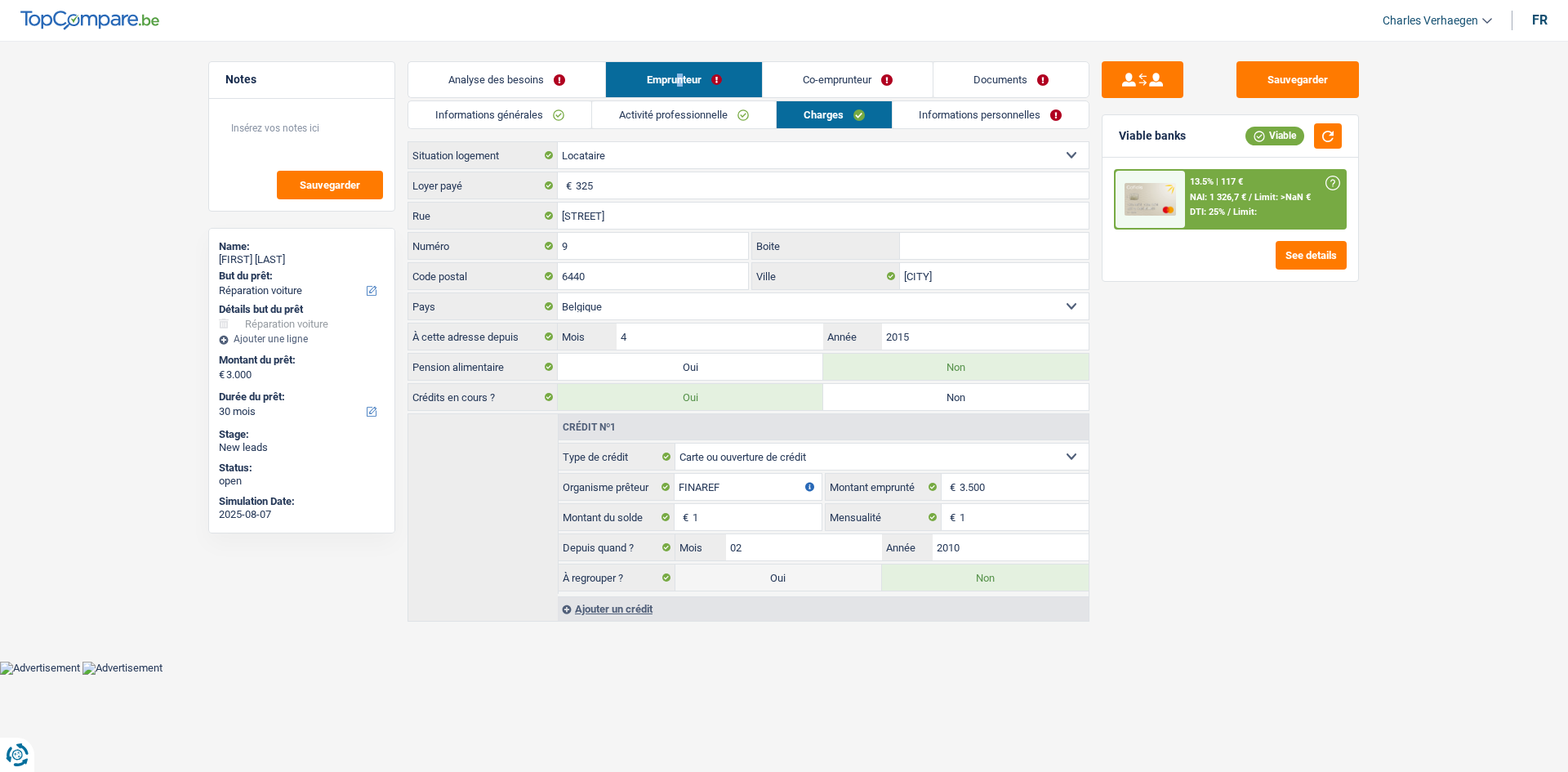 click on "Activité professionnelle" at bounding box center [684, 114] 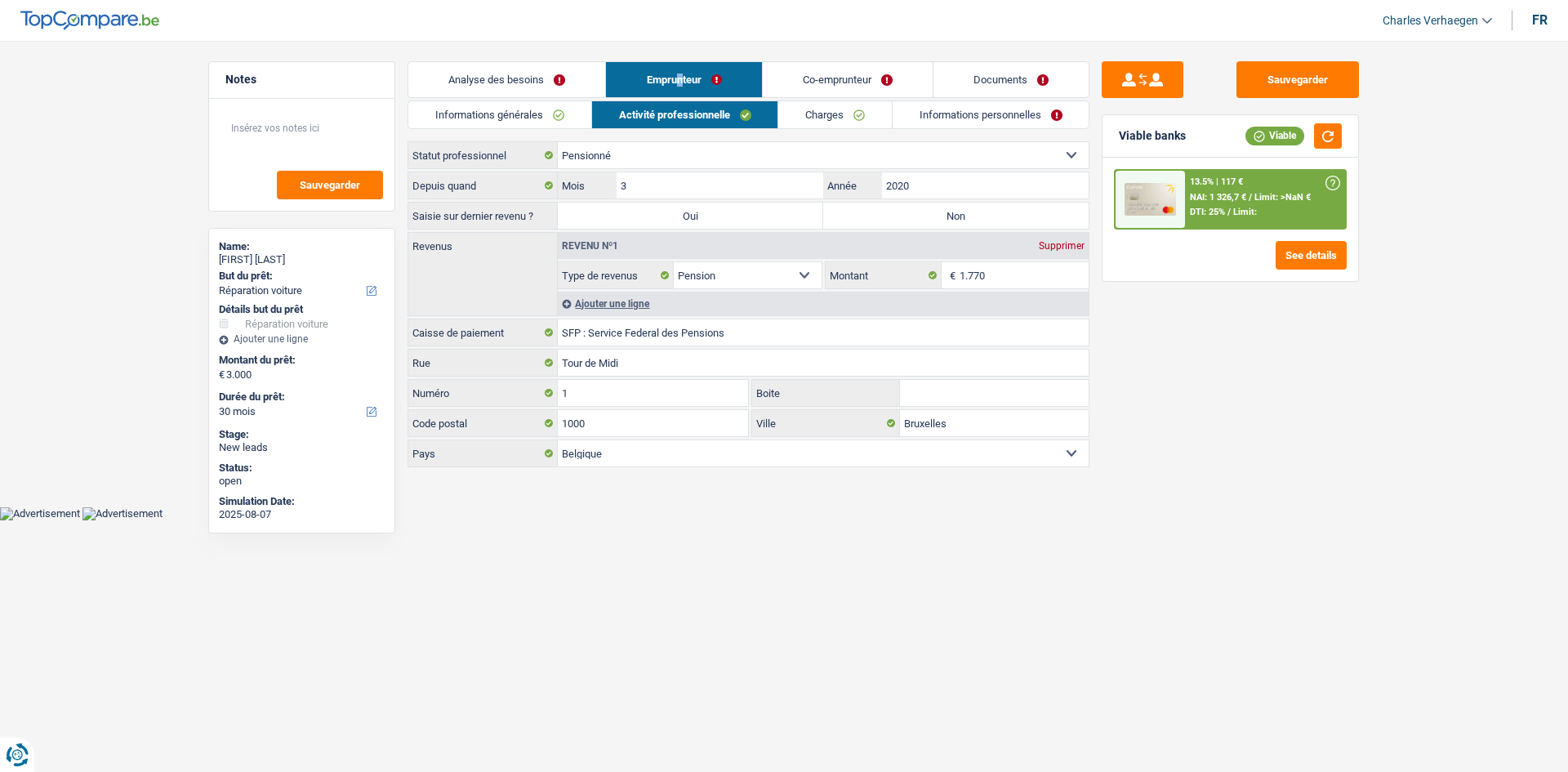 click on "Informations générales" at bounding box center [500, 114] 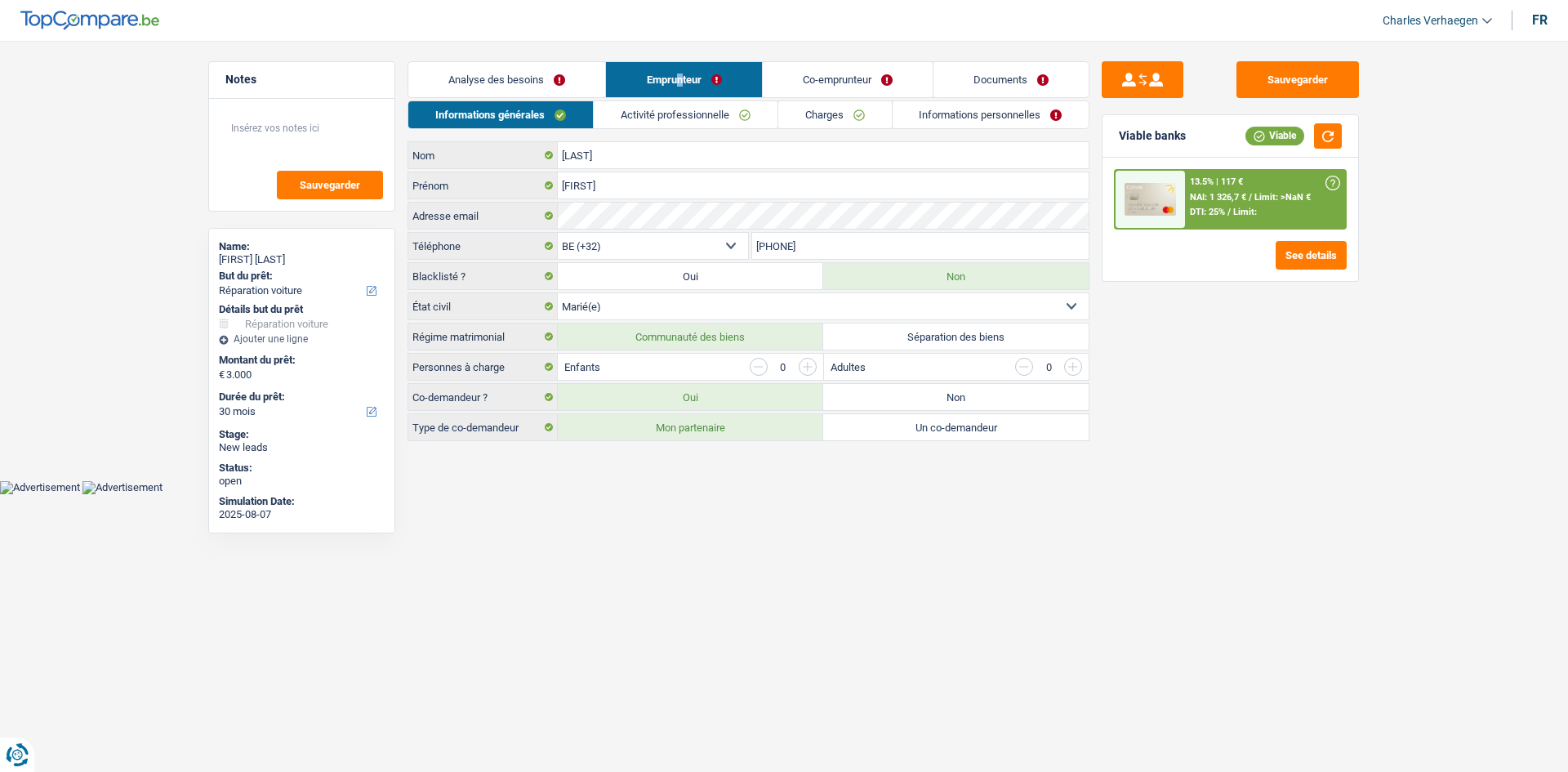 click on "Analyse des besoins" at bounding box center (506, 79) 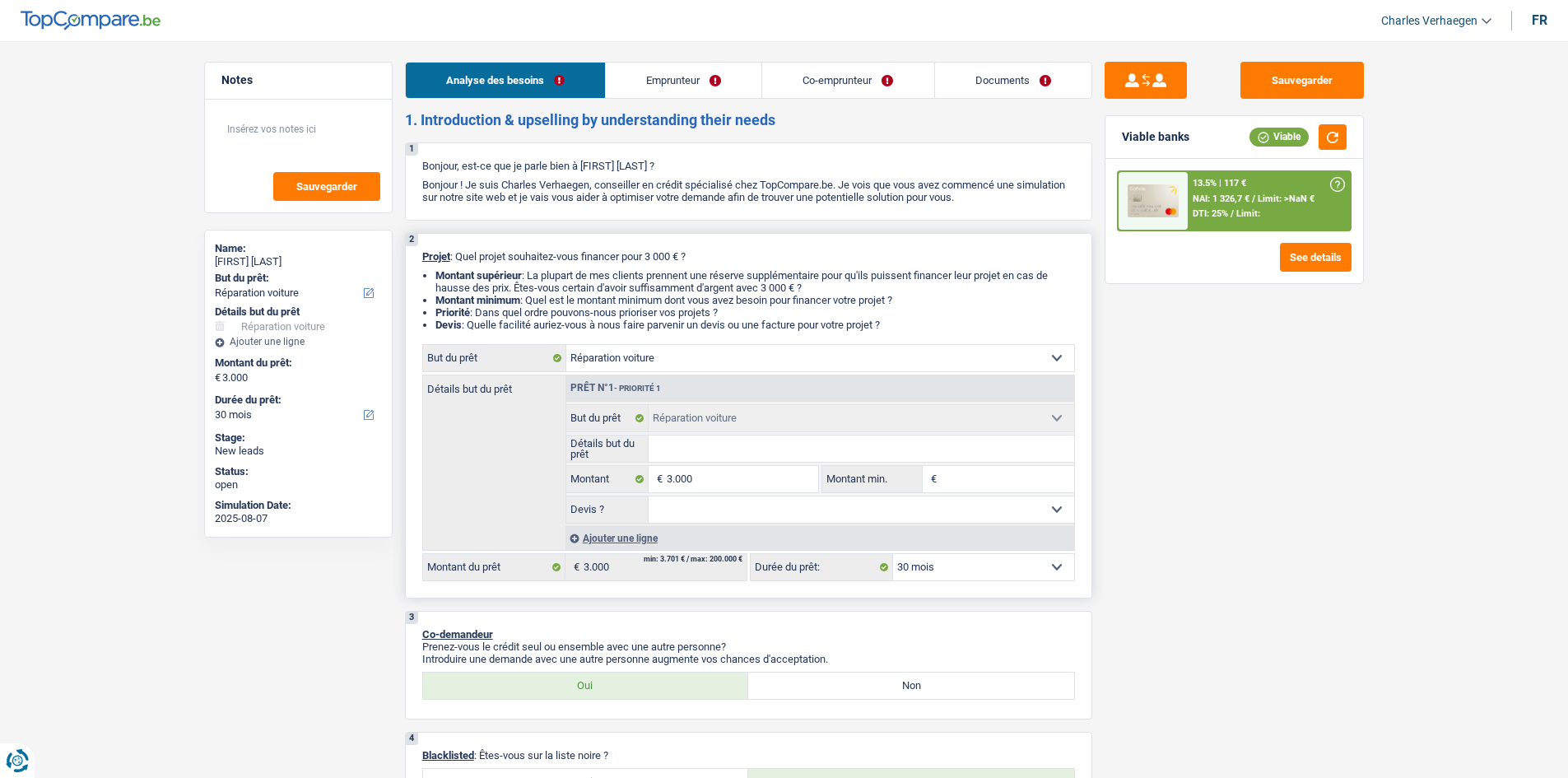 click on "Ajouter une ligne" at bounding box center (820, 538) 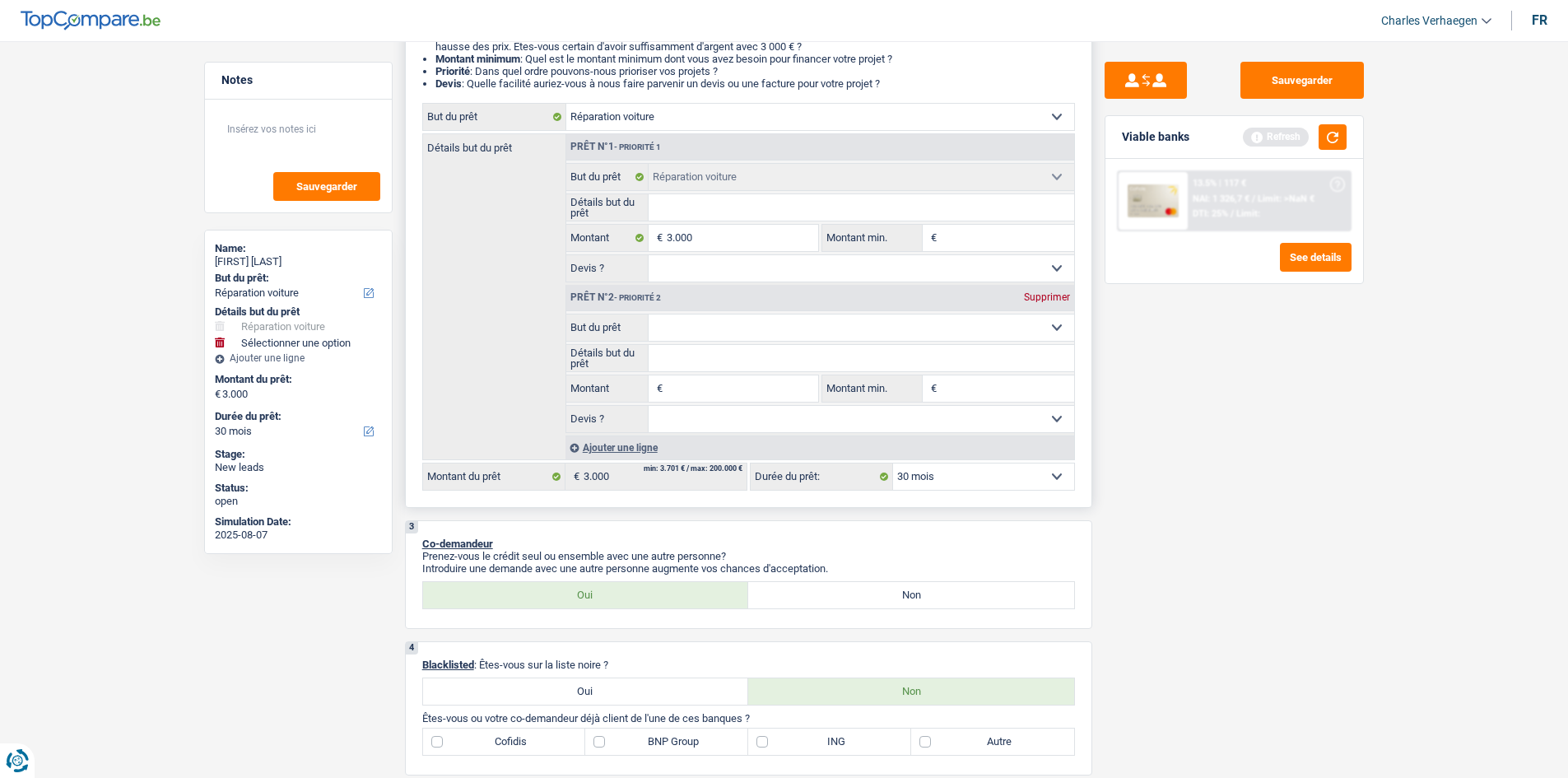 scroll, scrollTop: 247, scrollLeft: 0, axis: vertical 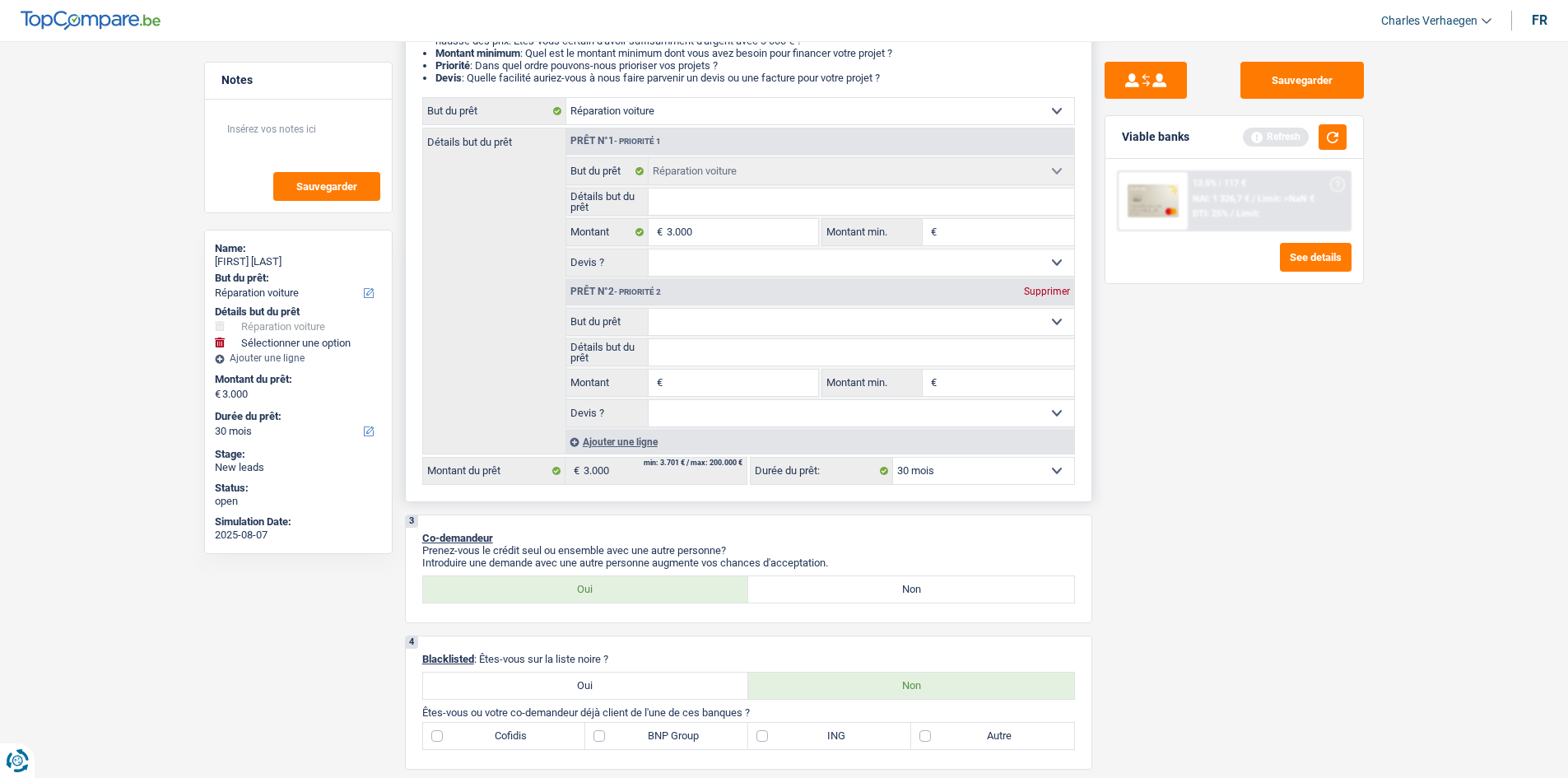 click on "Confort maison: meubles, textile, peinture, électroménager, outillage non-professionnel Hifi, multimédia, gsm, ordinateur Aménagement: frais d'installation, déménagement Evénement familial: naissance, mariage, divorce, communion, décès Frais médicaux Frais d'études Frais permis de conduire Loisirs: voyage, sport, musique Rafraîchissement: petits travaux maison et jardin Frais judiciaires Réparation voiture Prêt rénovation (non disponible pour les non-propriétaires) Prêt énergie (non disponible pour les non-propriétaires) Prêt voiture Taxes, impôts non professionnels Rénovation bien à l'étranger Dettes familiales Assurance Autre
Sélectionner une option" at bounding box center [861, 322] 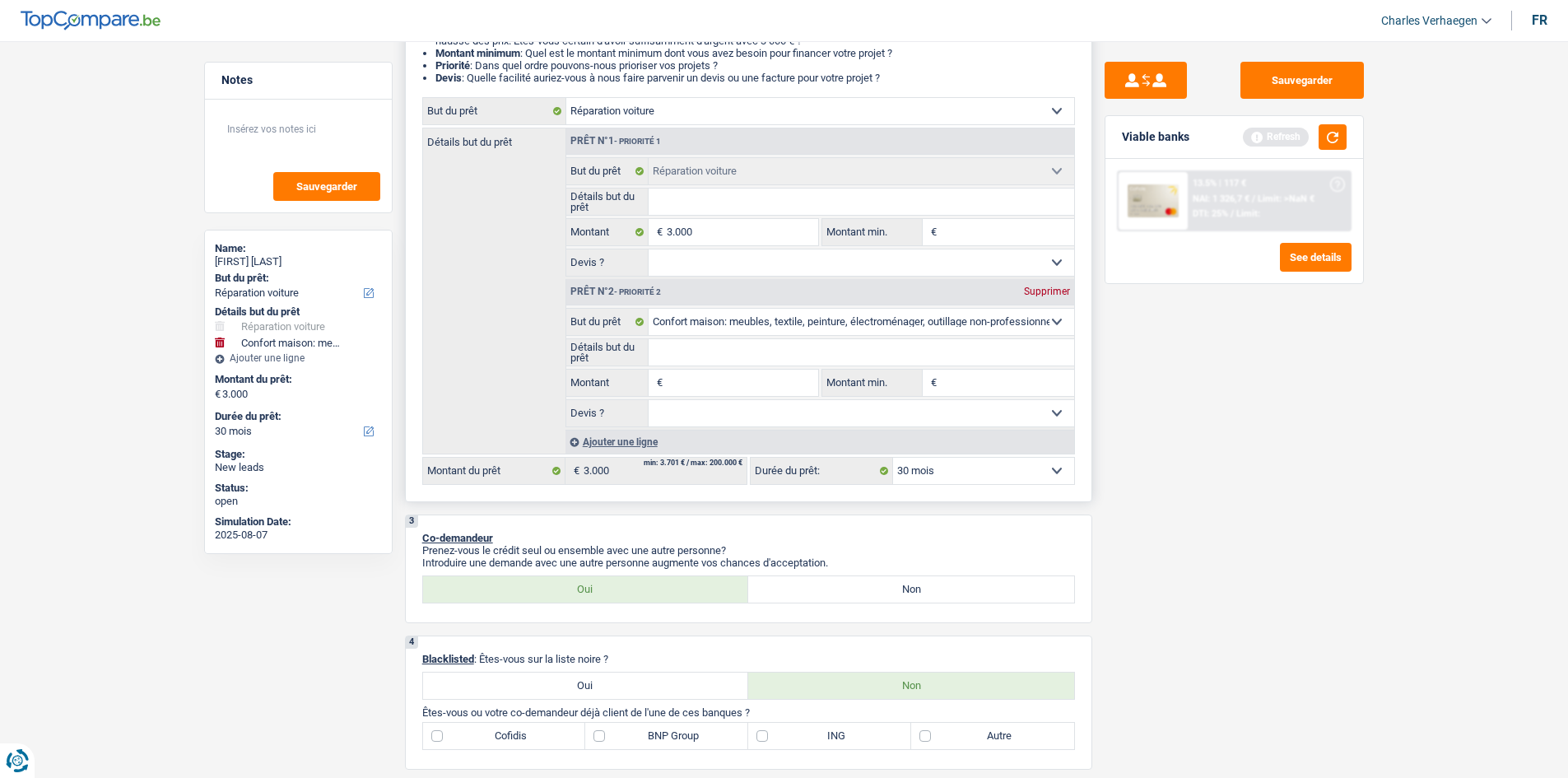 click on "Montant" at bounding box center (742, 383) 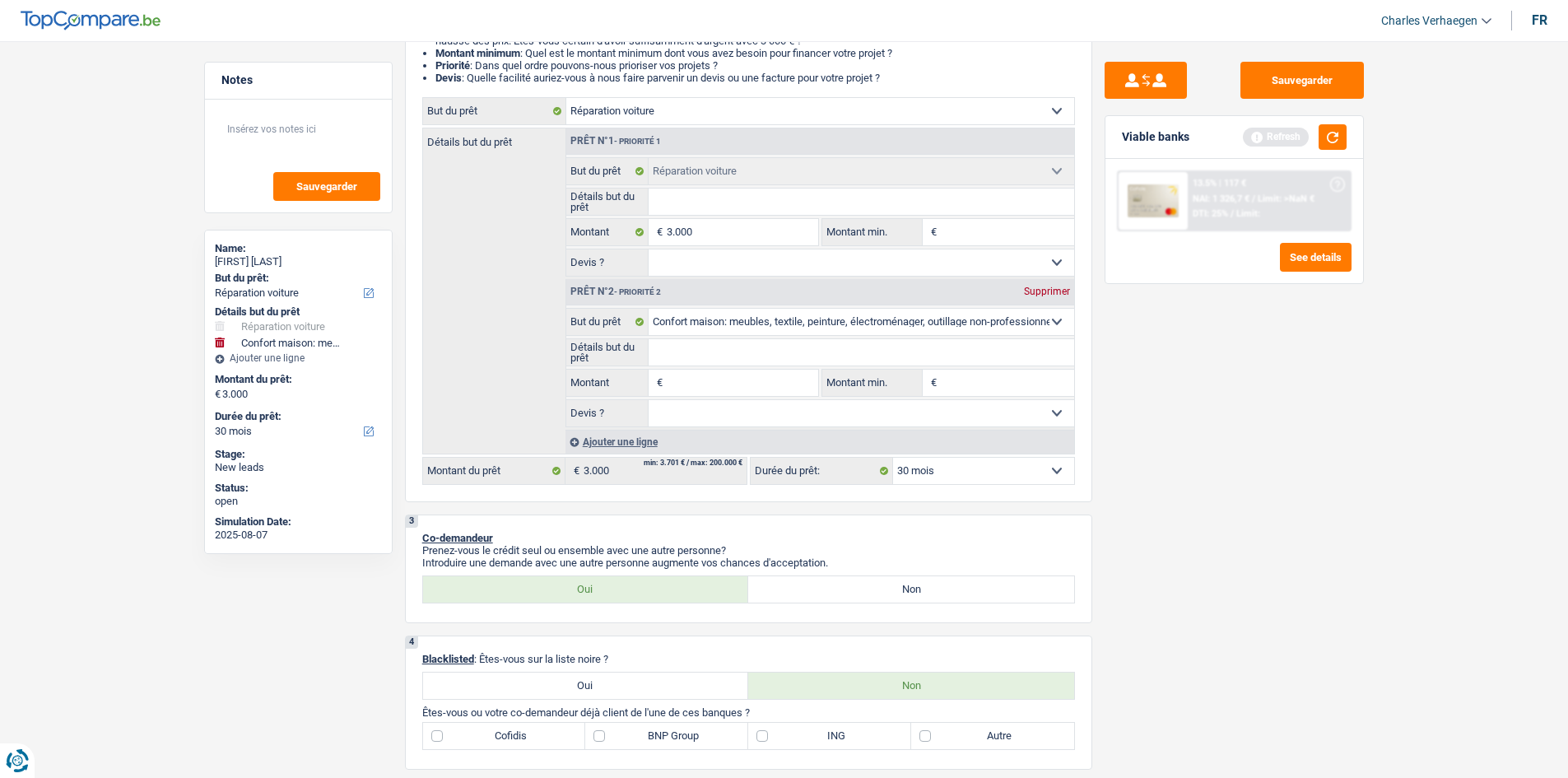 type on "7" 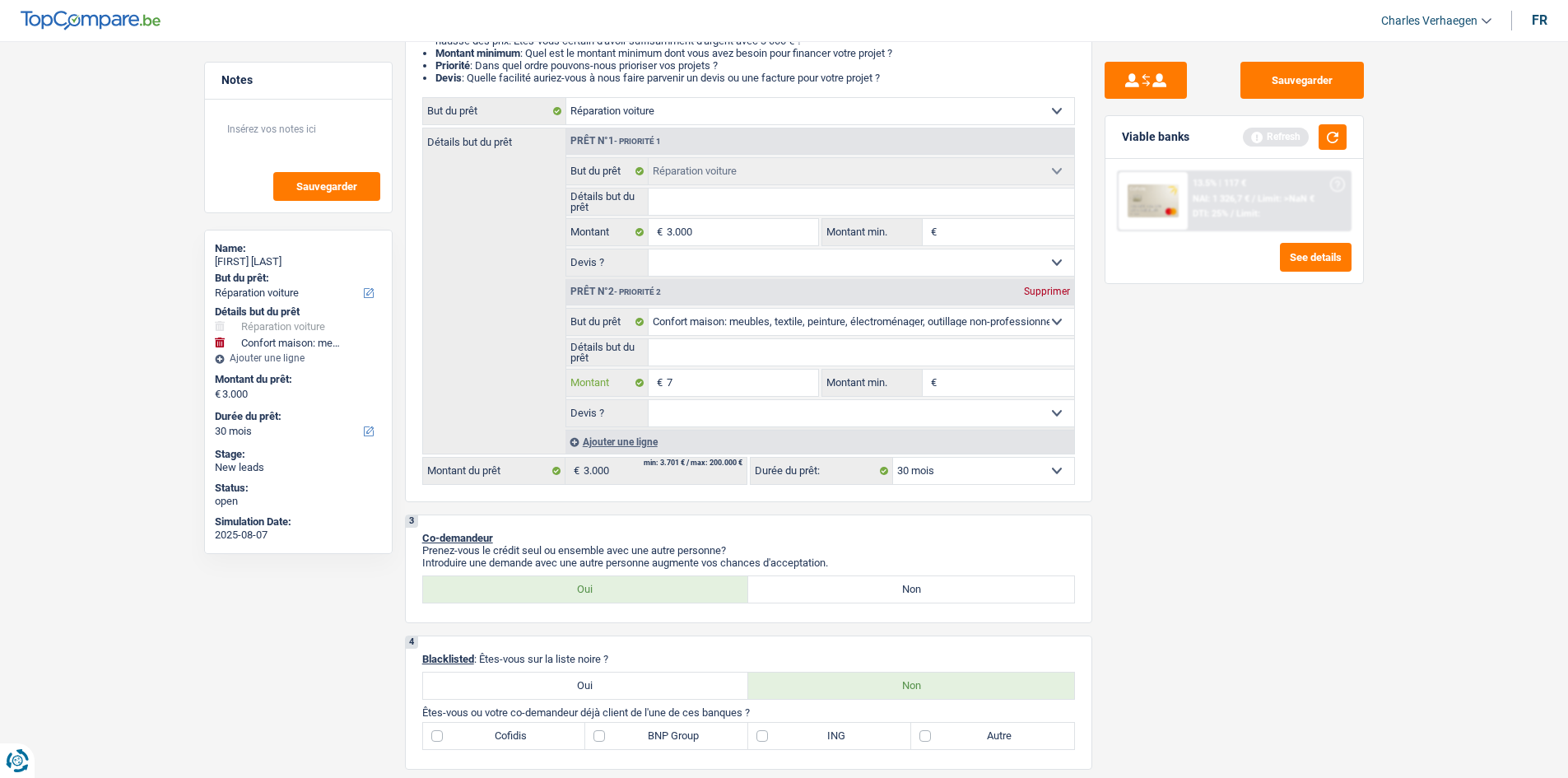 type on "70" 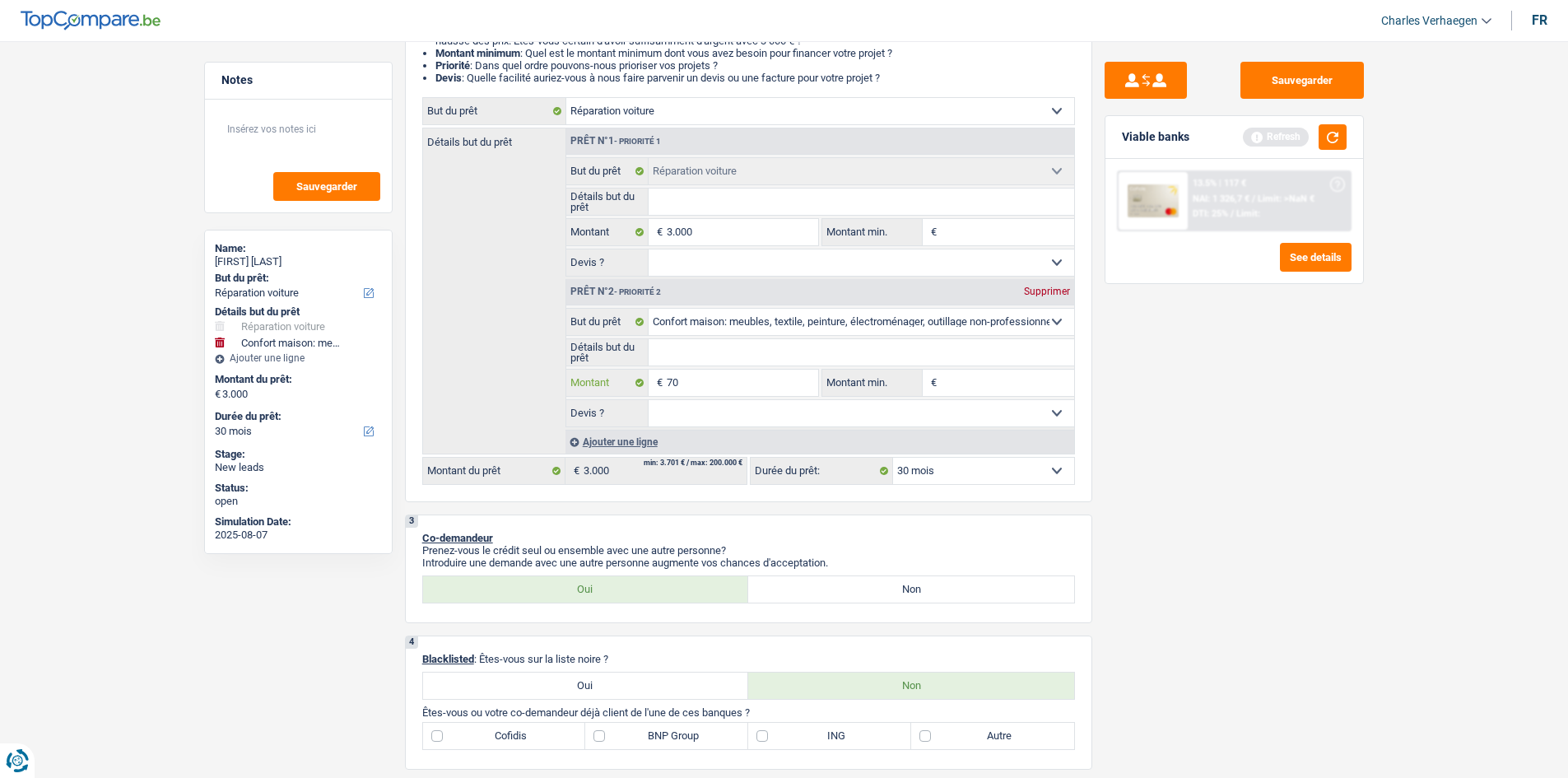 type on "700" 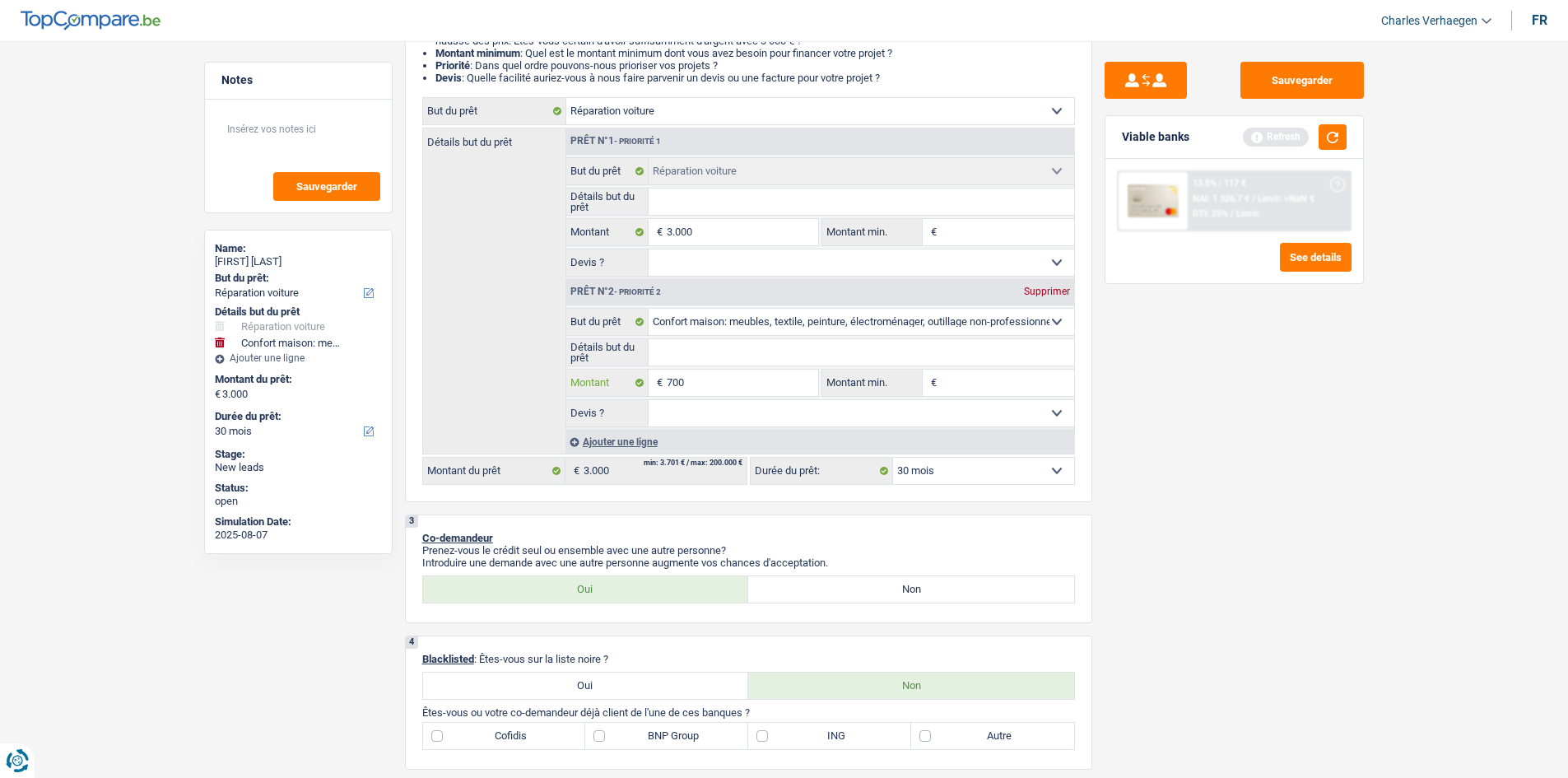 type on "7.000" 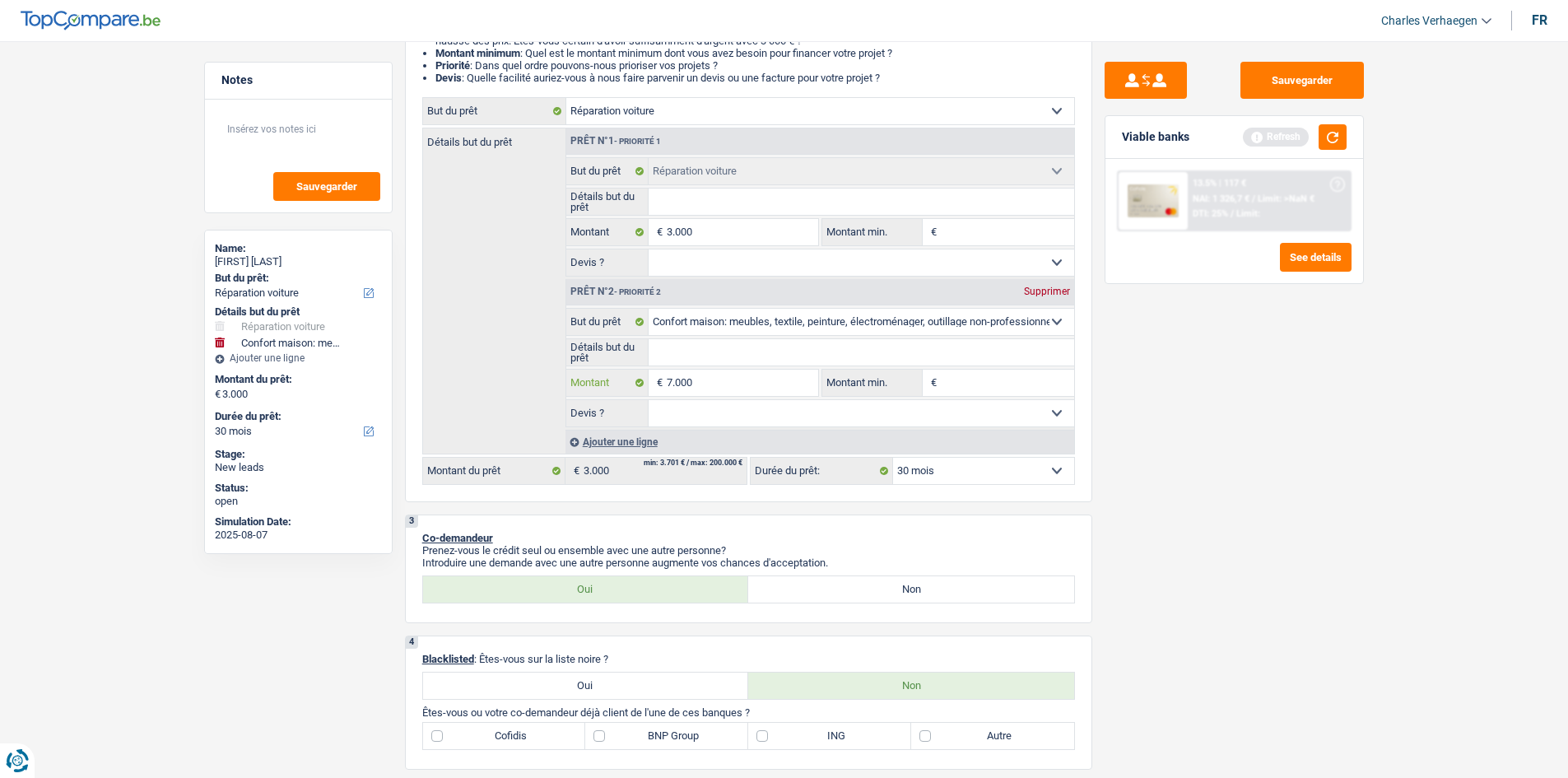 type on "7.000" 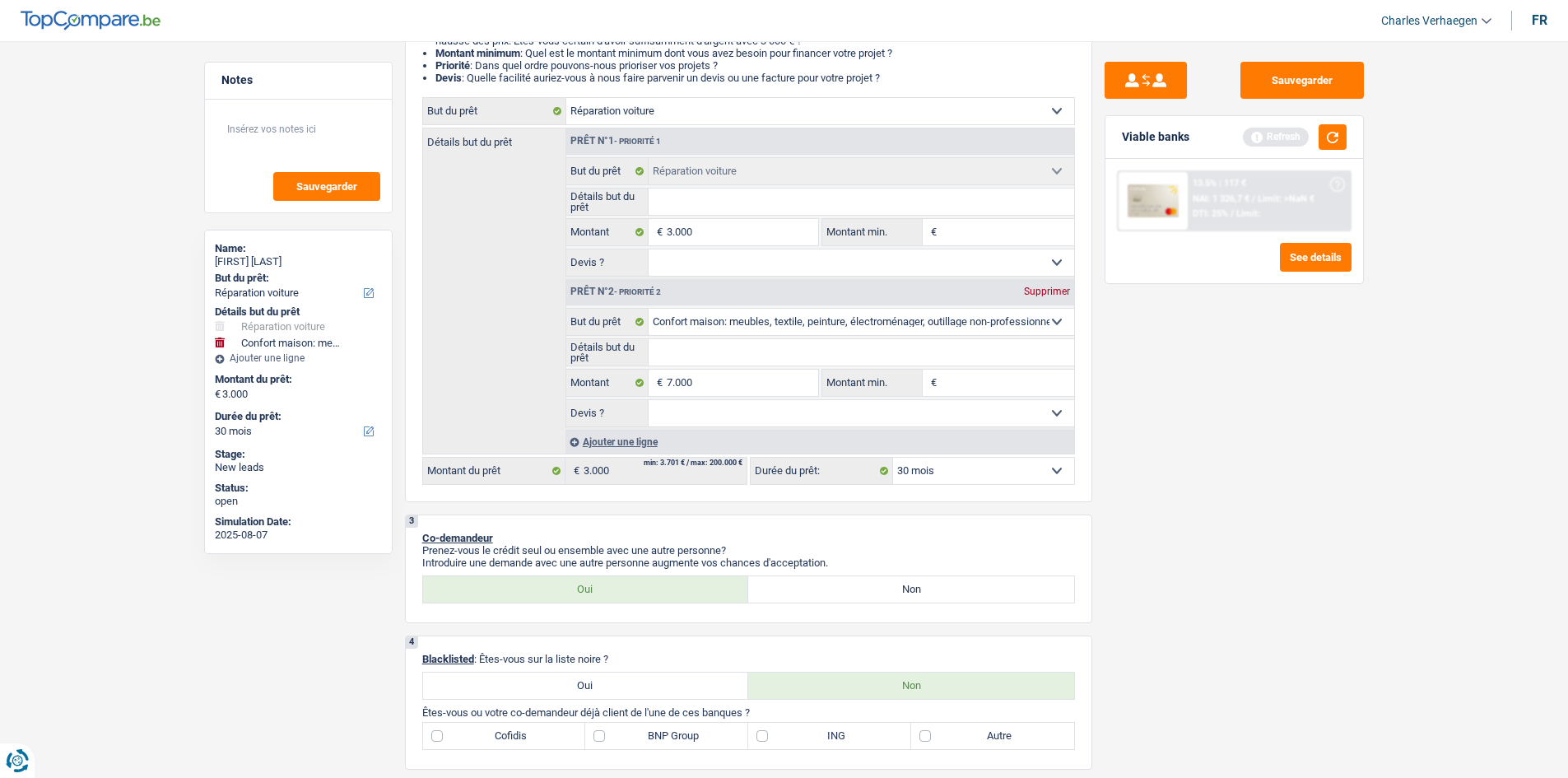 type on "10.000" 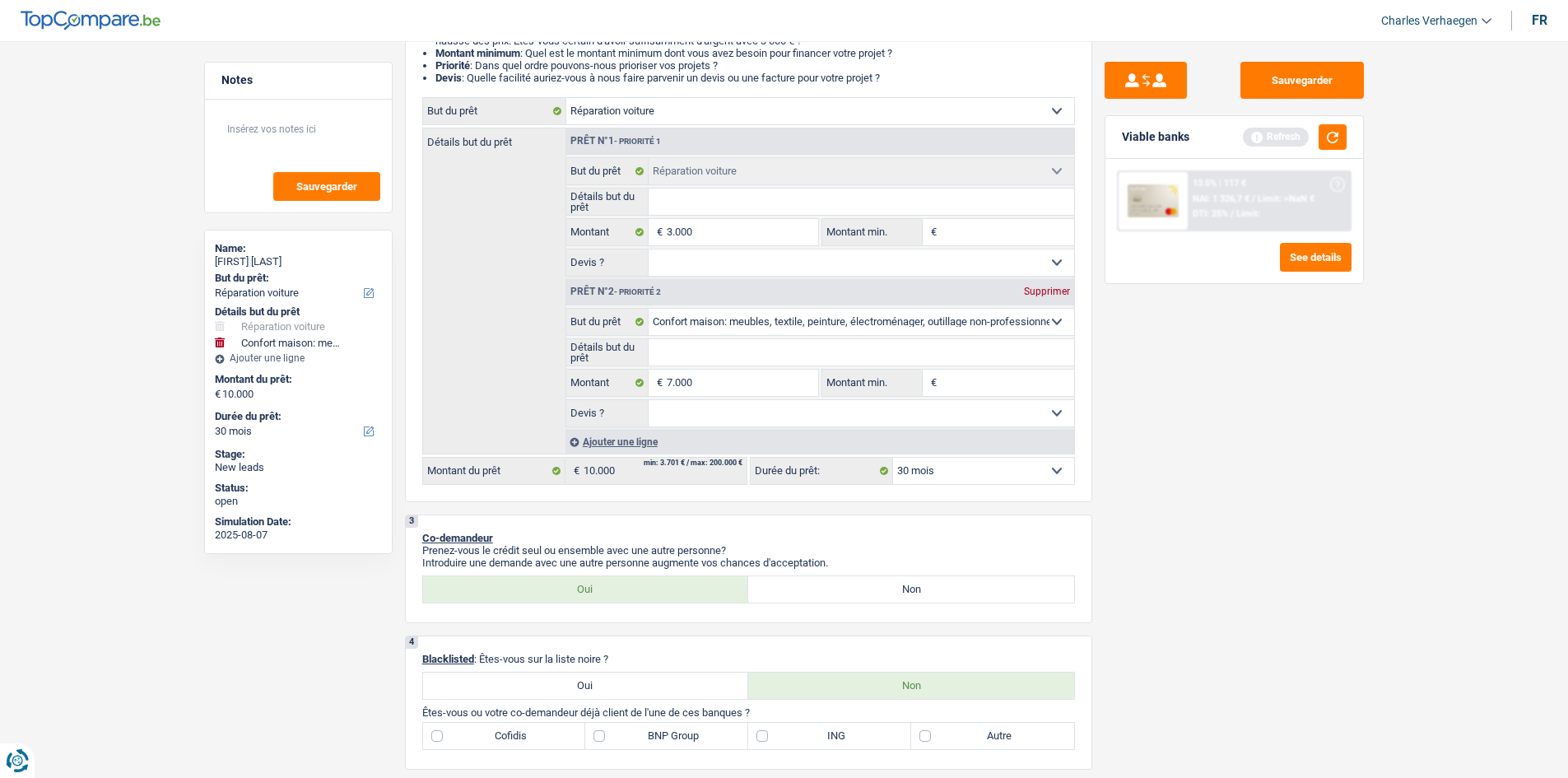select on "48" 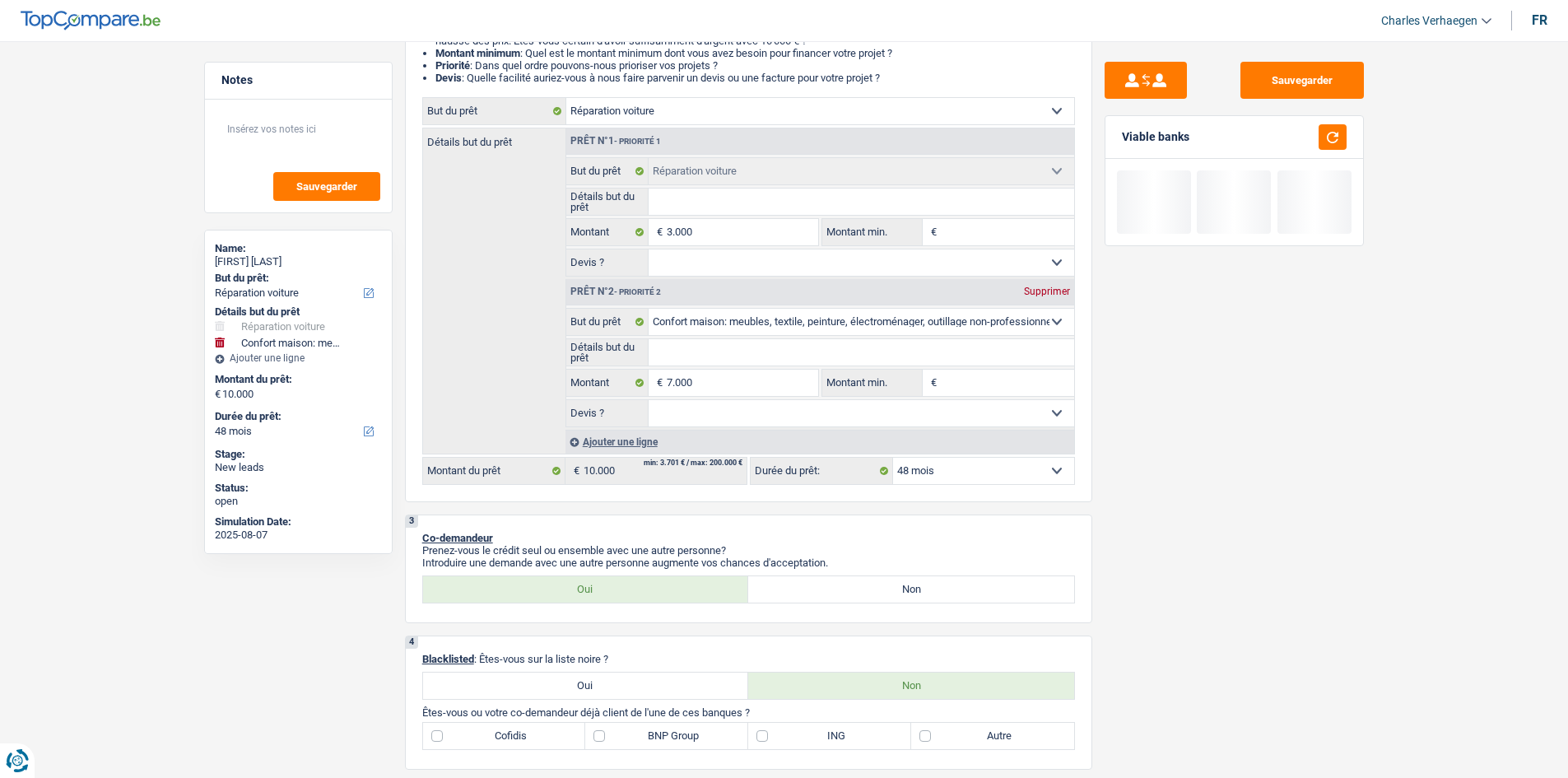 drag, startPoint x: 1162, startPoint y: 681, endPoint x: 1117, endPoint y: 650, distance: 54.644304 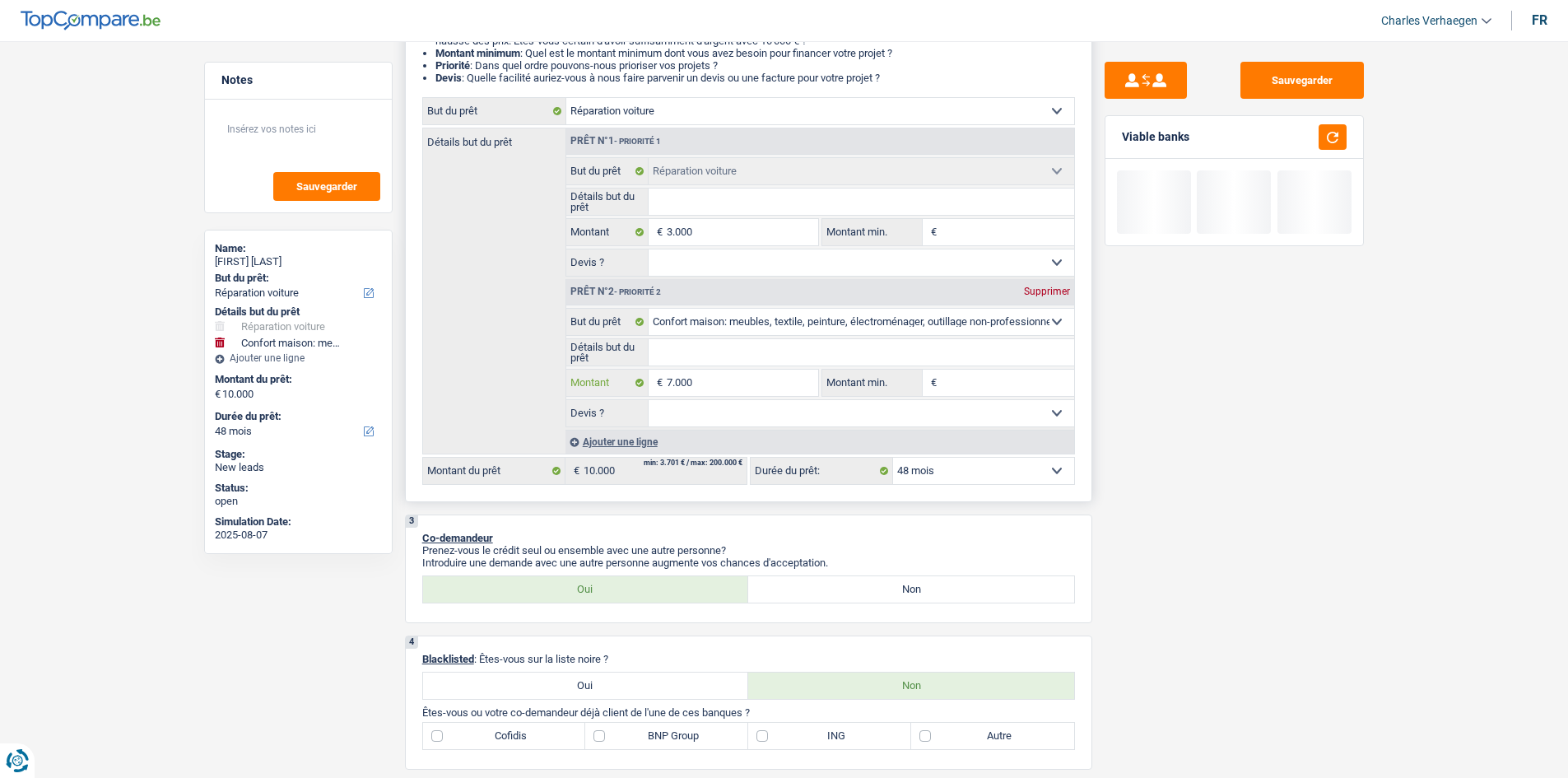 click on "7.000" at bounding box center (742, 383) 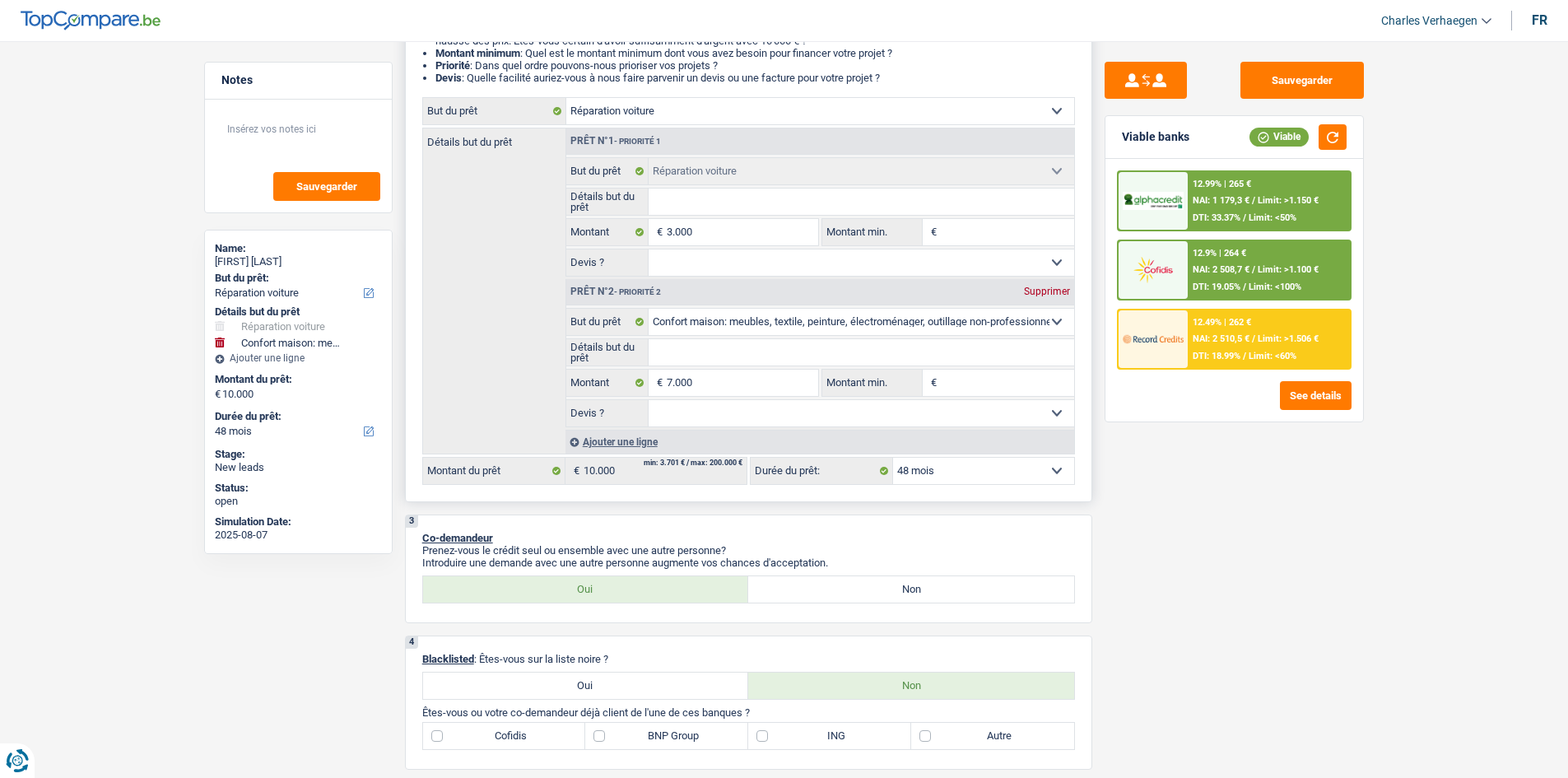 click on "Ajouter une ligne" at bounding box center [820, 441] 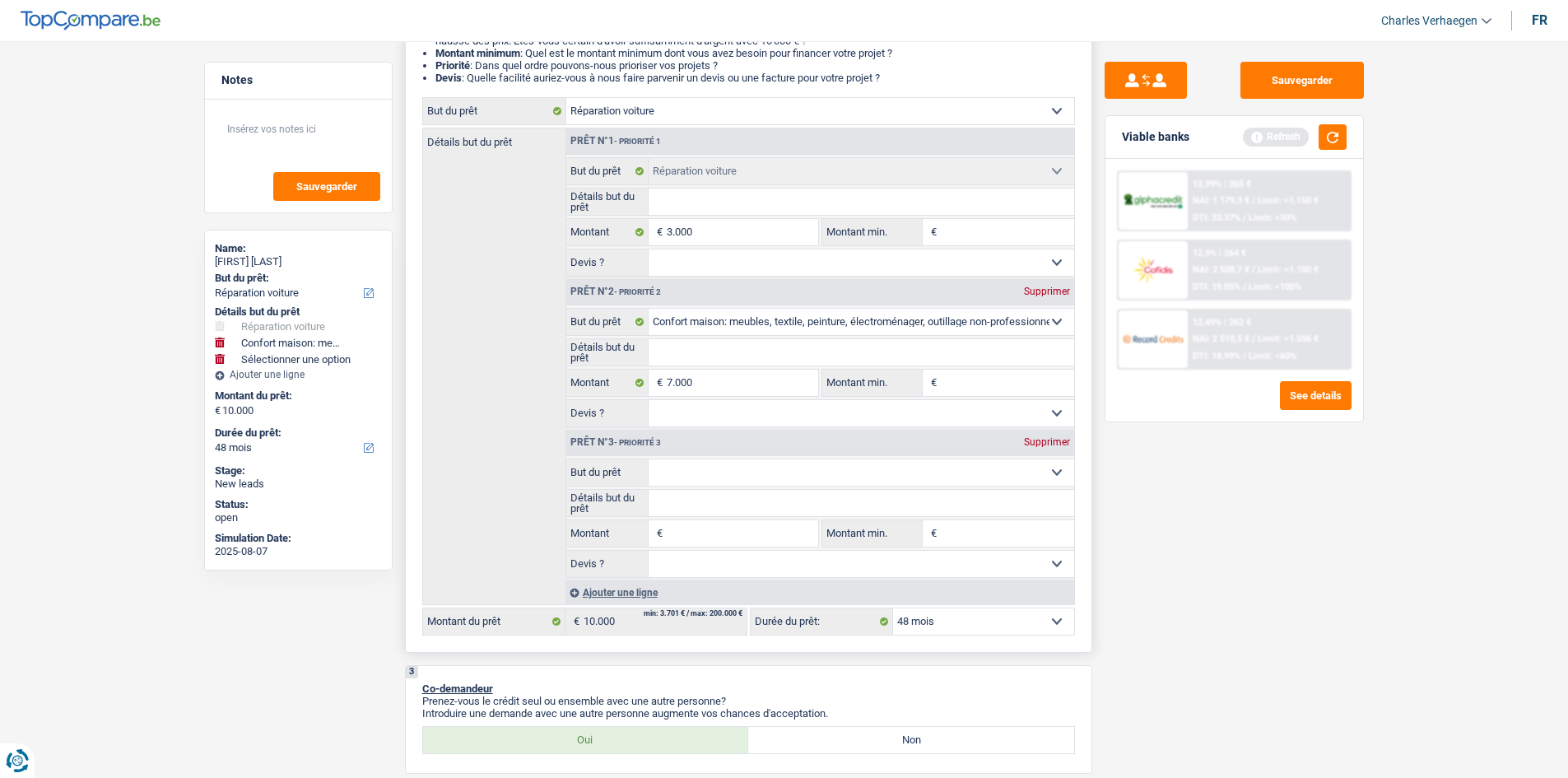 click on "Confort maison: meubles, textile, peinture, électroménager, outillage non-professionnel Hifi, multimédia, gsm, ordinateur Aménagement: frais d'installation, déménagement Evénement familial: naissance, mariage, divorce, communion, décès Frais médicaux Frais d'études Frais permis de conduire Loisirs: voyage, sport, musique Rafraîchissement: petits travaux maison et jardin Frais judiciaires Réparation voiture Prêt rénovation (non disponible pour les non-propriétaires) Prêt énergie (non disponible pour les non-propriétaires) Prêt voiture Taxes, impôts non professionnels Rénovation bien à l'étranger Dettes familiales Assurance Autre
Sélectionner une option" at bounding box center [861, 473] 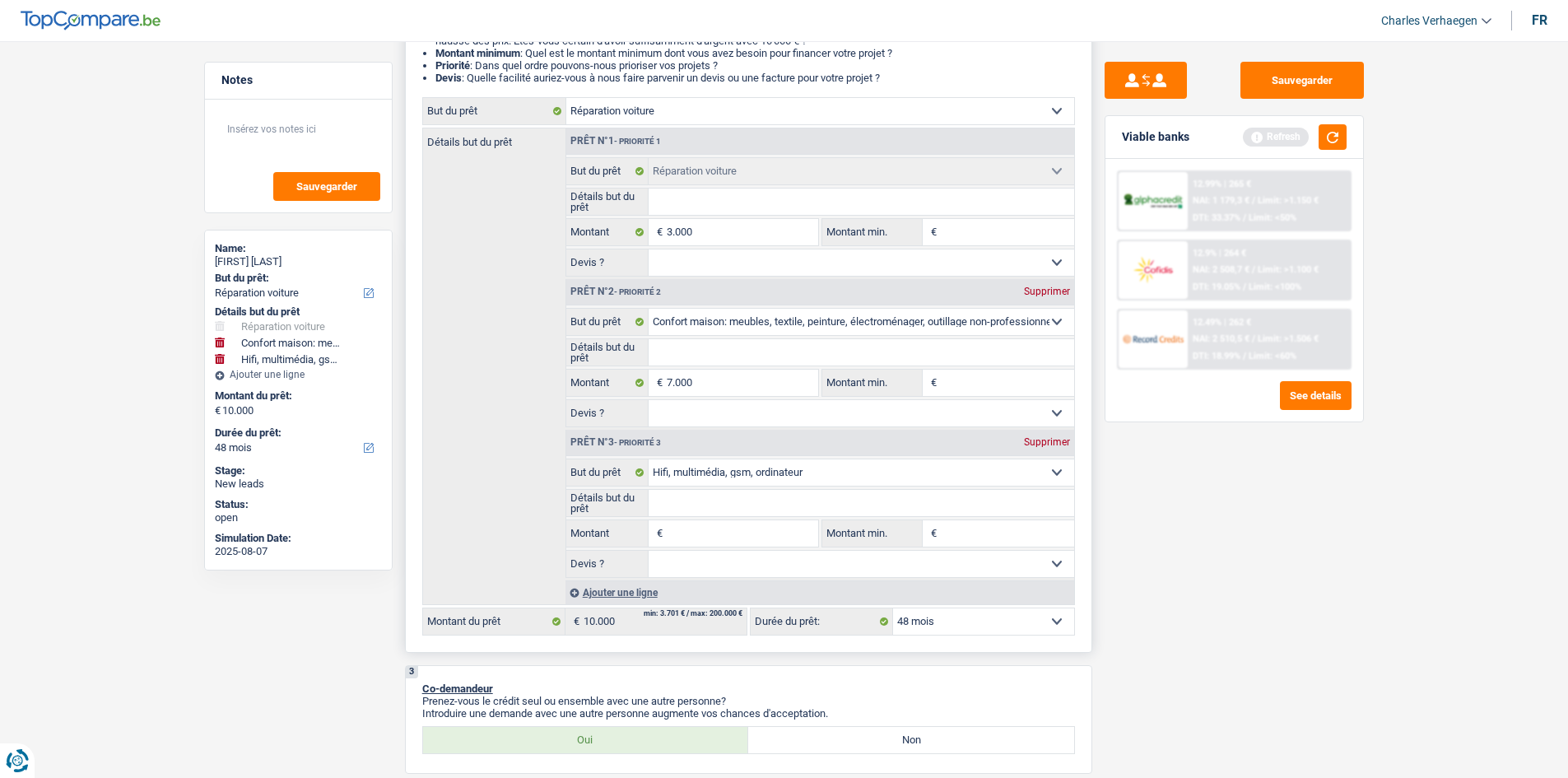 click on "Montant" at bounding box center (742, 533) 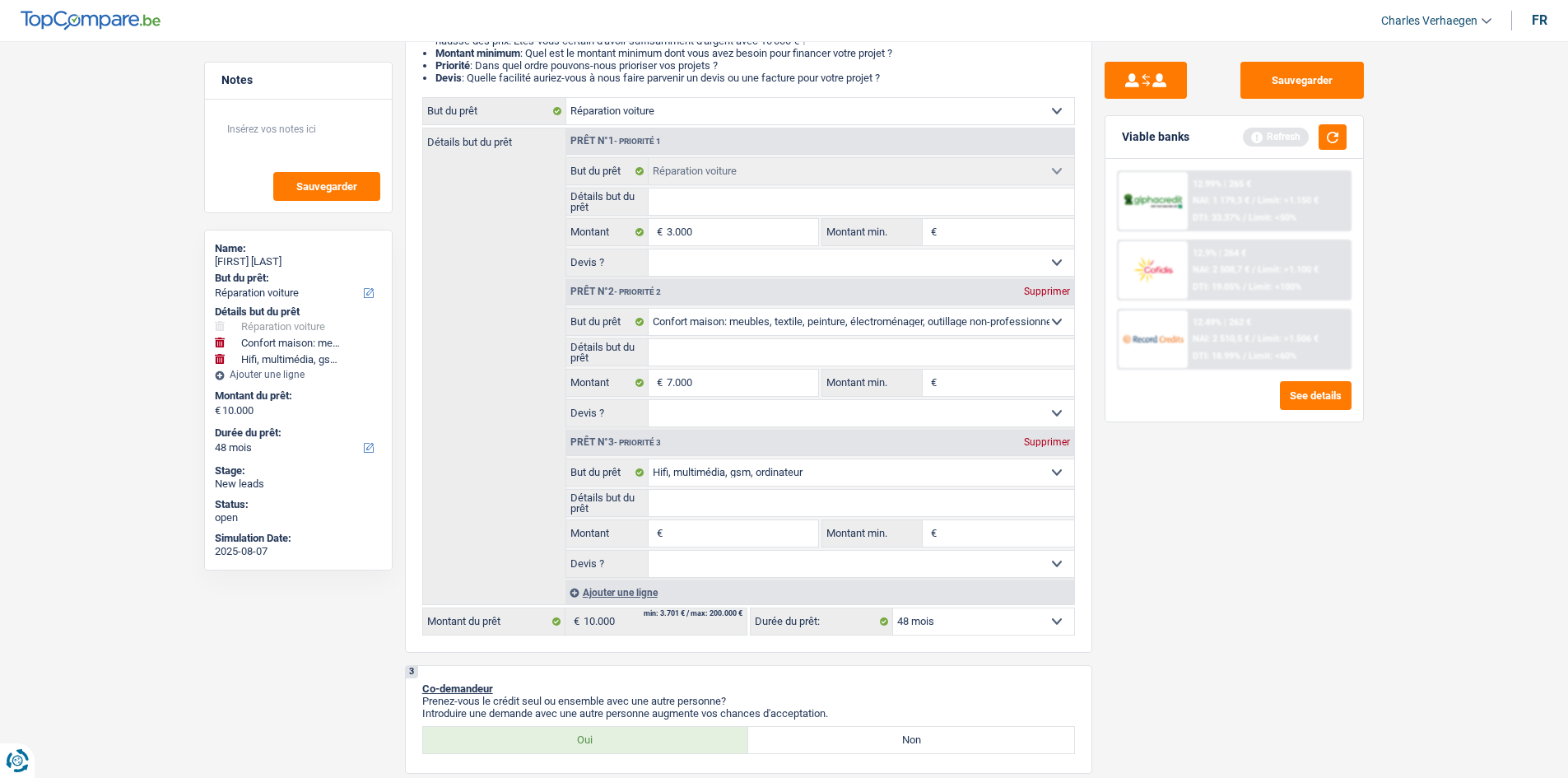type on "2" 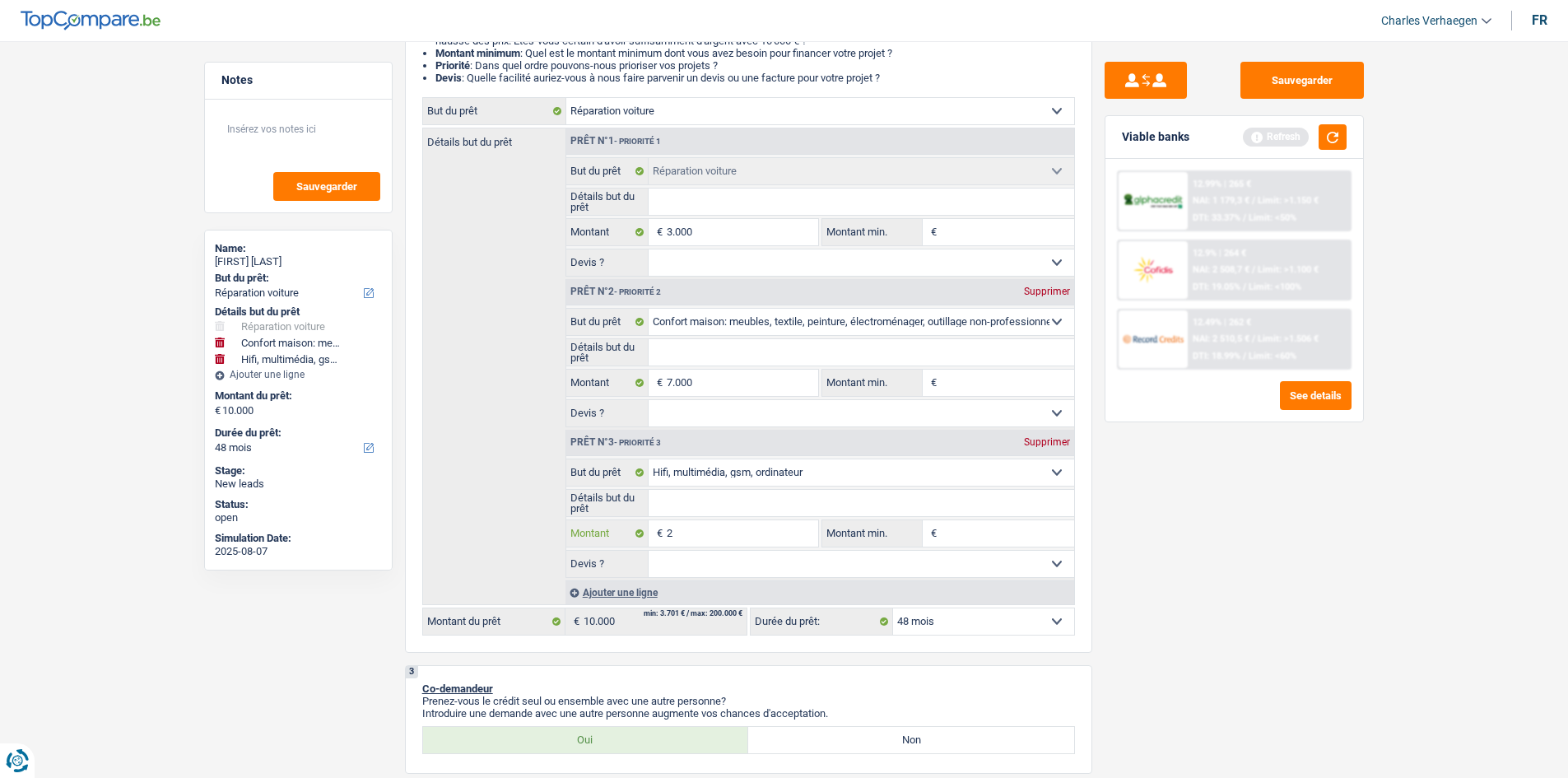 type on "20" 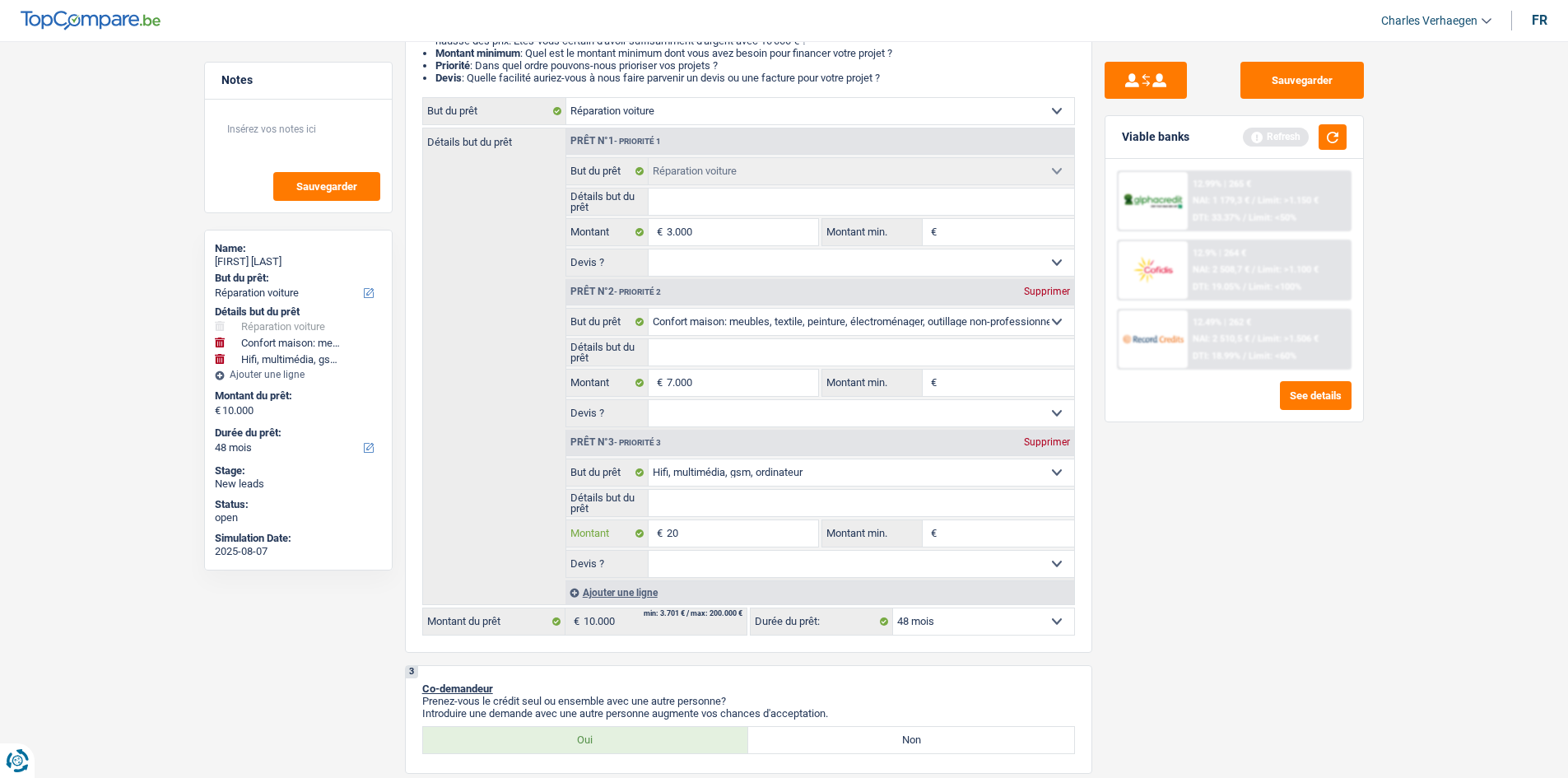 type on "20" 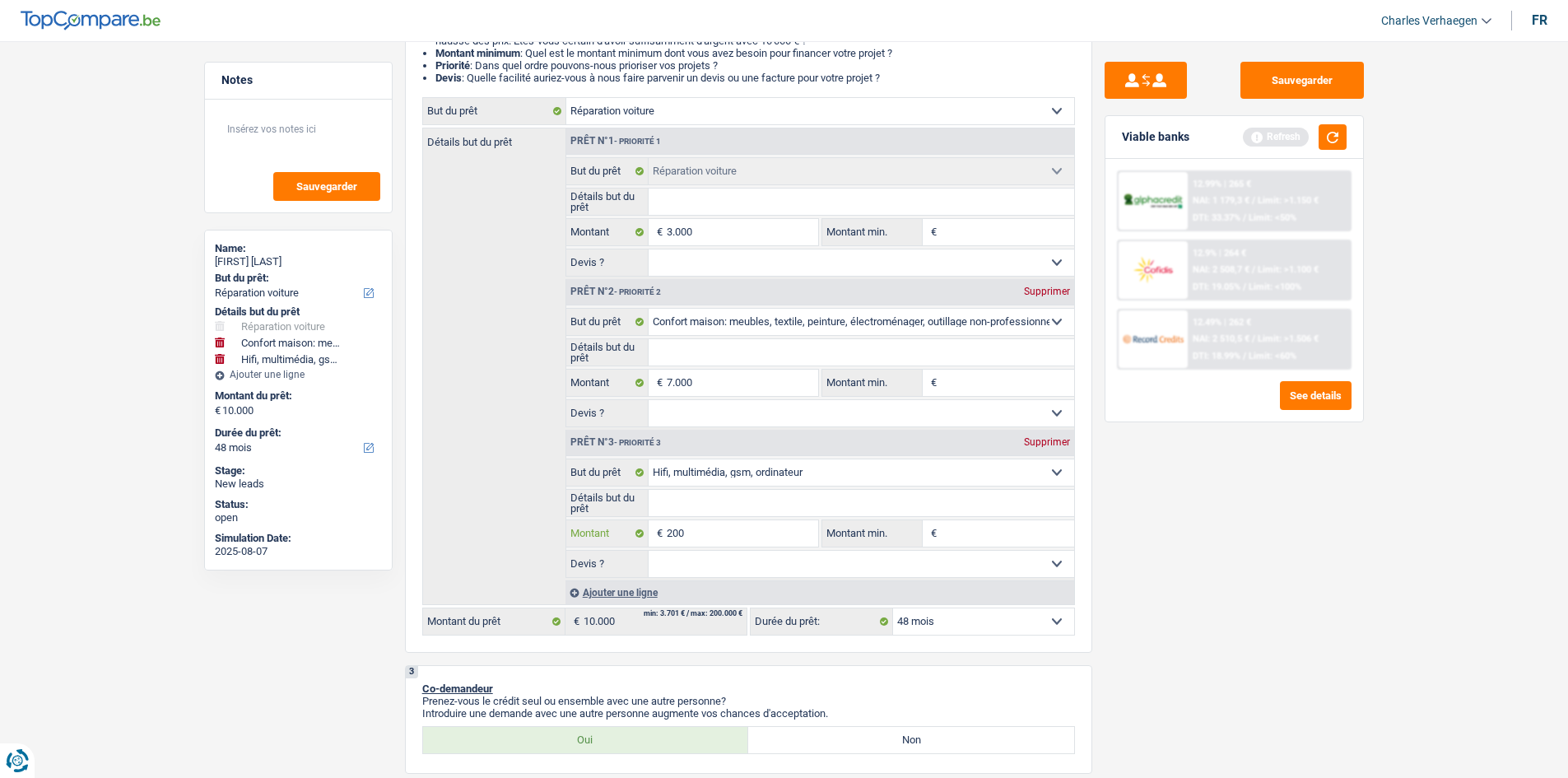 type on "200" 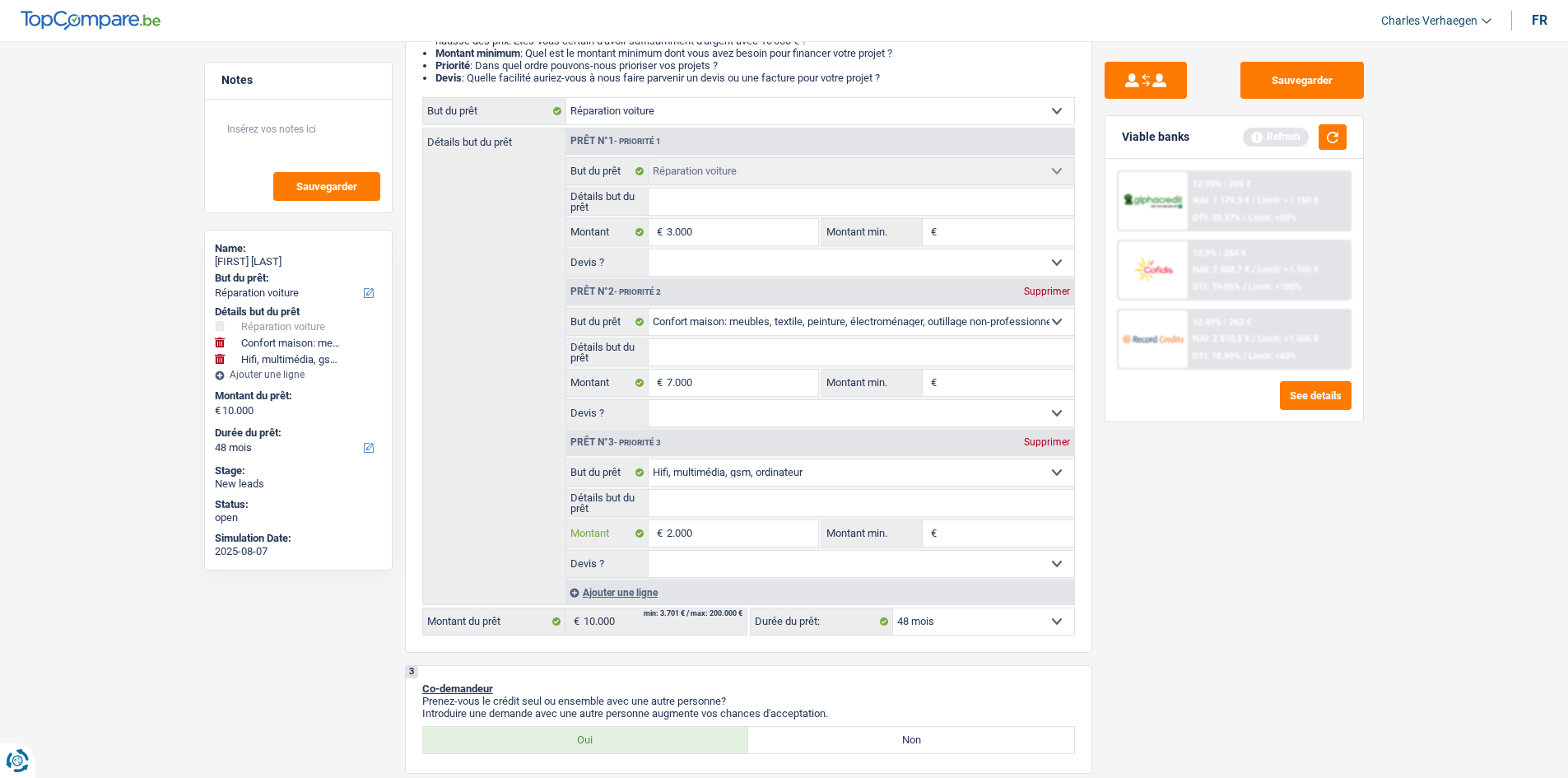 type on "2.000" 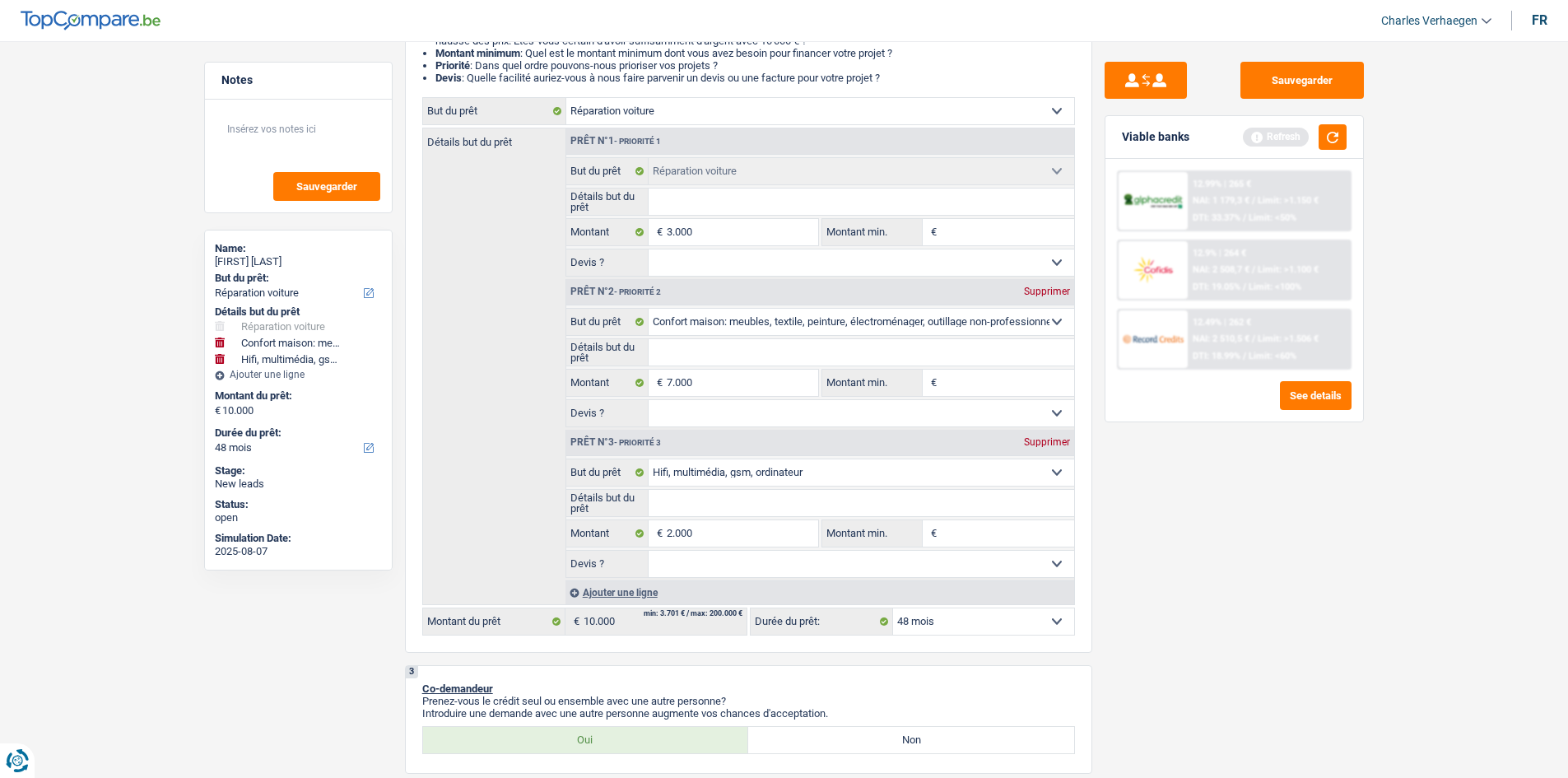 type on "12.000" 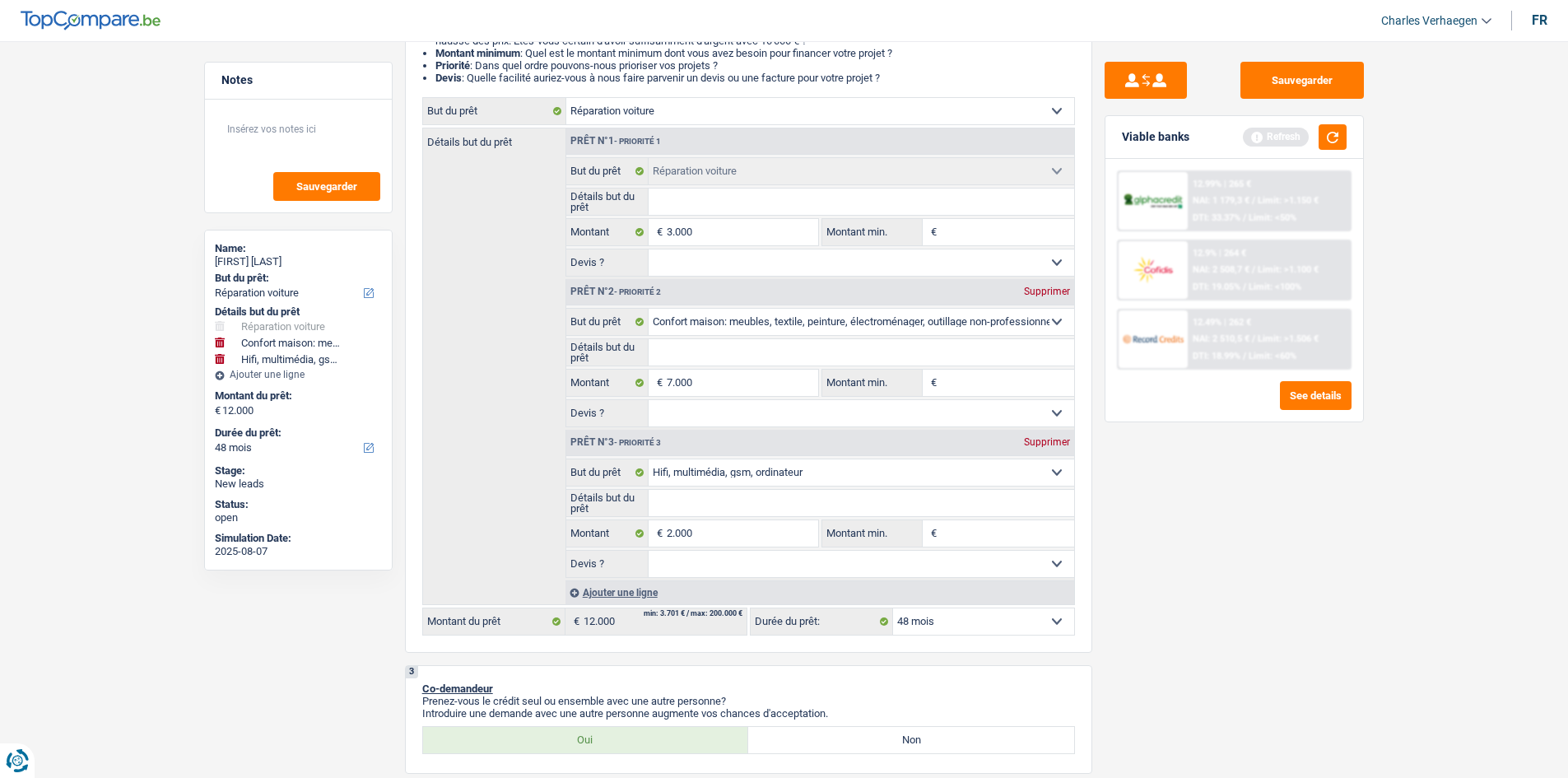 select on "60" 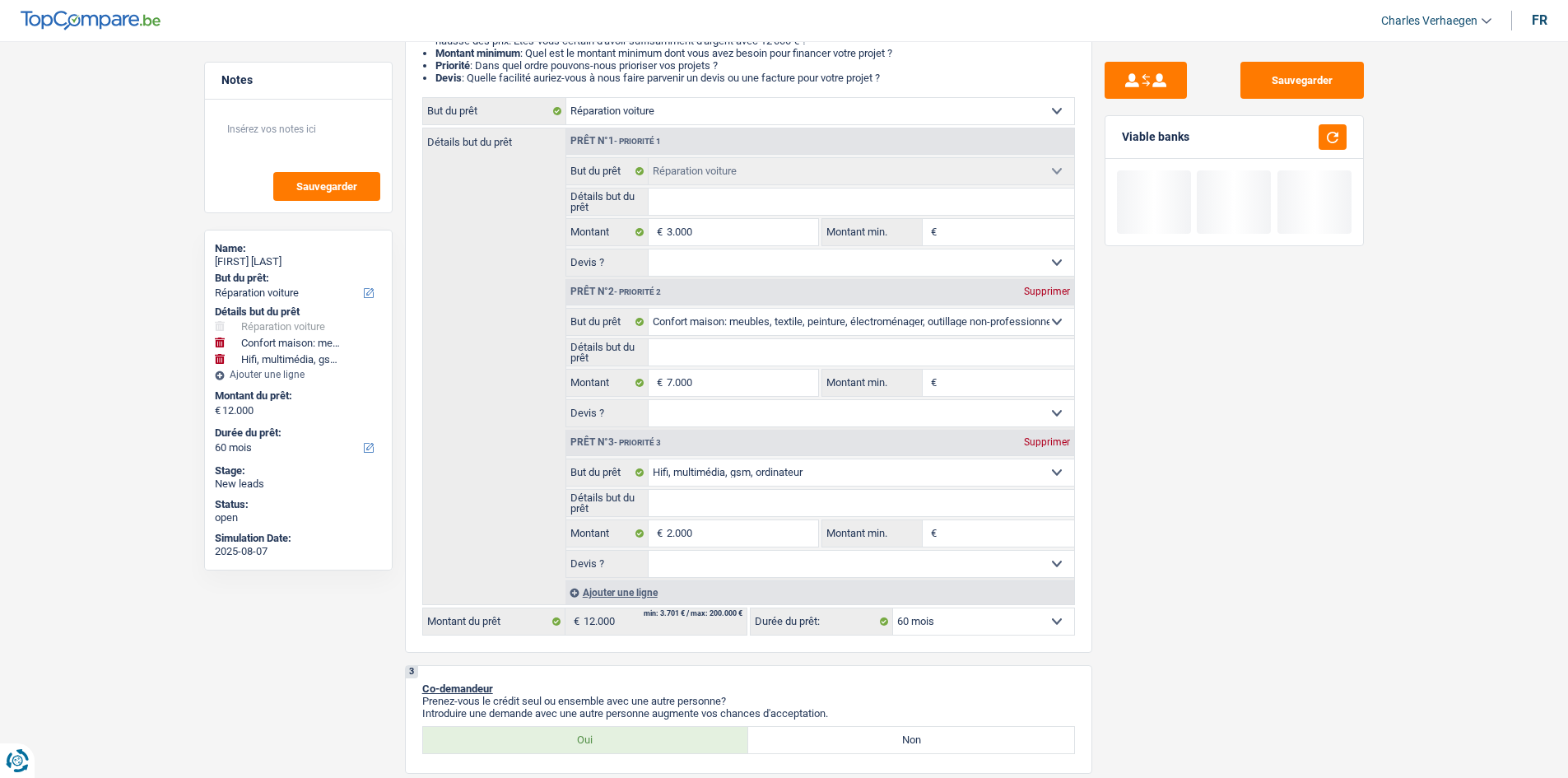 drag, startPoint x: 1343, startPoint y: 575, endPoint x: 1282, endPoint y: 547, distance: 67.119297 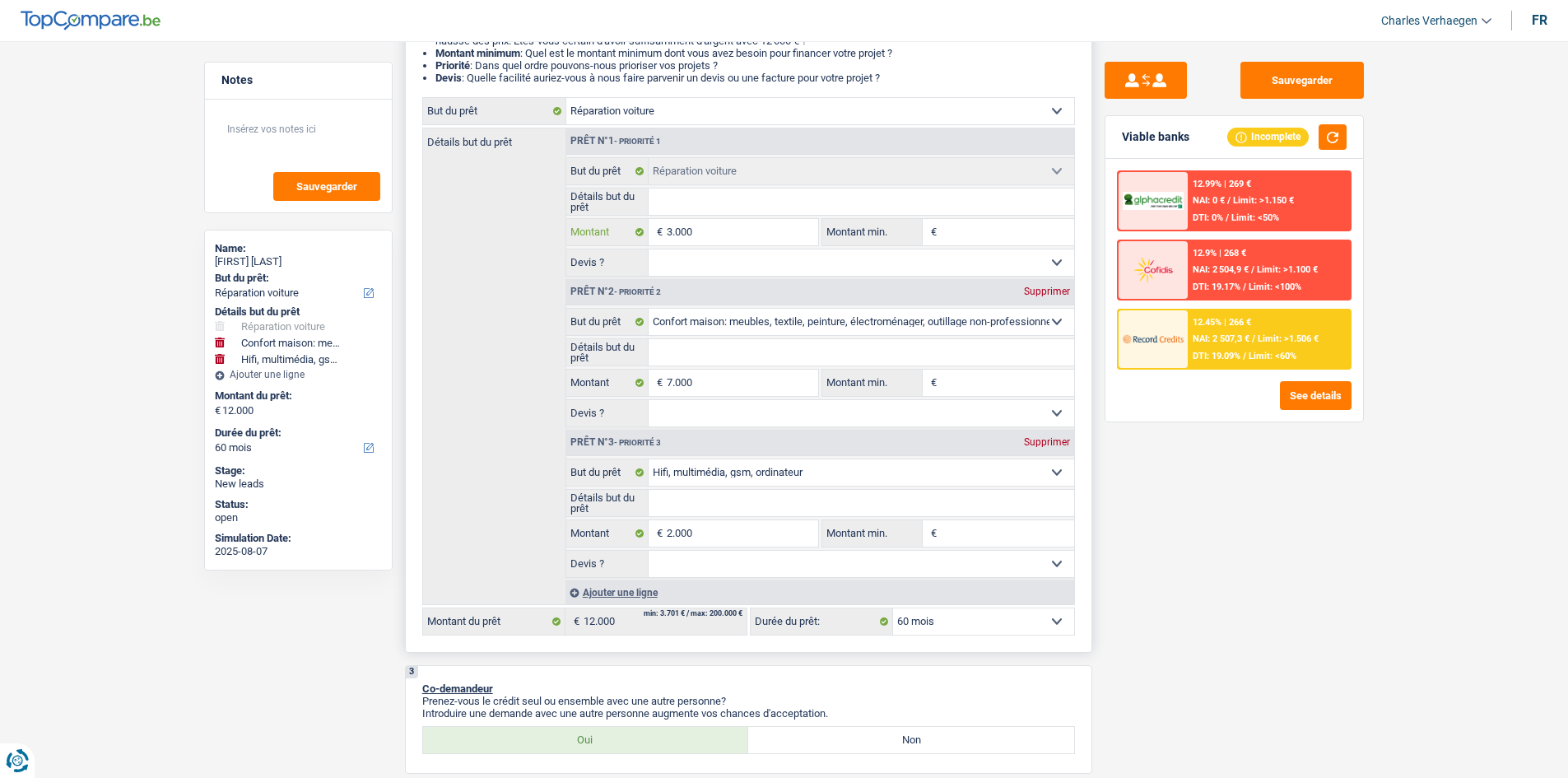 click on "3.000" at bounding box center (742, 232) 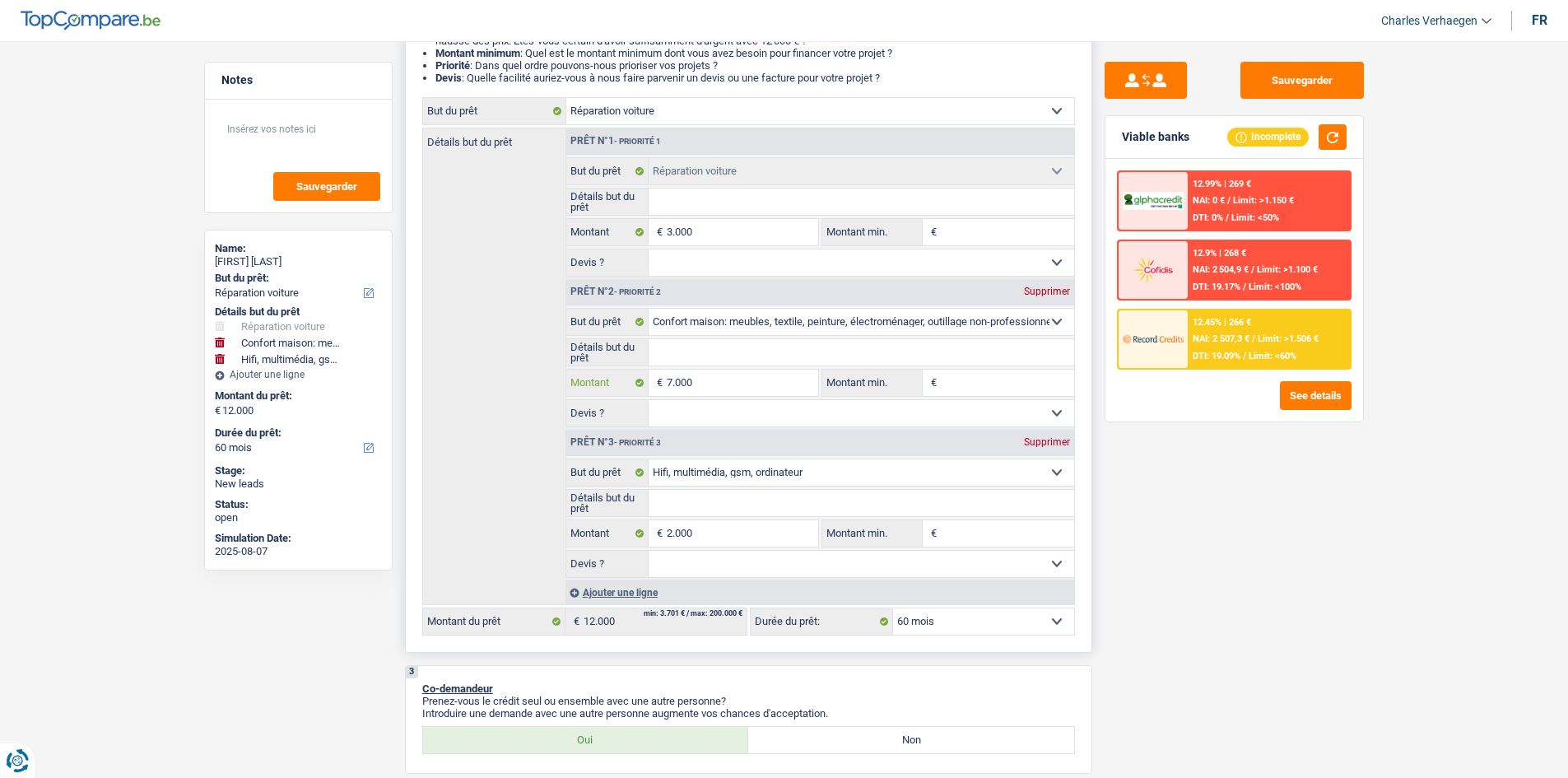 click on "7.000" at bounding box center (742, 383) 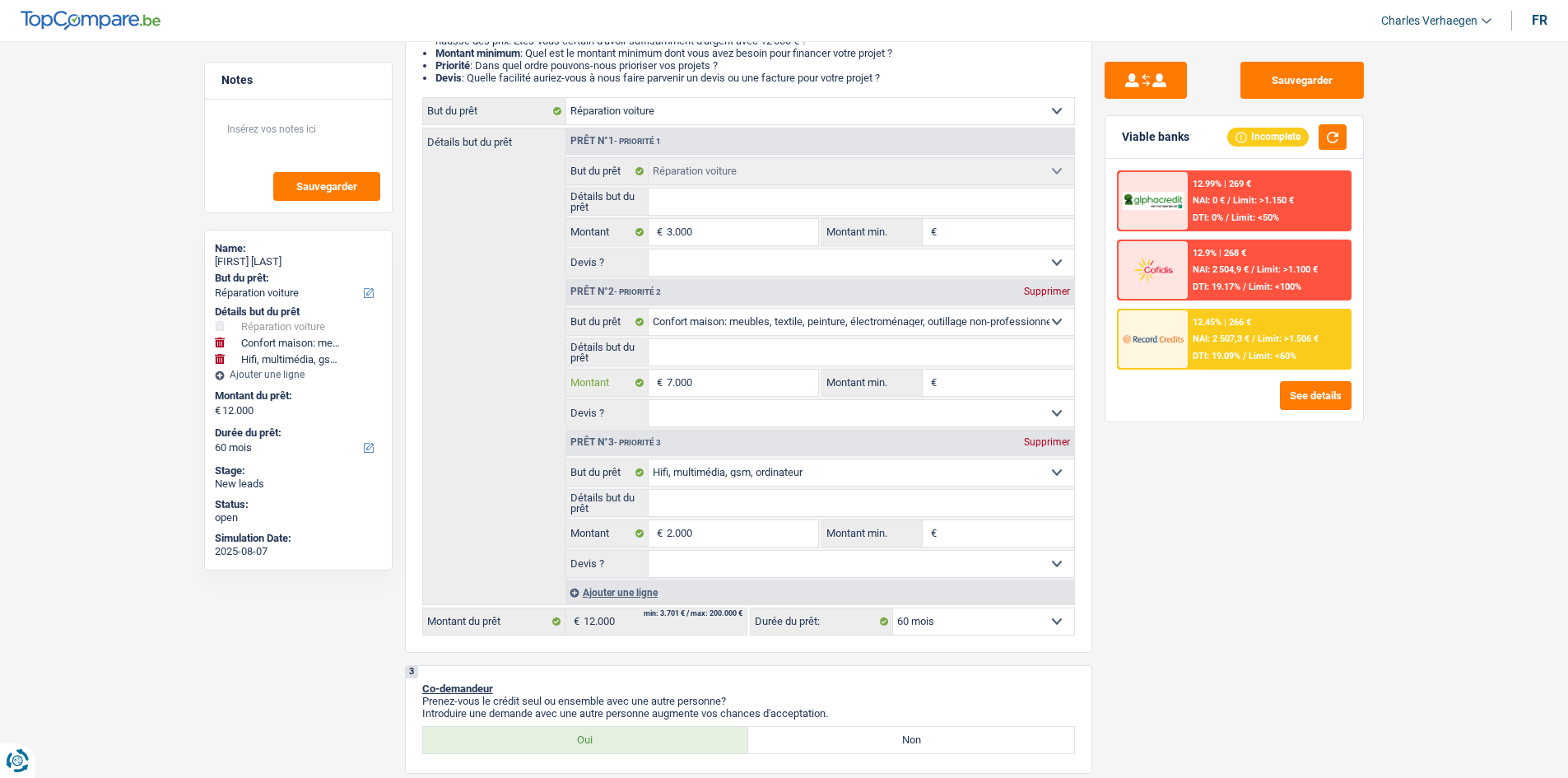 type on "0" 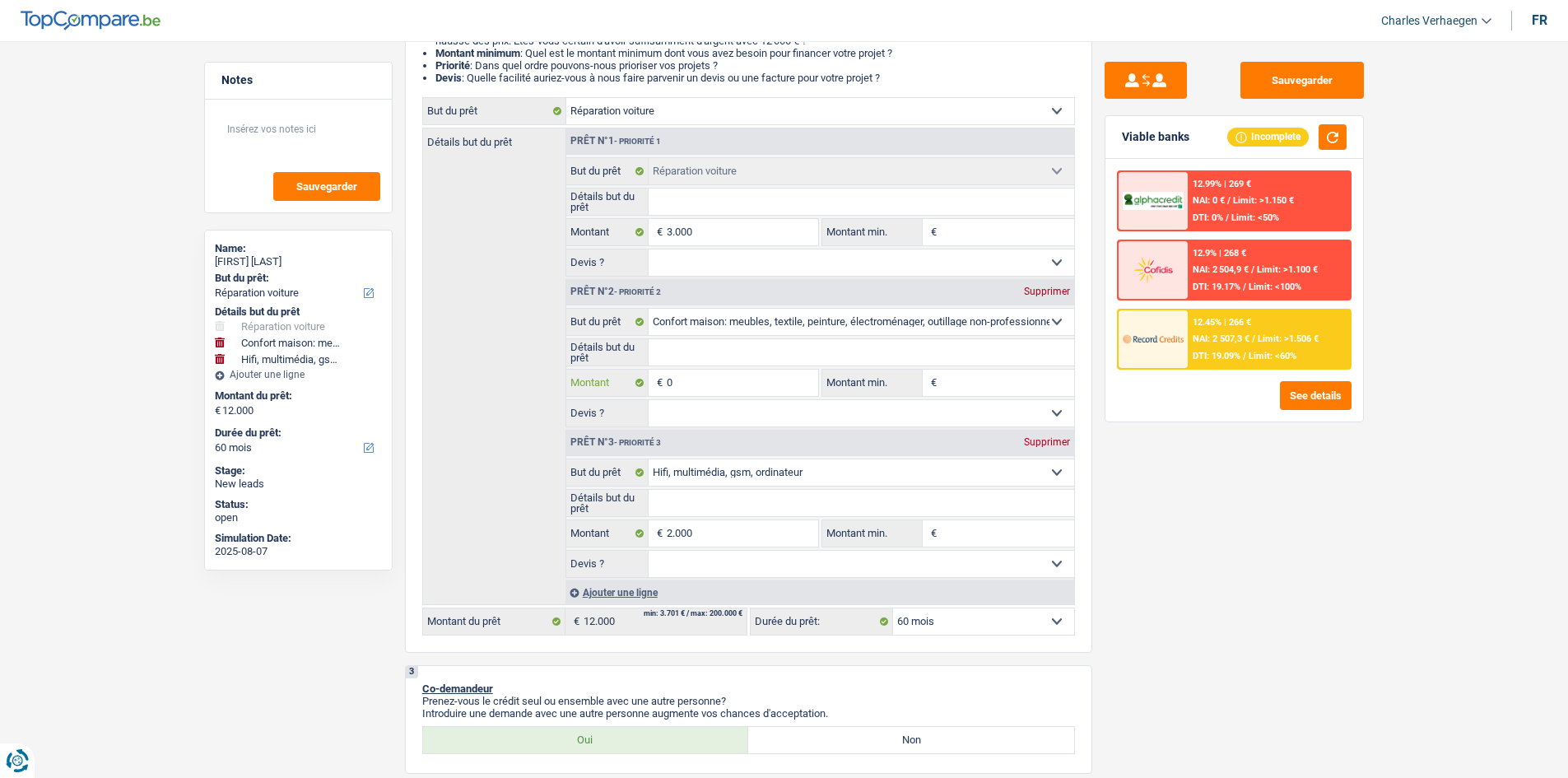 type on "0" 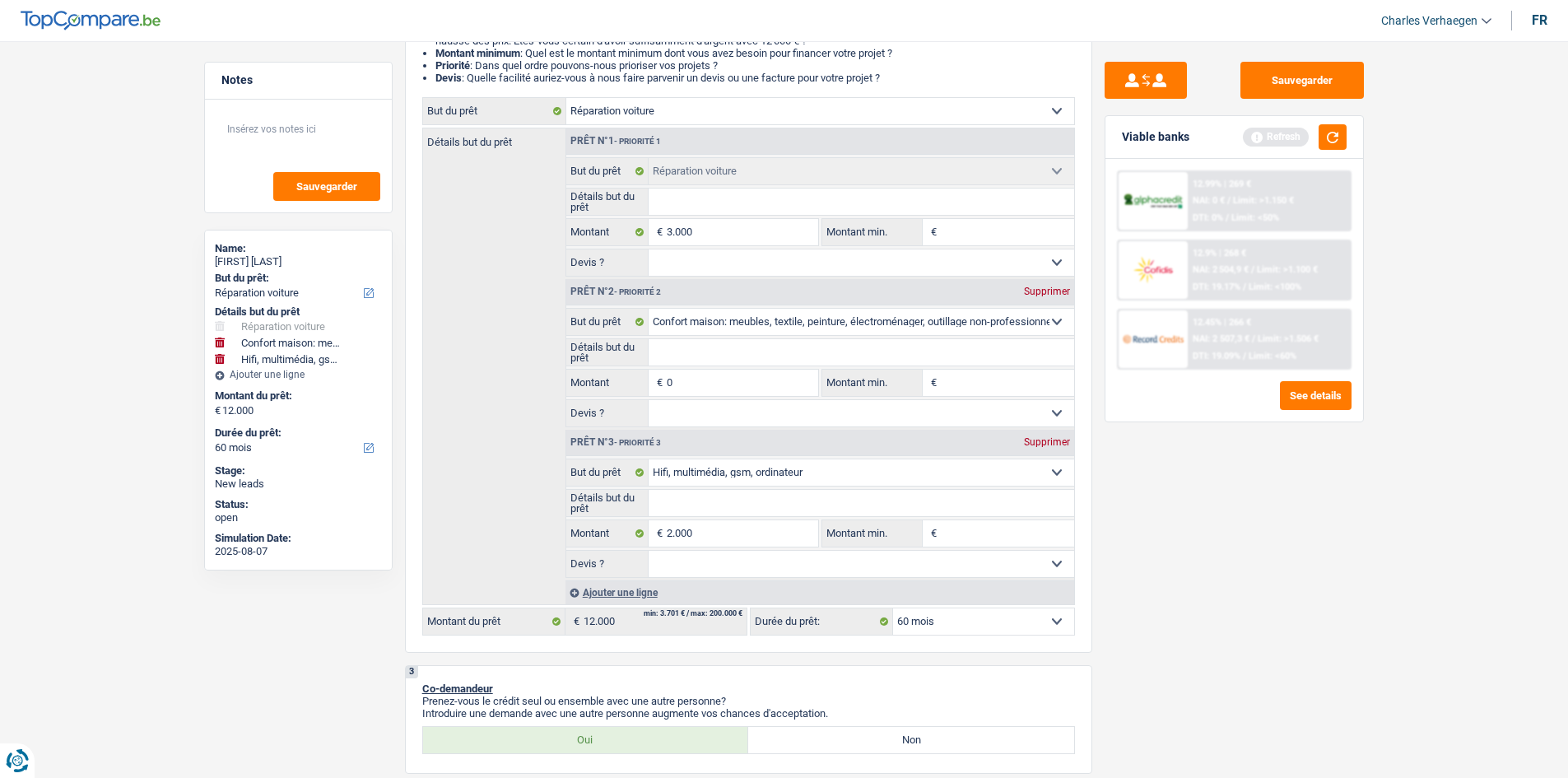 type on "40" 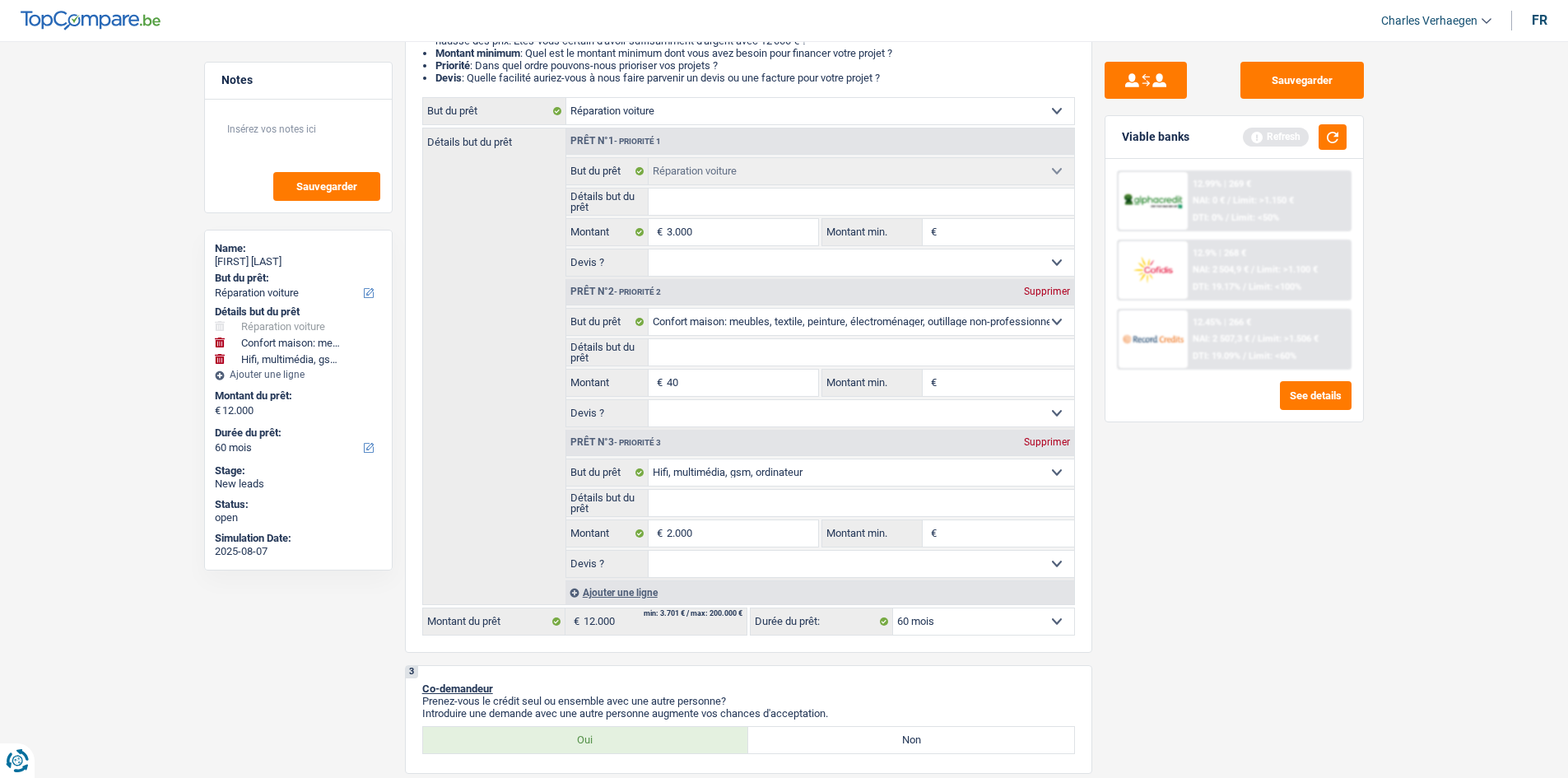 type on "40" 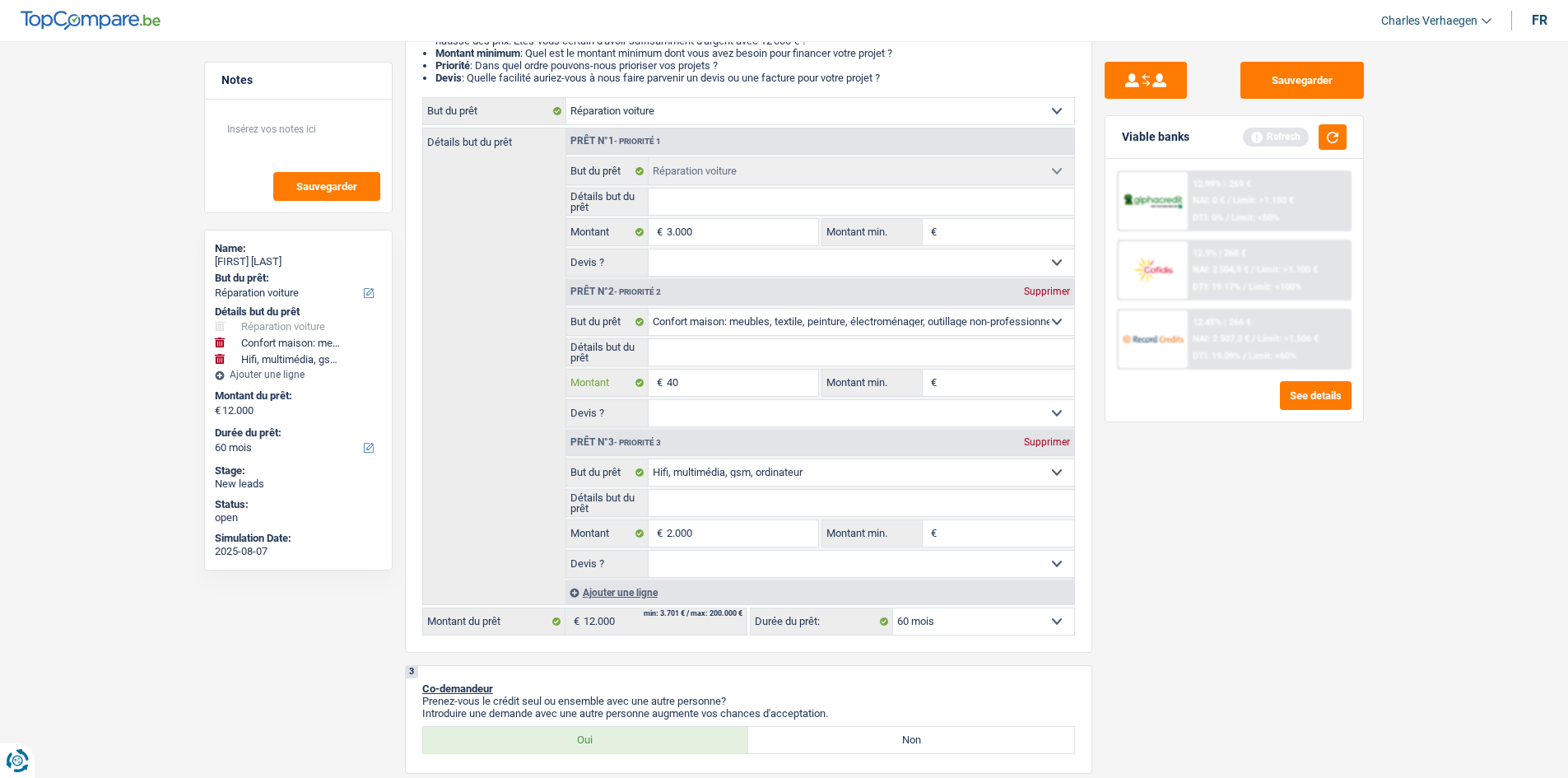 type on "400" 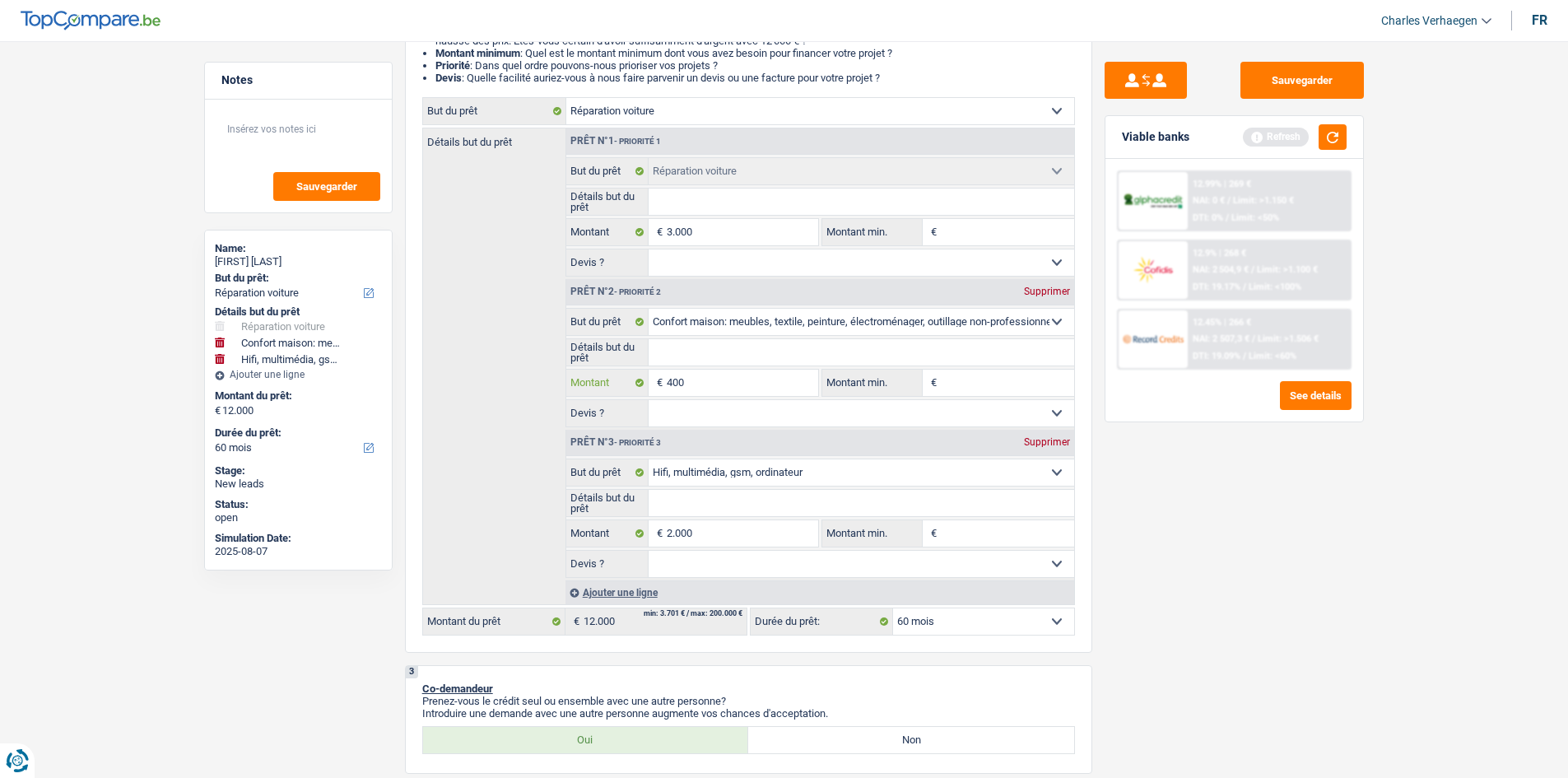 type on "400" 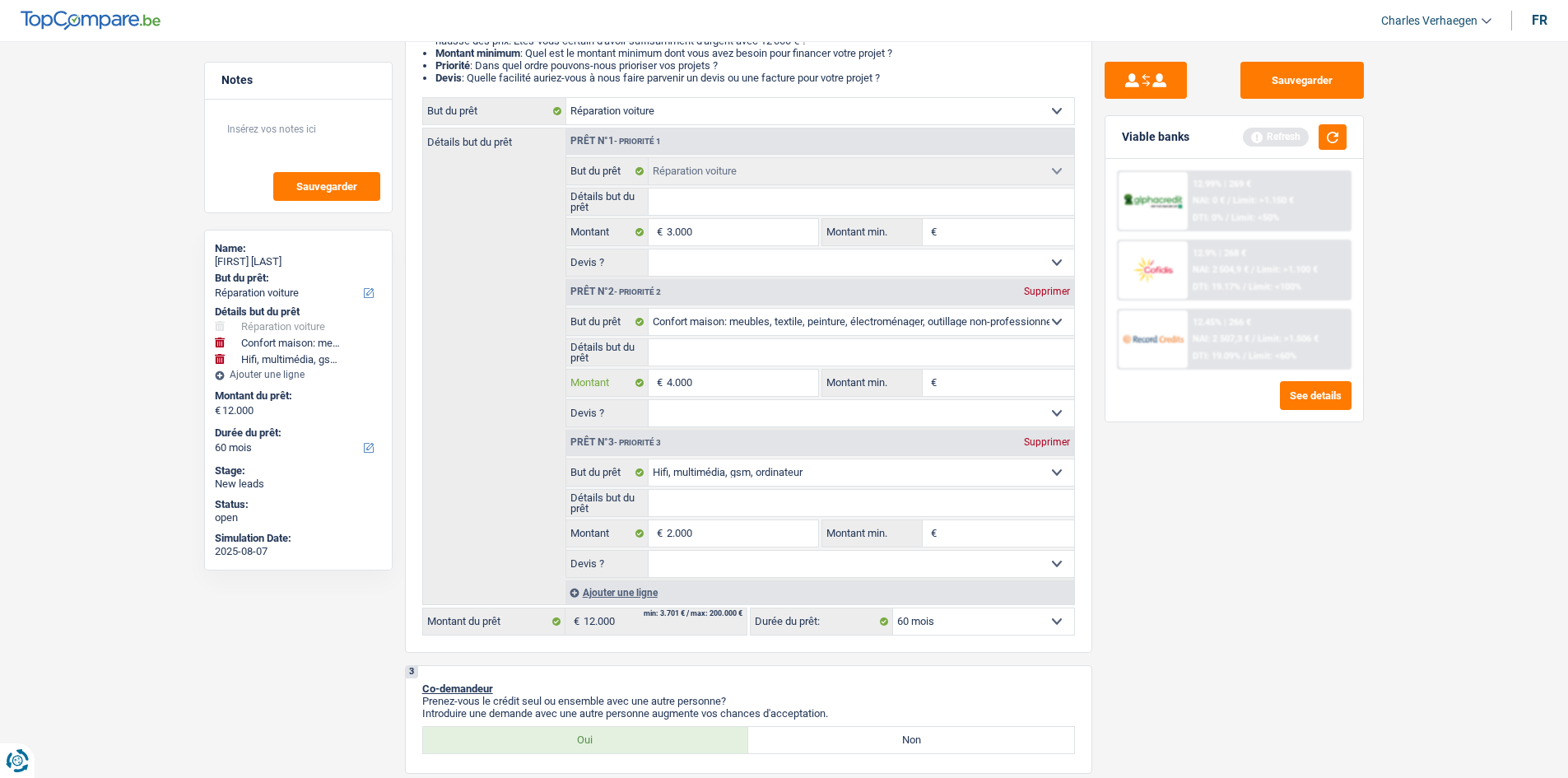 type on "40.000" 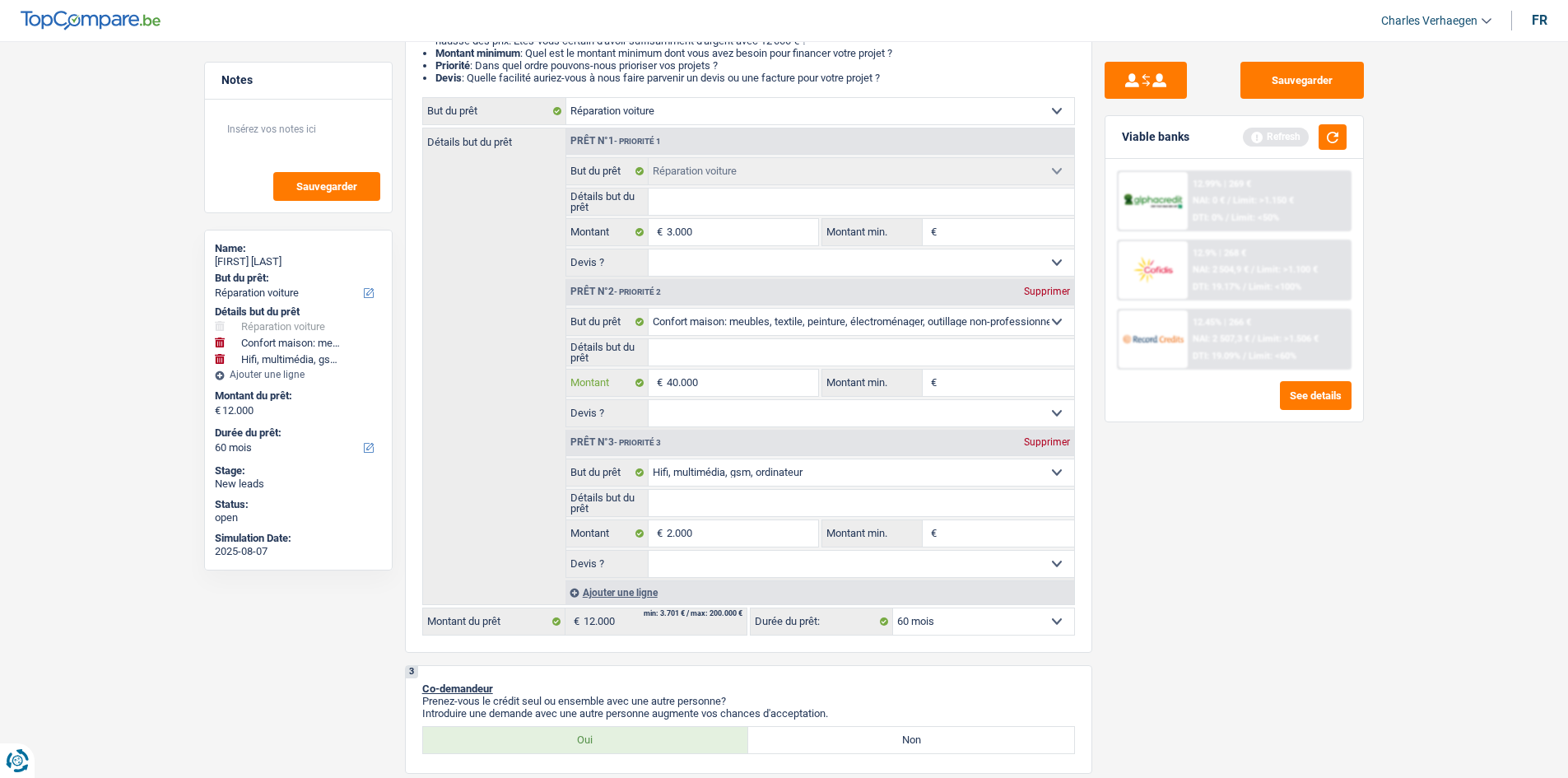 type on "40.000" 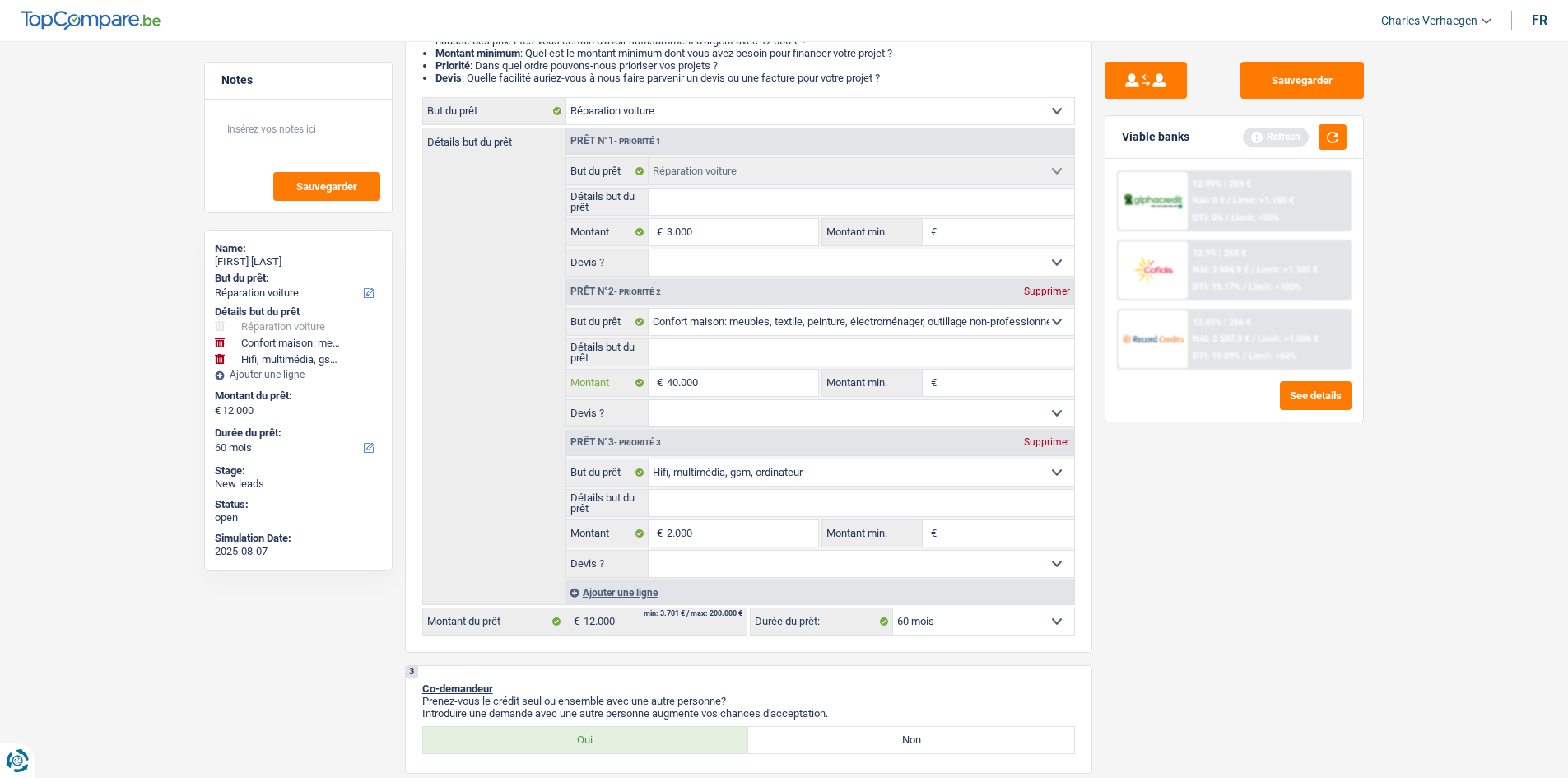 type on "40.000" 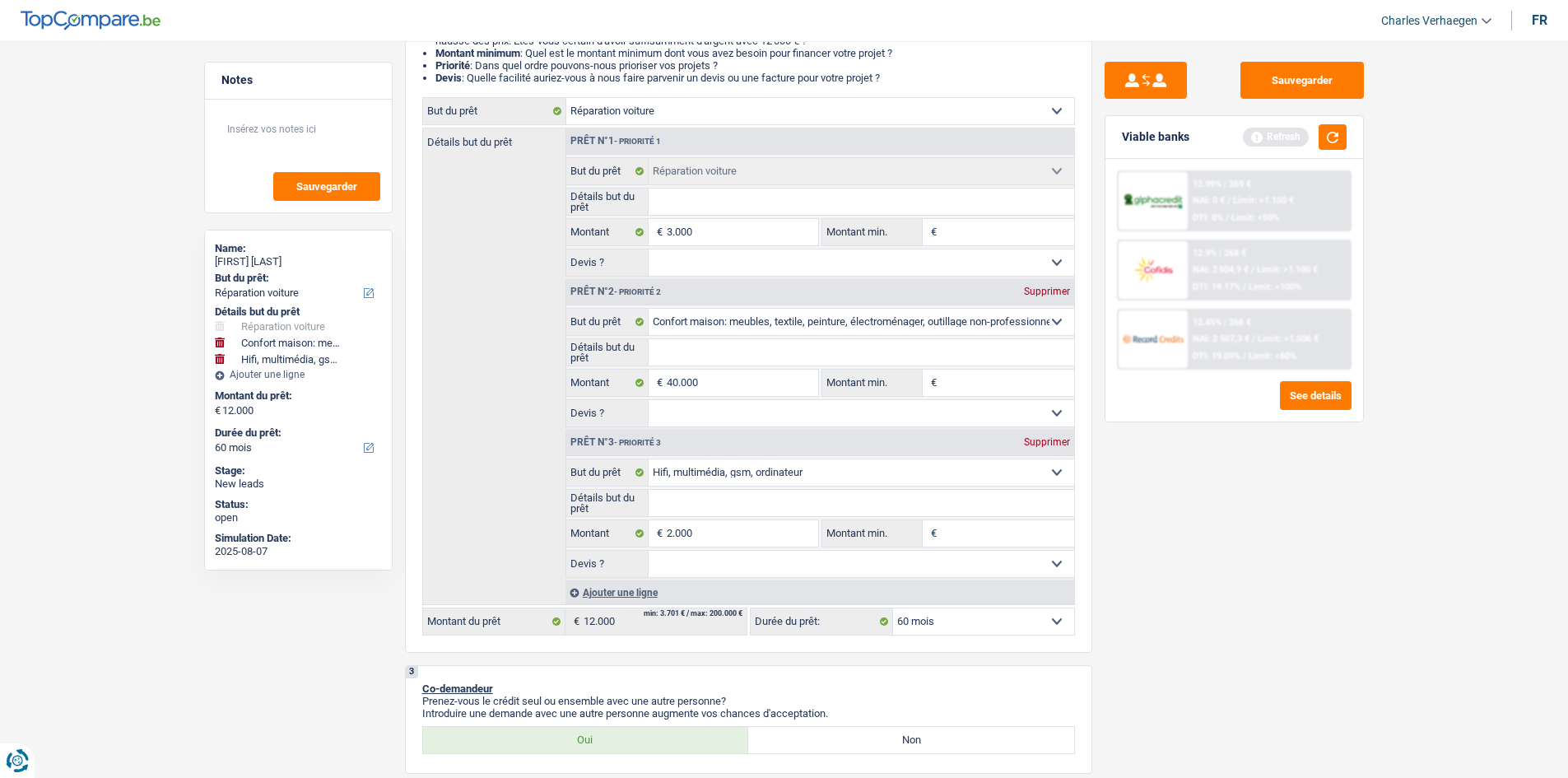 type on "45.000" 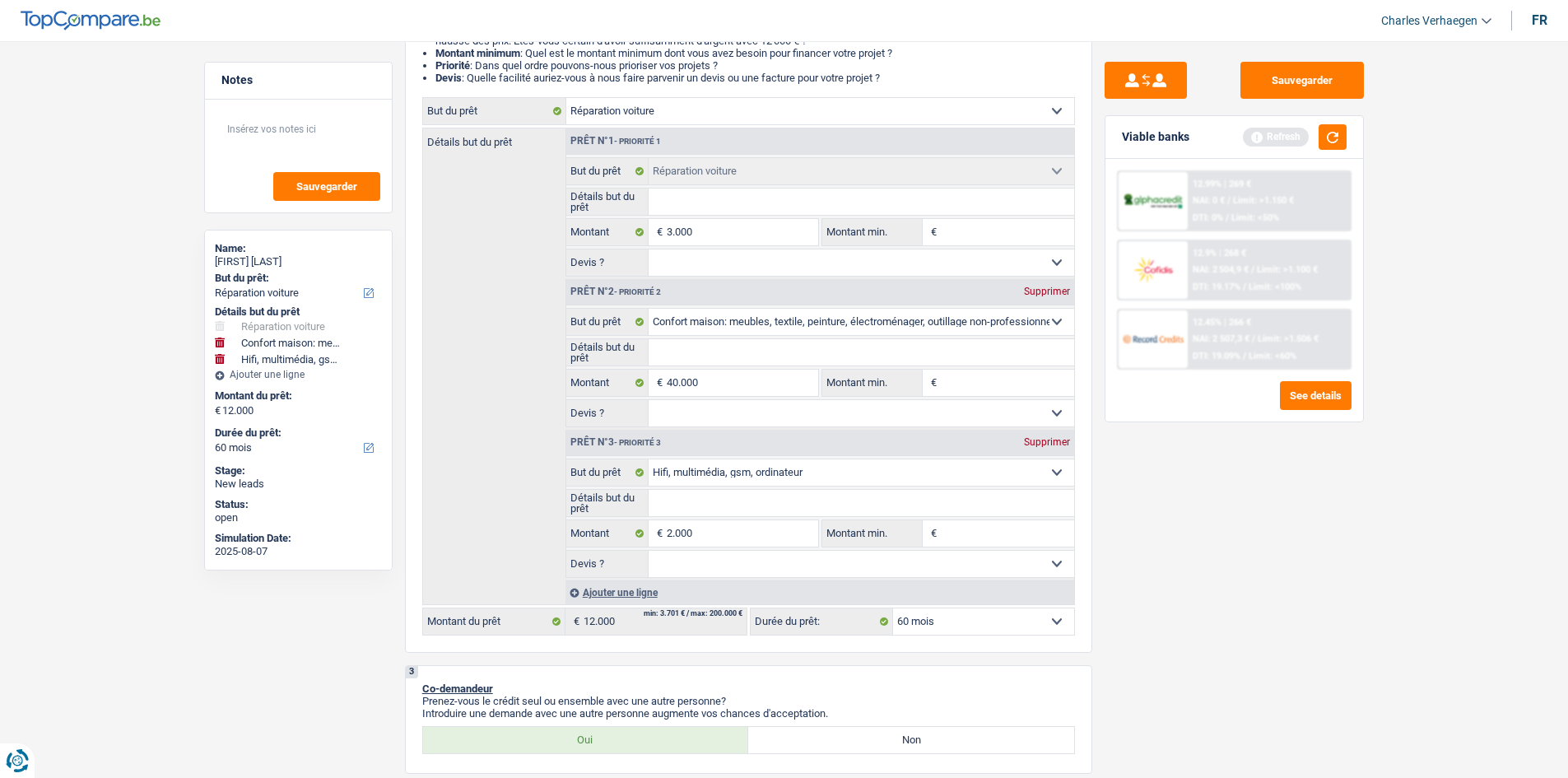 type on "45.000" 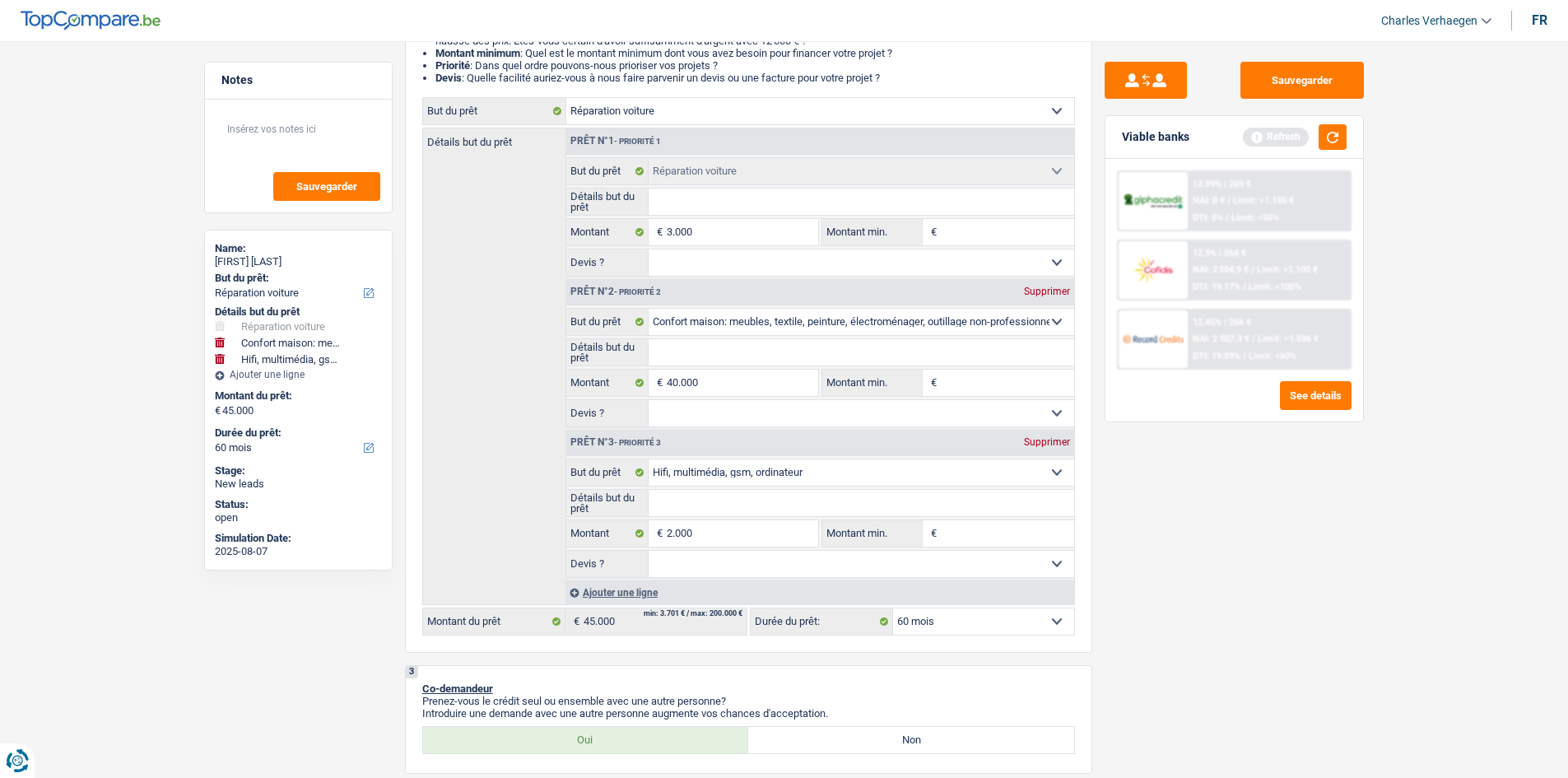 select on "144" 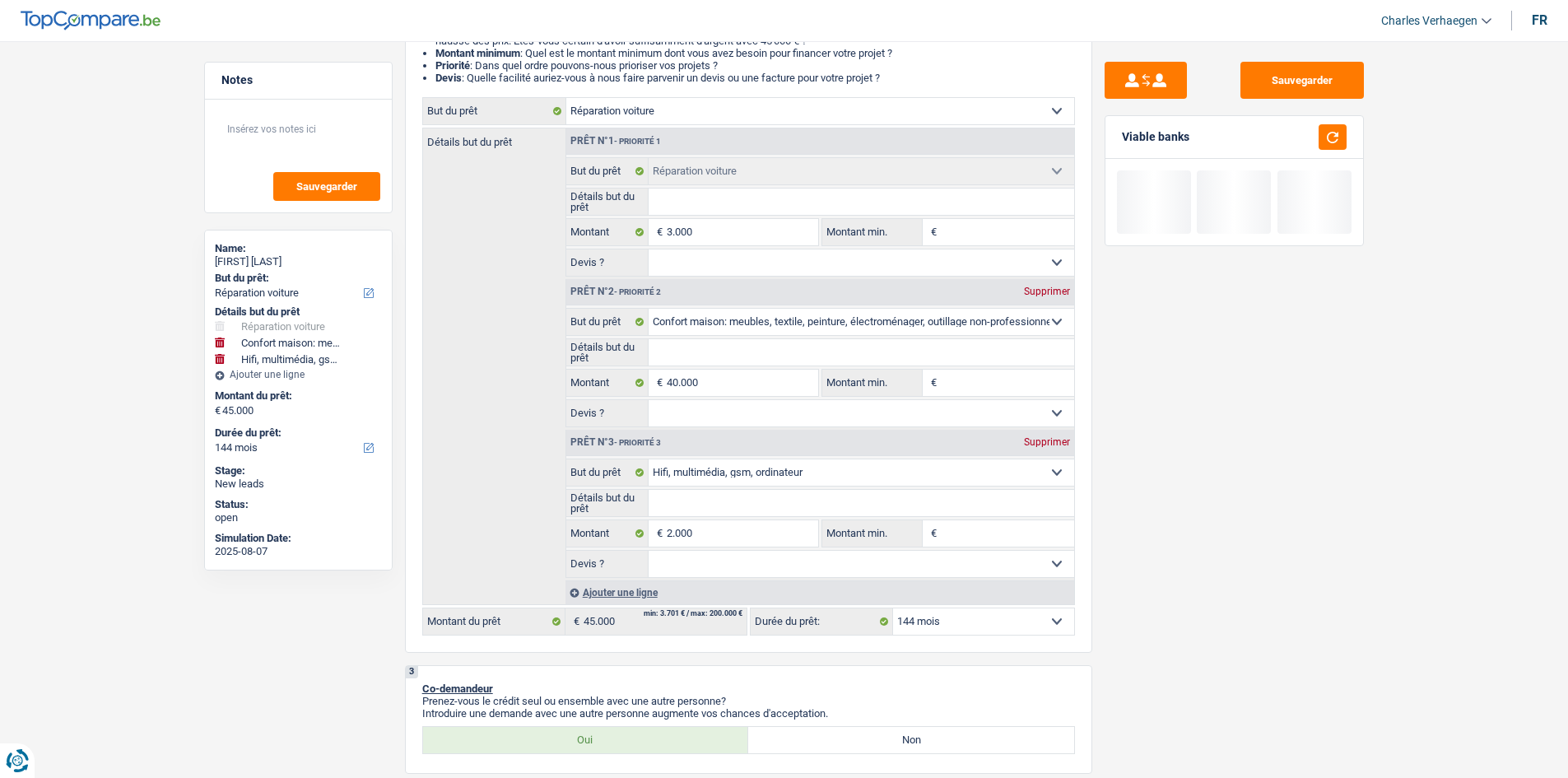 click on "Notes
Sauvegarder
Name:   PHILIPPE REMY   But du prêt: Confort maison: meubles, textile, peinture, électroménager, outillage non-professionnel Hifi, multimédia, gsm, ordinateur Aménagement: frais d'installation, déménagement Evénement familial: naissance, mariage, divorce, communion, décès Frais médicaux Frais d'études Frais permis de conduire Loisirs: voyage, sport, musique Rafraîchissement: petits travaux maison et jardin Frais judiciaires Réparation voiture Prêt rénovation (non disponible pour les non-propriétaires) Prêt énergie (non disponible pour les non-propriétaires) Prêt voiture Taxes, impôts non professionnels Rénovation bien à l'étranger Dettes familiales Assurance Autre
Sélectionner une option
Détails but du prêt
Confort maison: meubles, textile, peinture, électroménager, outillage non-professionnel Hifi, multimédia, gsm, ordinateur" at bounding box center [784, 1378] 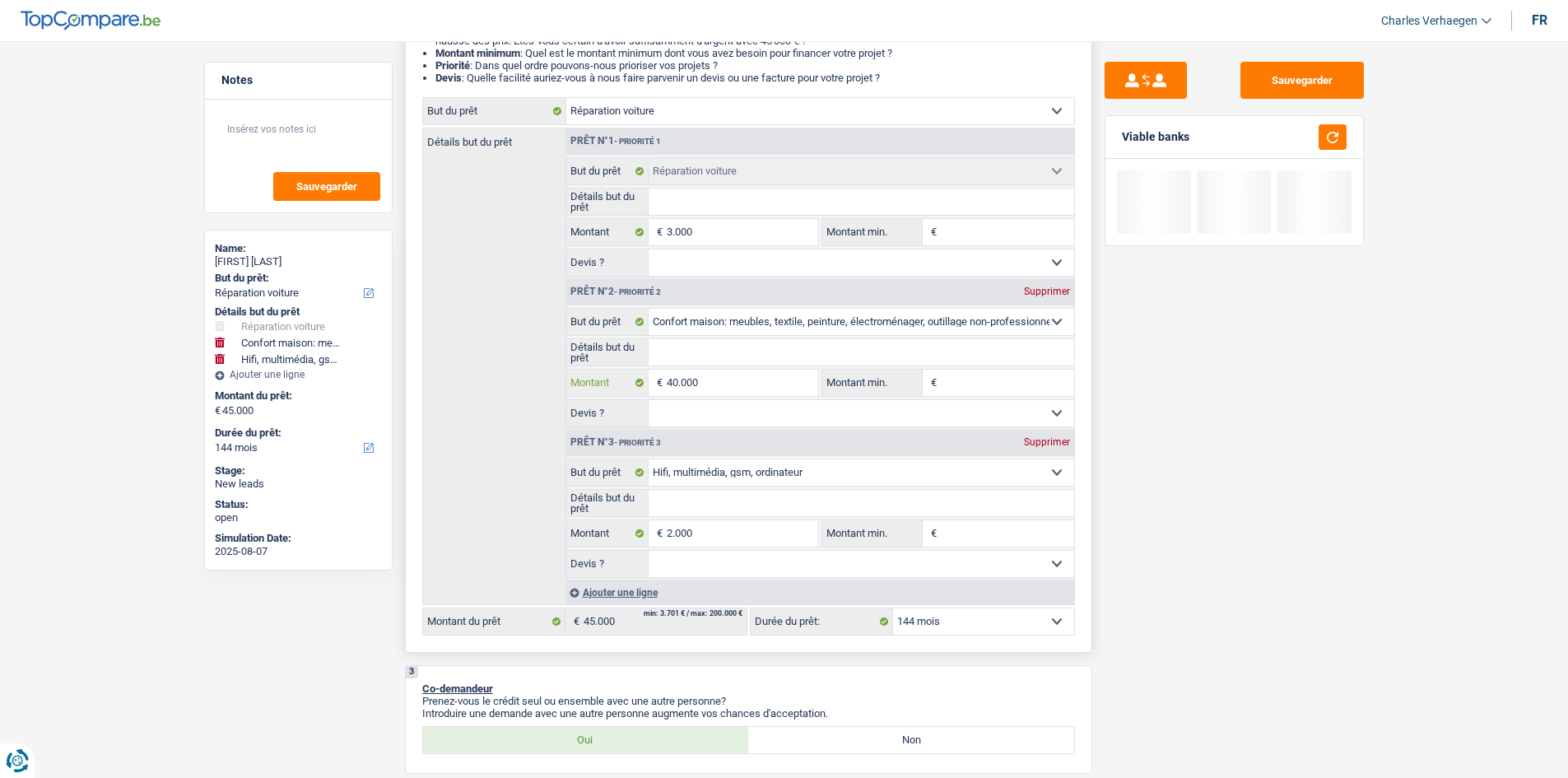 click on "40.000" at bounding box center [742, 383] 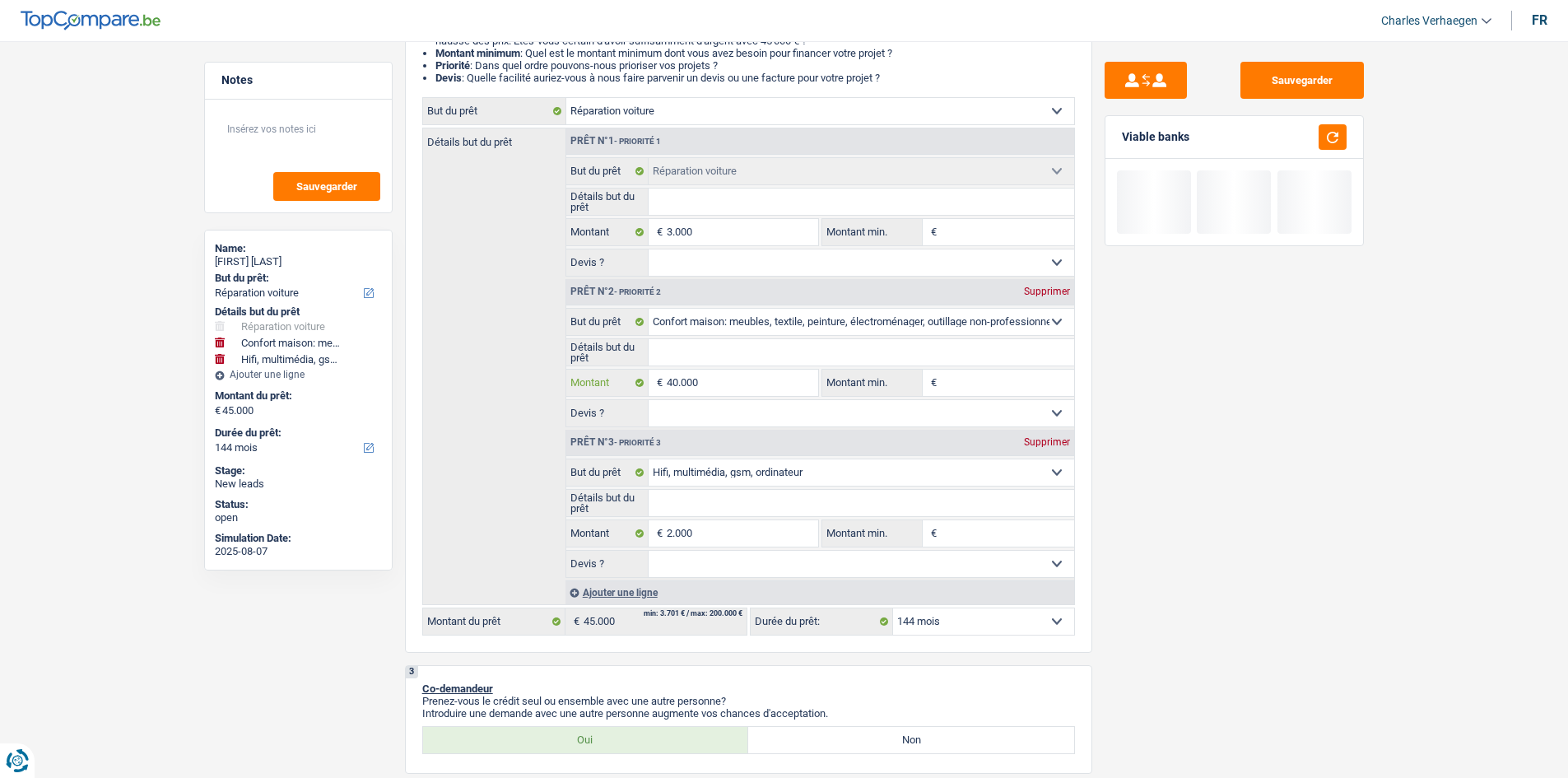 type on "4.000" 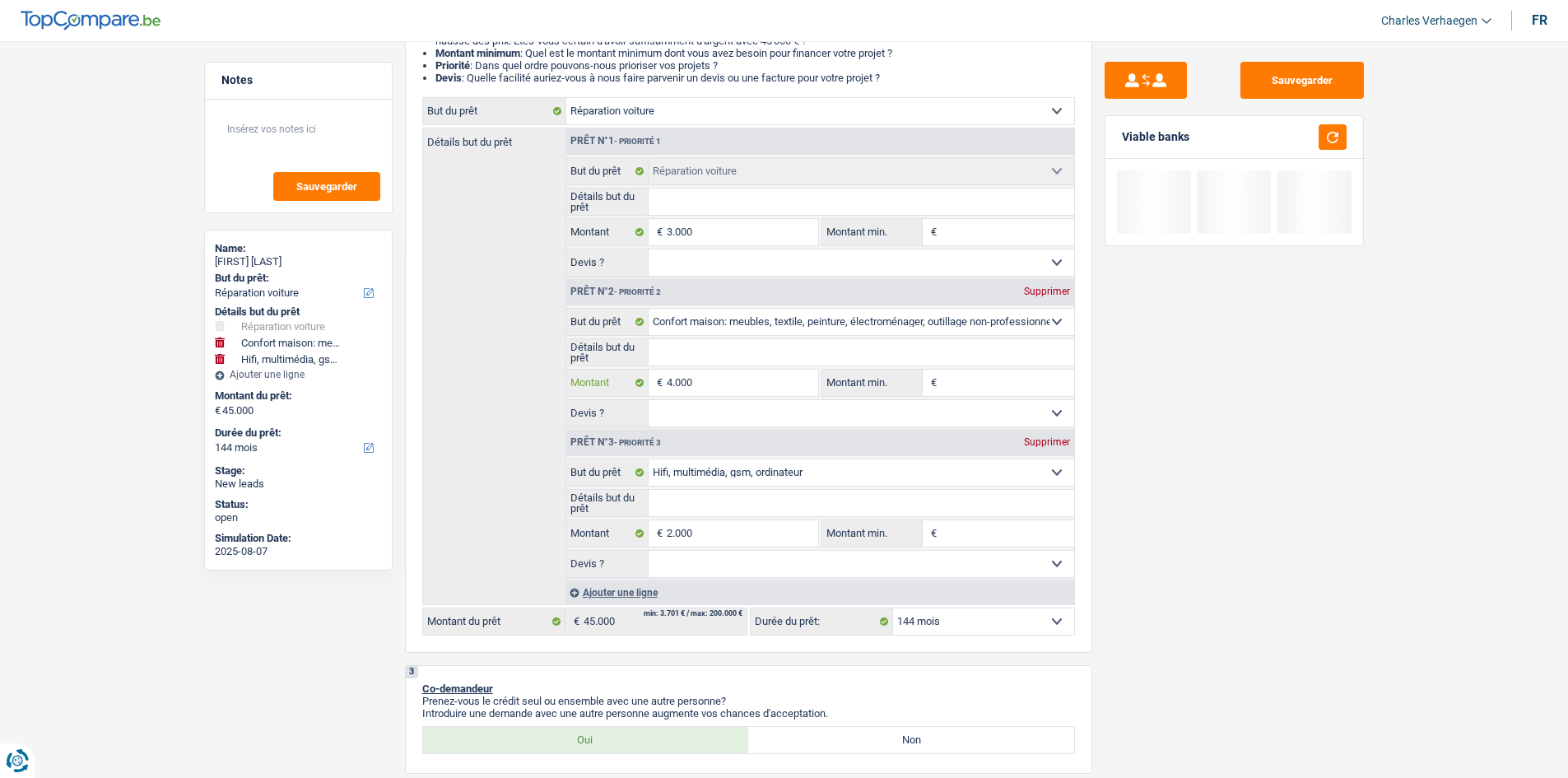 type on "4.000" 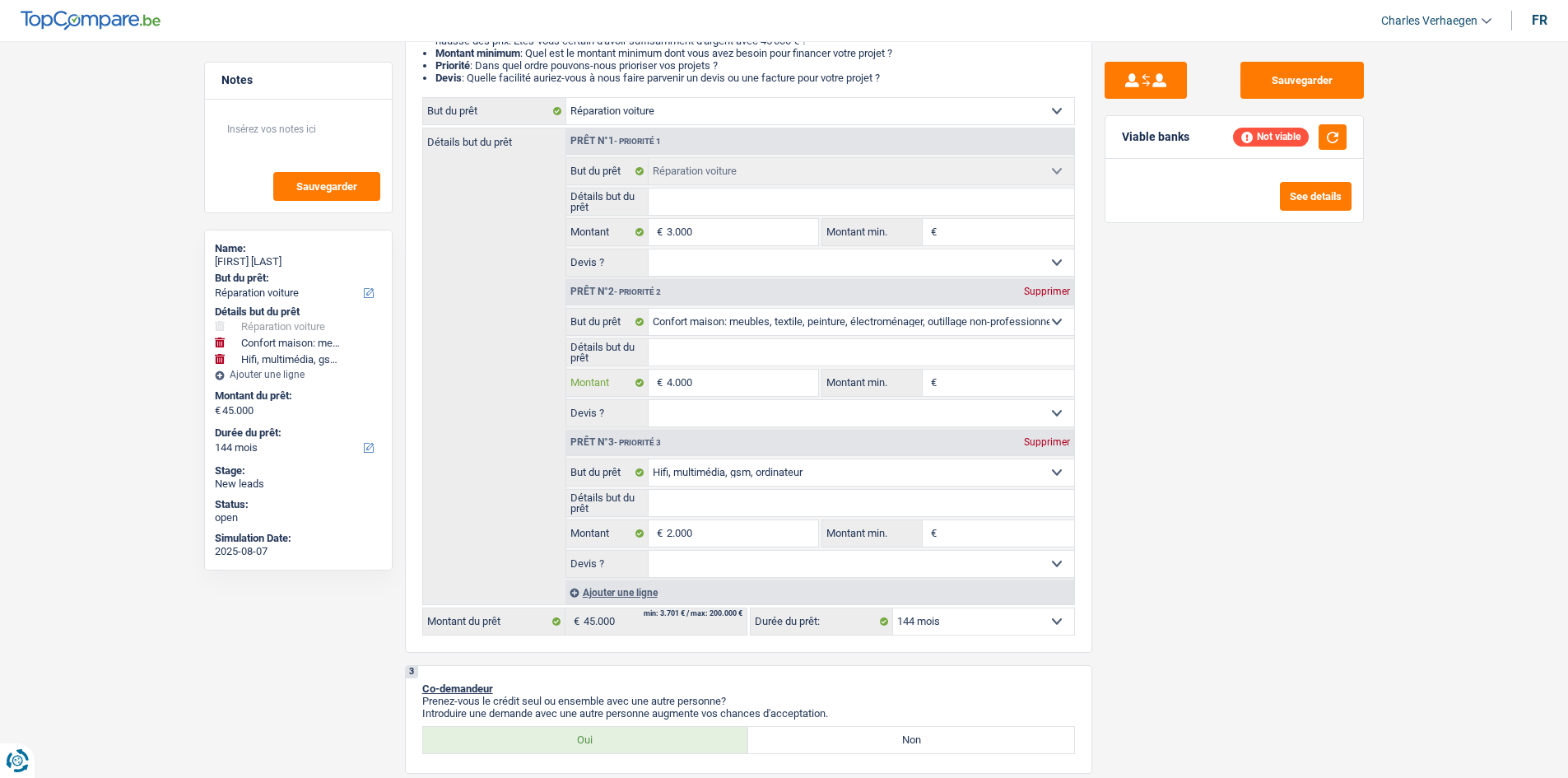 type on "4.000" 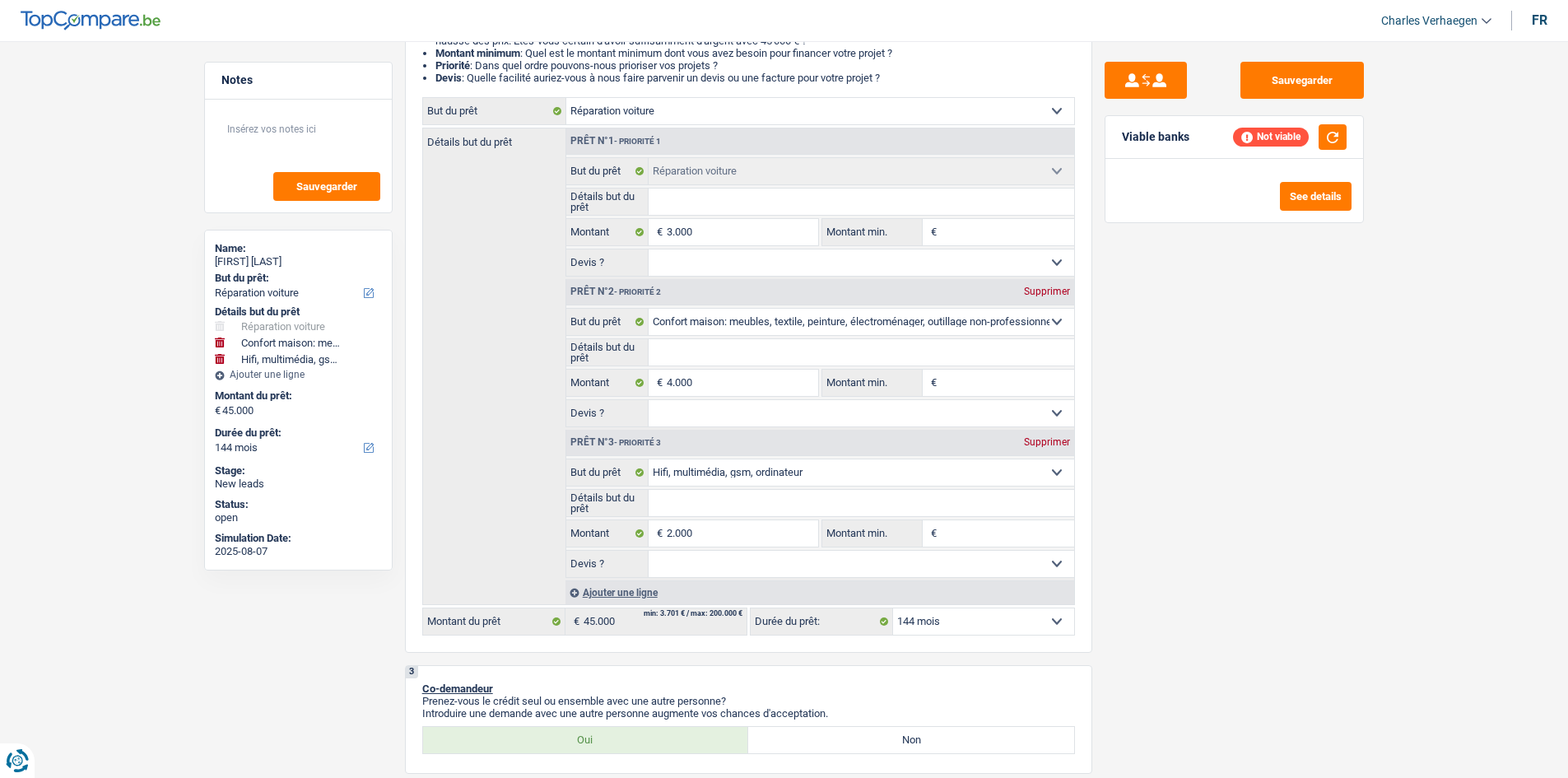type on "9.000" 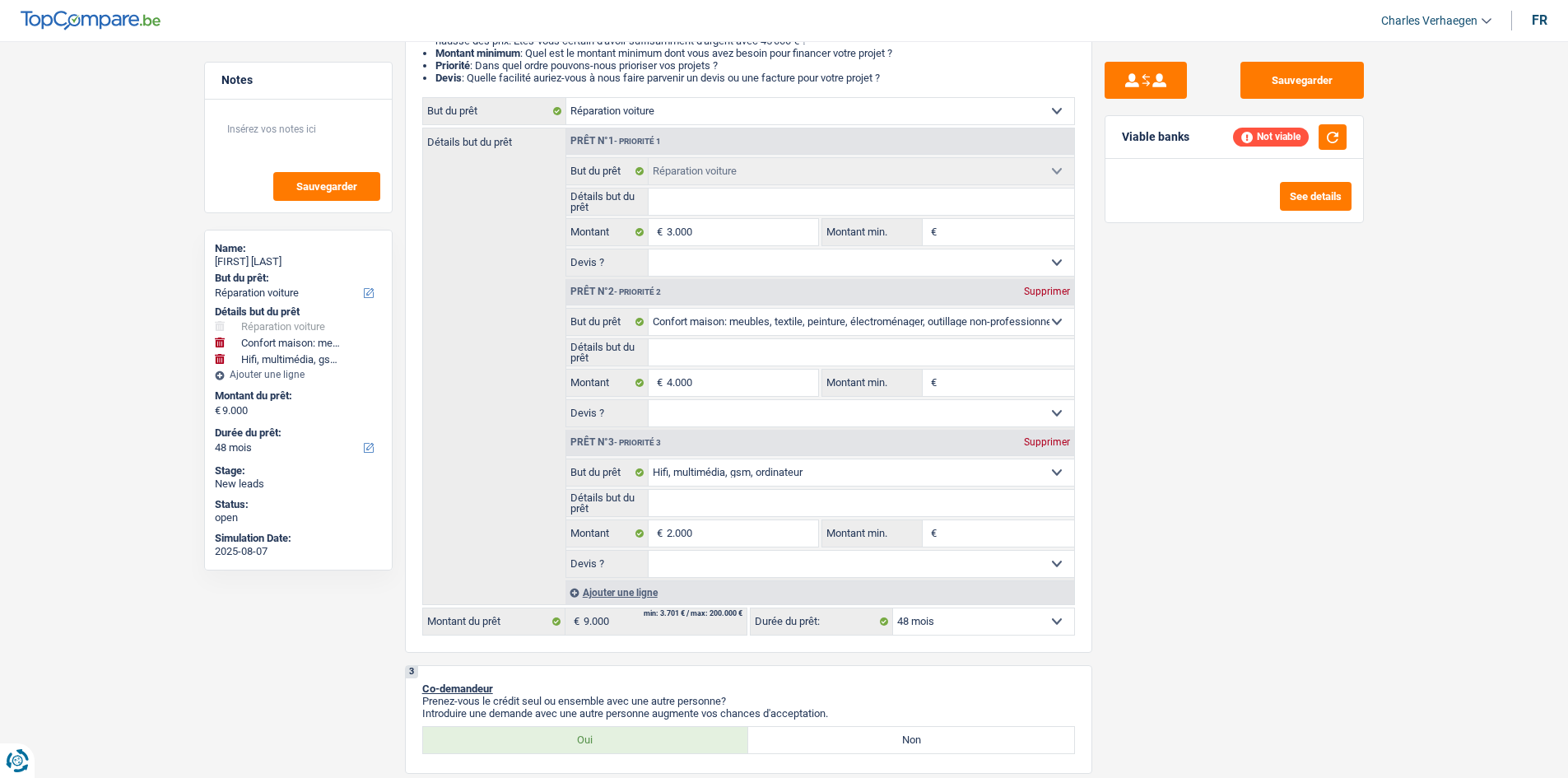 click on "Notes
Sauvegarder
Name:   PHILIPPE REMY   But du prêt: Confort maison: meubles, textile, peinture, électroménager, outillage non-professionnel Hifi, multimédia, gsm, ordinateur Aménagement: frais d'installation, déménagement Evénement familial: naissance, mariage, divorce, communion, décès Frais médicaux Frais d'études Frais permis de conduire Loisirs: voyage, sport, musique Rafraîchissement: petits travaux maison et jardin Frais judiciaires Réparation voiture Prêt rénovation (non disponible pour les non-propriétaires) Prêt énergie (non disponible pour les non-propriétaires) Prêt voiture Taxes, impôts non professionnels Rénovation bien à l'étranger Dettes familiales Assurance Autre
Sélectionner une option
Détails but du prêt
Confort maison: meubles, textile, peinture, électroménager, outillage non-professionnel Hifi, multimédia, gsm, ordinateur" at bounding box center [784, 1378] 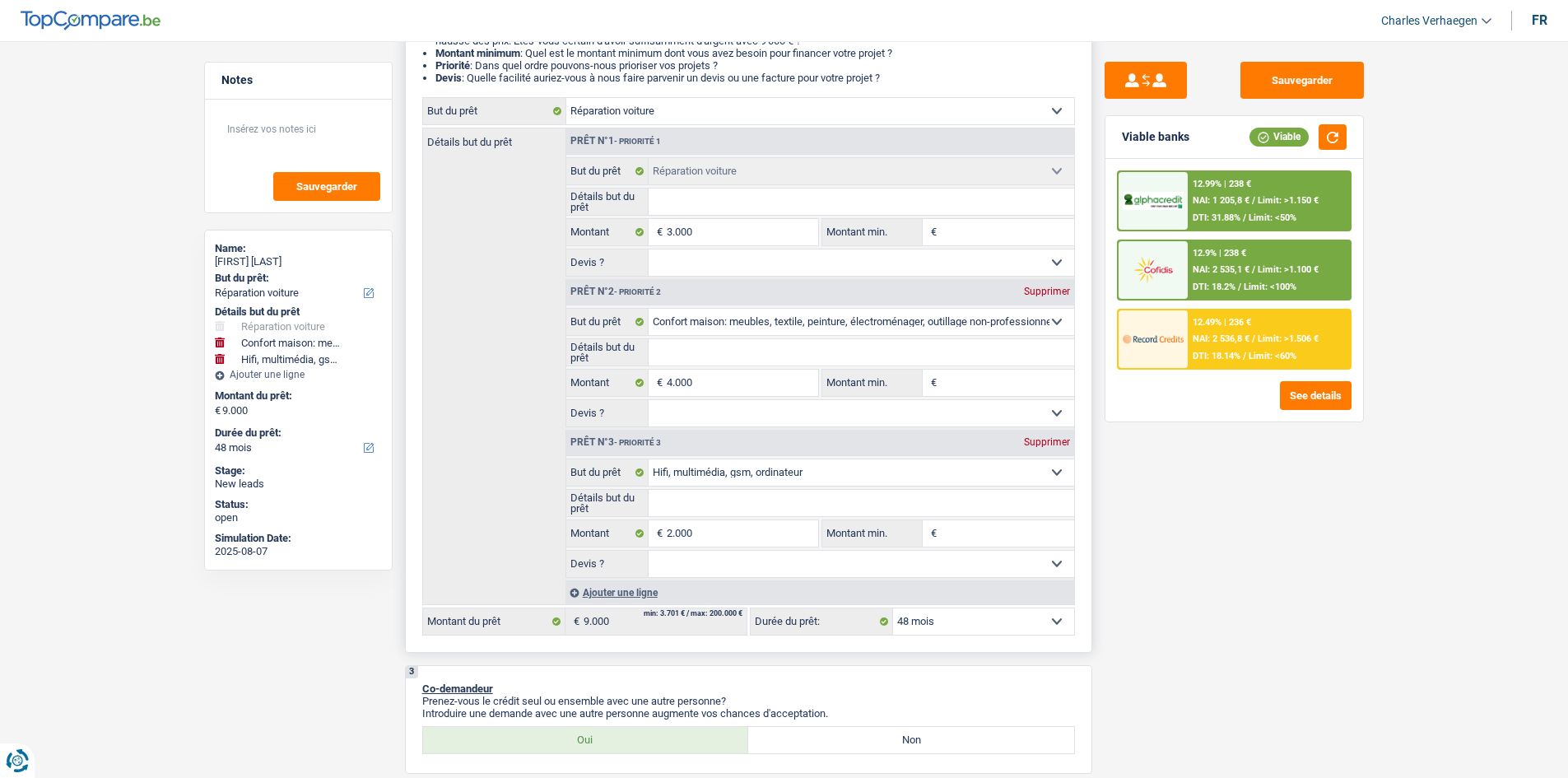 click on "Détails but du prêt" at bounding box center (861, 503) 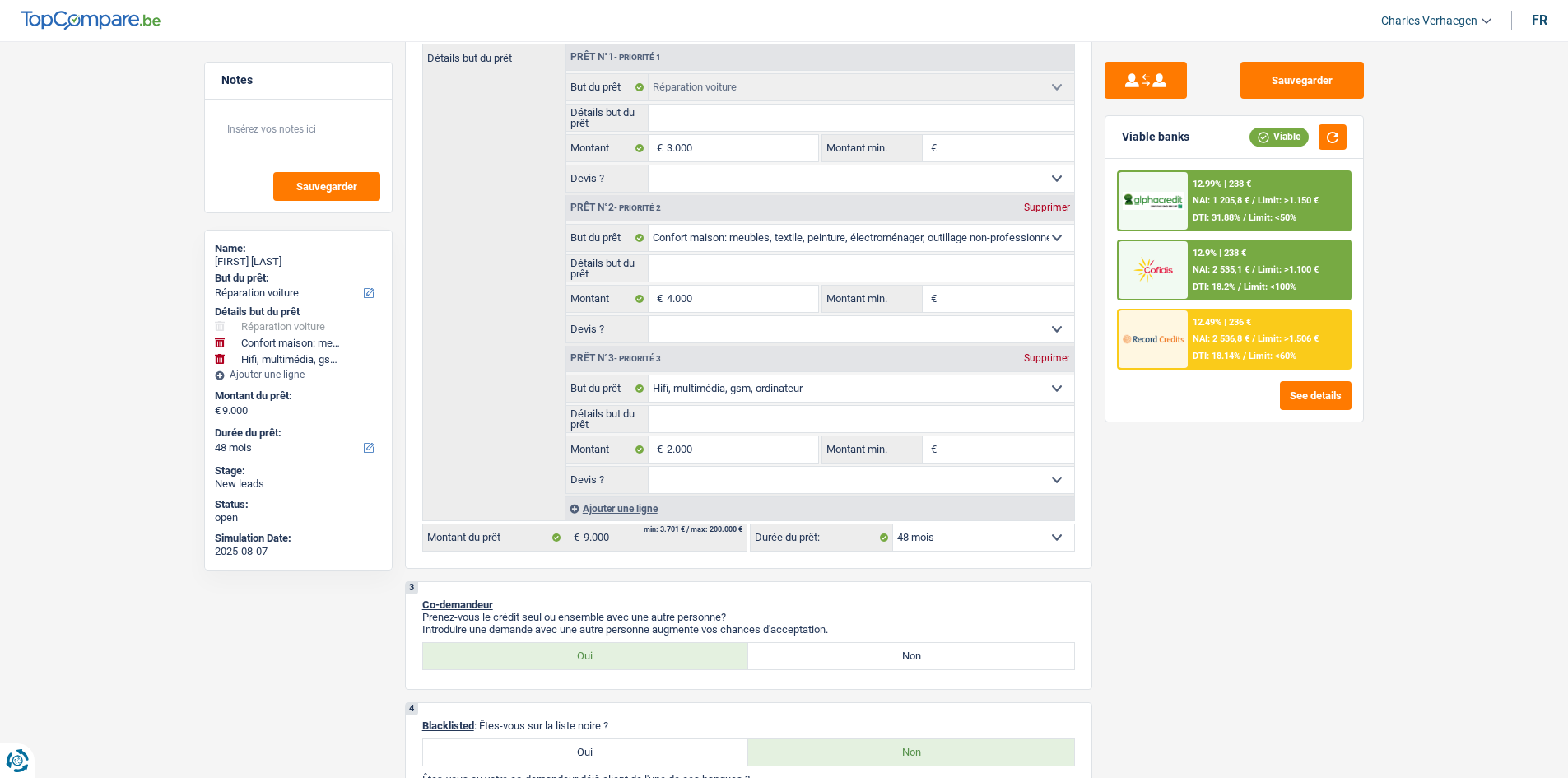 scroll, scrollTop: 329, scrollLeft: 0, axis: vertical 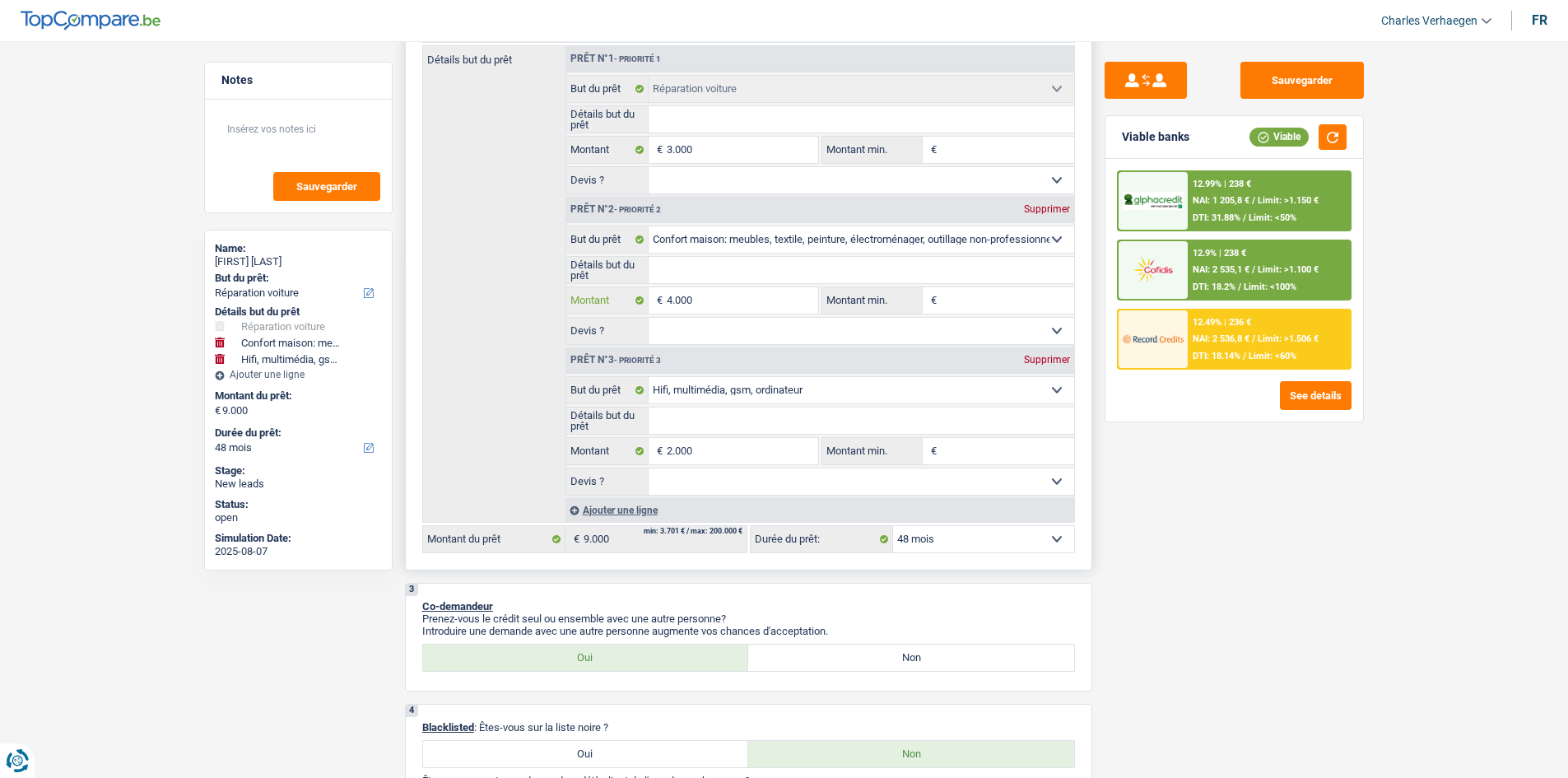 click on "4.000" at bounding box center [742, 300] 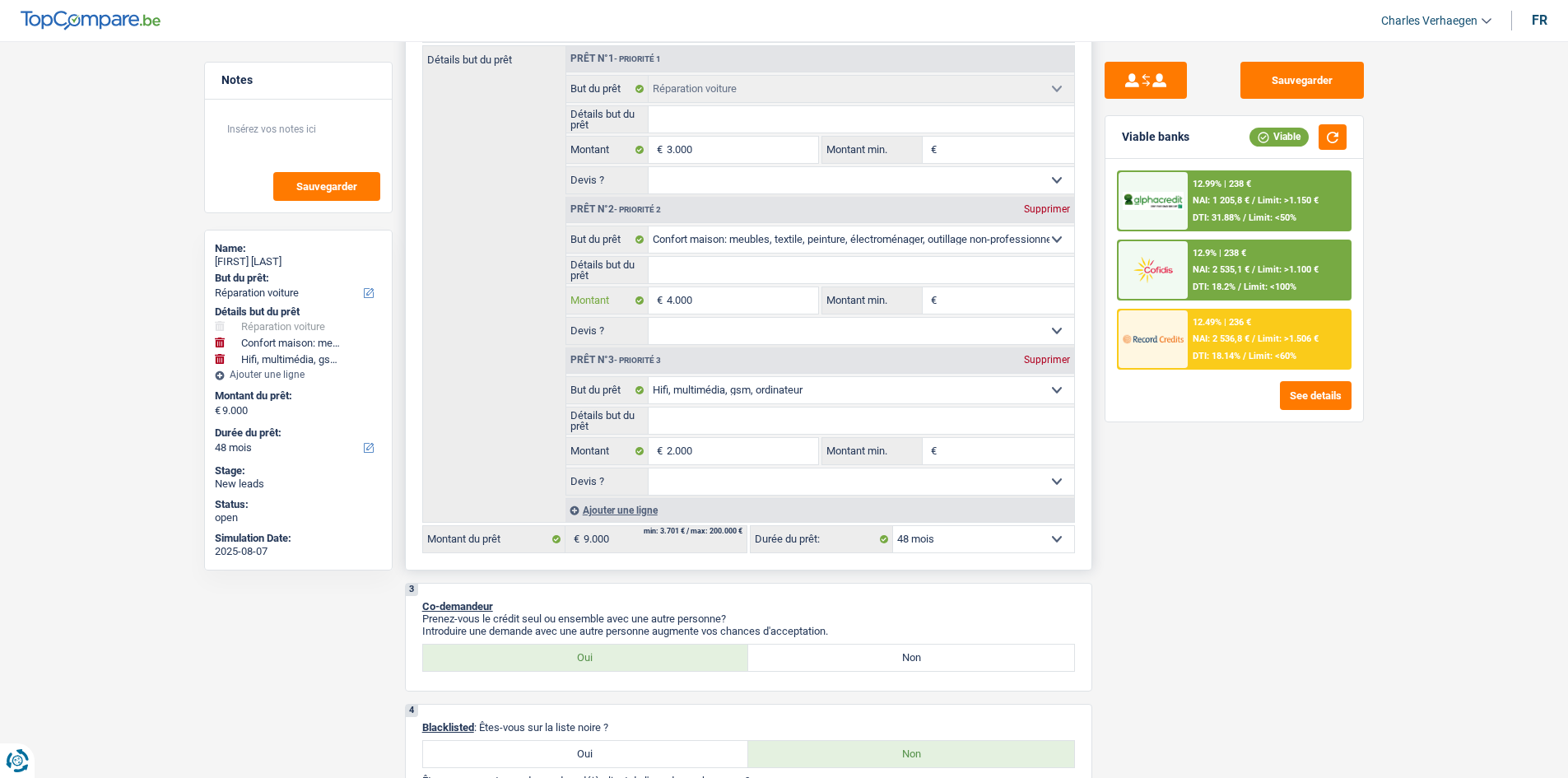click on "4.000" at bounding box center [742, 300] 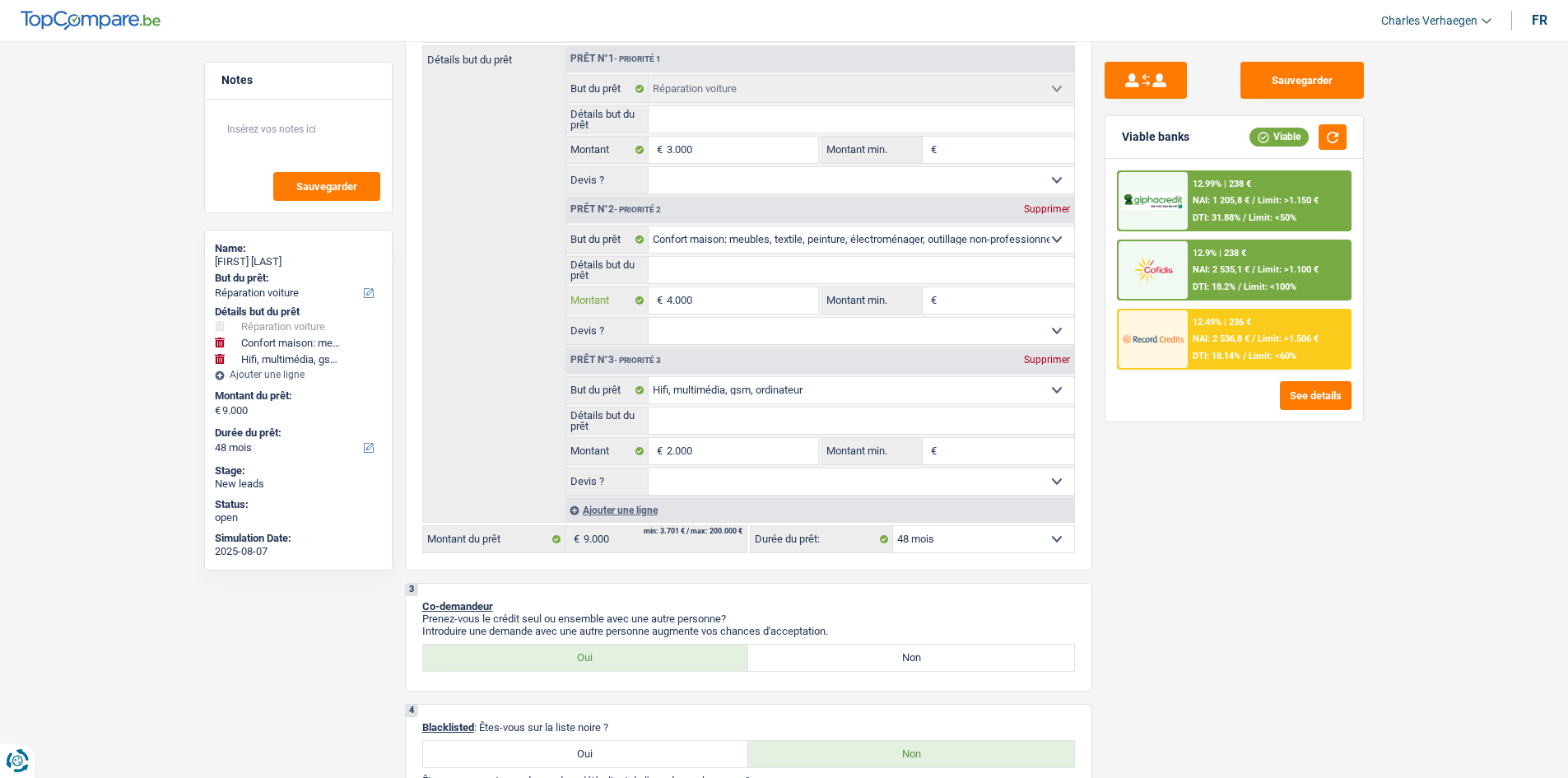 type on "0" 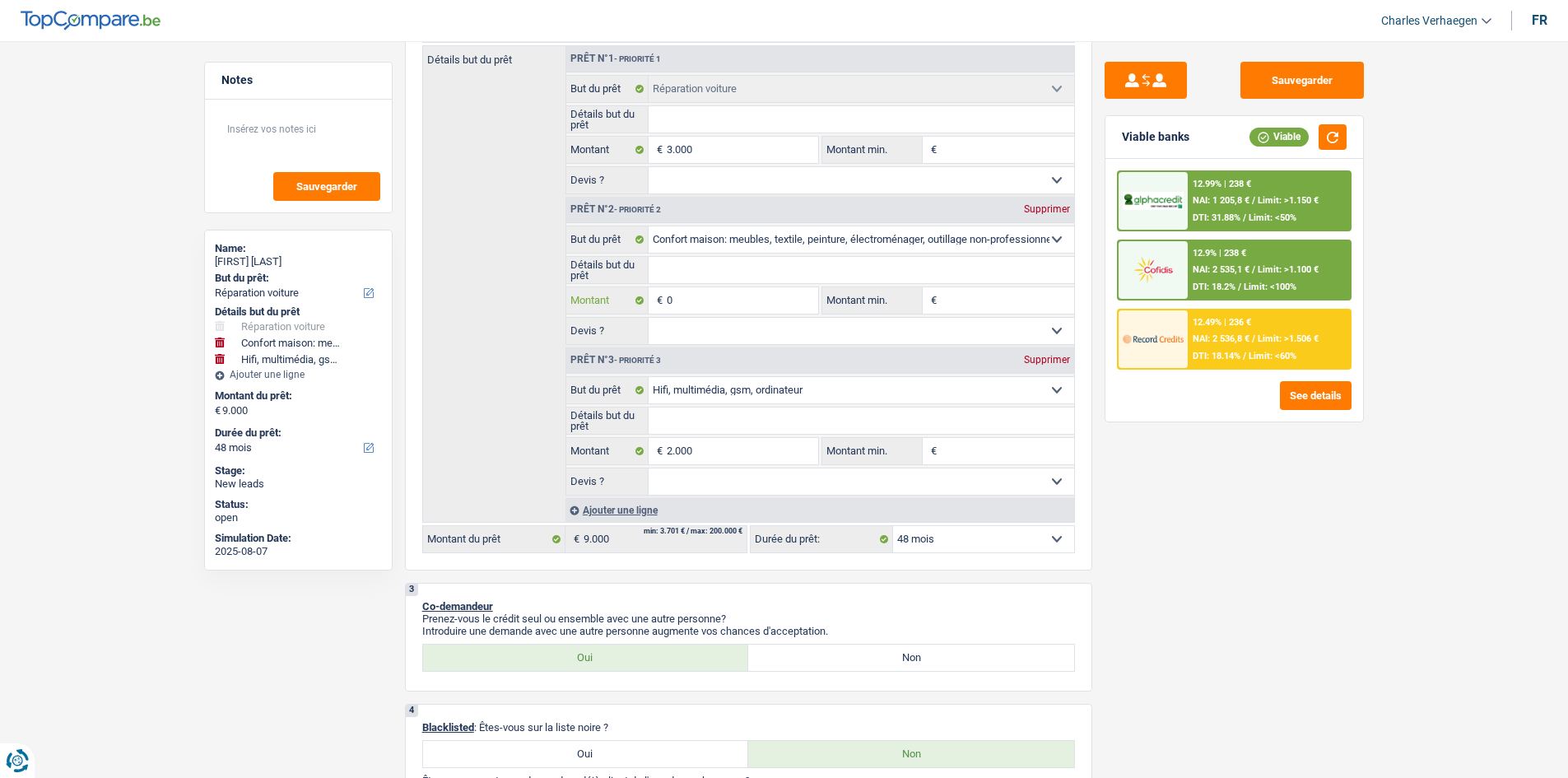 type on "0" 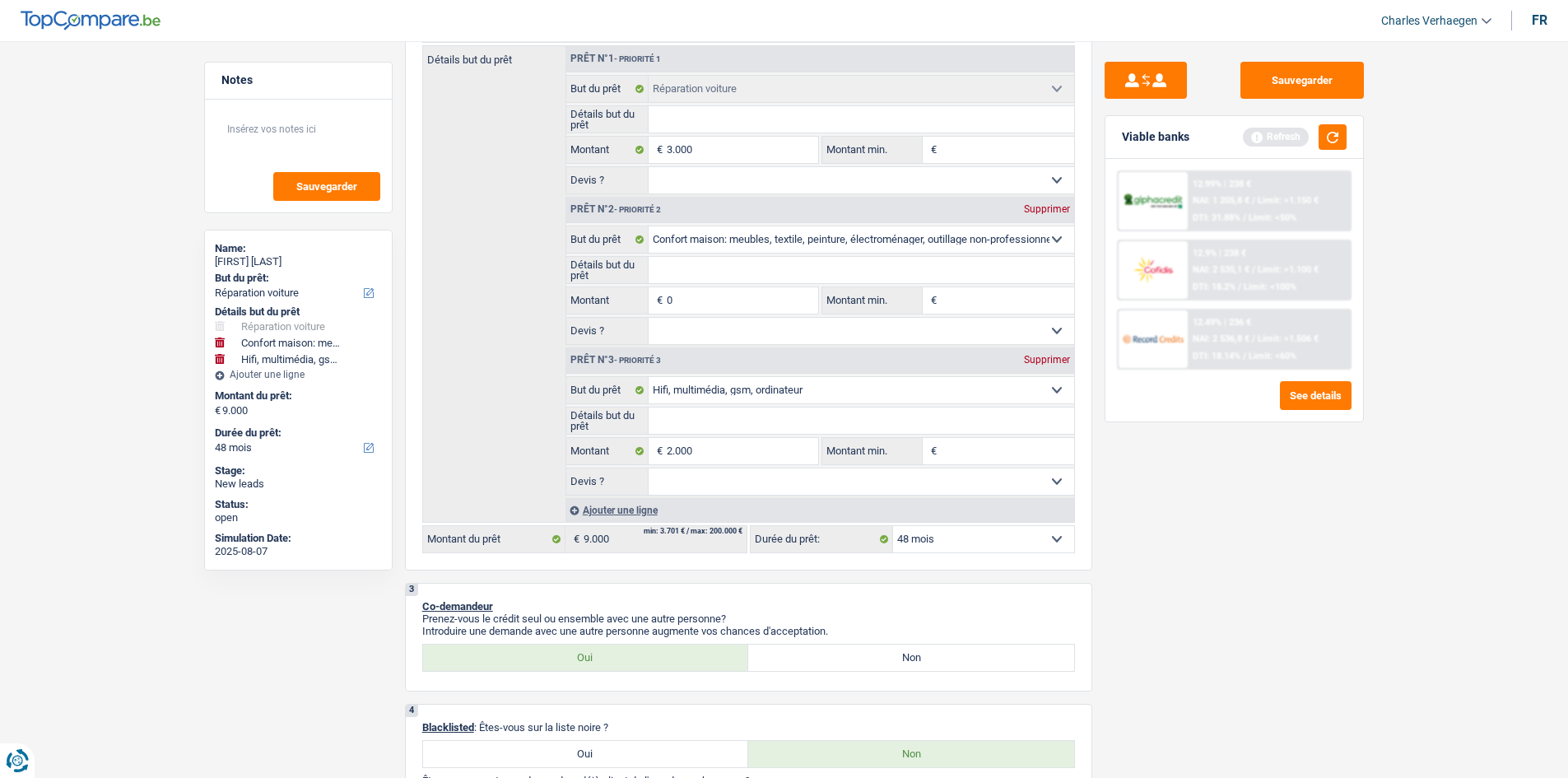 type on "50" 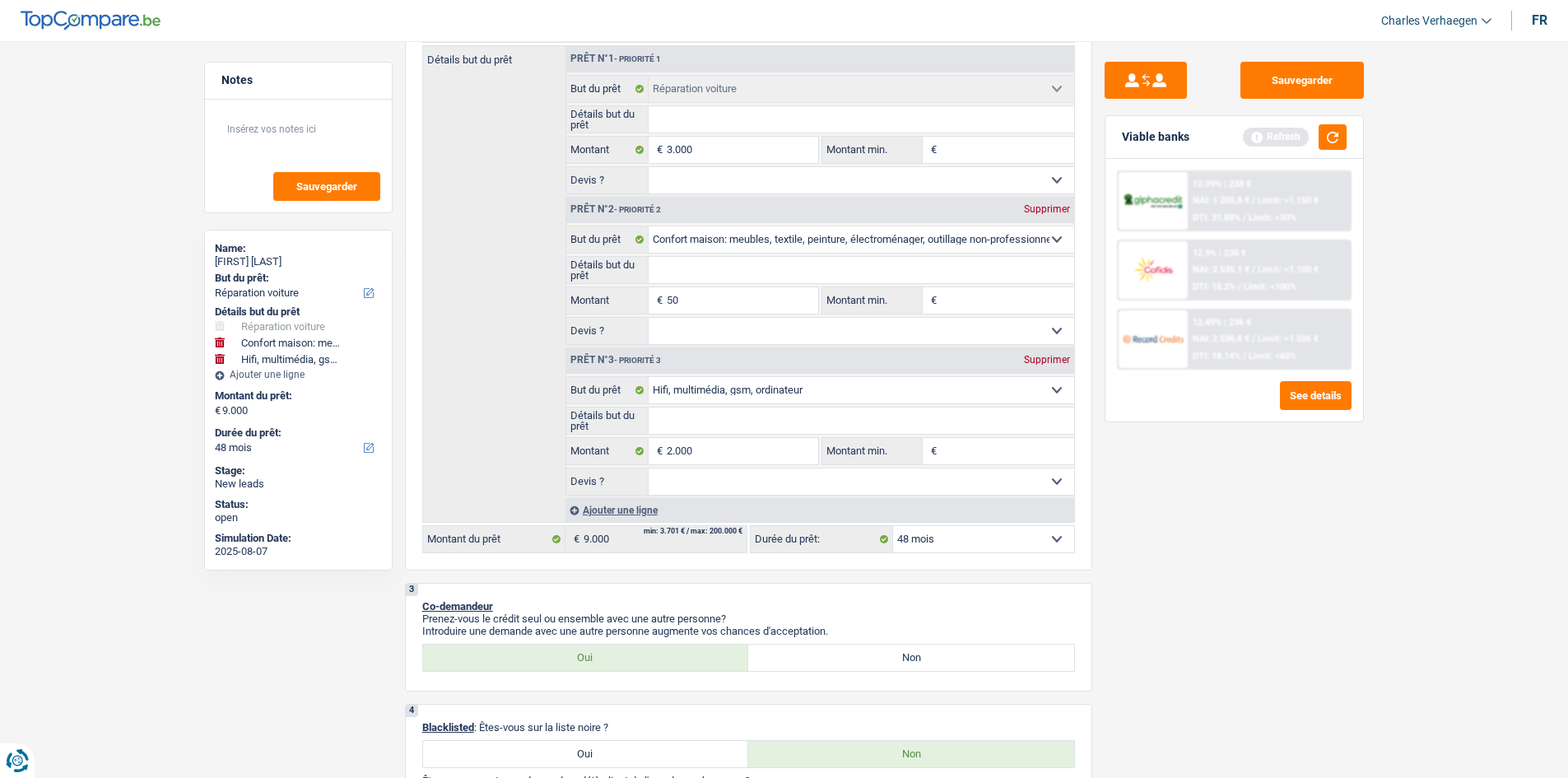 type on "50" 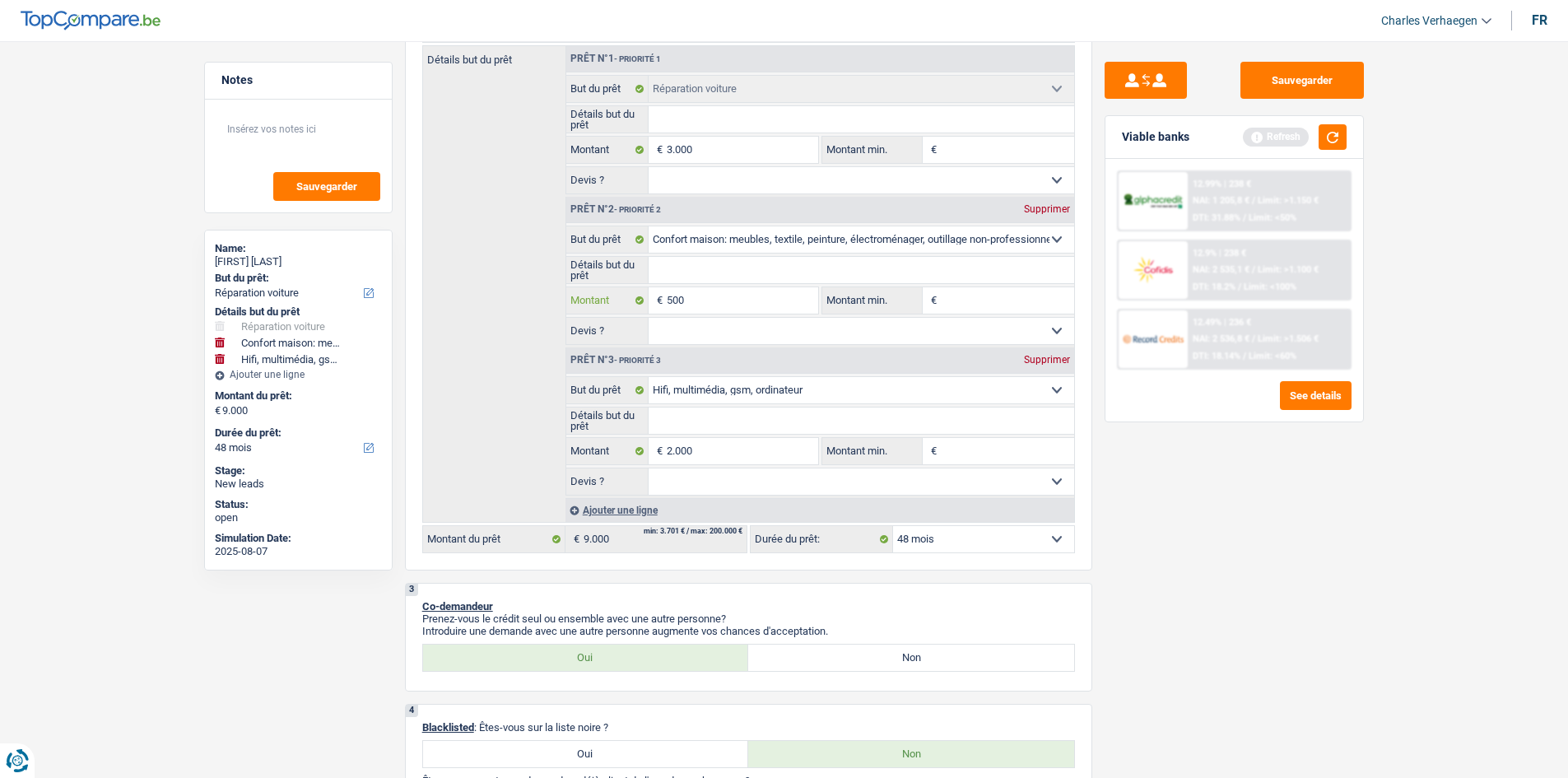 type on "5.000" 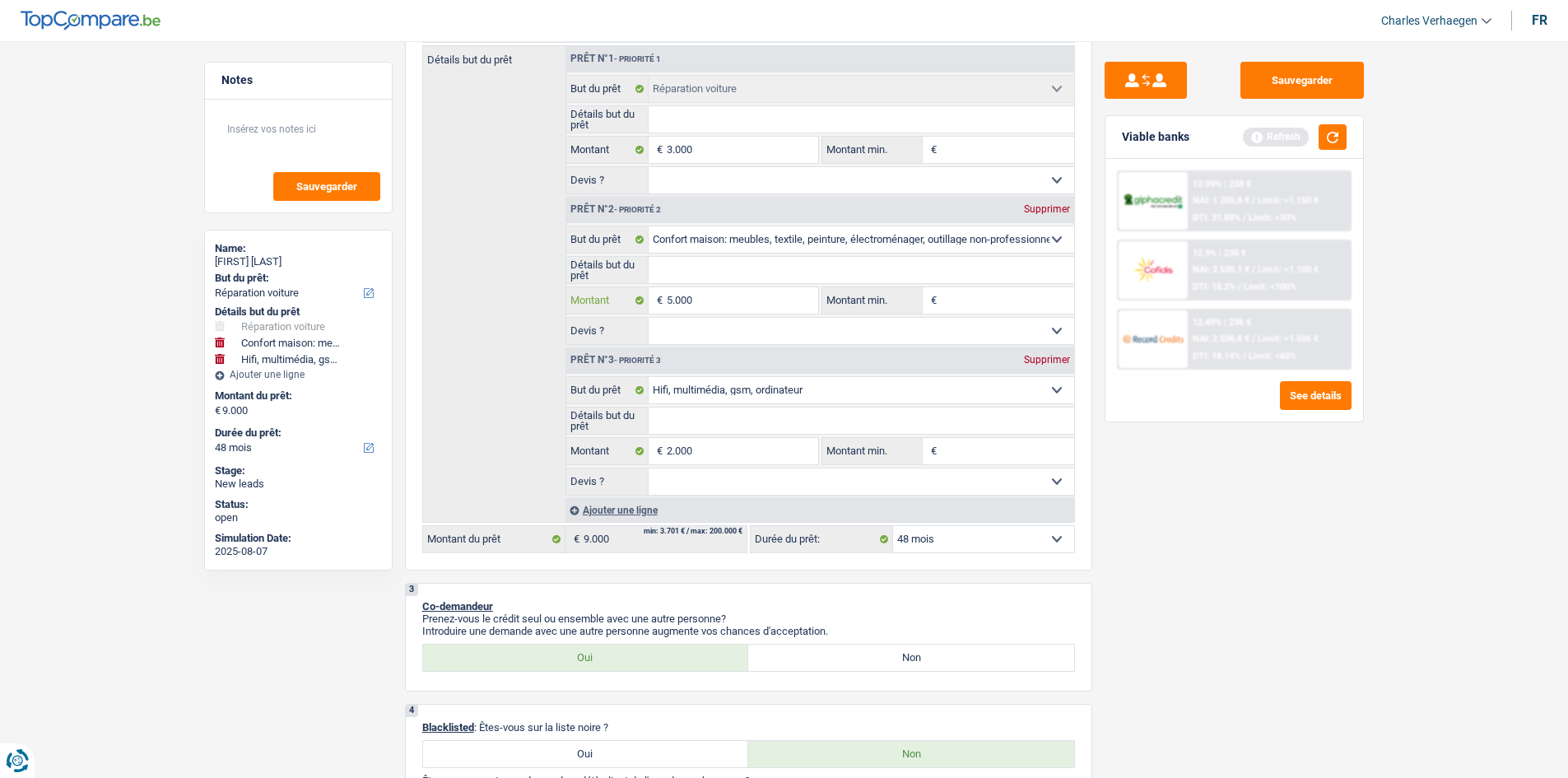type on "5.000" 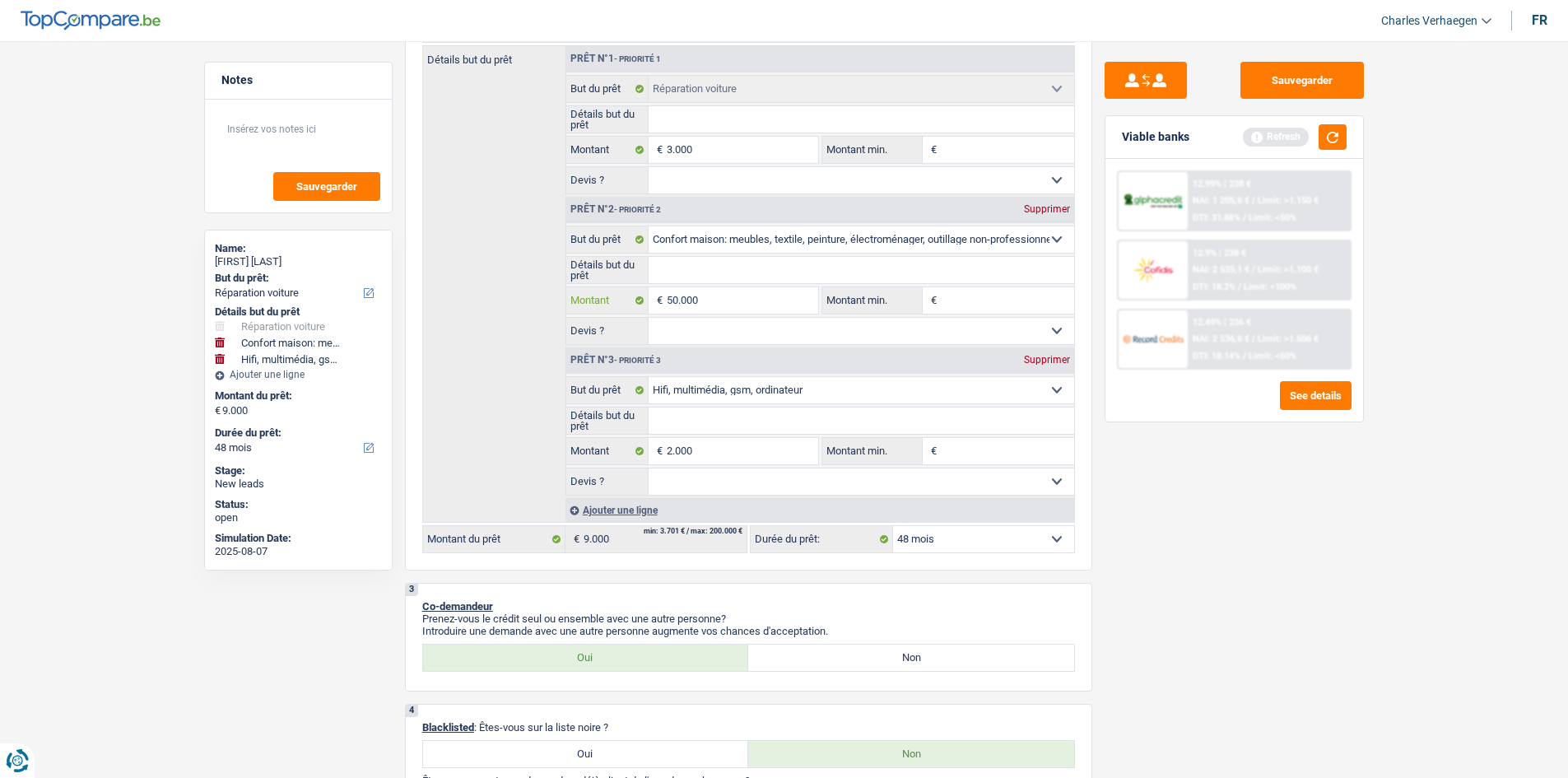 type on "50.000" 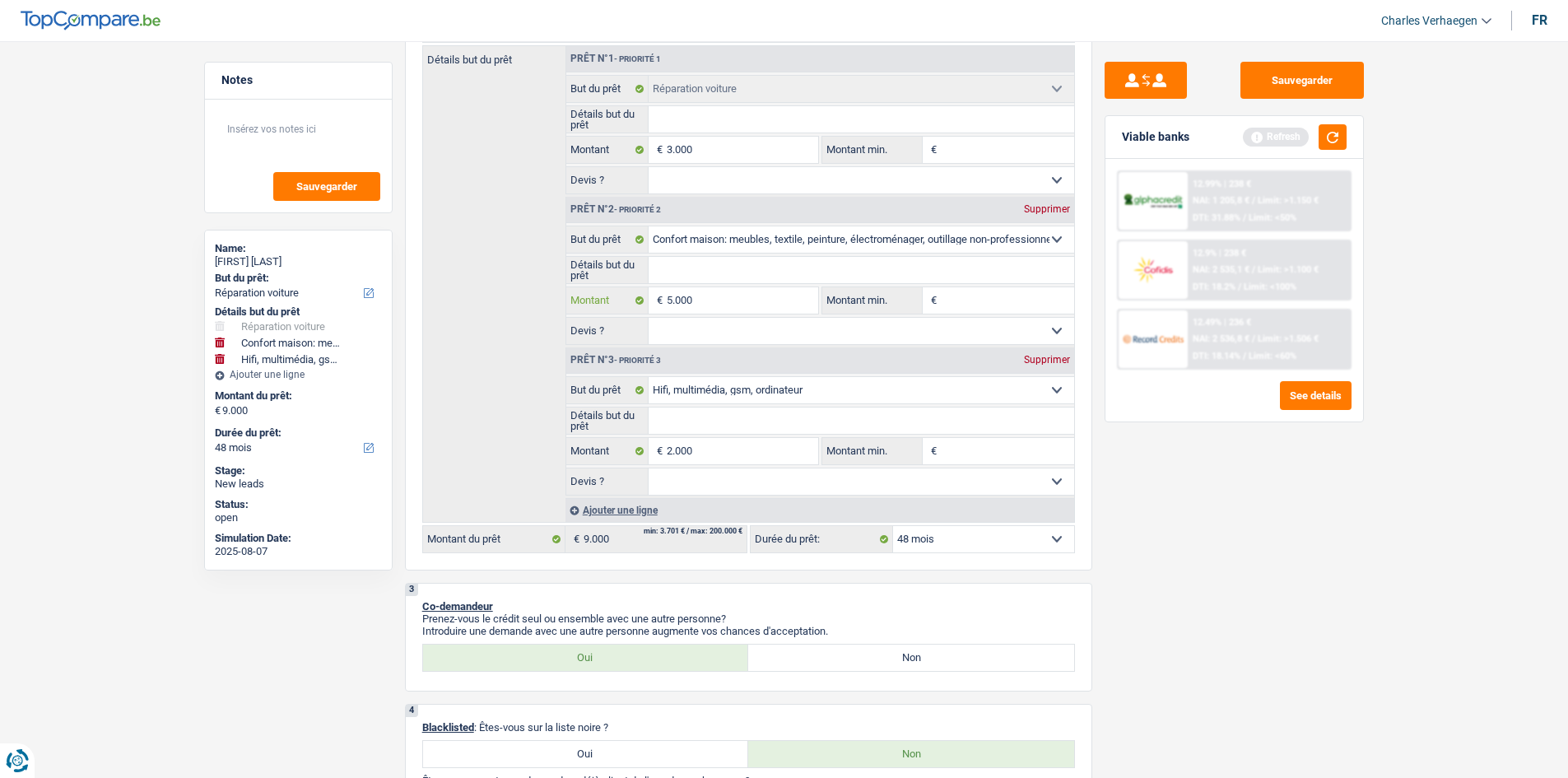 type on "5.000" 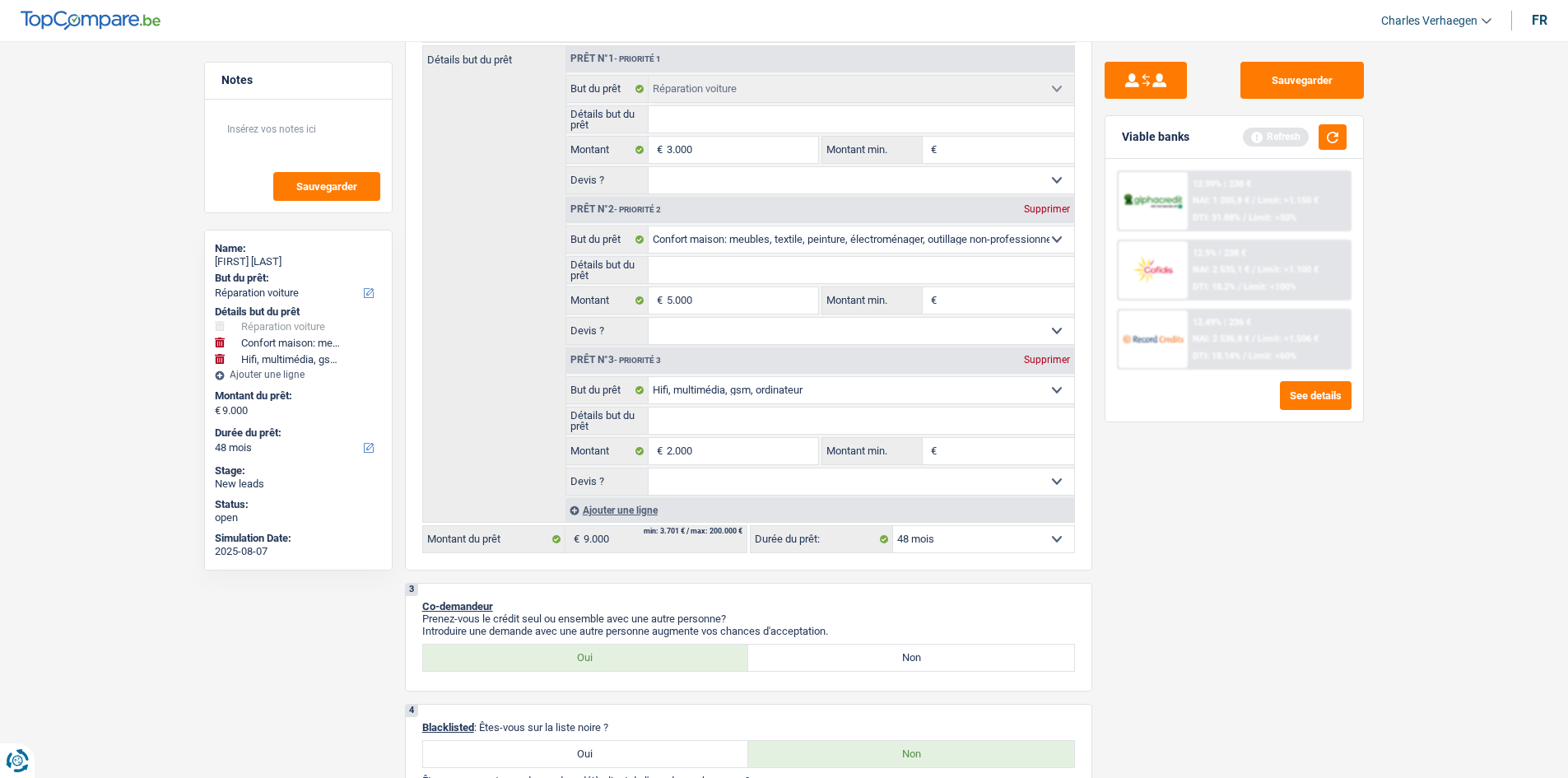type on "10.000" 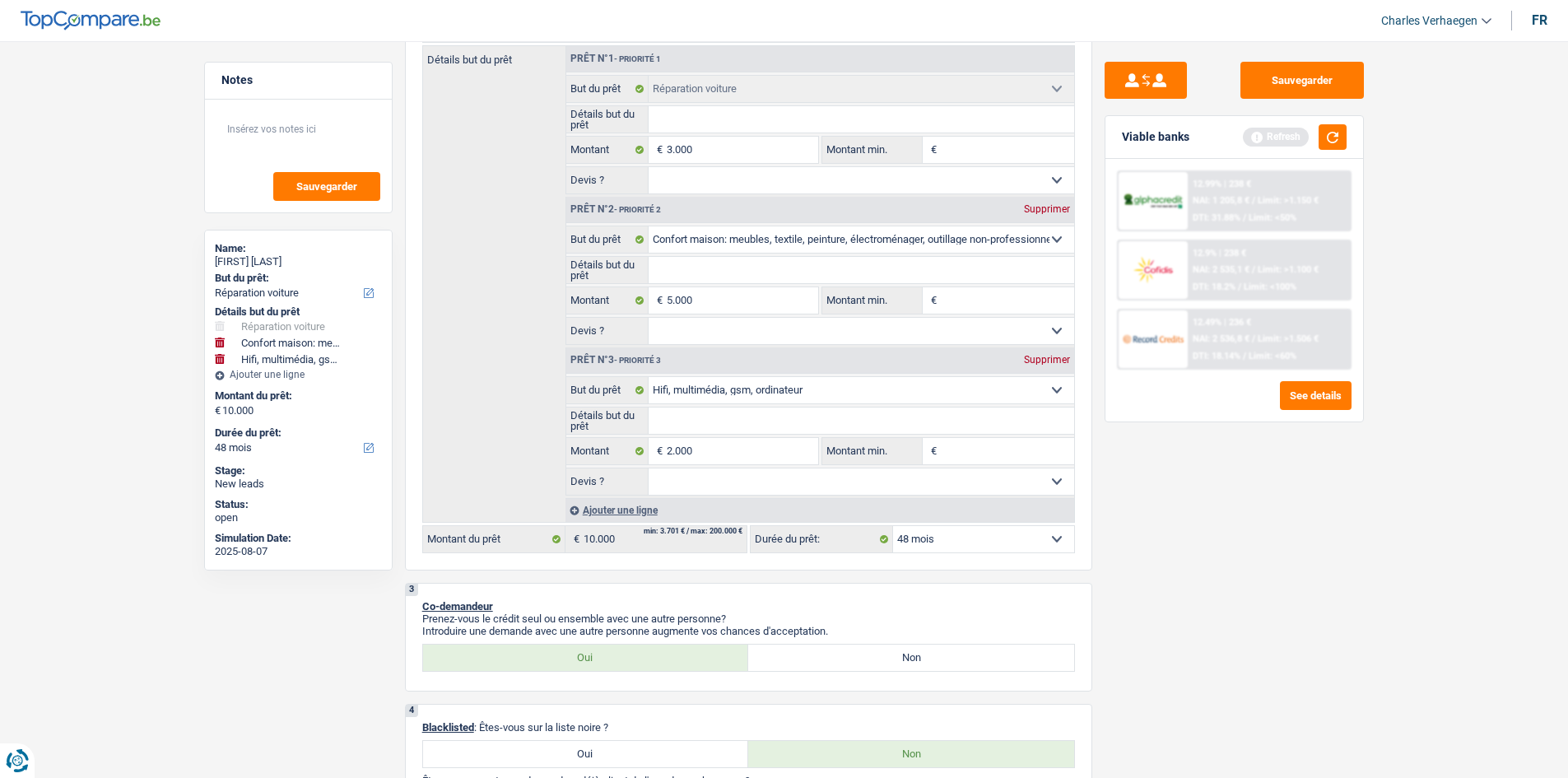 click on "Sauvegarder
Viable banks
Refresh
12.99% | 238 €
NAI: 1 205,8 €
/
Limit: >1.150 €
DTI: 31.88%
/
Limit: <50%
12.9% | 238 €
NAI: 2 535,1 €
/
Limit: >1.100 €
DTI: 18.2%
/
Limit: <100%
/       /" at bounding box center (1234, 404) 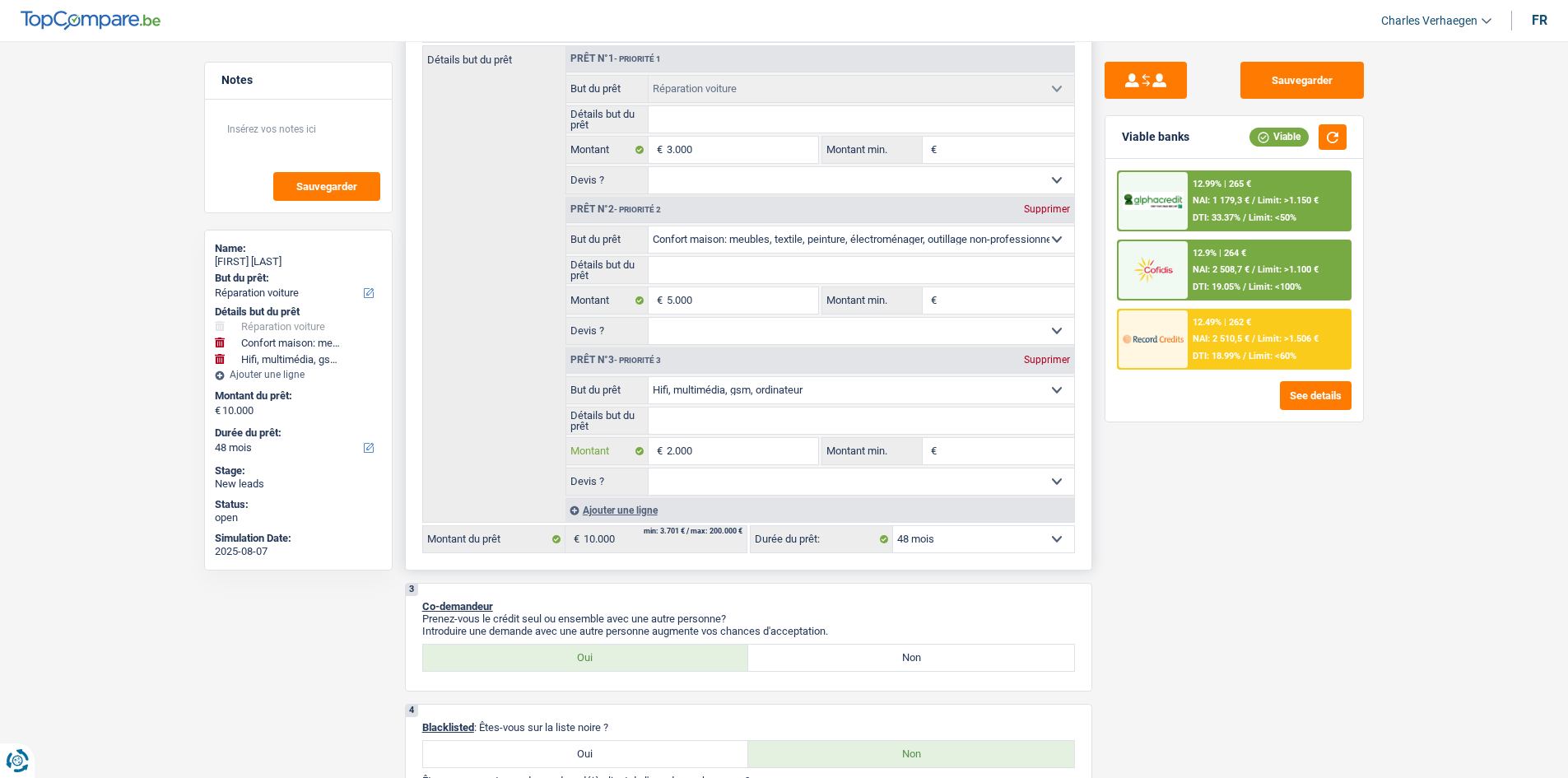 type on "200" 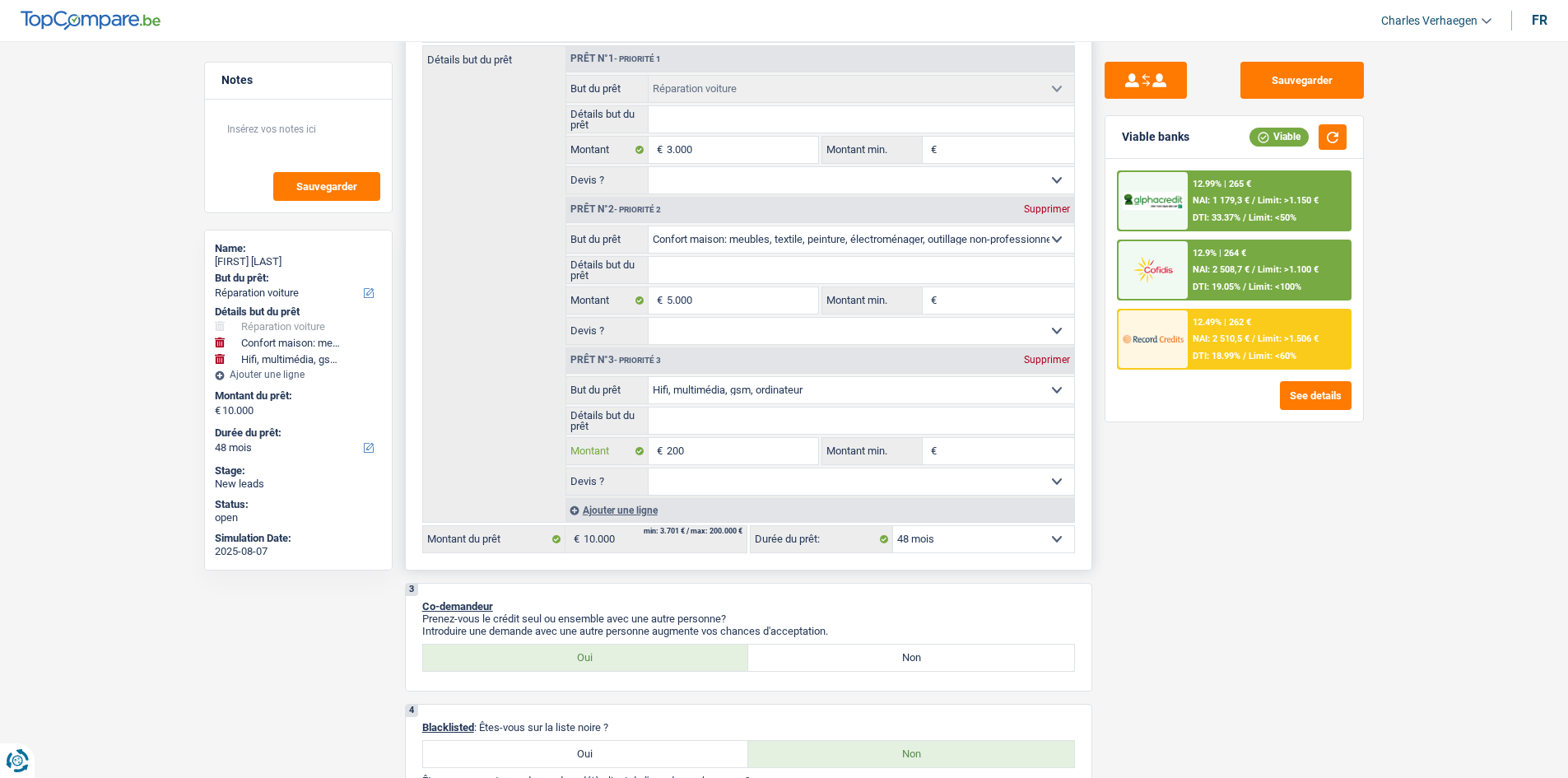 type on "200" 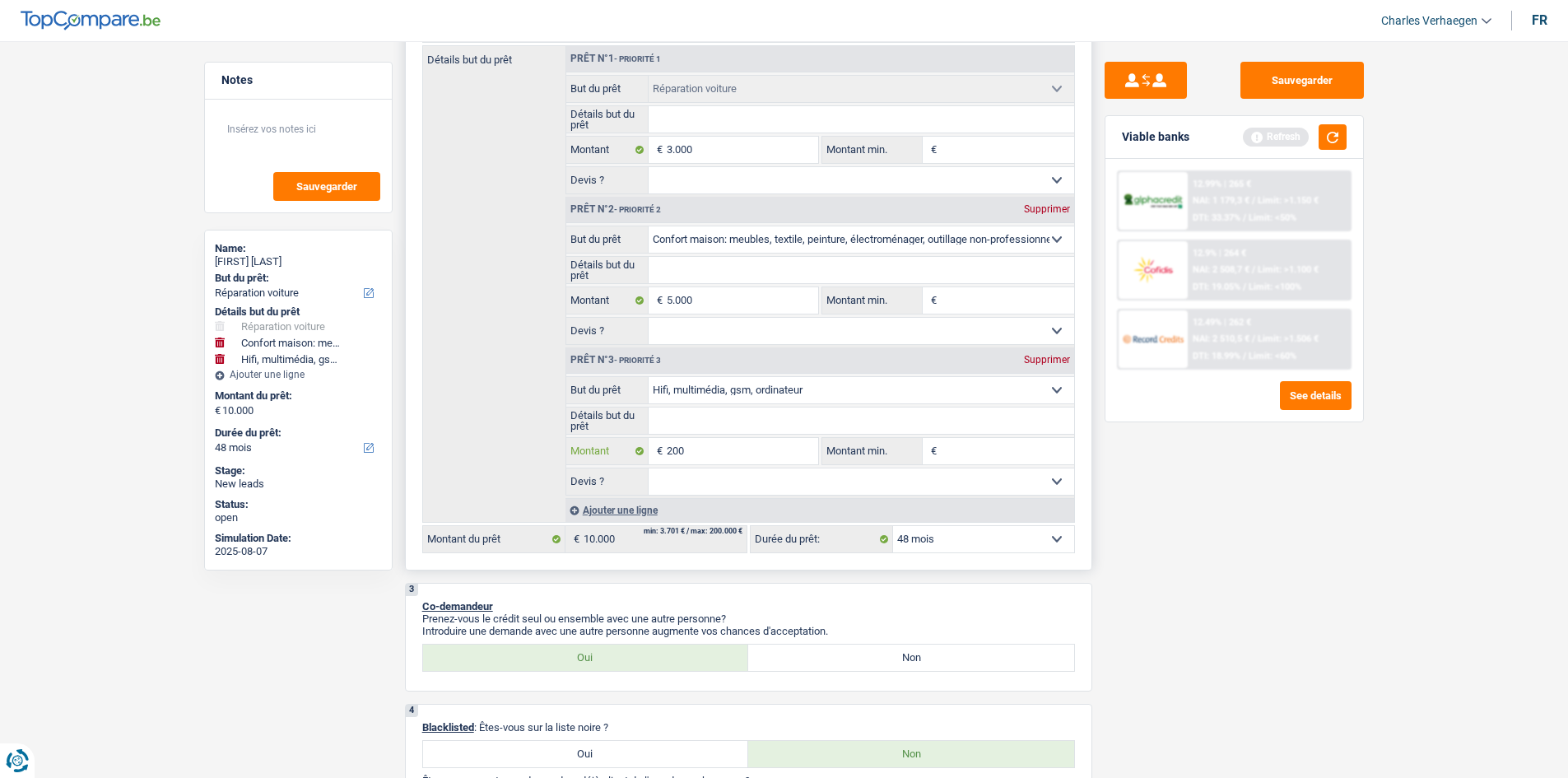 type on "2.001" 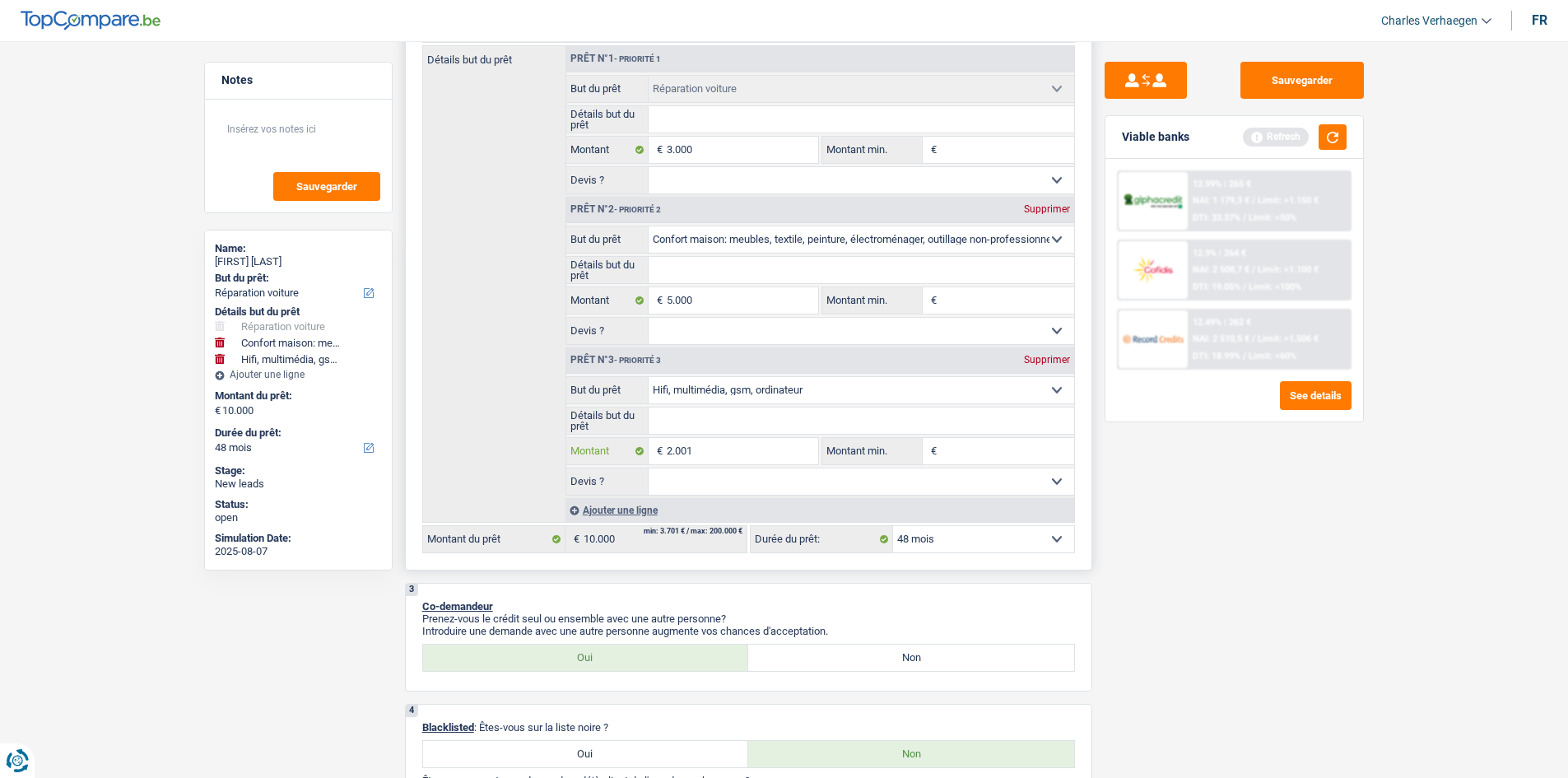 type on "2.001" 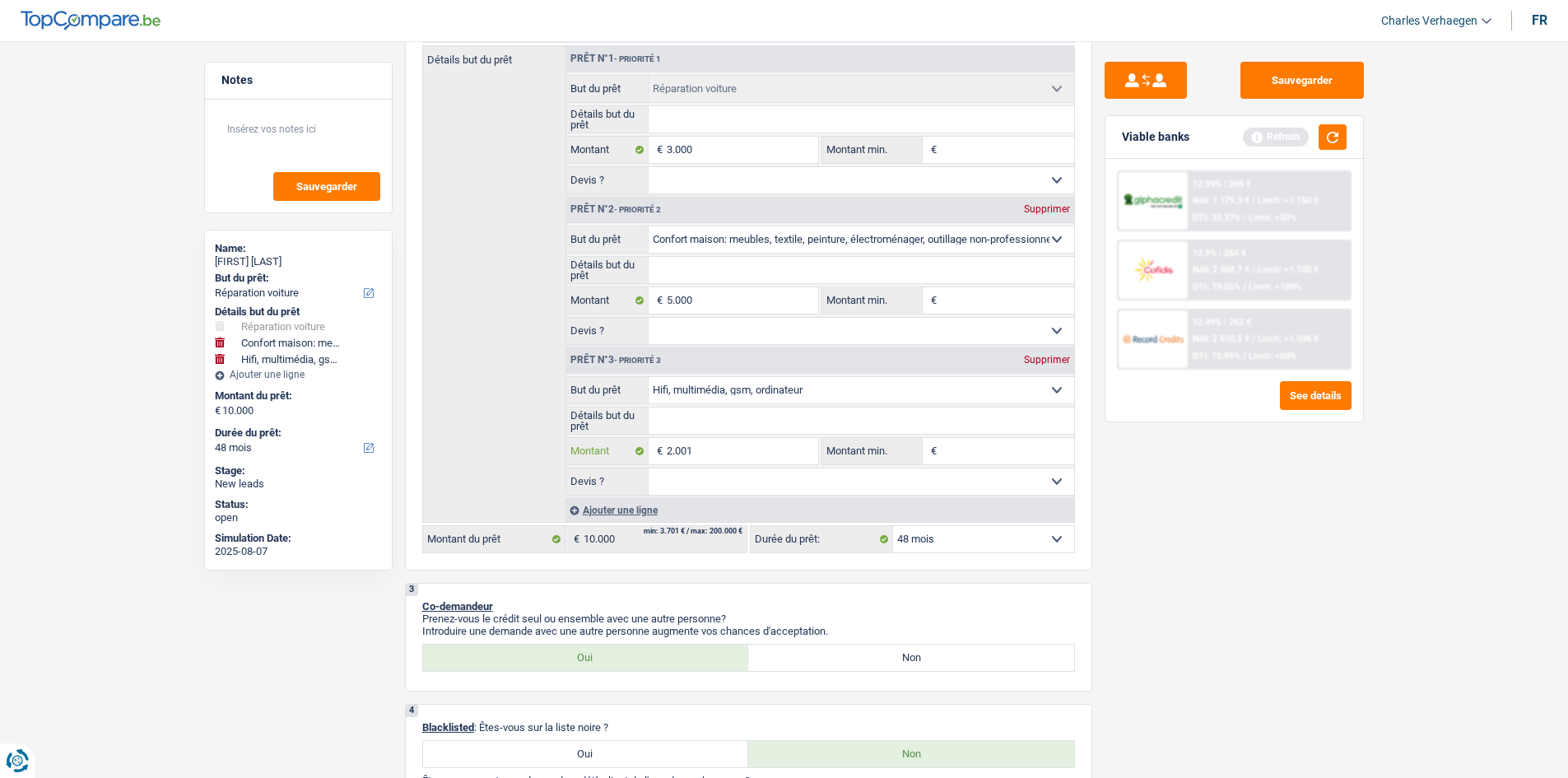 type on "2.001" 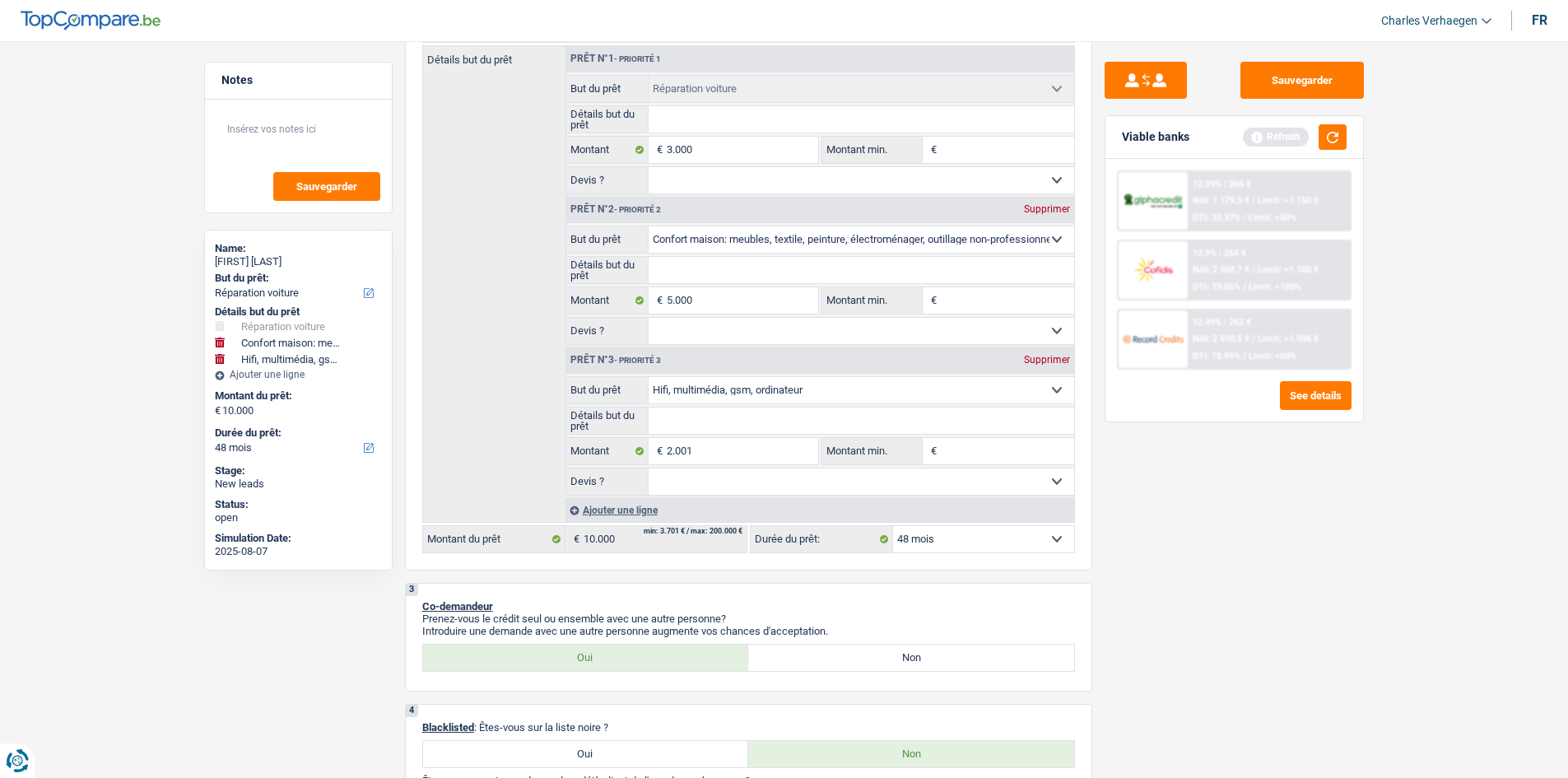 type on "10.001" 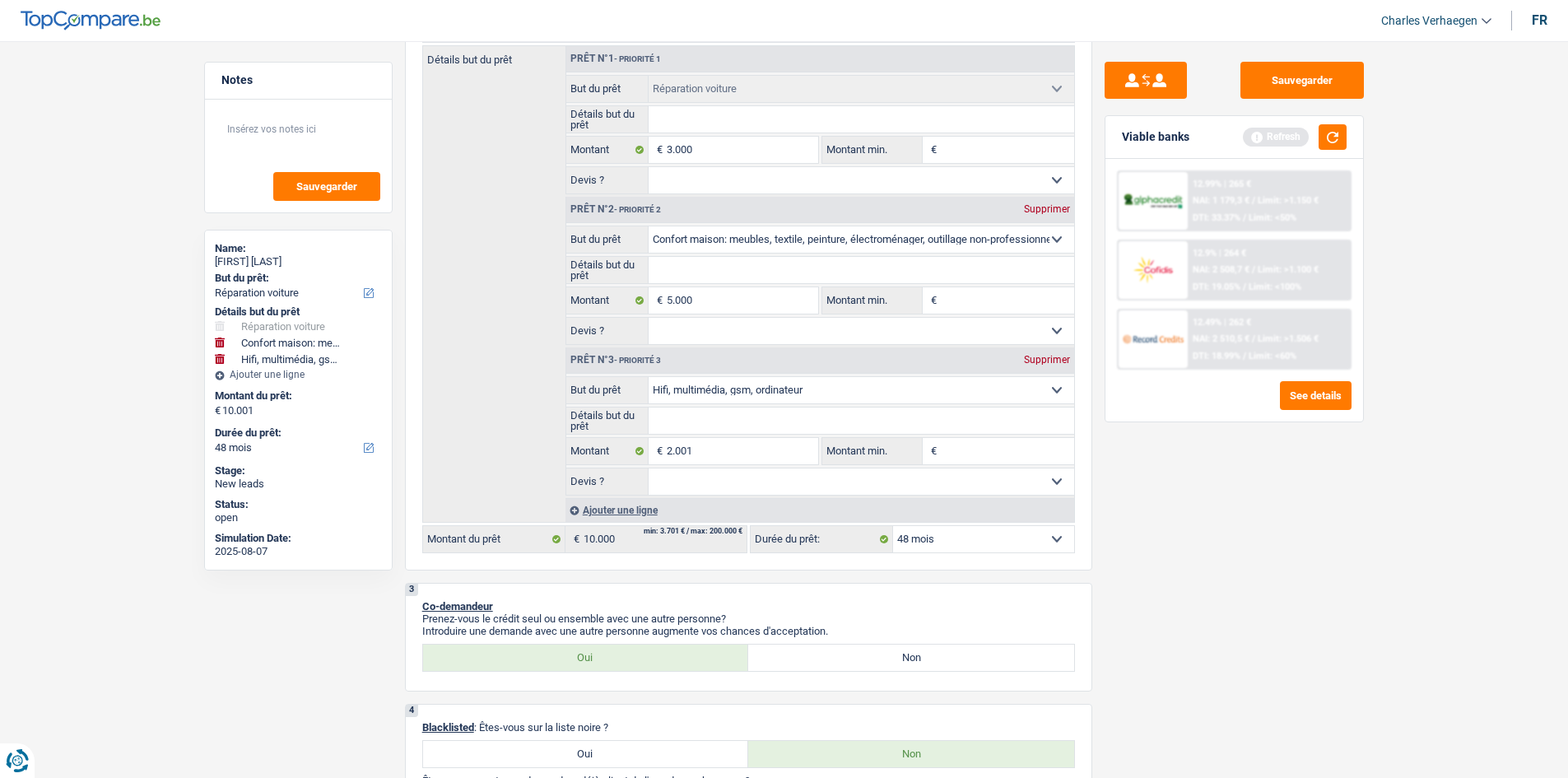 type on "10.001" 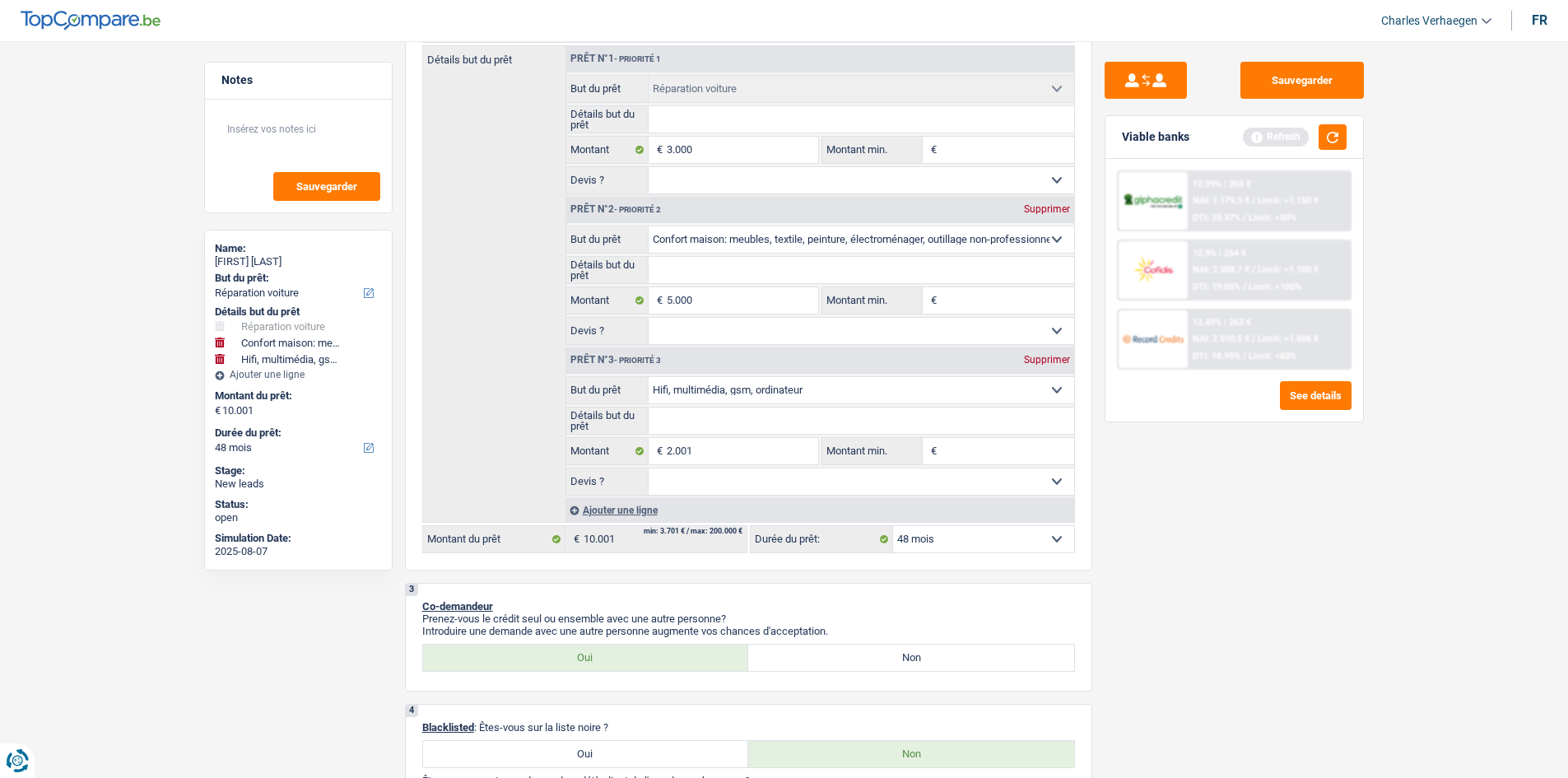 click on "Sauvegarder
Viable banks
Refresh
12.99% | 265 €
NAI: 1 179,3 €
/
Limit: >1.150 €
DTI: 33.37%
/
Limit: <50%
12.9% | 264 €
NAI: 2 508,7 €
/
Limit: >1.100 €
DTI: 19.05%
/
Limit: <100%
/       /" at bounding box center (1234, 404) 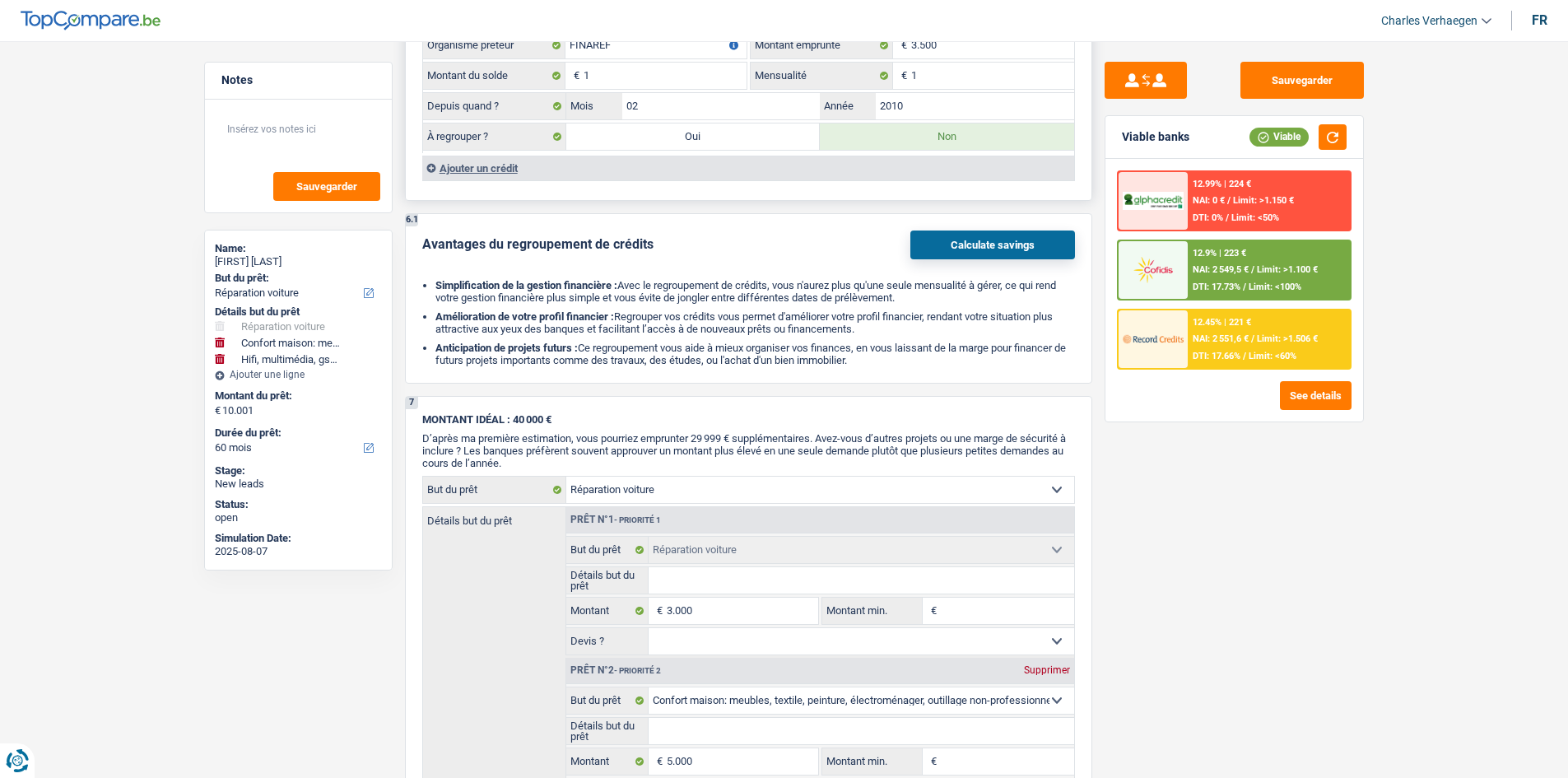 scroll, scrollTop: 1482, scrollLeft: 0, axis: vertical 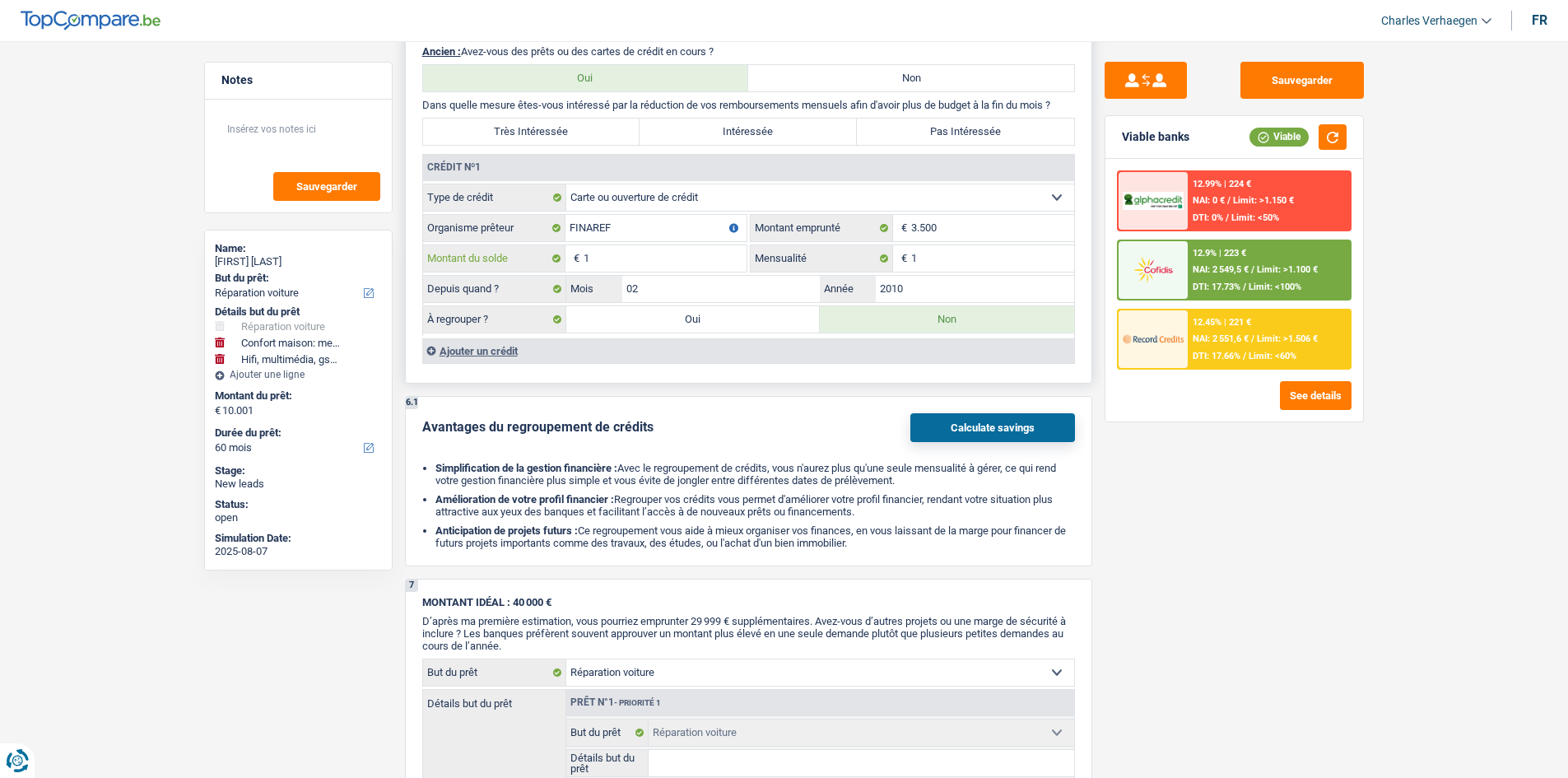 click on "1" at bounding box center [665, 259] 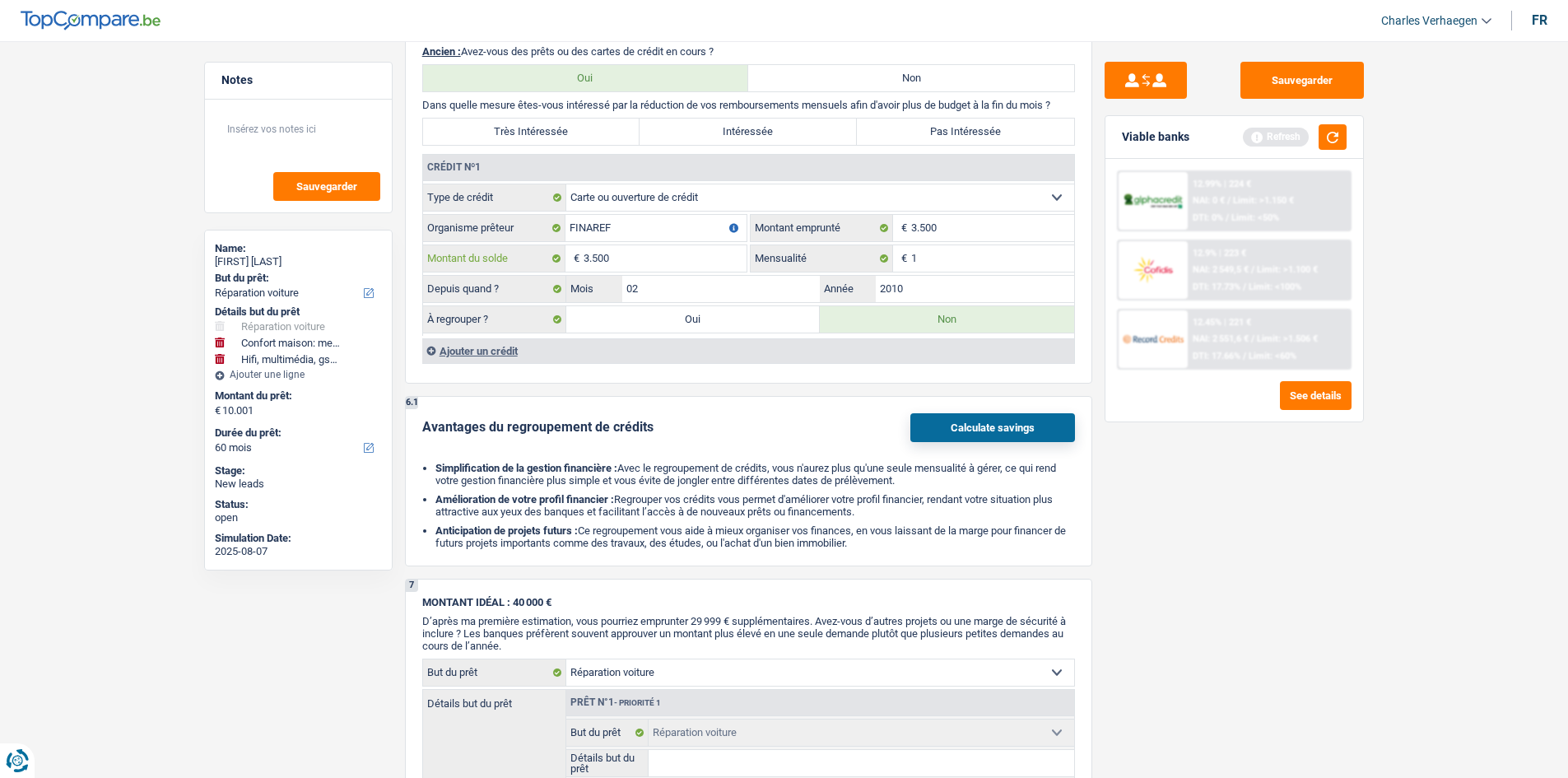 type on "3.500" 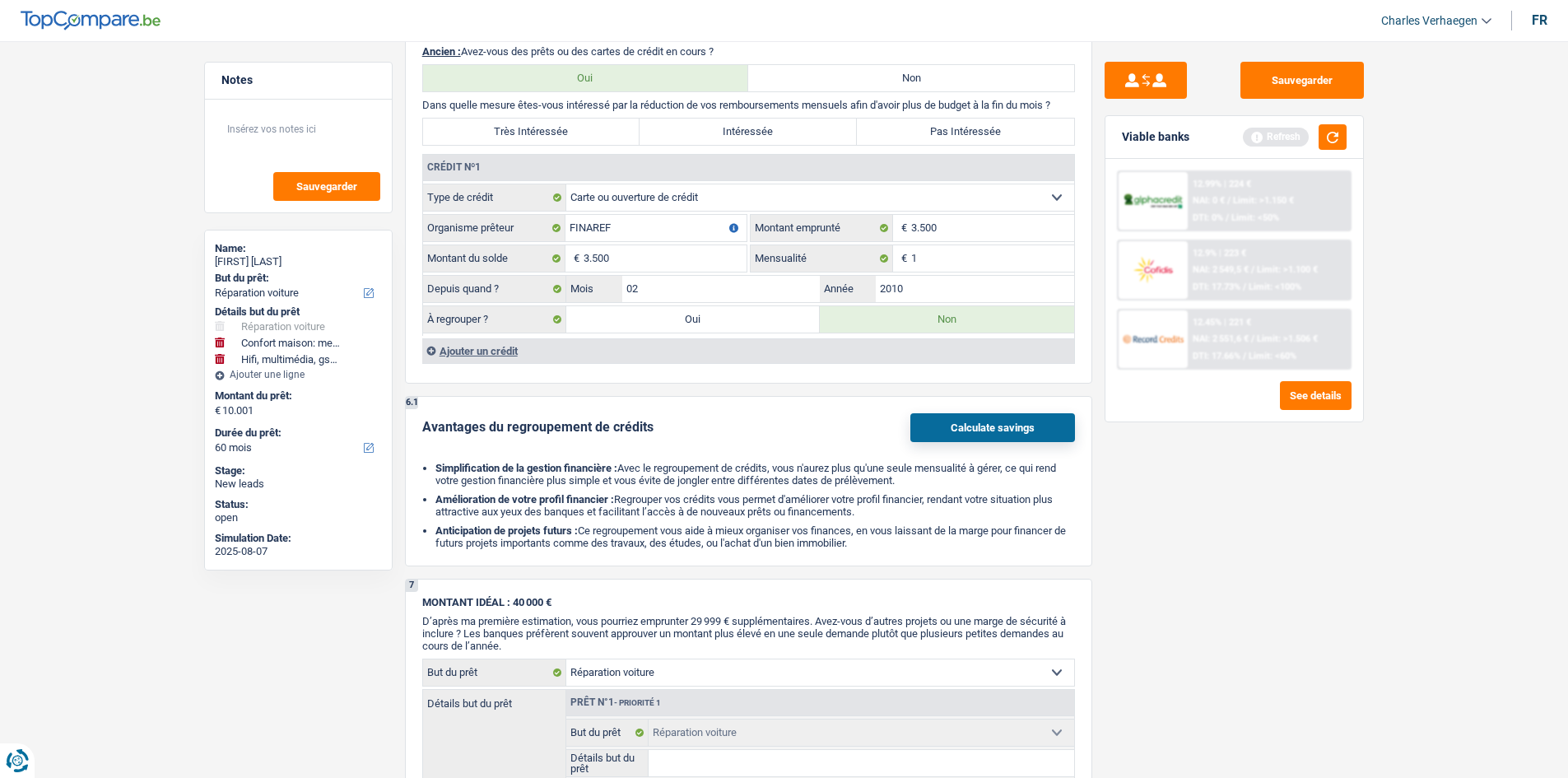 click on "Sauvegarder
Viable banks
Refresh
12.99% | 224 €
NAI: 0 €
/
Limit: >1.150 €
DTI: 0%
/
Limit: <50%
12.9% | 223 €
NAI: 2 549,5 €
/
Limit: >1.100 €
DTI: 17.73%
/
Limit: <100%
/       /" at bounding box center [1234, 404] 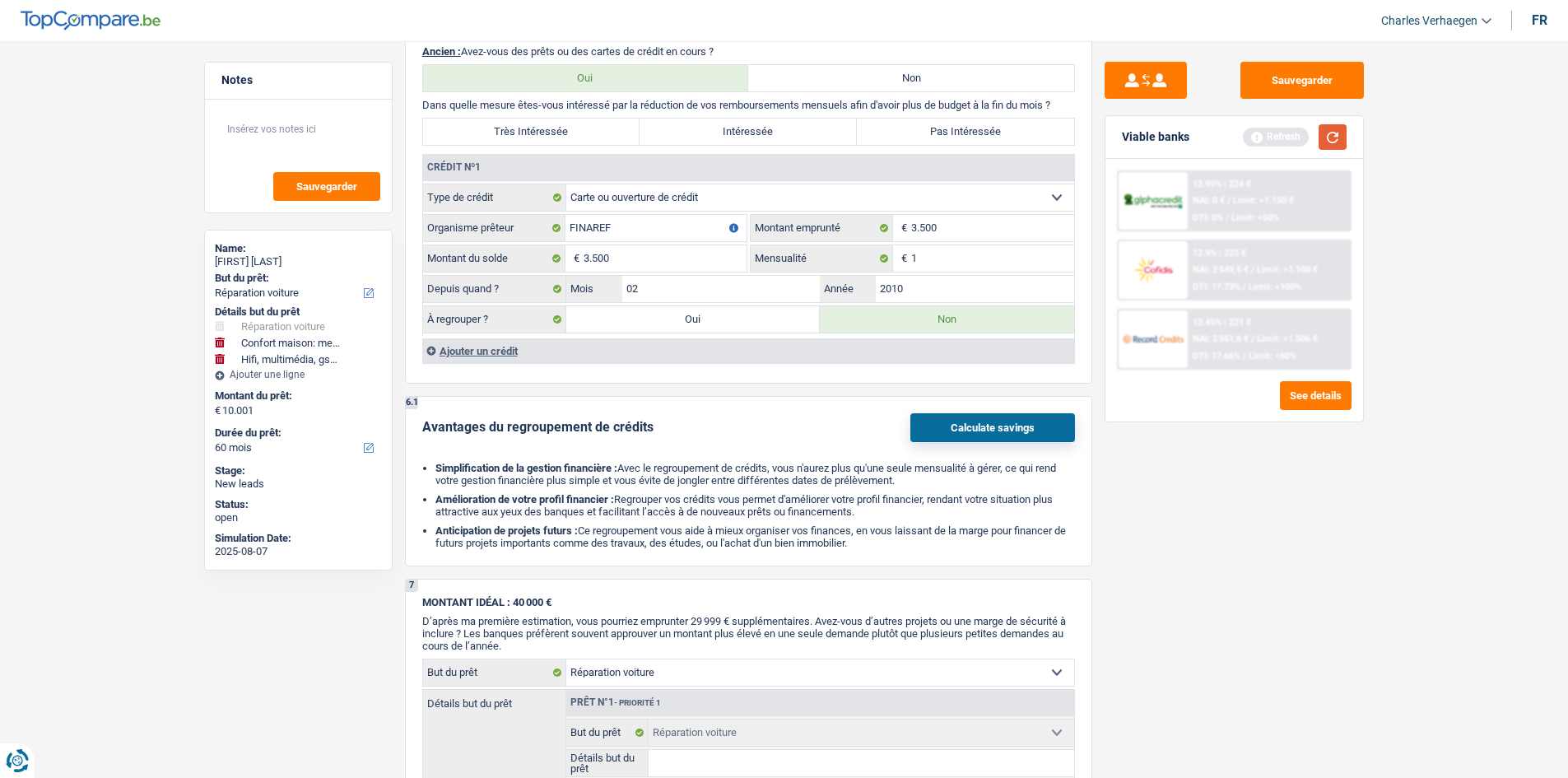click at bounding box center (1333, 137) 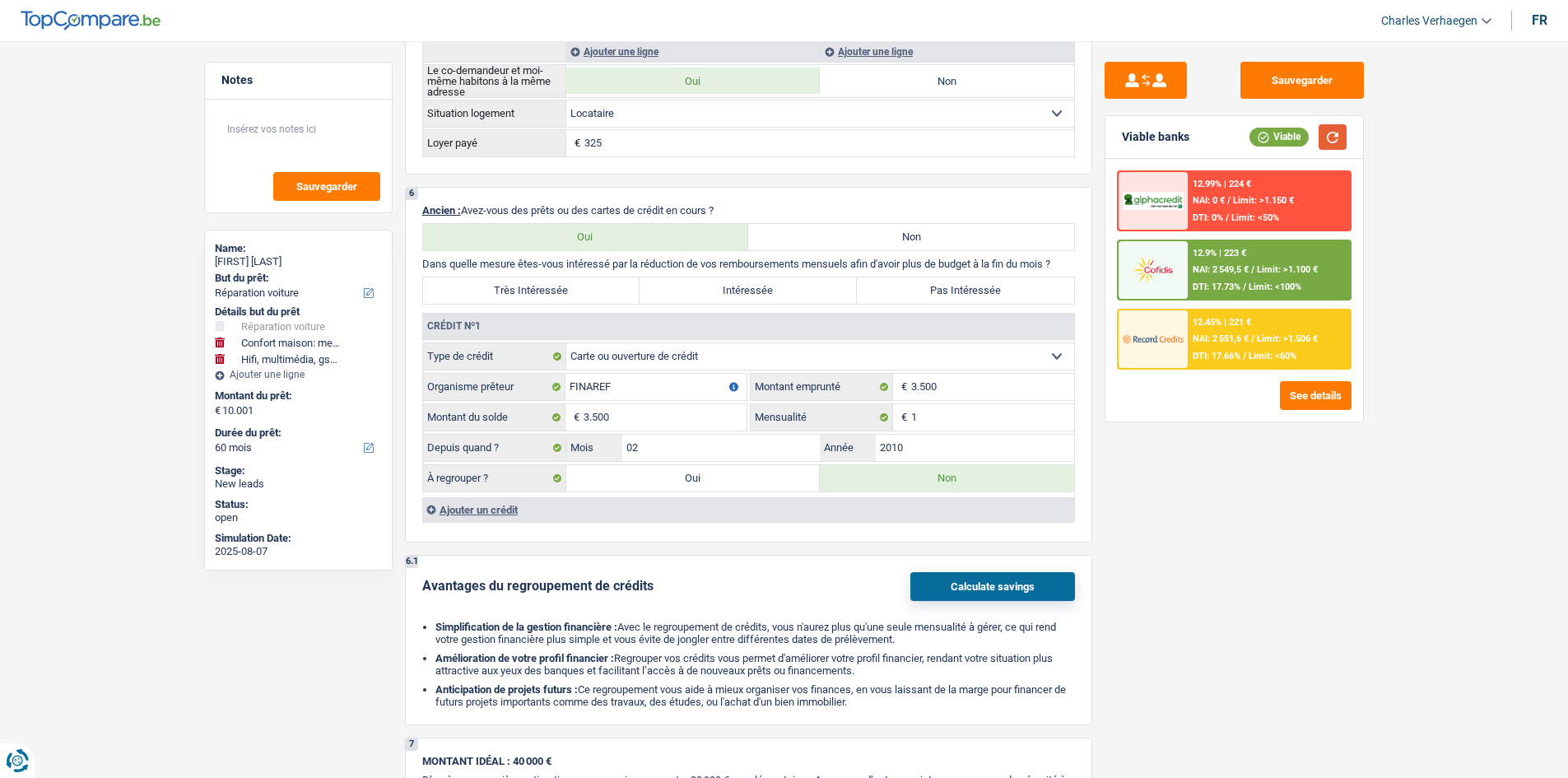 scroll, scrollTop: 1317, scrollLeft: 0, axis: vertical 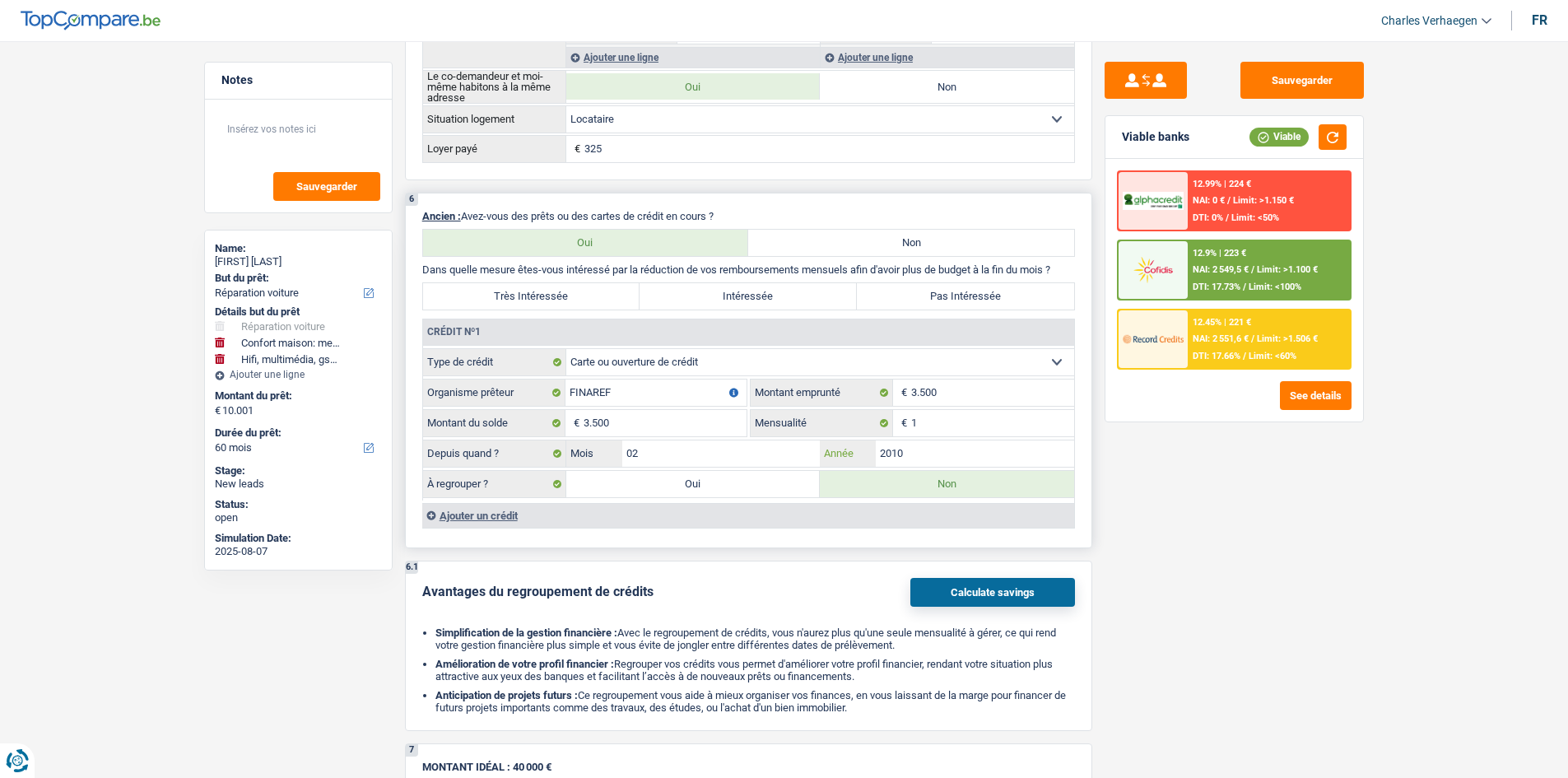 click on "2010" at bounding box center (975, 454) 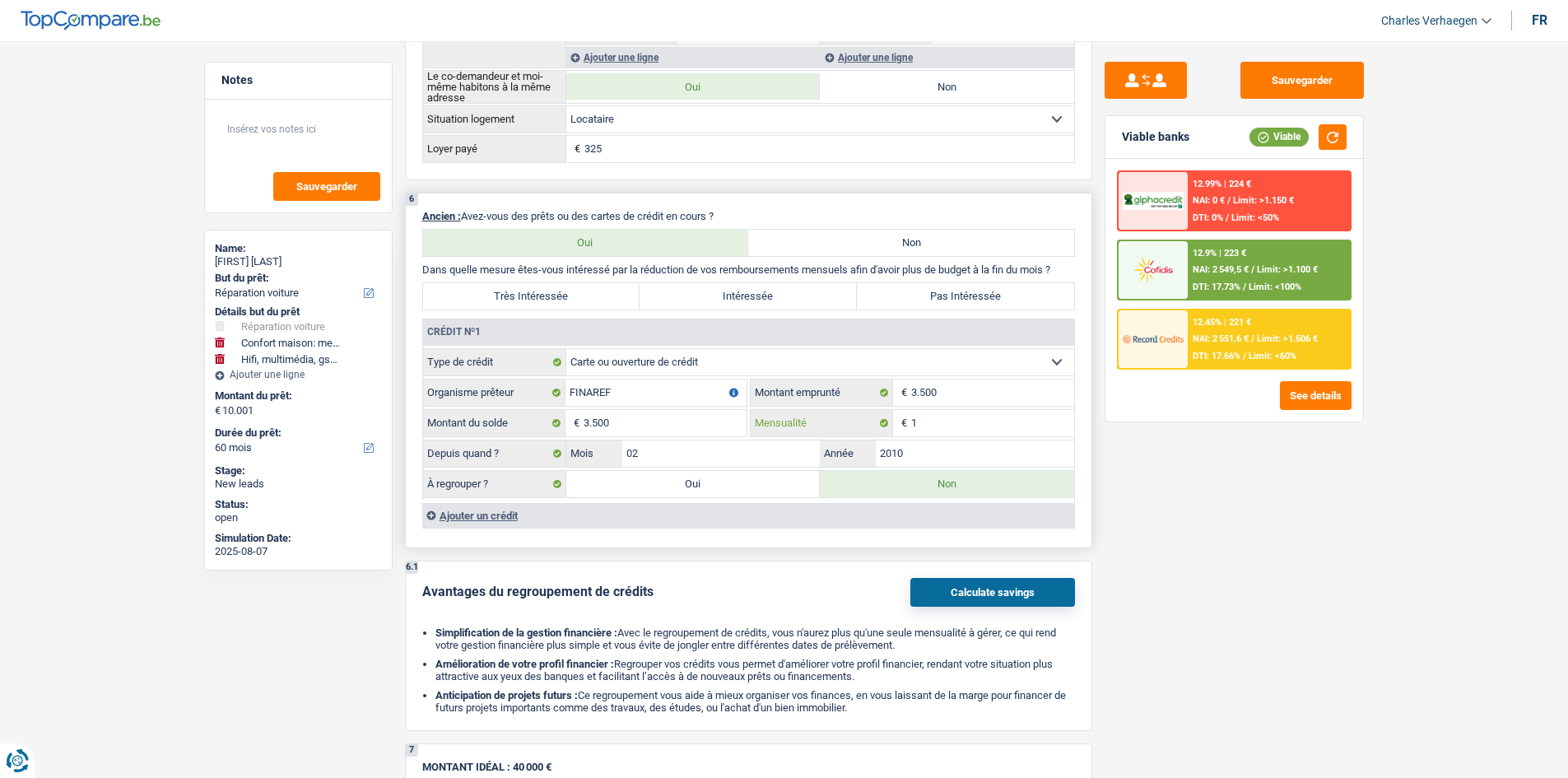 click on "1" at bounding box center [993, 423] 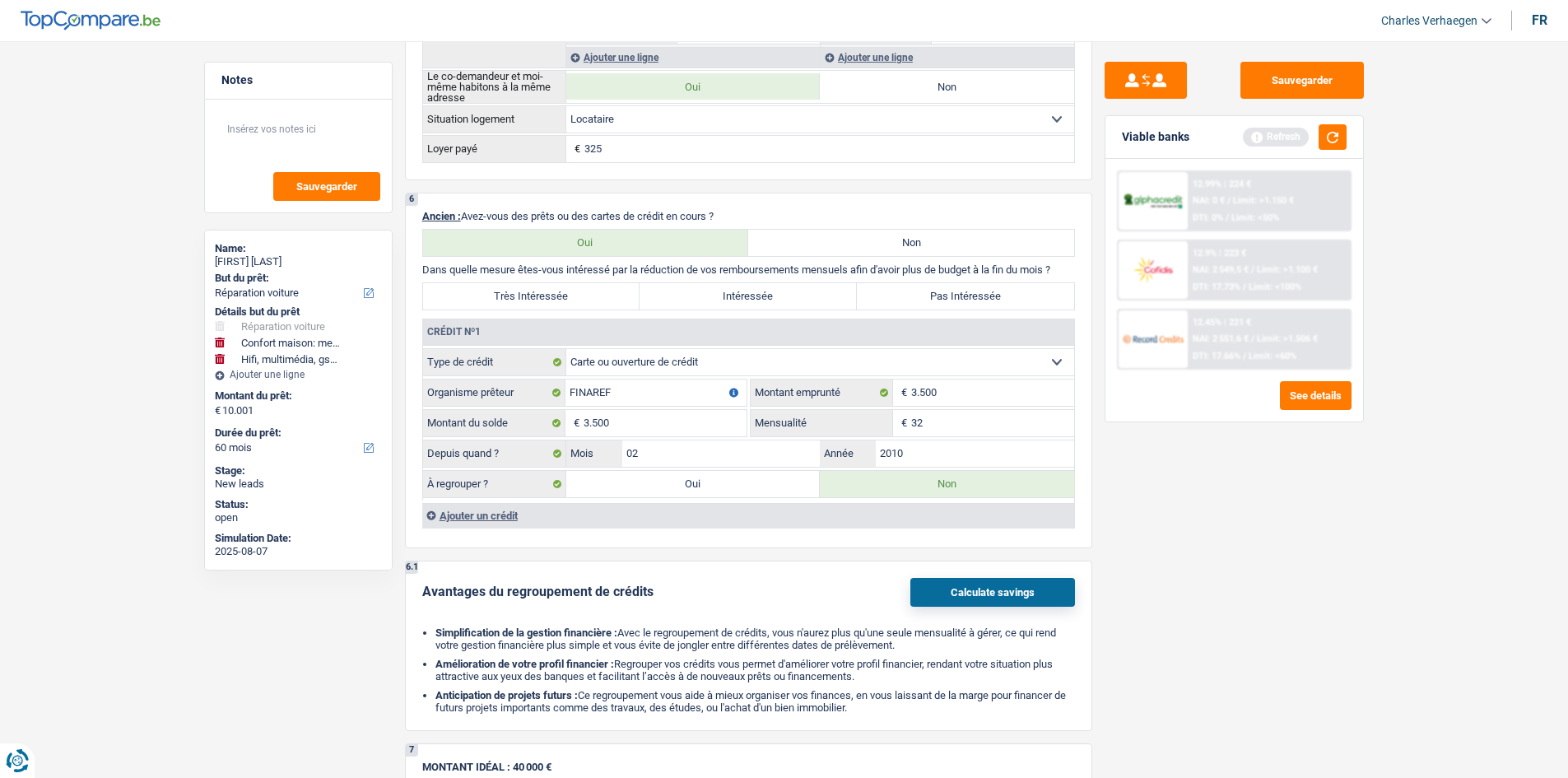 type on "32" 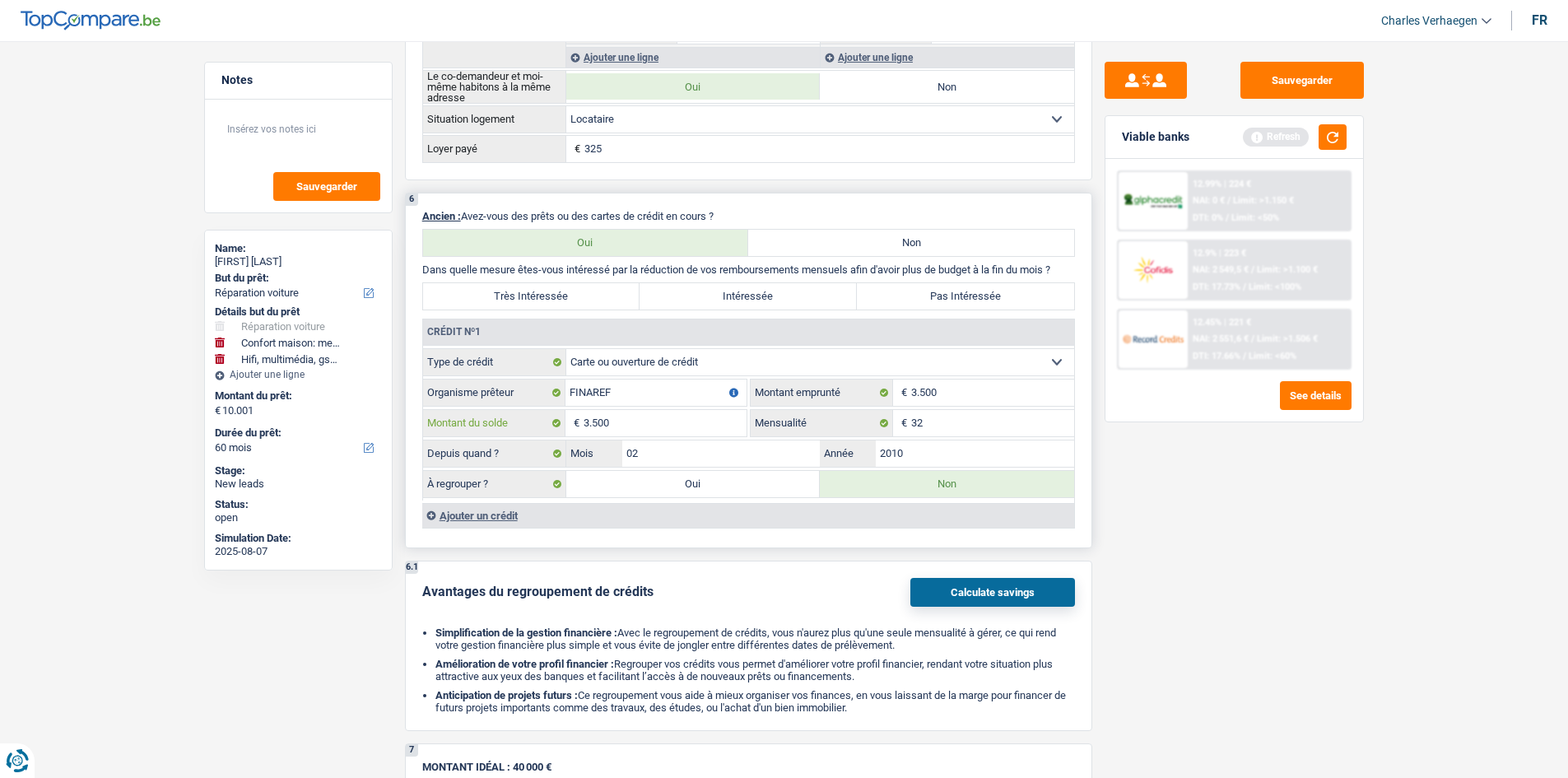 click on "3.500" at bounding box center [665, 423] 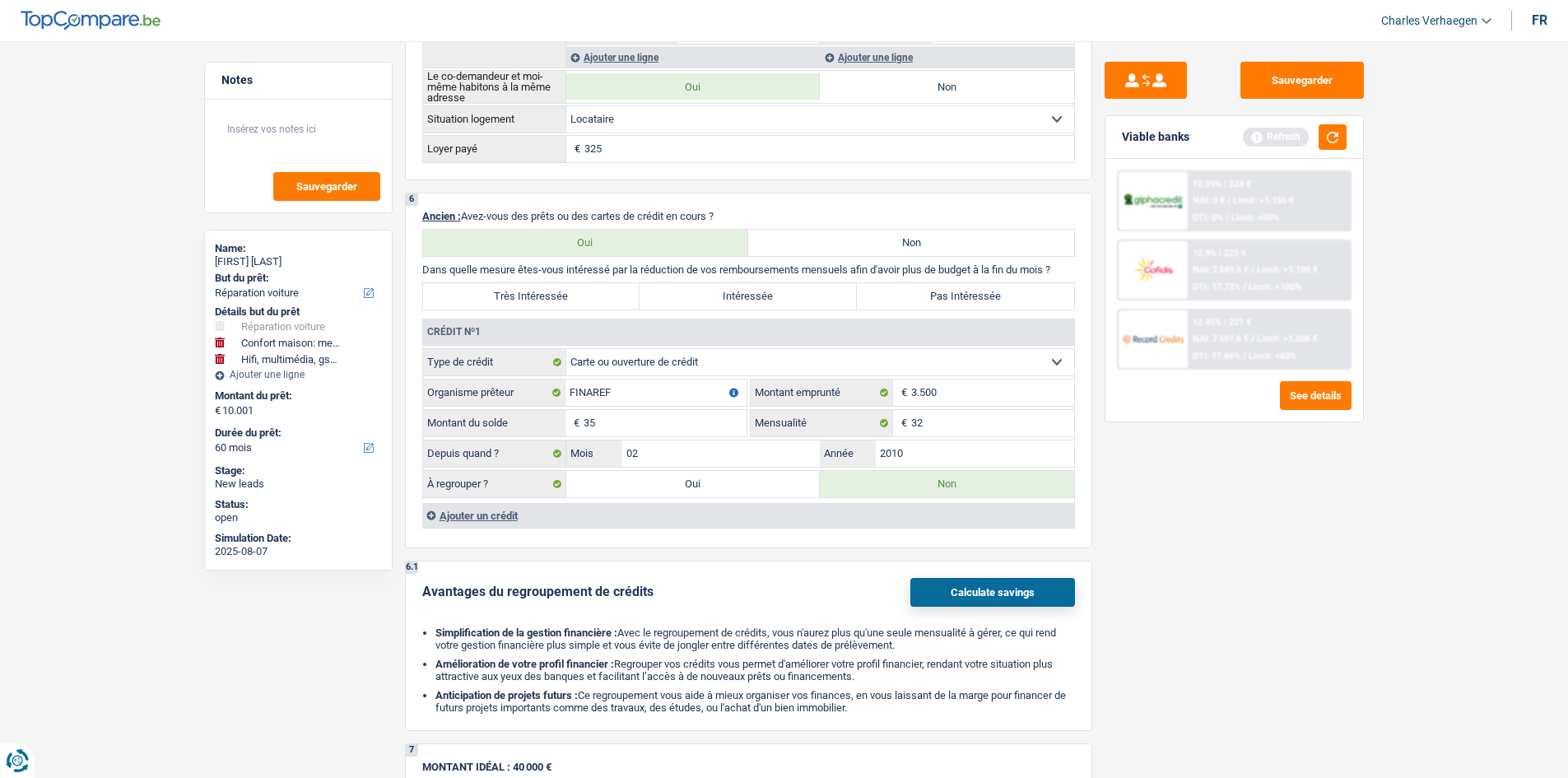 type on "3" 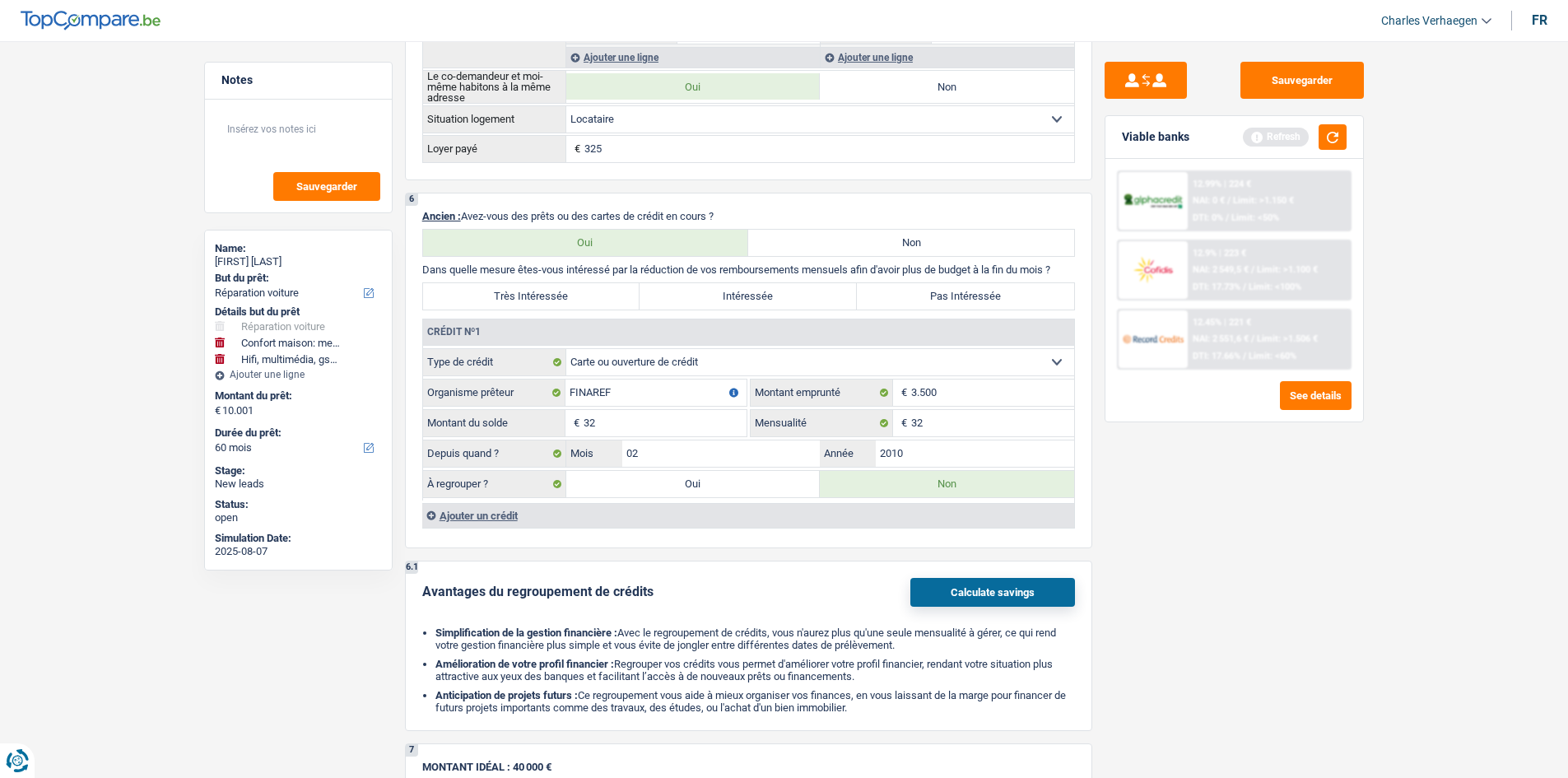 type on "32" 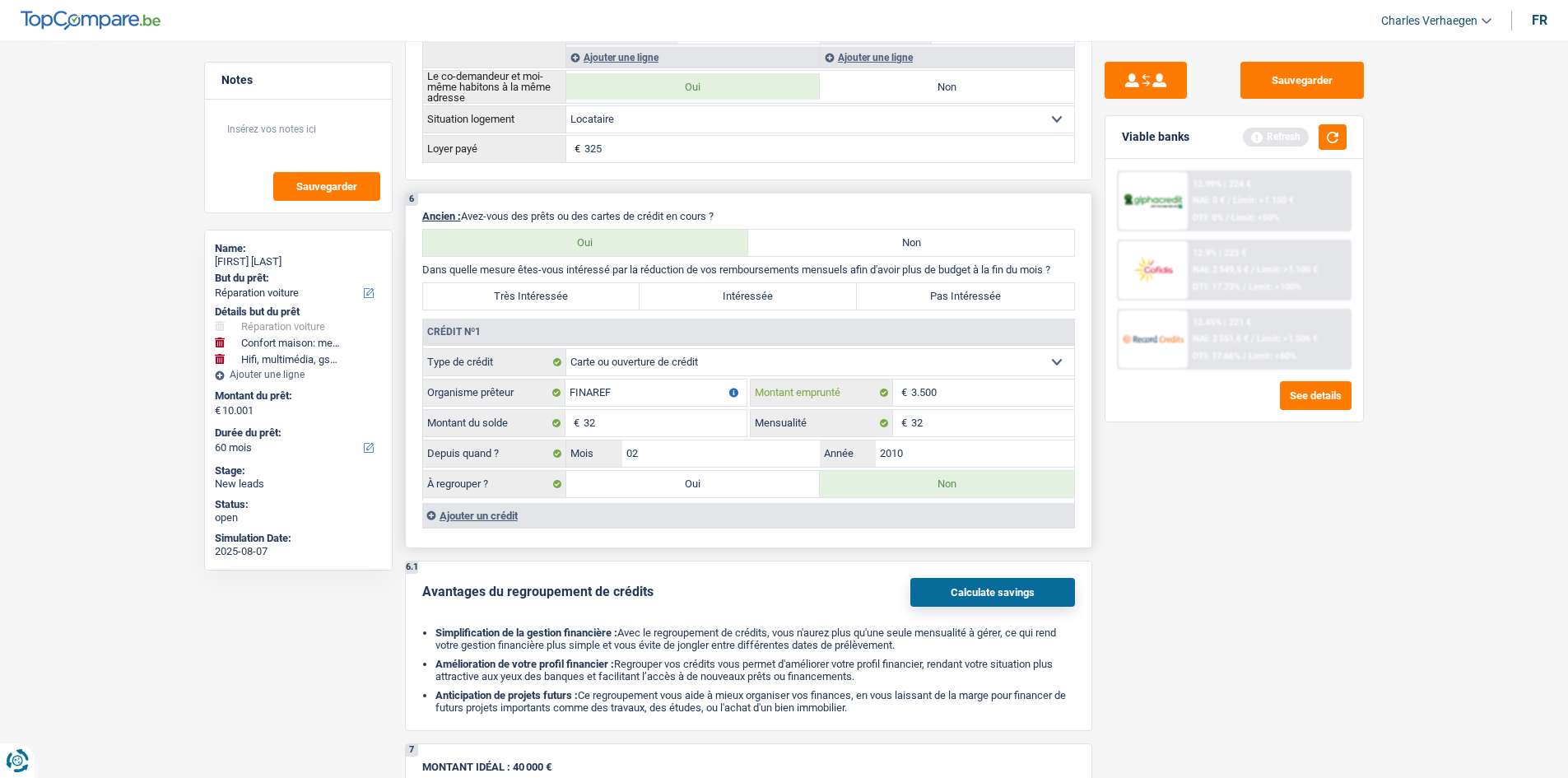 click on "3.500" at bounding box center (993, 393) 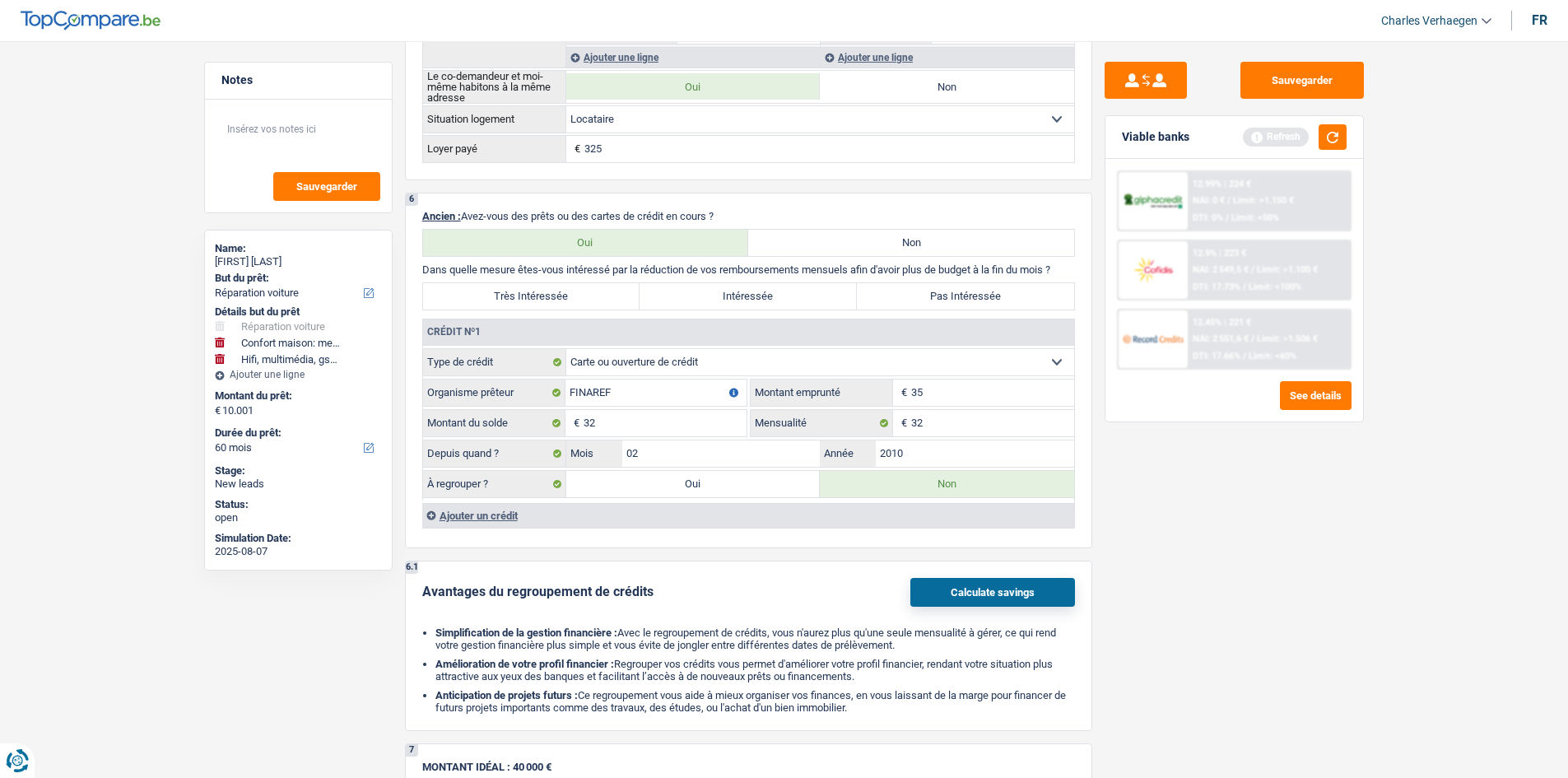 type on "3" 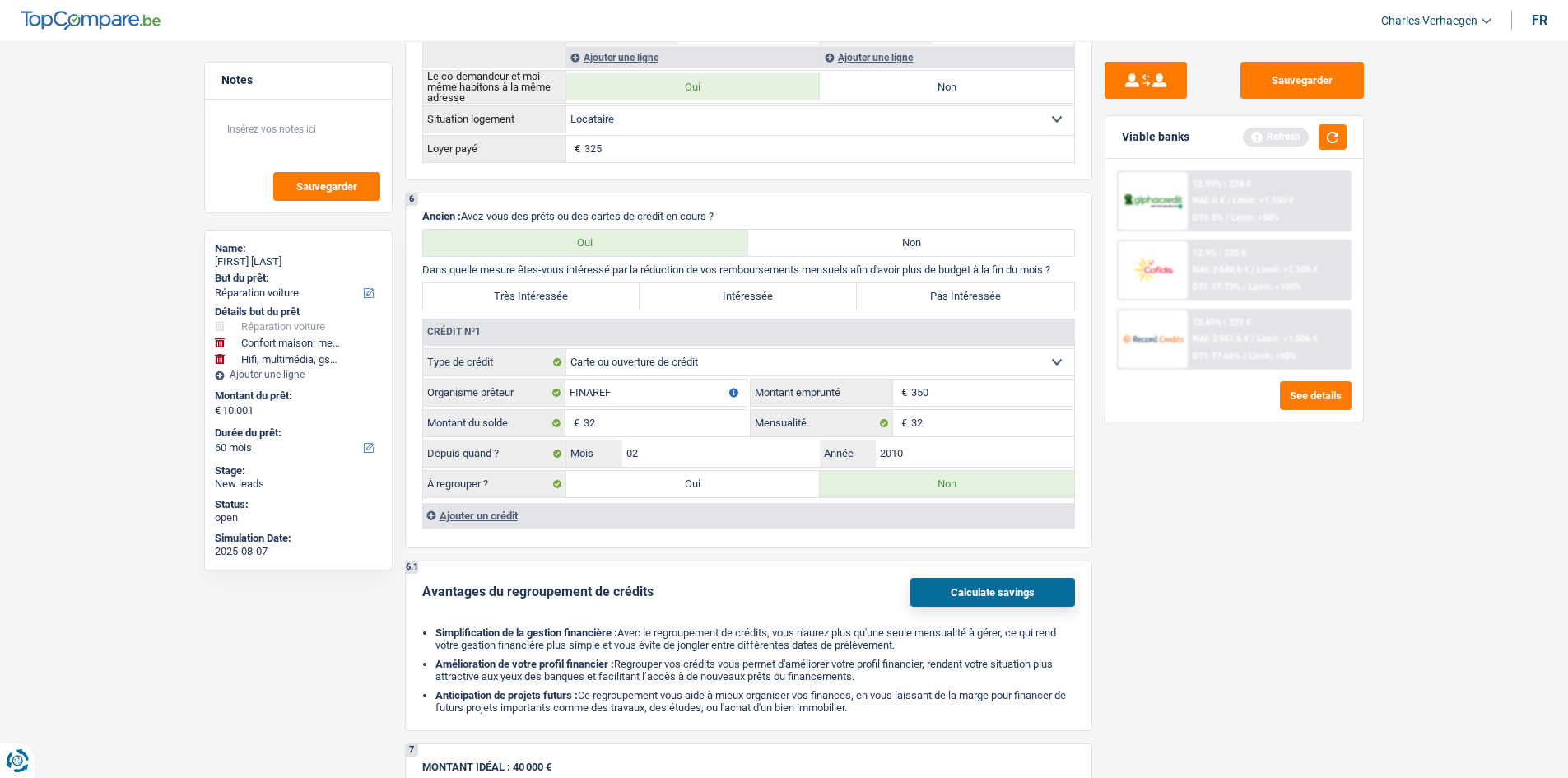 type on "3.500" 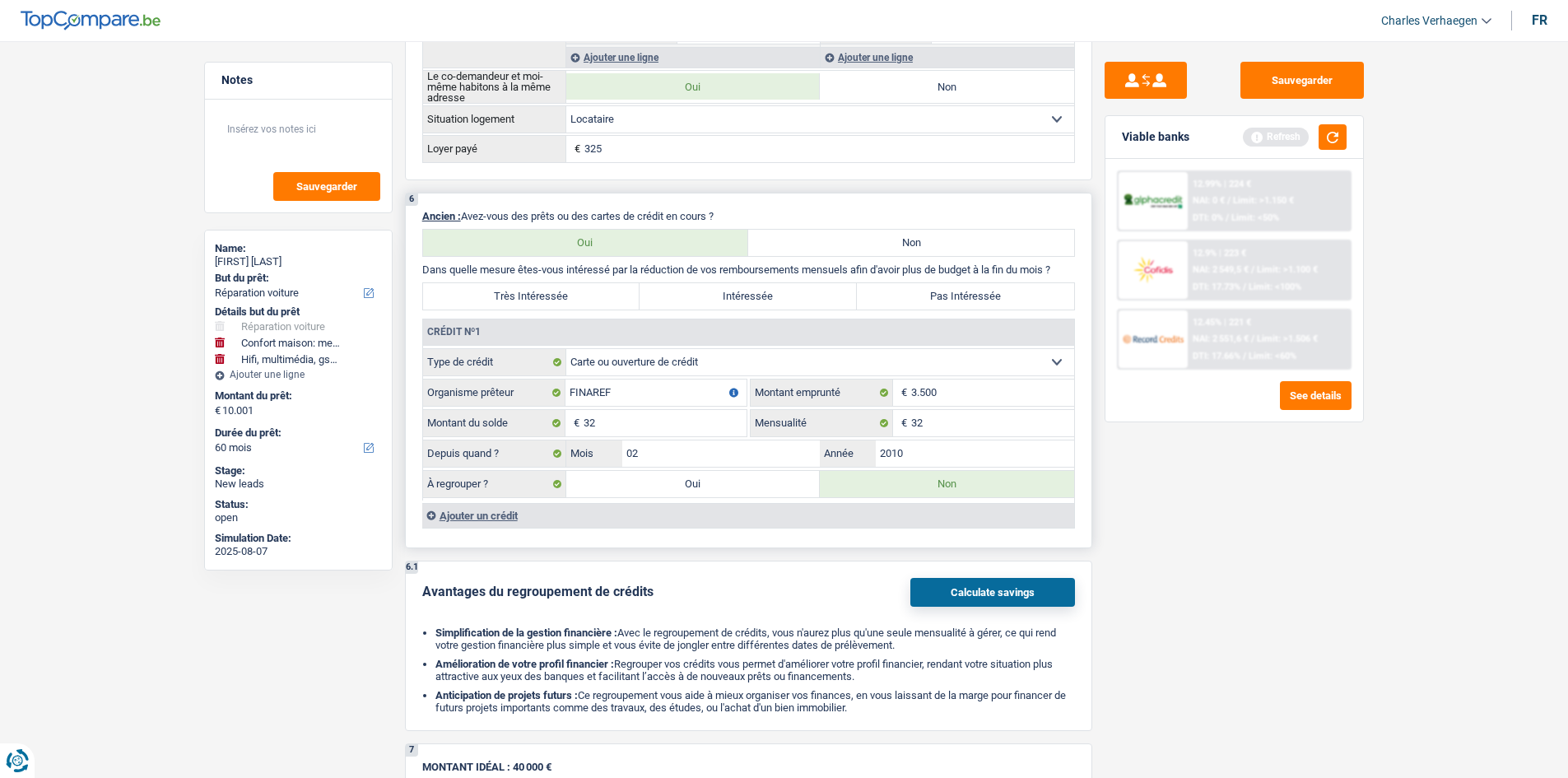click on "Oui" at bounding box center [693, 484] 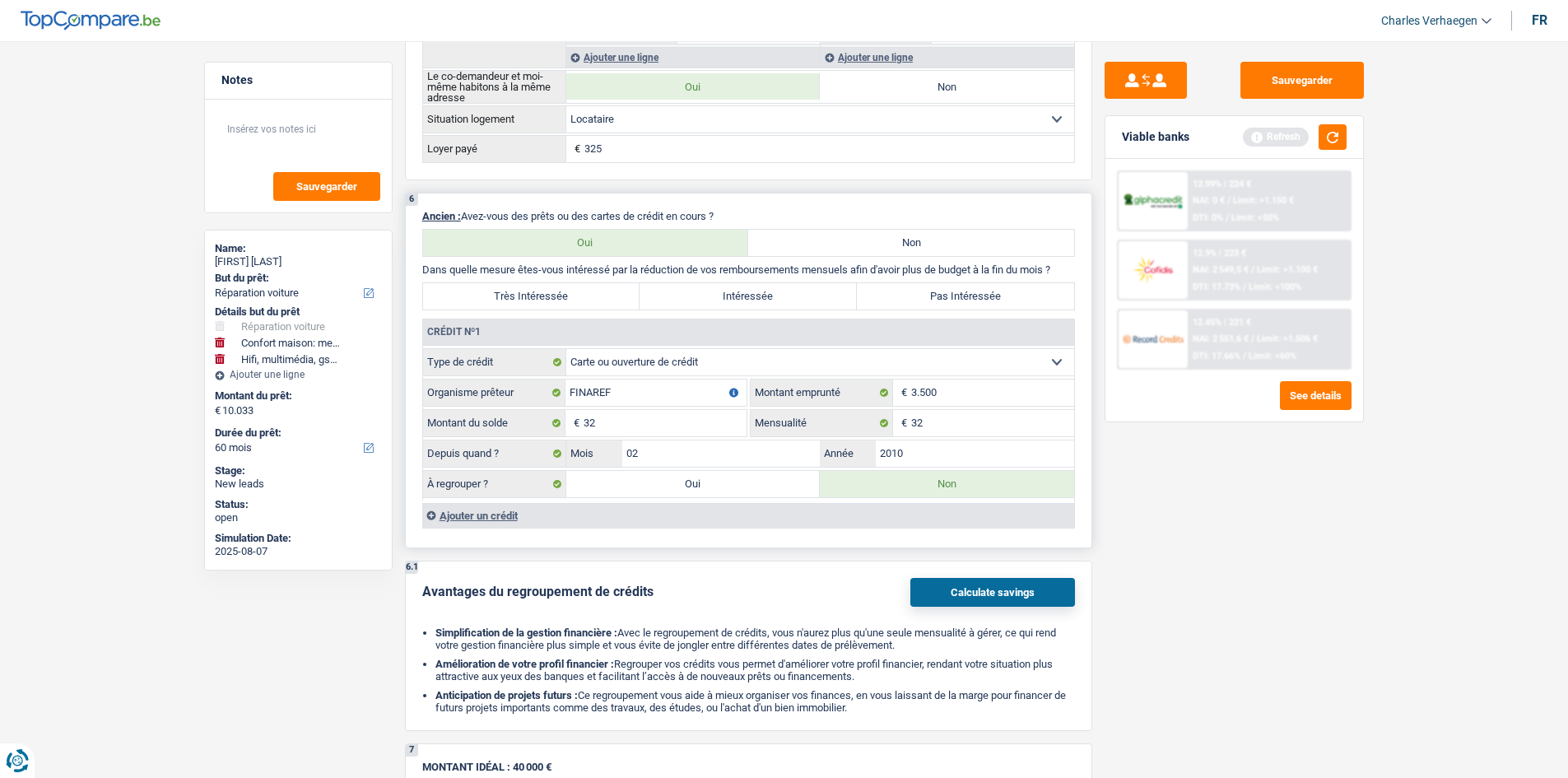 radio on "false" 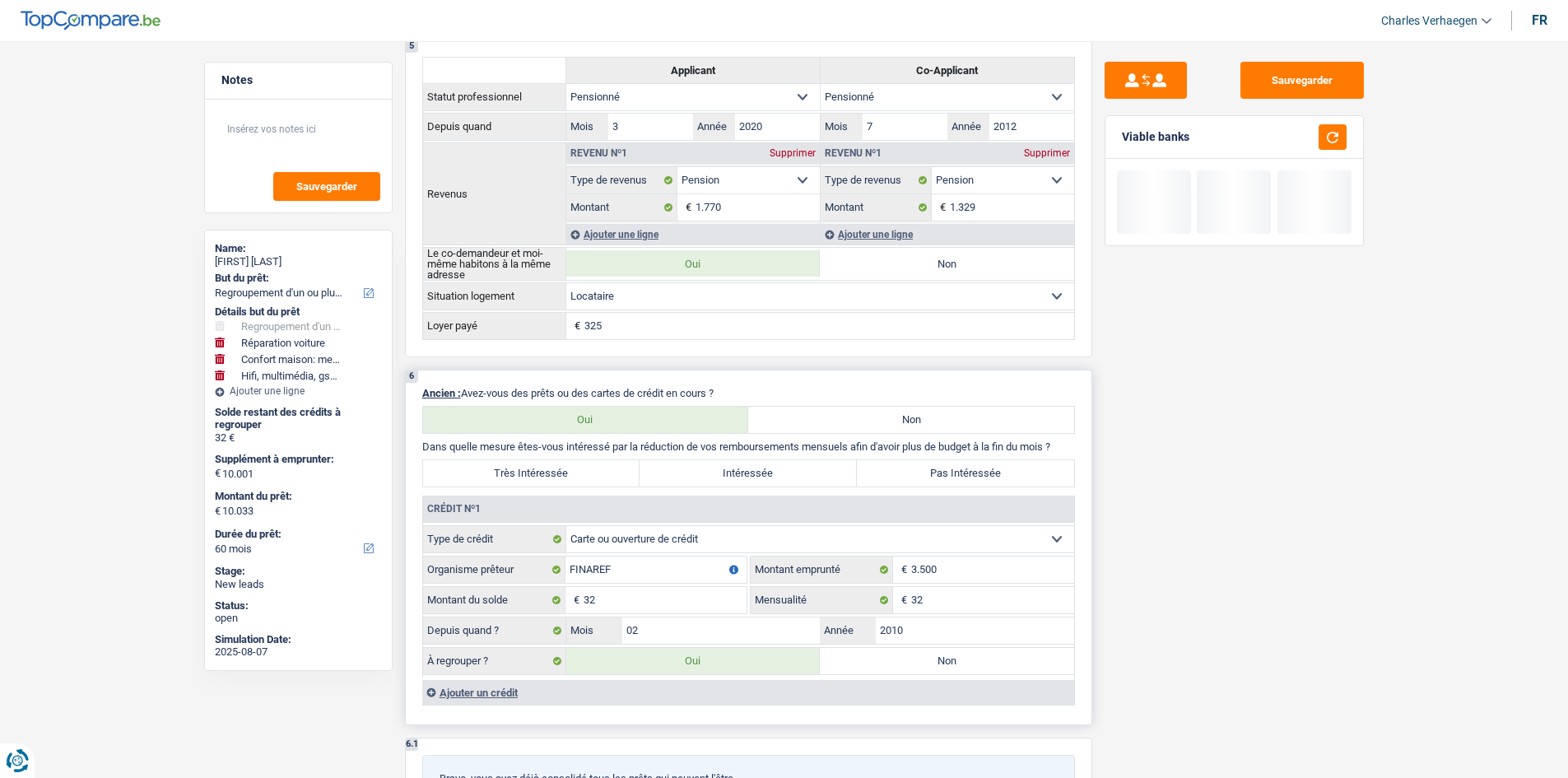 click on "Très Intéressée" at bounding box center (532, 473) 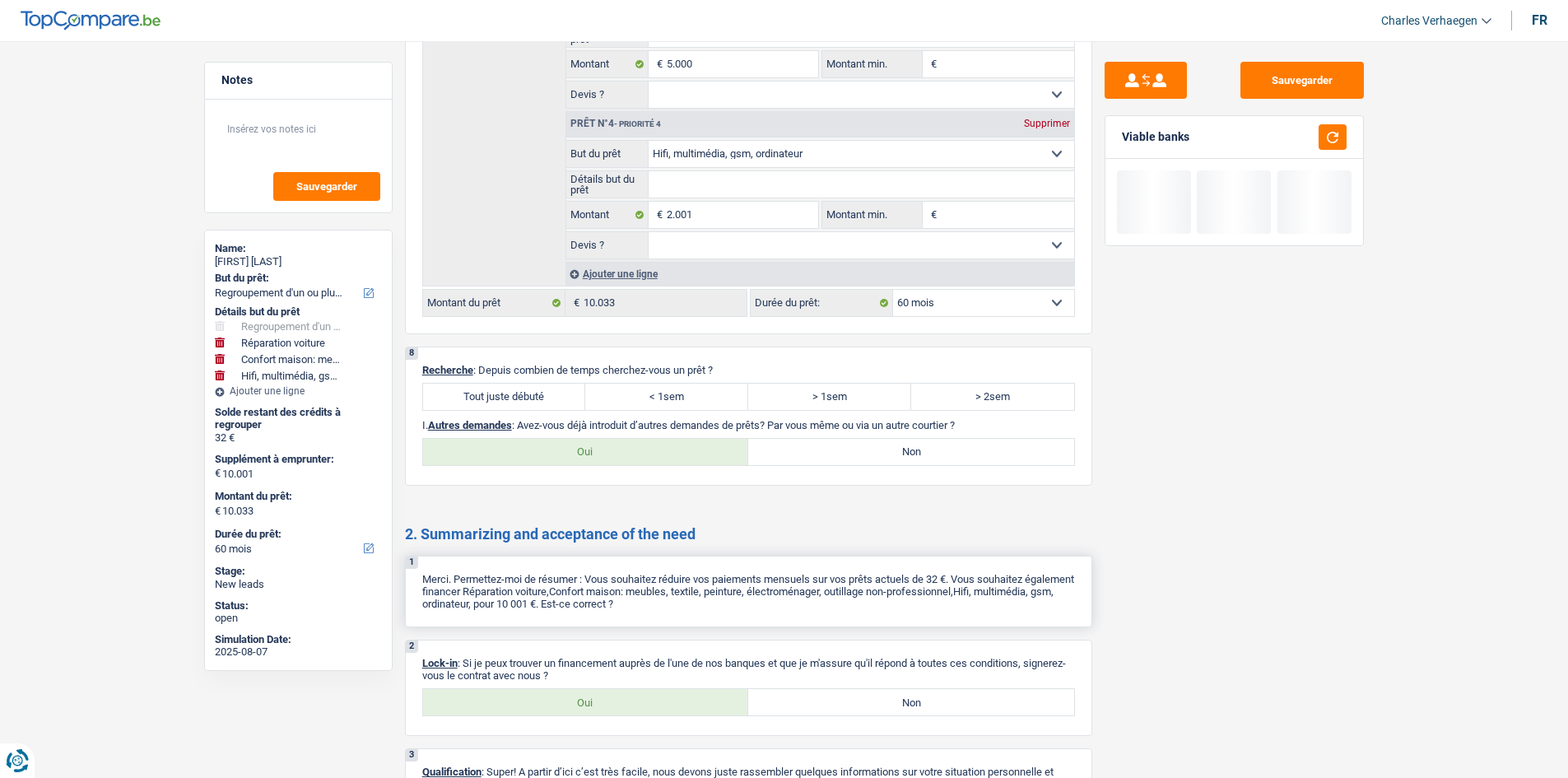 scroll, scrollTop: 2737, scrollLeft: 0, axis: vertical 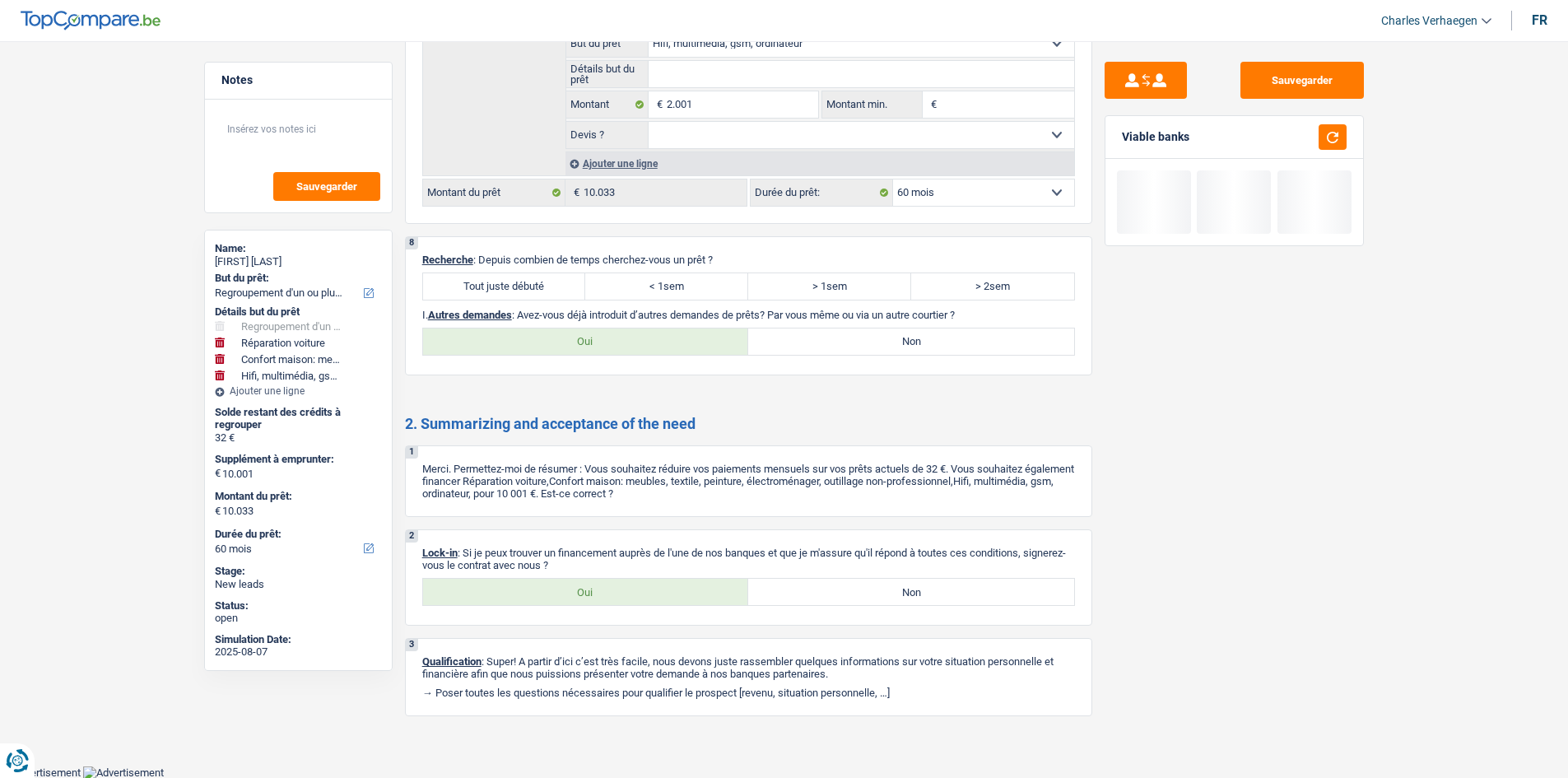 drag, startPoint x: 543, startPoint y: 287, endPoint x: 1081, endPoint y: 418, distance: 553.71924 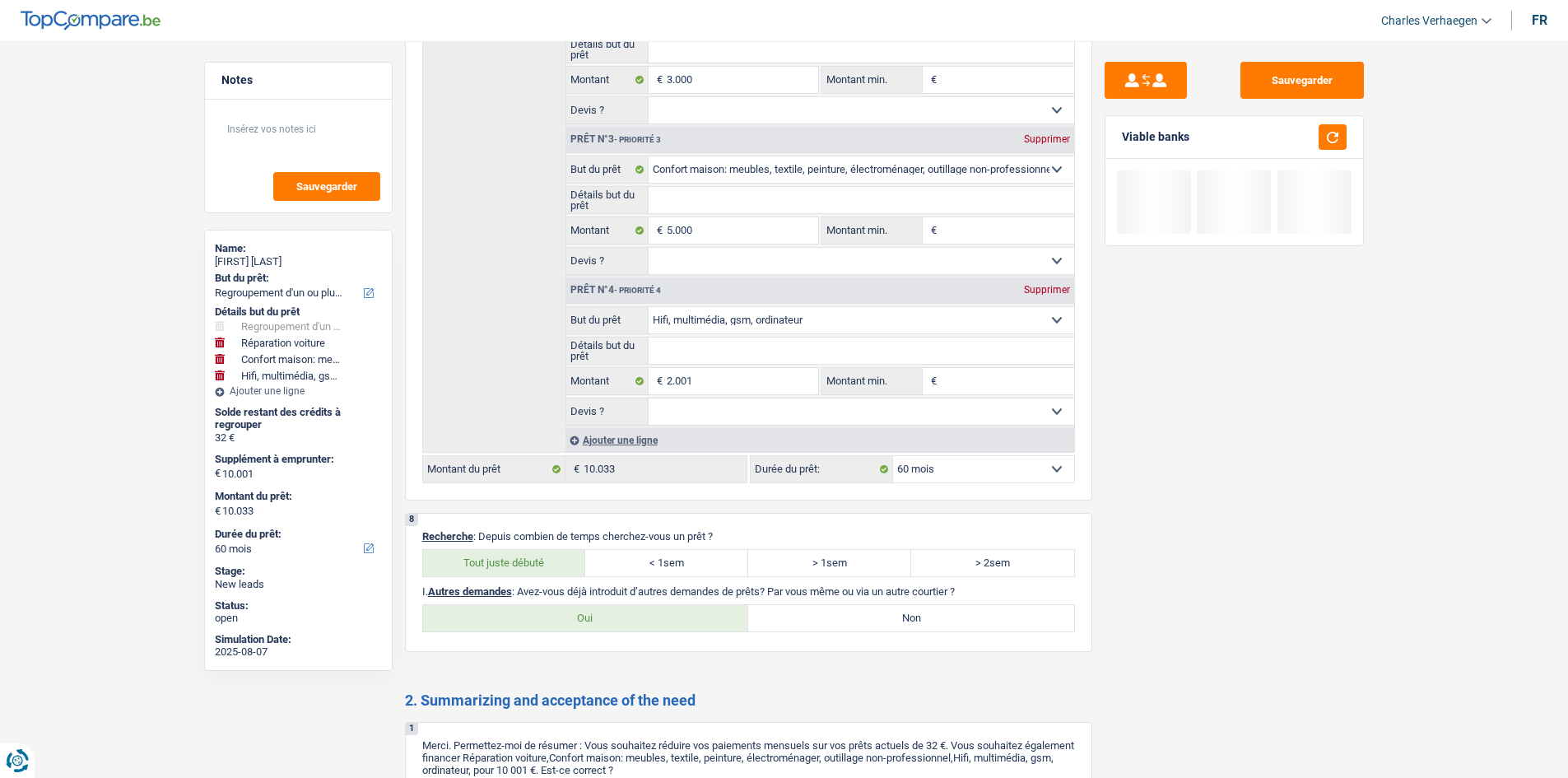 scroll, scrollTop: 2737, scrollLeft: 0, axis: vertical 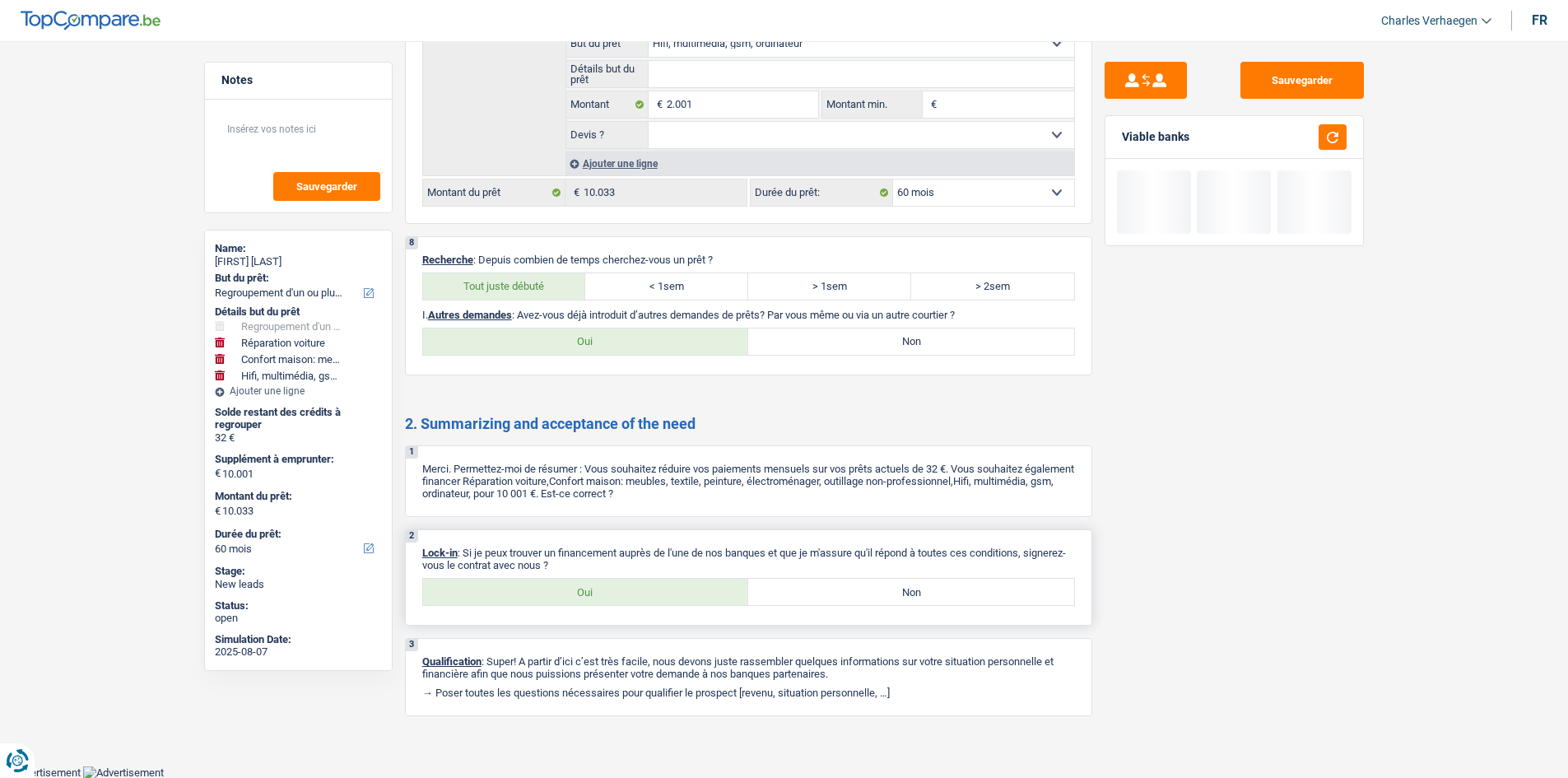 click on "Oui" at bounding box center (586, 592) 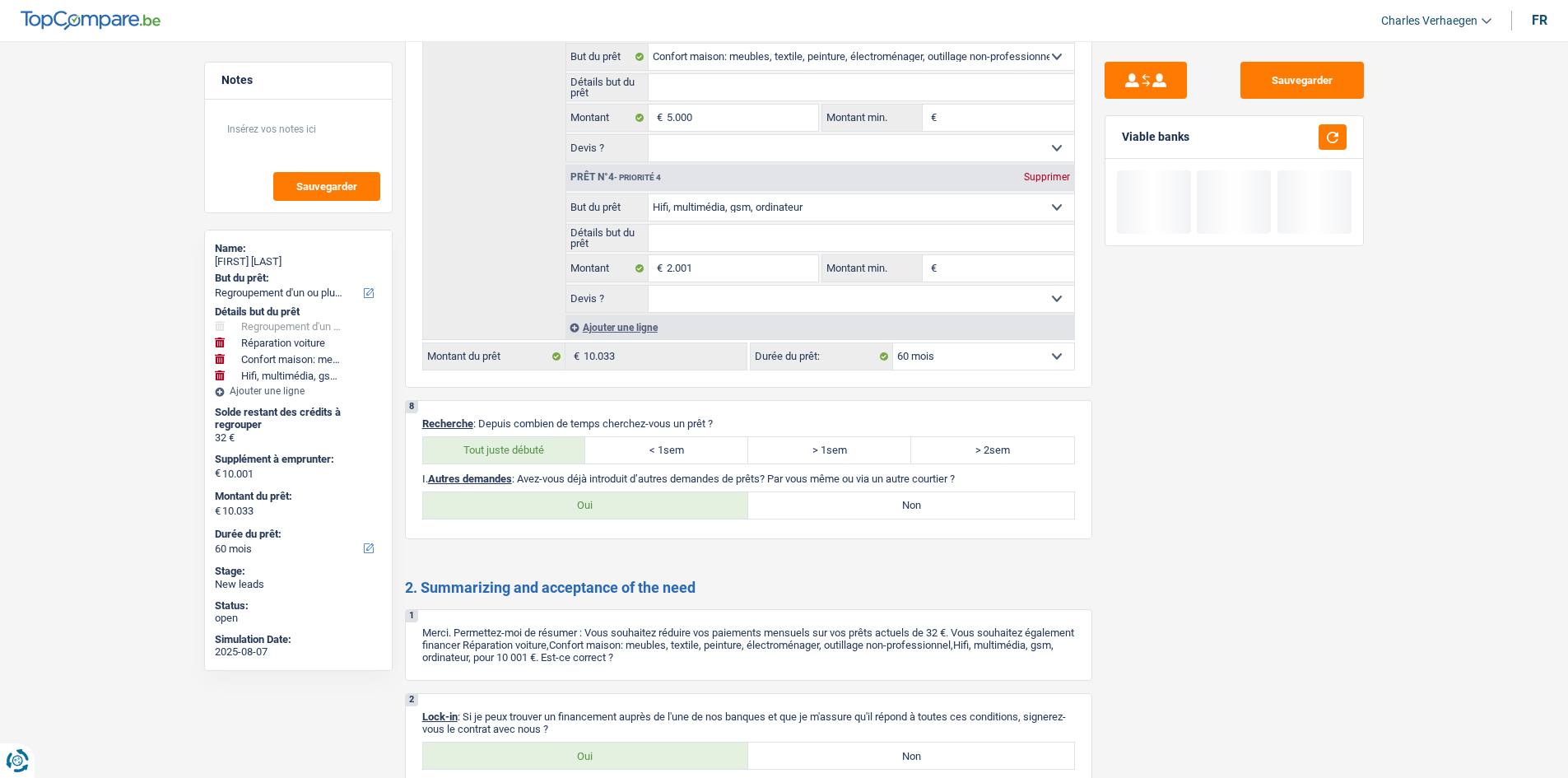 scroll, scrollTop: 2573, scrollLeft: 0, axis: vertical 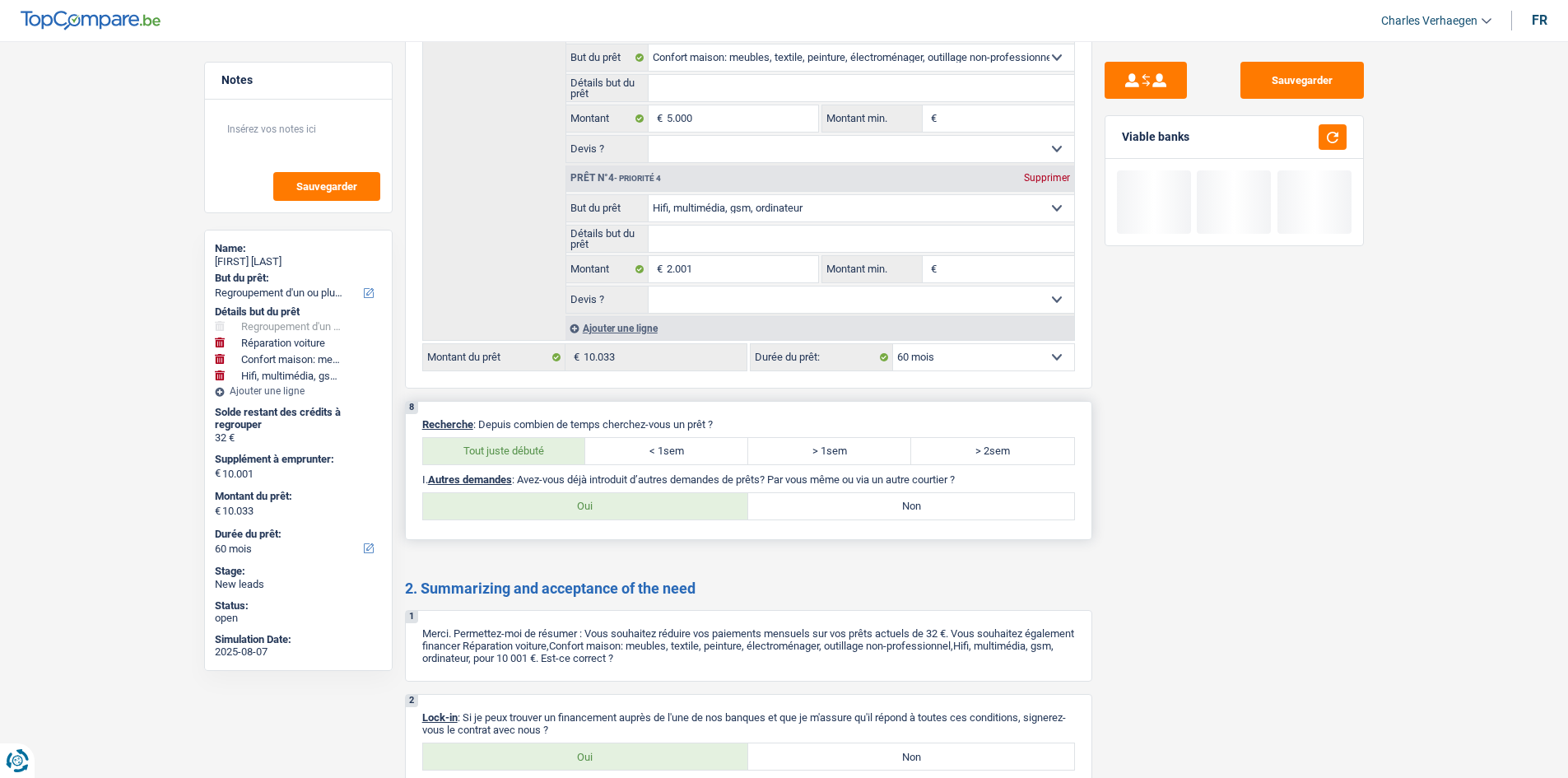 click on "8   Recherche   : Depuis combien de temps cherchez-vous un prêt ?
Tout juste débuté
< 1sem
> 1sem
> 2sem
I.  Autres demandes   : Avez-vous déjà introduit d’autres demandes de prêts? Par vous même ou via un autre courtier ?
Oui
Non
Tous les champs sont obligatoires. Veuillez sélectionner une option" at bounding box center [748, 470] 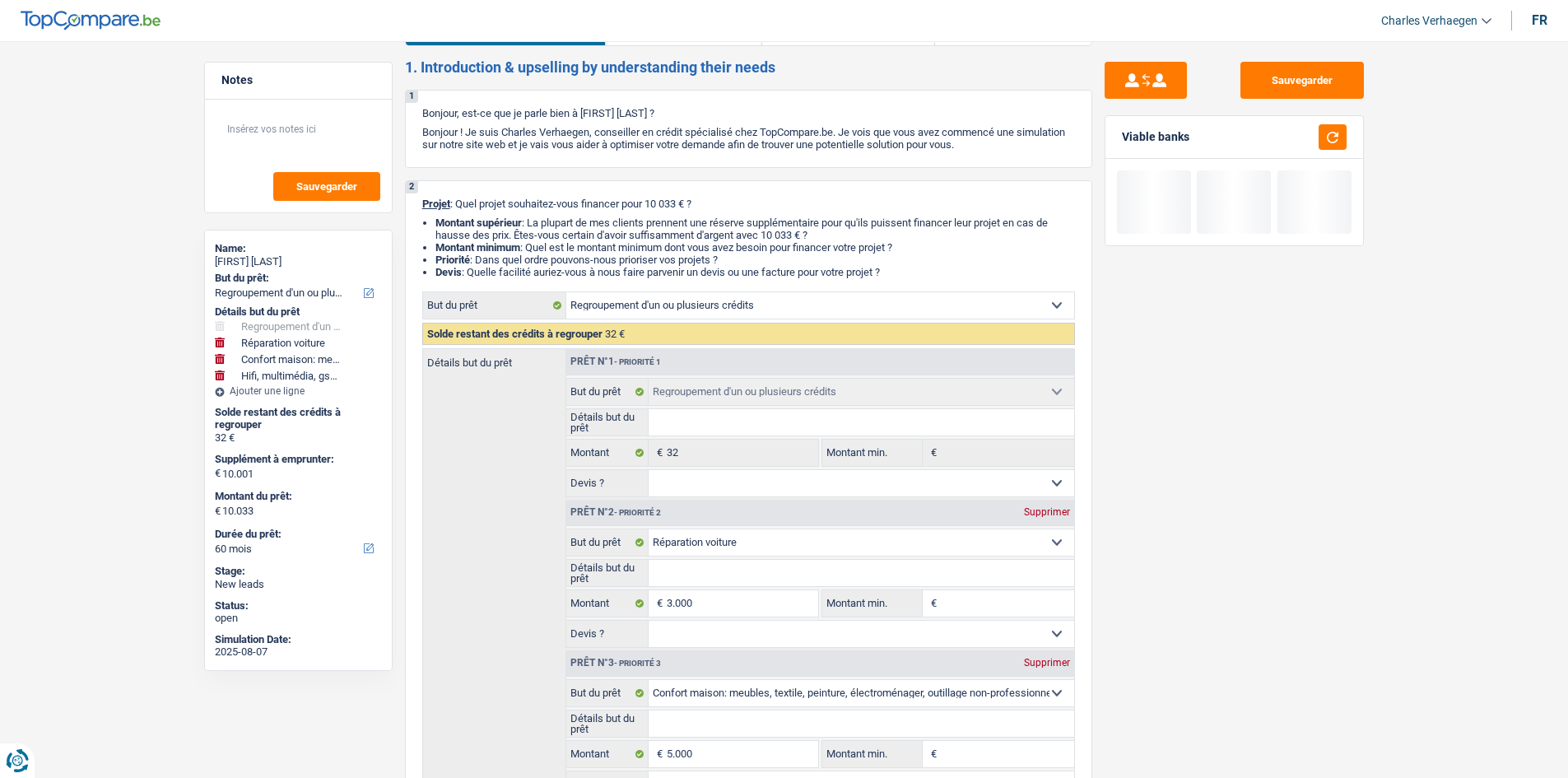 scroll, scrollTop: 0, scrollLeft: 0, axis: both 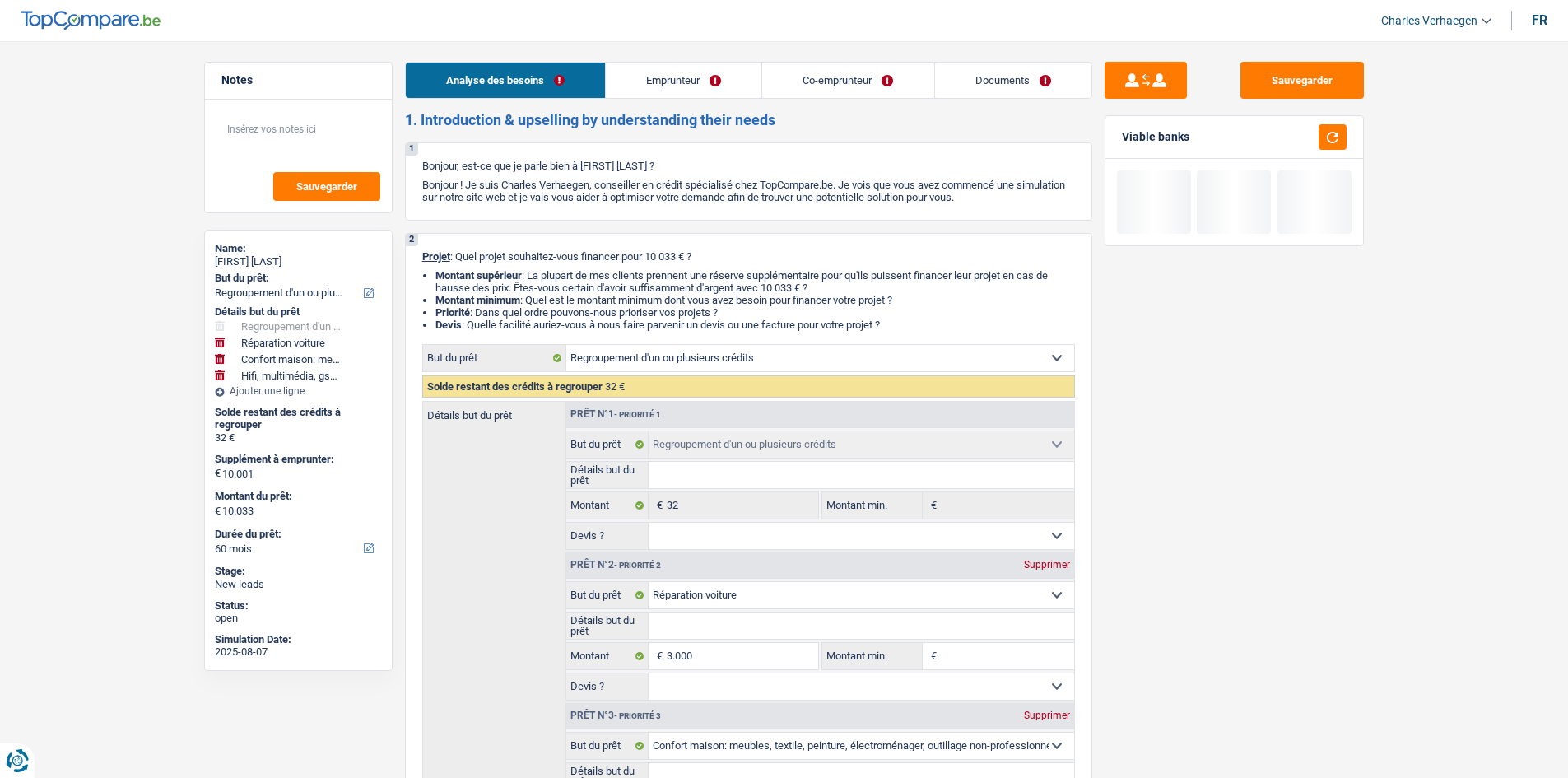 click on "Emprunteur" at bounding box center (683, 80) 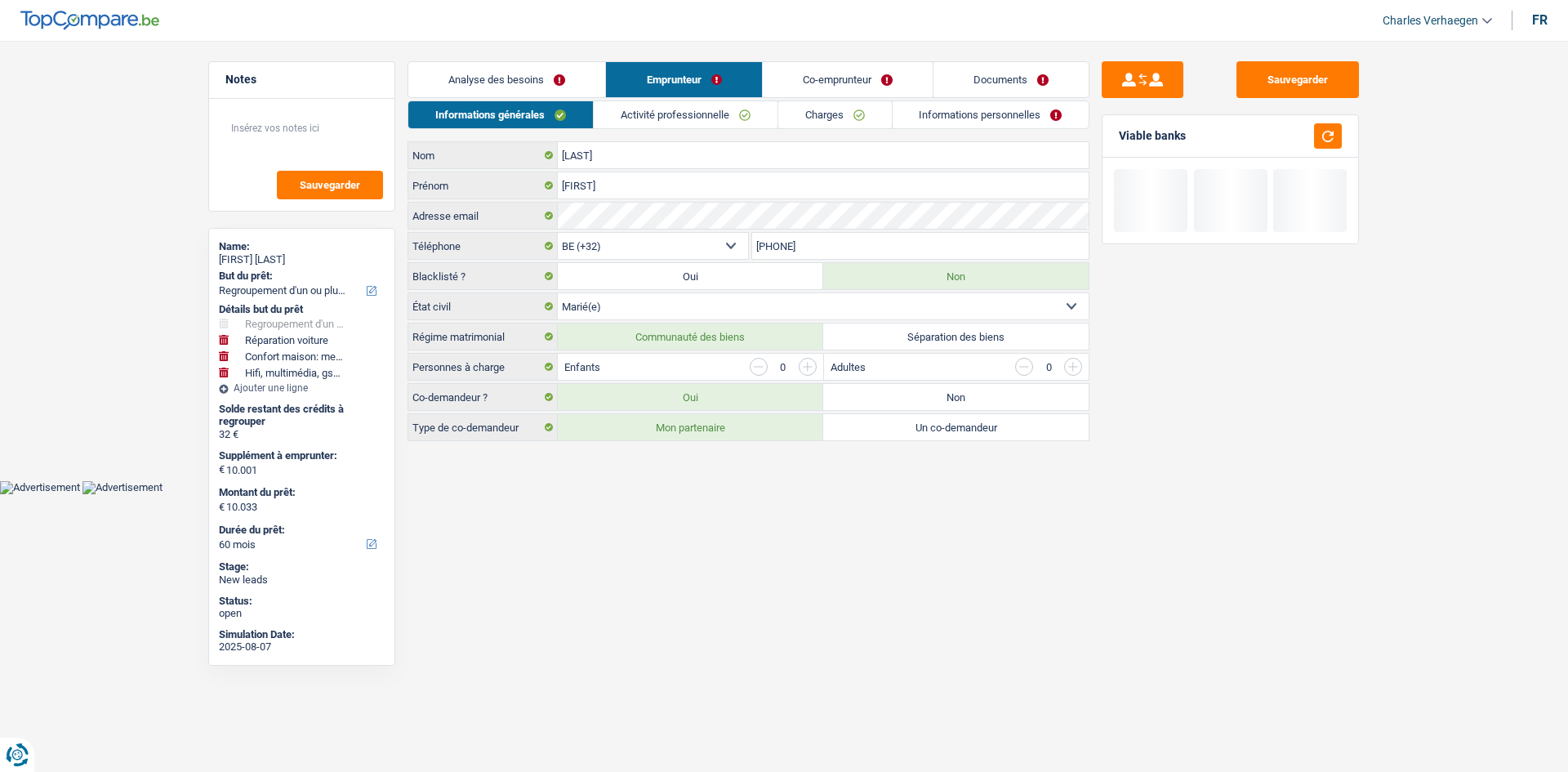 click on "Analyse des besoins Emprunteur Co-emprunteur Documents
1. Introduction & upselling by understanding their needs
1
Bonjour, est-ce que je parle bien à PHILIPPE REMY ?
Bonjour ! Je suis Charles Verhaegen, conseiller en crédit spécialisé chez TopCompare.be. Je vois que vous avez commencé une simulation sur notre site web et je vais vous aider à optimiser votre demande afin de trouver une potentielle solution pour vous.
2   Projet  : Quel projet souhaitez-vous financer pour 10 033 € ?
Montant supérieur : La plupart de mes clients prennent une réserve supplémentaire pour qu'ils puissent financer leur projet en cas de hausse des prix. Êtes-vous certain d'avoir suffisamment d'argent avec 10 033 € ?   Montant minimum : Quel est le montant minimum dont vous avez besoin pour financer votre projet ?   Priorité : Dans quel ordre pouvons-nous prioriser vos projets ?   Devis     Hifi, multimédia, gsm, ordinateur Assurance" at bounding box center [748, 251] 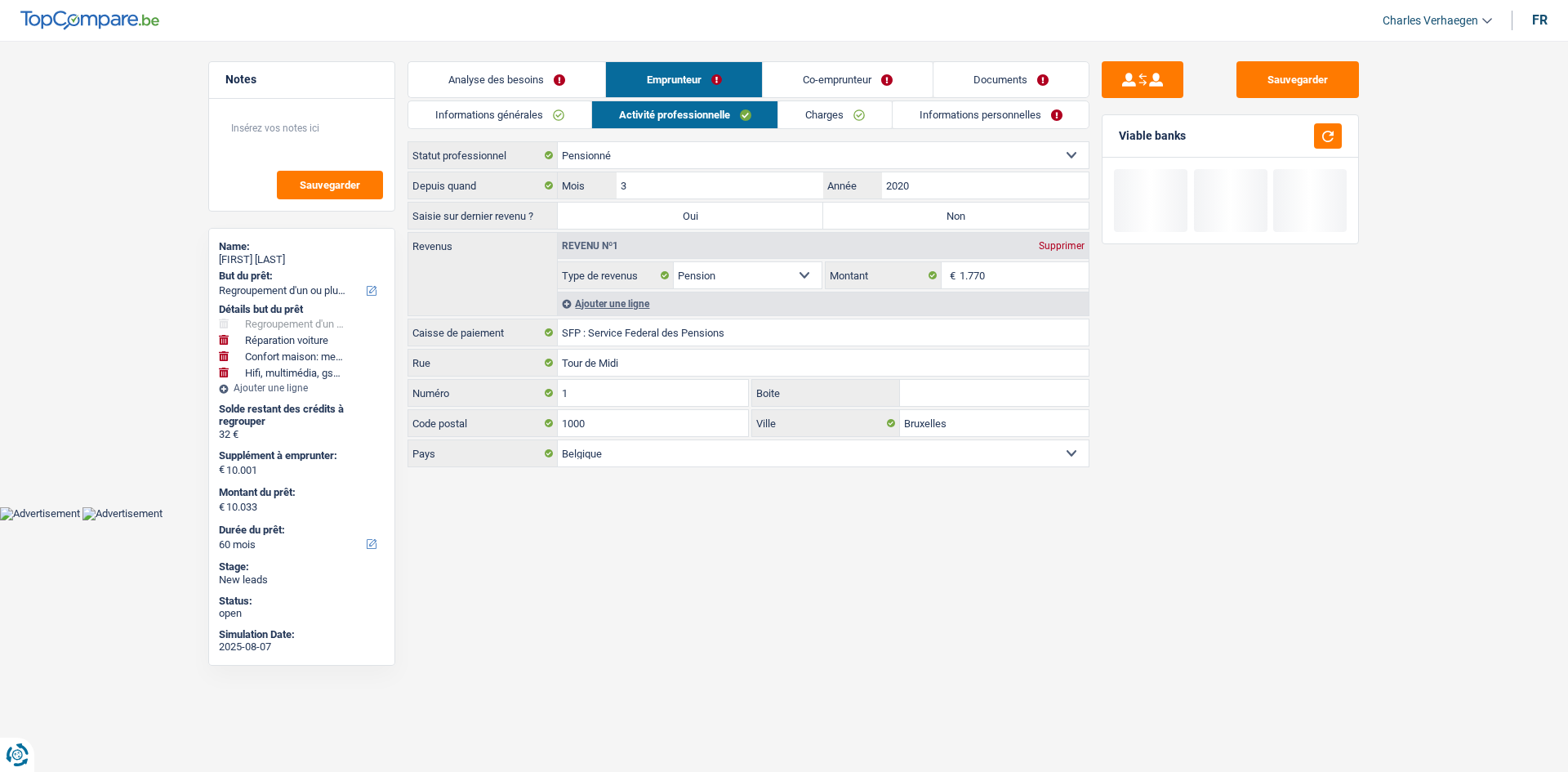 click on "Analyse des besoins" at bounding box center (506, 79) 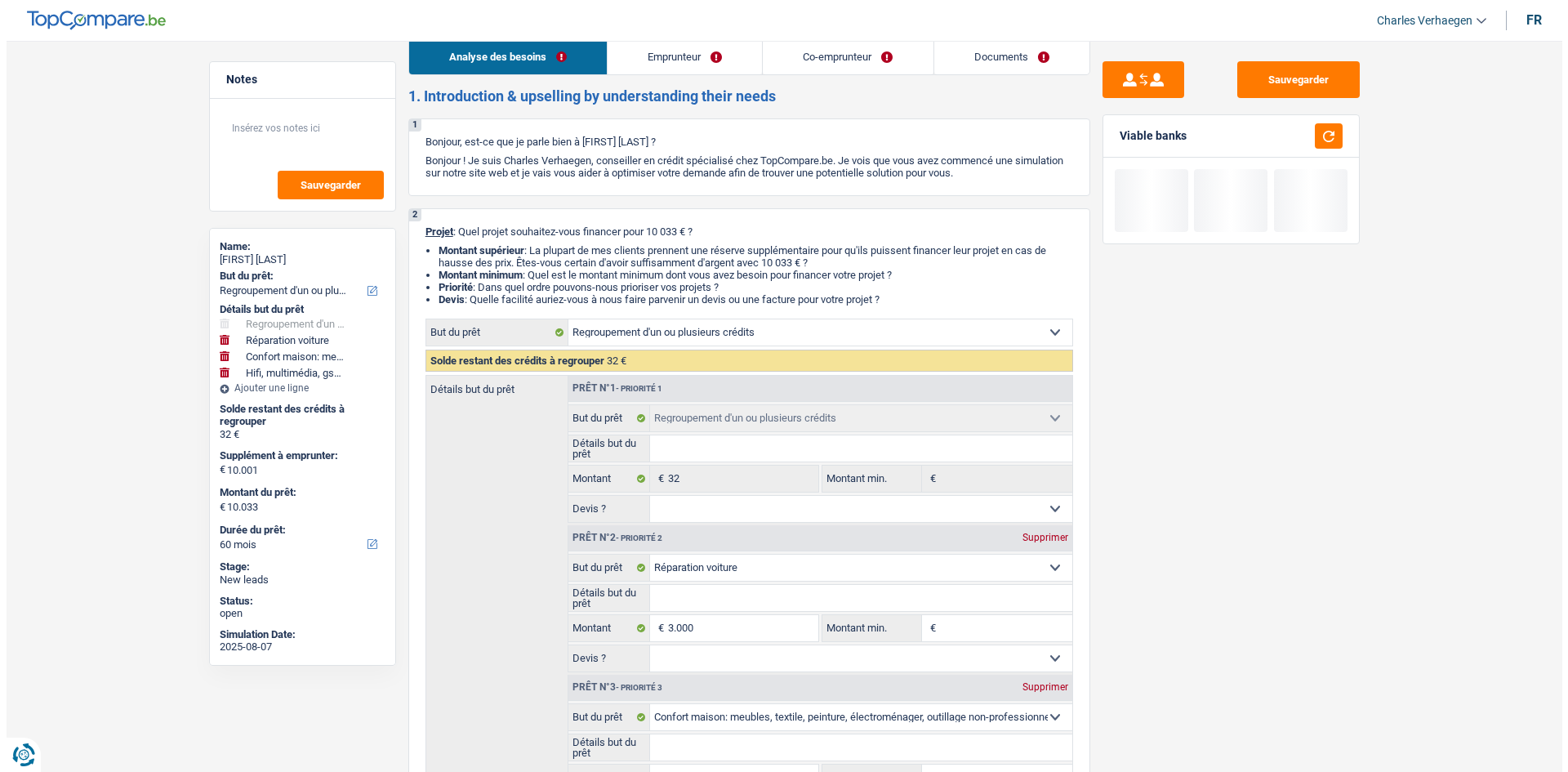 scroll, scrollTop: 0, scrollLeft: 0, axis: both 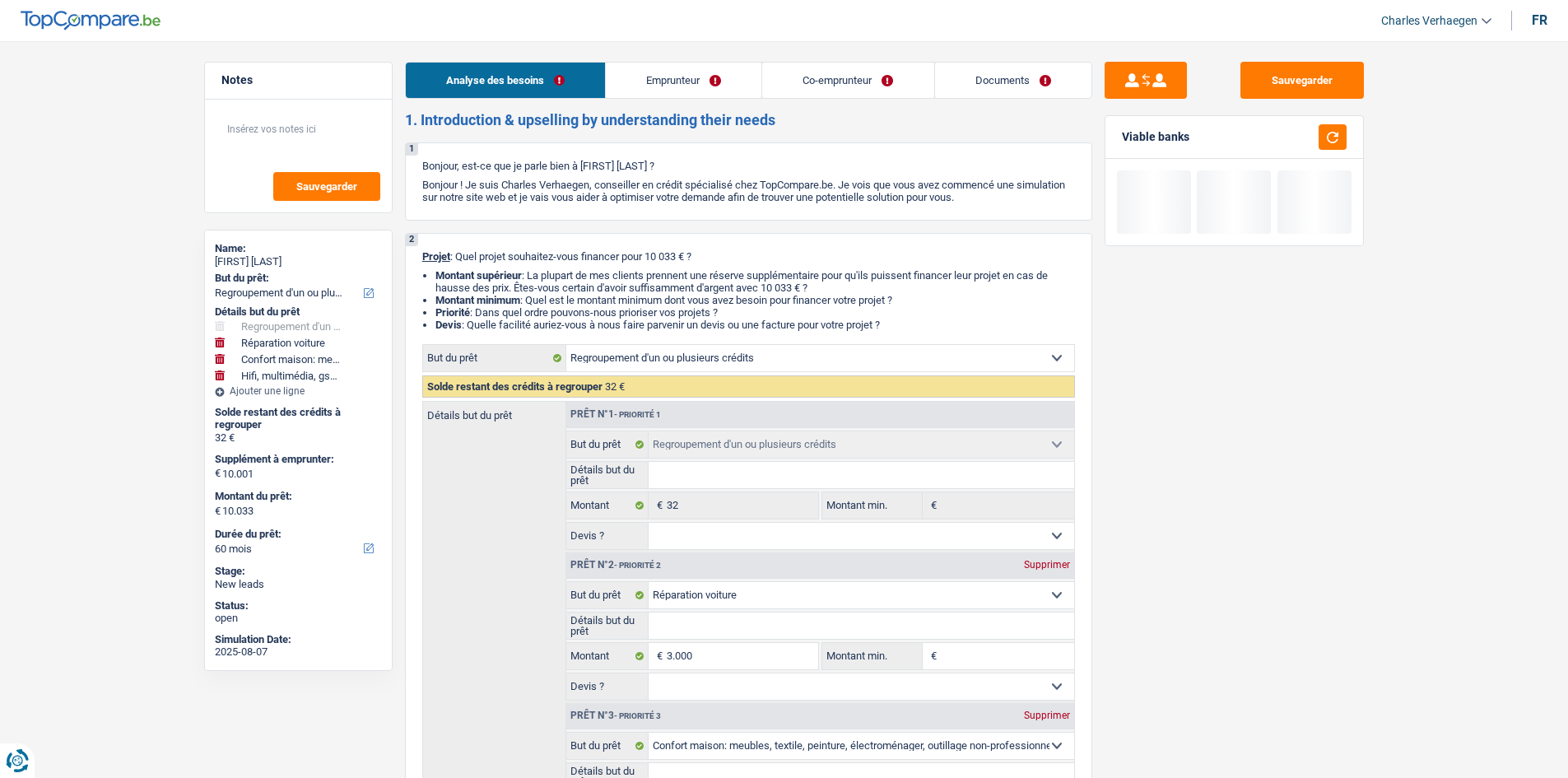 click on "Emprunteur" at bounding box center (683, 80) 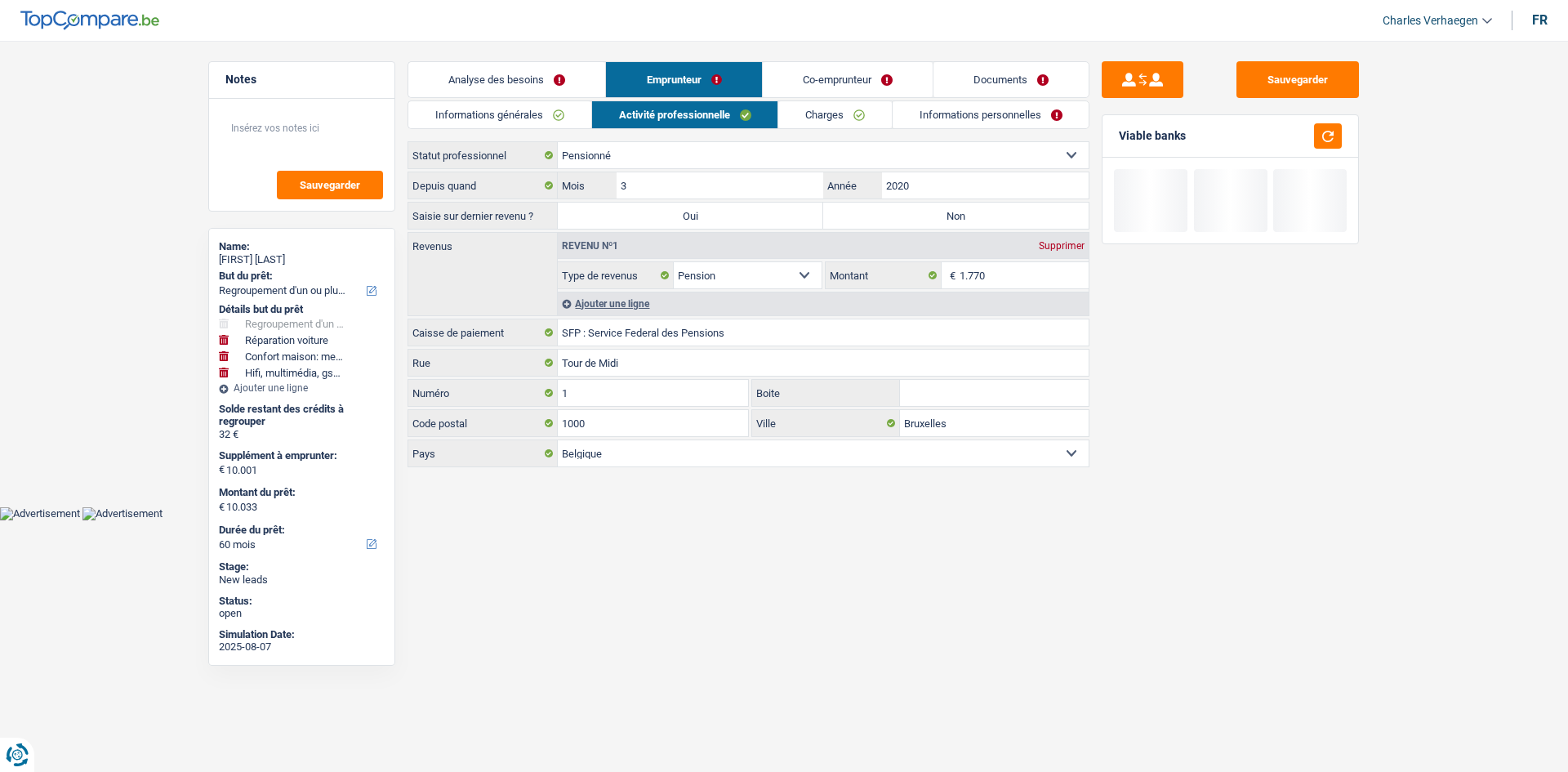 click on "Informations générales" at bounding box center [500, 114] 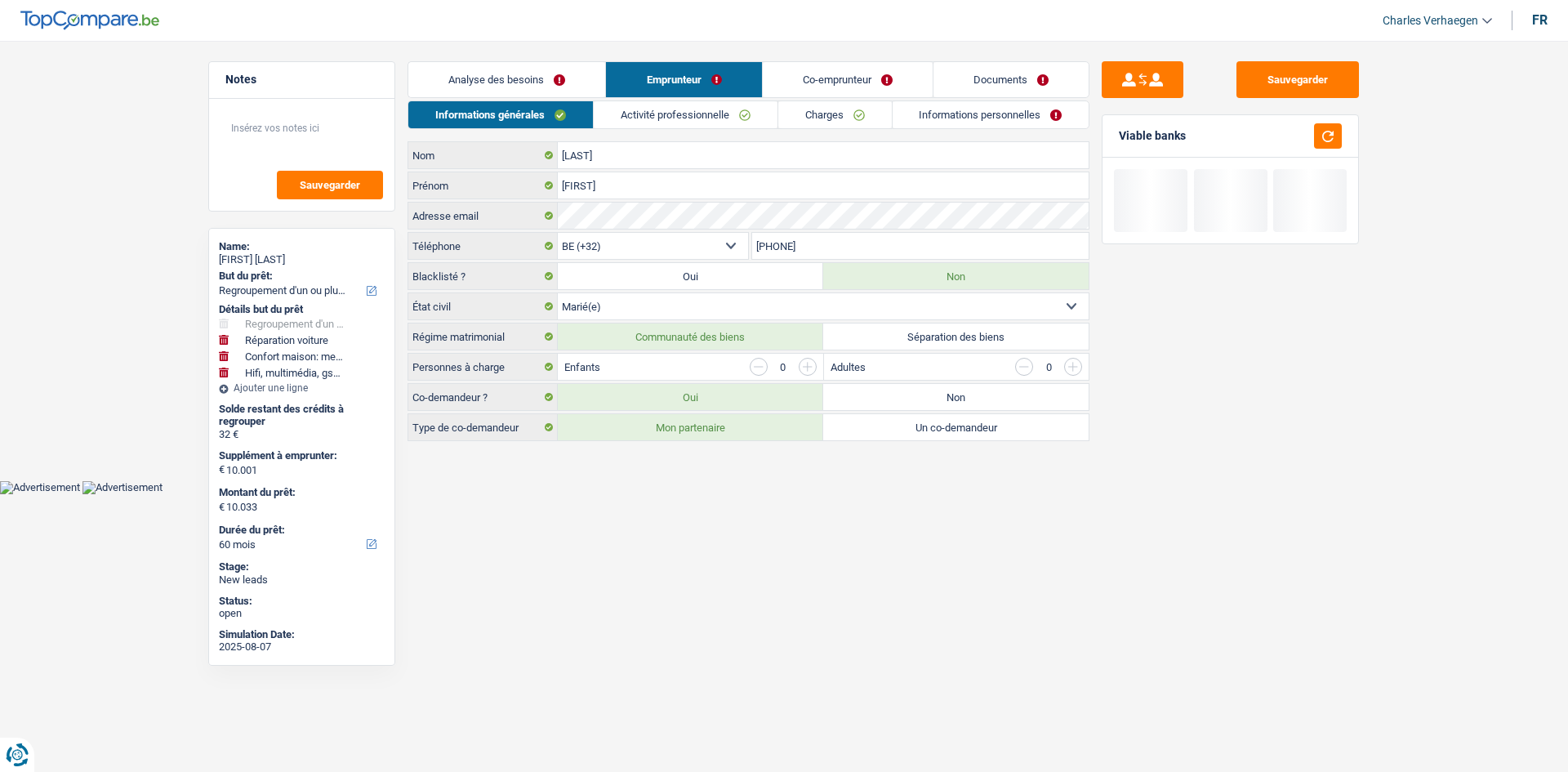 click on "Activité professionnelle" at bounding box center [685, 114] 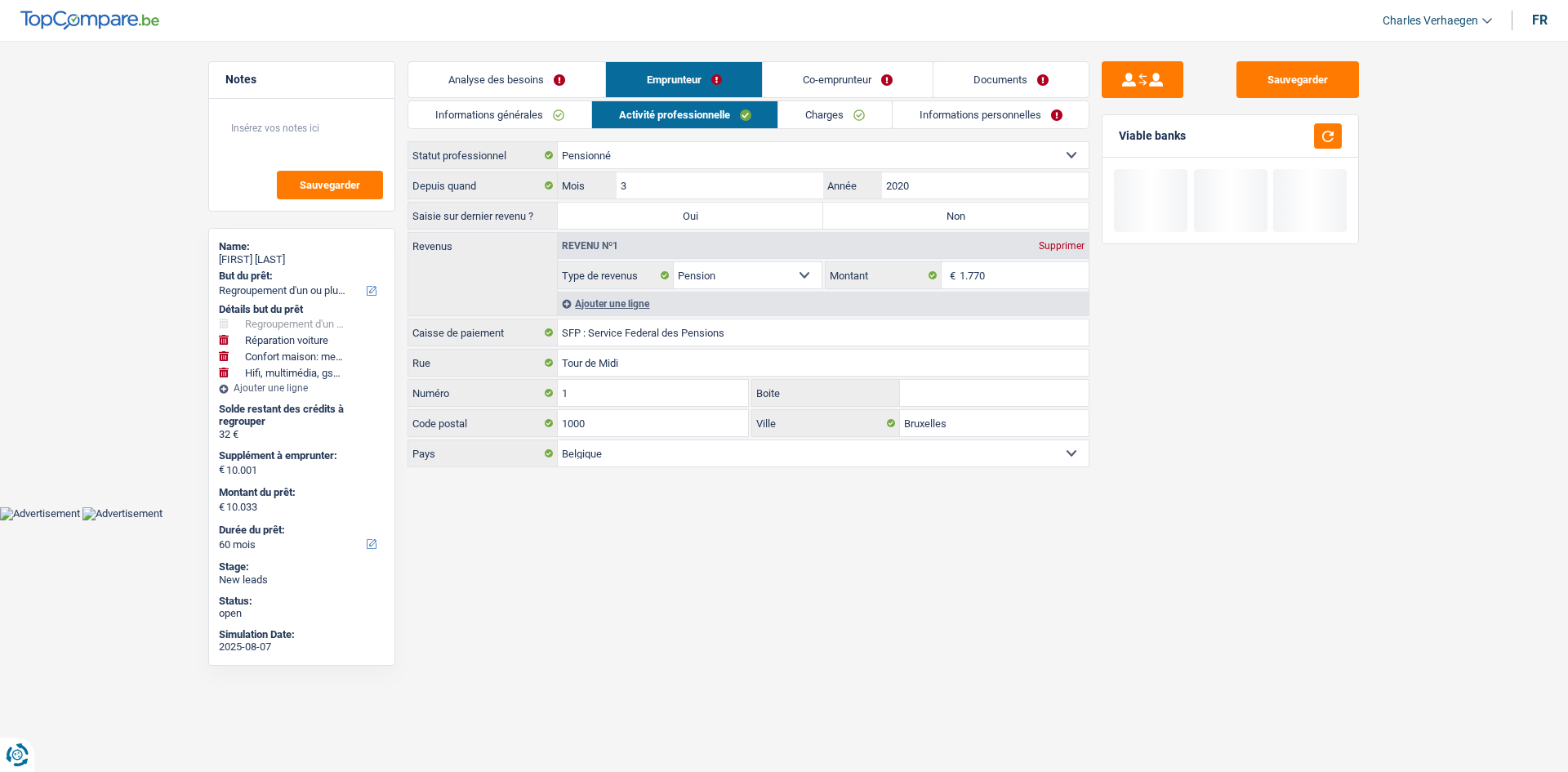 click on "Non" at bounding box center [956, 216] 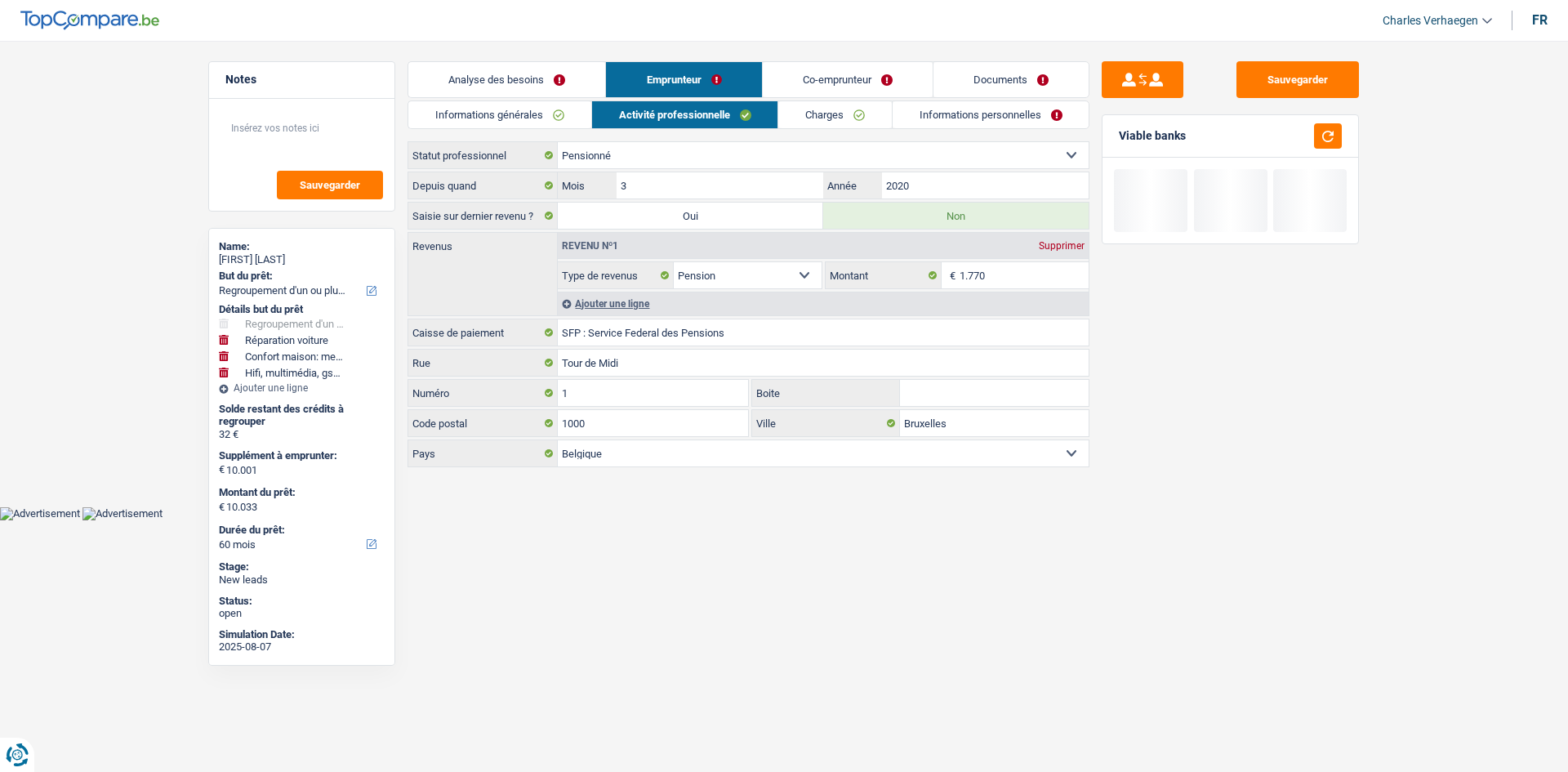 click on "Sauvegarder
Viable banks" at bounding box center (1230, 401) 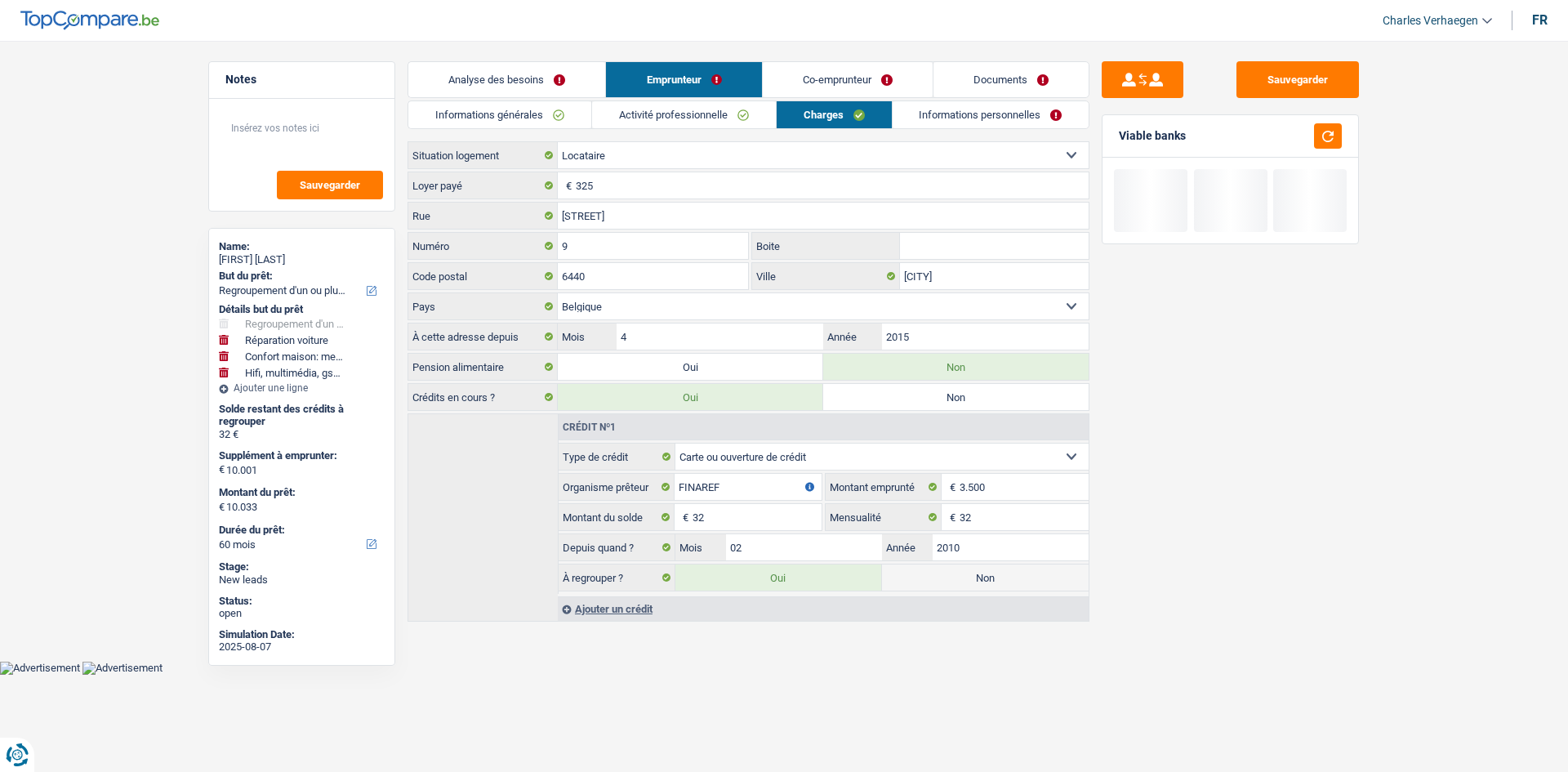 click on "Informations personnelles" at bounding box center (991, 114) 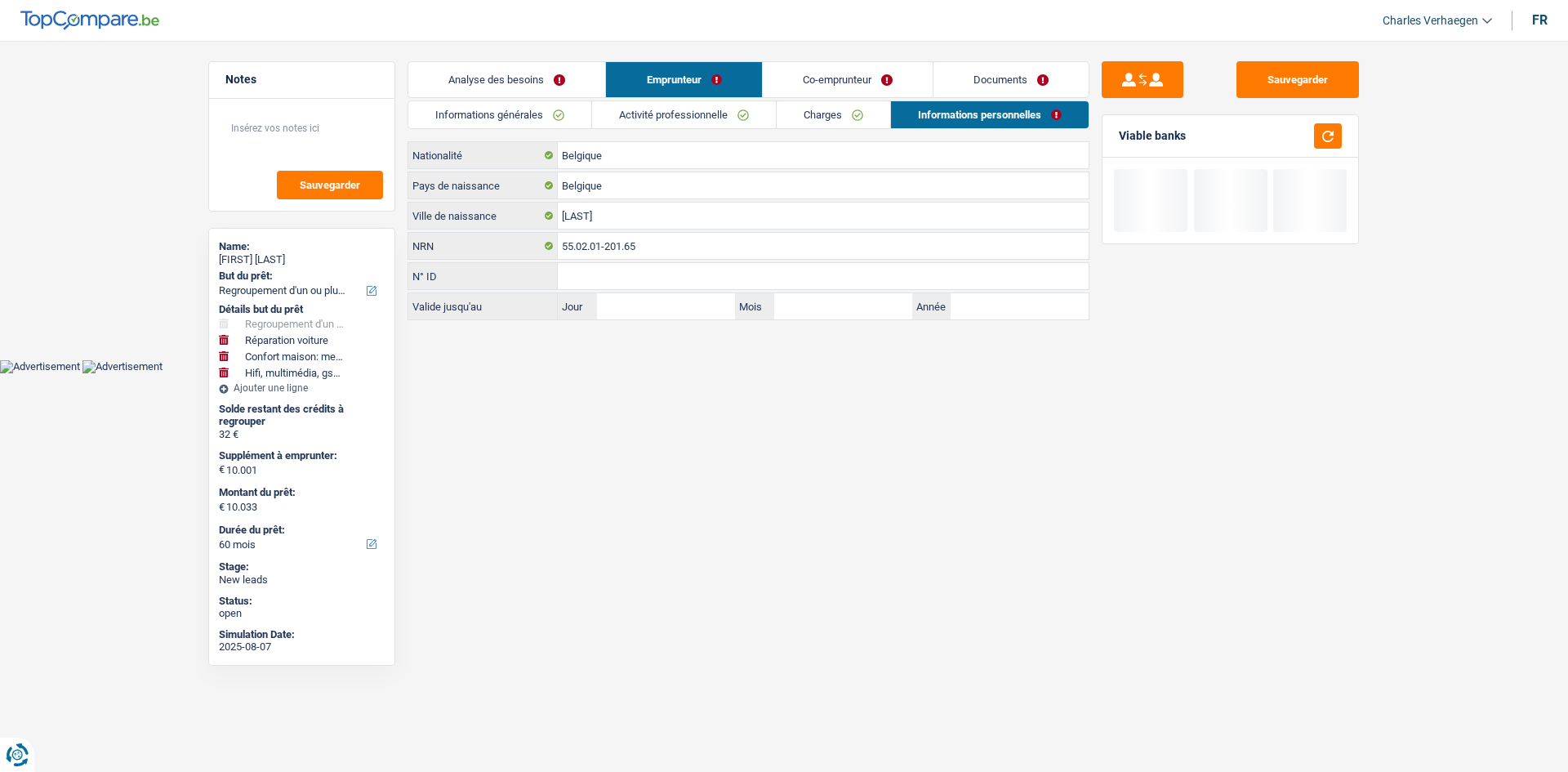 click on "Activité professionnelle" at bounding box center (684, 114) 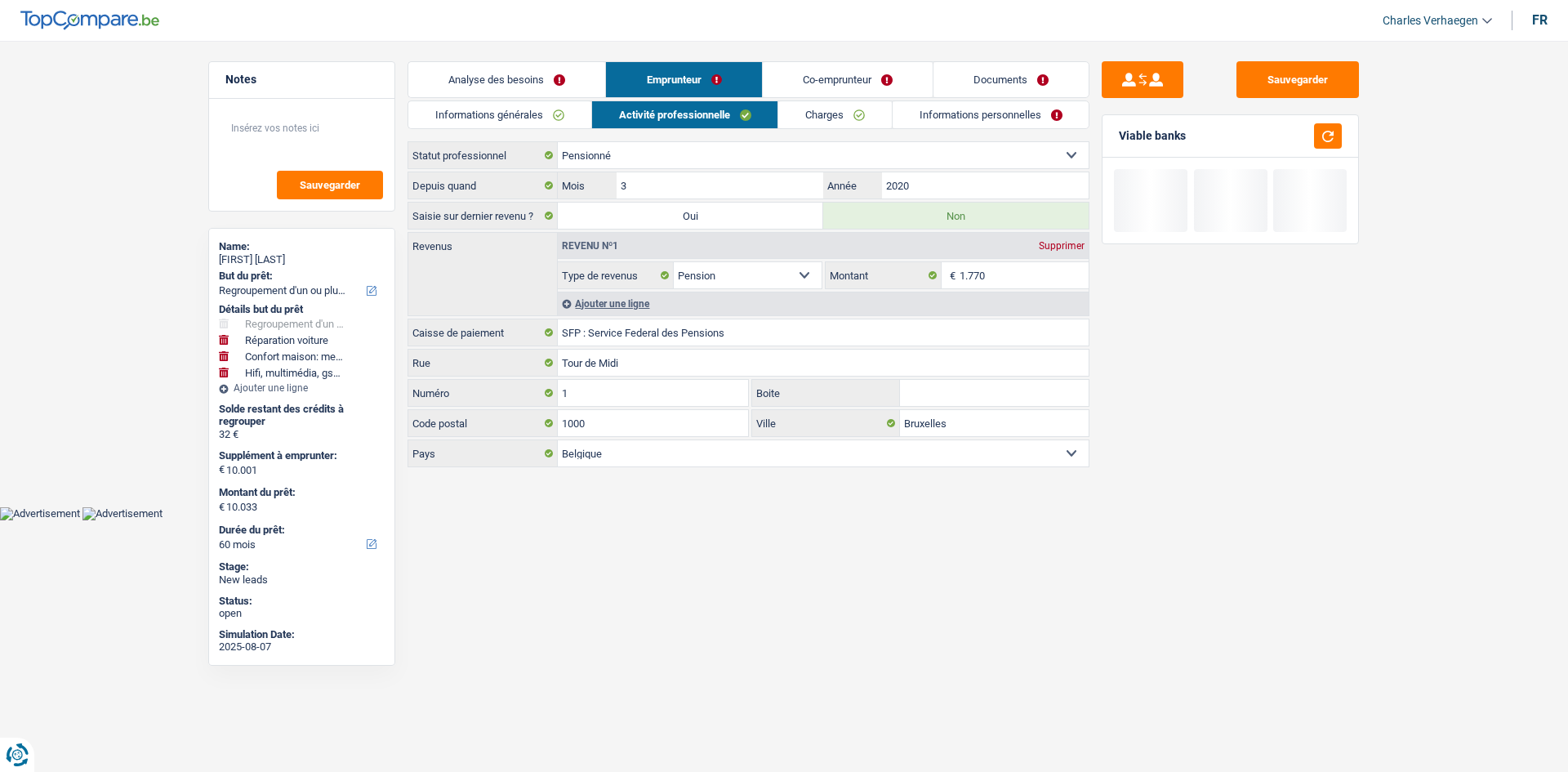 click on "Charges" at bounding box center (835, 114) 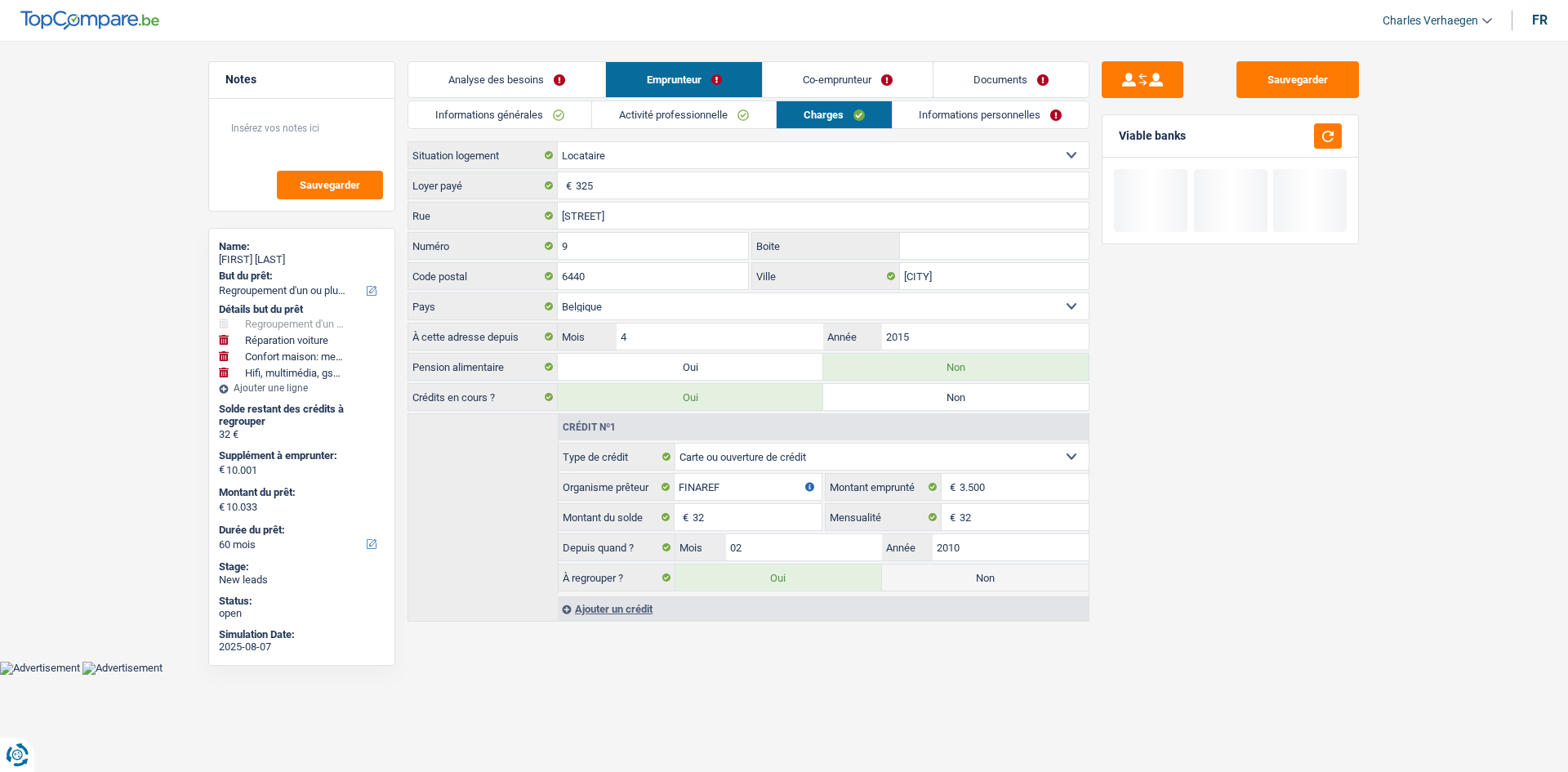 click on "Activité professionnelle" at bounding box center [684, 114] 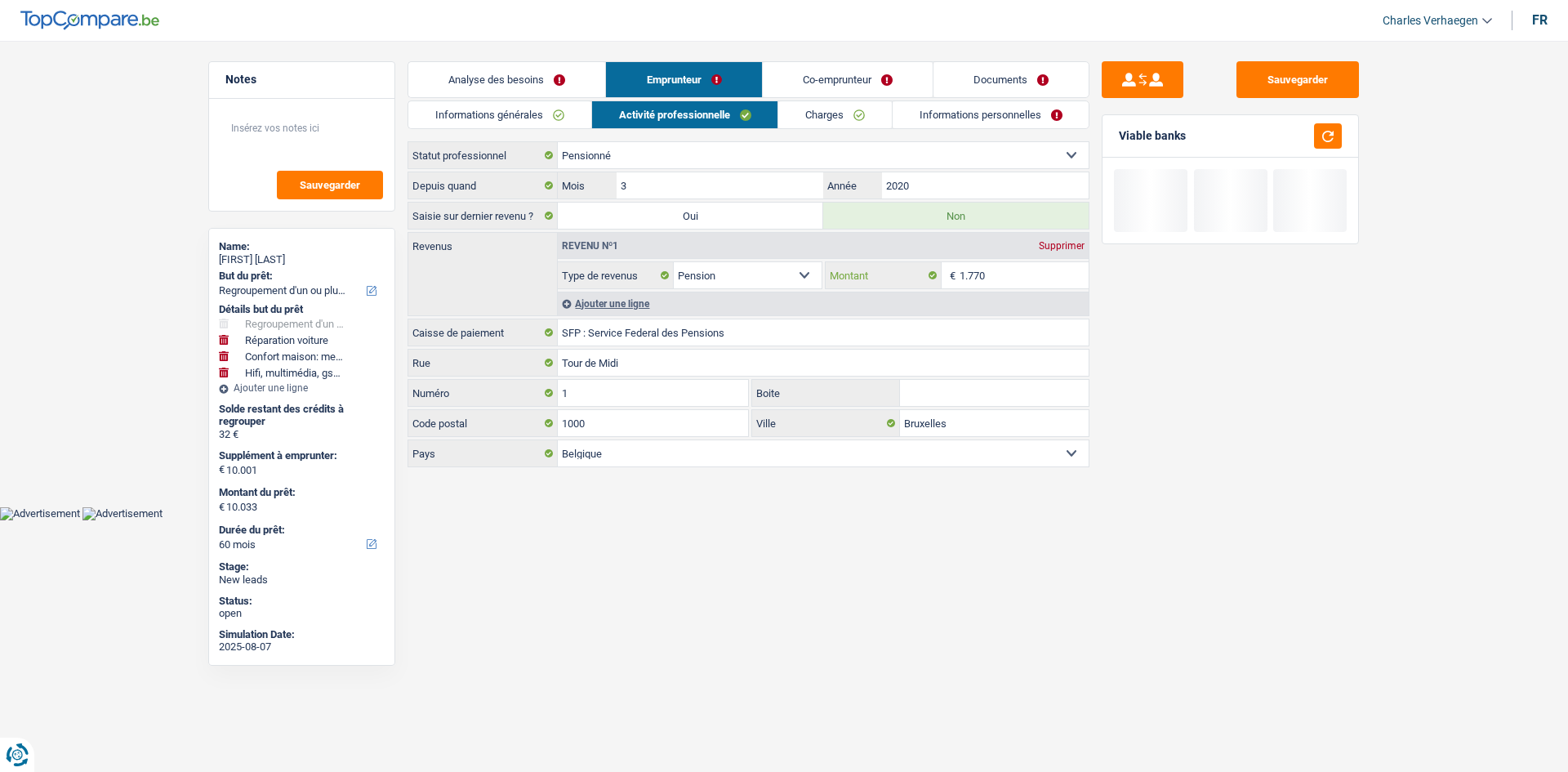 drag, startPoint x: 1010, startPoint y: 267, endPoint x: 1125, endPoint y: 266, distance: 115.00435 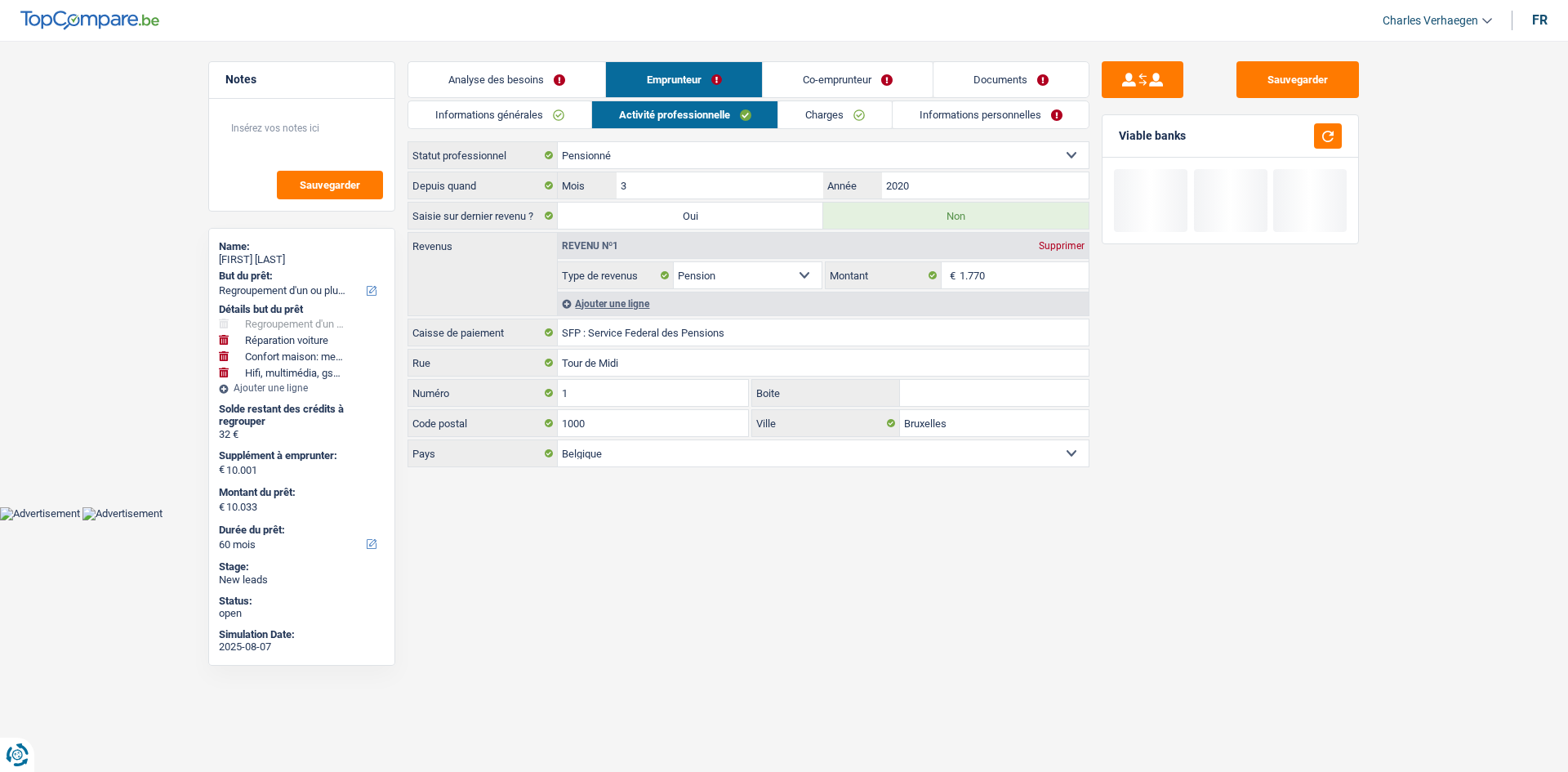 click on "Sauvegarder
Viable banks" at bounding box center (1230, 401) 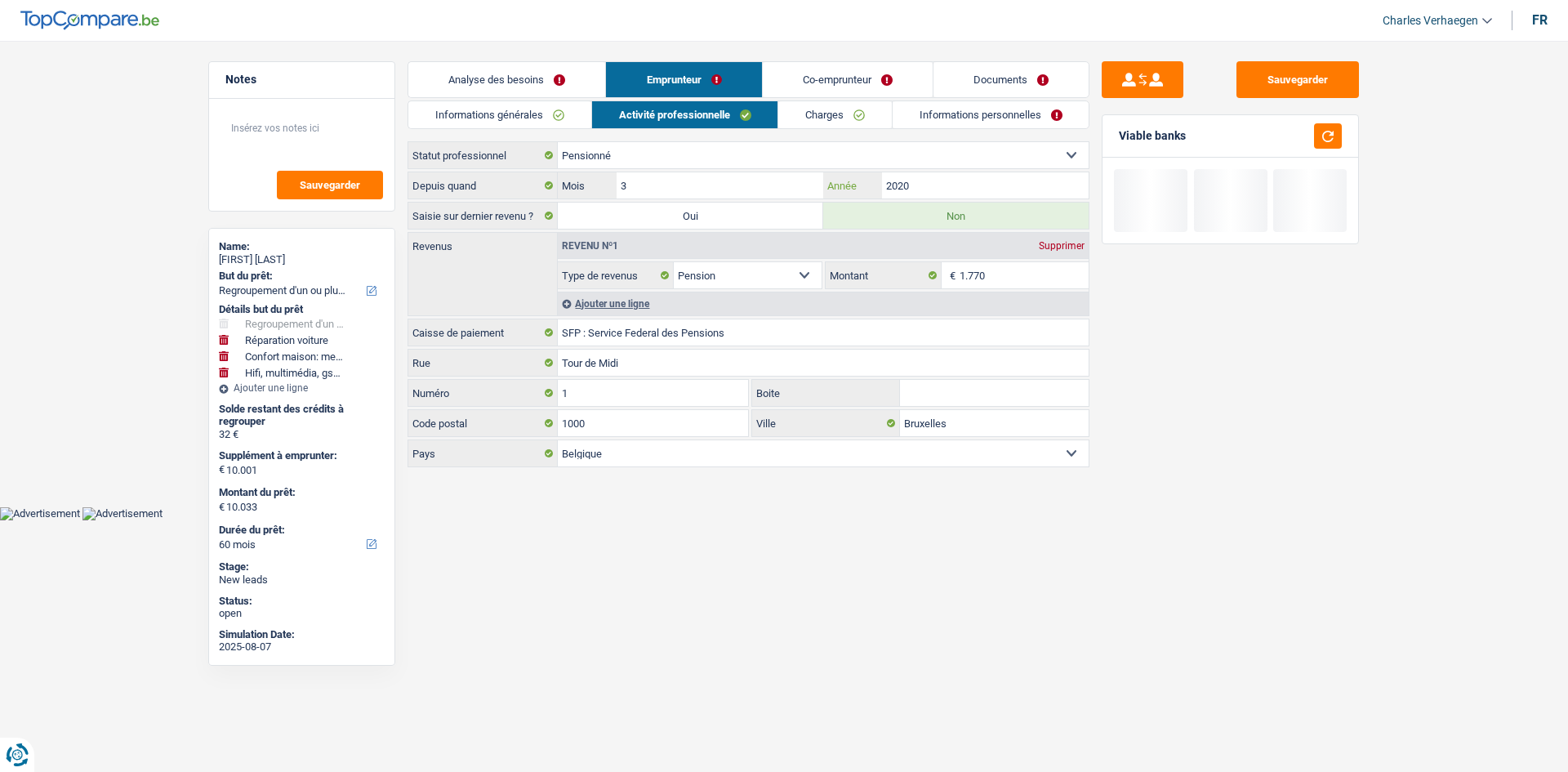 click on "2020" at bounding box center [985, 185] 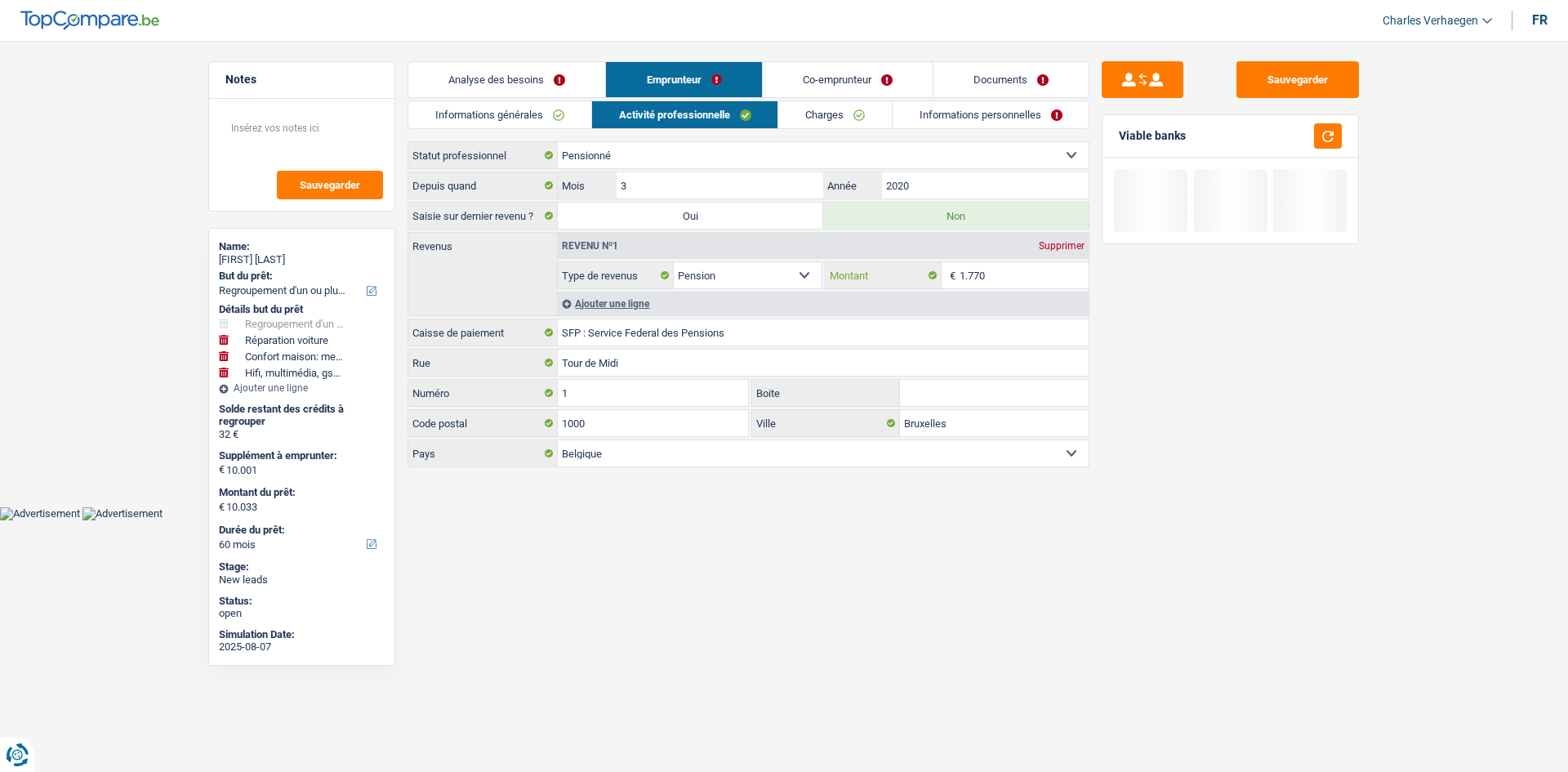 click on "1.770" at bounding box center [1024, 275] 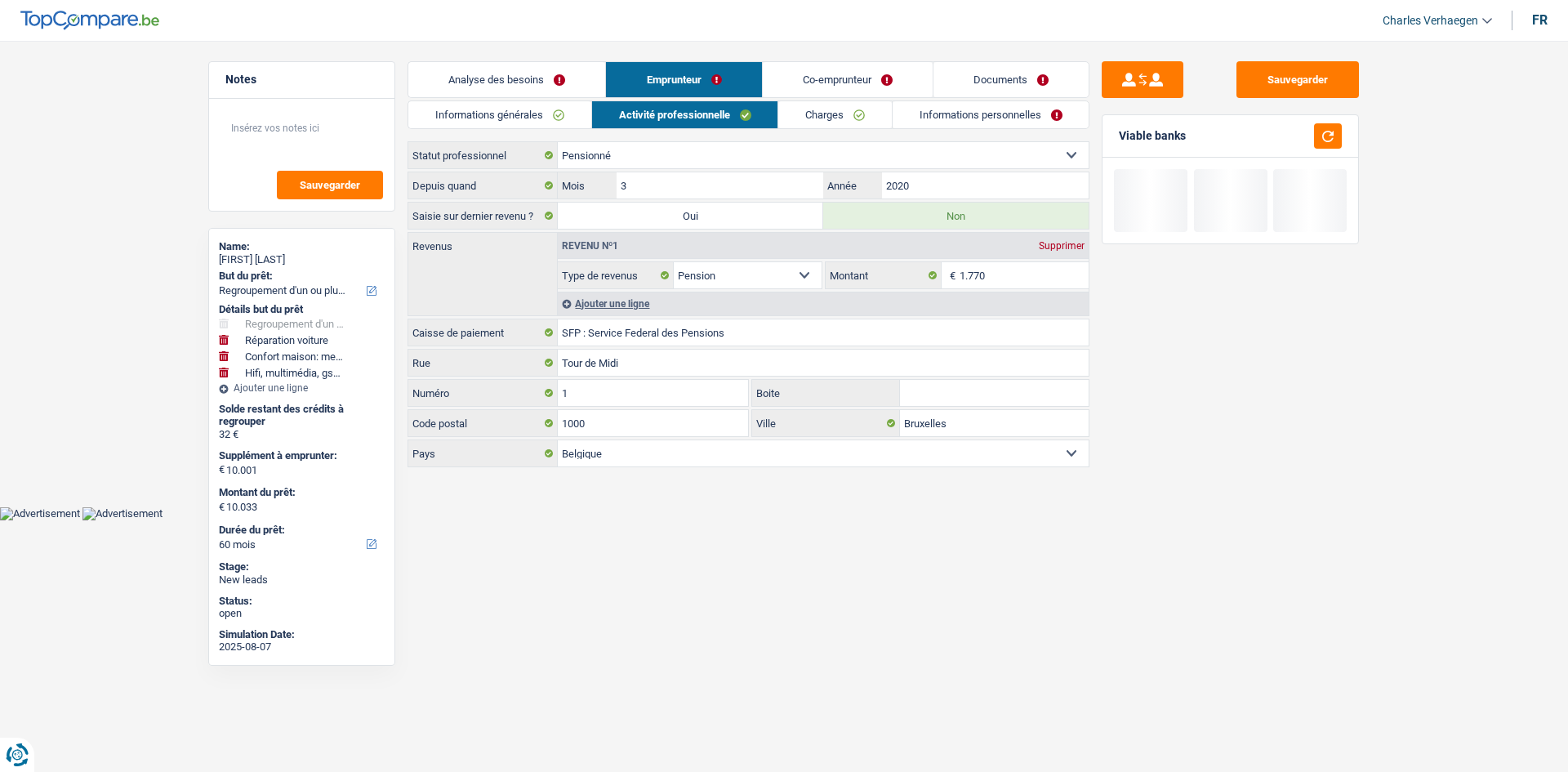 click on "Charges" at bounding box center (835, 114) 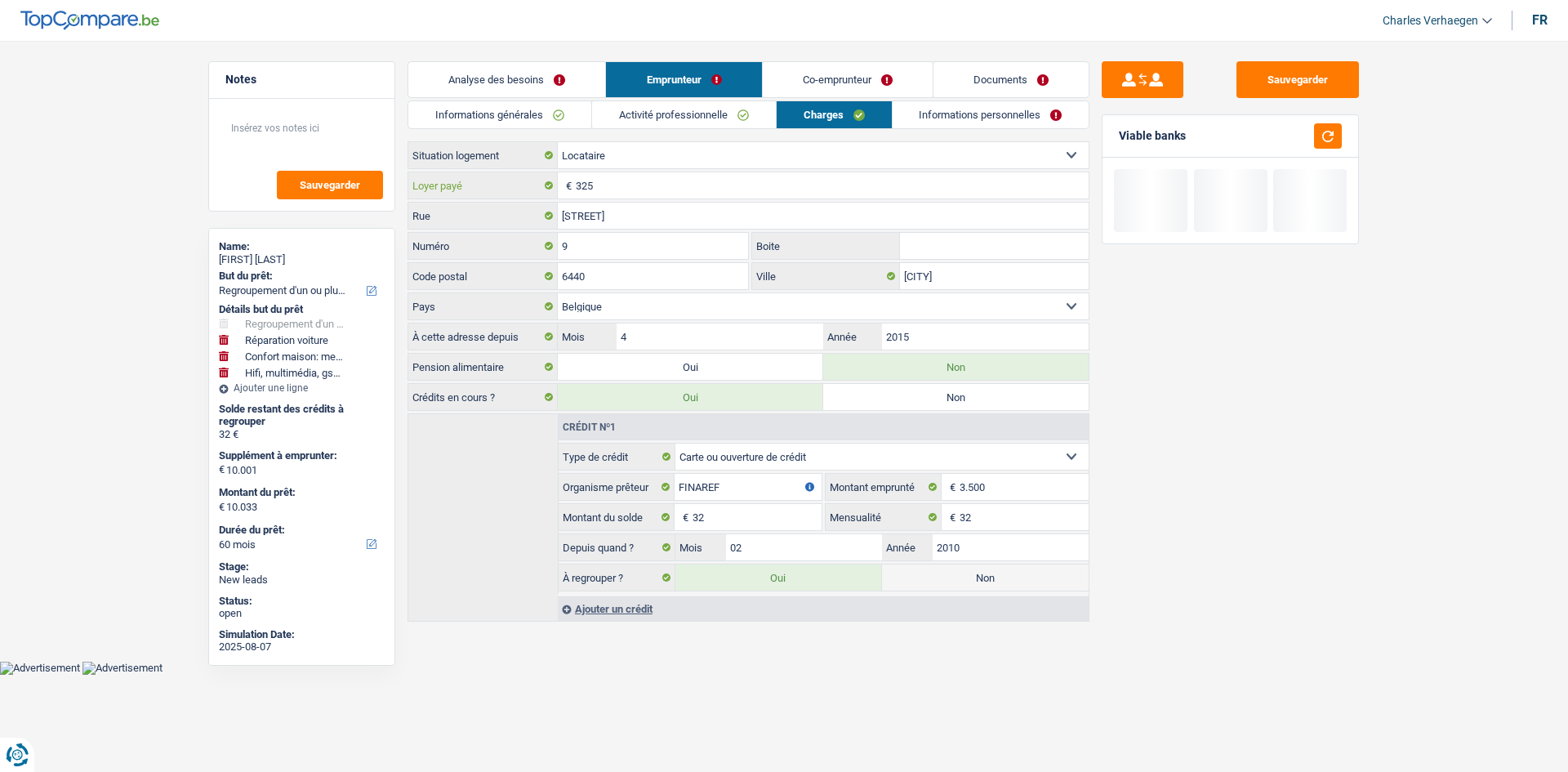 click on "325" at bounding box center [832, 185] 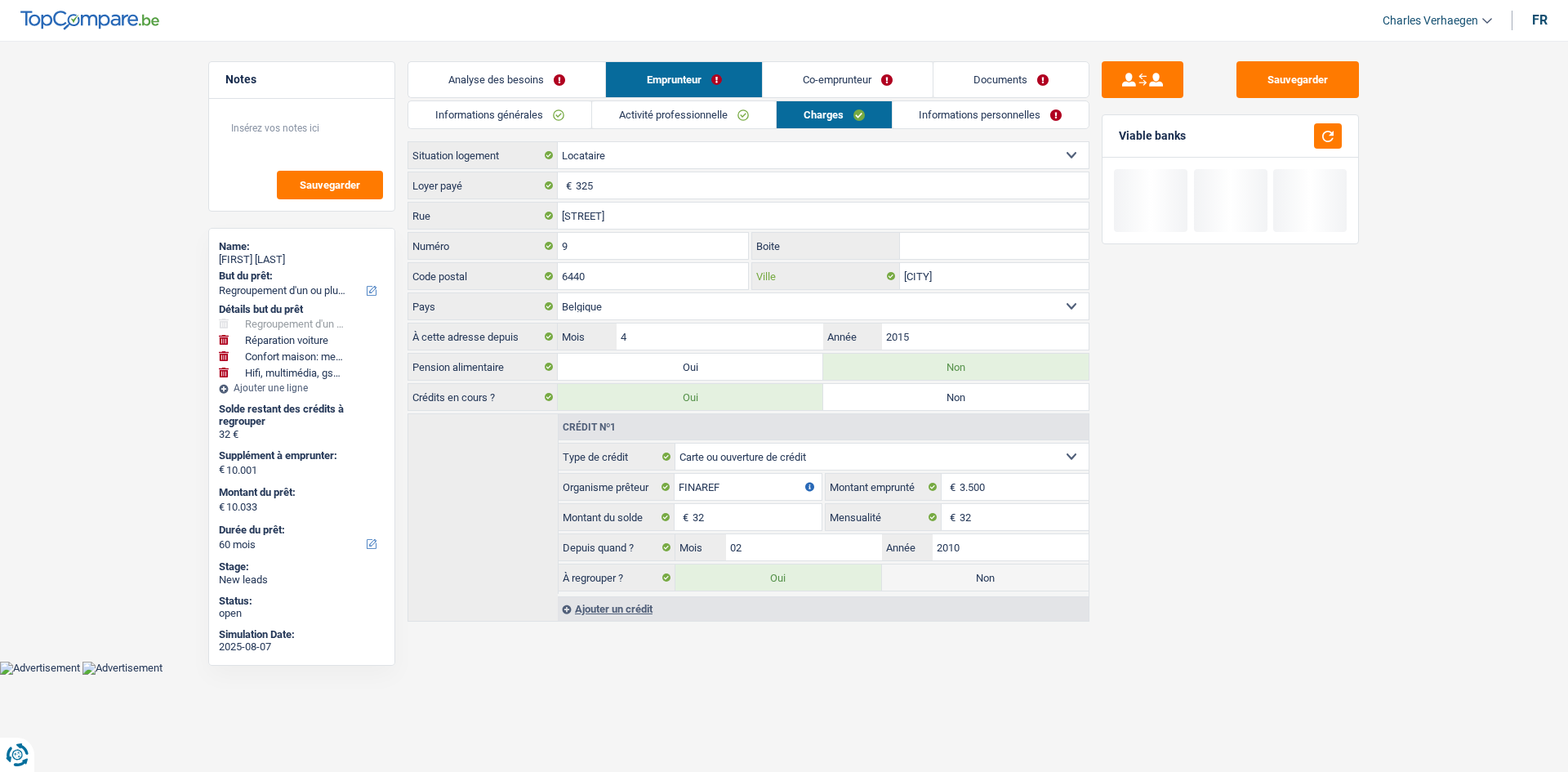 click on "Froidchapelle" at bounding box center (994, 276) 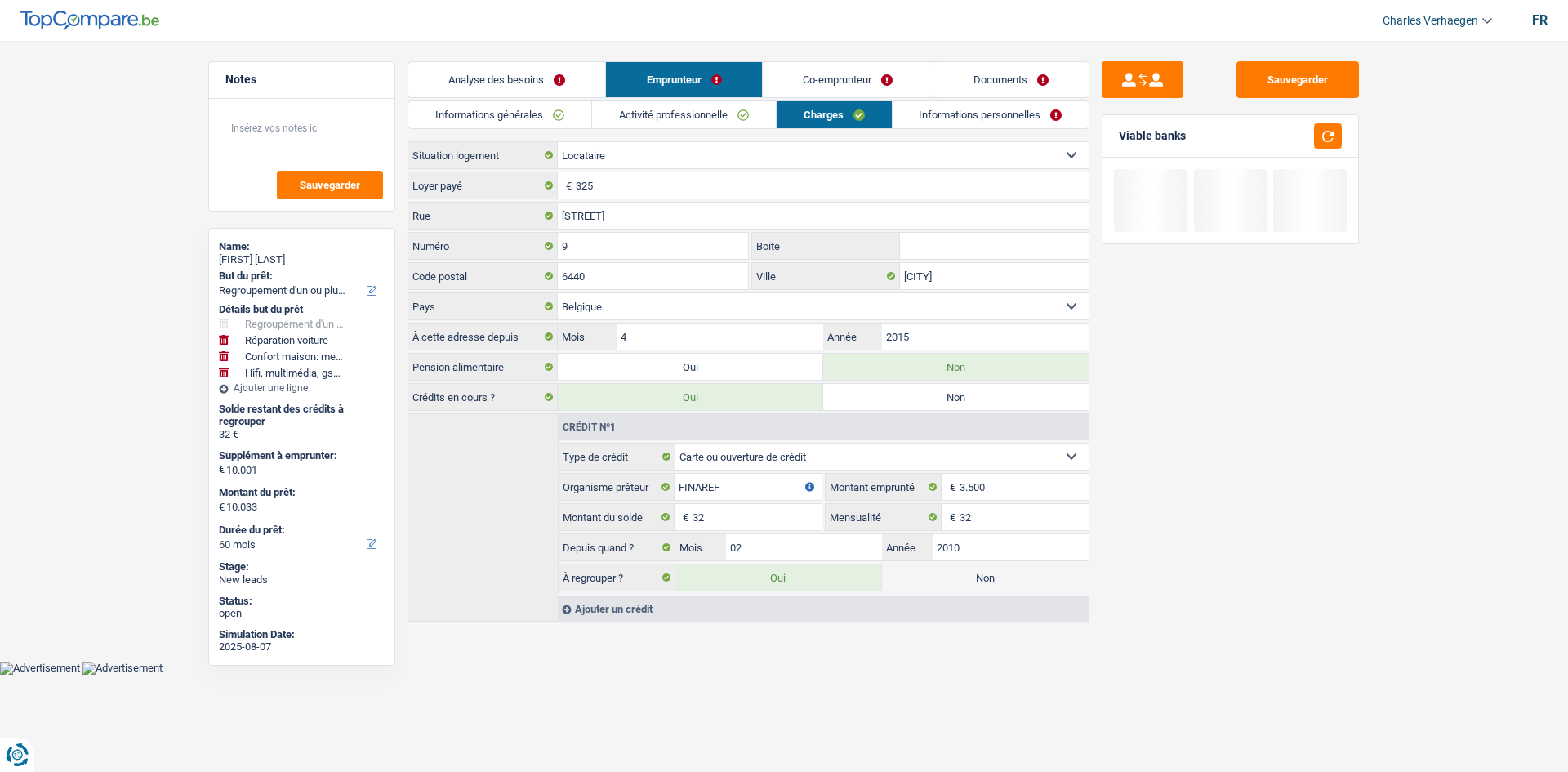click on "Informations personnelles" at bounding box center (991, 114) 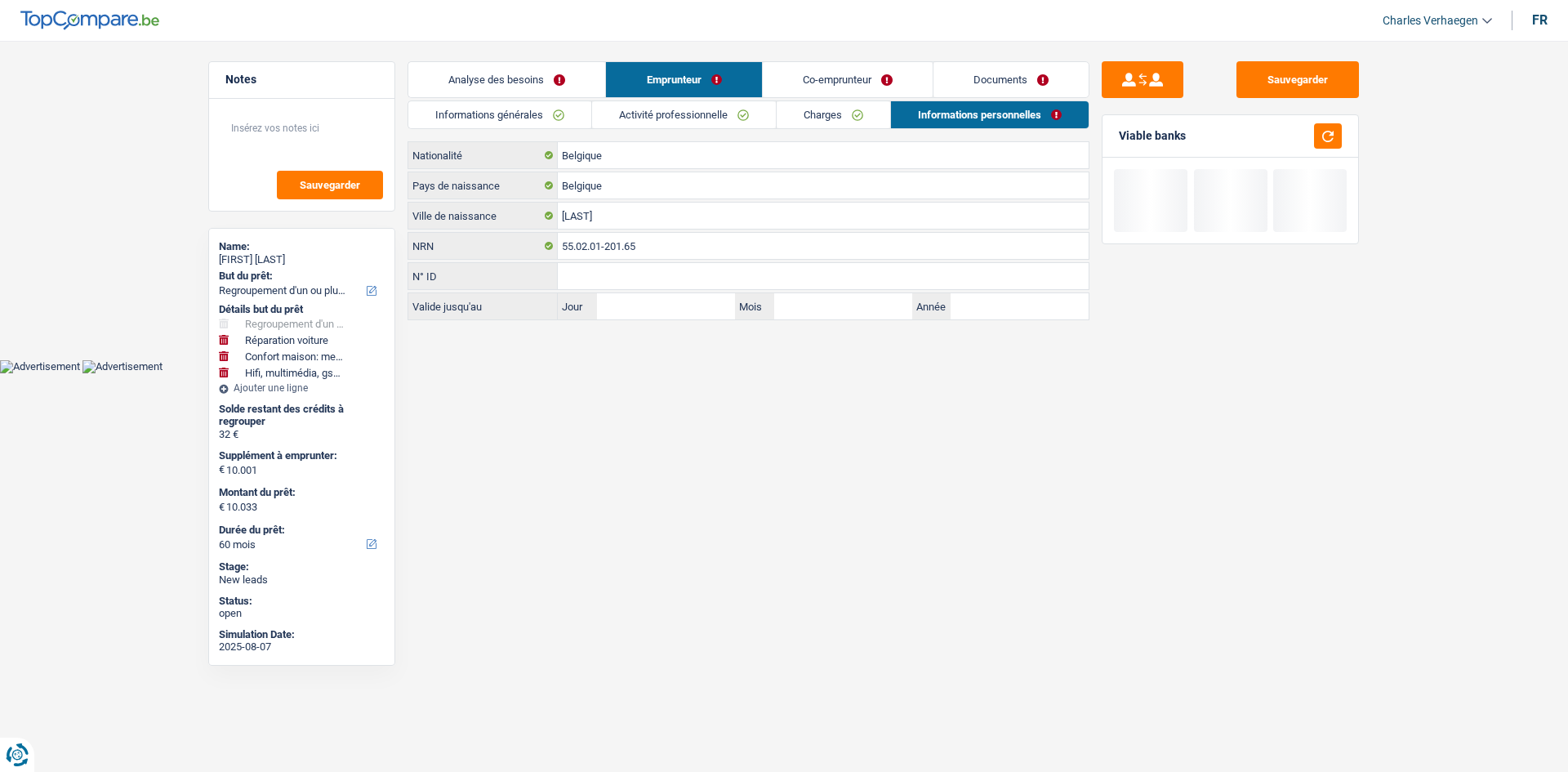 click on "Co-emprunteur" at bounding box center (848, 79) 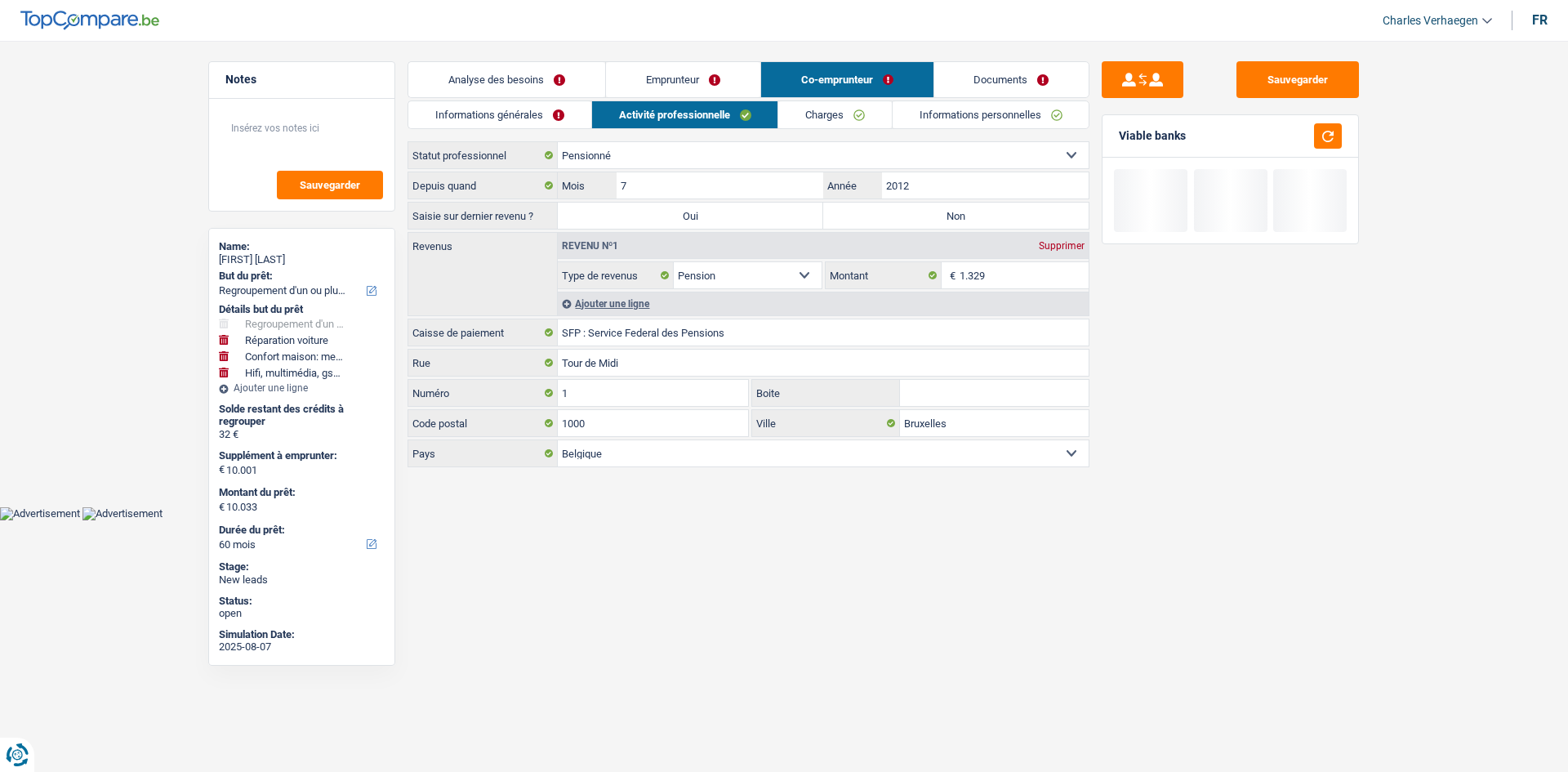 click on "Informations générales" at bounding box center [500, 114] 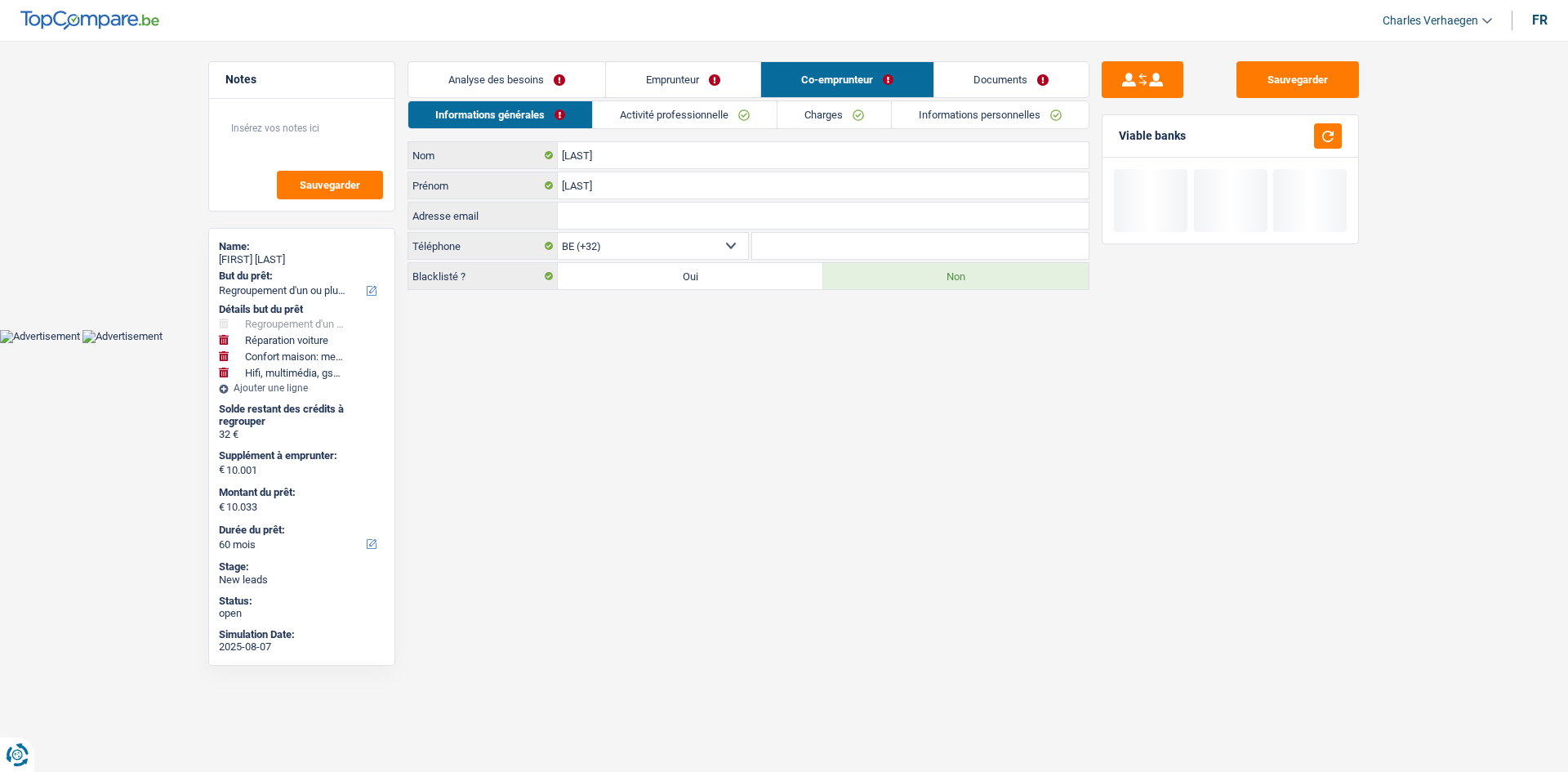 click on "Informations générales Activité professionnelle Charges Informations personnelles SIMON
Nom
SUZANNE
Prénom
Adresse email
Tous les champs sont obligatoires. Veuillez fournir une réponse plus longue     BE (+32) LU (+352)
Sélectionner une option
Téléphone
Téléphone
Tous les champs sont obligatoires. Veuillez fournir une réponse plus longue     Blacklisté ?
Oui
Non
Ouvrier Employé privé Employé public Invalide Indépendant Pensionné Chômeur Mutuelle Femme au foyer Sans profession Allocataire sécurité/Intégration social (SPF Sécurité Sociale, CPAS) Etudiant Profession libérale Commerçant Rentier Pré-pensionné             Depuis quand     7" at bounding box center (748, 195) 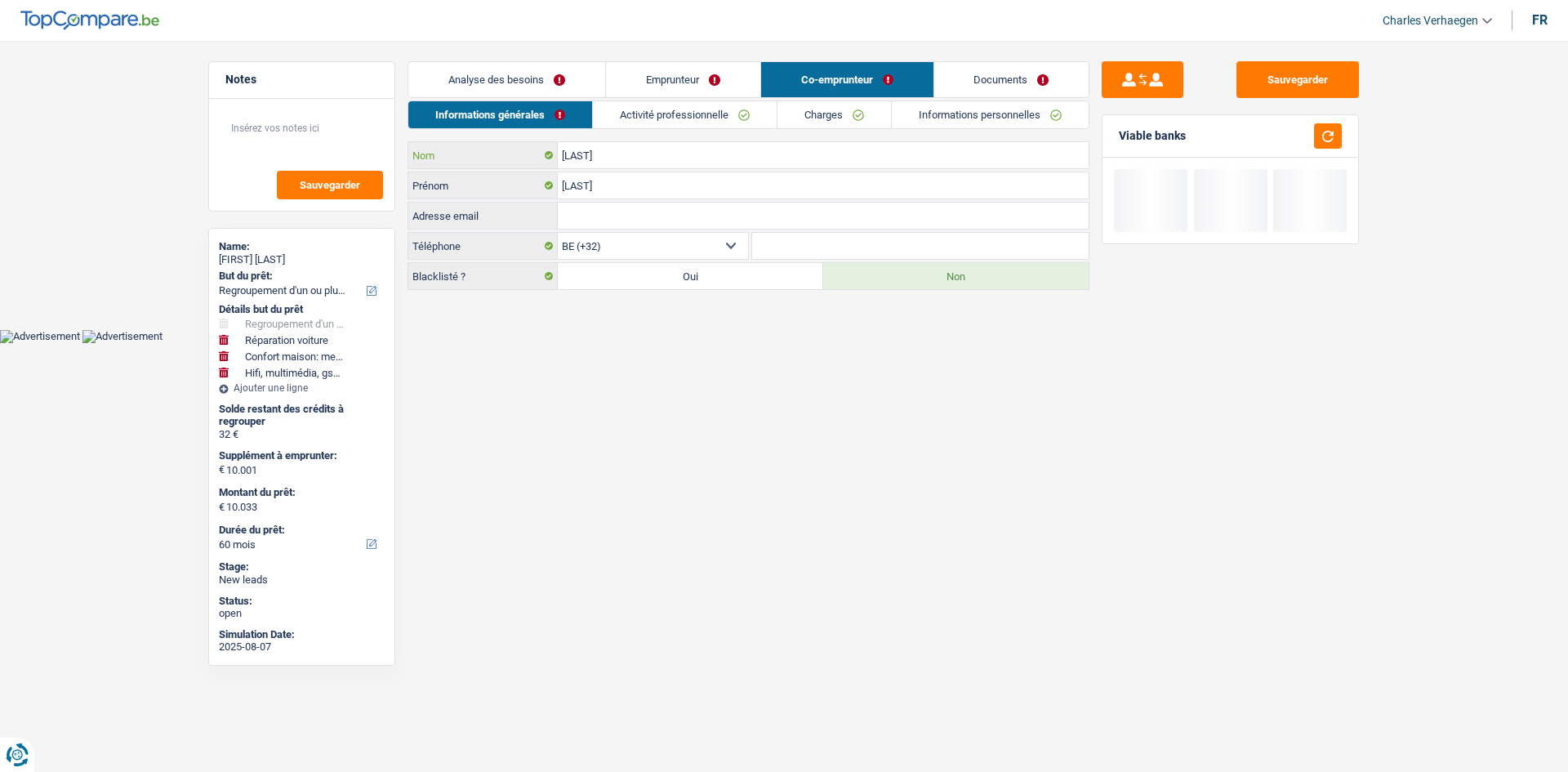 click on "SIMON" at bounding box center [823, 155] 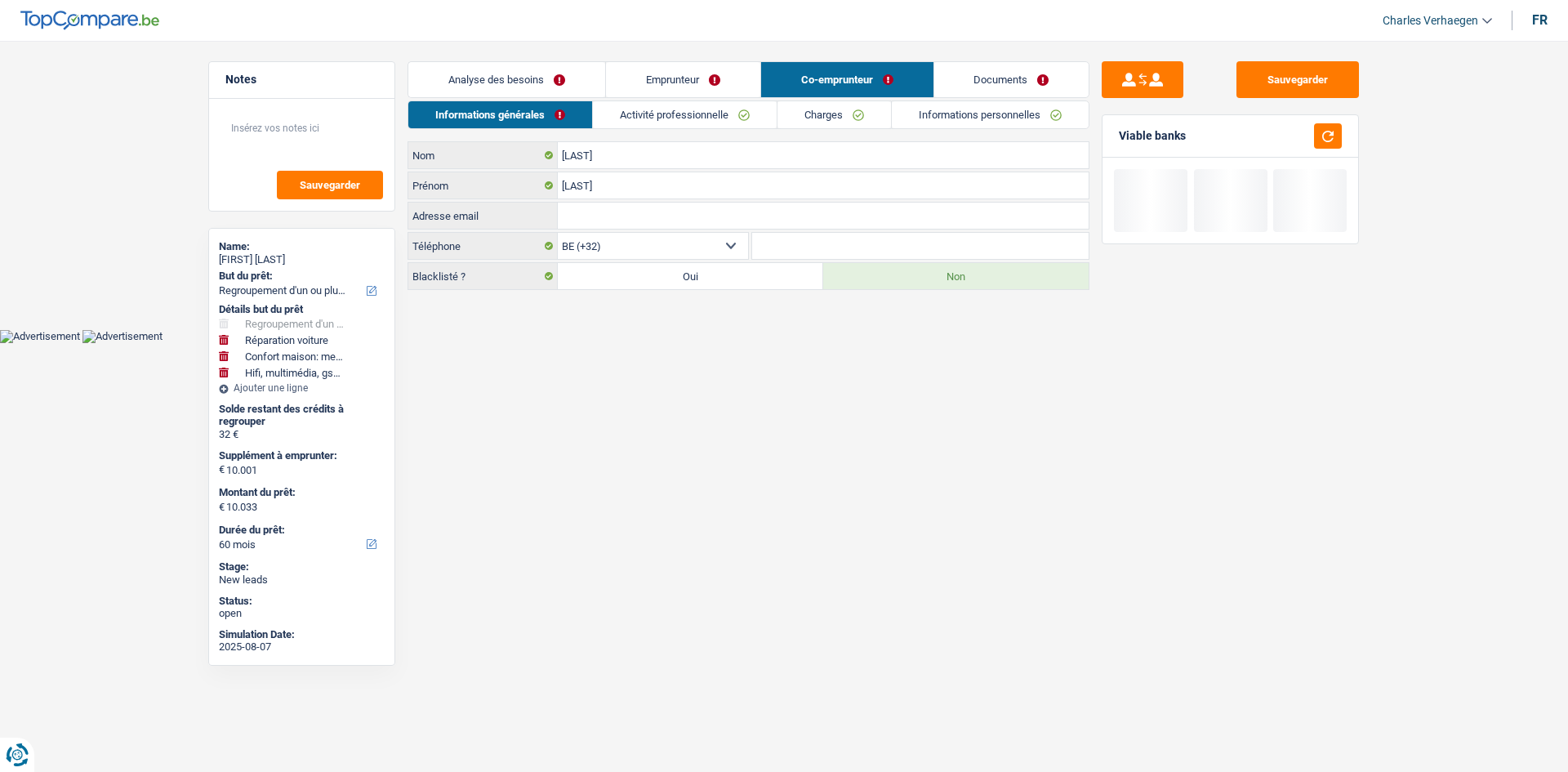 click on "Activité professionnelle" at bounding box center (684, 114) 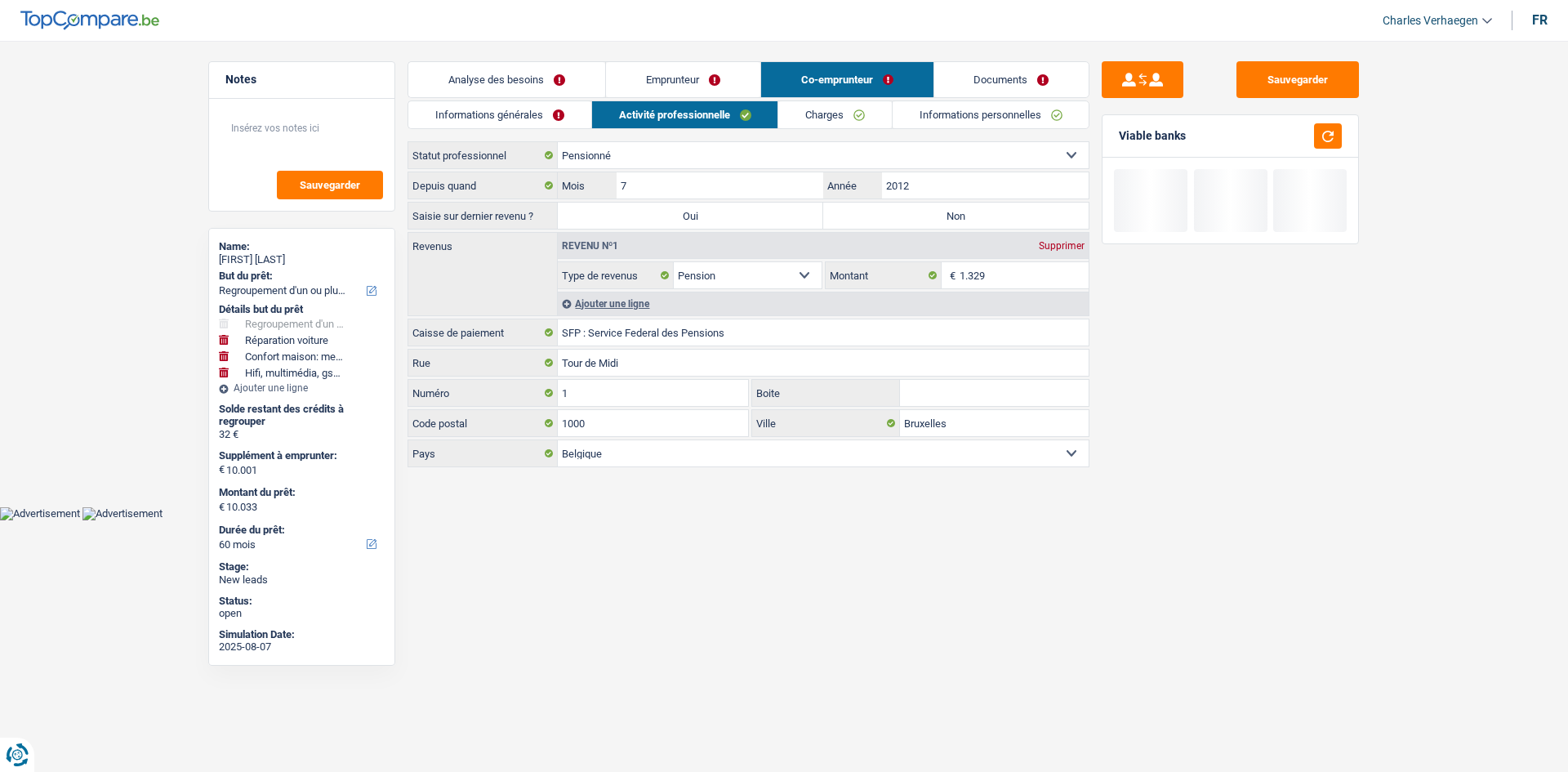 click on "Non" at bounding box center [956, 216] 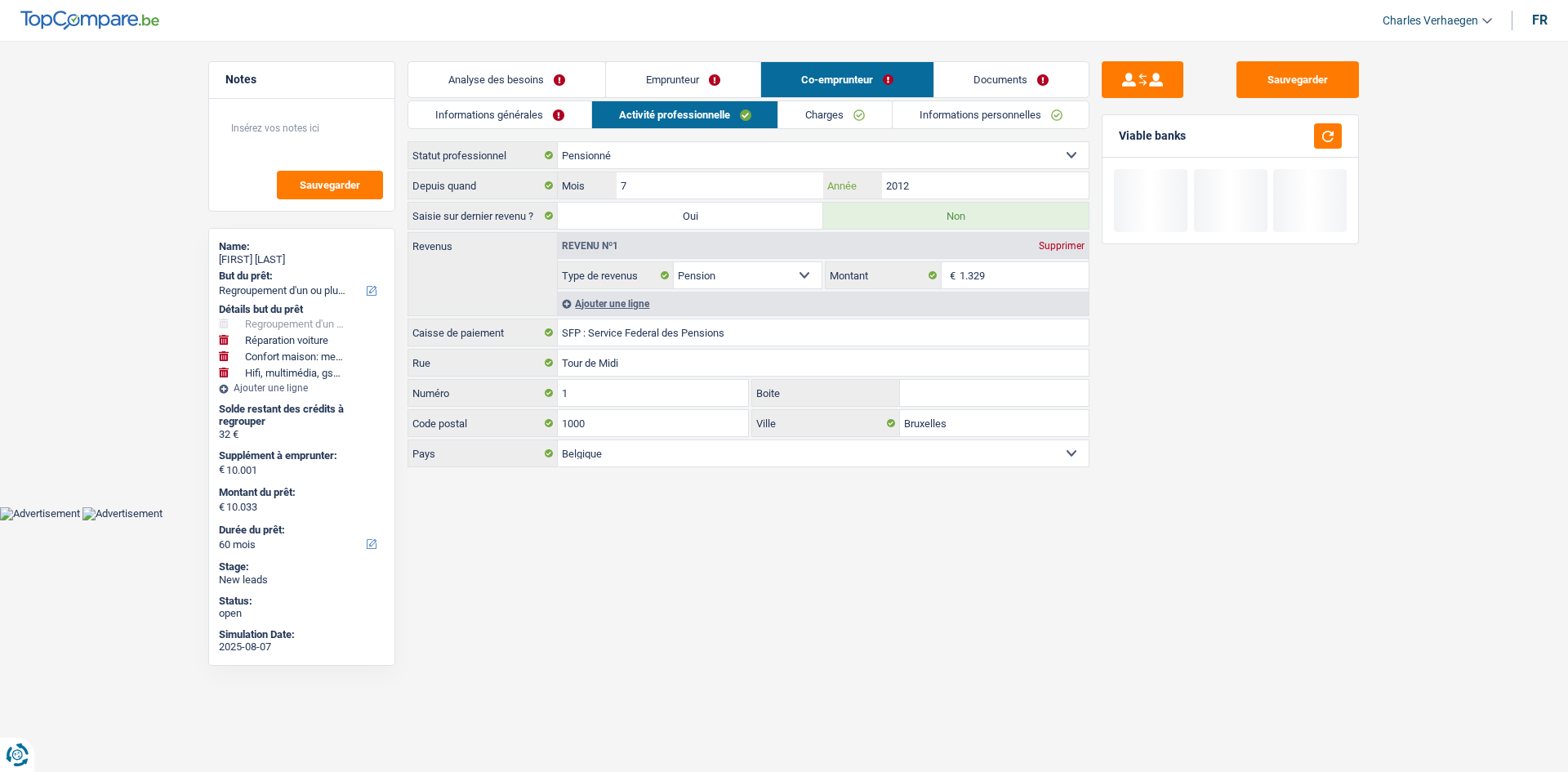 click on "2012" at bounding box center (985, 185) 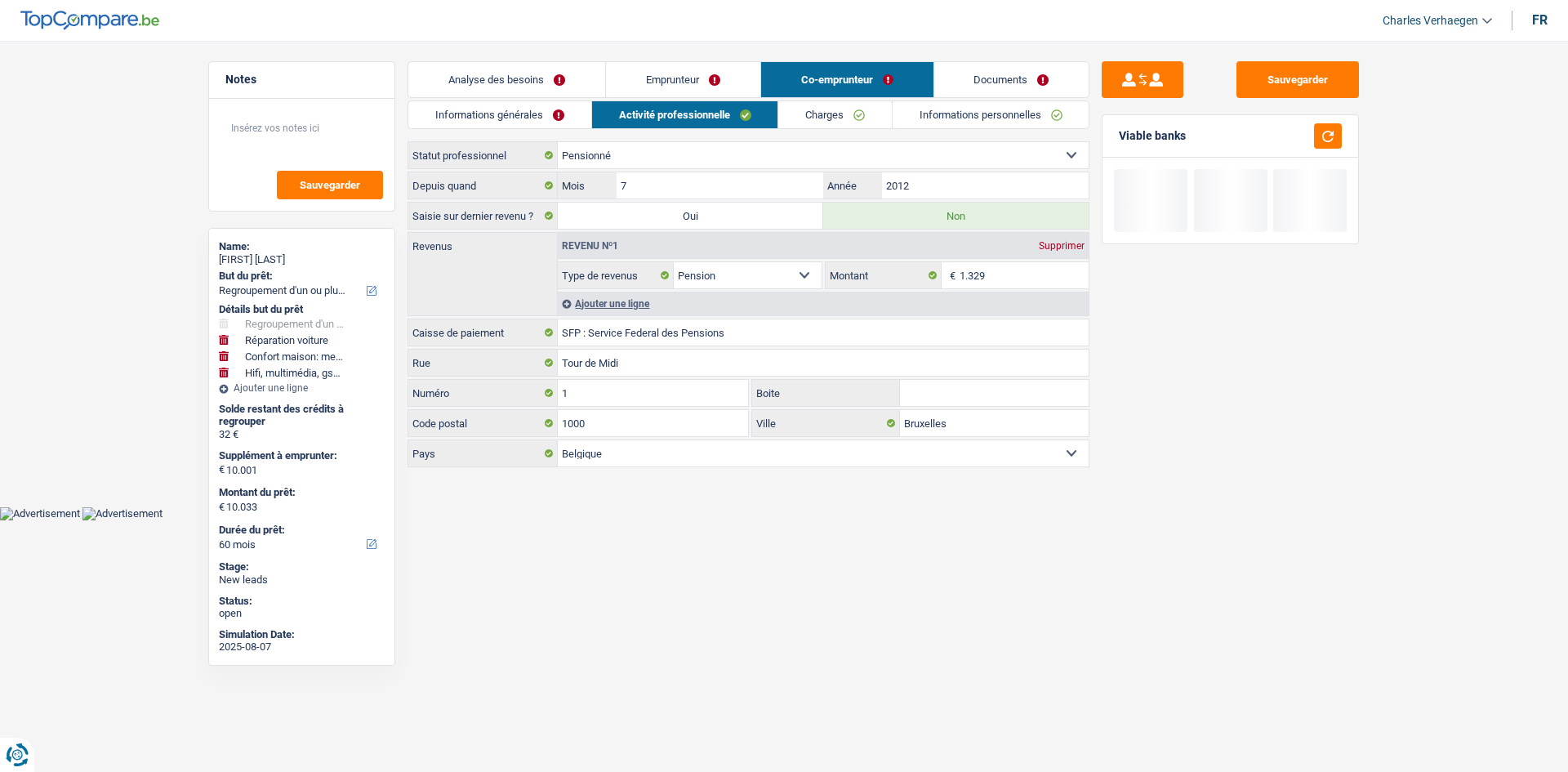 click on "Charges" at bounding box center [835, 114] 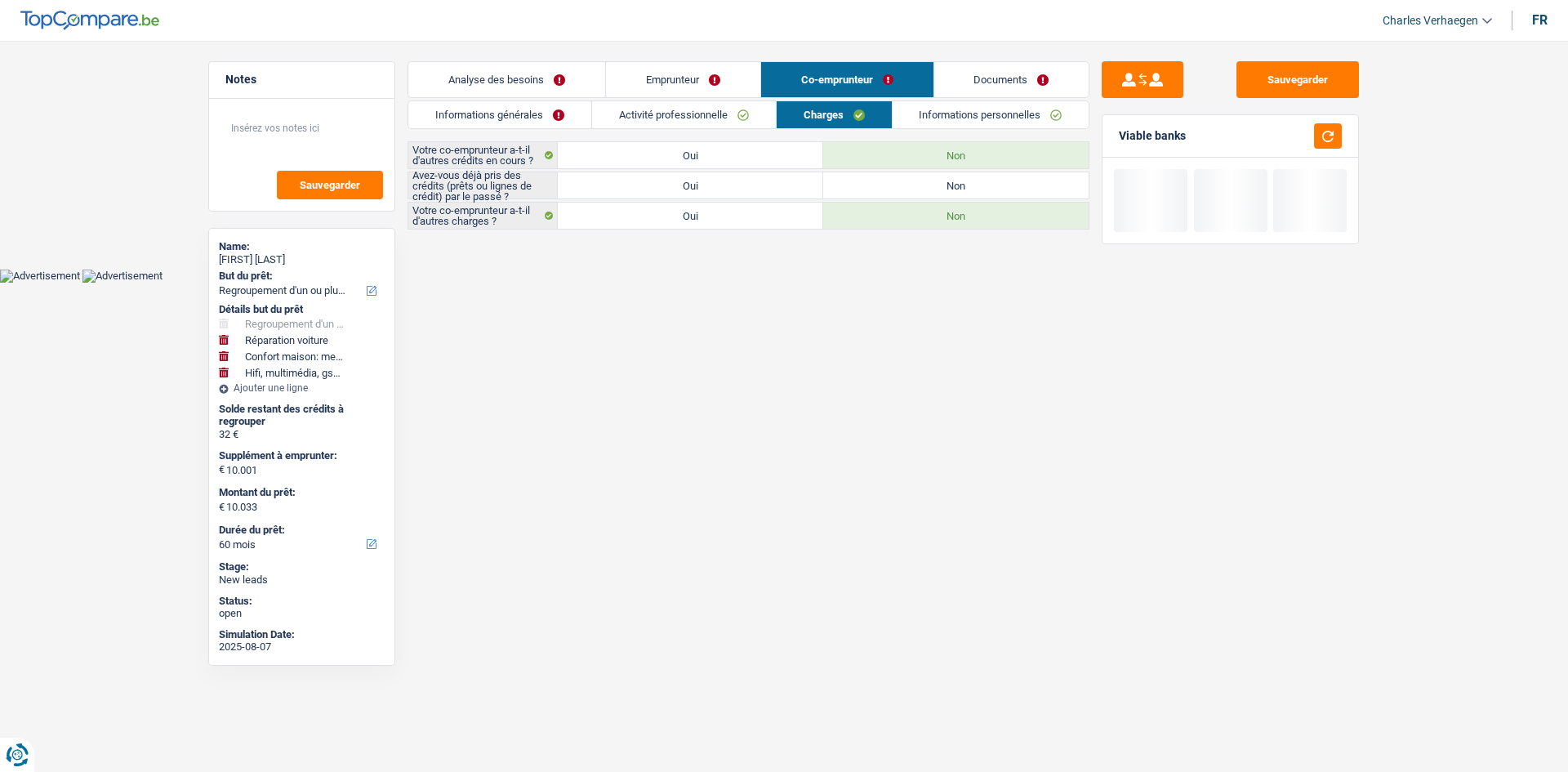click on "Oui" at bounding box center (690, 185) 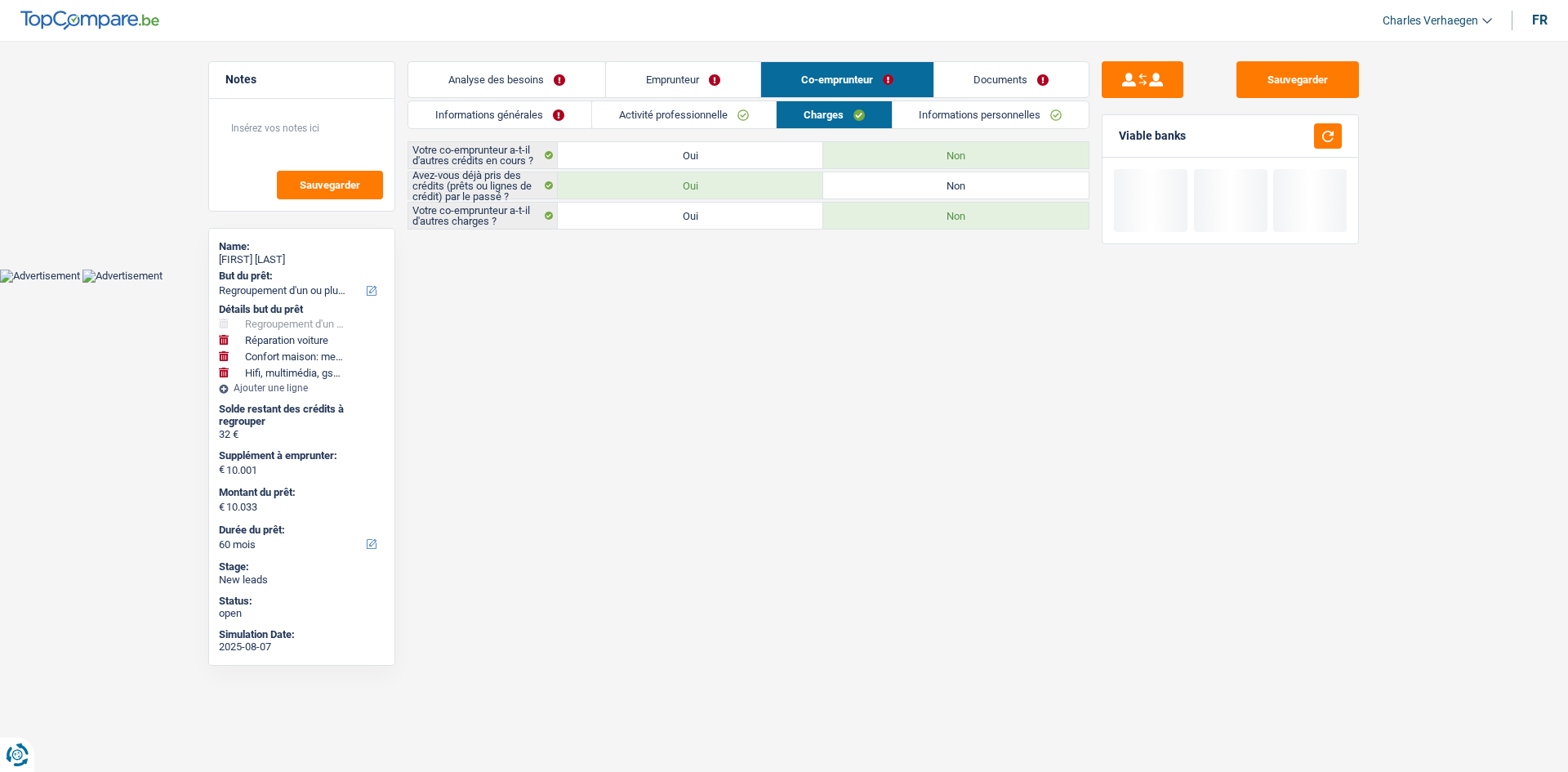 click on "Co-emprunteur" at bounding box center [847, 79] 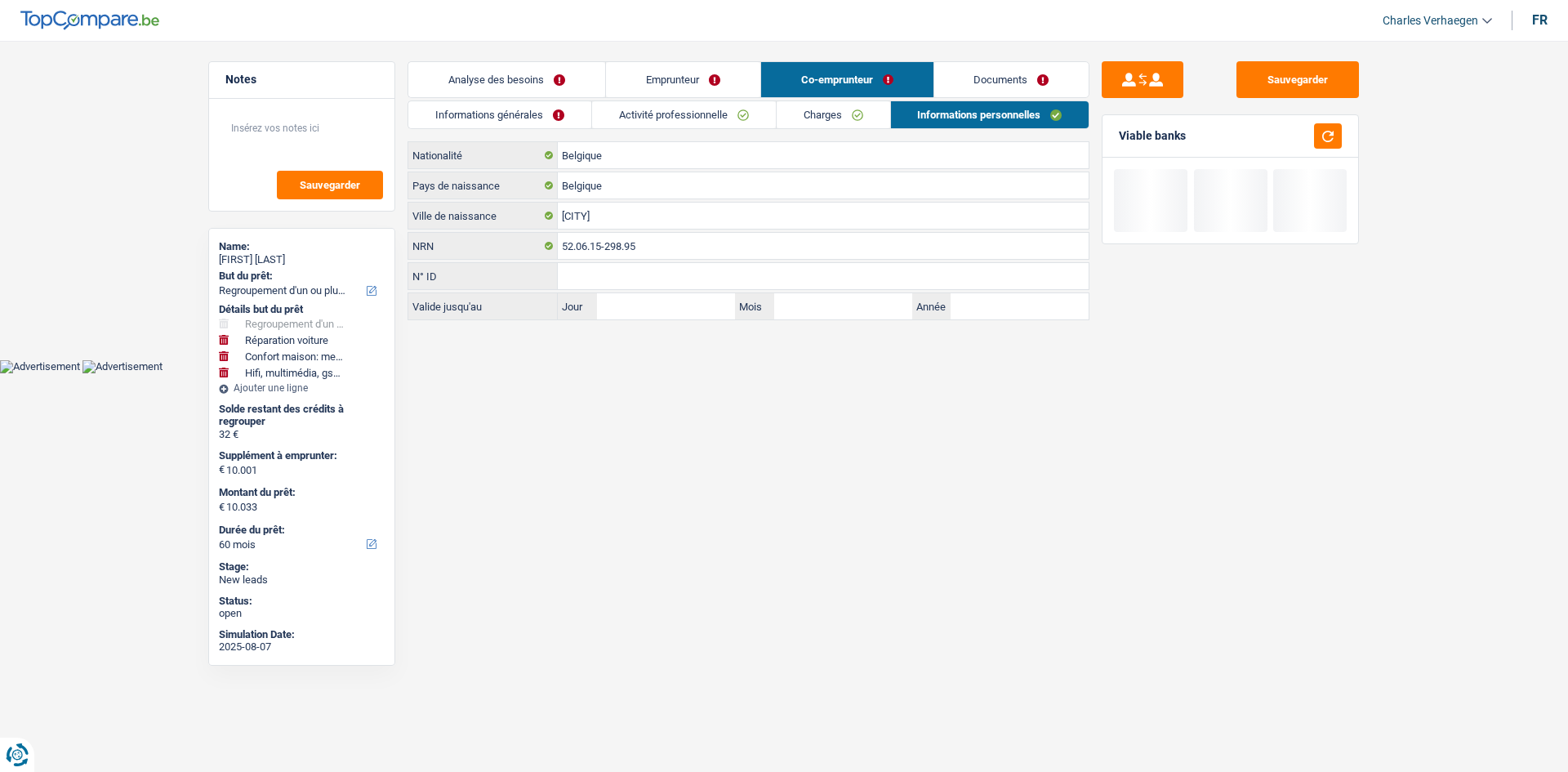 click on "Documents" at bounding box center [1012, 79] 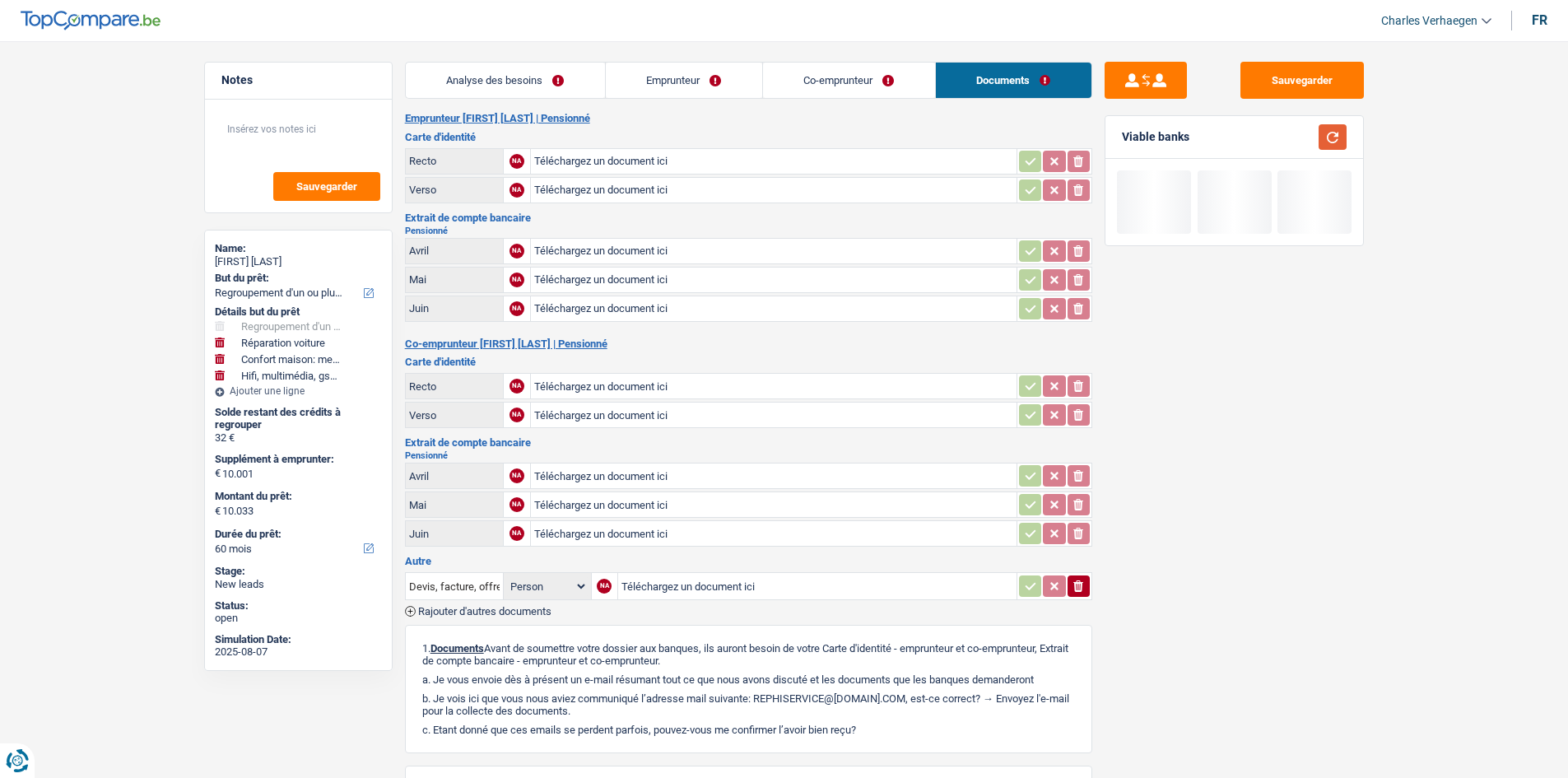 click at bounding box center (1333, 137) 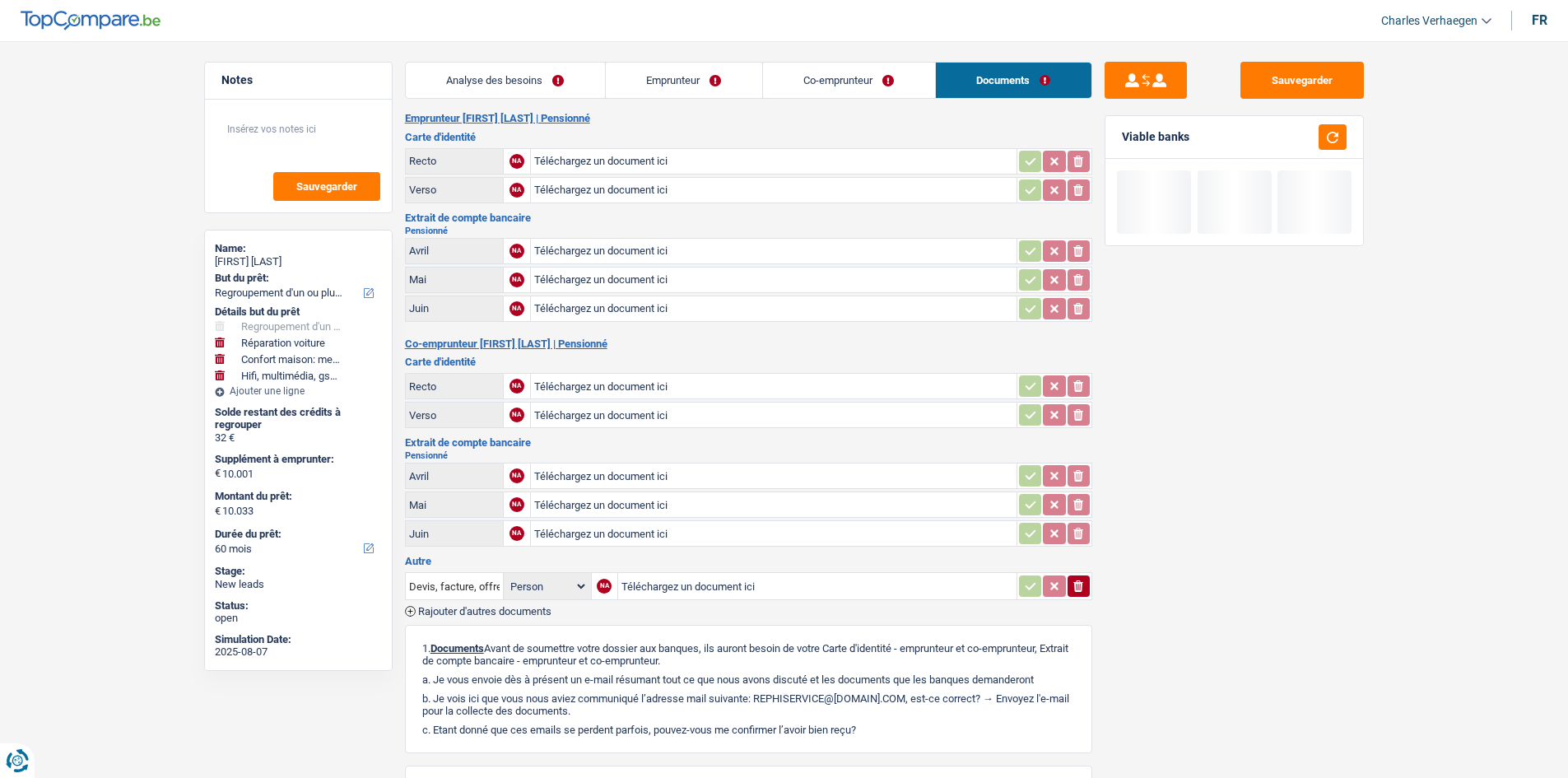 click on "Analyse des besoins" at bounding box center (505, 80) 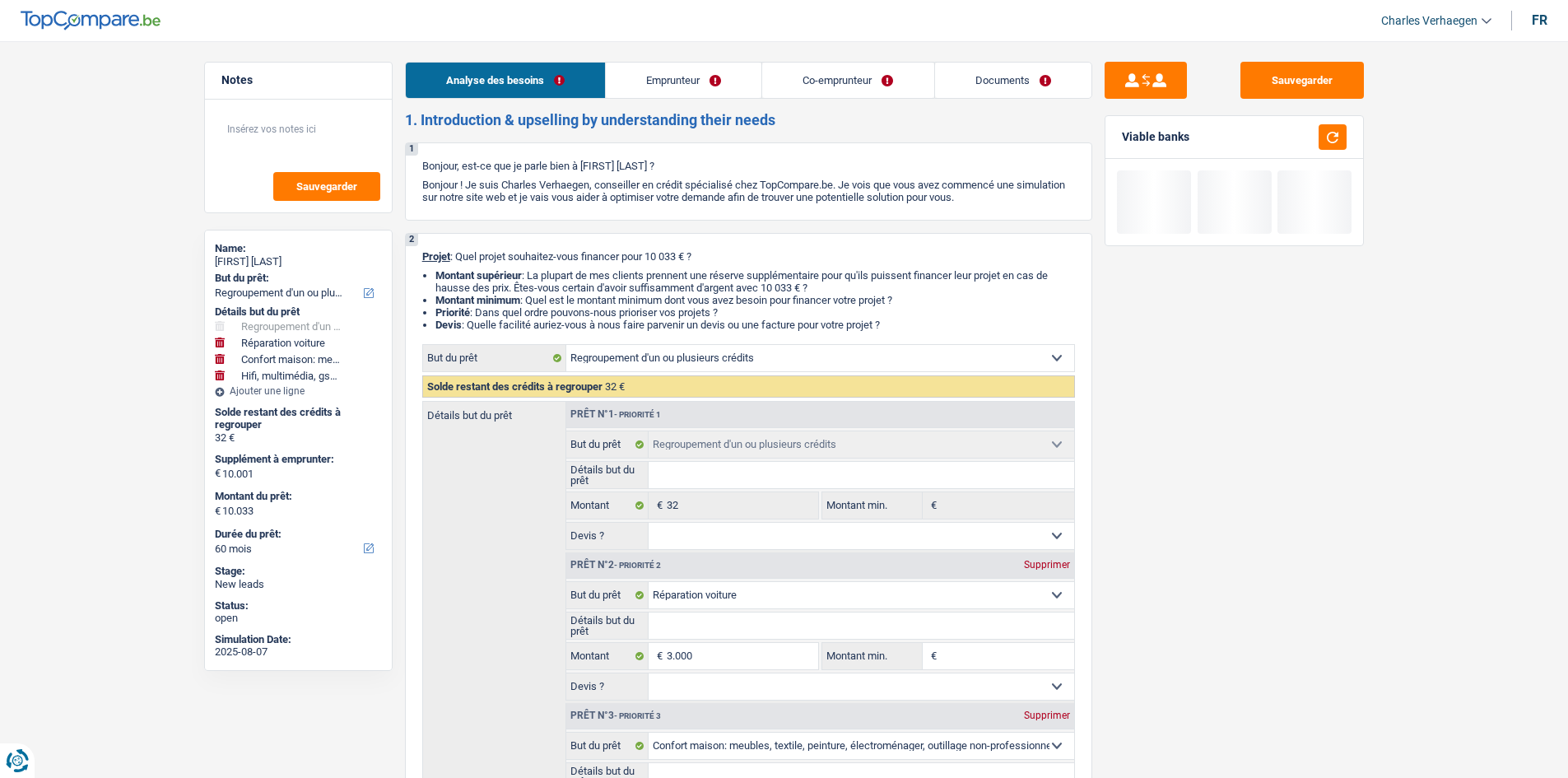 click on "Emprunteur" at bounding box center [683, 80] 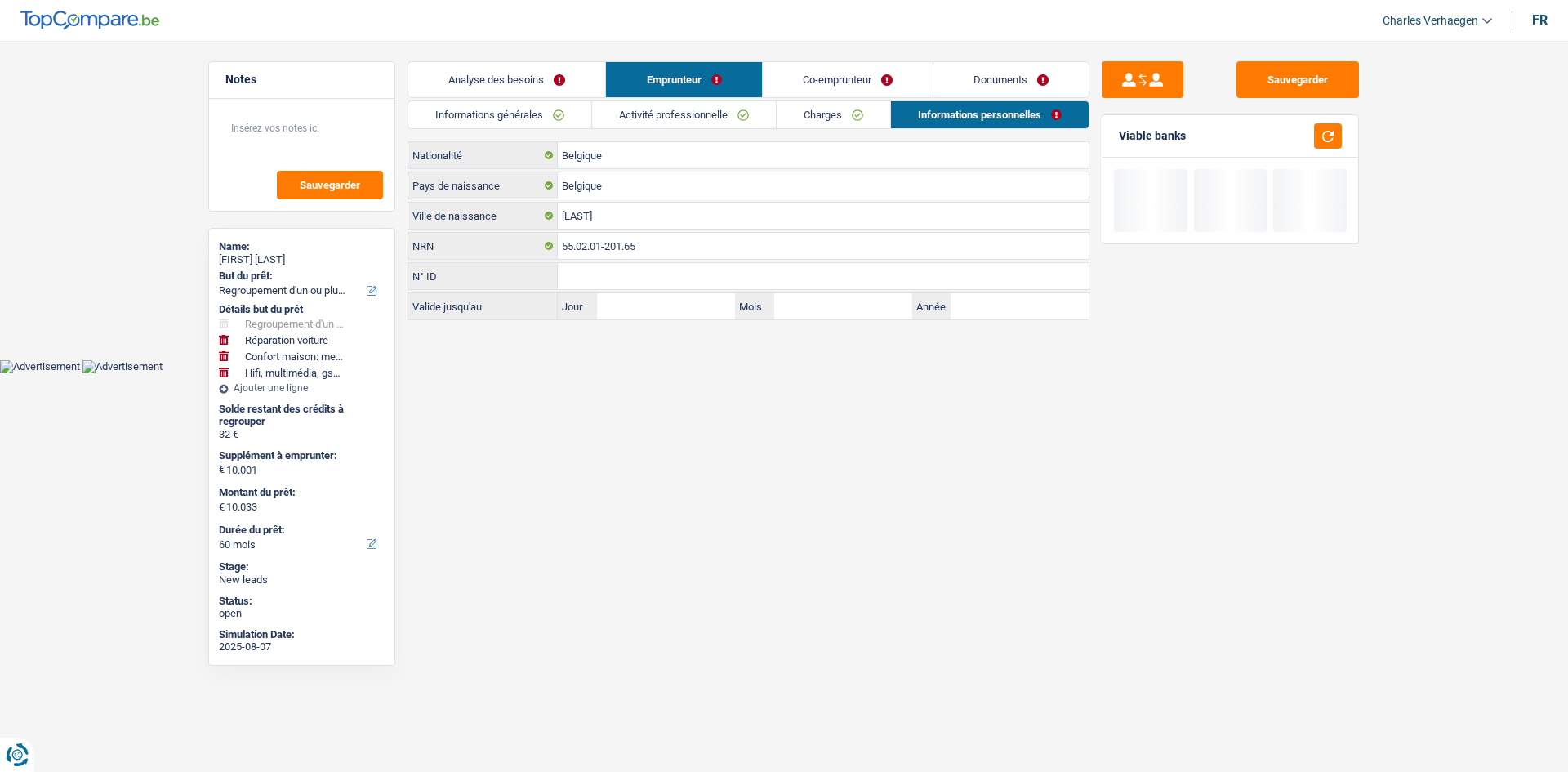 drag, startPoint x: 535, startPoint y: 118, endPoint x: 755, endPoint y: 190, distance: 231.48218 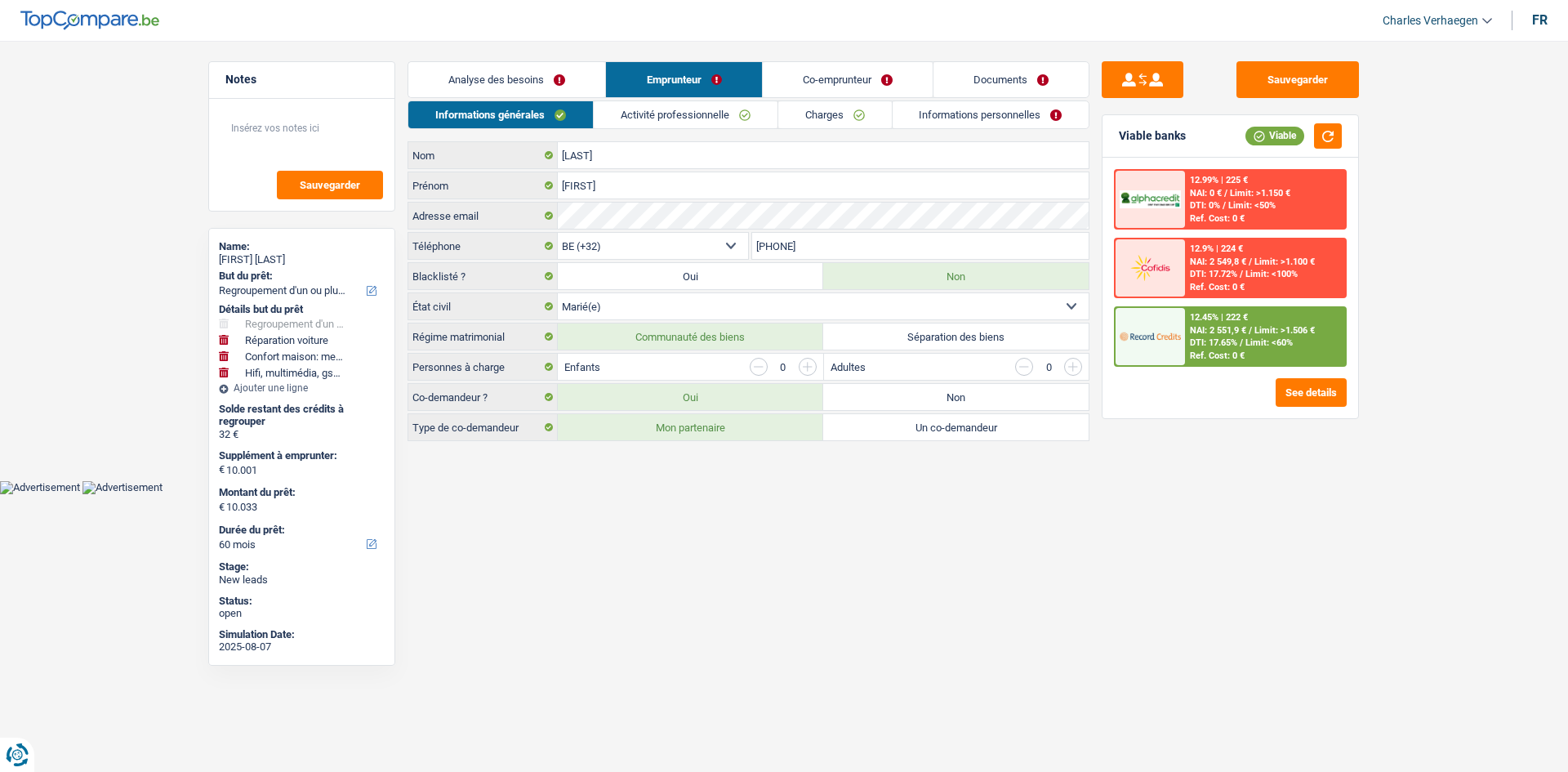 click on "Analyse des besoins" at bounding box center [506, 79] 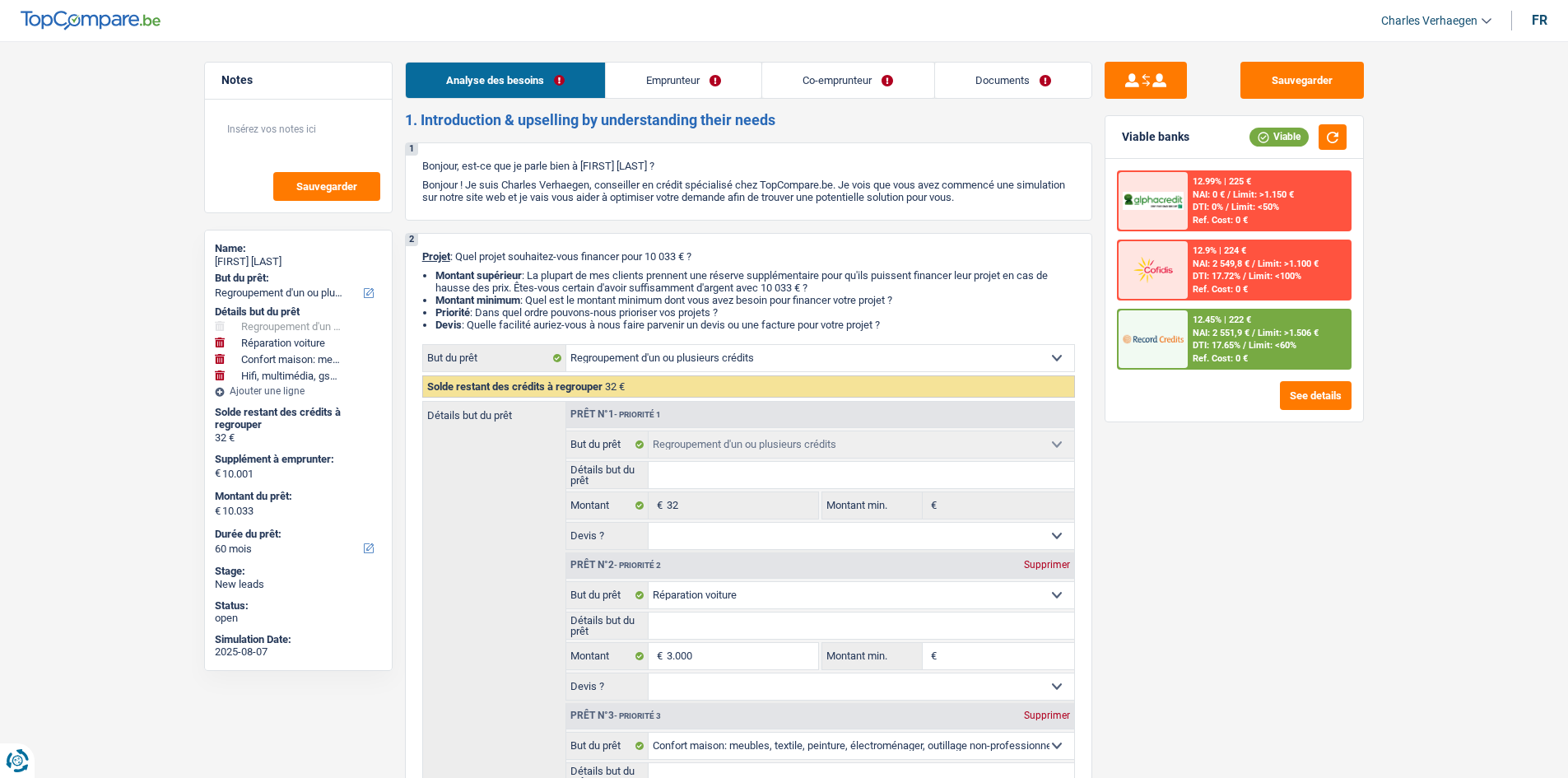 drag, startPoint x: 1337, startPoint y: 423, endPoint x: 1333, endPoint y: 411, distance: 12.649111 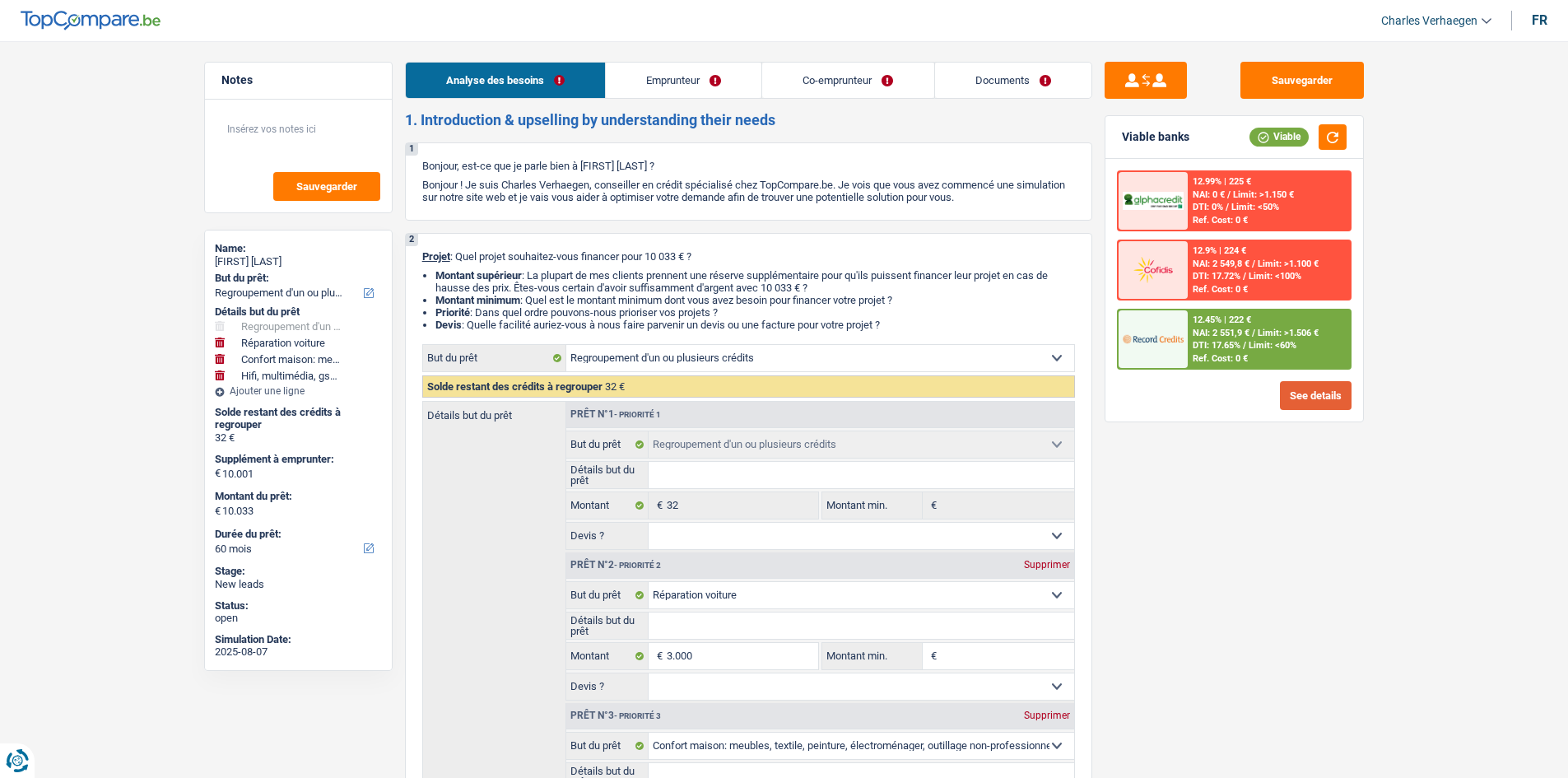 click on "See details" at bounding box center (1315, 395) 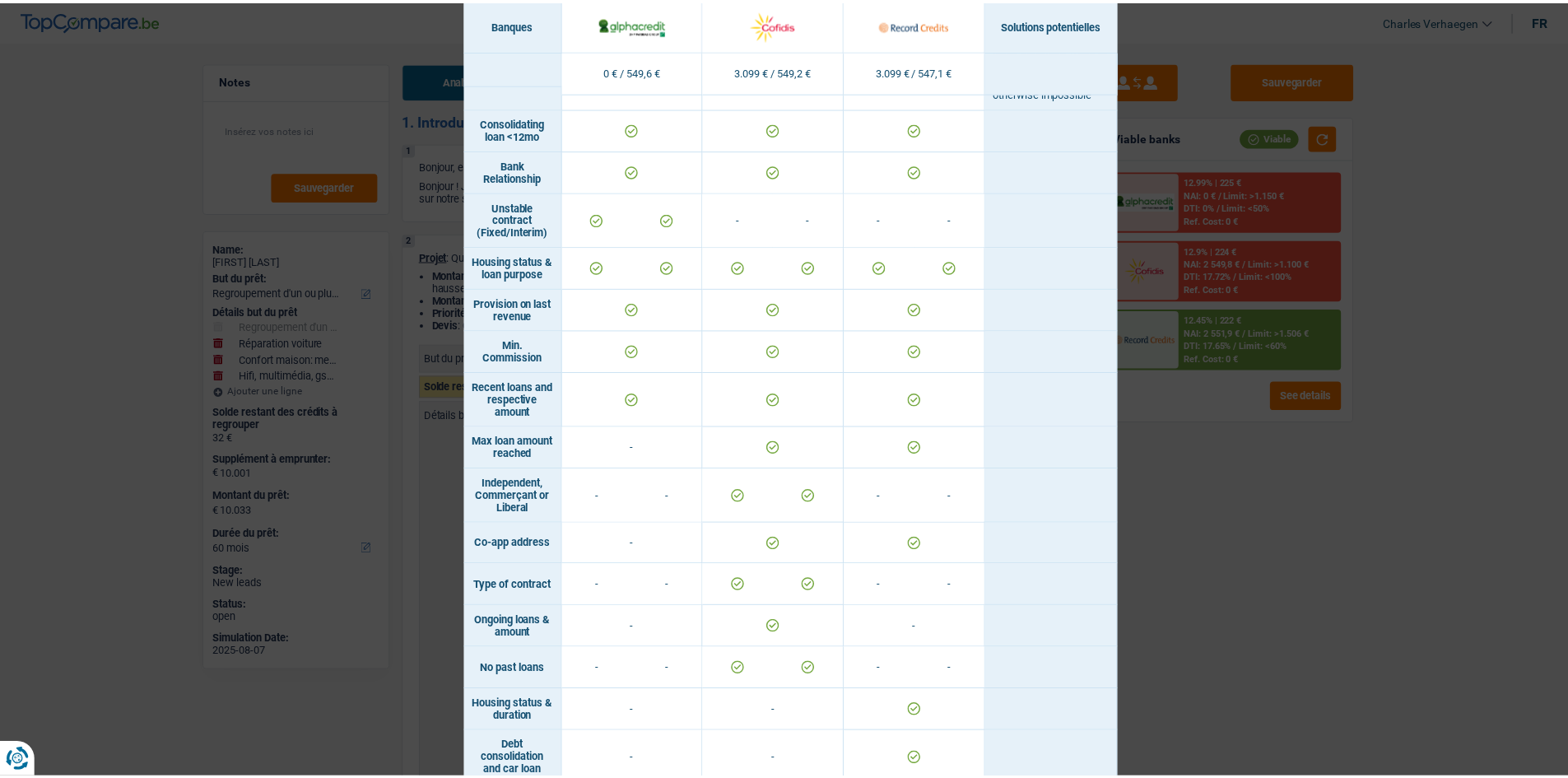 scroll, scrollTop: 1079, scrollLeft: 0, axis: vertical 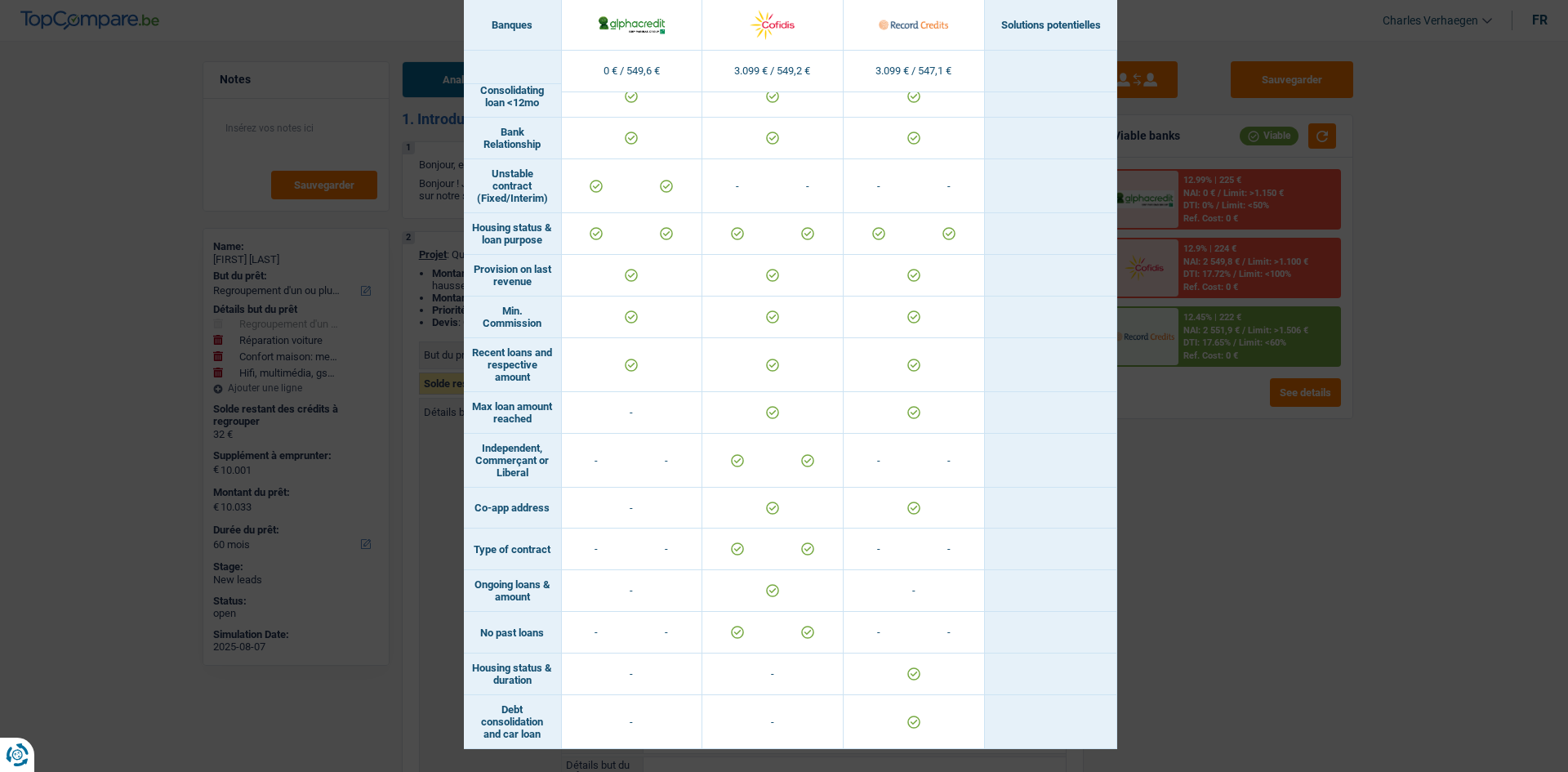 click on "Banks conditions ×
Banques
Solutions potentielles
Revenus / Charges
0 € / 549,6 €
3.099 € / 549,2 €
3.099 € / 547,1 €
Loan for legal fees
-
-
Housing status & amount
-
Professional activity" at bounding box center [784, 386] 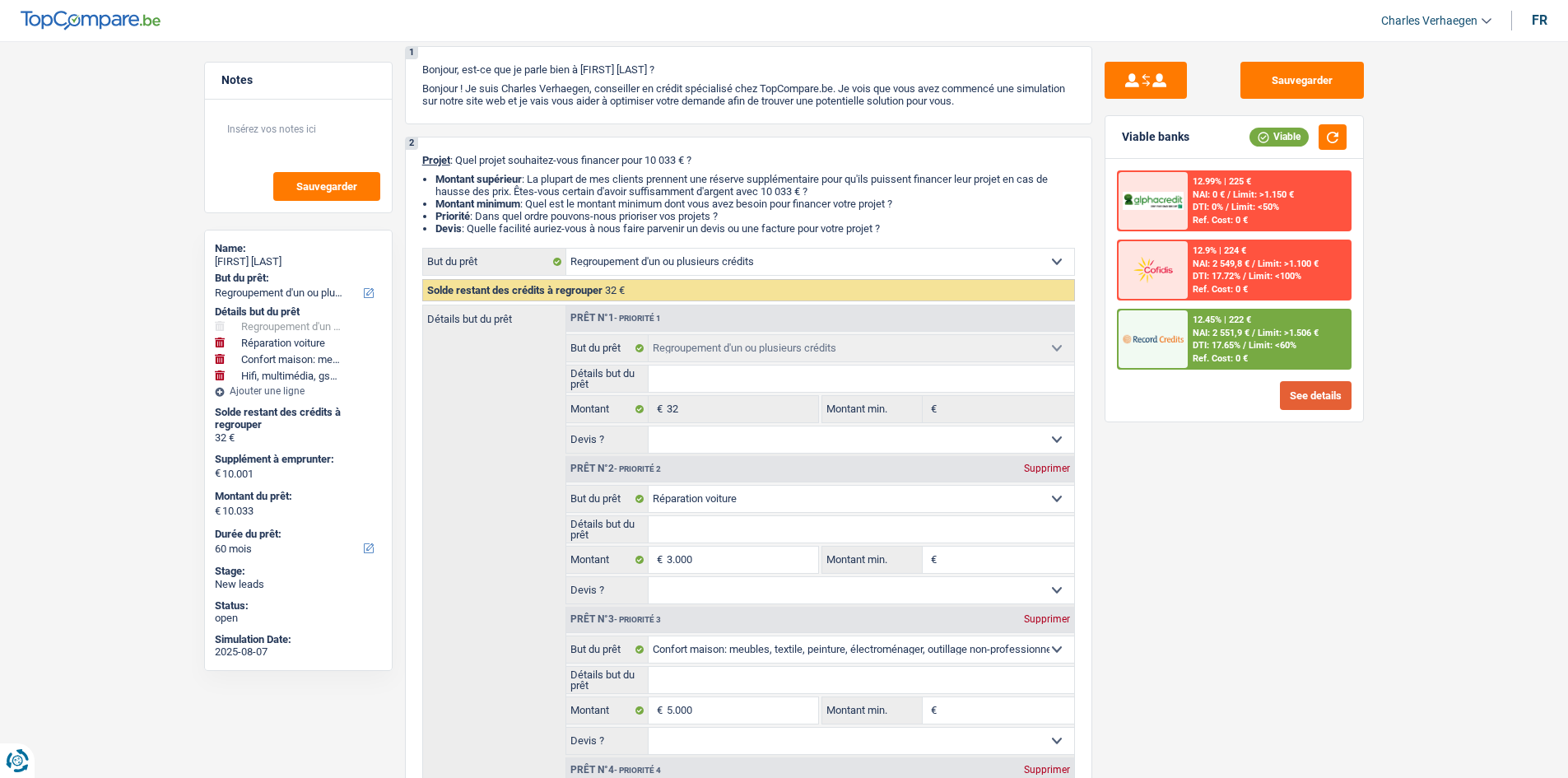 scroll, scrollTop: 0, scrollLeft: 0, axis: both 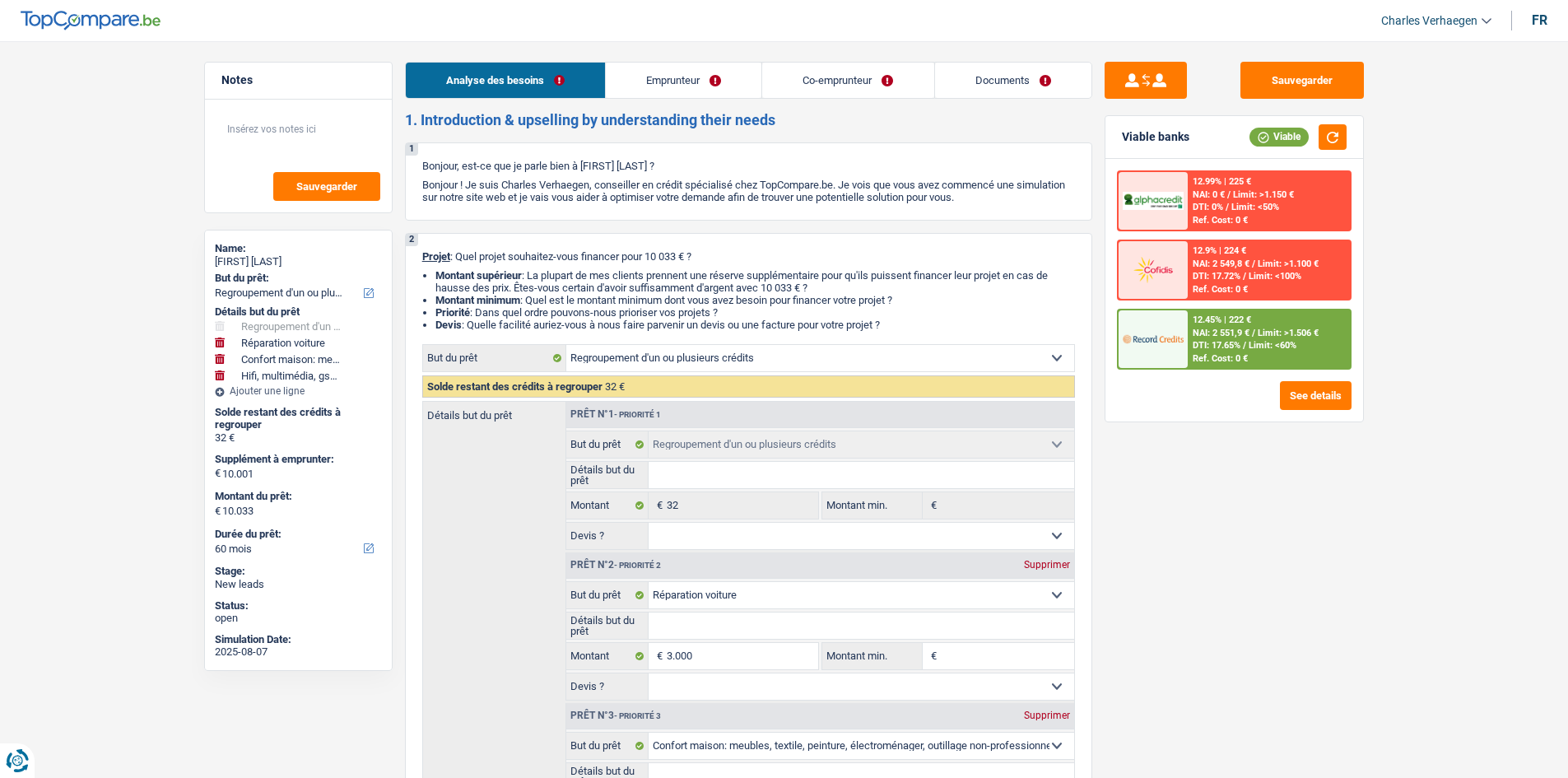 click on "Documents" at bounding box center (1013, 80) 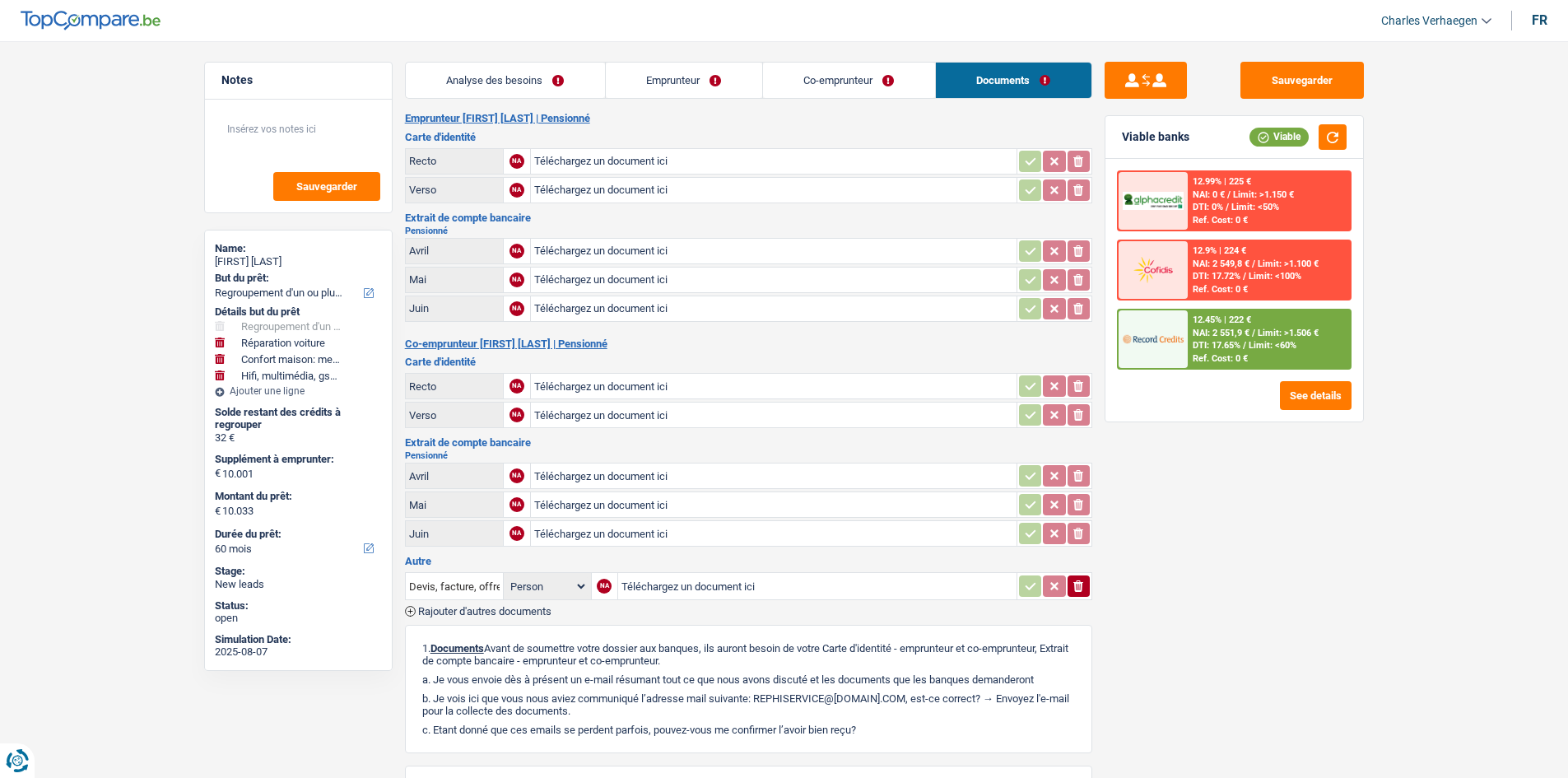 click on "Analyse des besoins" at bounding box center (505, 80) 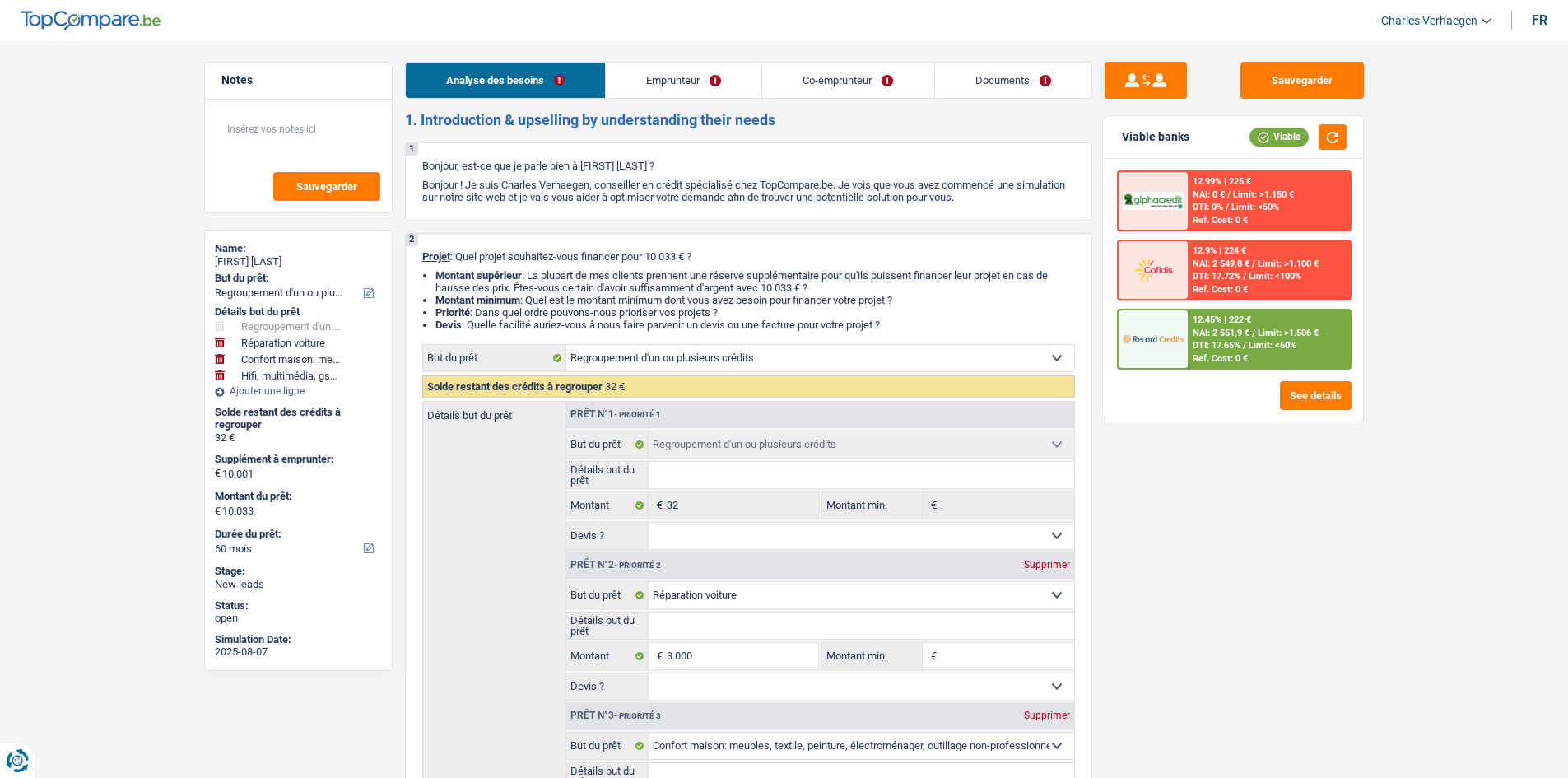 click on "Emprunteur" at bounding box center [683, 80] 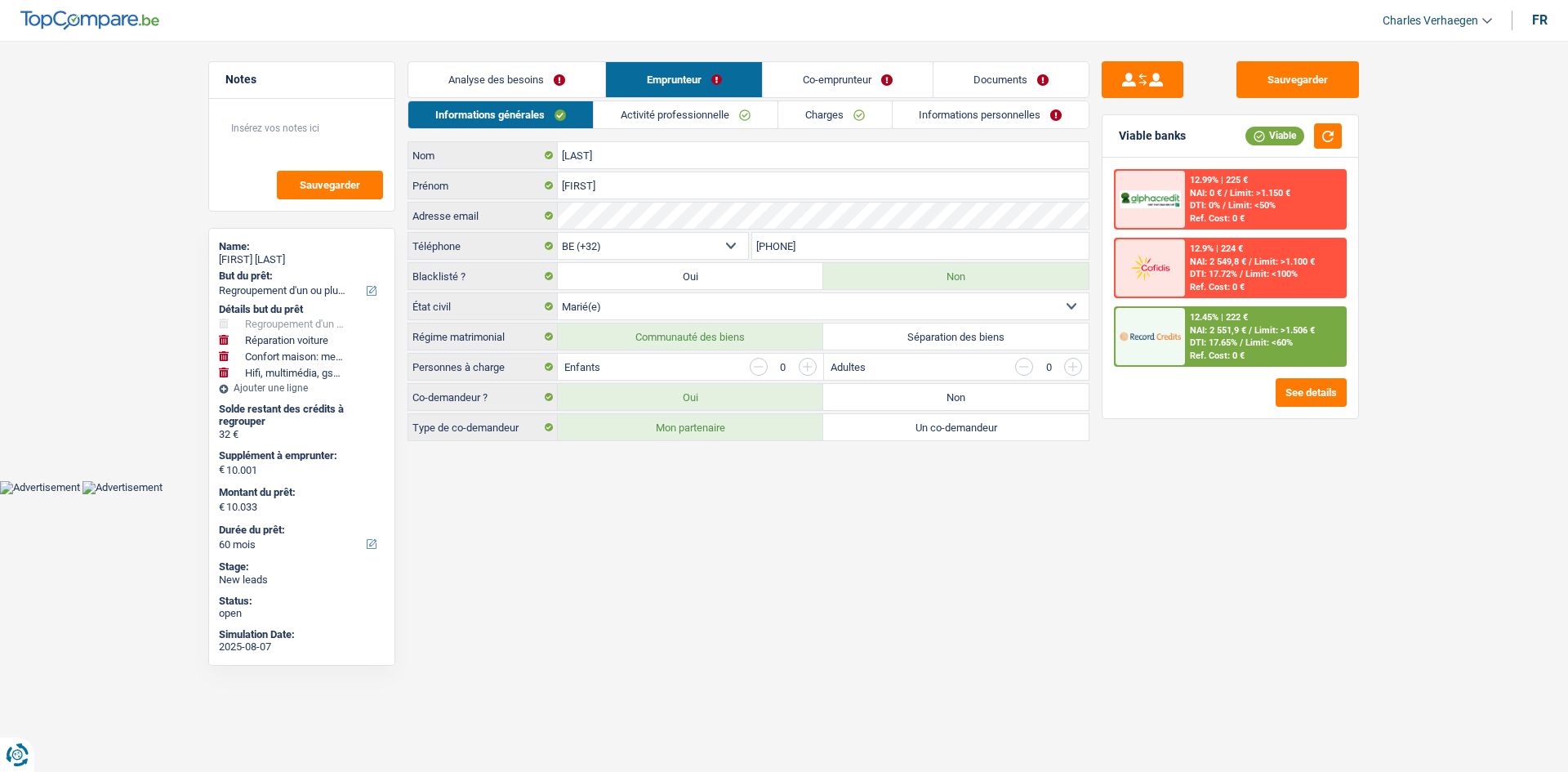 click on "Informations générales" at bounding box center [501, 114] 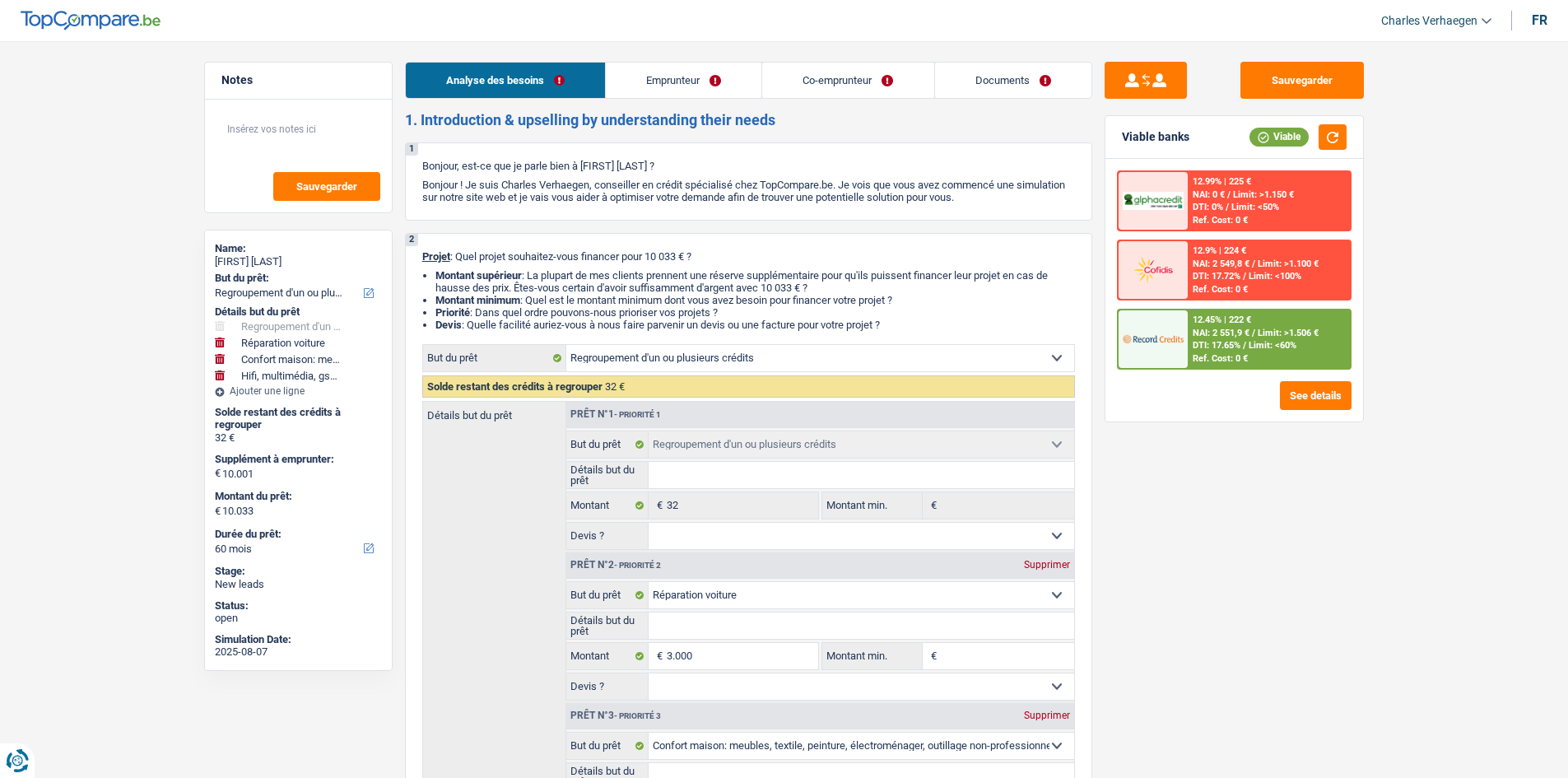 click on "Documents" at bounding box center (1013, 80) 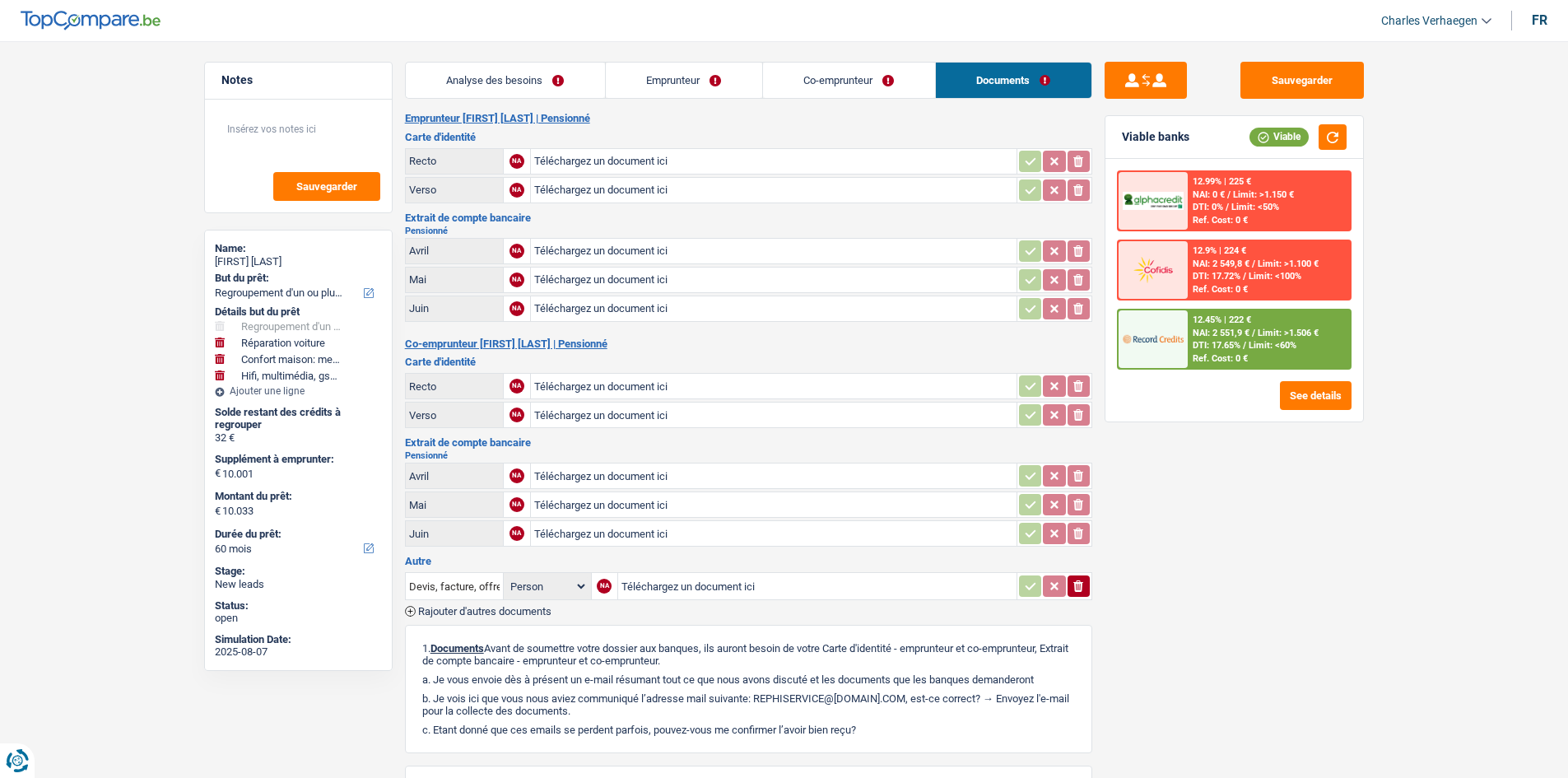 click on "Analyse des besoins" at bounding box center [505, 80] 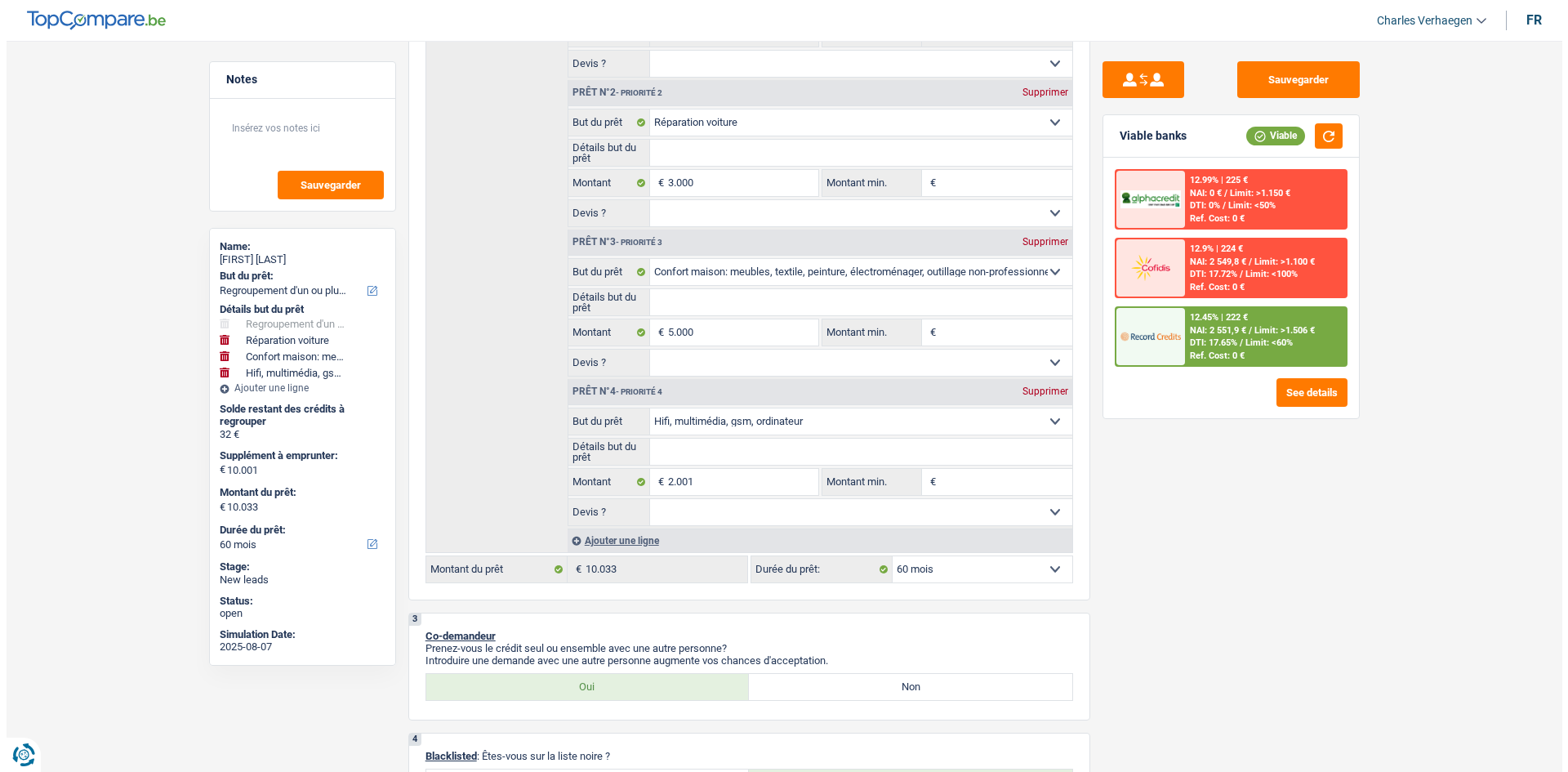 scroll, scrollTop: 490, scrollLeft: 0, axis: vertical 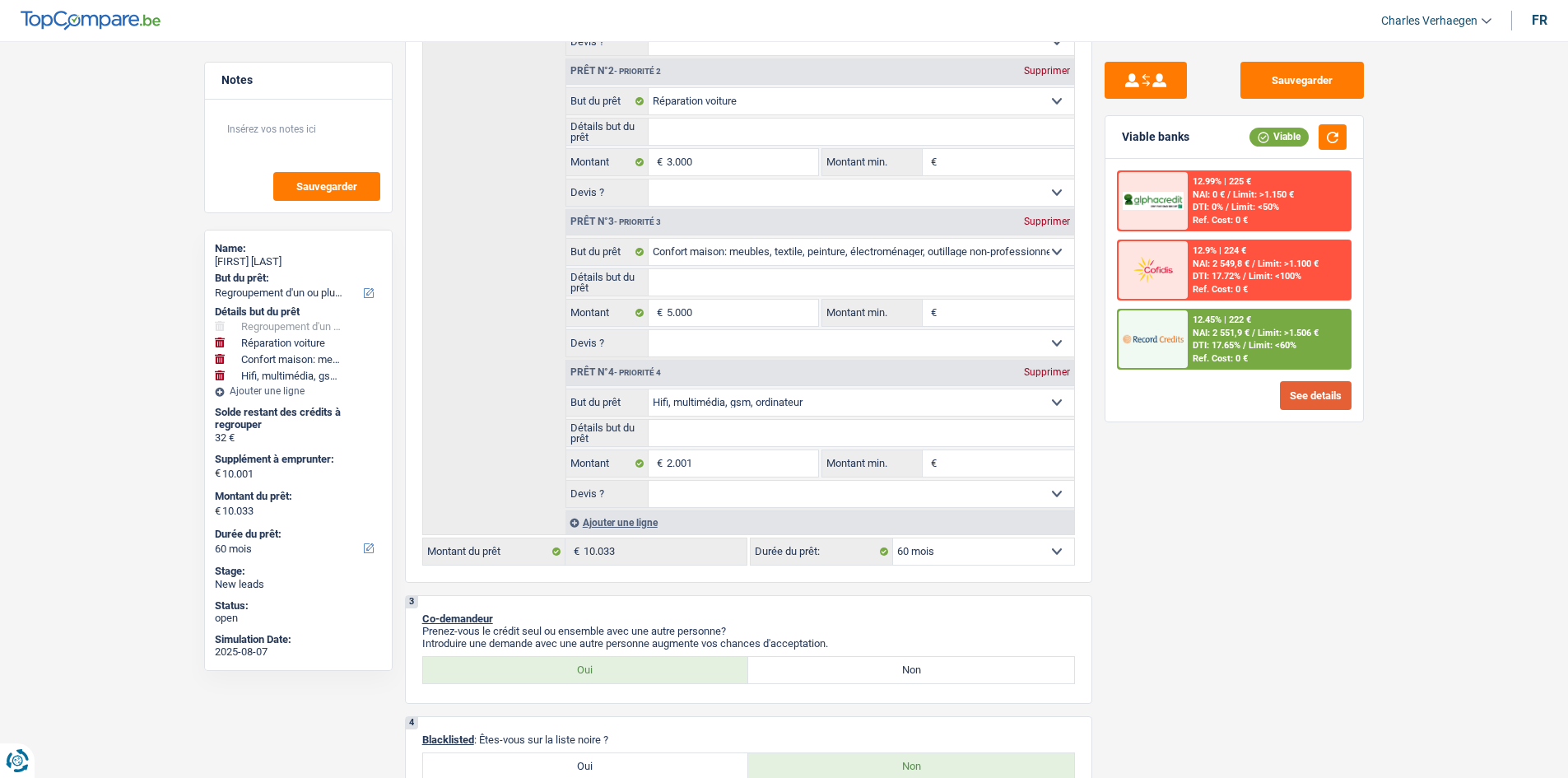 click on "See details" at bounding box center [1315, 395] 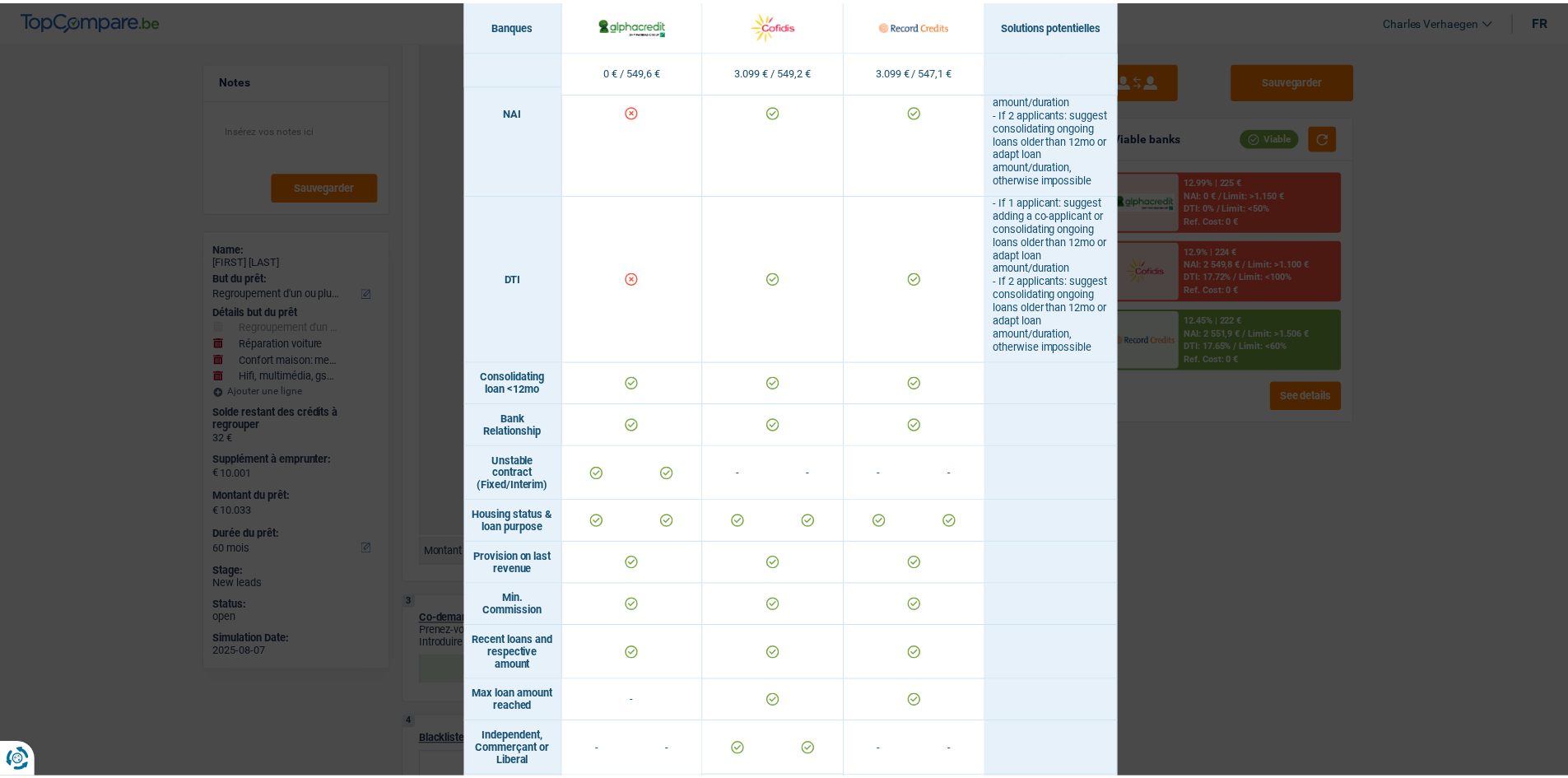 scroll, scrollTop: 988, scrollLeft: 0, axis: vertical 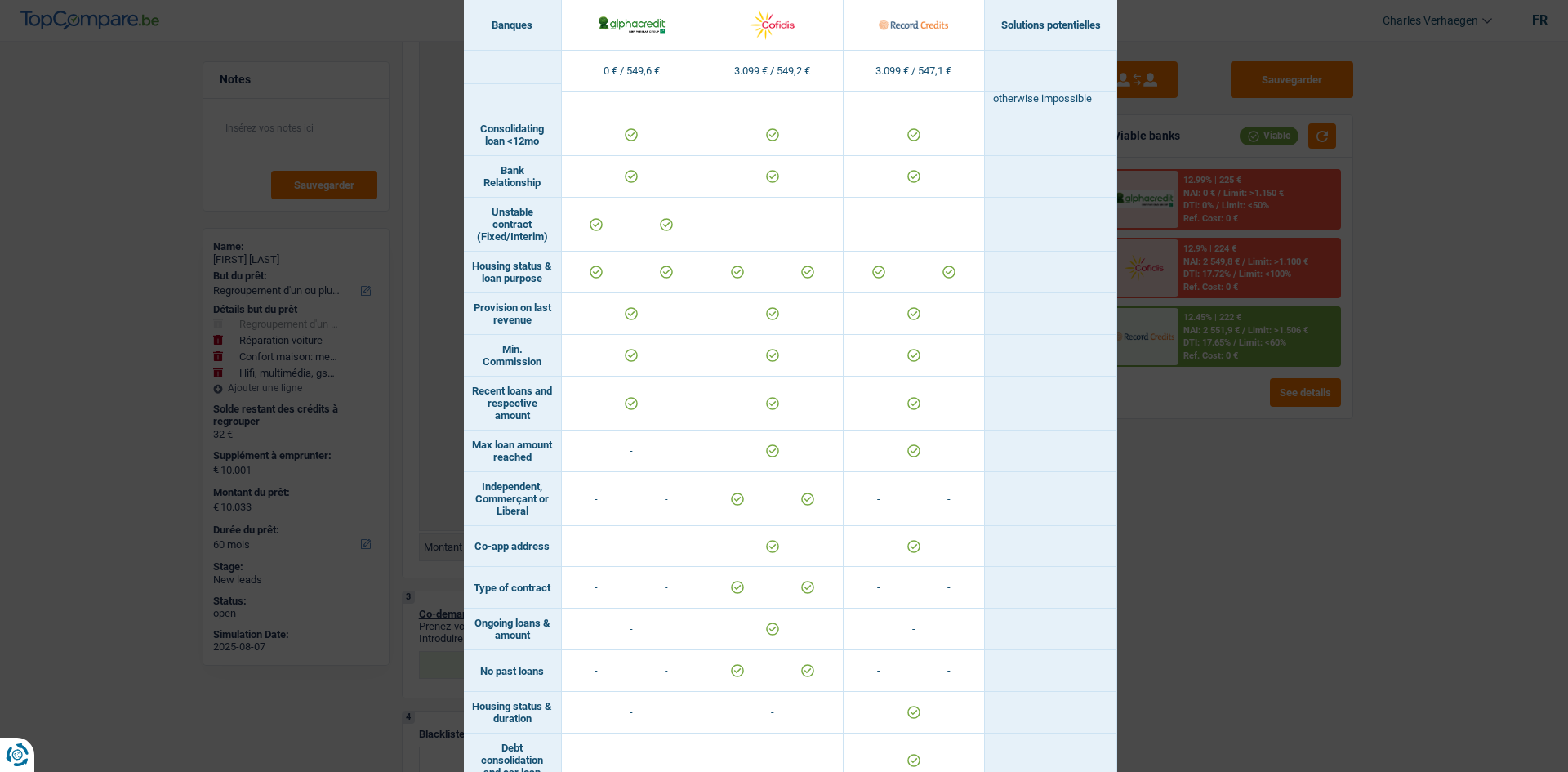 click on "Banks conditions ×
Banques
Solutions potentielles
Revenus / Charges
0 € / 549,6 €
3.099 € / 549,2 €
3.099 € / 547,1 €
Loan for legal fees
-
-
Housing status & amount
-
Professional activity" at bounding box center [784, 386] 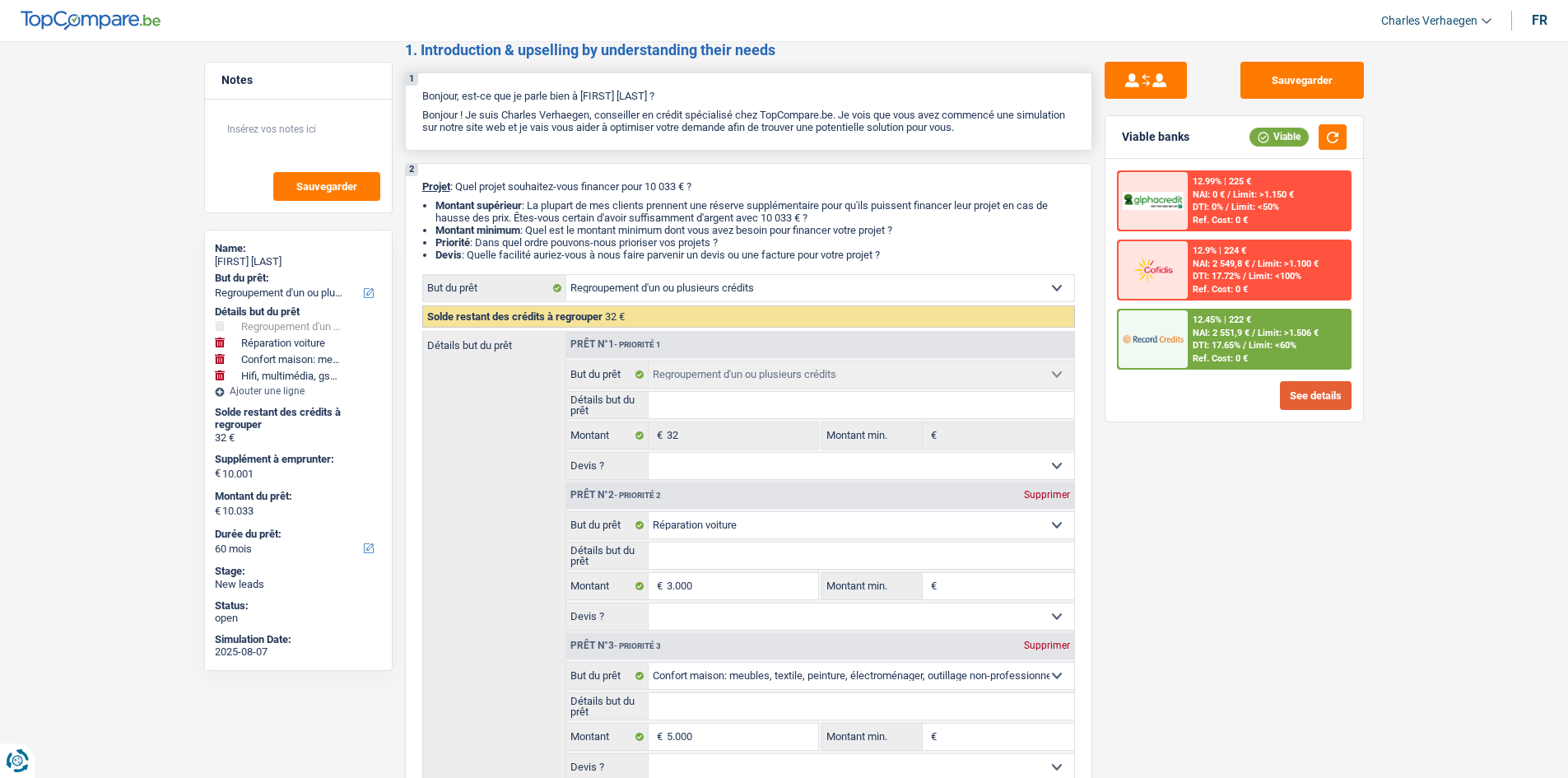 scroll, scrollTop: 0, scrollLeft: 0, axis: both 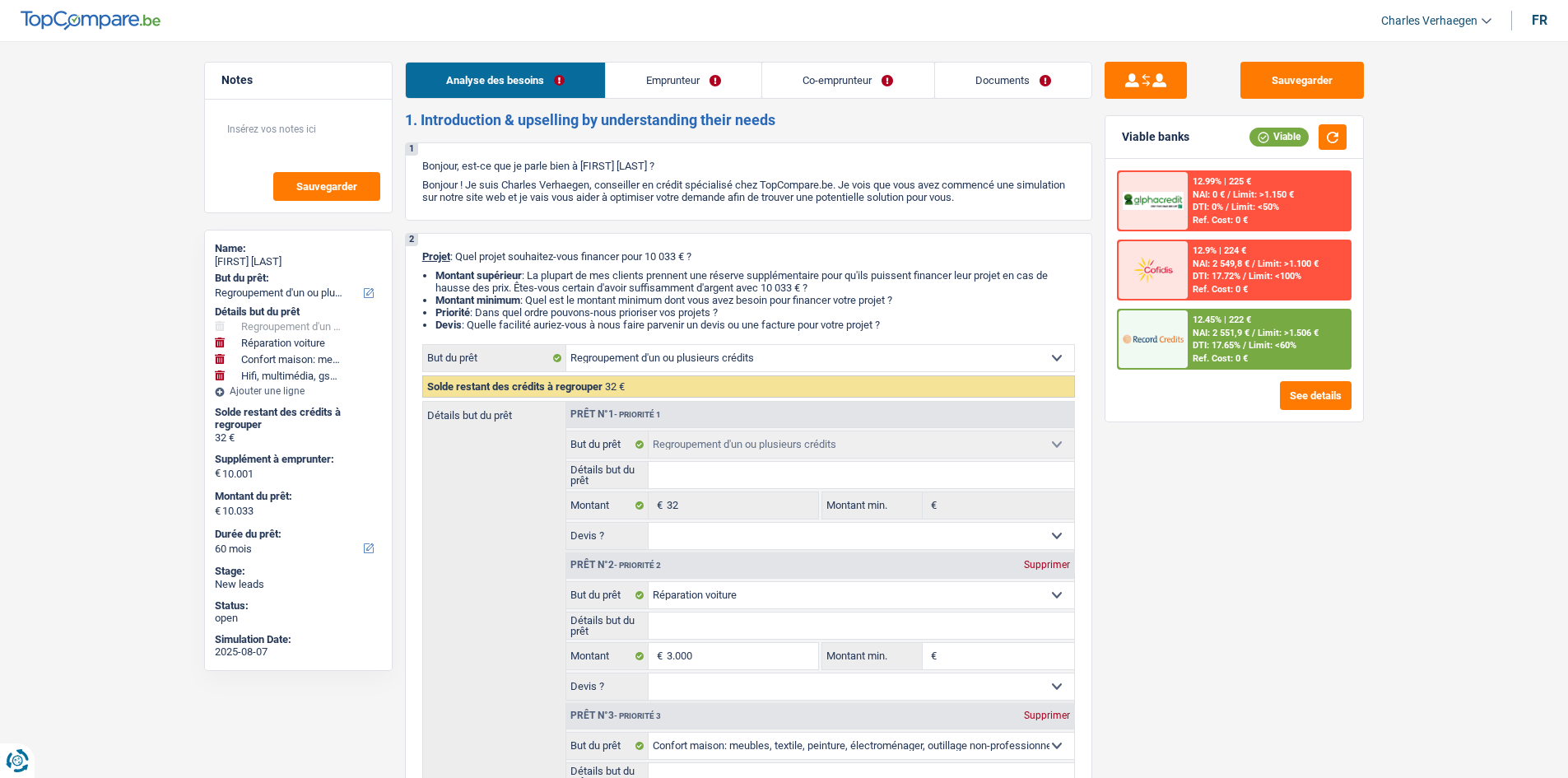 click on "Documents" at bounding box center [1013, 80] 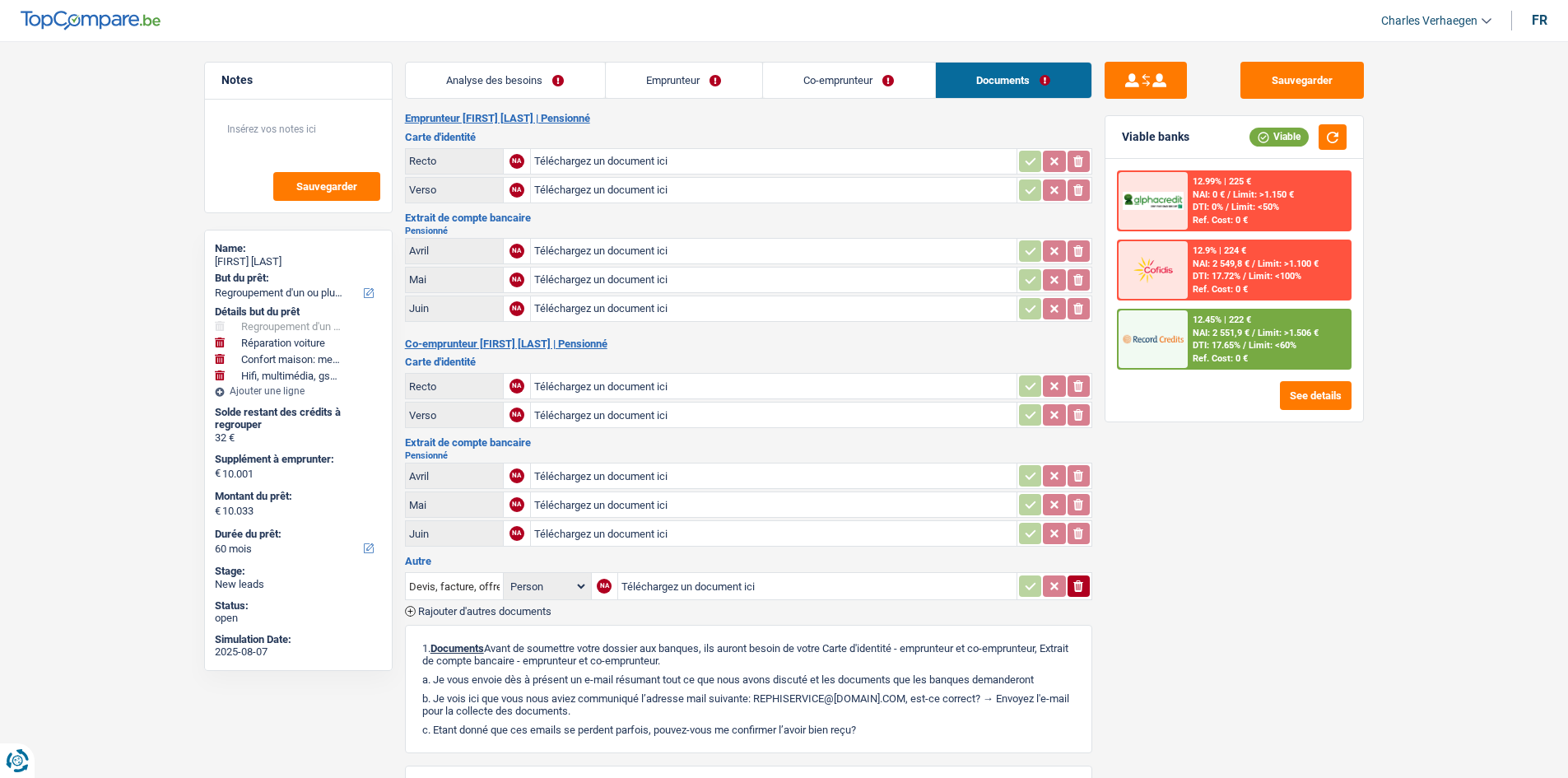 click on "Co-emprunteur" at bounding box center [849, 80] 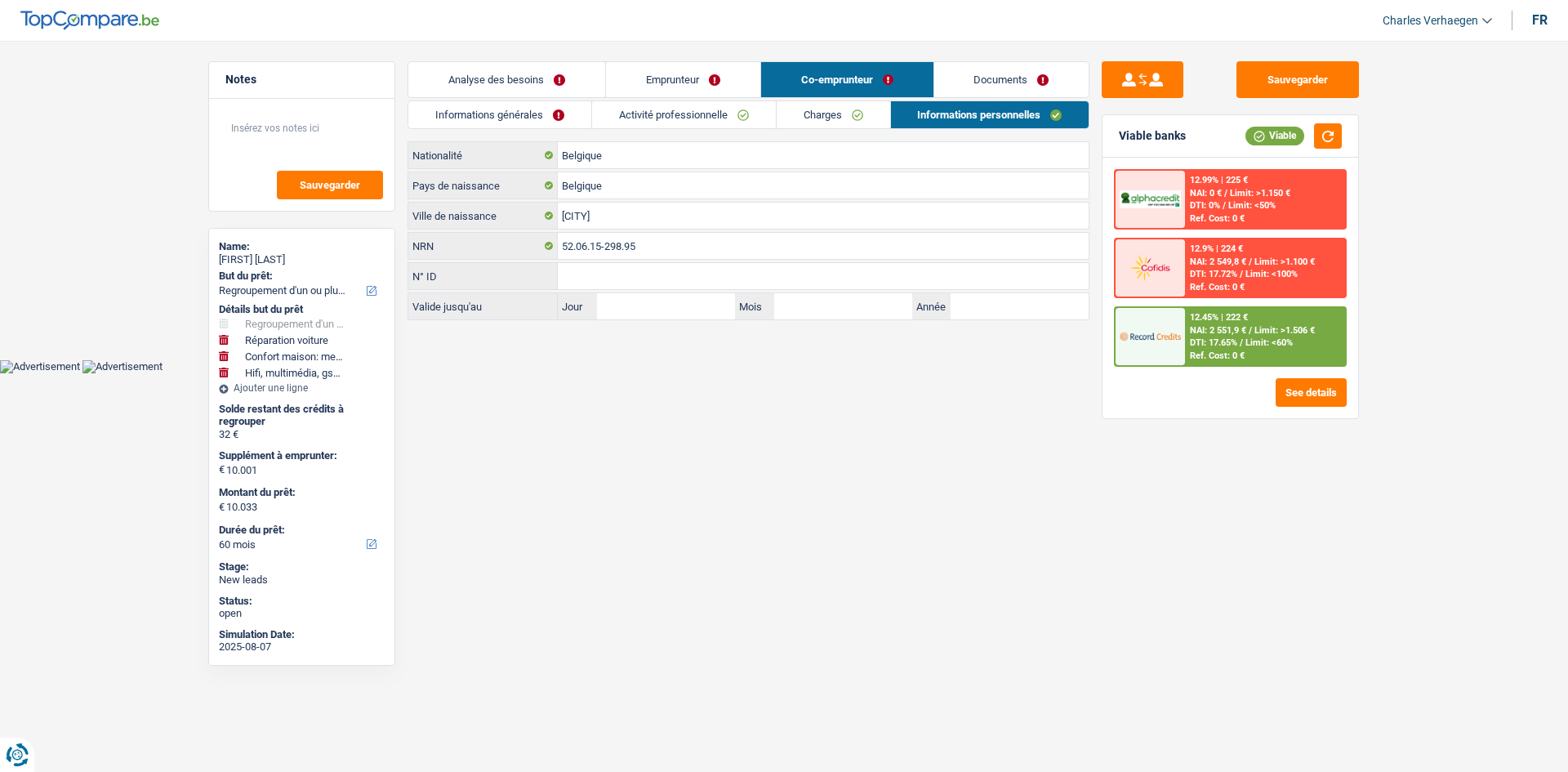 click on "Documents" at bounding box center [1012, 79] 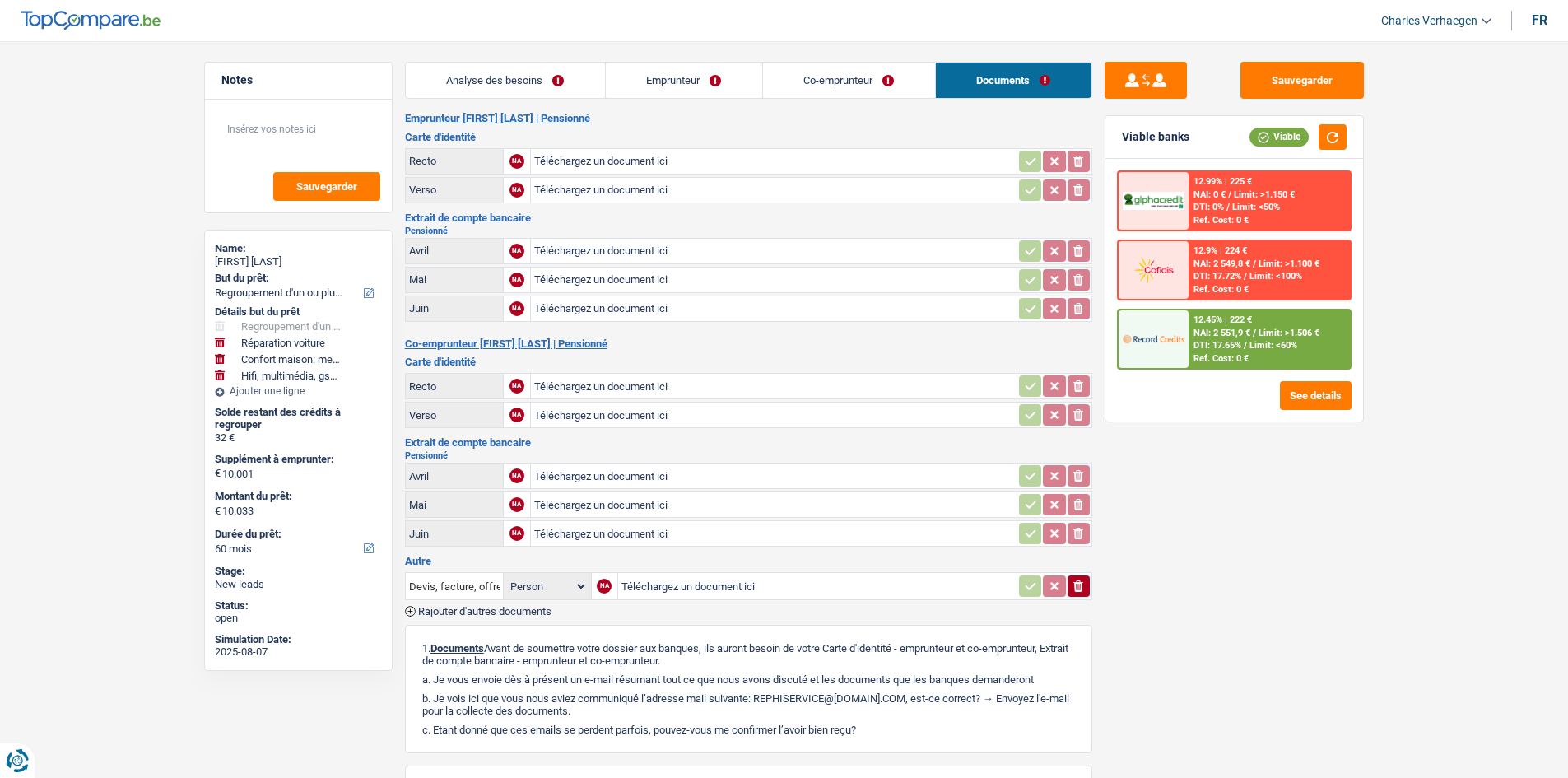 click on "Co-emprunteur" at bounding box center (849, 80) 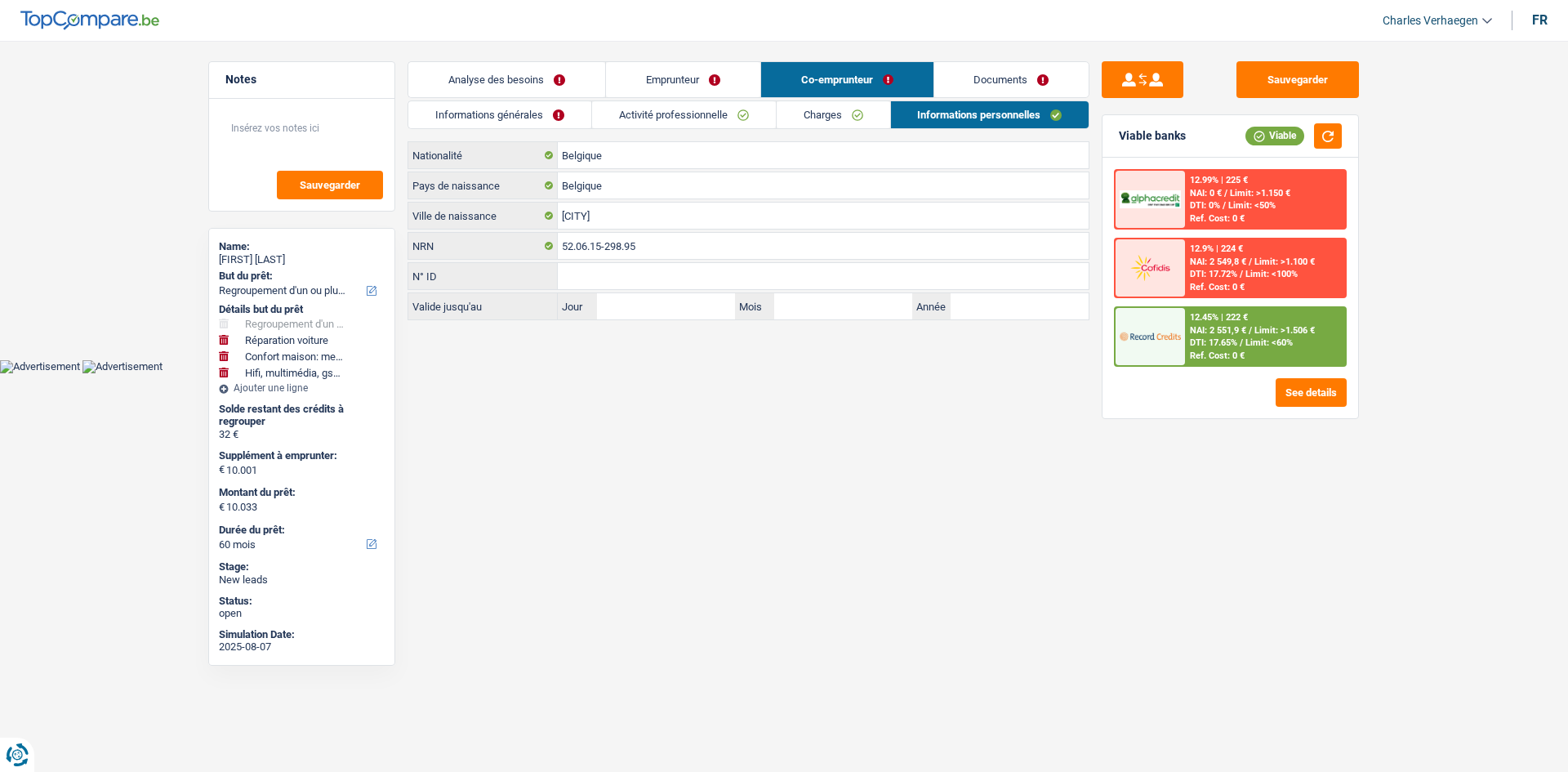 click on "Emprunteur" at bounding box center [683, 79] 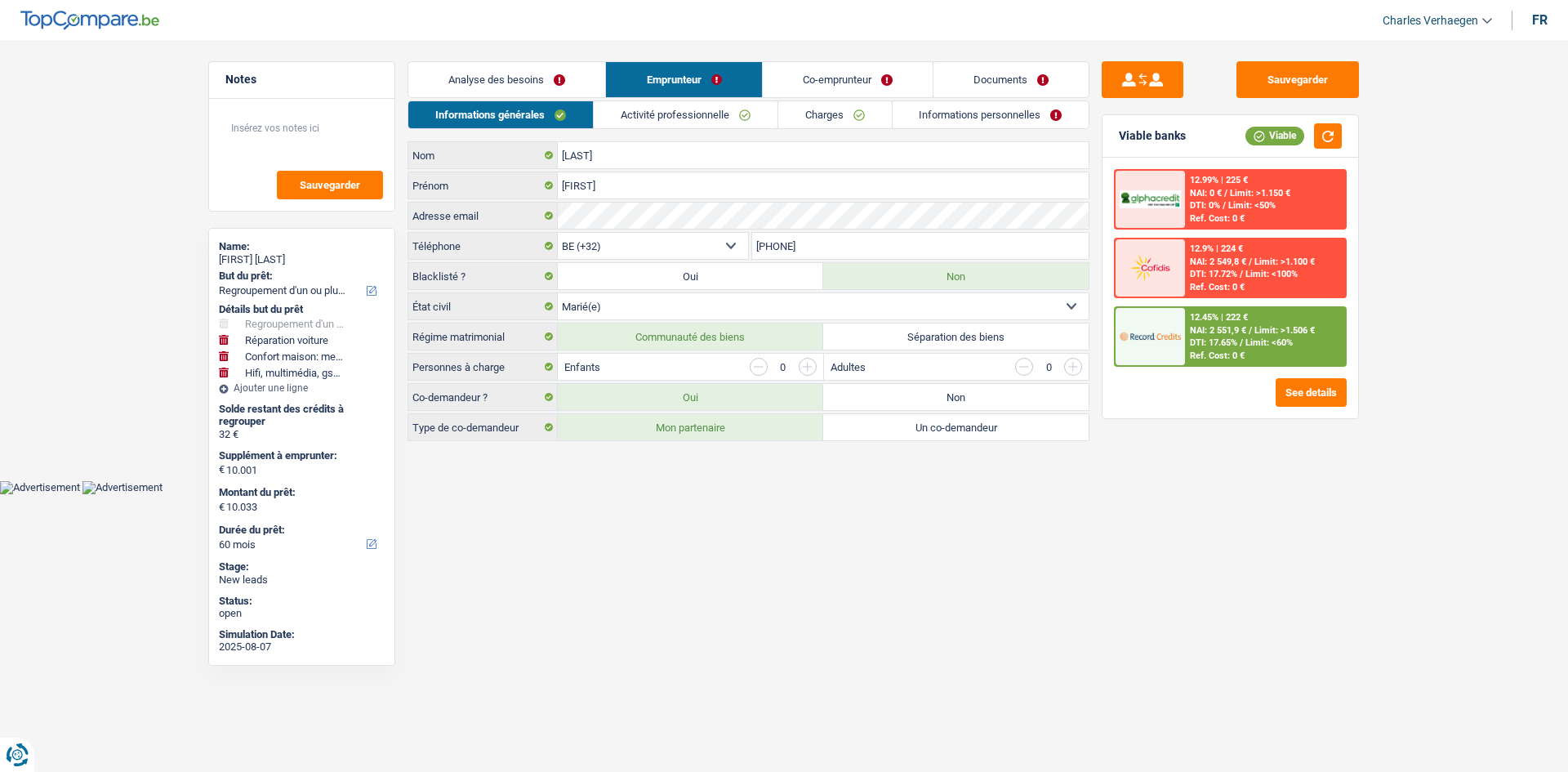 click on "Informations personnelles" at bounding box center [991, 114] 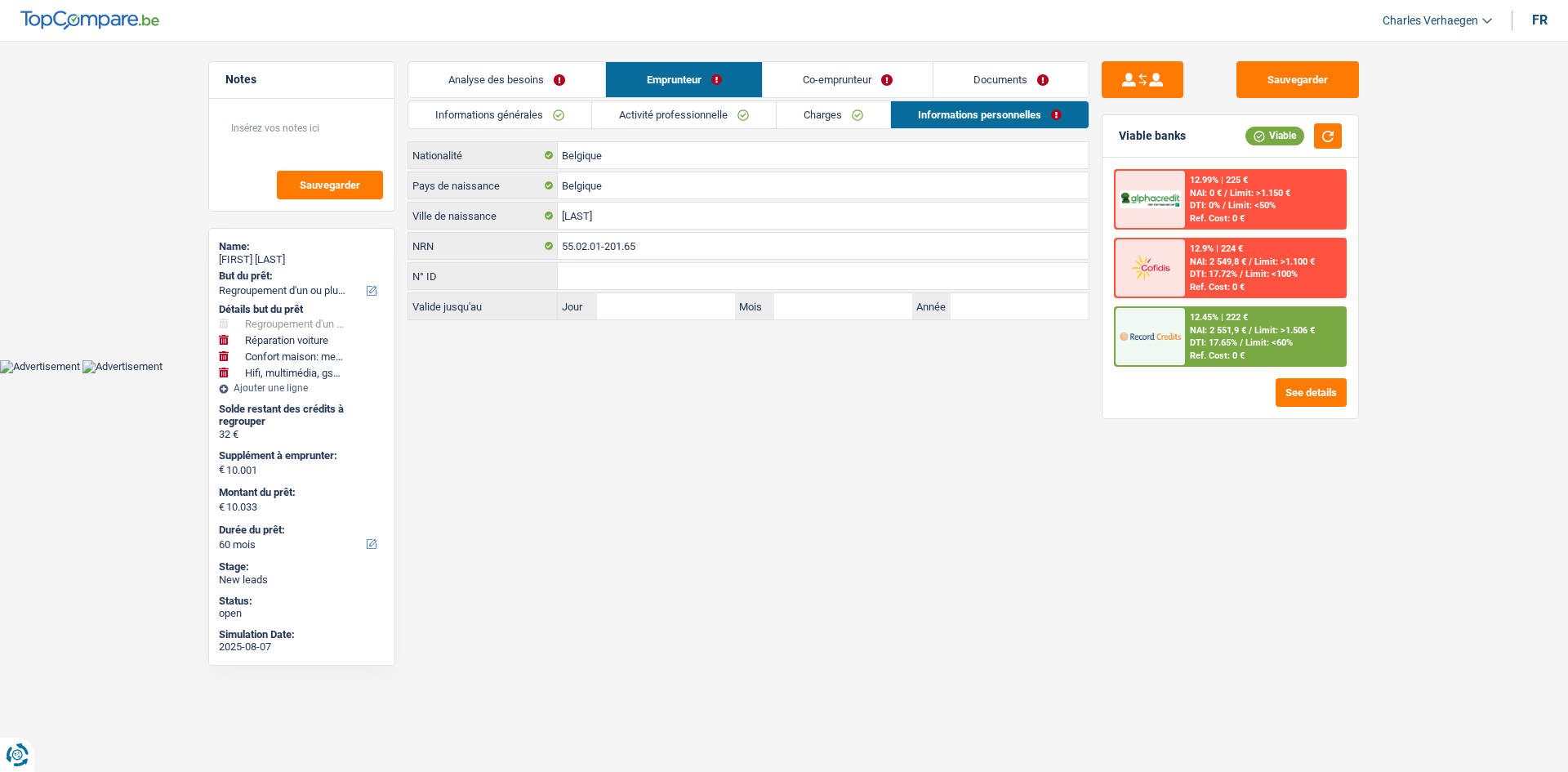 click on "Documents" at bounding box center [1011, 79] 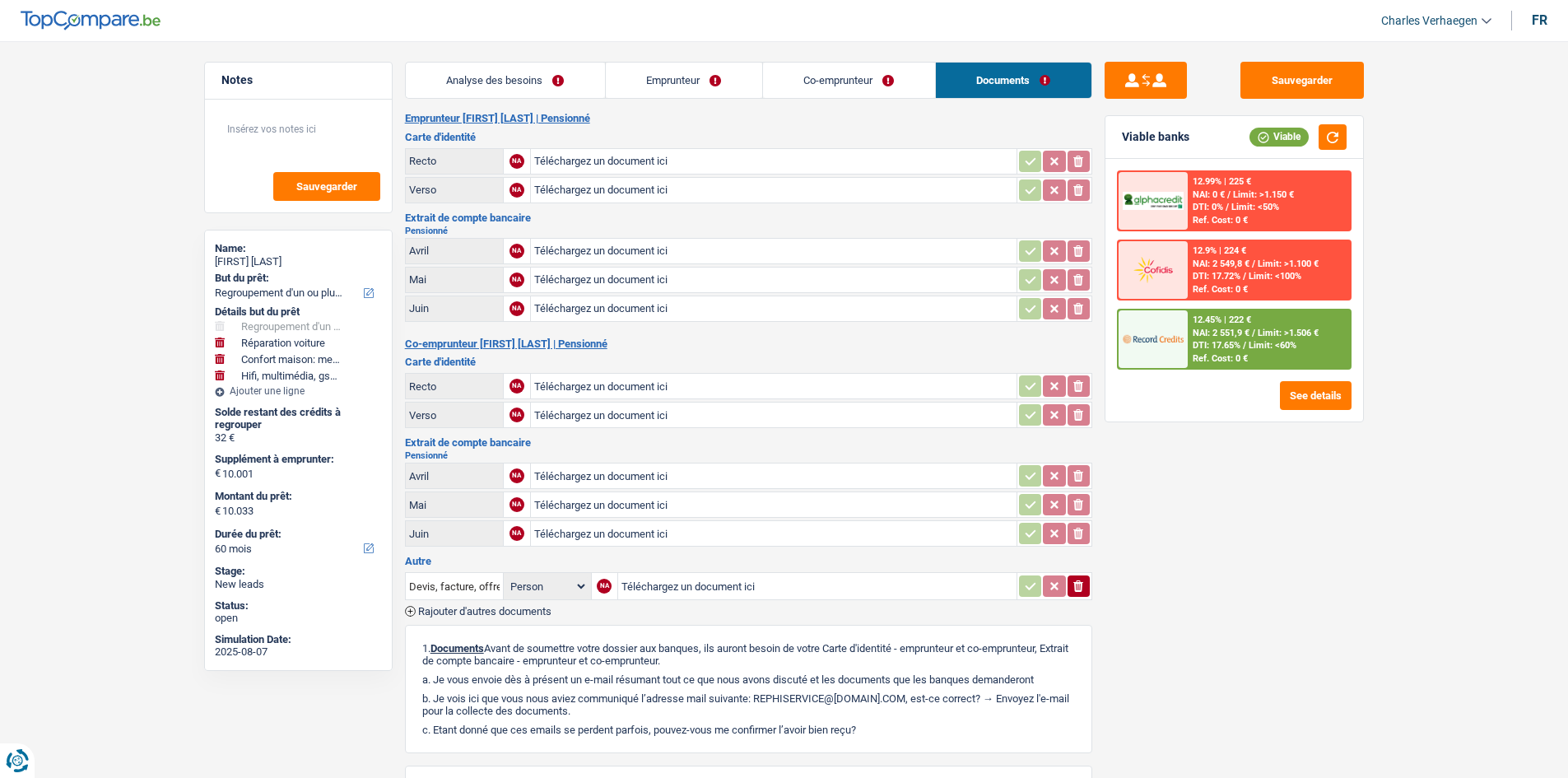 click on "Analyse des besoins" at bounding box center [505, 80] 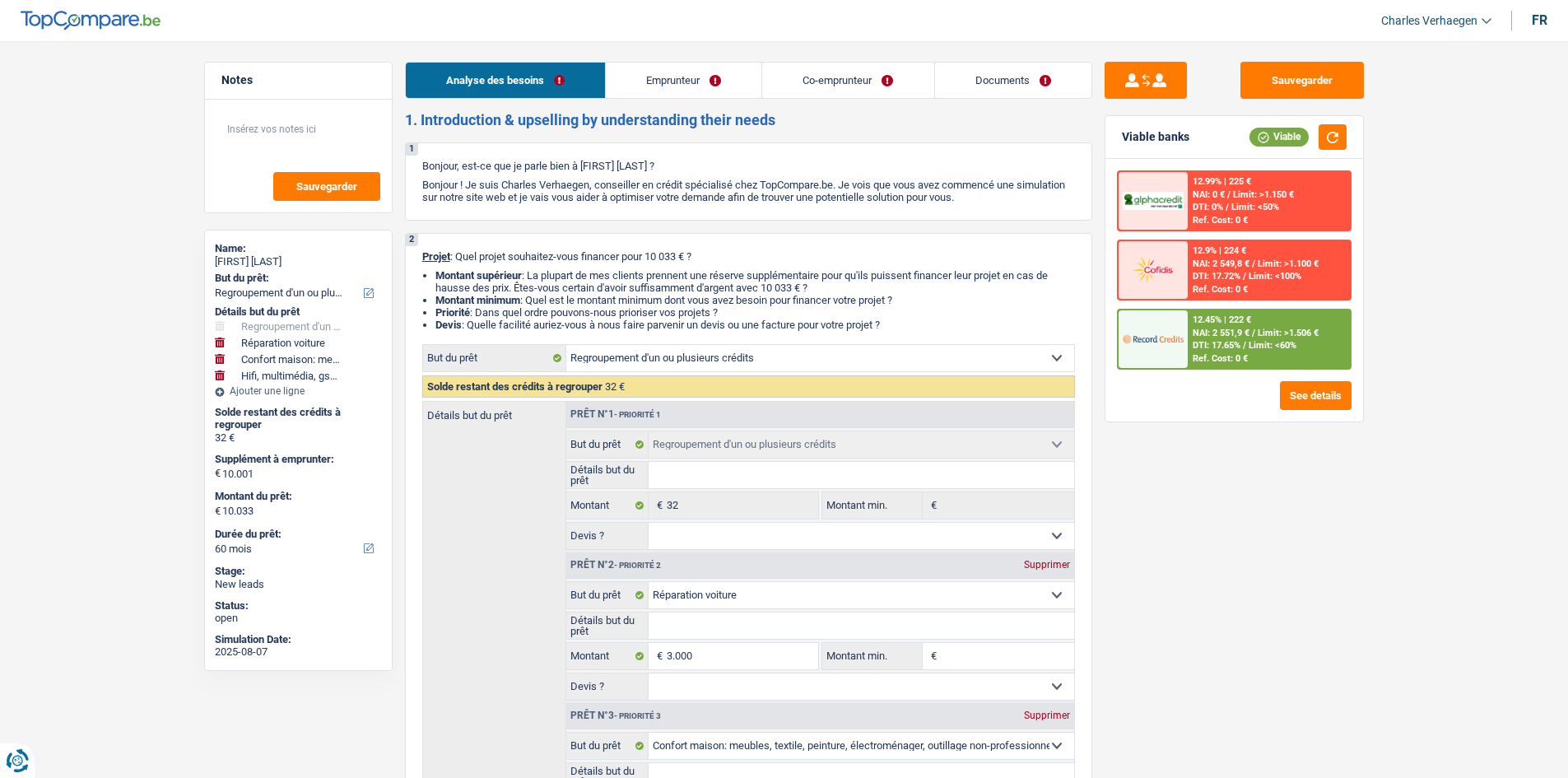 click on "12.45% | 222 €" at bounding box center (1221, 319) 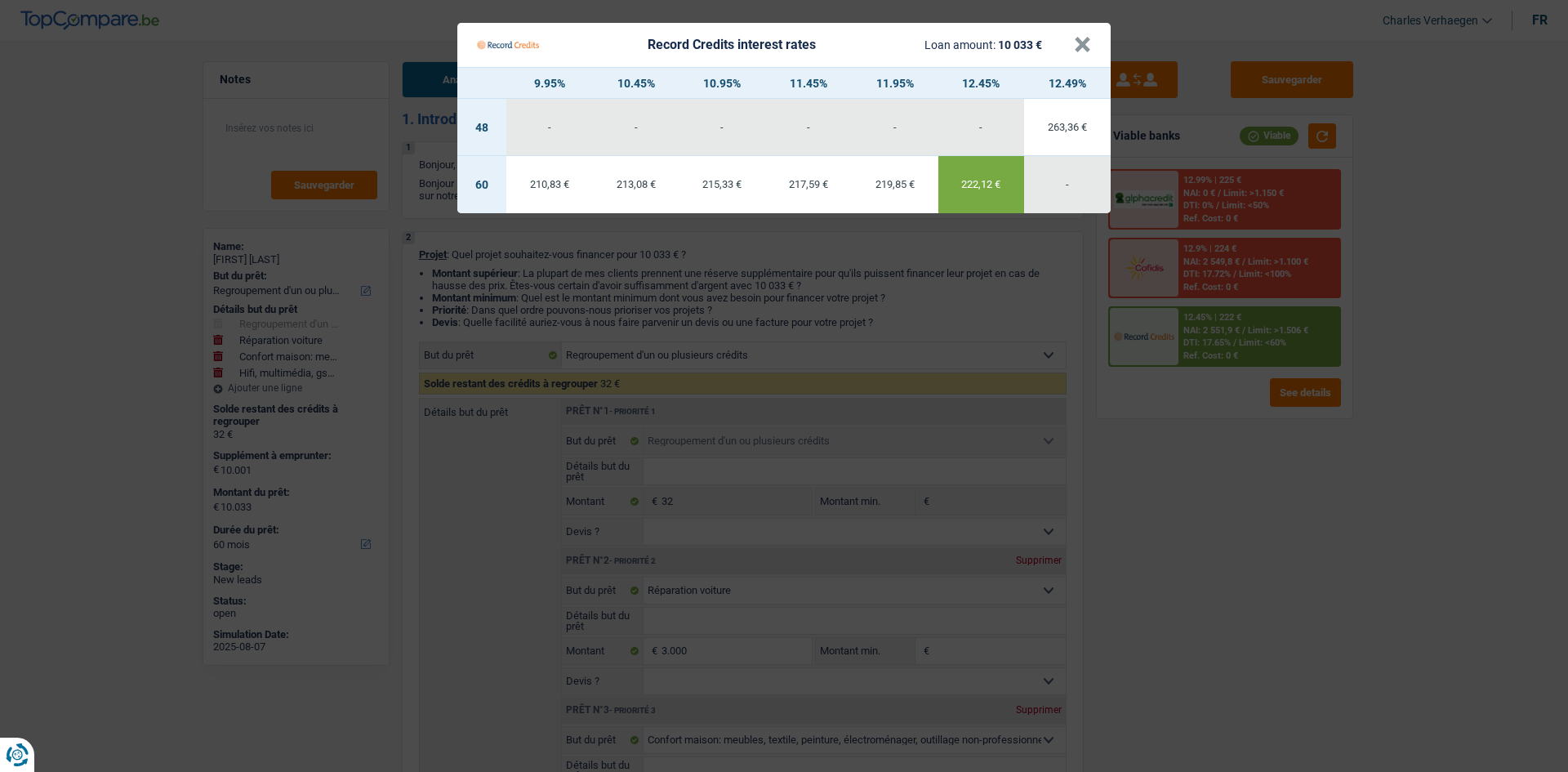 click on "Record Credits interest rates
Loan amount:
10 033 €
×
9.95%
10.45%
10.95%
11.45%
11.95%
12.45%
12.49%
48
-
-
-
-
-
-
263,36 €
60
210,83 €
213,08 €" at bounding box center [784, 386] 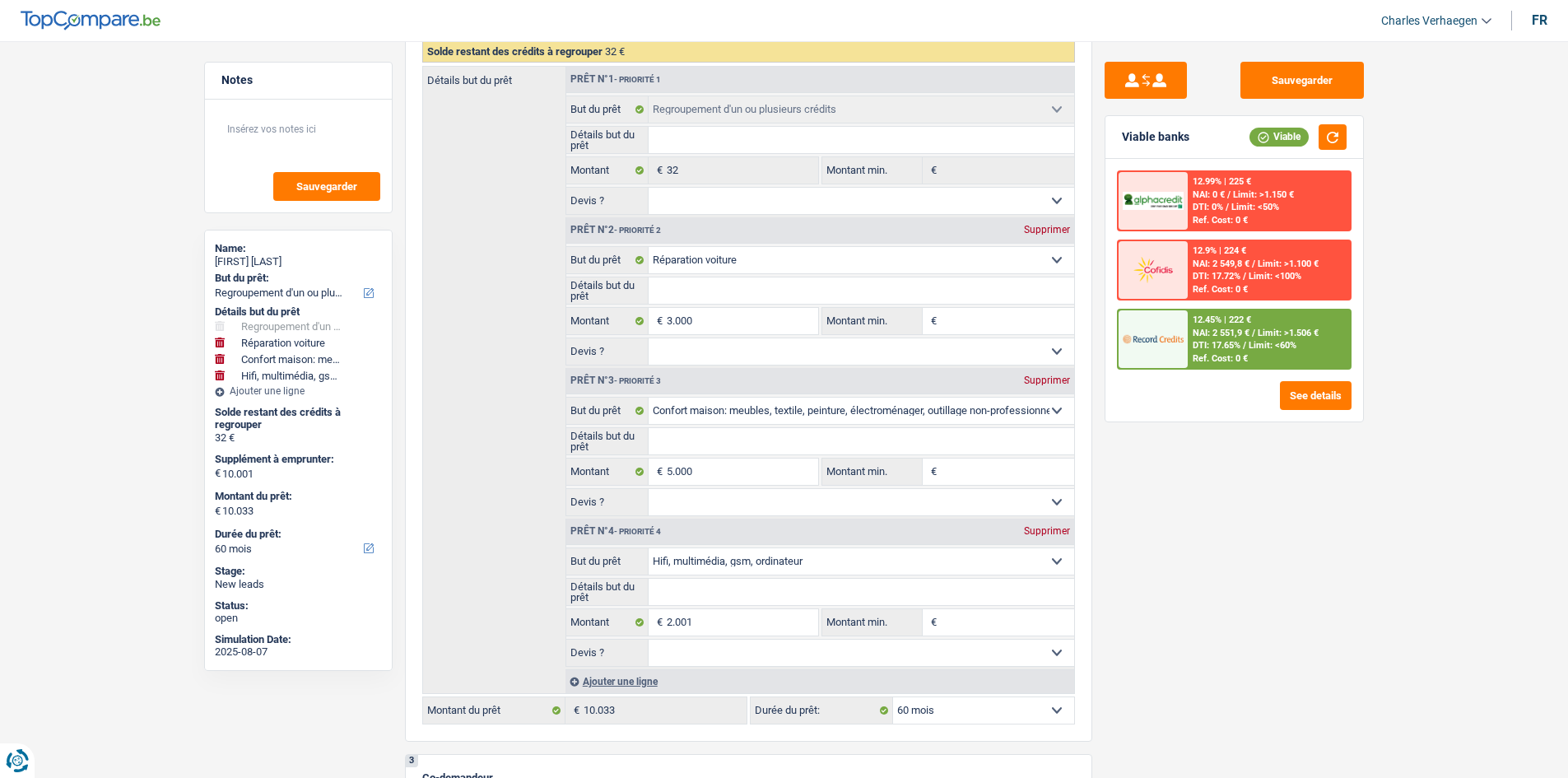 scroll, scrollTop: 494, scrollLeft: 0, axis: vertical 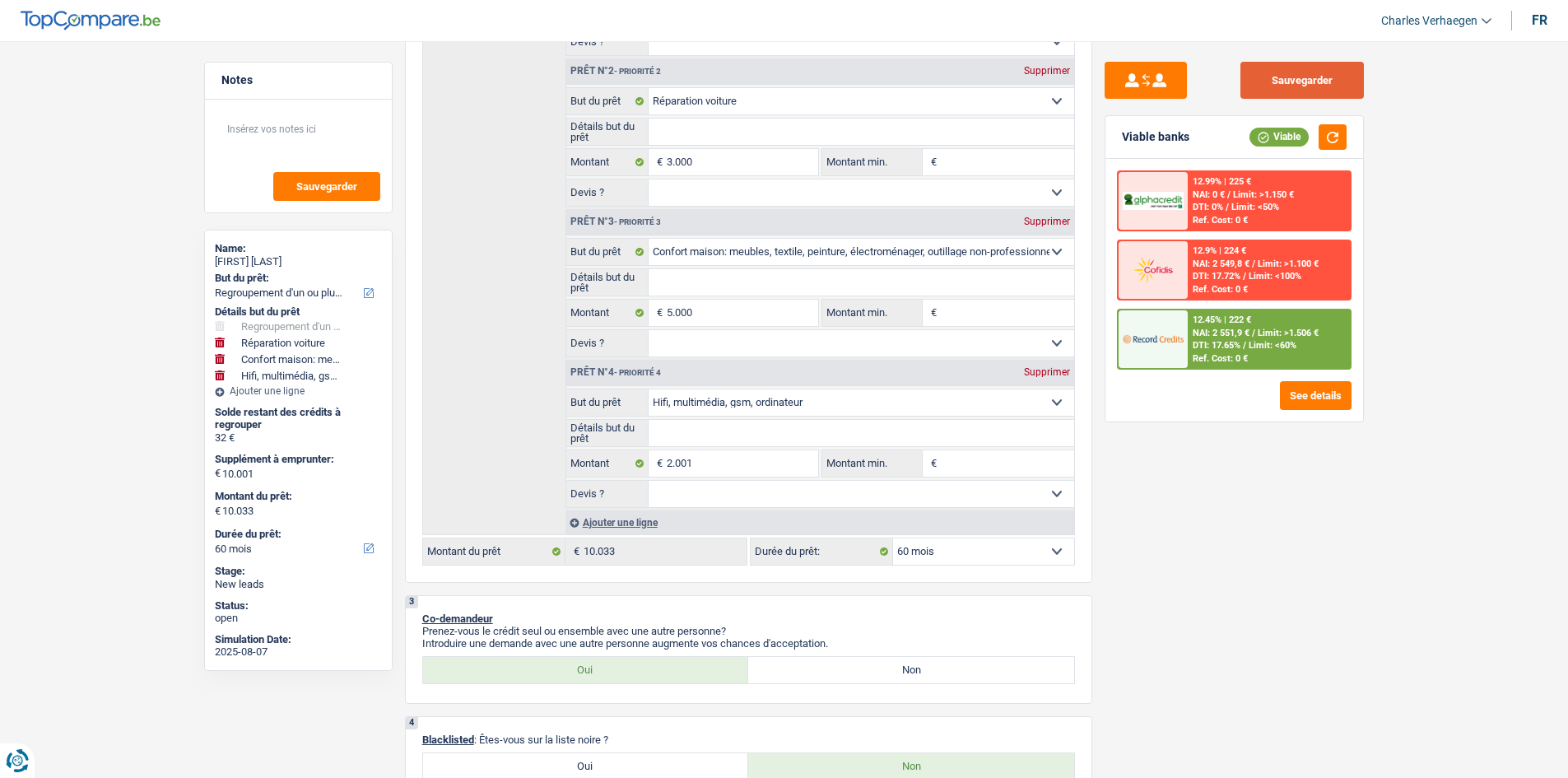 click on "Sauvegarder" at bounding box center [1302, 80] 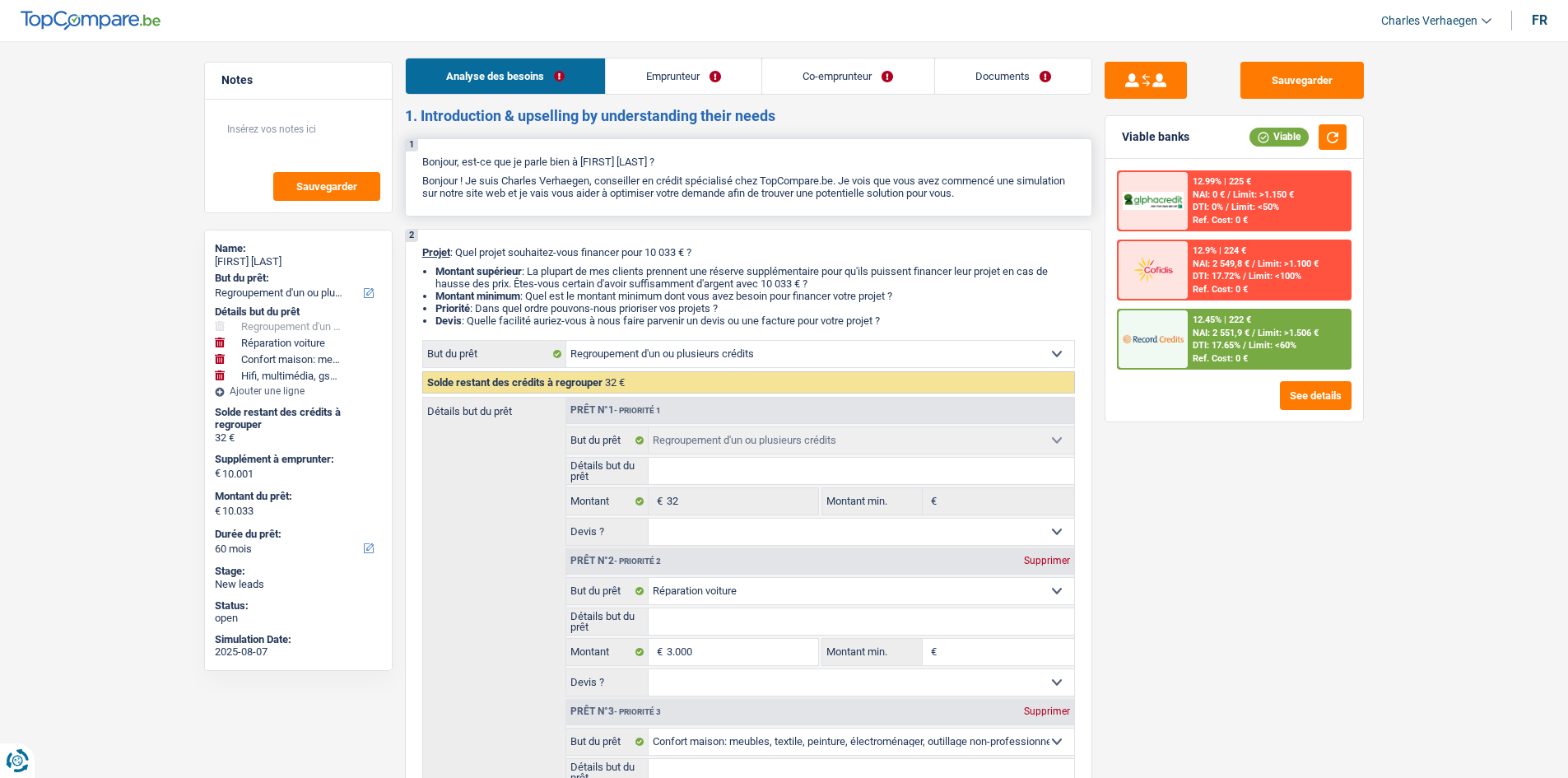 scroll, scrollTop: 0, scrollLeft: 0, axis: both 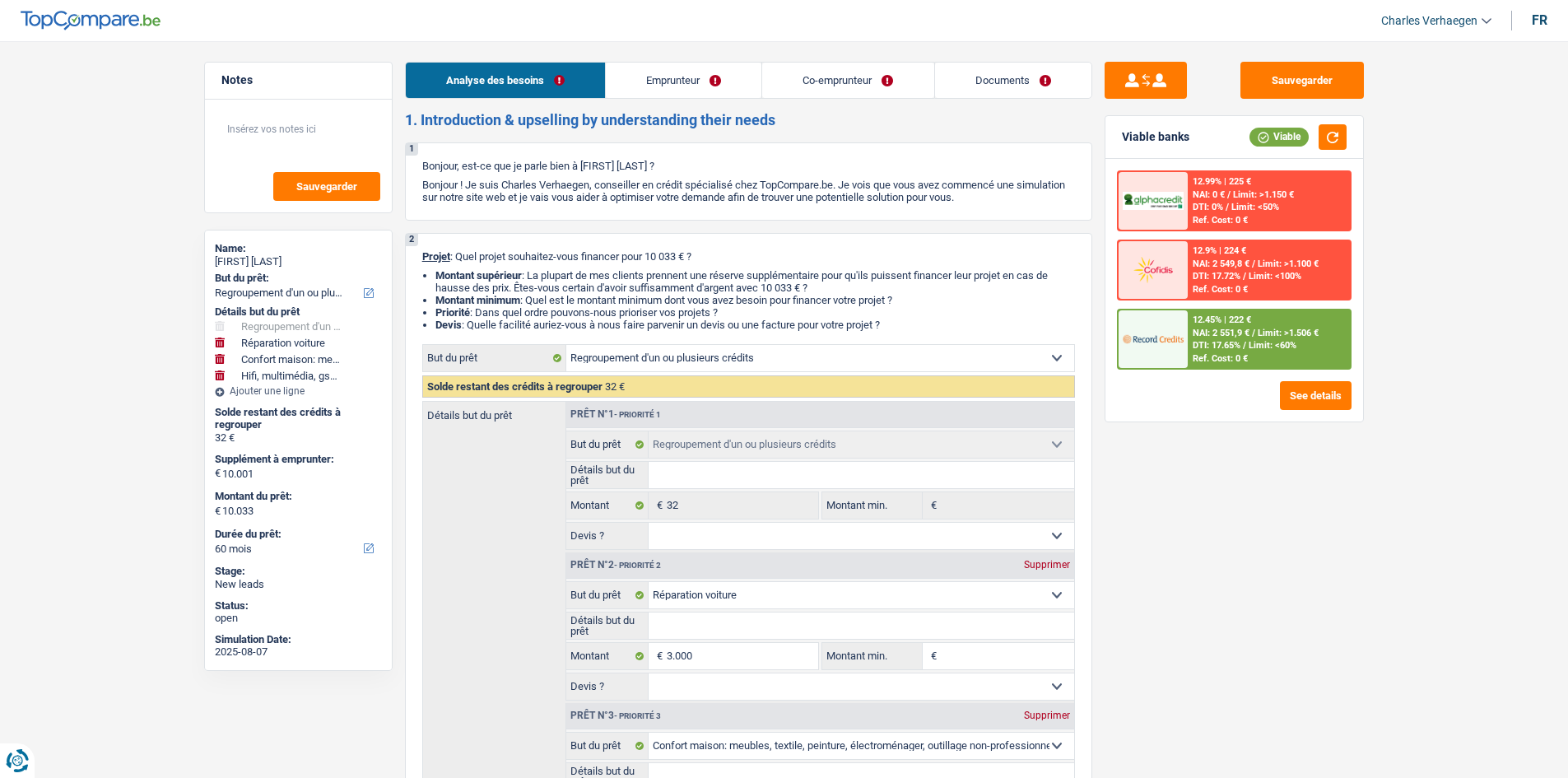 click on "Documents" at bounding box center [1013, 80] 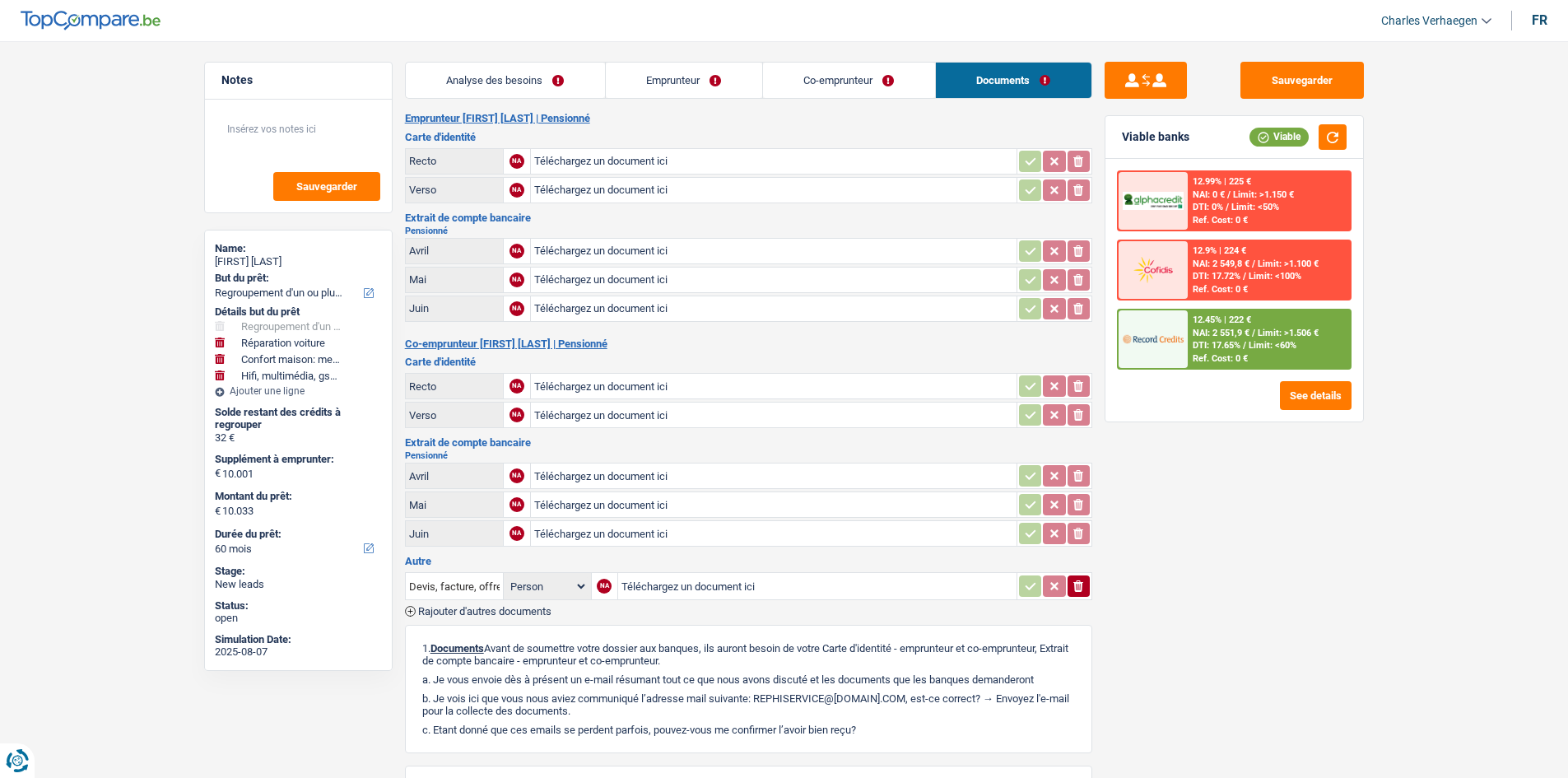 click on "Sauvegarder
Viable banks
Viable
12.99% | 225 €
NAI: 0 €
/
Limit: >1.150 €
DTI: 0%
/
Limit: <50%
Ref. Cost: 0 €
12.9% | 224 €
NAI: 2 549,8 €
/
Limit: >1.100 €
DTI: 17.72%
/               /       /" at bounding box center (1234, 404) 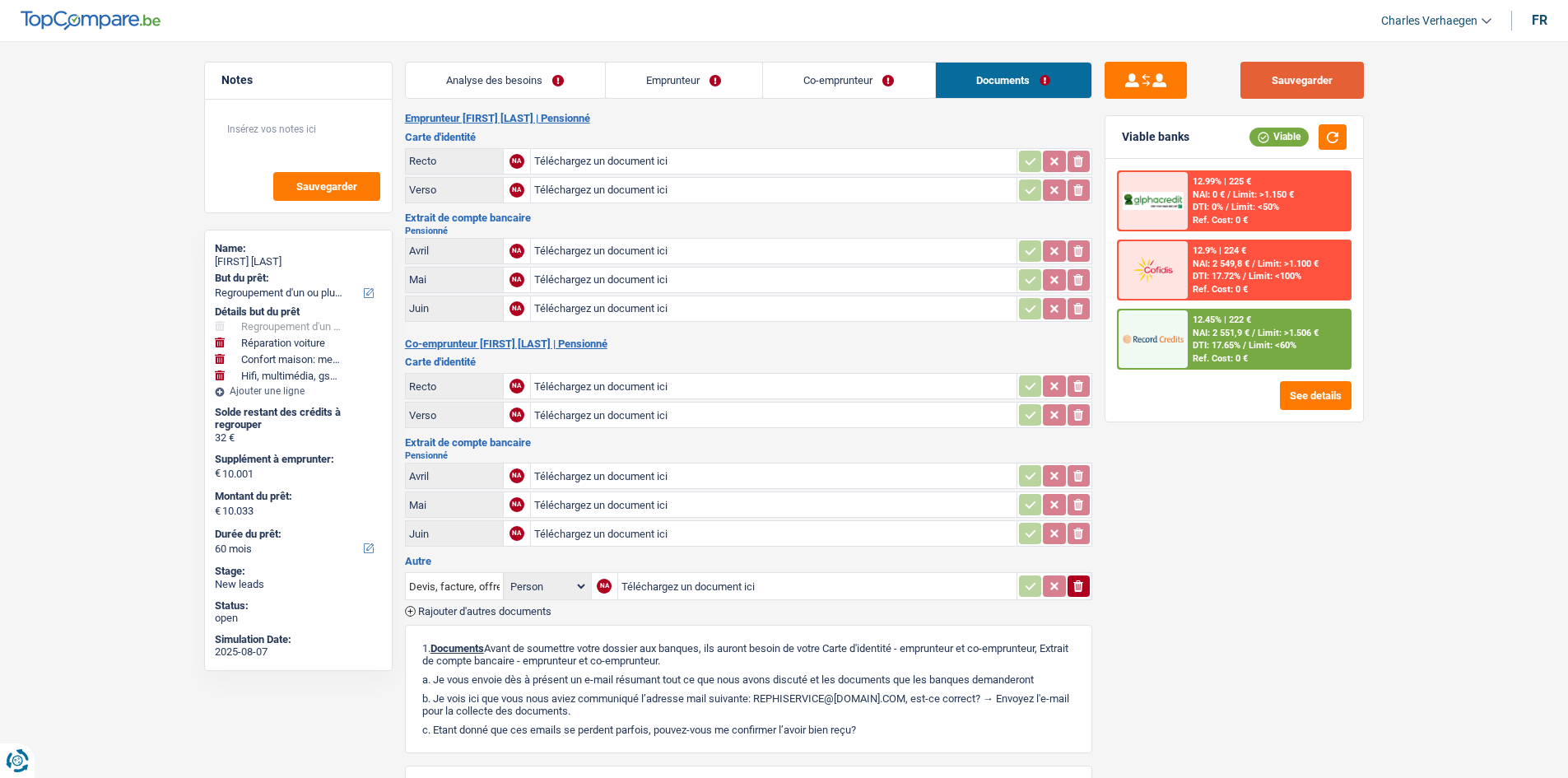 click on "Sauvegarder" at bounding box center (1302, 80) 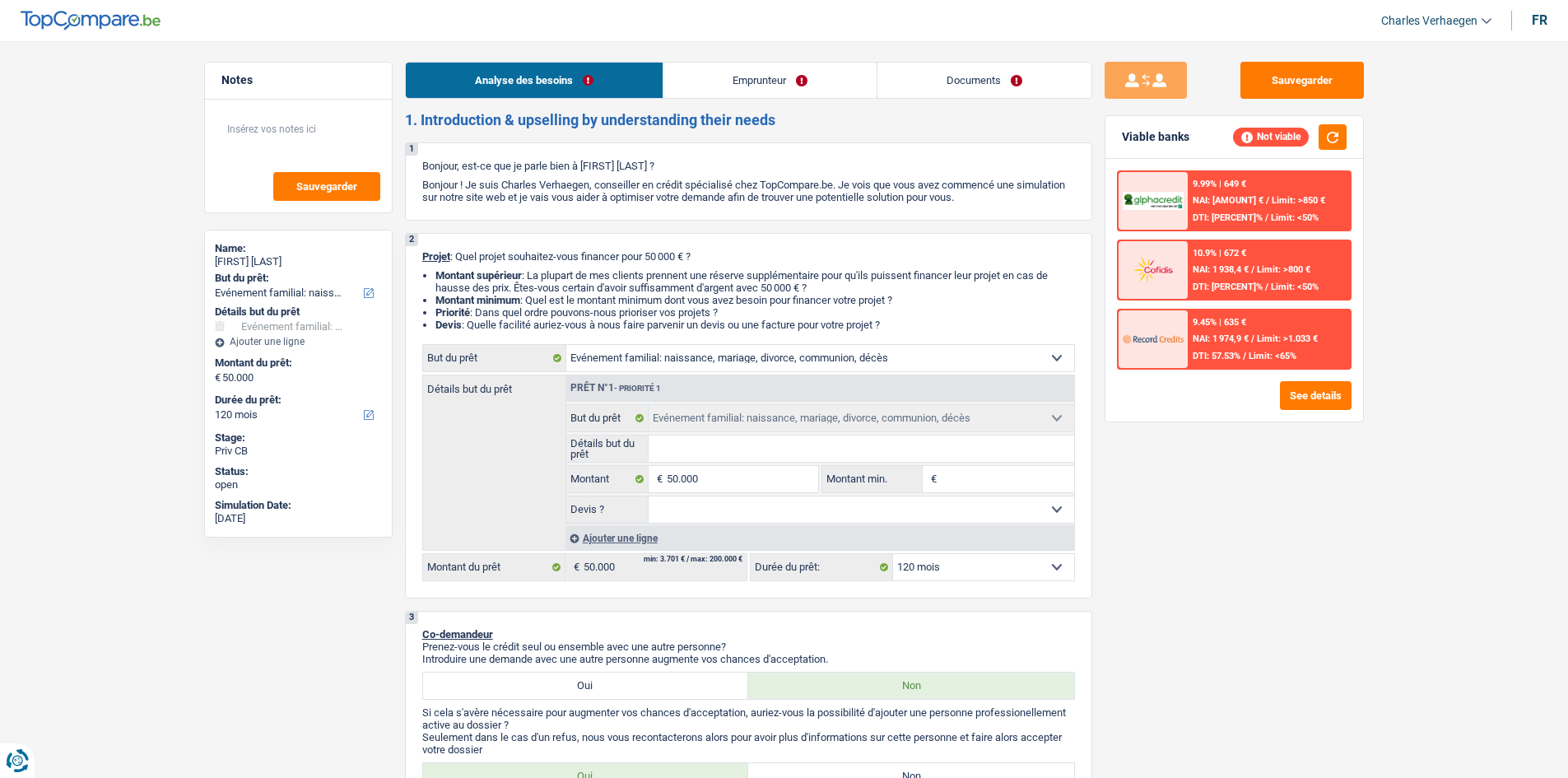 select on "familyEvent" 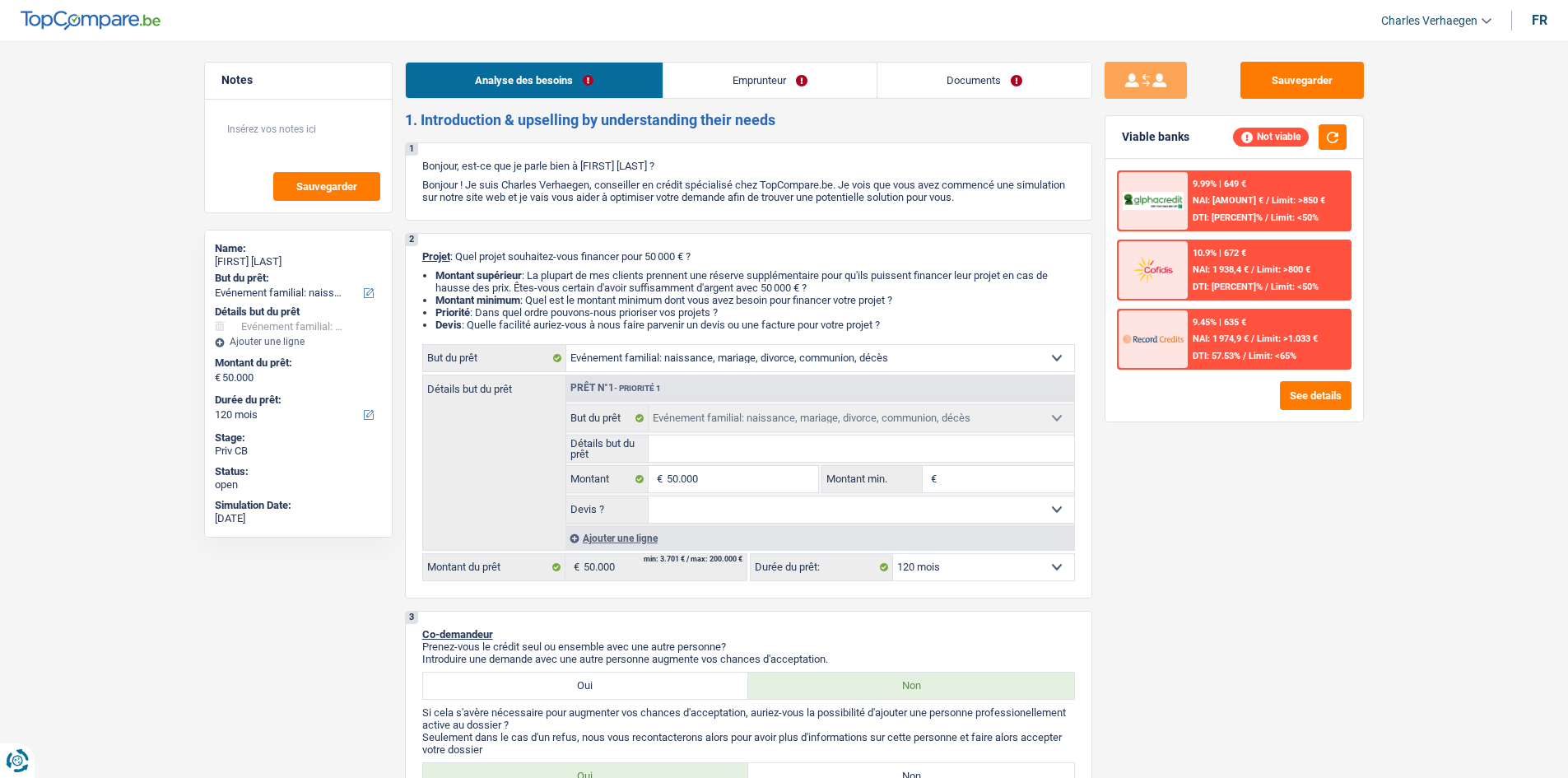 select on "120" 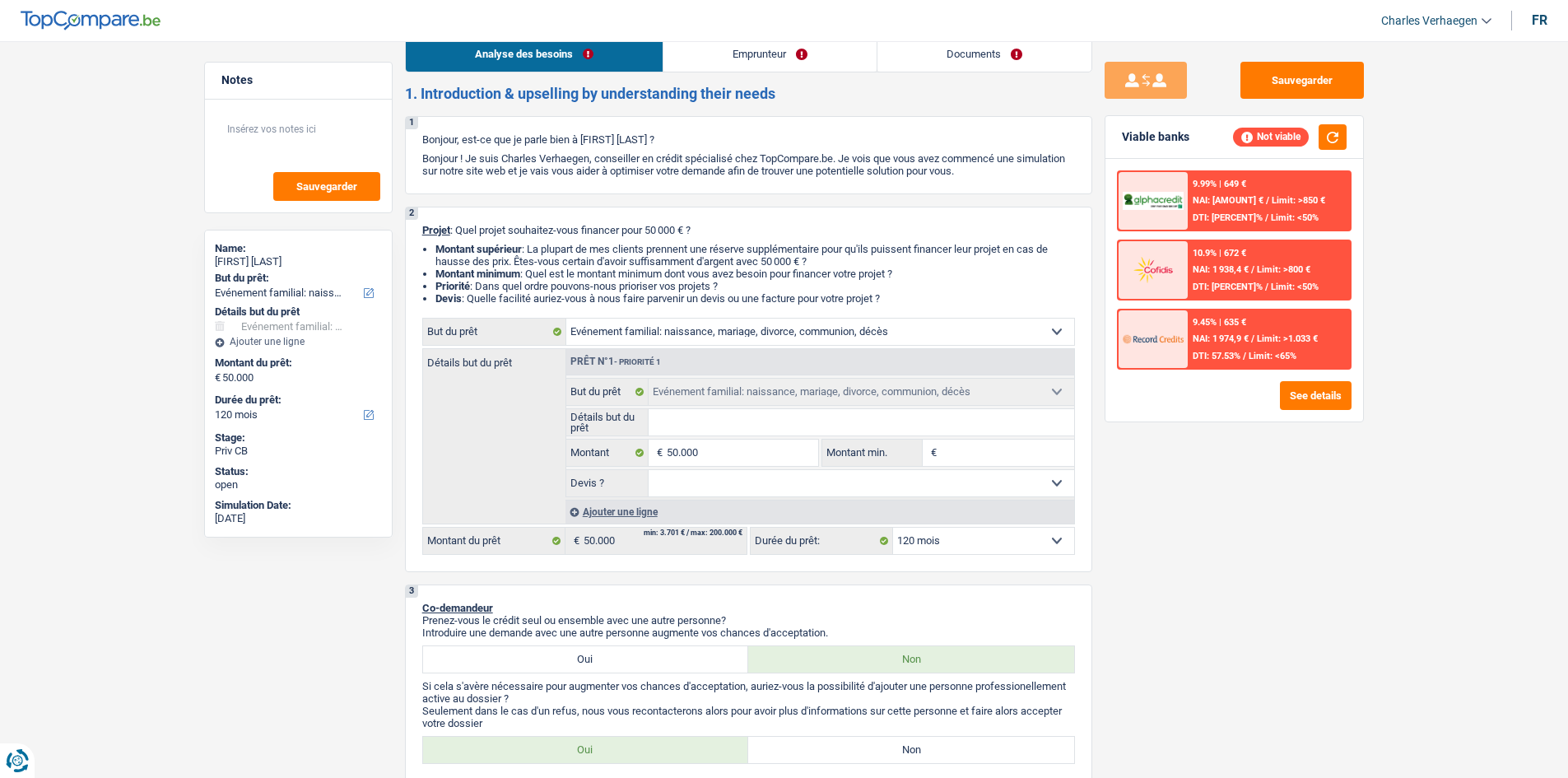 scroll, scrollTop: 0, scrollLeft: 0, axis: both 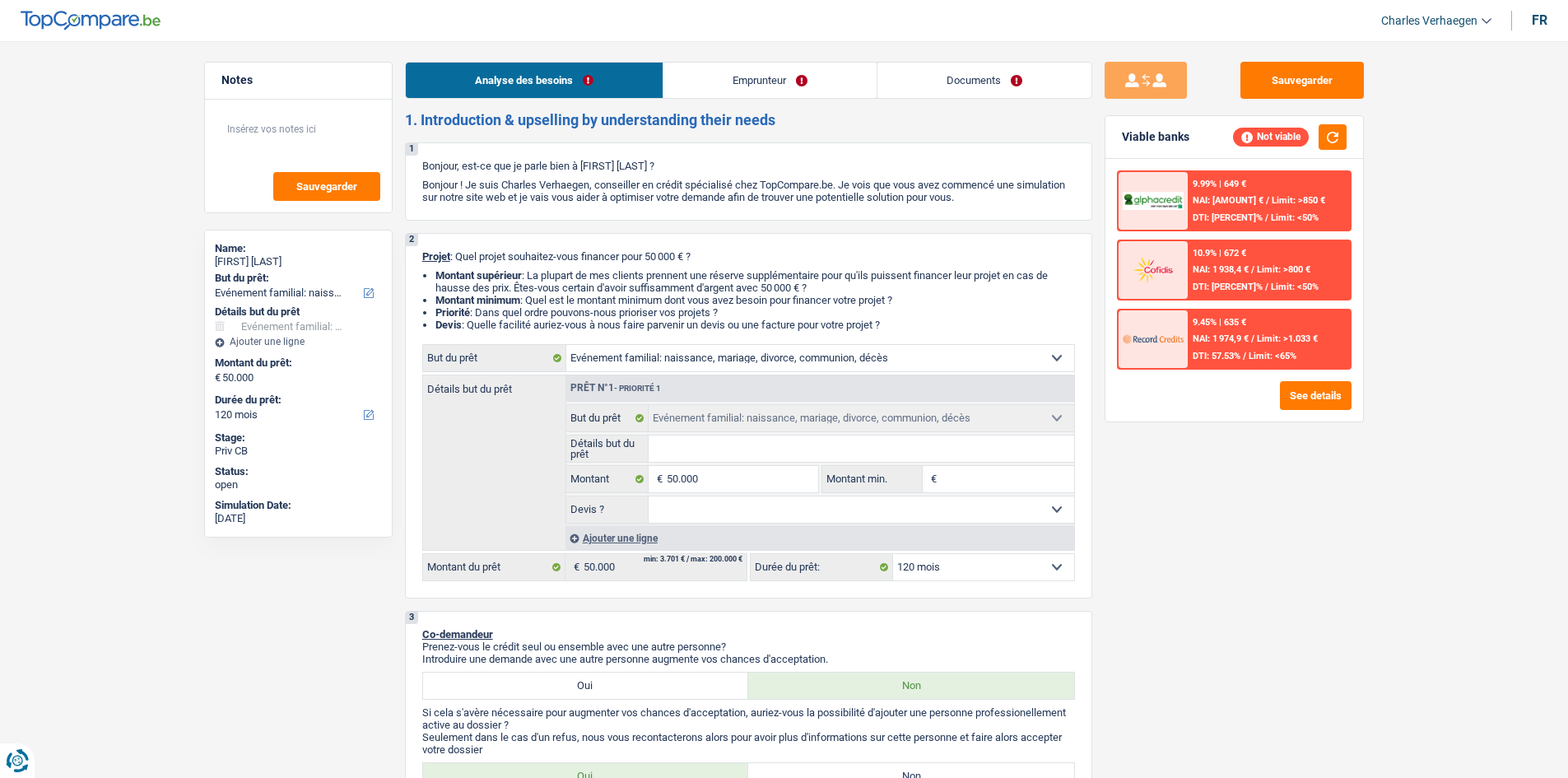 click on "Documents" at bounding box center [984, 80] 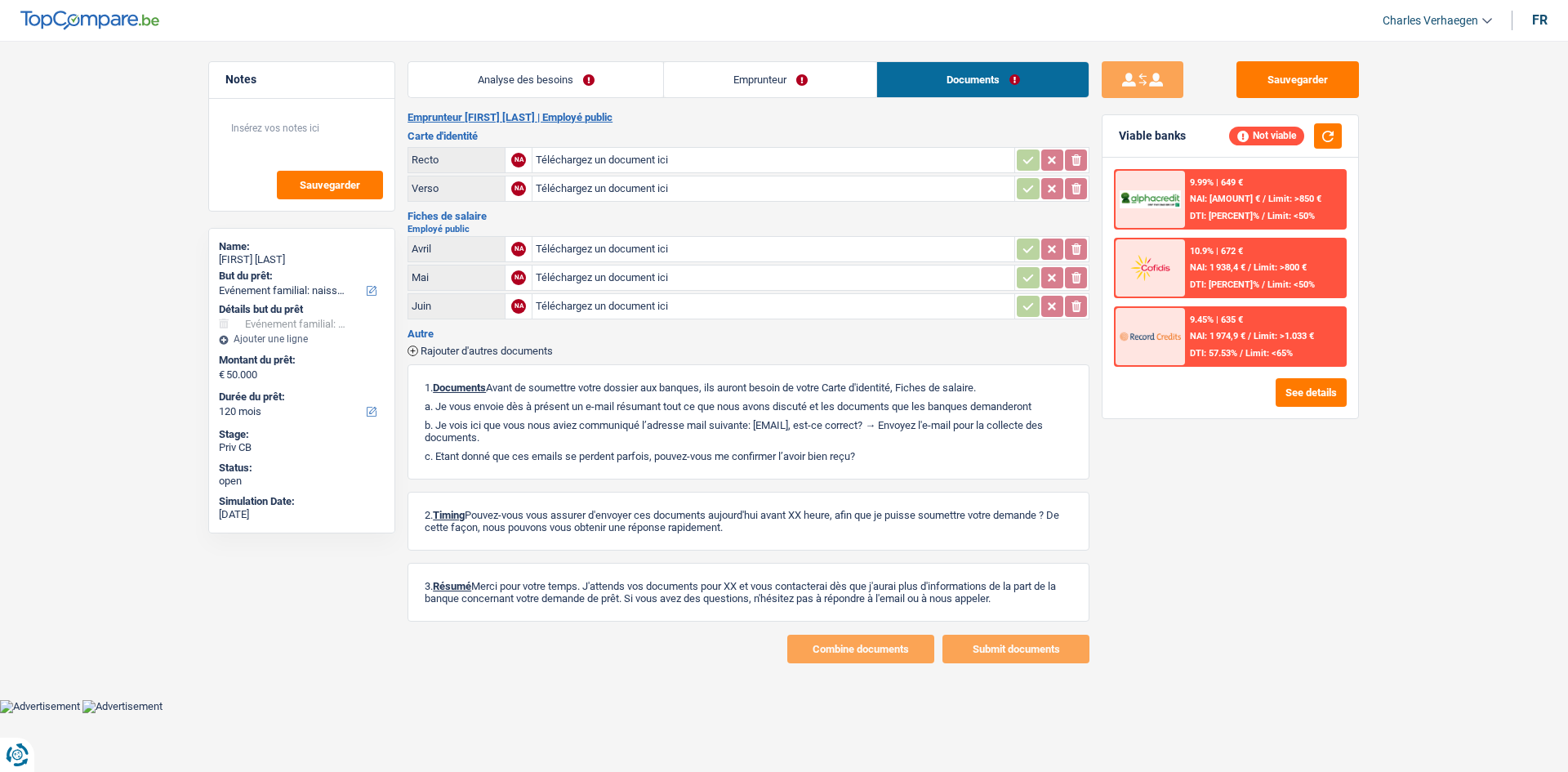click on "Emprunteur" at bounding box center (770, 79) 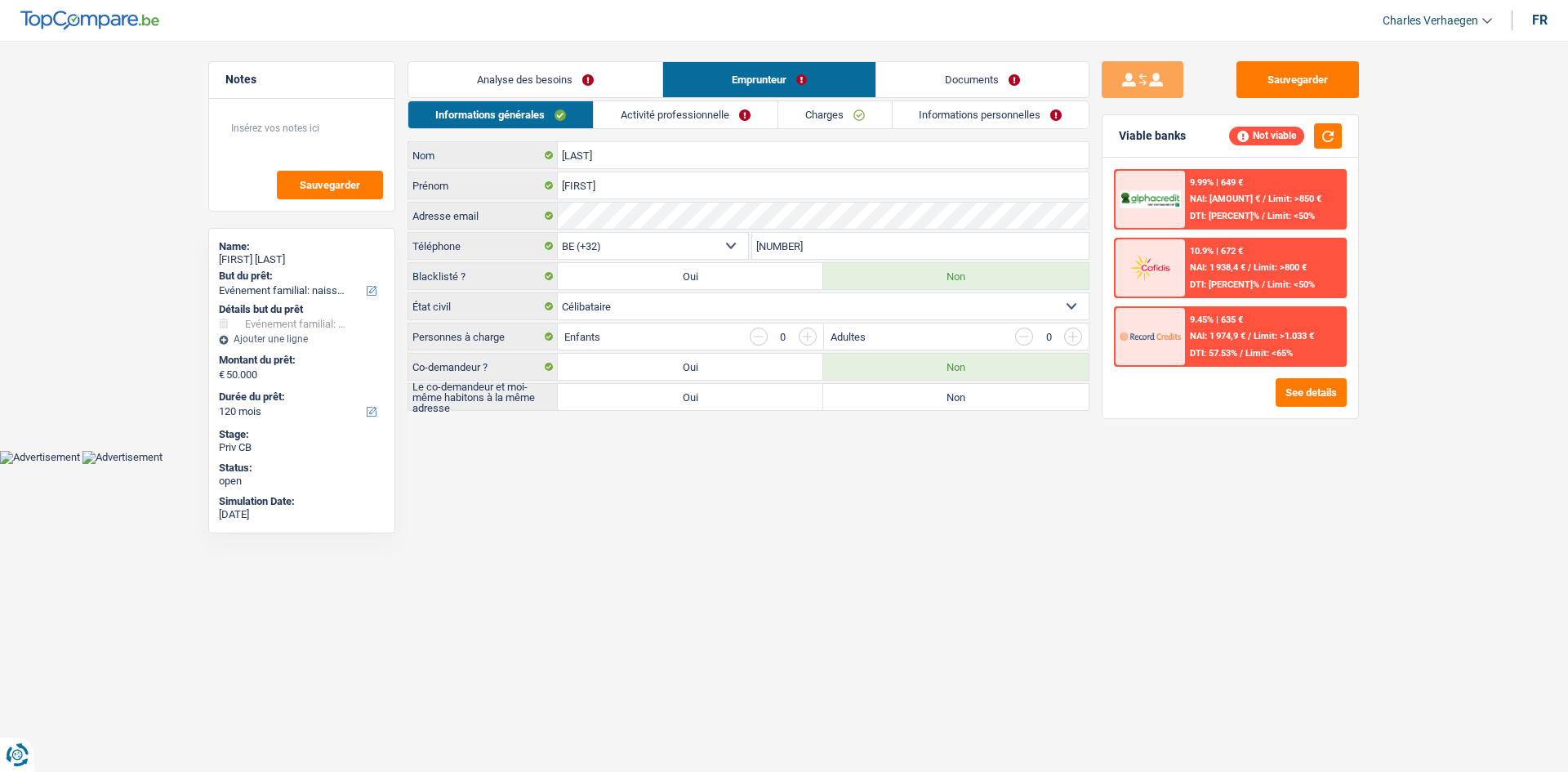 click on "Informations personnelles" at bounding box center [991, 114] 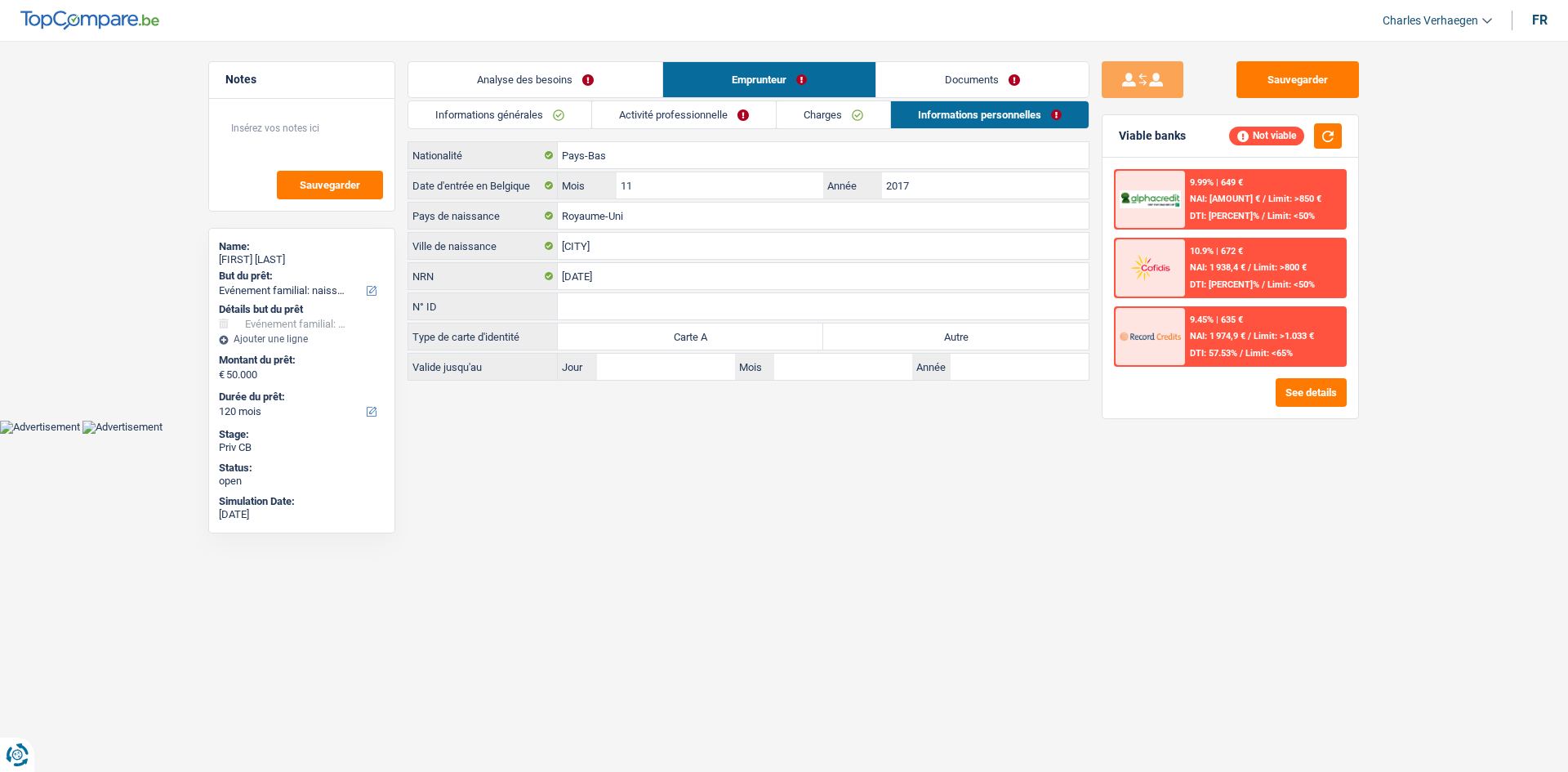 click on "Charges" at bounding box center [833, 114] 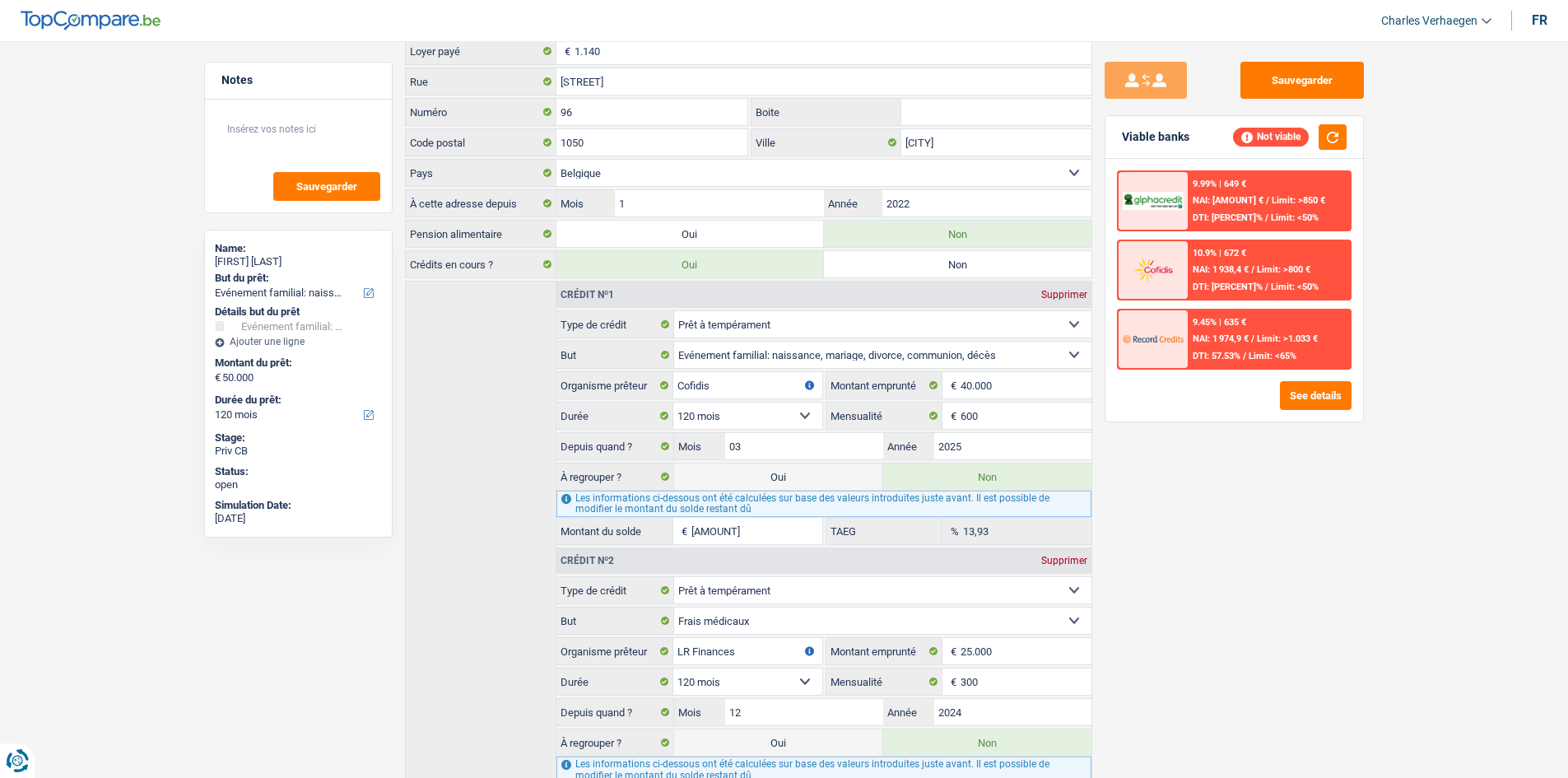 scroll, scrollTop: 0, scrollLeft: 0, axis: both 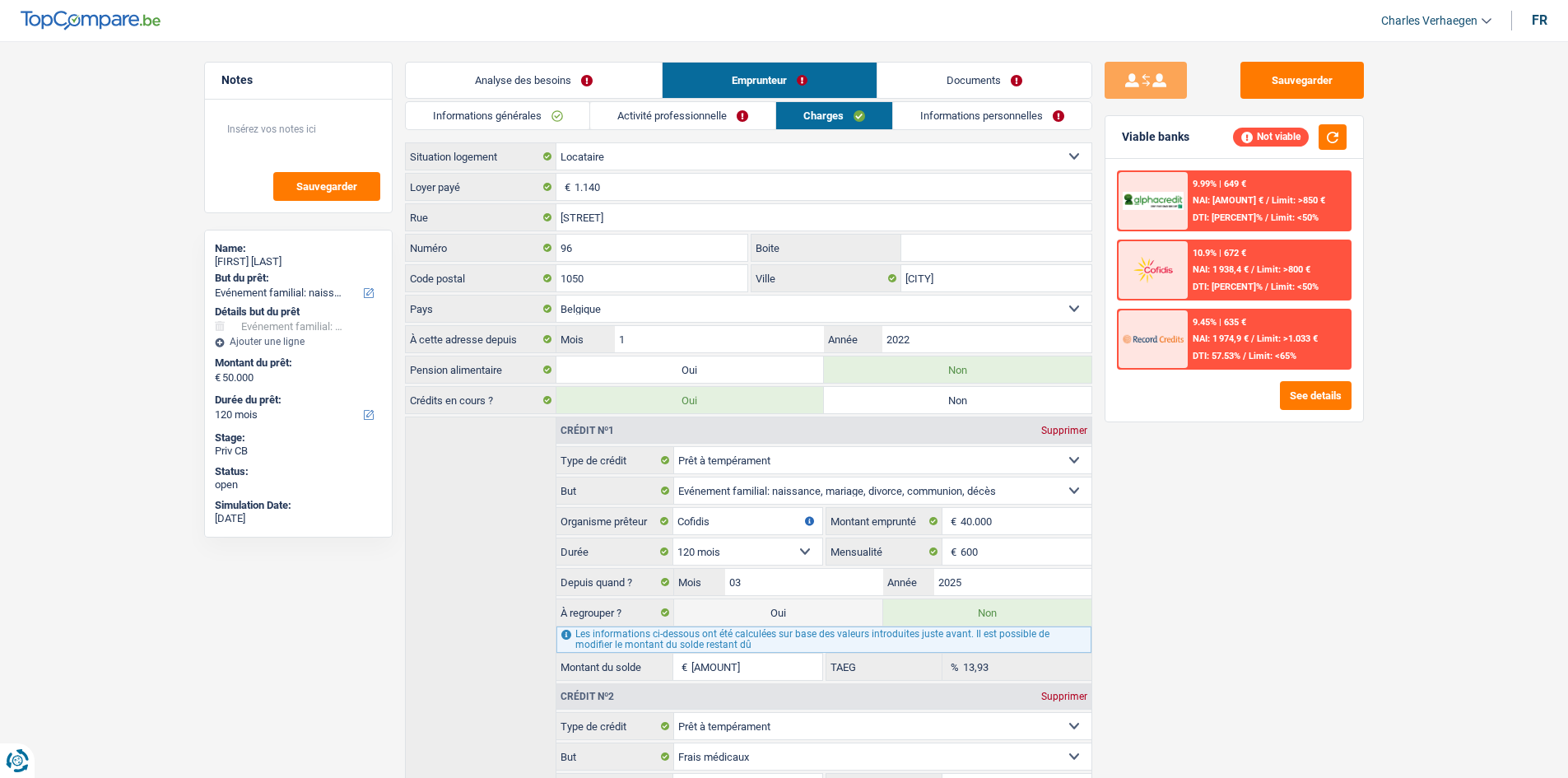 click on "Activité professionnelle" at bounding box center (682, 115) 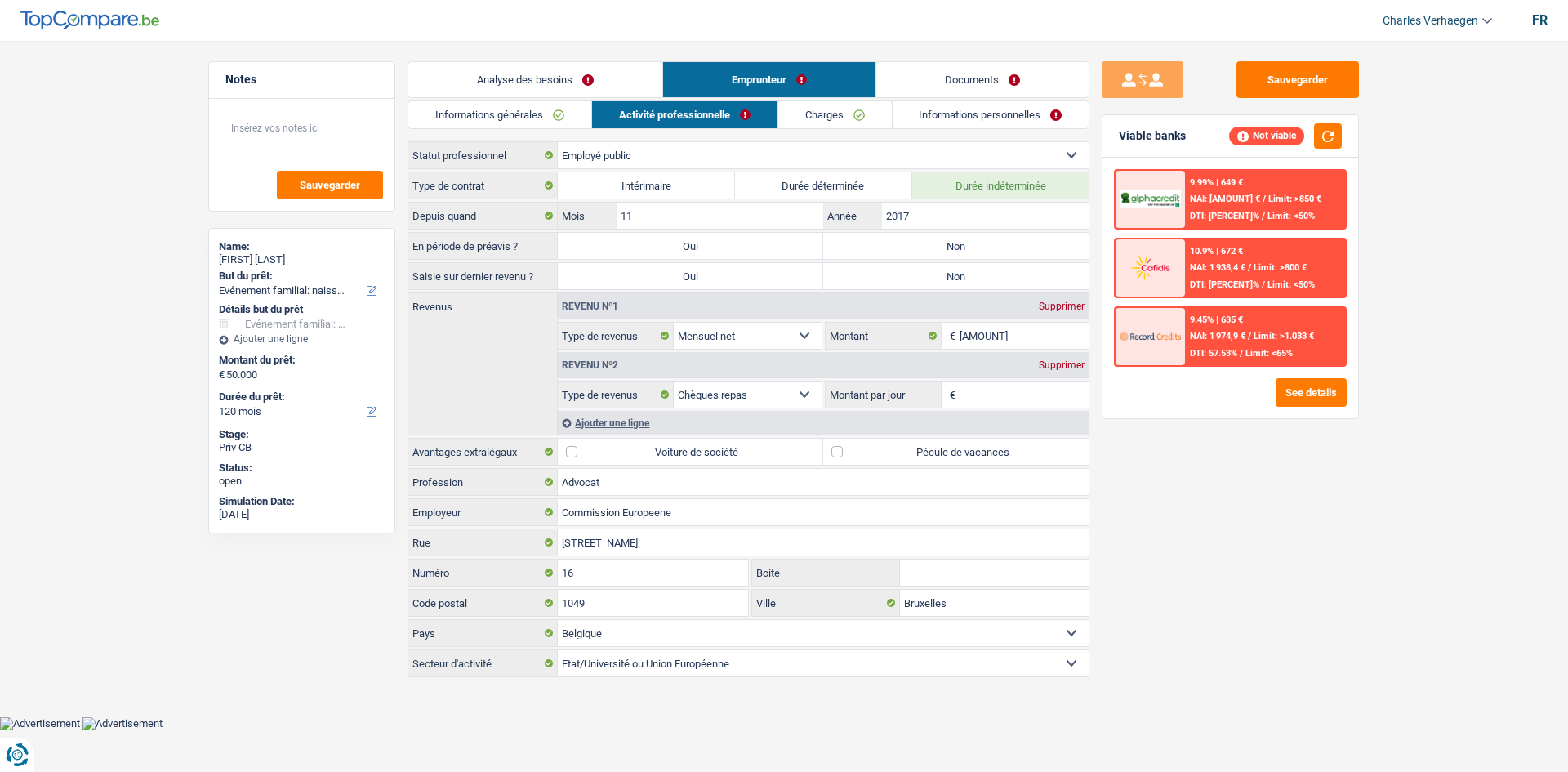 click on "Informations générales Activité professionnelle Charges Informations personnelles Ashworth
Nom
Eduard
Prénom
Adresse email
BE (+32) LU (+352)
Sélectionner une option
Téléphone
487844538
Téléphone
Blacklisté ?
Oui
Non
Célibataire Marié(e) Cohabitant(e) légal(e) Divorcé(e) Veuf(ve) Séparé (de fait)
Sélectionner une option
État civil
Personnes à charge
Enfants
0
Adultes
0" at bounding box center [748, 390] 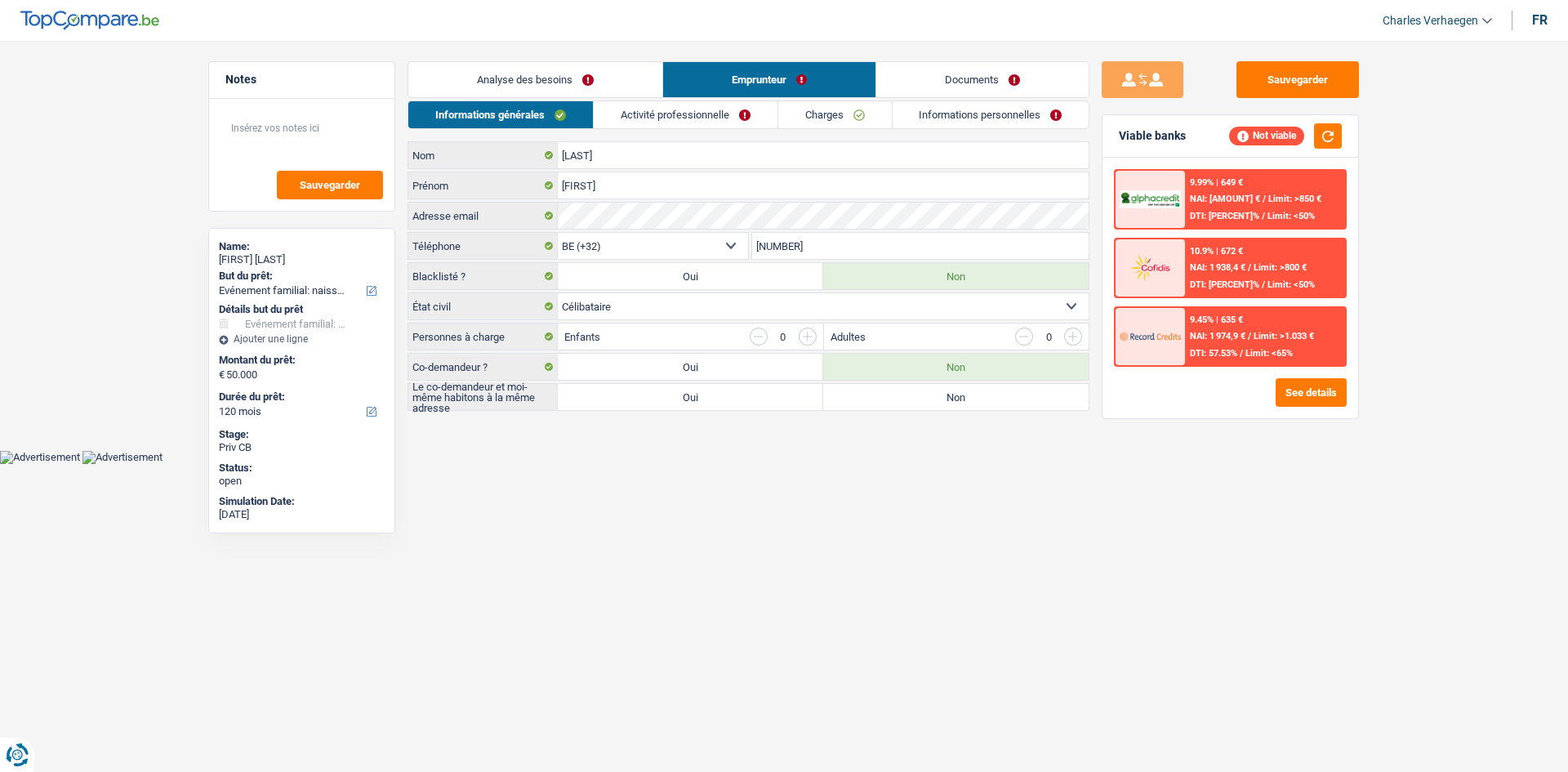 click on "Analyse des besoins" at bounding box center (535, 79) 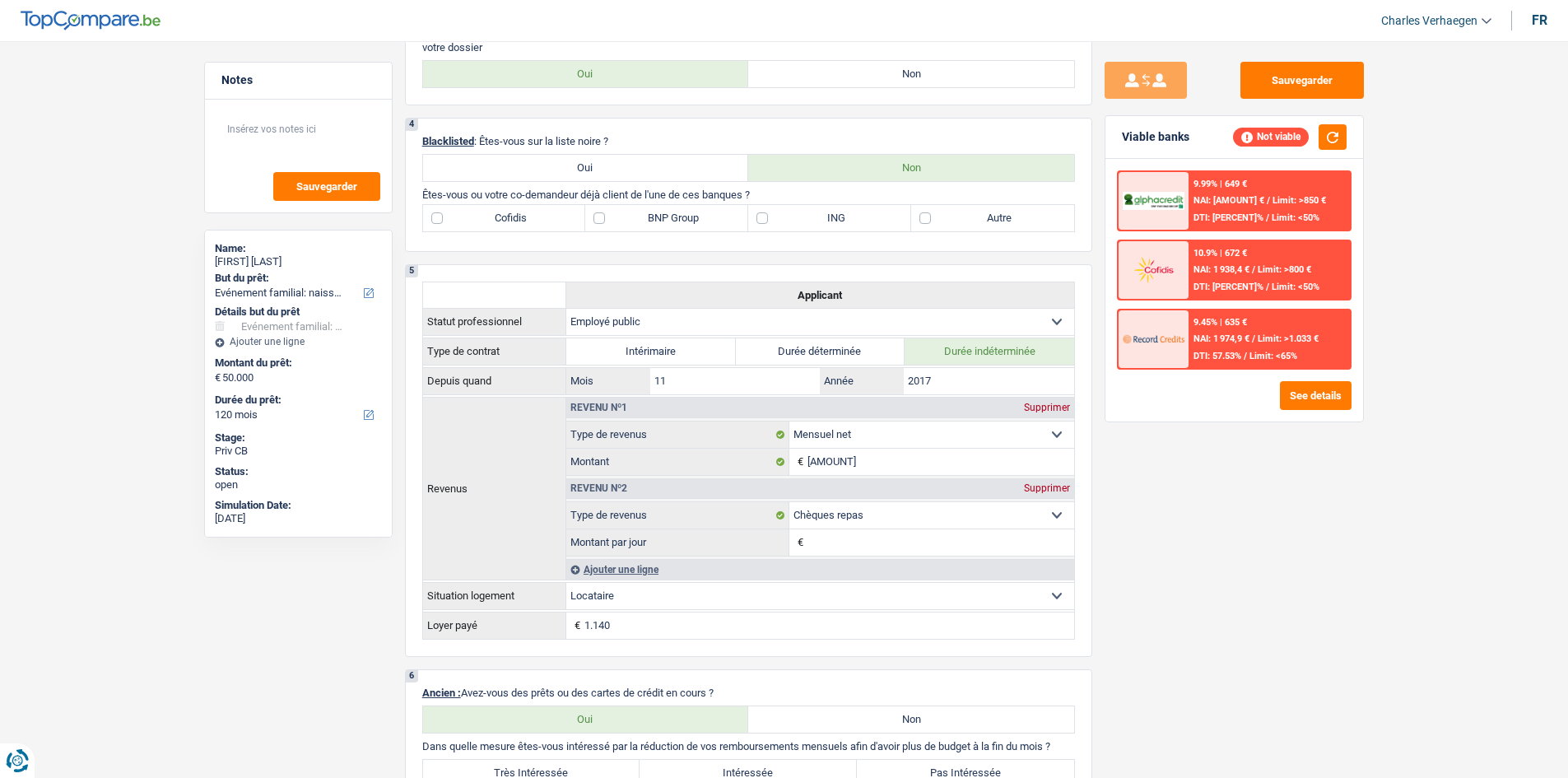 scroll, scrollTop: 823, scrollLeft: 0, axis: vertical 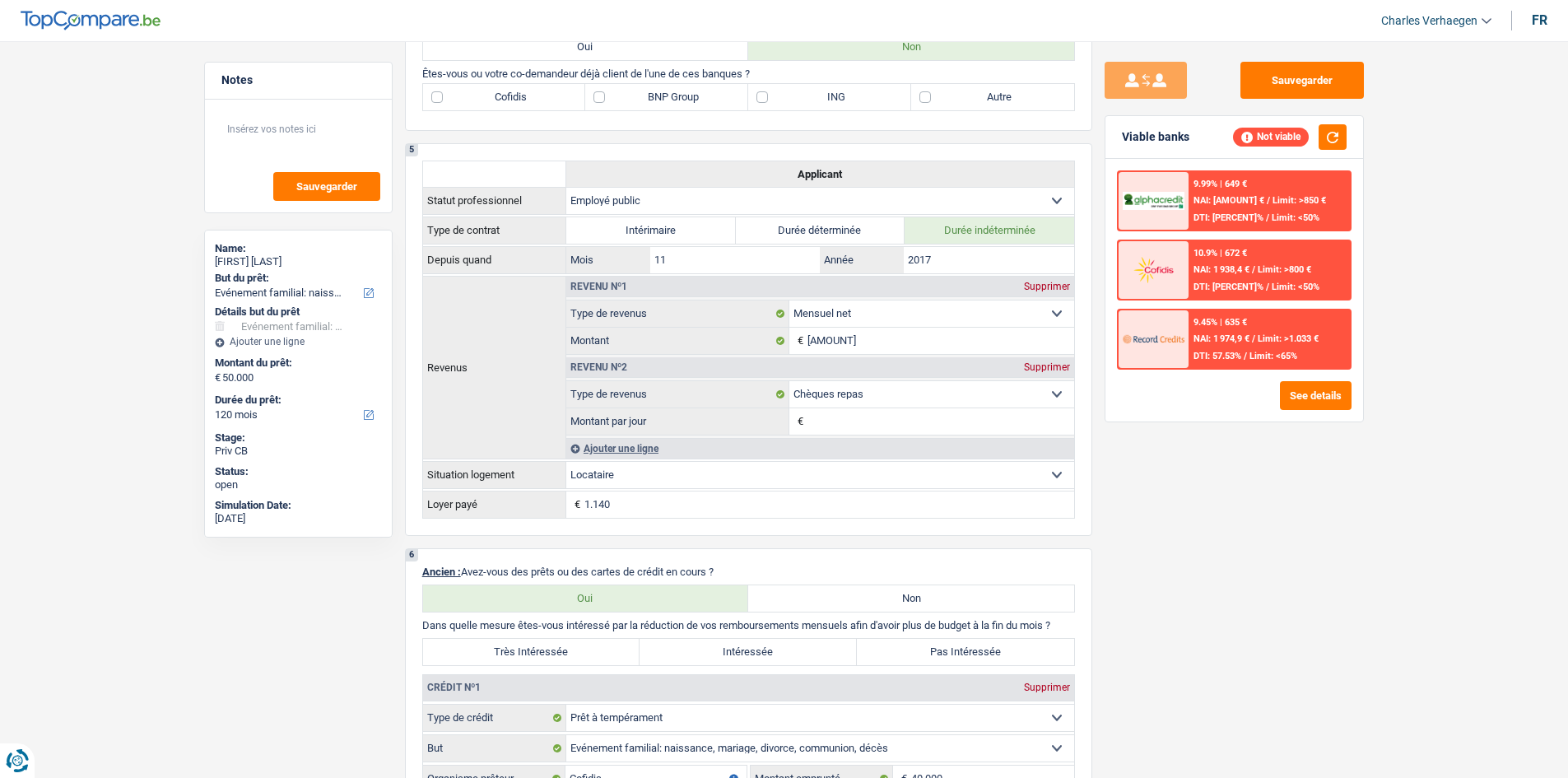 click on "9.99% | 649 €
NAI: 1 961,4 €
/
Limit: >850 €
DTI: 57.82%
/
Limit: <50%
10.9% | 672 €
NAI: 1 938,4 €
/
Limit: >800 €
DTI: 58.31%
/
Limit: <50%
9.45% | 635 €
/       /" at bounding box center [1234, 290] 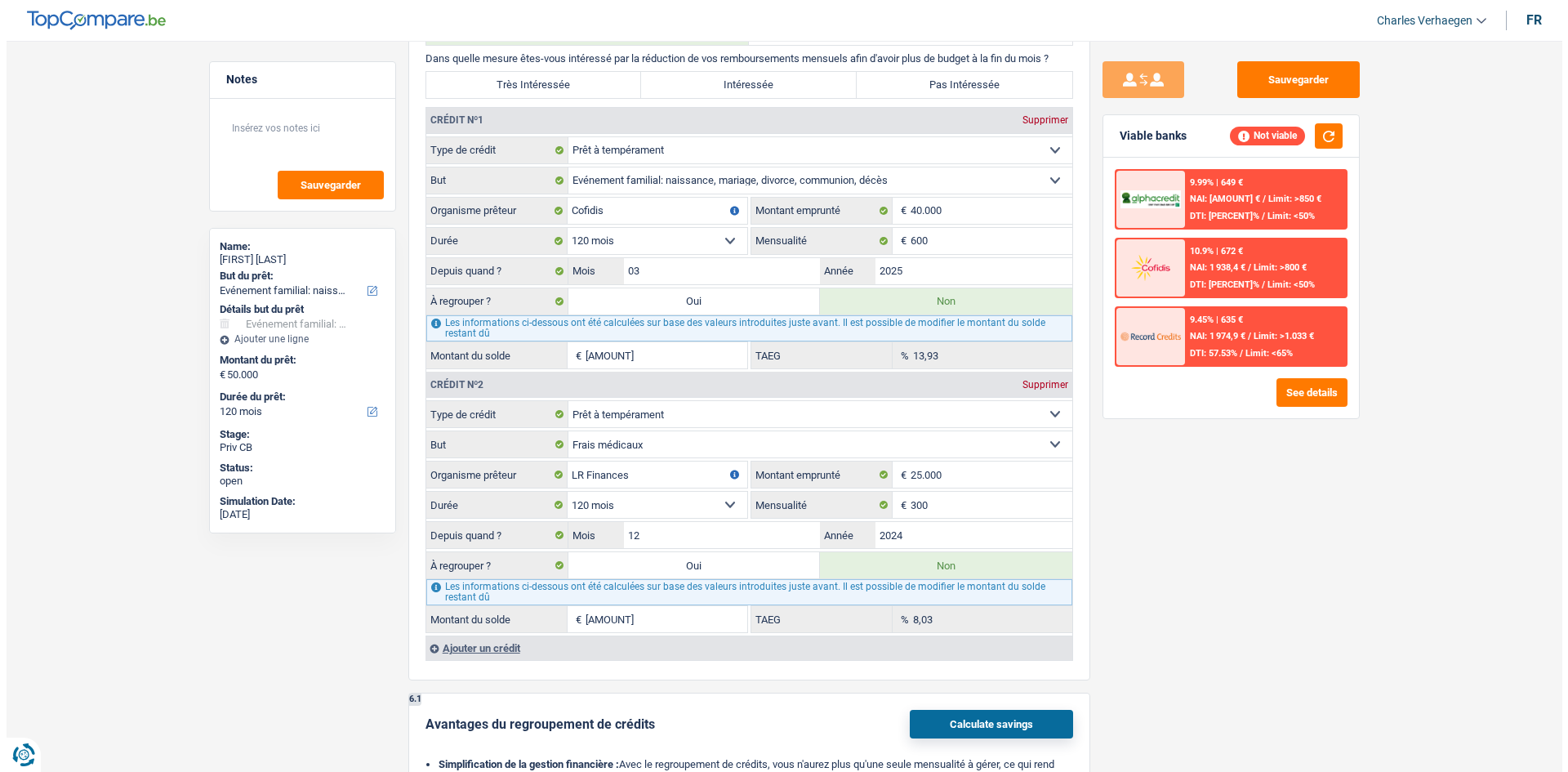 scroll, scrollTop: 1470, scrollLeft: 0, axis: vertical 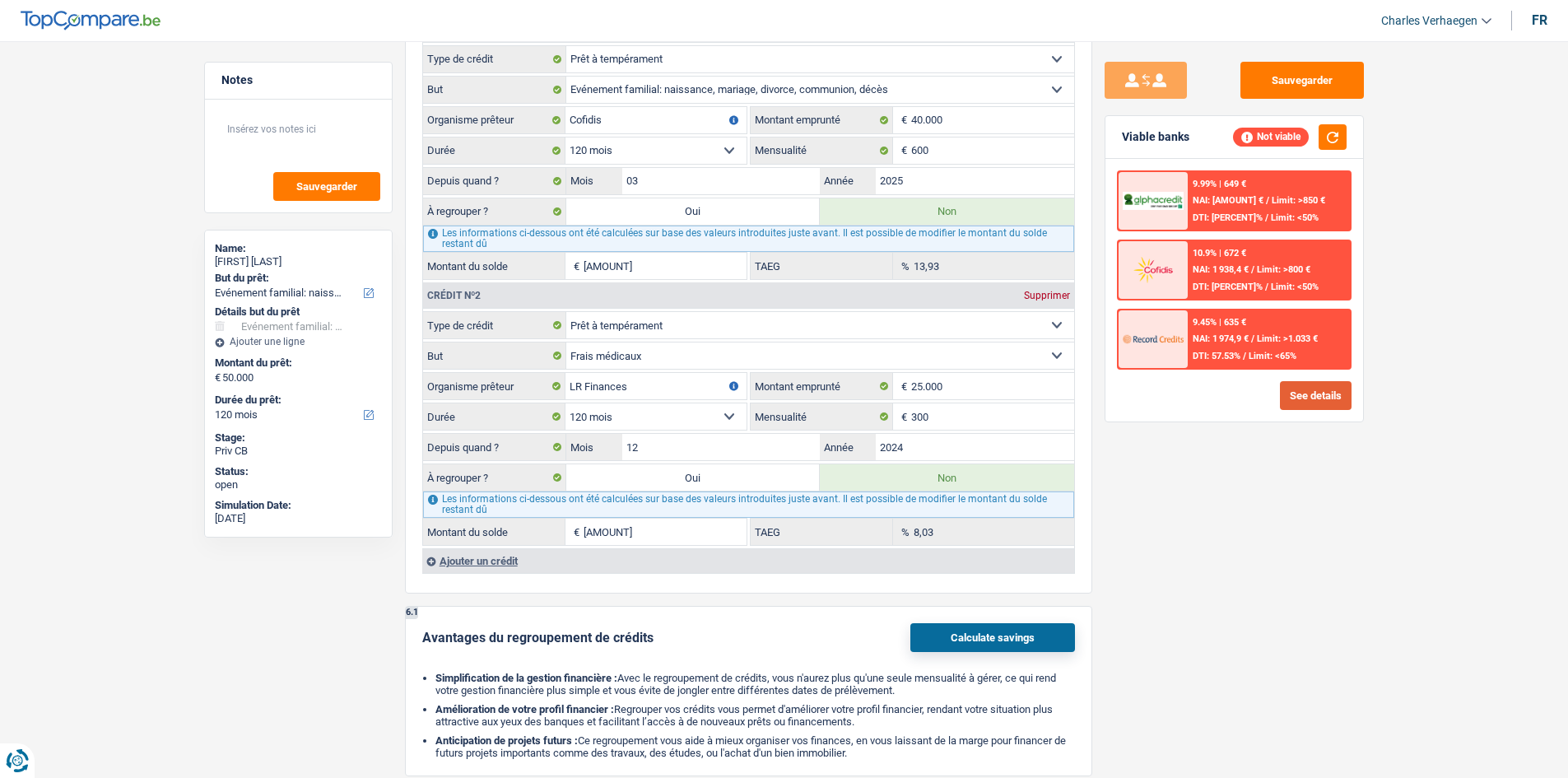 click on "See details" at bounding box center (1315, 395) 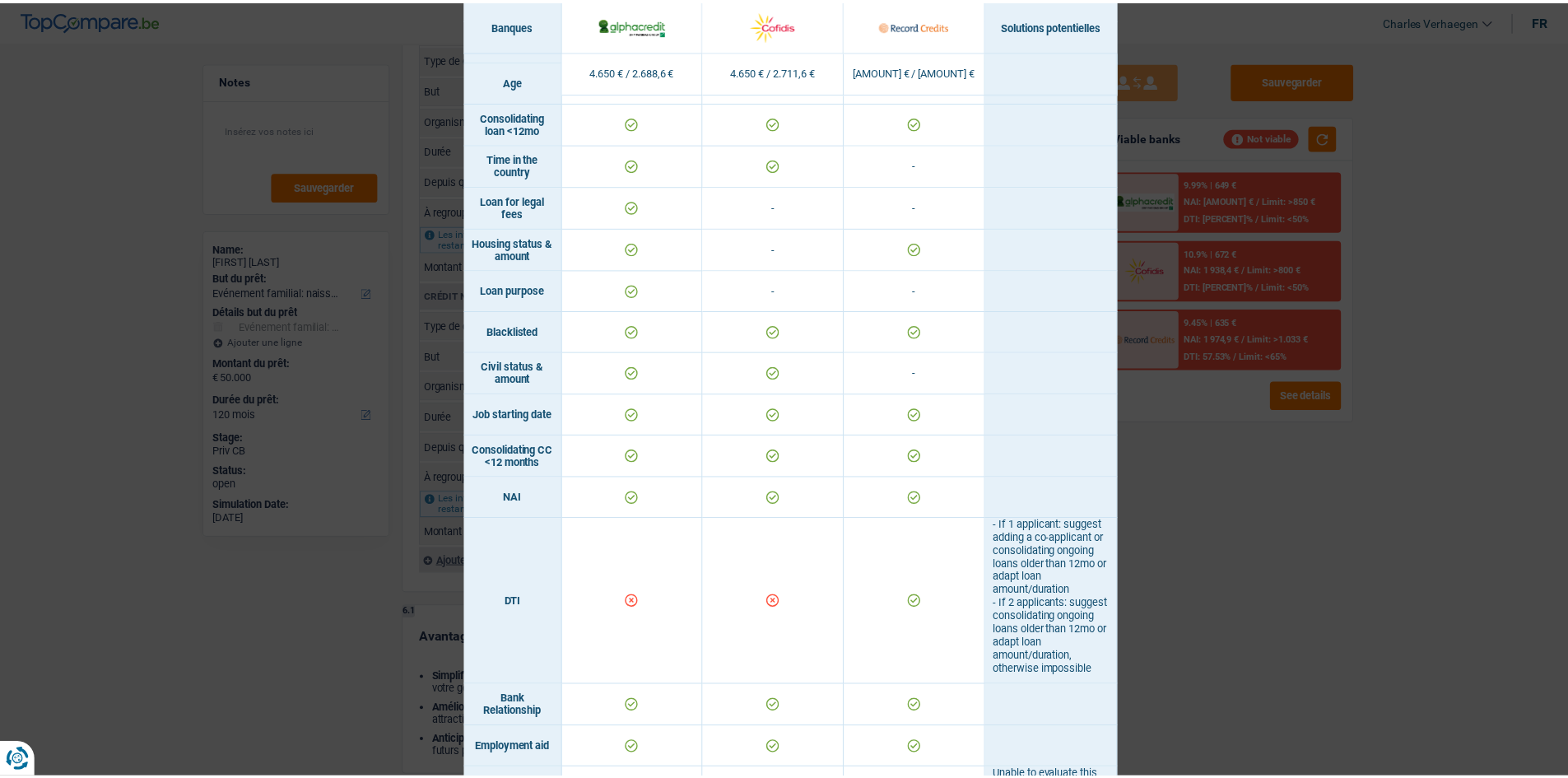 scroll, scrollTop: 115, scrollLeft: 0, axis: vertical 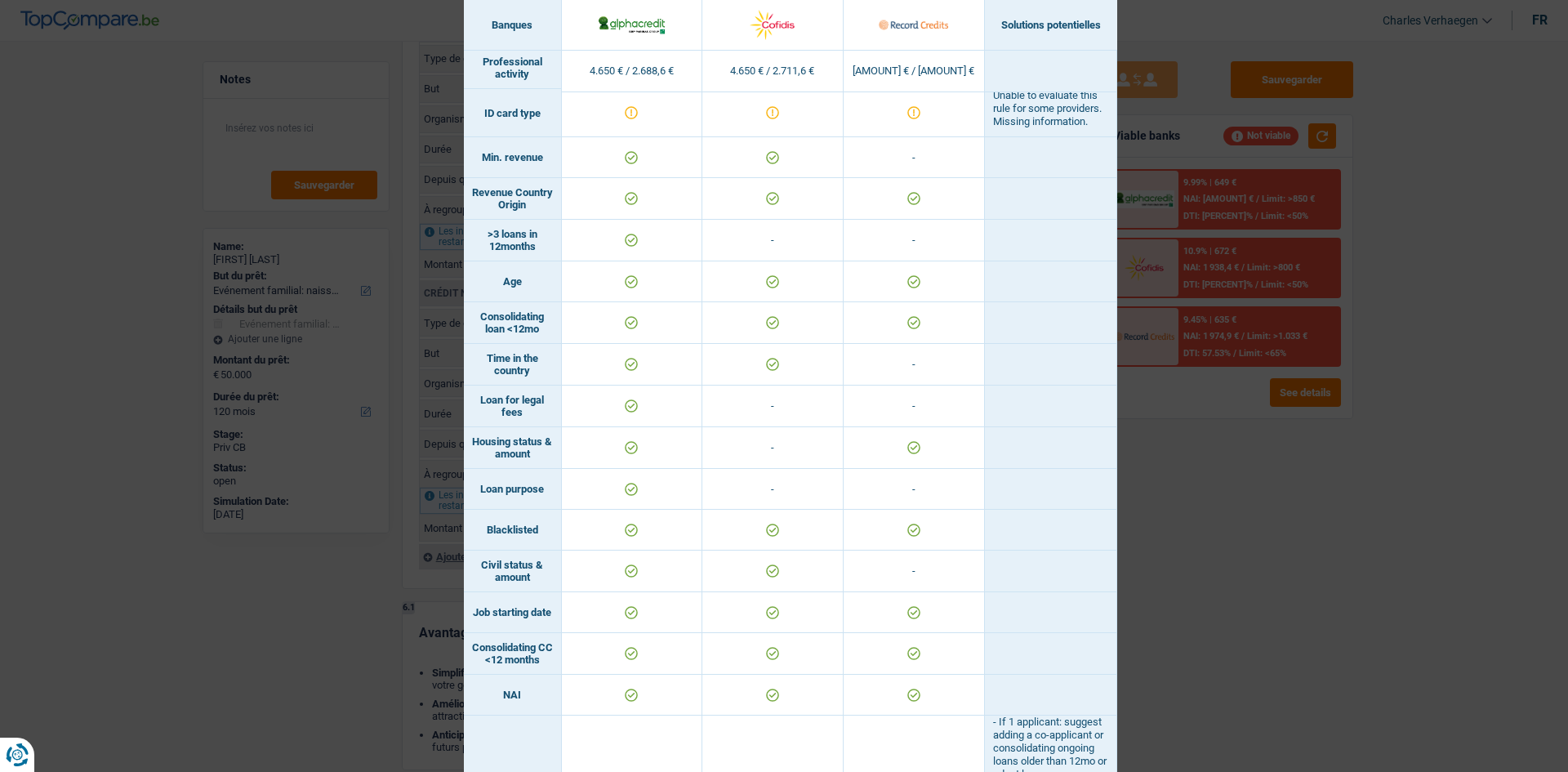 click on "Banks conditions ×
Banques
Solutions potentielles
Revenus / Charges
4.650 € / 2.688,6 €
4.650 € / 2.711,6 €
4.650 € / 2.675,1 €
Professional activity
ID card type
Unable to evaluate this rule for some providers. Missing information.
Min. revenue" at bounding box center [784, 386] 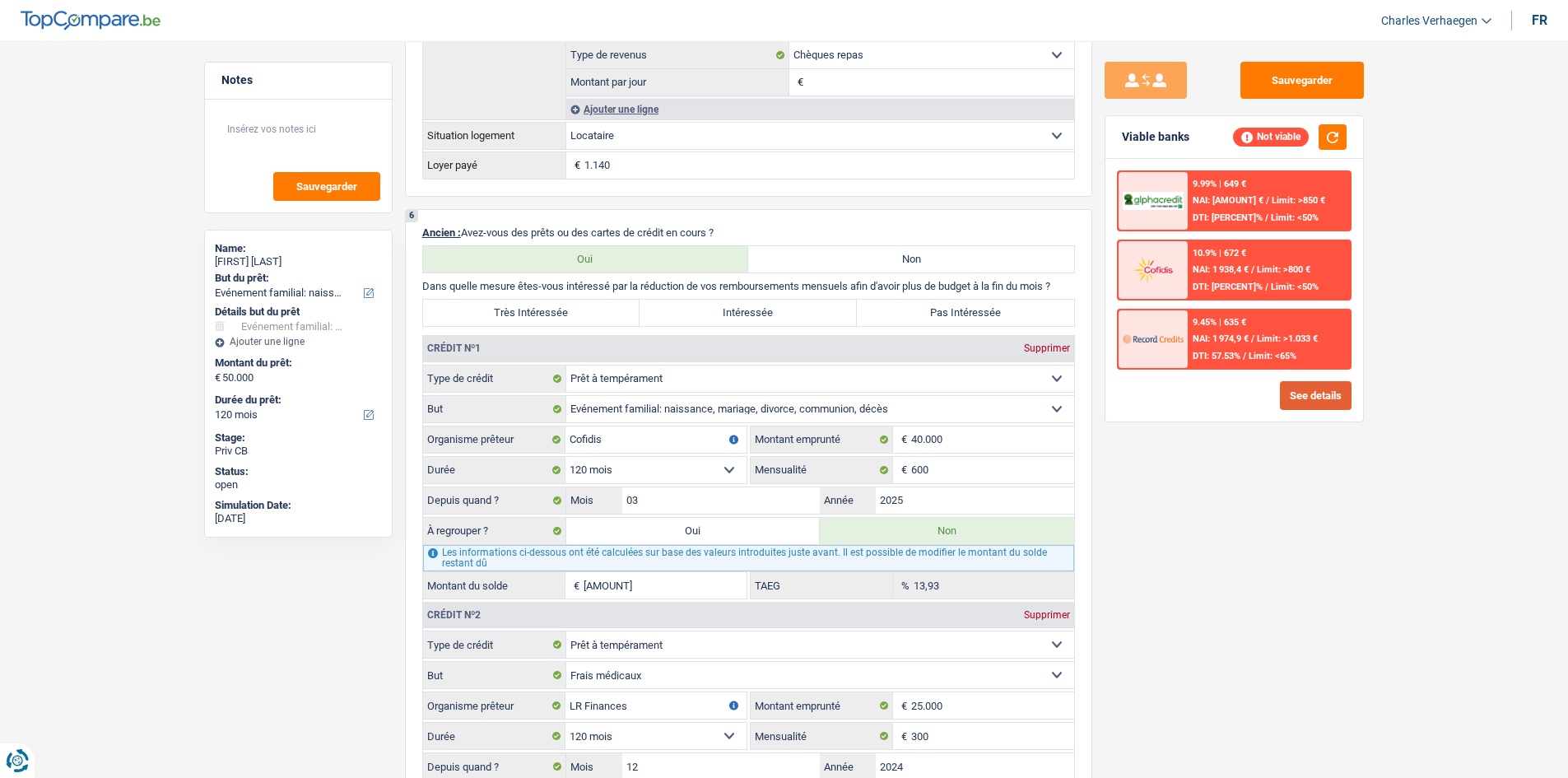 scroll, scrollTop: 1153, scrollLeft: 0, axis: vertical 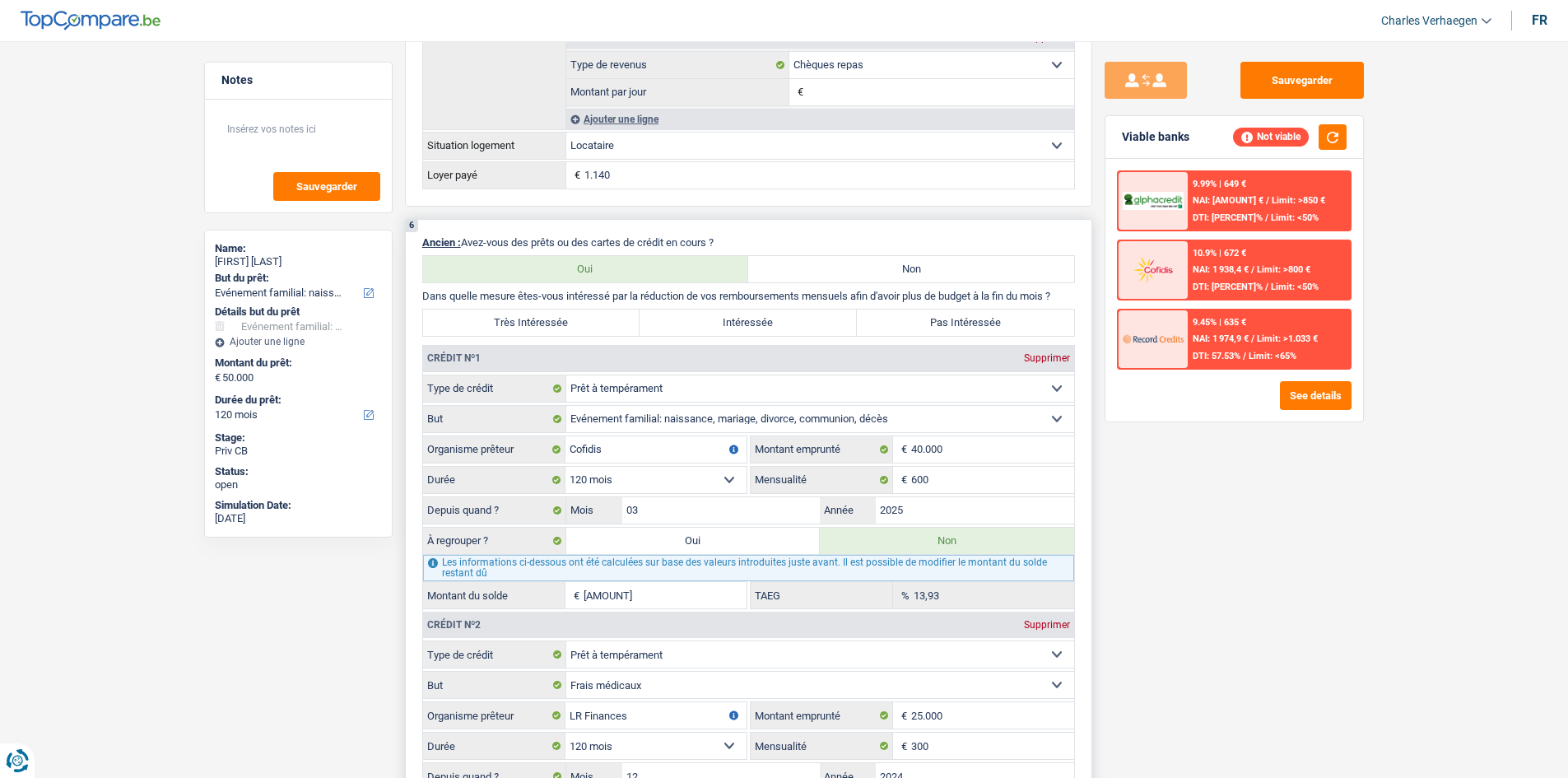 click on "Oui" at bounding box center (693, 541) 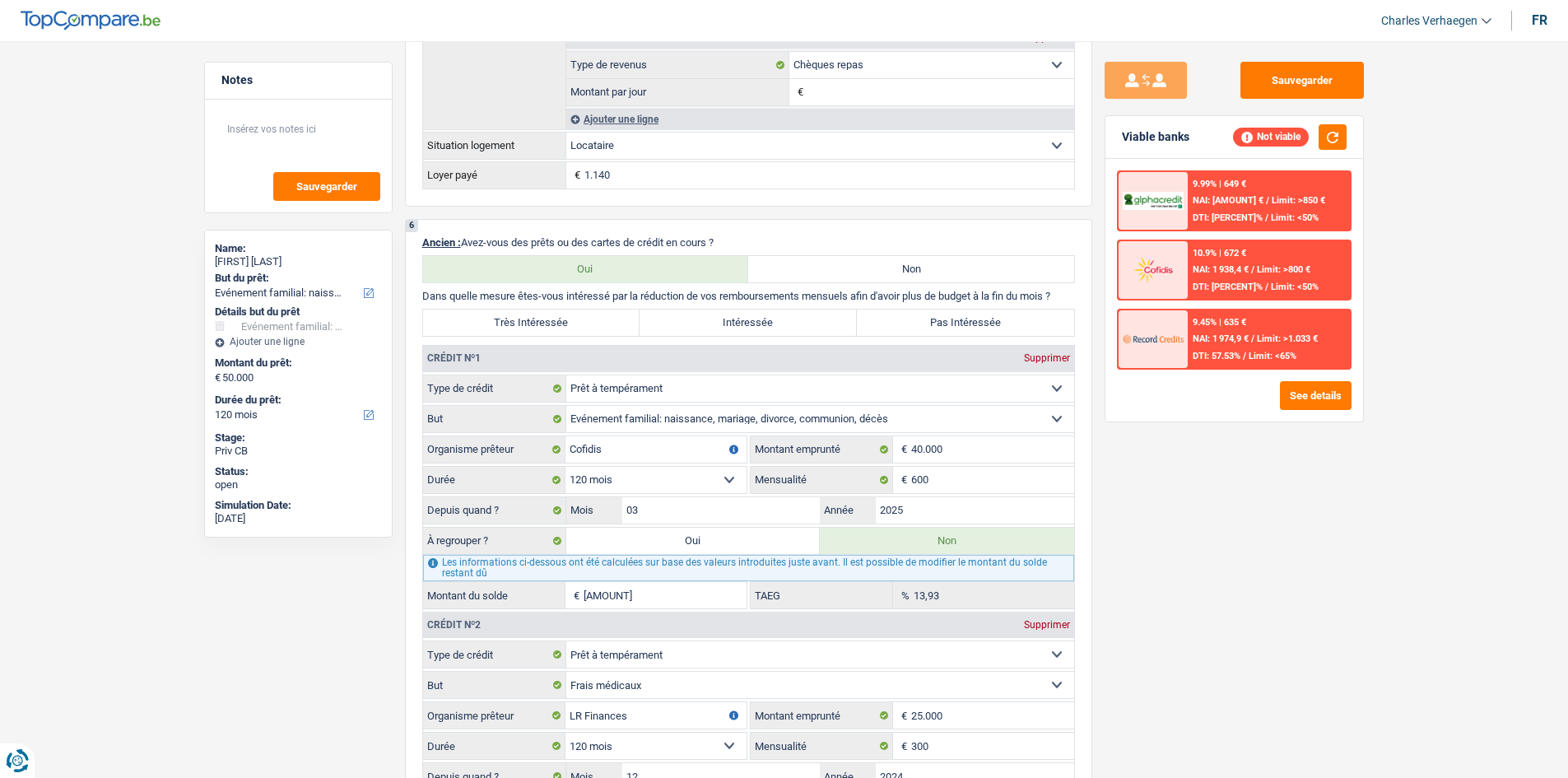 type on "89.169" 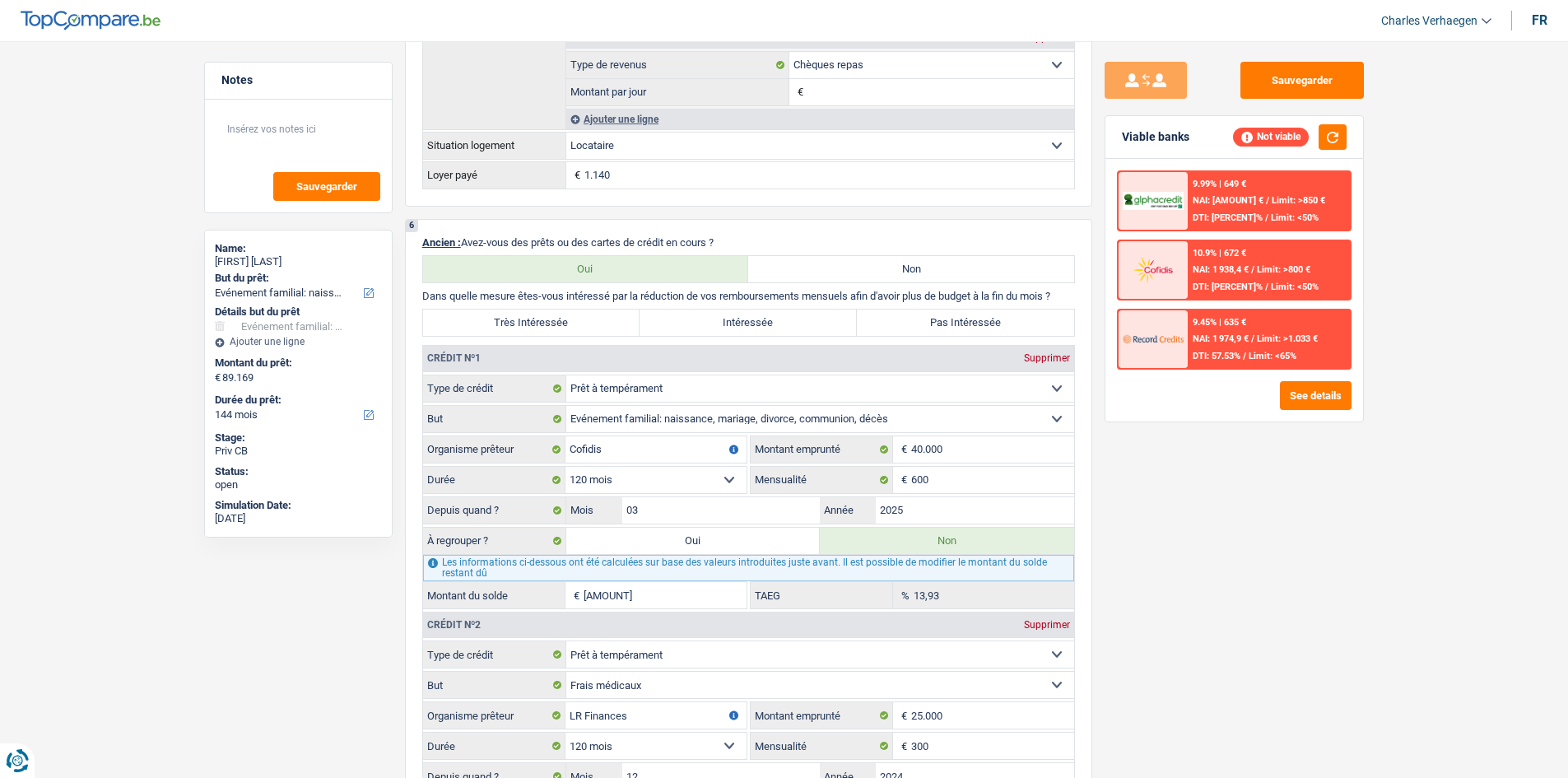 radio on "false" 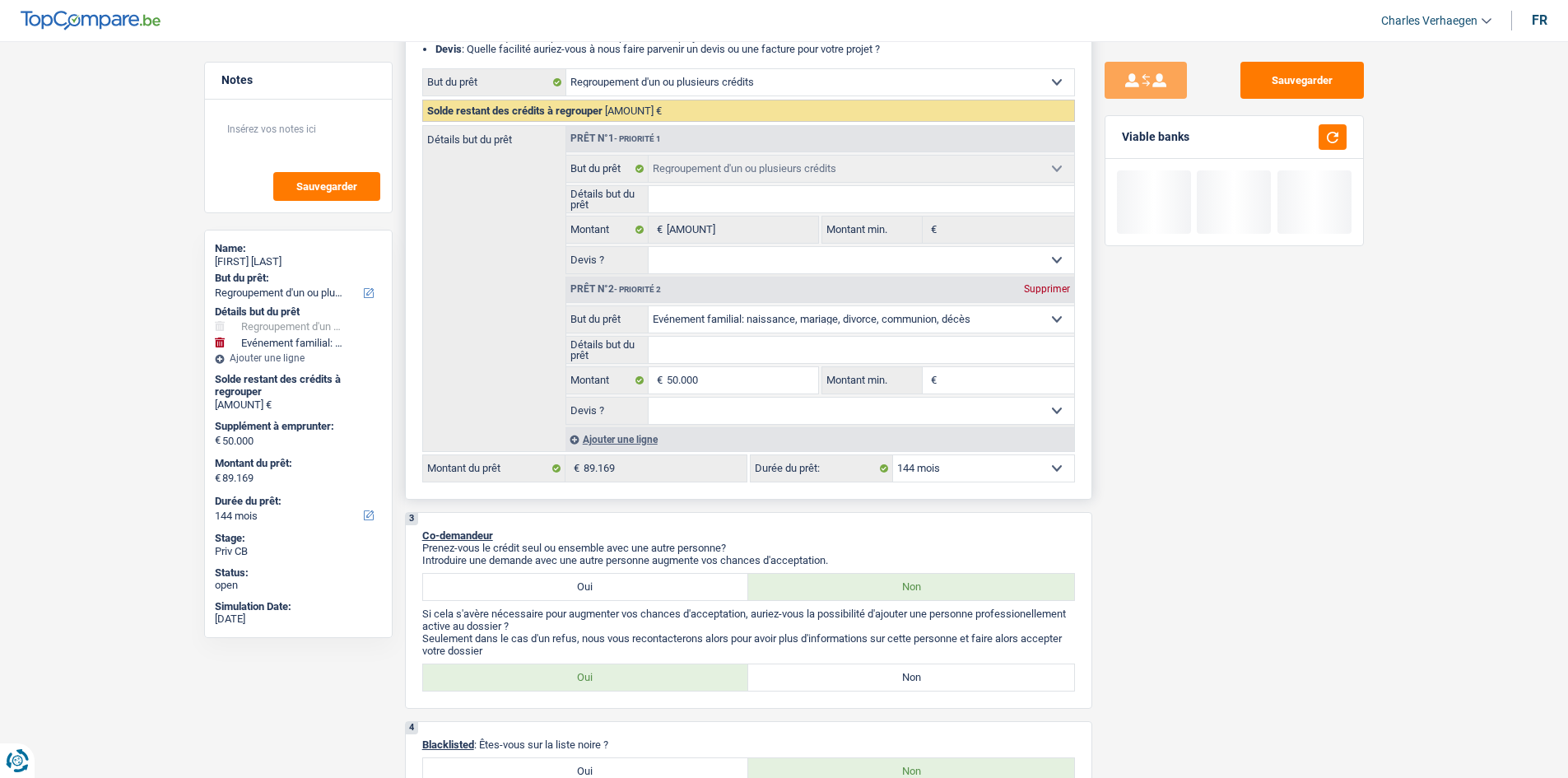 scroll, scrollTop: 247, scrollLeft: 0, axis: vertical 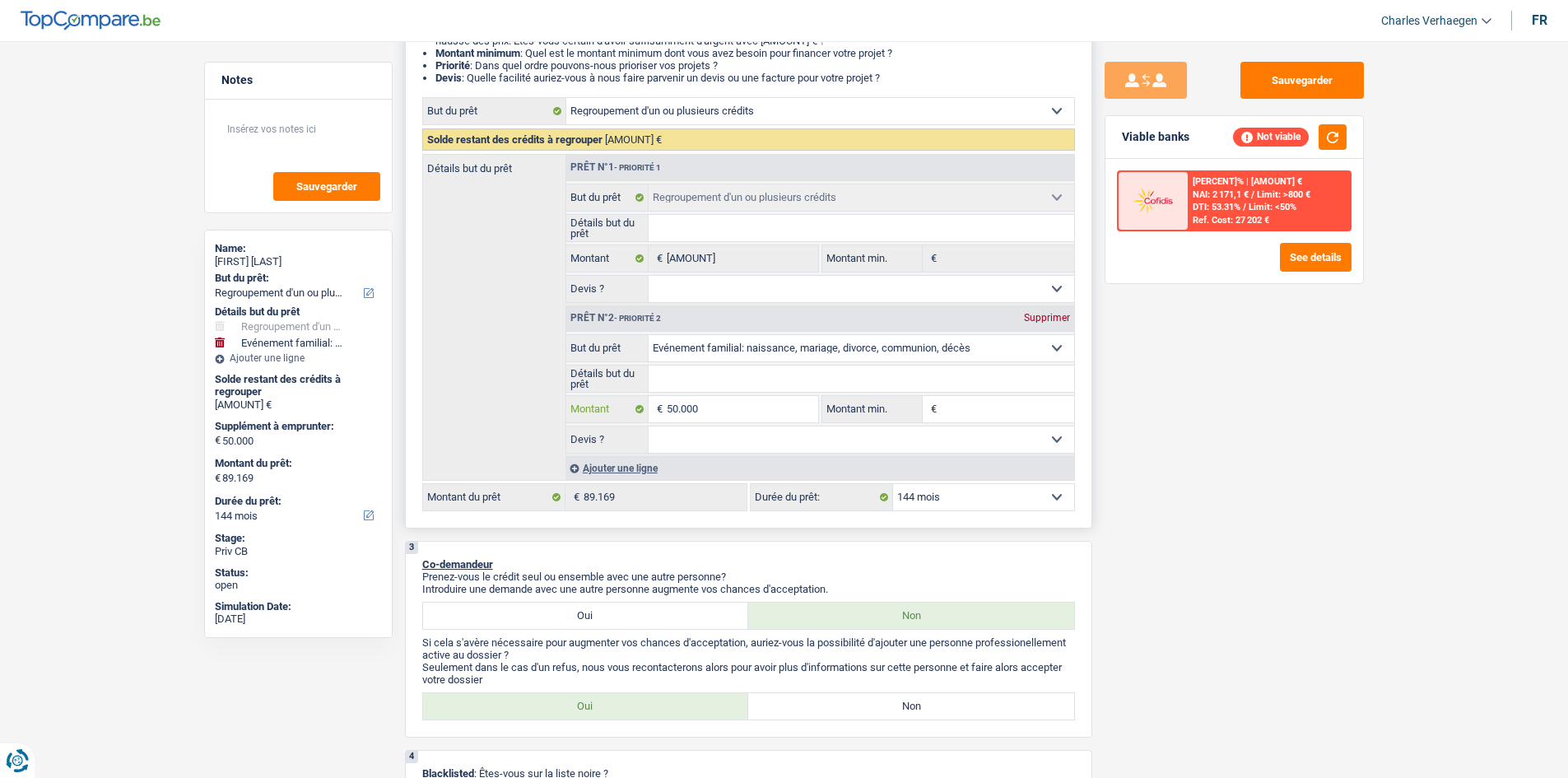 click on "50.000" at bounding box center [742, 409] 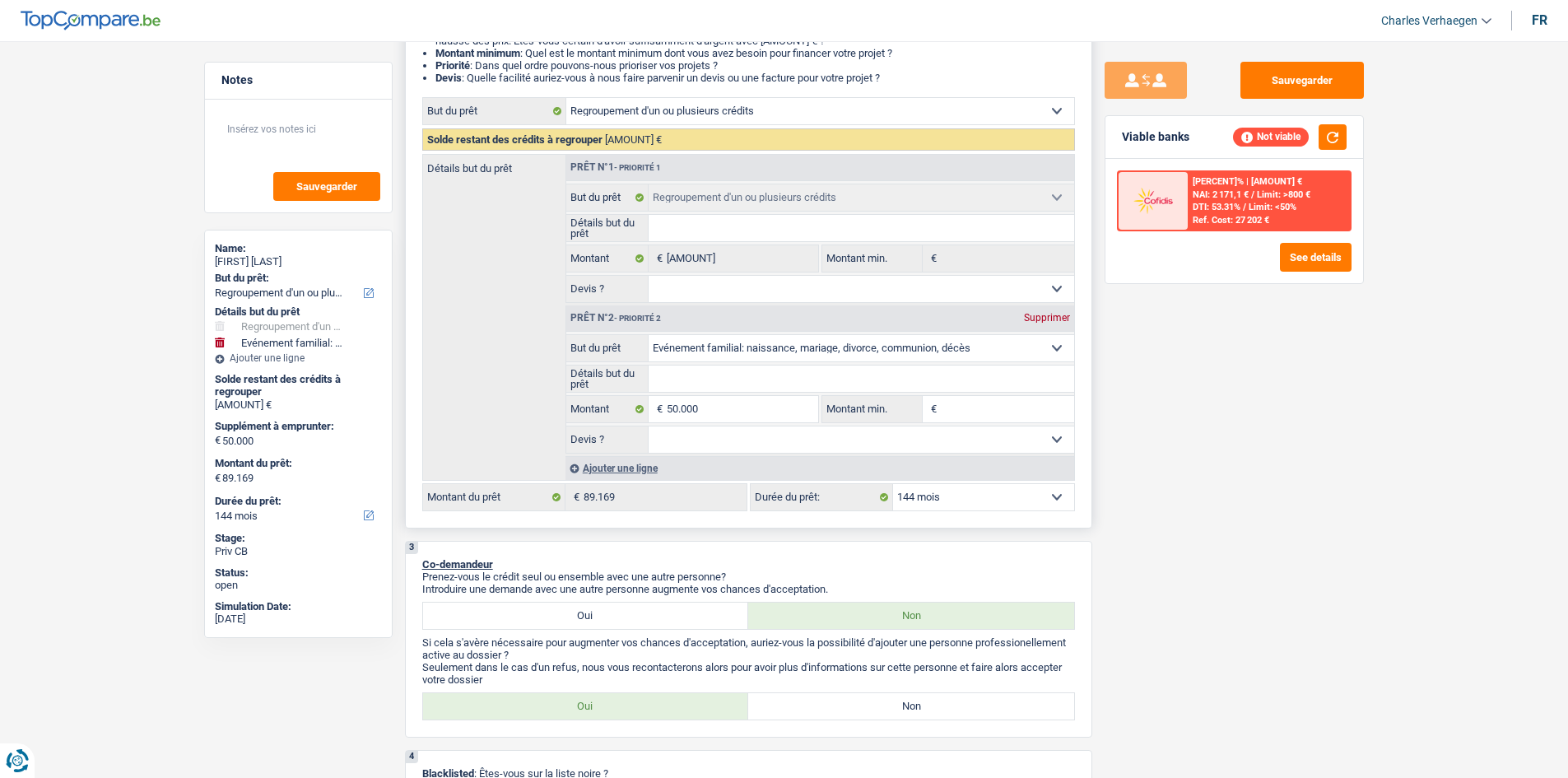 drag, startPoint x: 716, startPoint y: 343, endPoint x: 728, endPoint y: 330, distance: 17.691806 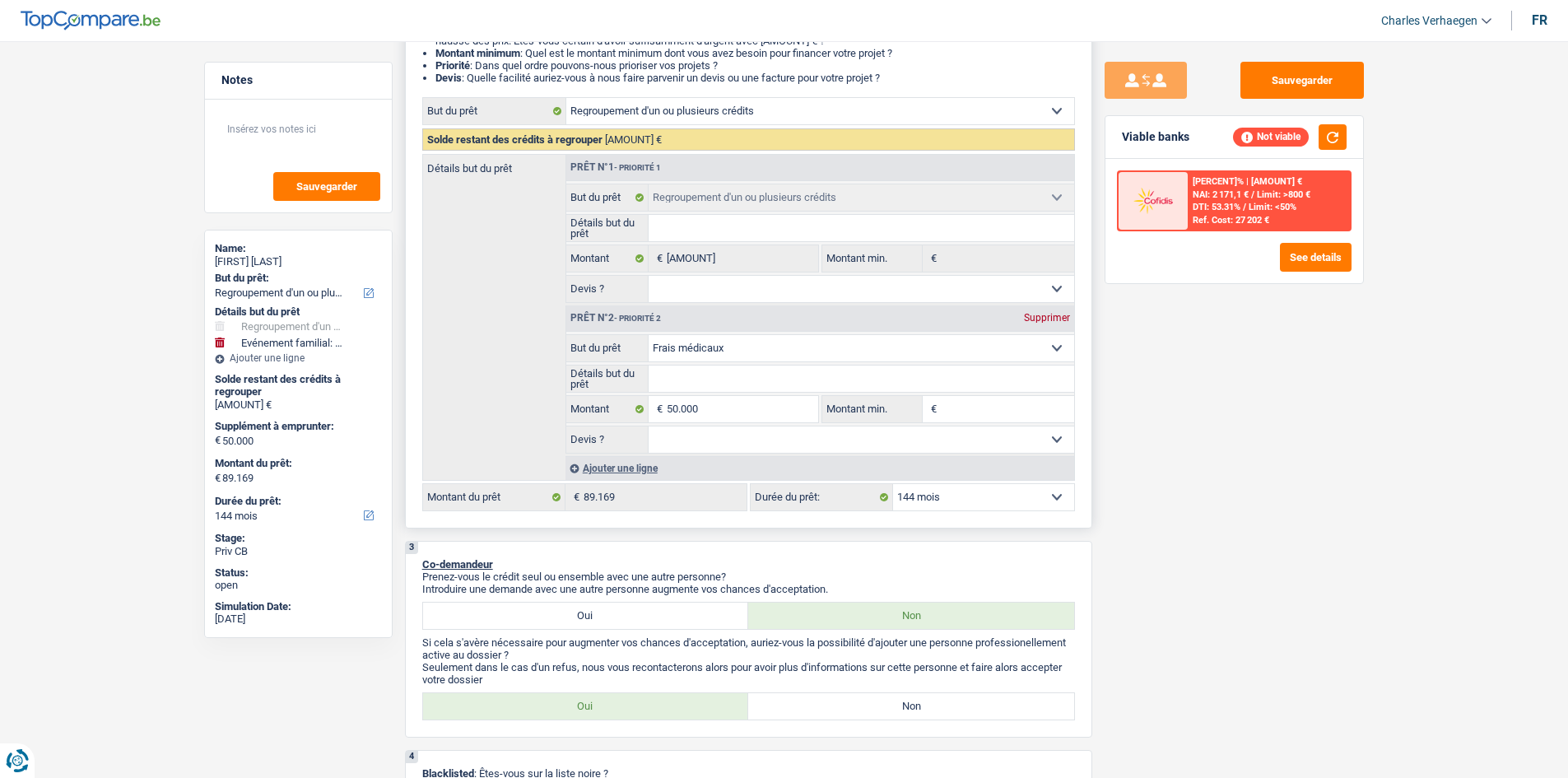 click on "Confort maison: meubles, textile, peinture, électroménager, outillage non-professionnel Hifi, multimédia, gsm, ordinateur Aménagement: frais d'installation, déménagement Evénement familial: naissance, mariage, divorce, communion, décès Frais médicaux Frais d'études Frais permis de conduire Regroupement d'un ou plusieurs crédits Loisirs: voyage, sport, musique Rafraîchissement: petits travaux maison et jardin Frais judiciaires Réparation voiture Prêt rénovation (non disponible pour les non-propriétaires) Prêt énergie (non disponible pour les non-propriétaires) Prêt voiture Taxes, impôts non professionnels Rénovation bien à l'étranger Dettes familiales Assurance Autre
Sélectionner une option" at bounding box center [861, 348] 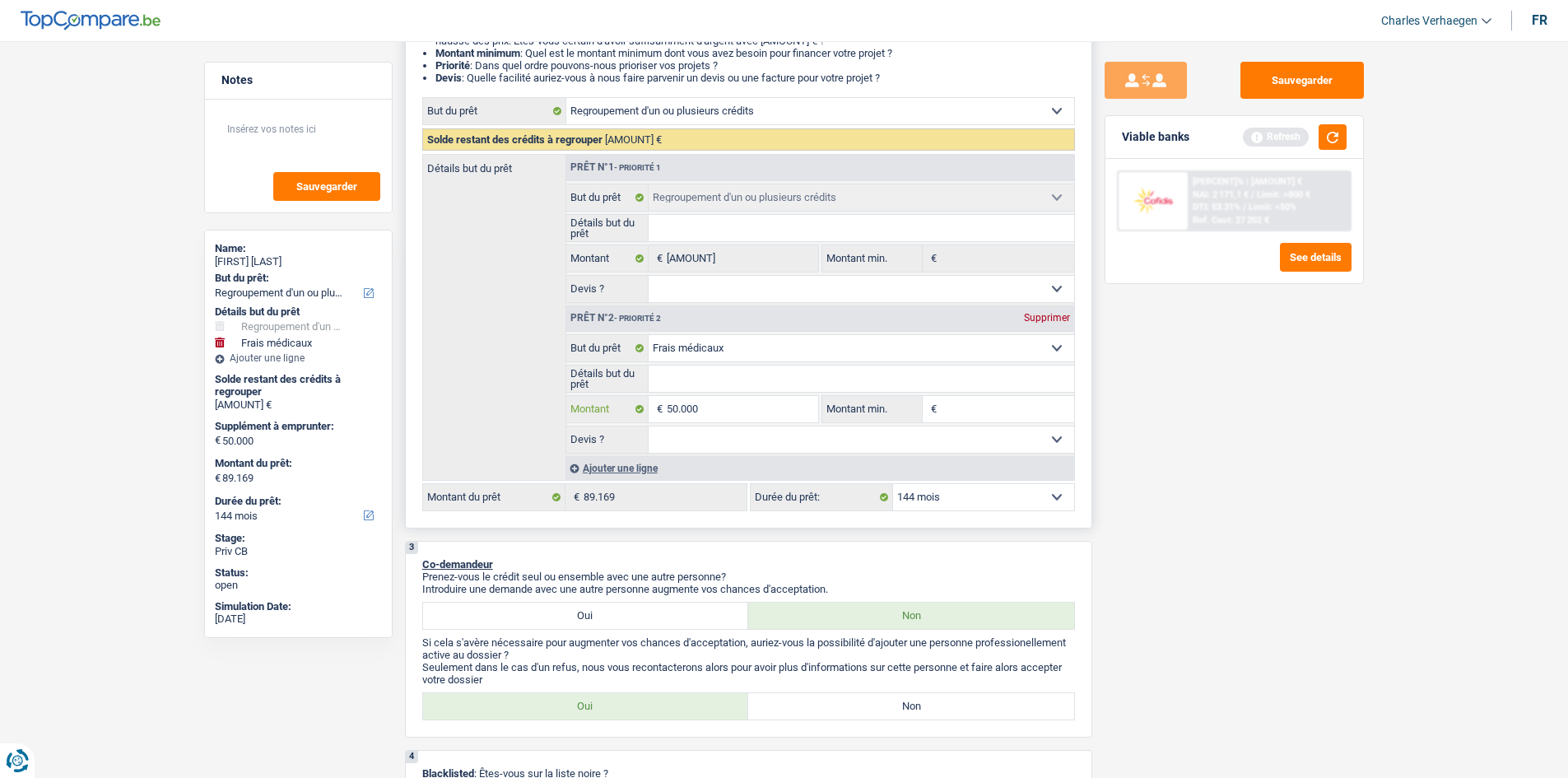 click on "50.000" at bounding box center [742, 409] 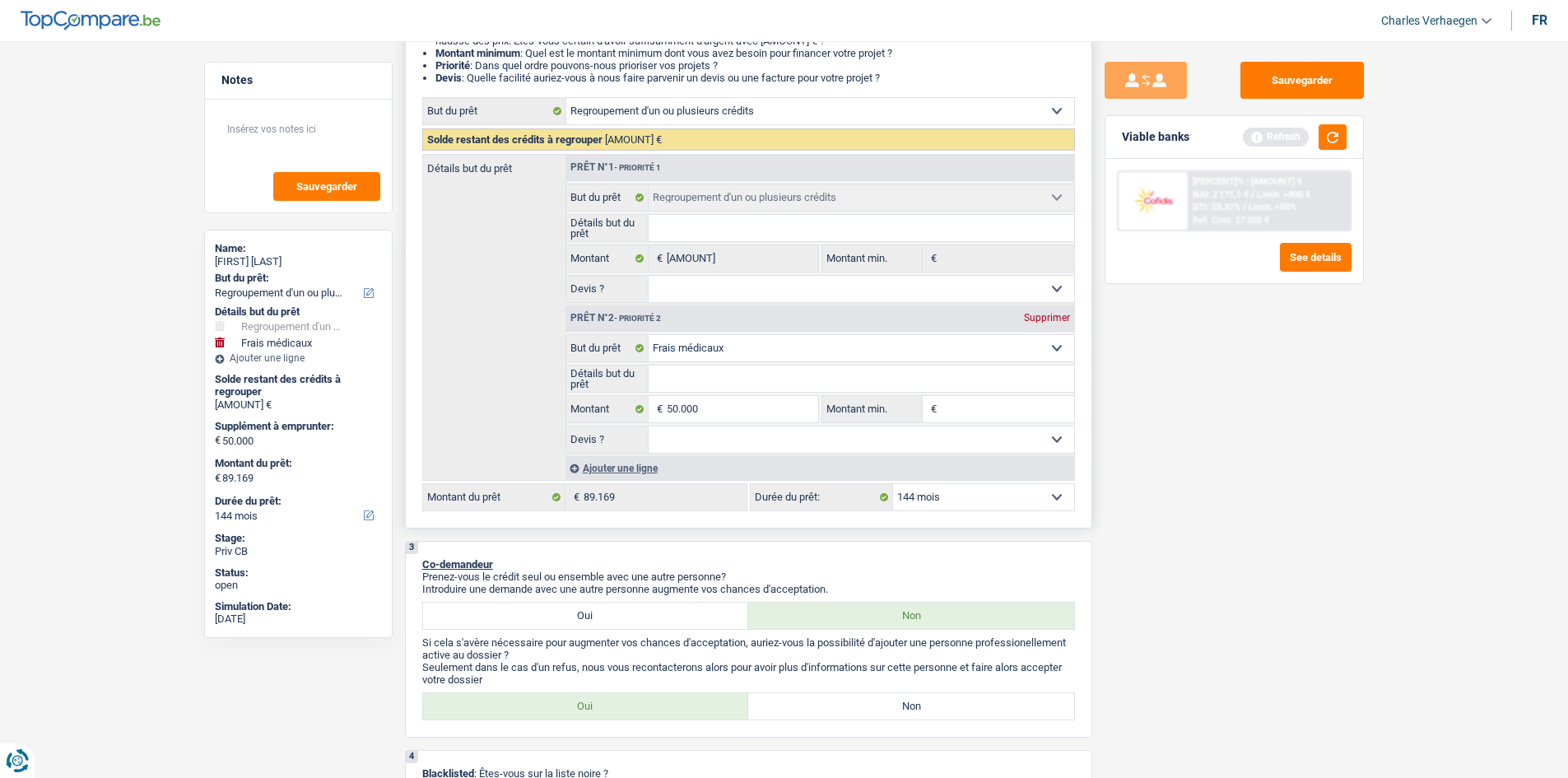 click on "Détails but du prêt" at bounding box center [861, 379] 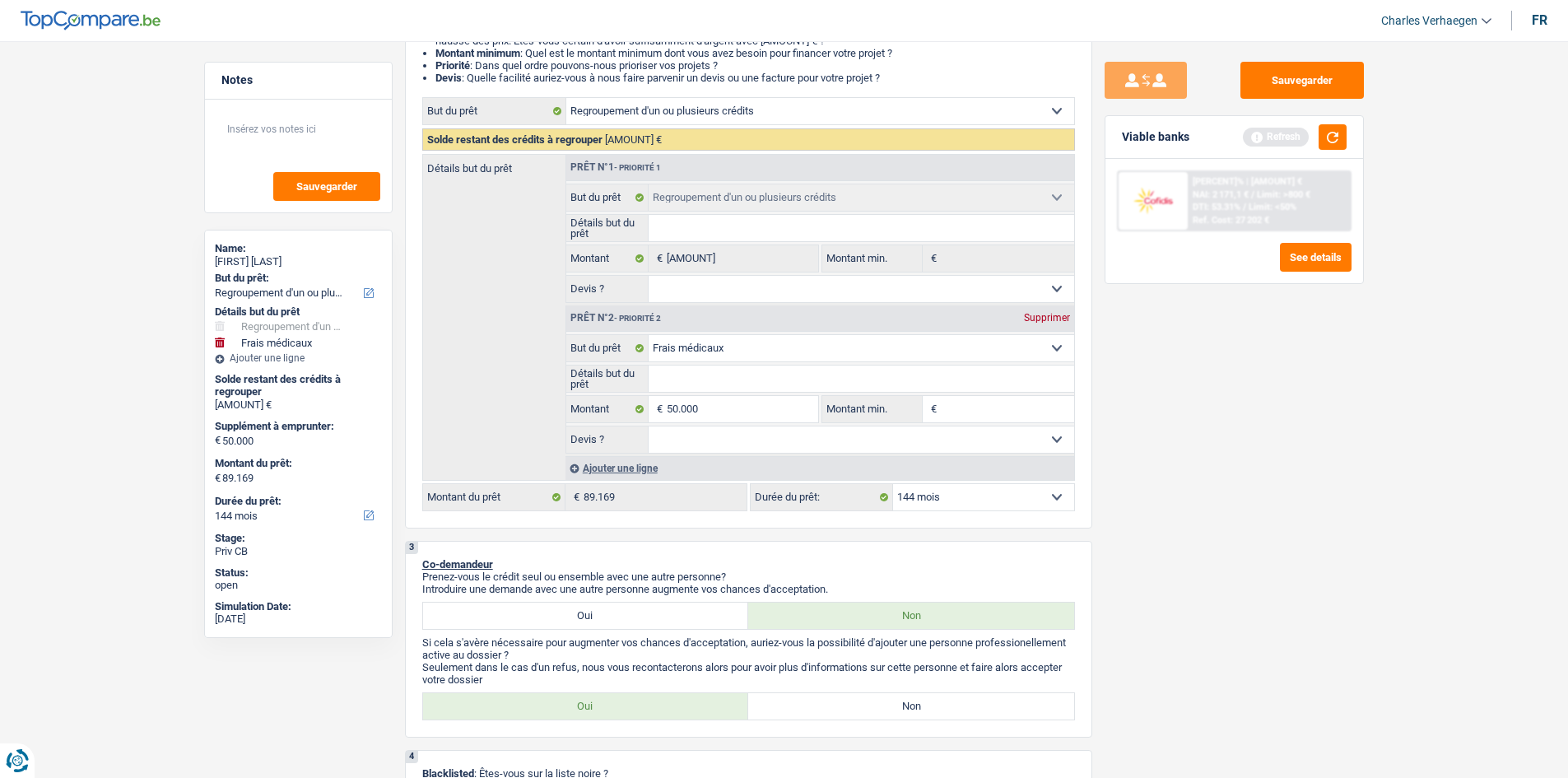 type on "P" 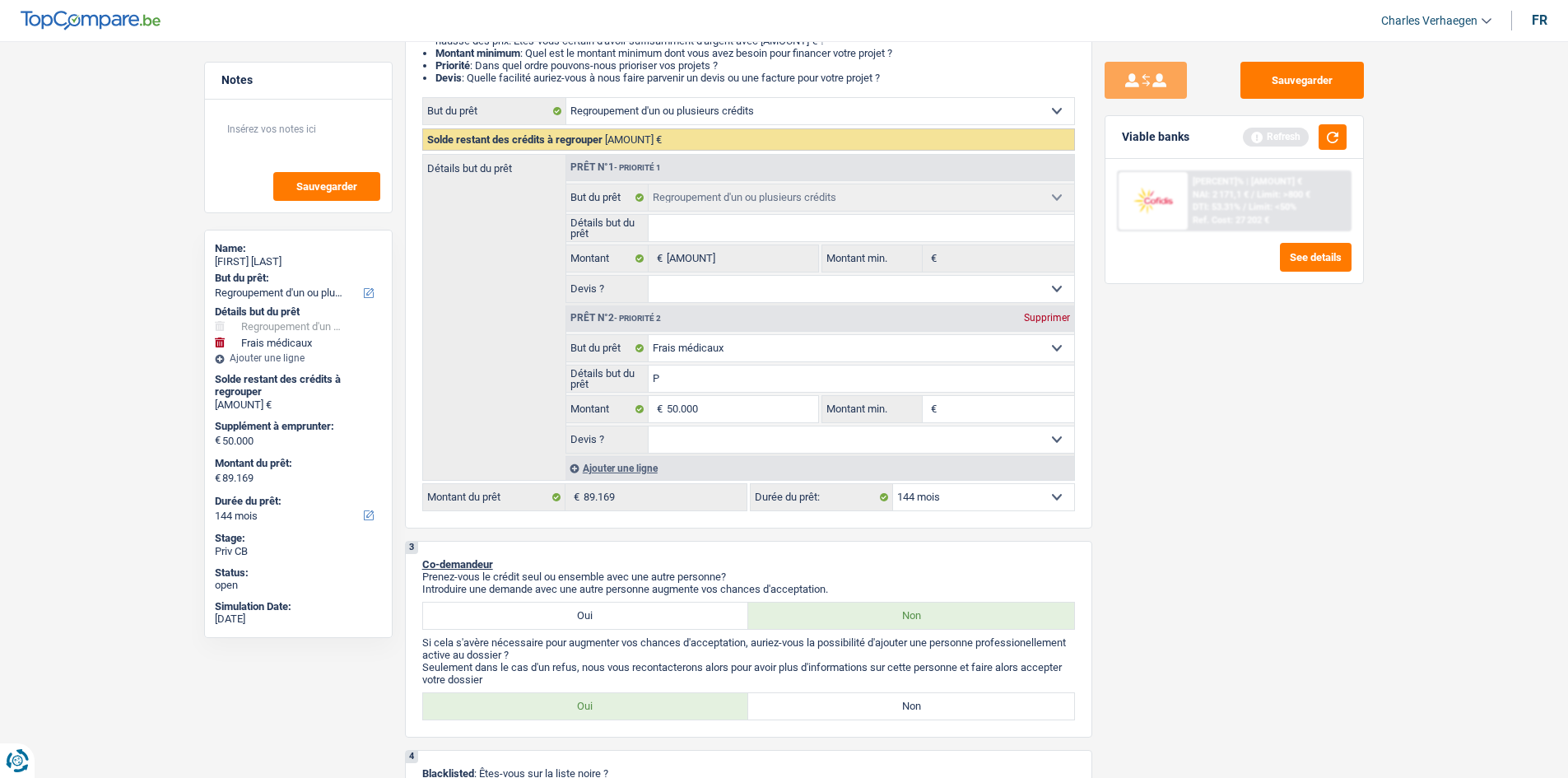 type on "P" 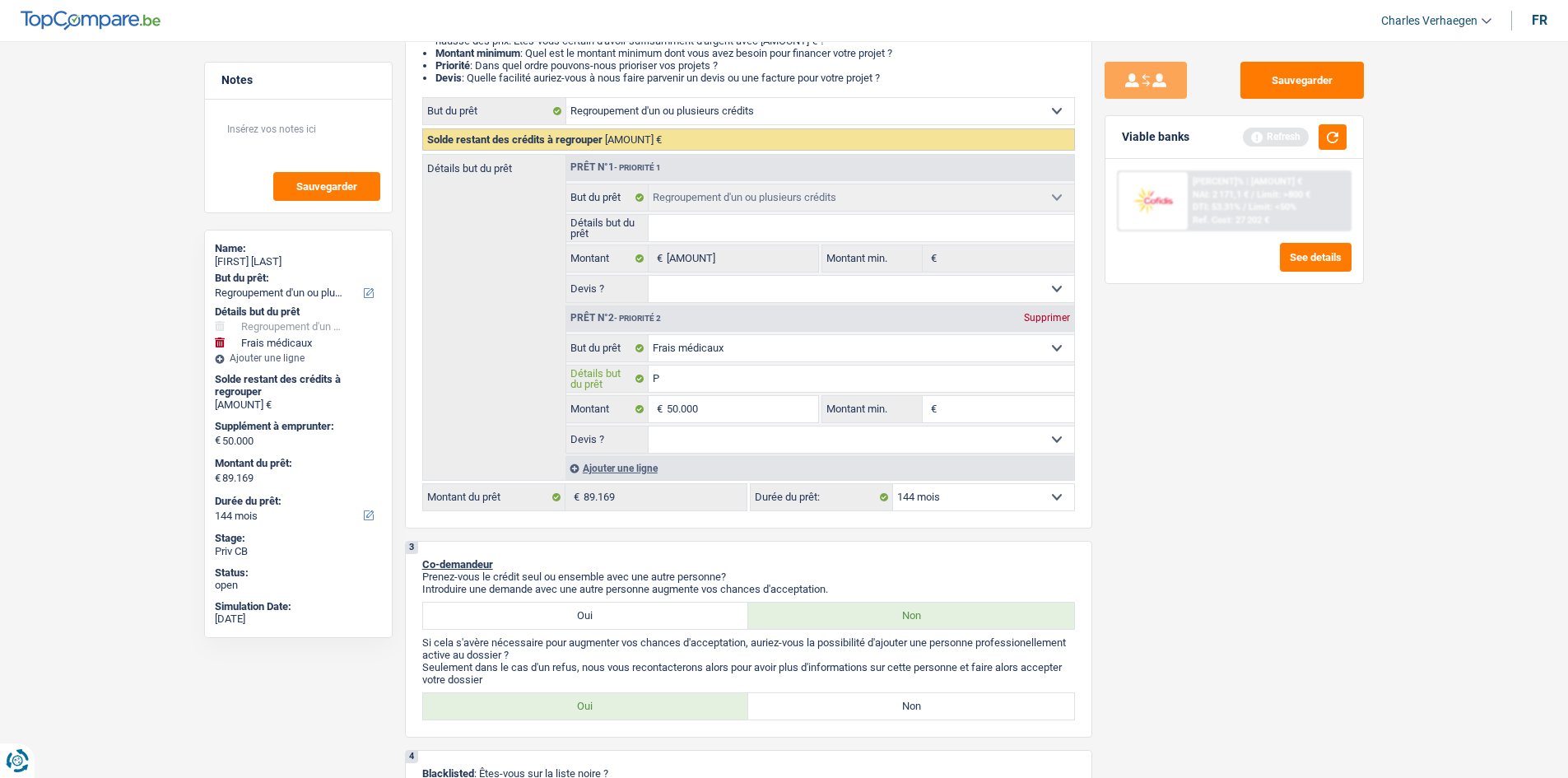type on "Po" 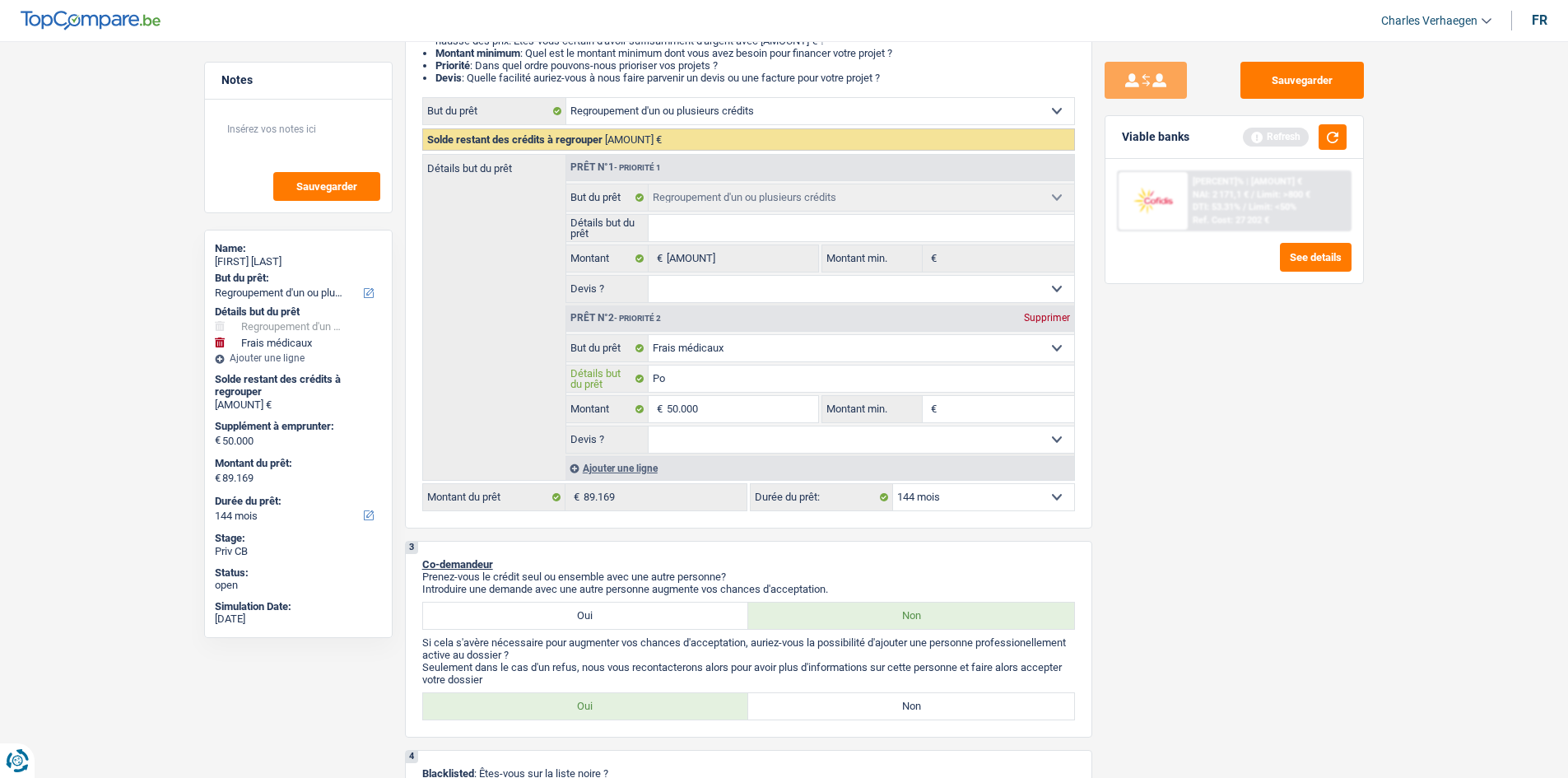 type on "Pou" 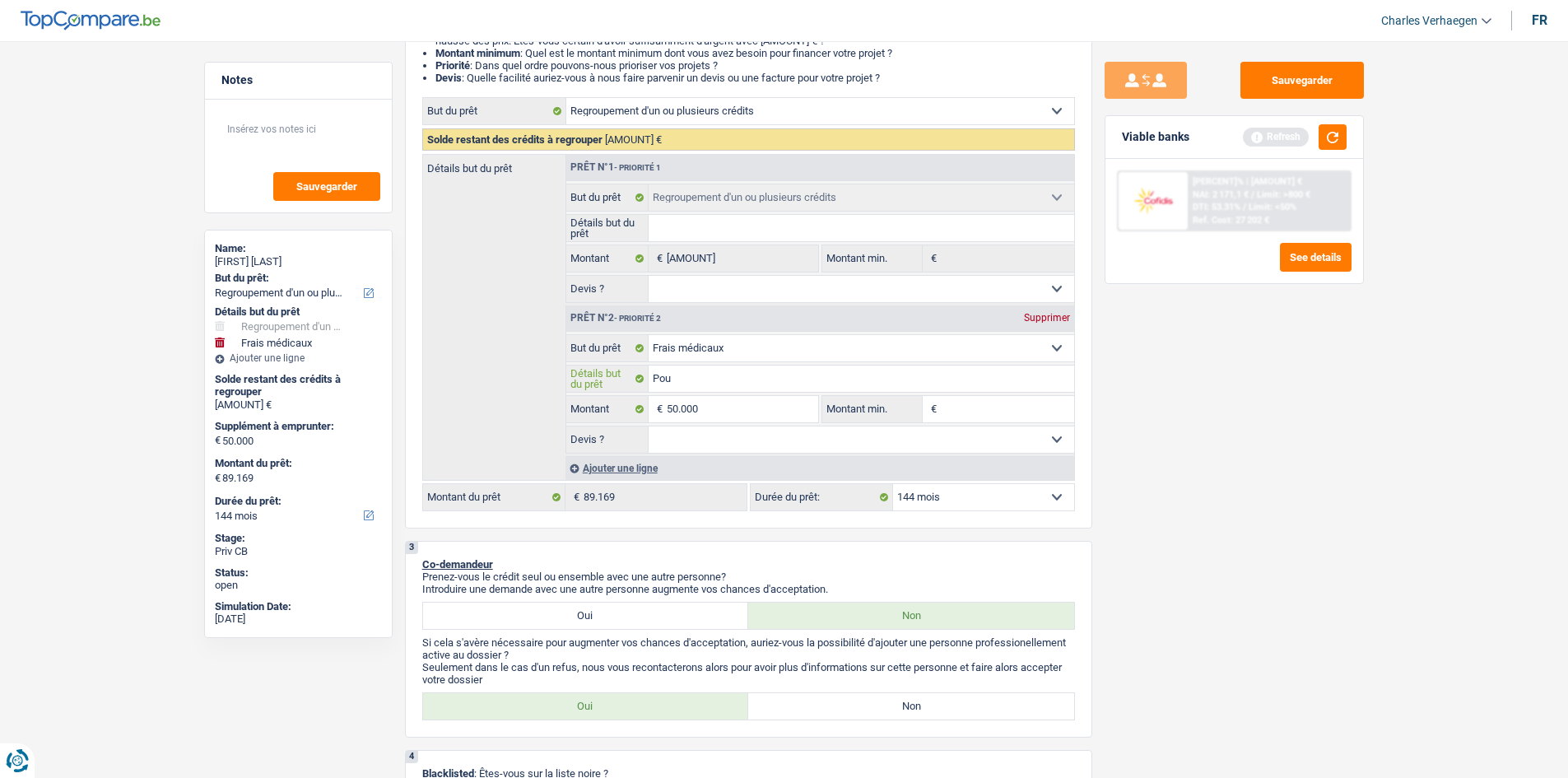 type on "Pour" 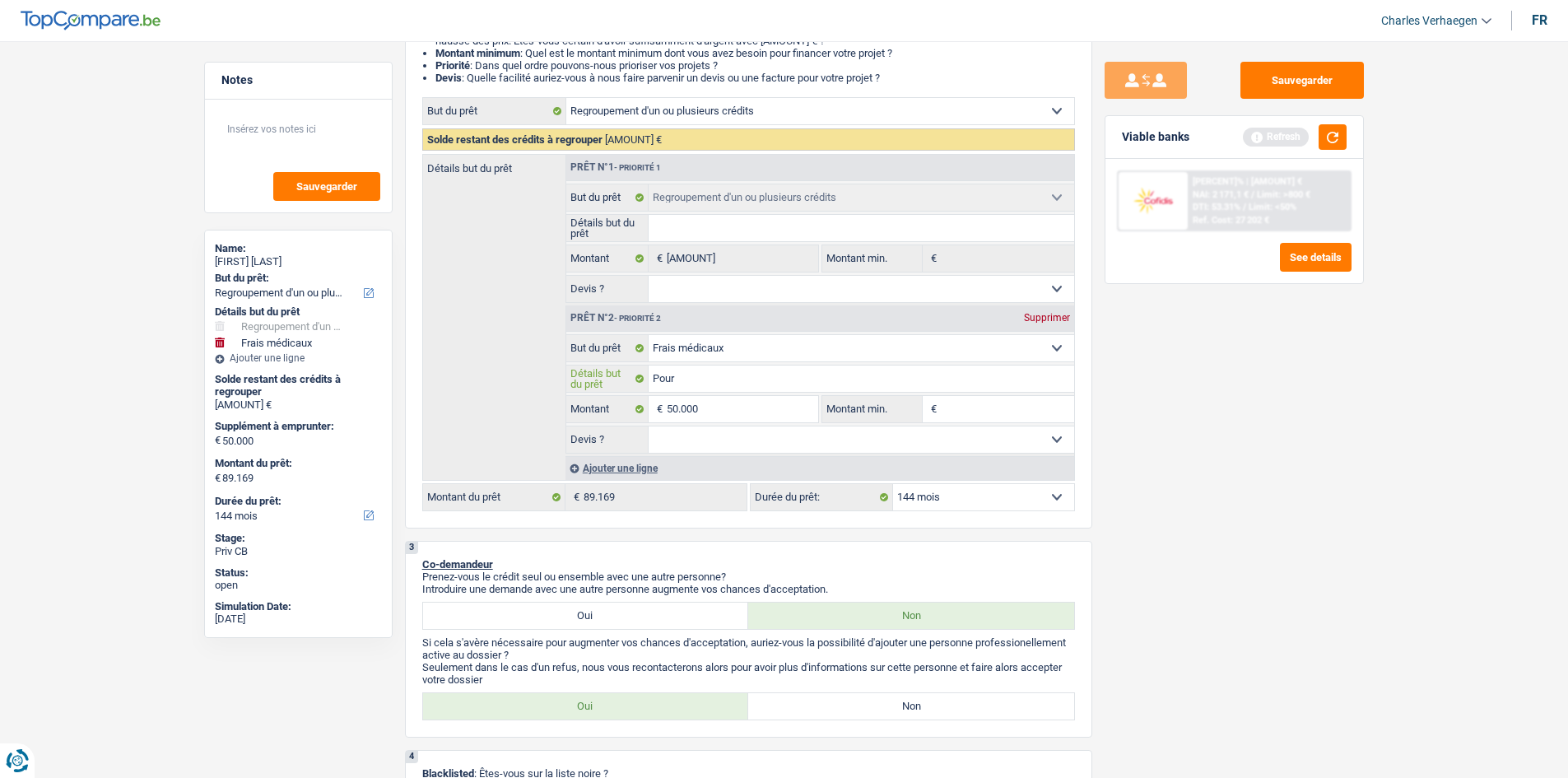 type on "Pour" 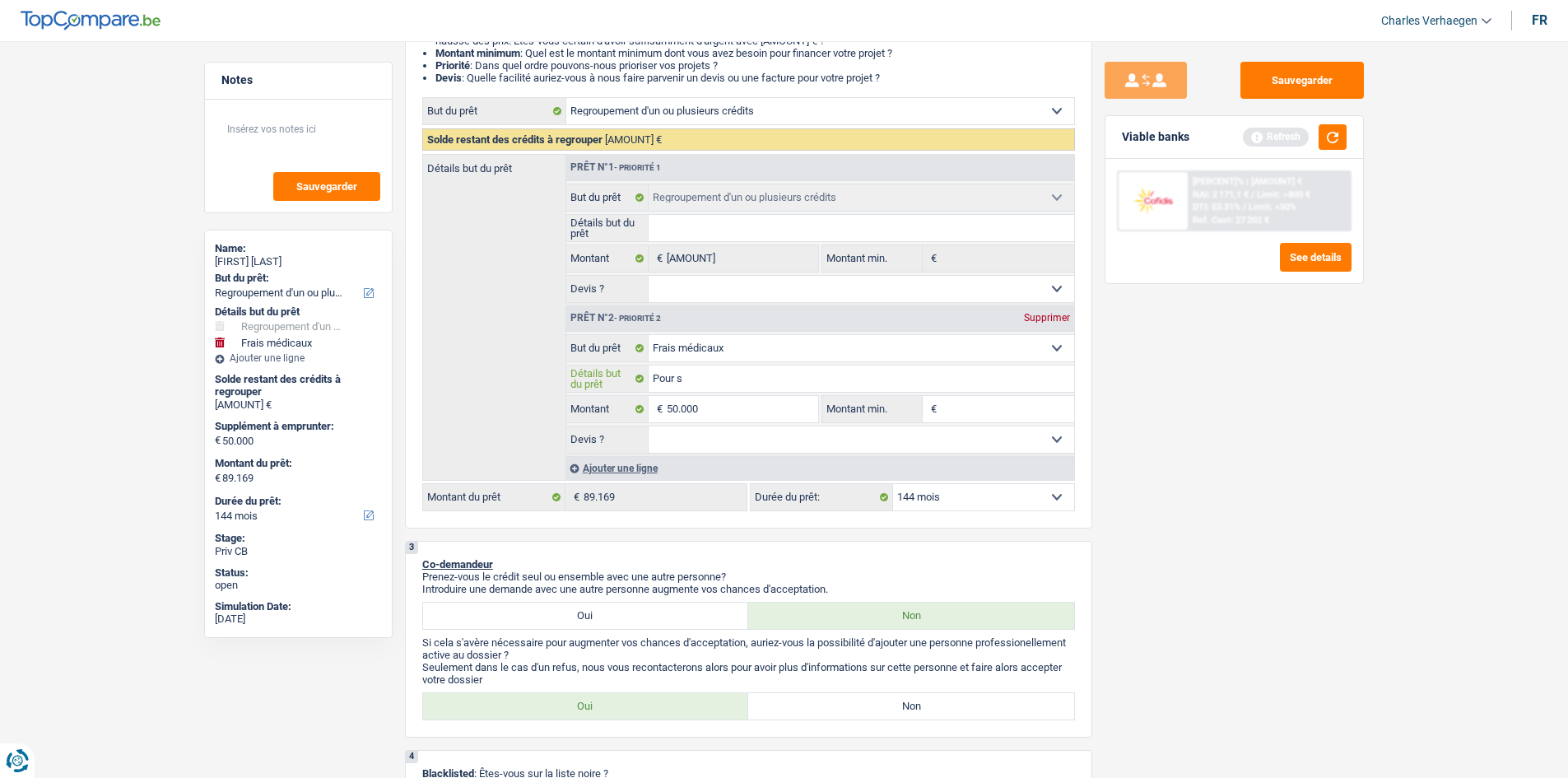 type on "Pour so" 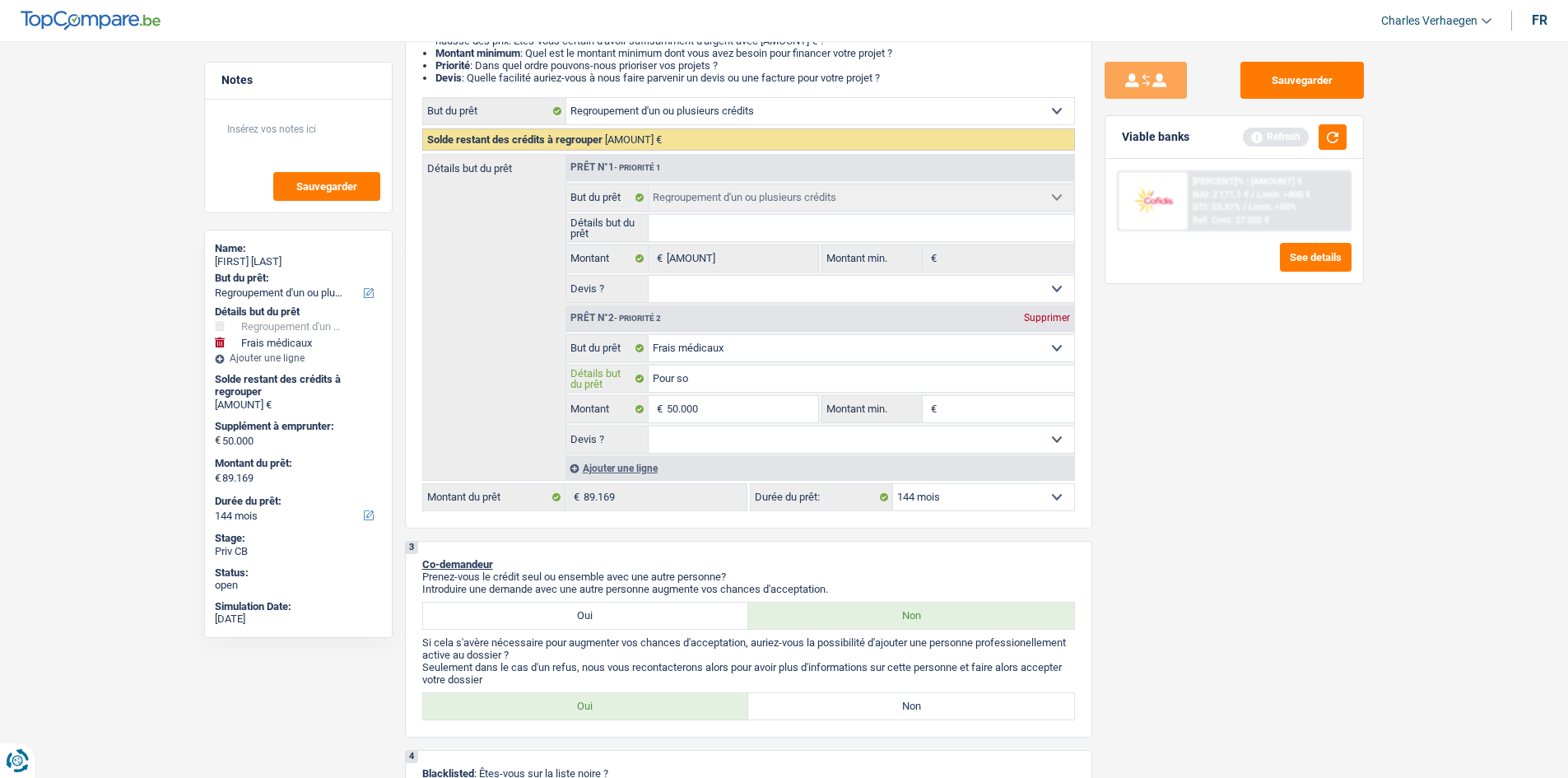 type on "Pour son" 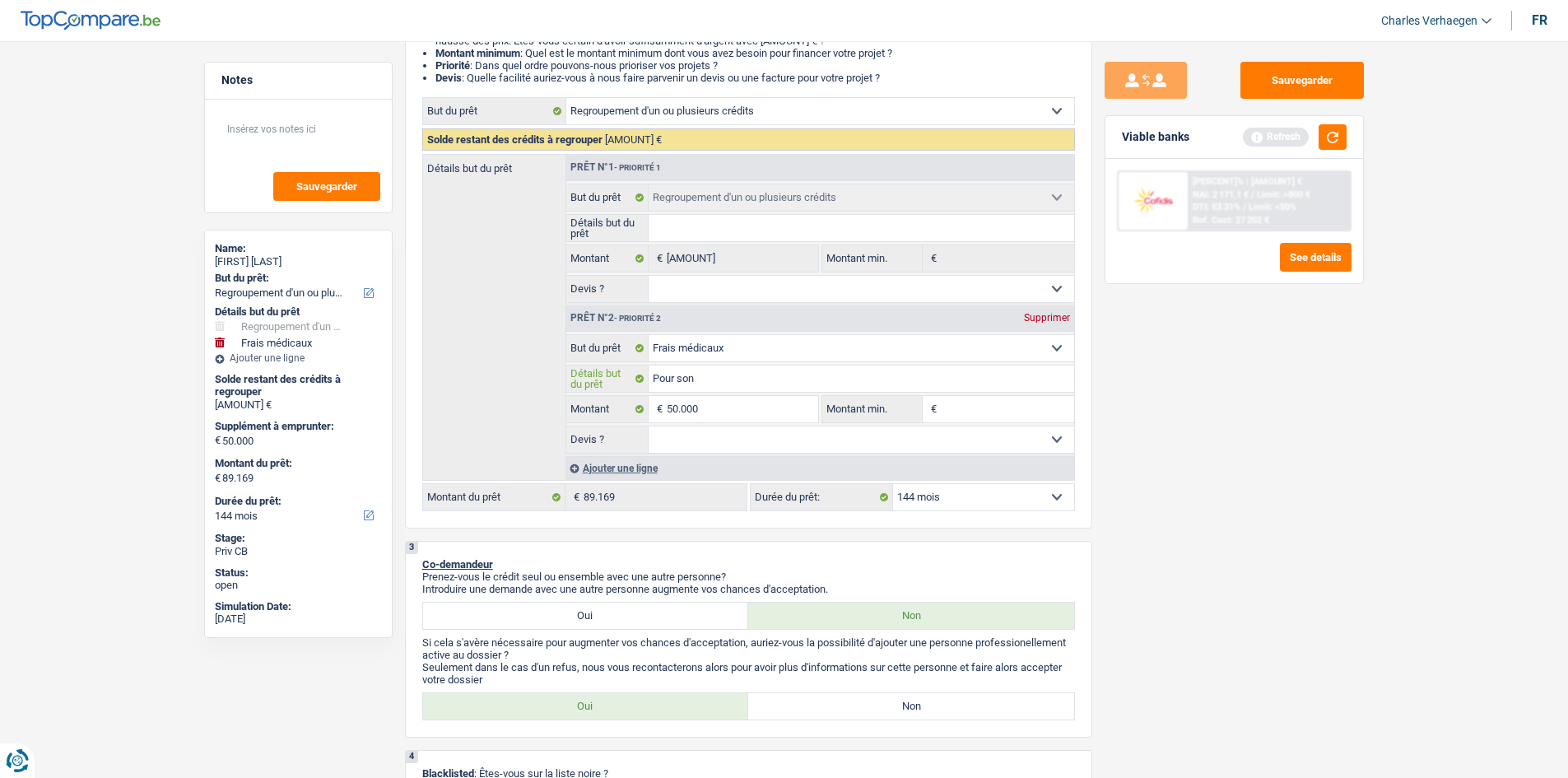 type on "Pour son" 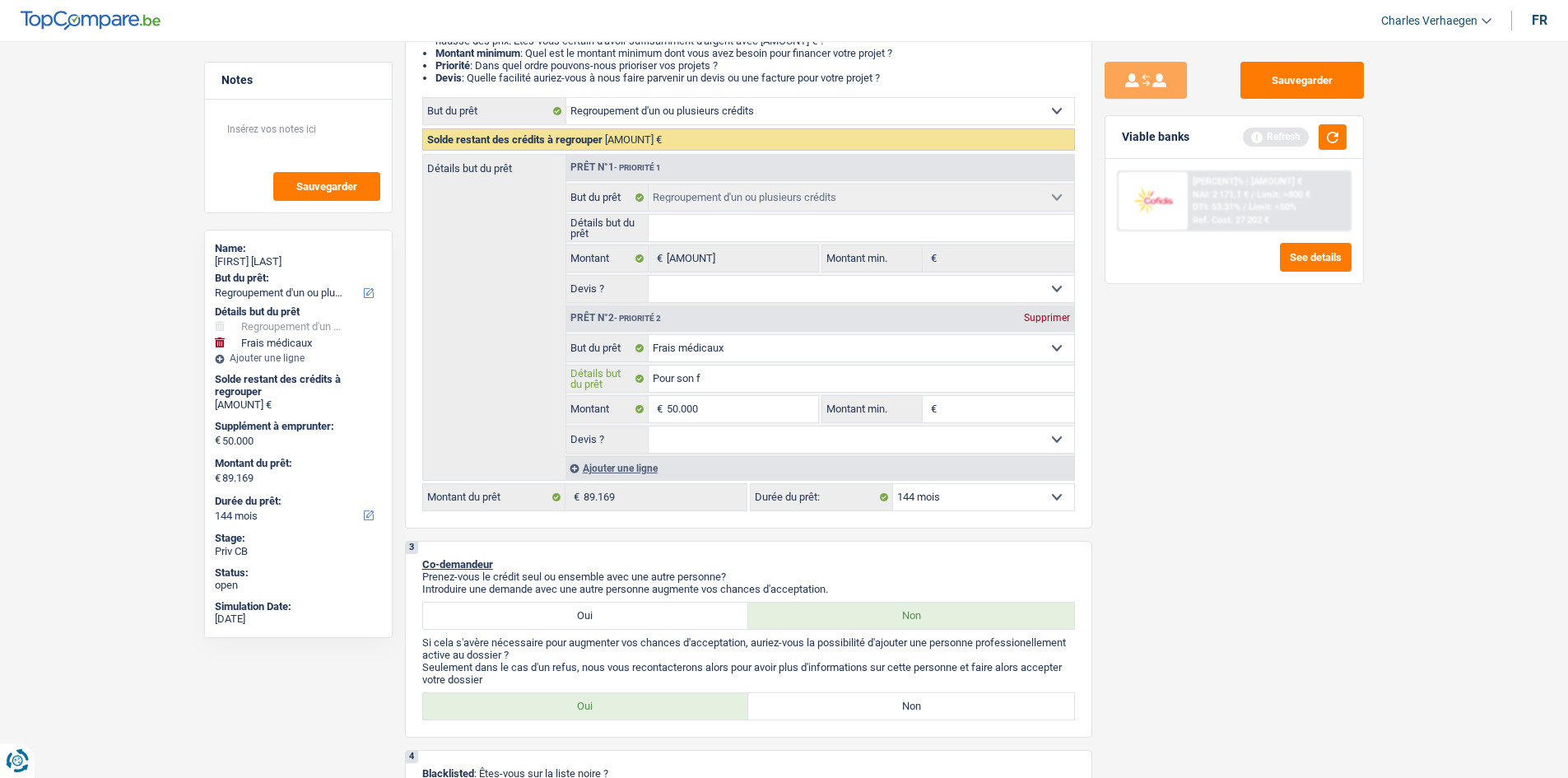 type on "Pour son fi" 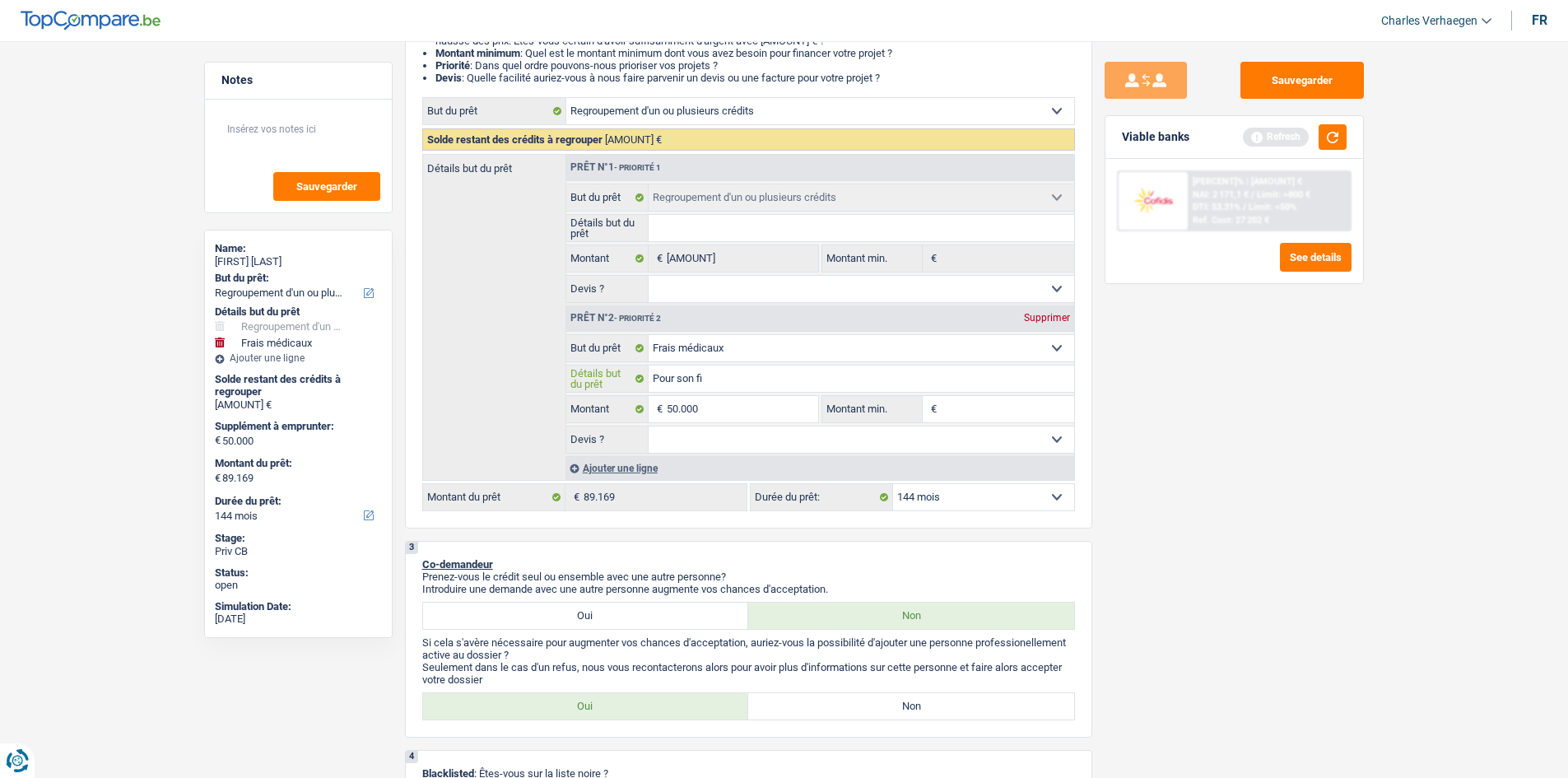 type on "Pour son fil" 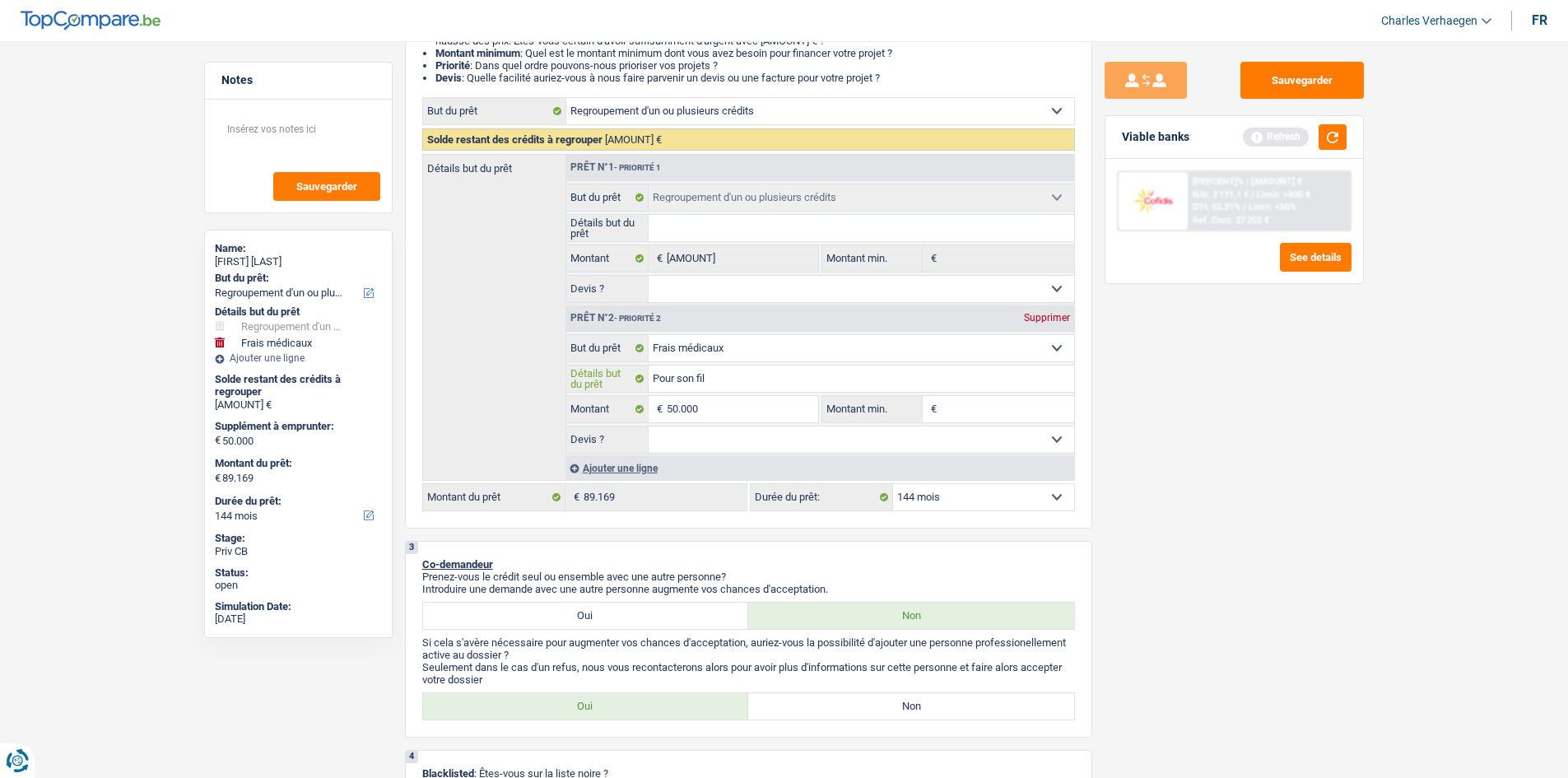 type on "Pour son fils" 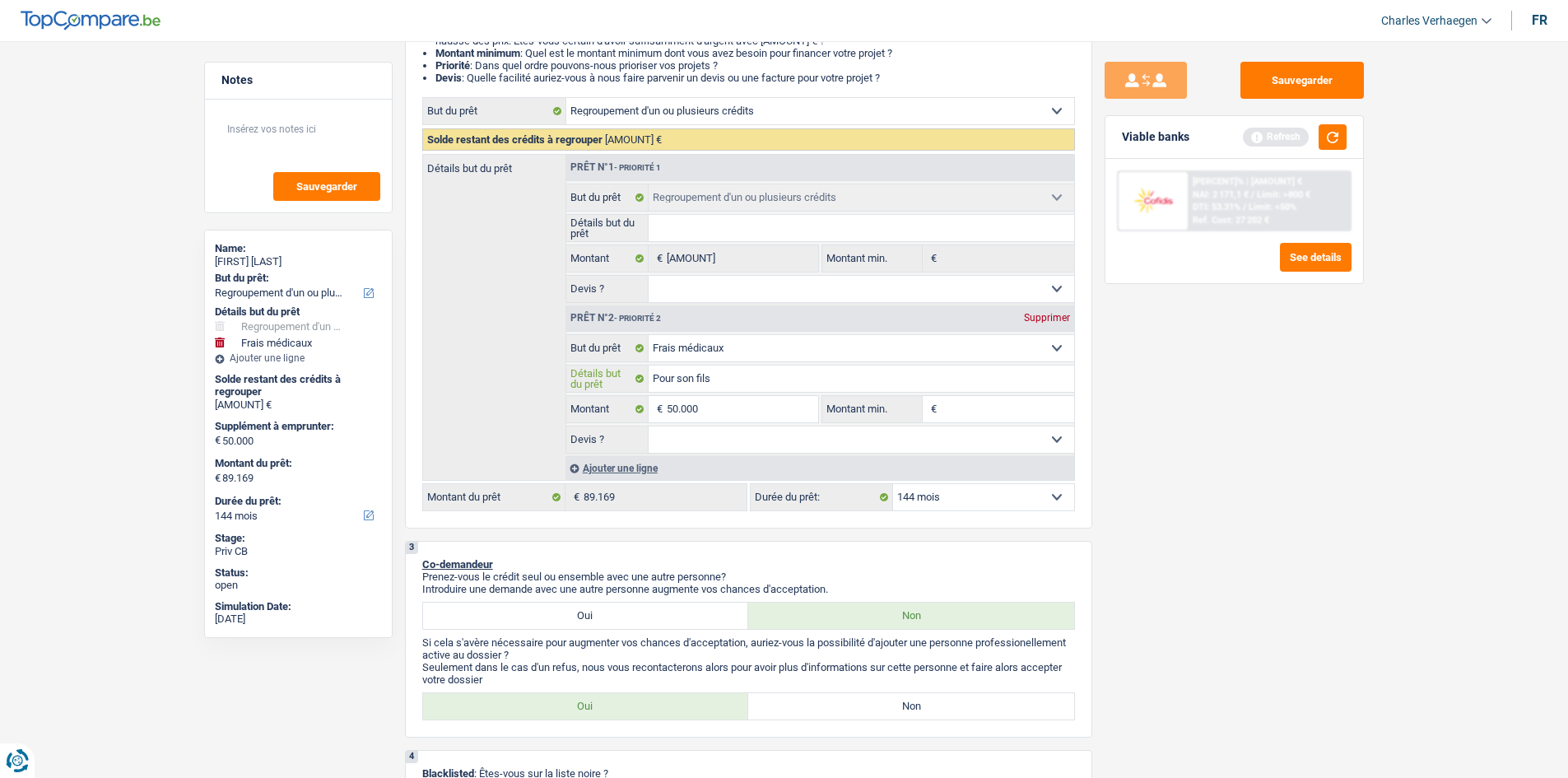 type on "Pour son fils" 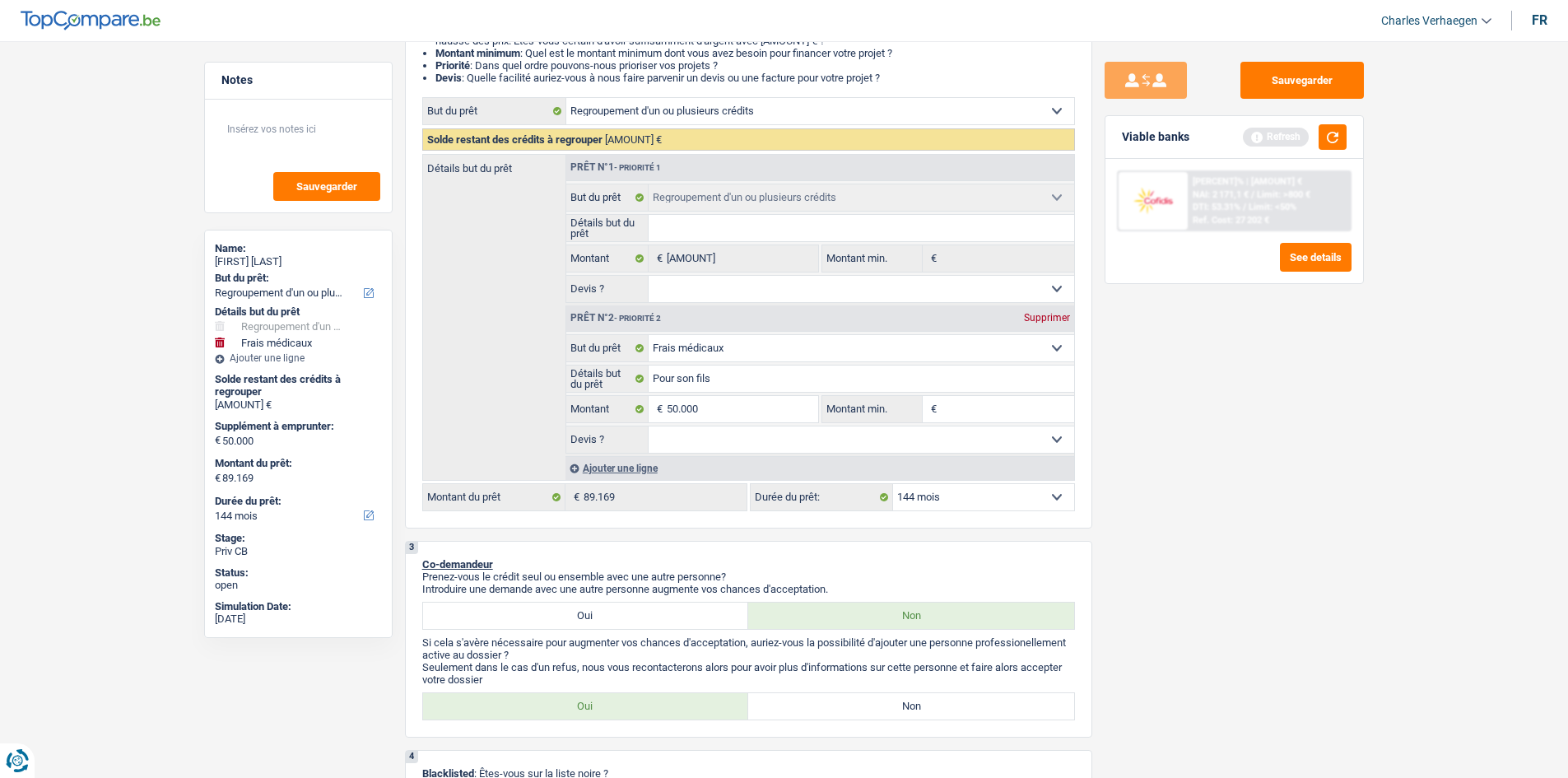 click on "Sauvegarder
Viable banks
Refresh
9.9% | 1 039 €
NAI: 2 171,1 €
/
Limit: >800 €
DTI: 53.31%
/
Limit: <50%
Ref. Cost: 27 202 €
See details" at bounding box center [1234, 404] 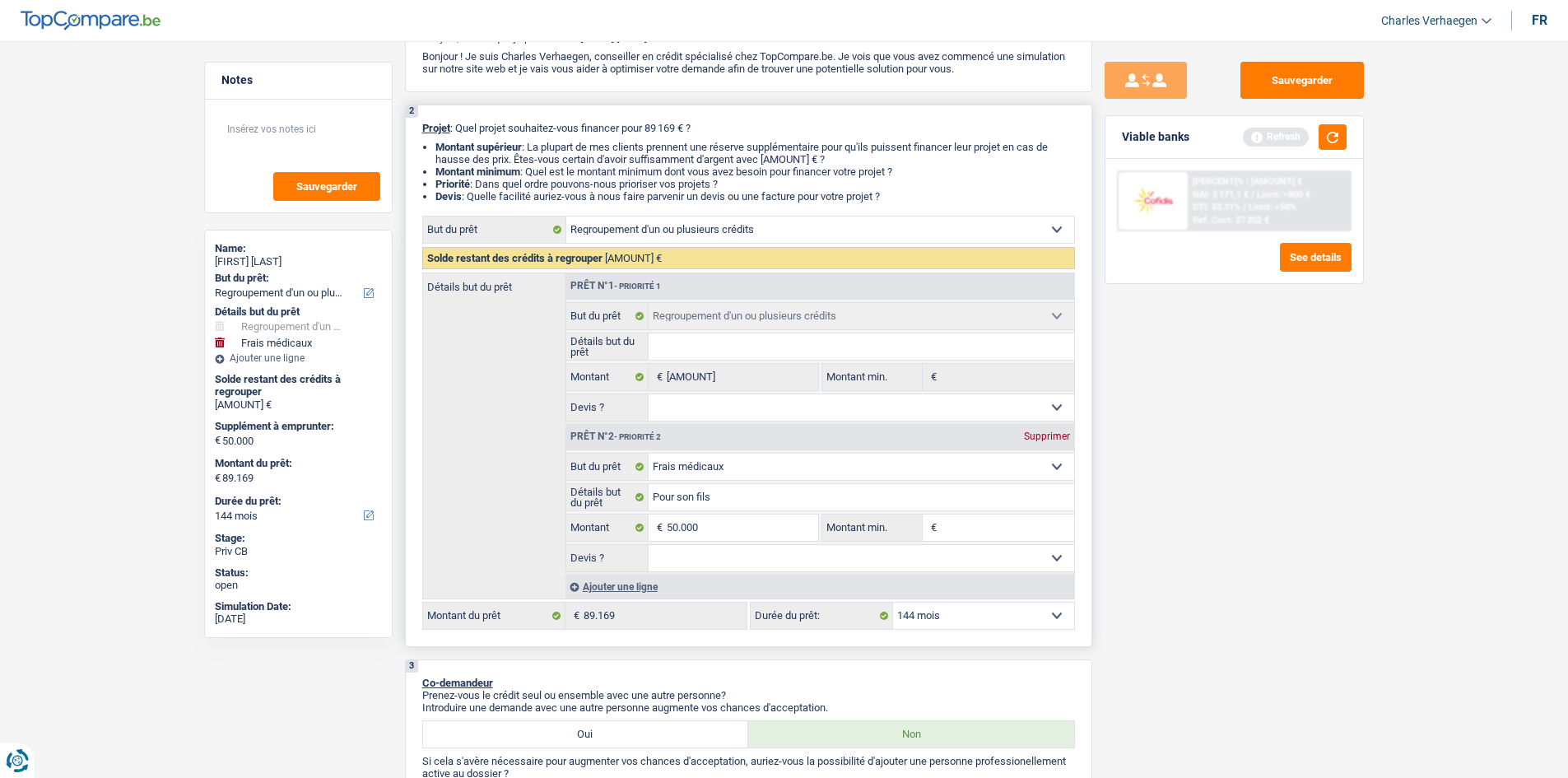 scroll, scrollTop: 0, scrollLeft: 0, axis: both 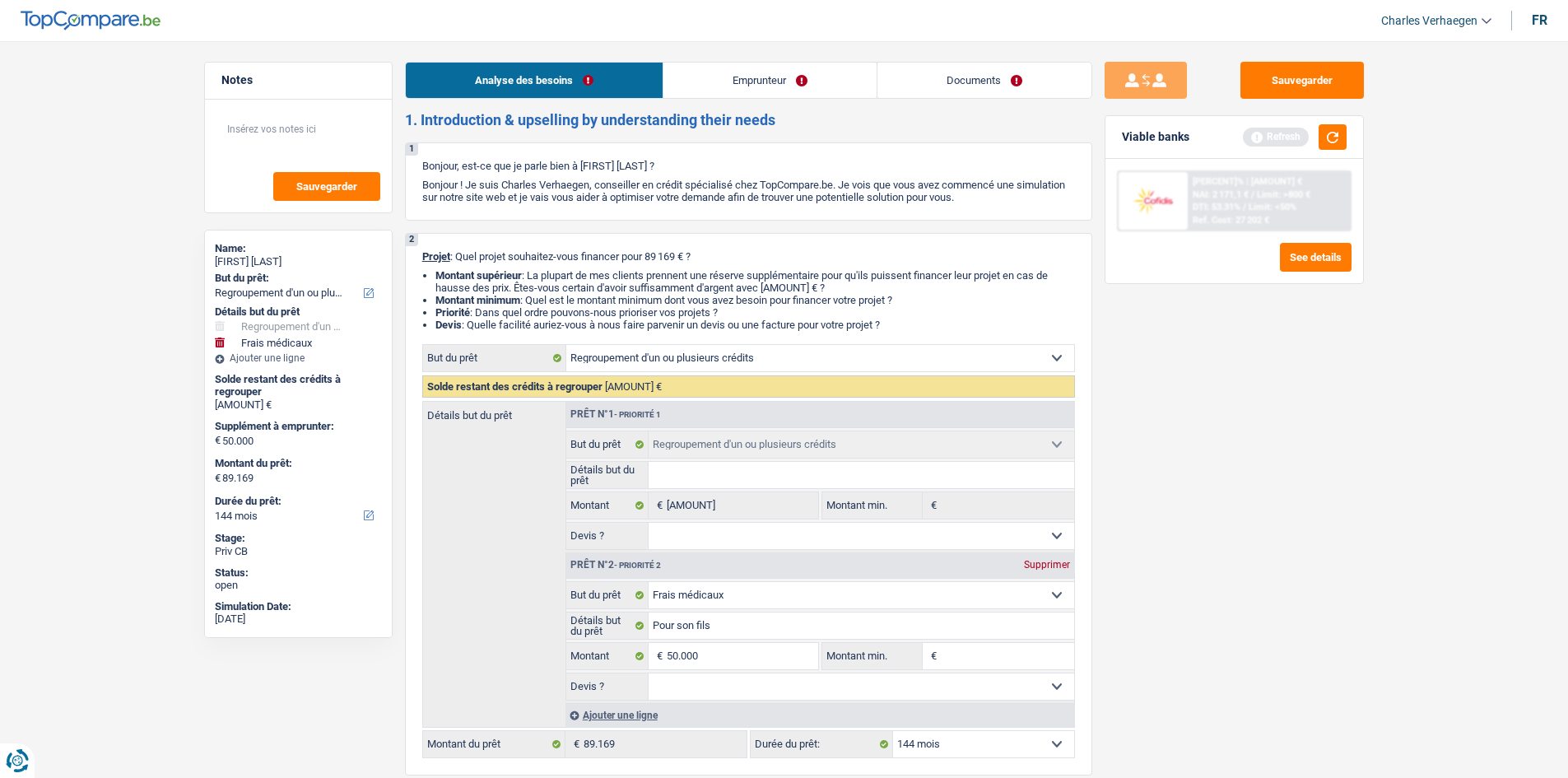 click on "Emprunteur" at bounding box center [770, 80] 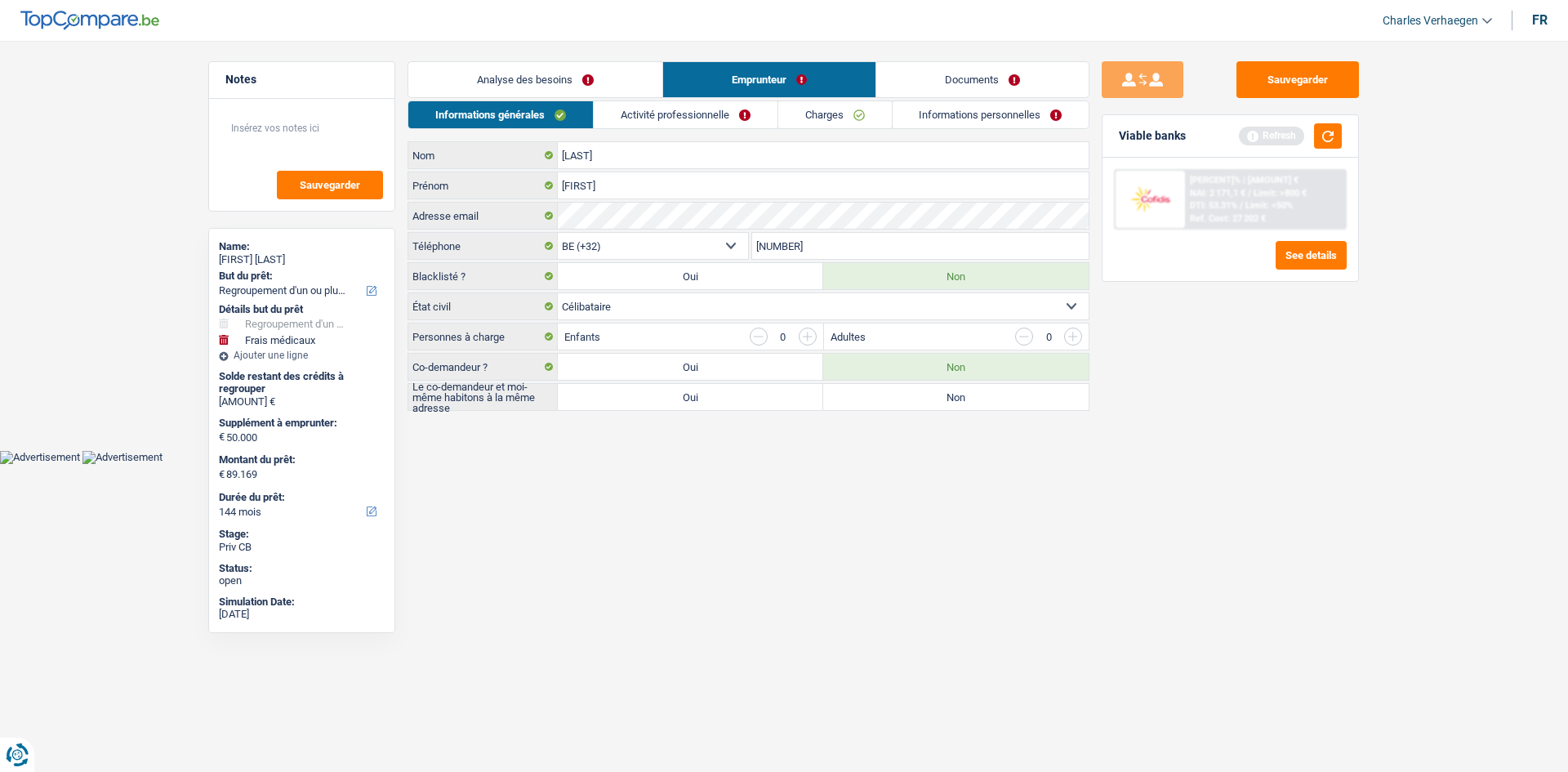 click on "Activité professionnelle" at bounding box center (685, 114) 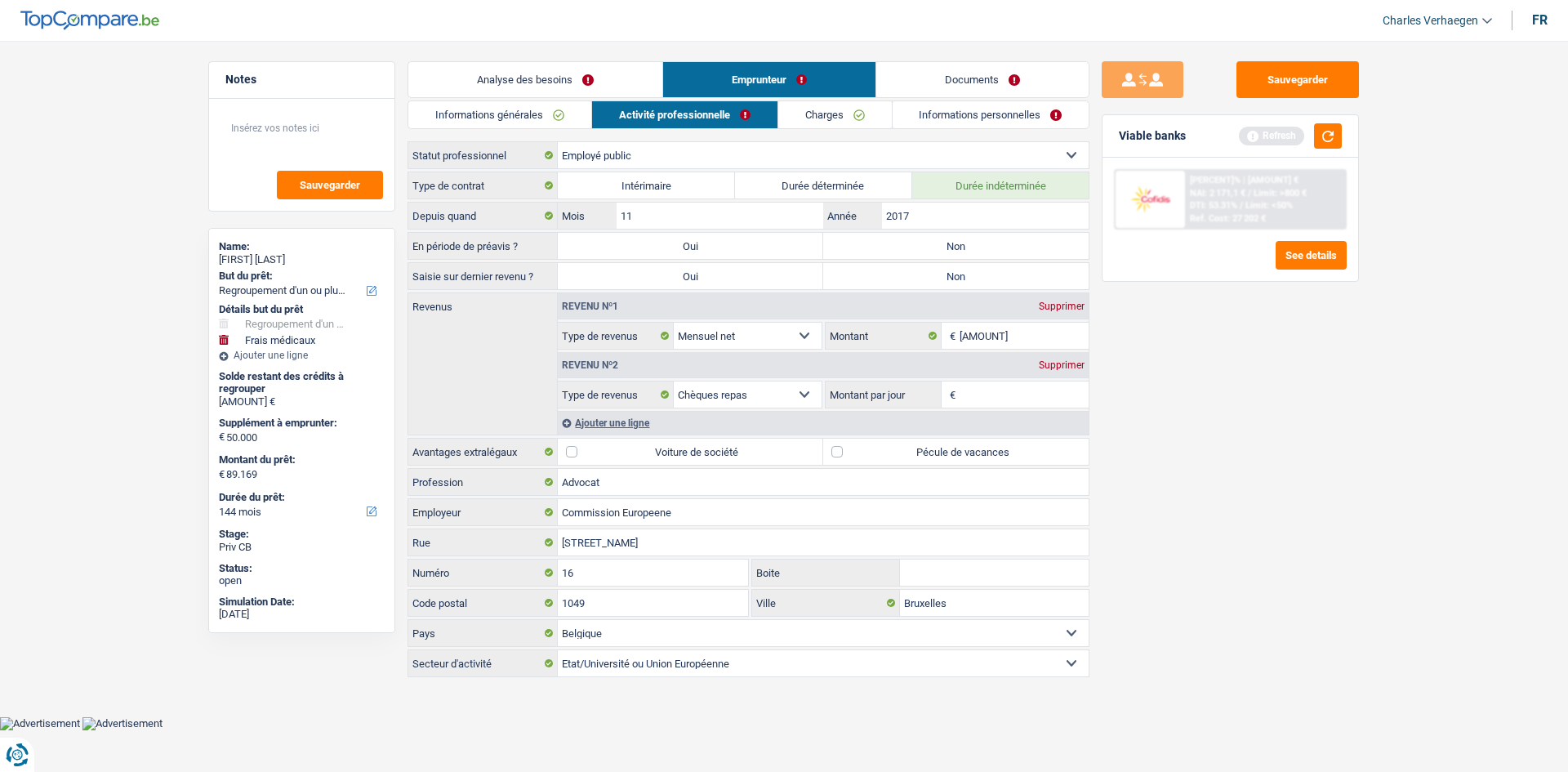 click on "Analyse des besoins" at bounding box center [535, 79] 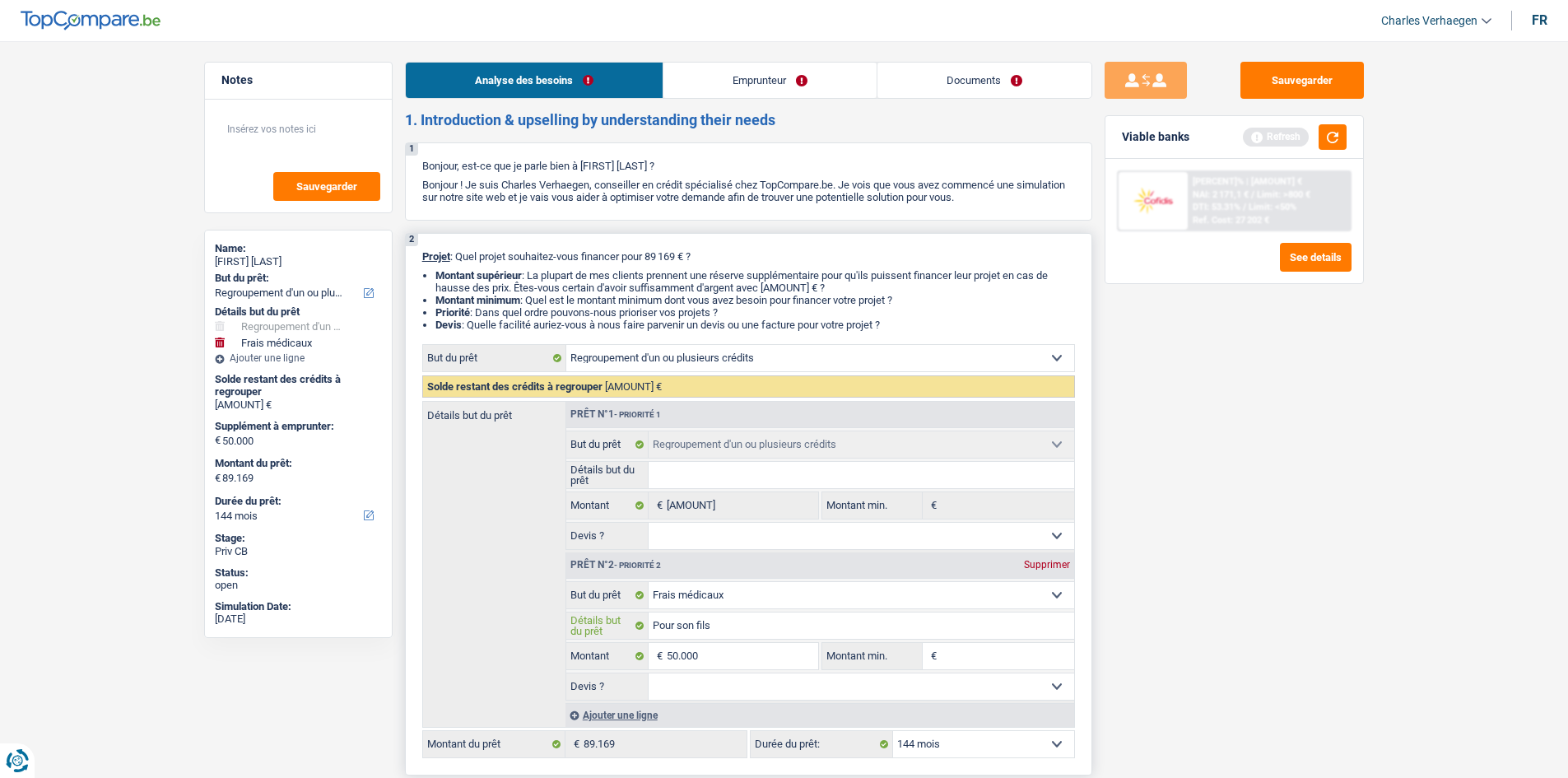 drag, startPoint x: 750, startPoint y: 635, endPoint x: 1027, endPoint y: 546, distance: 290.94673 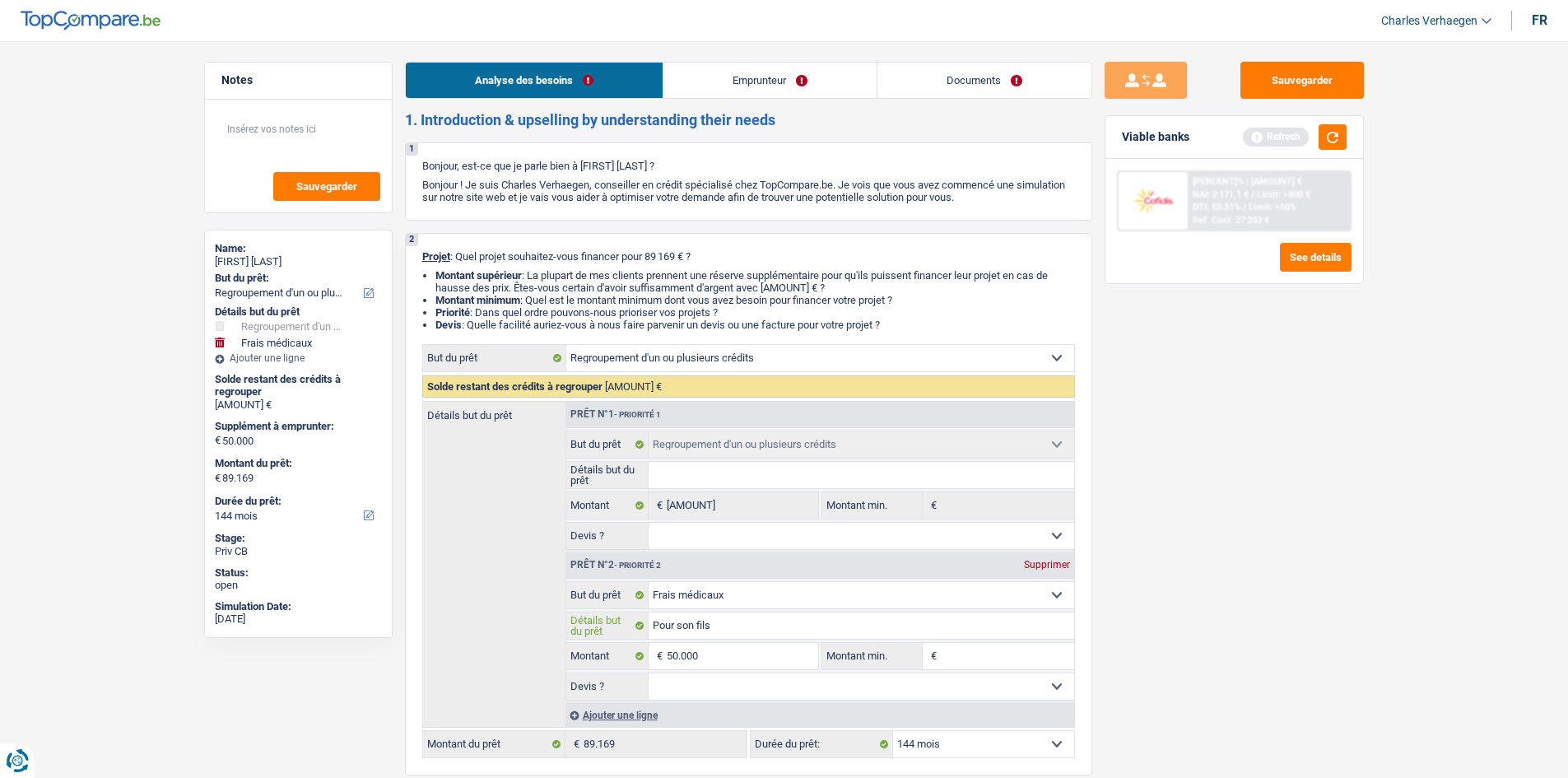 type on "Pour son fils" 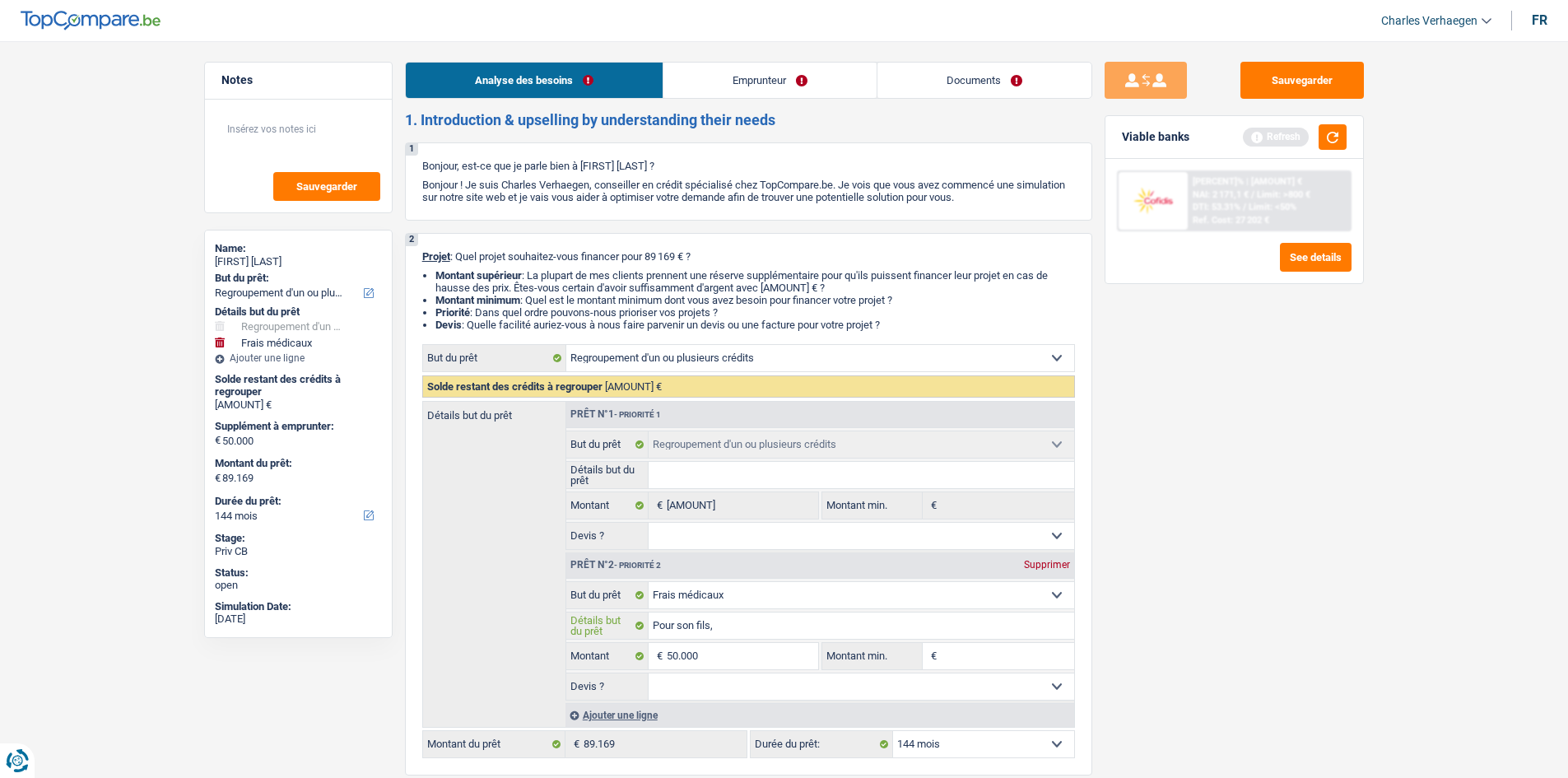 type on "Pour son fils," 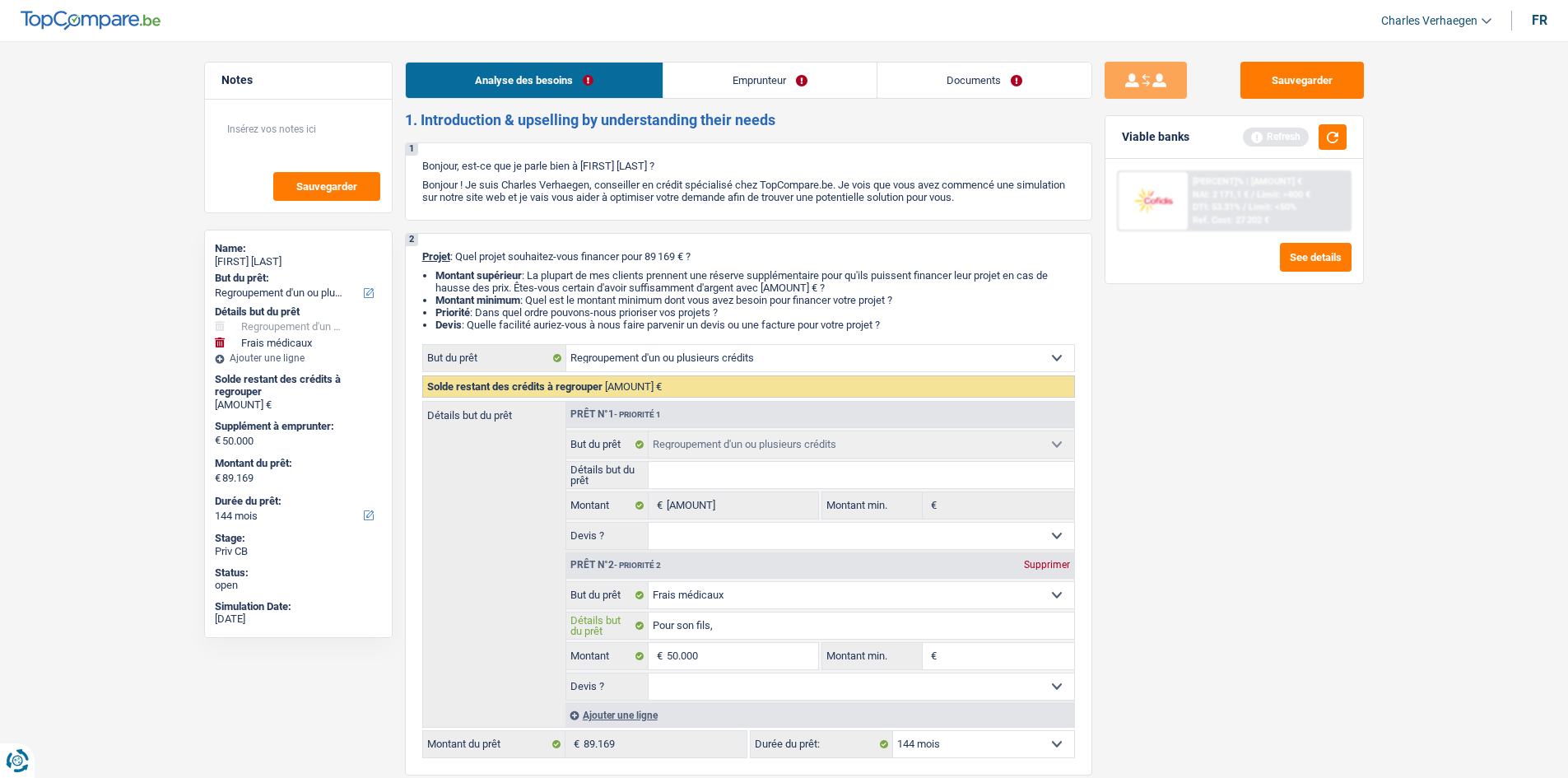 type on "Pour son fils, s" 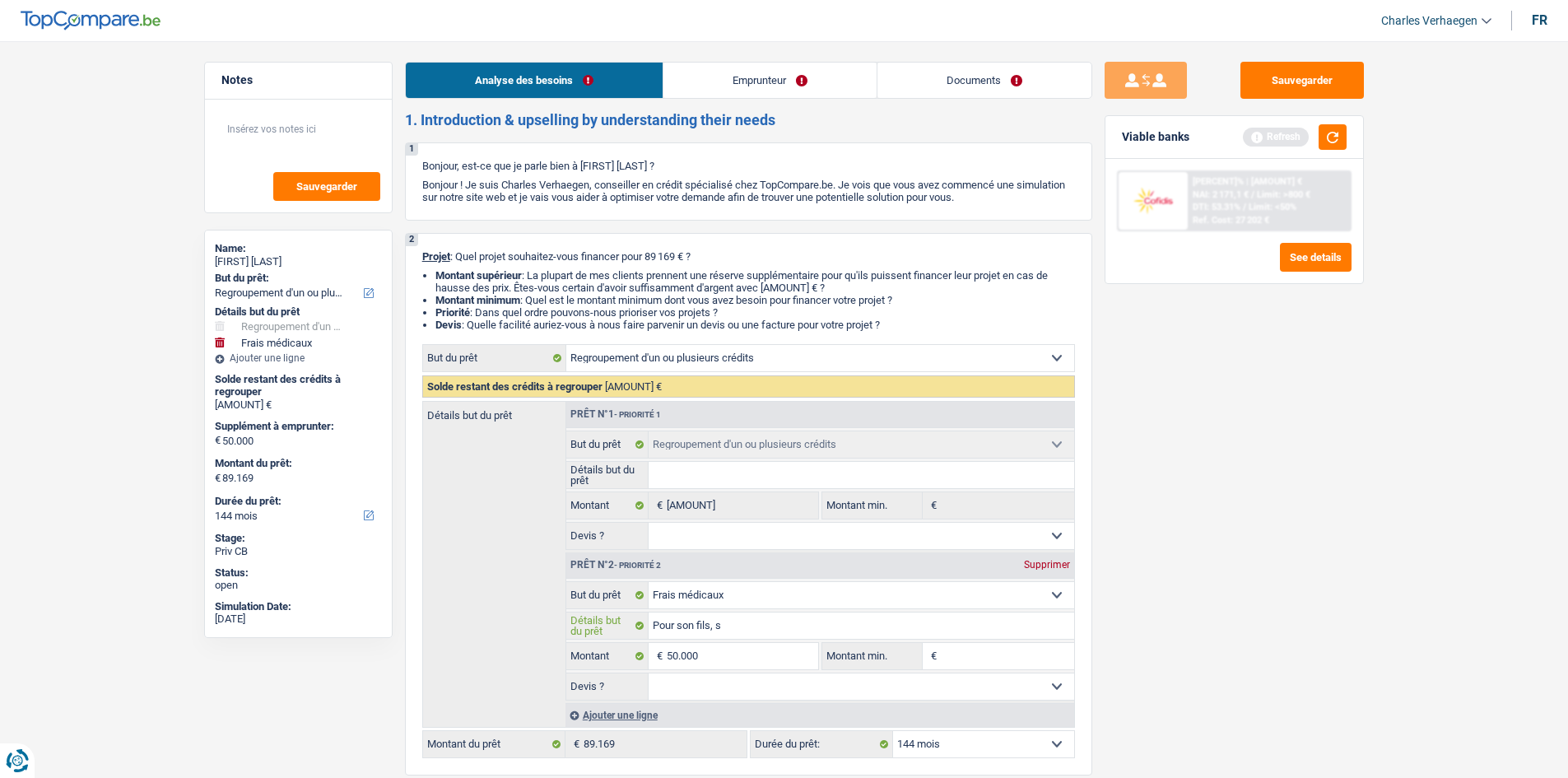 type on "Pour son fils, so" 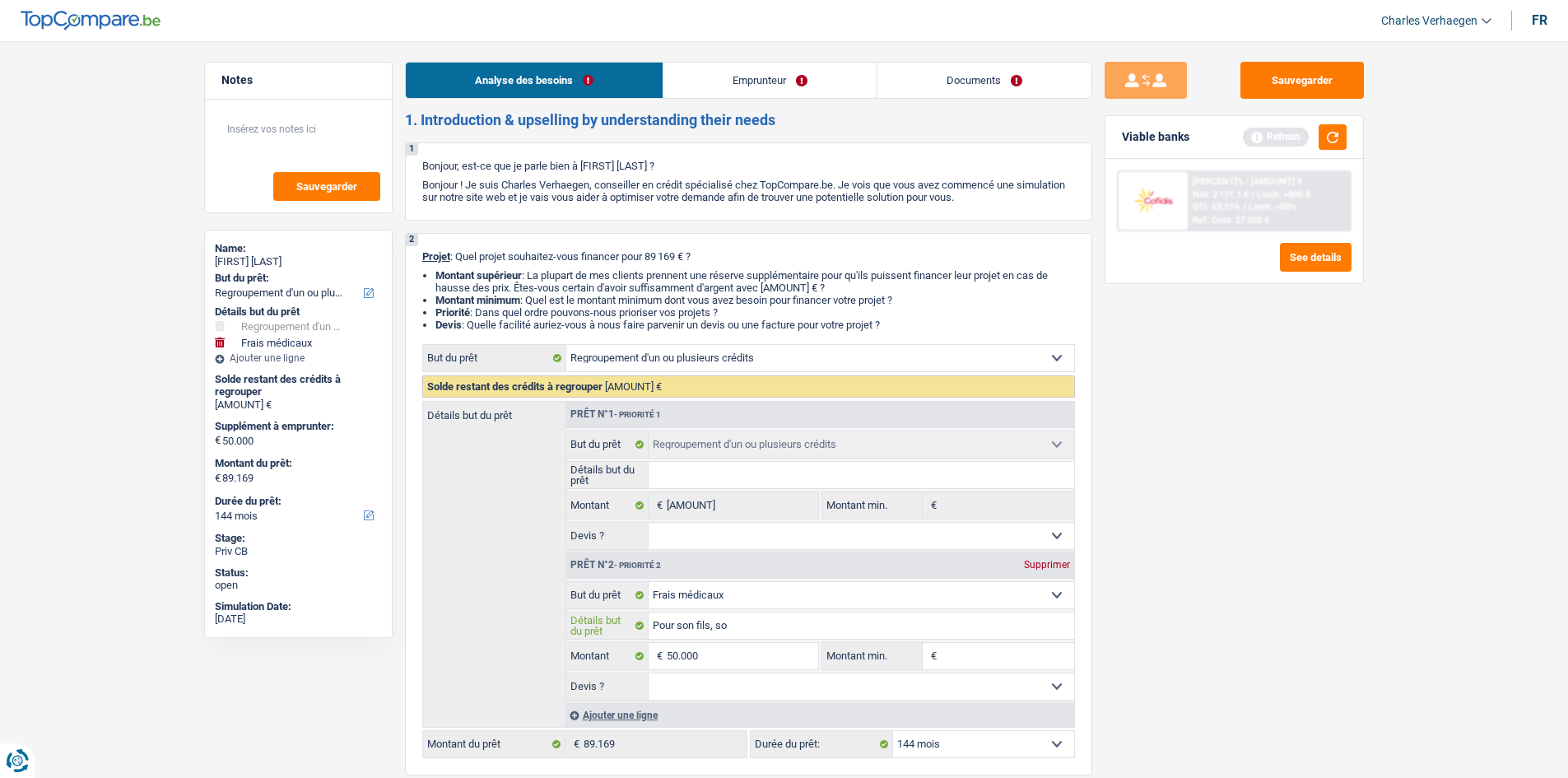 type on "Pour son fils, son" 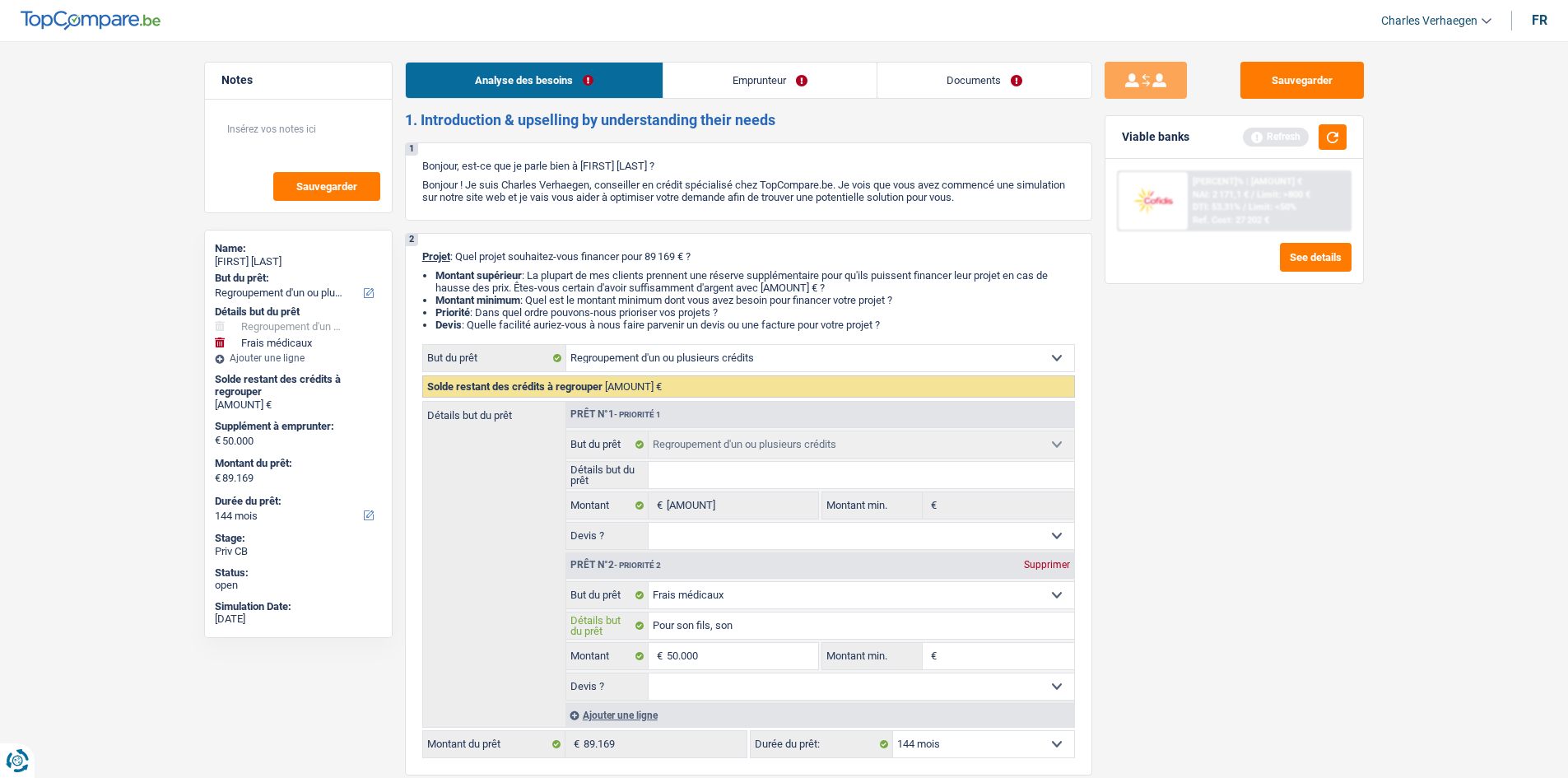type on "Pour son fils, son" 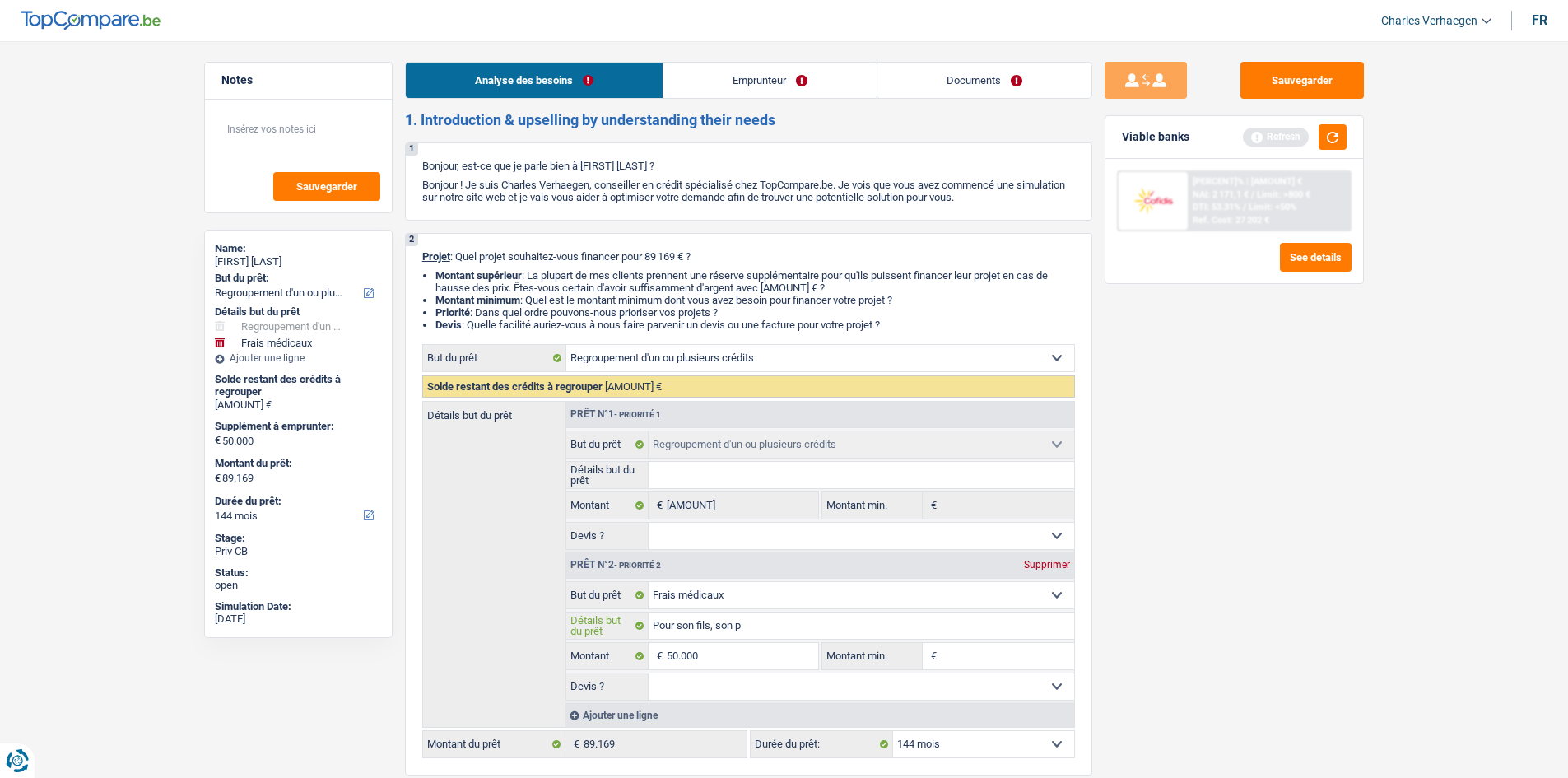 type on "Pour son fils, son pè" 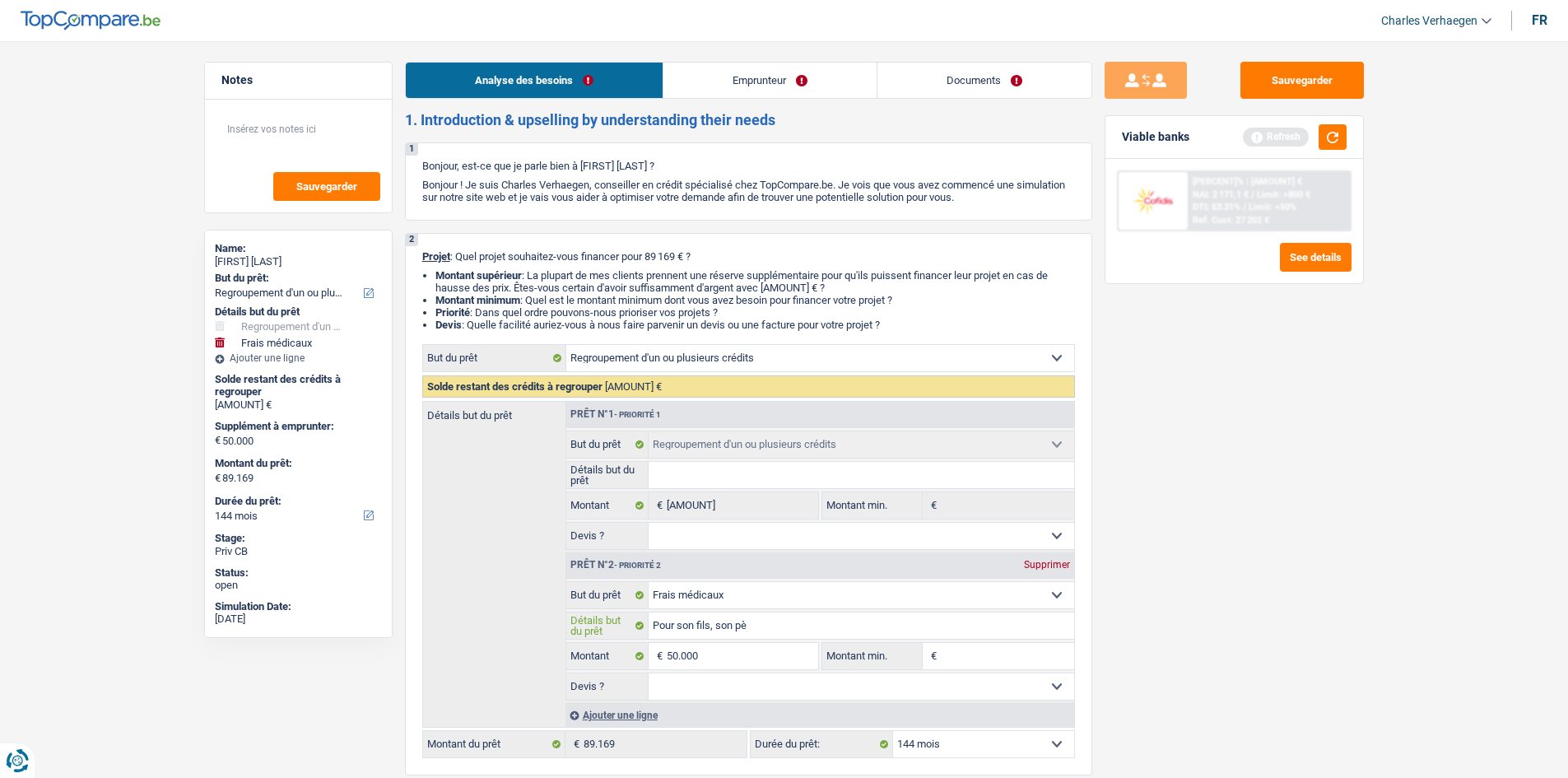 type on "Pour son fils, son pè" 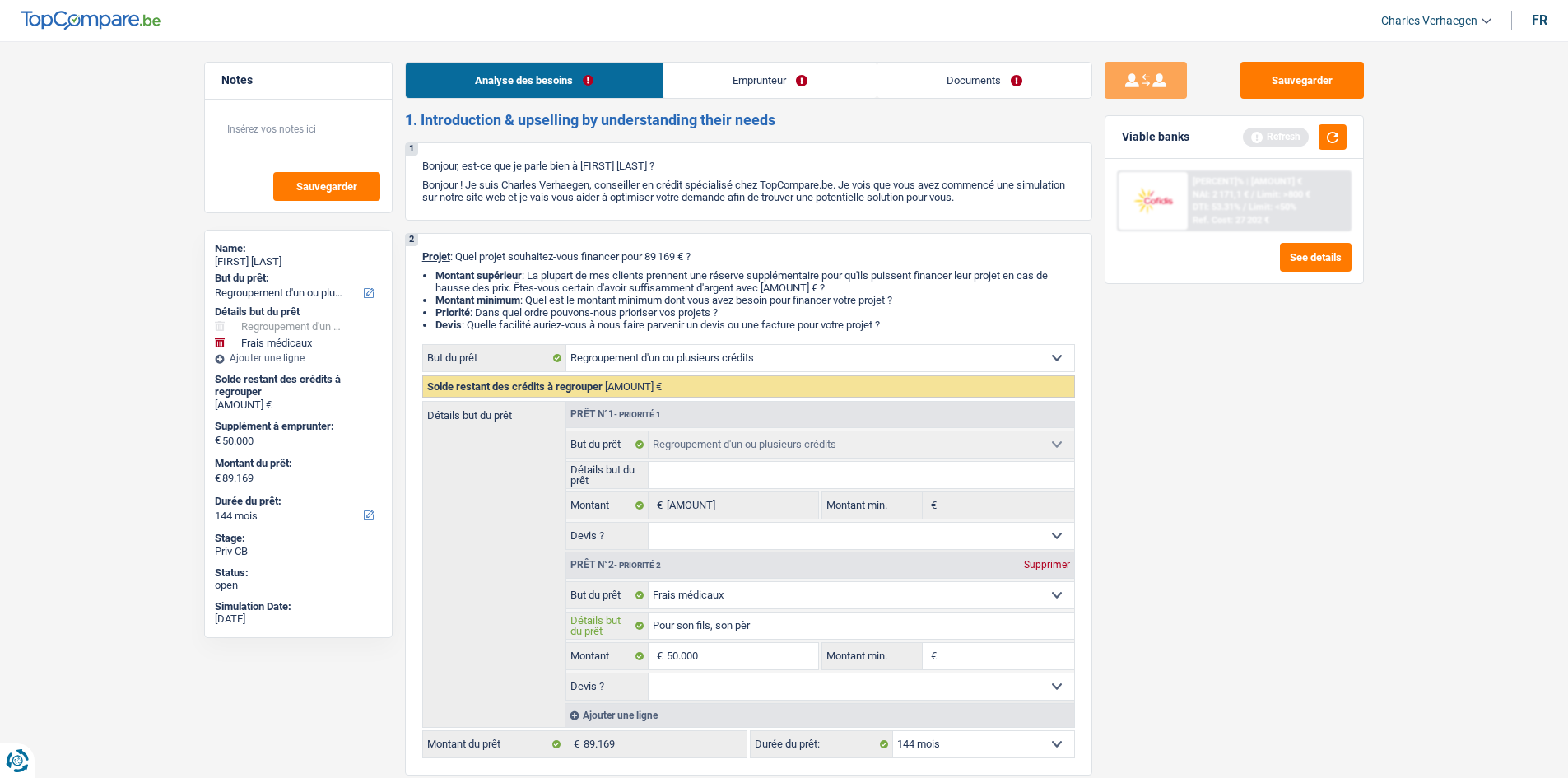 type on "Pour son fils, son père" 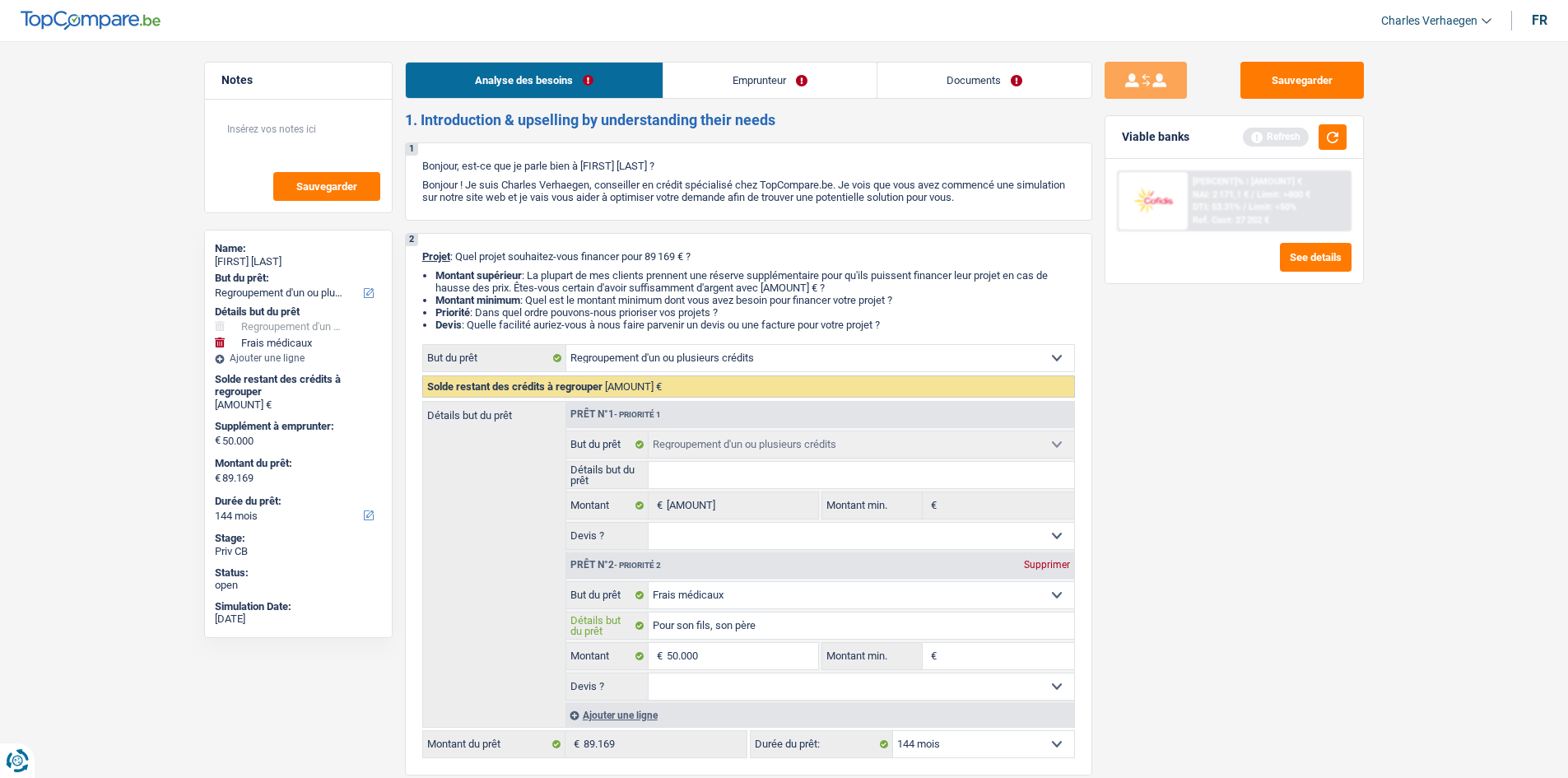type on "Pour son fils, son père." 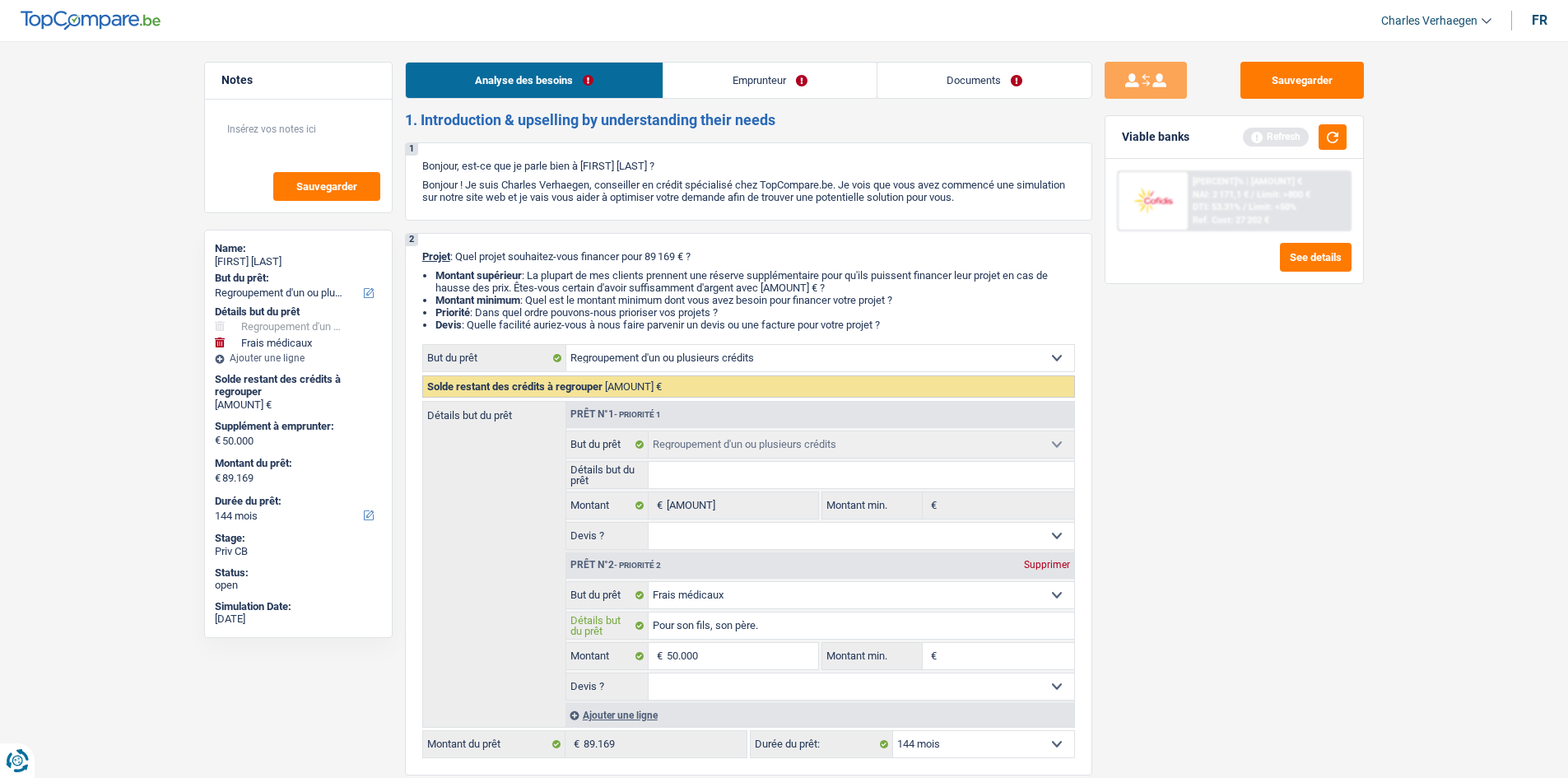 type on "Pour son fils, son père." 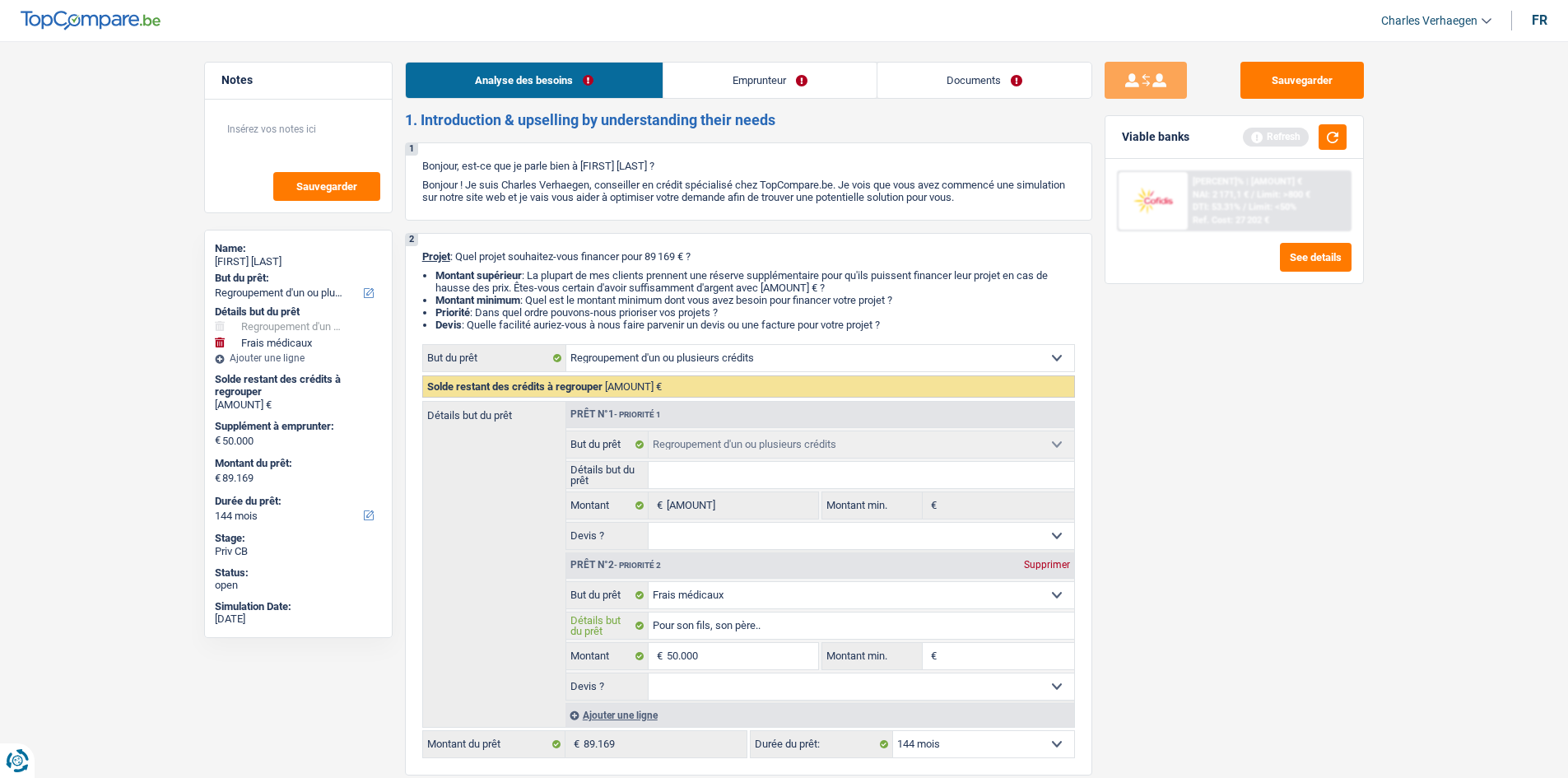 type on "Pour son fils, son père.." 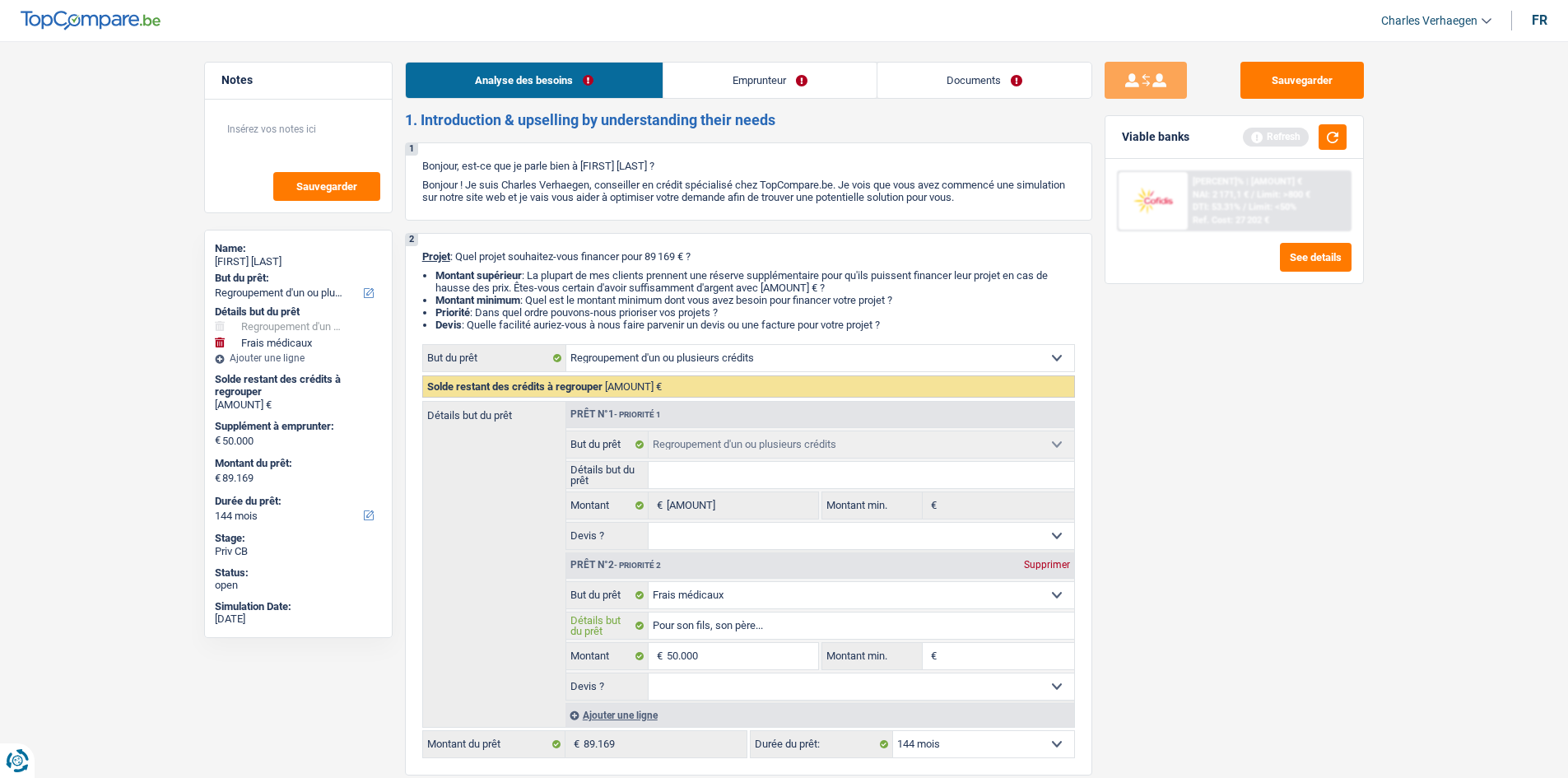 type on "Pour son fils, son père...." 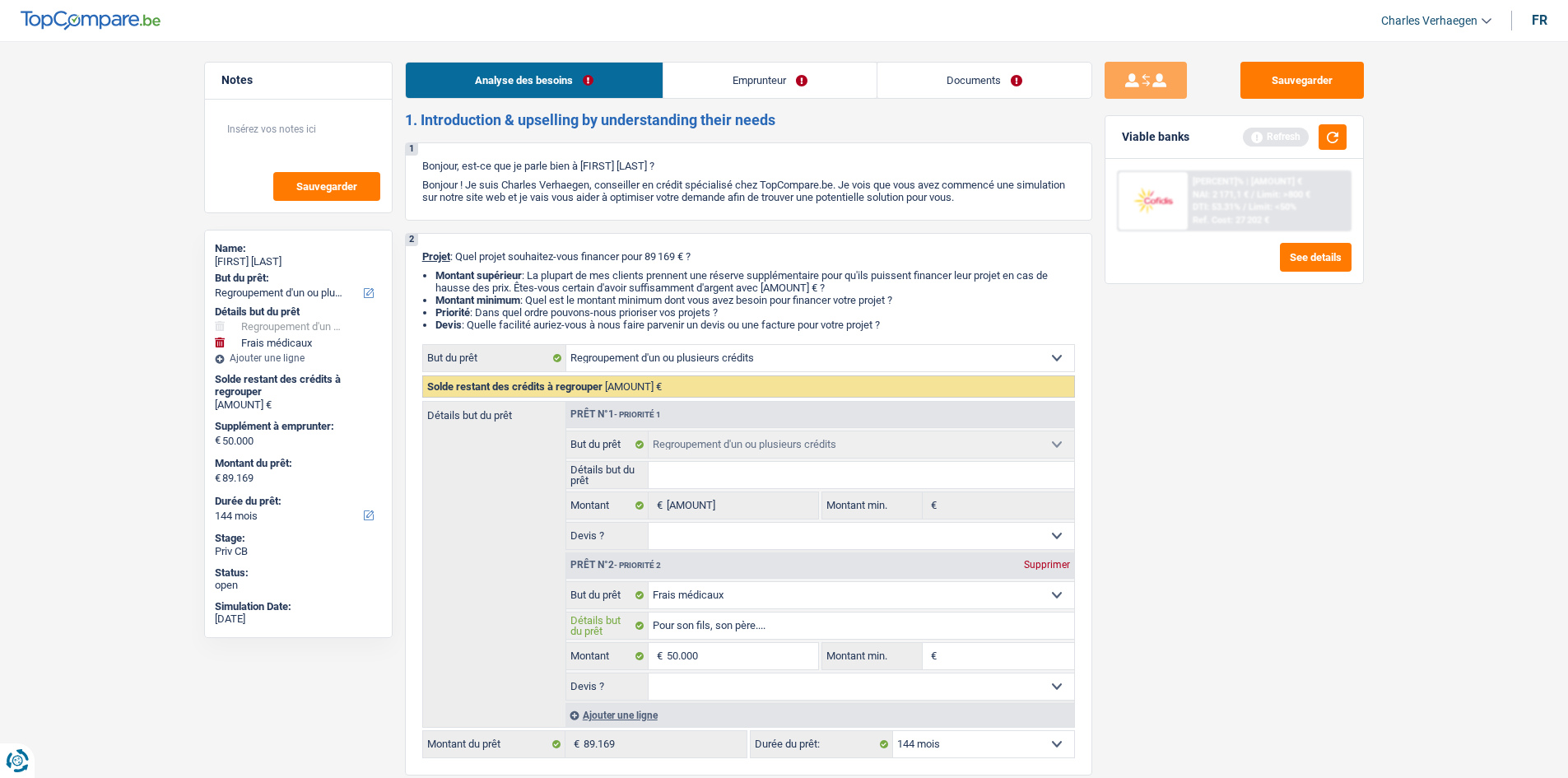 type on "Pour son fils, son père....." 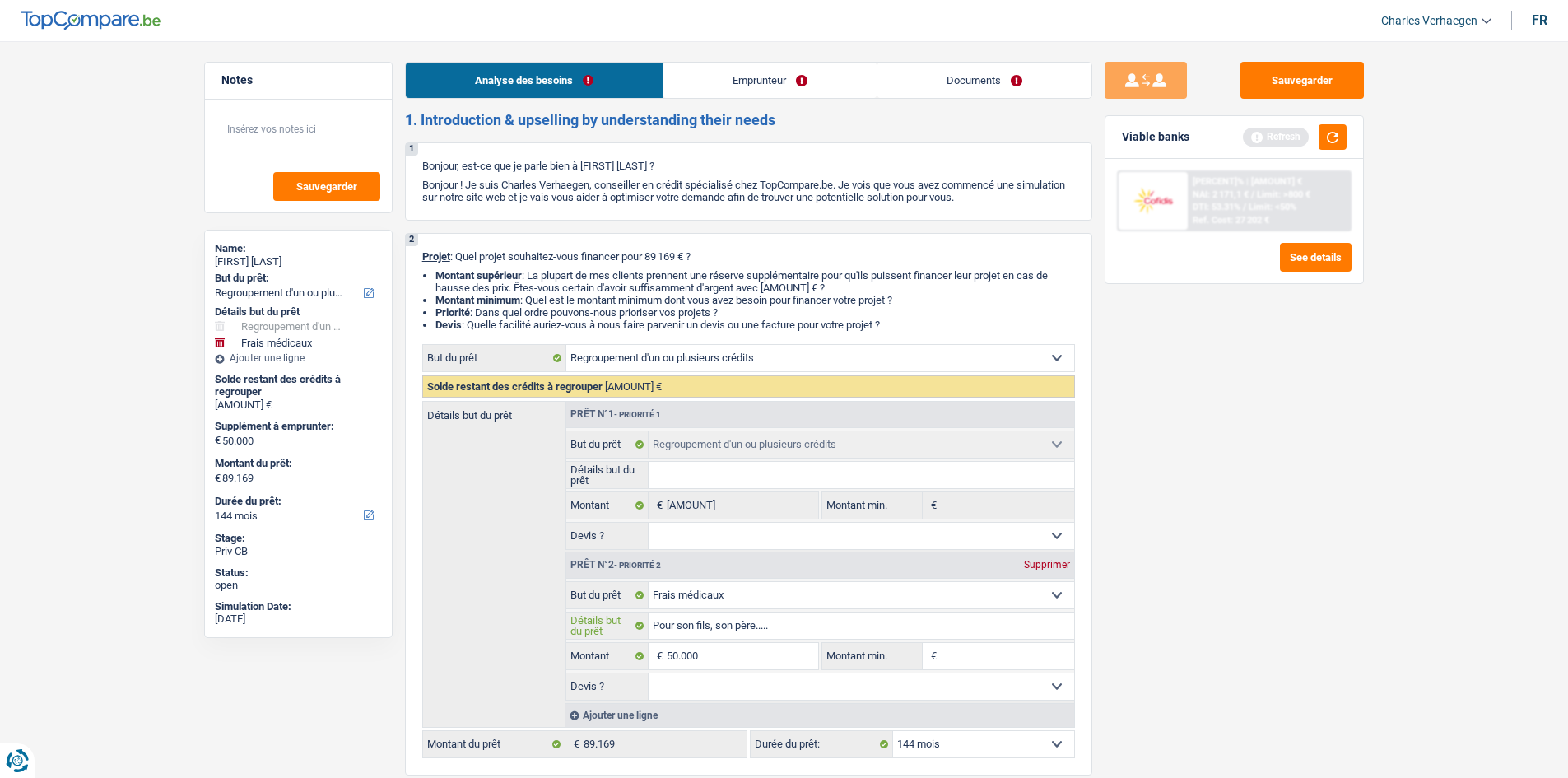 type on "Pour son fils, son père....." 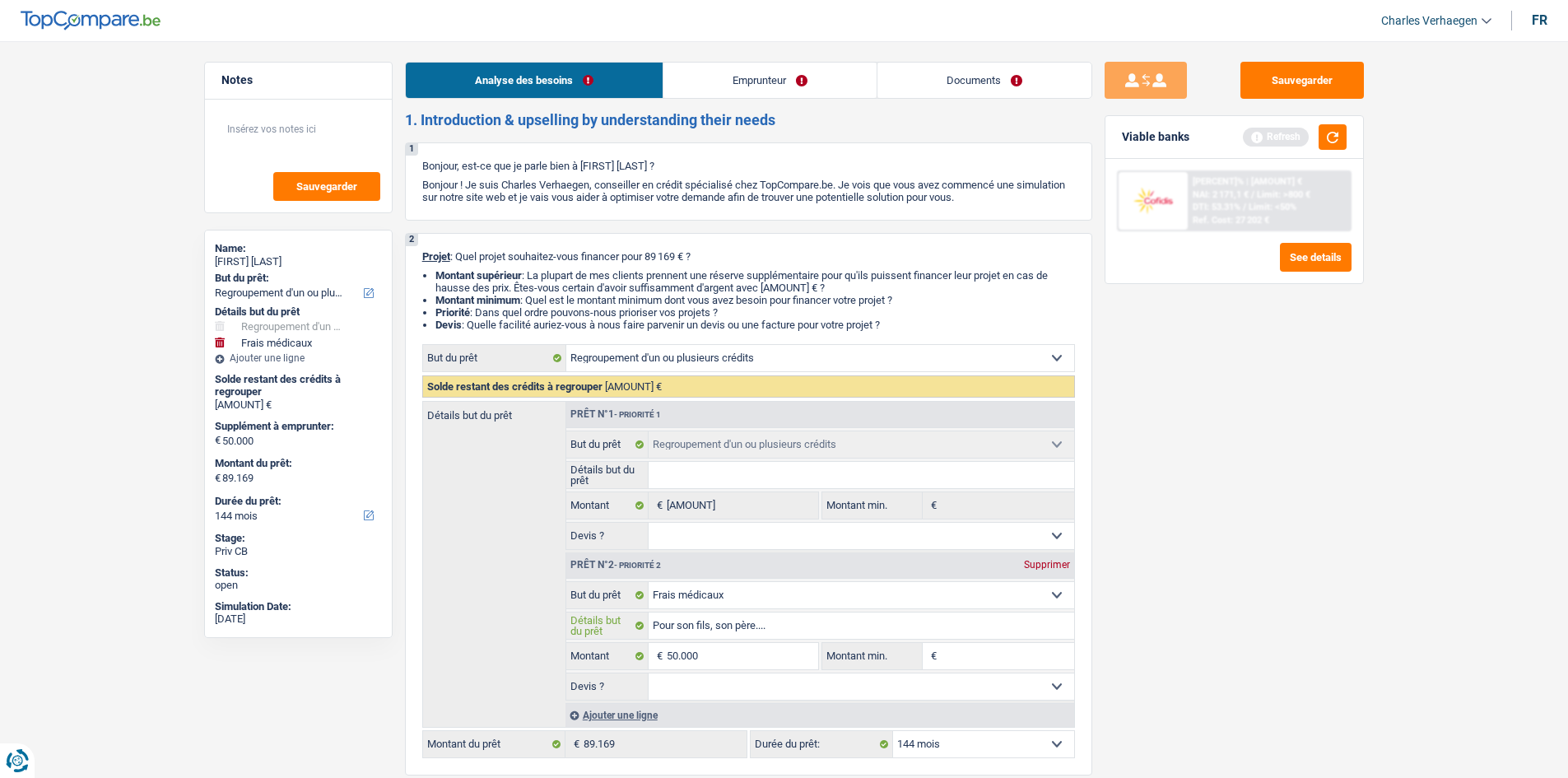 type on "Pour son fils, son père..." 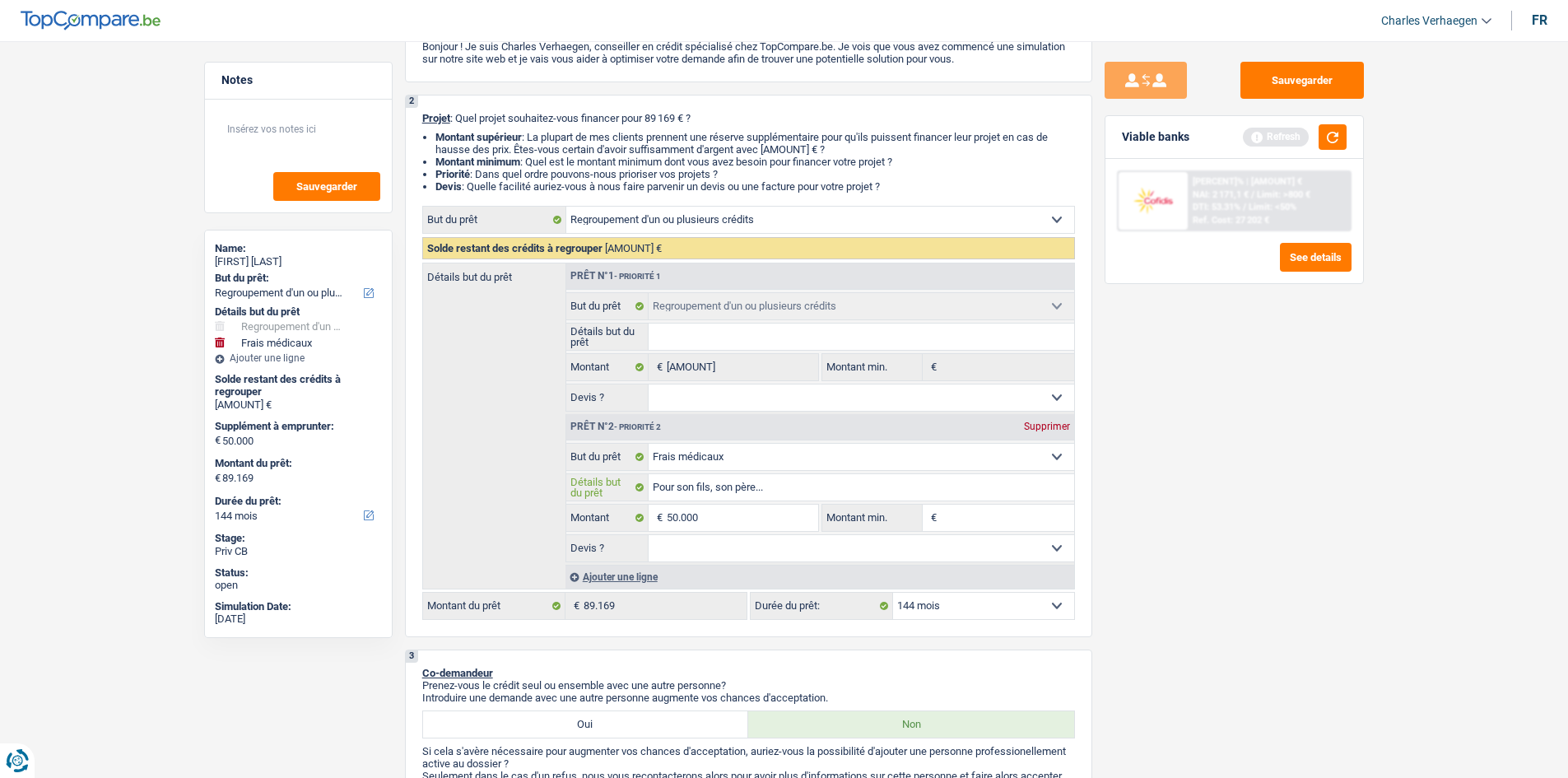 scroll, scrollTop: 247, scrollLeft: 0, axis: vertical 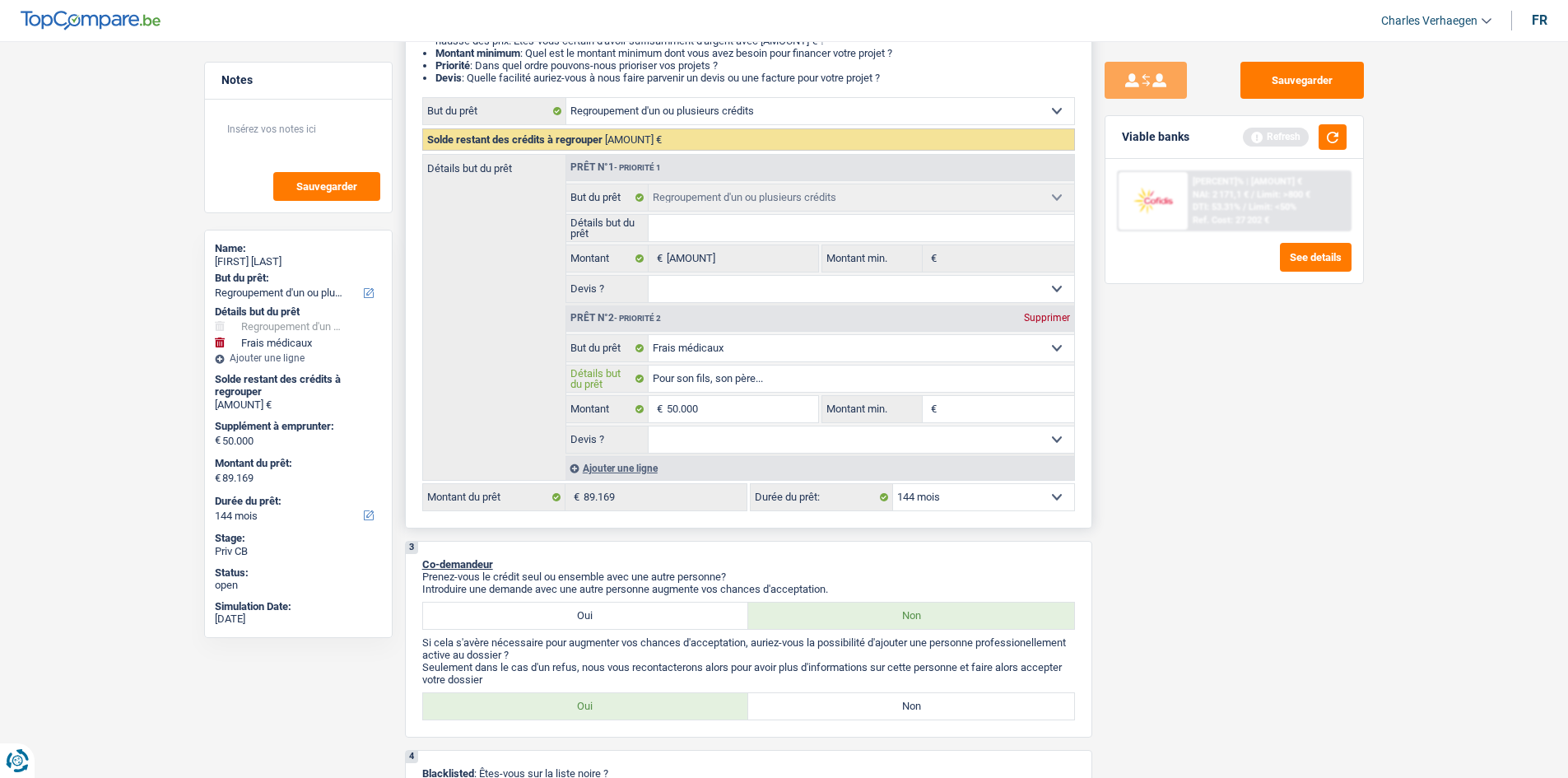 type on "Pour son fils, son père..." 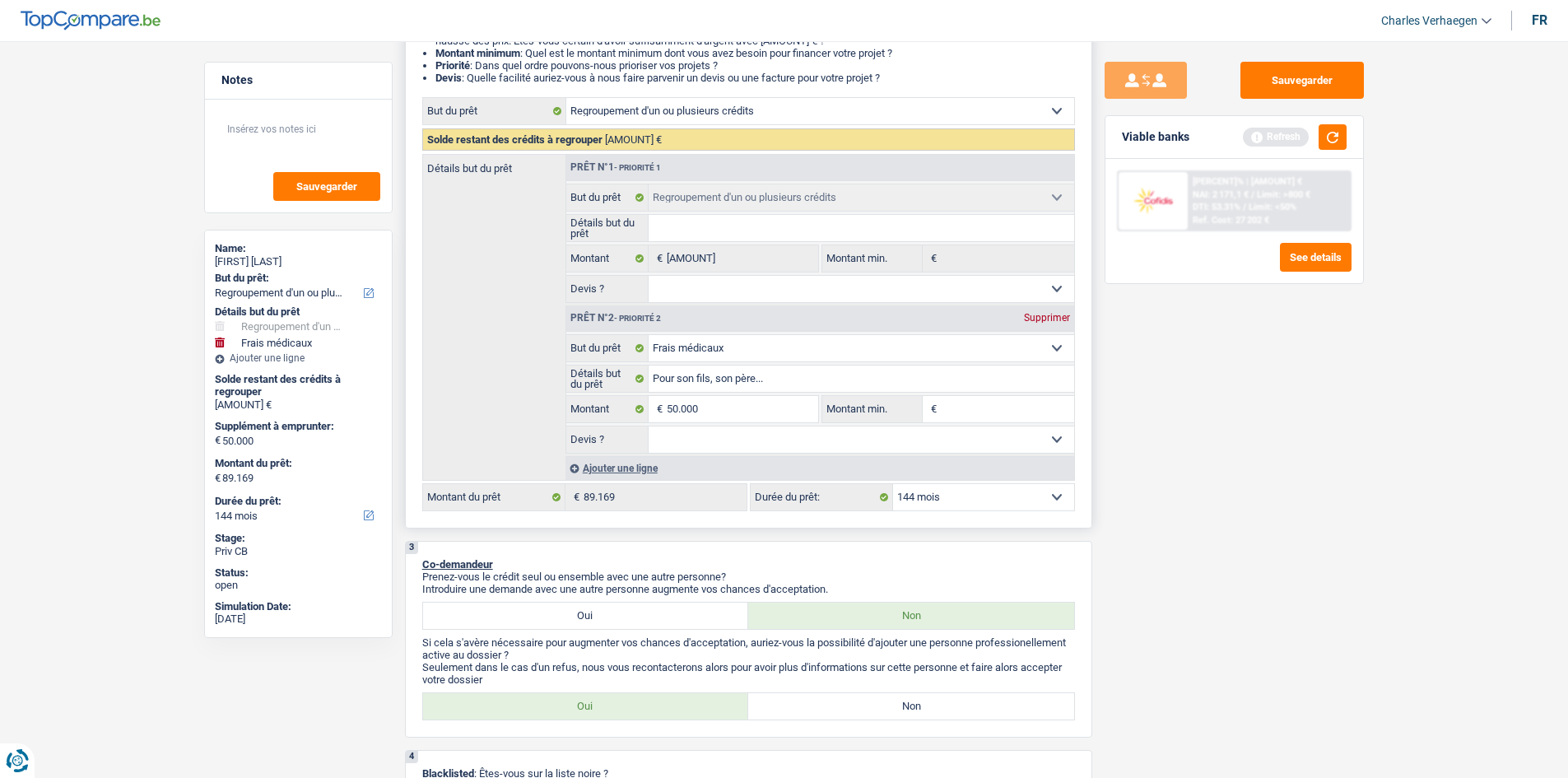 drag, startPoint x: 663, startPoint y: 475, endPoint x: 672, endPoint y: 477, distance: 9.219544 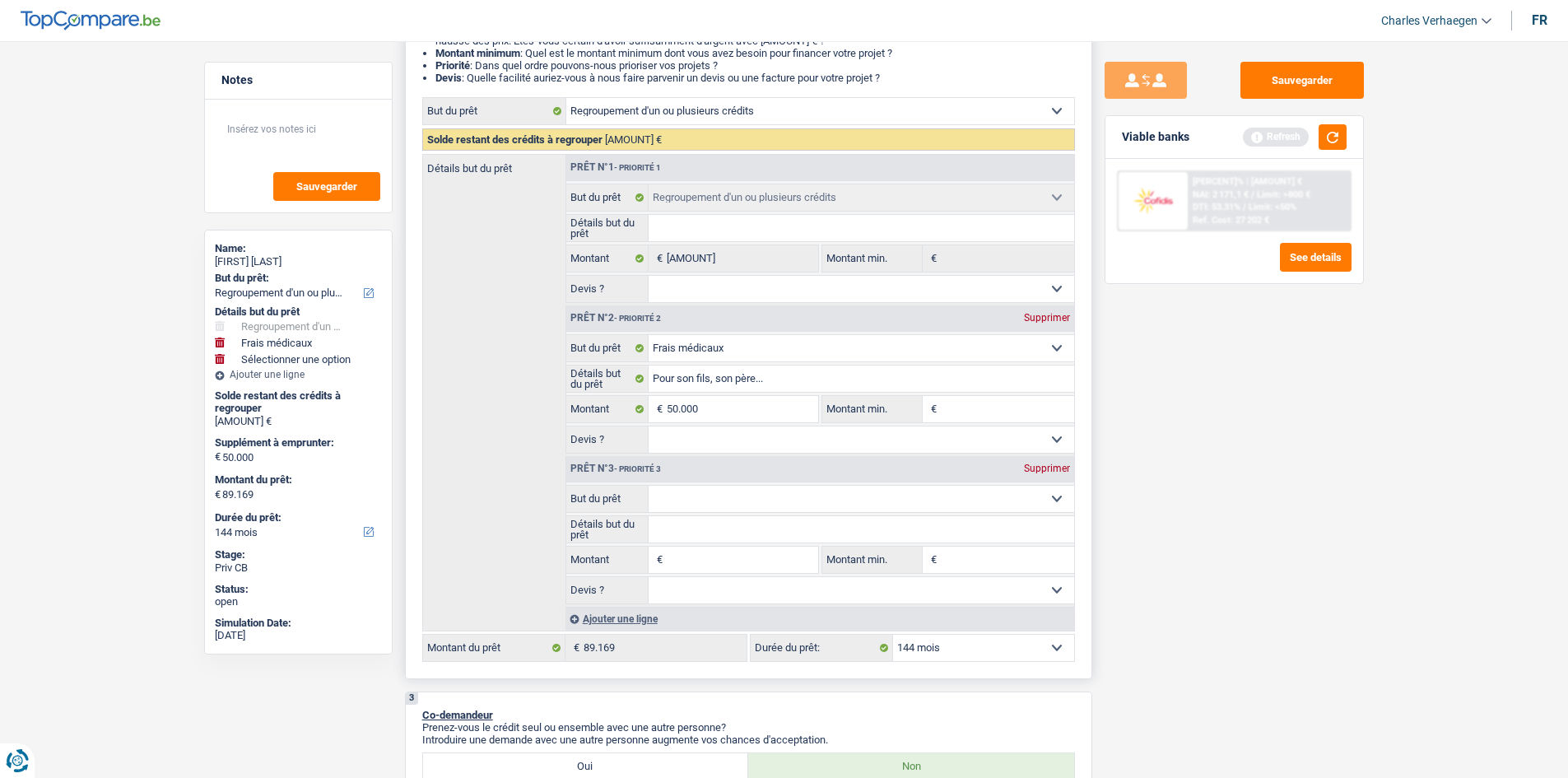 click on "Confort maison: meubles, textile, peinture, électroménager, outillage non-professionnel Hifi, multimédia, gsm, ordinateur Aménagement: frais d'installation, déménagement Evénement familial: naissance, mariage, divorce, communion, décès Frais médicaux Frais d'études Frais permis de conduire Regroupement d'un ou plusieurs crédits Loisirs: voyage, sport, musique Rafraîchissement: petits travaux maison et jardin Frais judiciaires Réparation voiture Prêt rénovation (non disponible pour les non-propriétaires) Prêt énergie (non disponible pour les non-propriétaires) Prêt voiture Taxes, impôts non professionnels Rénovation bien à l'étranger Dettes familiales Assurance Autre
Sélectionner une option" at bounding box center [861, 499] 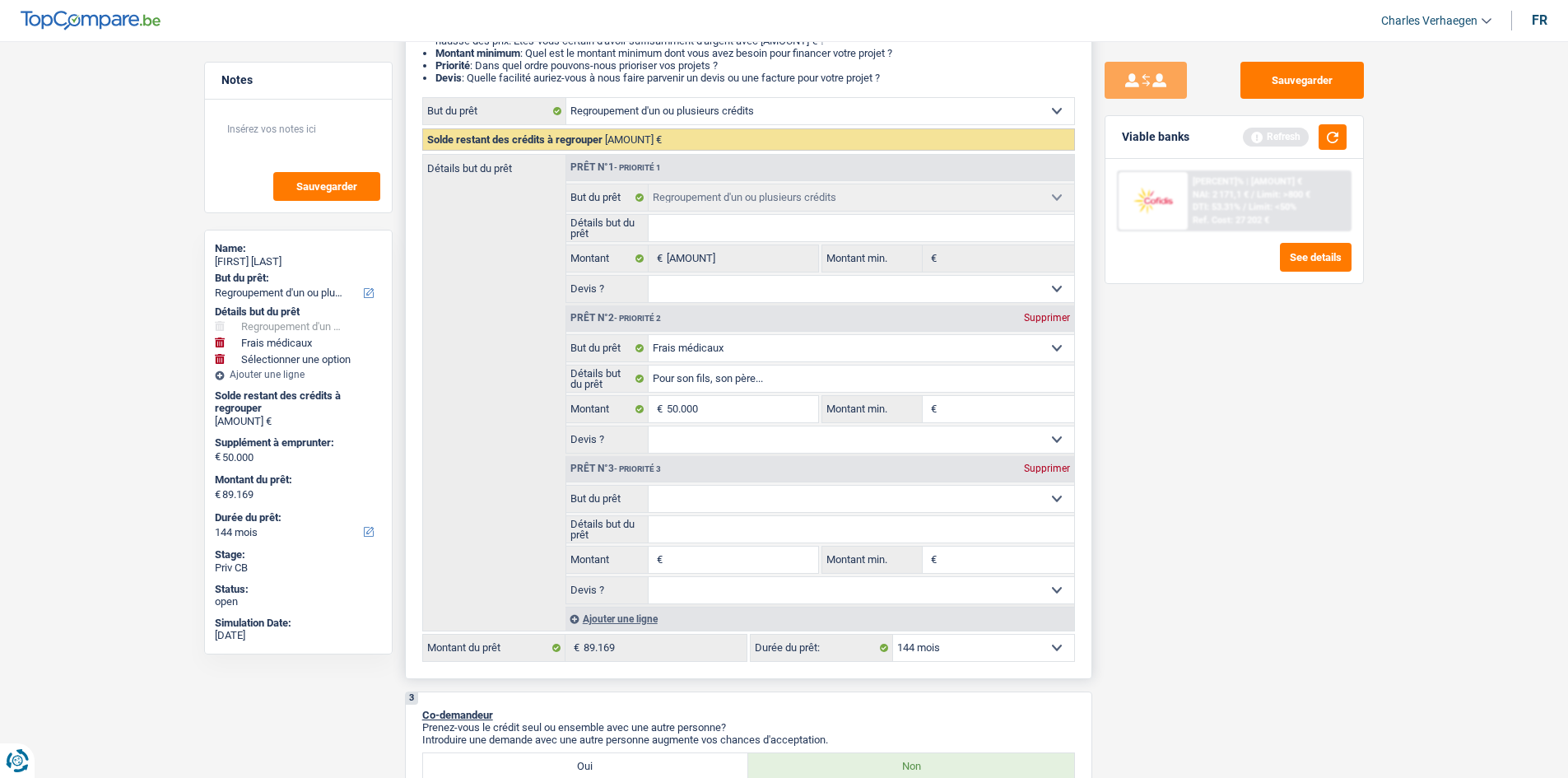 select on "familyEvent" 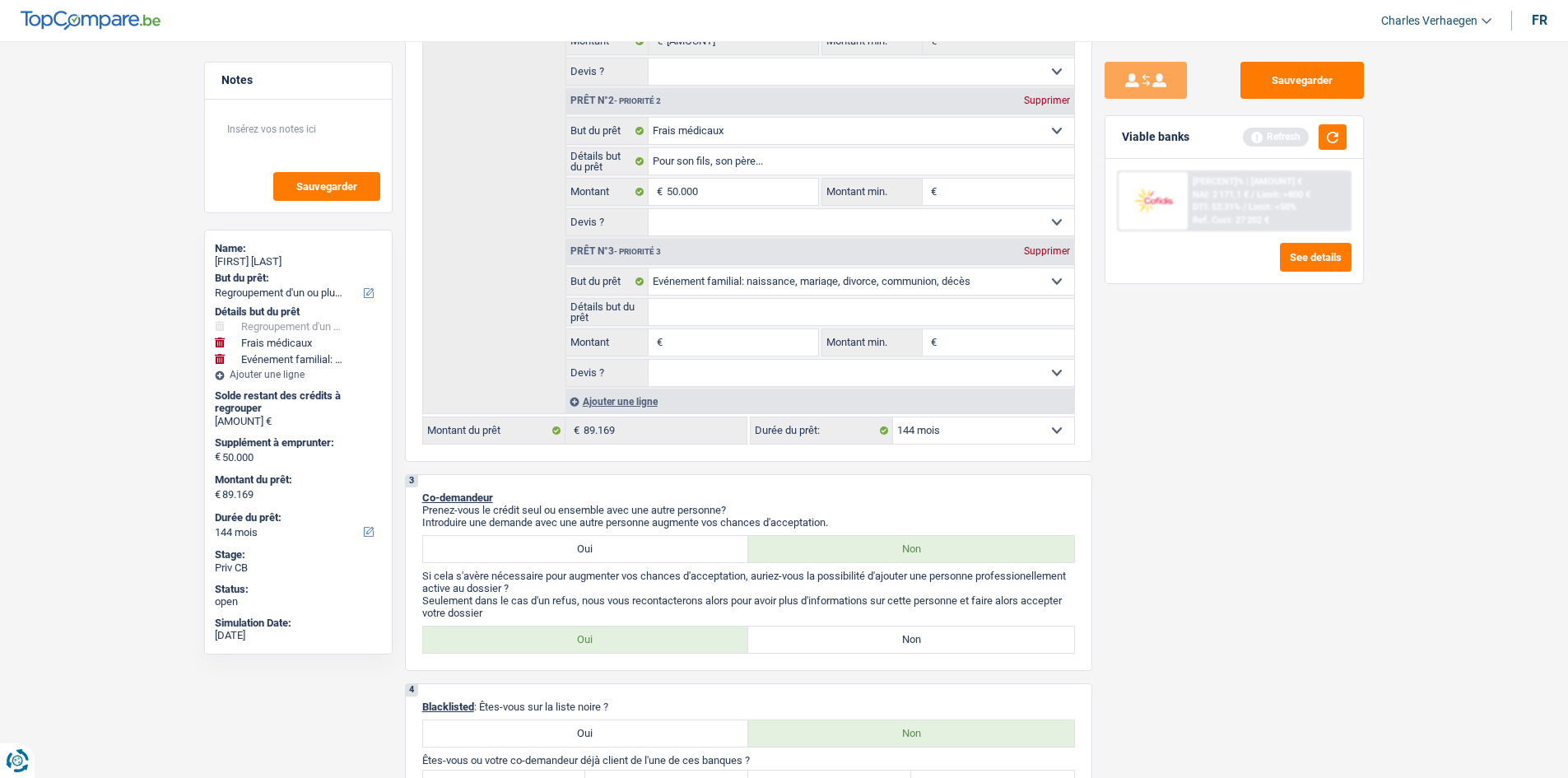 scroll, scrollTop: 412, scrollLeft: 0, axis: vertical 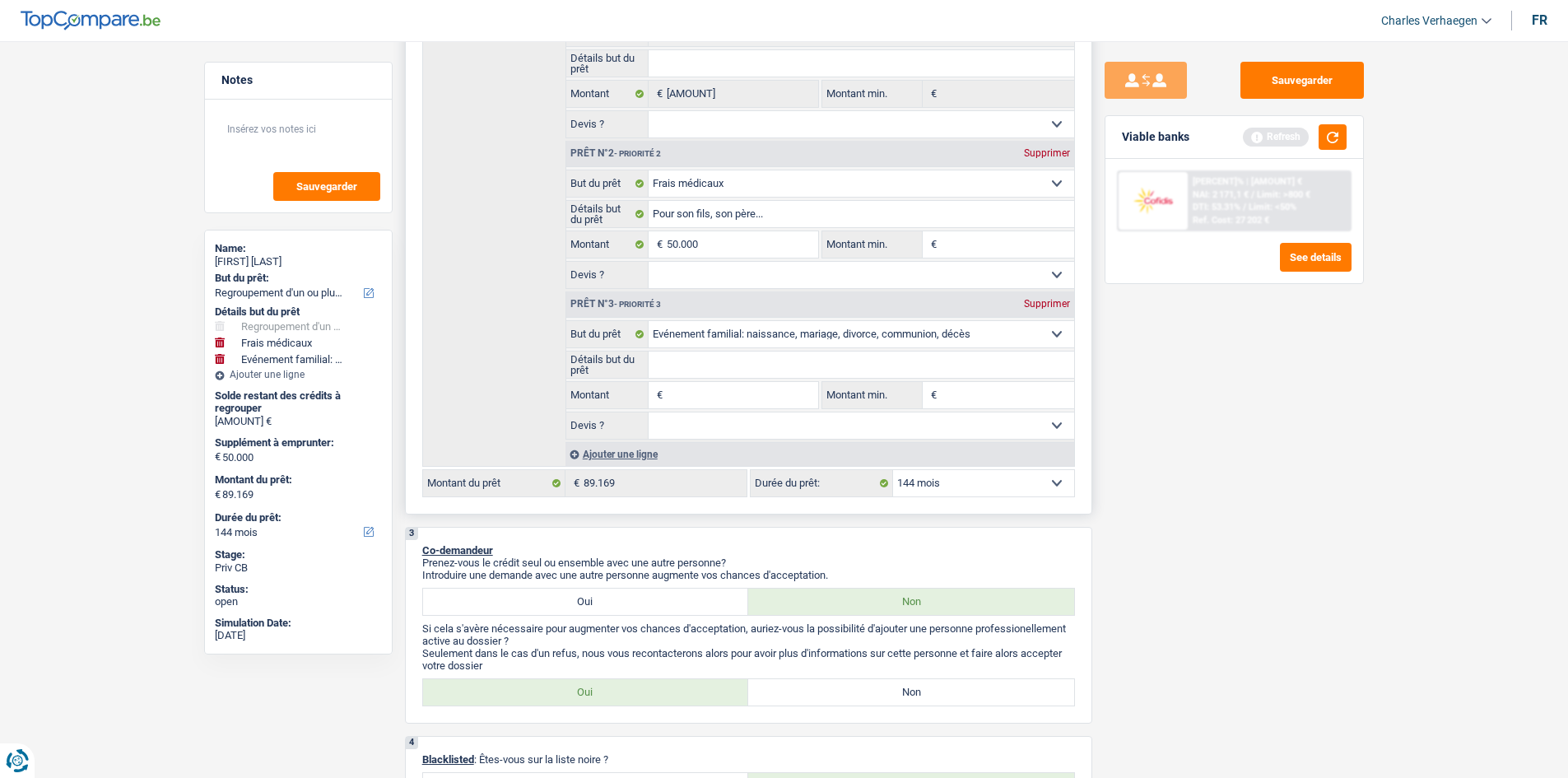 click on "12 mois 18 mois 24 mois 30 mois 36 mois 42 mois 48 mois 60 mois 72 mois 84 mois 96 mois 120 mois 132 mois 144 mois
Sélectionner une option" at bounding box center (984, 483) 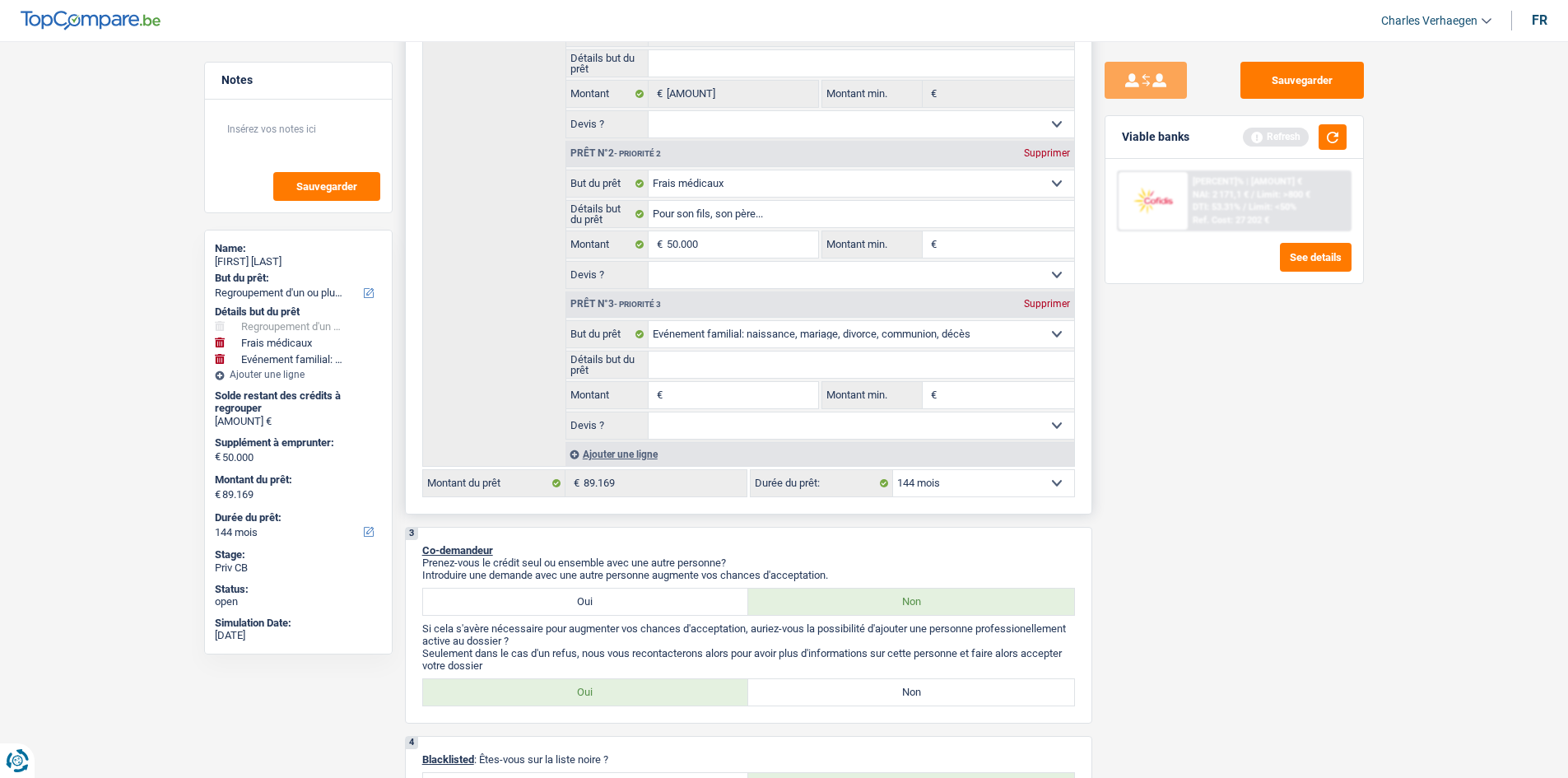 select on "120" 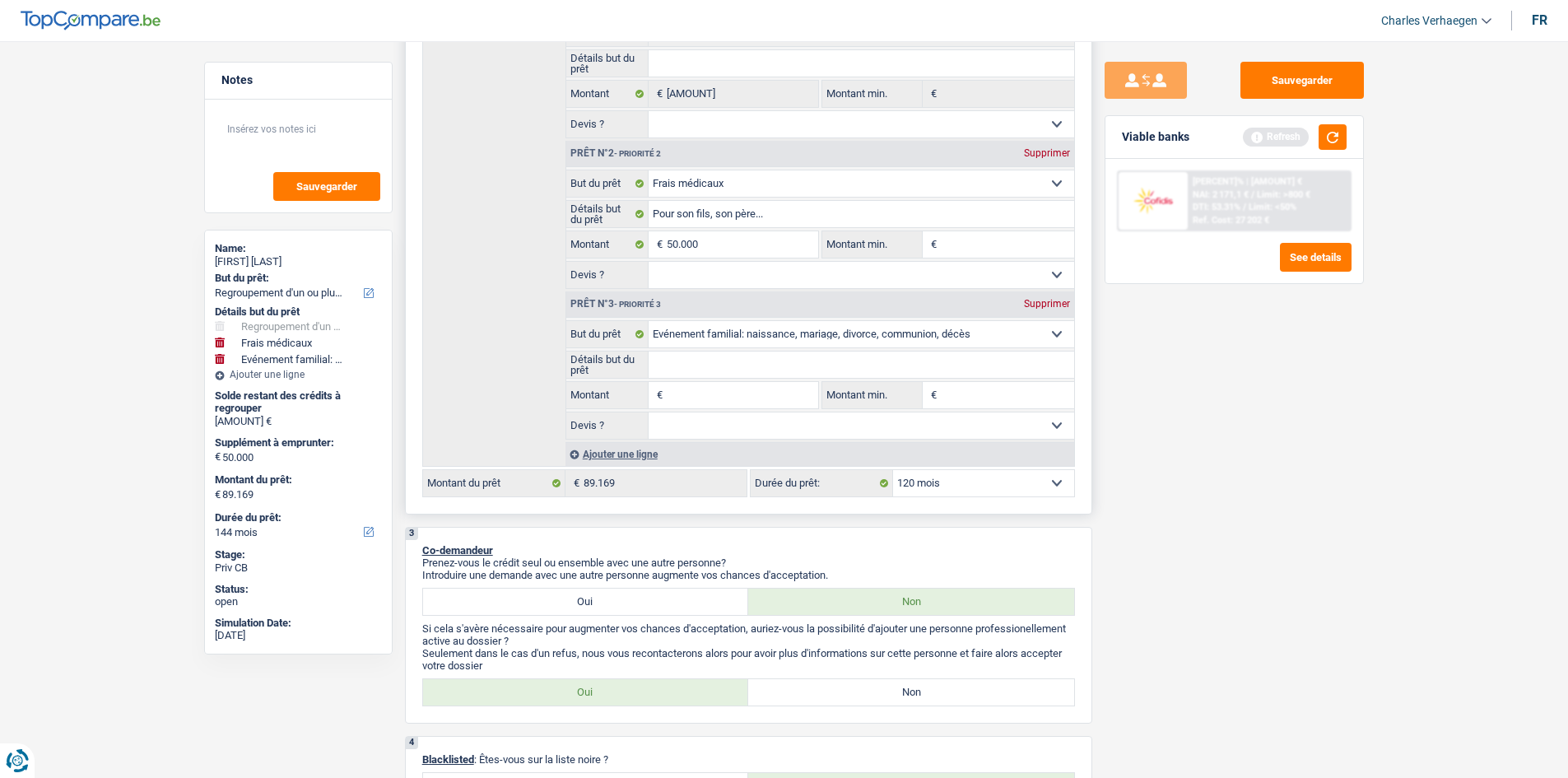 click on "12 mois 18 mois 24 mois 30 mois 36 mois 42 mois 48 mois 60 mois 72 mois 84 mois 96 mois 120 mois 132 mois 144 mois
Sélectionner une option" at bounding box center (984, 483) 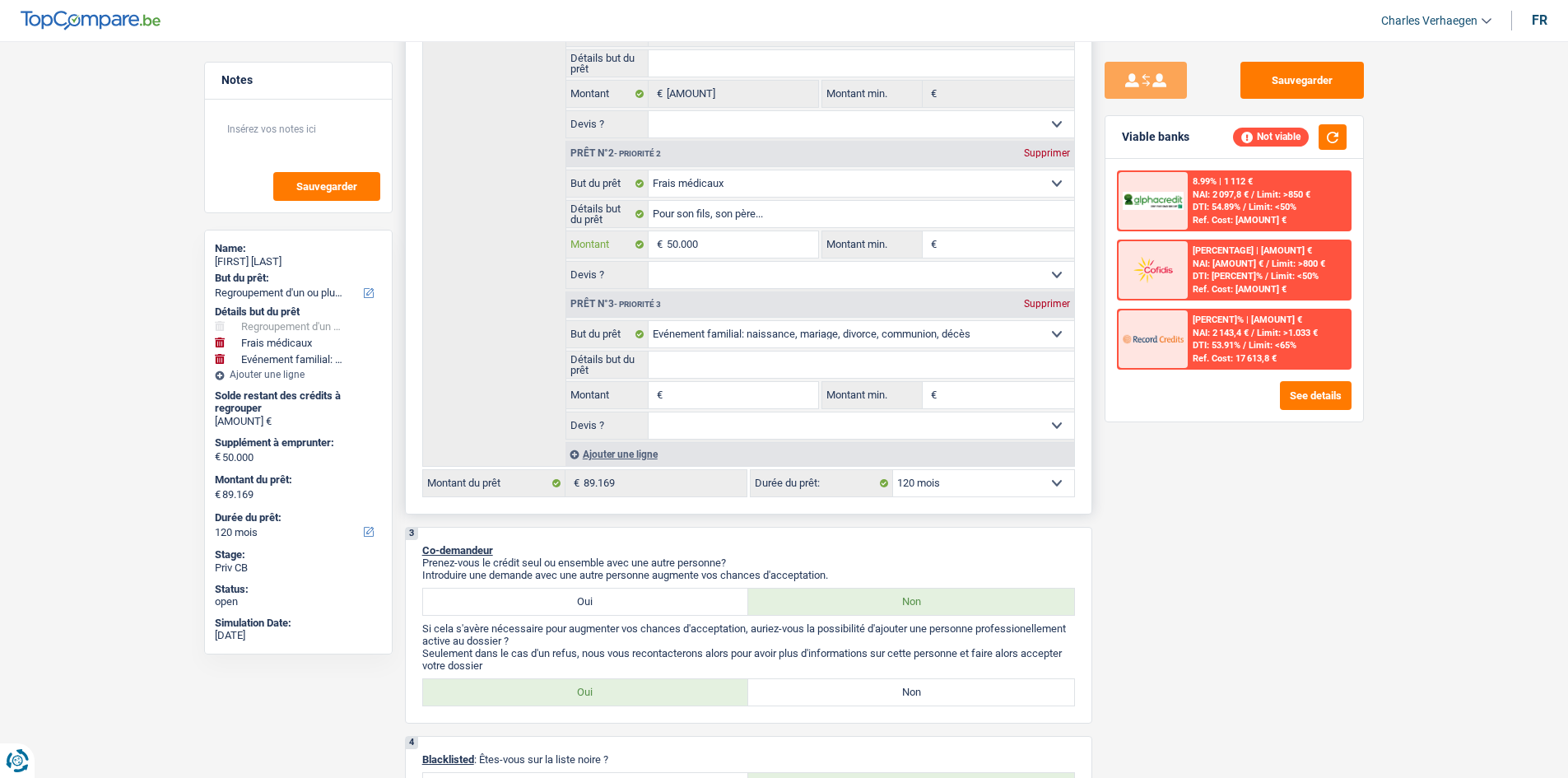 click on "50.000" at bounding box center [742, 245] 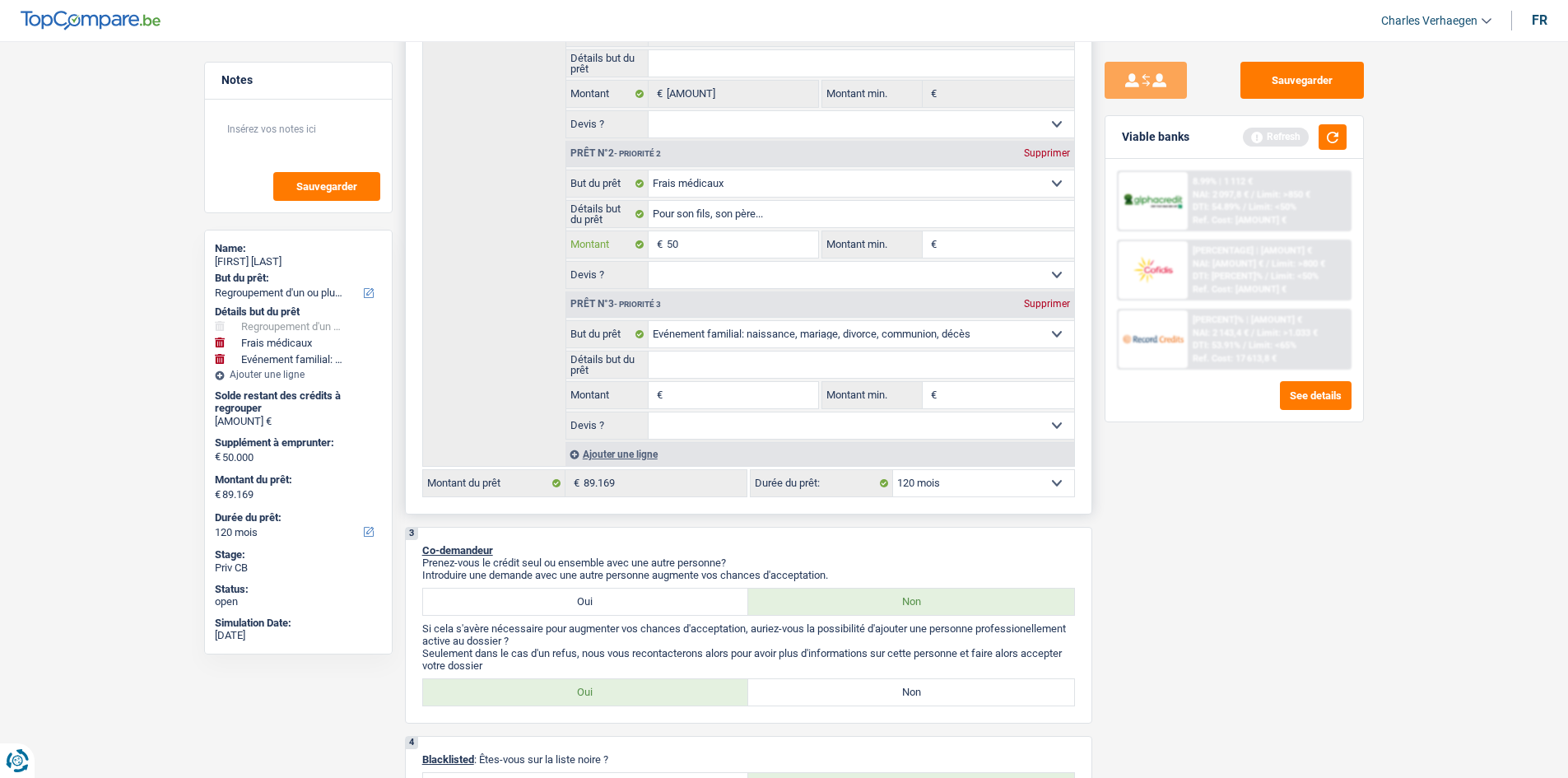 type on "5" 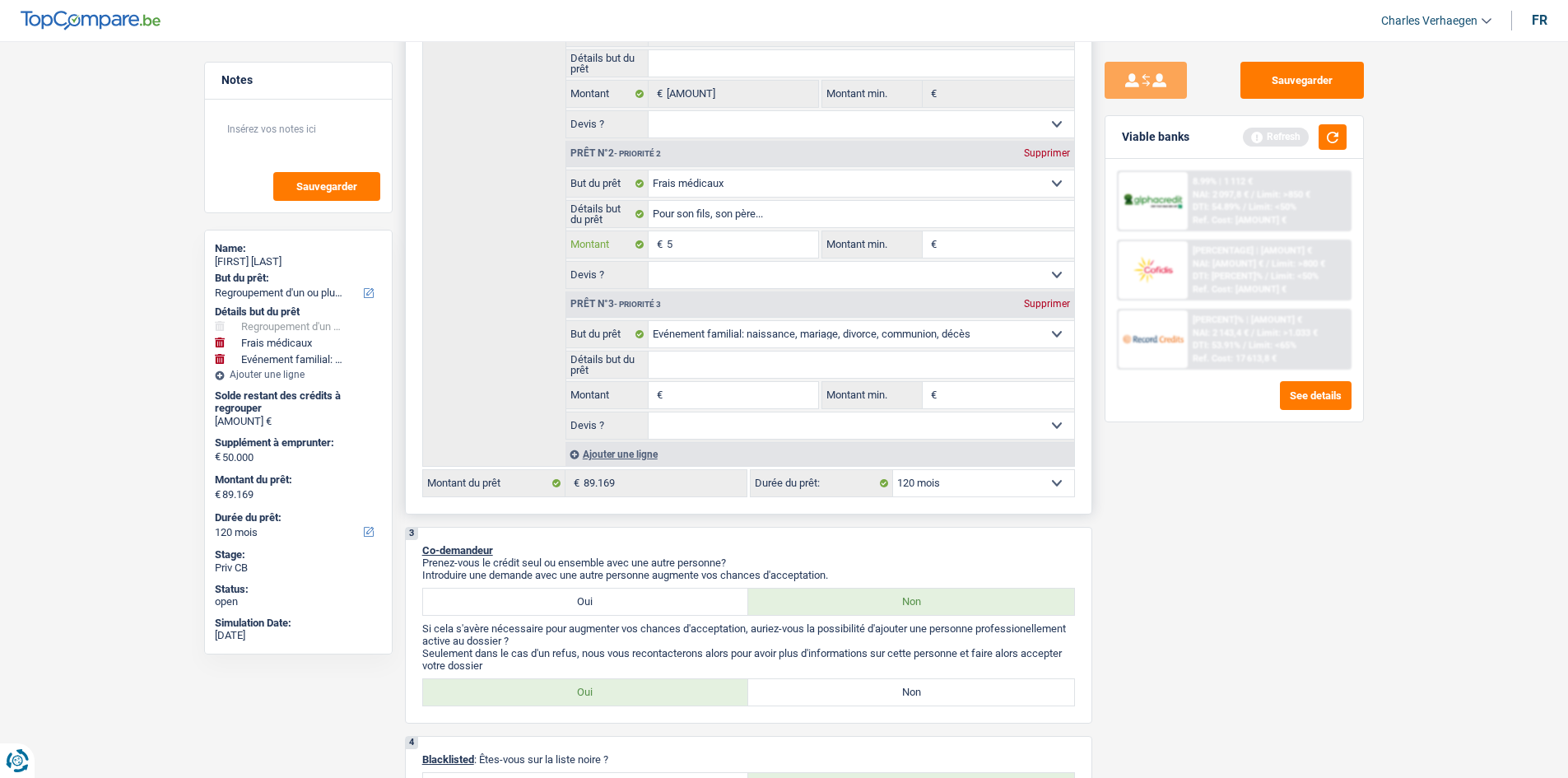 type 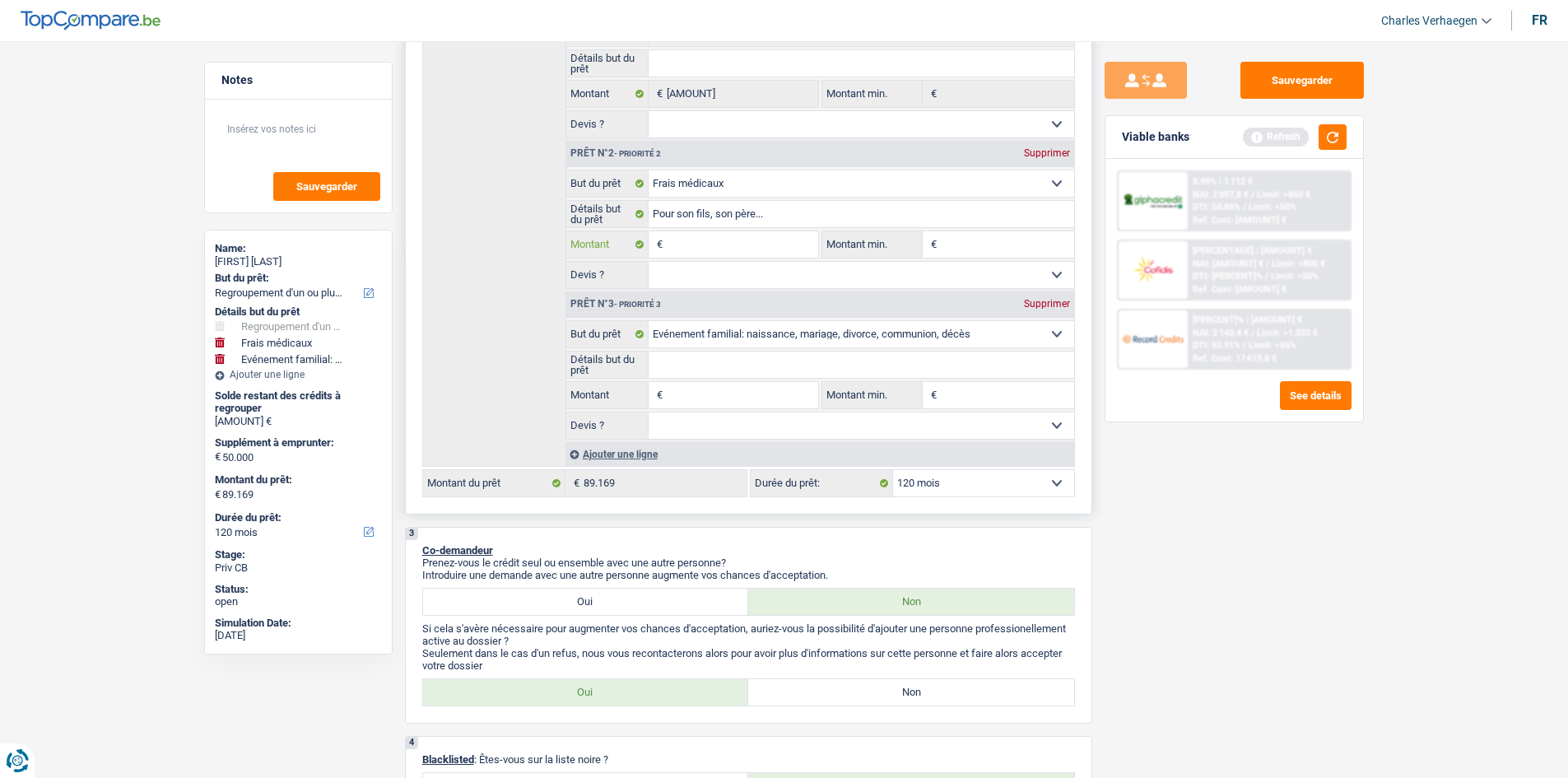 type 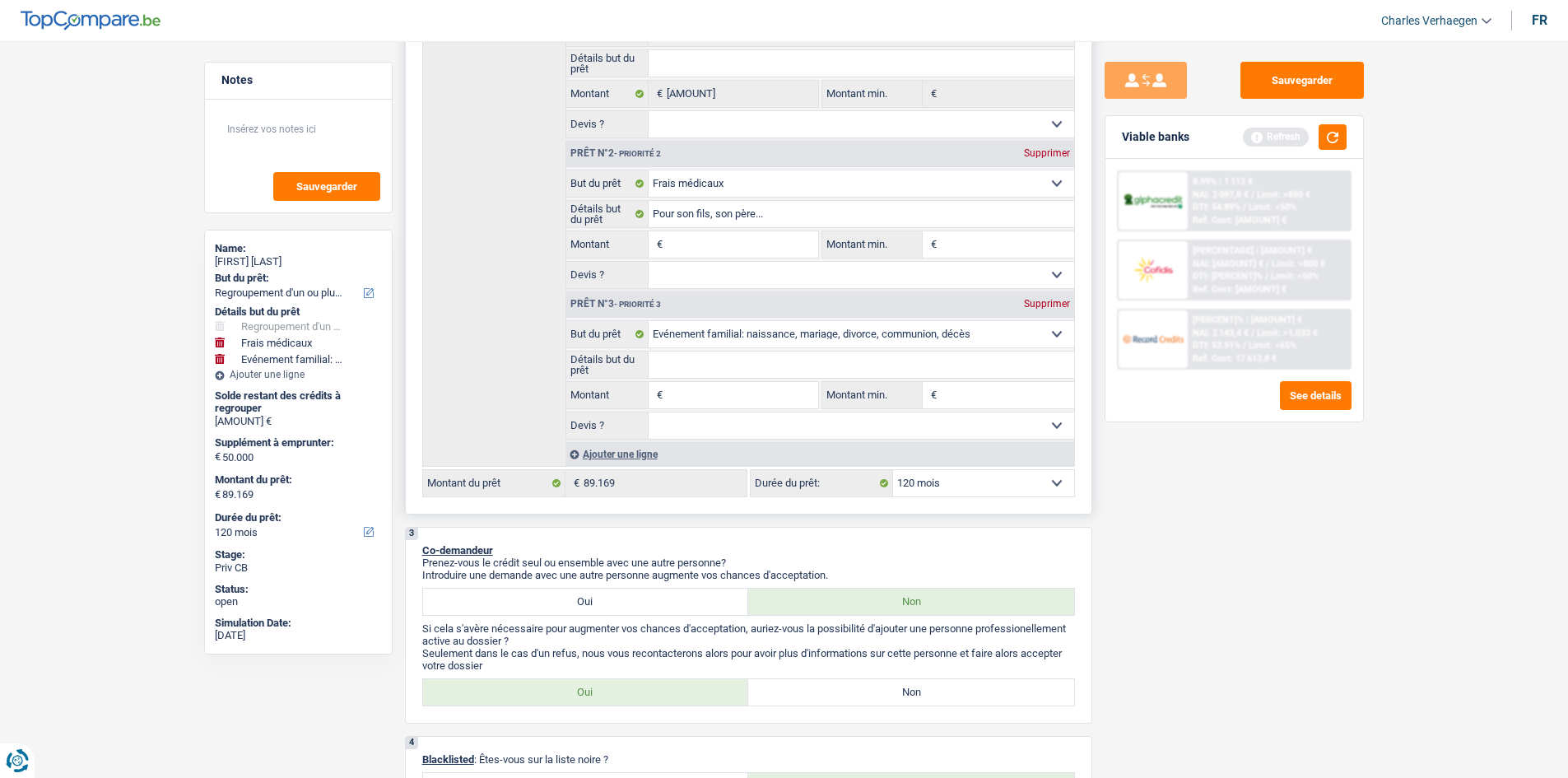type on "2" 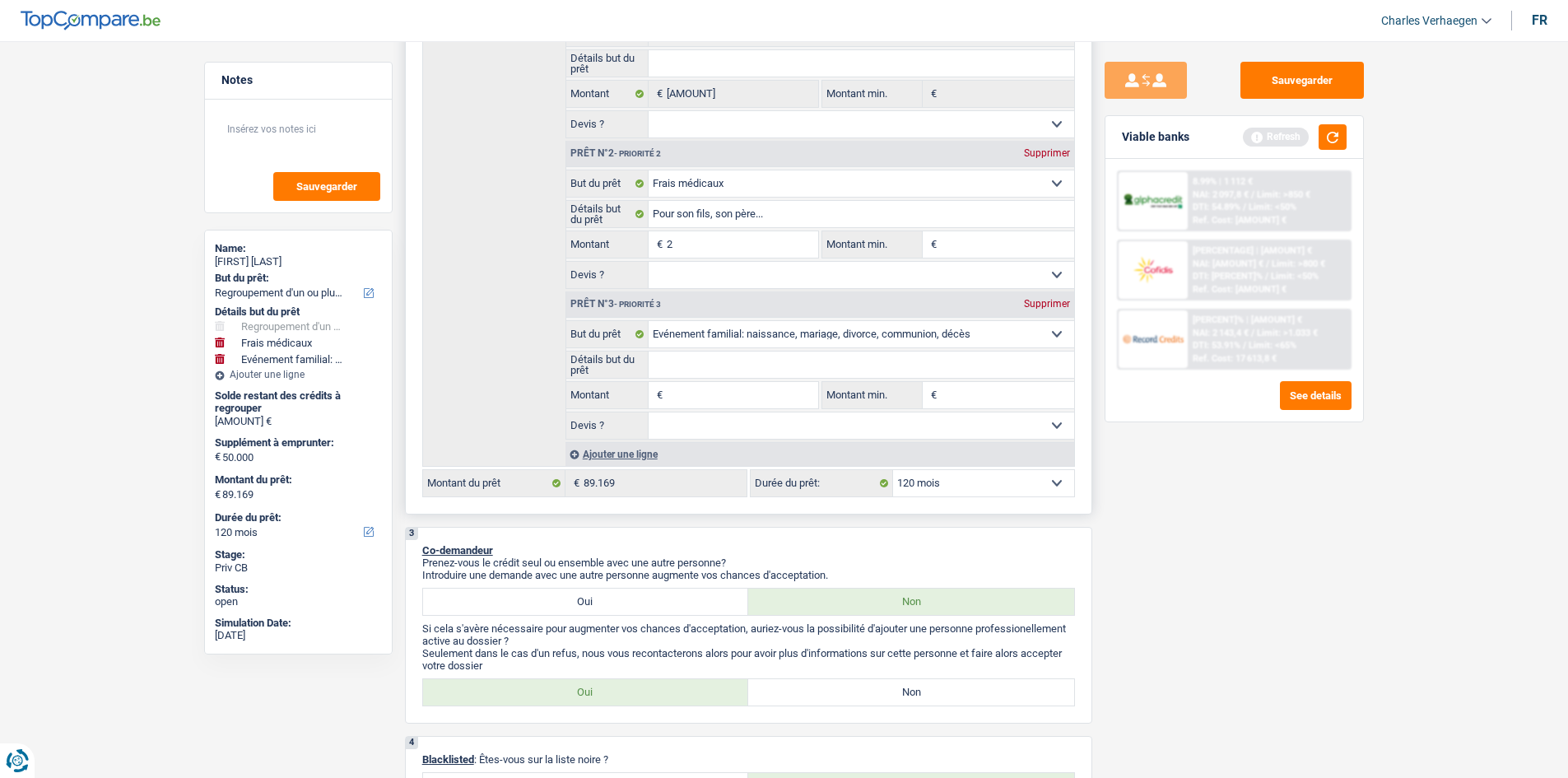 type on "2" 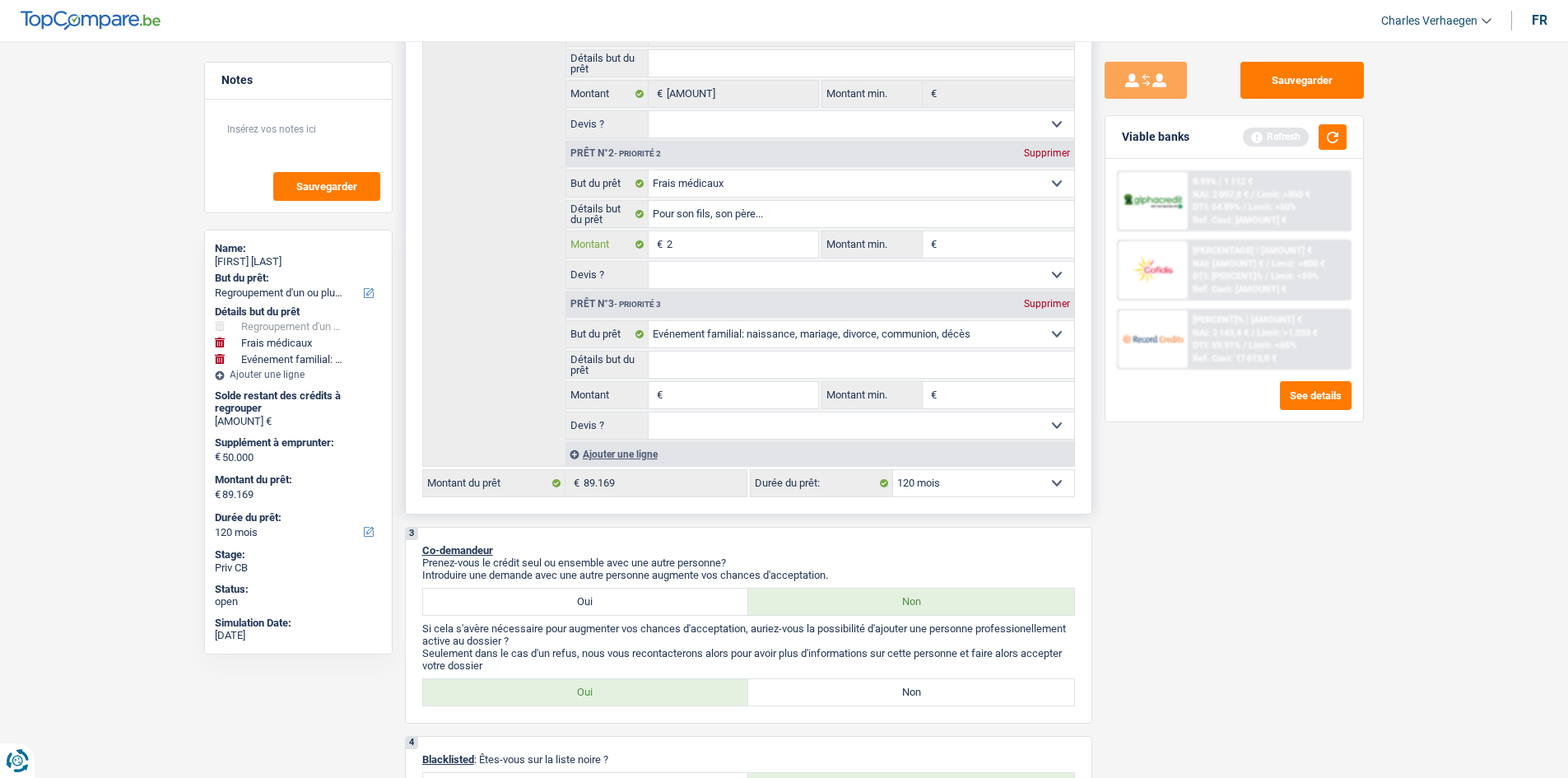 type on "20" 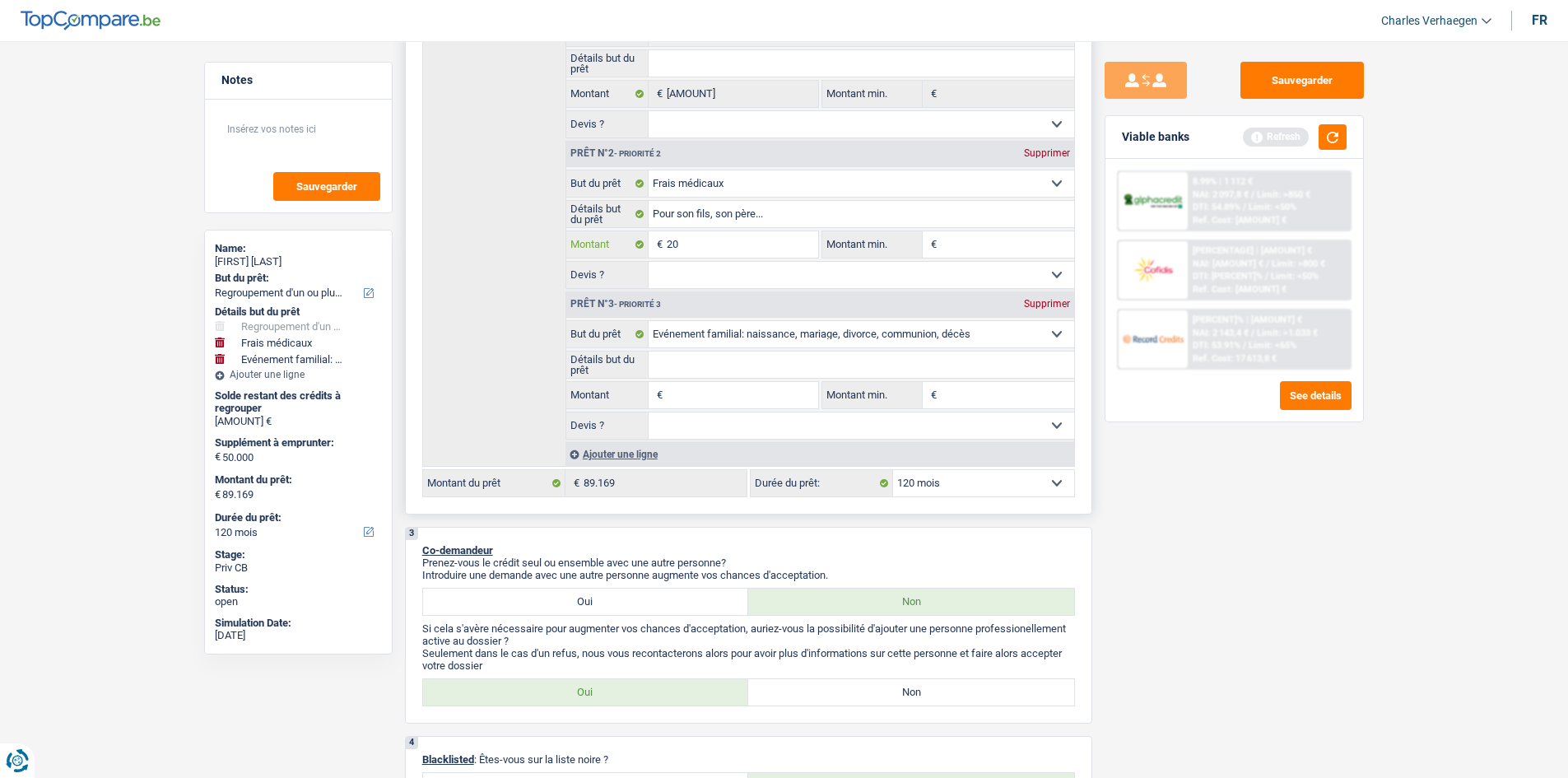 type on "200" 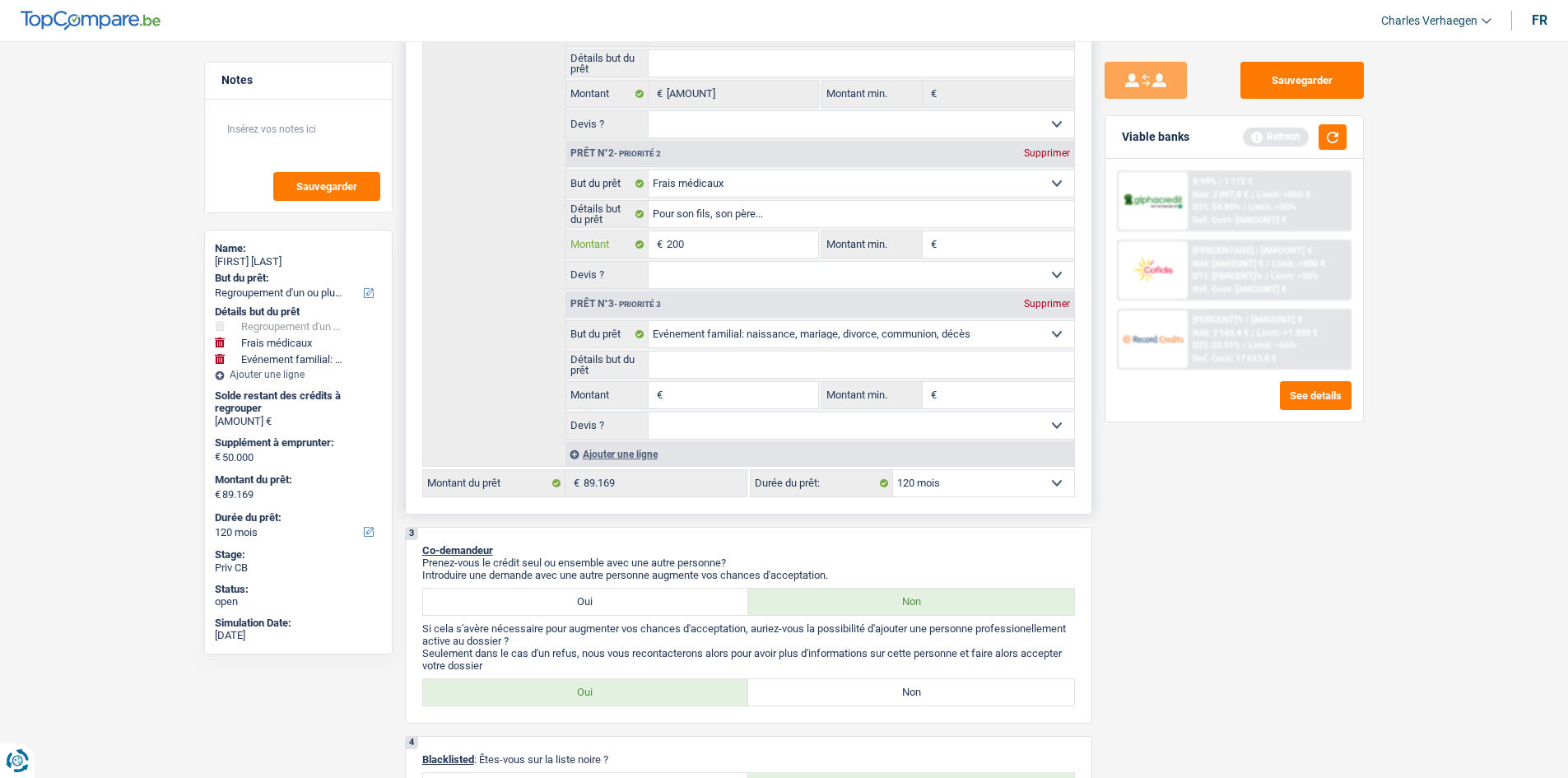 type on "2.000" 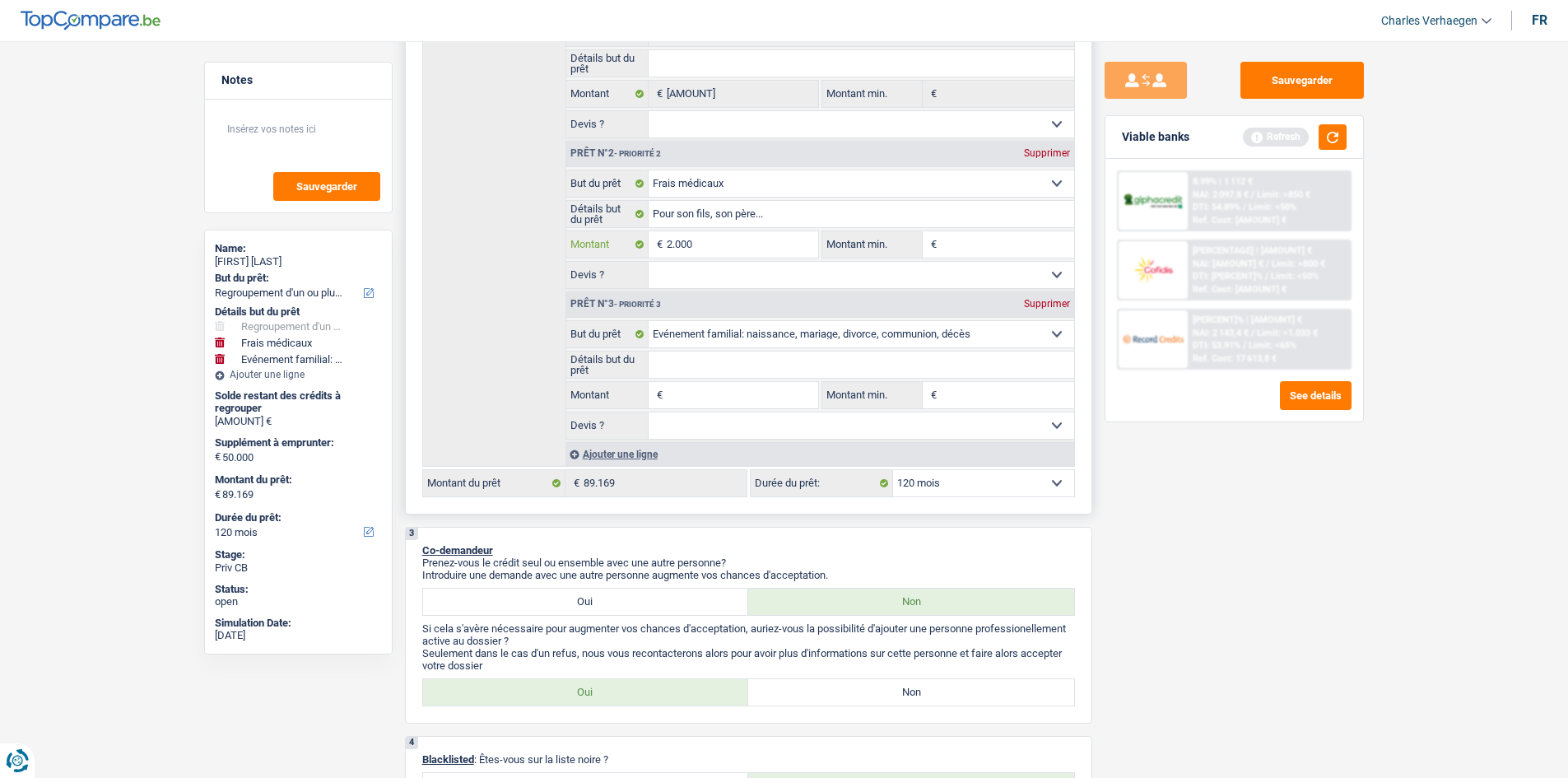 type on "20.000" 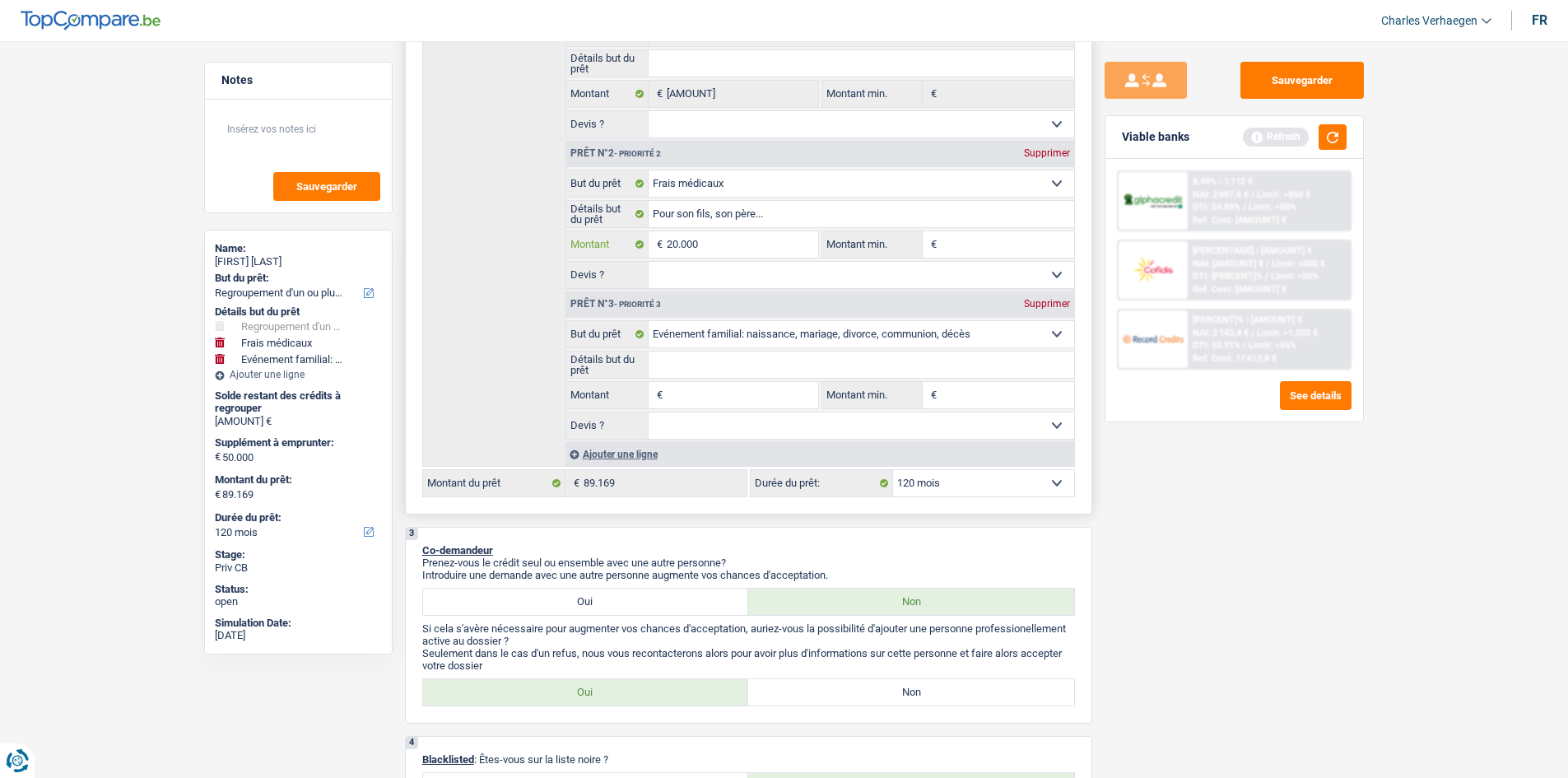 type on "20.000" 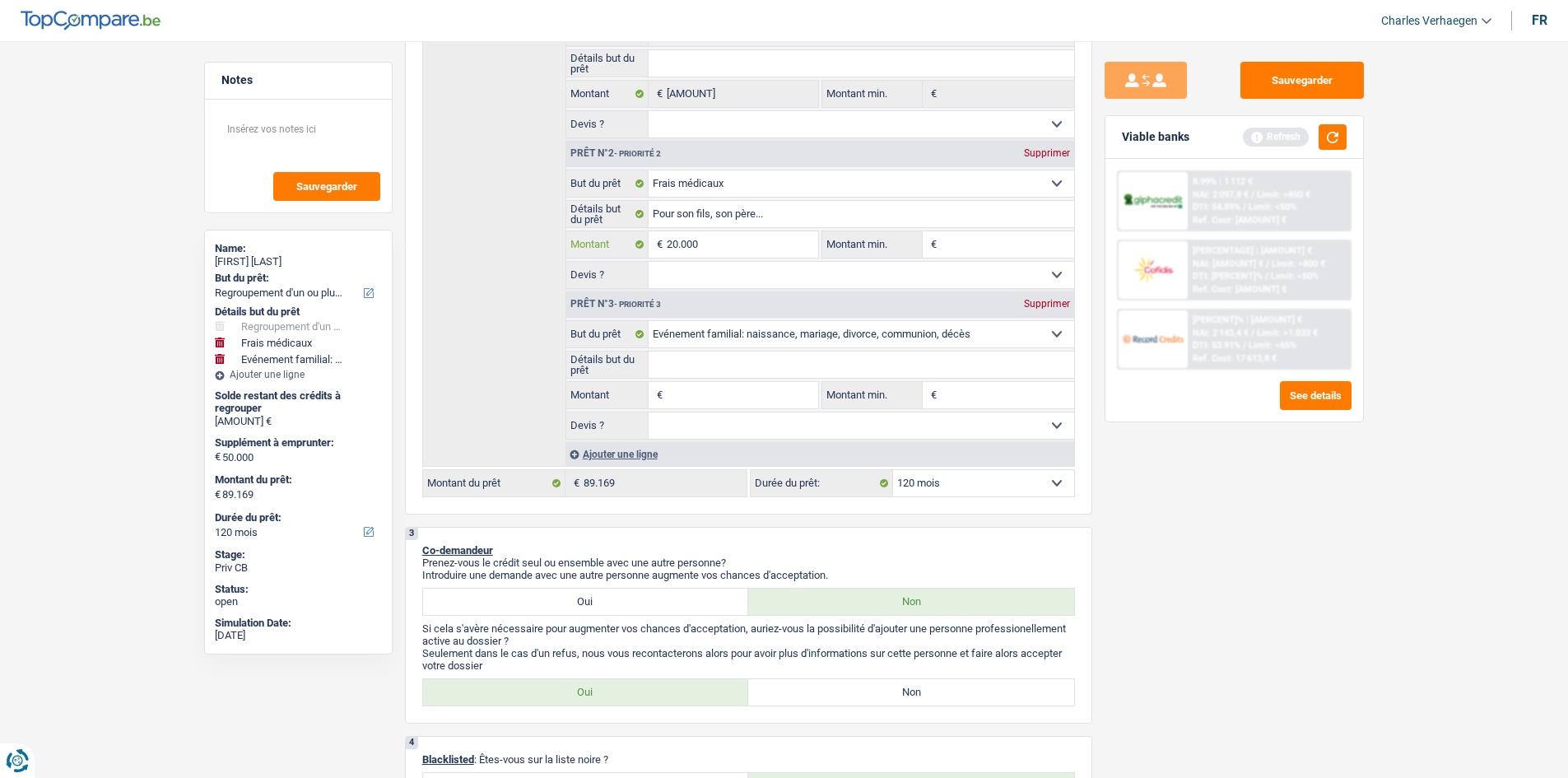 type on "20.000" 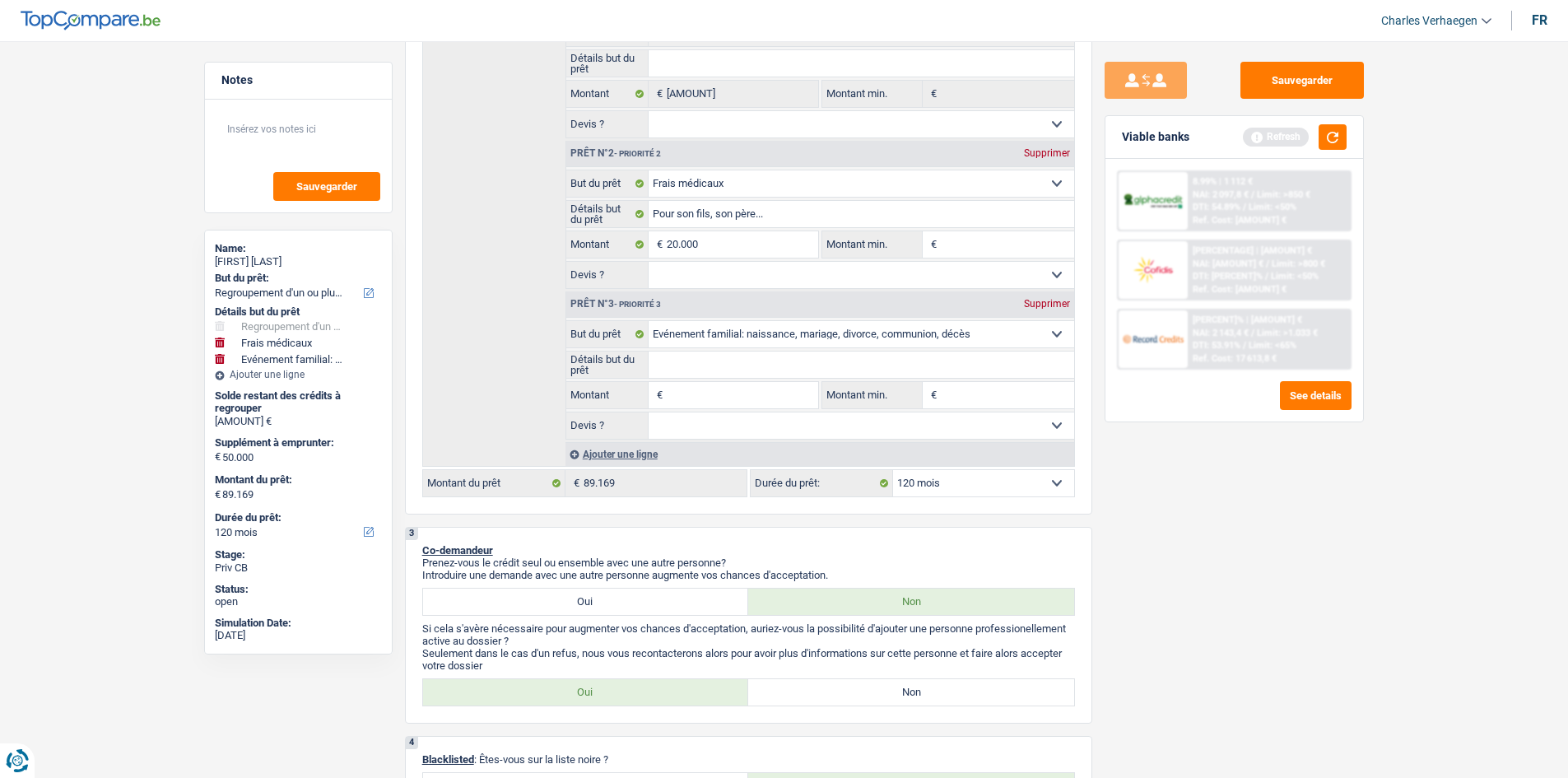 select on "144" 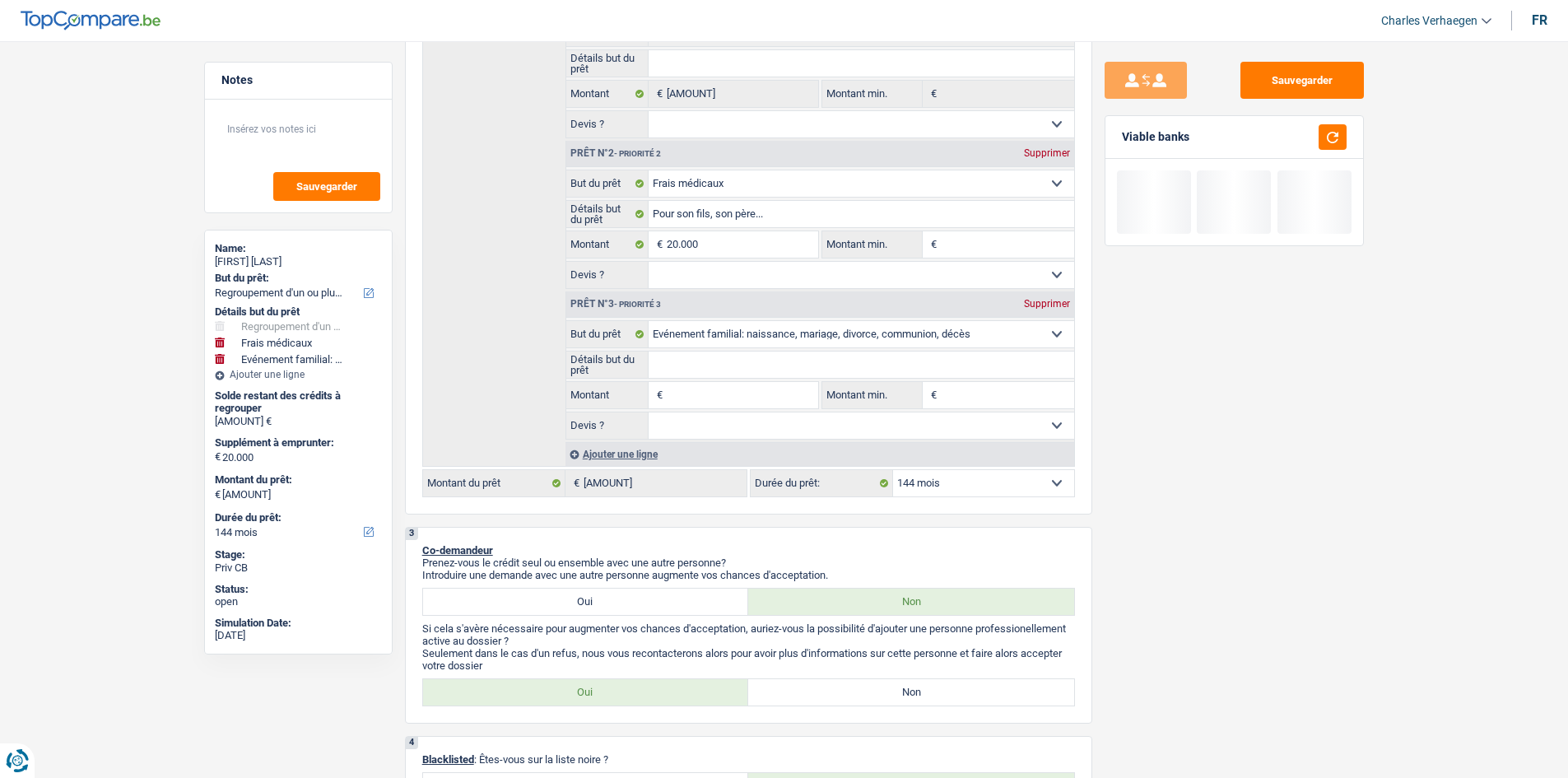 click on "Sauvegarder
Viable banks" at bounding box center (1234, 404) 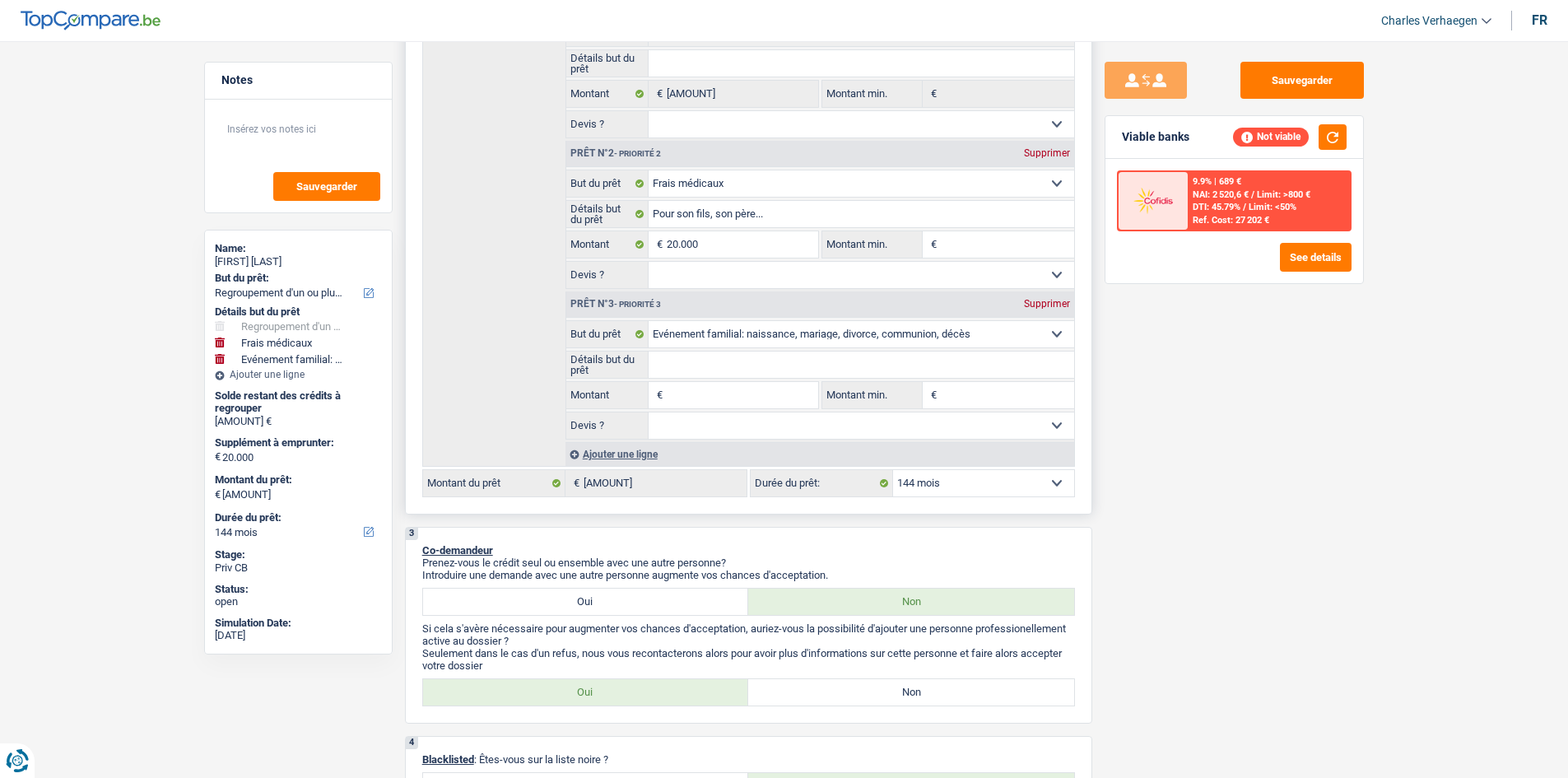 click on "Détails but du prêt" at bounding box center [861, 365] 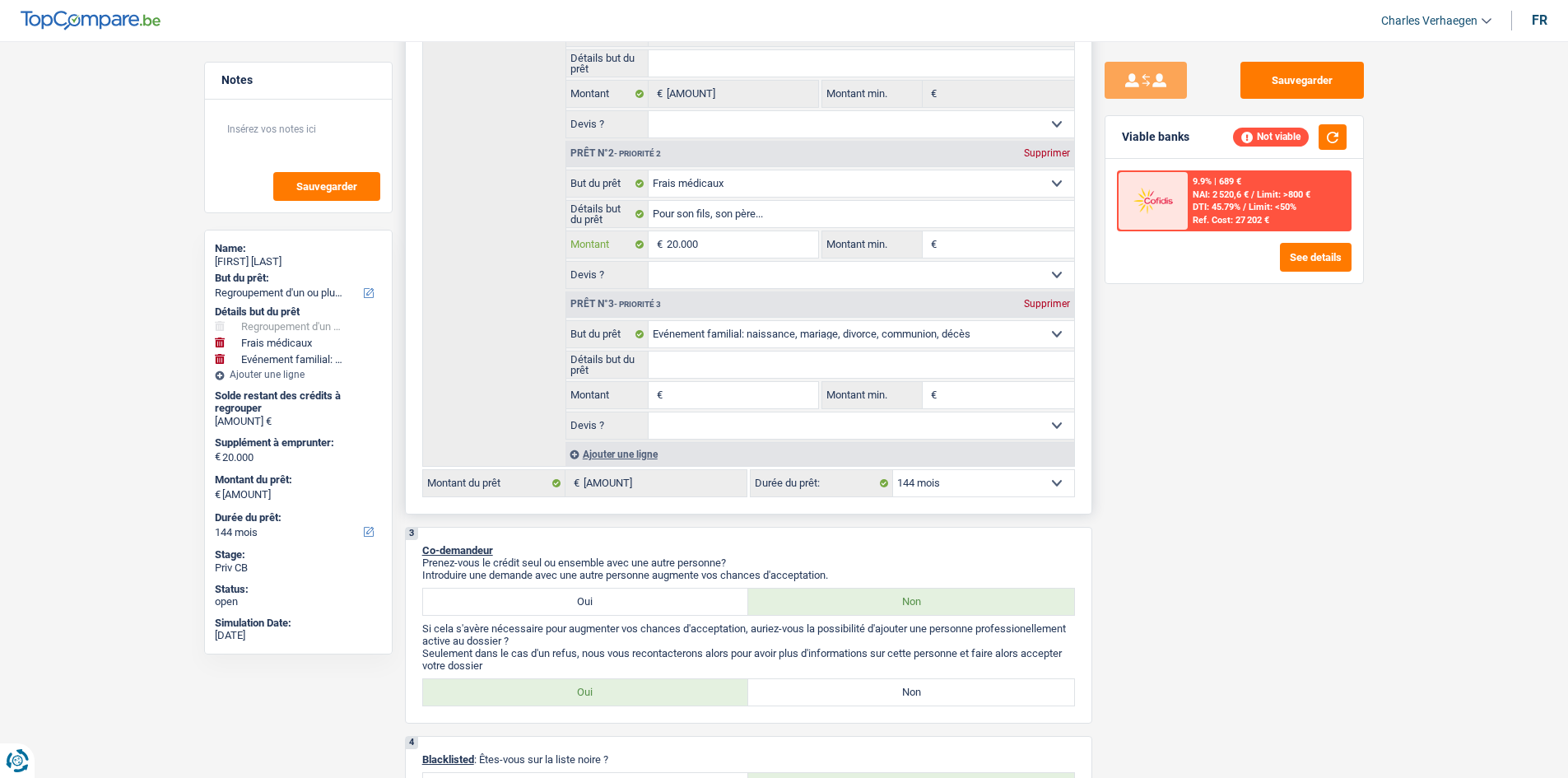 click on "20.000" at bounding box center [742, 245] 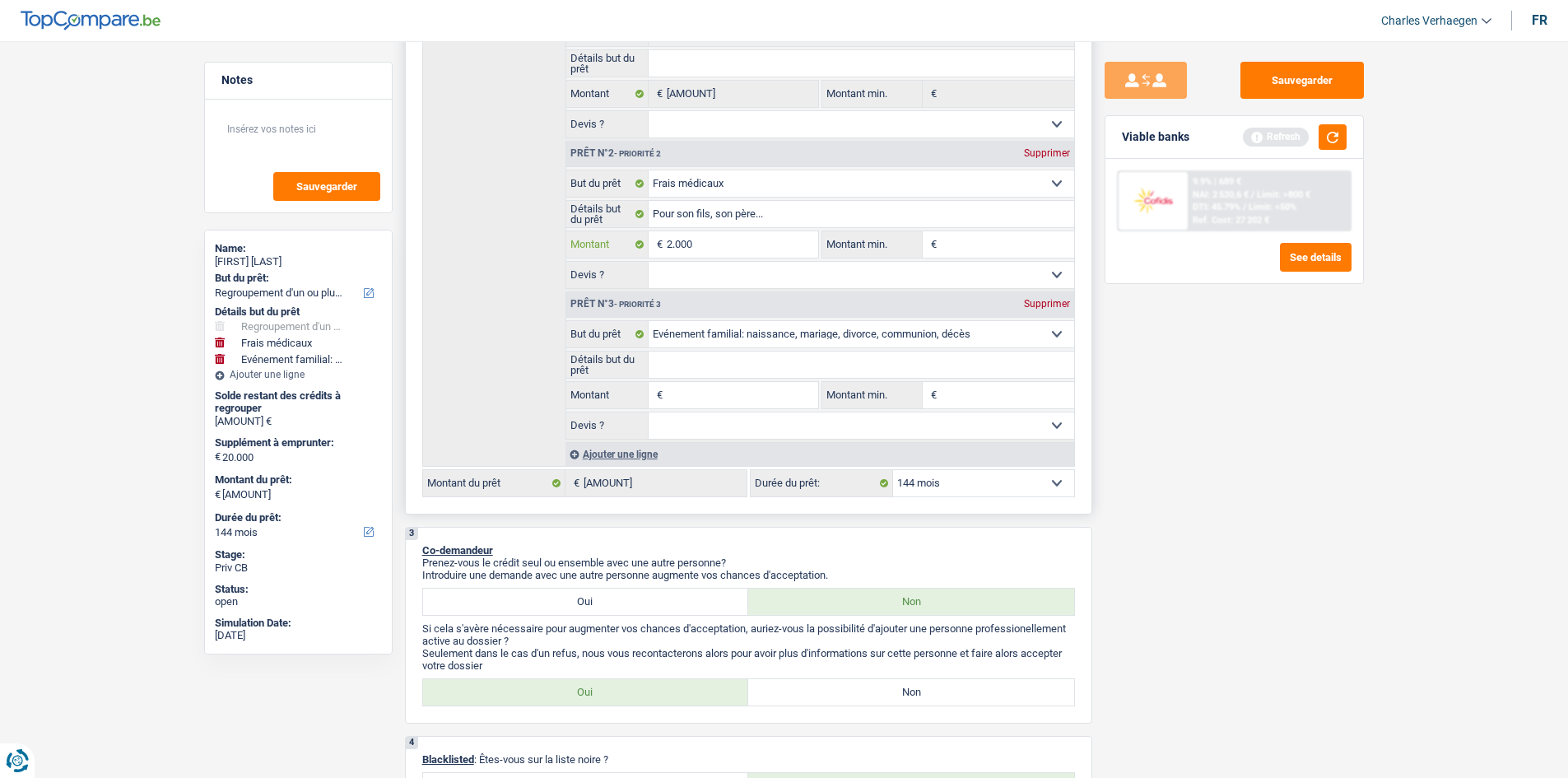 type on "200" 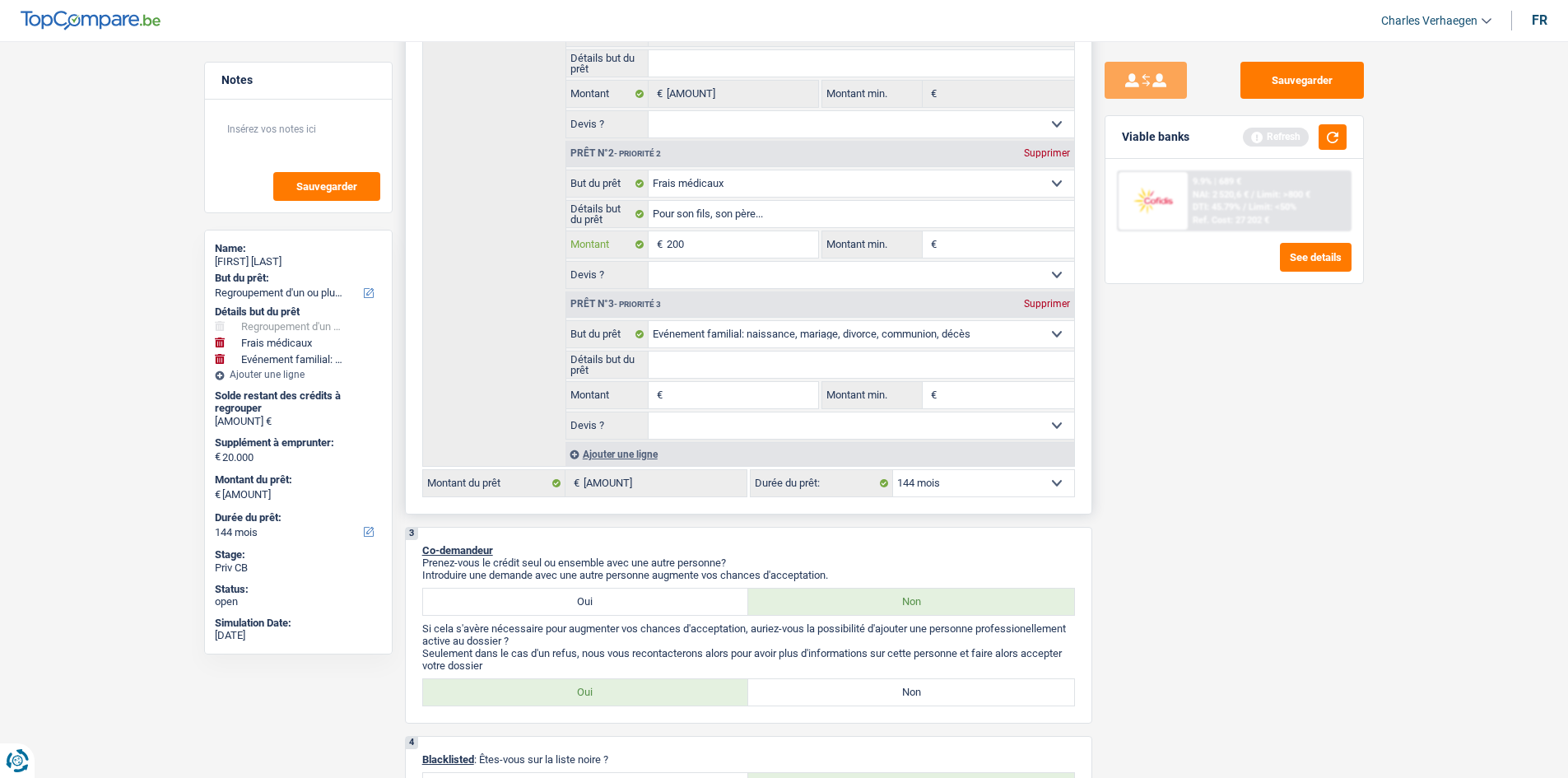type on "200" 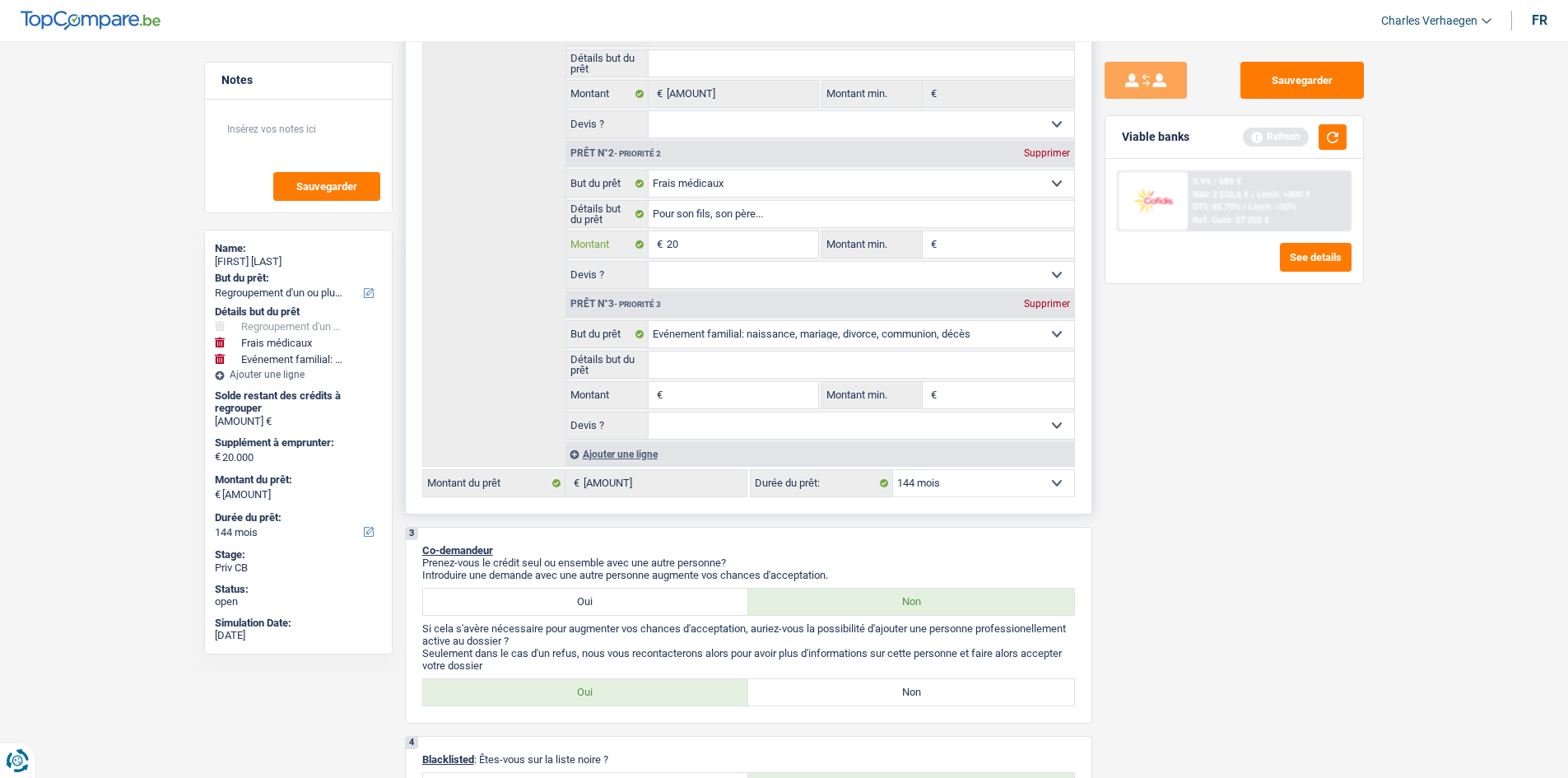 type on "20" 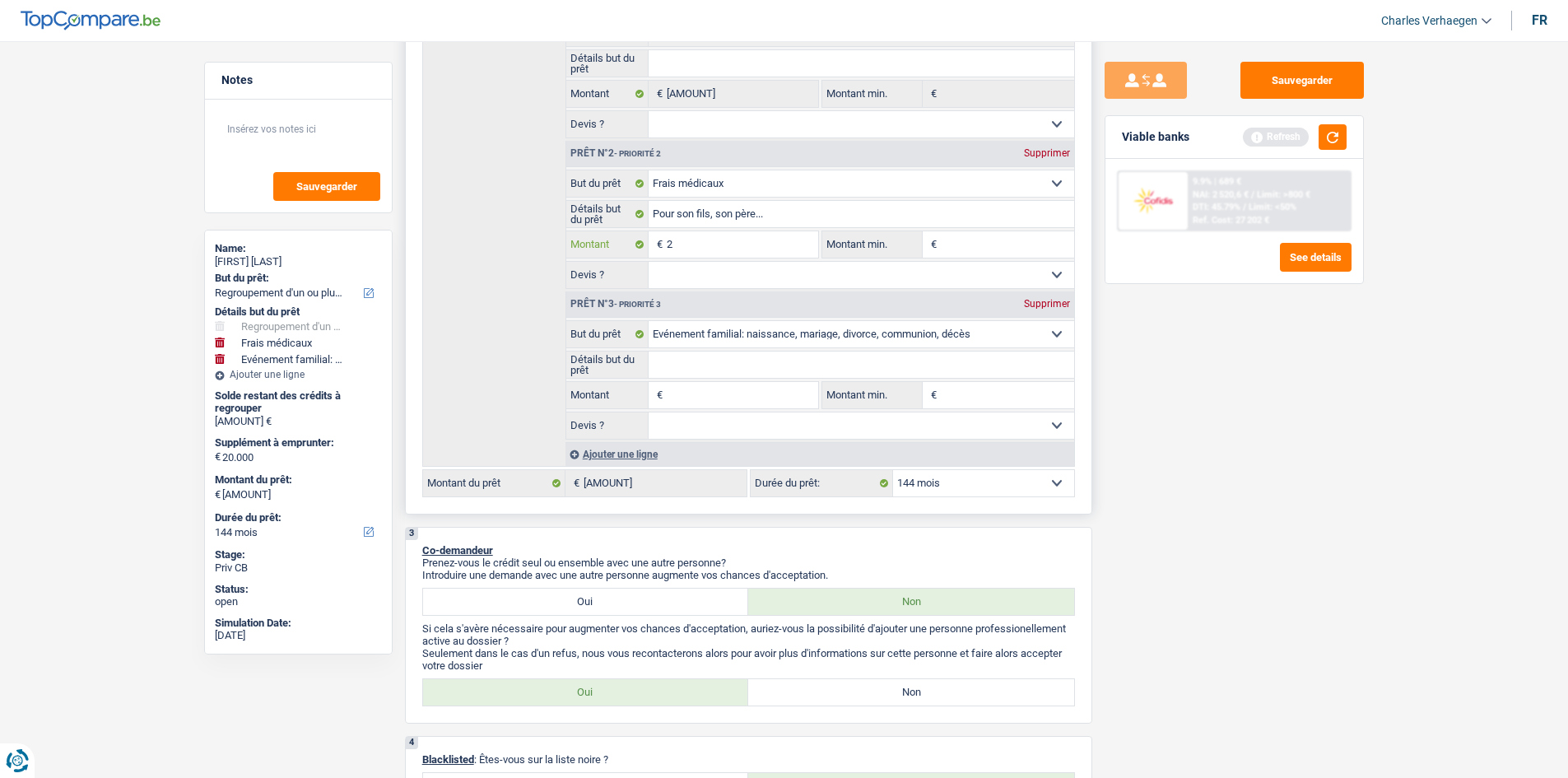 type on "25" 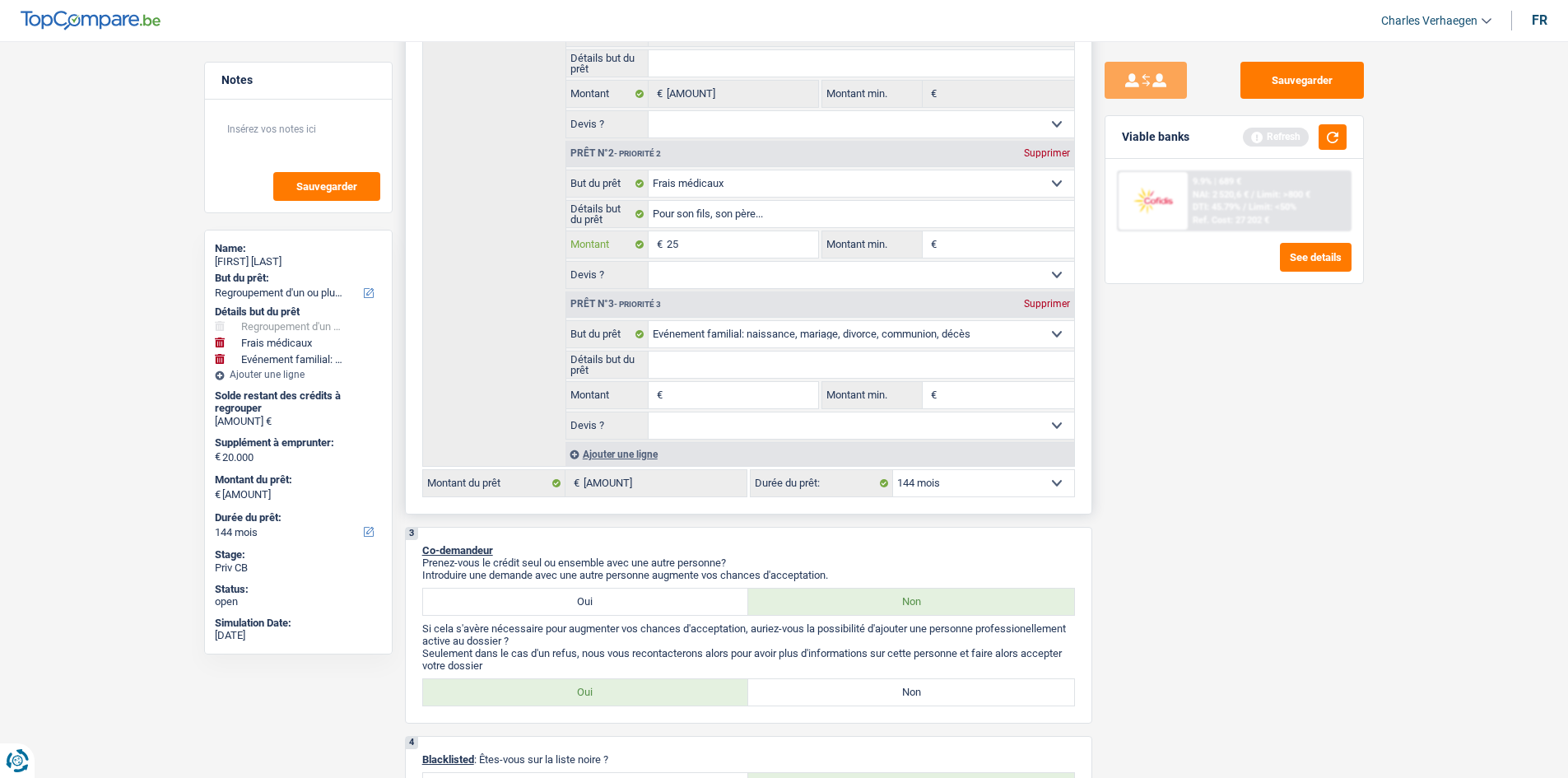 type on "250" 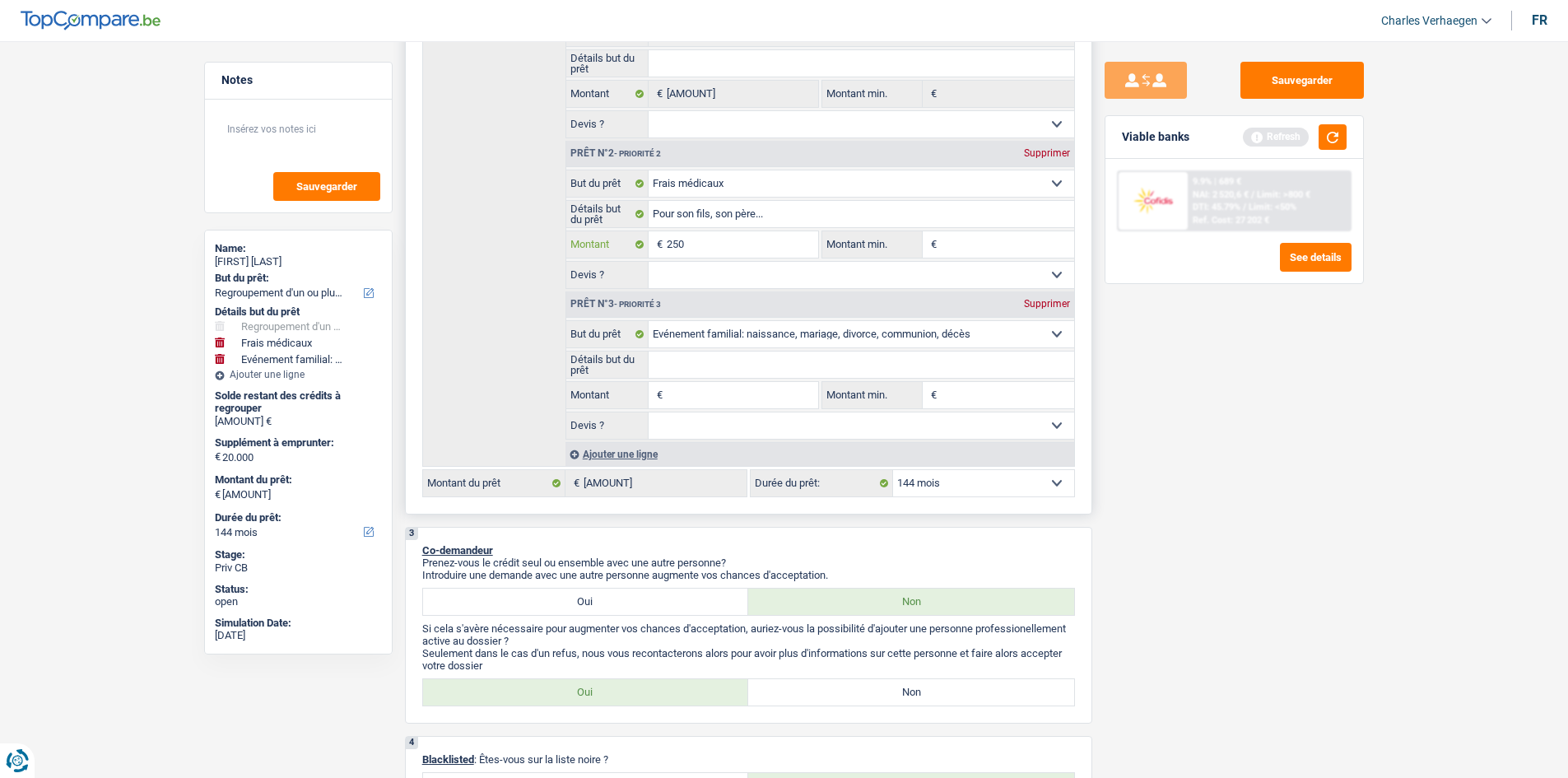 type on "250" 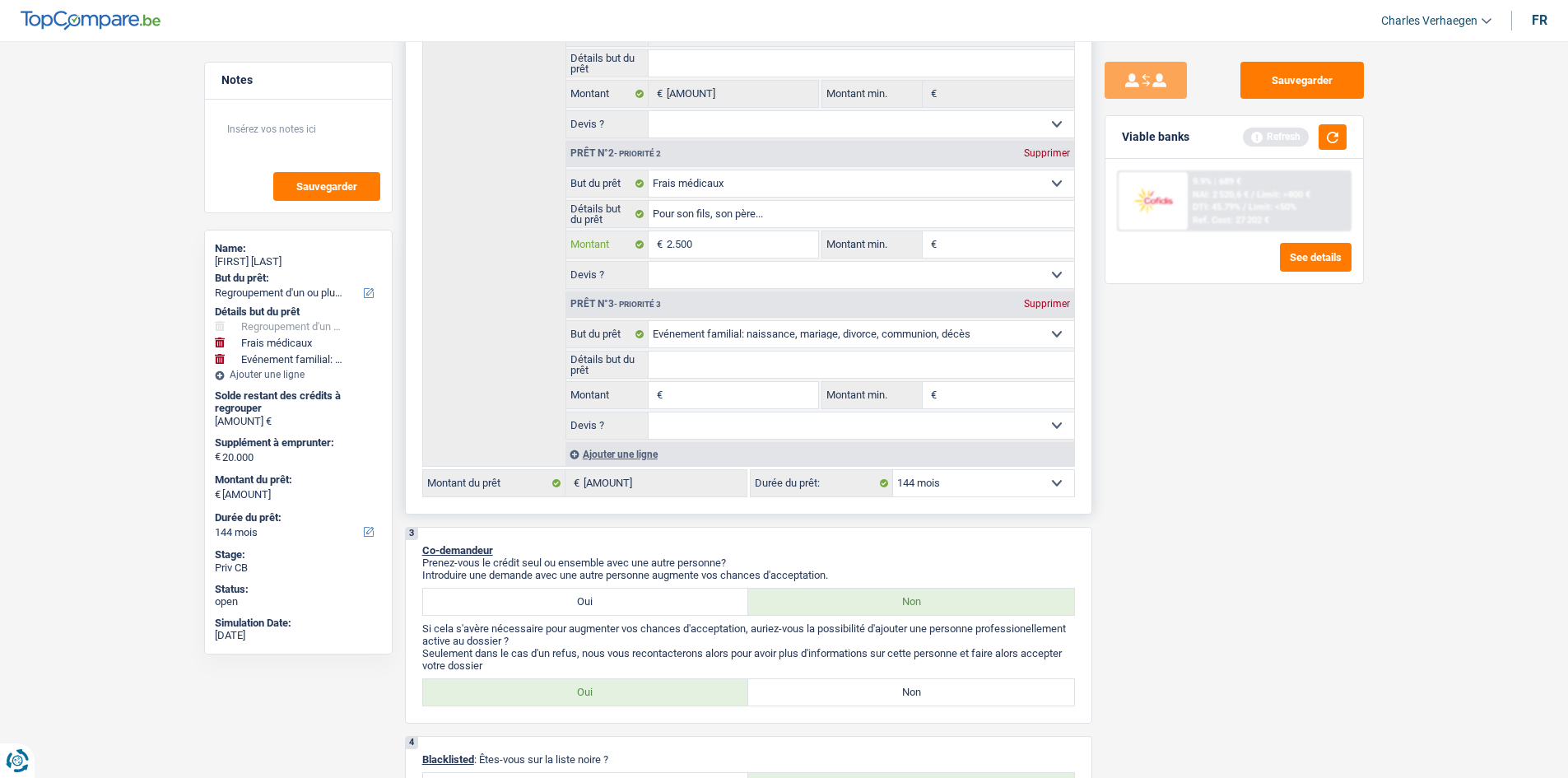 type on "2.500" 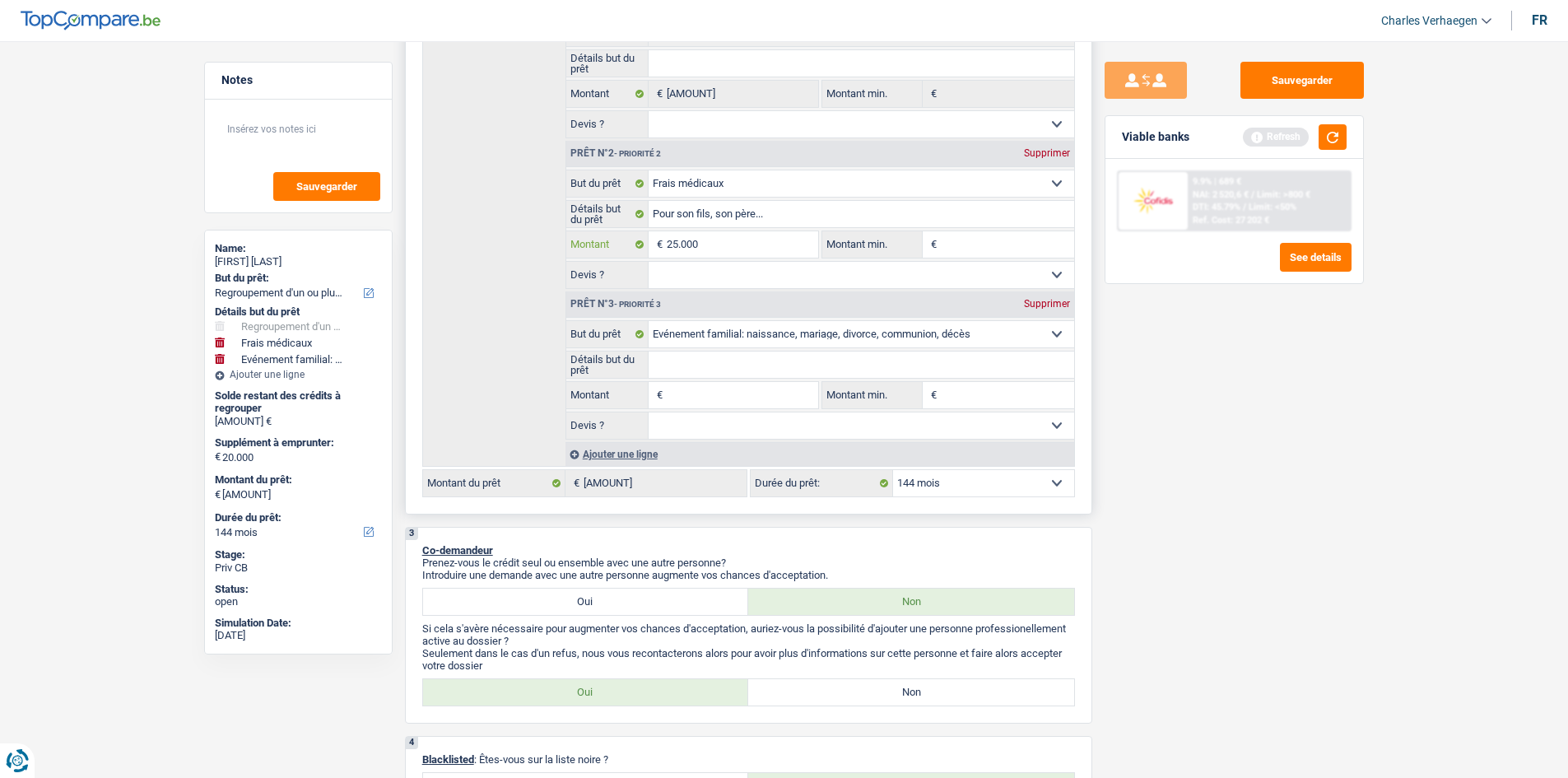 type on "25.000" 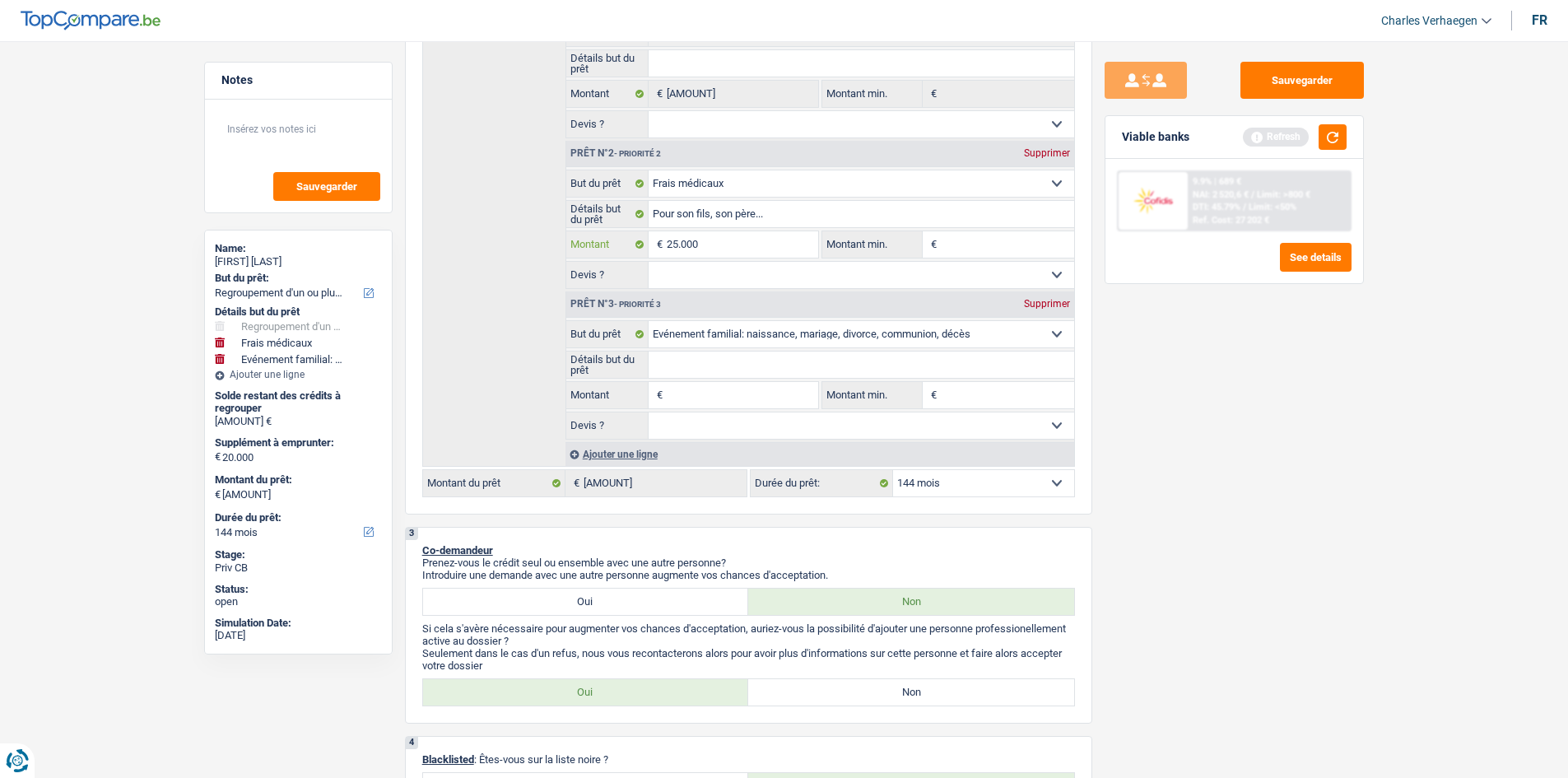 type on "250.000" 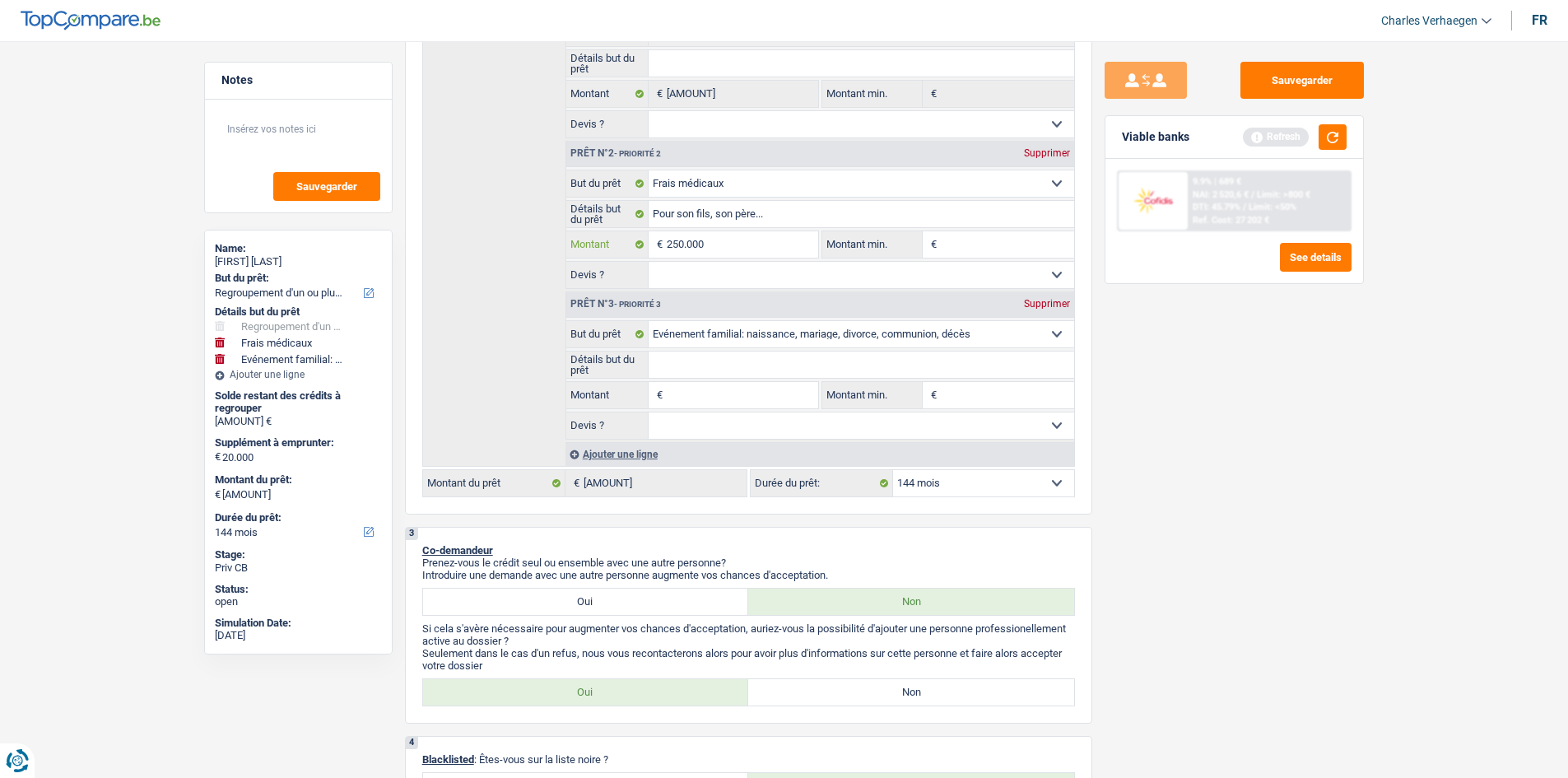type on "250.000" 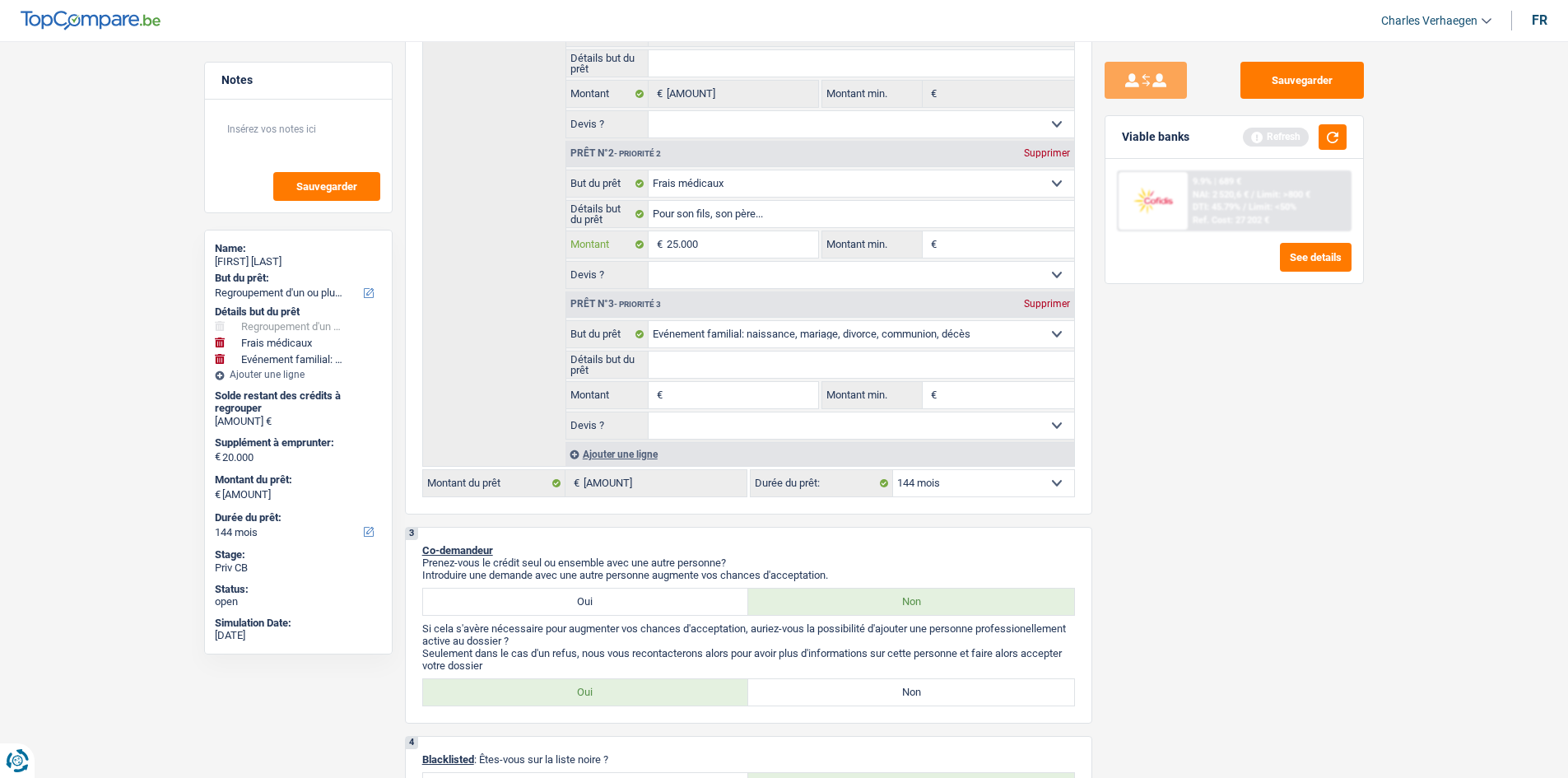 type on "2.500" 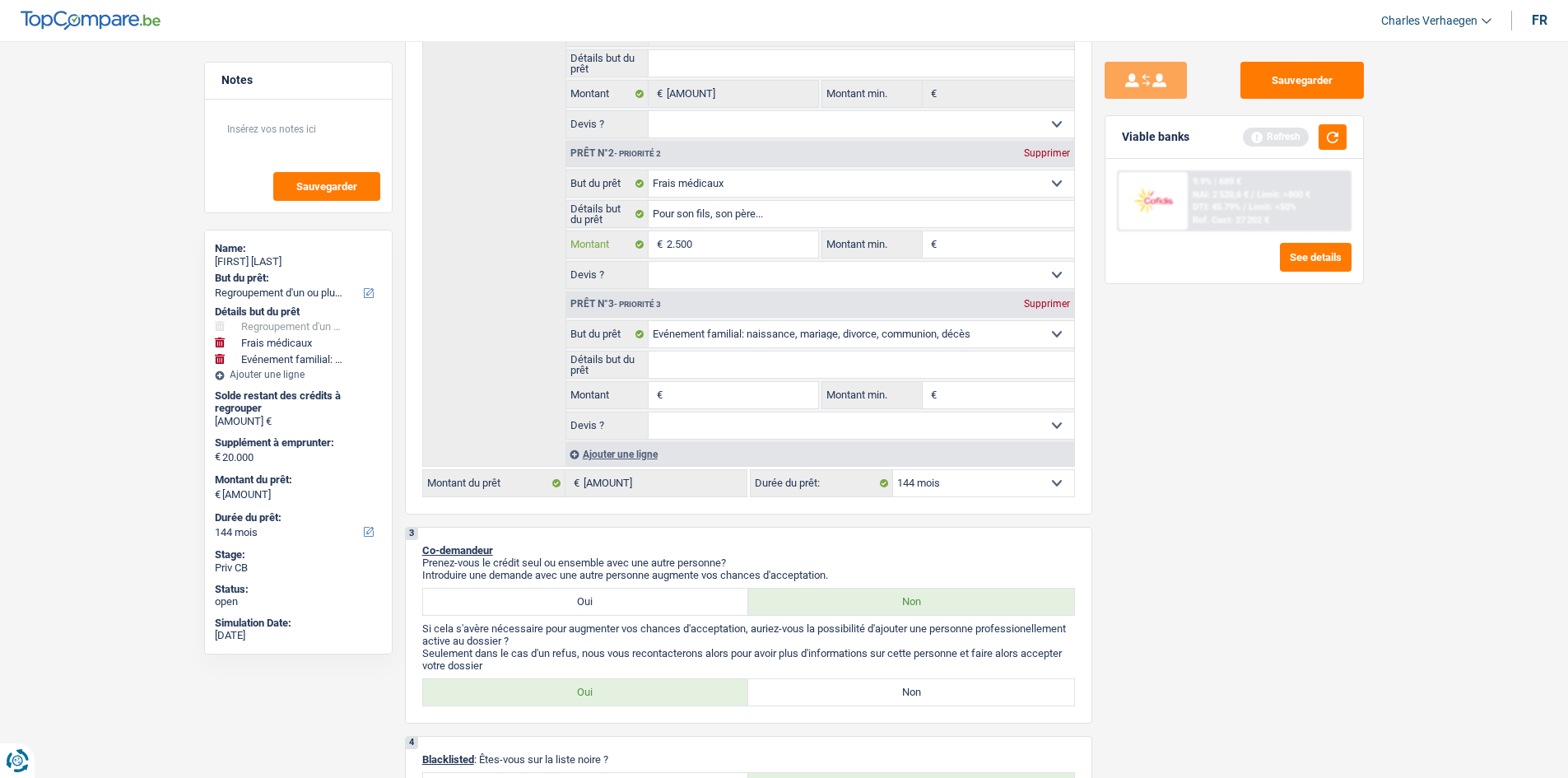 type on "25.000" 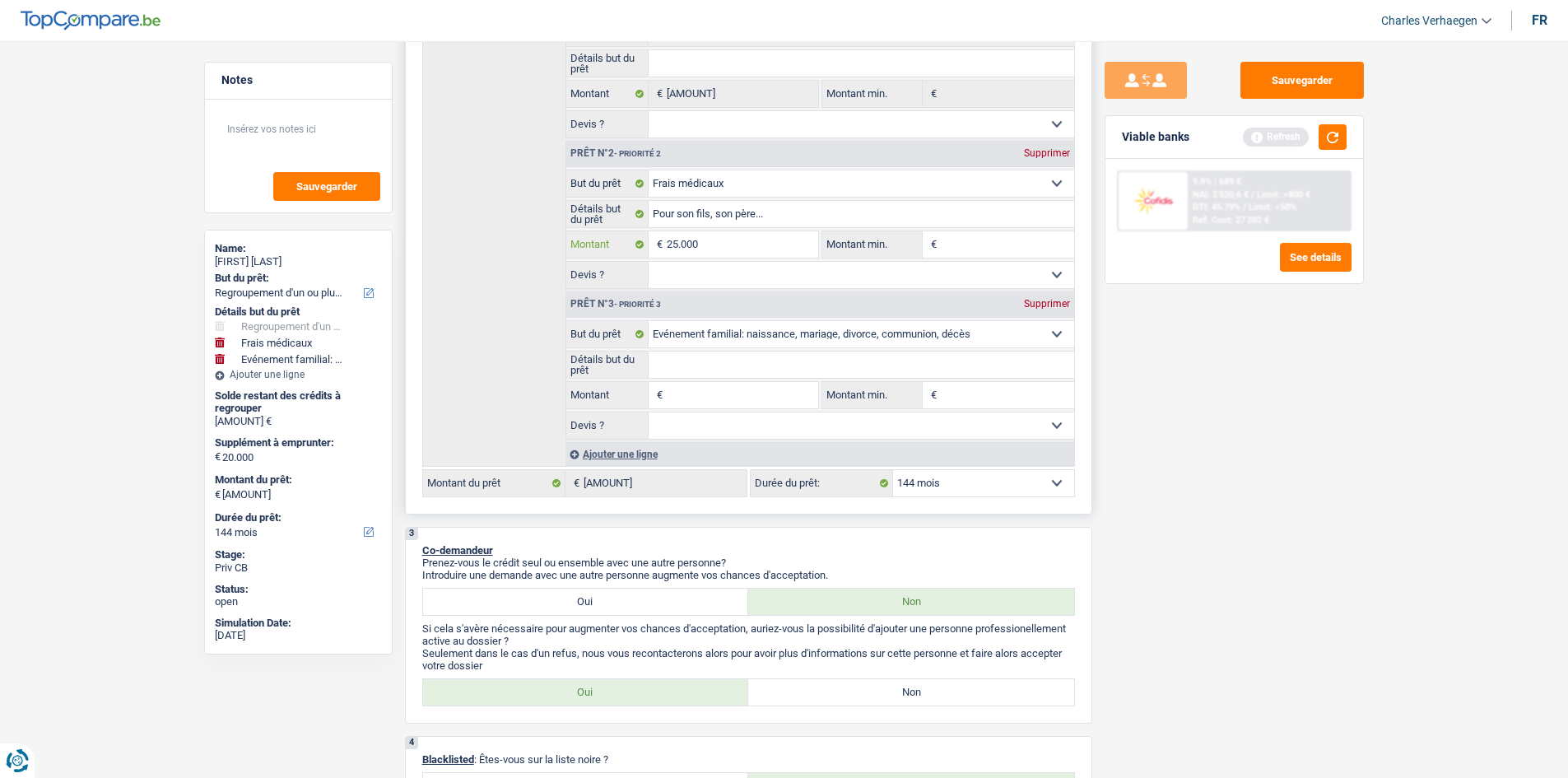 type on "25.000" 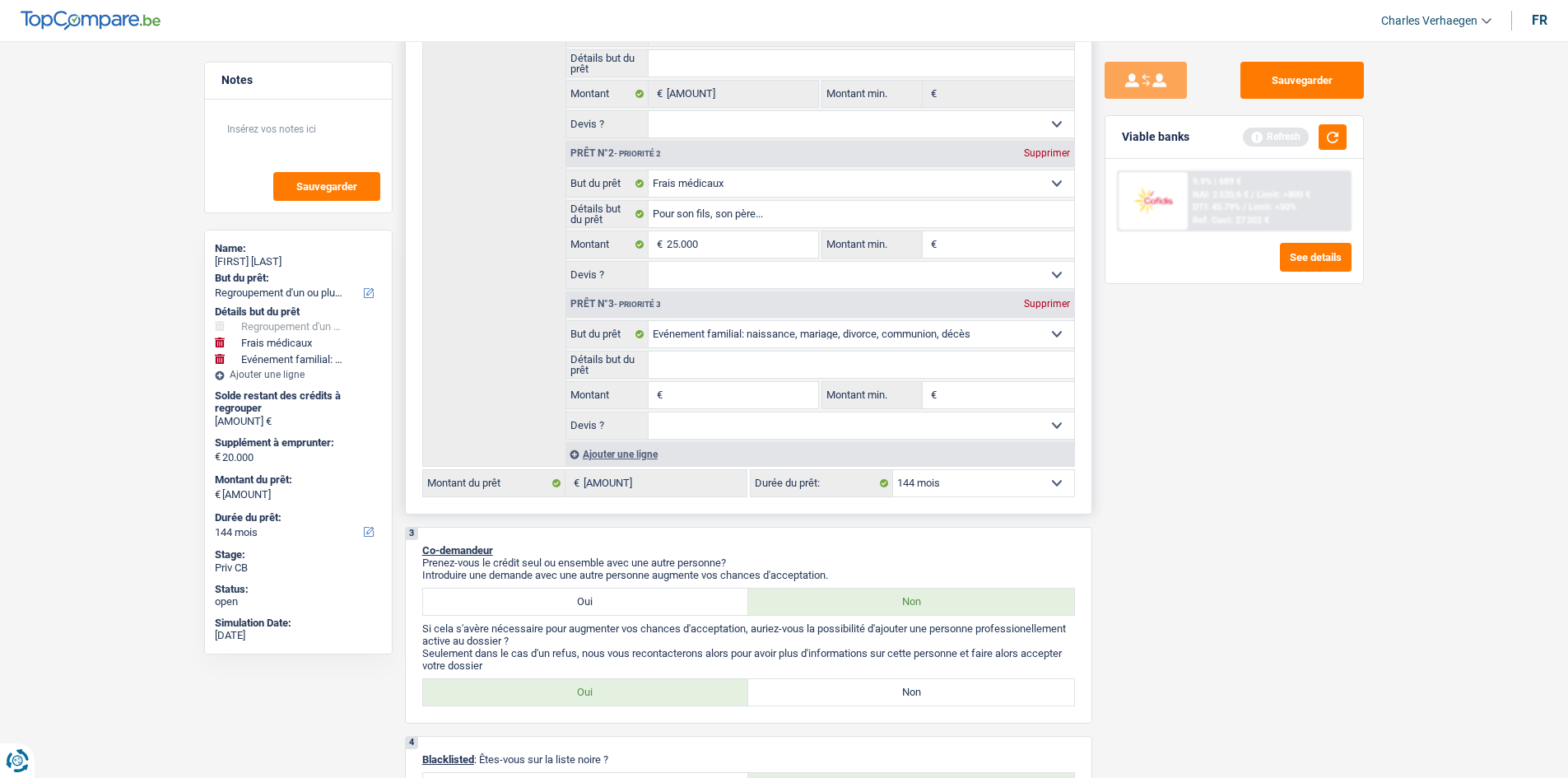 type on "25.000" 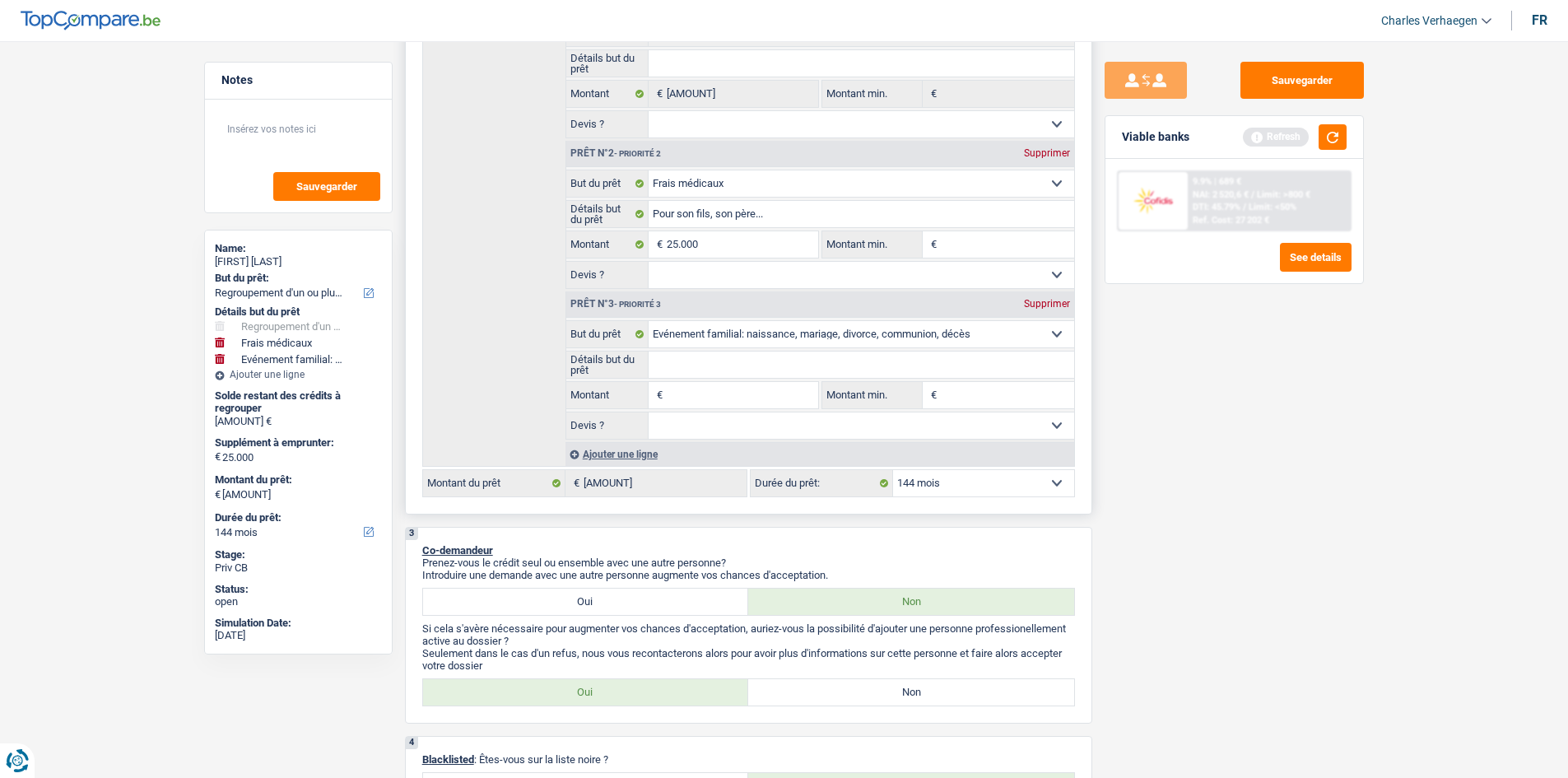 type on "64.169" 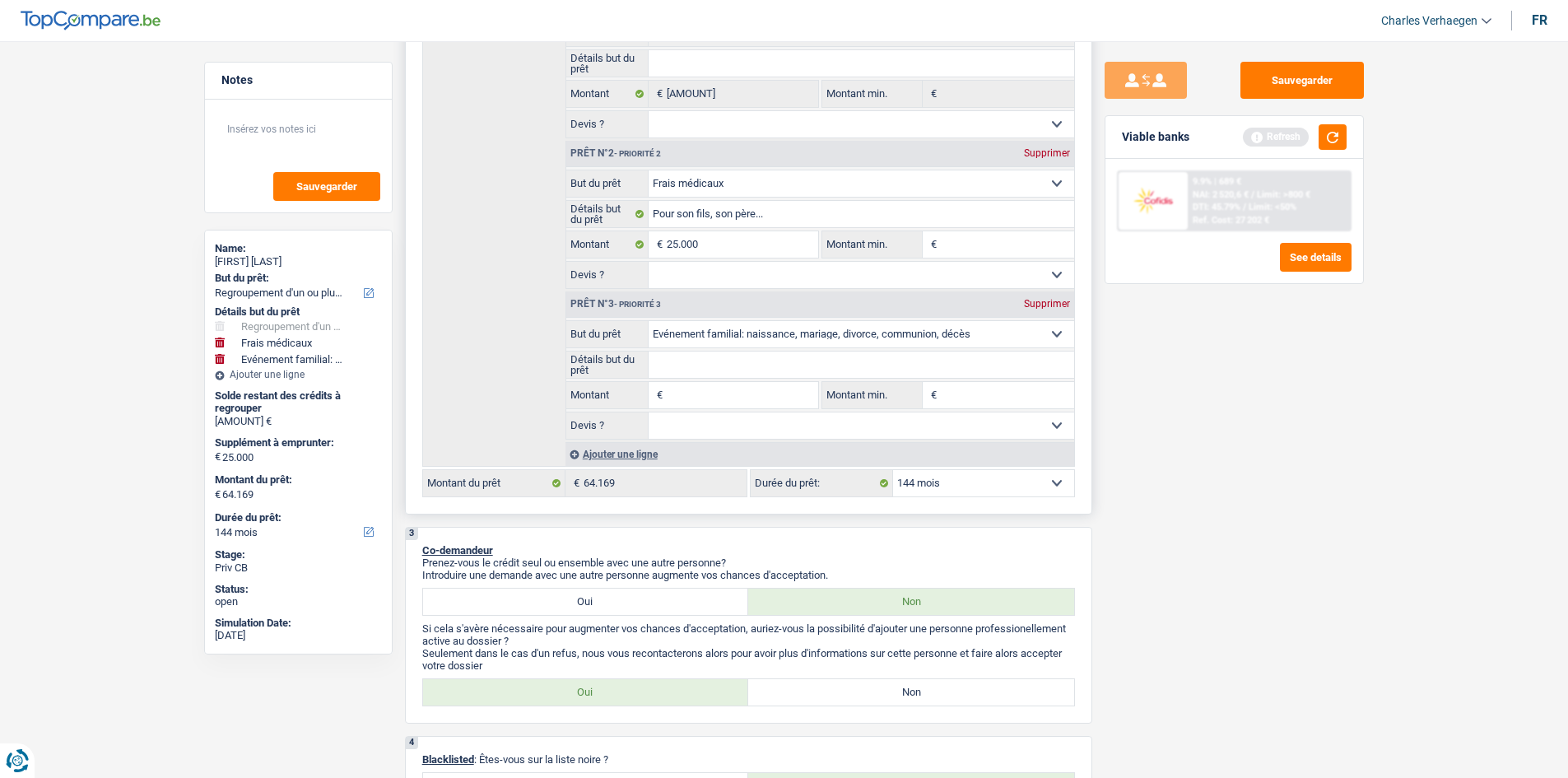 click on "Confort maison: meubles, textile, peinture, électroménager, outillage non-professionnel Hifi, multimédia, gsm, ordinateur Aménagement: frais d'installation, déménagement Evénement familial: naissance, mariage, divorce, communion, décès Frais médicaux Frais d'études Frais permis de conduire Regroupement d'un ou plusieurs crédits Loisirs: voyage, sport, musique Rafraîchissement: petits travaux maison et jardin Frais judiciaires Réparation voiture Prêt rénovation (non disponible pour les non-propriétaires) Prêt énergie (non disponible pour les non-propriétaires) Prêt voiture Taxes, impôts non professionnels Rénovation bien à l'étranger Dettes familiales Assurance Autre
Sélectionner une option" at bounding box center (861, 334) 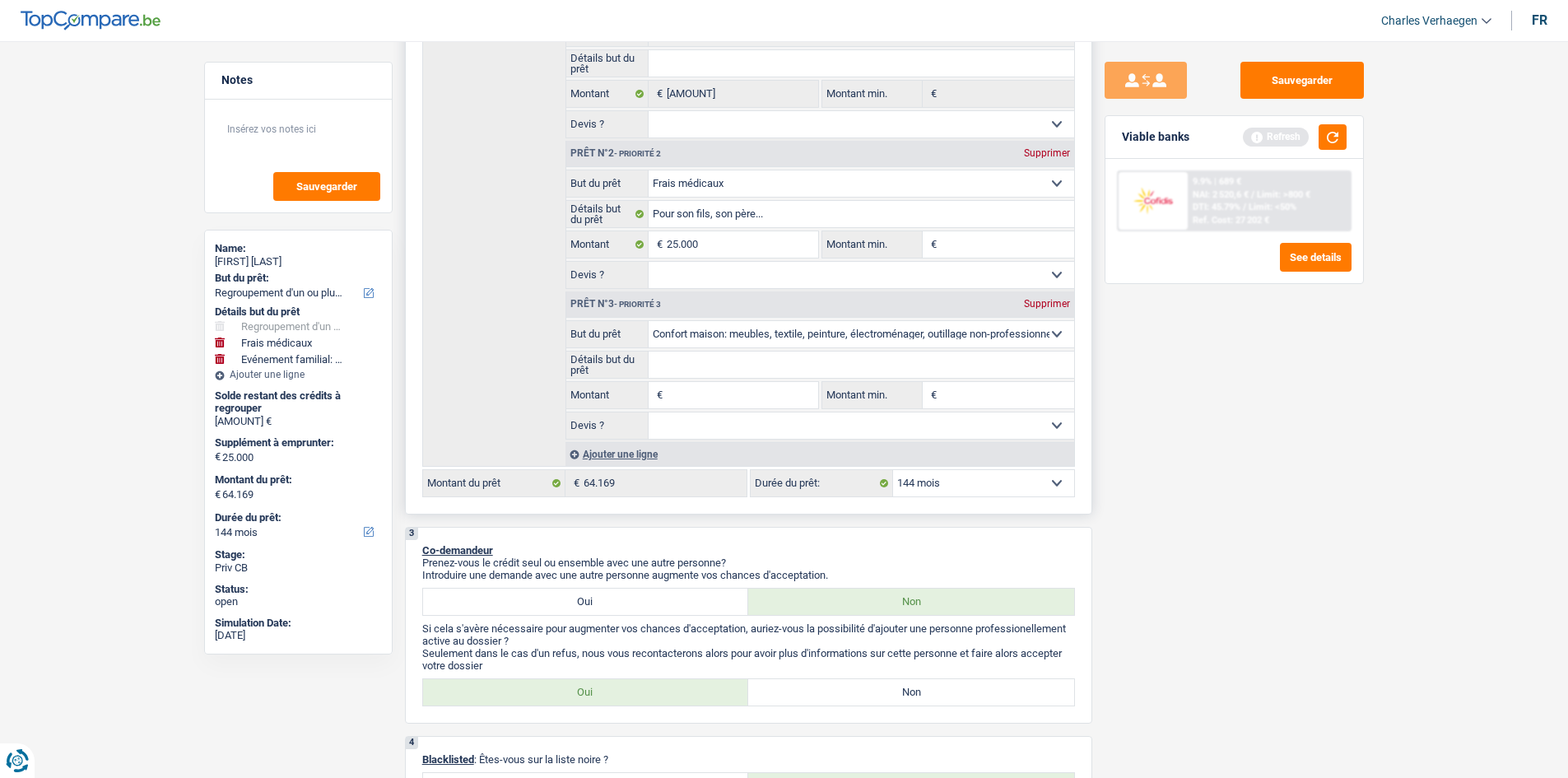 click on "Confort maison: meubles, textile, peinture, électroménager, outillage non-professionnel Hifi, multimédia, gsm, ordinateur Aménagement: frais d'installation, déménagement Evénement familial: naissance, mariage, divorce, communion, décès Frais médicaux Frais d'études Frais permis de conduire Regroupement d'un ou plusieurs crédits Loisirs: voyage, sport, musique Rafraîchissement: petits travaux maison et jardin Frais judiciaires Réparation voiture Prêt rénovation (non disponible pour les non-propriétaires) Prêt énergie (non disponible pour les non-propriétaires) Prêt voiture Taxes, impôts non professionnels Rénovation bien à l'étranger Dettes familiales Assurance Autre
Sélectionner une option" at bounding box center (861, 334) 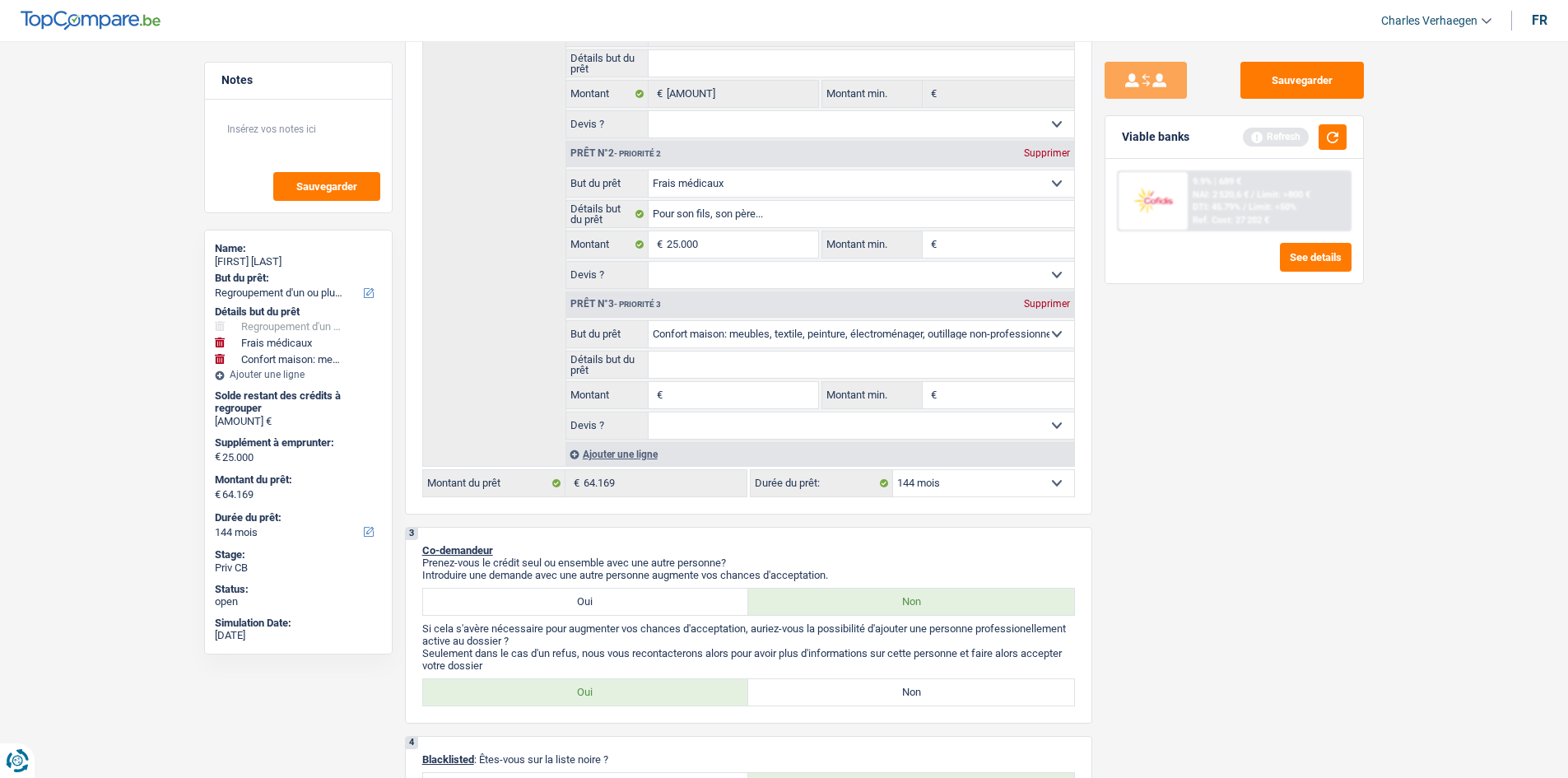 type on "1" 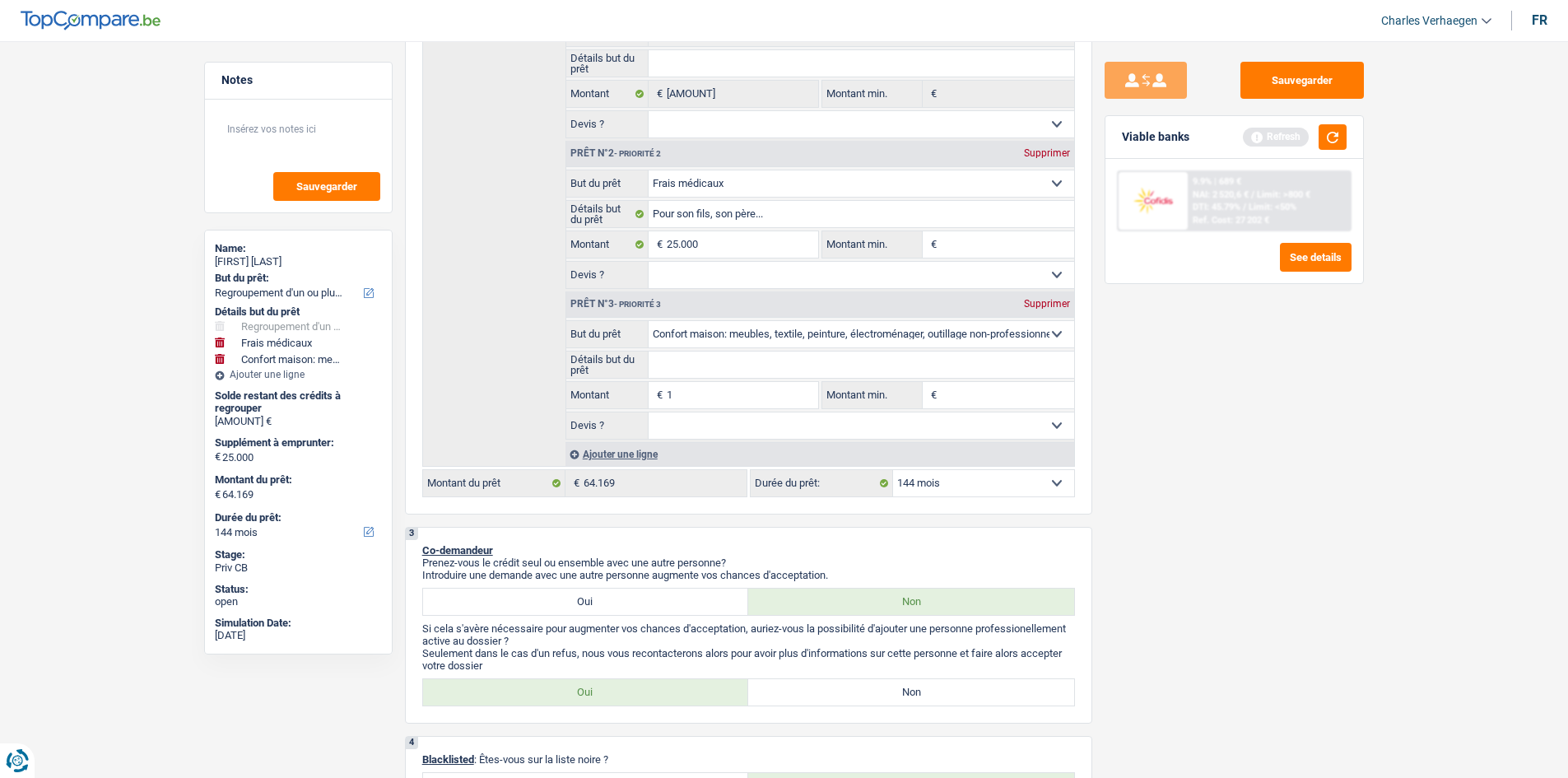 type on "1" 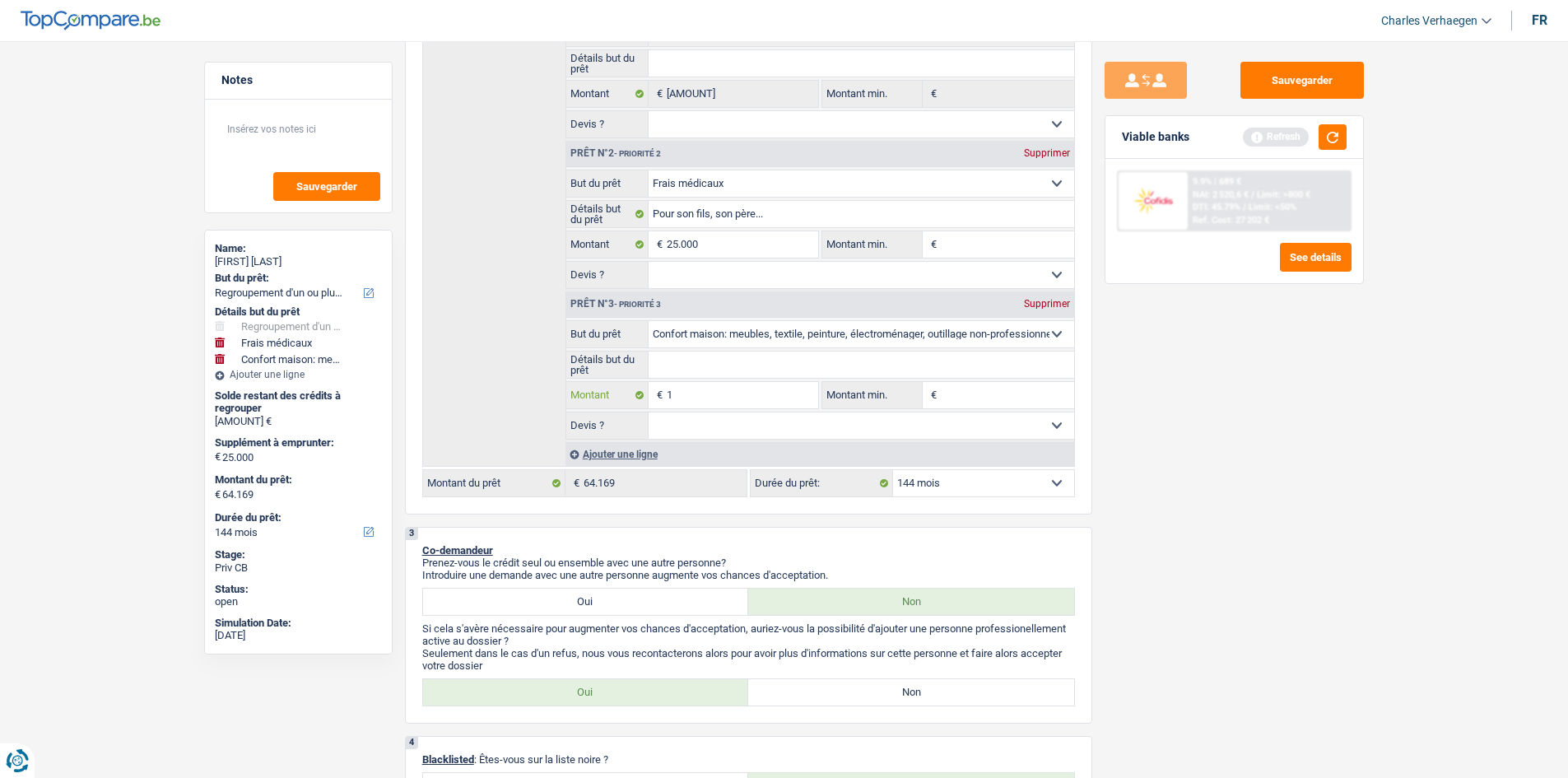type on "12" 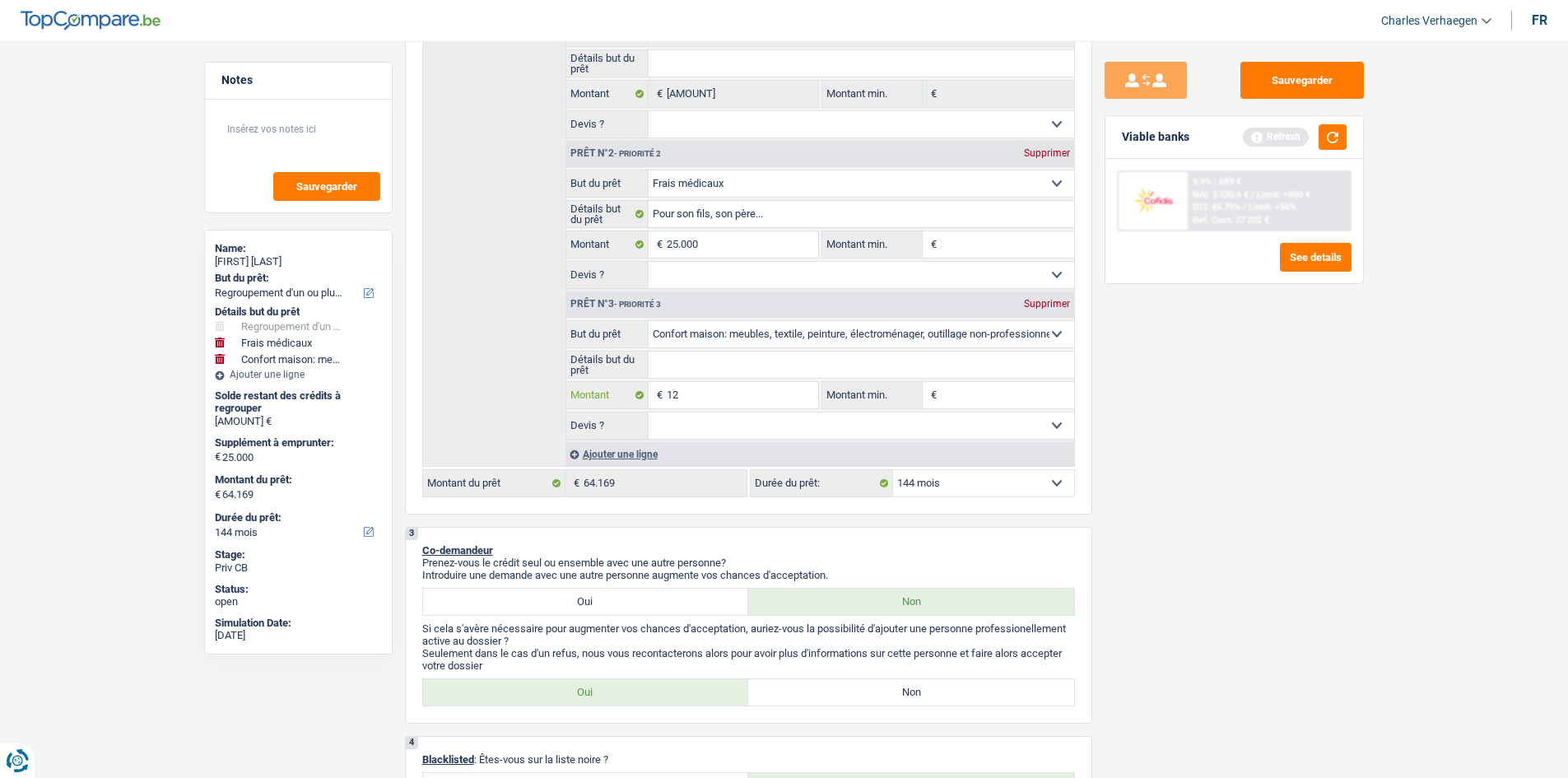 type on "12" 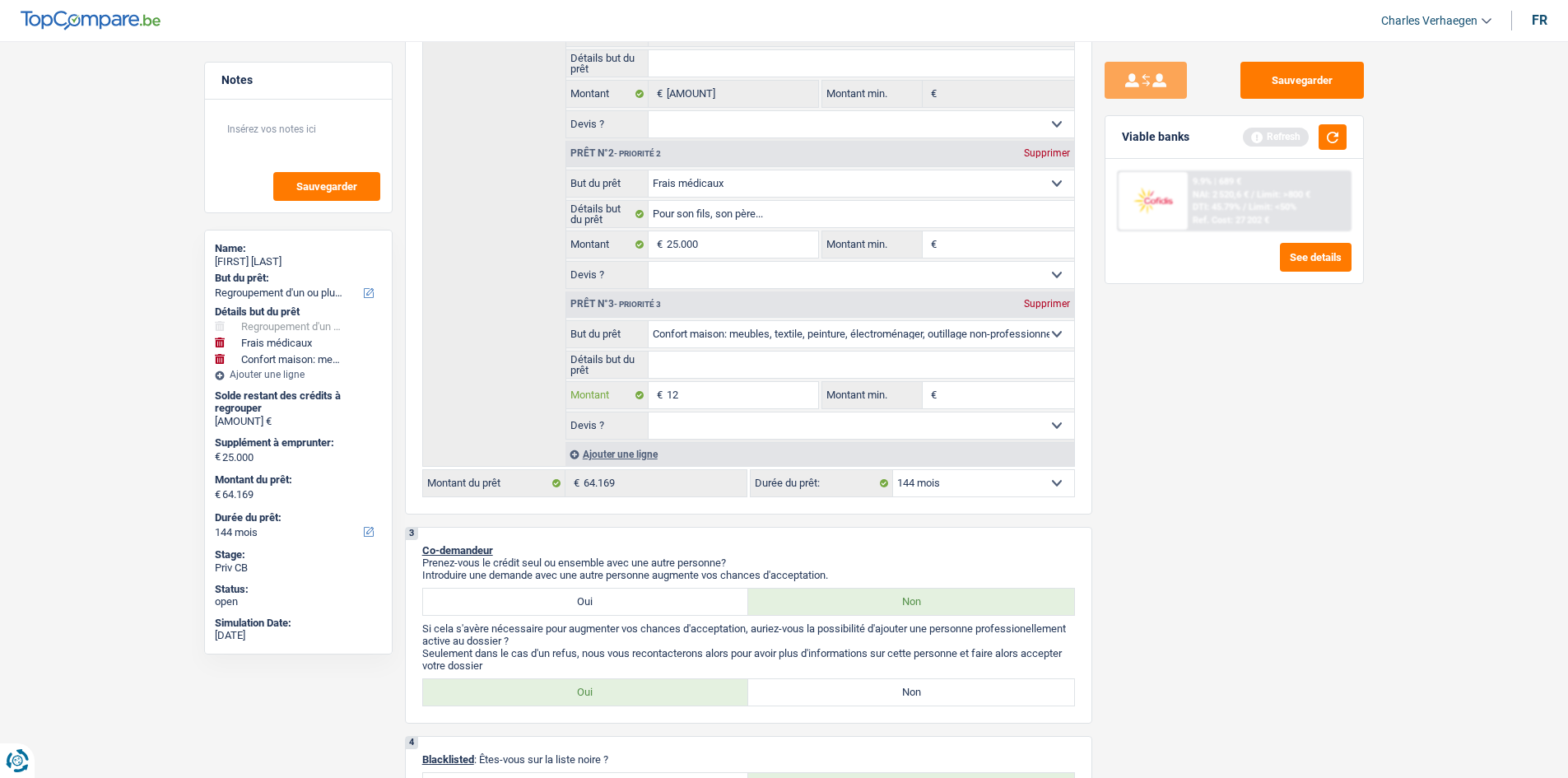 type on "125" 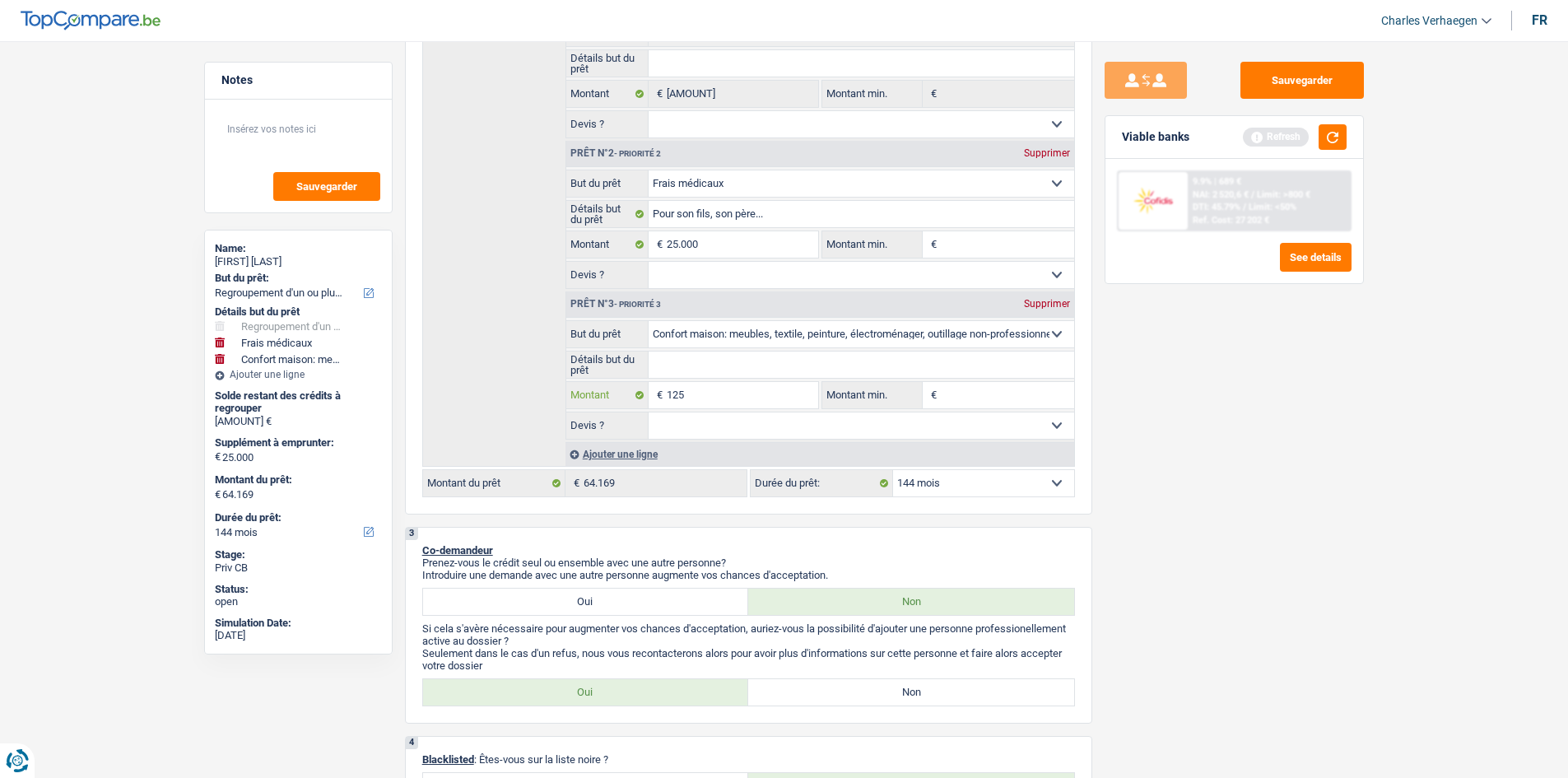 type on "125" 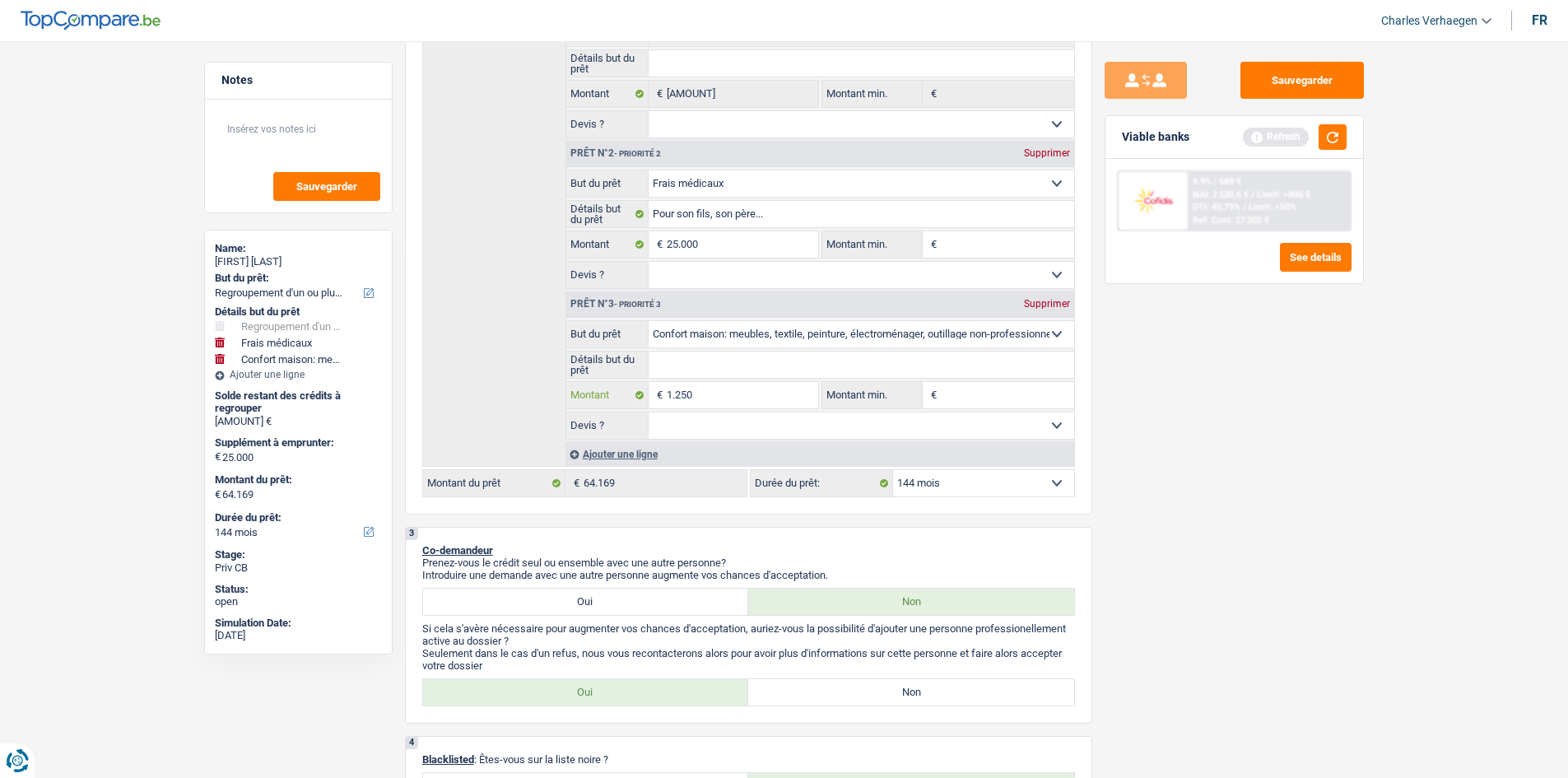 type on "1.250" 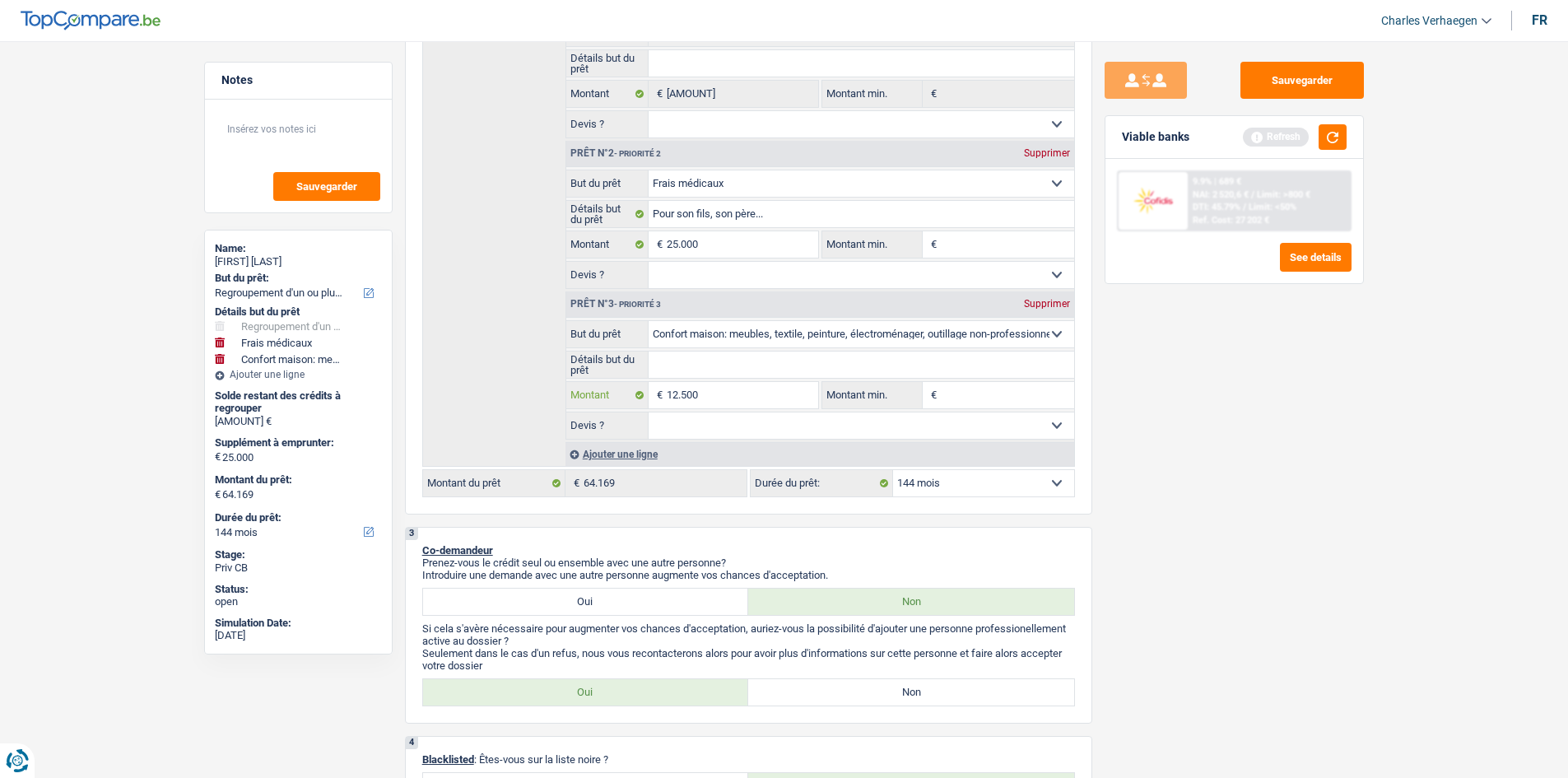 type on "12.500" 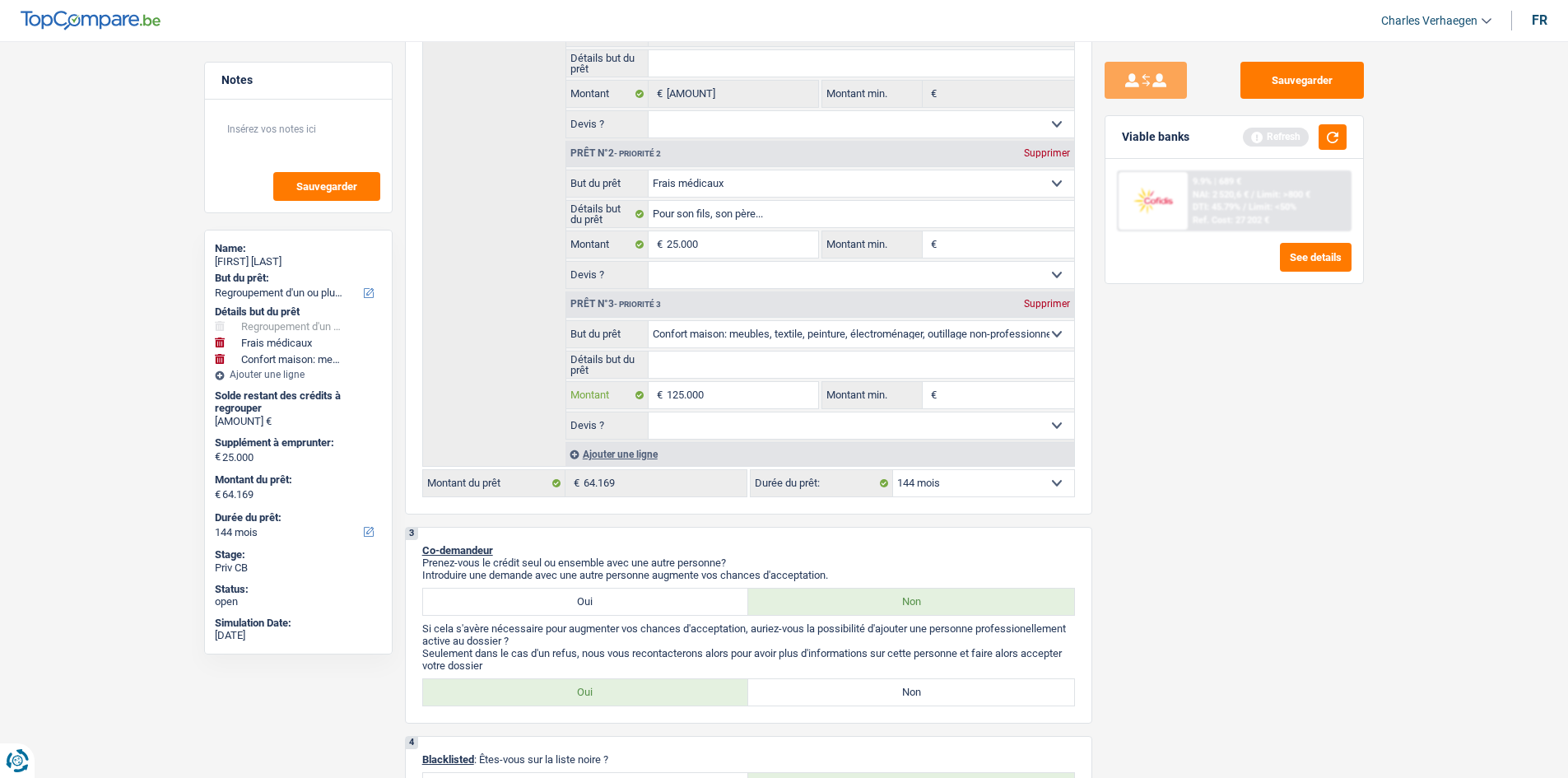 type on "125.000" 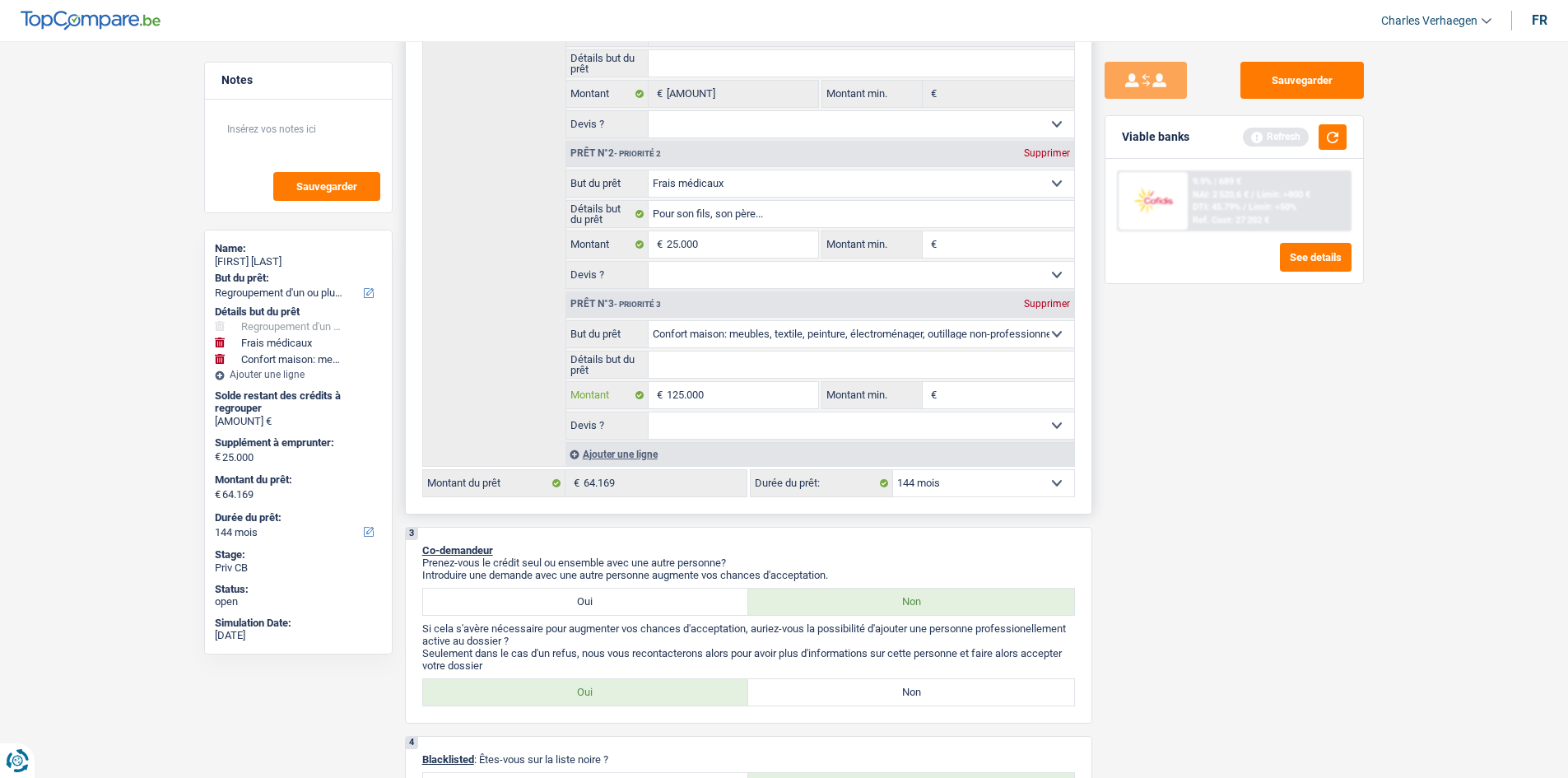 type on "12.500" 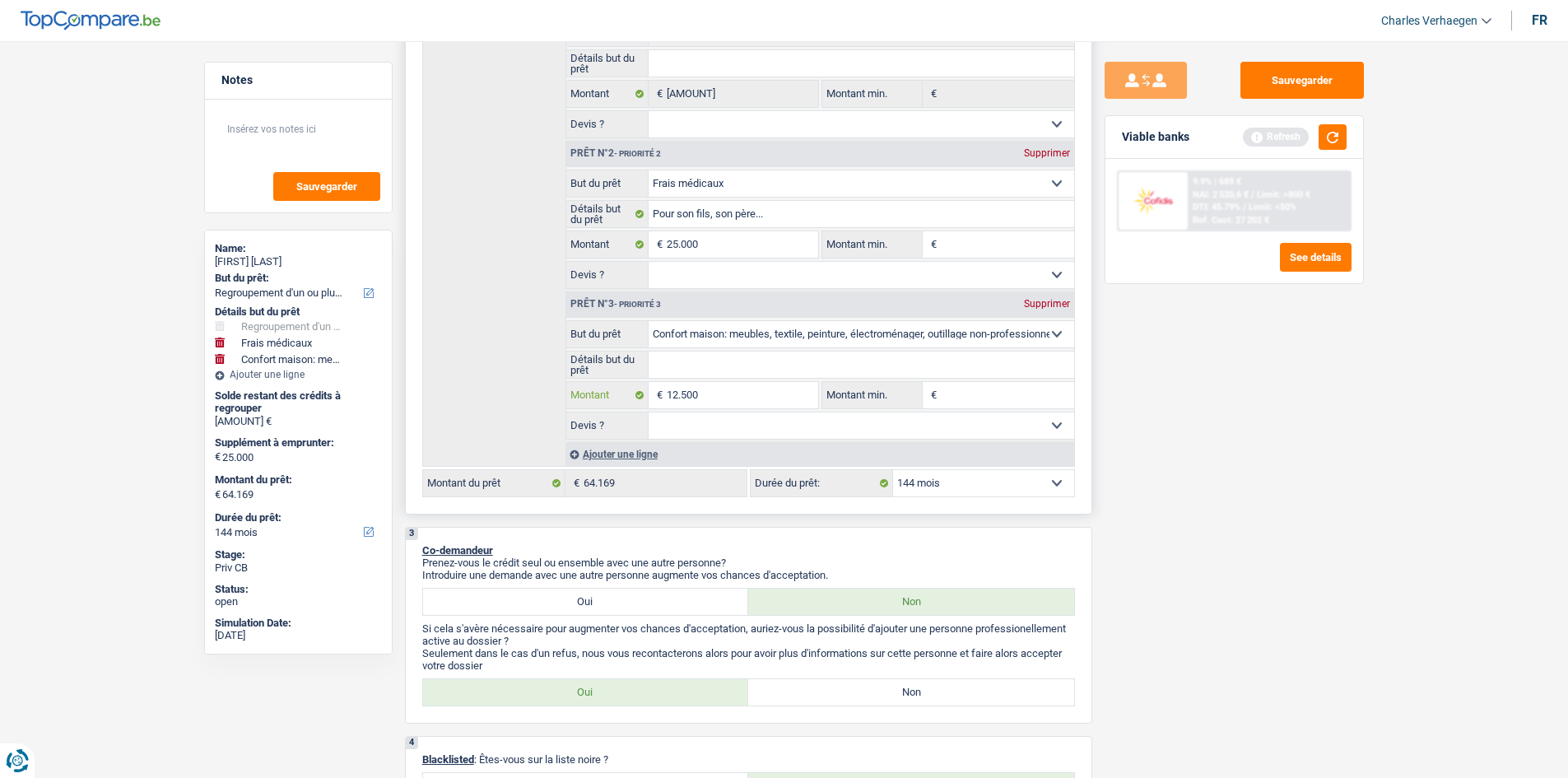 type on "12.500" 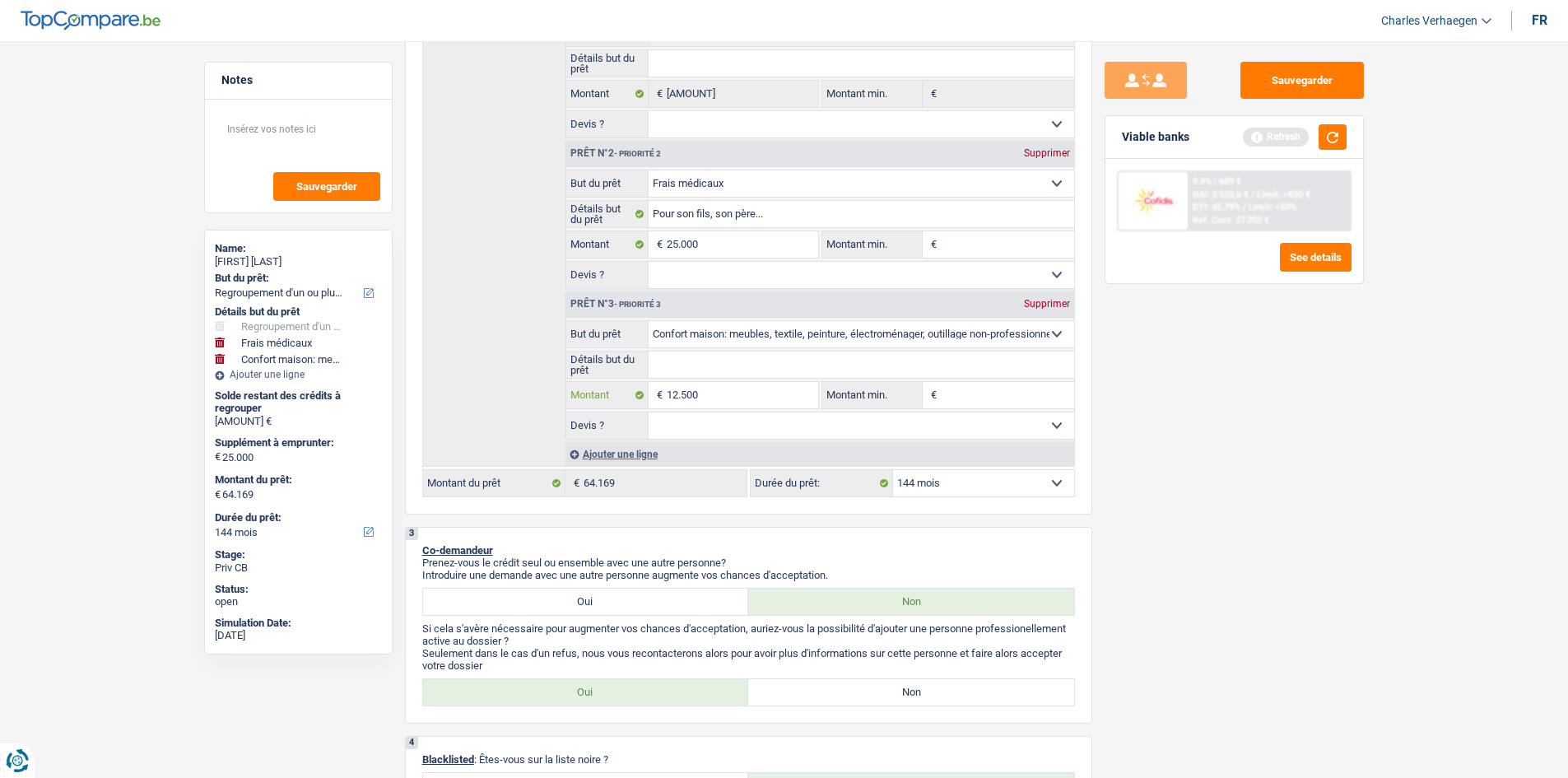 type on "12.500" 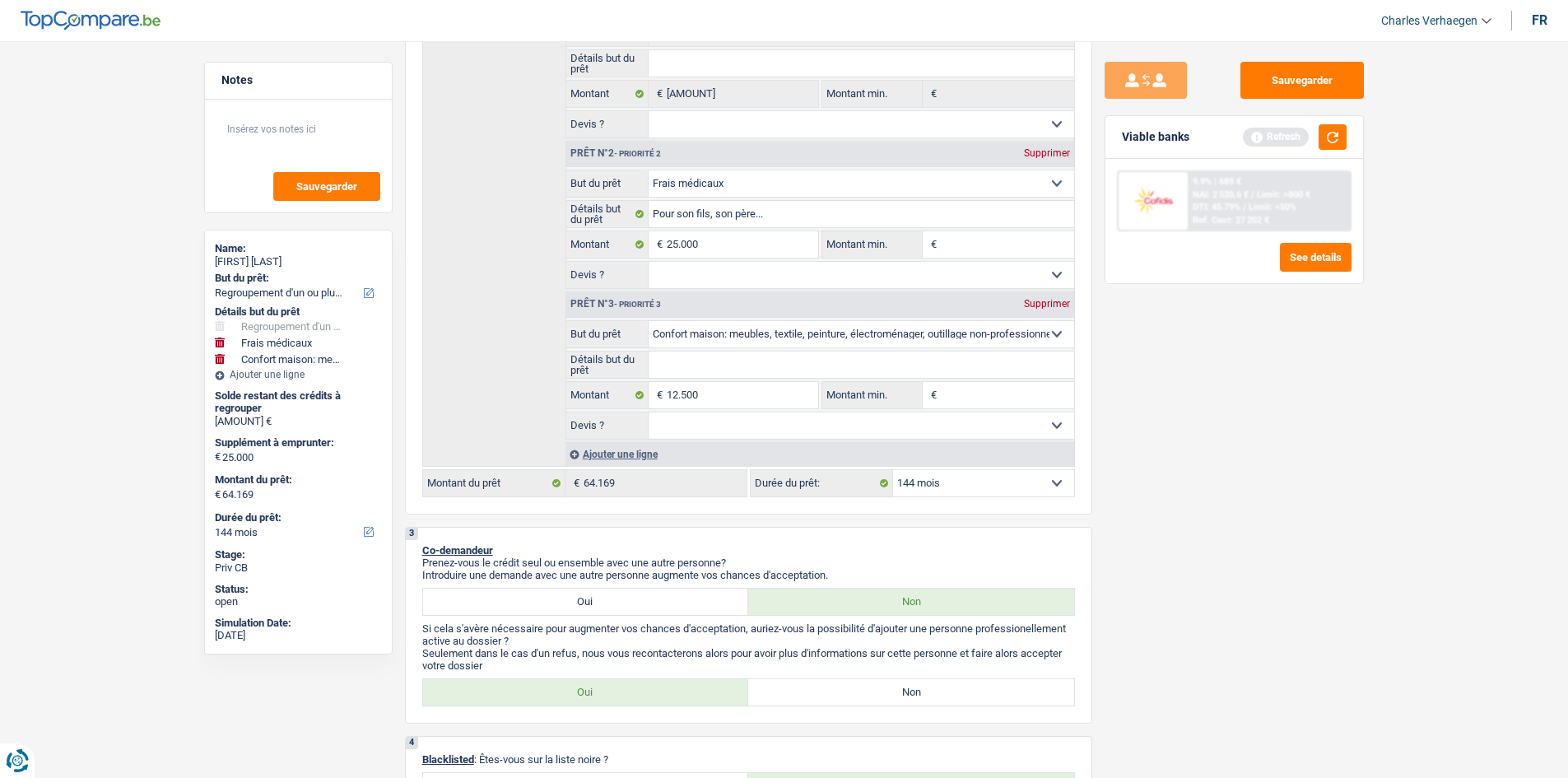 type on "37.500" 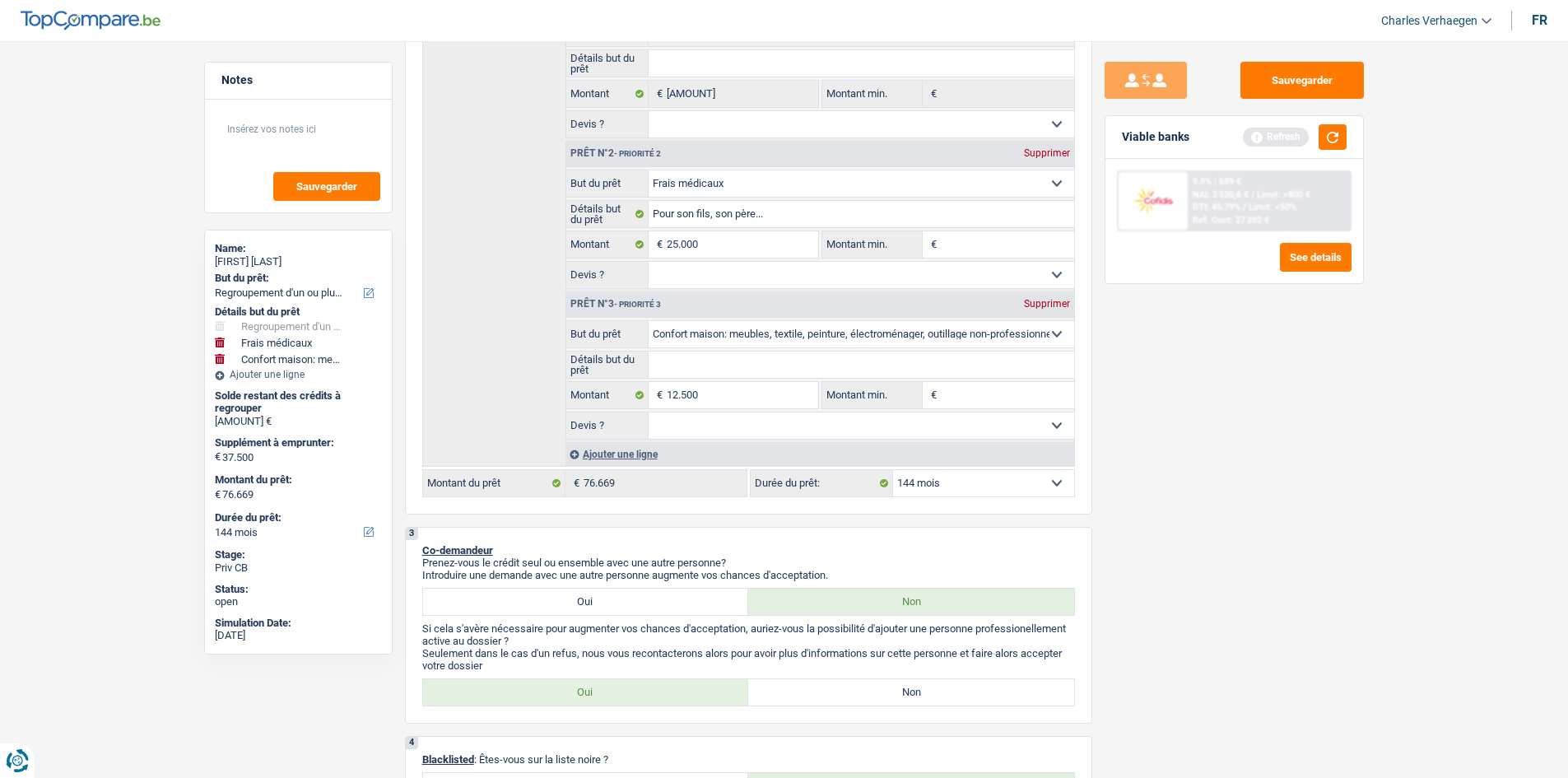 drag, startPoint x: 1366, startPoint y: 494, endPoint x: 1242, endPoint y: 482, distance: 124.57929 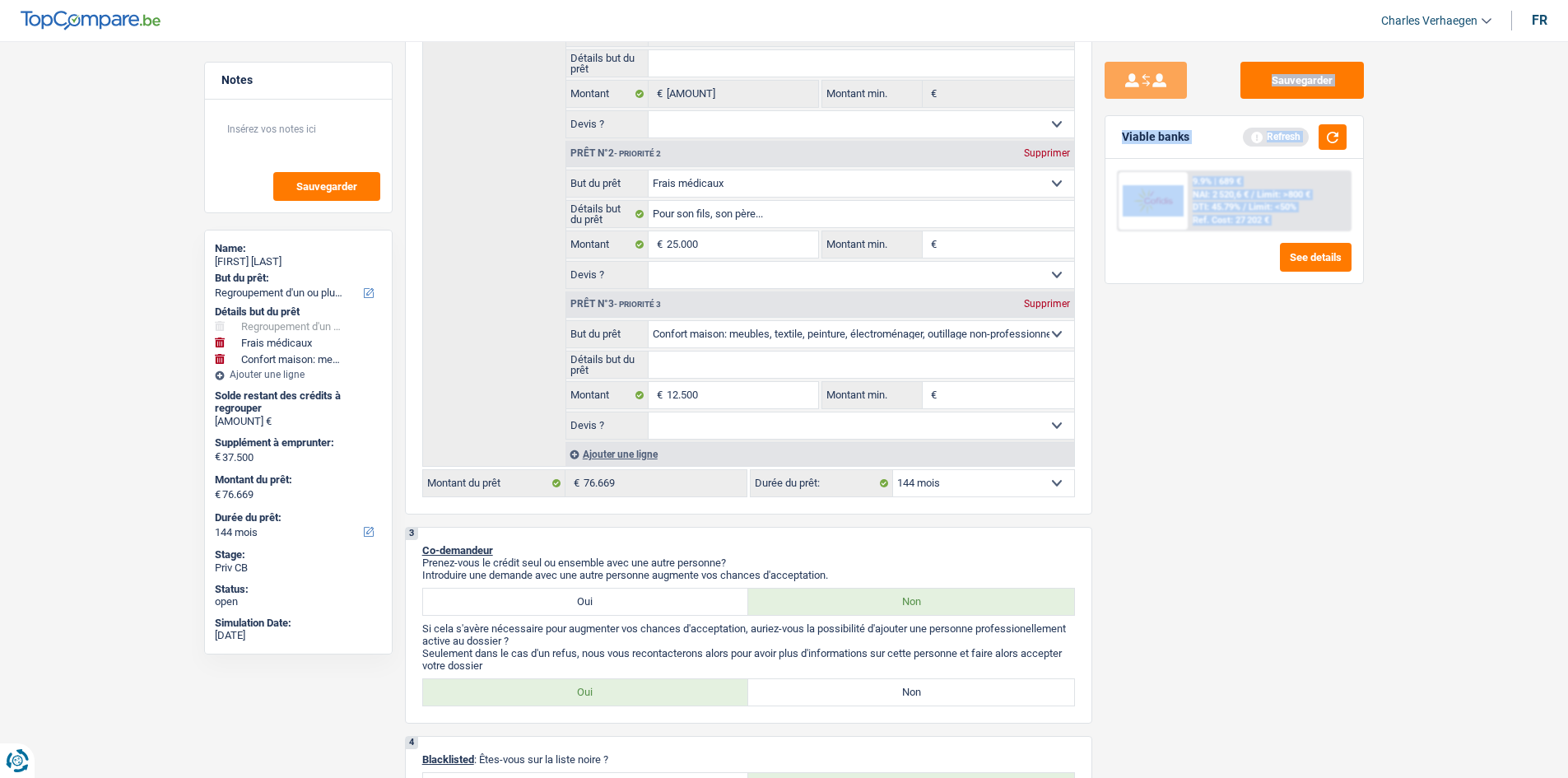 click on "Sauvegarder
Viable banks
Refresh
9.9% | 689 €
NAI: 2 520,6 €
/
Limit: >800 €
DTI: 45.79%
/
Limit: <50%
Ref. Cost: 27 202 €
See details" at bounding box center [1234, 404] 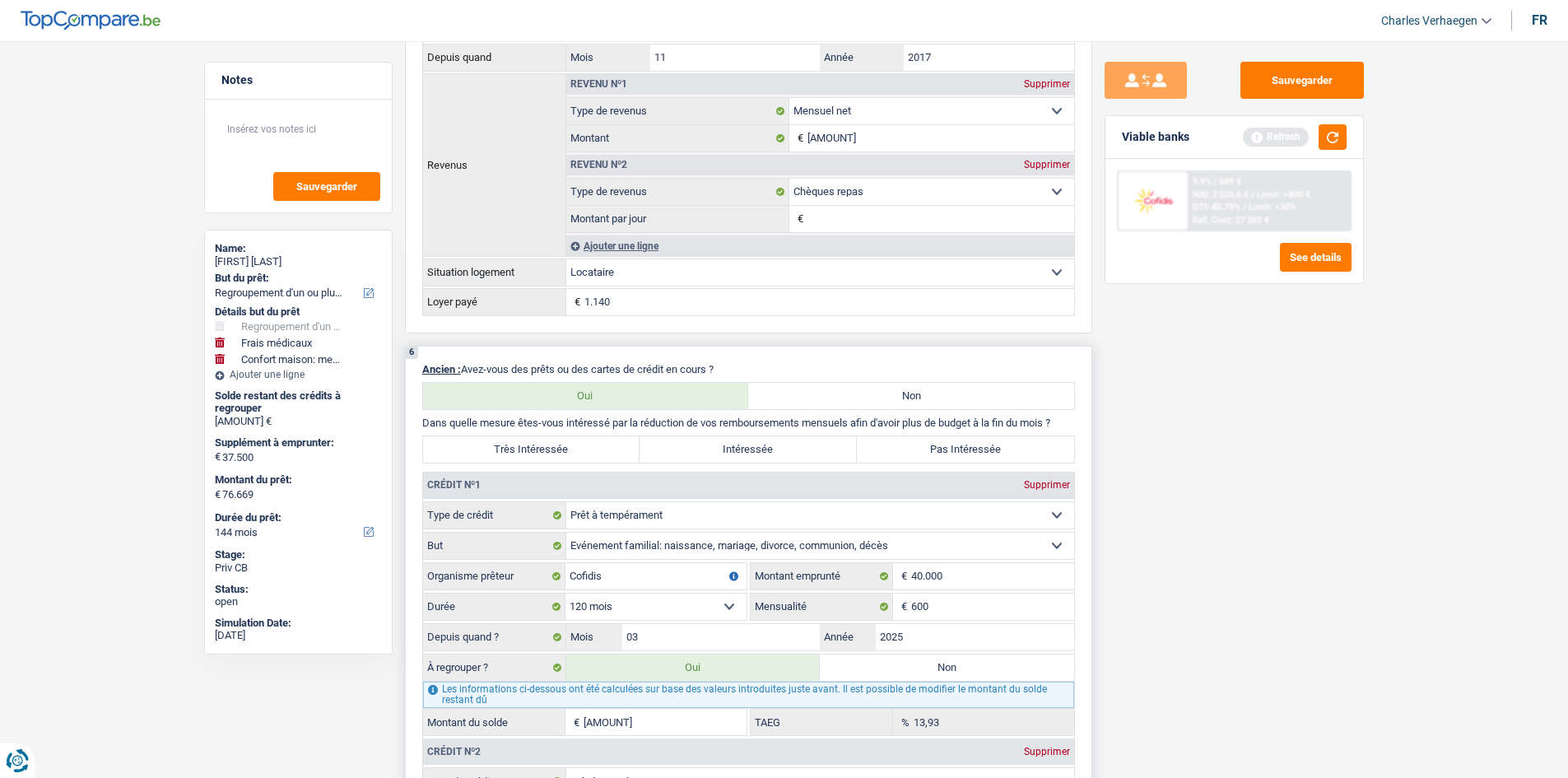 scroll, scrollTop: 1482, scrollLeft: 0, axis: vertical 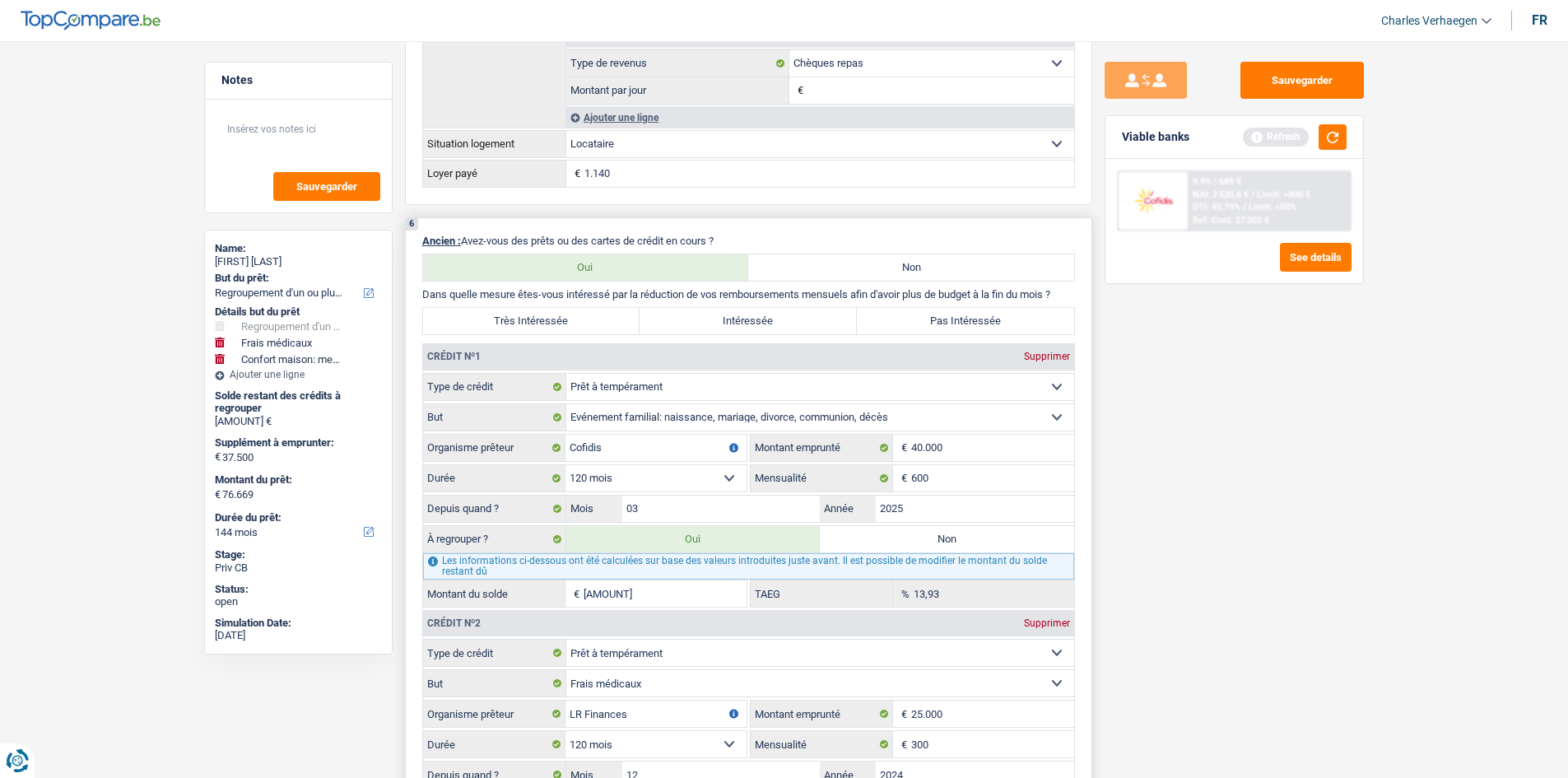 click on "Non" at bounding box center (947, 539) 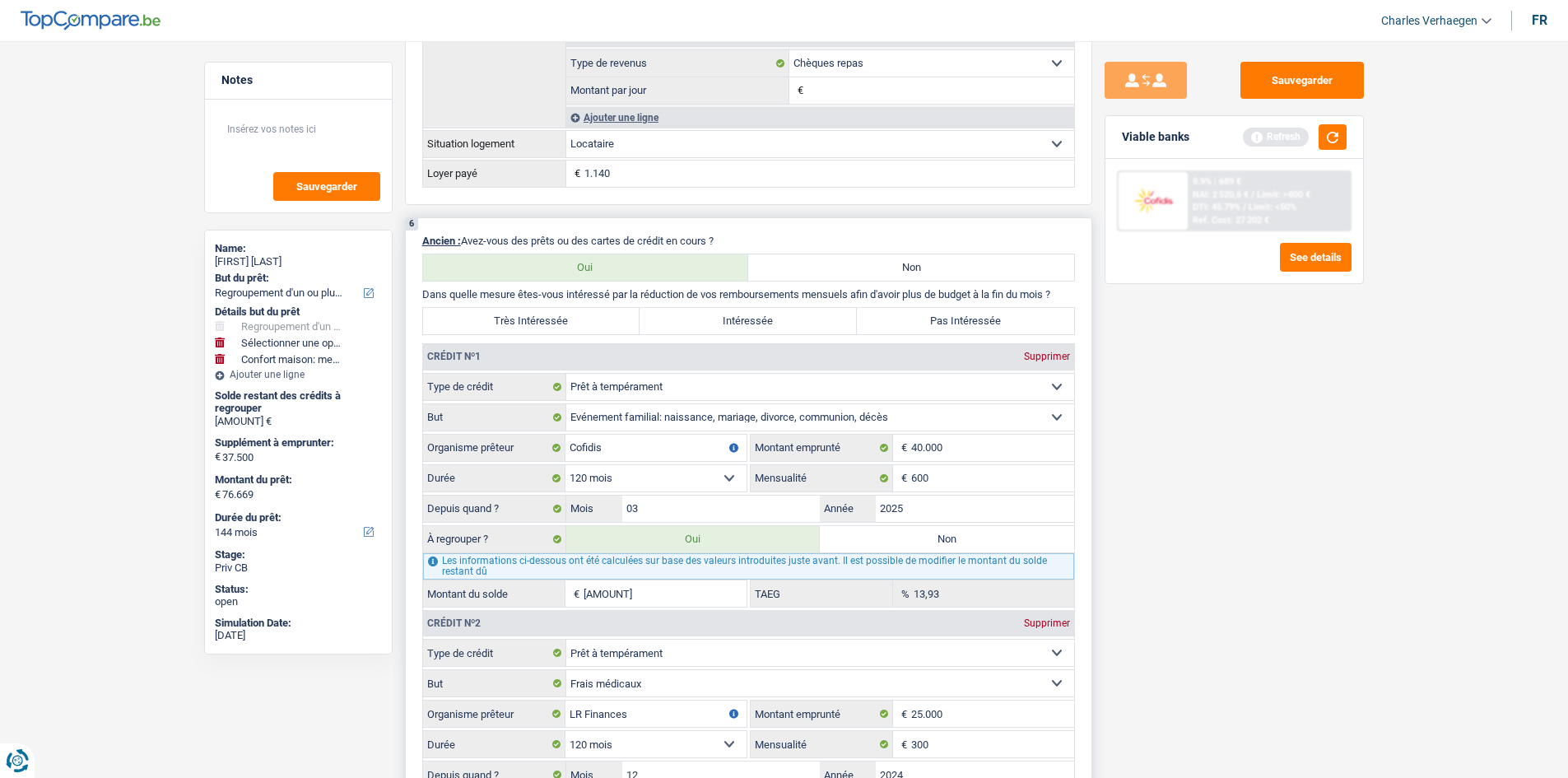 select 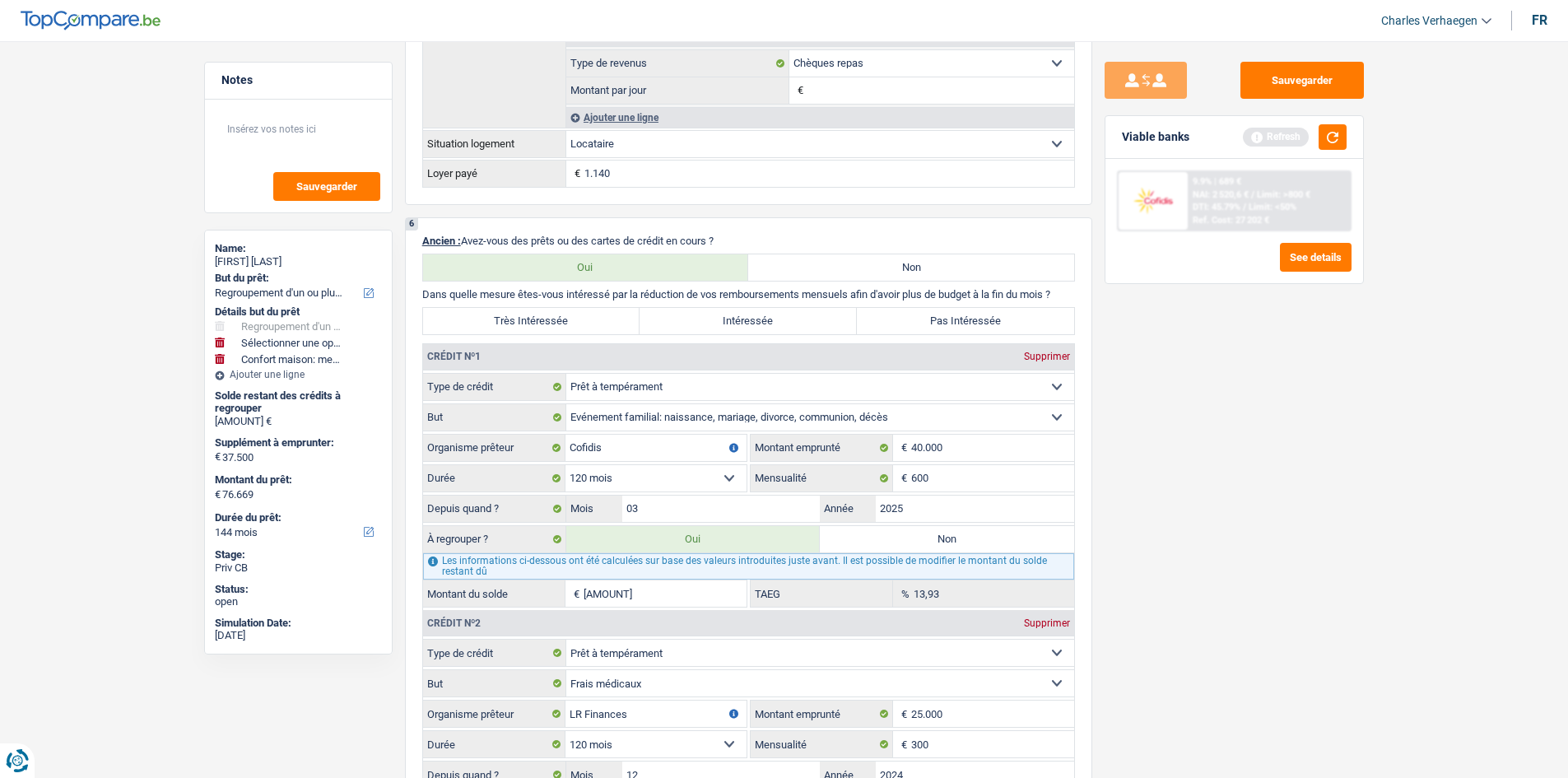 select on "medical" 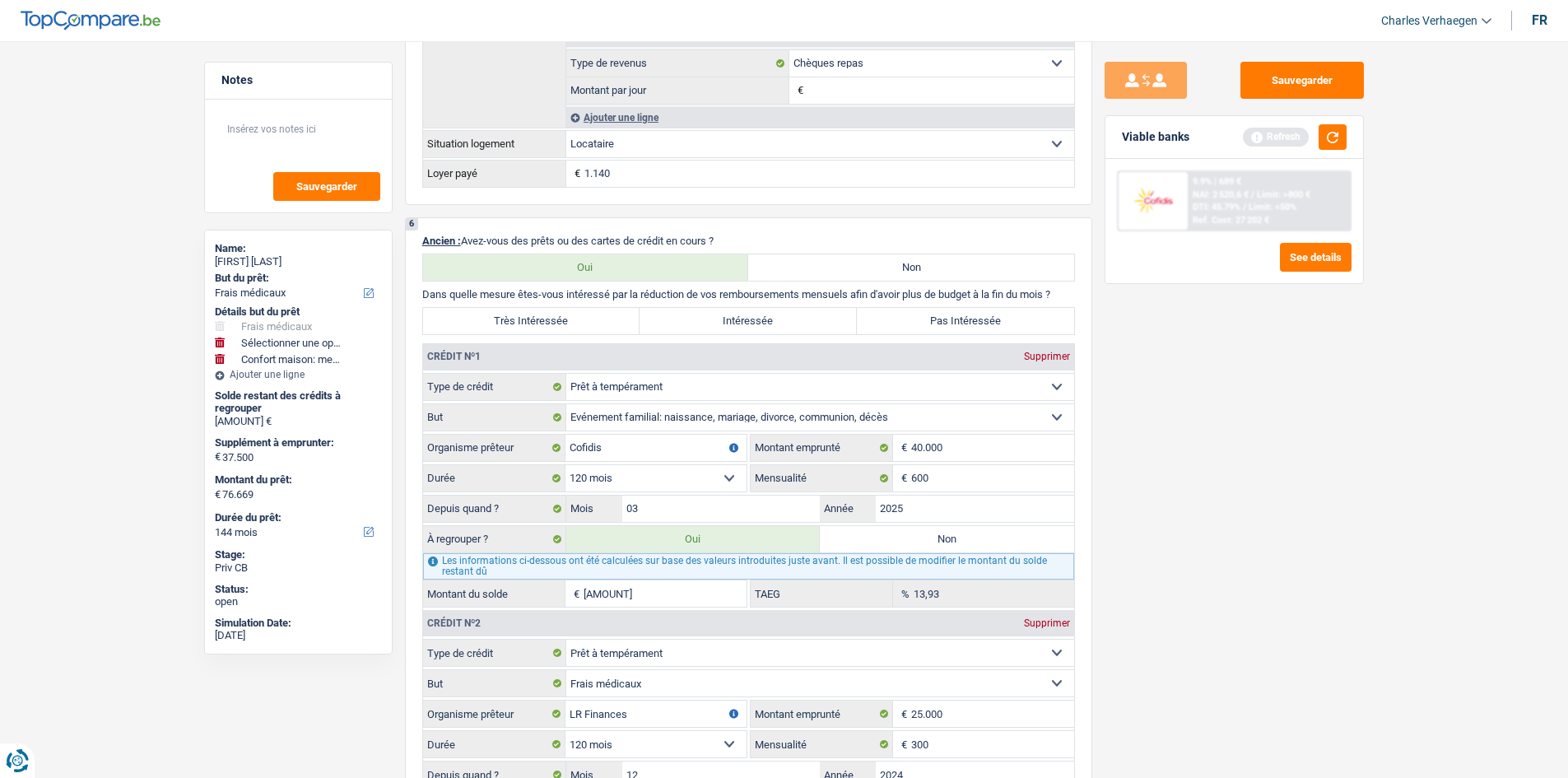 radio on "false" 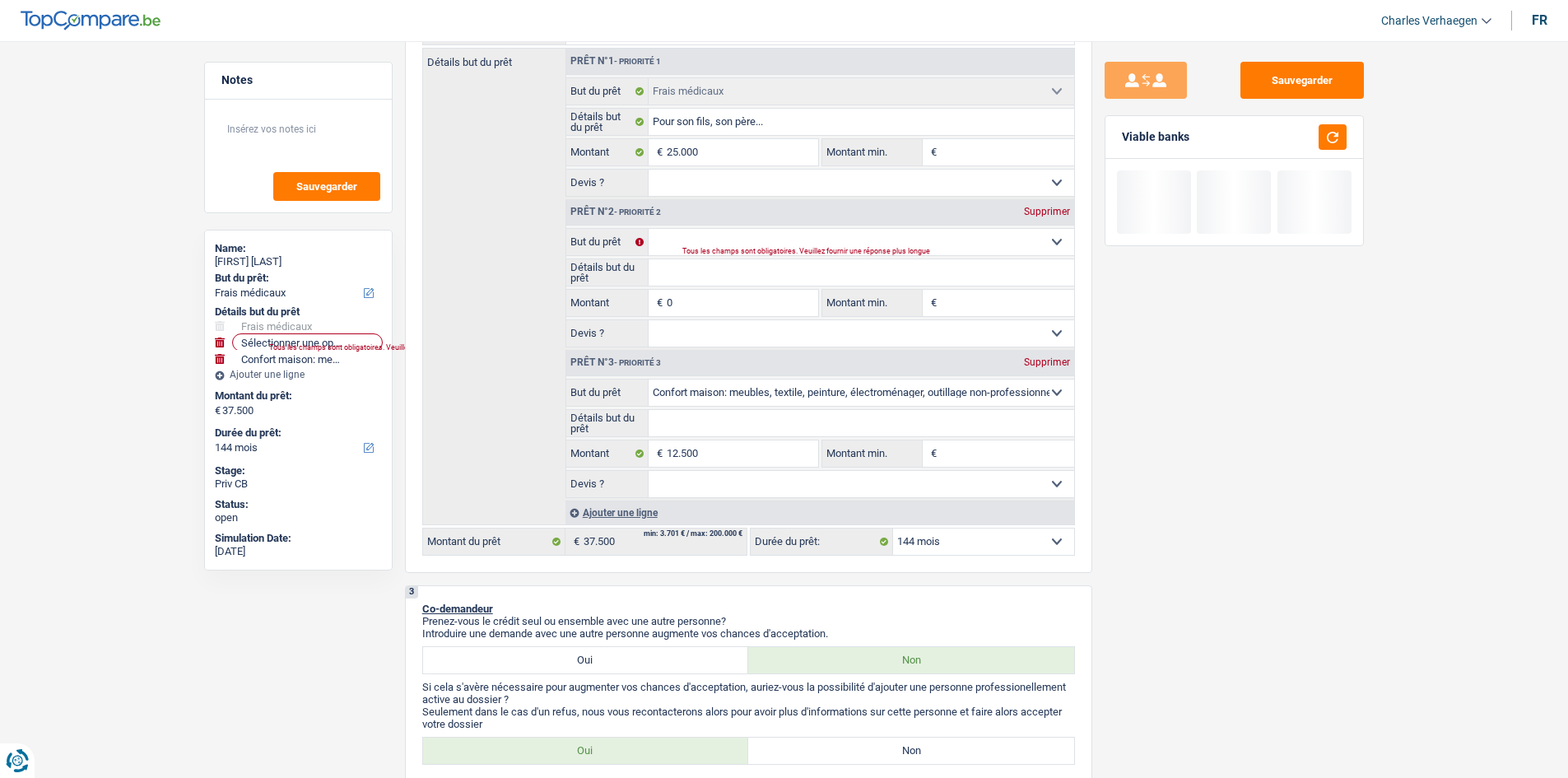scroll, scrollTop: 165, scrollLeft: 0, axis: vertical 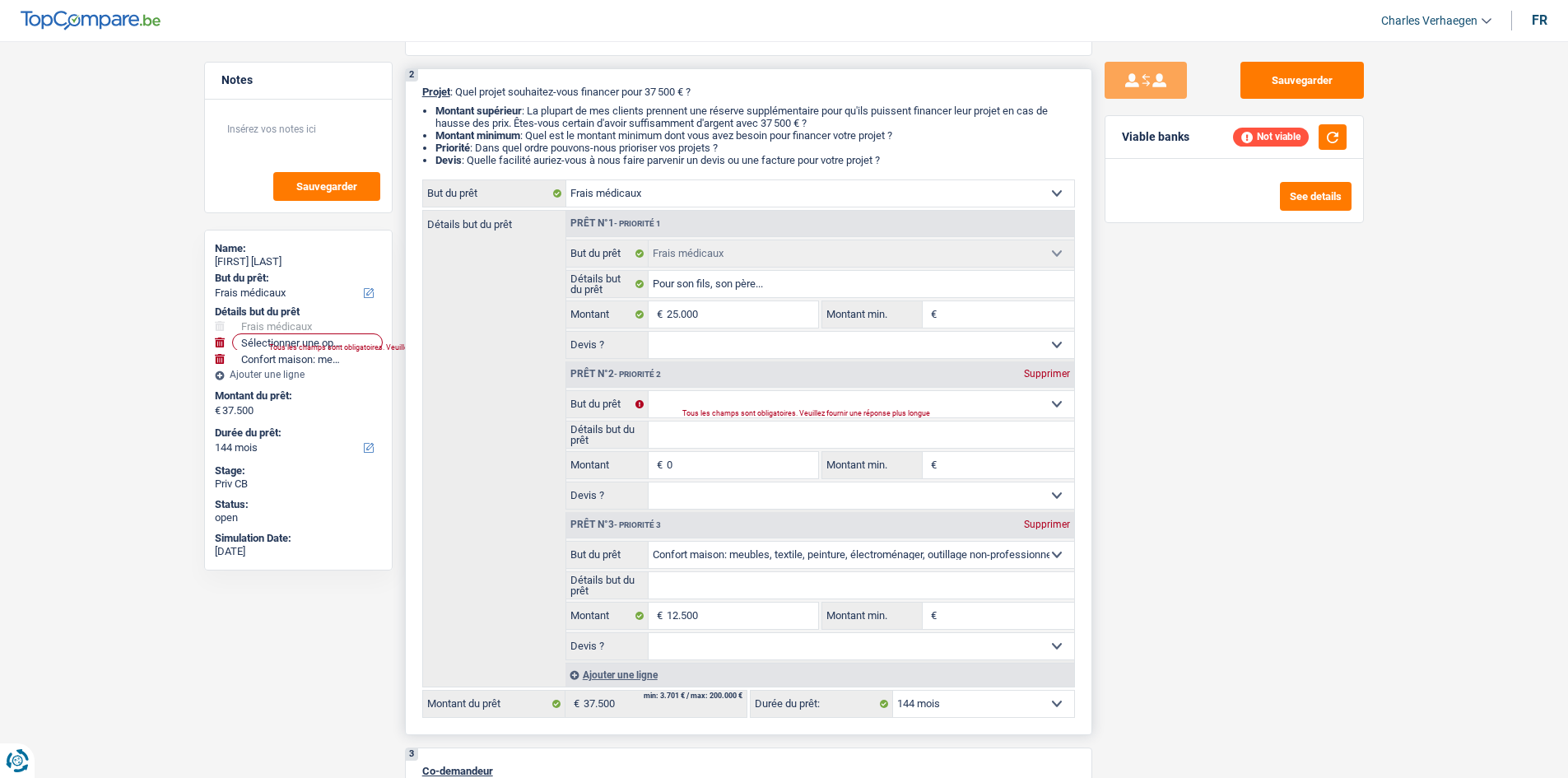 click on "Supprimer" at bounding box center [1047, 374] 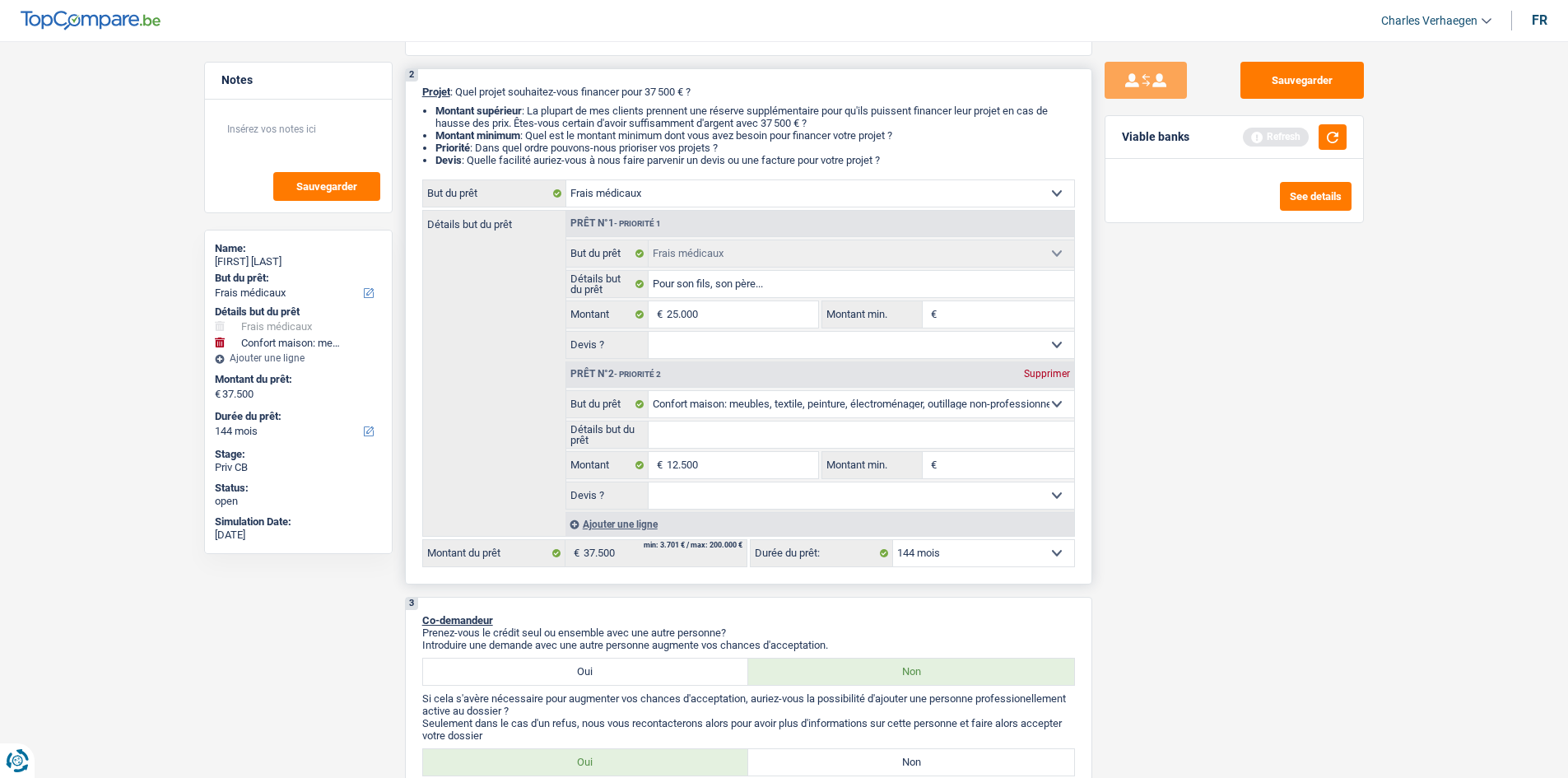 click on "Ajouter une ligne" at bounding box center (820, 524) 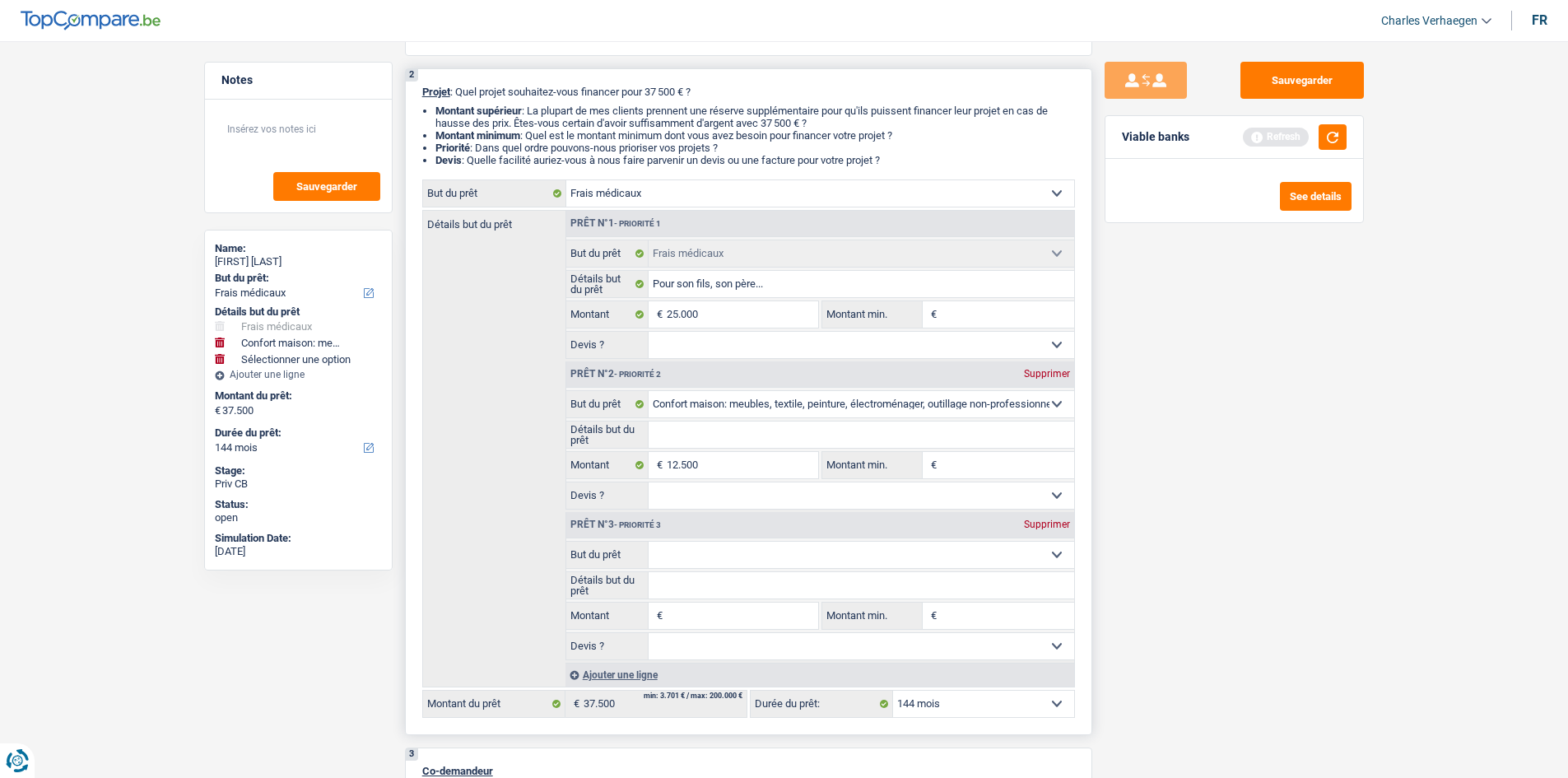 click on "Confort maison: meubles, textile, peinture, électroménager, outillage non-professionnel Hifi, multimédia, gsm, ordinateur Aménagement: frais d'installation, déménagement Evénement familial: naissance, mariage, divorce, communion, décès Frais médicaux Frais d'études Frais permis de conduire Loisirs: voyage, sport, musique Rafraîchissement: petits travaux maison et jardin Frais judiciaires Réparation voiture Prêt rénovation (non disponible pour les non-propriétaires) Prêt énergie (non disponible pour les non-propriétaires) Prêt voiture Taxes, impôts non professionnels Rénovation bien à l'étranger Dettes familiales Assurance Autre
Sélectionner une option" at bounding box center (861, 555) 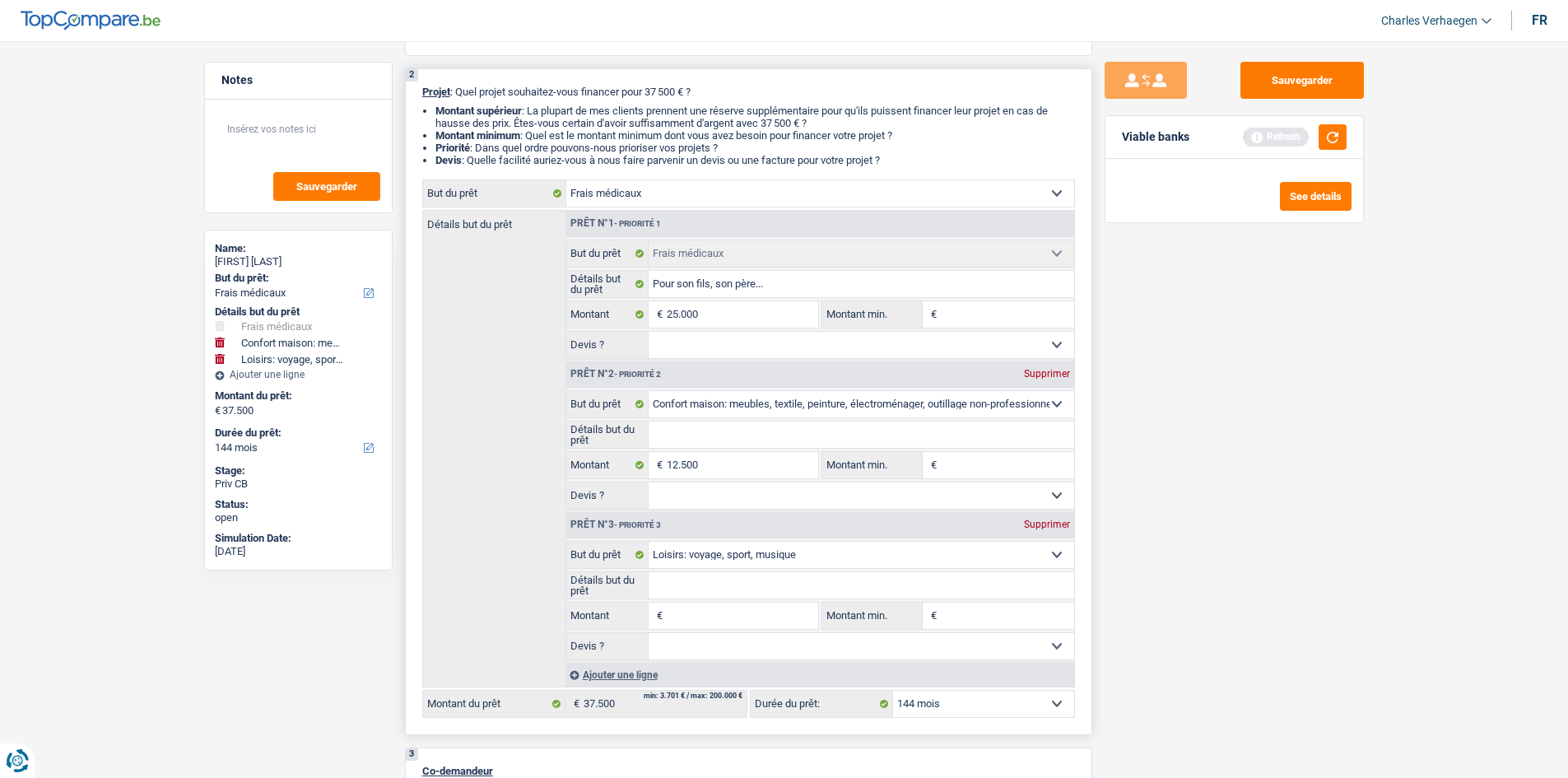 drag, startPoint x: 733, startPoint y: 589, endPoint x: 890, endPoint y: 594, distance: 157.0796 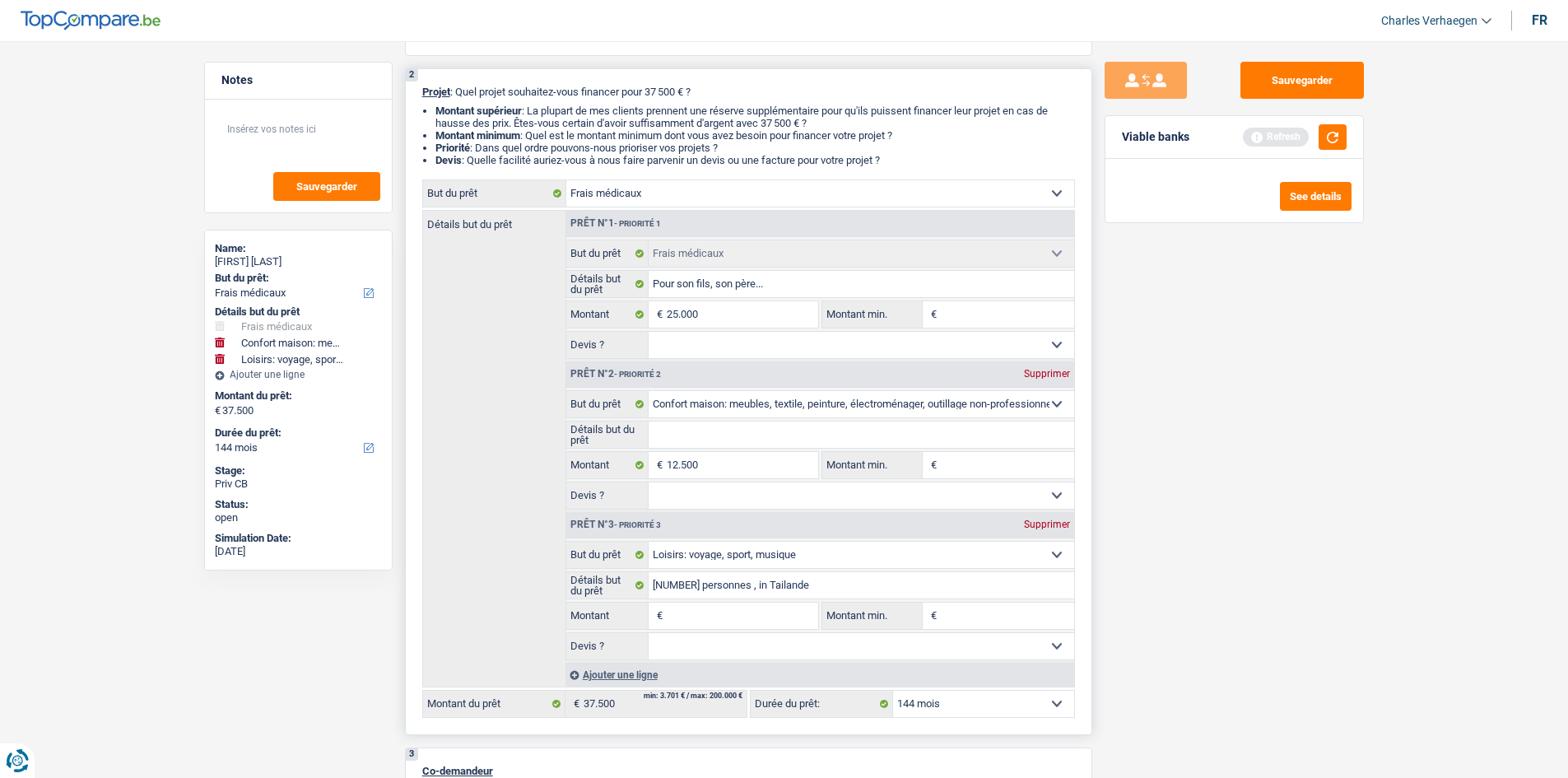 drag, startPoint x: 747, startPoint y: 609, endPoint x: 875, endPoint y: 585, distance: 130.23056 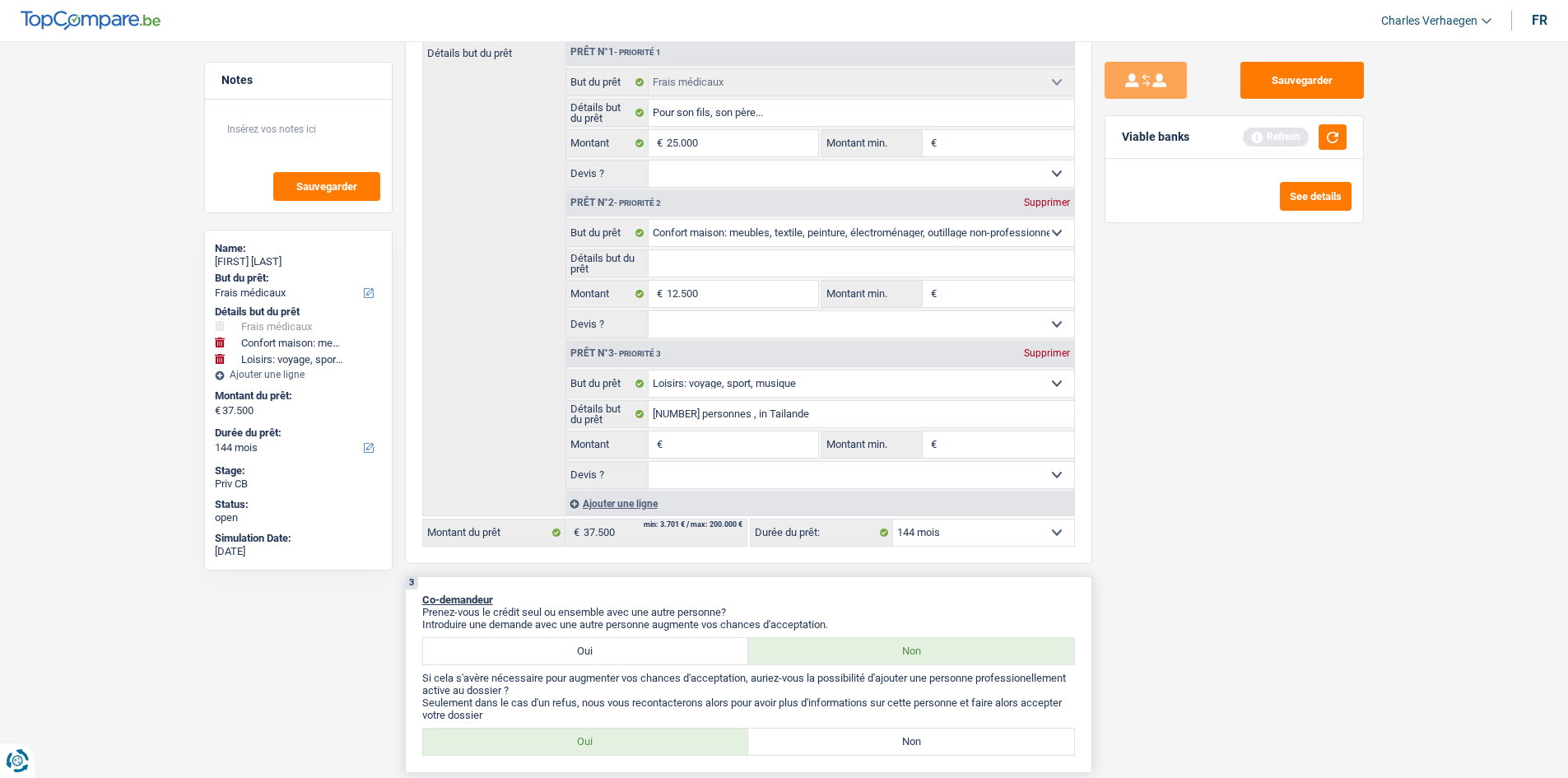 scroll, scrollTop: 494, scrollLeft: 0, axis: vertical 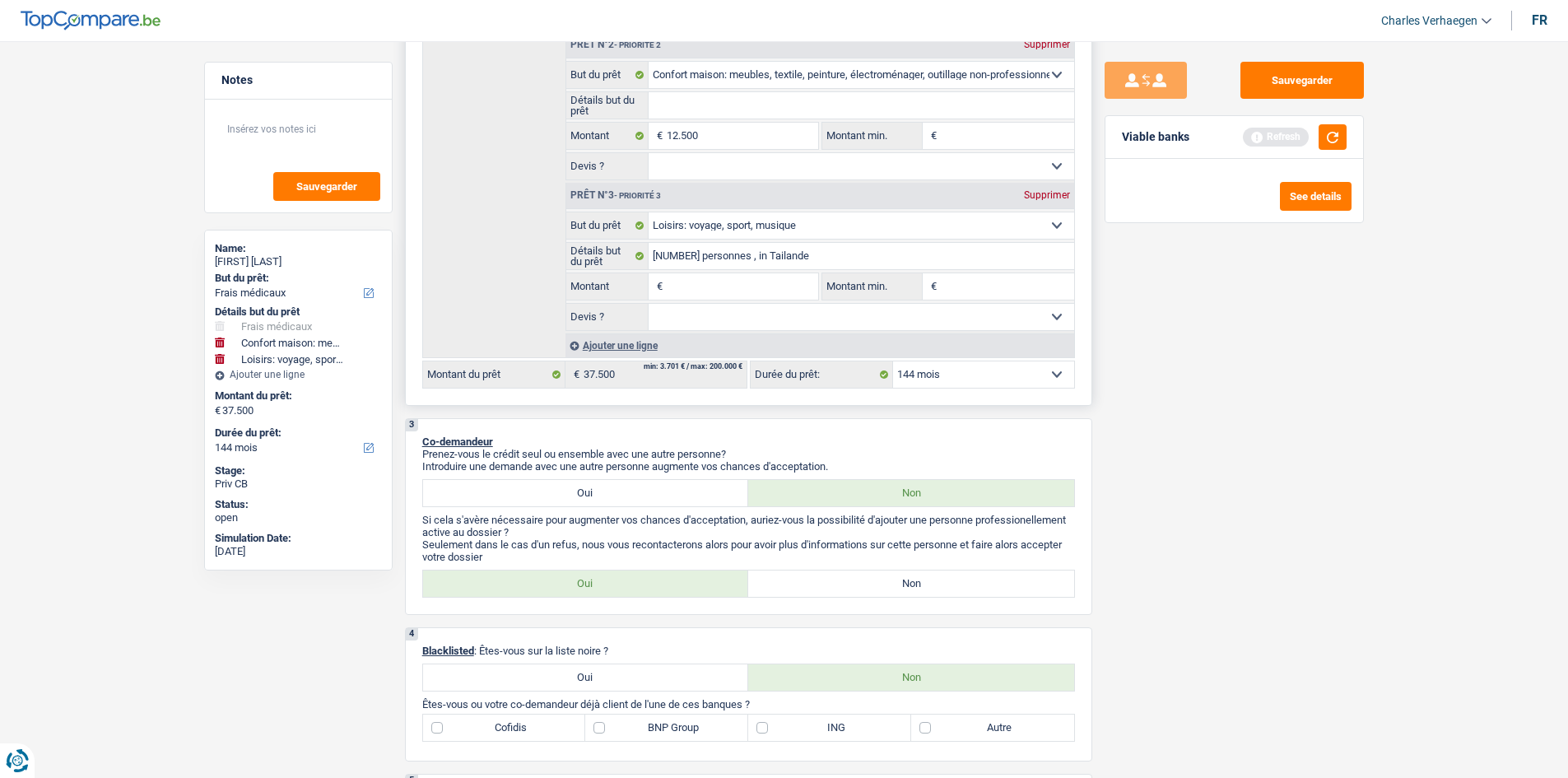 click on "Ajouter une ligne" at bounding box center (820, 345) 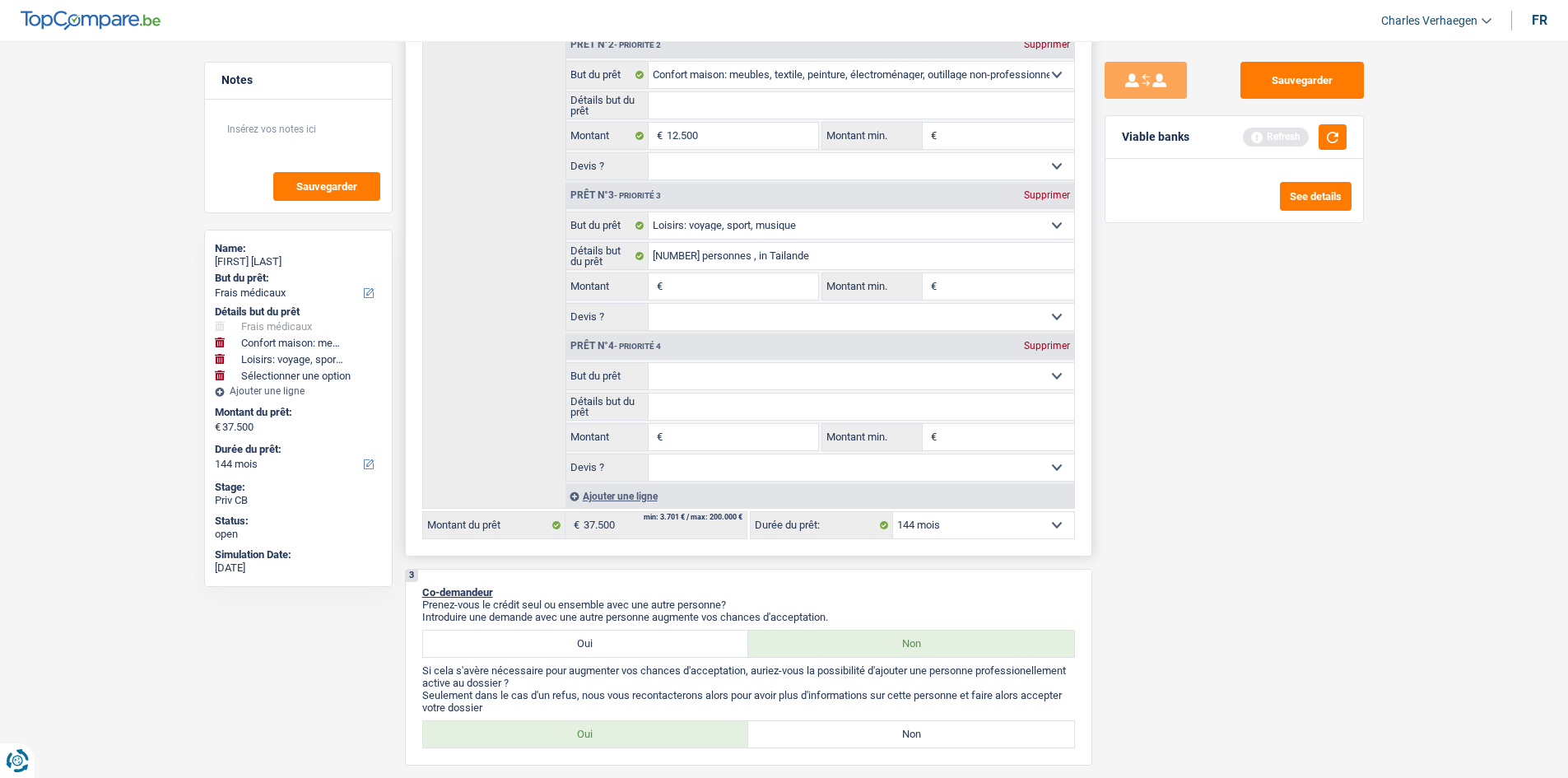 drag, startPoint x: 765, startPoint y: 385, endPoint x: 756, endPoint y: 388, distance: 9.486833 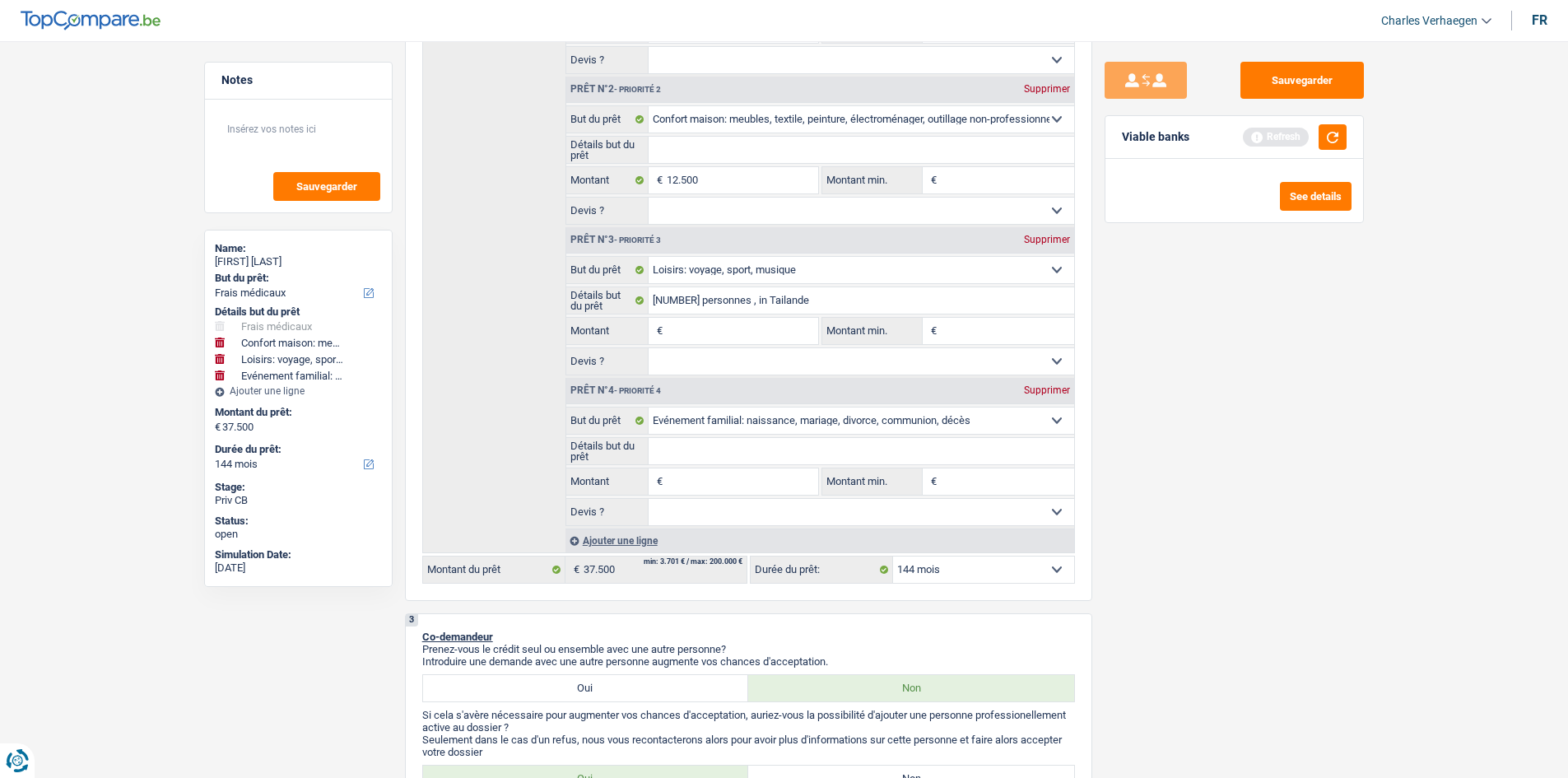 scroll, scrollTop: 412, scrollLeft: 0, axis: vertical 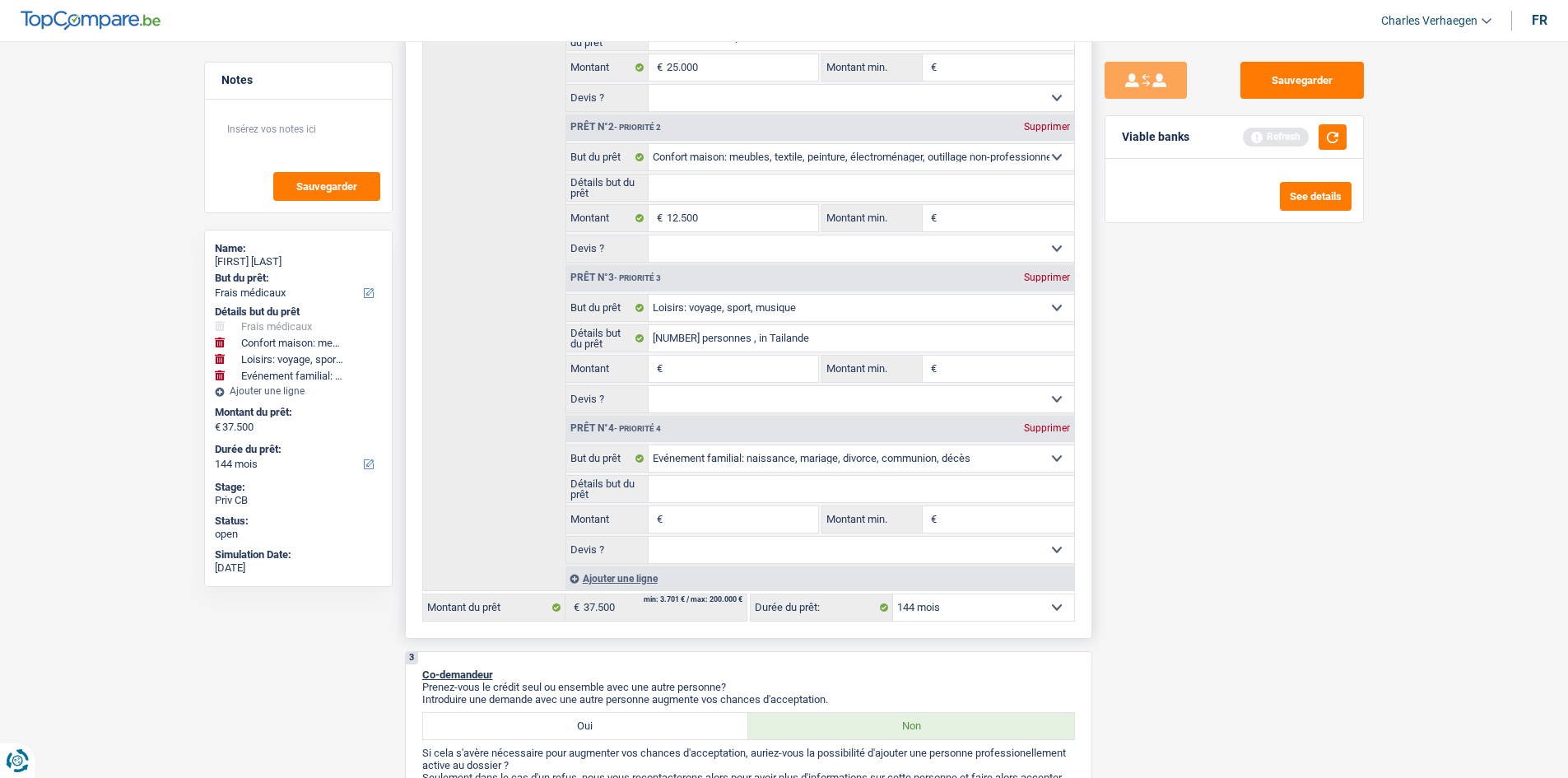 click on "Montant" at bounding box center (742, 369) 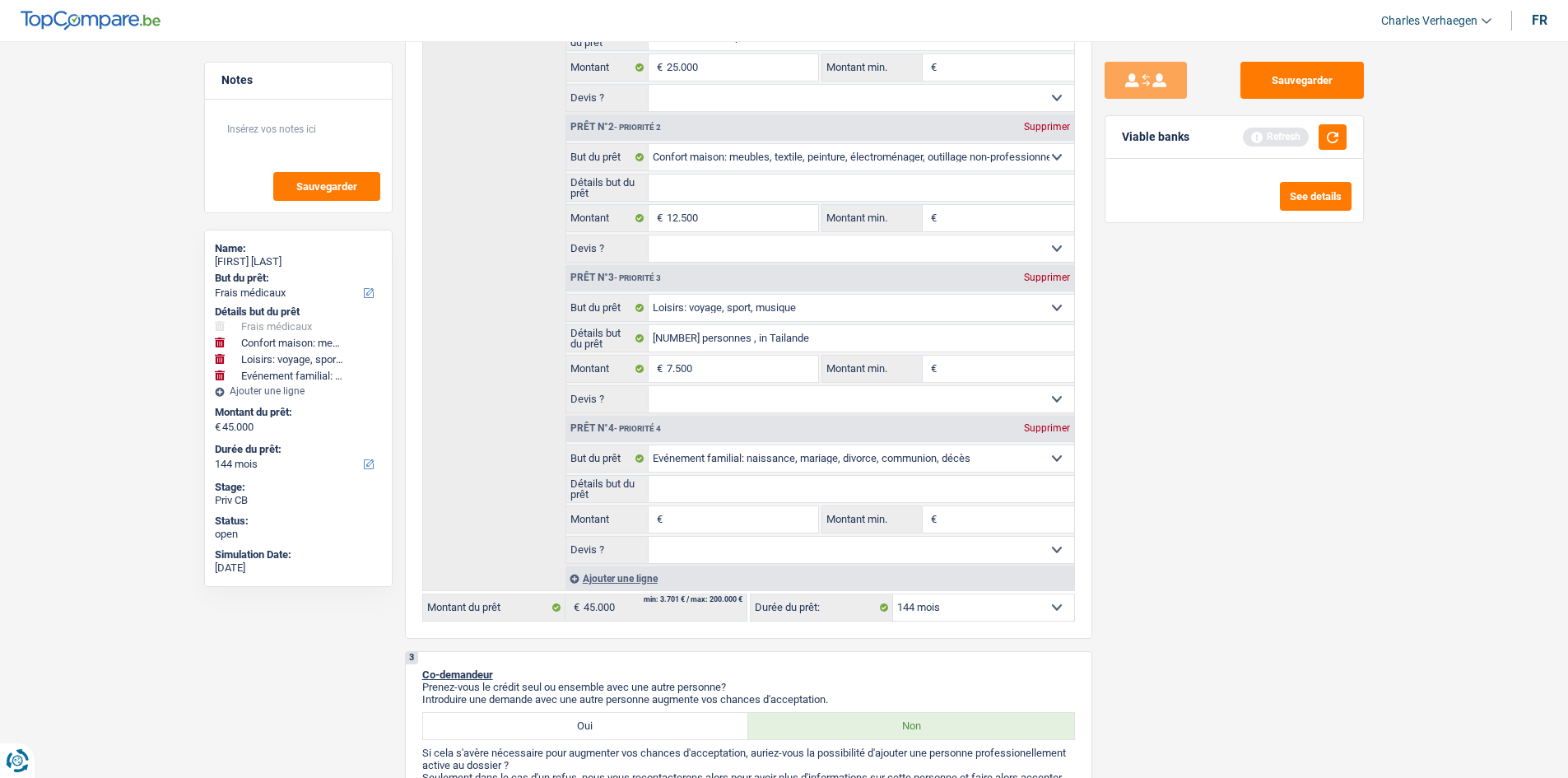 click on "Sauvegarder
Viable banks
Refresh
See details" at bounding box center (1234, 404) 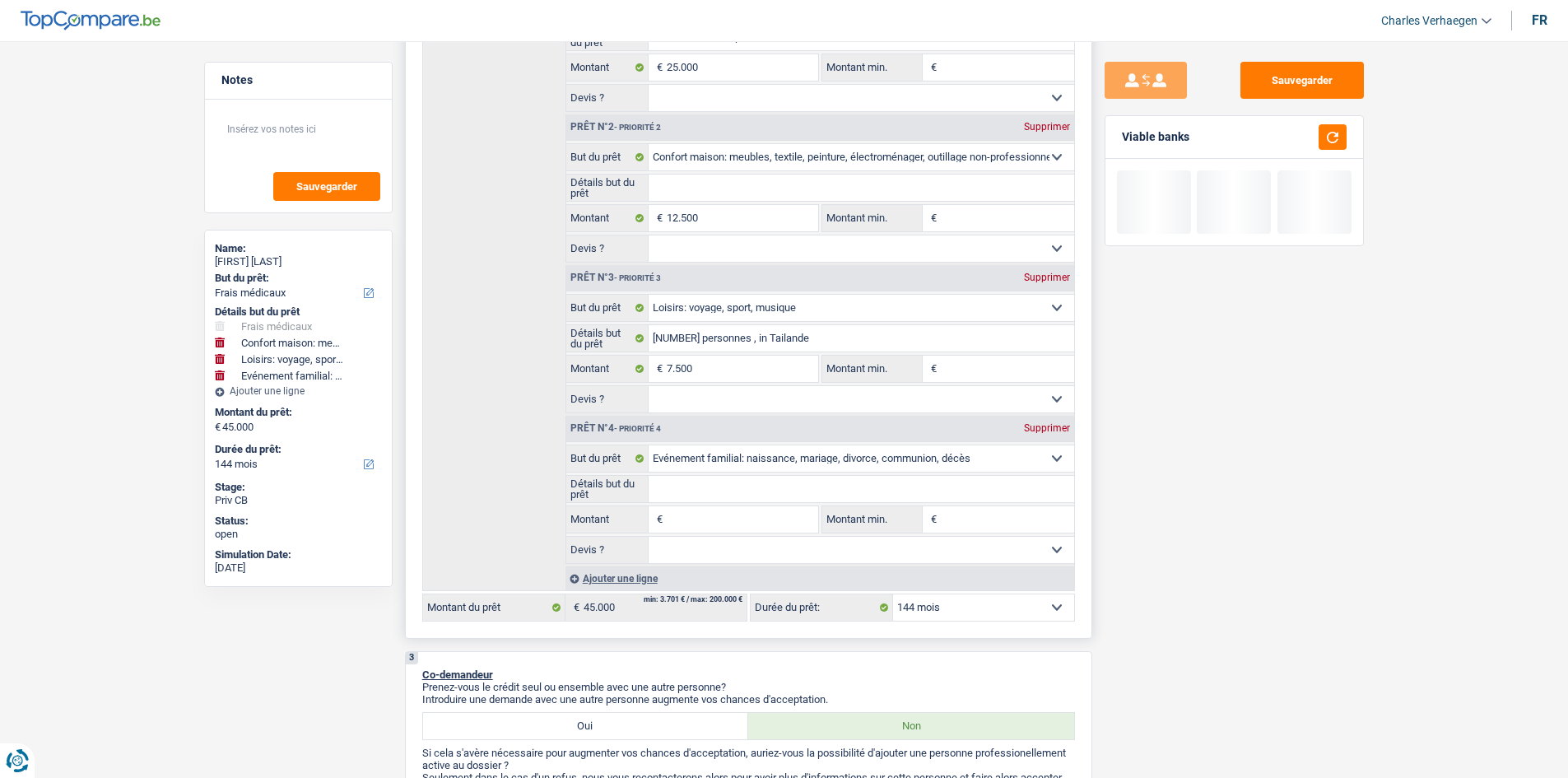 click on "Montant" at bounding box center [742, 519] 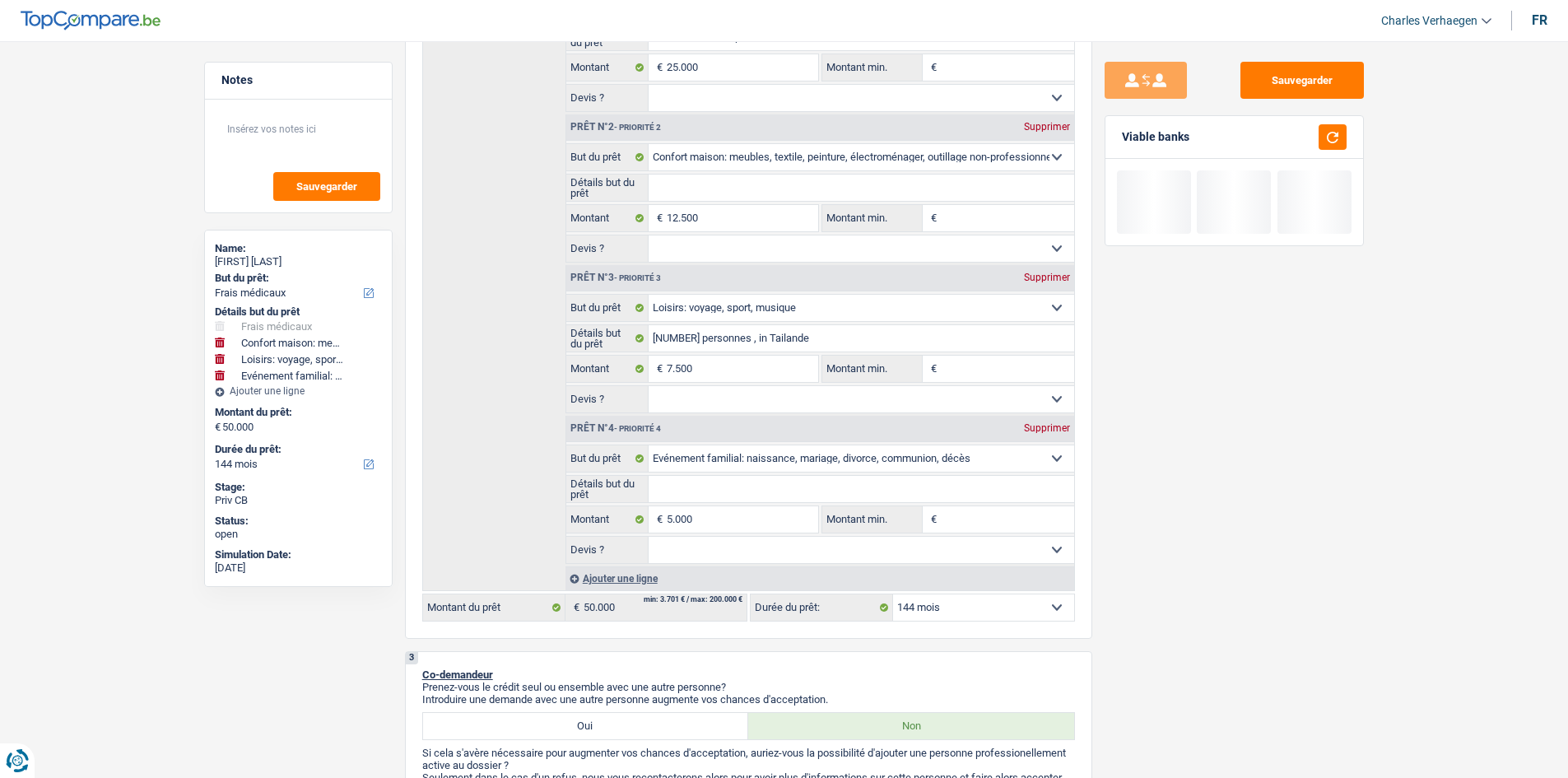 drag, startPoint x: 1357, startPoint y: 514, endPoint x: 1160, endPoint y: 463, distance: 203.494 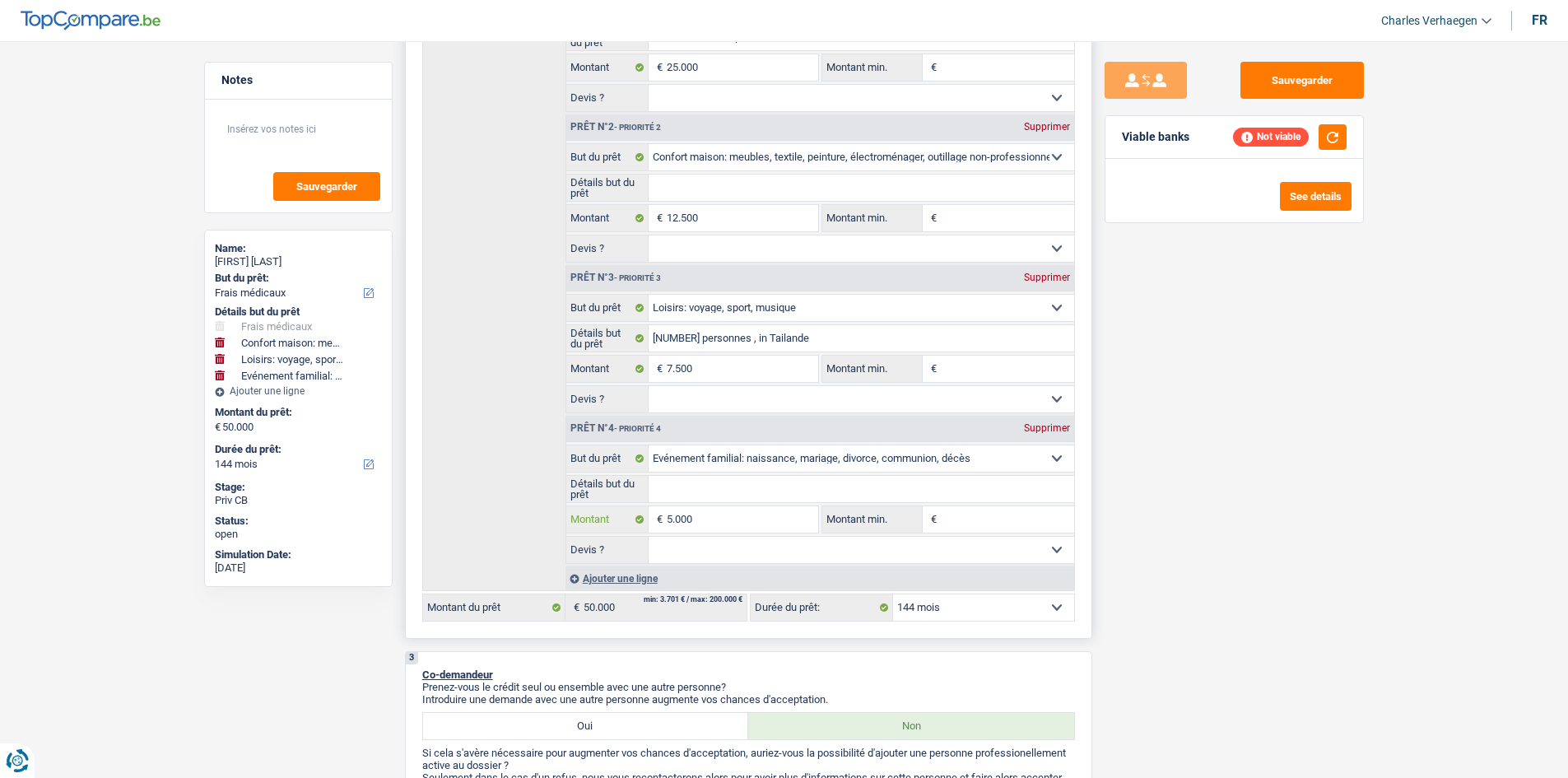 click on "5.000" at bounding box center (742, 519) 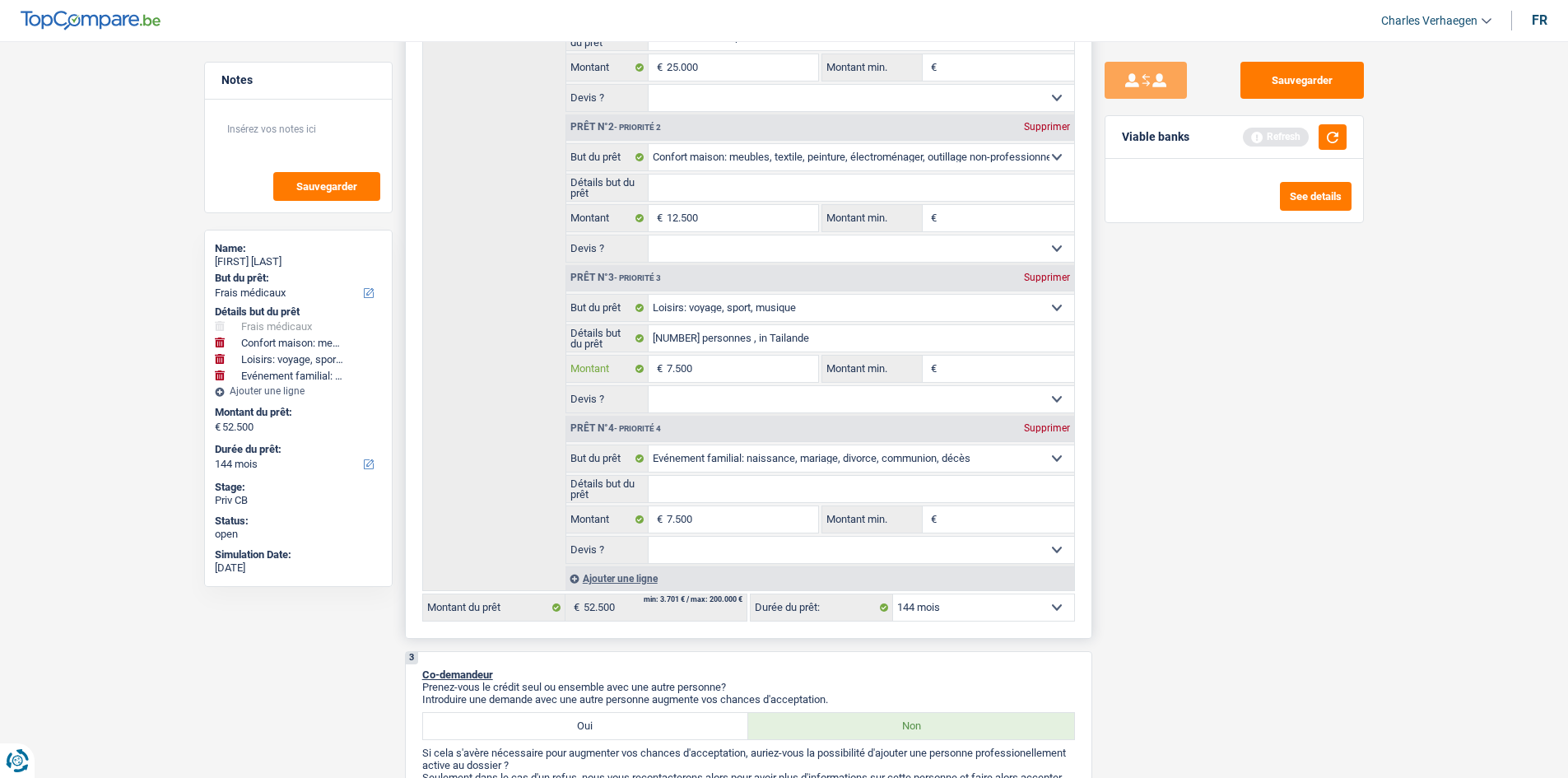 click on "7.500" at bounding box center [742, 369] 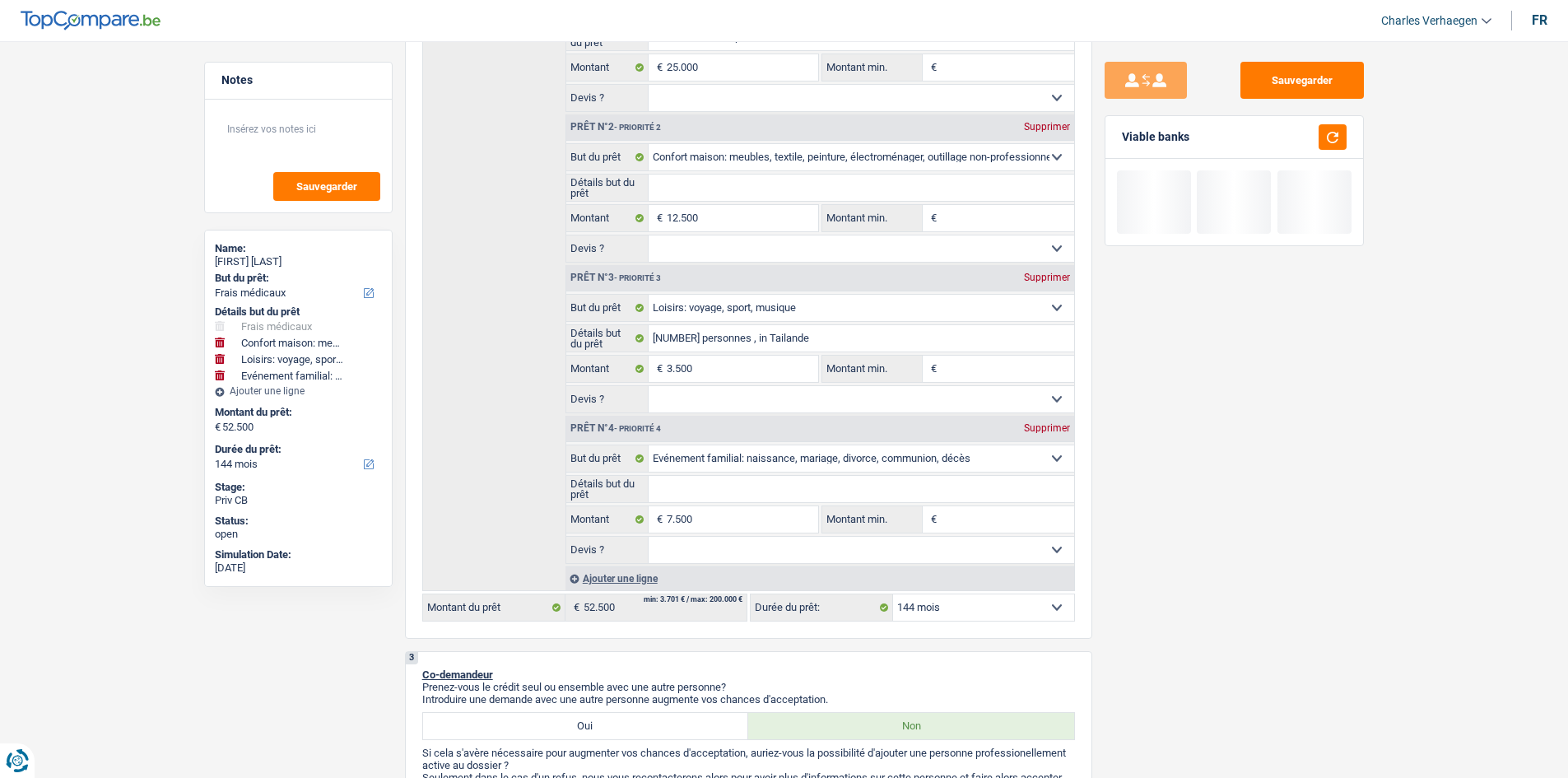 click on "Sauvegarder
Viable banks" at bounding box center (1234, 404) 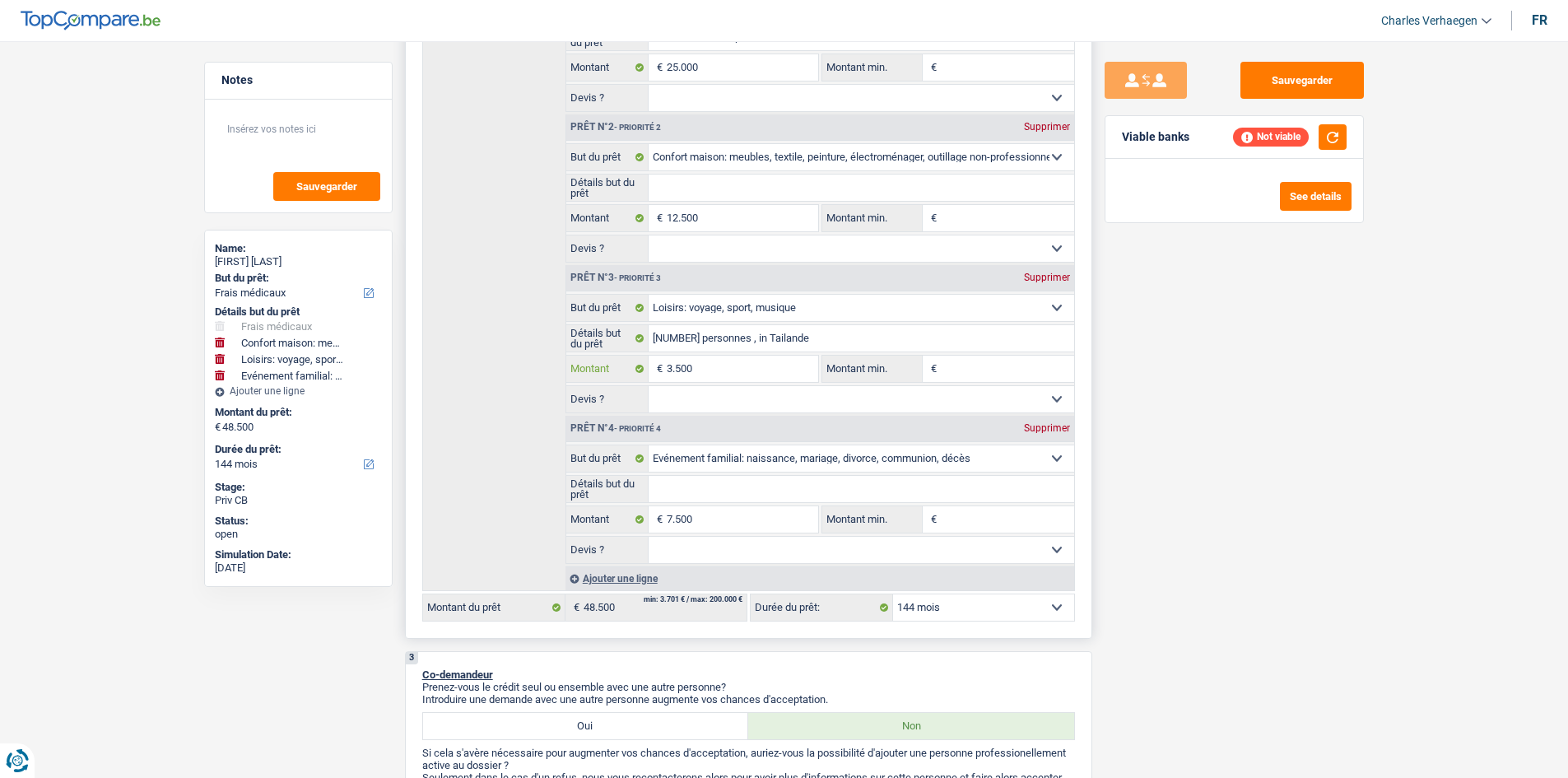click on "3.500" at bounding box center (742, 369) 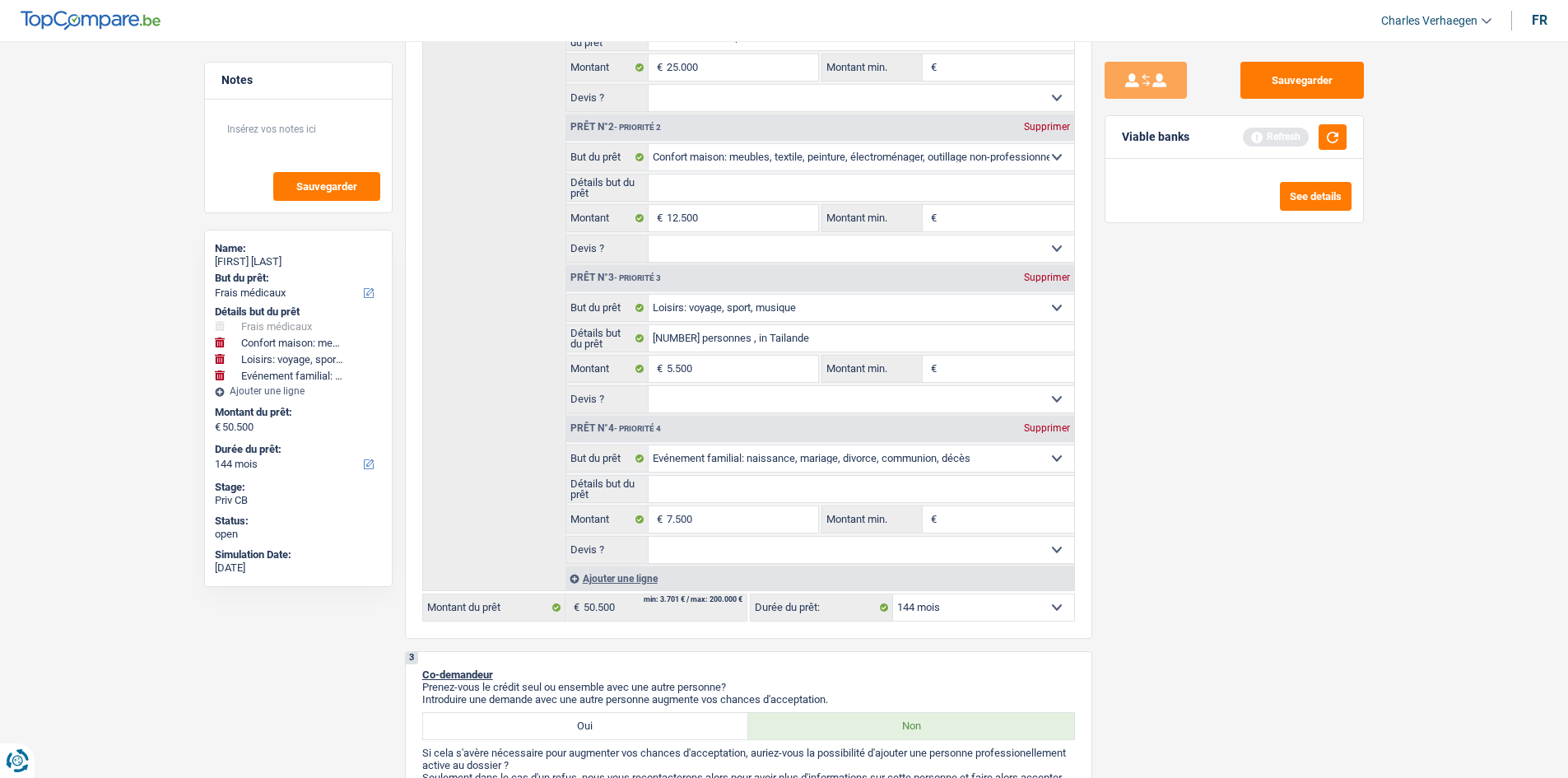 click on "Sauvegarder
Viable banks
Refresh
See details" at bounding box center (1234, 404) 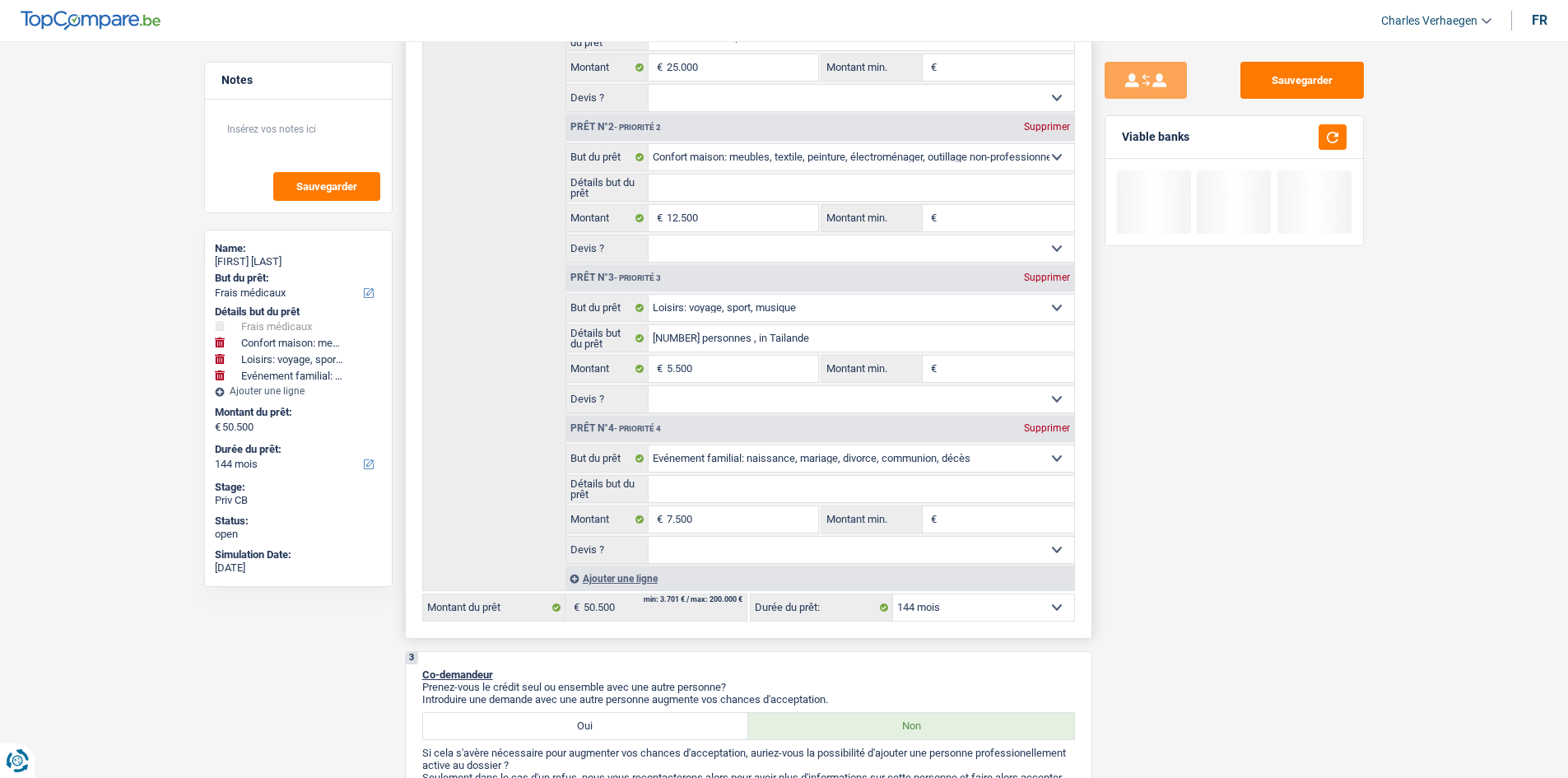 scroll, scrollTop: 494, scrollLeft: 0, axis: vertical 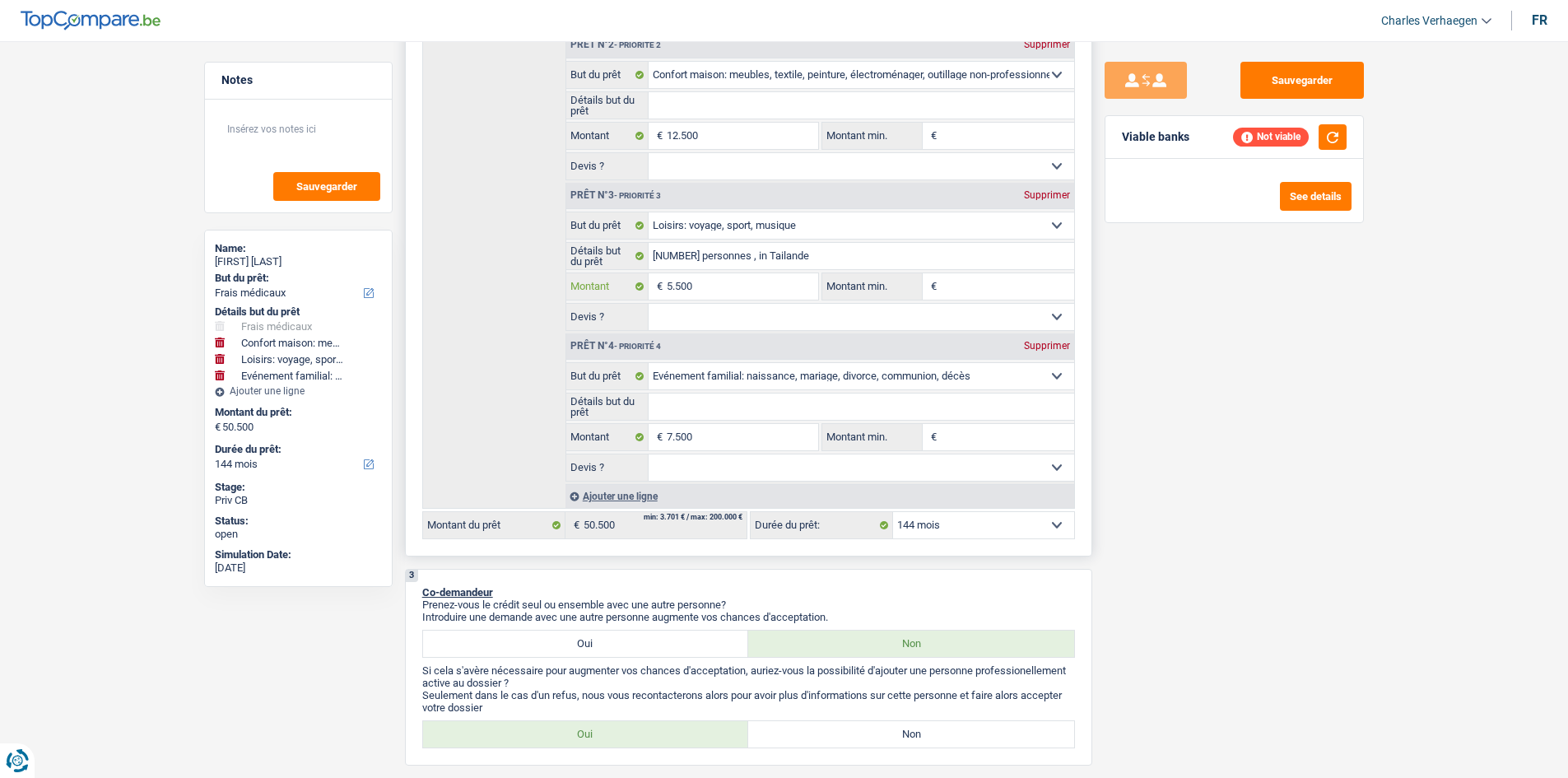 click on "5.500" at bounding box center (742, 287) 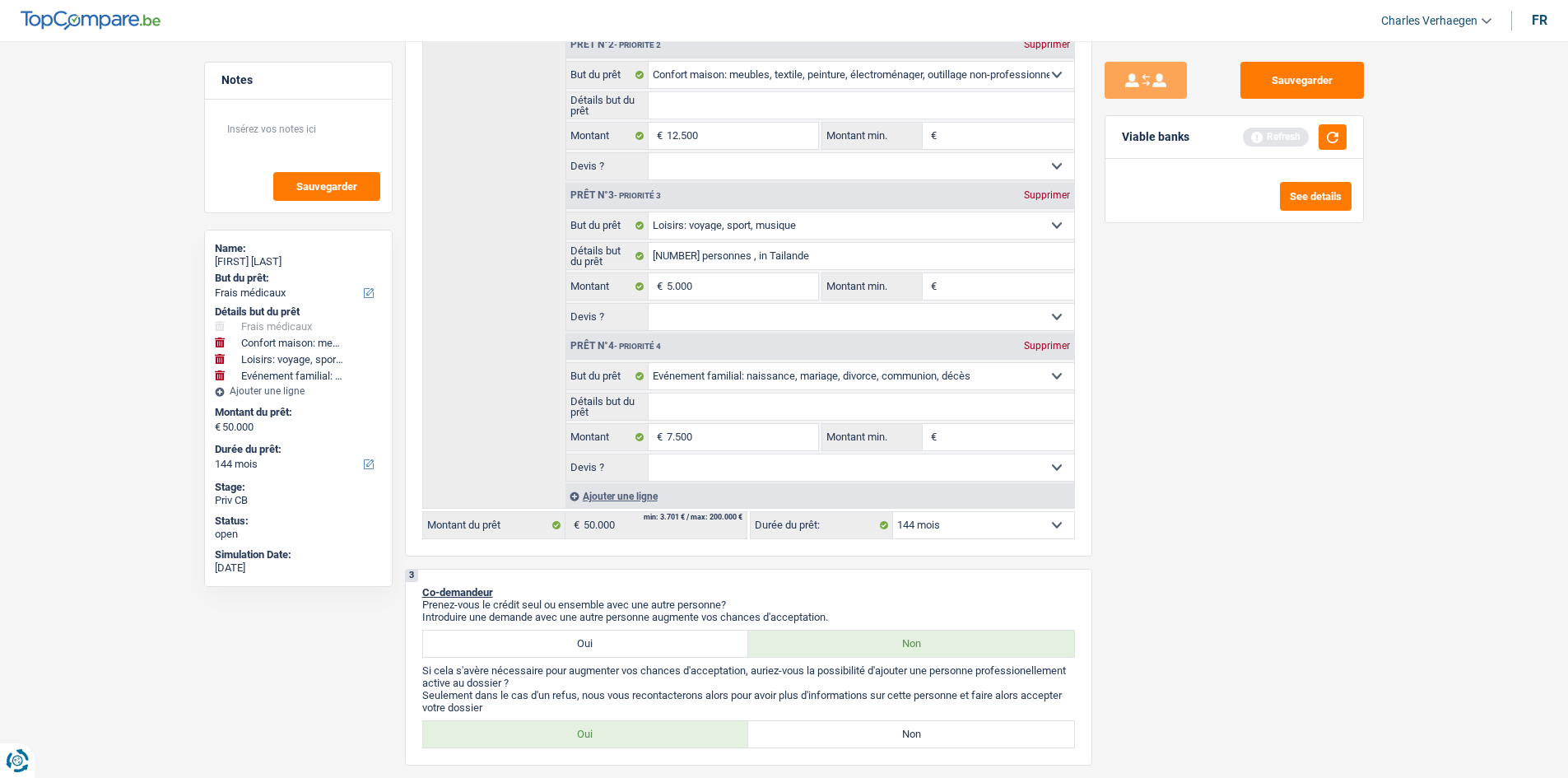 click on "Sauvegarder
Viable banks
Refresh
See details" at bounding box center (1234, 404) 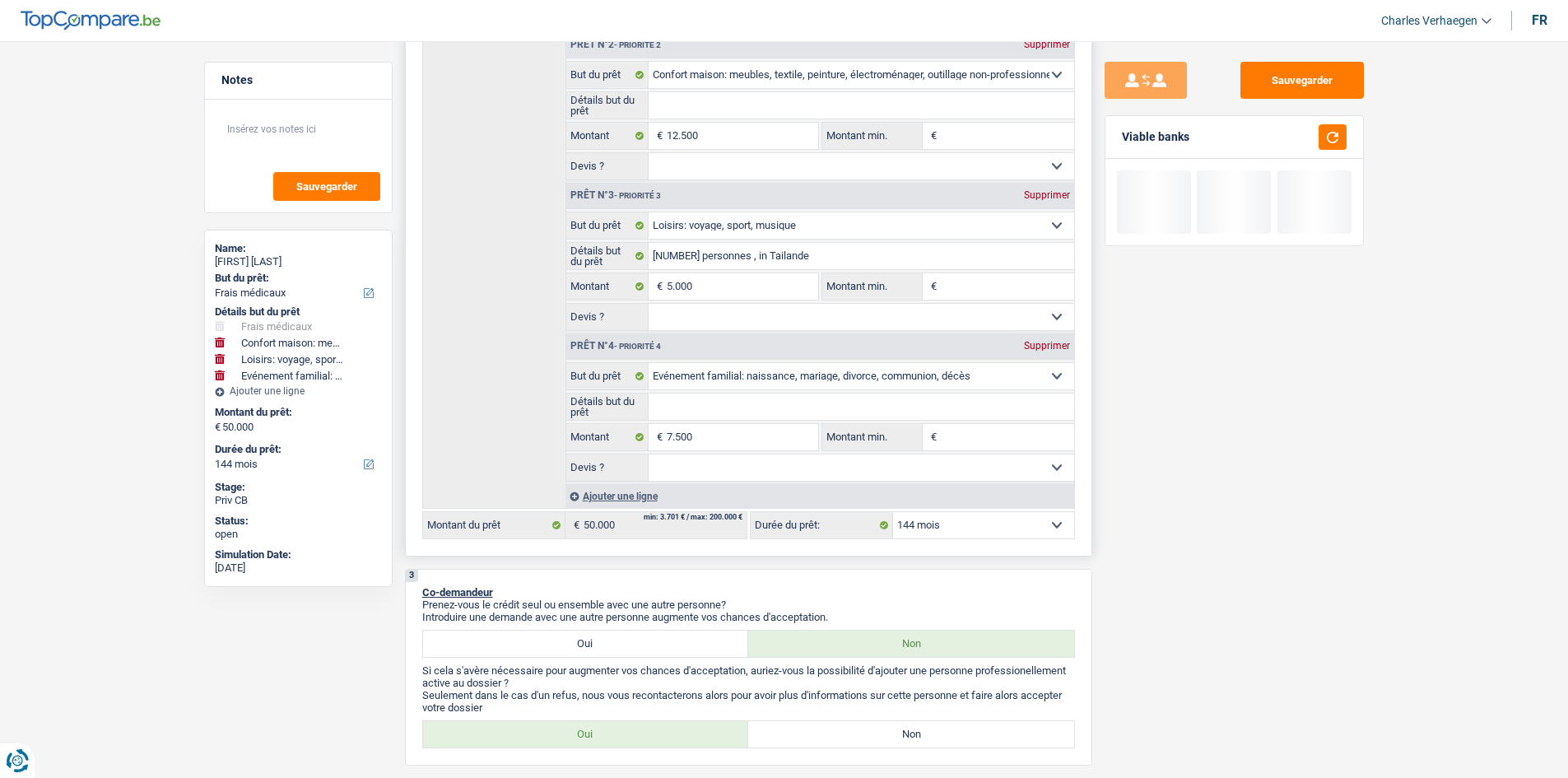 click on "Détails but du prêt" at bounding box center [861, 407] 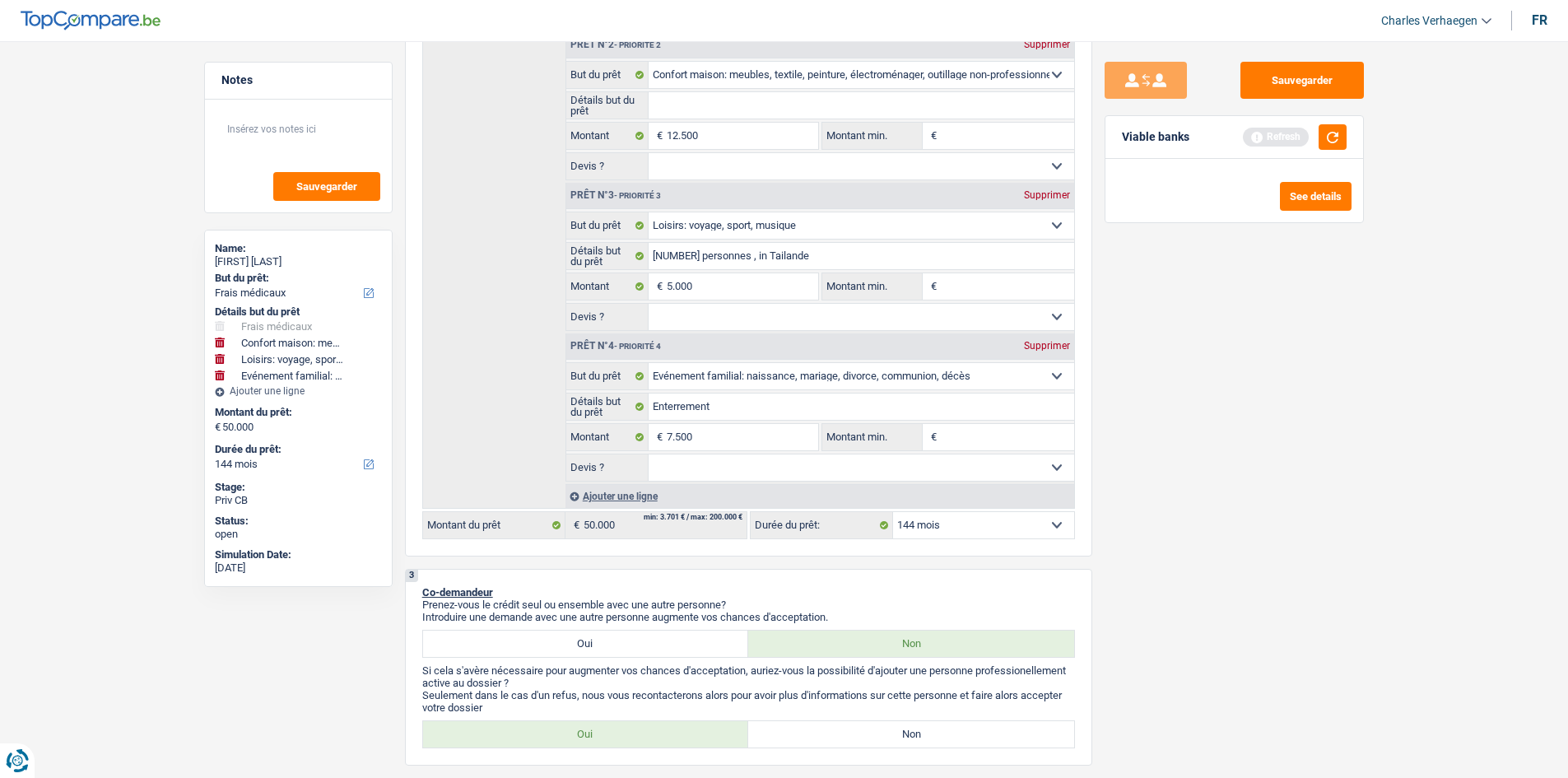 drag, startPoint x: 1315, startPoint y: 386, endPoint x: 1333, endPoint y: 451, distance: 67.4463 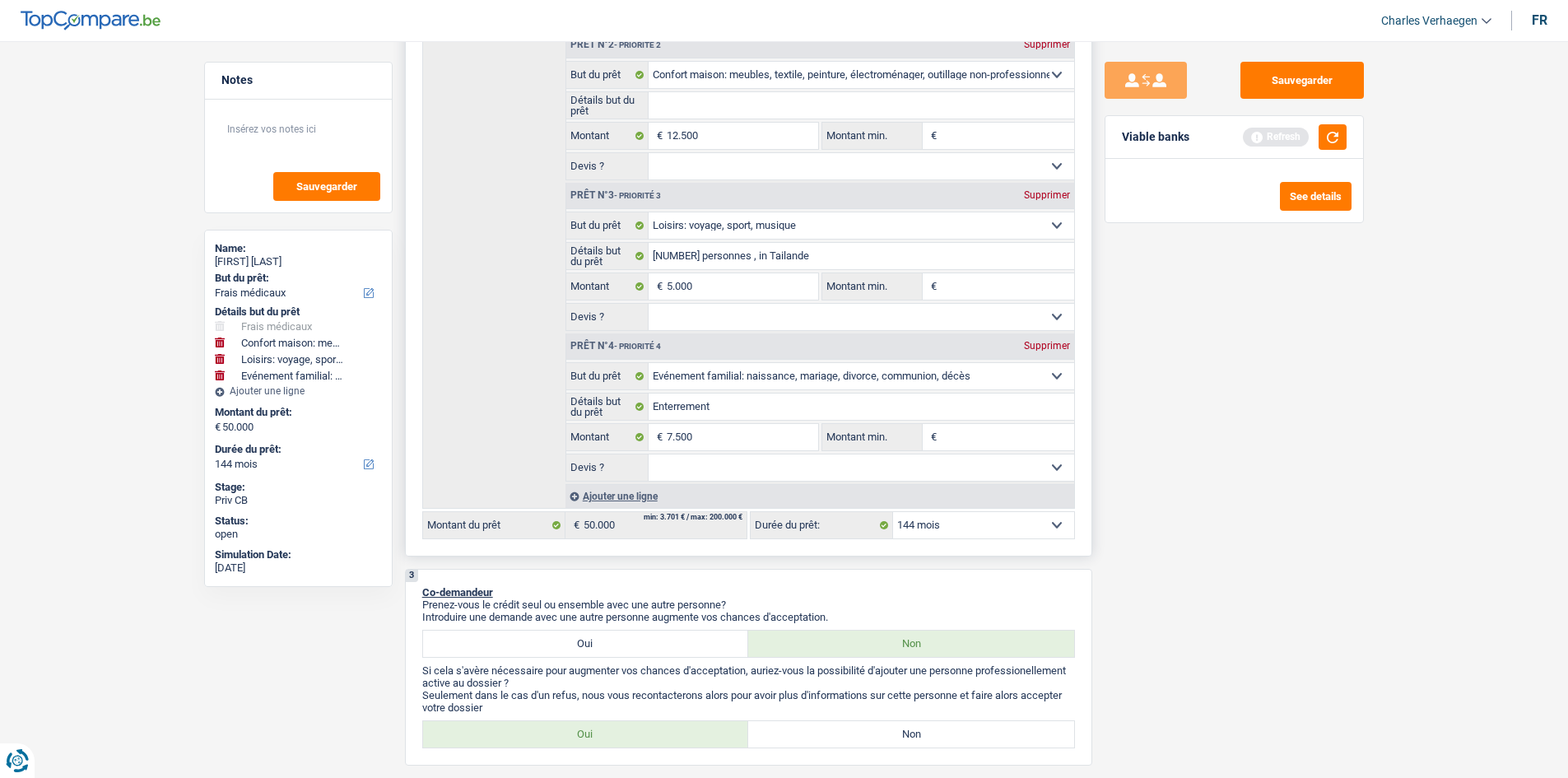 click on "12 mois 18 mois 24 mois 30 mois 36 mois 42 mois 48 mois 60 mois 72 mois 84 mois 96 mois 120 mois 132 mois 144 mois
Sélectionner une option" at bounding box center [984, 525] 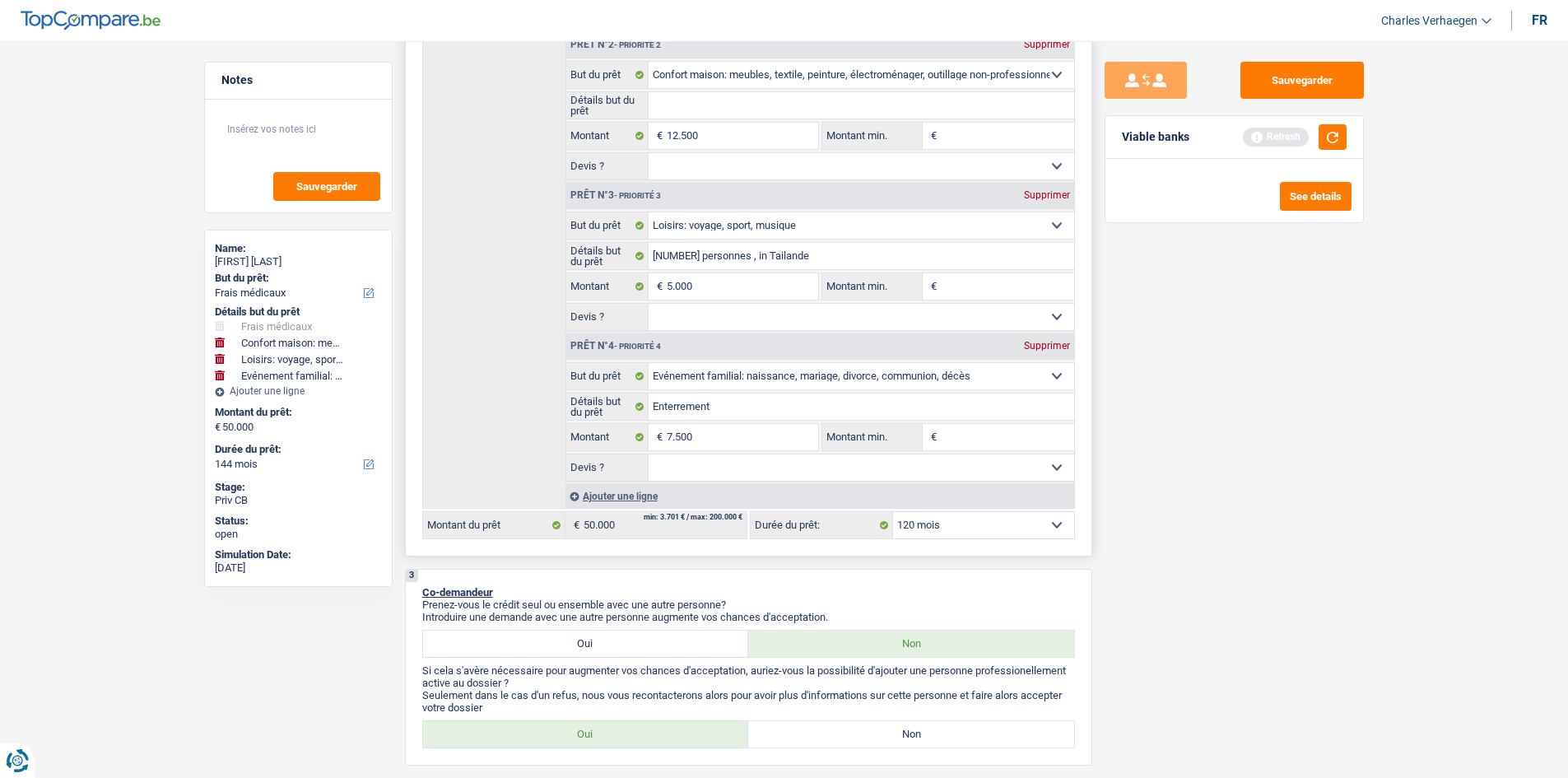click on "12 mois 18 mois 24 mois 30 mois 36 mois 42 mois 48 mois 60 mois 72 mois 84 mois 96 mois 120 mois 132 mois 144 mois
Sélectionner une option" at bounding box center [984, 525] 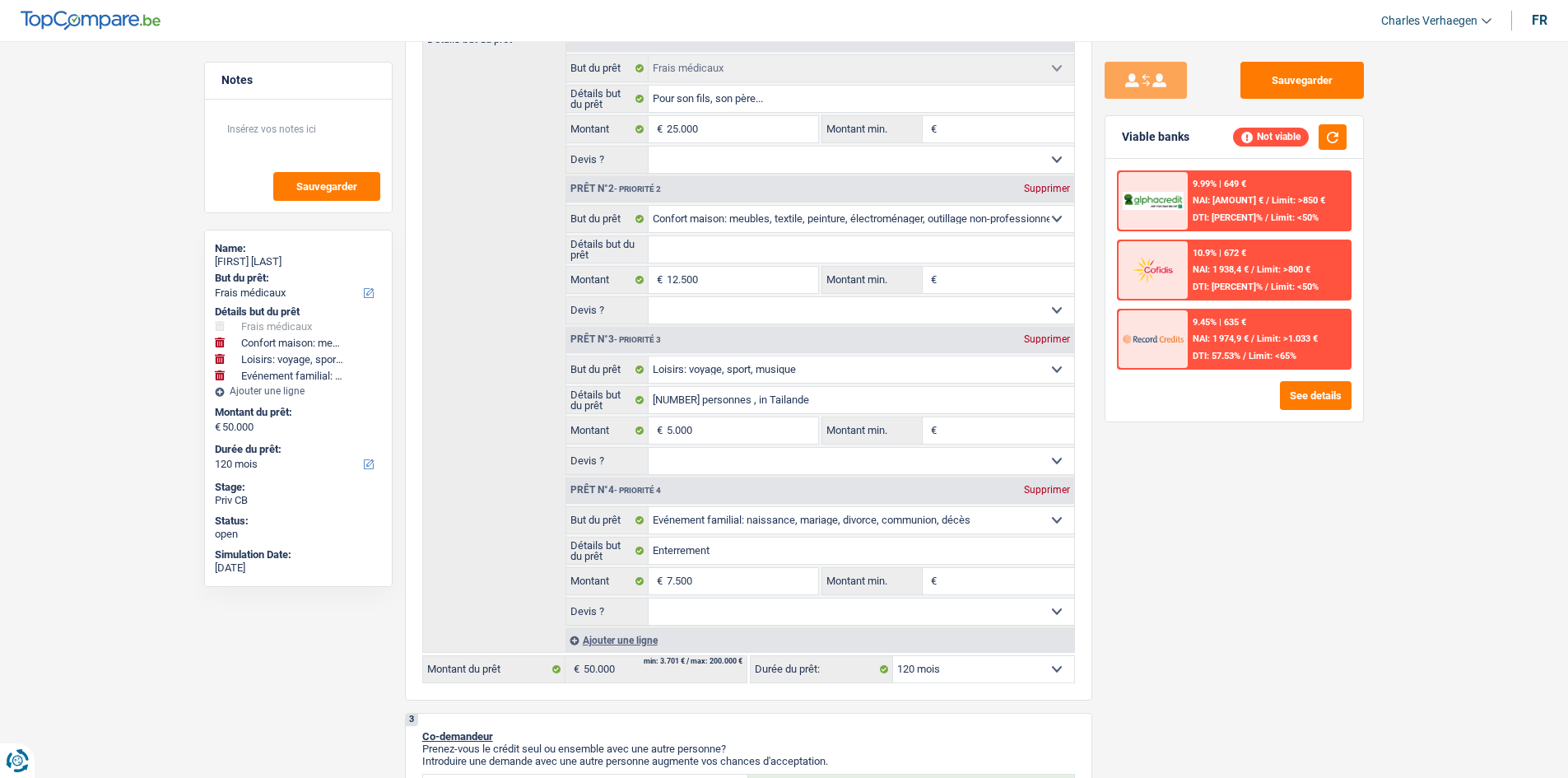 scroll, scrollTop: 247, scrollLeft: 0, axis: vertical 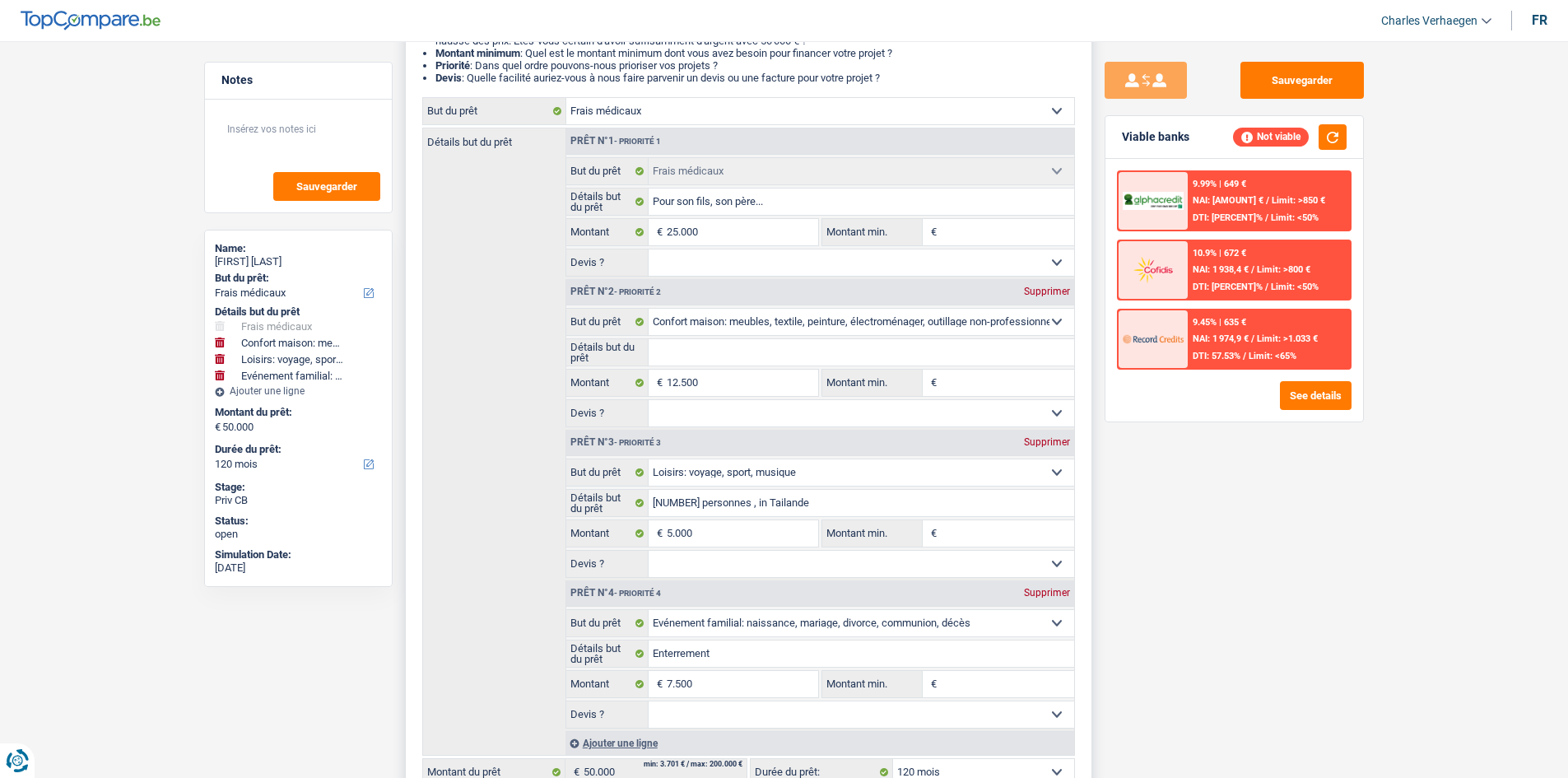 click on "Montant min." at bounding box center [1007, 232] 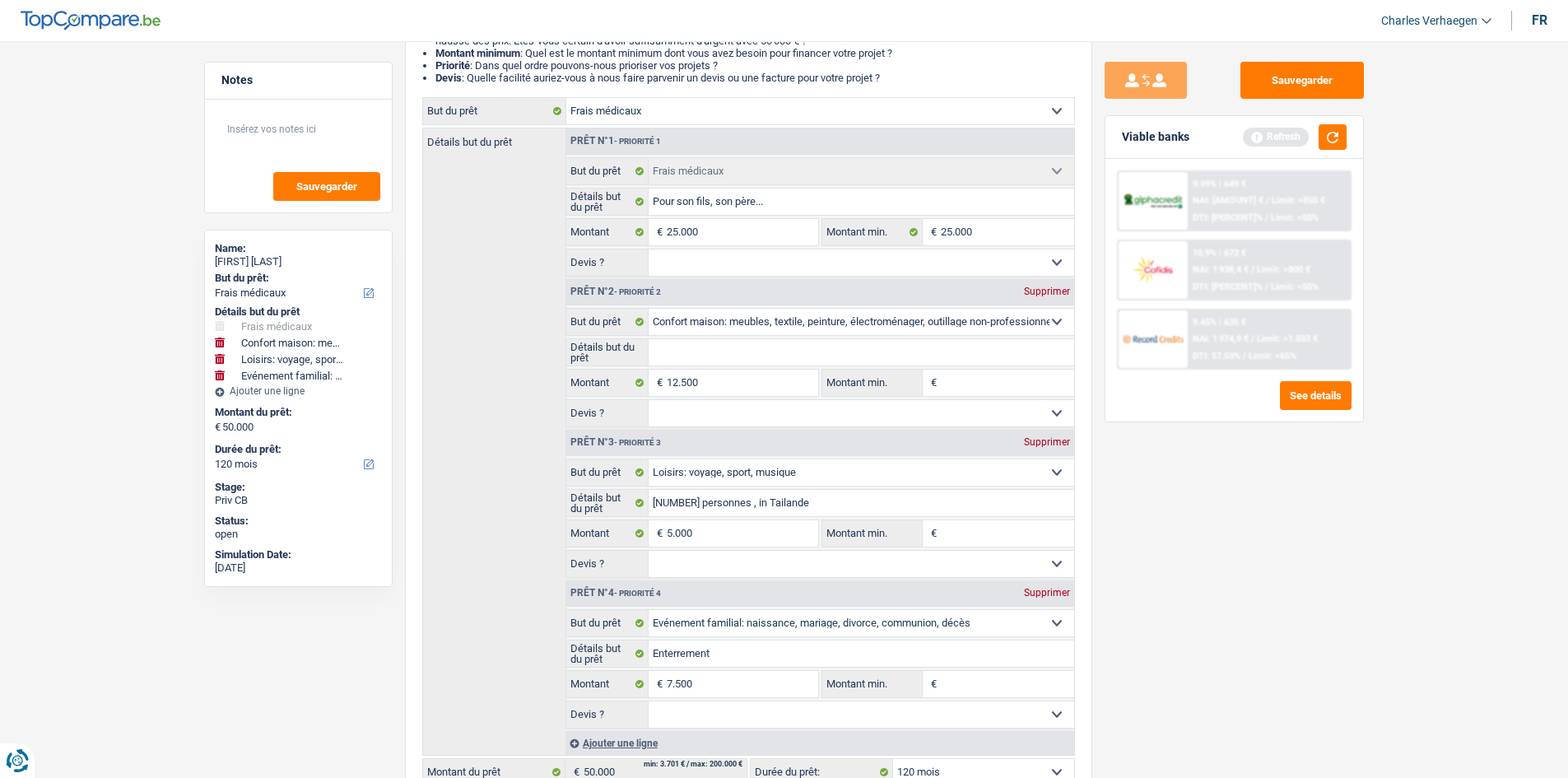 click on "Sauvegarder
Viable banks
Refresh
9.99% | 649 €
NAI: 1 961,4 €
/
Limit: >850 €
DTI: 57.82%
/
Limit: <50%
10.9% | 672 €
NAI: 1 938,4 €
/
Limit: >800 €
DTI: 58.31%
/
Limit: <50%
/       /" at bounding box center (1234, 404) 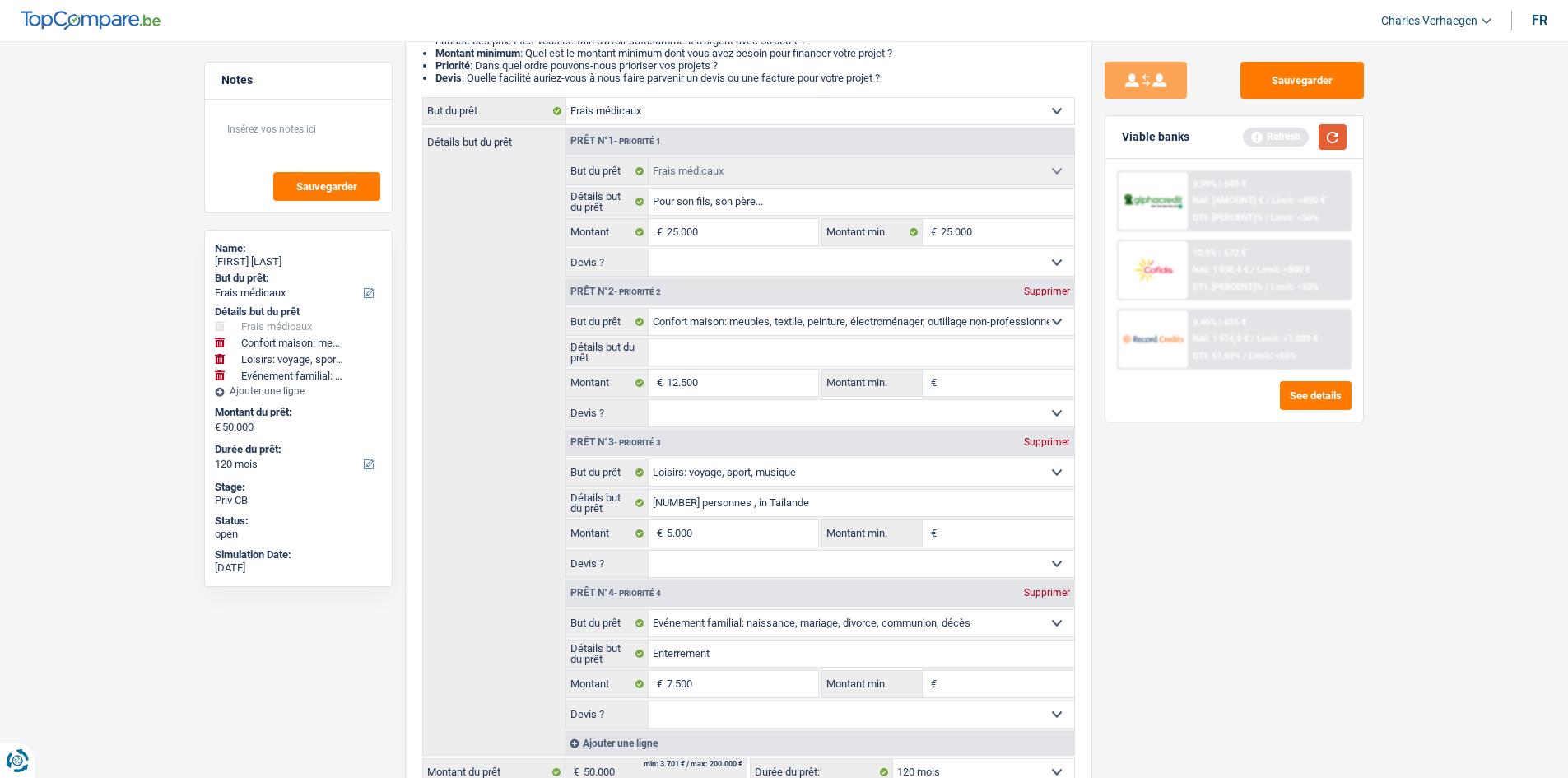 click at bounding box center [1333, 137] 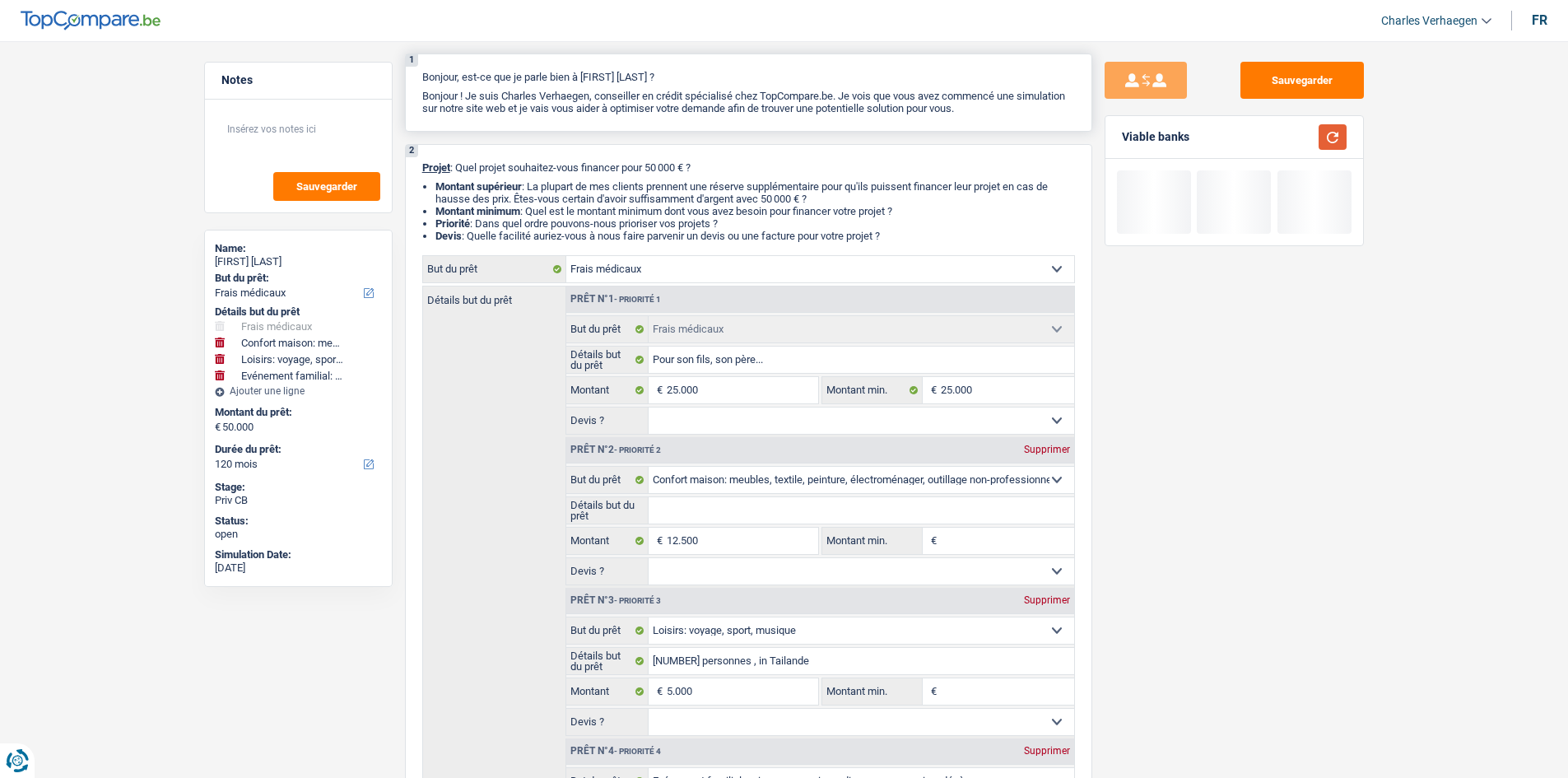 scroll, scrollTop: 0, scrollLeft: 0, axis: both 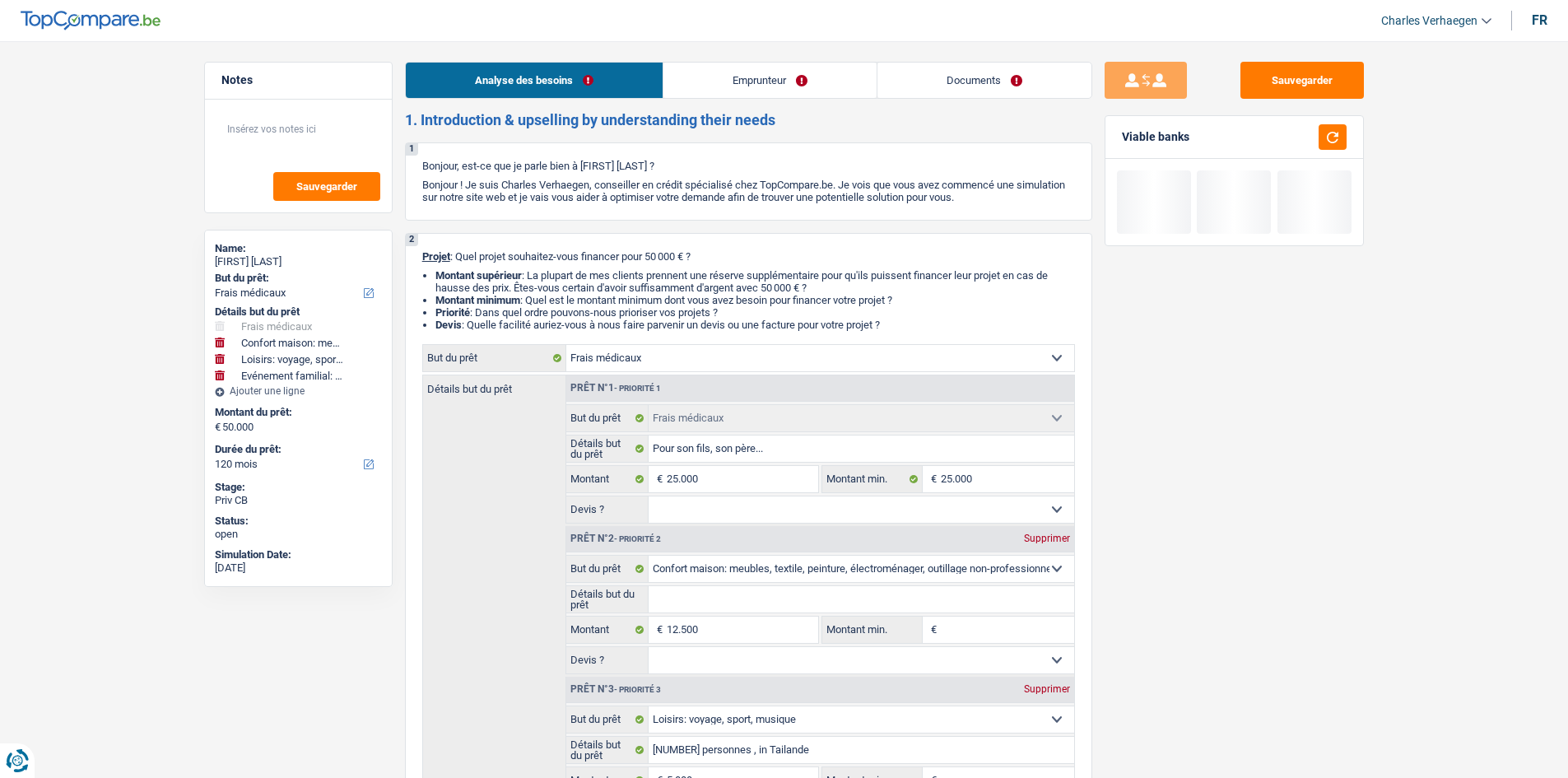 click on "Emprunteur" at bounding box center (770, 80) 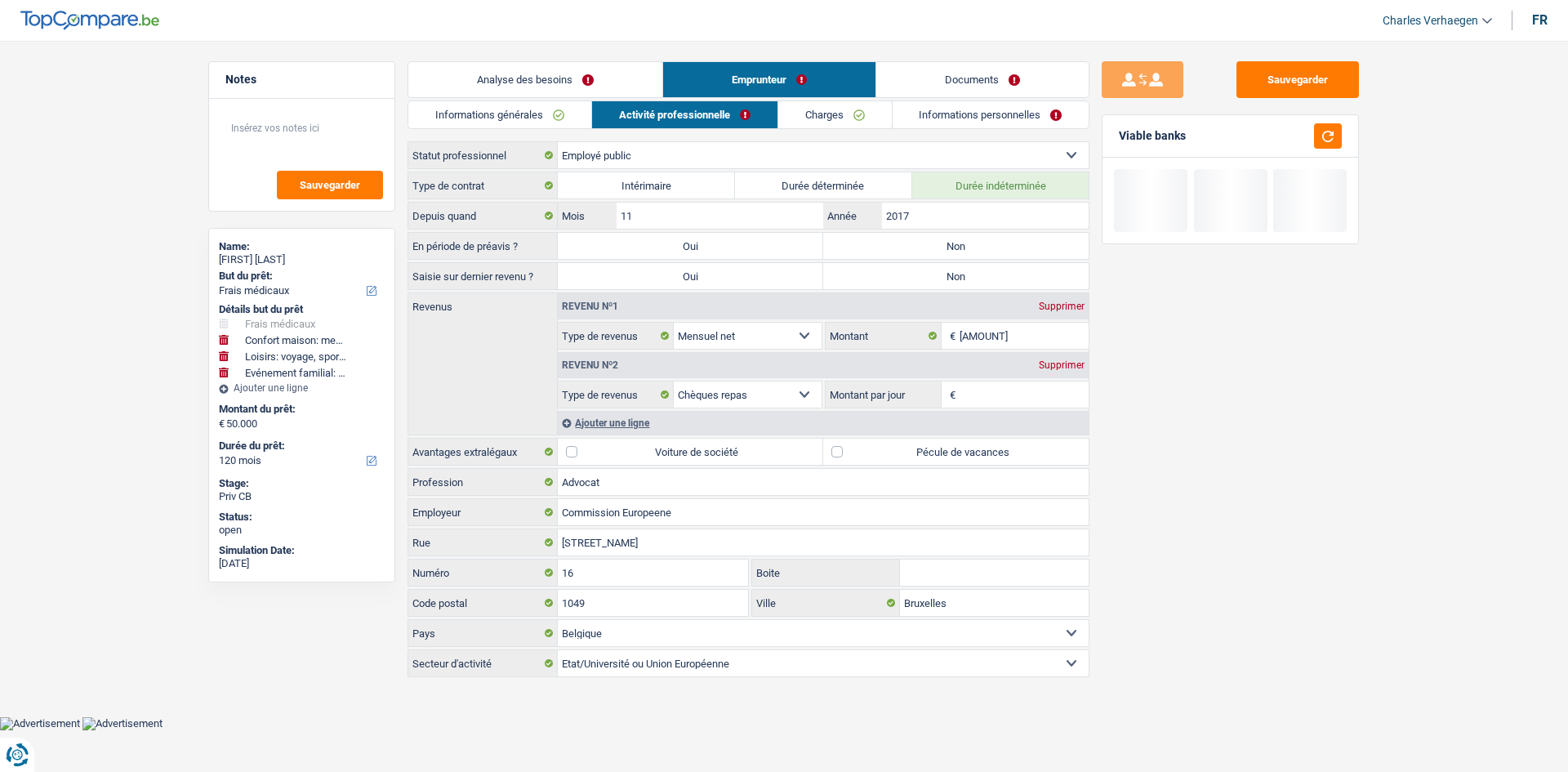 click on "Informations générales" at bounding box center [500, 114] 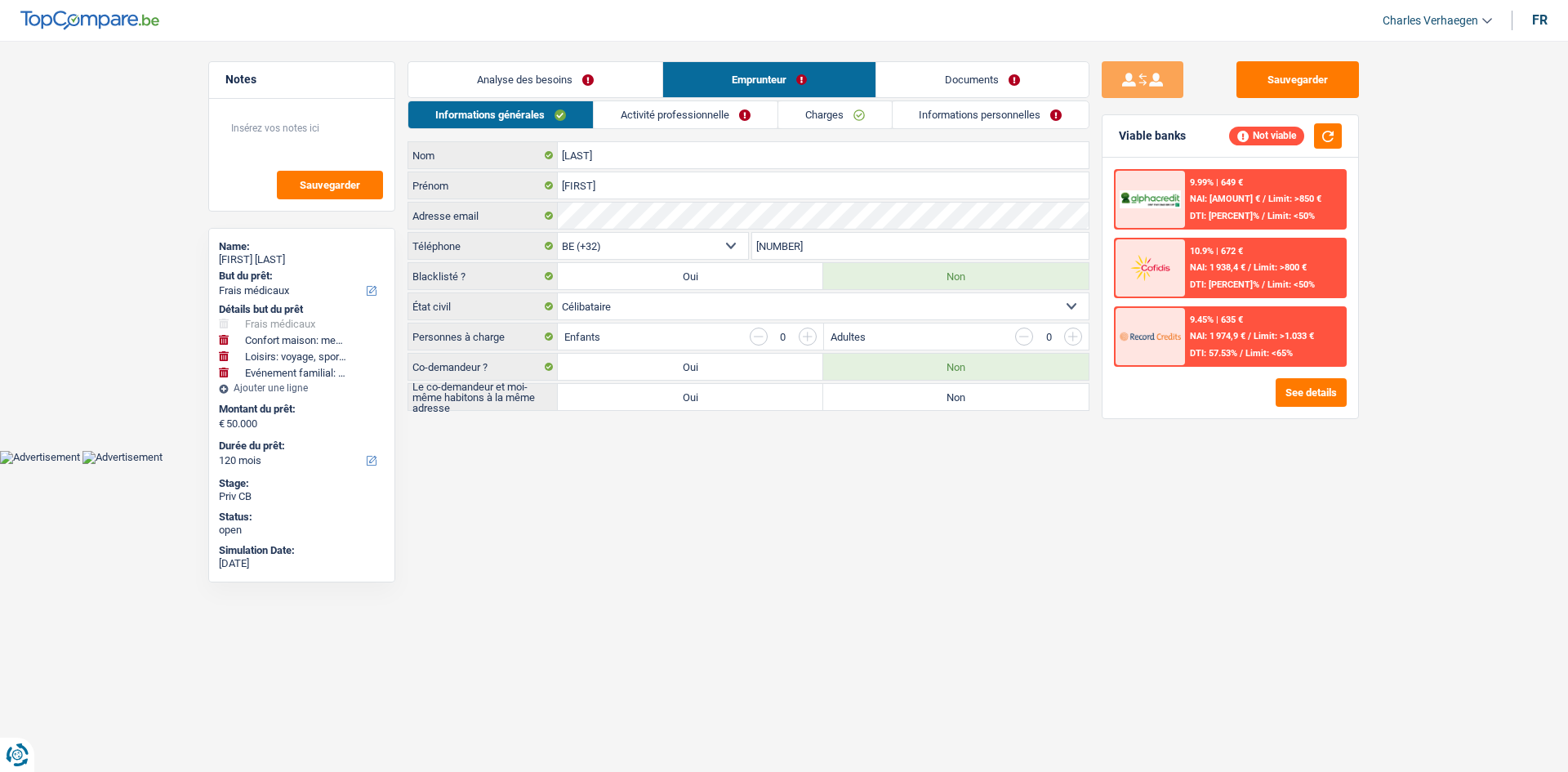 click on "Non" at bounding box center (956, 397) 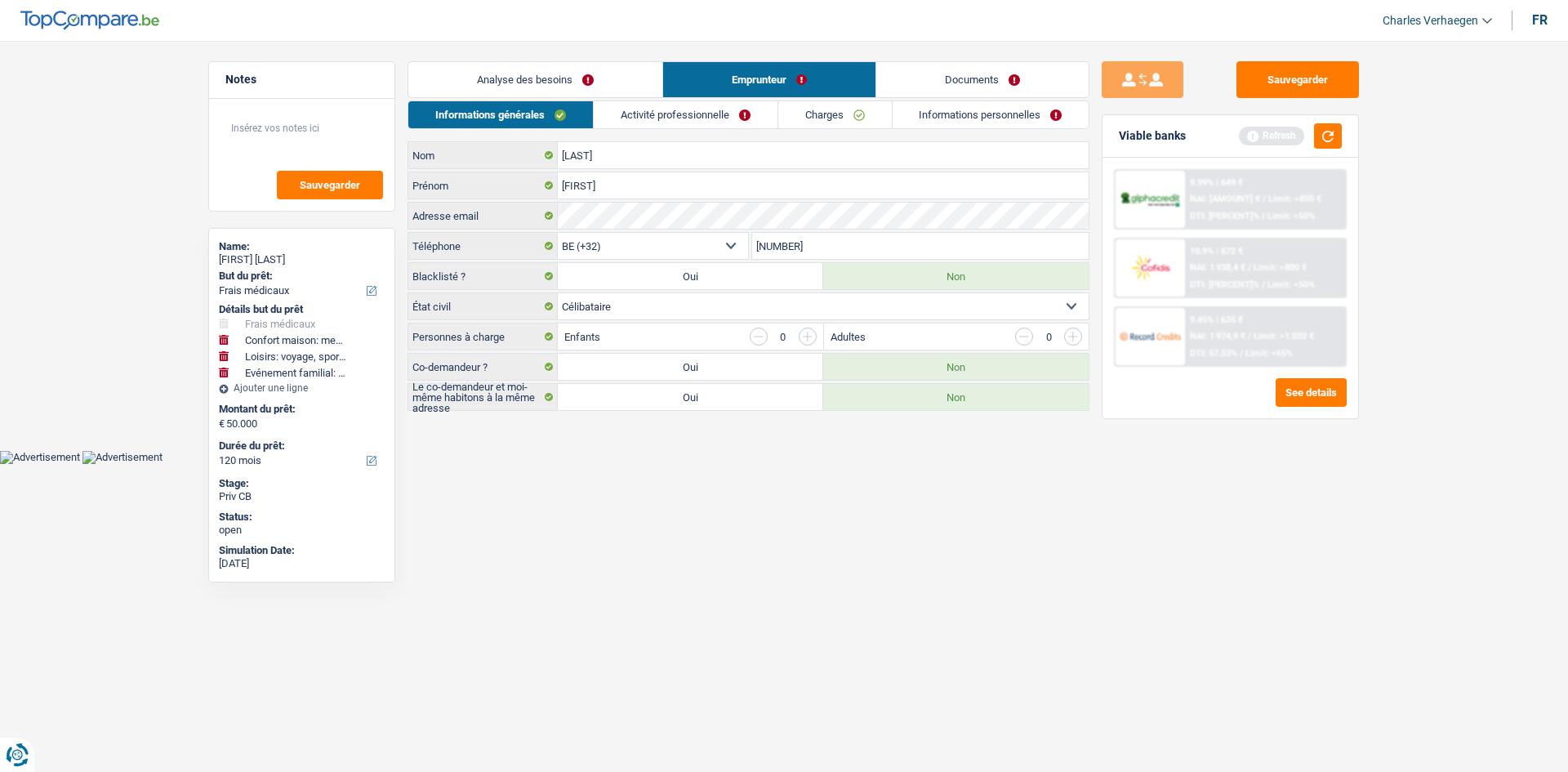 click on "Analyse des besoins" at bounding box center (535, 79) 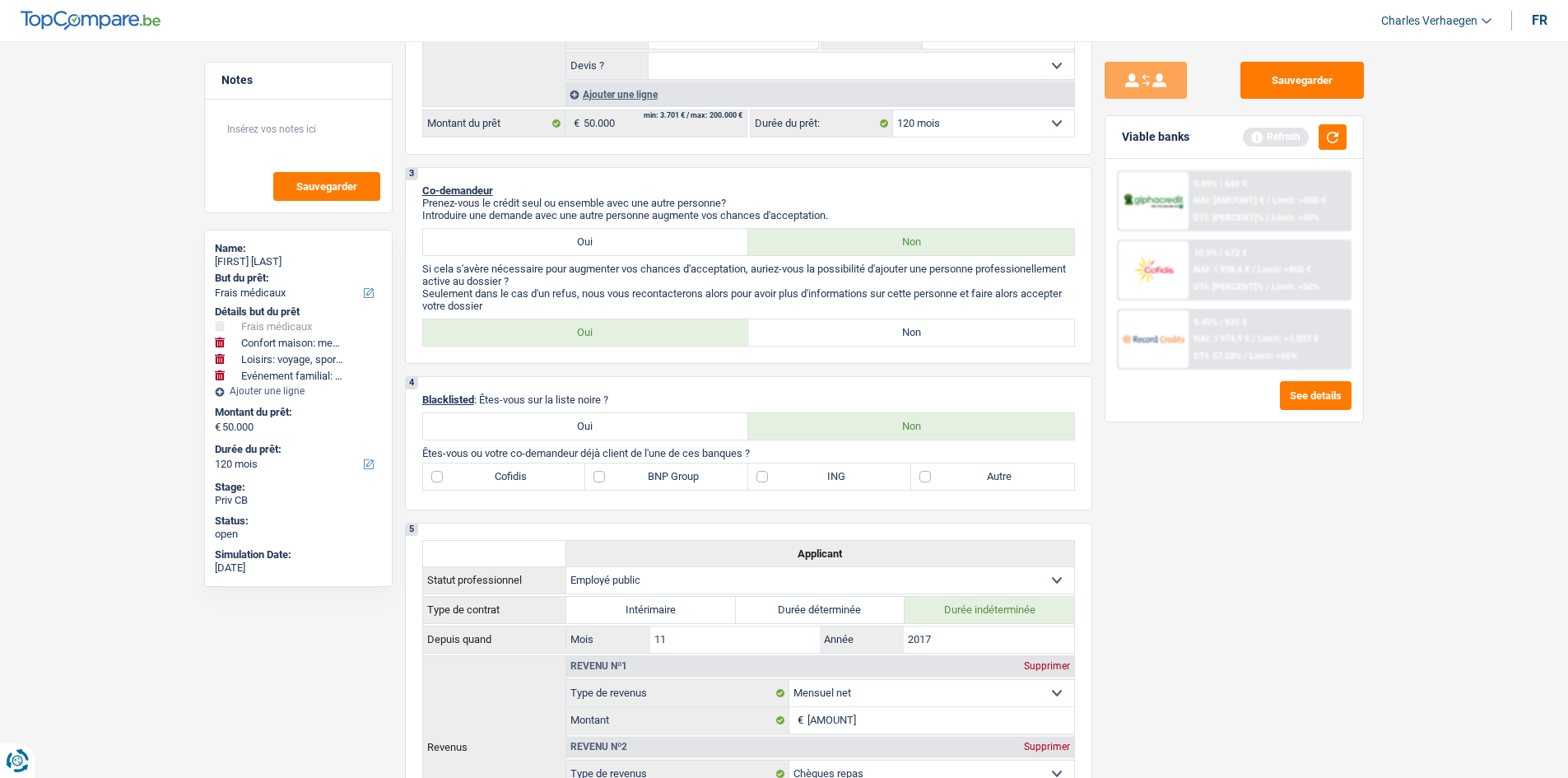 scroll, scrollTop: 906, scrollLeft: 0, axis: vertical 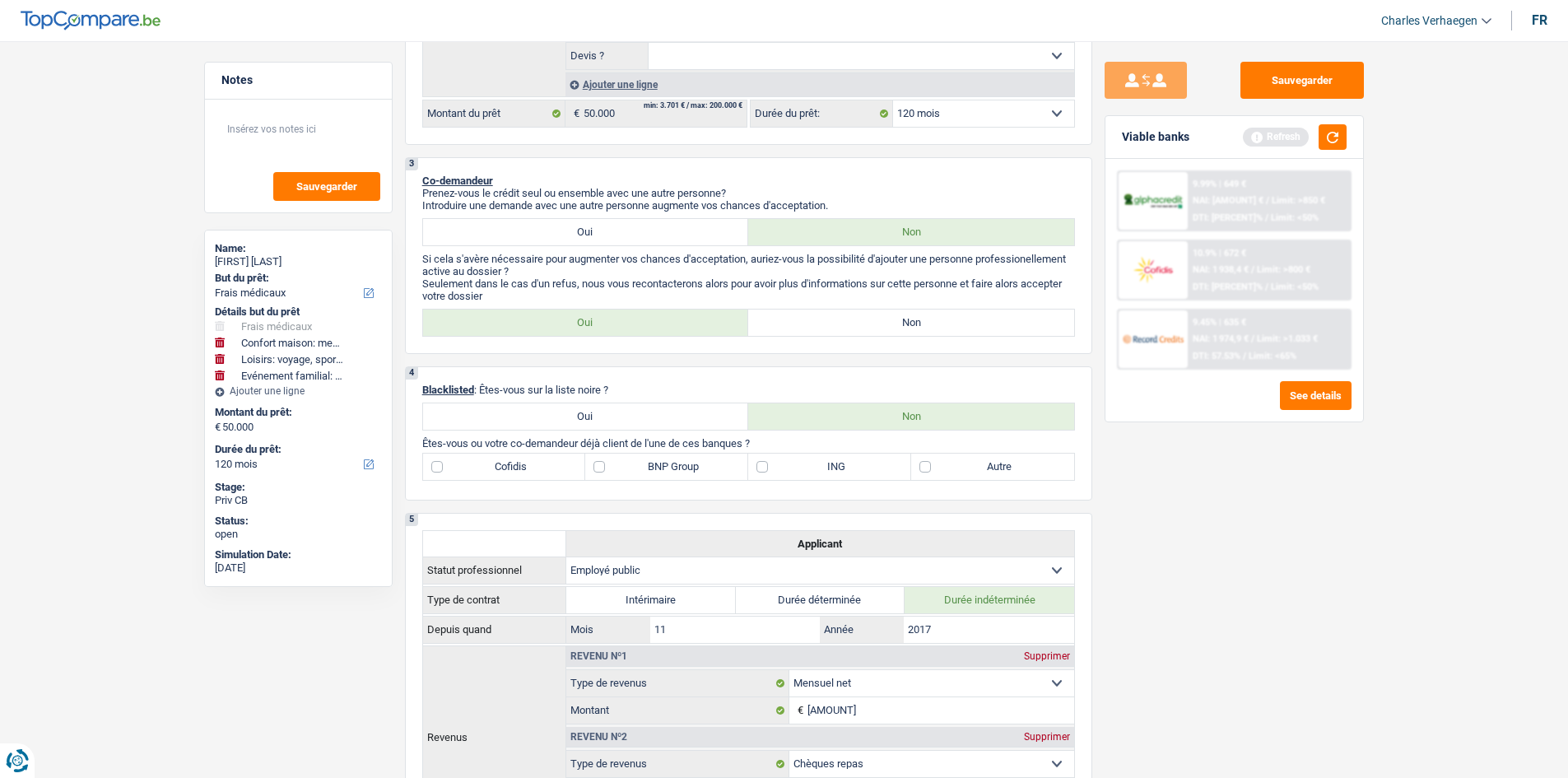 drag, startPoint x: 961, startPoint y: 322, endPoint x: 1035, endPoint y: 365, distance: 85.58621 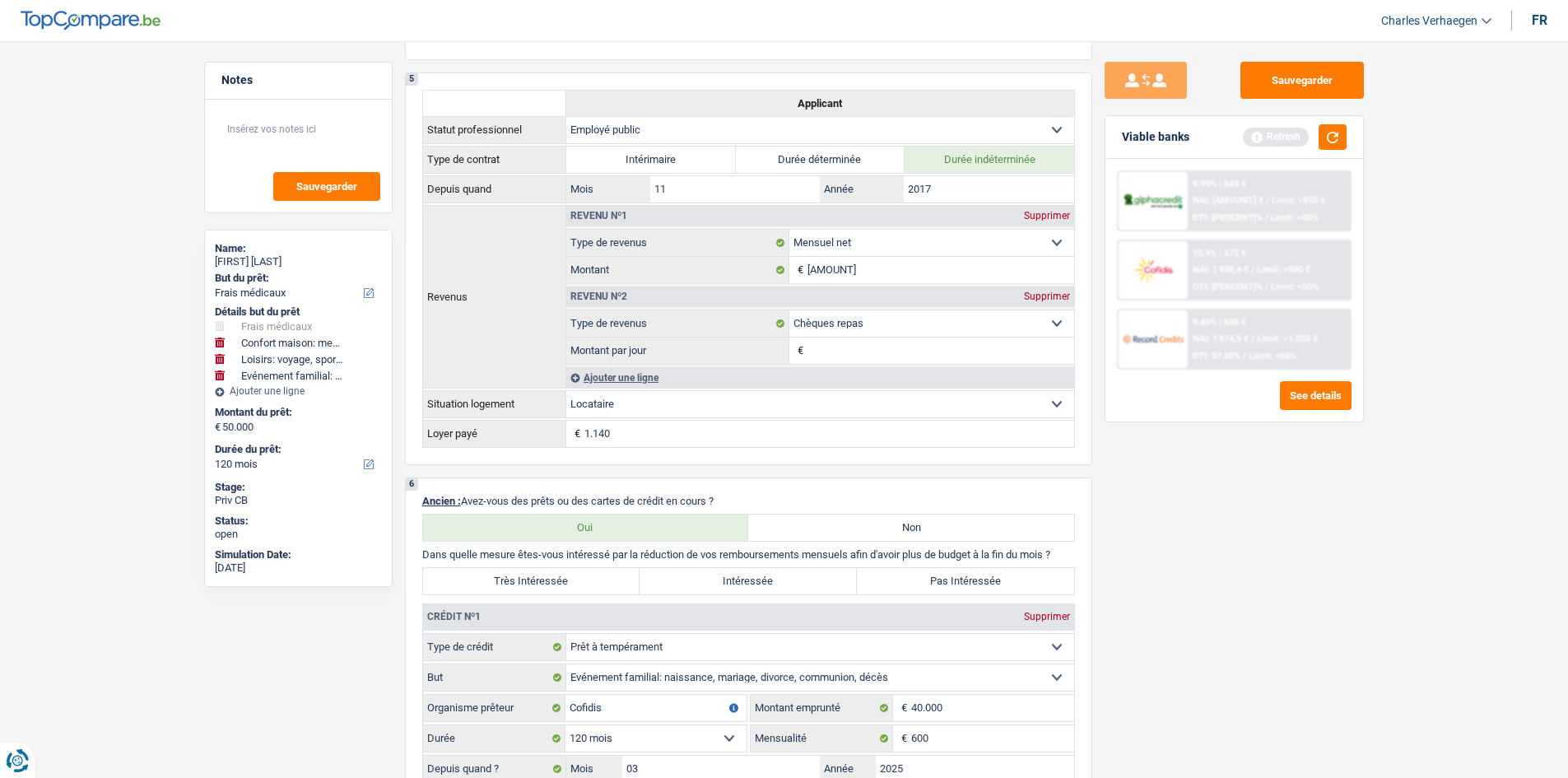 scroll, scrollTop: 1482, scrollLeft: 0, axis: vertical 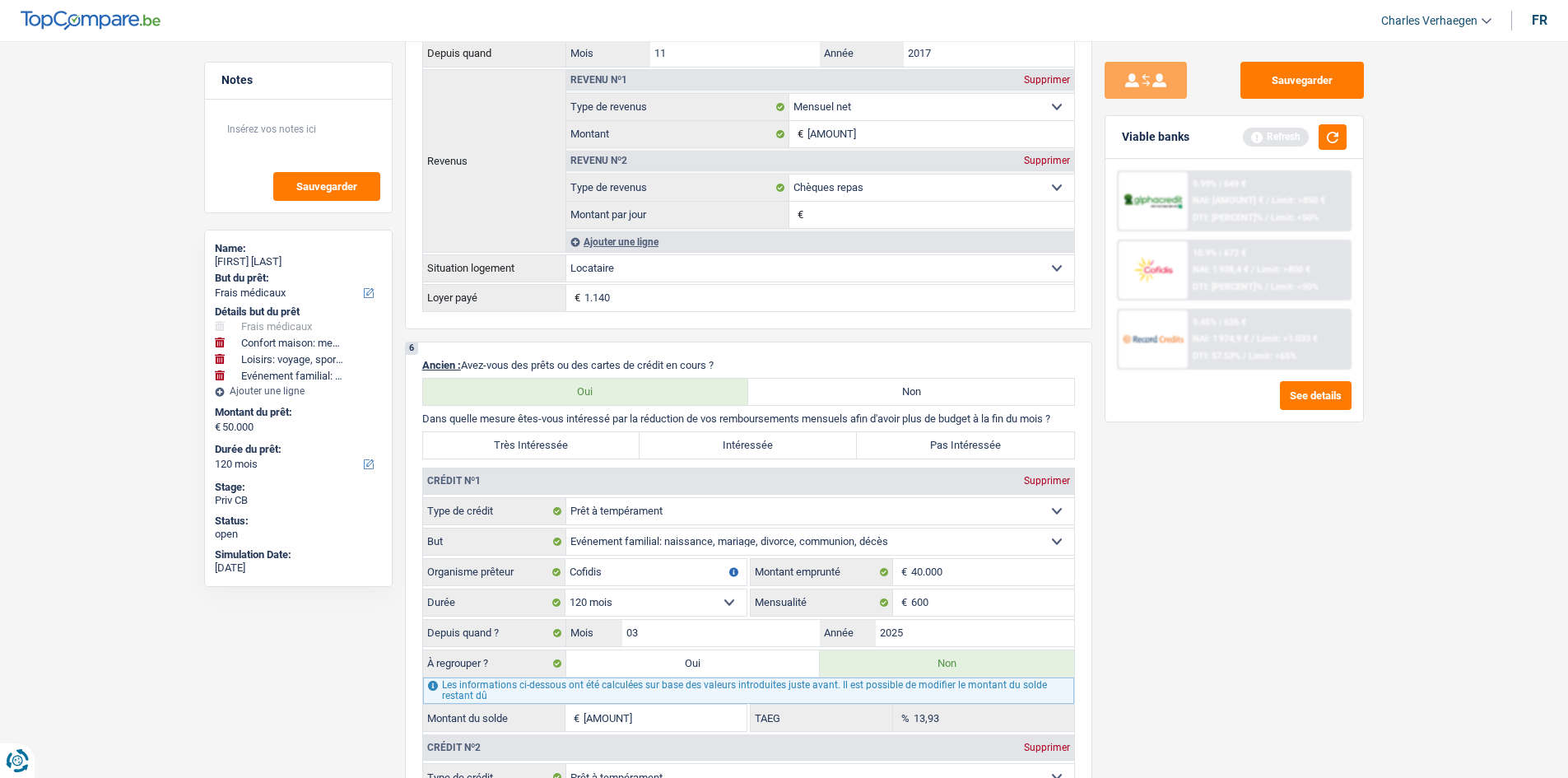 click on "Sauvegarder
Viable banks
Refresh
9.99% | 649 €
NAI: 1 961,4 €
/
Limit: >850 €
DTI: 57.82%
/
Limit: <50%
10.9% | 672 €
NAI: 1 938,4 €
/
Limit: >800 €
DTI: 58.31%
/
Limit: <50%
/       /" at bounding box center [1234, 404] 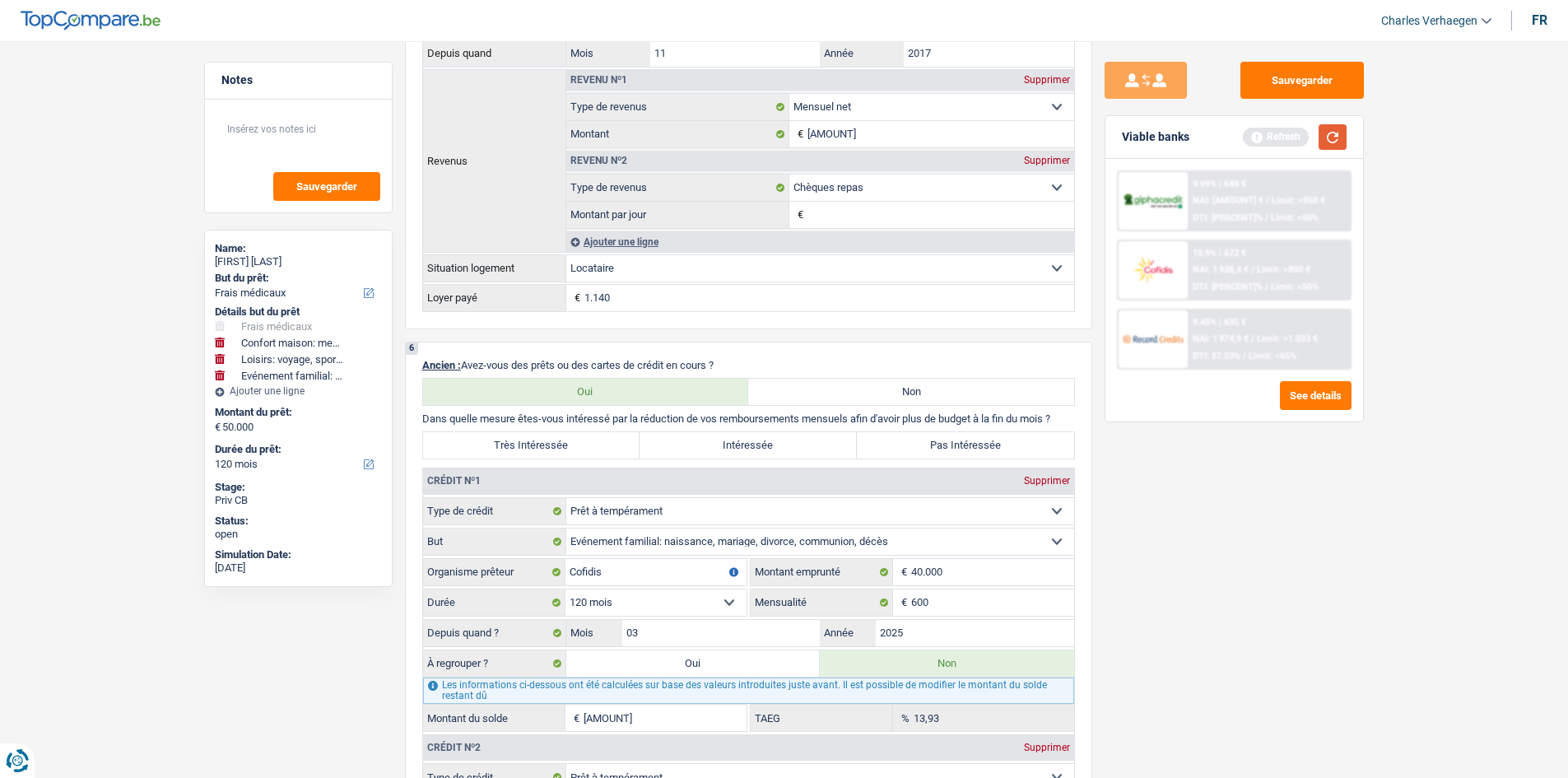 click at bounding box center (1333, 137) 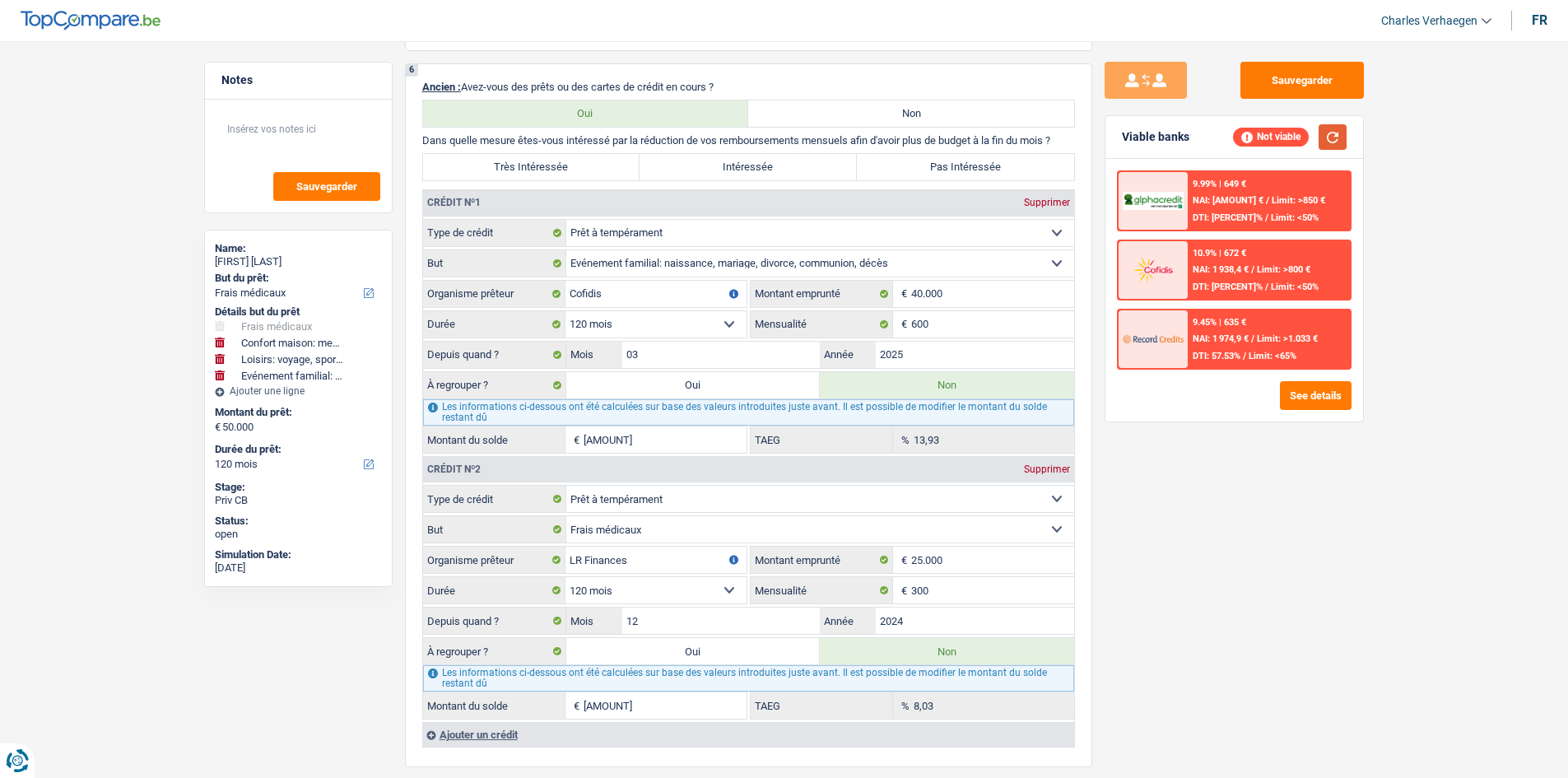 scroll, scrollTop: 1764, scrollLeft: 0, axis: vertical 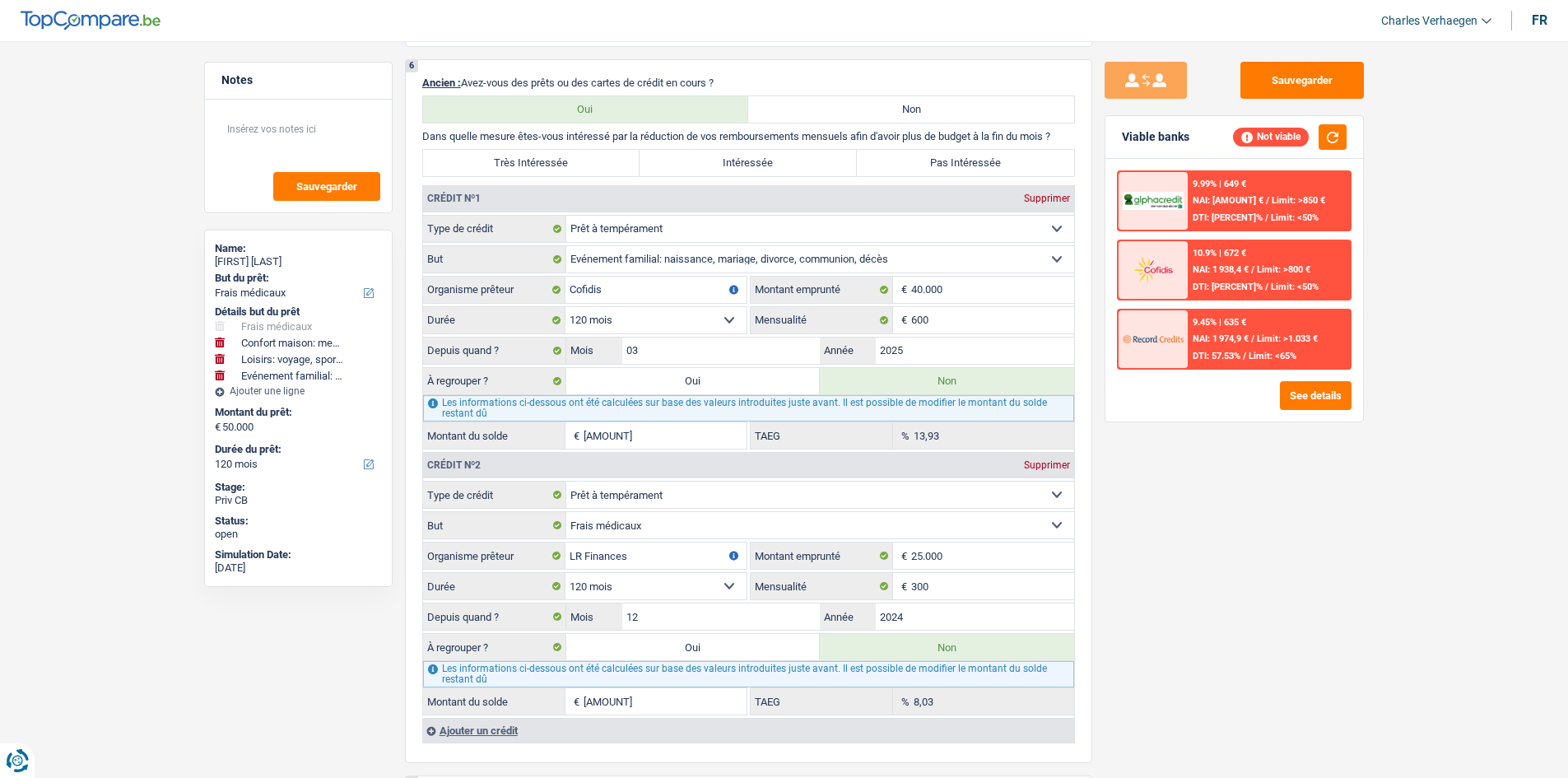 drag, startPoint x: 1566, startPoint y: 411, endPoint x: 1574, endPoint y: 405, distance: 10 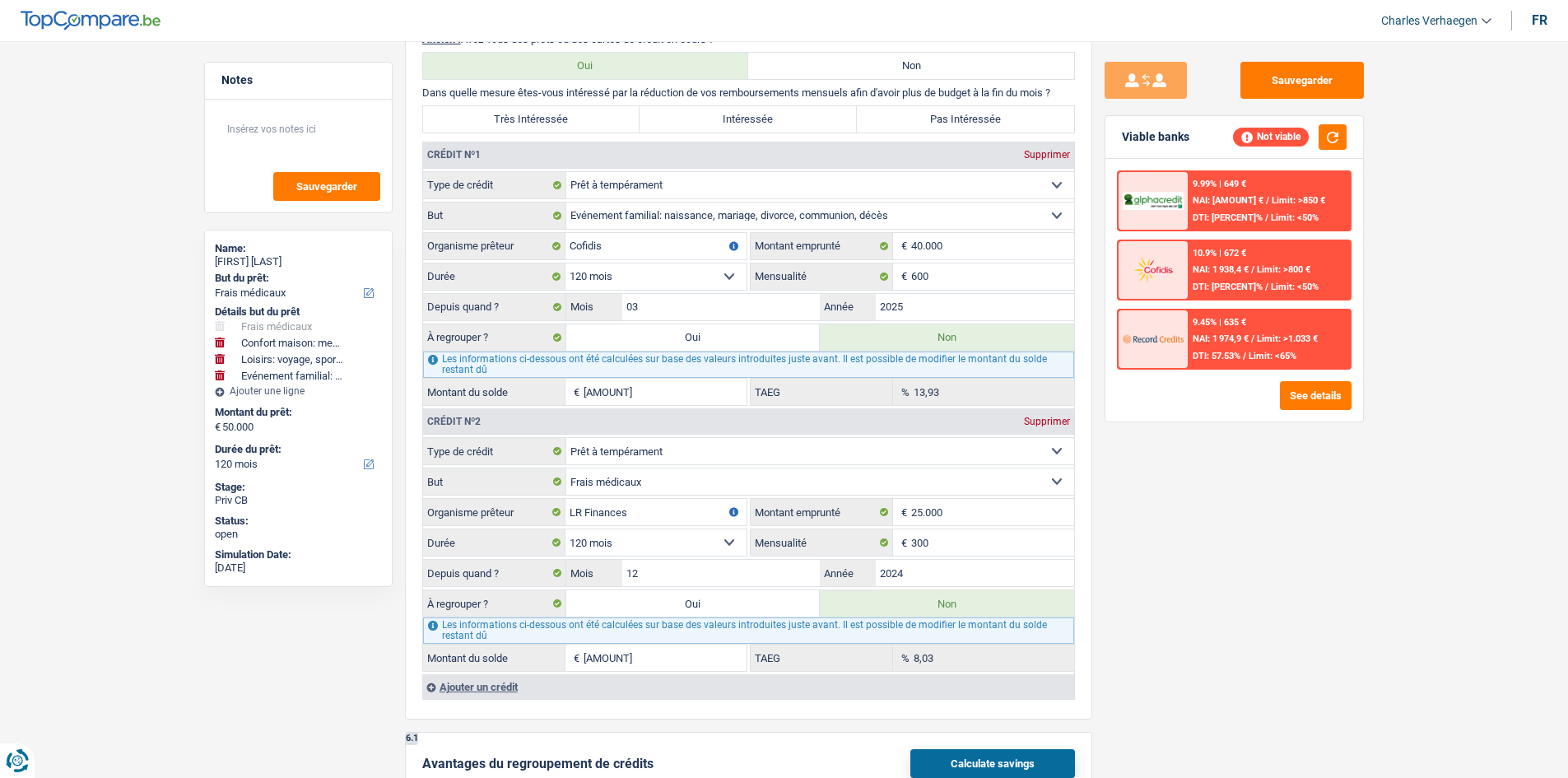 scroll, scrollTop: 1807, scrollLeft: 0, axis: vertical 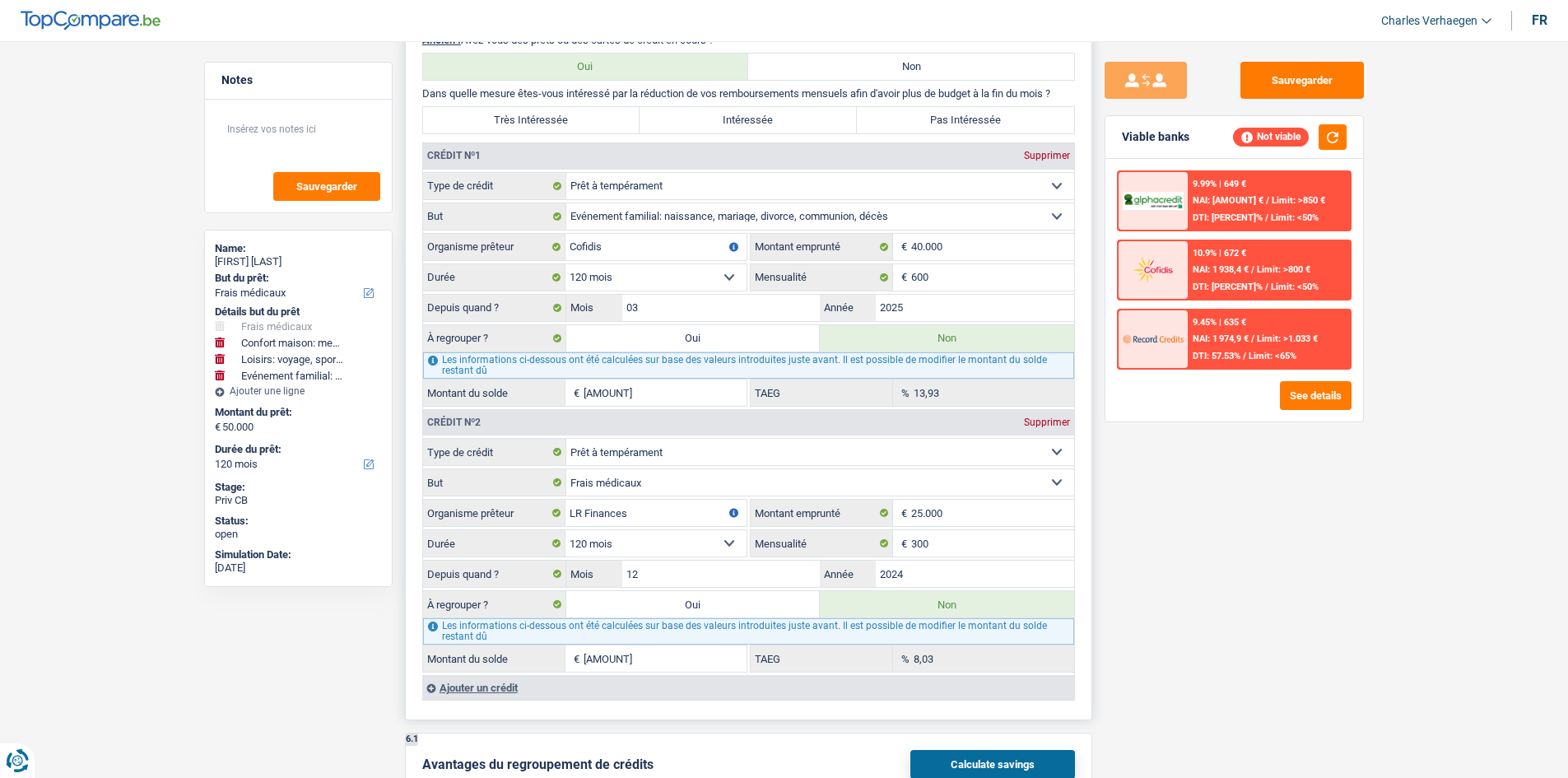 click on "Les informations ci-dessous ont été calculées sur base des valeurs introduites juste avant. Il est possible de modifier le montant du solde restant dû" at bounding box center [748, 631] 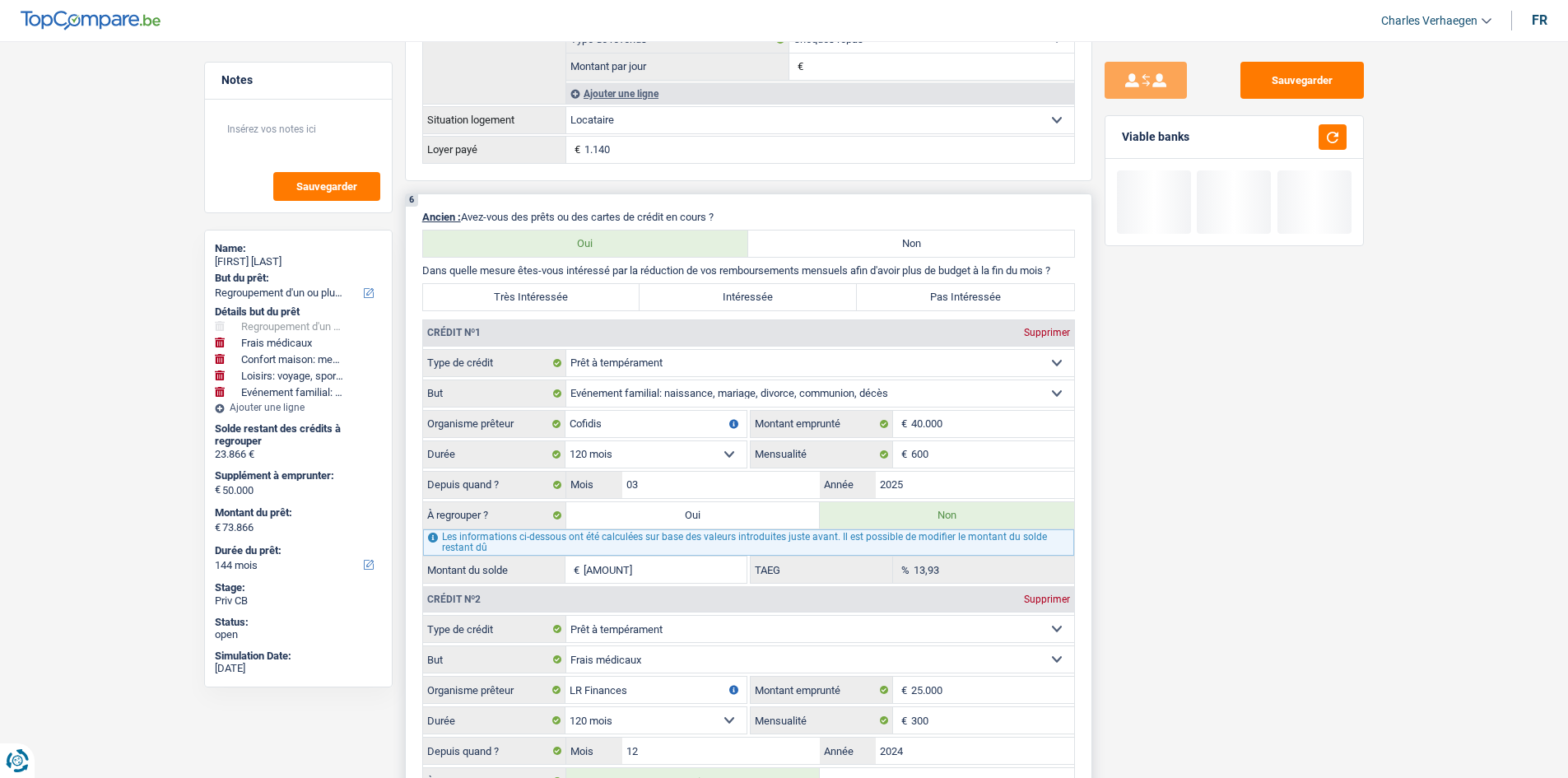 click on "Crédit nº2
Supprimer" at bounding box center (748, 599) 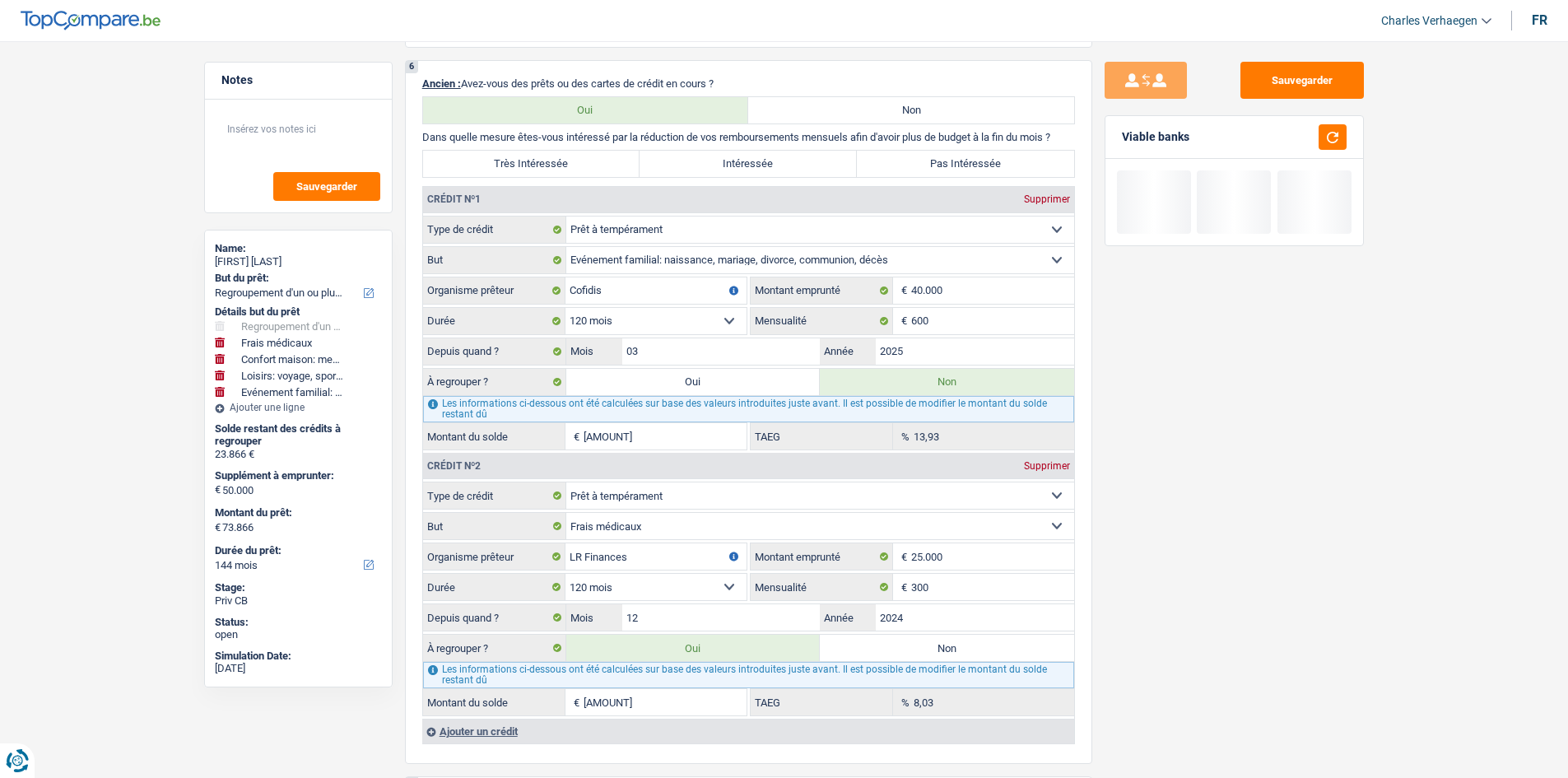 scroll, scrollTop: 1972, scrollLeft: 0, axis: vertical 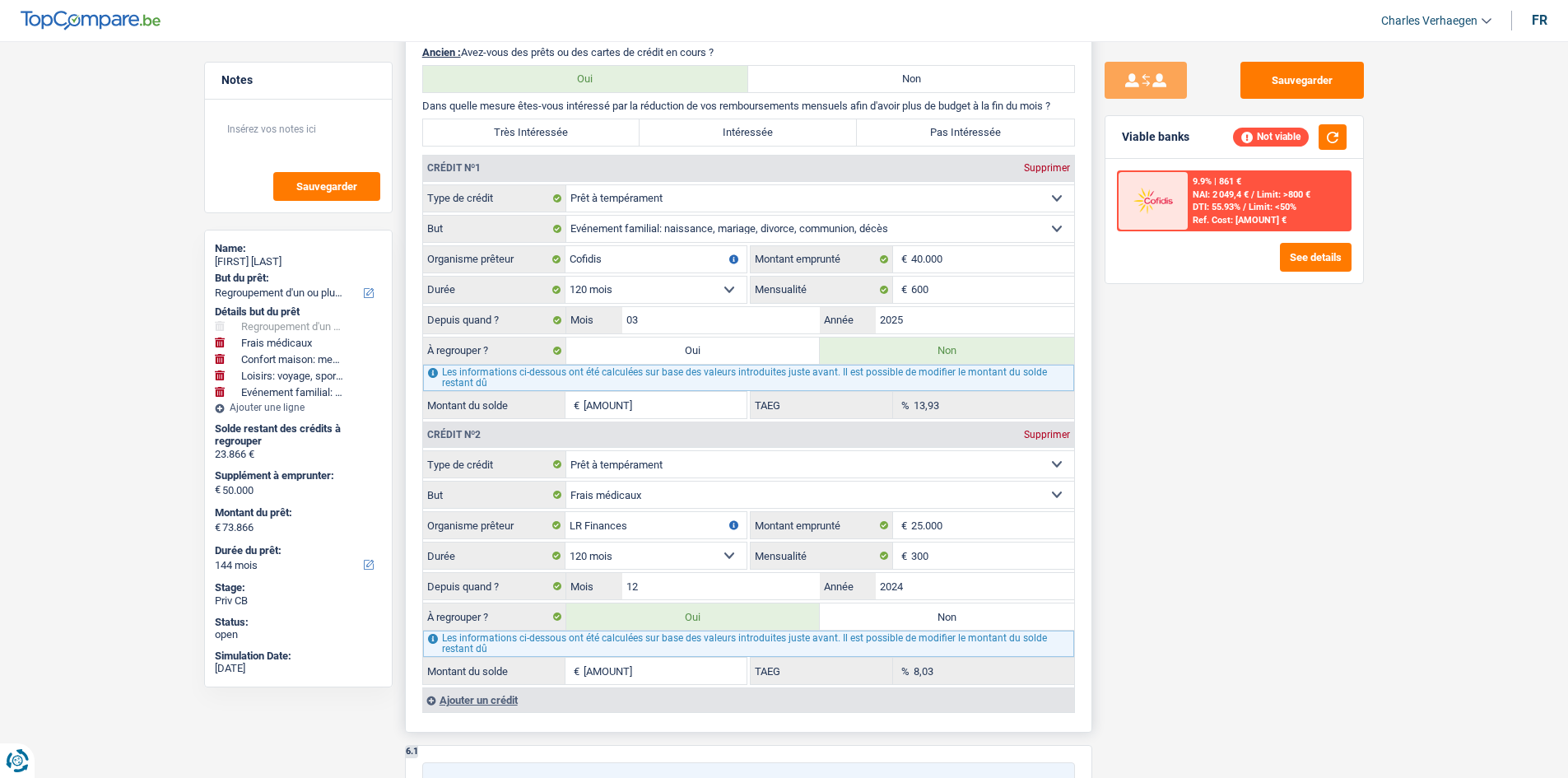 click on "Très Intéressée" at bounding box center (532, 133) 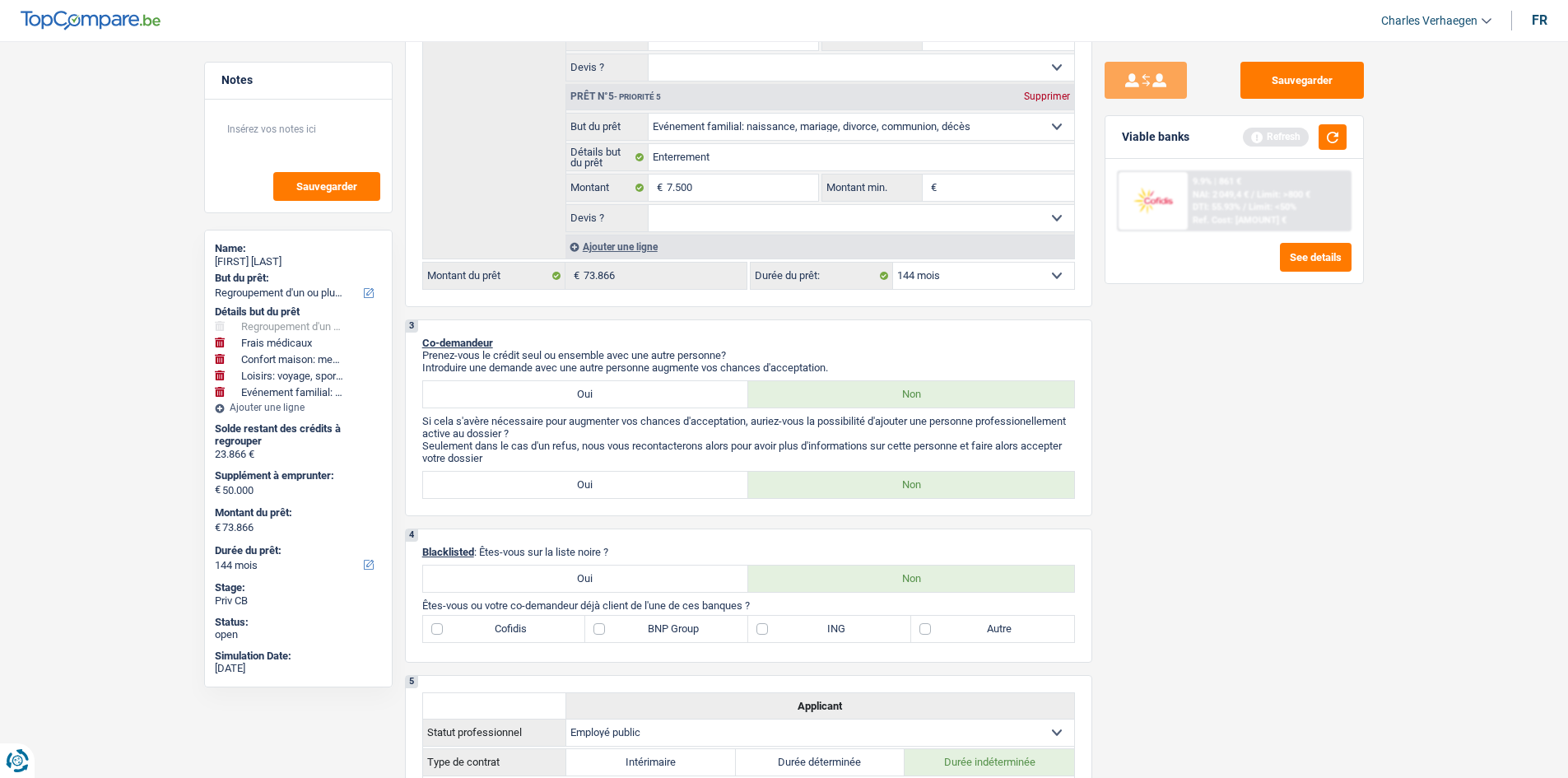 scroll, scrollTop: 572, scrollLeft: 0, axis: vertical 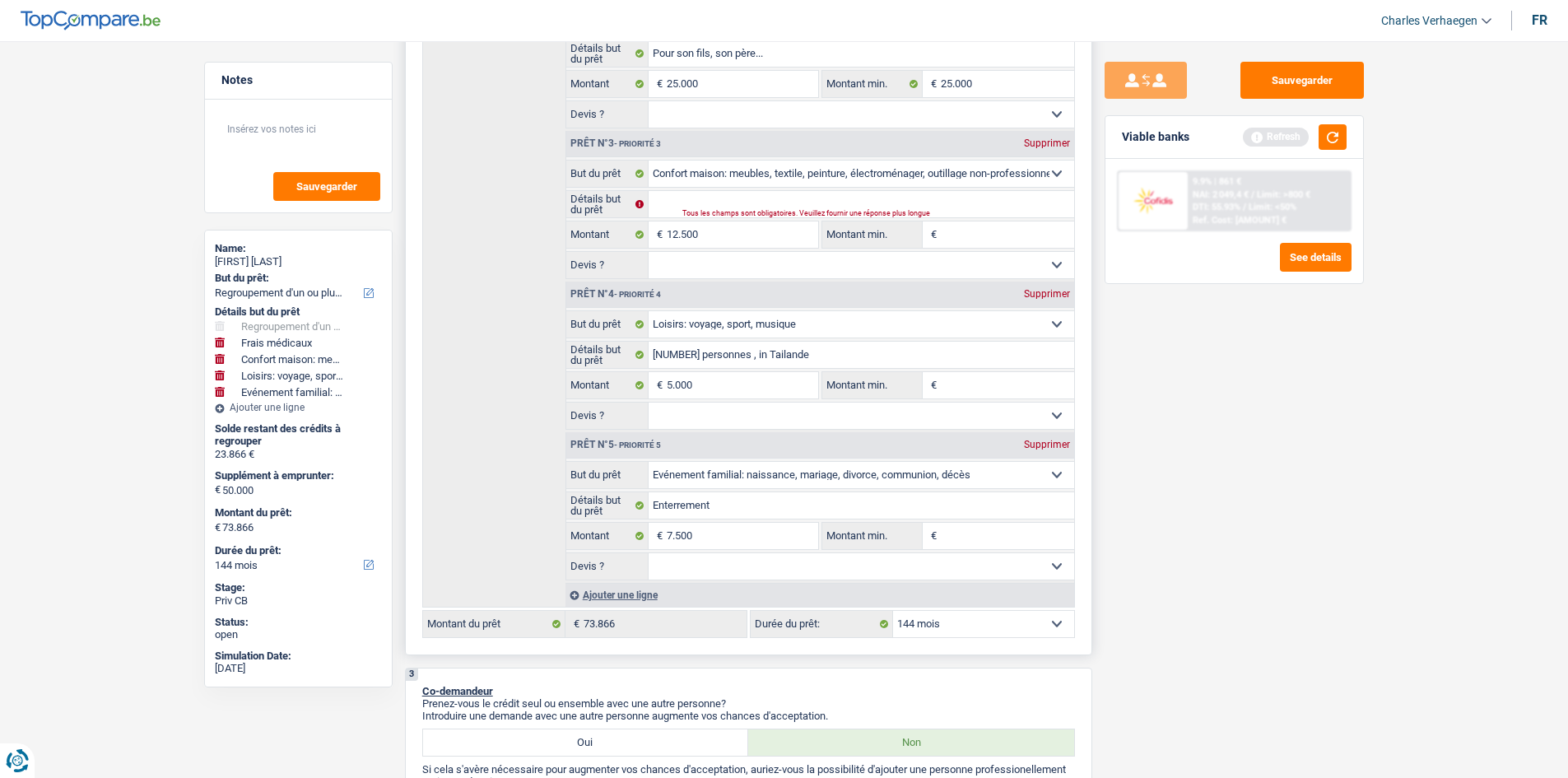 click on "12 mois 18 mois 24 mois 30 mois 36 mois 42 mois 48 mois 60 mois 72 mois 84 mois 96 mois 120 mois 132 mois 144 mois
Sélectionner une option" at bounding box center (984, 624) 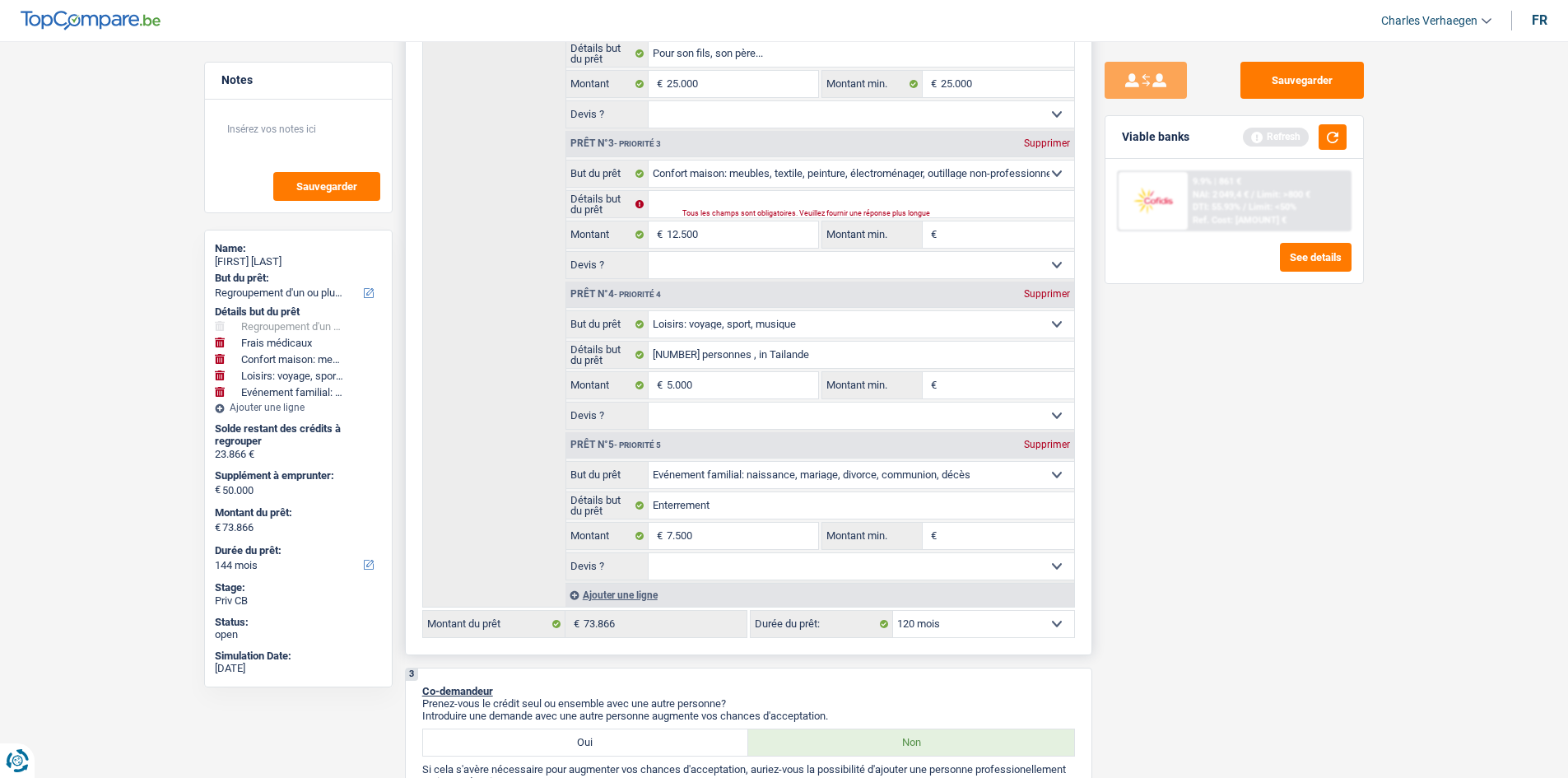 click on "12 mois 18 mois 24 mois 30 mois 36 mois 42 mois 48 mois 60 mois 72 mois 84 mois 96 mois 120 mois 132 mois 144 mois
Sélectionner une option" at bounding box center (984, 624) 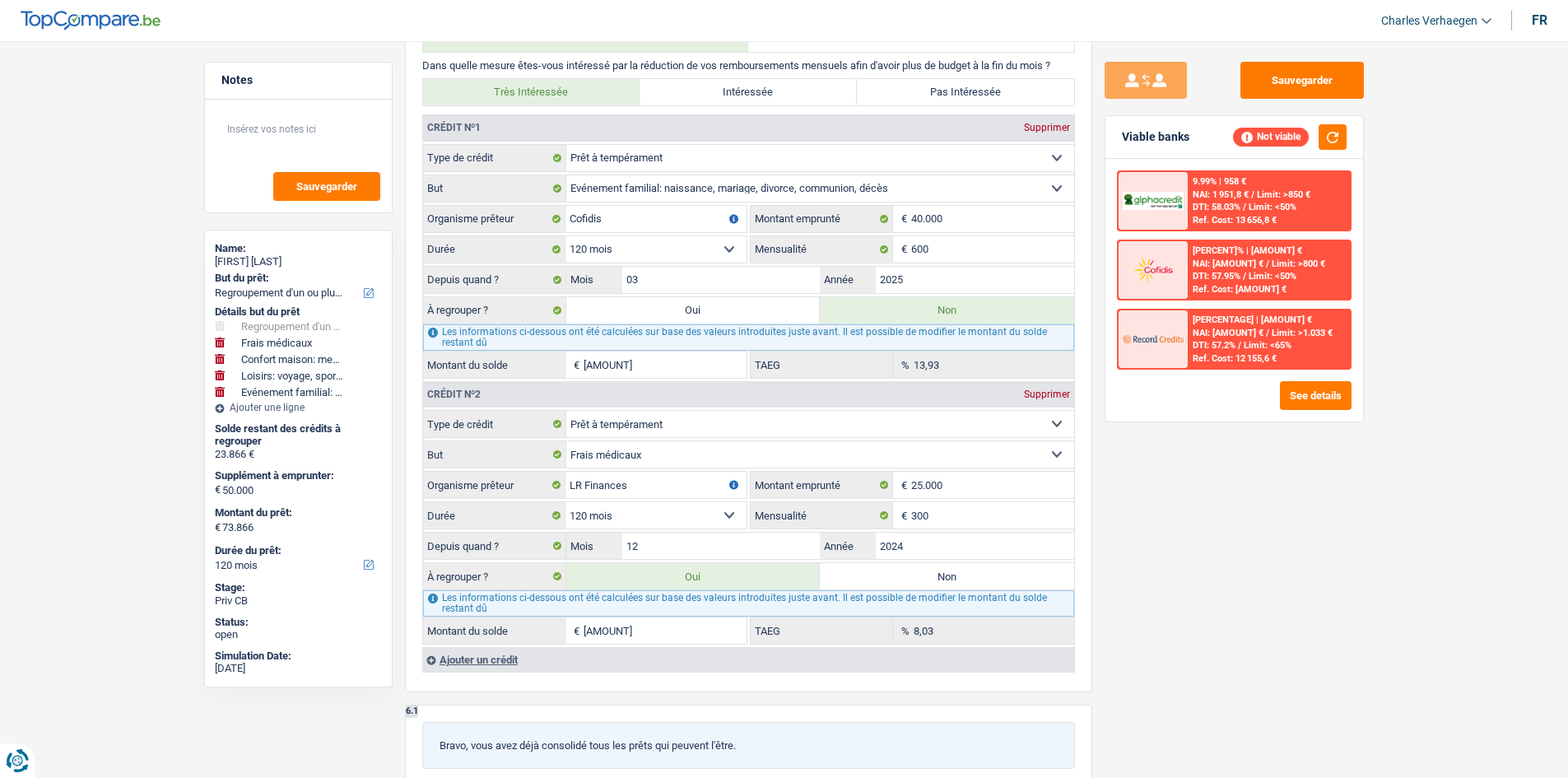 scroll, scrollTop: 1972, scrollLeft: 0, axis: vertical 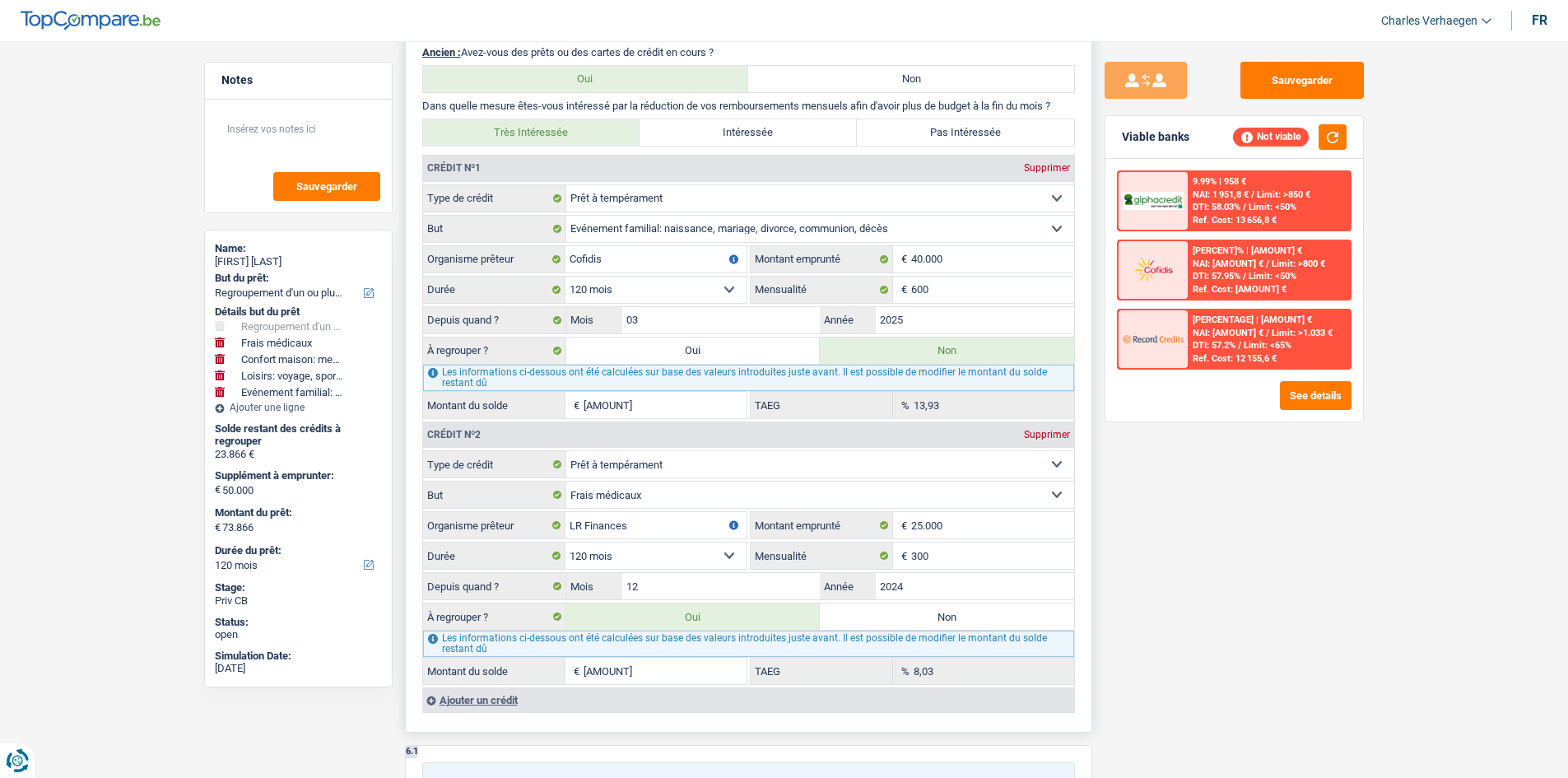 click on "Oui" at bounding box center [693, 351] 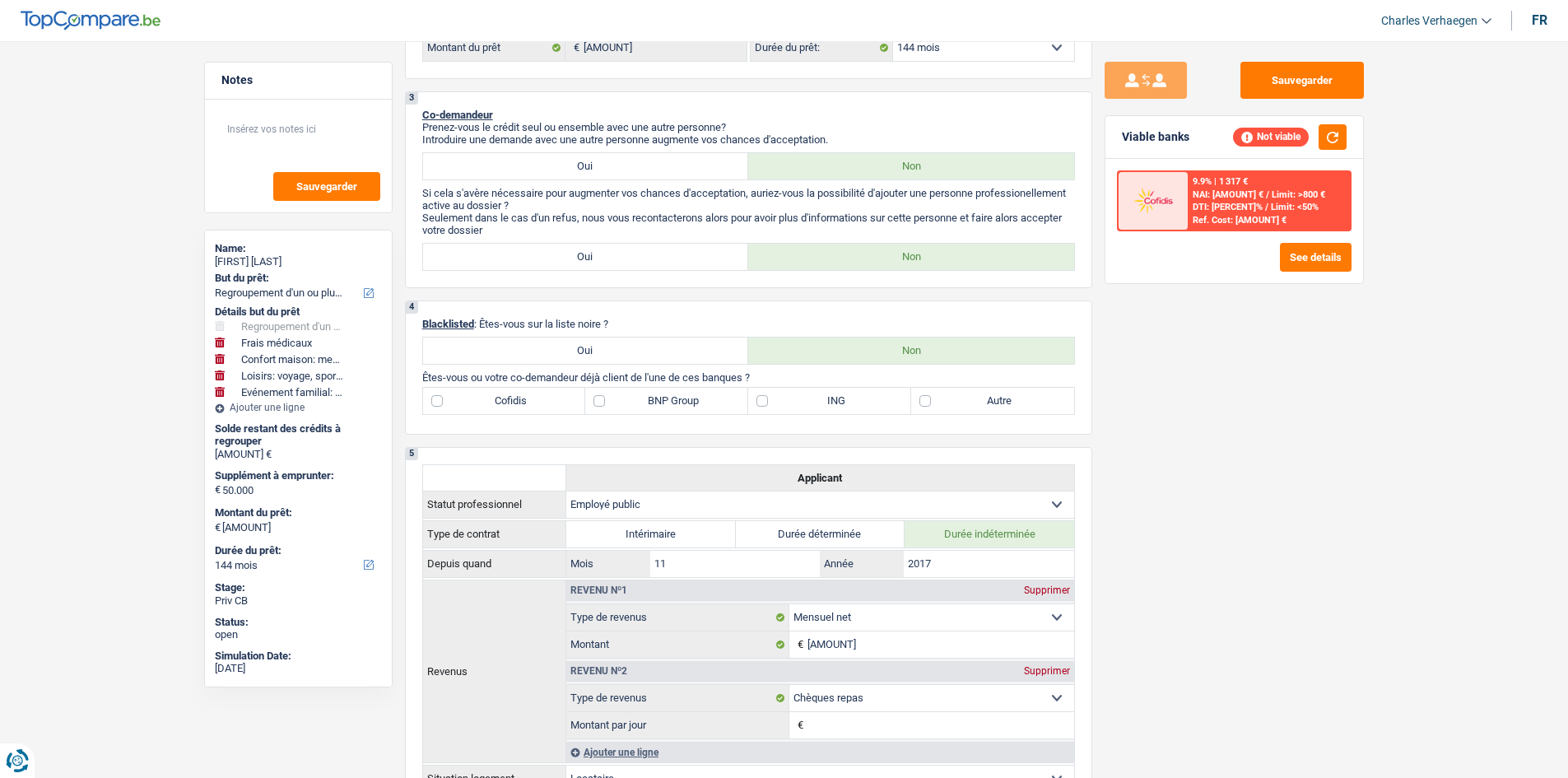 scroll, scrollTop: 819, scrollLeft: 0, axis: vertical 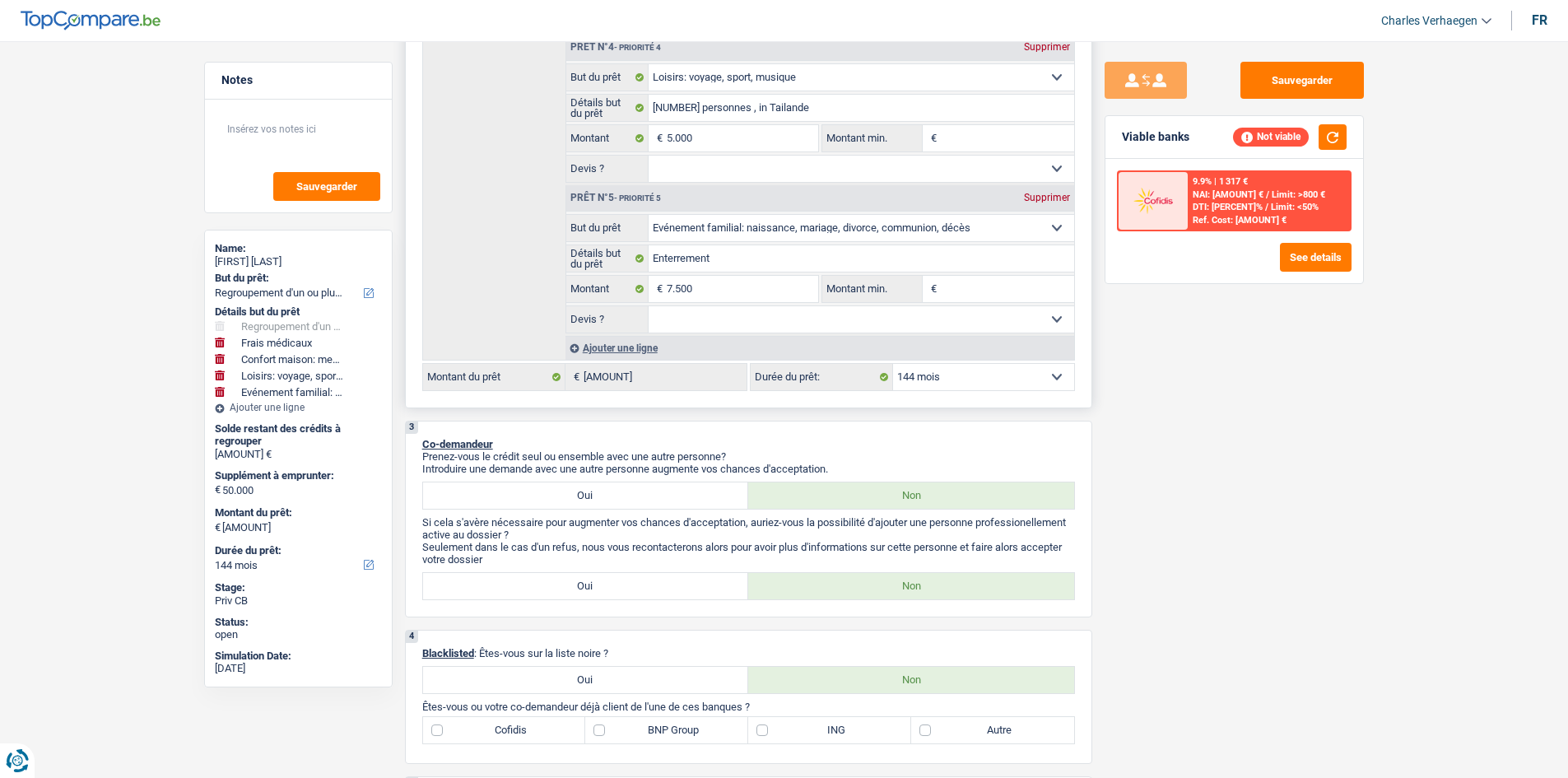 click on "12 mois 18 mois 24 mois 30 mois 36 mois 42 mois 48 mois 60 mois 72 mois 84 mois 96 mois 120 mois 132 mois 144 mois
Sélectionner une option" at bounding box center [984, 377] 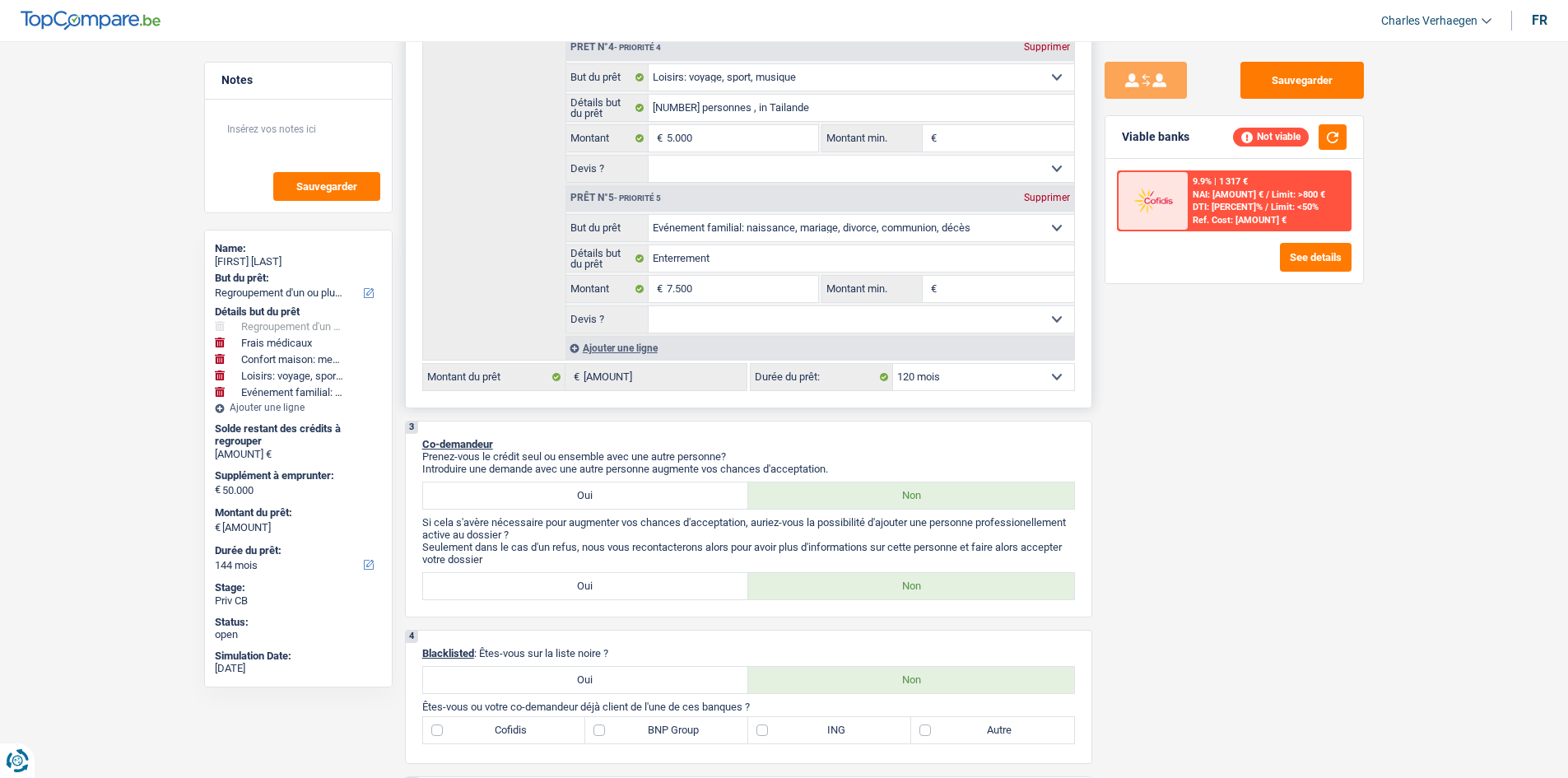 click on "12 mois 18 mois 24 mois 30 mois 36 mois 42 mois 48 mois 60 mois 72 mois 84 mois 96 mois 120 mois 132 mois 144 mois
Sélectionner une option" at bounding box center [984, 377] 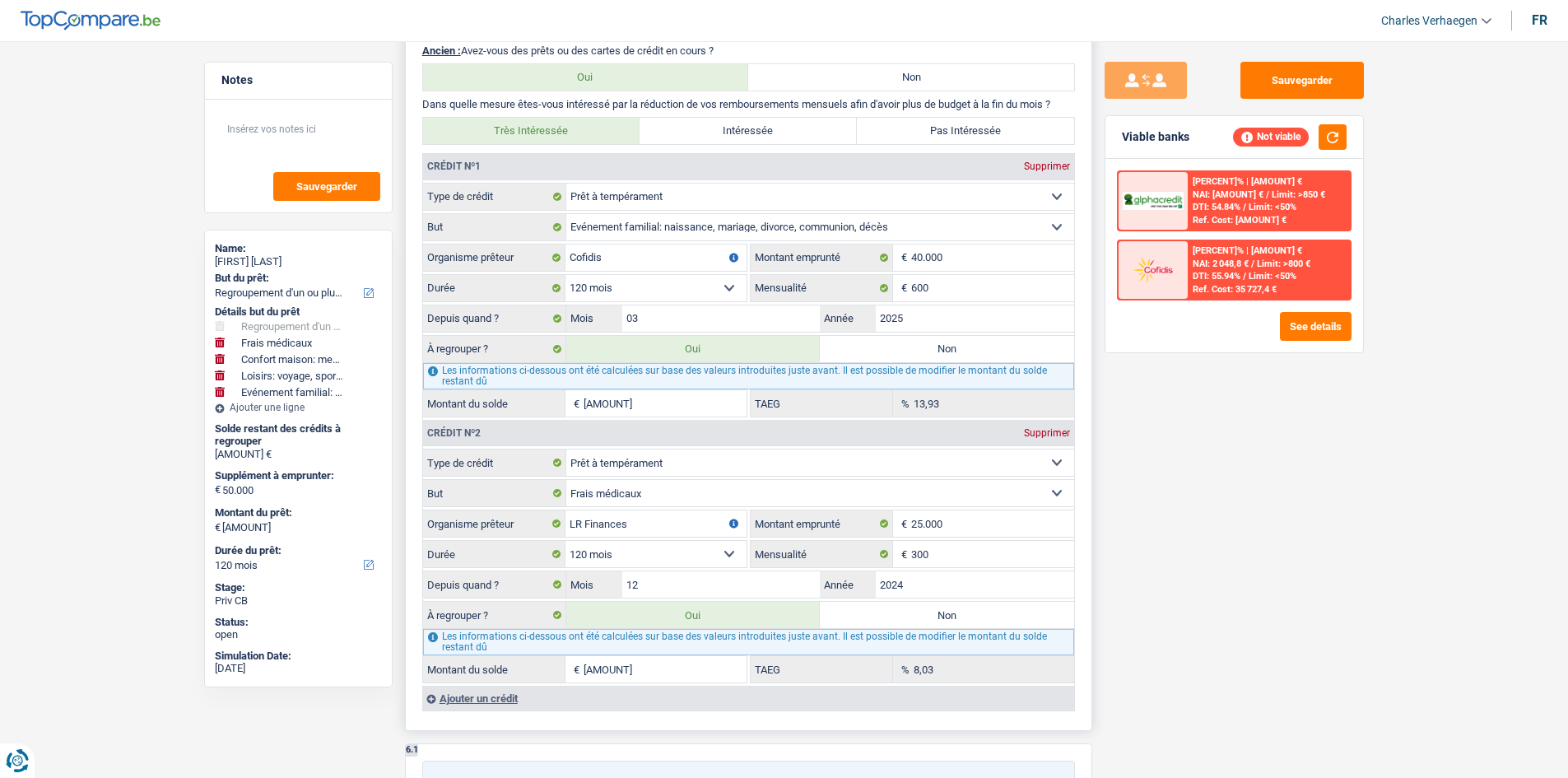 scroll, scrollTop: 1972, scrollLeft: 0, axis: vertical 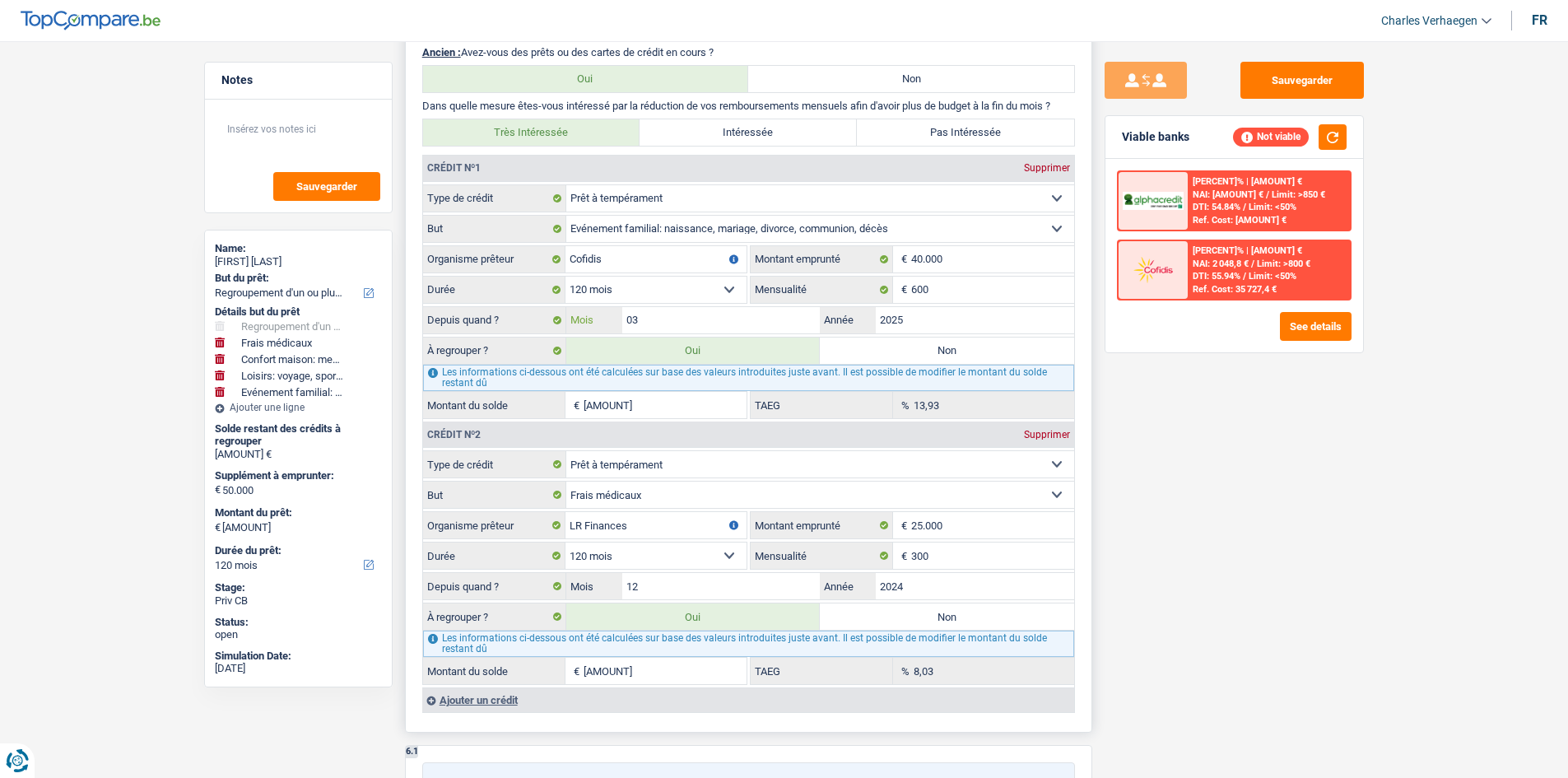 click on "03" at bounding box center (721, 320) 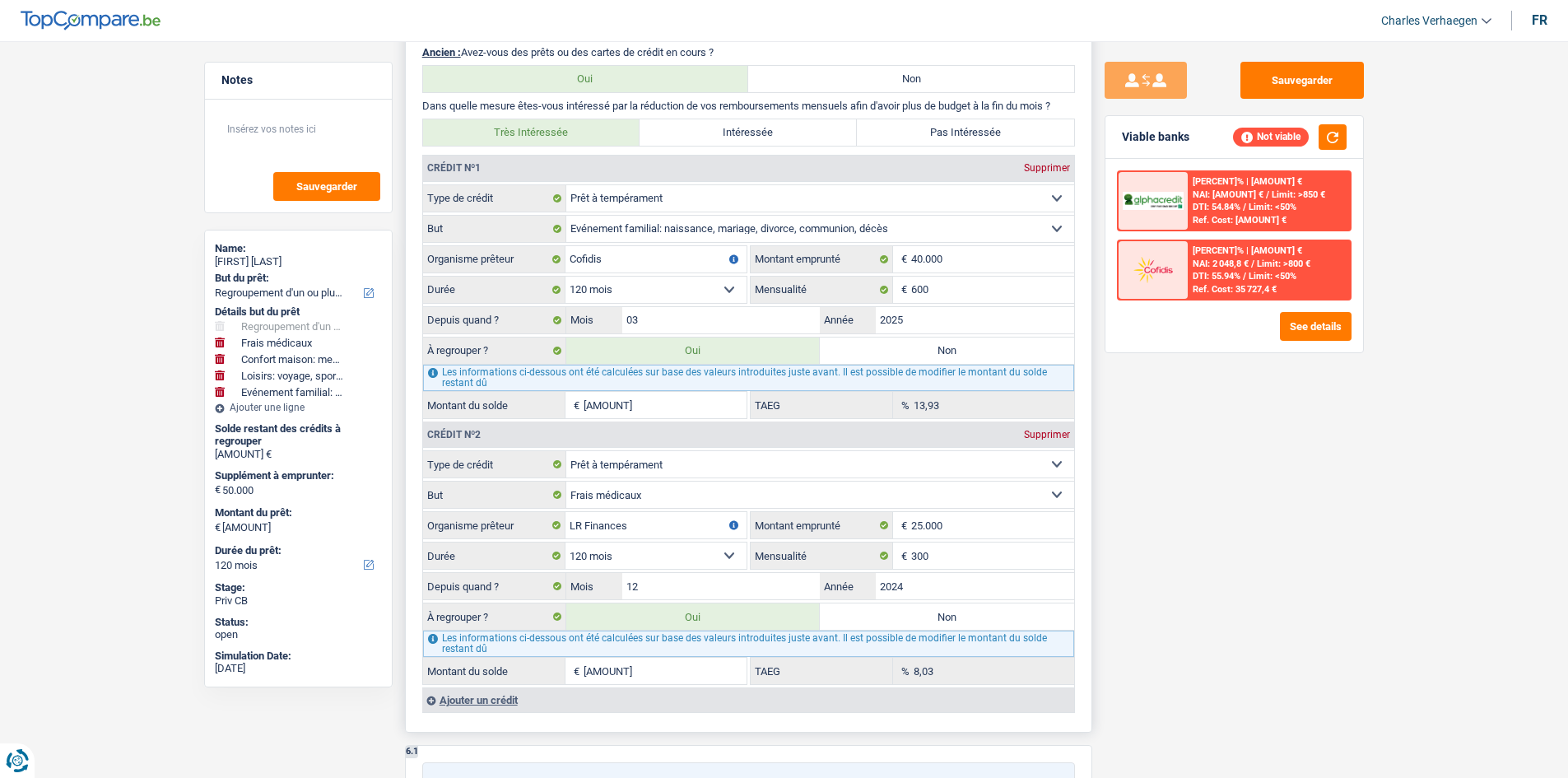 drag, startPoint x: 622, startPoint y: 398, endPoint x: 660, endPoint y: 405, distance: 38.63936 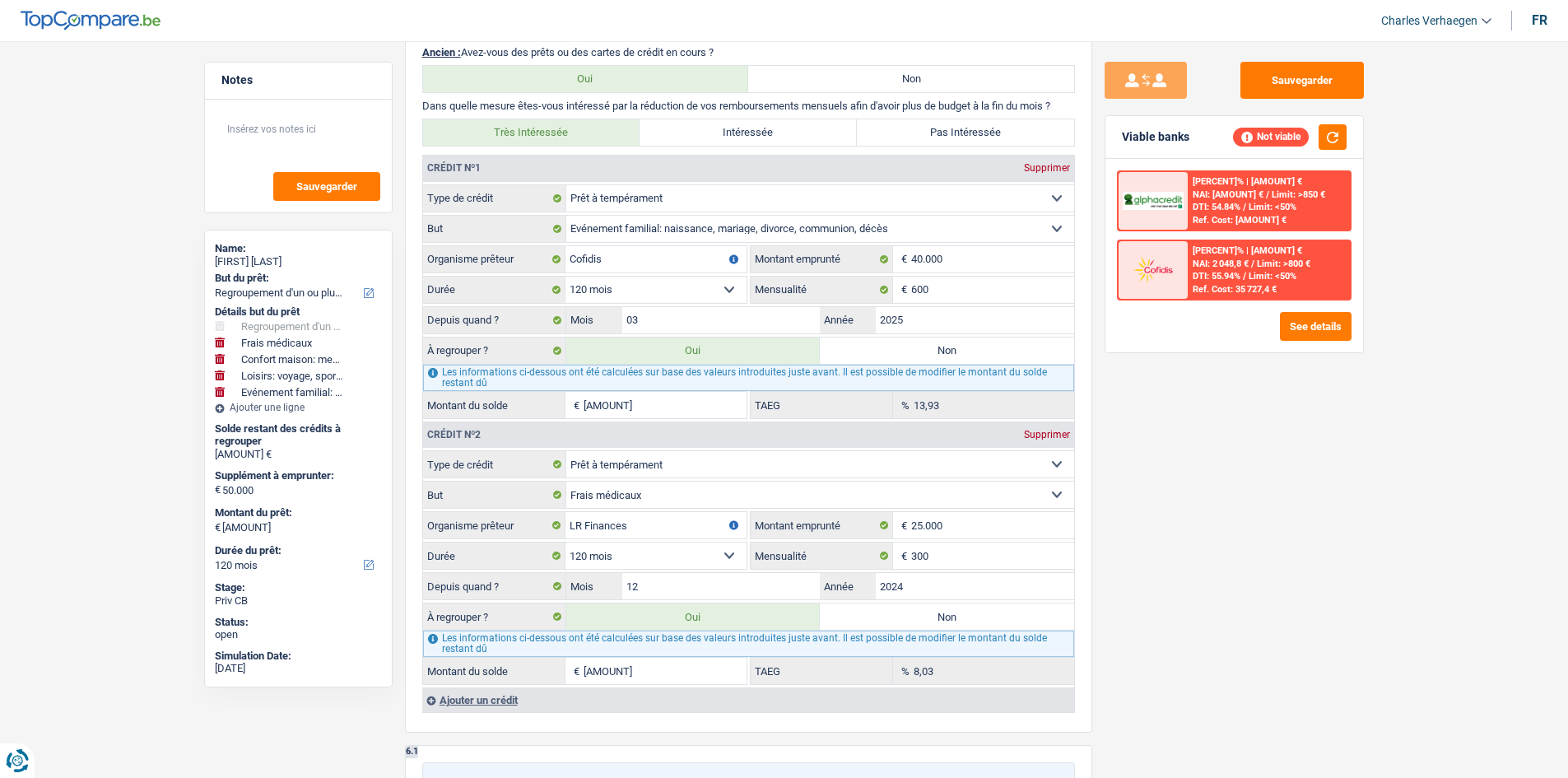 click on "Sauvegarder
Viable banks
Not viable
8.99% | 1 410 €
NAI: 2 100,1 €
/
Limit: >850 €
DTI: 54.84%
/
Limit: <50%
Ref. Cost: 32 258,2 €
9.9% | 1 461 €
NAI: 2 048,8 €
/
Limit: >800 €
DTI: 55.94%
/" at bounding box center [1234, 404] 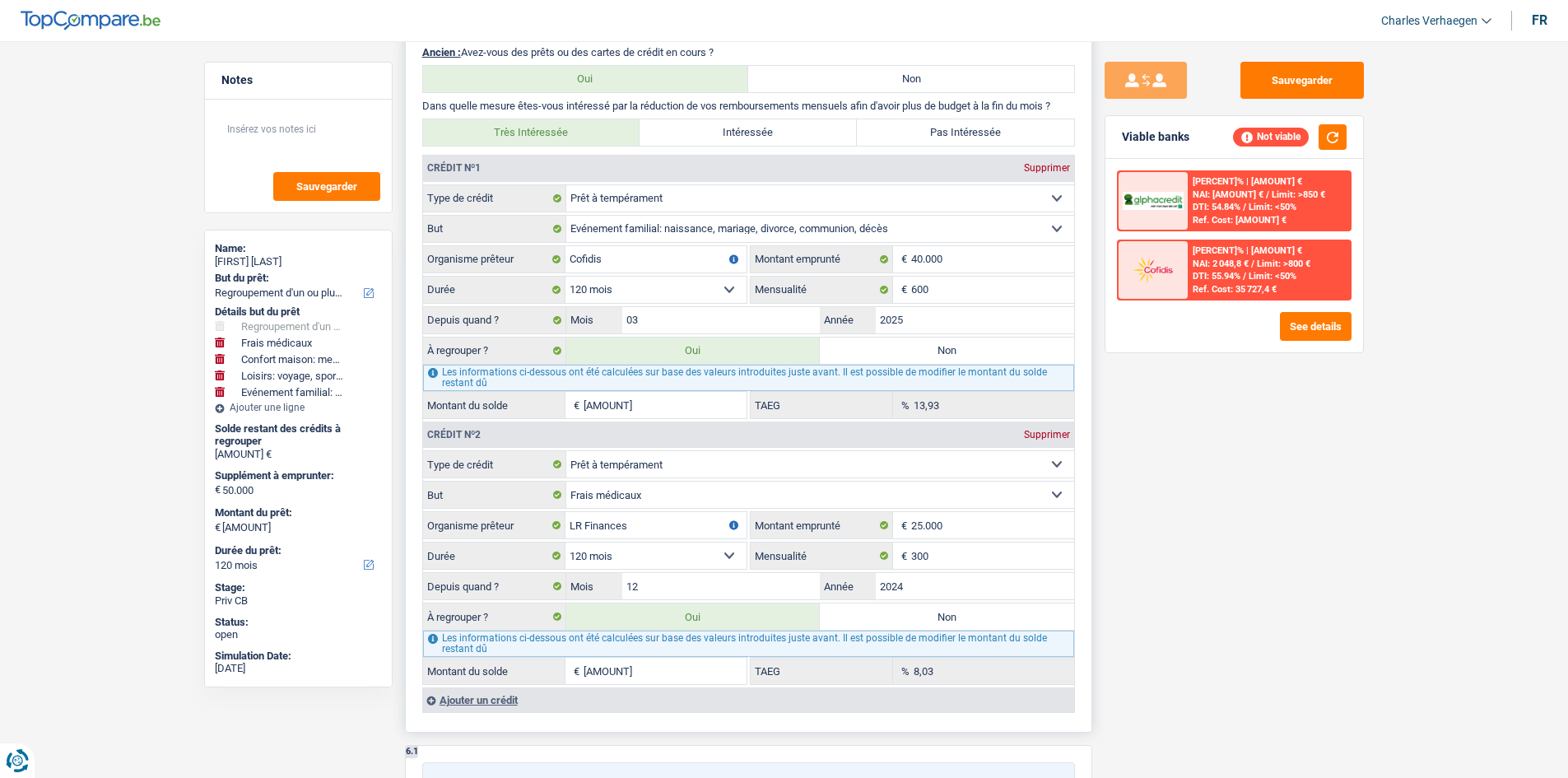 click on "39.169" at bounding box center (665, 405) 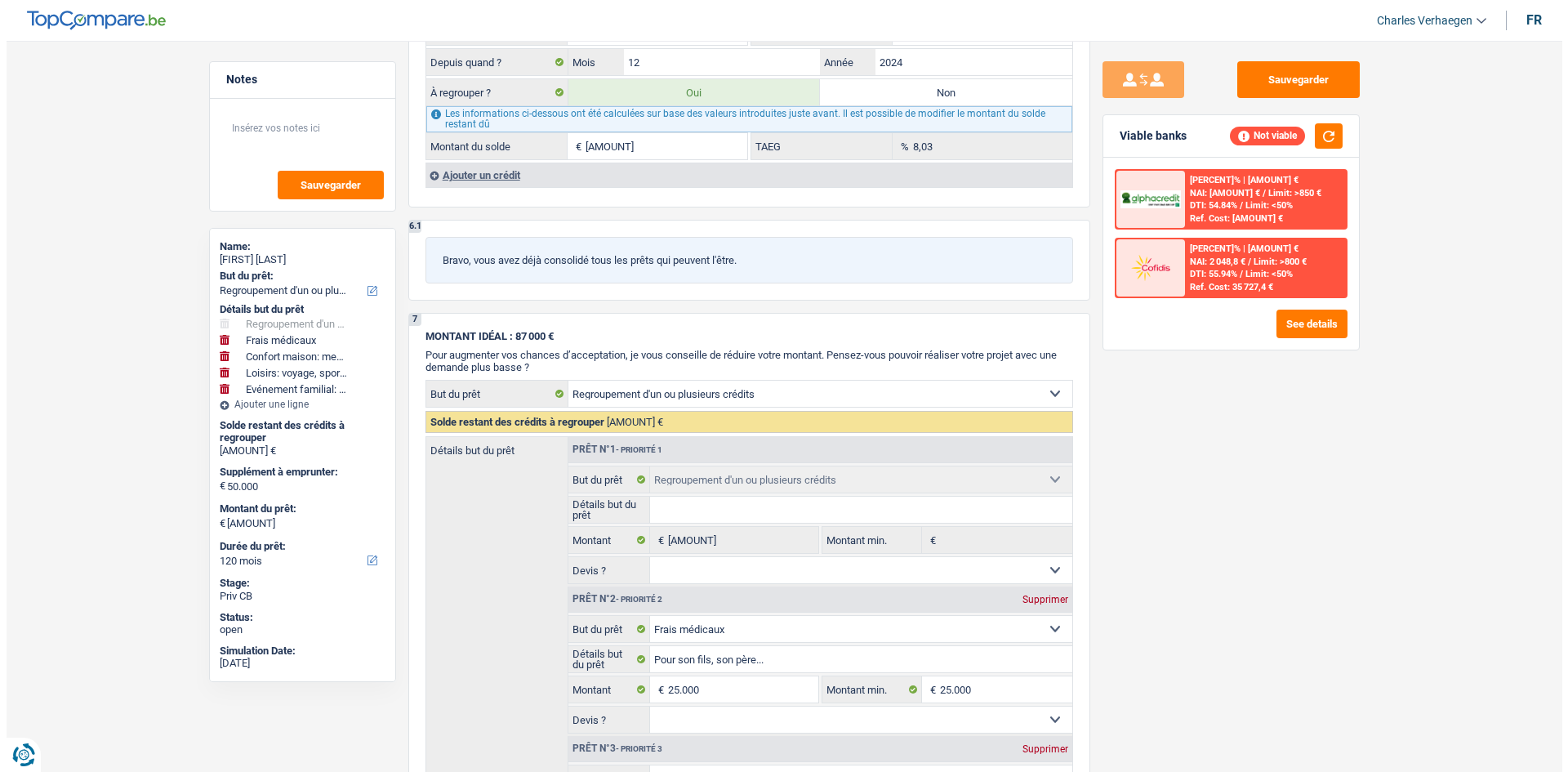 scroll, scrollTop: 2610, scrollLeft: 0, axis: vertical 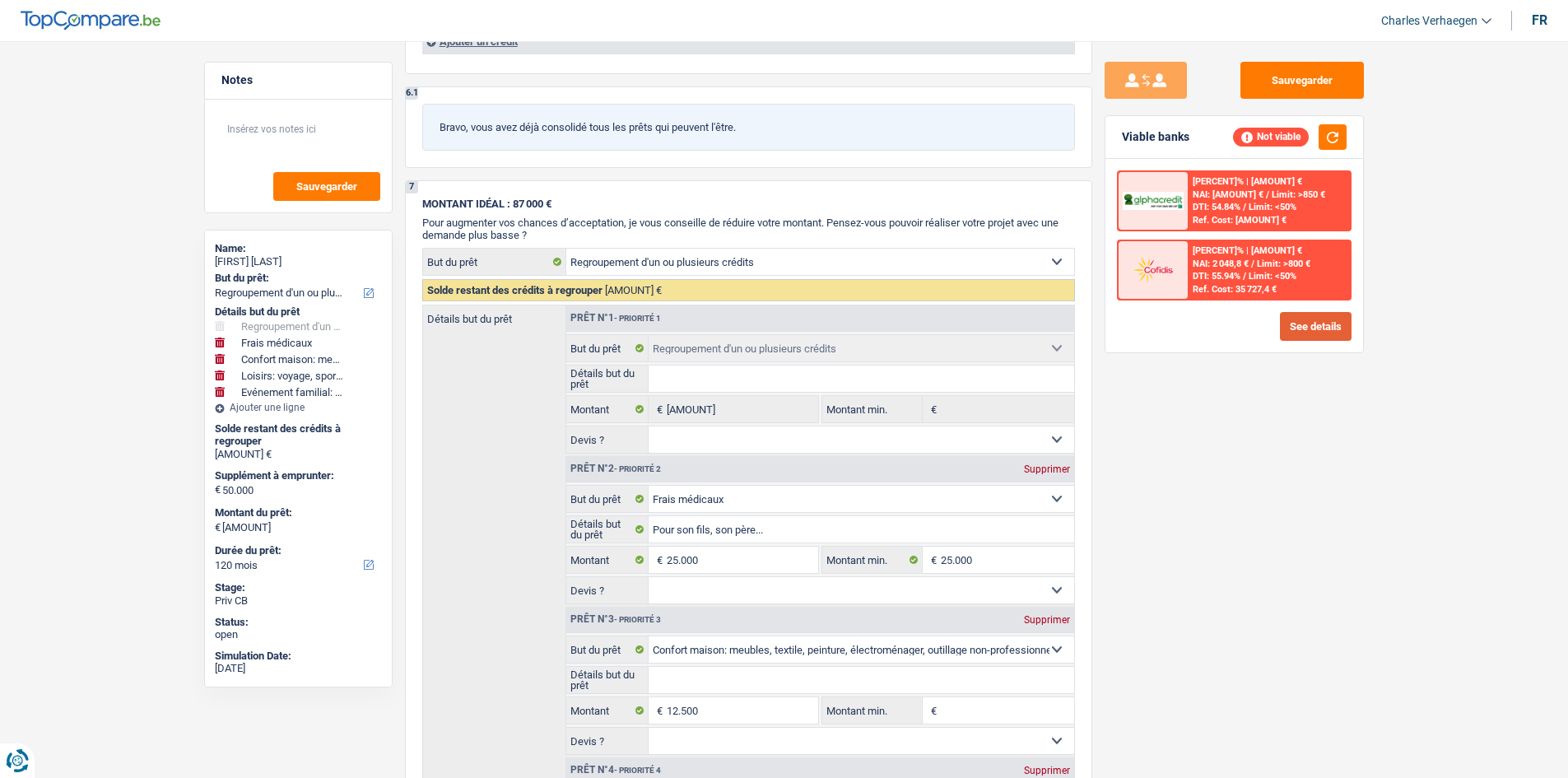 click on "See details" at bounding box center (1315, 326) 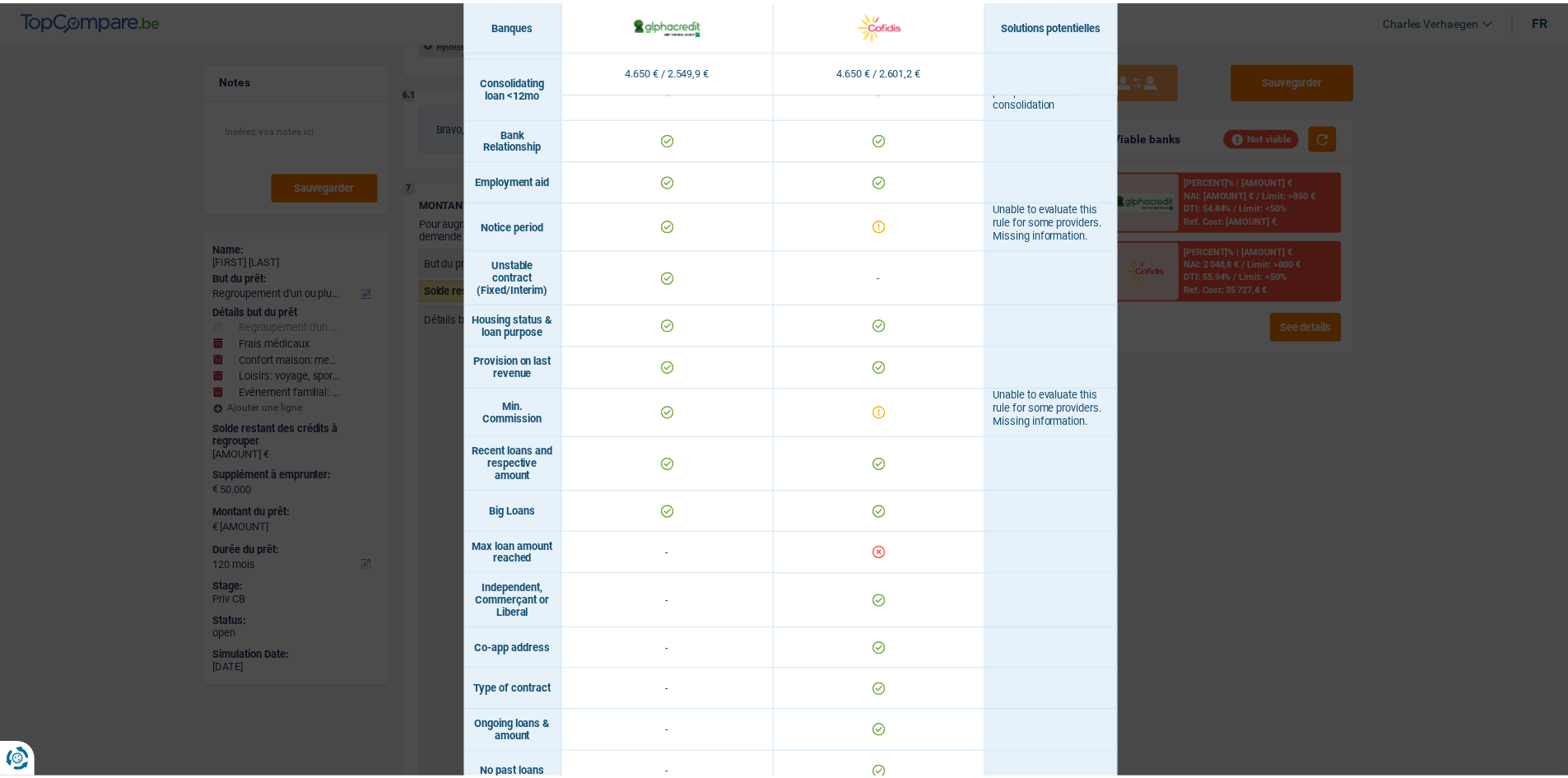 scroll, scrollTop: 970, scrollLeft: 0, axis: vertical 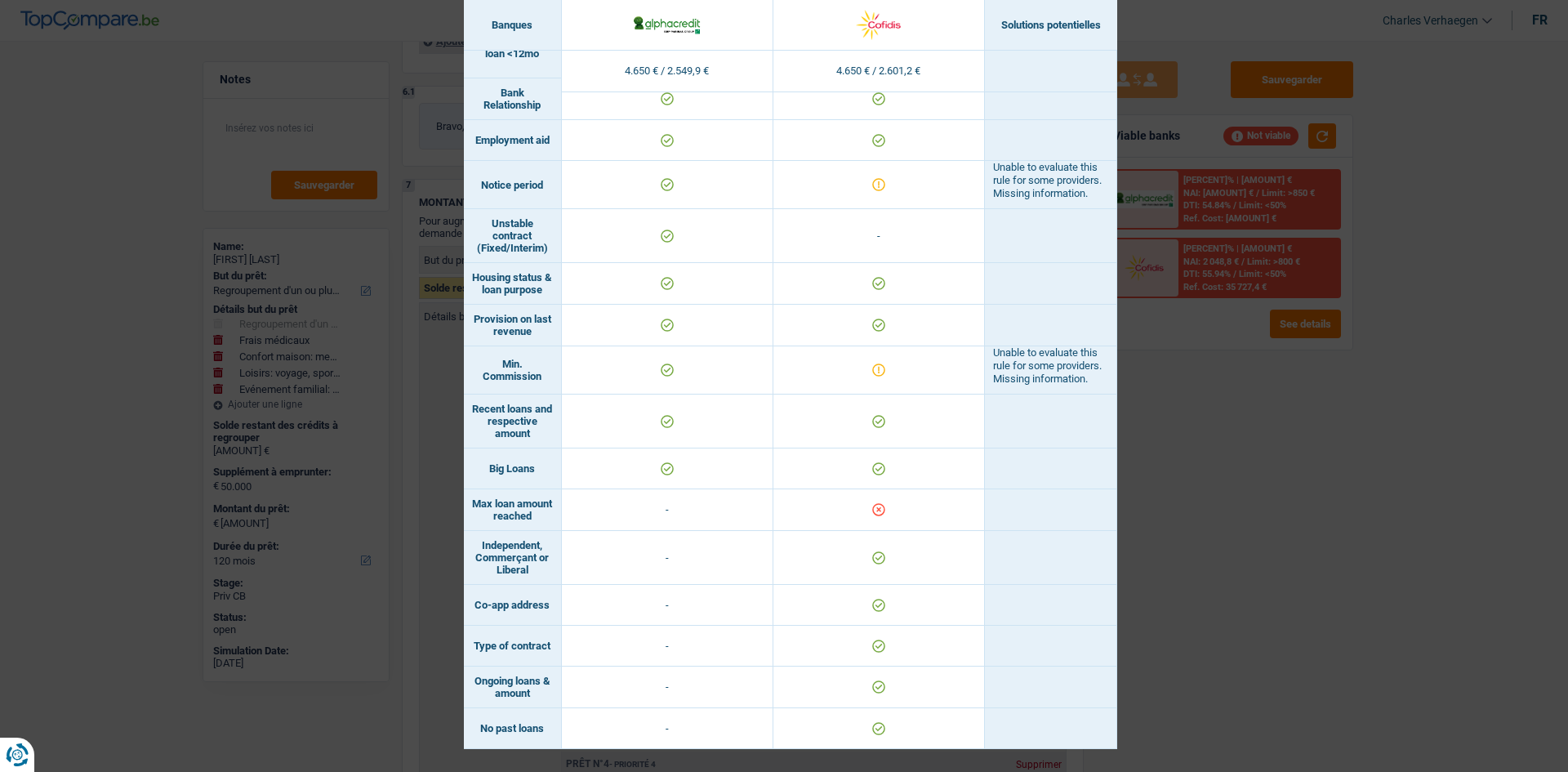 click on "Banks conditions ×
Banques
Solutions potentielles
Revenus / Charges
4.650 € / 2.549,9 €
4.650 € / 2.601,2 €
Loan for legal fees
-
Housing status & amount
-
Professional activity
Blacklisted" at bounding box center (784, 386) 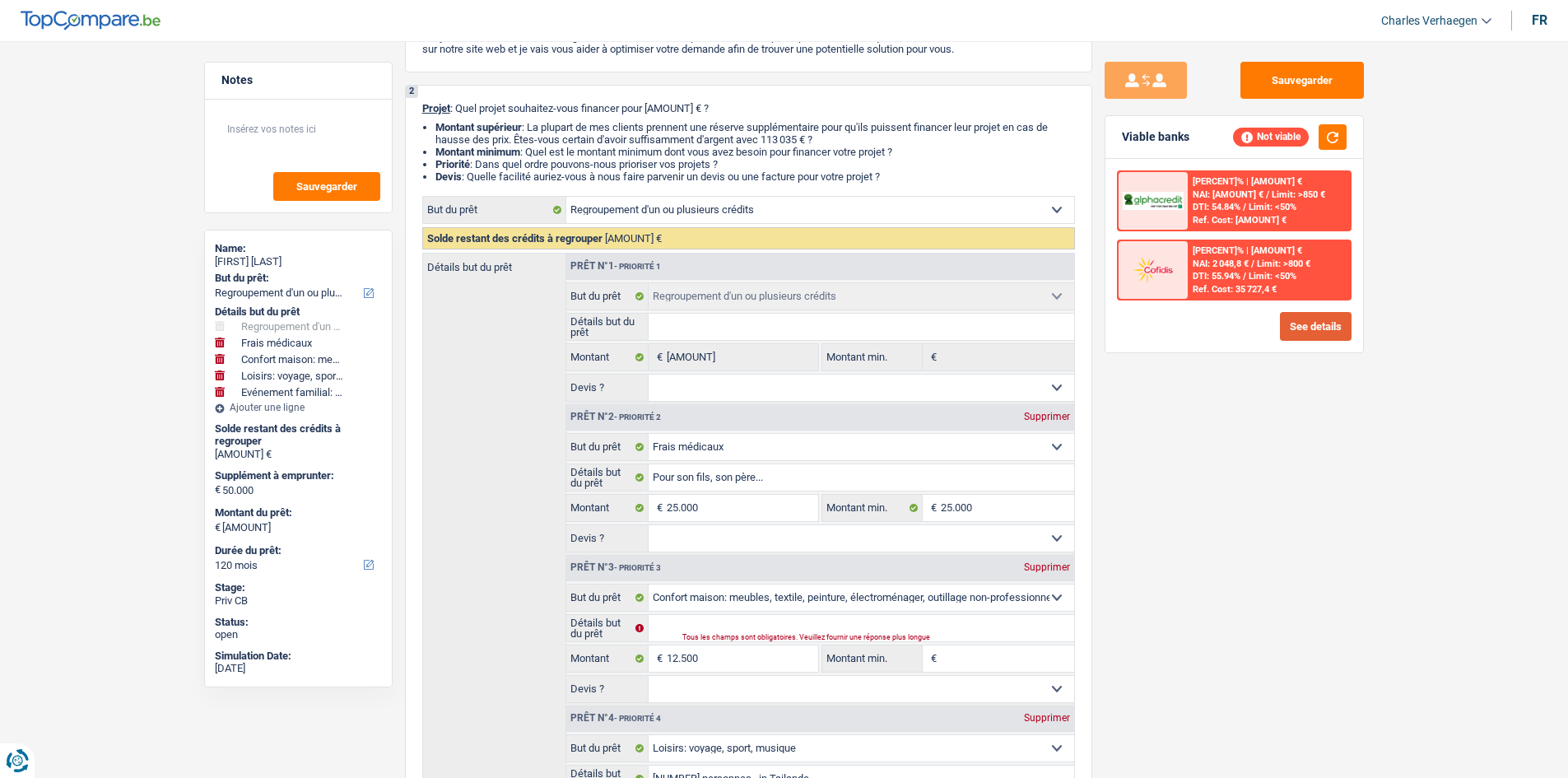 scroll, scrollTop: 0, scrollLeft: 0, axis: both 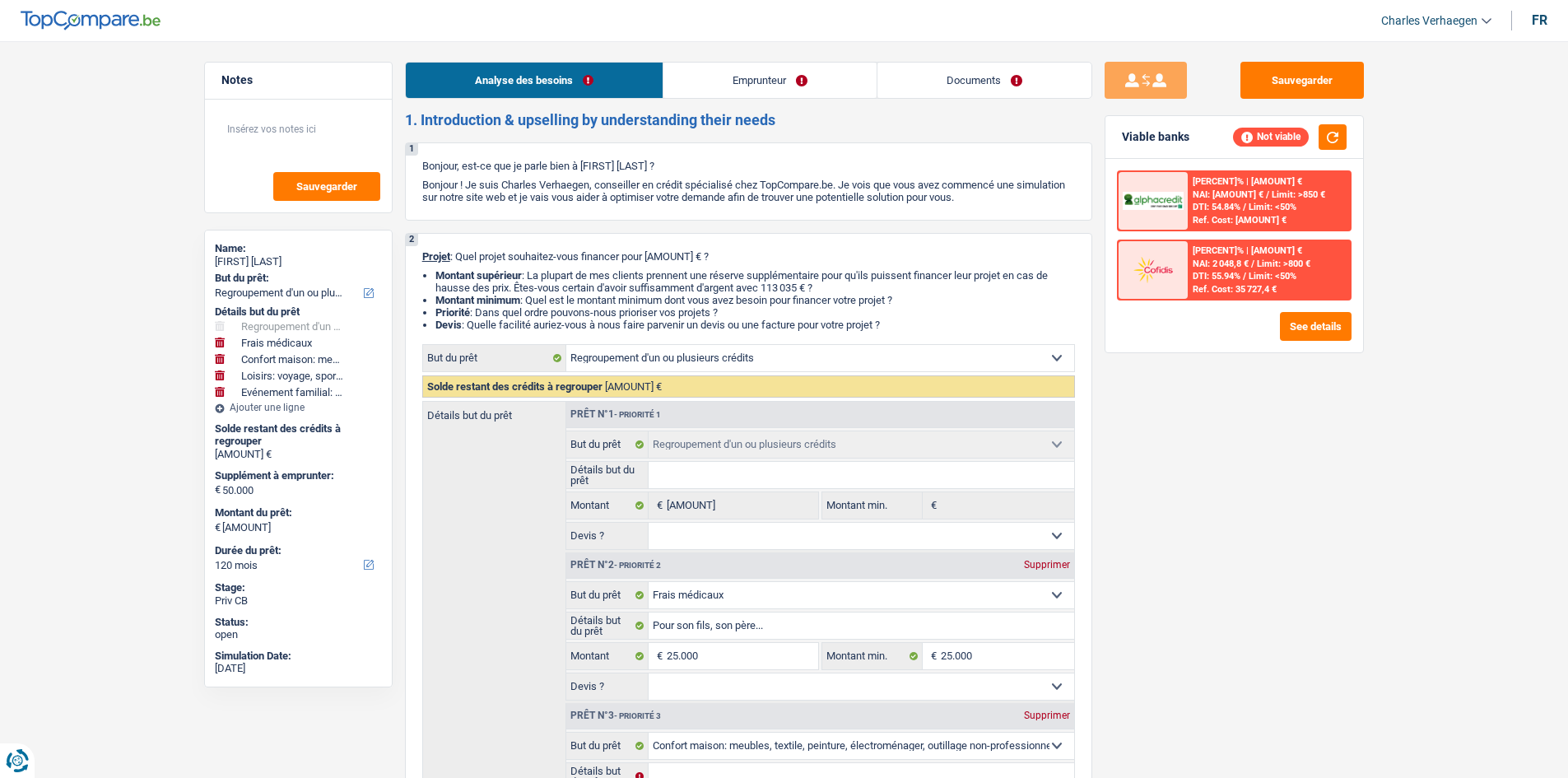 click on "Emprunteur" at bounding box center (770, 80) 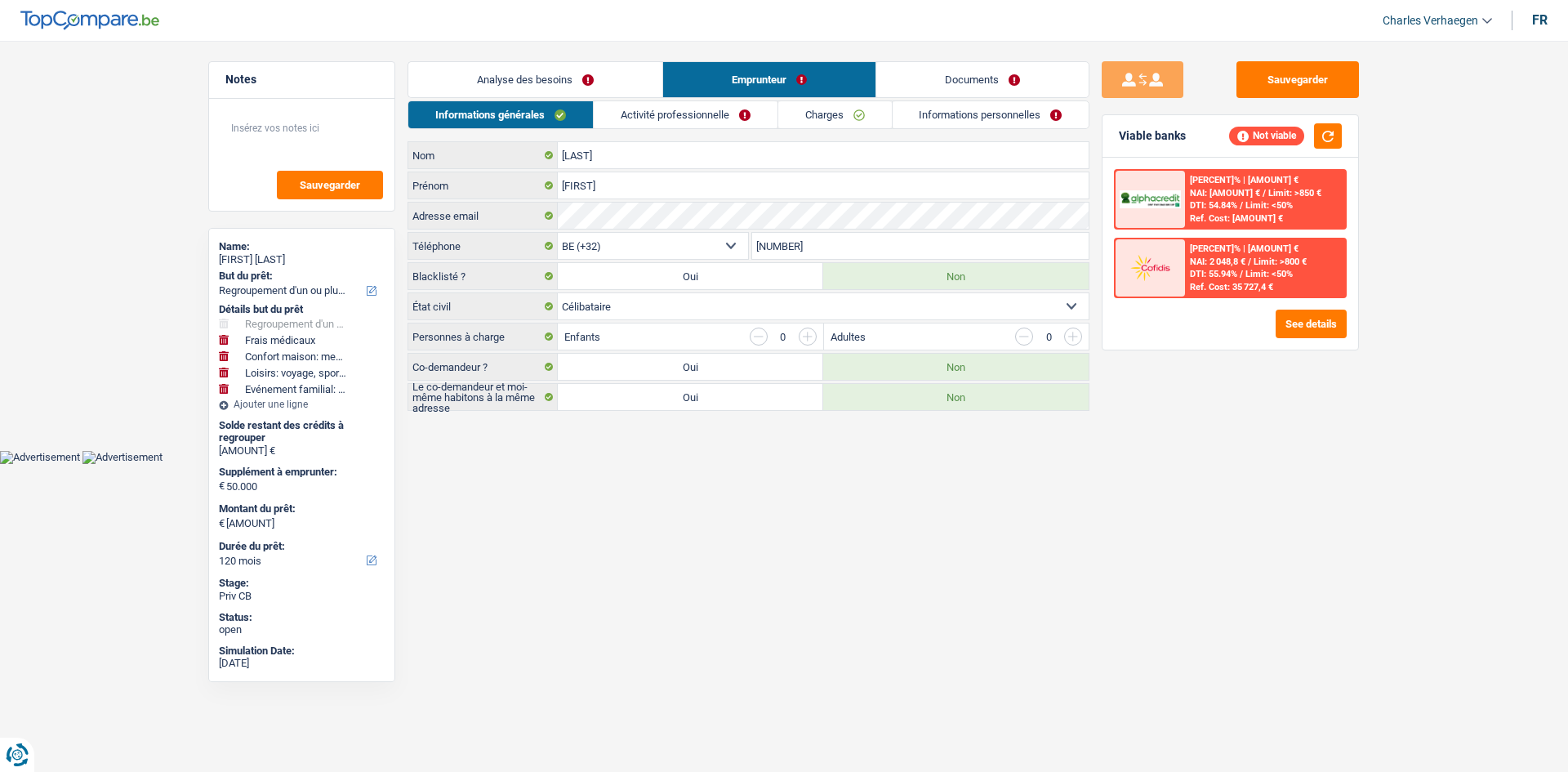 click on "Activité professionnelle" at bounding box center [685, 114] 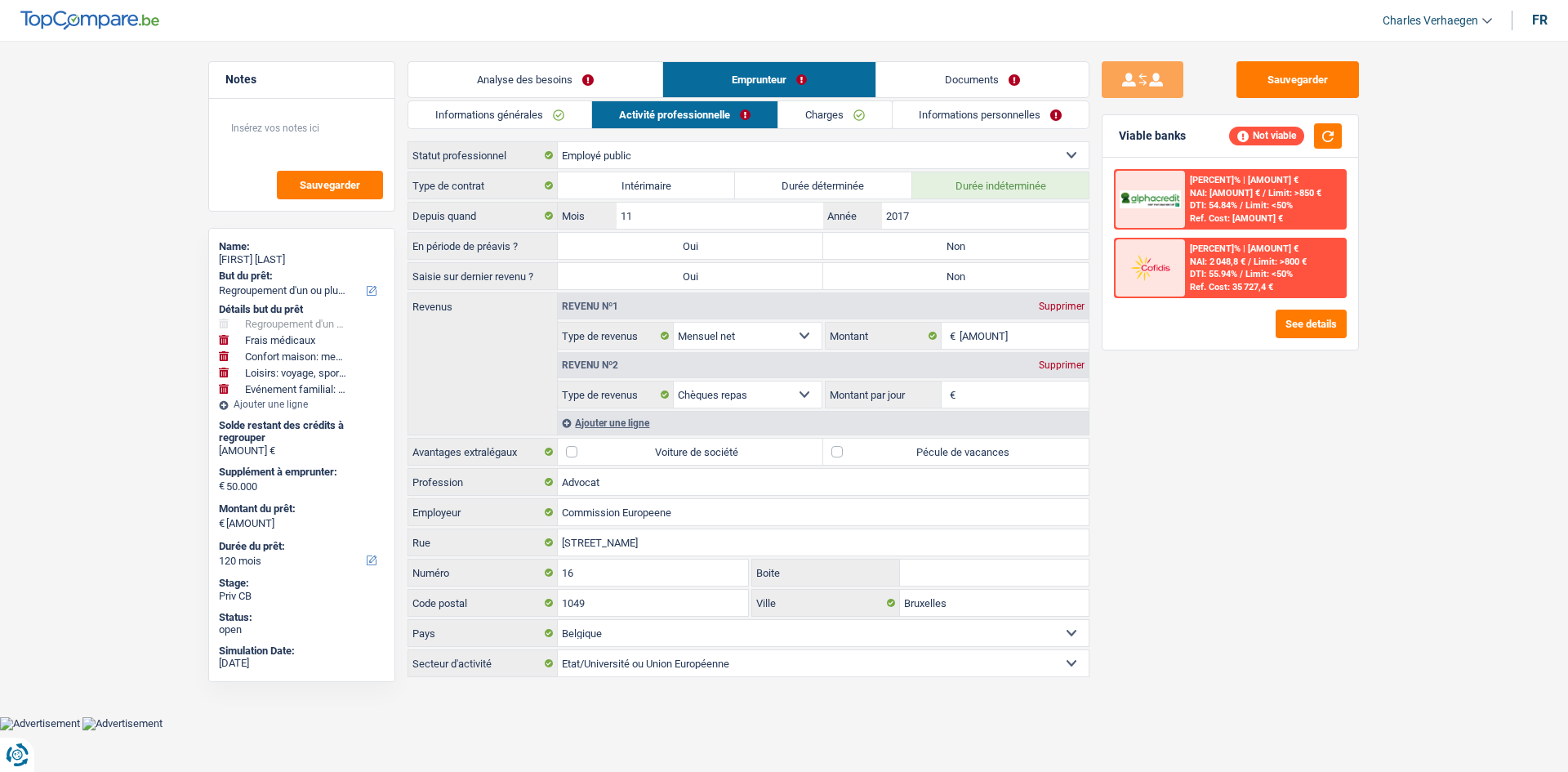 click on "Informations générales" at bounding box center (500, 114) 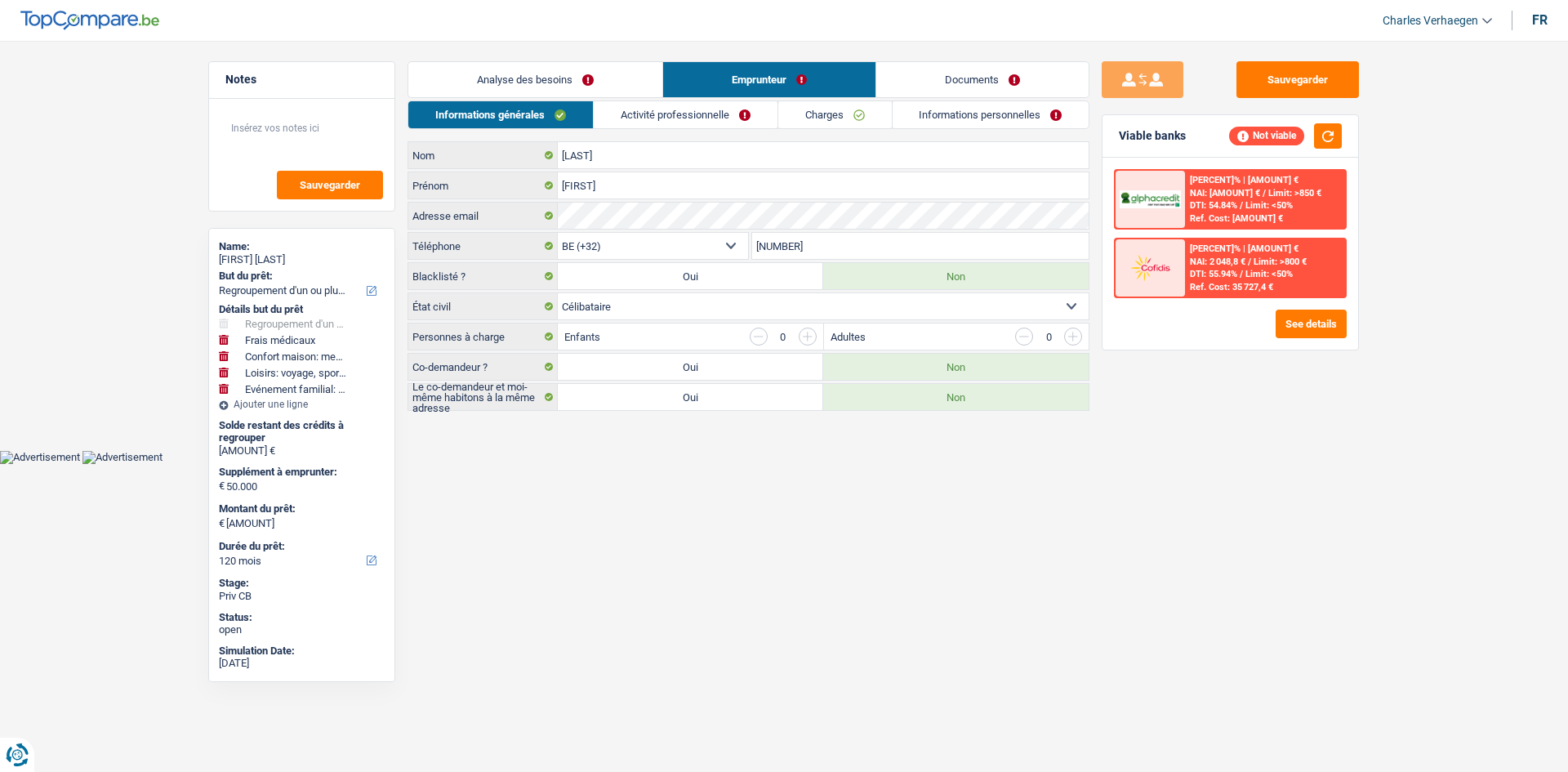 click on "Analyse des besoins" at bounding box center (535, 79) 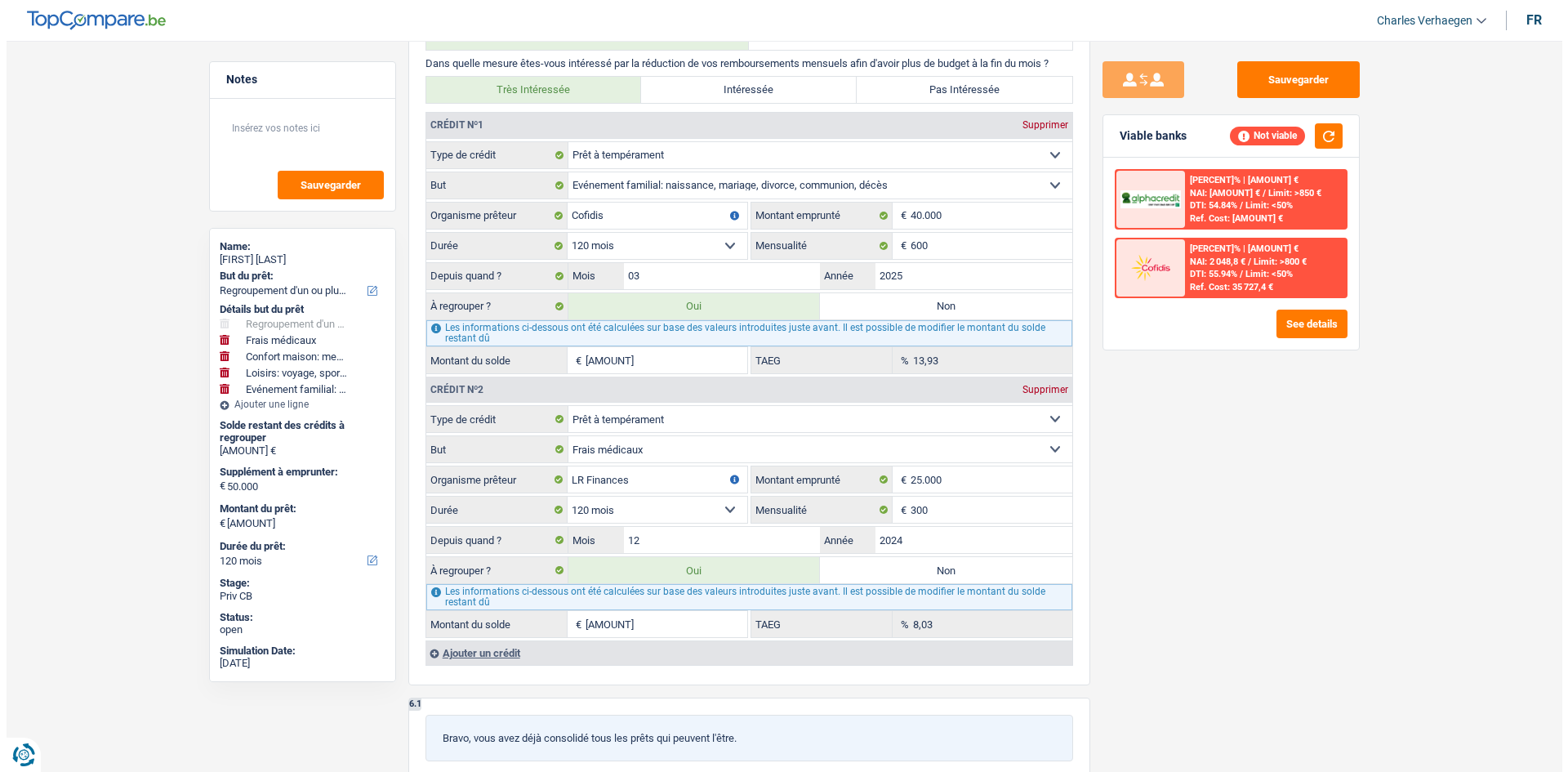 scroll, scrollTop: 1797, scrollLeft: 0, axis: vertical 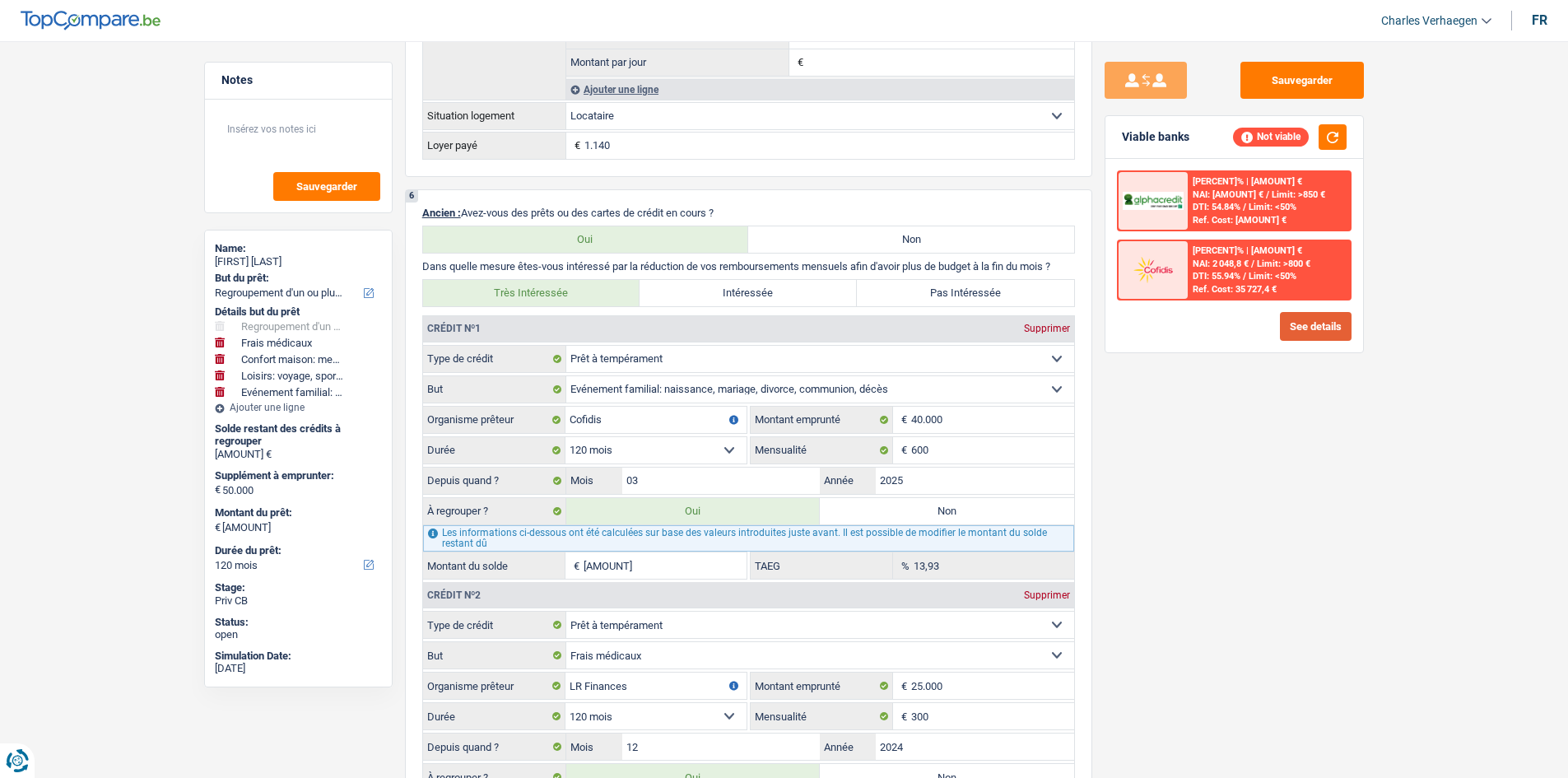 click on "See details" at bounding box center [1315, 326] 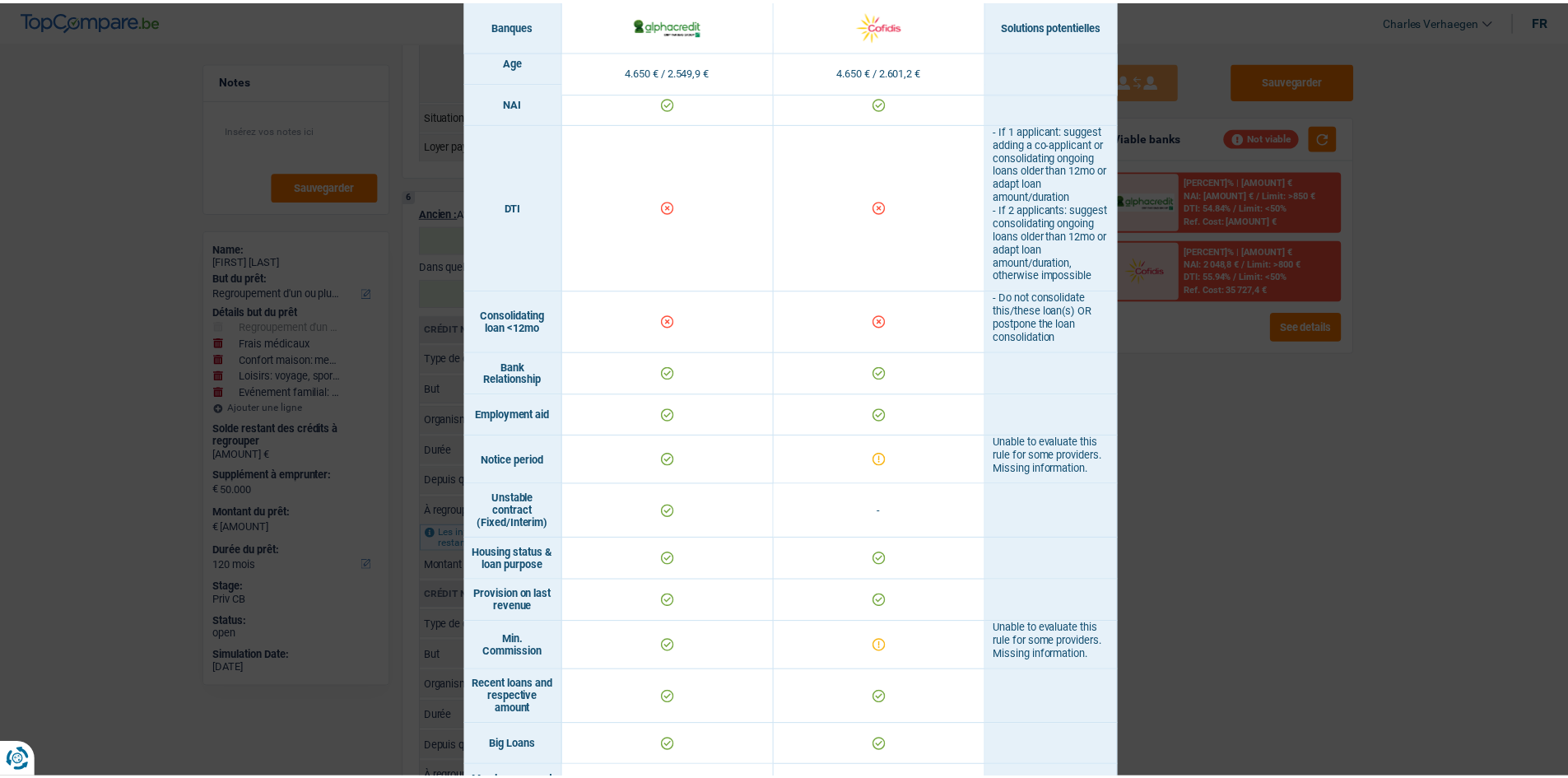 scroll, scrollTop: 659, scrollLeft: 0, axis: vertical 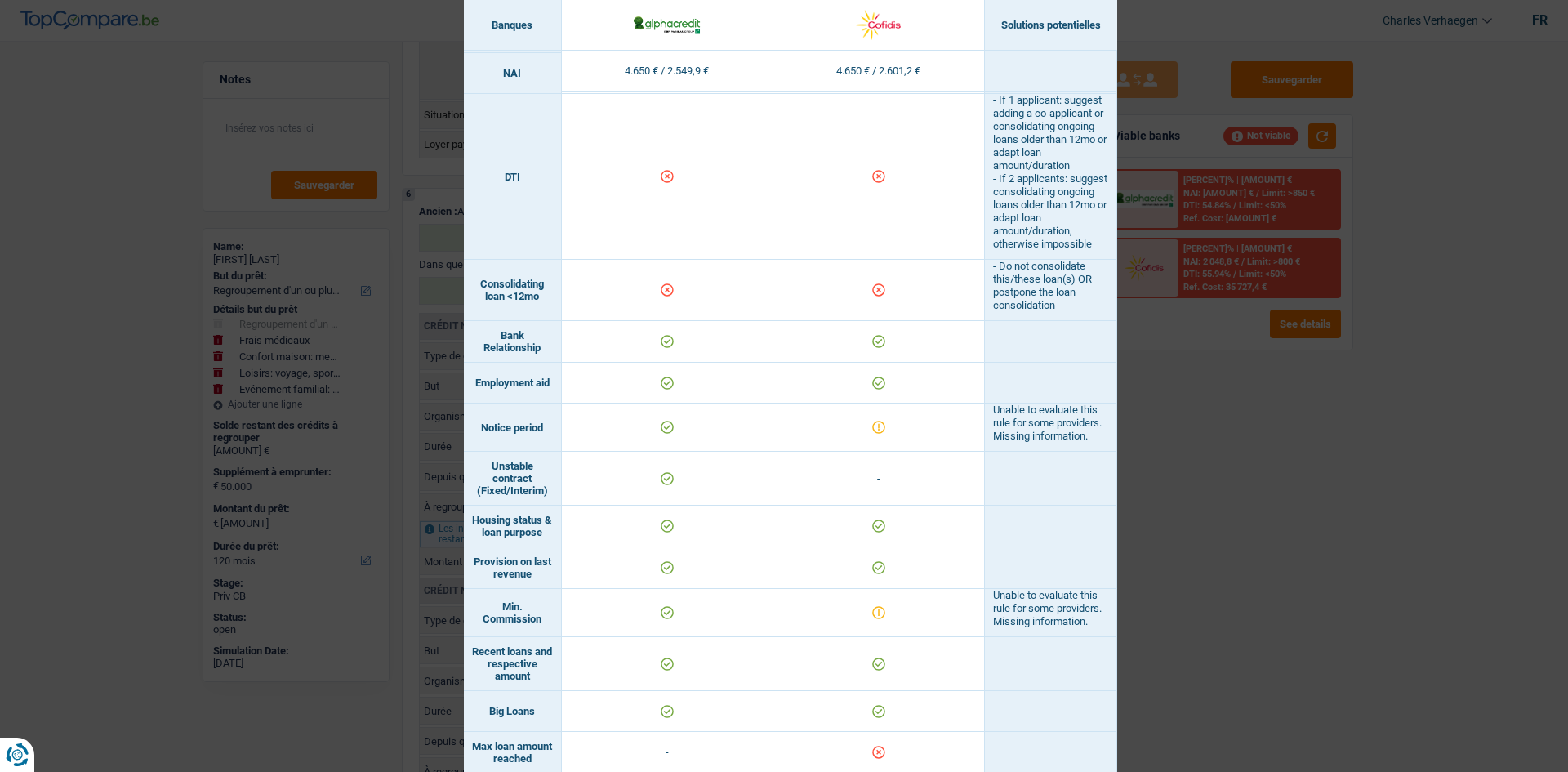 click on "Banks conditions ×
Banques
Solutions potentielles
Revenus / Charges
4.650 € / 2.549,9 €
4.650 € / 2.601,2 €
Loan for legal fees
-
Housing status & amount
-
Professional activity
Blacklisted" at bounding box center (784, 386) 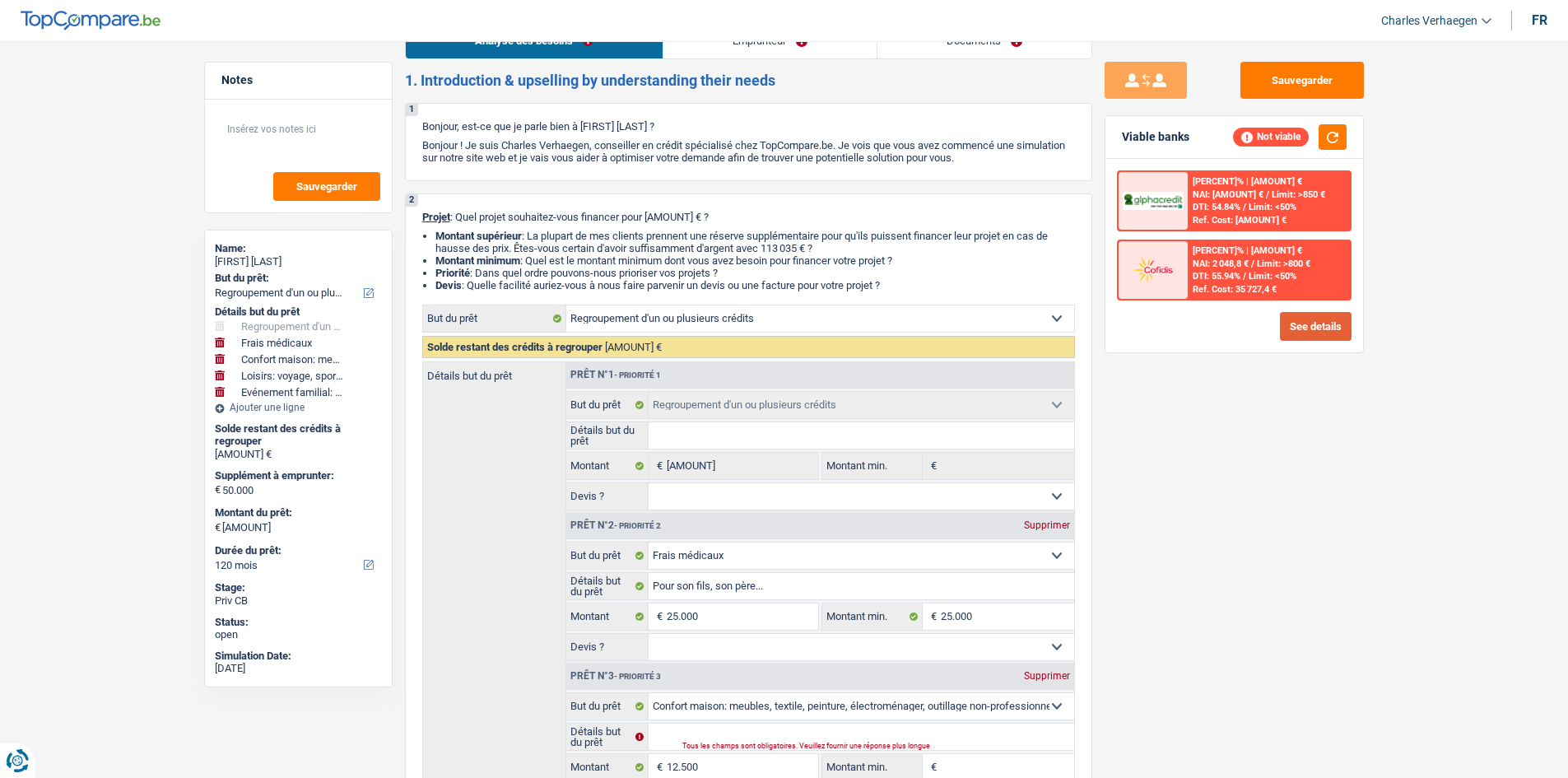 scroll, scrollTop: 0, scrollLeft: 0, axis: both 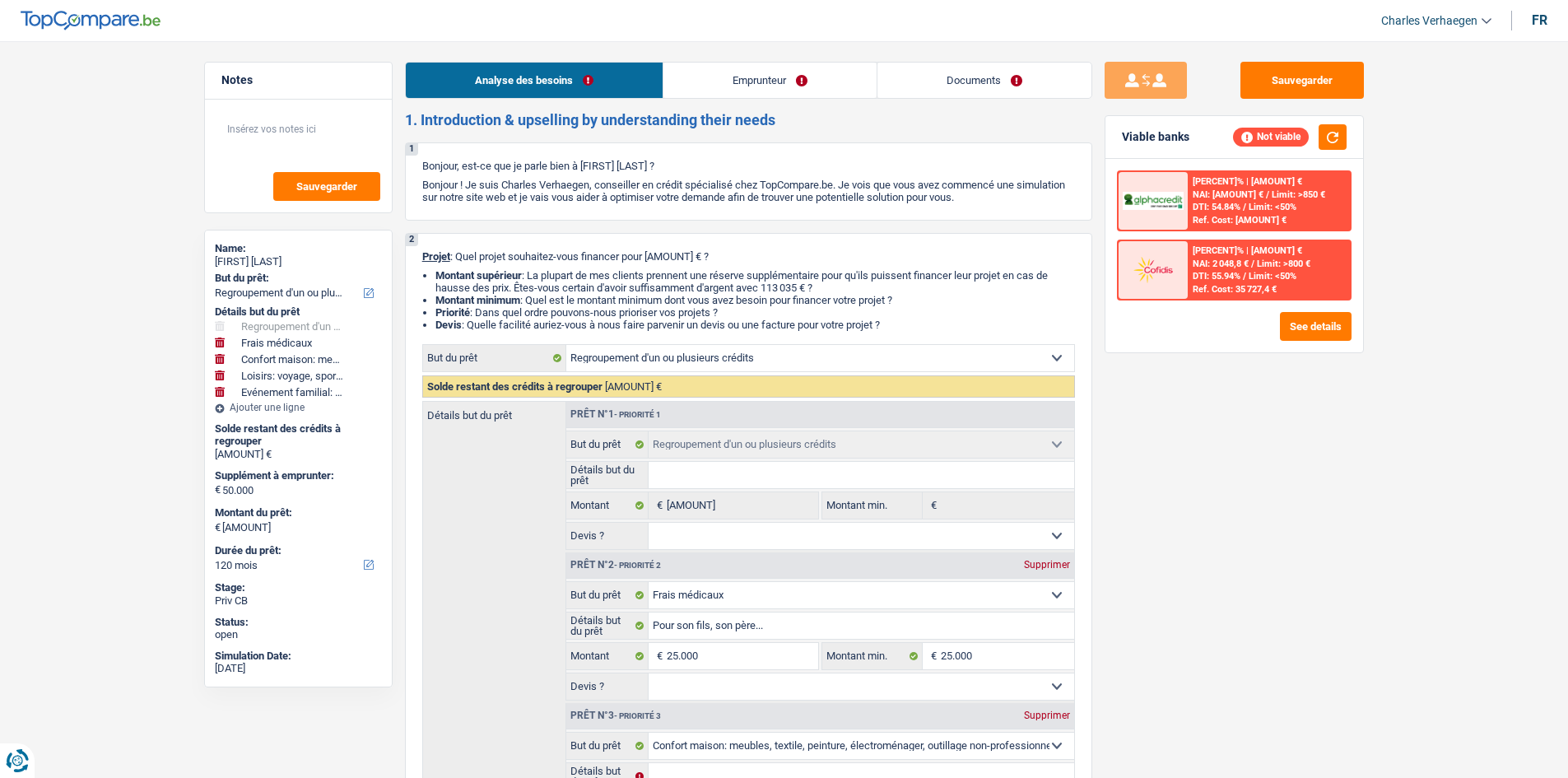 click on "Analyse des besoins Emprunteur Documents
1. Introduction & upselling by understanding their needs
1
Bonjour, est-ce que je parle bien à Eduard Ashworth ?
Bonjour ! Je suis Charles Verhaegen, conseiller en crédit spécialisé chez TopCompare.be. Je vois que vous avez commencé une simulation sur notre site web et je vais vous aider à optimiser votre demande afin de trouver une potentielle solution pour vous.
2   Projet  : Quel projet souhaitez-vous financer pour 113 035 € ?
Montant supérieur : La plupart de mes clients prennent une réserve supplémentaire pour qu'ils puissent financer leur projet en cas de hausse des prix. Êtes-vous certain d'avoir suffisamment d'argent avec 113 035 € ?   Montant minimum : Quel est le montant minimum dont vous avez besoin pour financer votre projet ?   Priorité : Dans quel ordre pouvons-nous prioriser vos projets ?   Devis     Hifi, multimédia, gsm, ordinateur Frais médicaux Autre" at bounding box center (748, 2158) 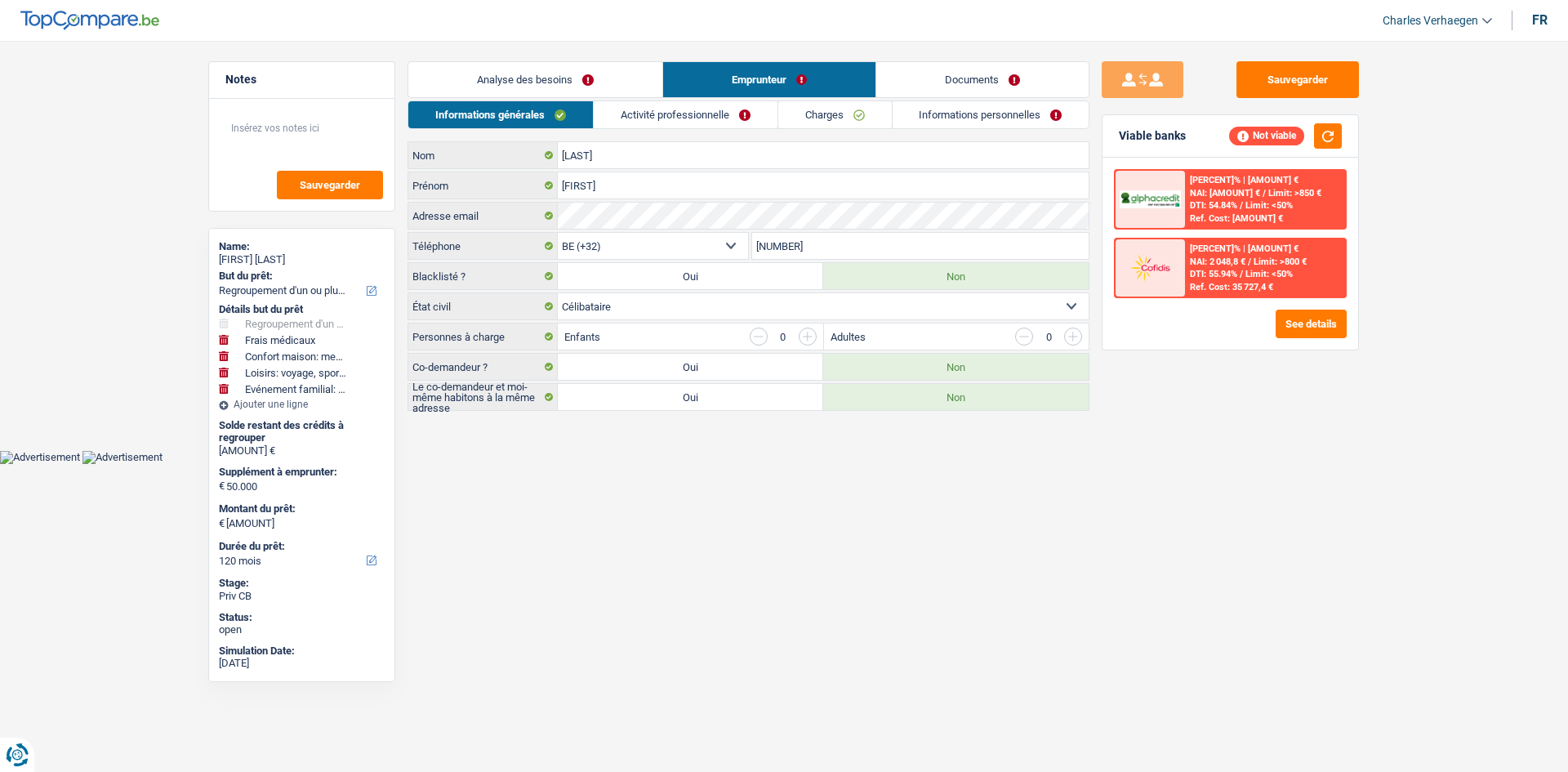 click on "Activité professionnelle" at bounding box center [685, 114] 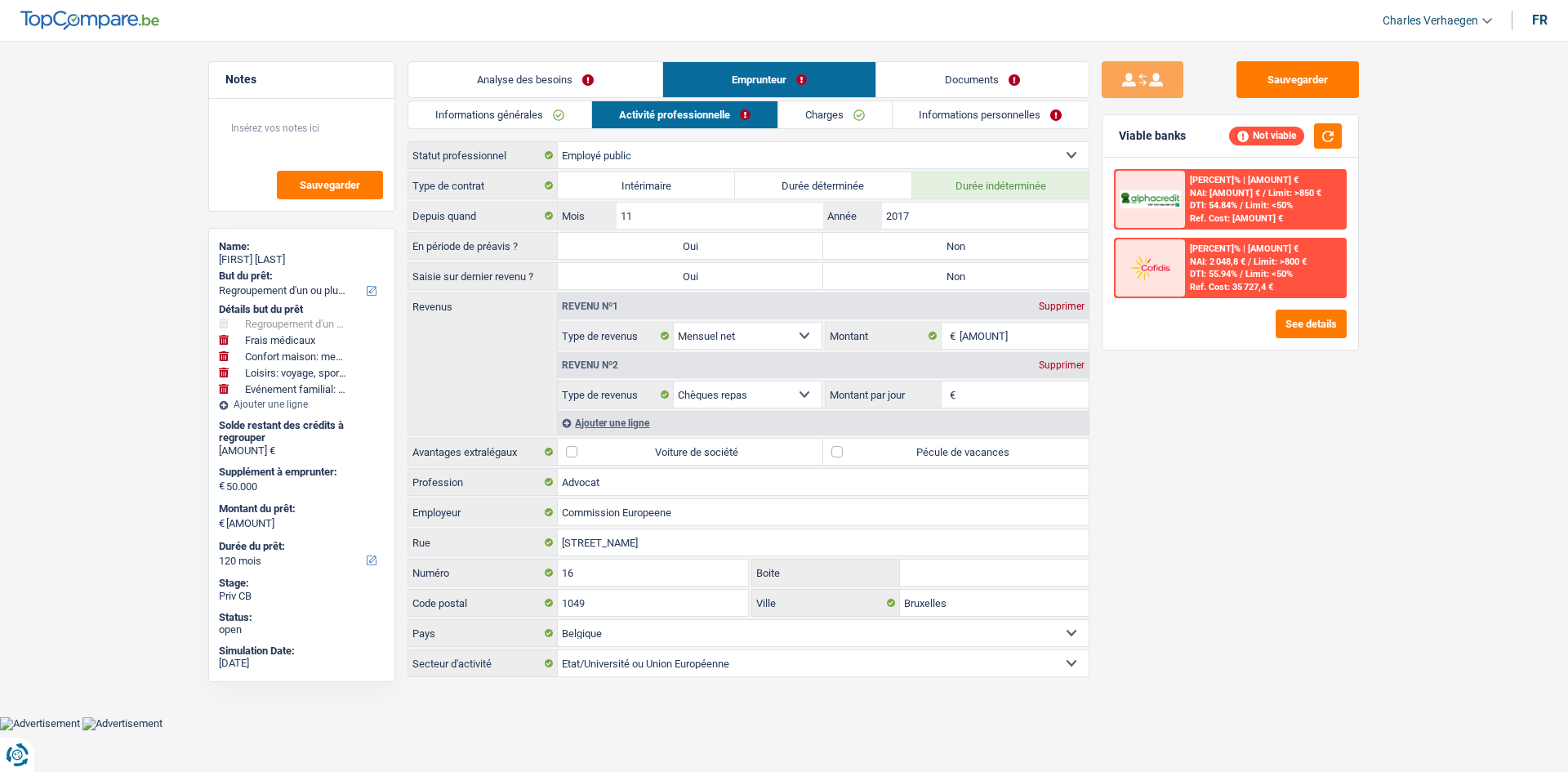 click on "Charges" at bounding box center [835, 114] 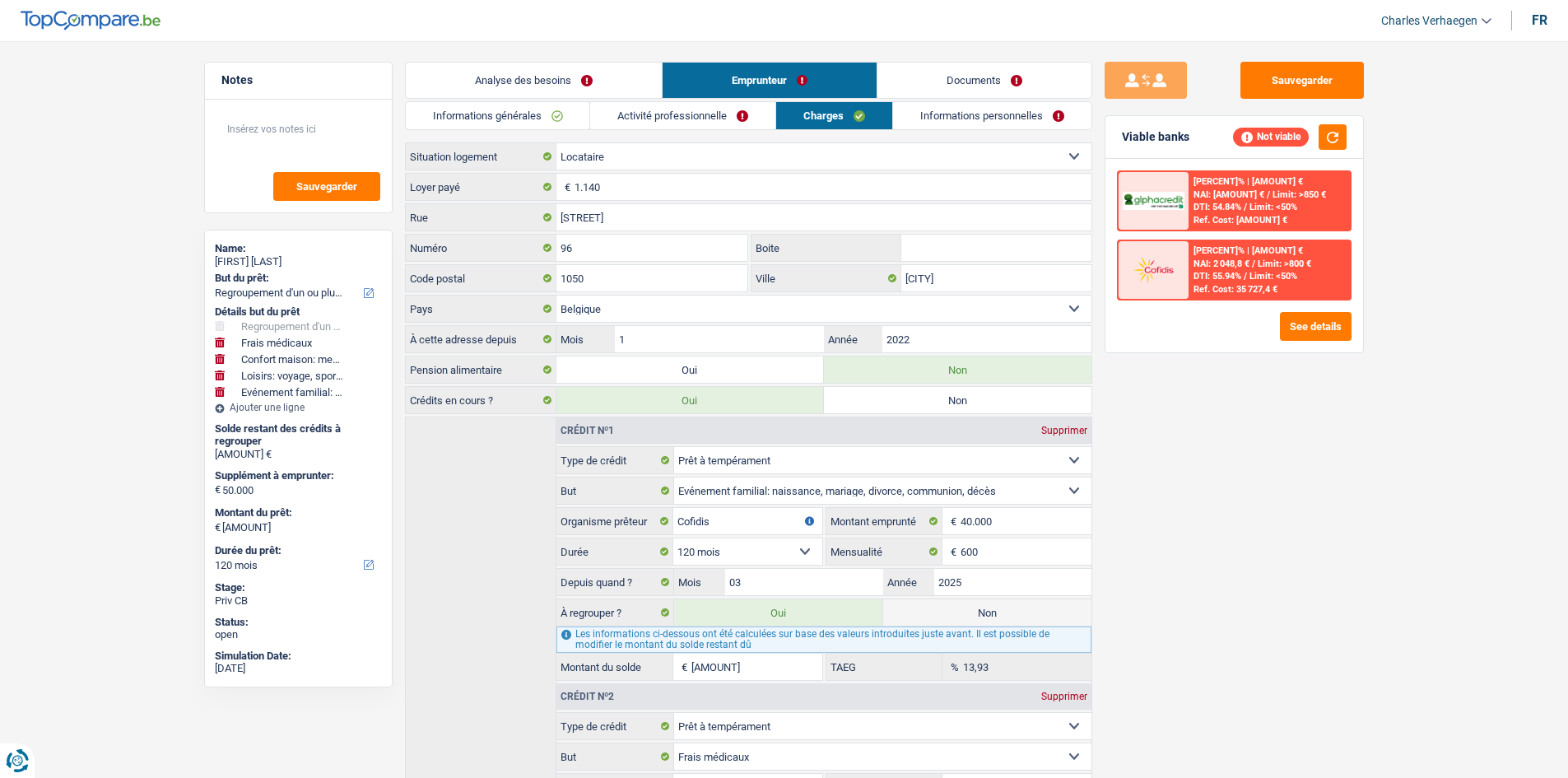click on "Informations personnelles" at bounding box center [992, 115] 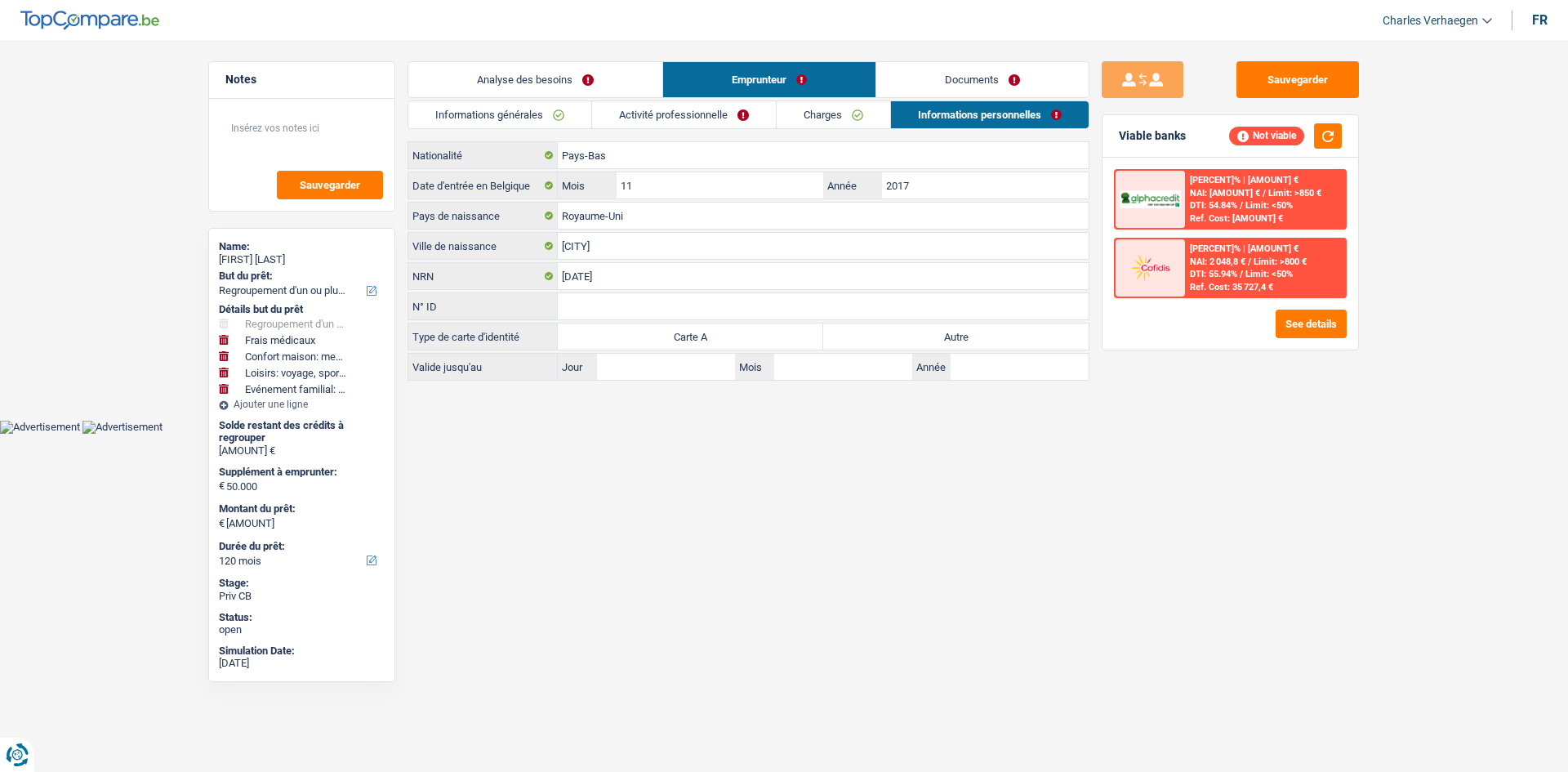 click on "Analyse des besoins Emprunteur Documents
1. Introduction & upselling by understanding their needs
1
Bonjour, est-ce que je parle bien à Eduard Ashworth ?
Bonjour ! Je suis Charles Verhaegen, conseiller en crédit spécialisé chez TopCompare.be. Je vois que vous avez commencé une simulation sur notre site web et je vais vous aider à optimiser votre demande afin de trouver une potentielle solution pour vous.
2   Projet  : Quel projet souhaitez-vous financer pour 113 035 € ?
Montant supérieur : La plupart de mes clients prennent une réserve supplémentaire pour qu'ils puissent financer leur projet en cas de hausse des prix. Êtes-vous certain d'avoir suffisamment d'argent avec 113 035 € ?   Montant minimum : Quel est le montant minimum dont vous avez besoin pour financer votre projet ?   Priorité : Dans quel ordre pouvons-nous prioriser vos projets ?   Devis     Hifi, multimédia, gsm, ordinateur Frais médicaux Autre" at bounding box center (748, 221) 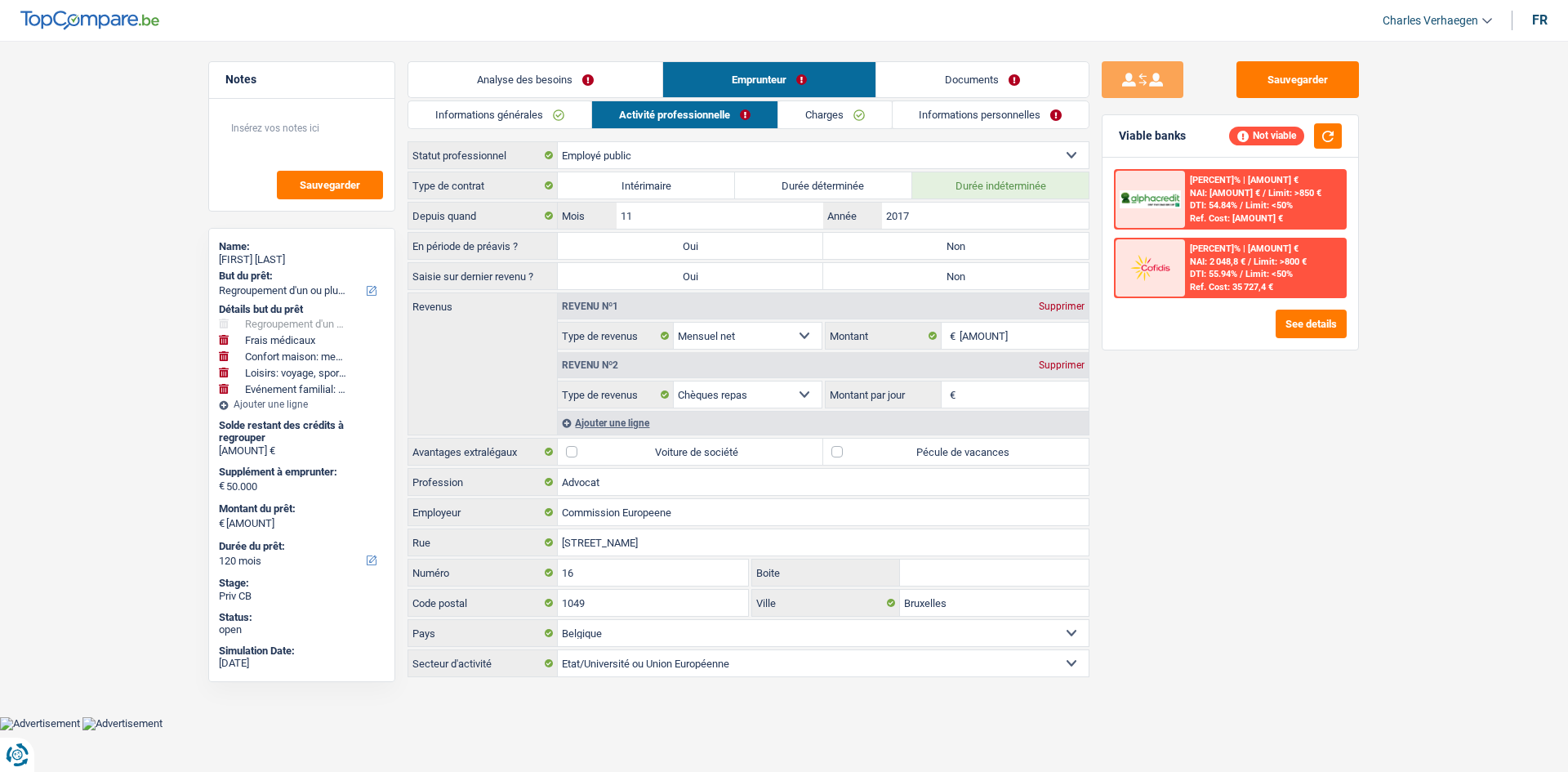 click on "Informations générales" at bounding box center (500, 114) 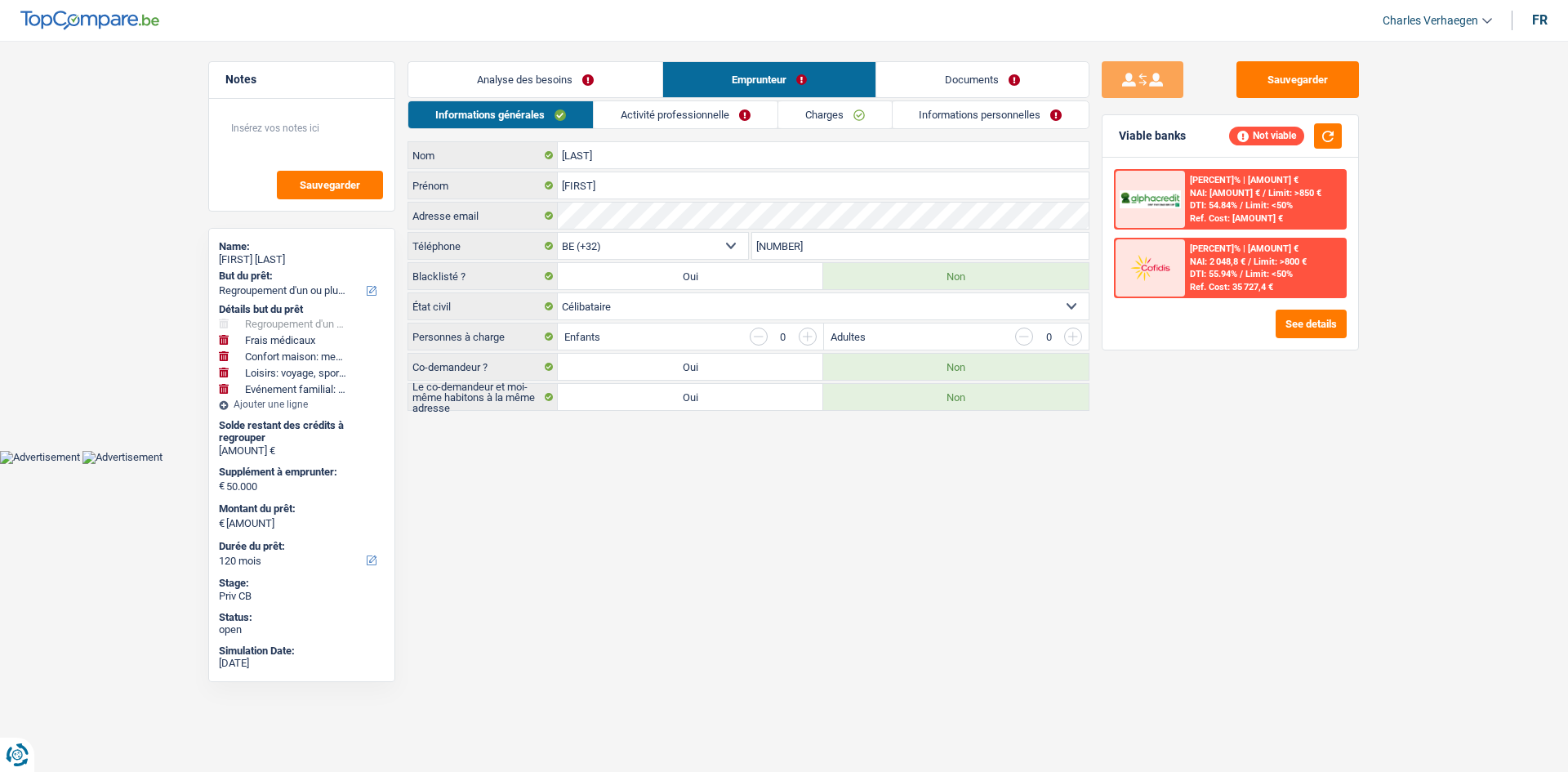 click on "Analyse des besoins" at bounding box center (535, 79) 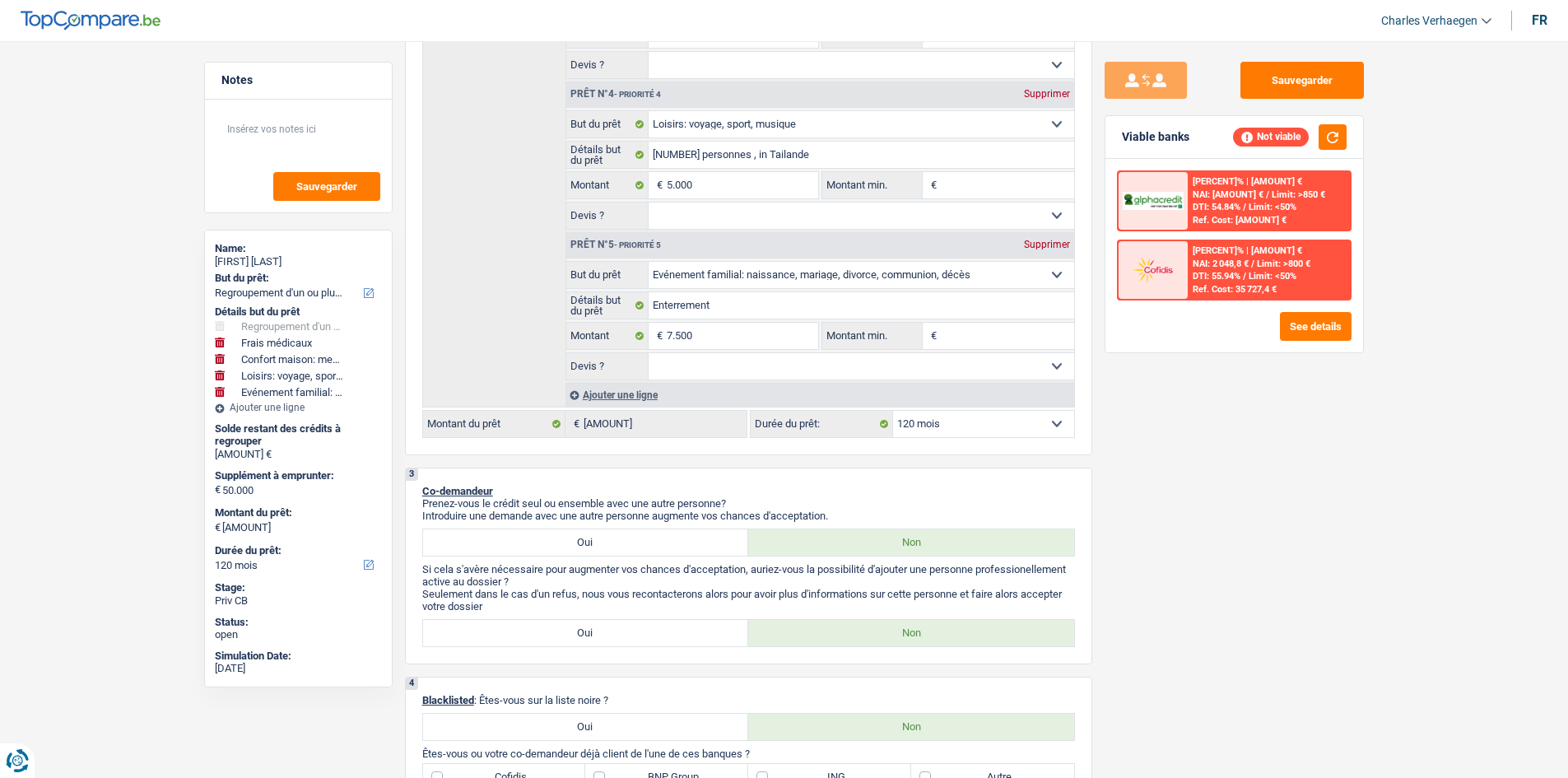 scroll, scrollTop: 1070, scrollLeft: 0, axis: vertical 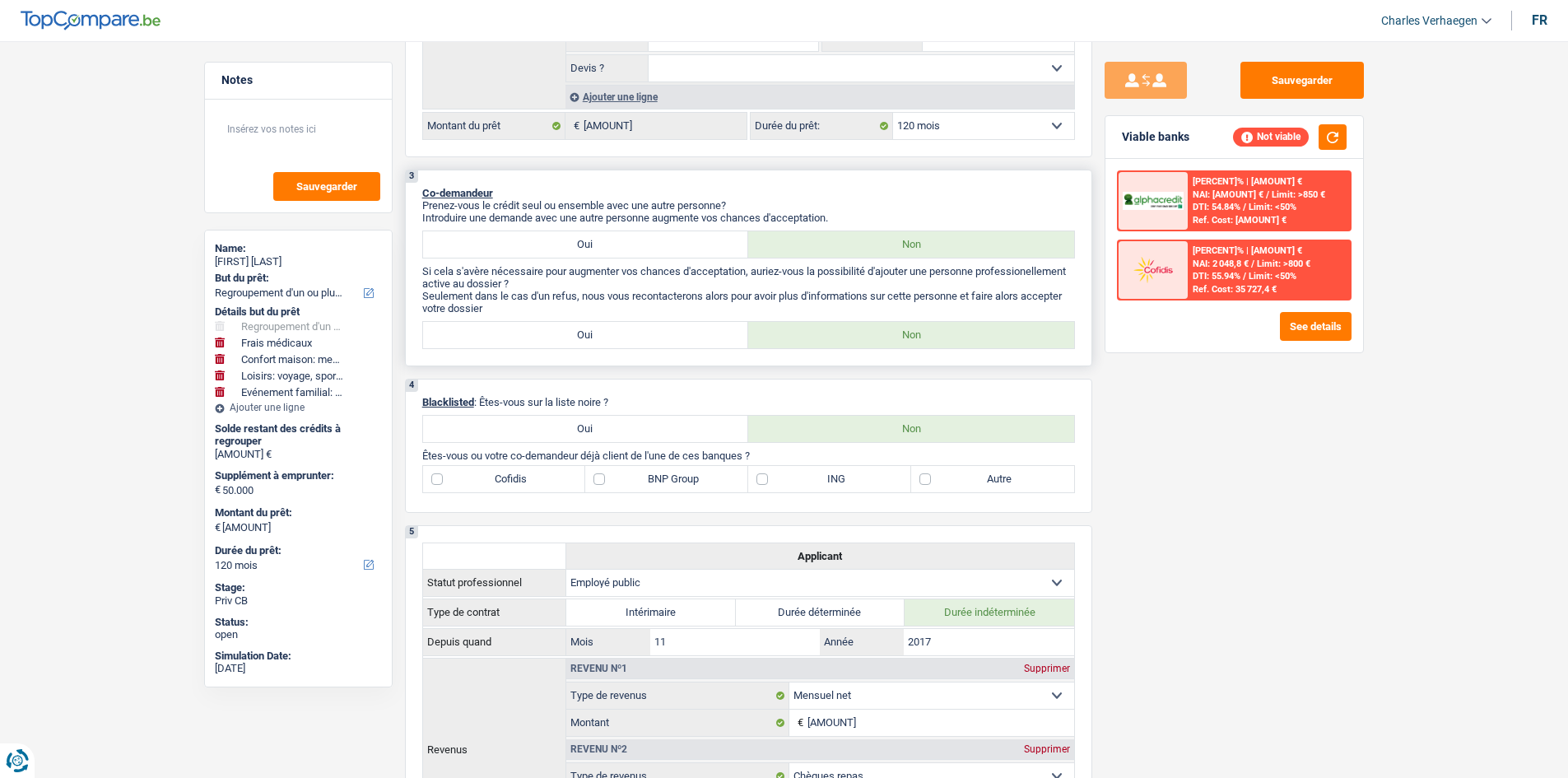 click on "Oui" at bounding box center [586, 335] 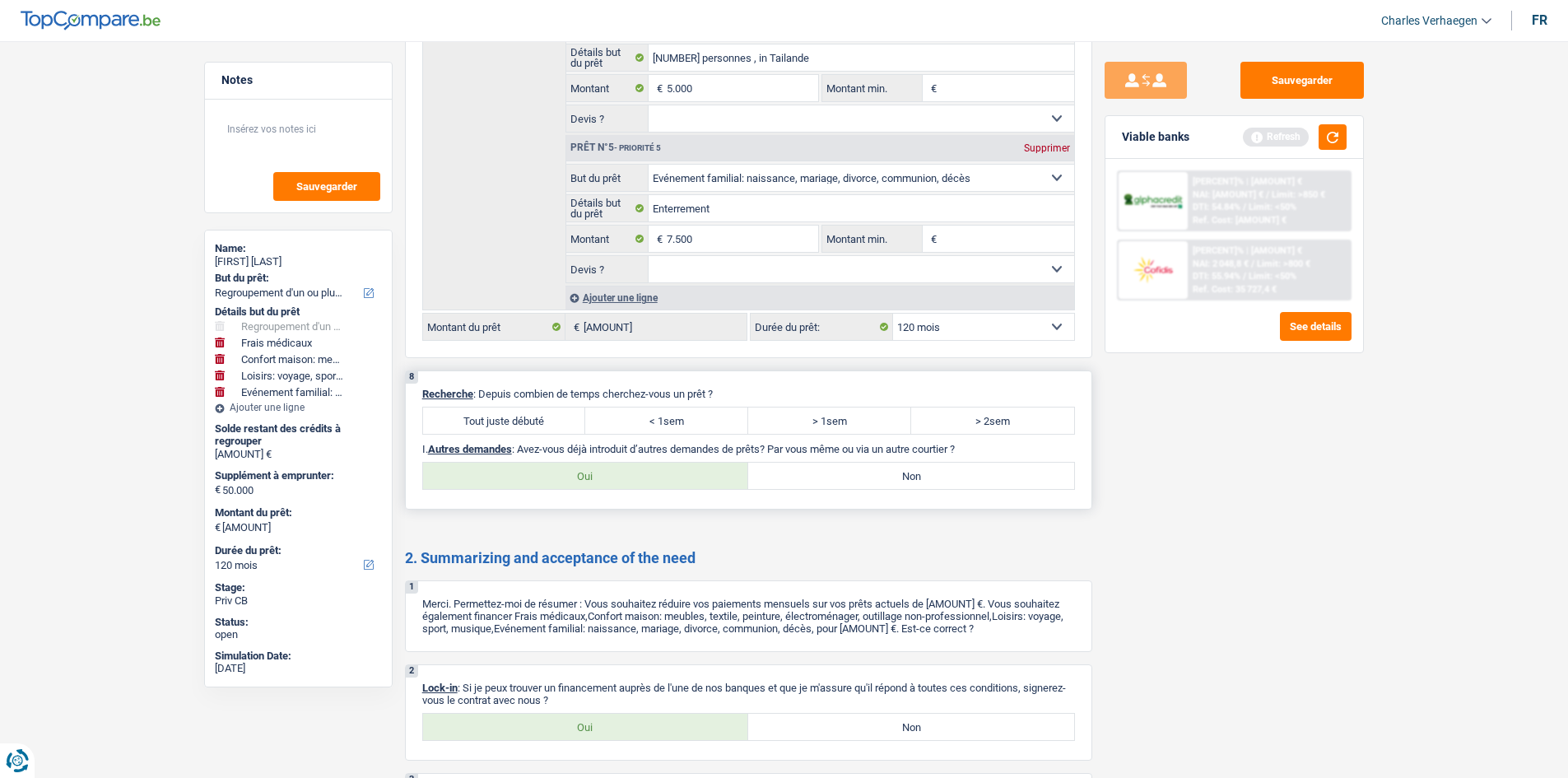 scroll, scrollTop: 3538, scrollLeft: 0, axis: vertical 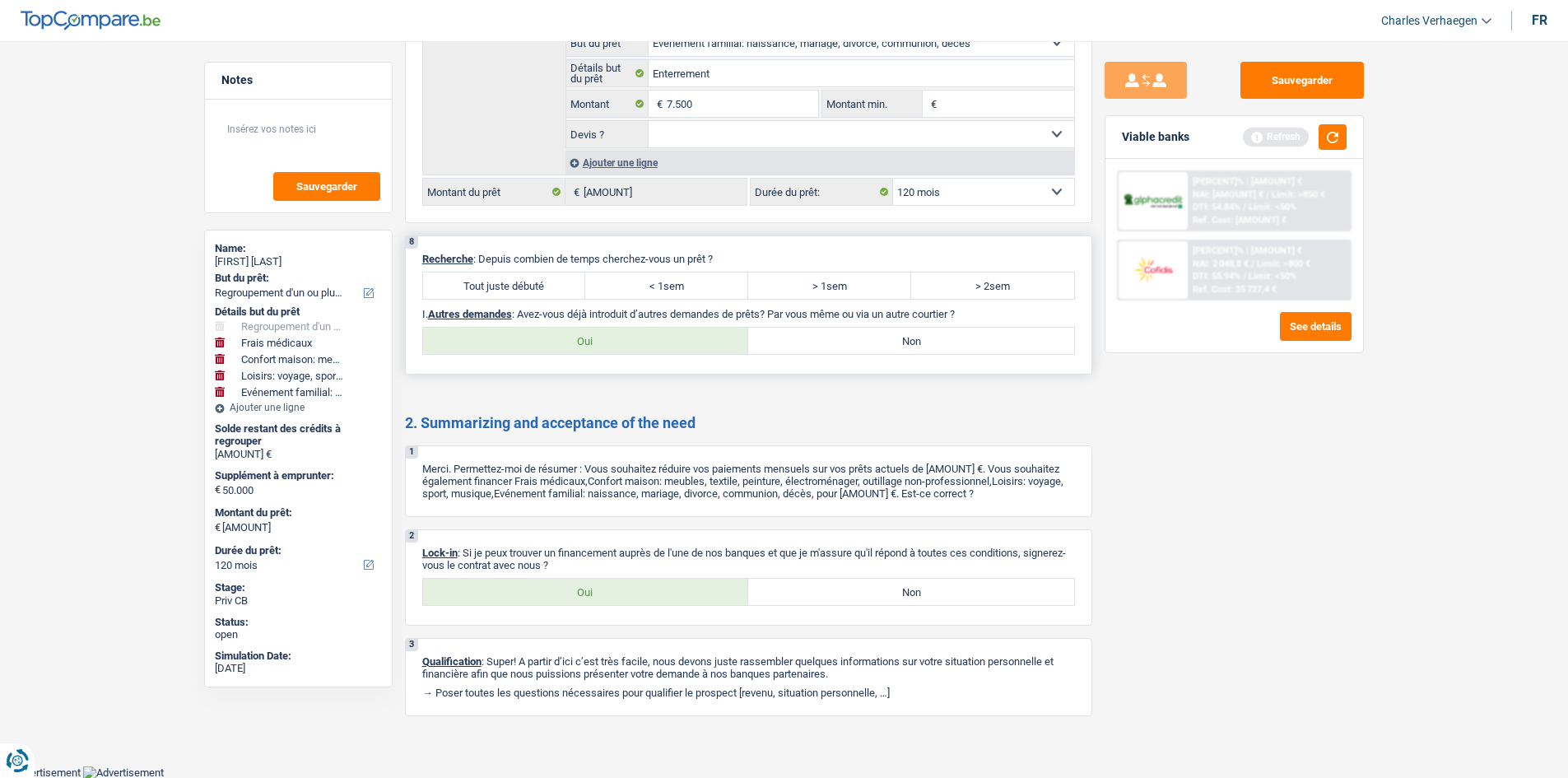 click on "Tout juste débuté" at bounding box center (505, 286) 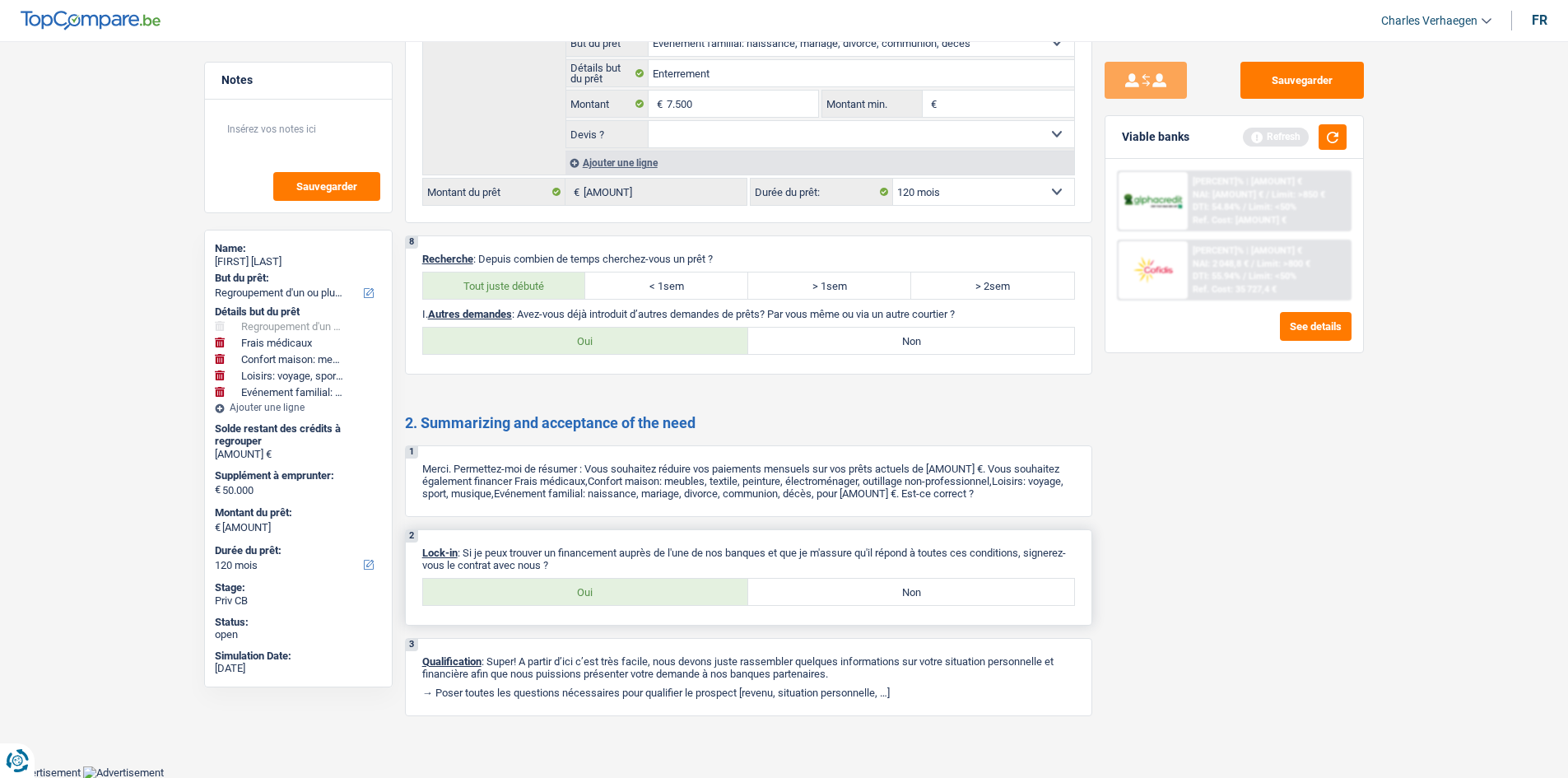click on "Oui" at bounding box center (586, 592) 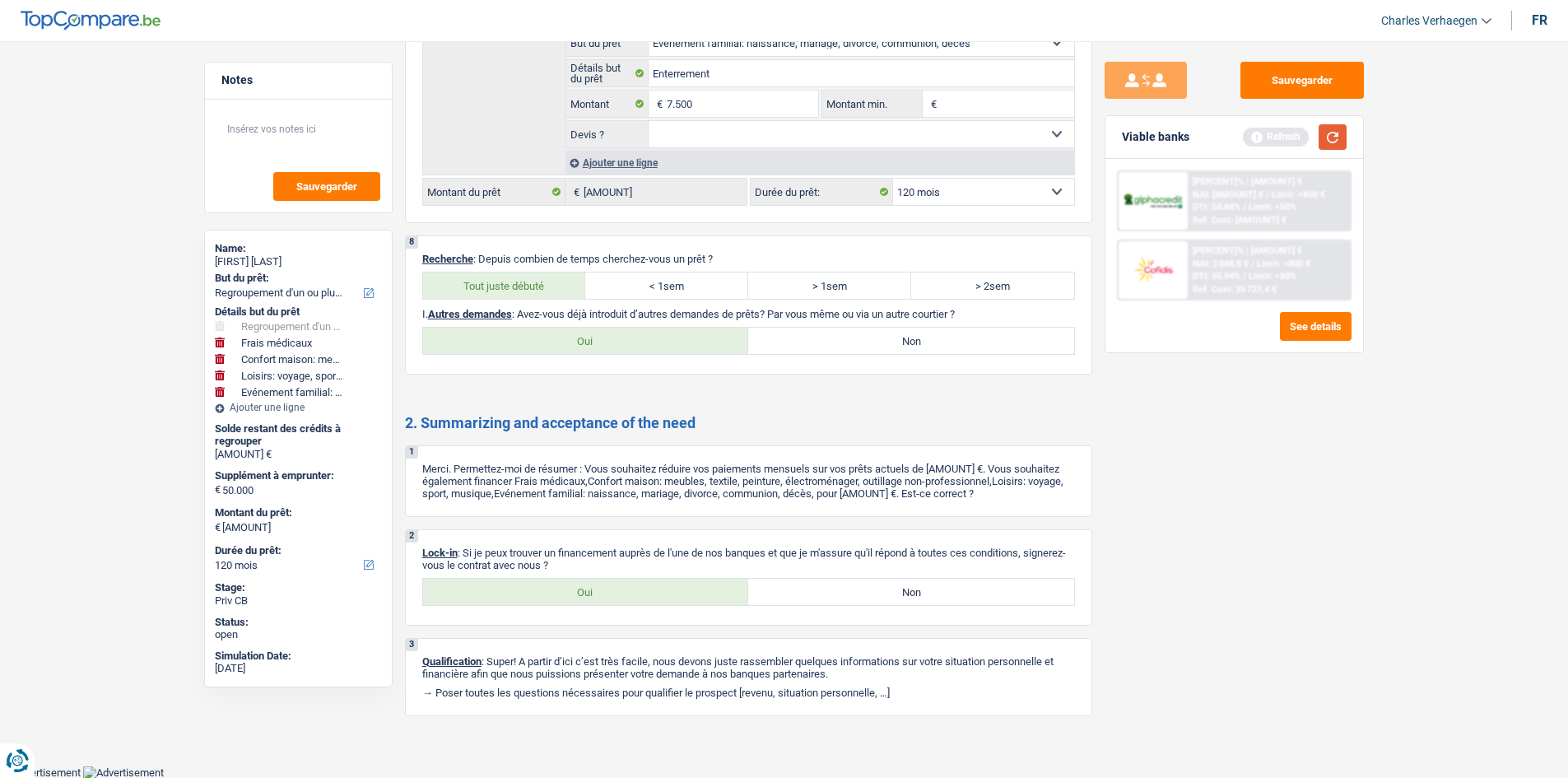 click at bounding box center (1333, 137) 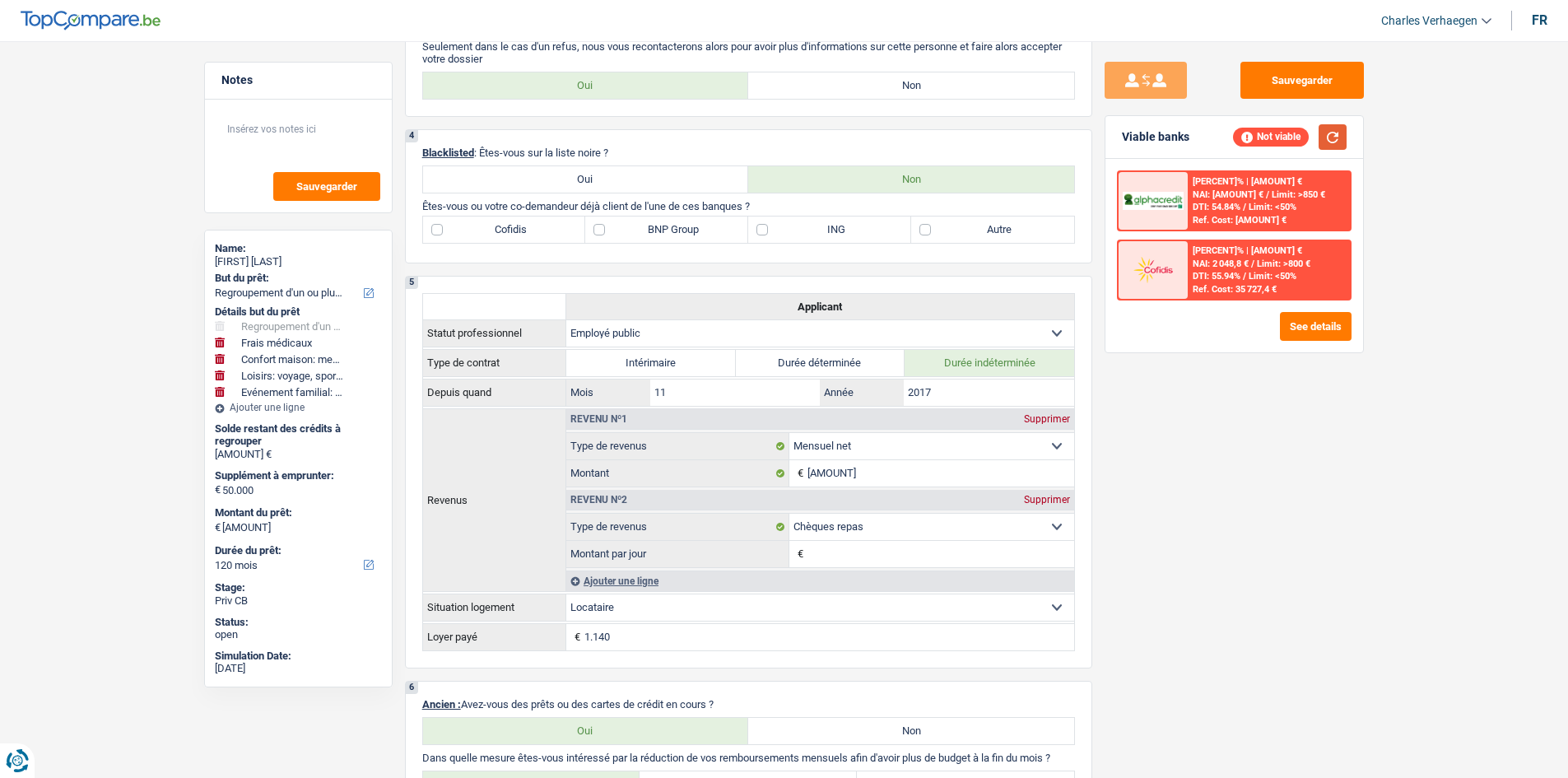 scroll, scrollTop: 986, scrollLeft: 0, axis: vertical 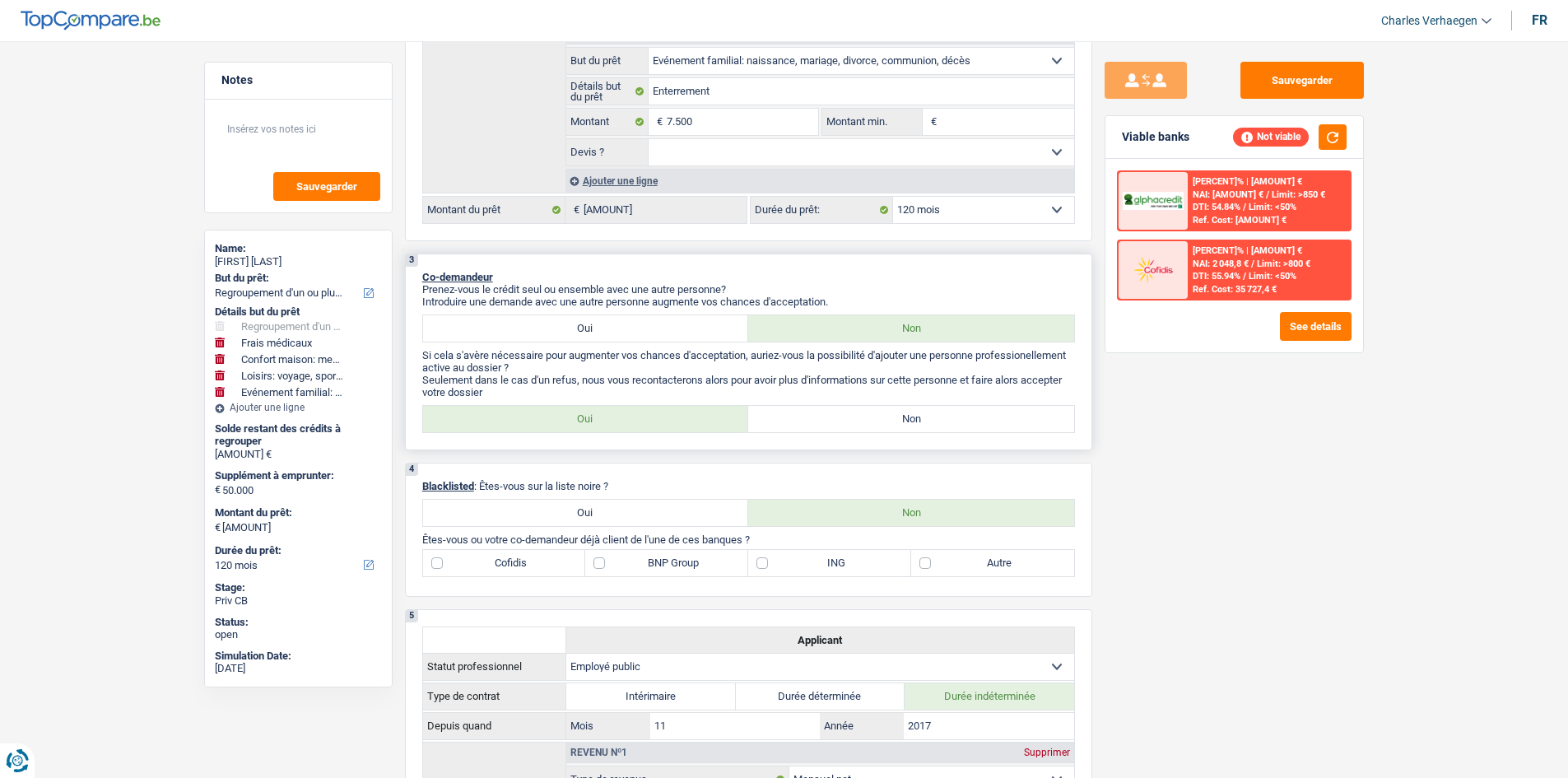 click on "Non" at bounding box center [911, 419] 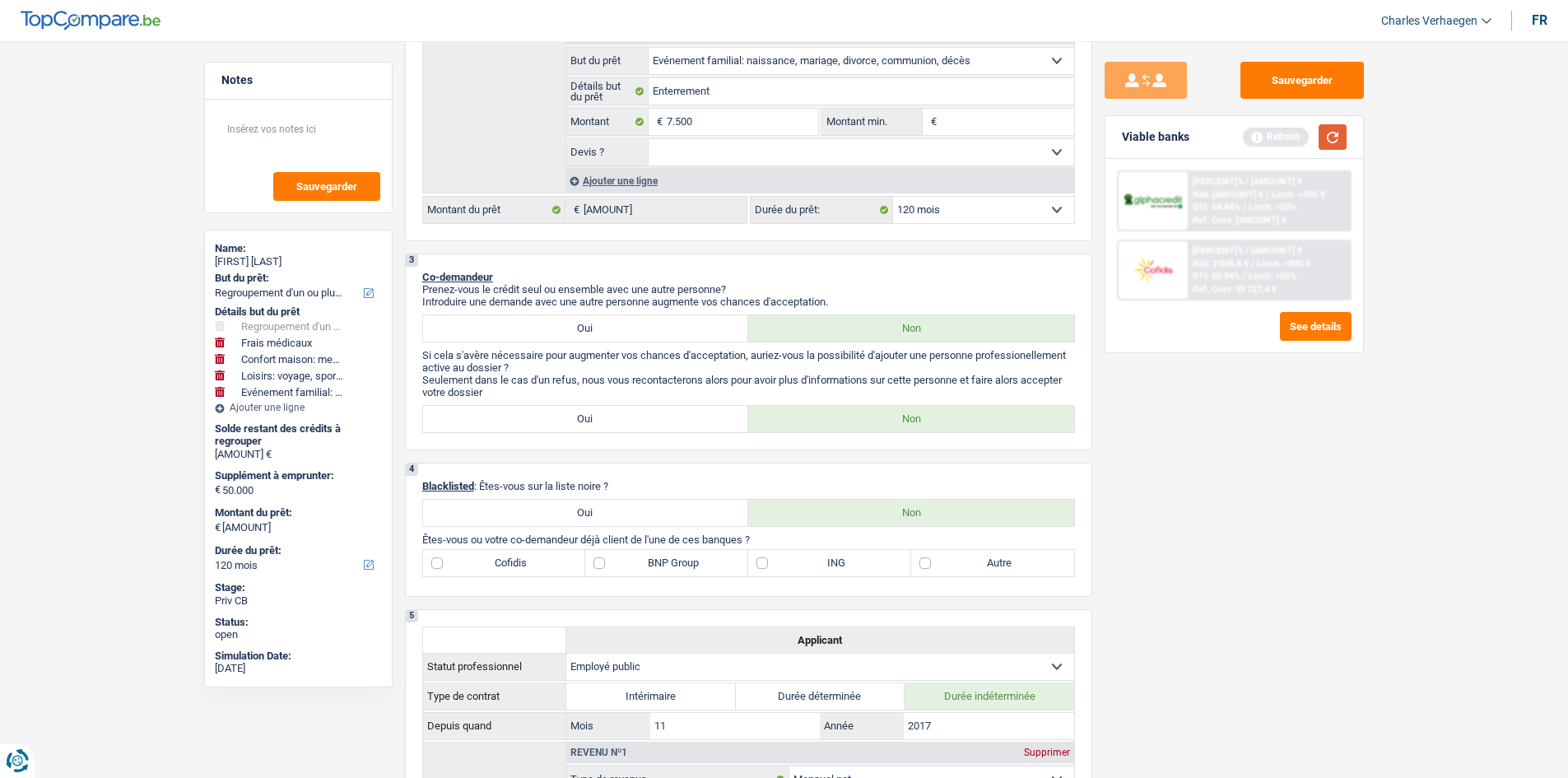 click at bounding box center (1333, 137) 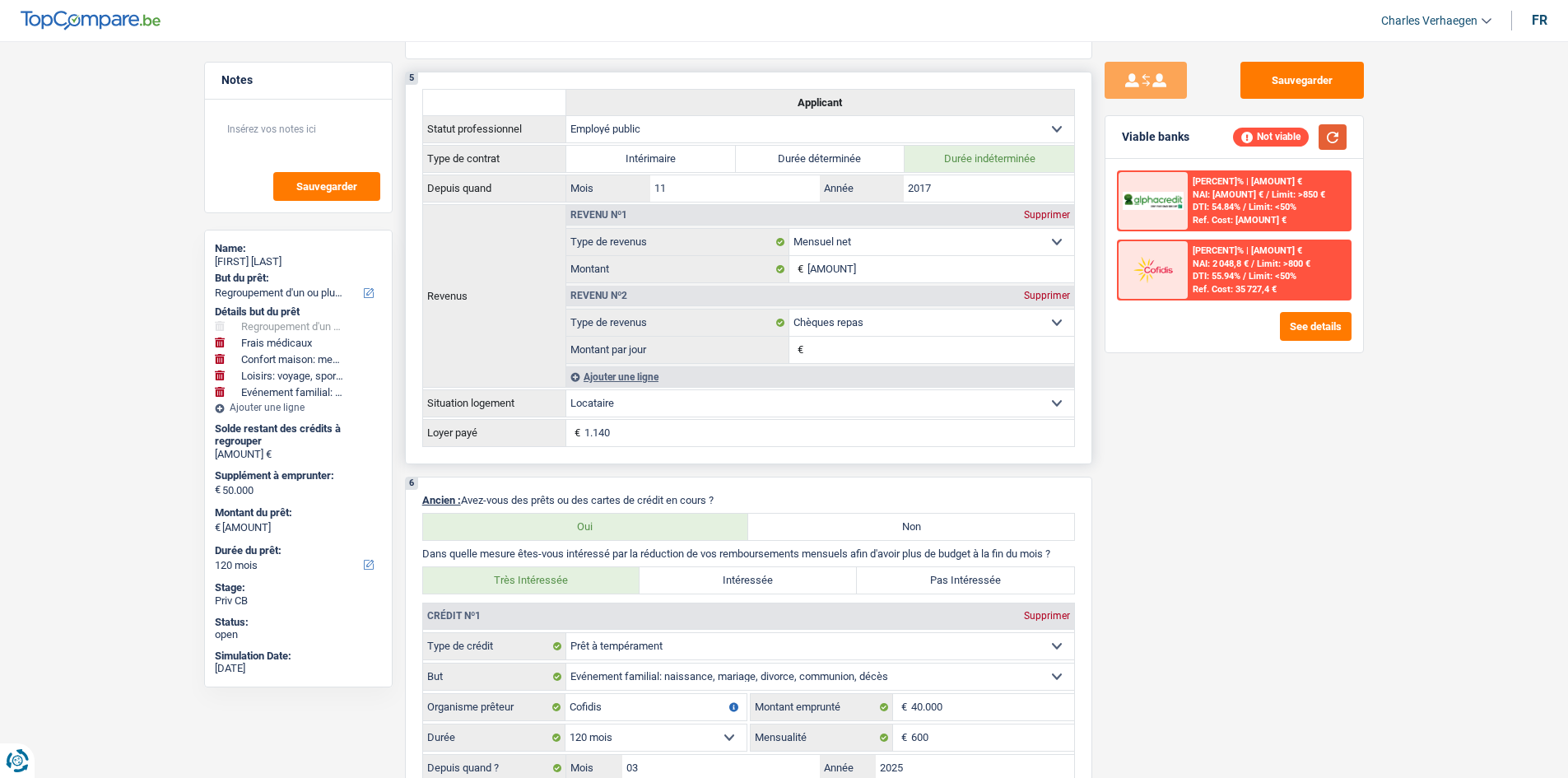 scroll, scrollTop: 1316, scrollLeft: 0, axis: vertical 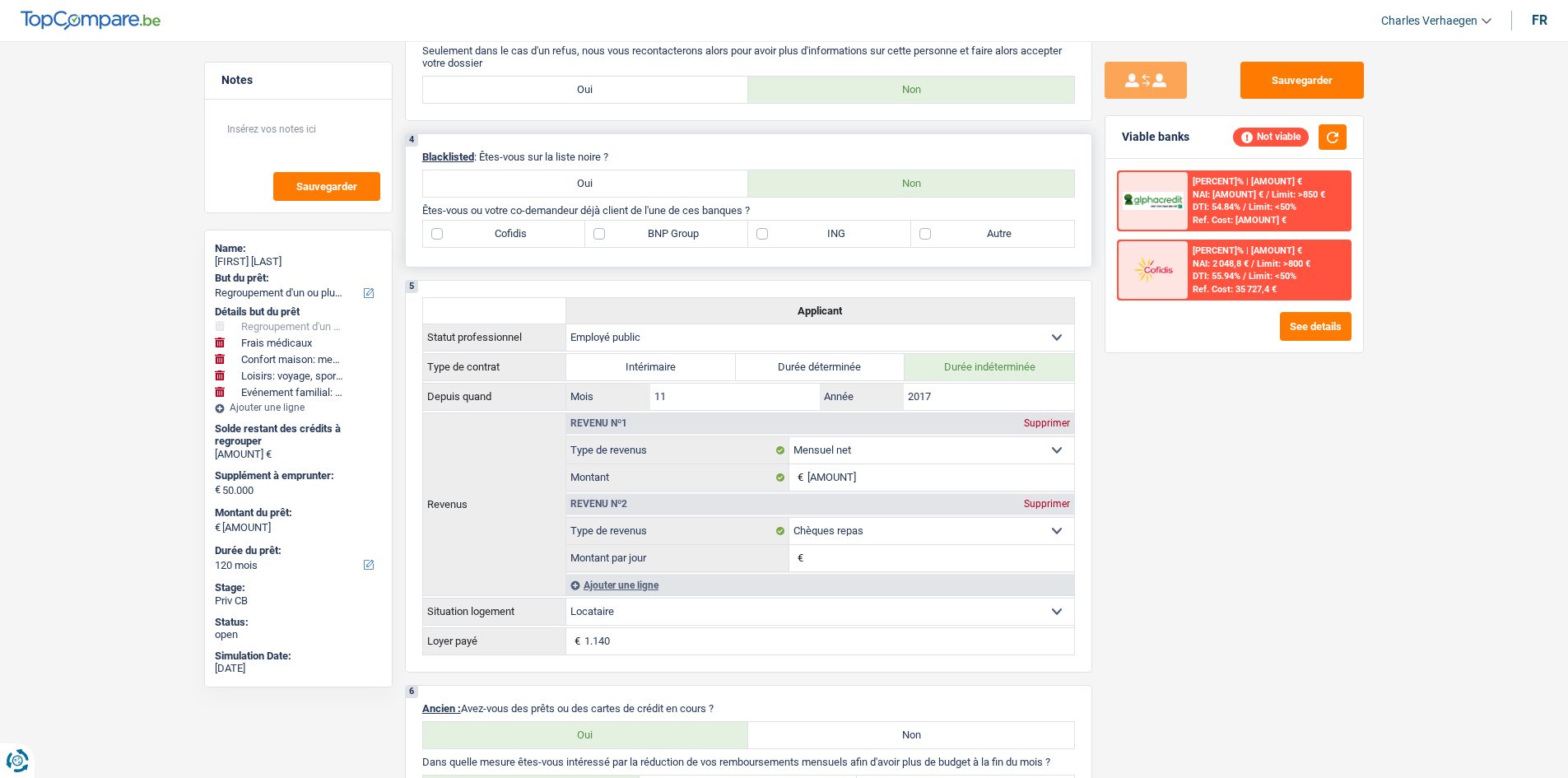 click on "Cofidis" at bounding box center (505, 234) 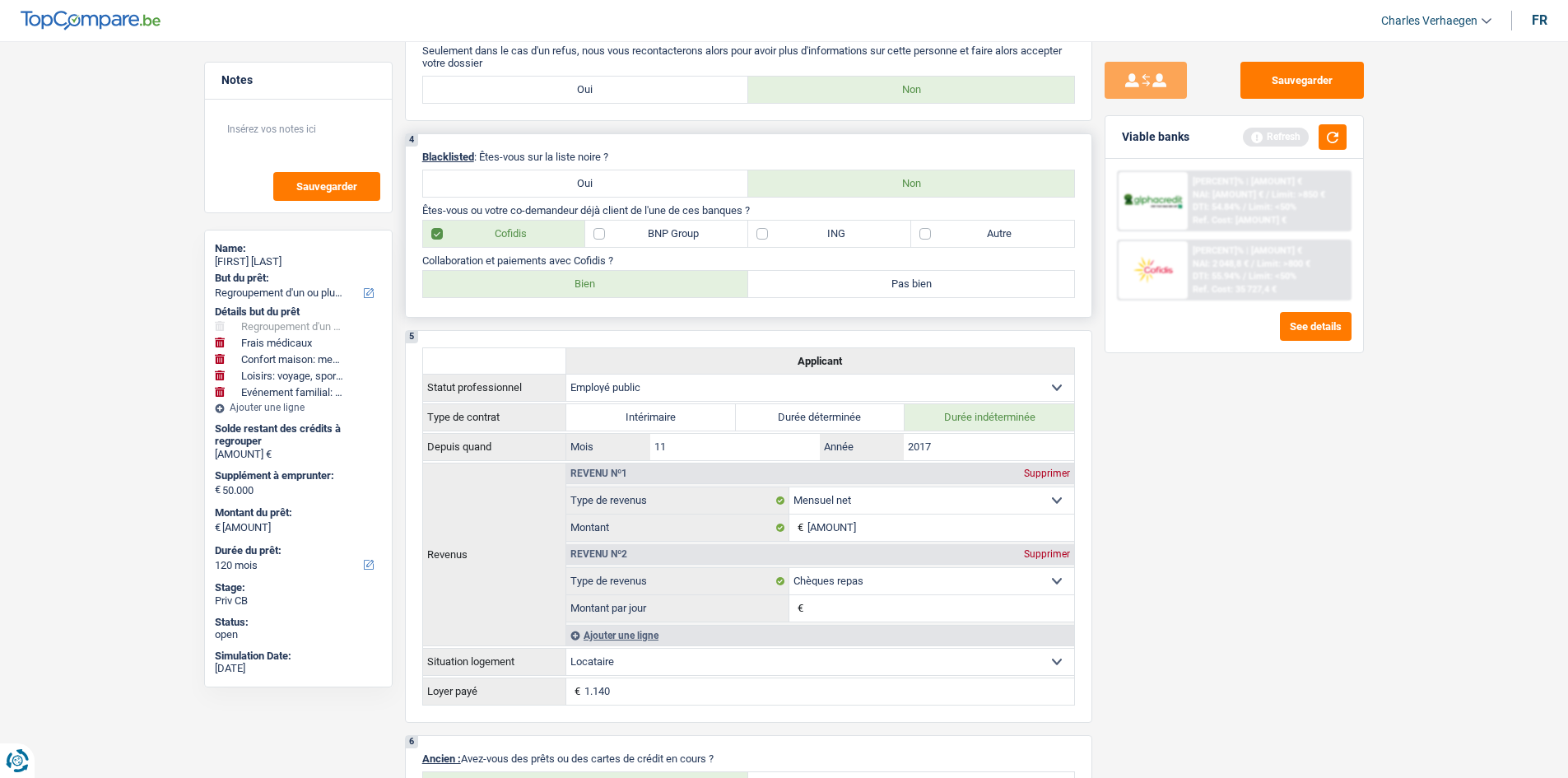 drag, startPoint x: 592, startPoint y: 272, endPoint x: 661, endPoint y: 290, distance: 71.309186 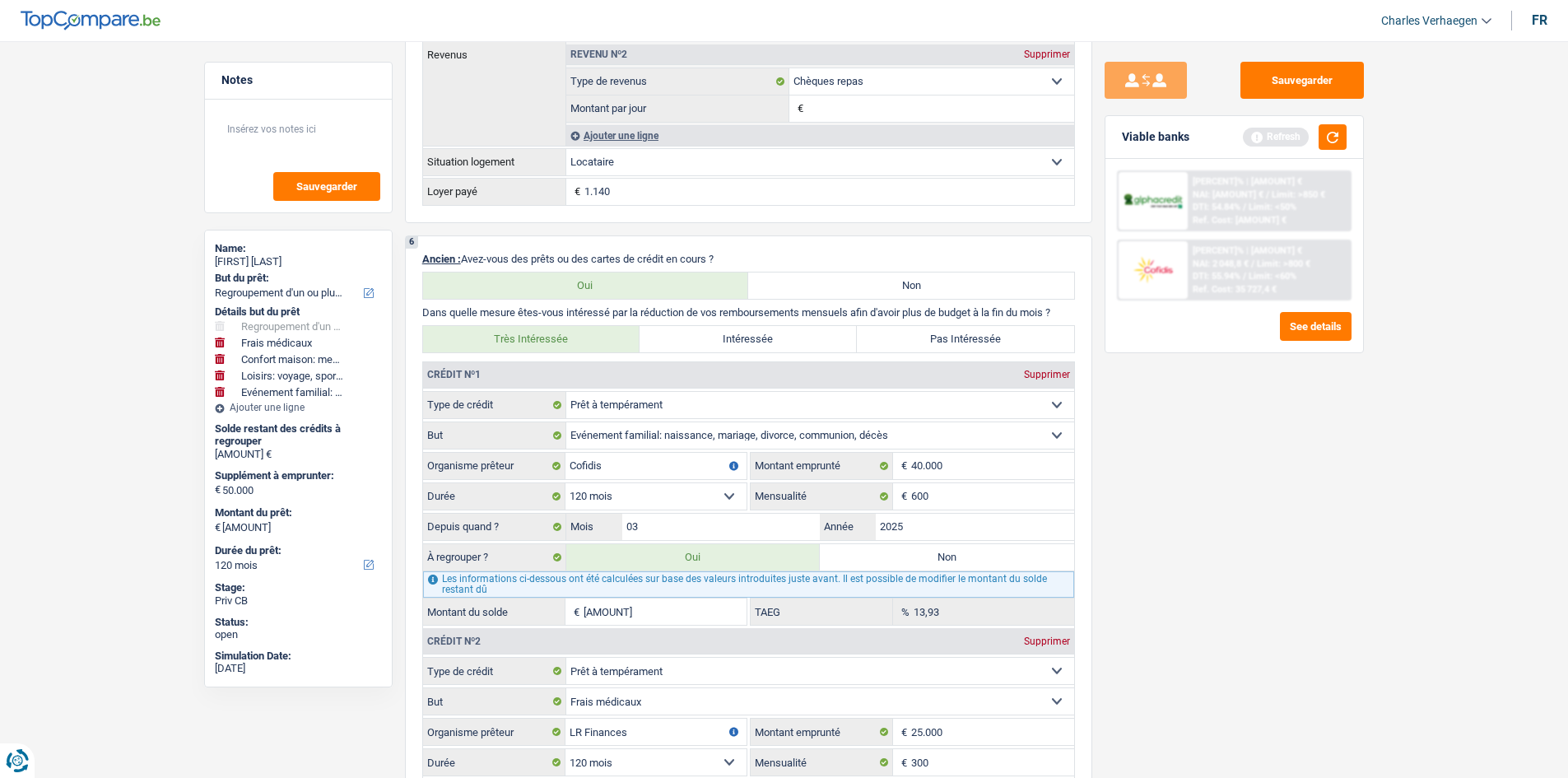 scroll, scrollTop: 1974, scrollLeft: 0, axis: vertical 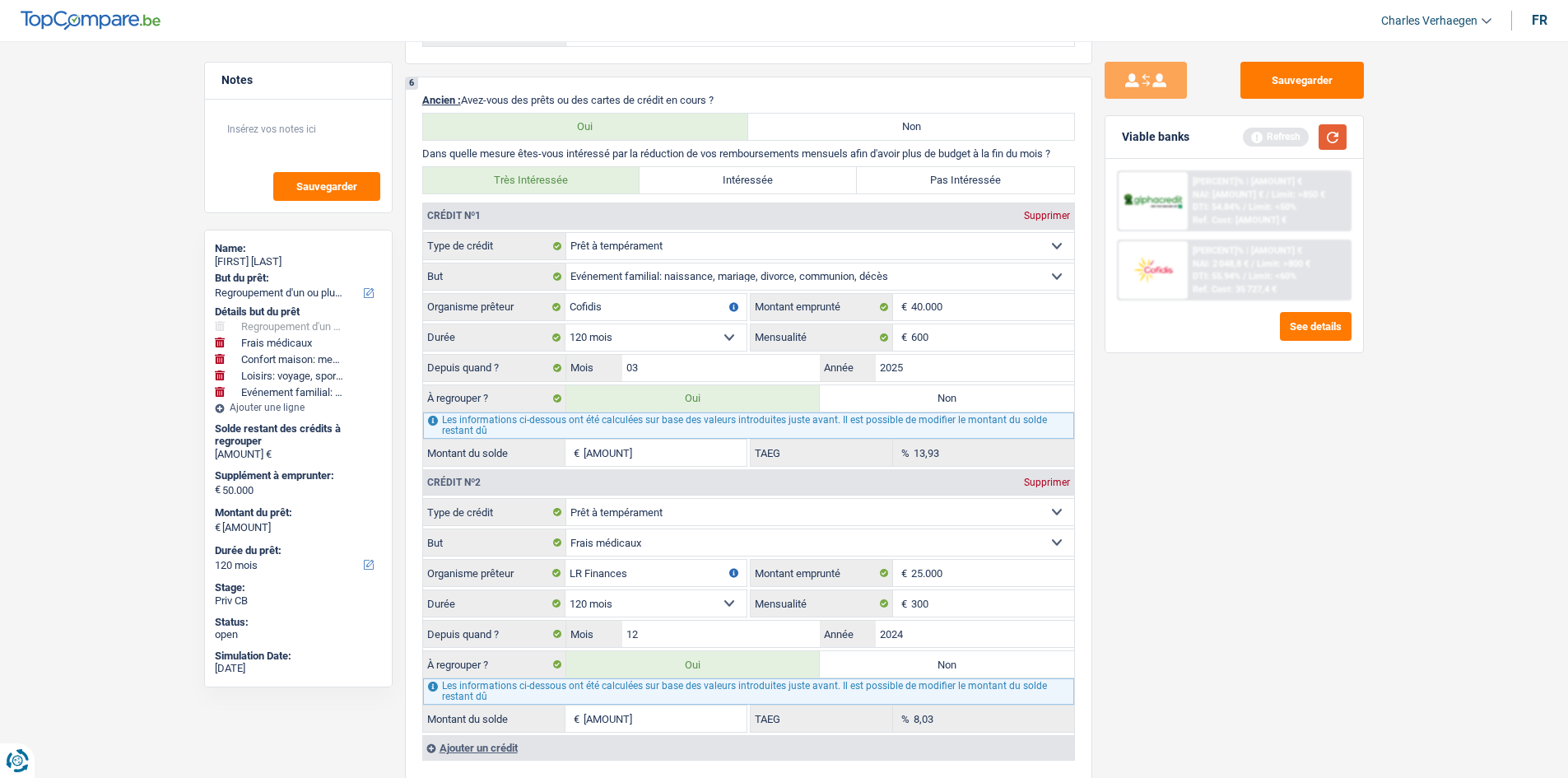 click at bounding box center (1333, 137) 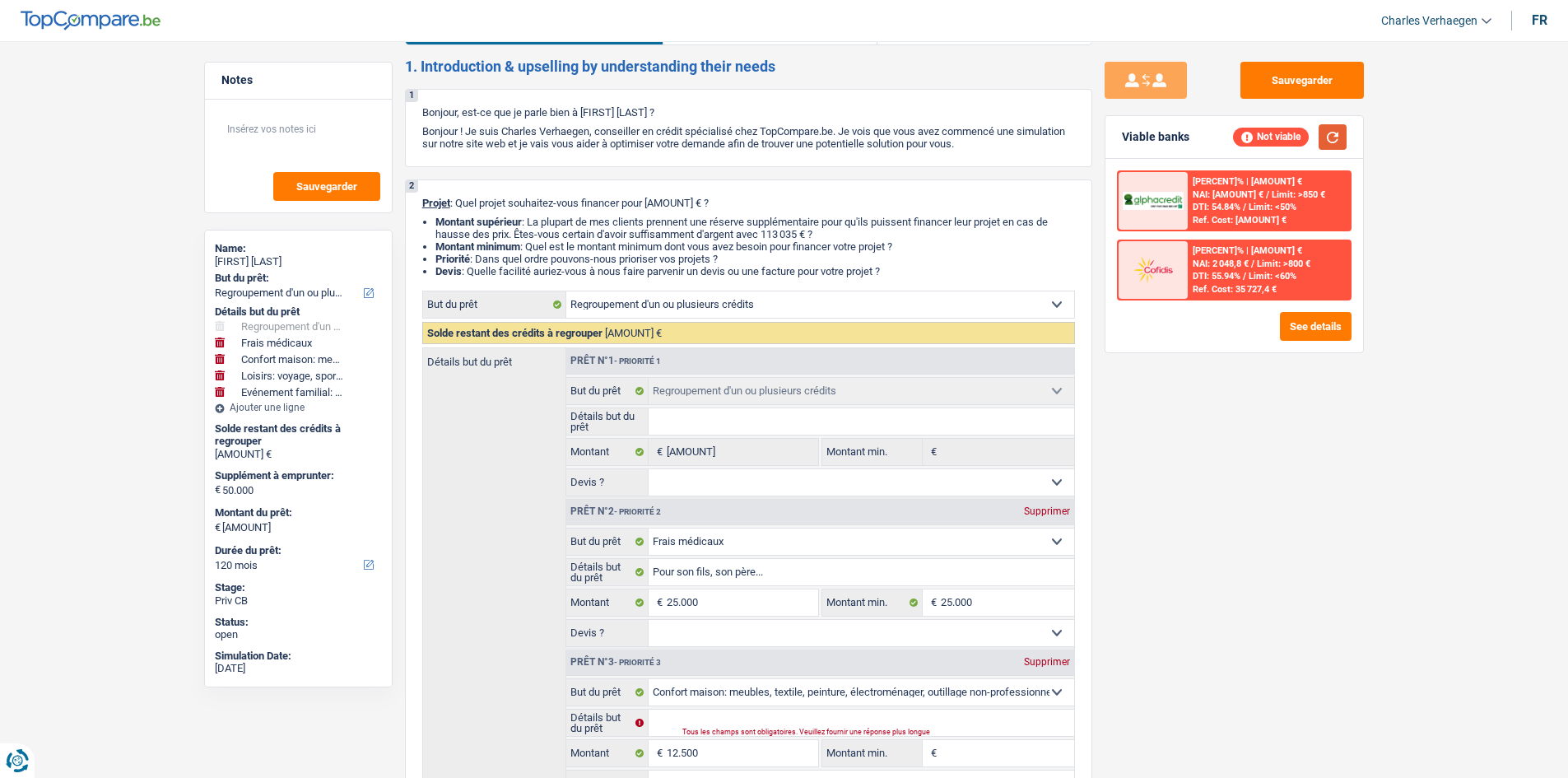 scroll, scrollTop: 0, scrollLeft: 0, axis: both 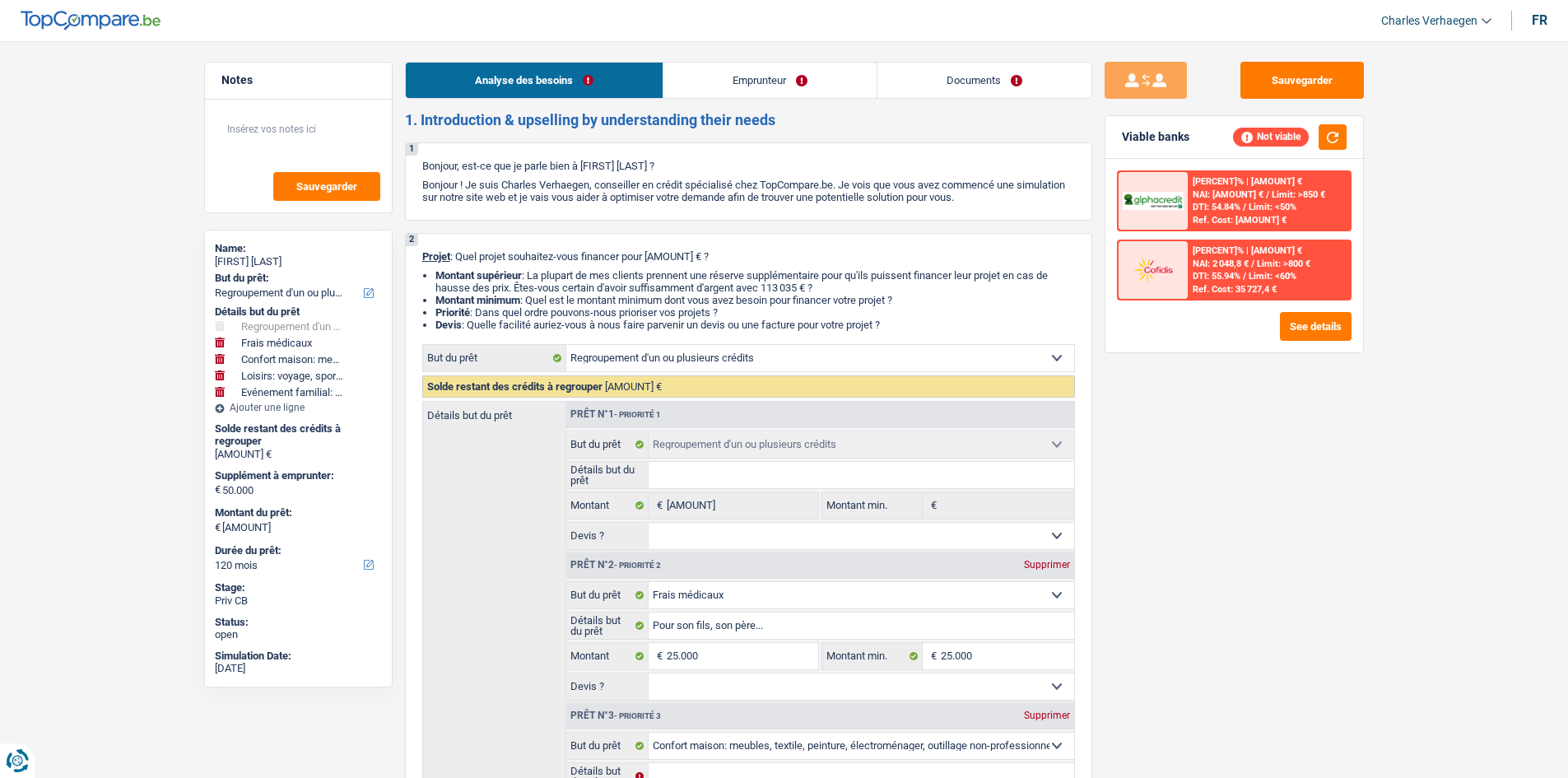 click on "Emprunteur" at bounding box center [770, 80] 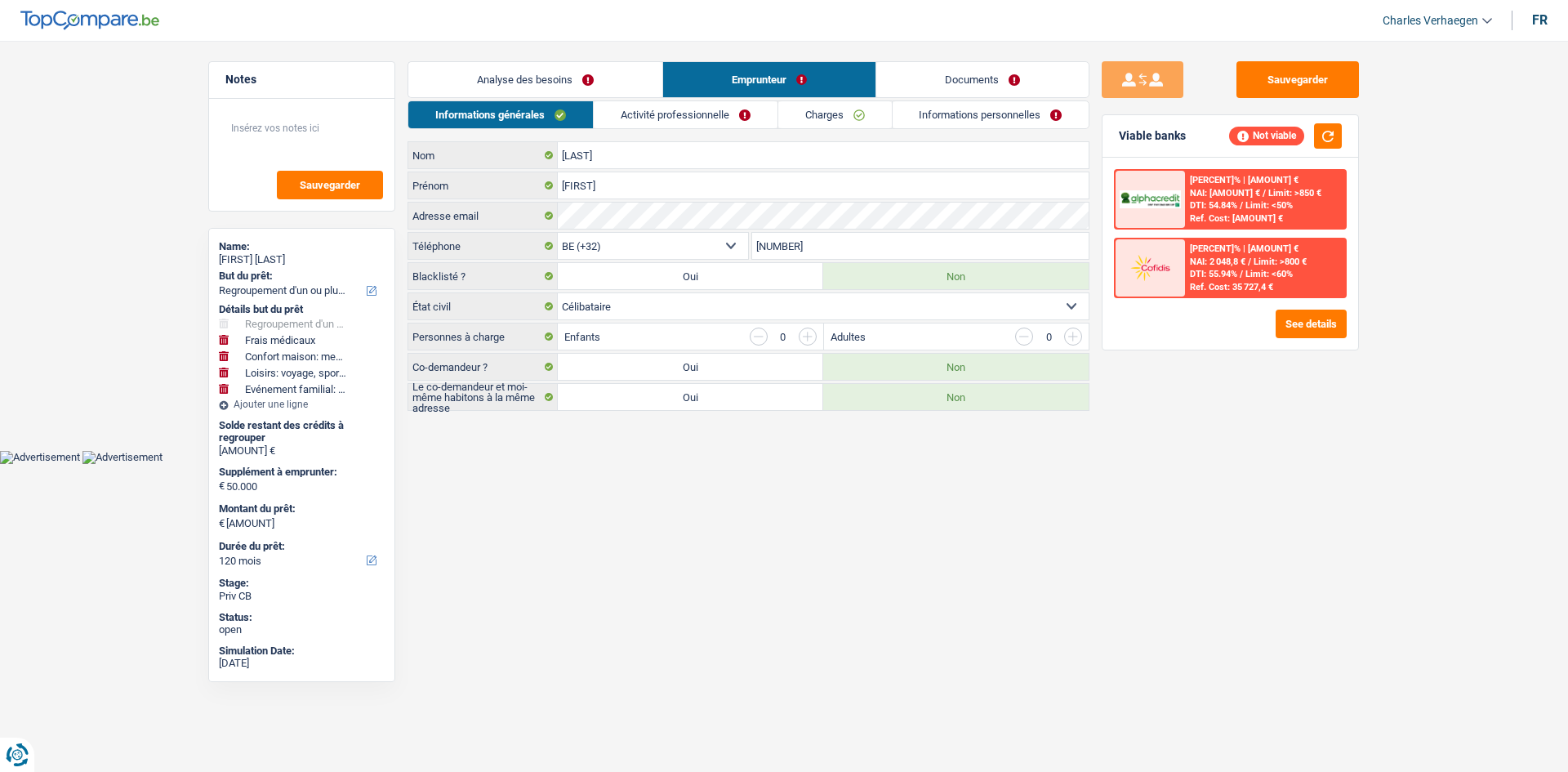 click on "Activité professionnelle" at bounding box center (685, 114) 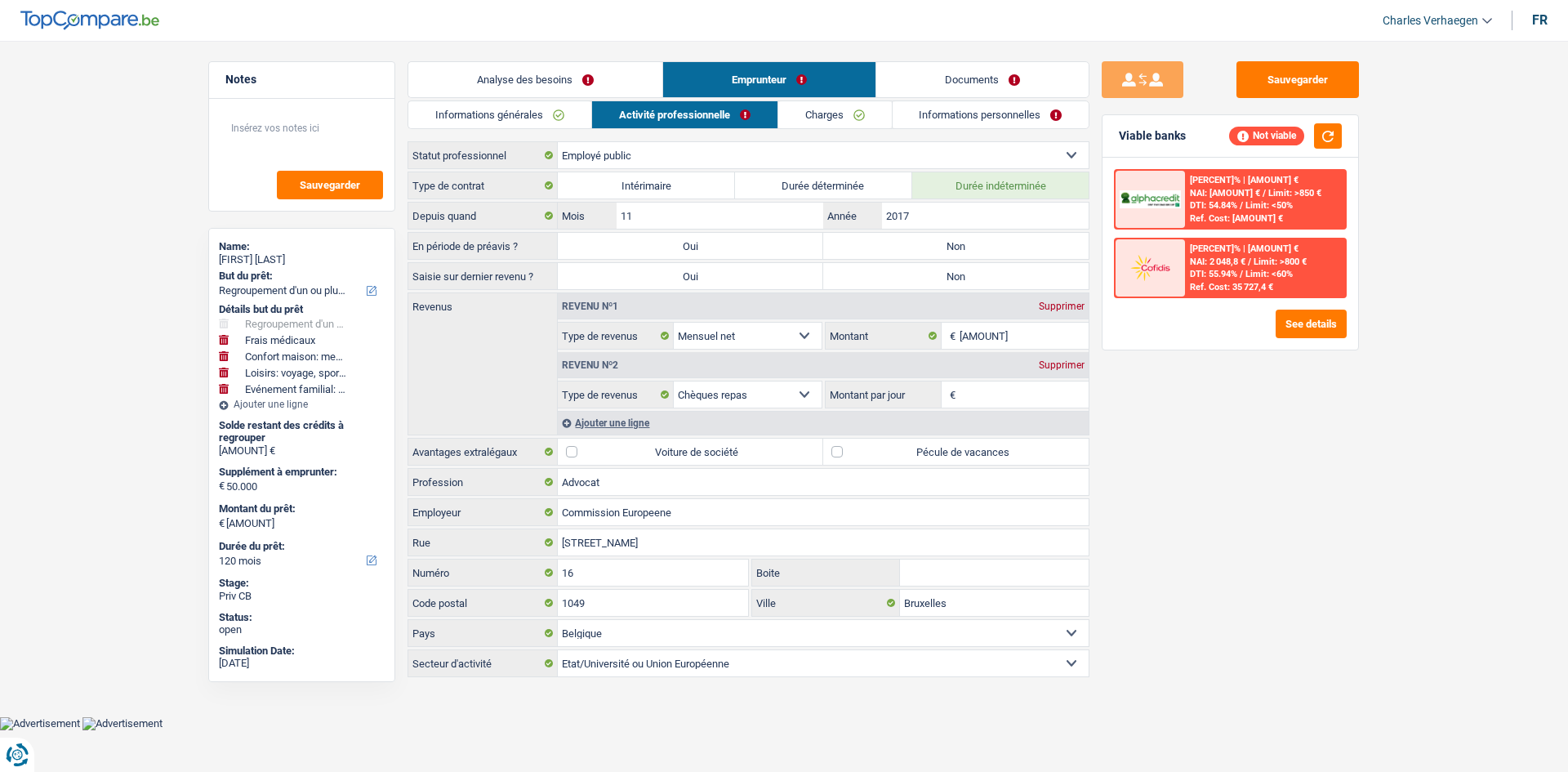 click on "Charges" at bounding box center (835, 114) 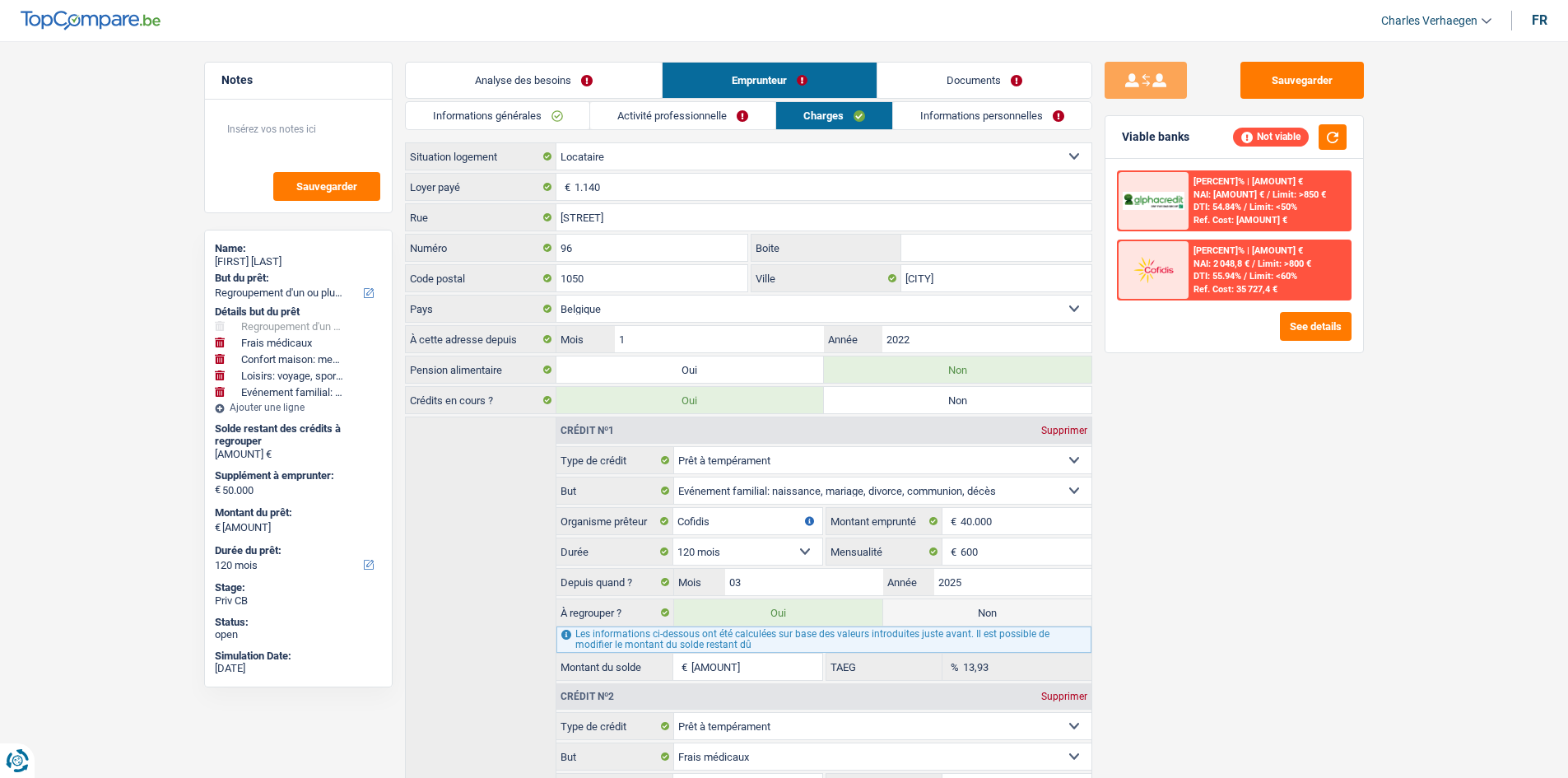 click on "Activité professionnelle" at bounding box center [682, 115] 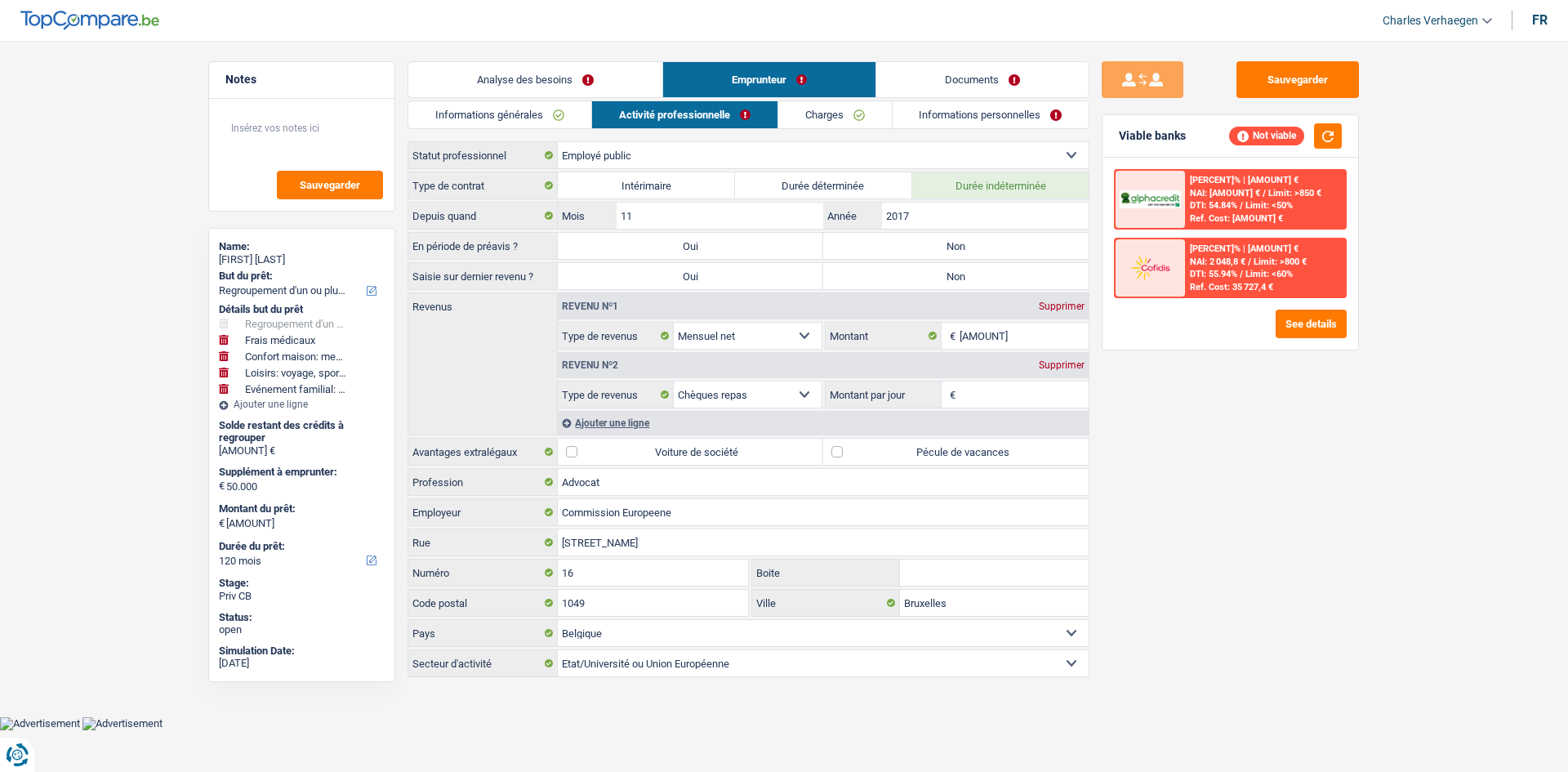 click on "Informations personnelles" at bounding box center [991, 114] 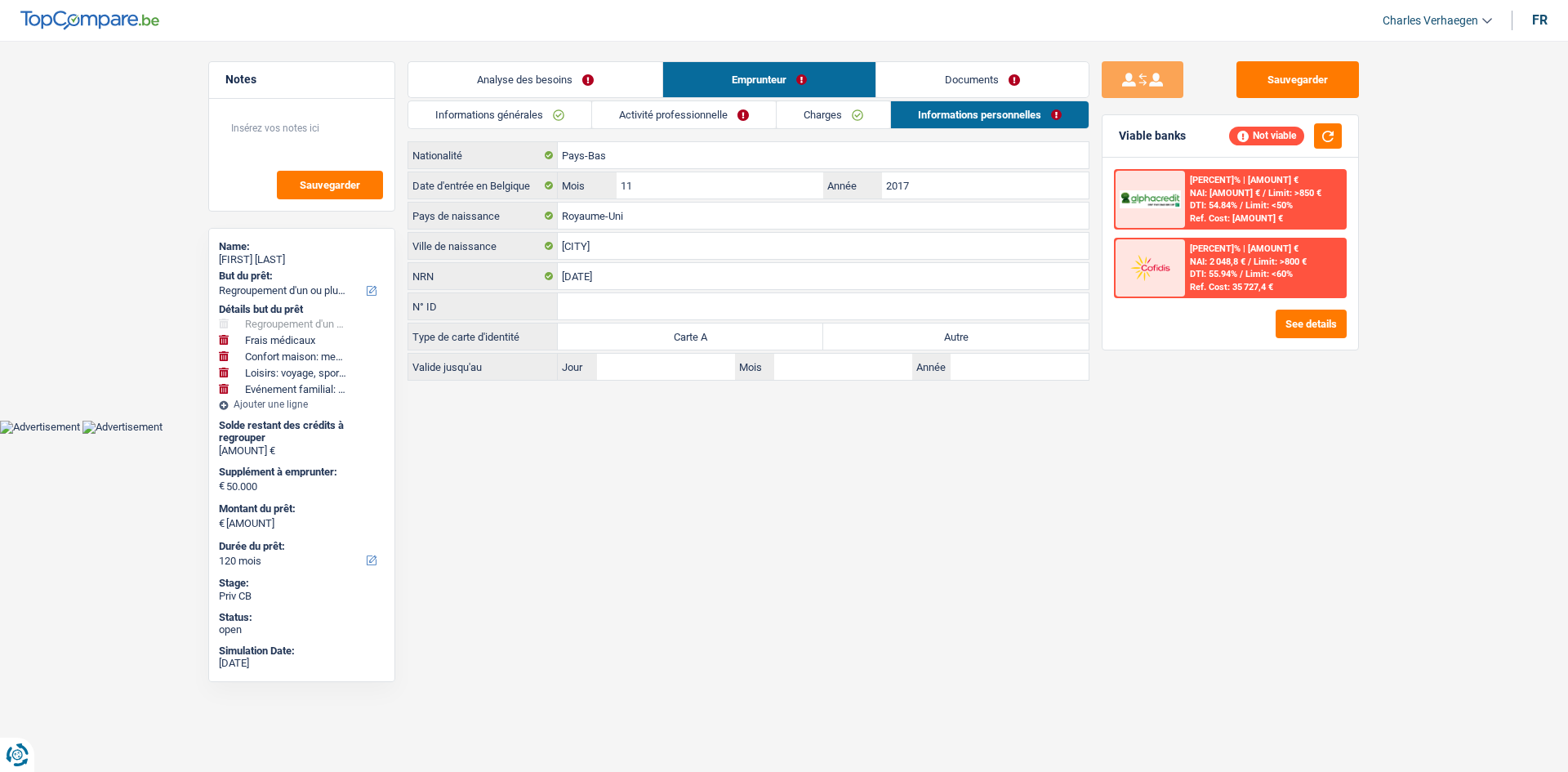 click on "Charges" at bounding box center [833, 114] 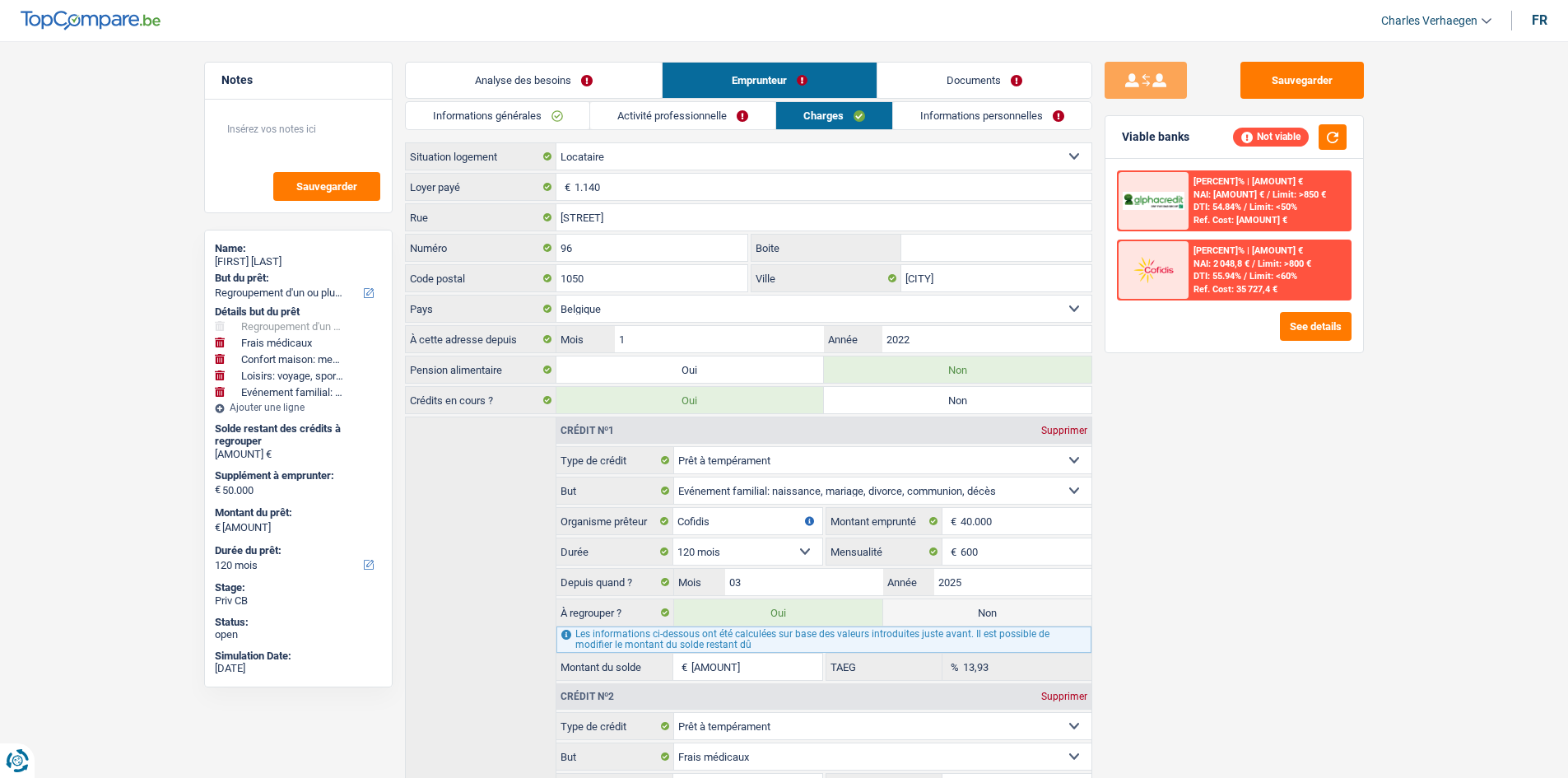 click on "Activité professionnelle" at bounding box center (682, 115) 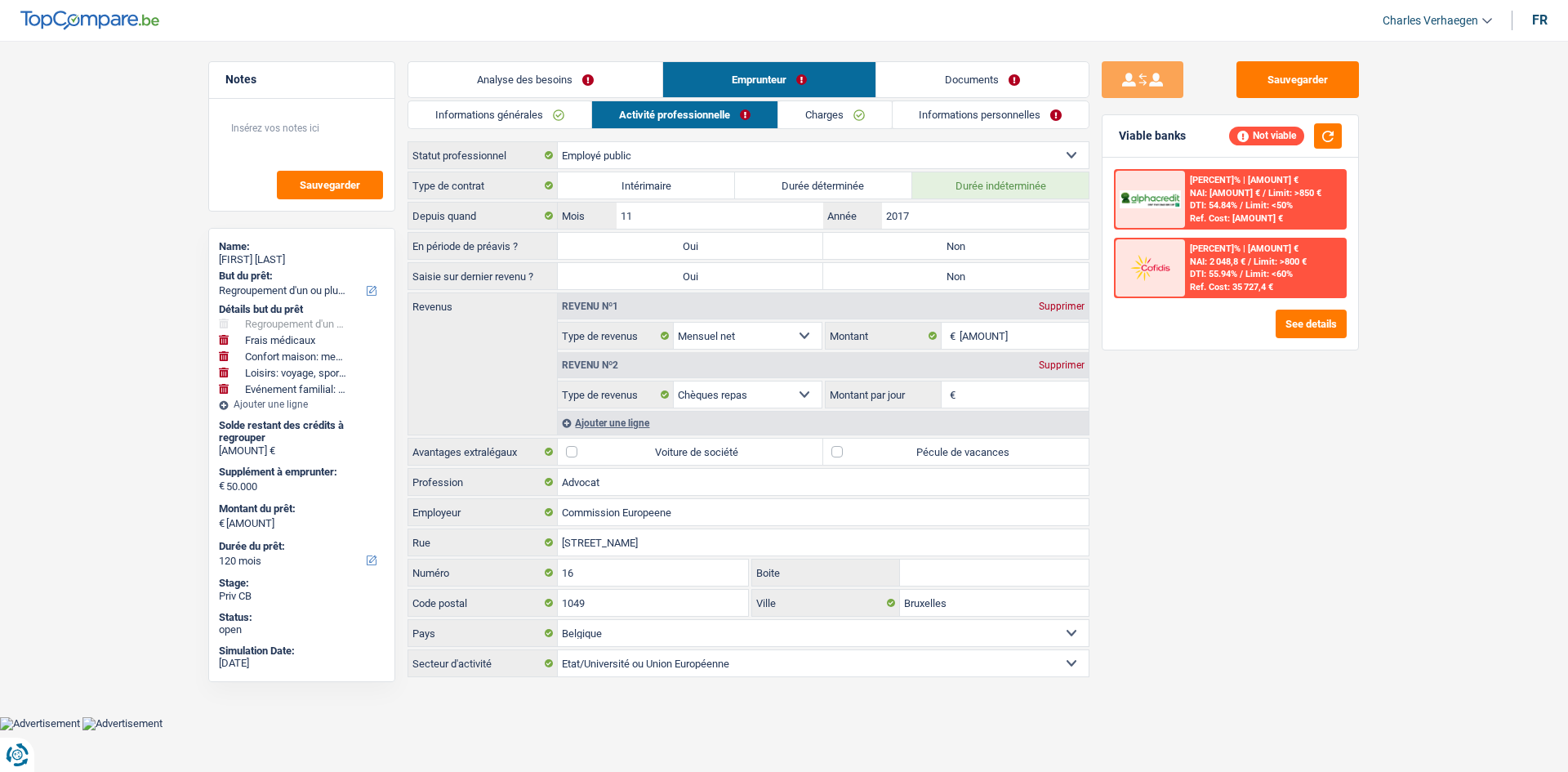 click on "Informations générales" at bounding box center [500, 114] 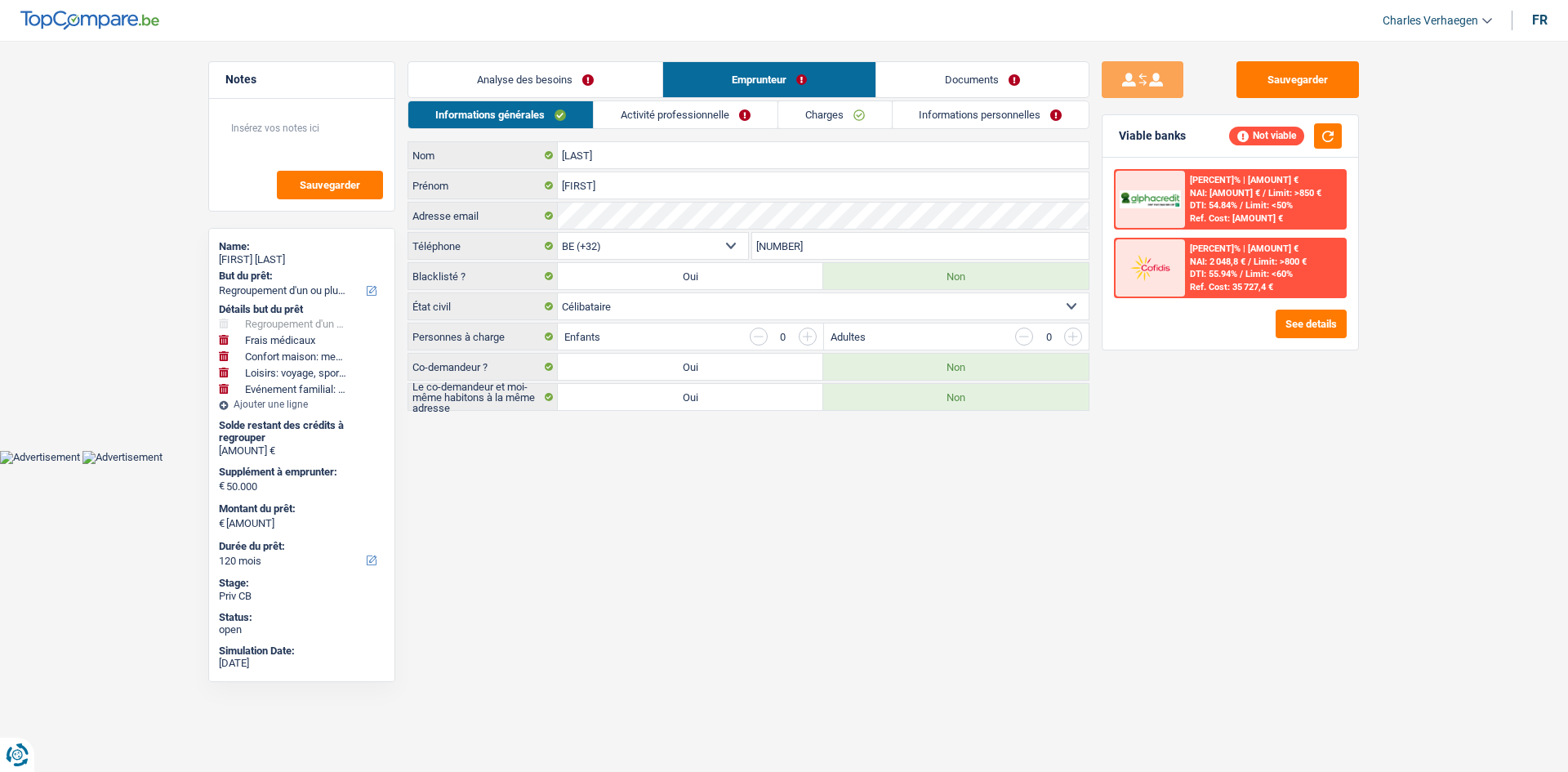click on "Analyse des besoins" at bounding box center (535, 79) 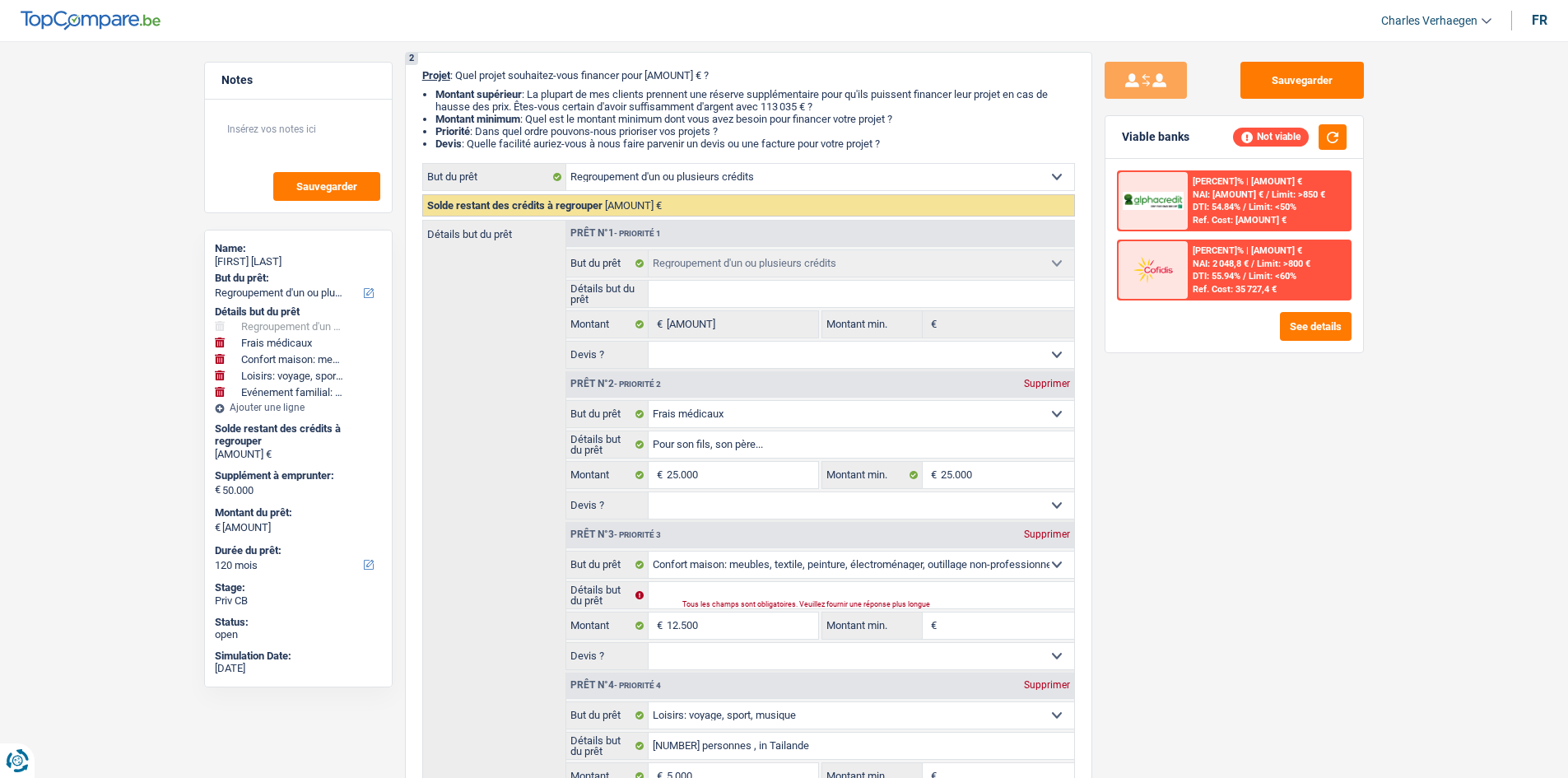 scroll, scrollTop: 0, scrollLeft: 0, axis: both 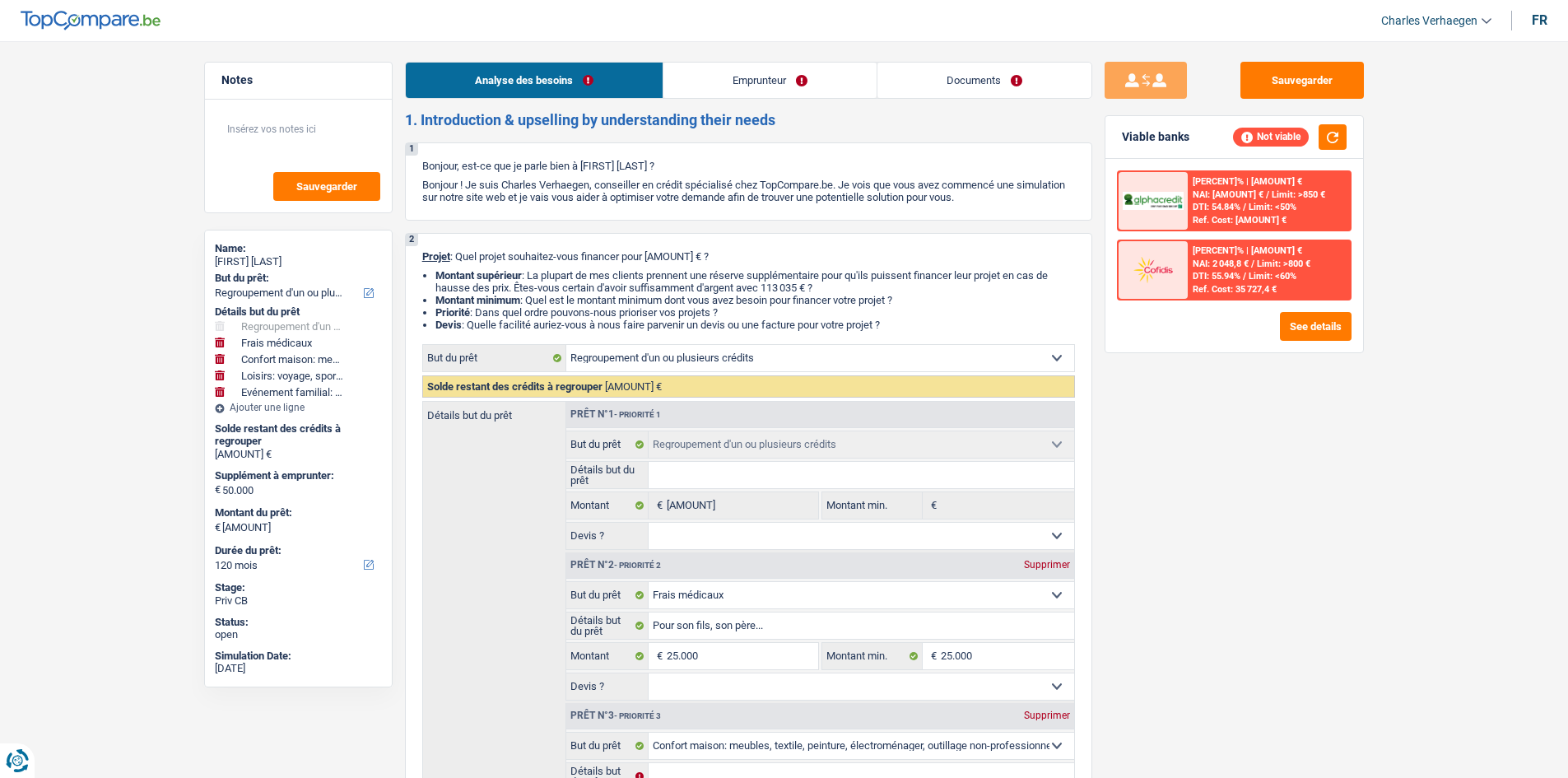 drag, startPoint x: 728, startPoint y: 87, endPoint x: 697, endPoint y: 93, distance: 31.57531 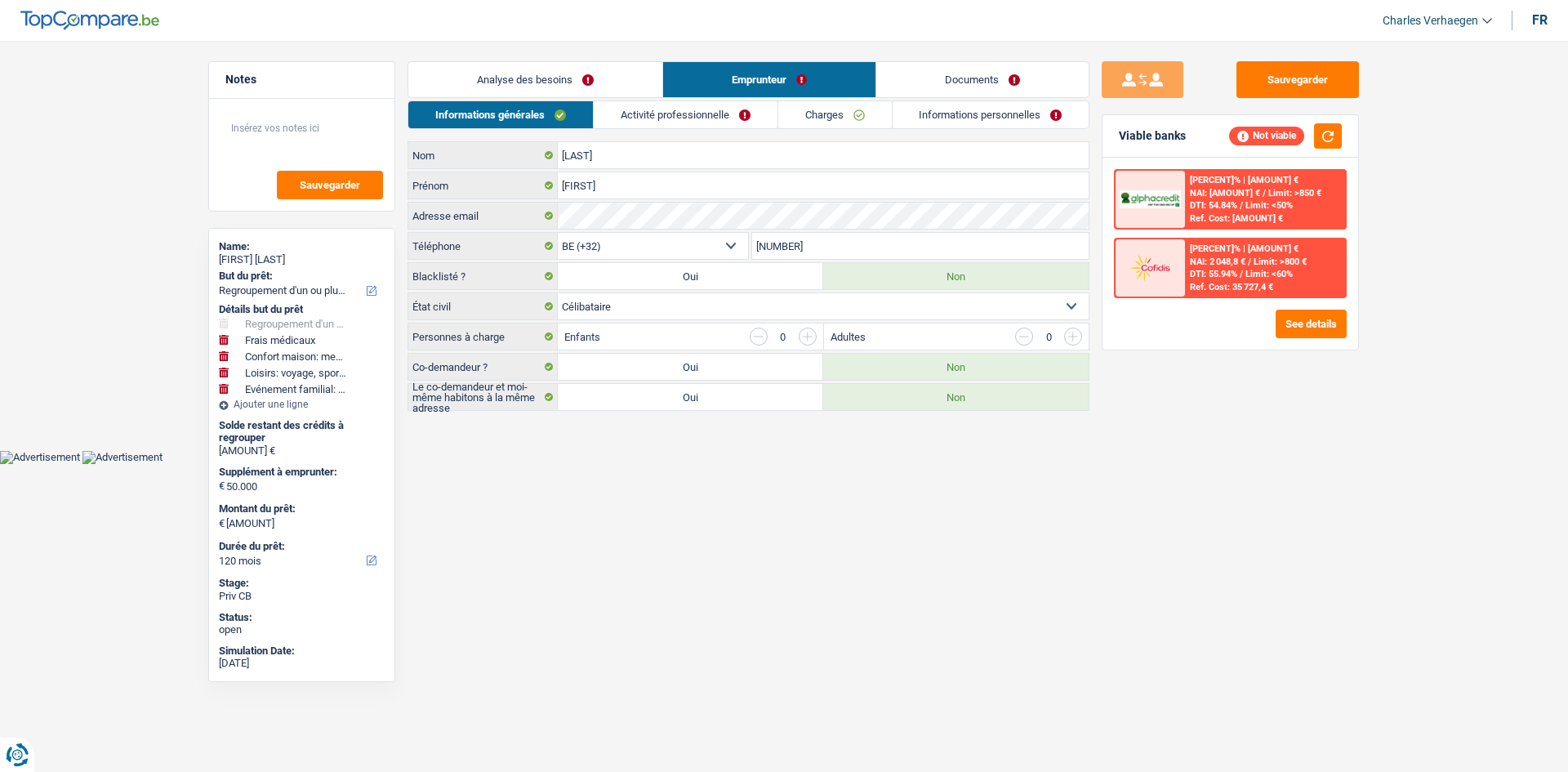 click on "Activité professionnelle" at bounding box center (685, 114) 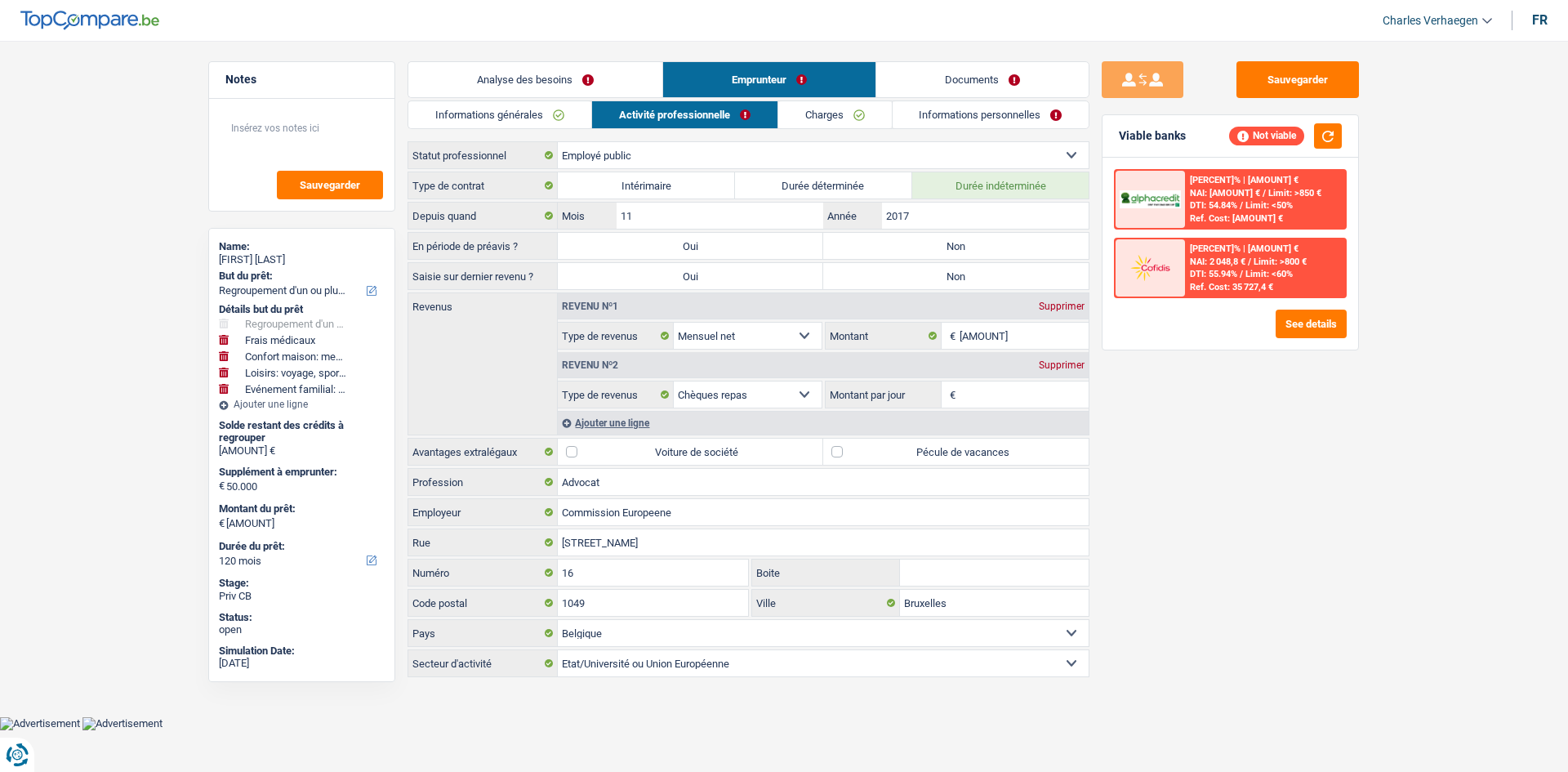 click on "Charges" at bounding box center [835, 114] 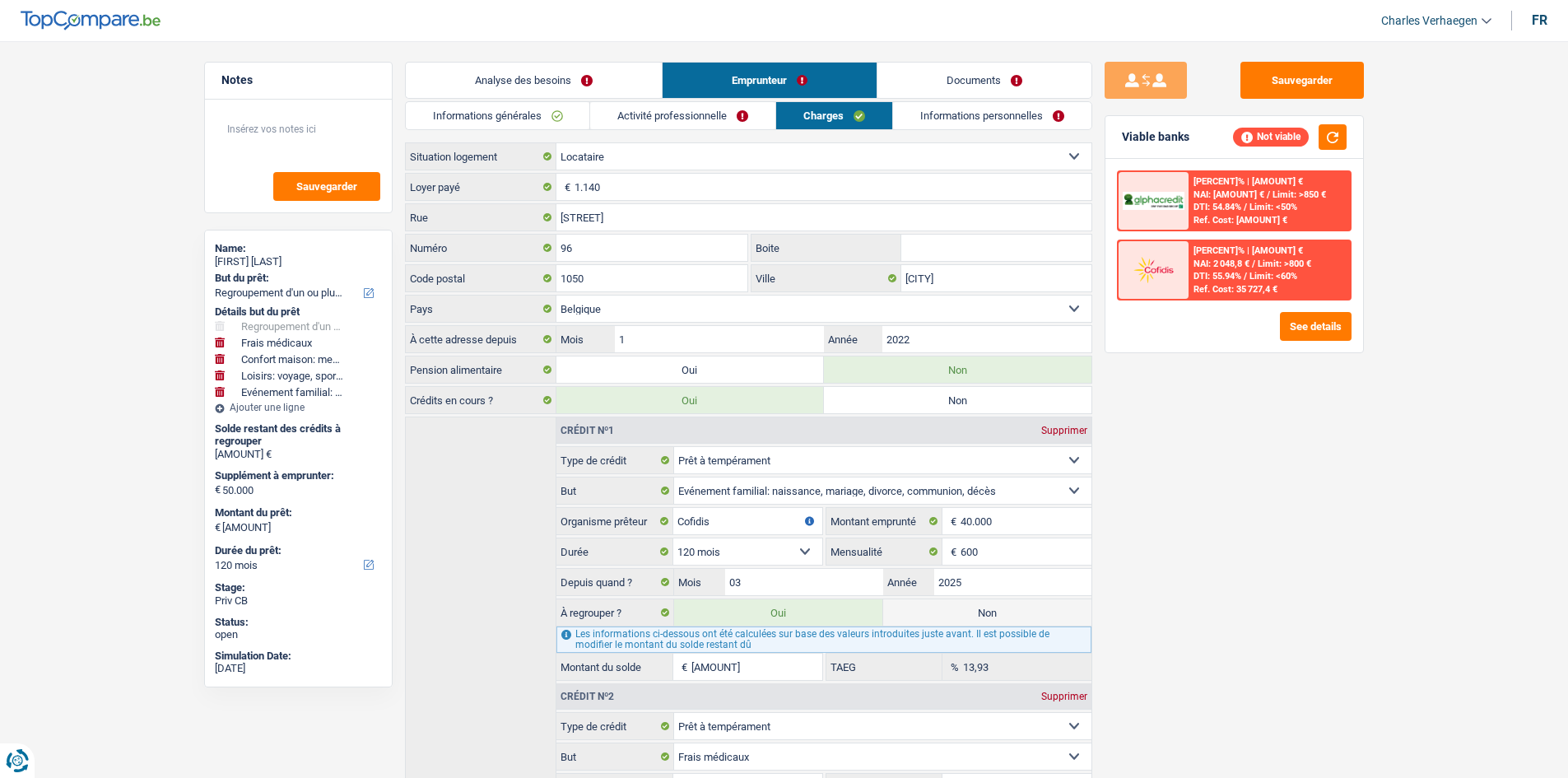 click on "Informations personnelles" at bounding box center [992, 115] 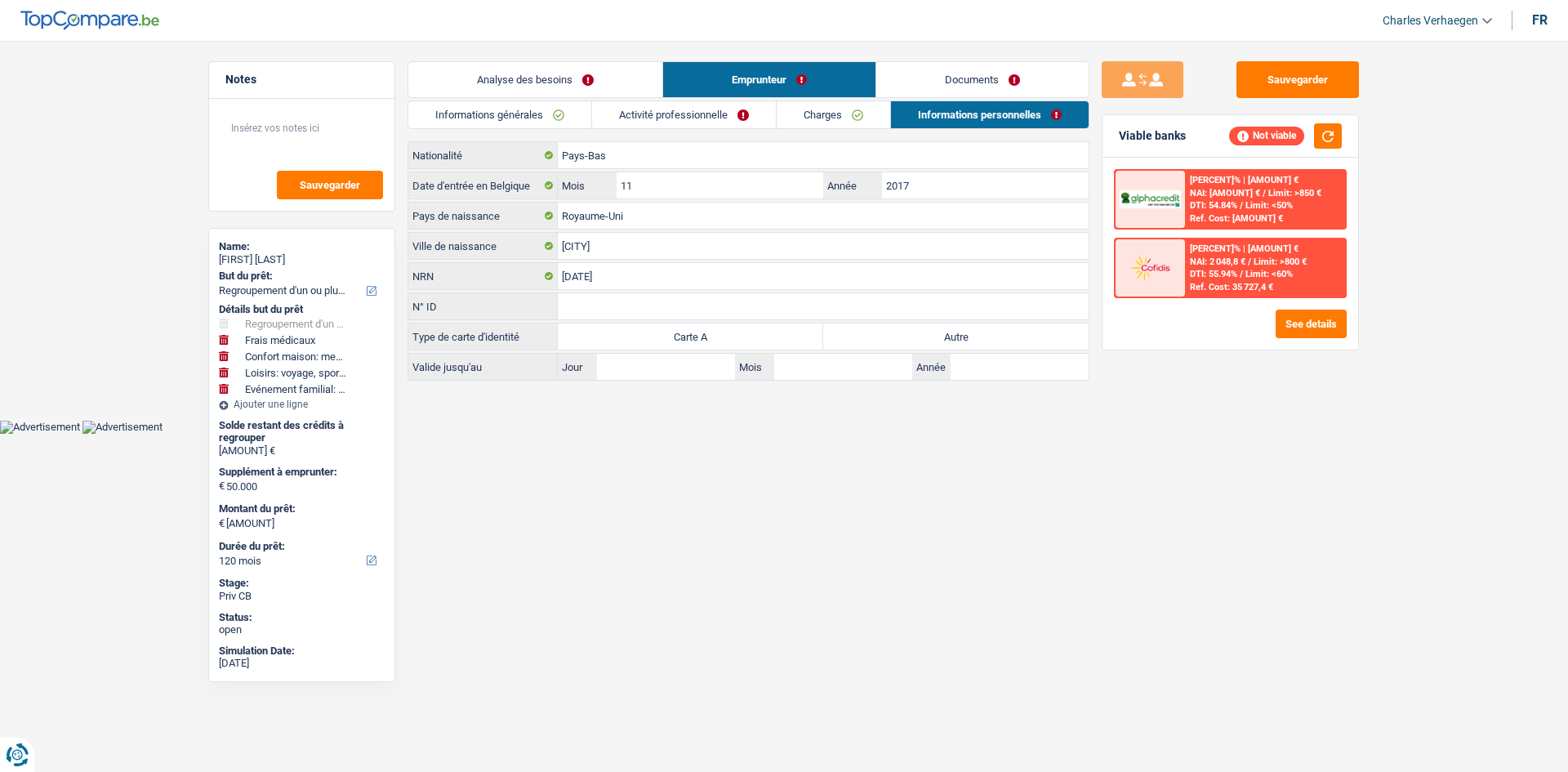 click on "Charges" at bounding box center (833, 114) 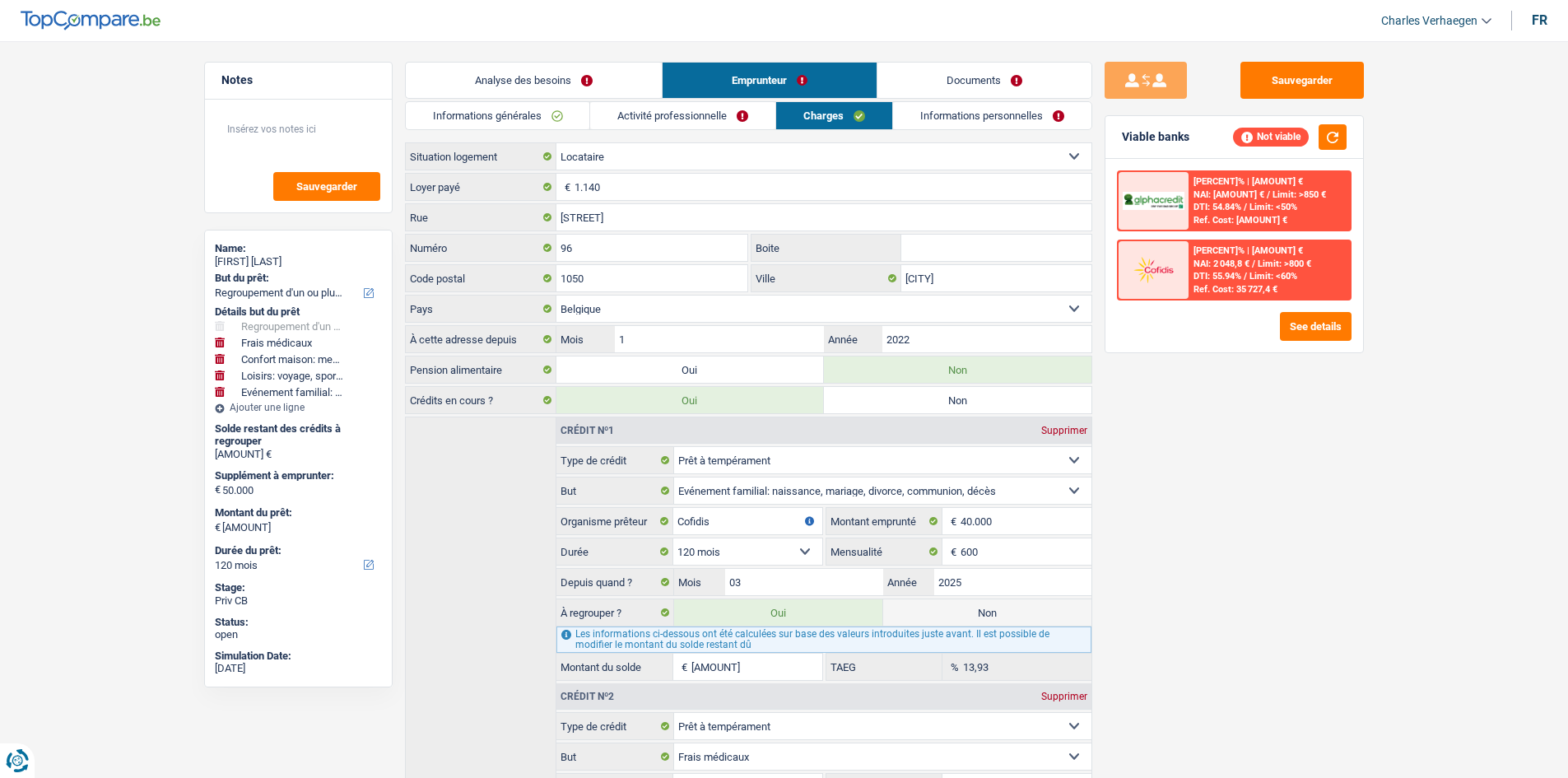 click on "Activité professionnelle" at bounding box center [682, 115] 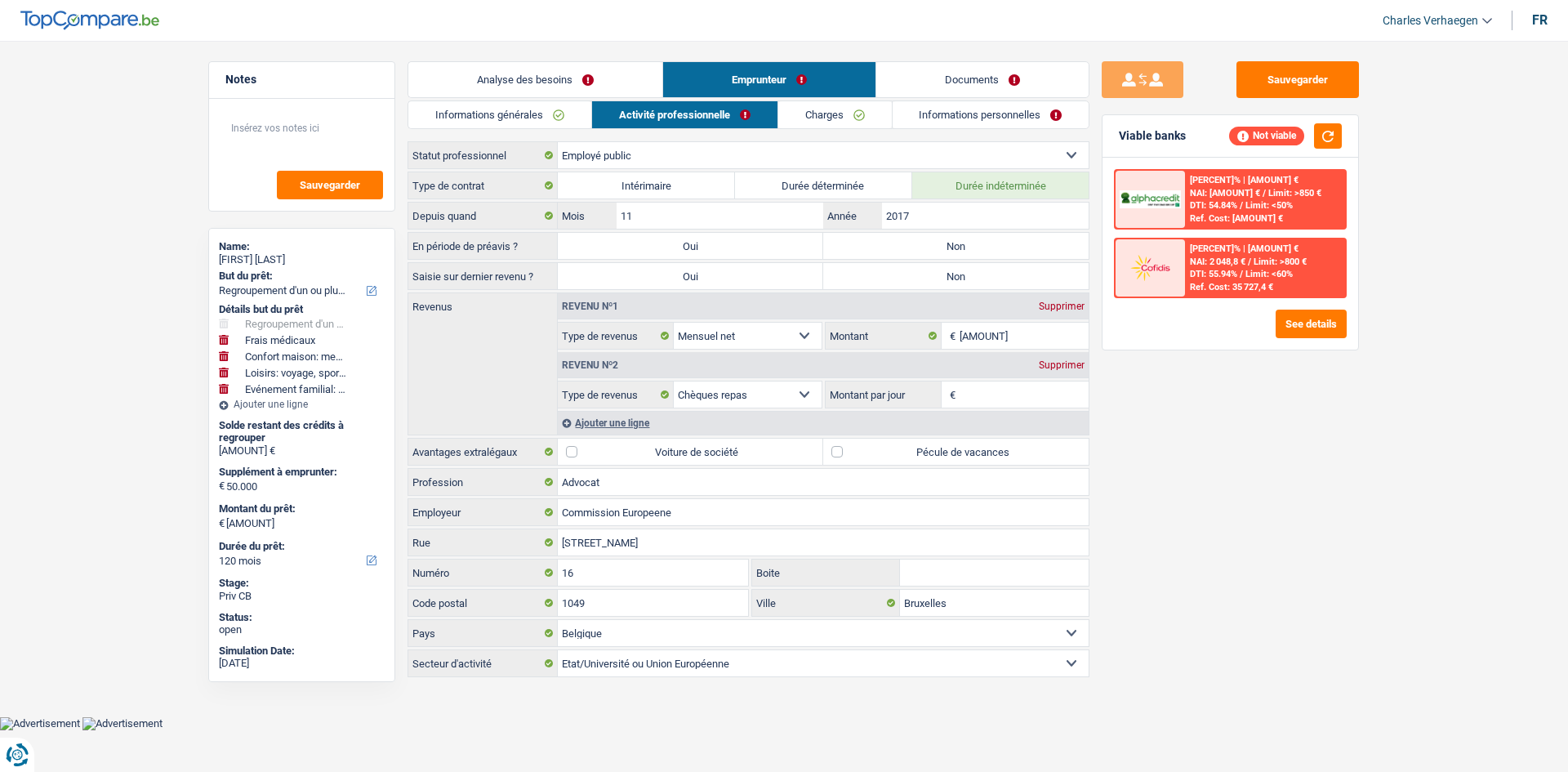 click on "Informations générales" at bounding box center (500, 114) 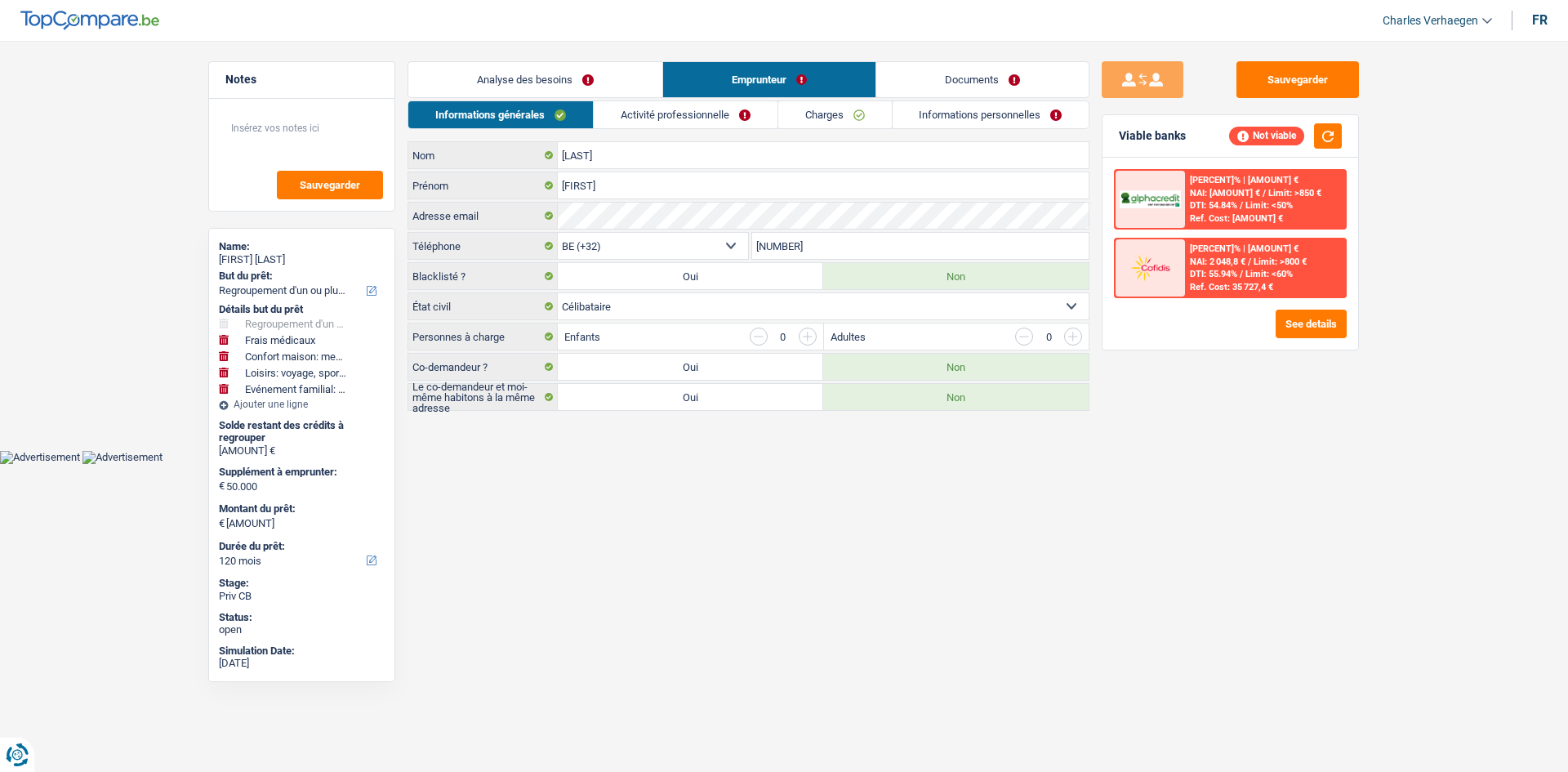 drag, startPoint x: 696, startPoint y: 127, endPoint x: 721, endPoint y: 128, distance: 25.01999 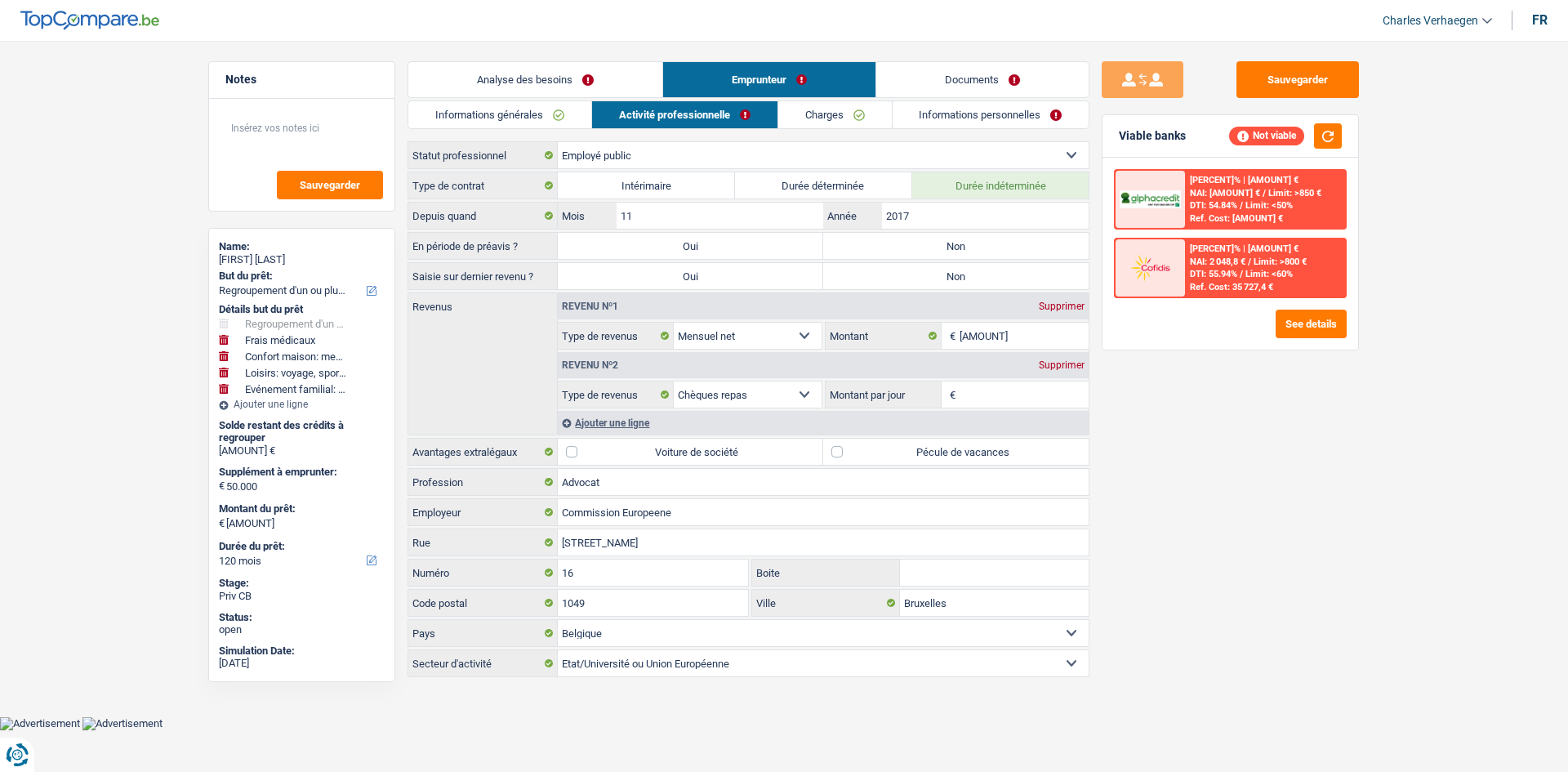 drag, startPoint x: 826, startPoint y: 118, endPoint x: 844, endPoint y: 125, distance: 19.313208 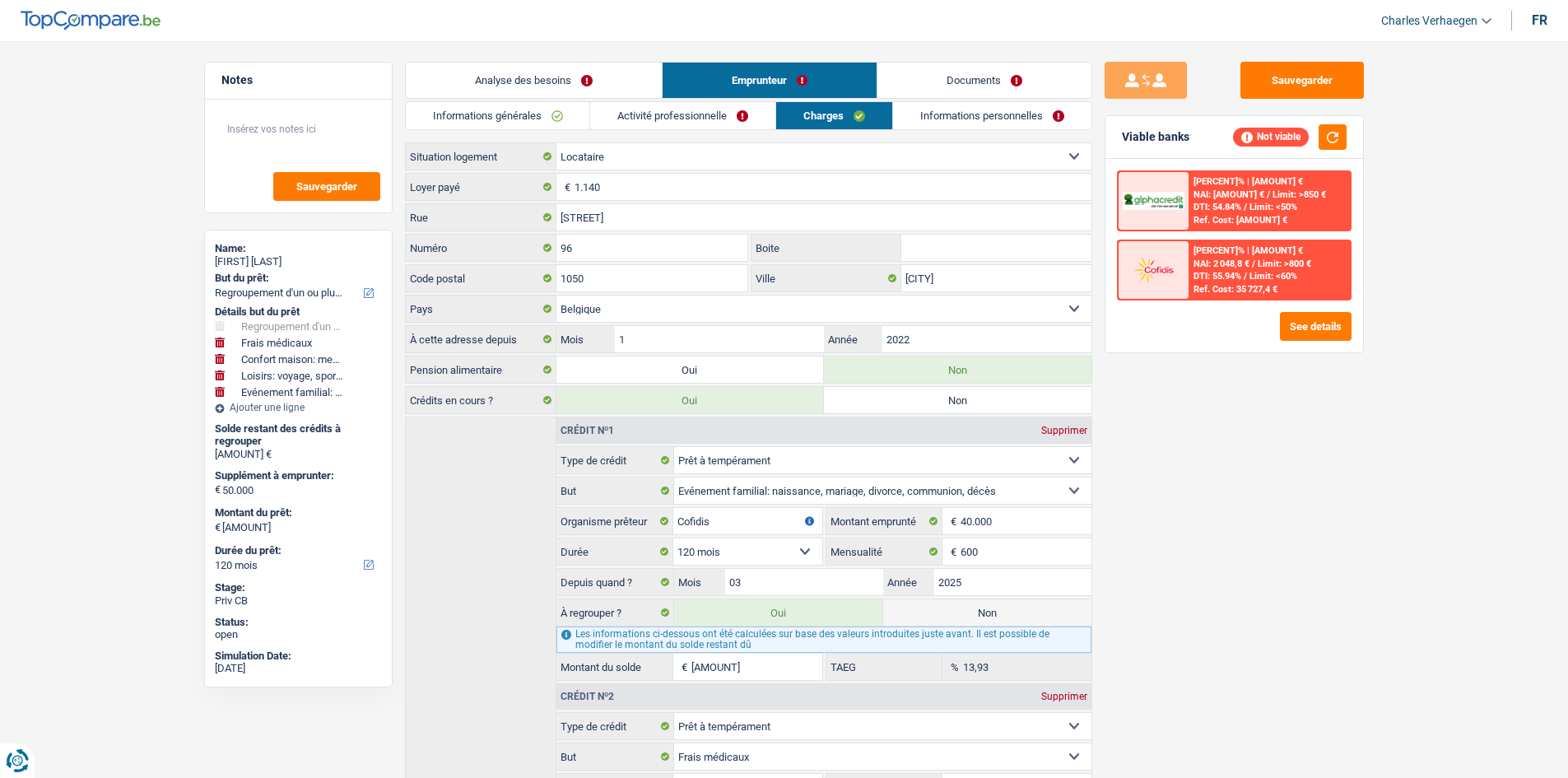 click on "Informations personnelles" at bounding box center [992, 115] 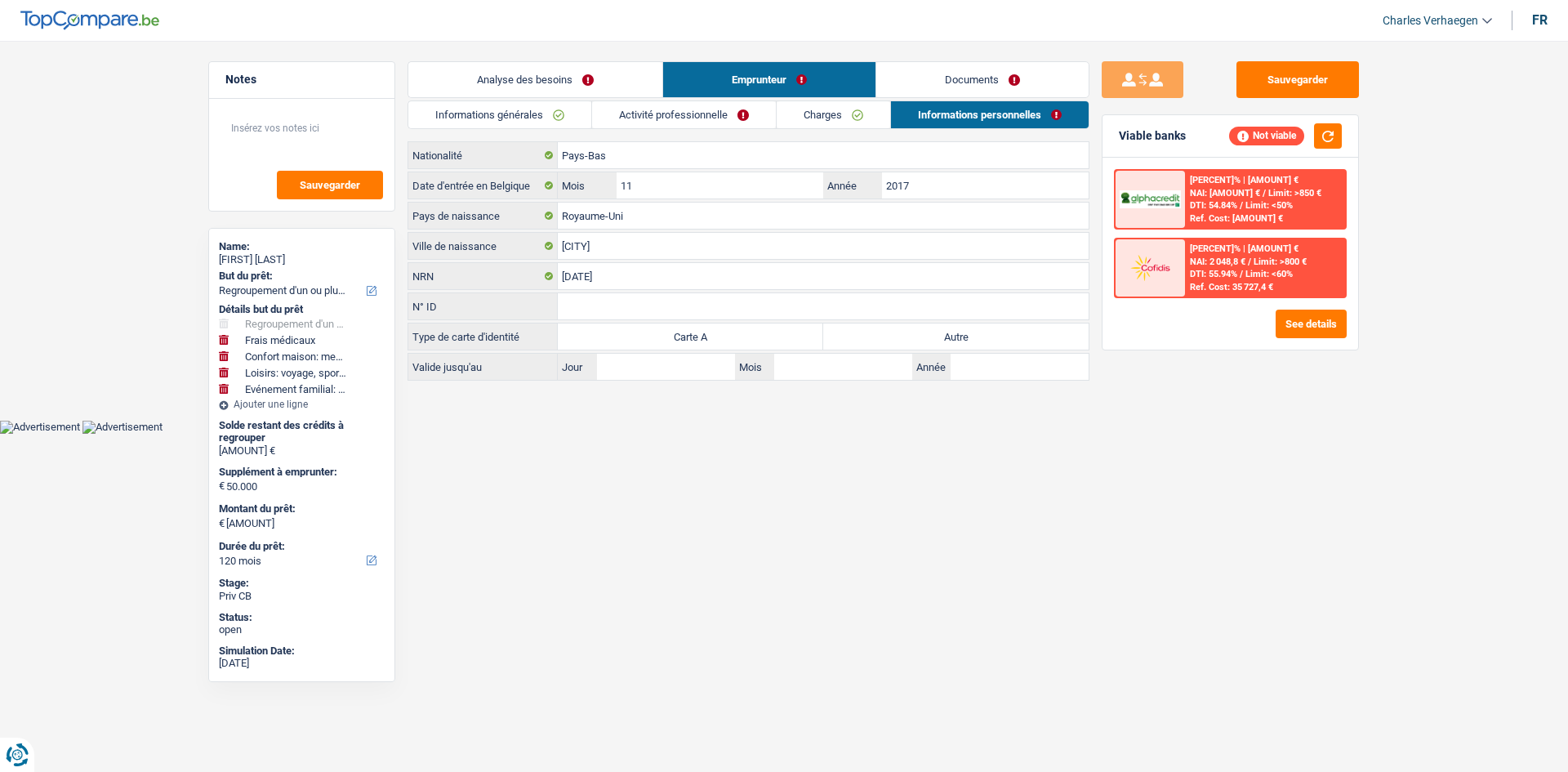 click on "Charges" at bounding box center (833, 114) 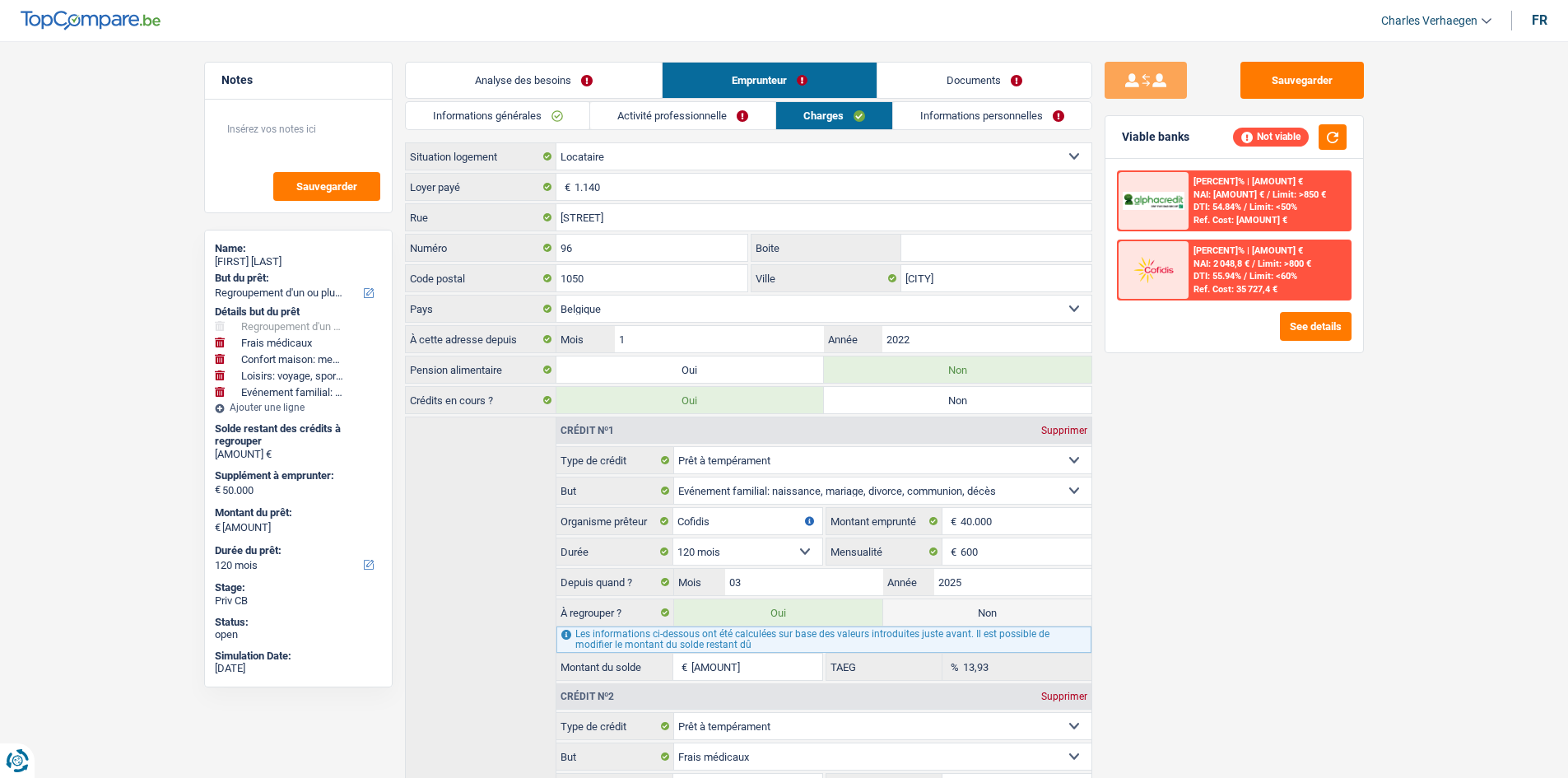 click on "Activité professionnelle" at bounding box center [682, 115] 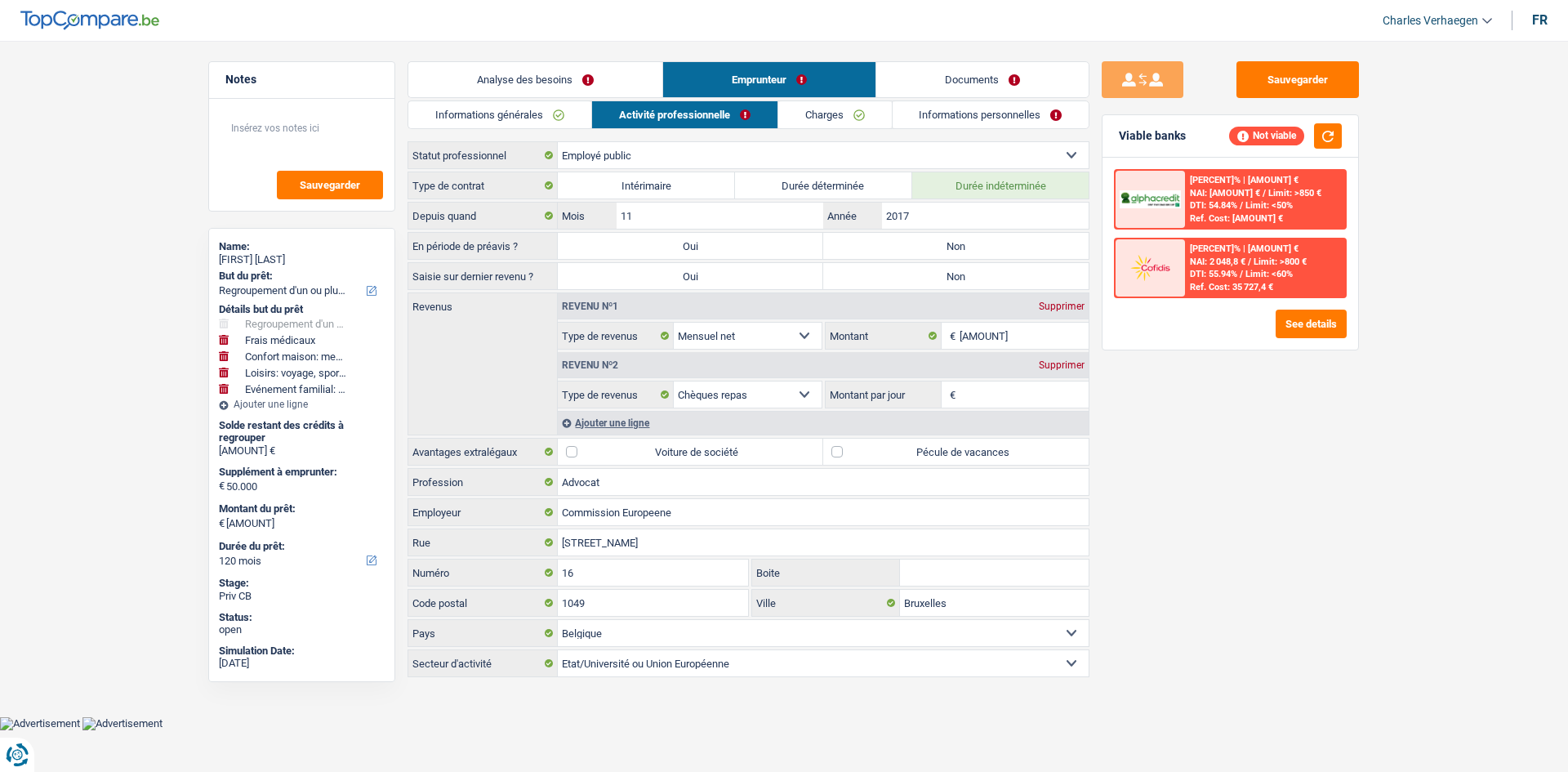 drag, startPoint x: 529, startPoint y: 120, endPoint x: 550, endPoint y: 109, distance: 23.706539 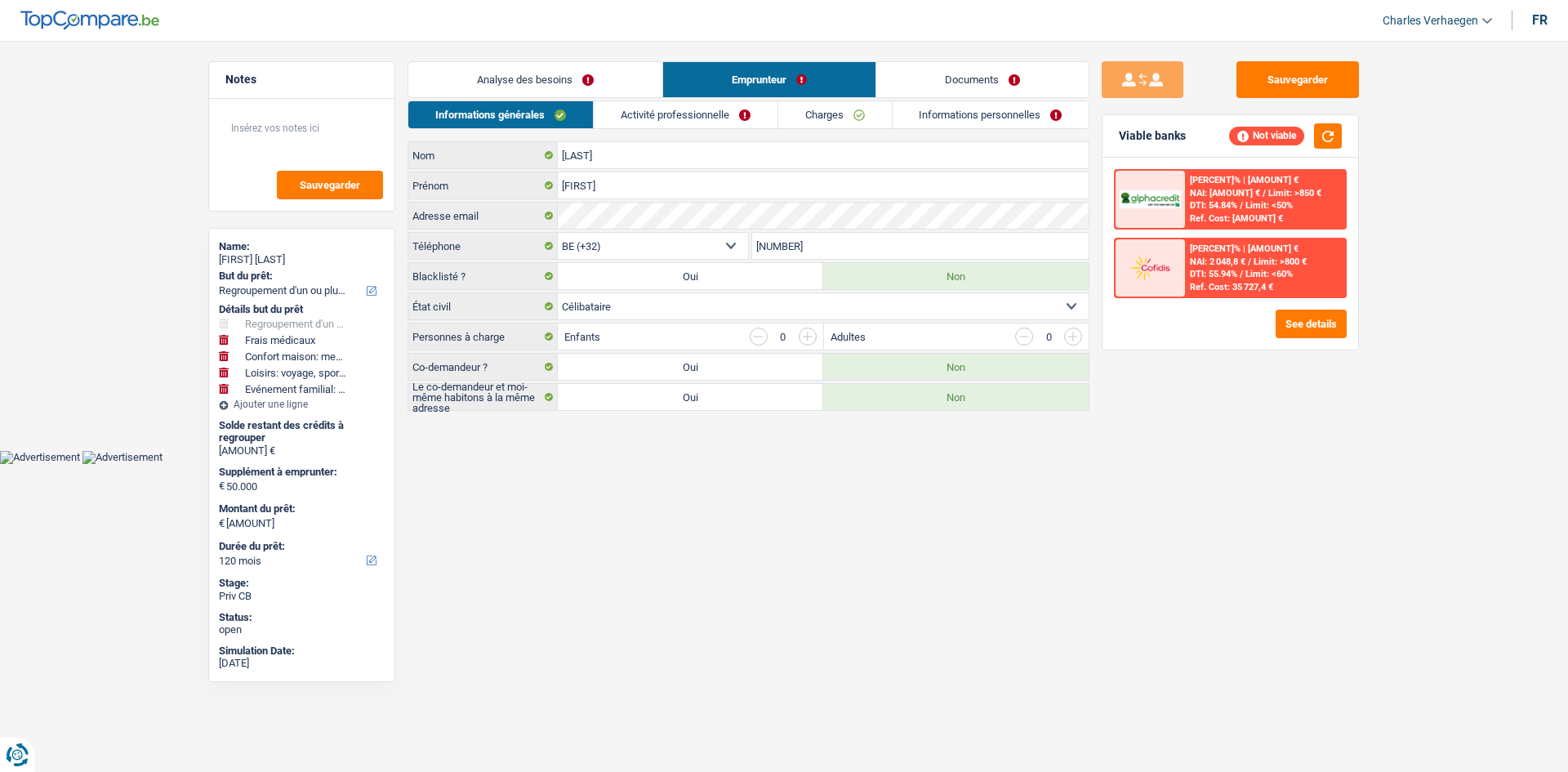 drag, startPoint x: 564, startPoint y: 83, endPoint x: 895, endPoint y: 286, distance: 388.29113 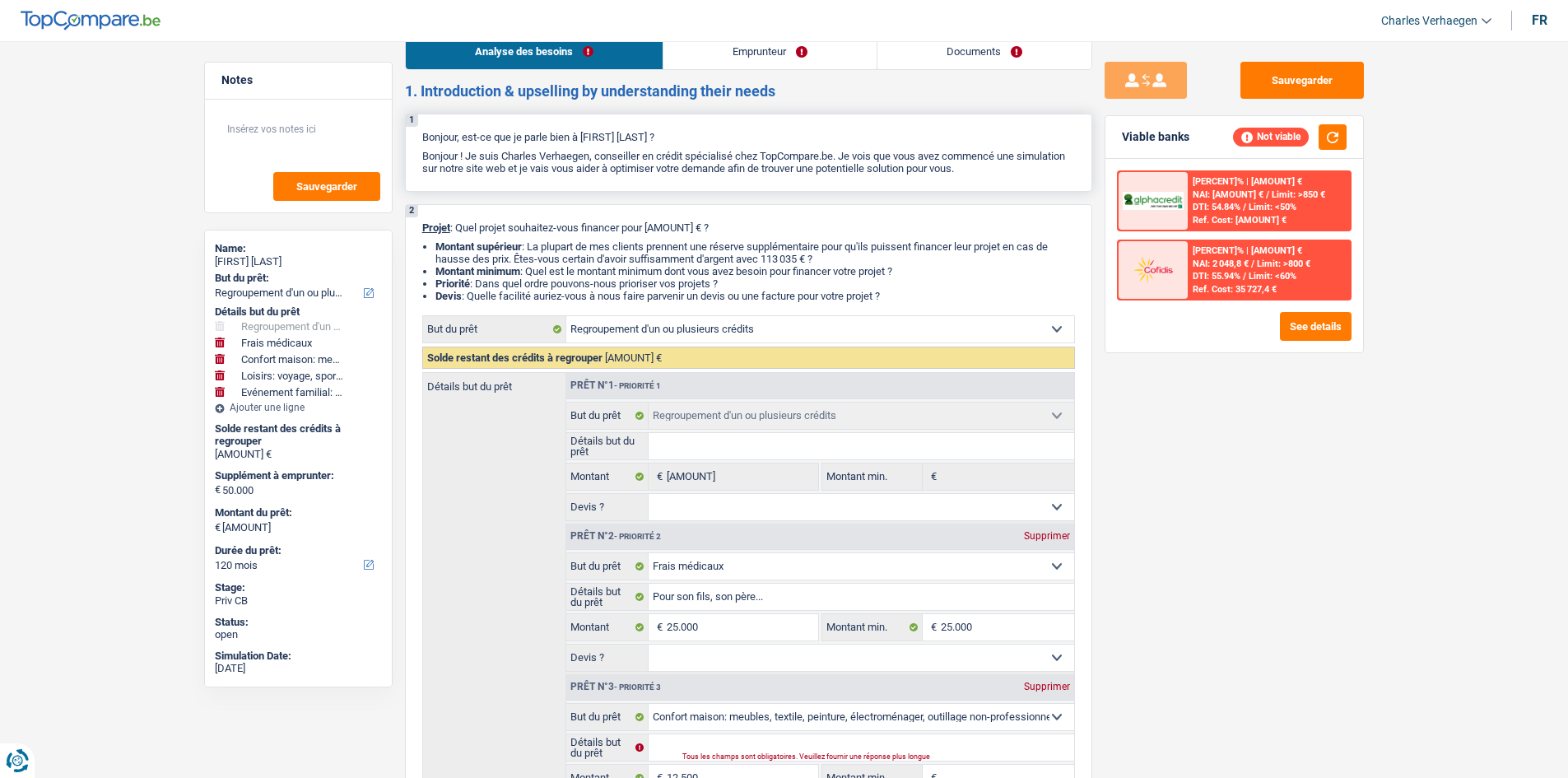 scroll, scrollTop: 0, scrollLeft: 0, axis: both 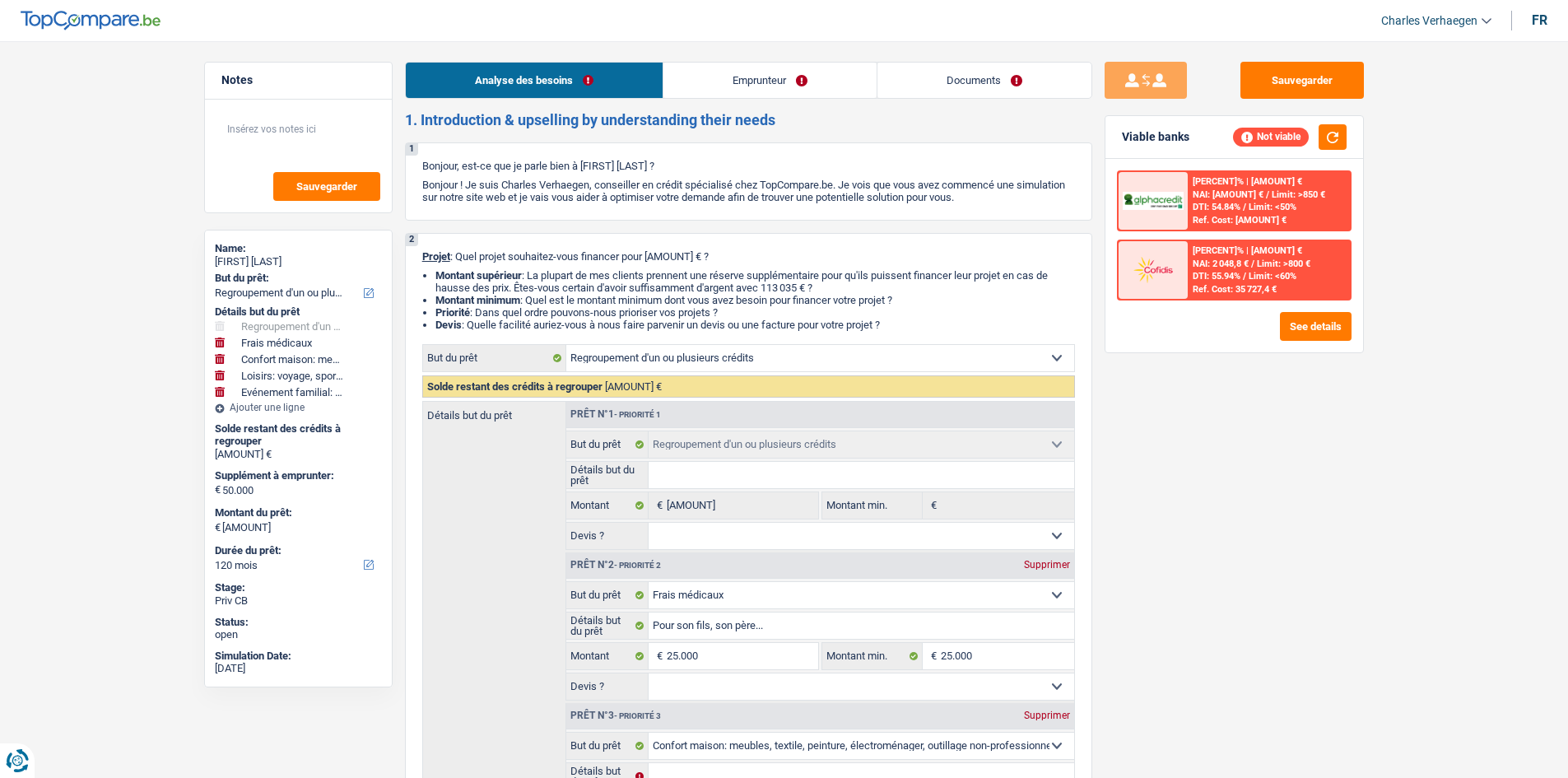 click on "Emprunteur" at bounding box center [770, 80] 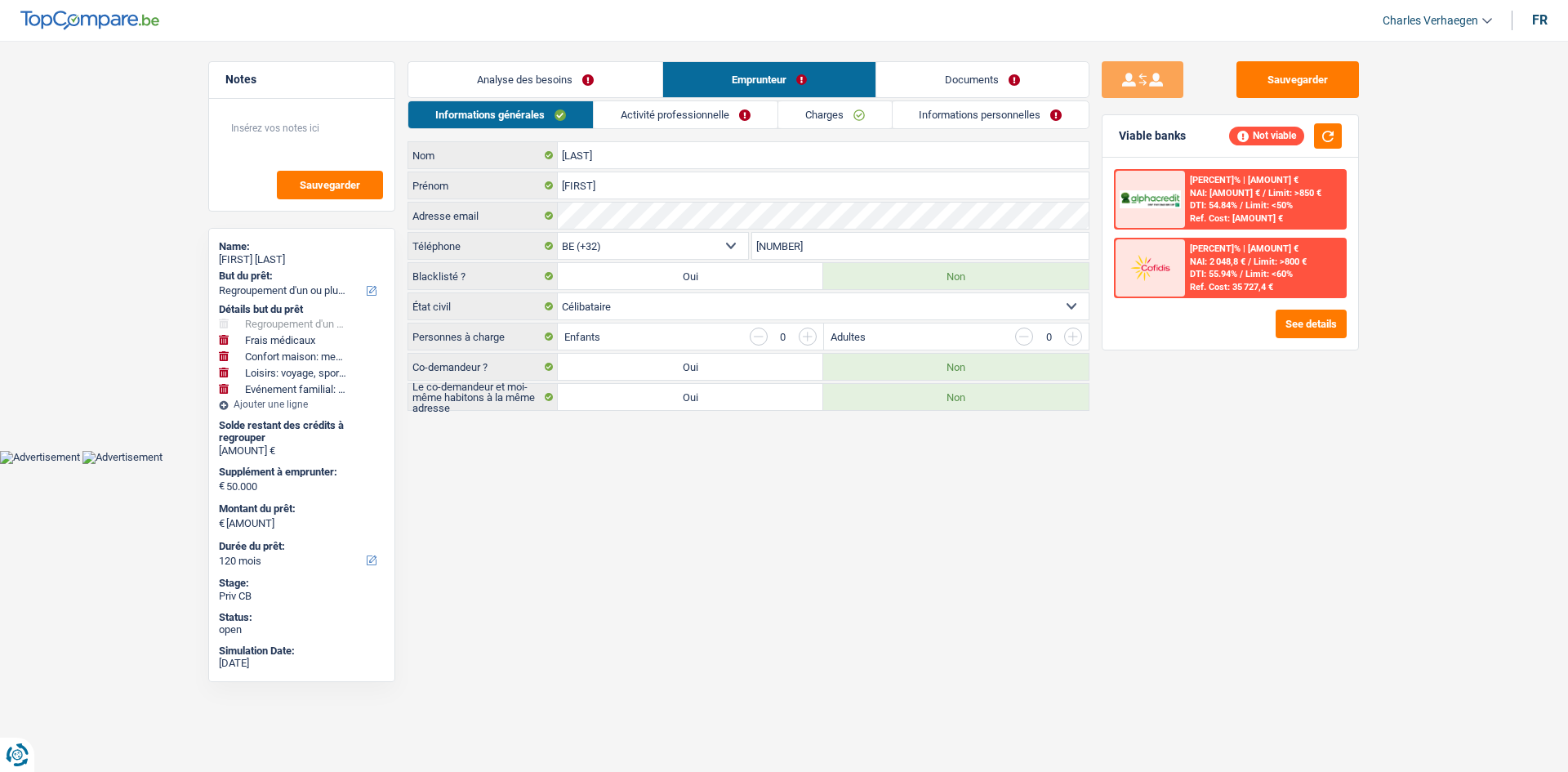 click on "Activité professionnelle" at bounding box center (685, 114) 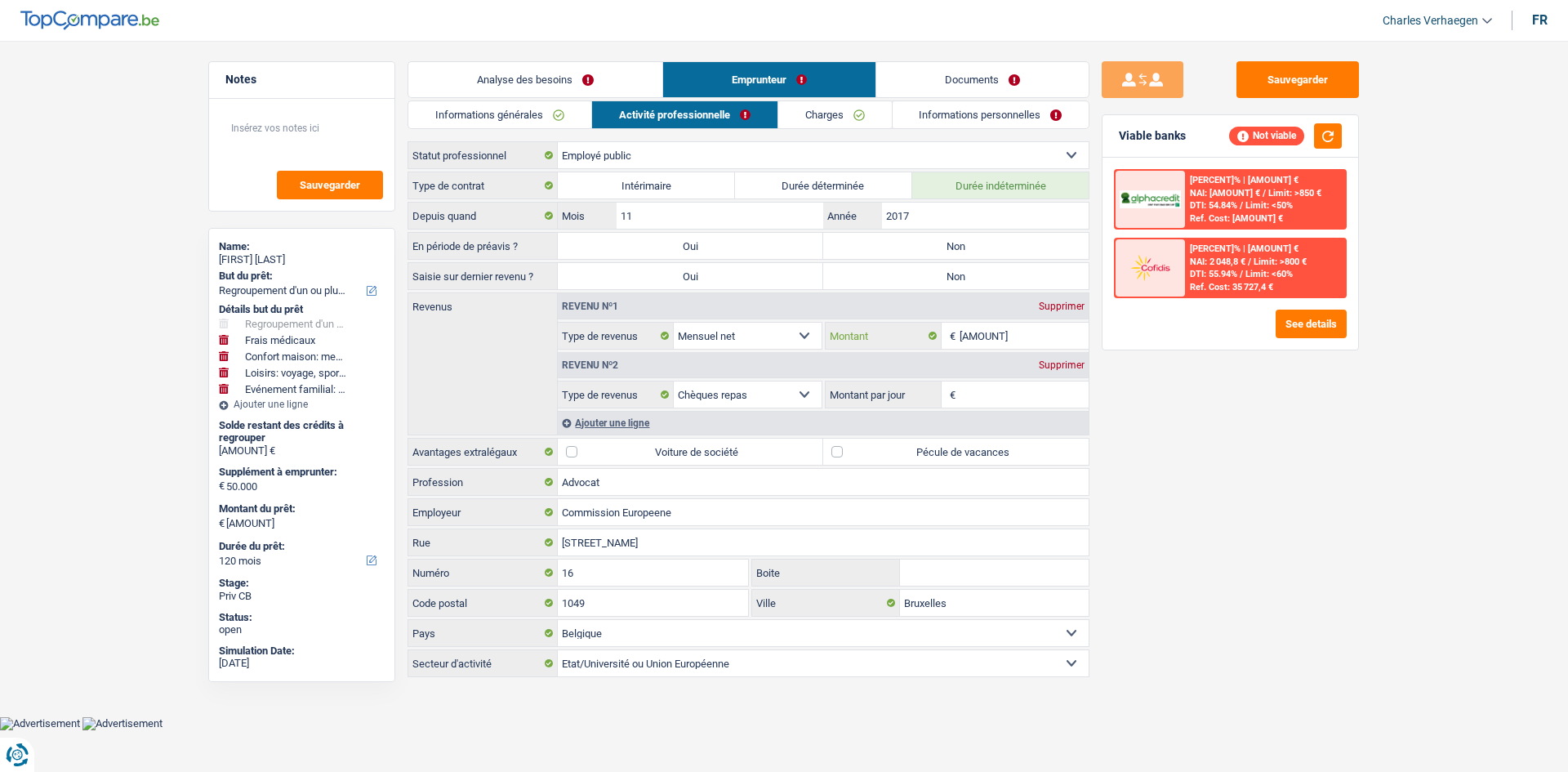 click on "4.650" at bounding box center [1024, 336] 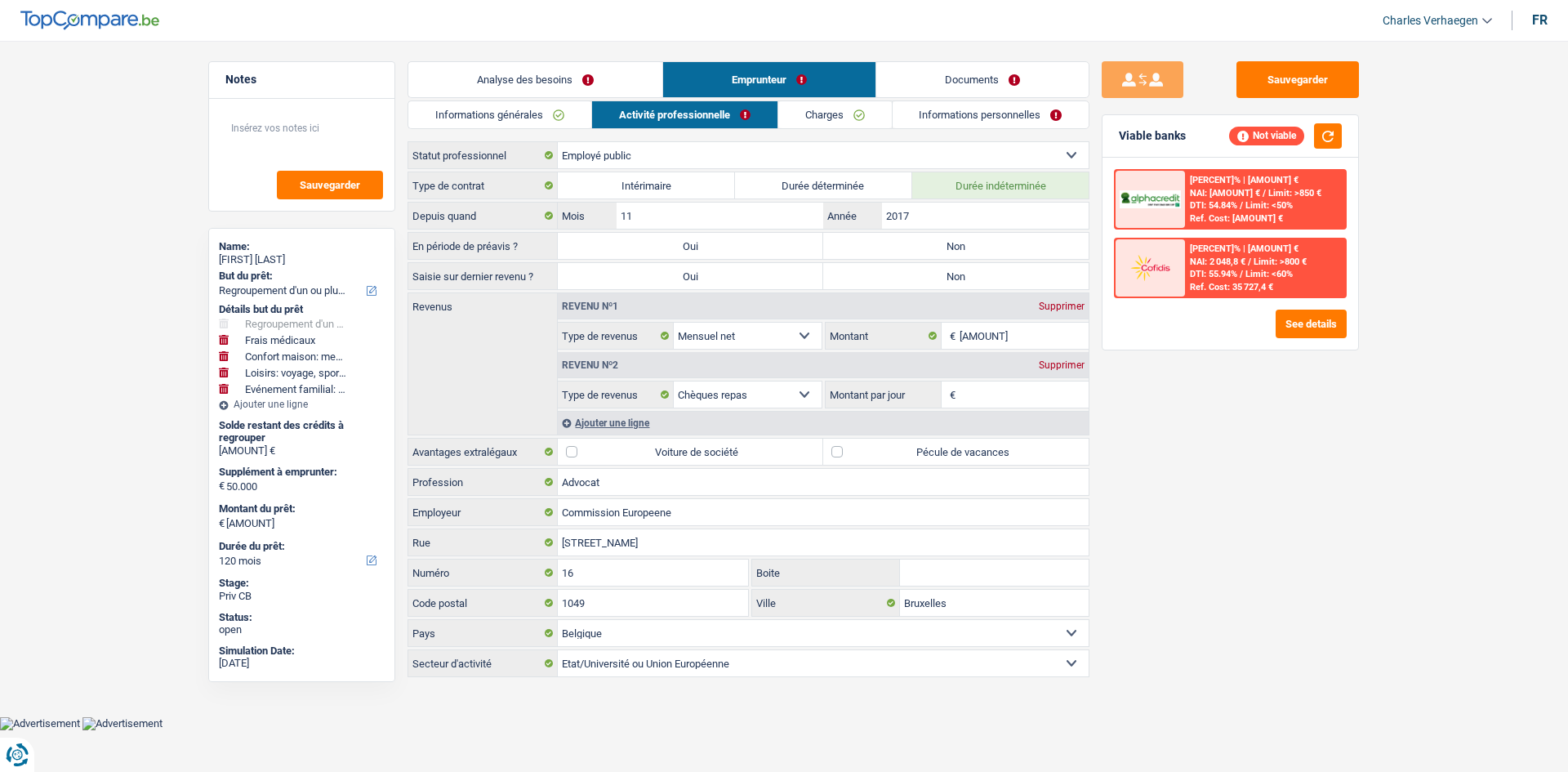 click on "Non" at bounding box center [956, 246] 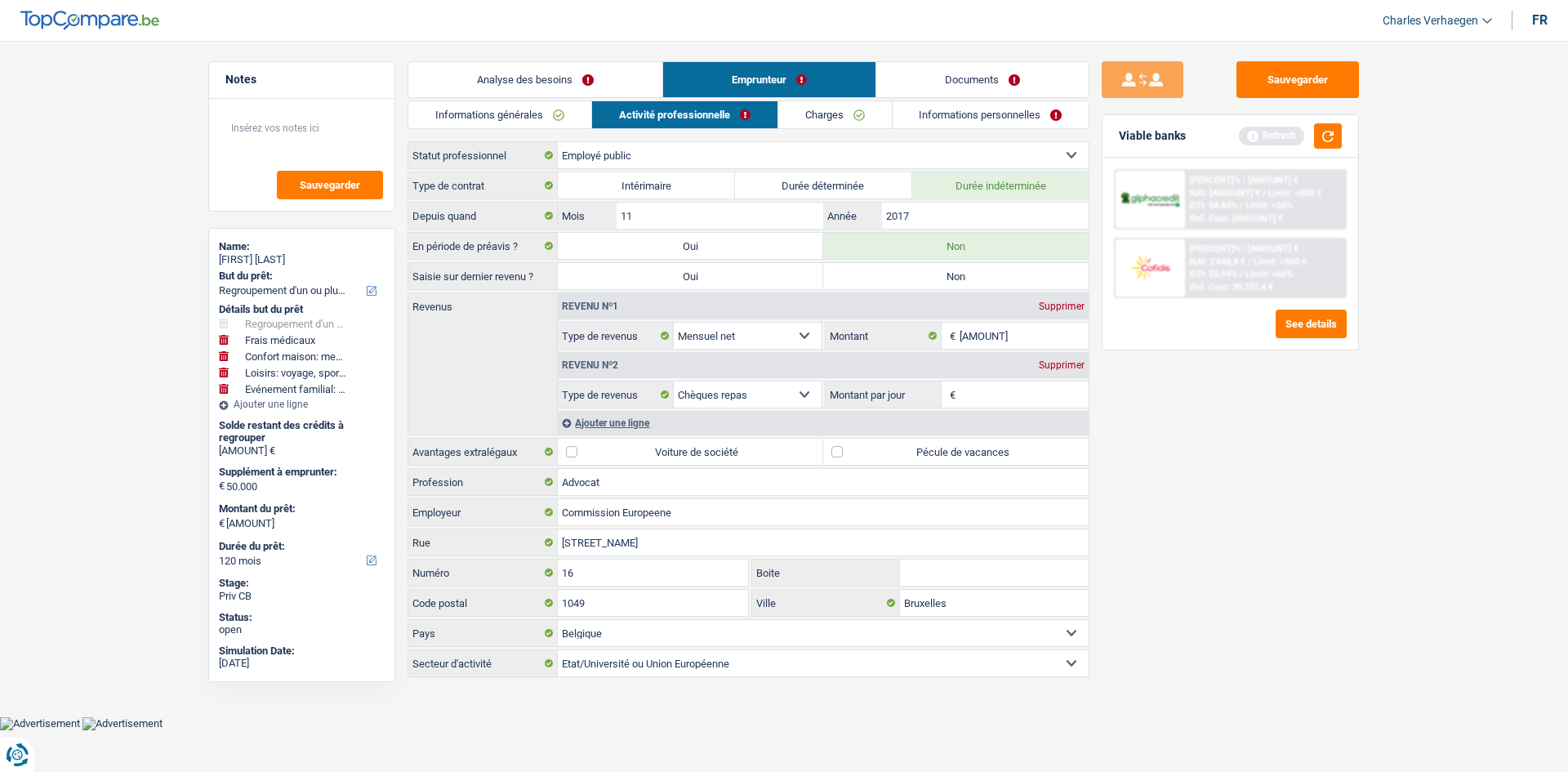 click on "Non" at bounding box center (956, 276) 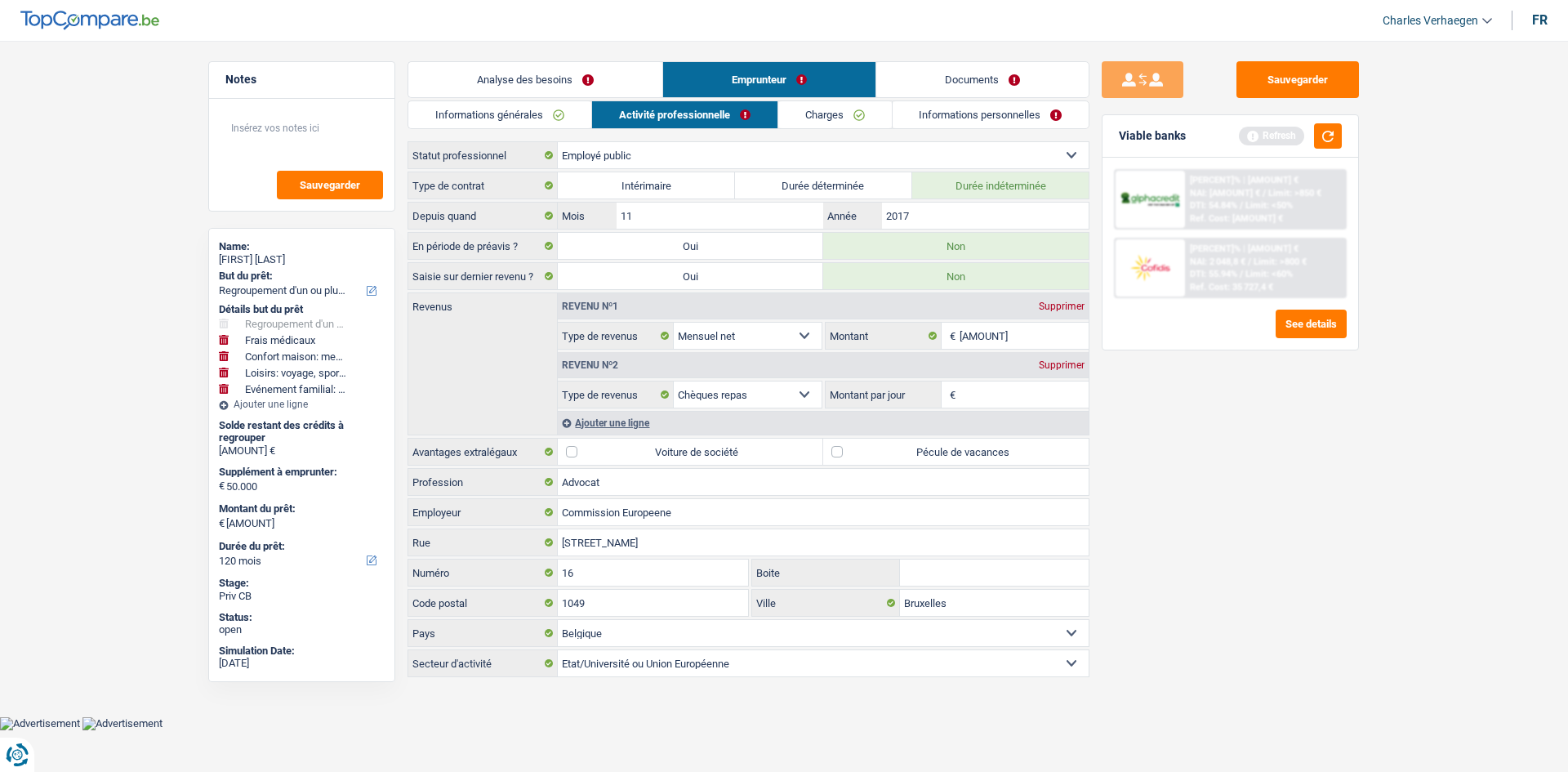 click on "Montant par jour" at bounding box center [1024, 395] 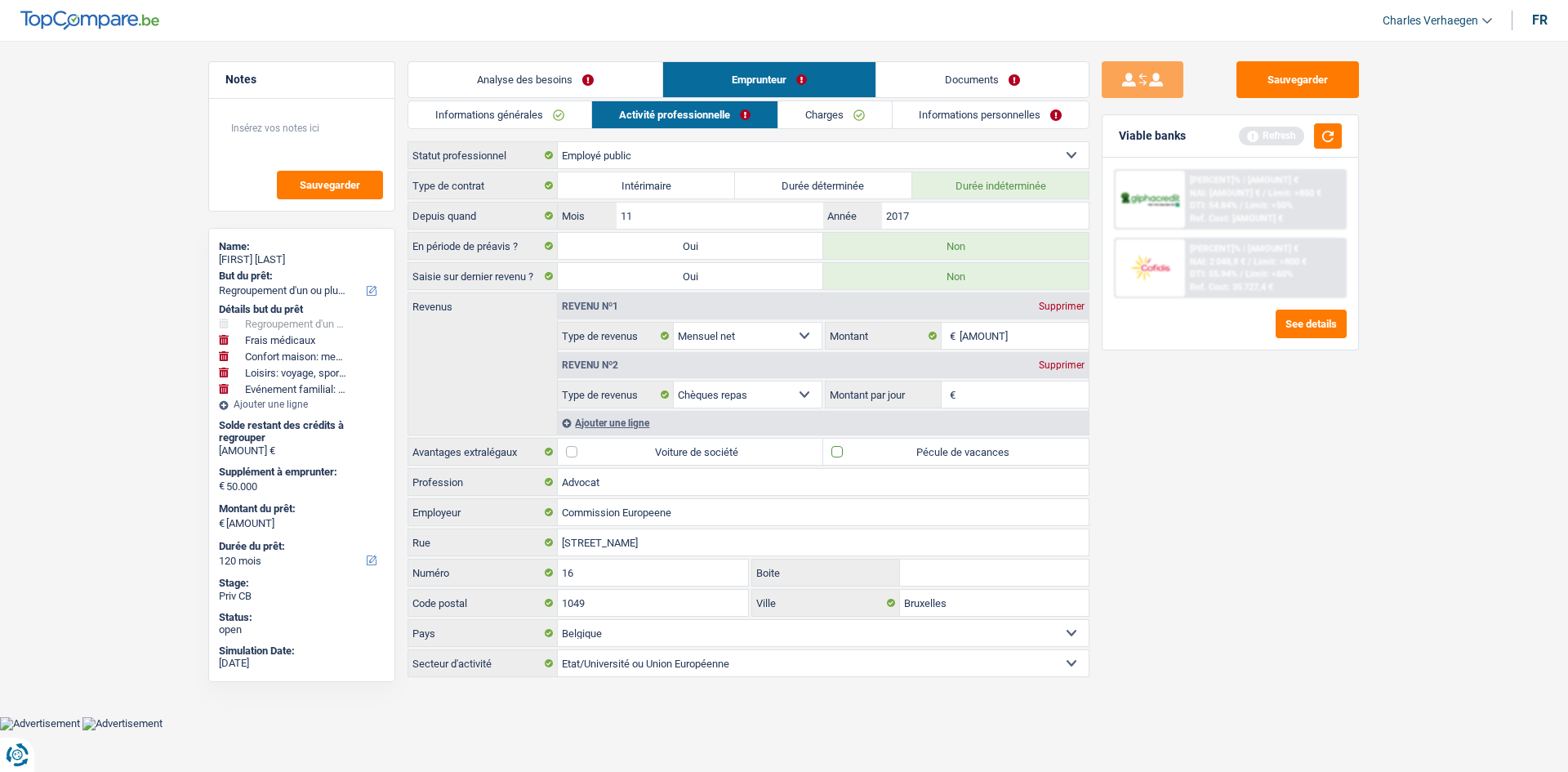 click on "Pécule de vacances" at bounding box center (956, 452) 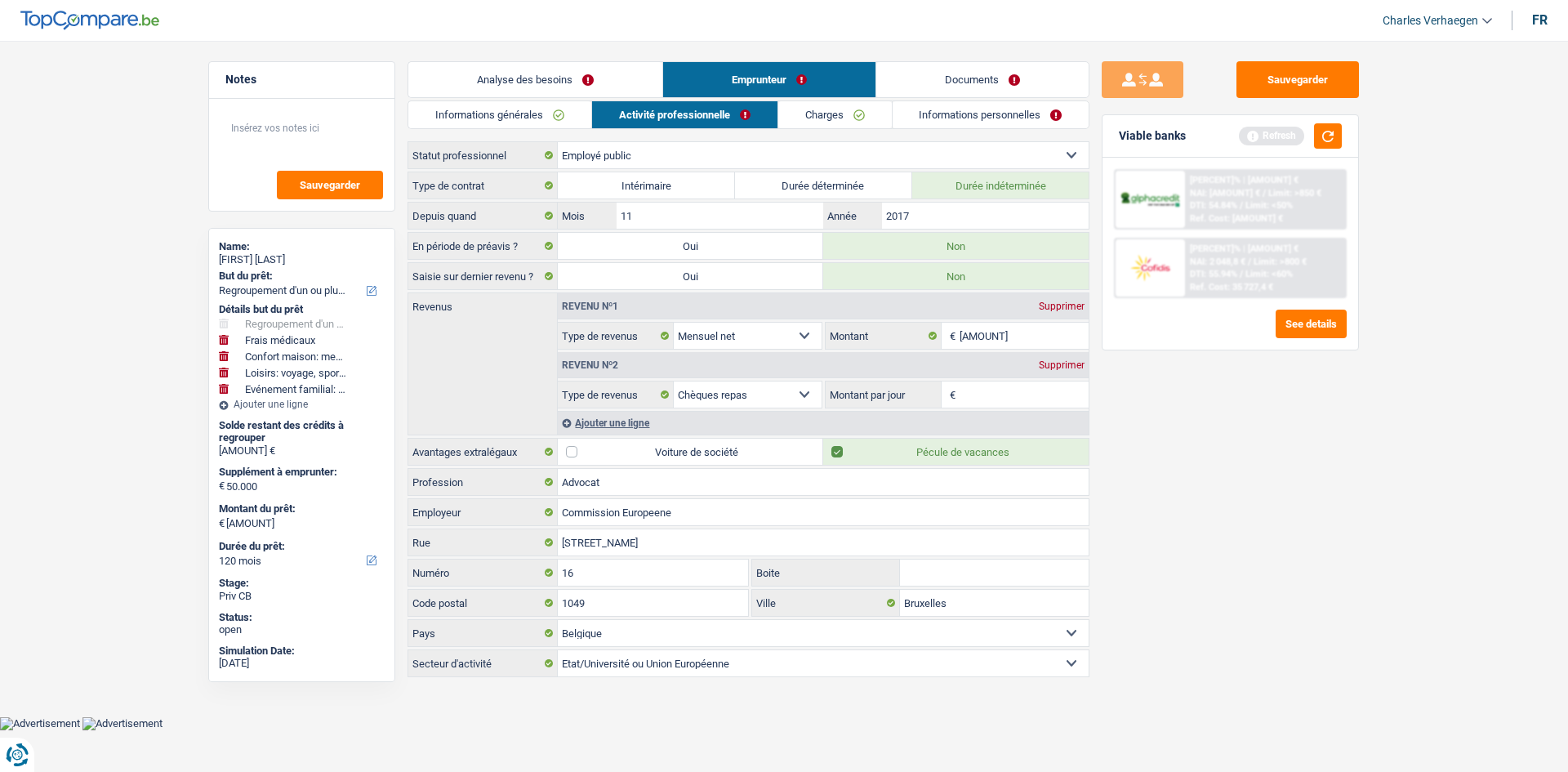 click on "Sauvegarder
Viable banks
Refresh
8.99% | 1 410 €
NAI: 2 100,1 €
/
Limit: >850 €
DTI: 54.84%
/
Limit: <50%
Ref. Cost: 32 258,2 €
9.9% | 1 461 €
NAI: 2 048,8 €
/
Limit: >800 €
DTI: 55.94%
/" at bounding box center [1230, 401] 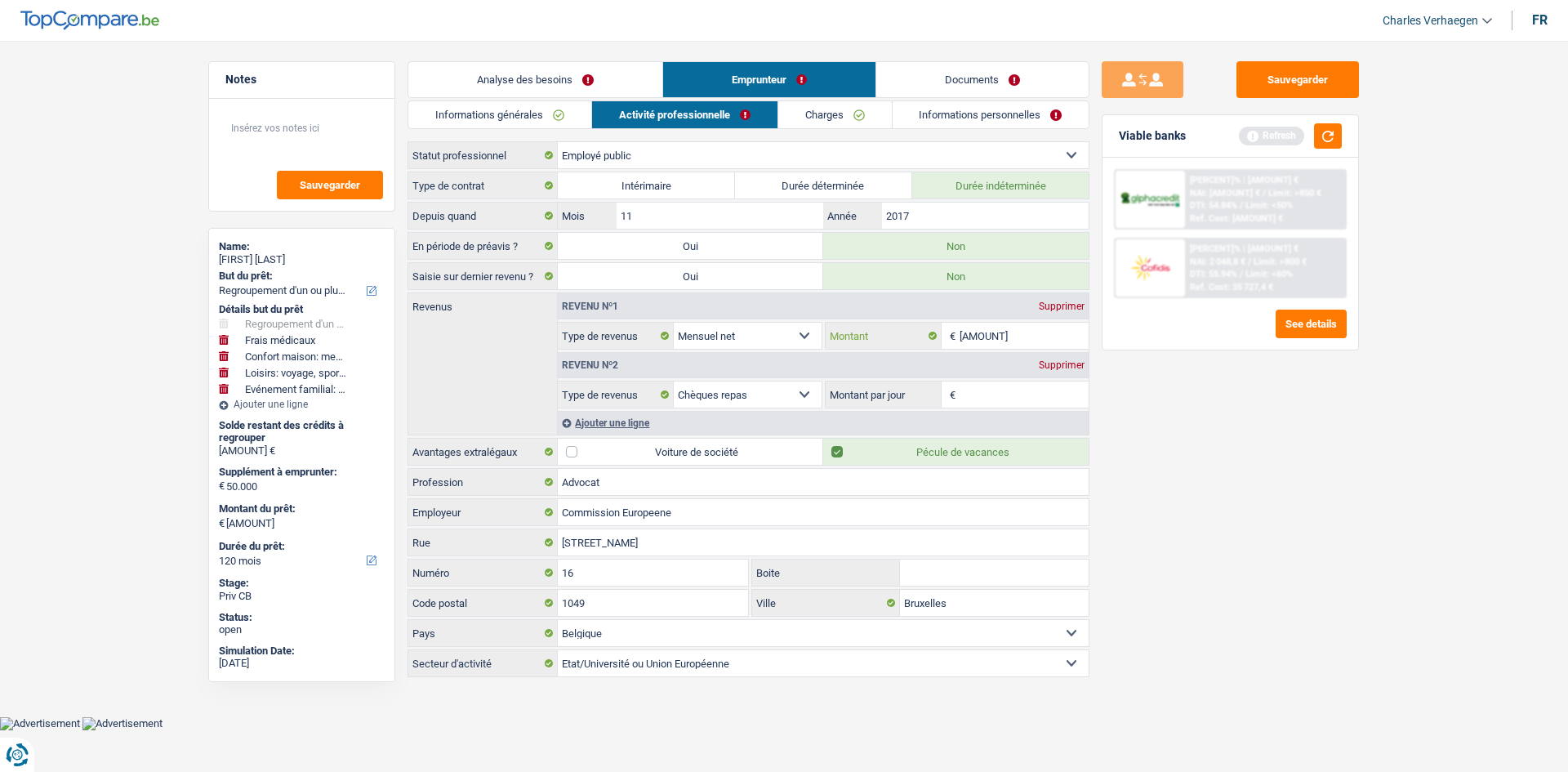 click on "4.650" at bounding box center [1024, 336] 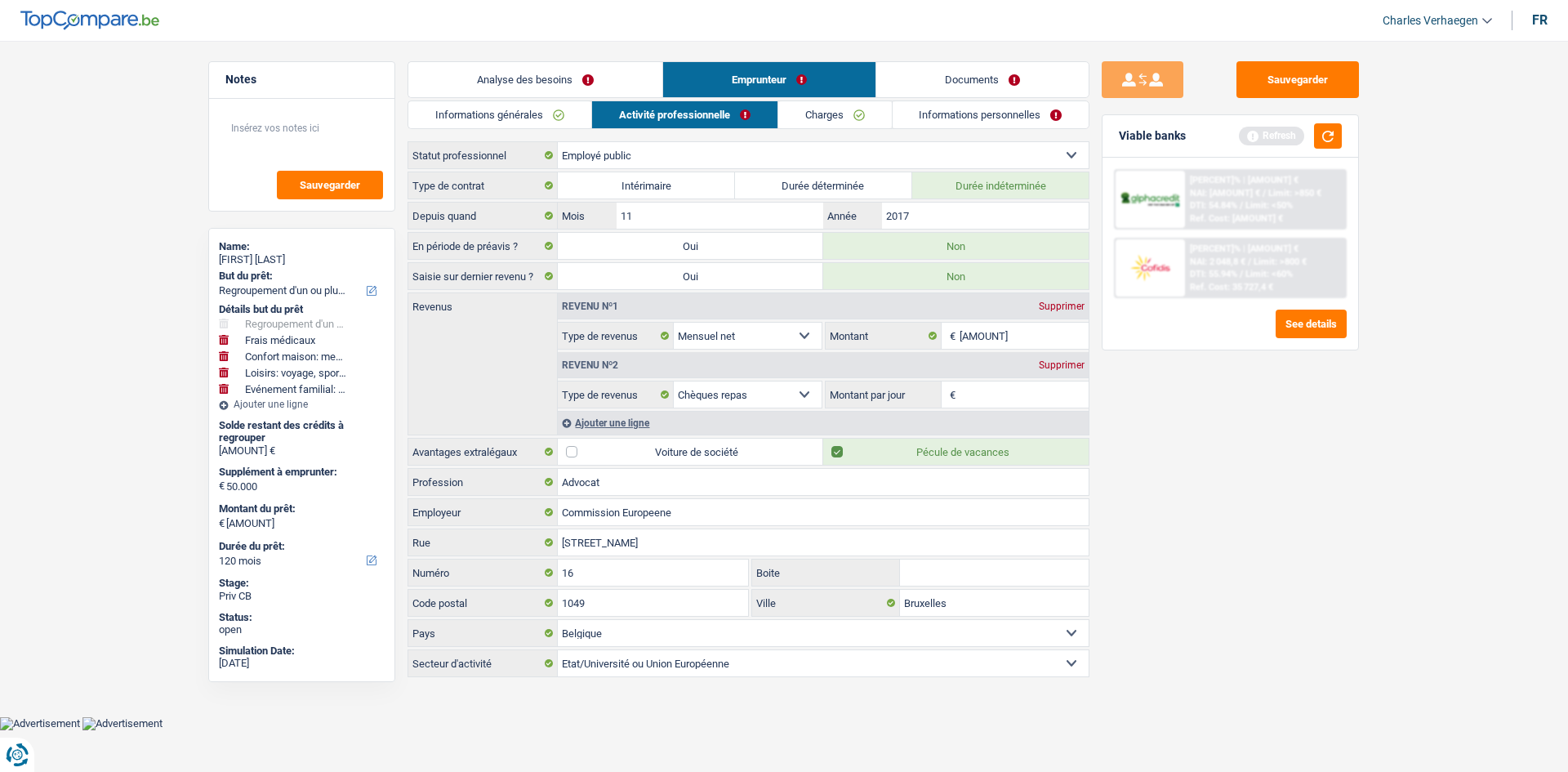 click on "Charges" at bounding box center [835, 114] 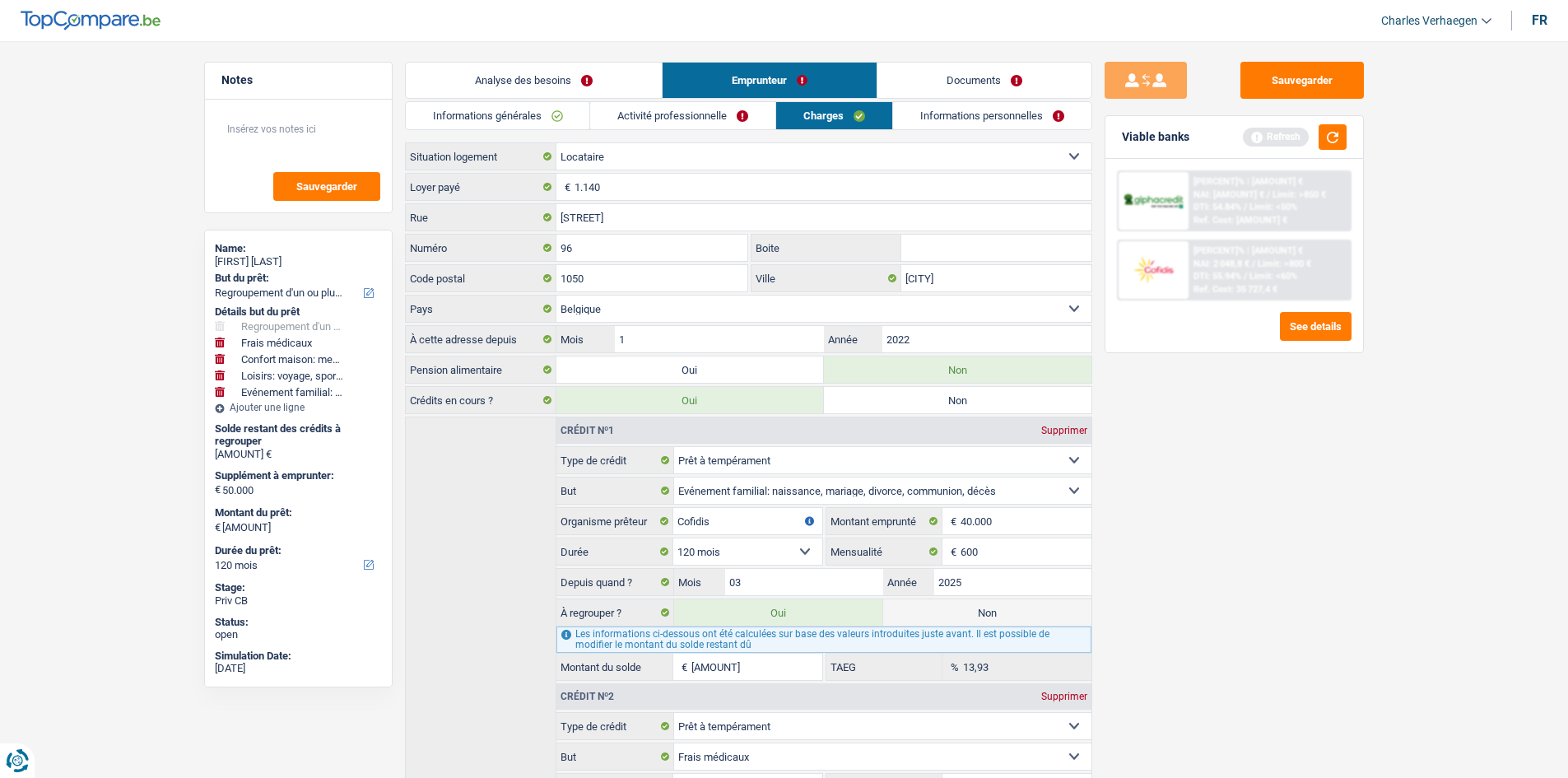 click on "Informations personnelles" at bounding box center (992, 115) 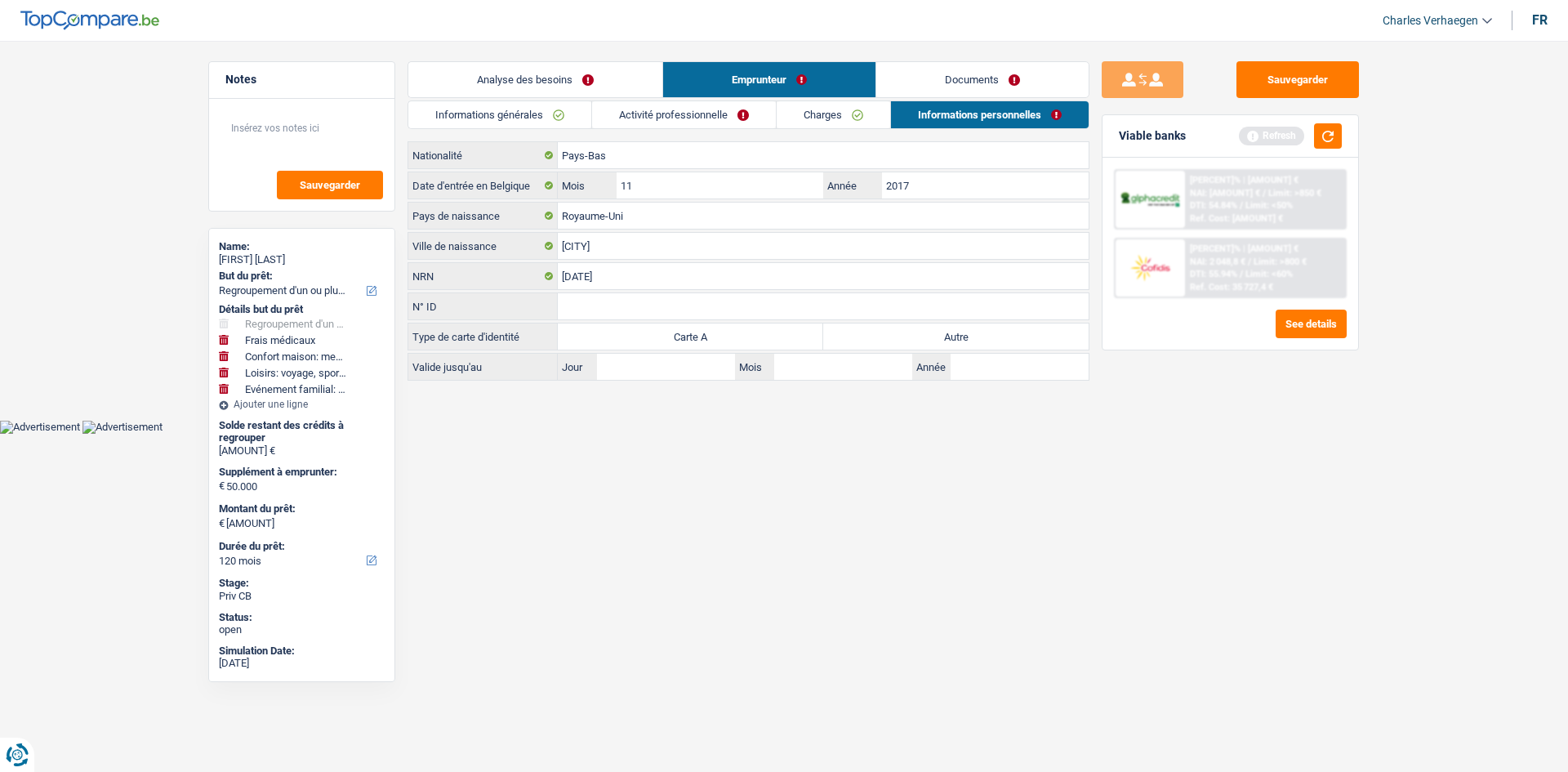 click on "Analyse des besoins" at bounding box center [535, 79] 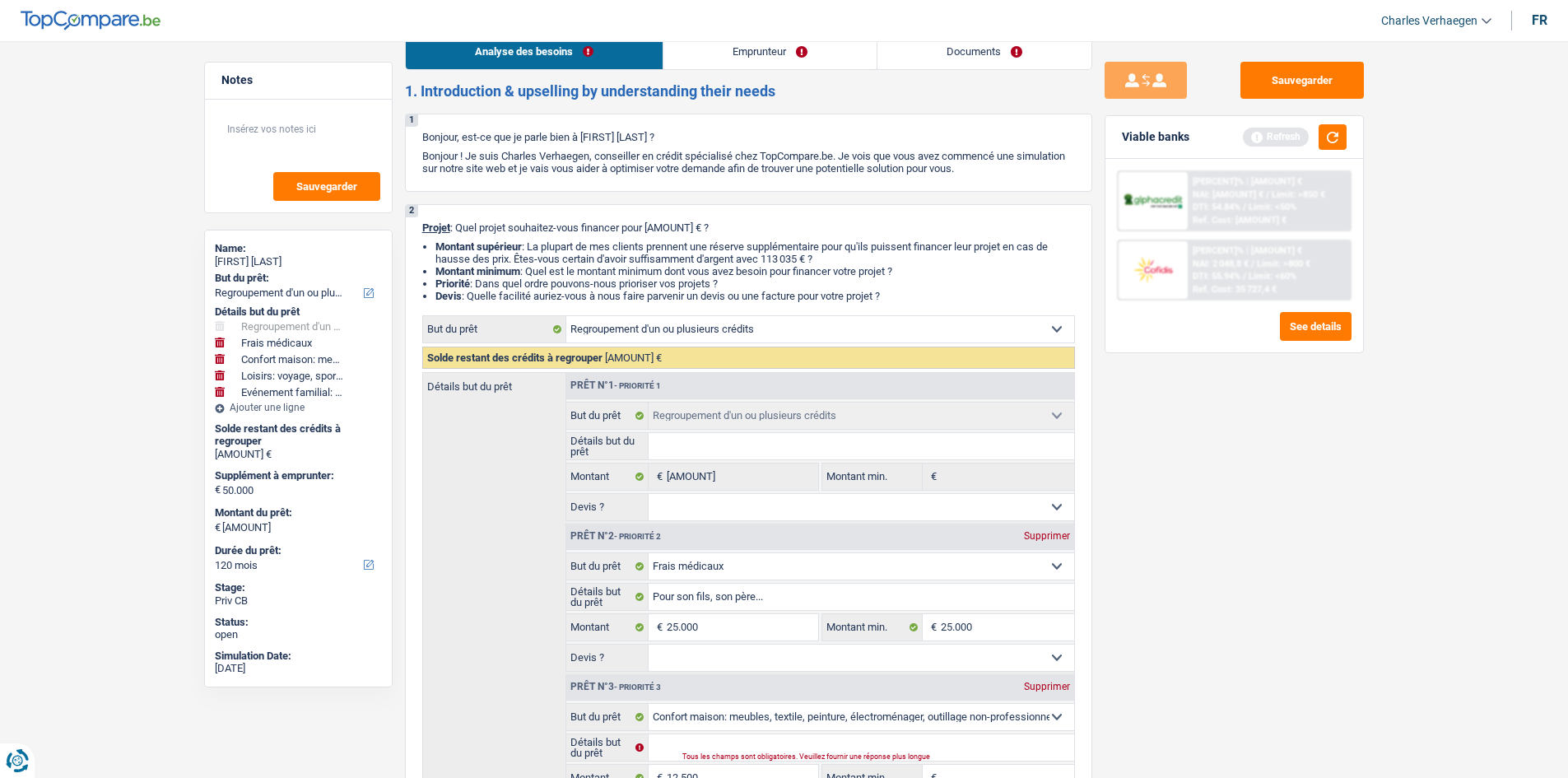 scroll, scrollTop: 0, scrollLeft: 0, axis: both 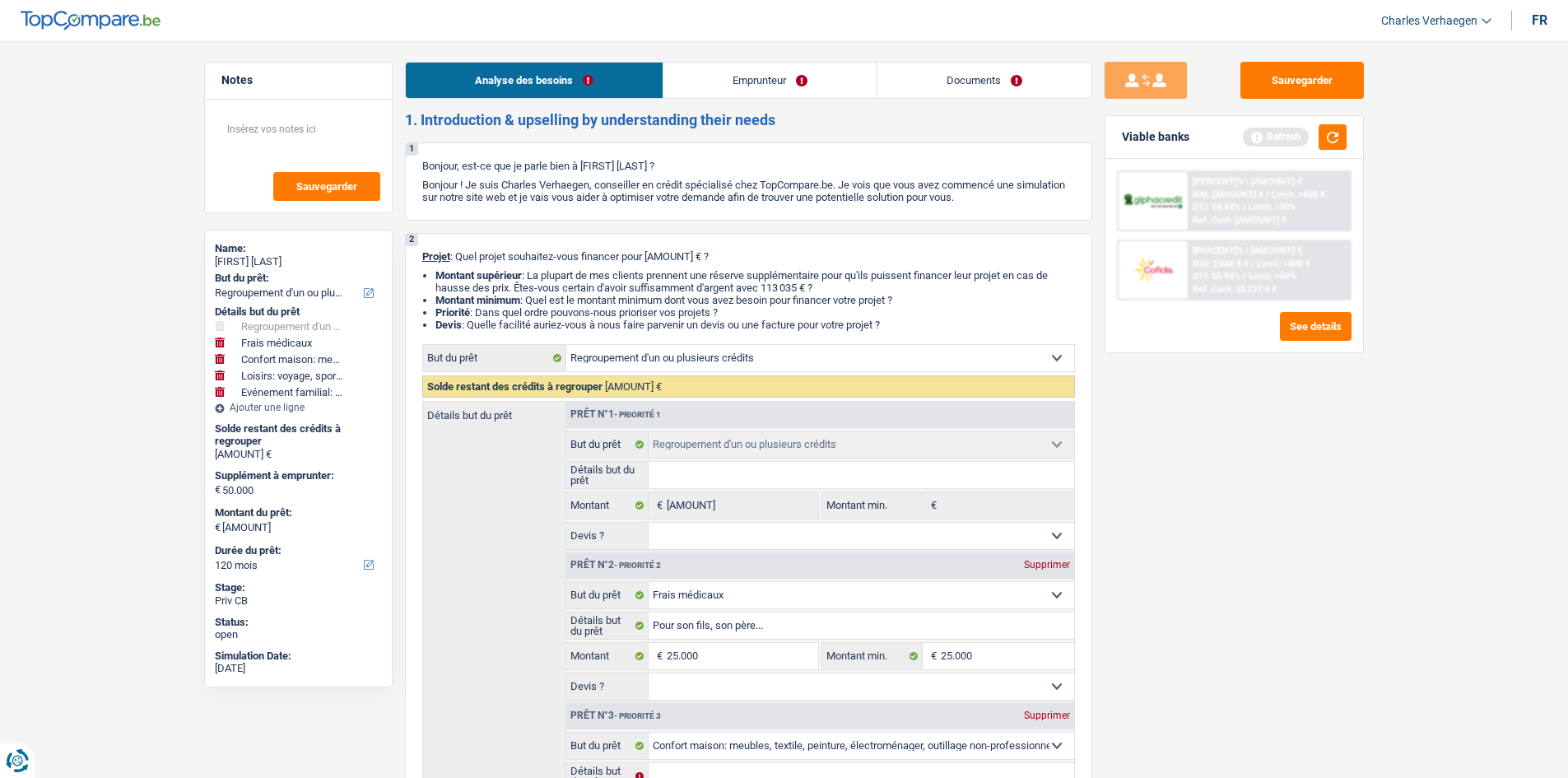 click on "Emprunteur" at bounding box center (770, 80) 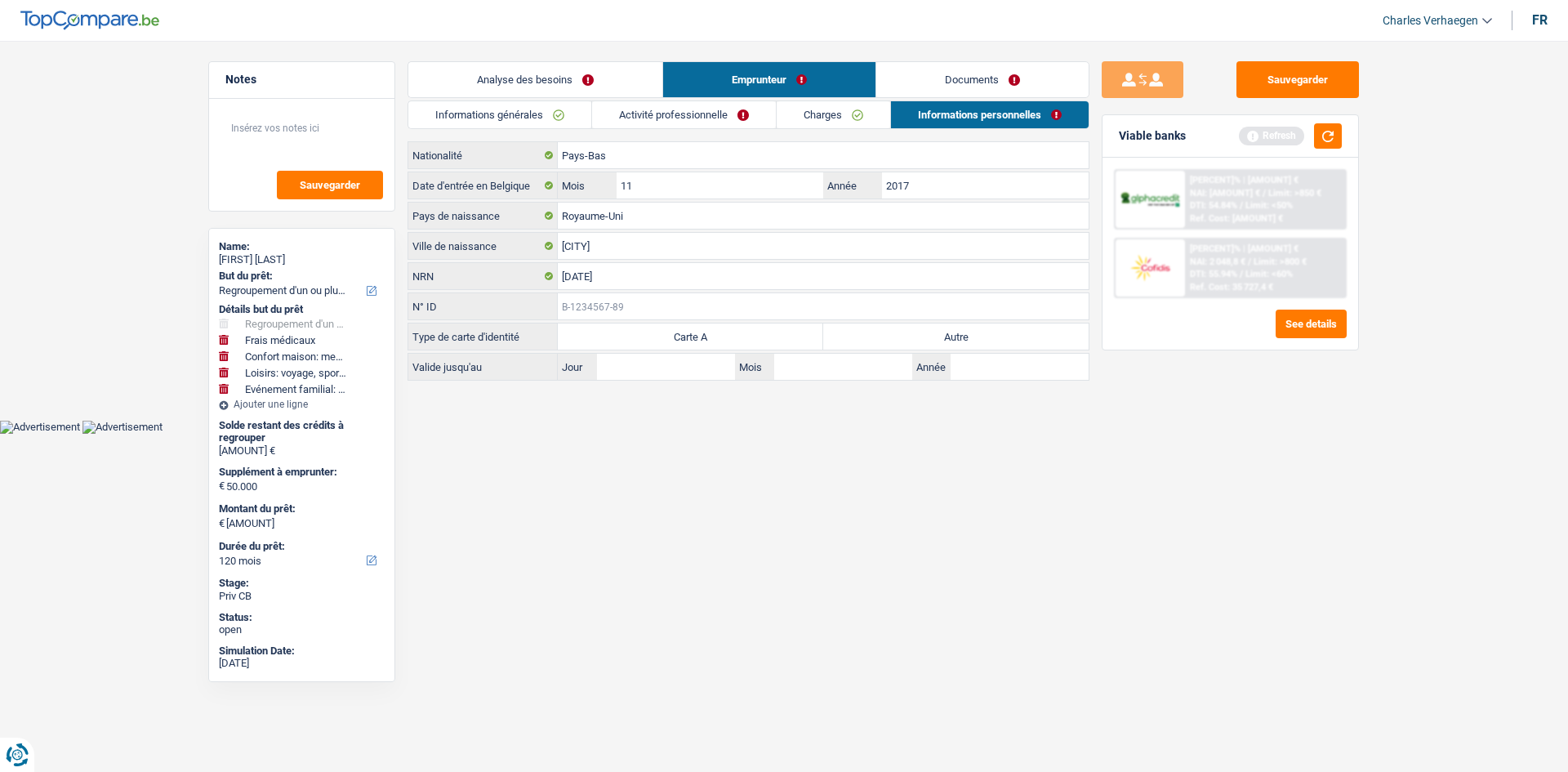 click on "N° ID" at bounding box center (823, 306) 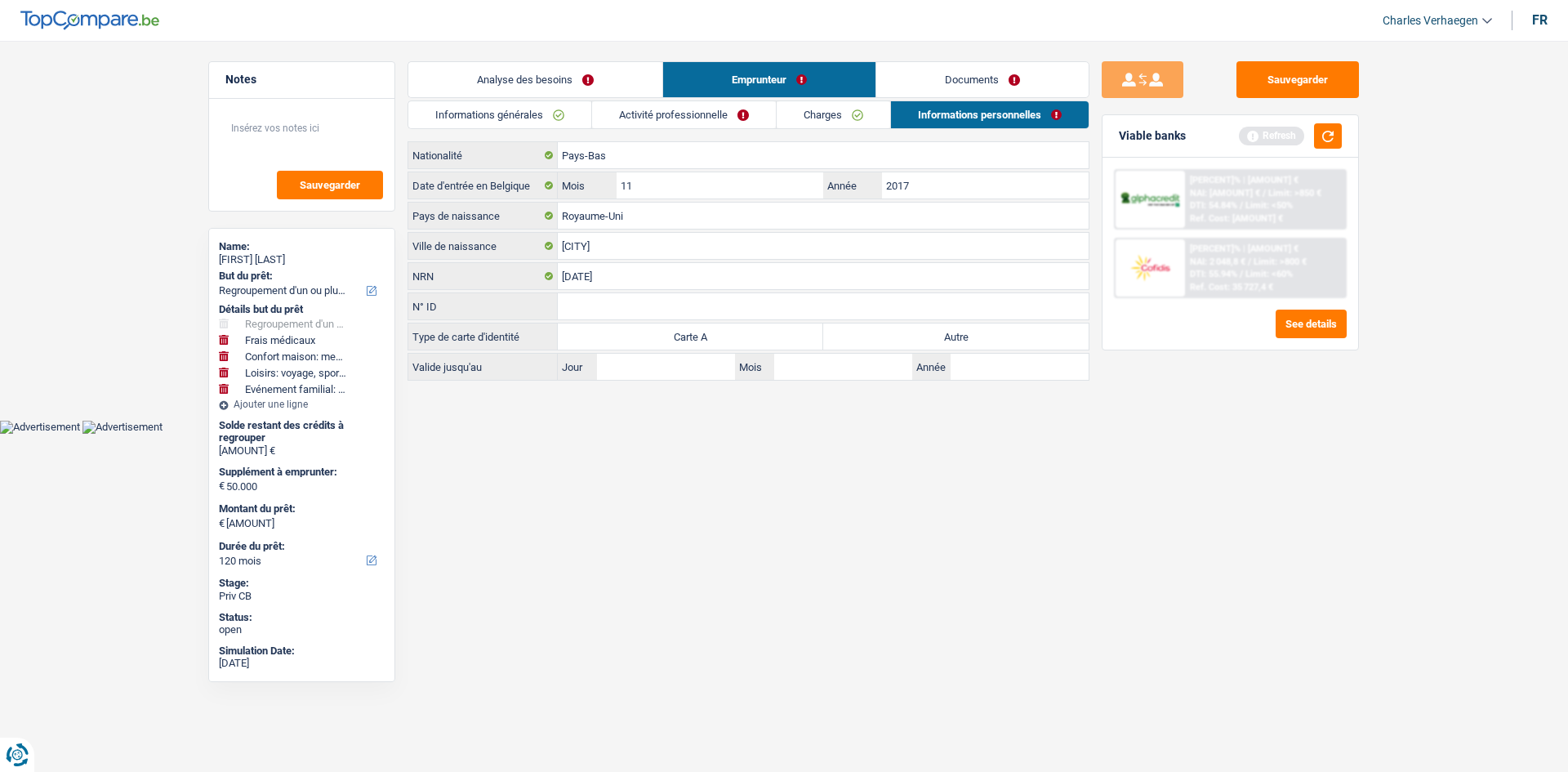 click on "Autre" at bounding box center (956, 337) 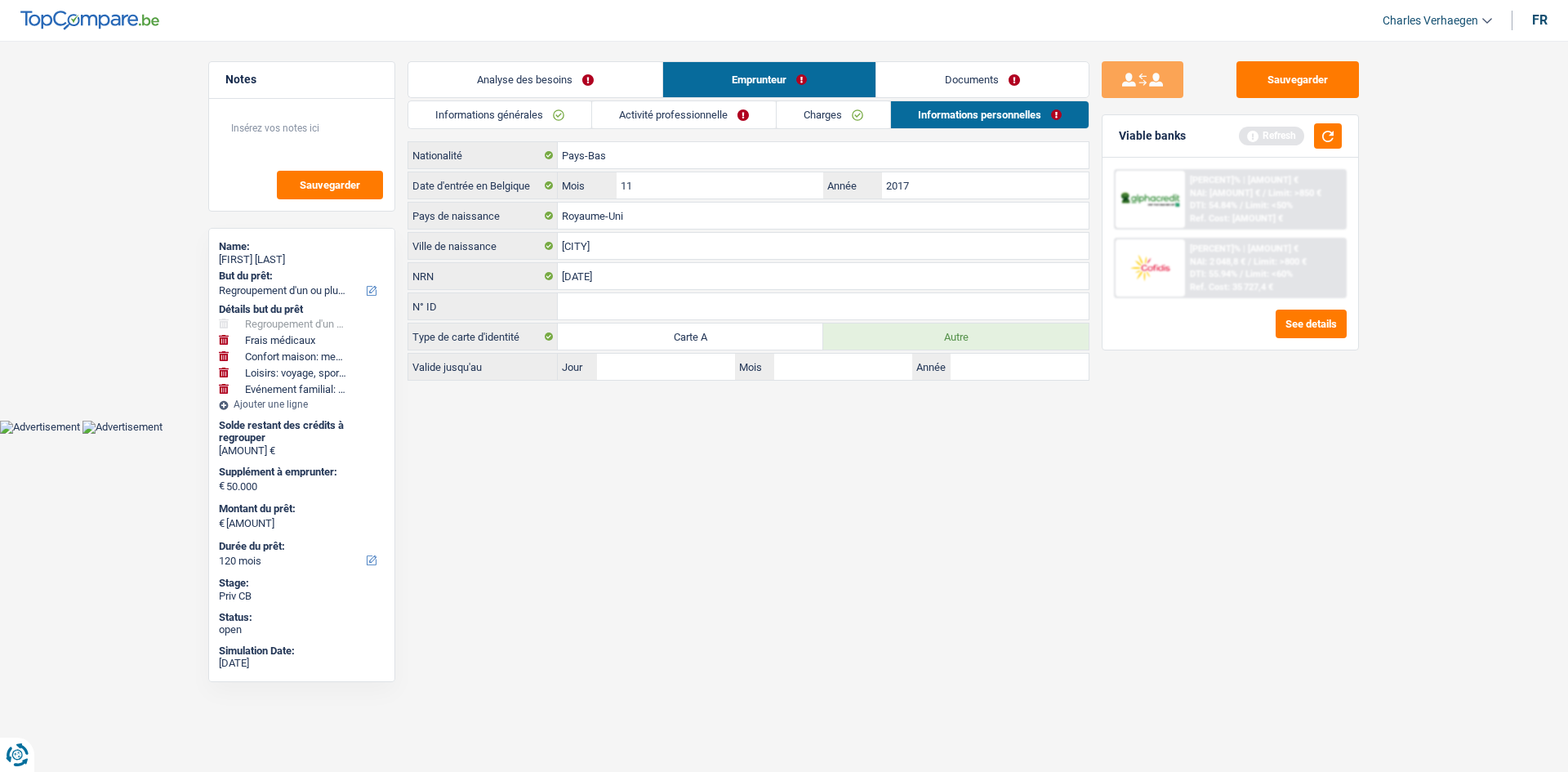 drag, startPoint x: 829, startPoint y: 112, endPoint x: 937, endPoint y: 147, distance: 113.52973 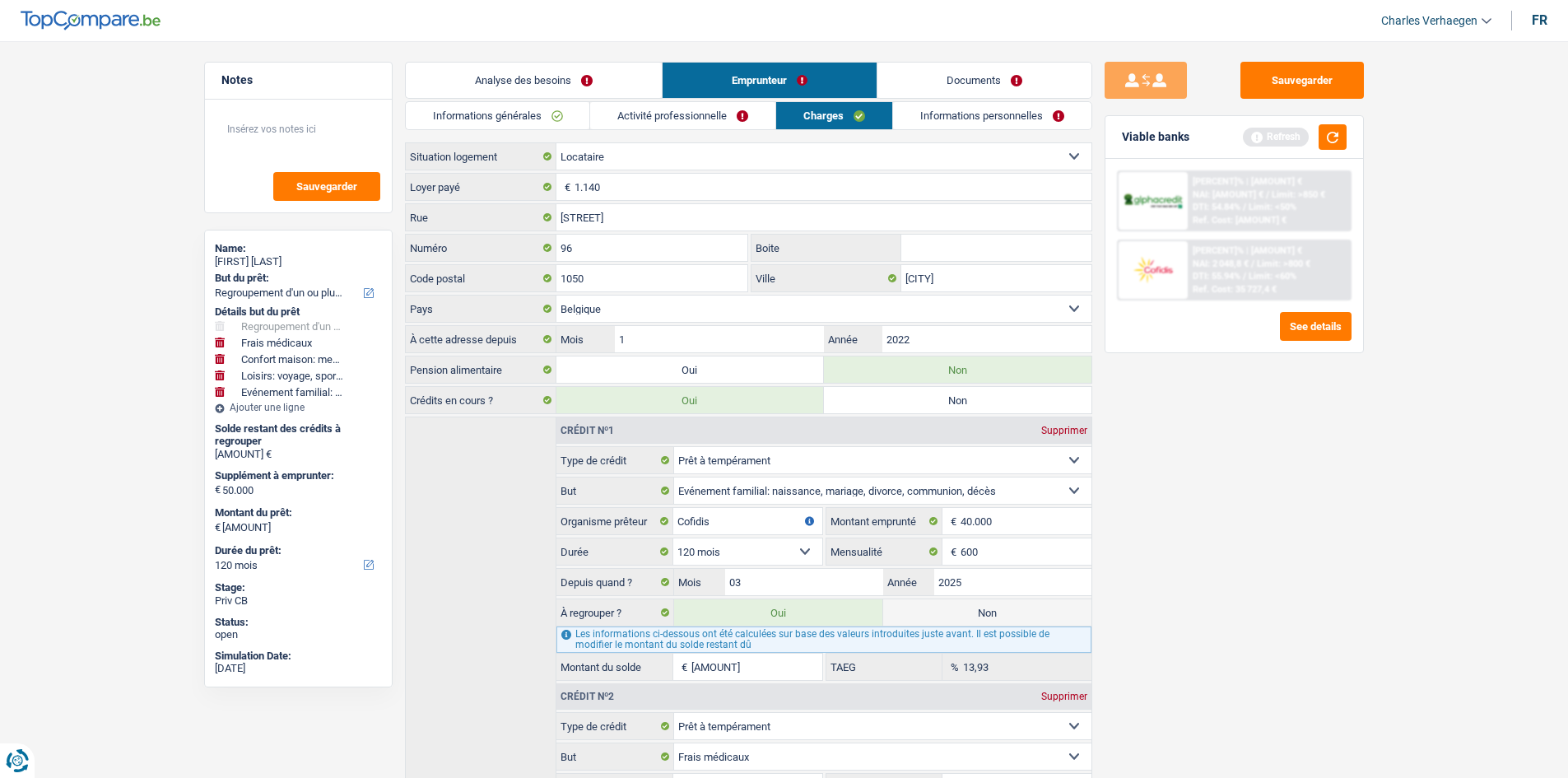 click on "Activité professionnelle" at bounding box center [682, 115] 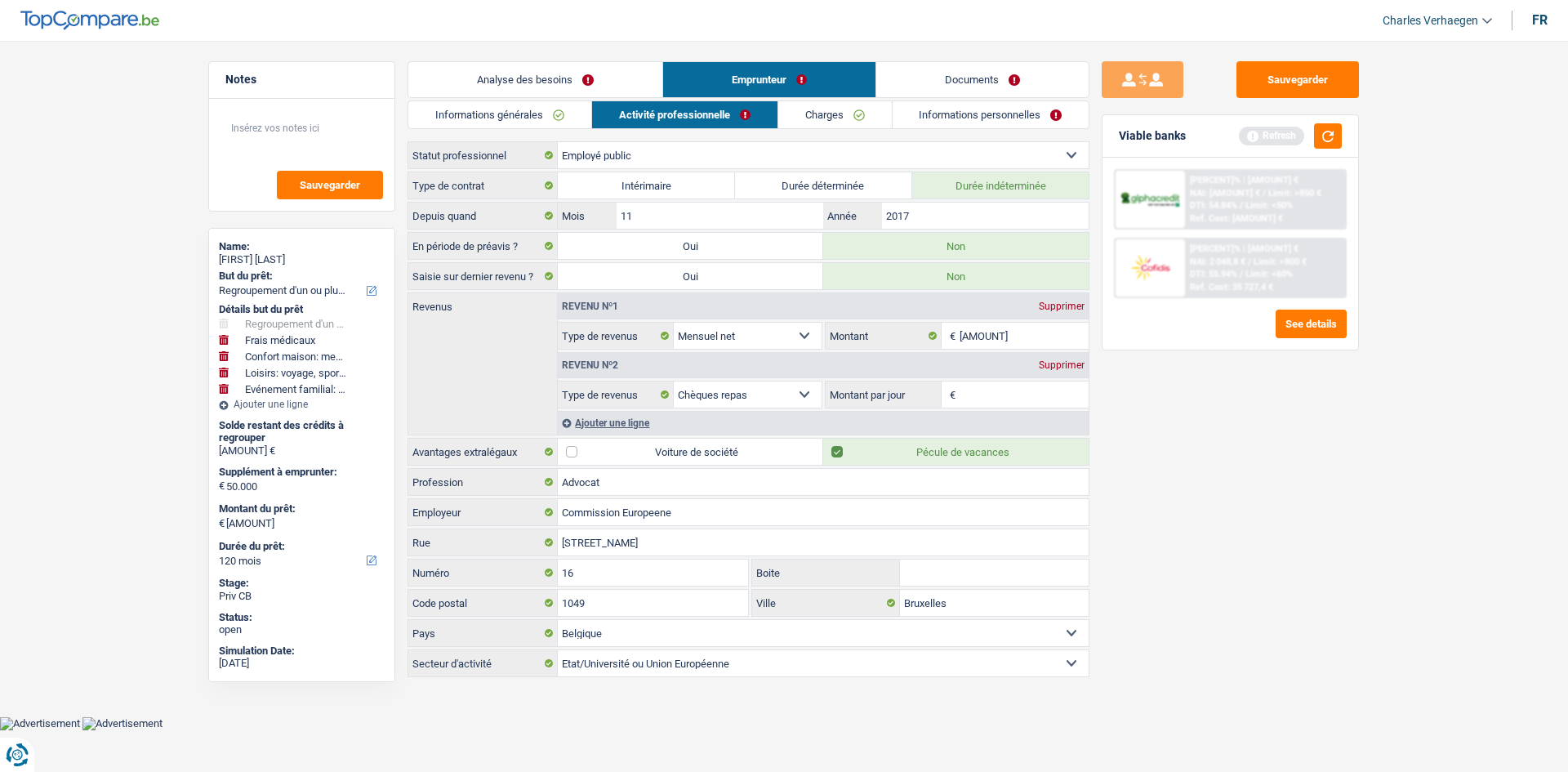 click on "Informations générales" at bounding box center [500, 114] 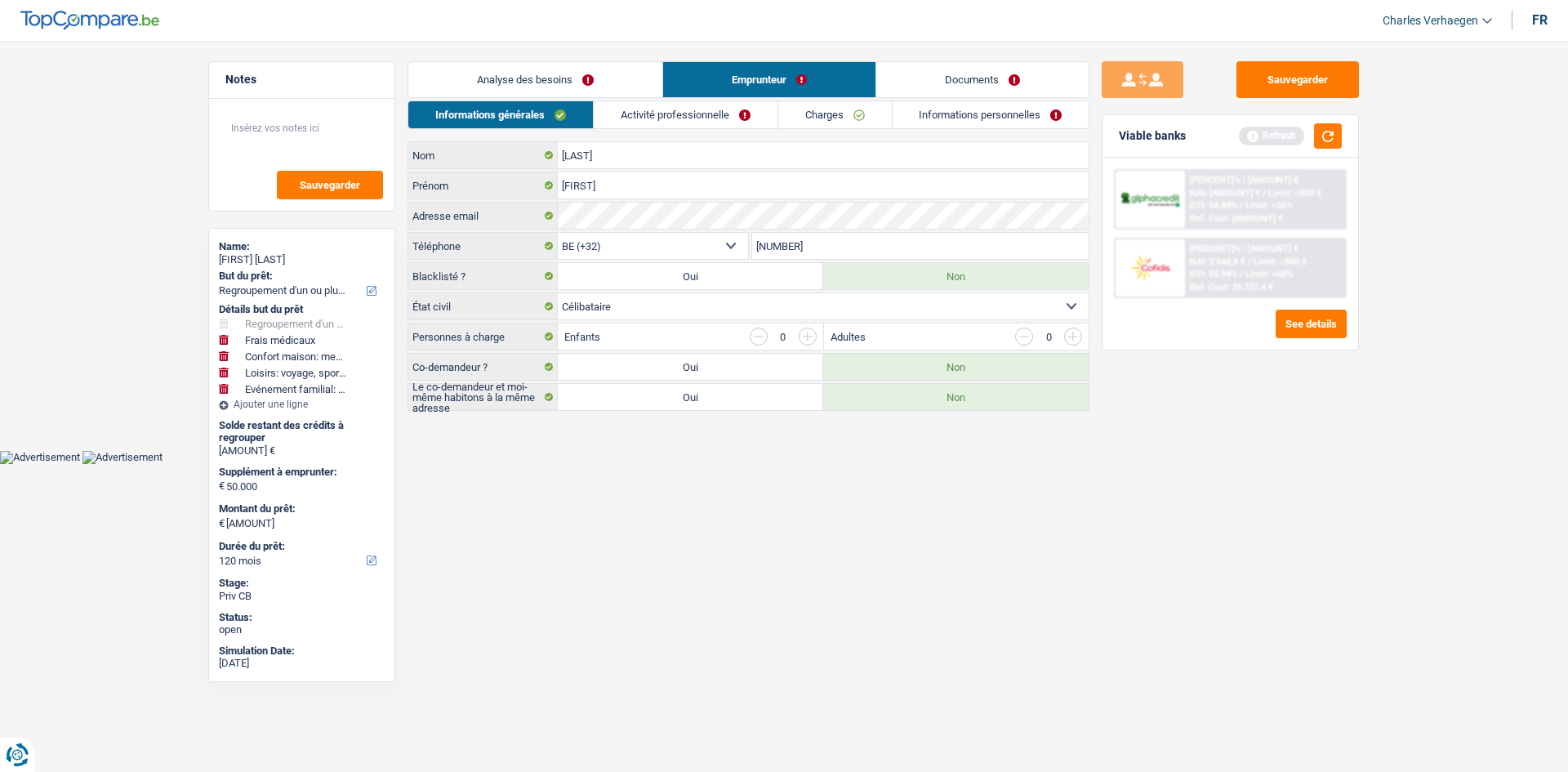 click on "Activité professionnelle" at bounding box center (685, 114) 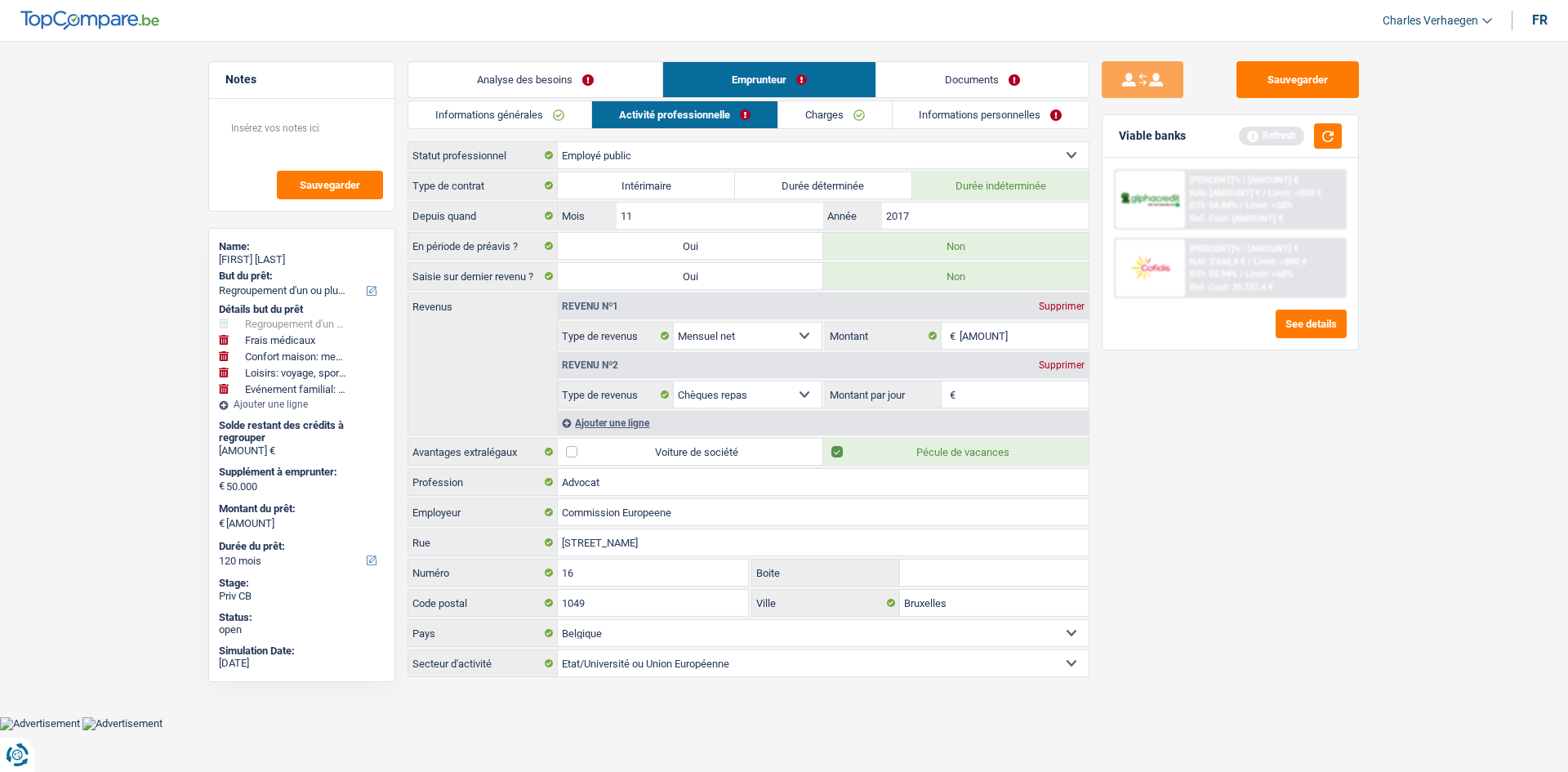 click on "Informations générales" at bounding box center (500, 114) 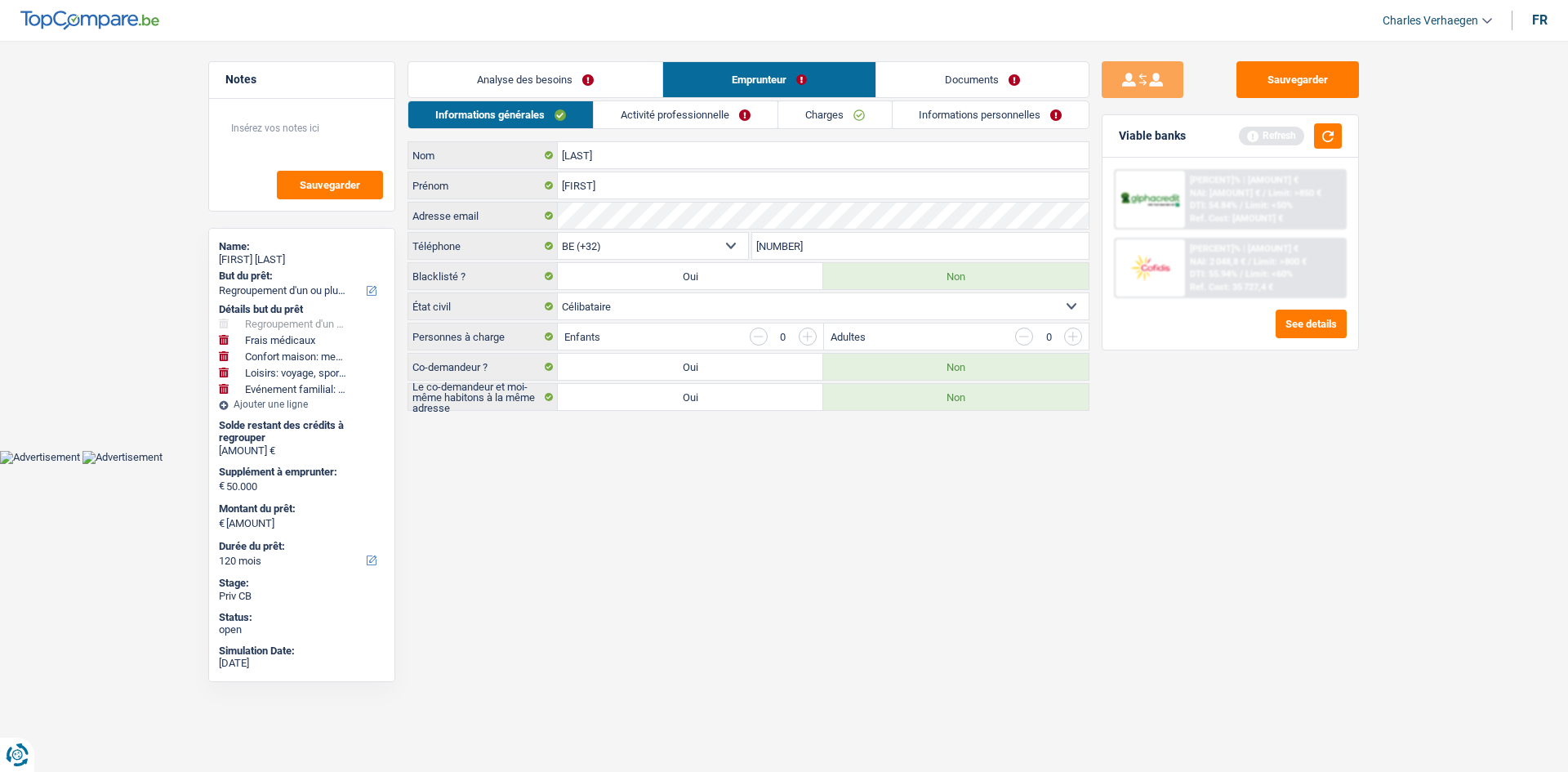 click on "Activité professionnelle" at bounding box center [685, 114] 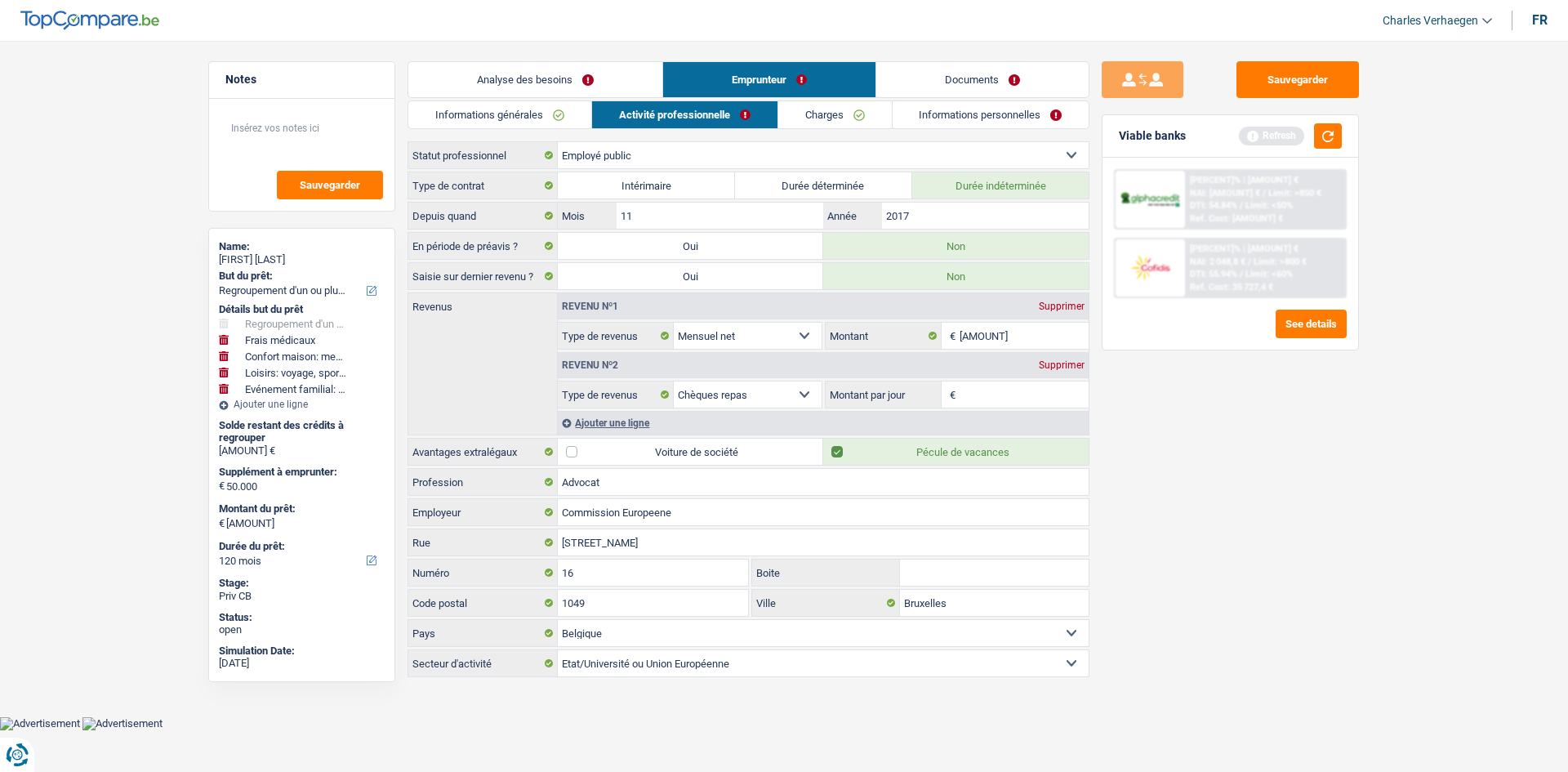click on "Charges" at bounding box center [835, 114] 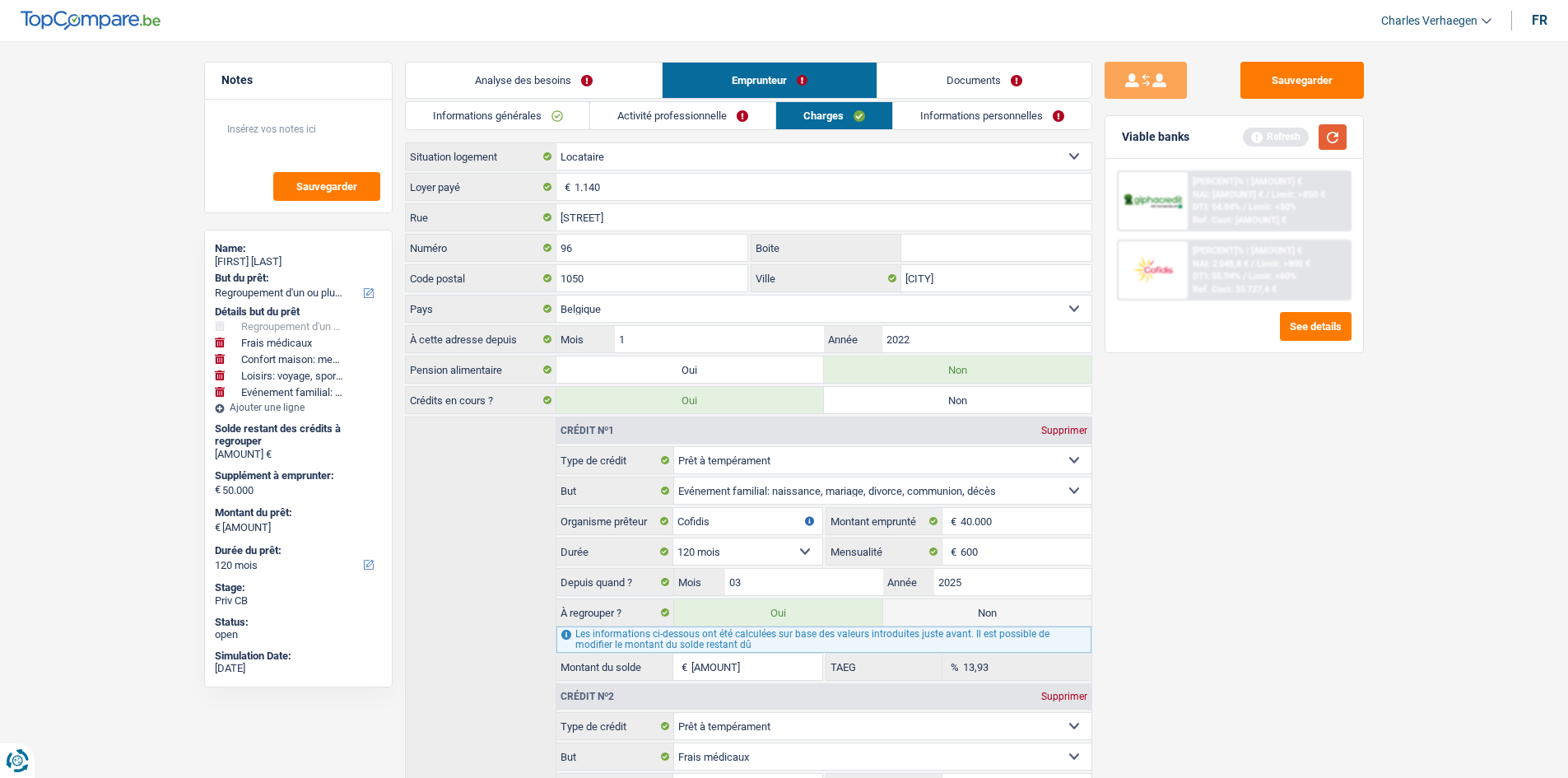 click at bounding box center (1333, 137) 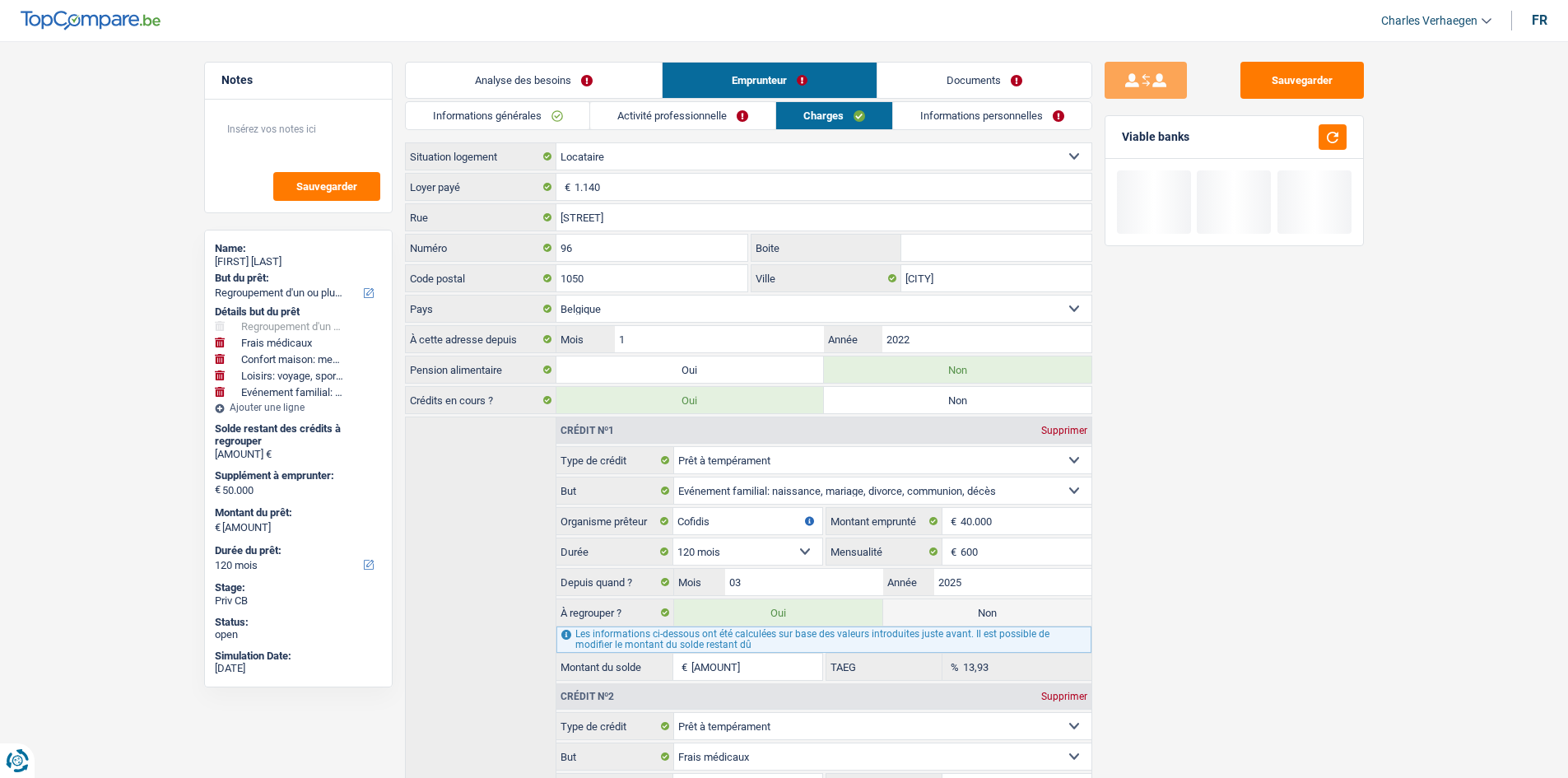 click on "Analyse des besoins" at bounding box center (533, 80) 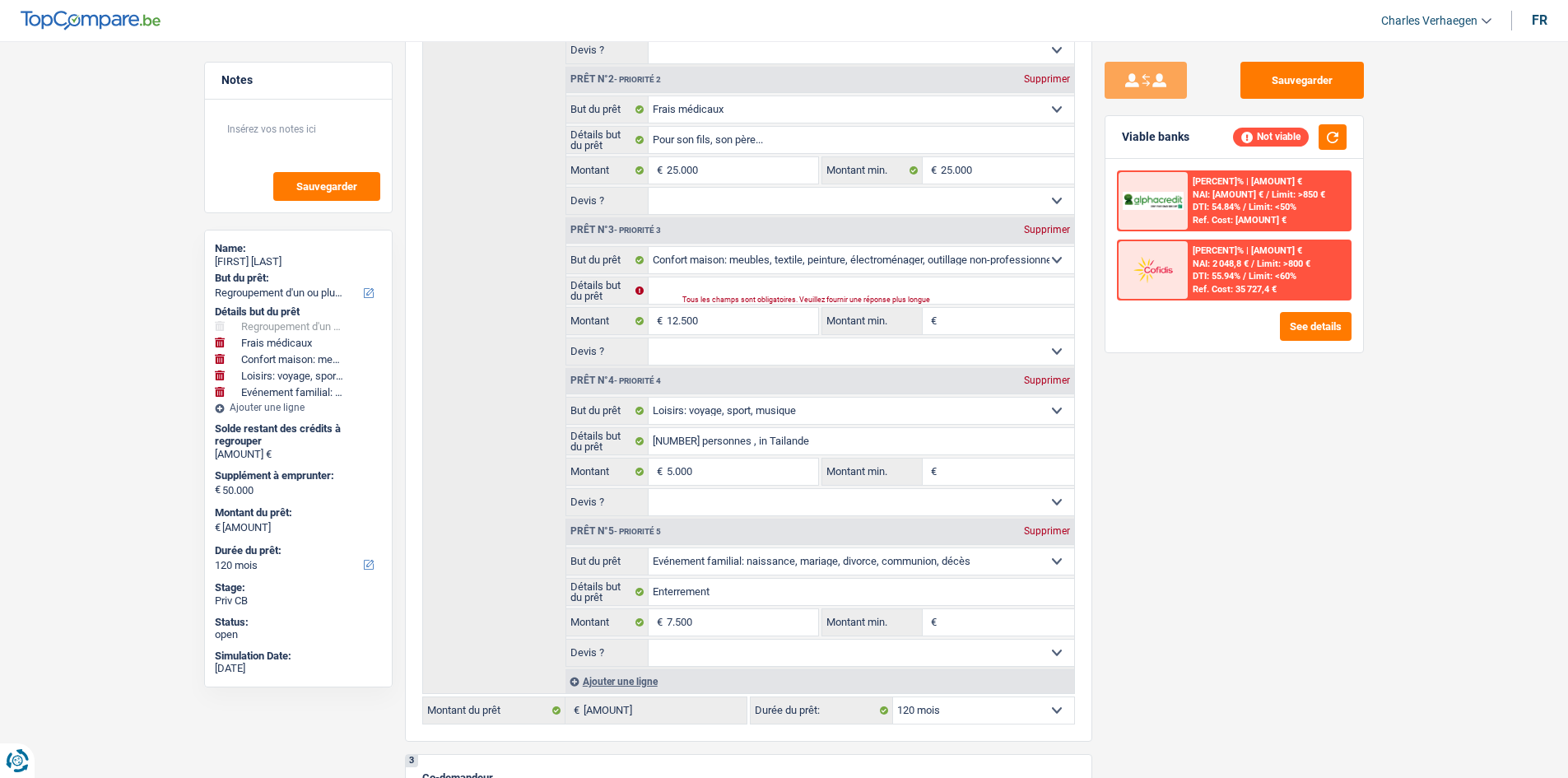 scroll, scrollTop: 329, scrollLeft: 0, axis: vertical 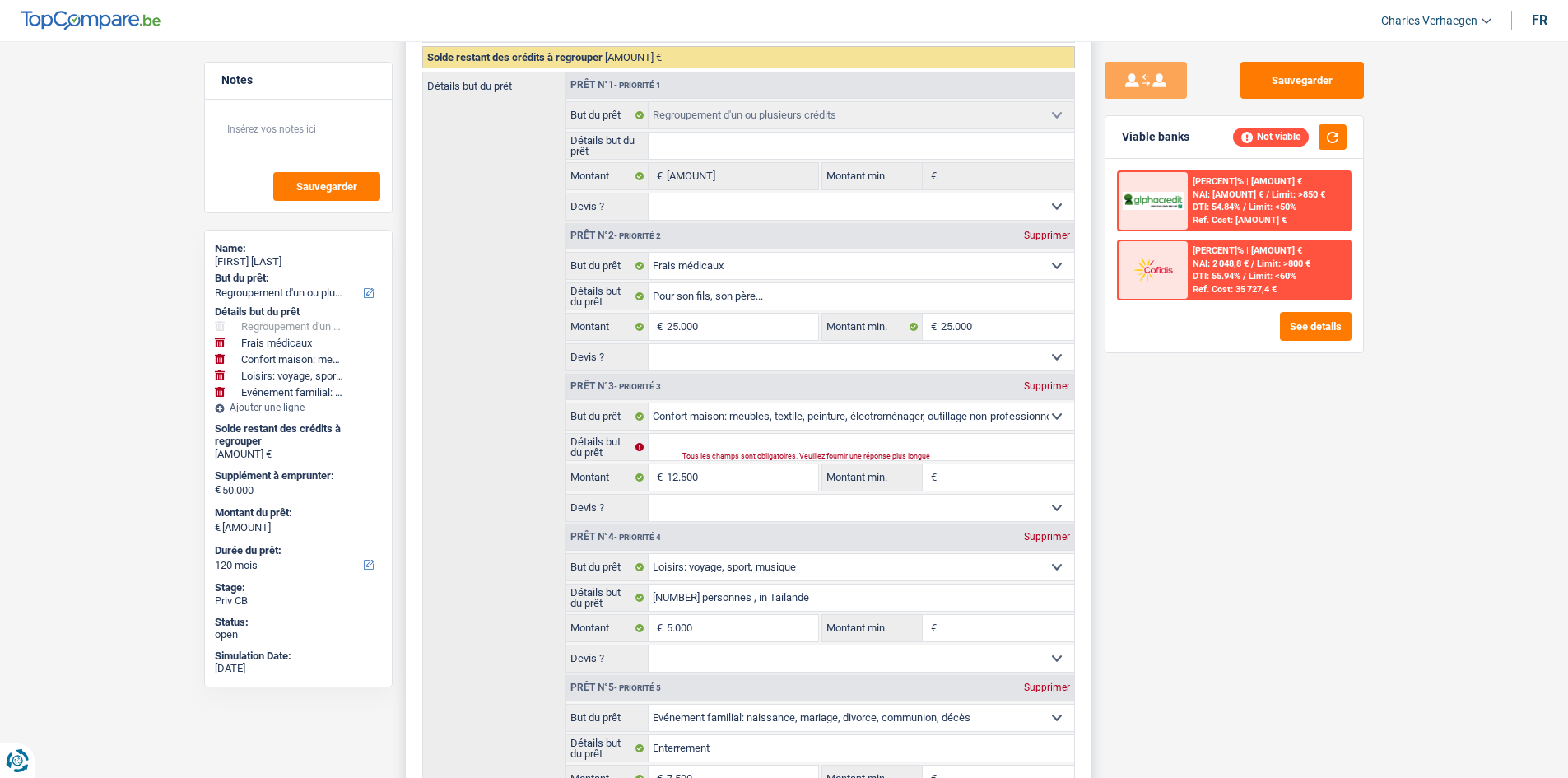 click on "Supprimer" at bounding box center (1047, 386) 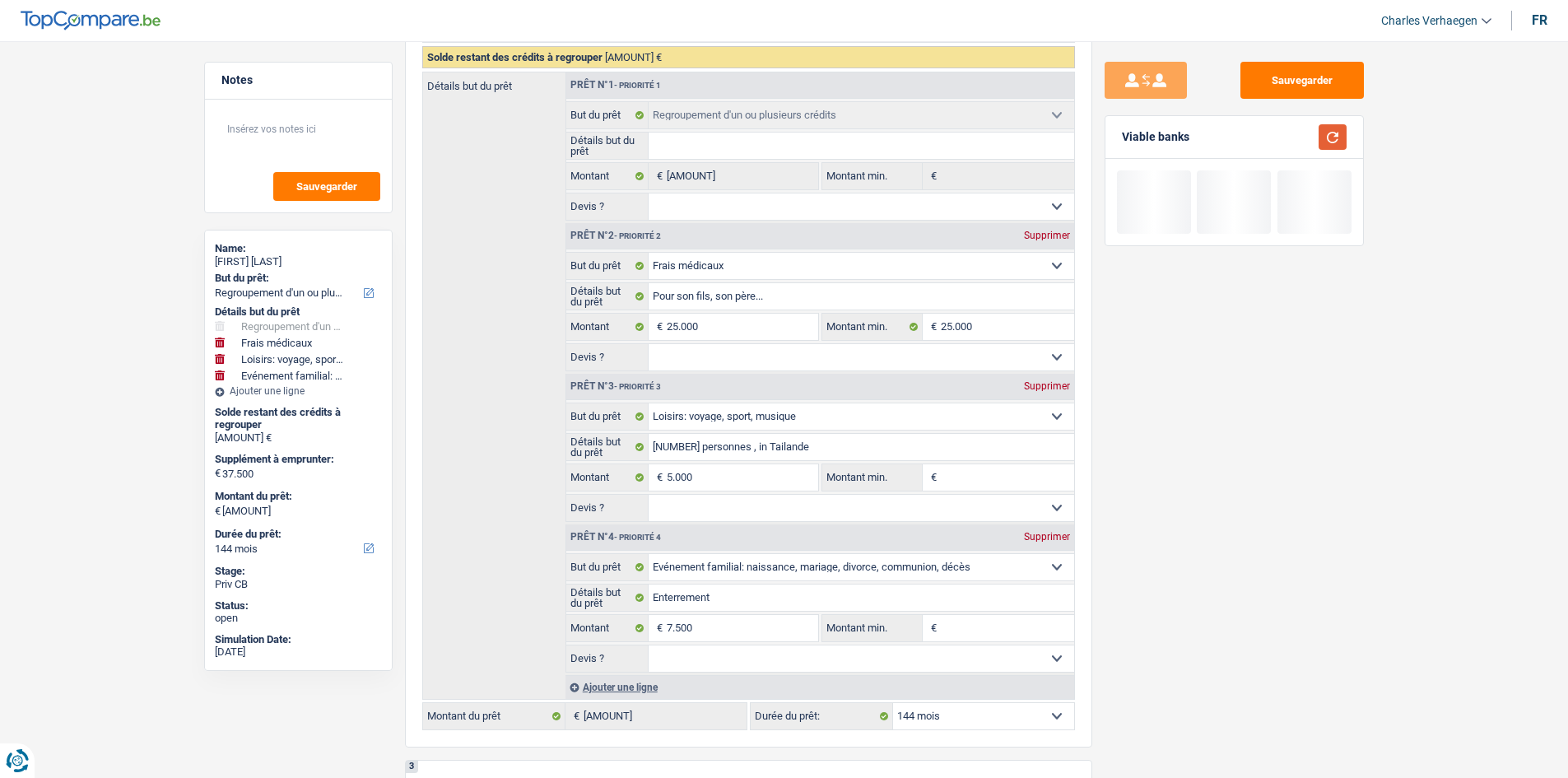click at bounding box center (1333, 137) 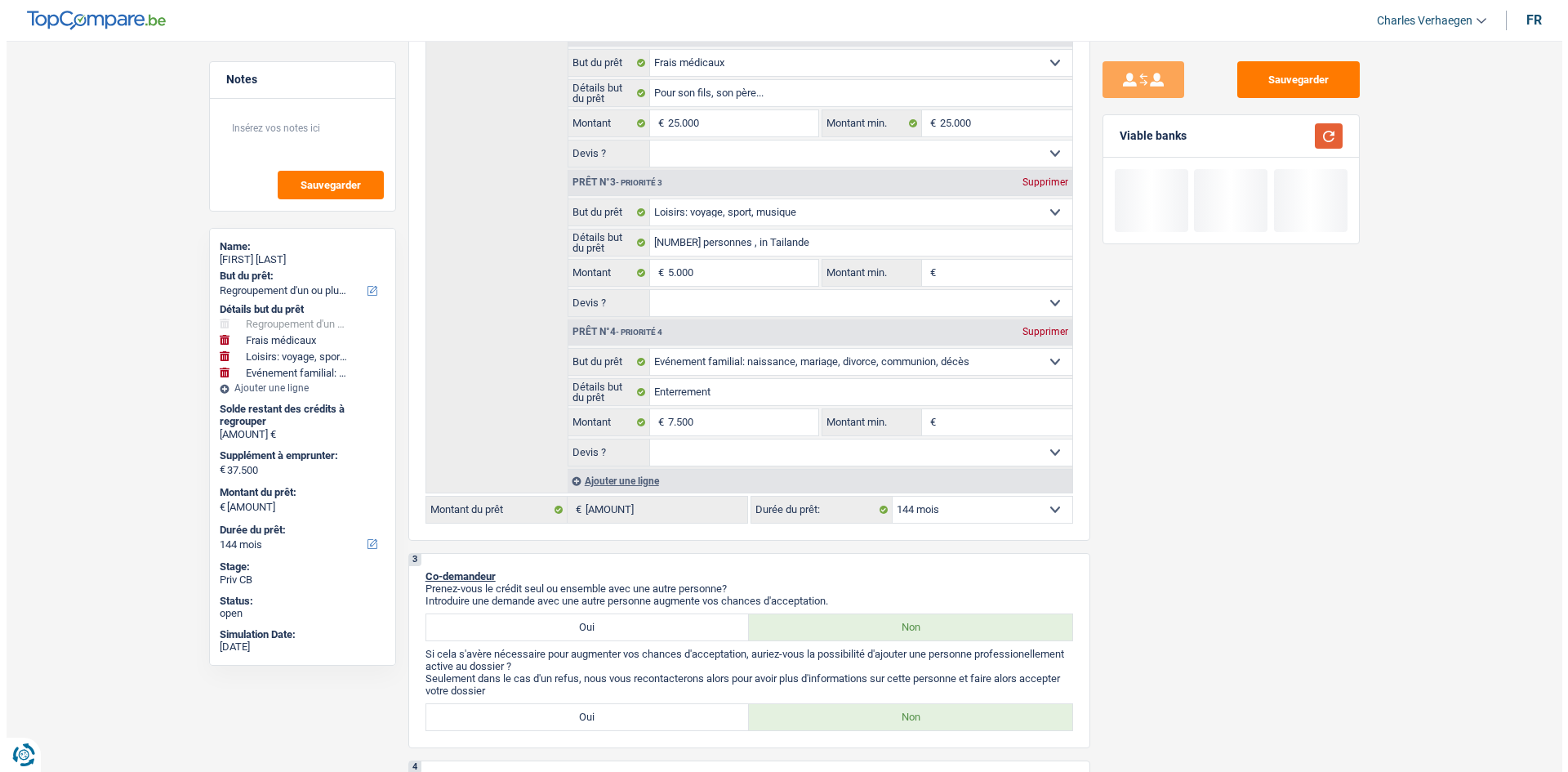 scroll, scrollTop: 654, scrollLeft: 0, axis: vertical 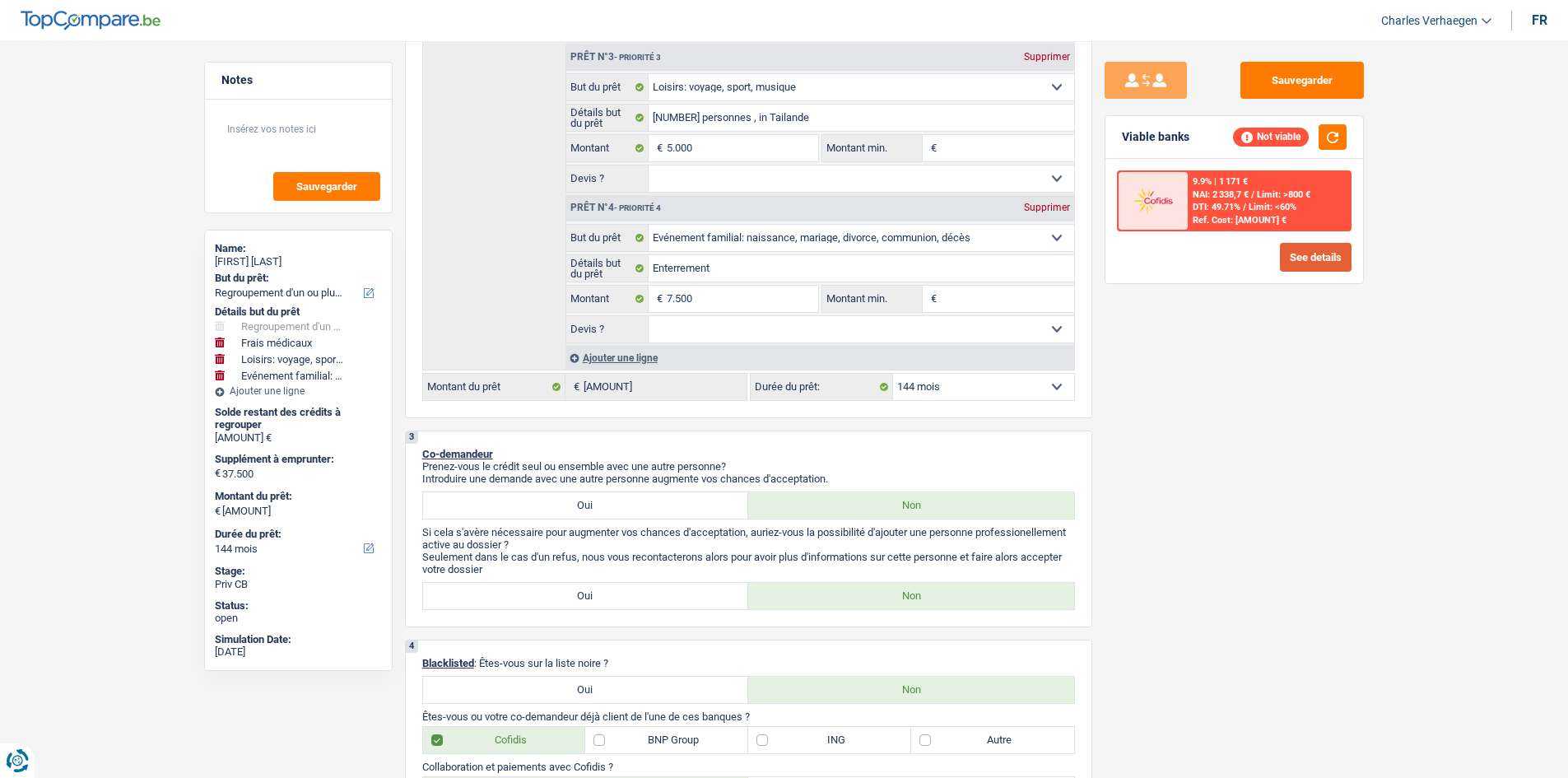 click on "See details" at bounding box center [1315, 257] 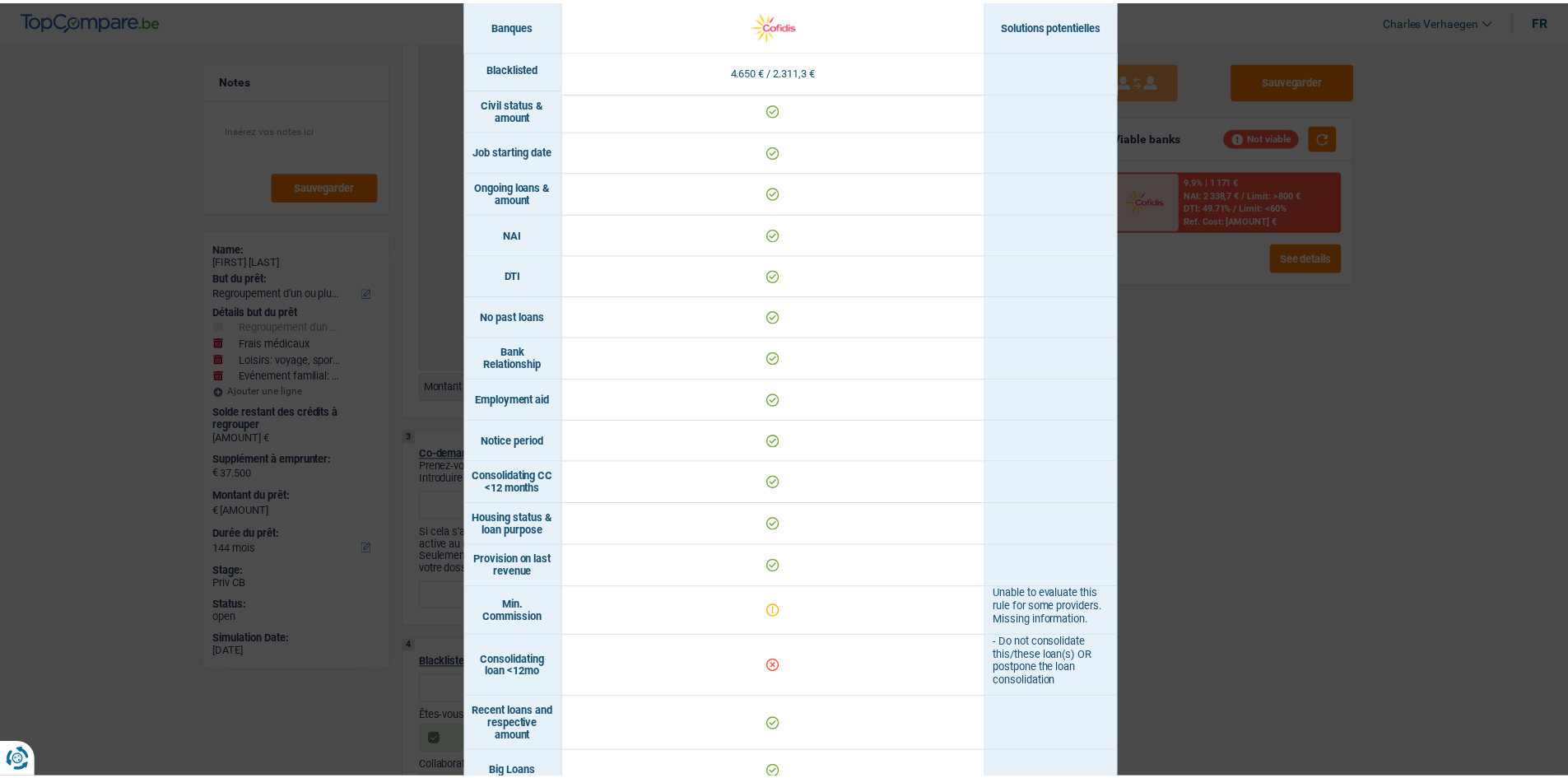 scroll, scrollTop: 609, scrollLeft: 0, axis: vertical 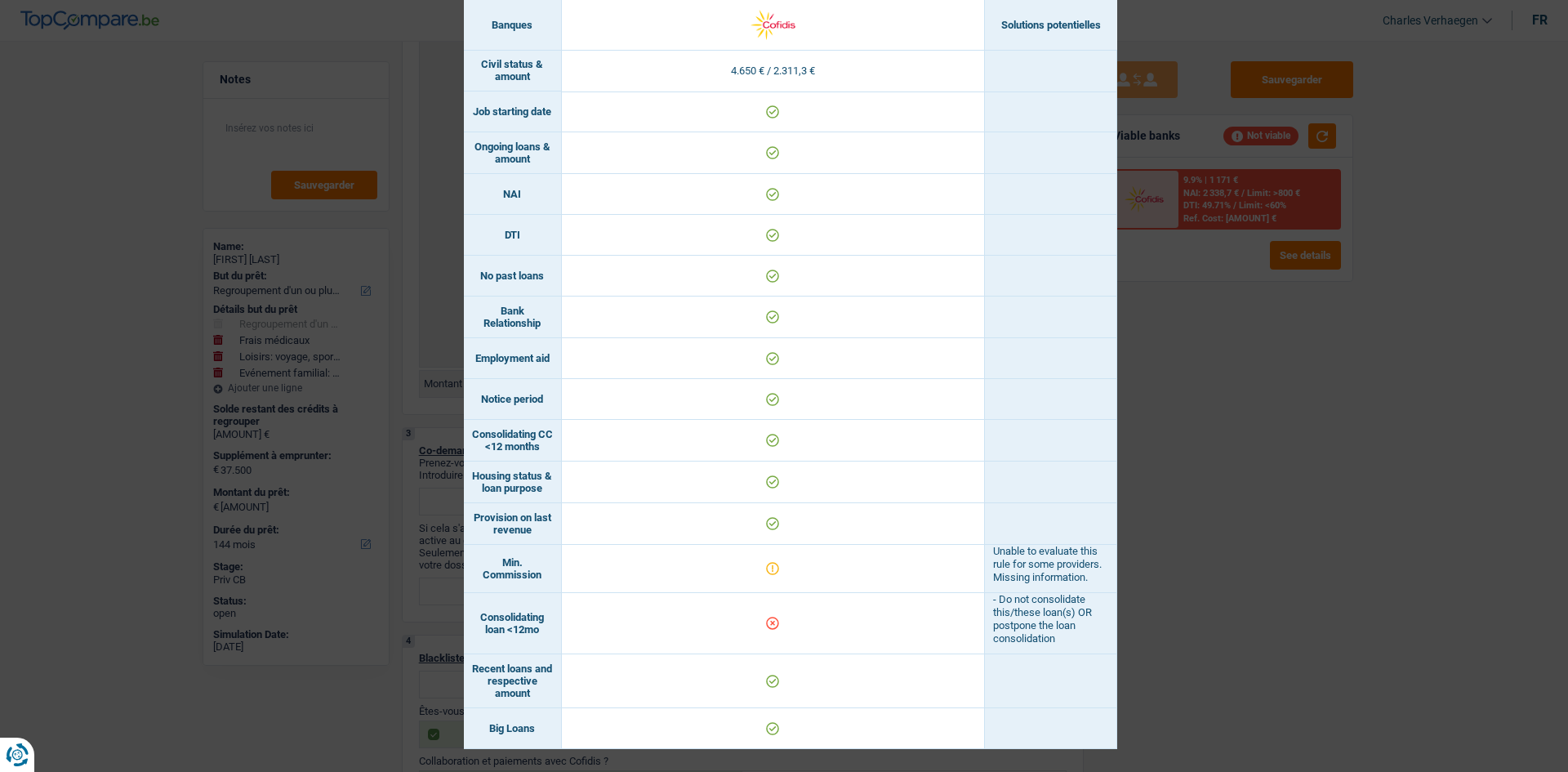 click on "Banks conditions ×
Banques
Solutions potentielles
Revenus / Charges
4.650 € / 2.311,3 €
Max loan amount reached
Independent, Commerçant or Liberal
Professional activity
ID card type
Min. revenue" at bounding box center (784, 386) 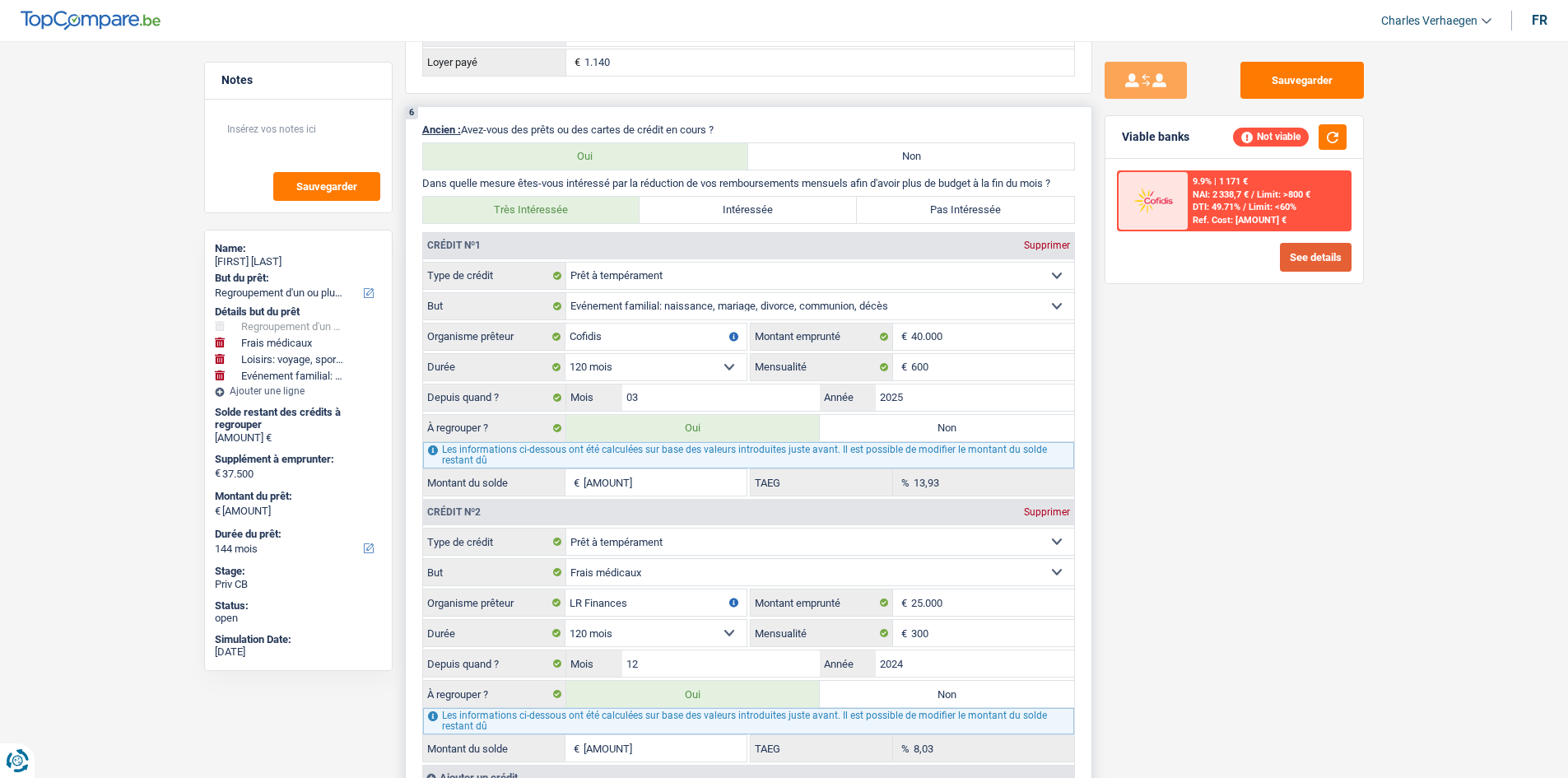 scroll, scrollTop: 1811, scrollLeft: 0, axis: vertical 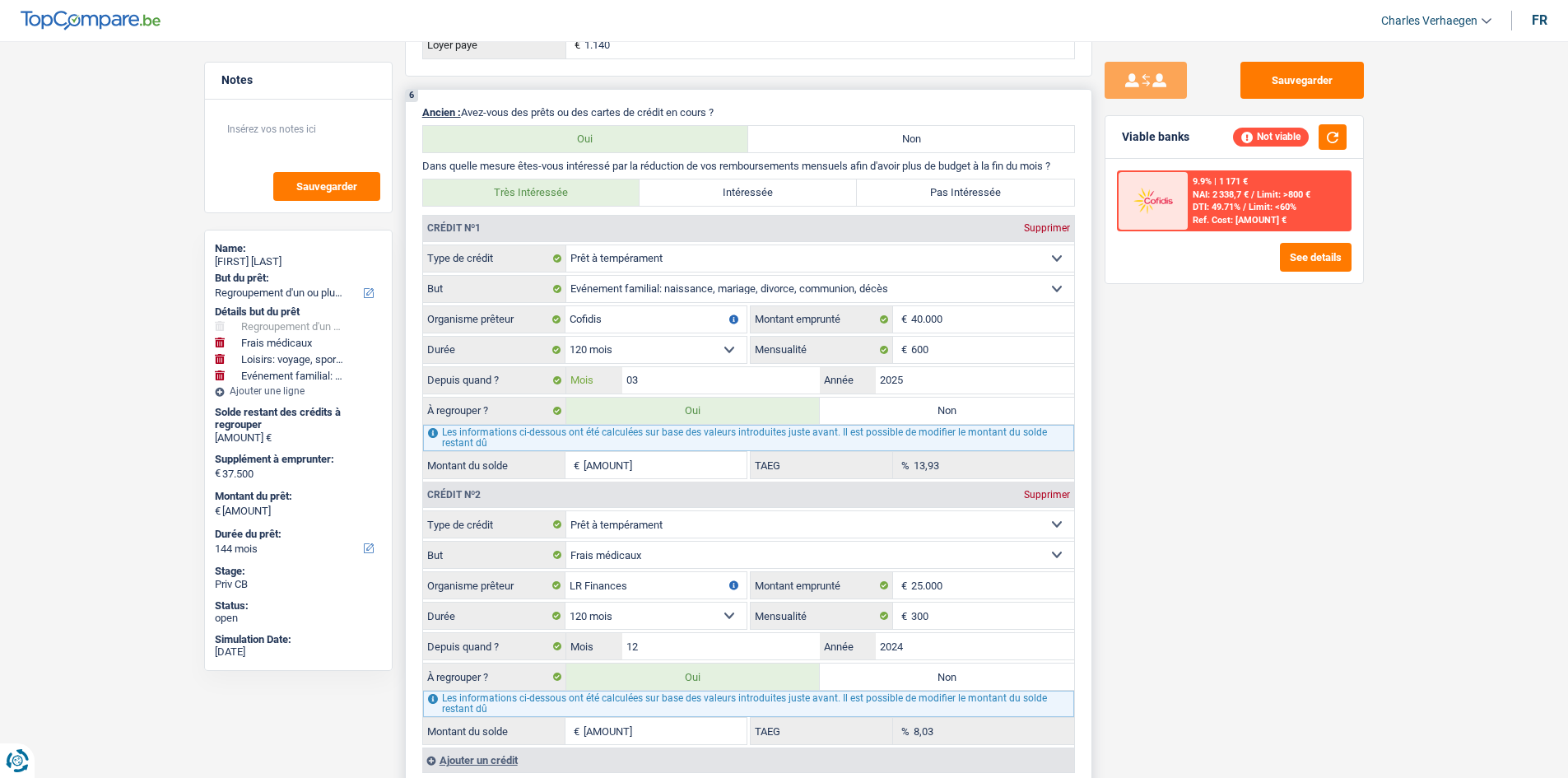 click on "03" at bounding box center (721, 380) 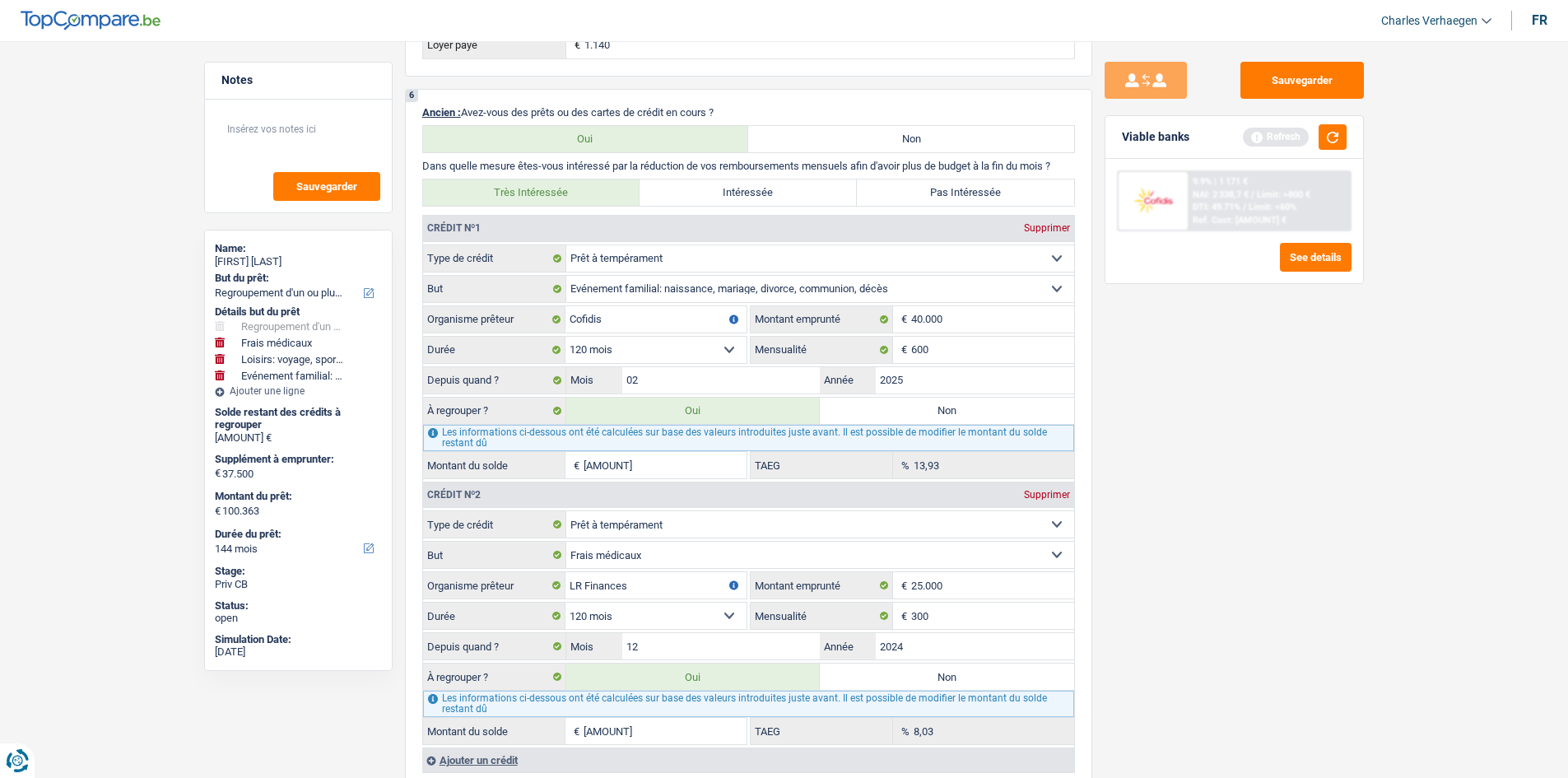 click on "Sauvegarder
Viable banks
Refresh
9.9% | 1 171 €
NAI: 2 338,7 €
/
Limit: >800 €
DTI: 49.71%
/
Limit: <60%
Ref. Cost: 43 777 €
See details" at bounding box center [1234, 404] 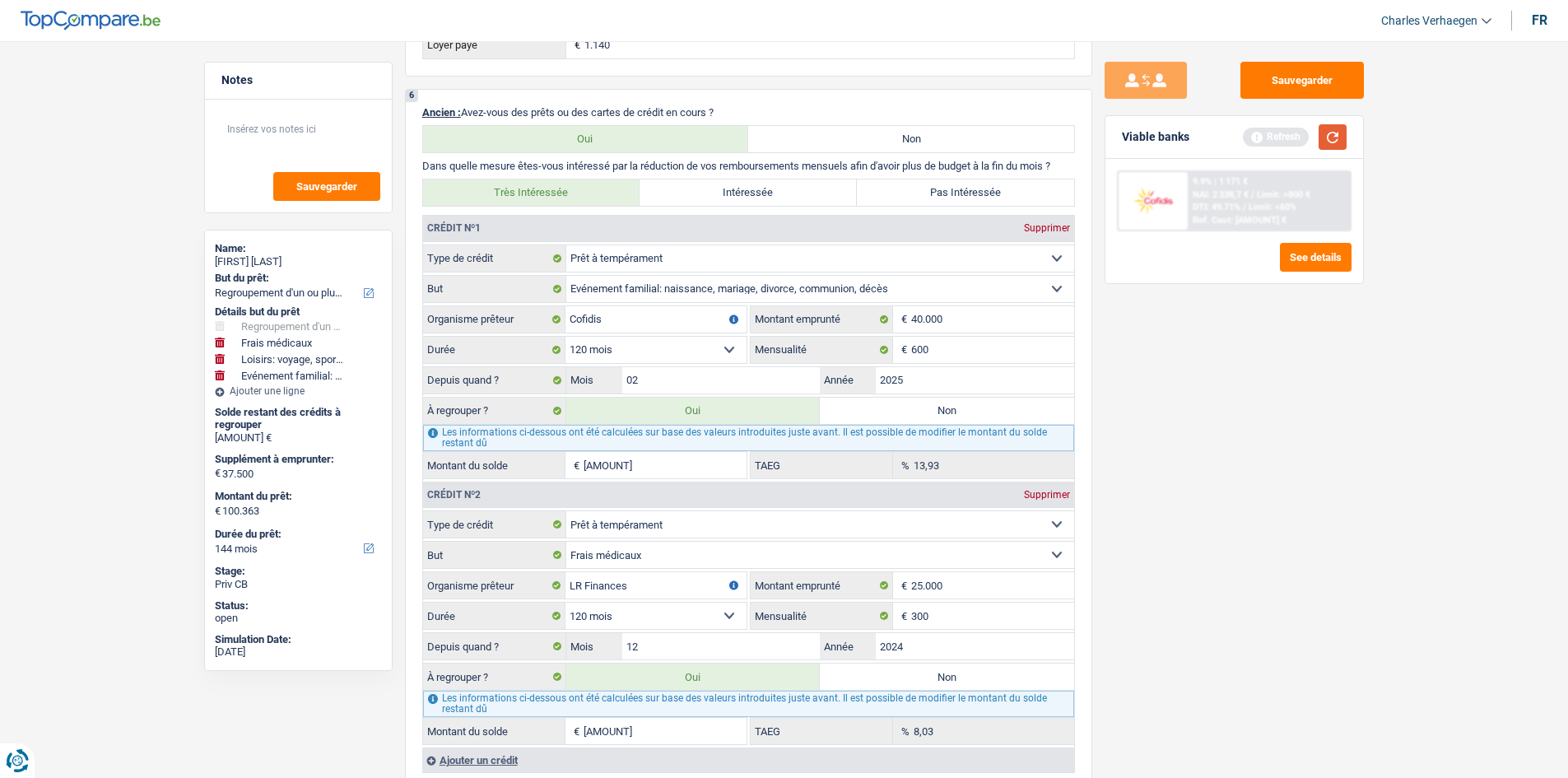 click at bounding box center [1333, 137] 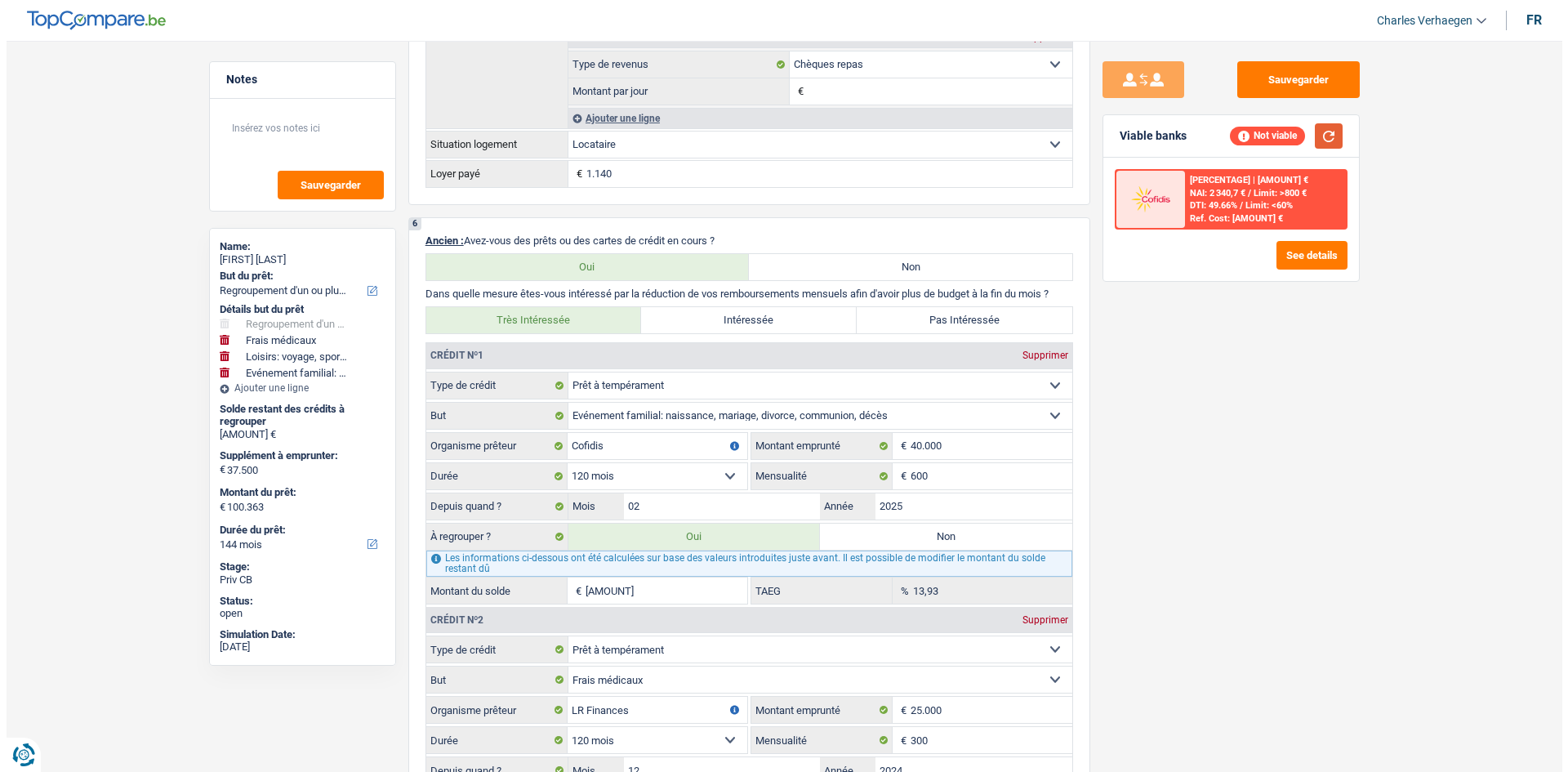 scroll, scrollTop: 1470, scrollLeft: 0, axis: vertical 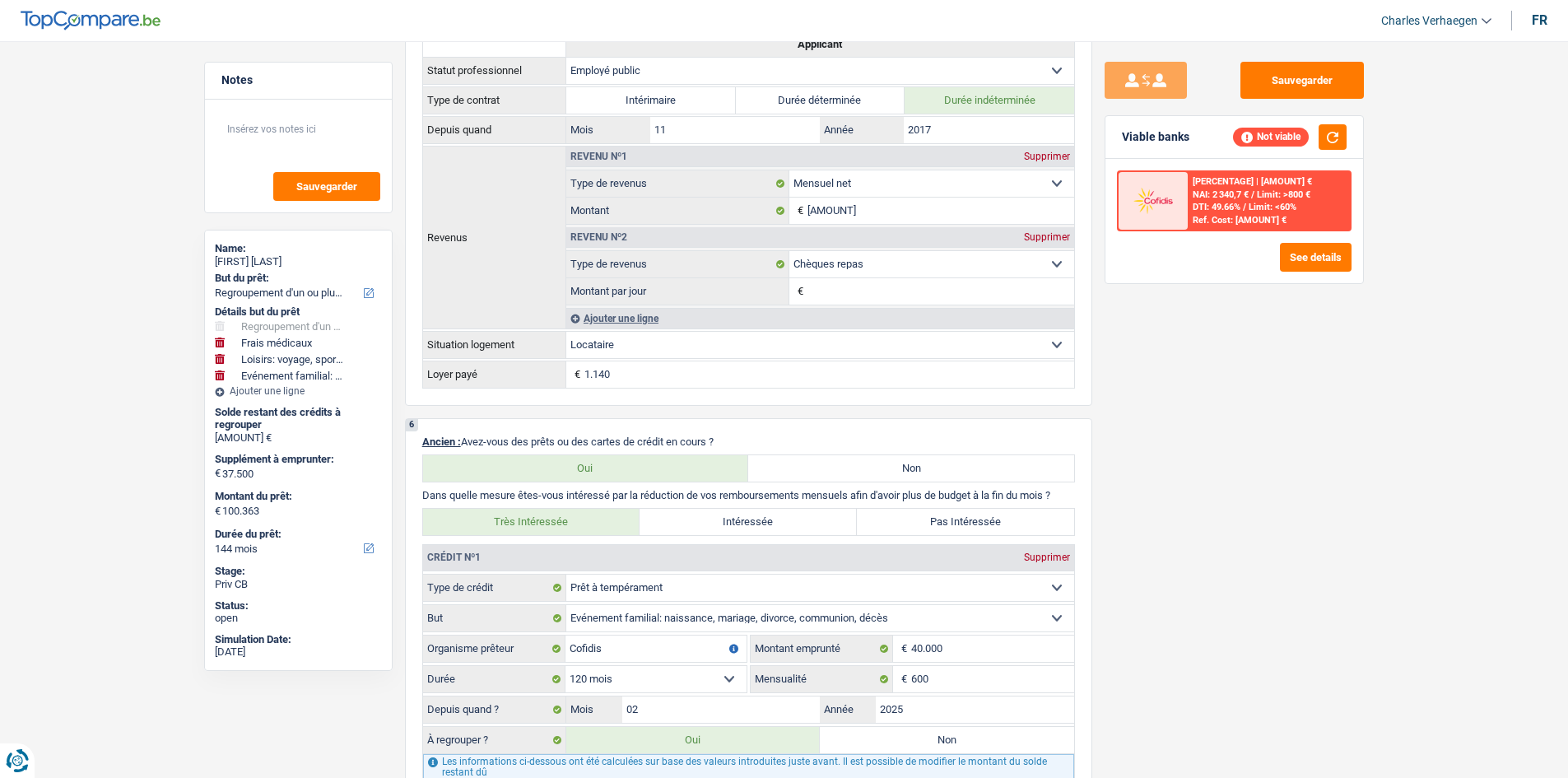 click on "9.9% | 1 169 €
NAI: 2 340,7 €
/
Limit: >800 €
DTI: 49.66%
/
Limit: <60%
Ref. Cost: 43 656,7 €
See details" at bounding box center (1234, 221) 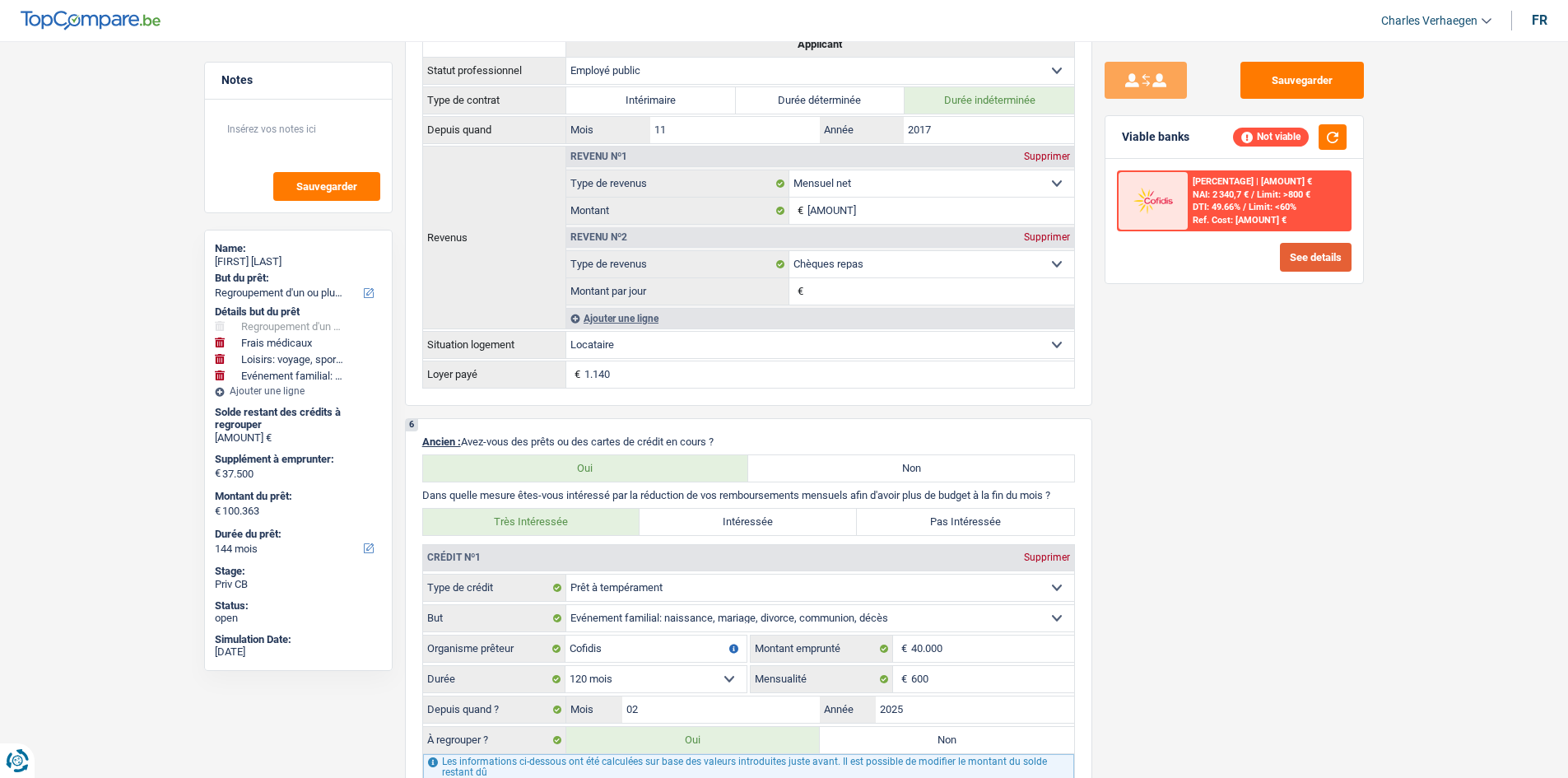 click on "See details" at bounding box center (1315, 257) 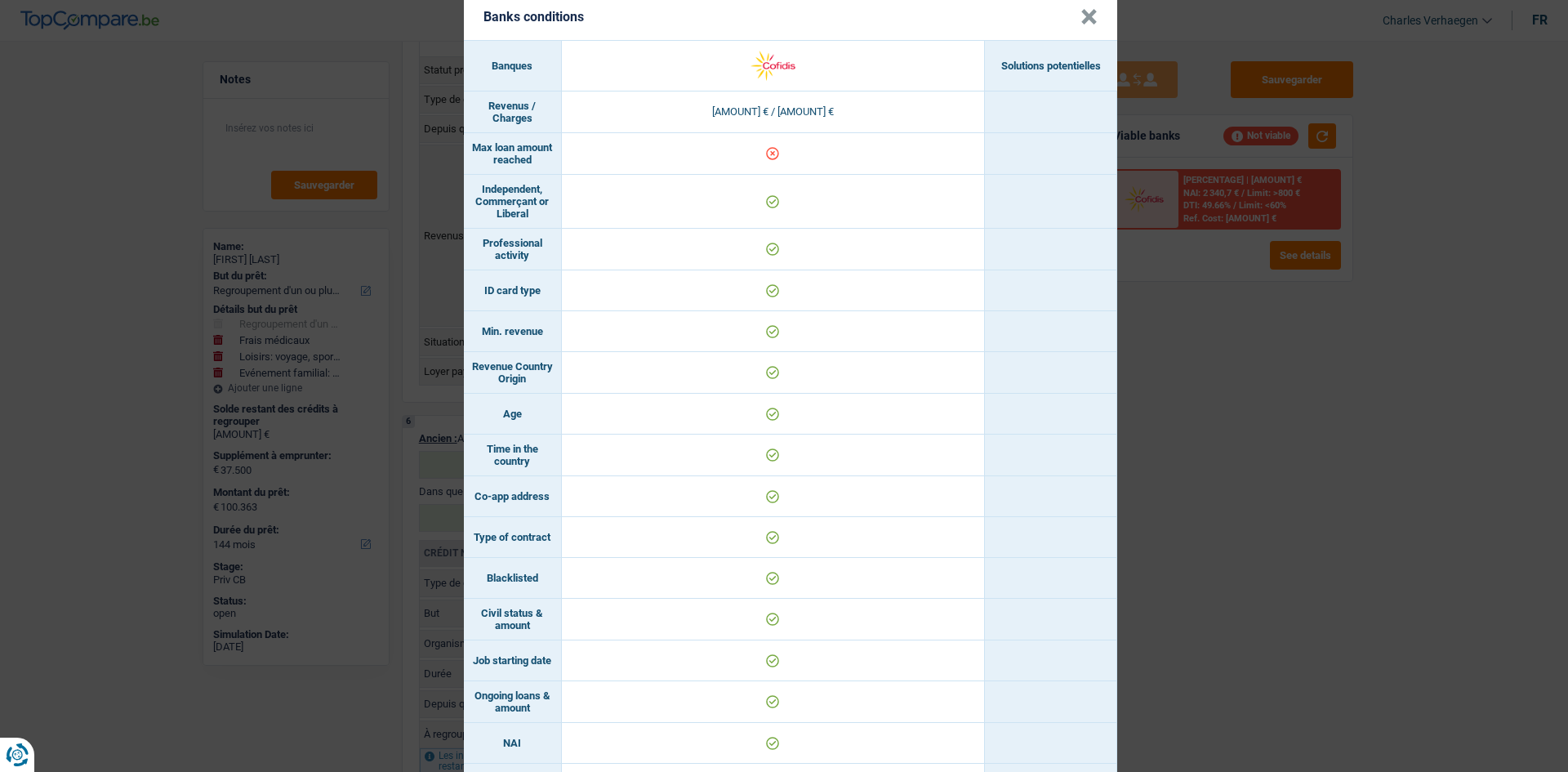 scroll, scrollTop: 0, scrollLeft: 0, axis: both 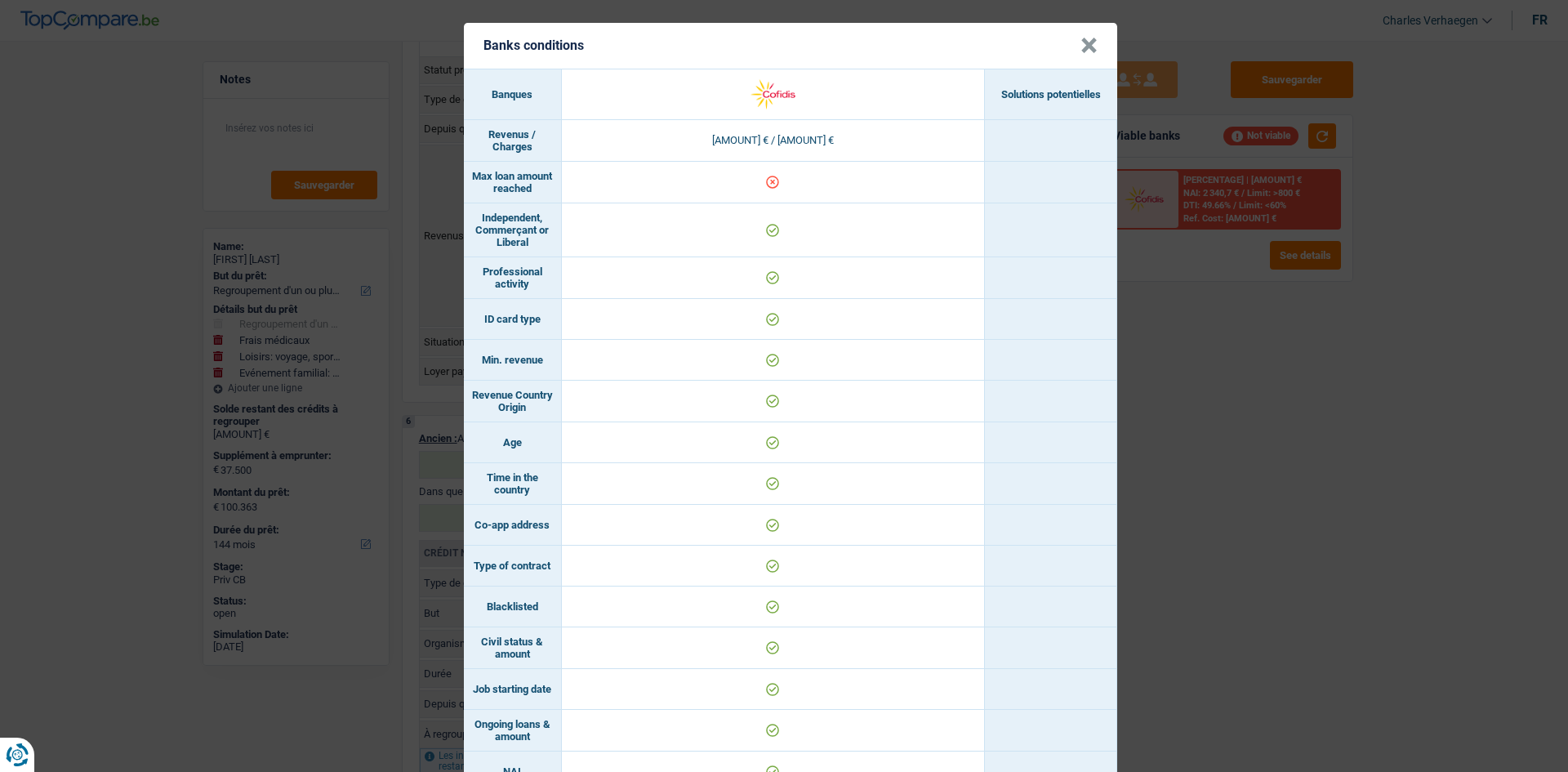 click on "Banks conditions ×
Banques
Solutions potentielles
Revenus / Charges
4.650 € / 2.309,3 €
Max loan amount reached
Independent, Commerçant or Liberal
Professional activity
ID card type
Min. revenue" at bounding box center (784, 386) 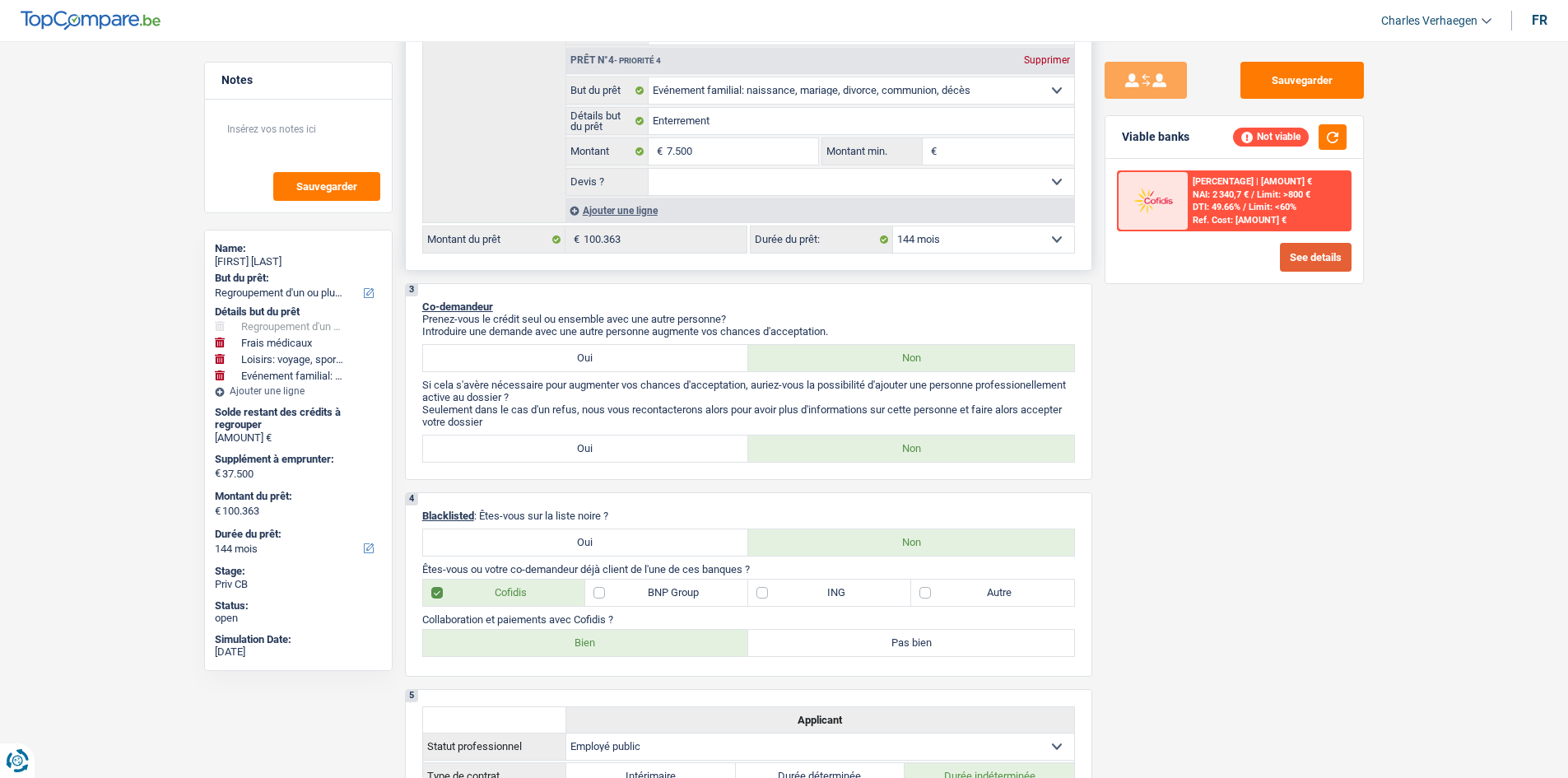 scroll, scrollTop: 412, scrollLeft: 0, axis: vertical 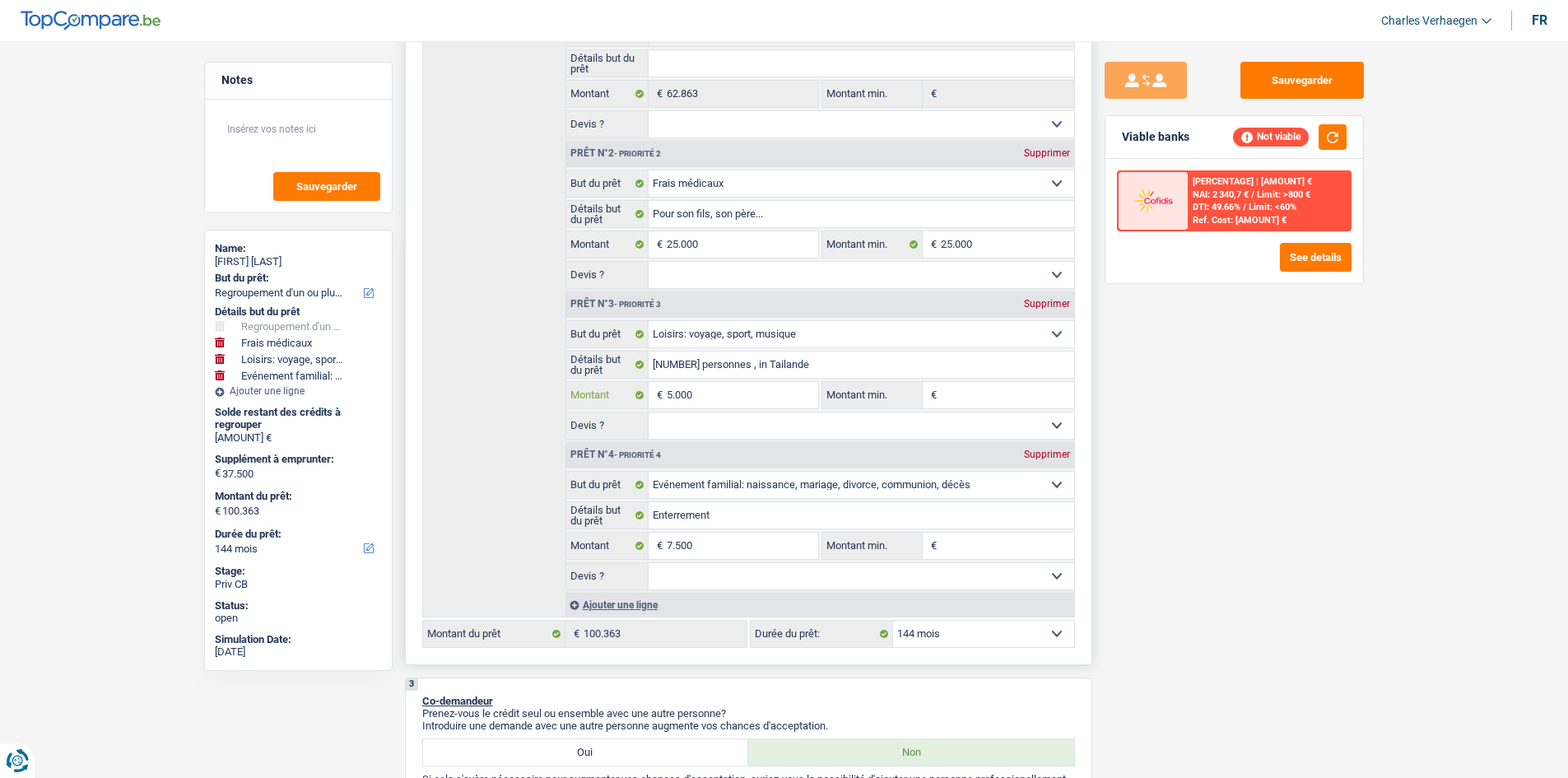 click on "5.000" at bounding box center [742, 395] 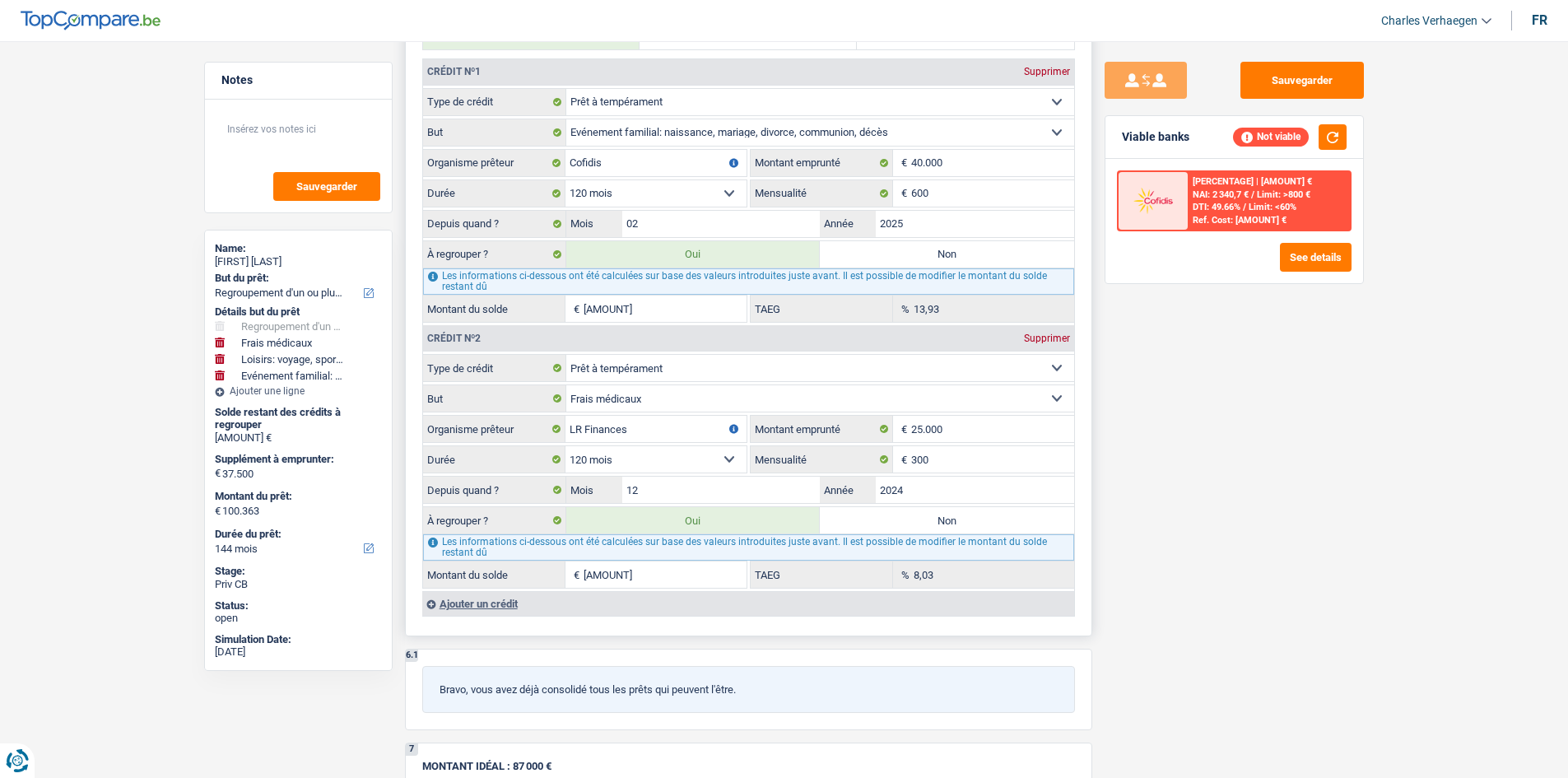 scroll, scrollTop: 1894, scrollLeft: 0, axis: vertical 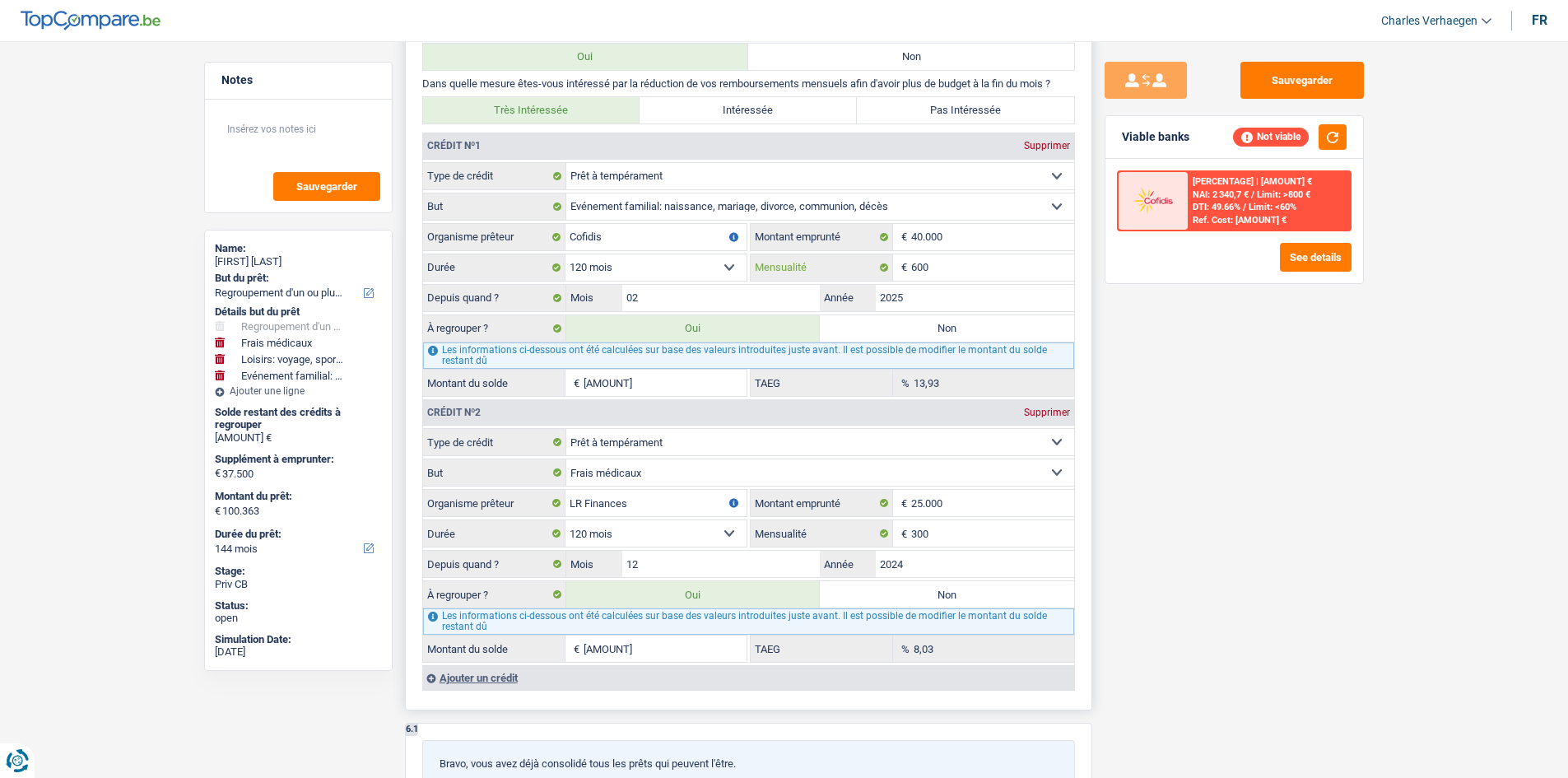 click on "600" at bounding box center [993, 268] 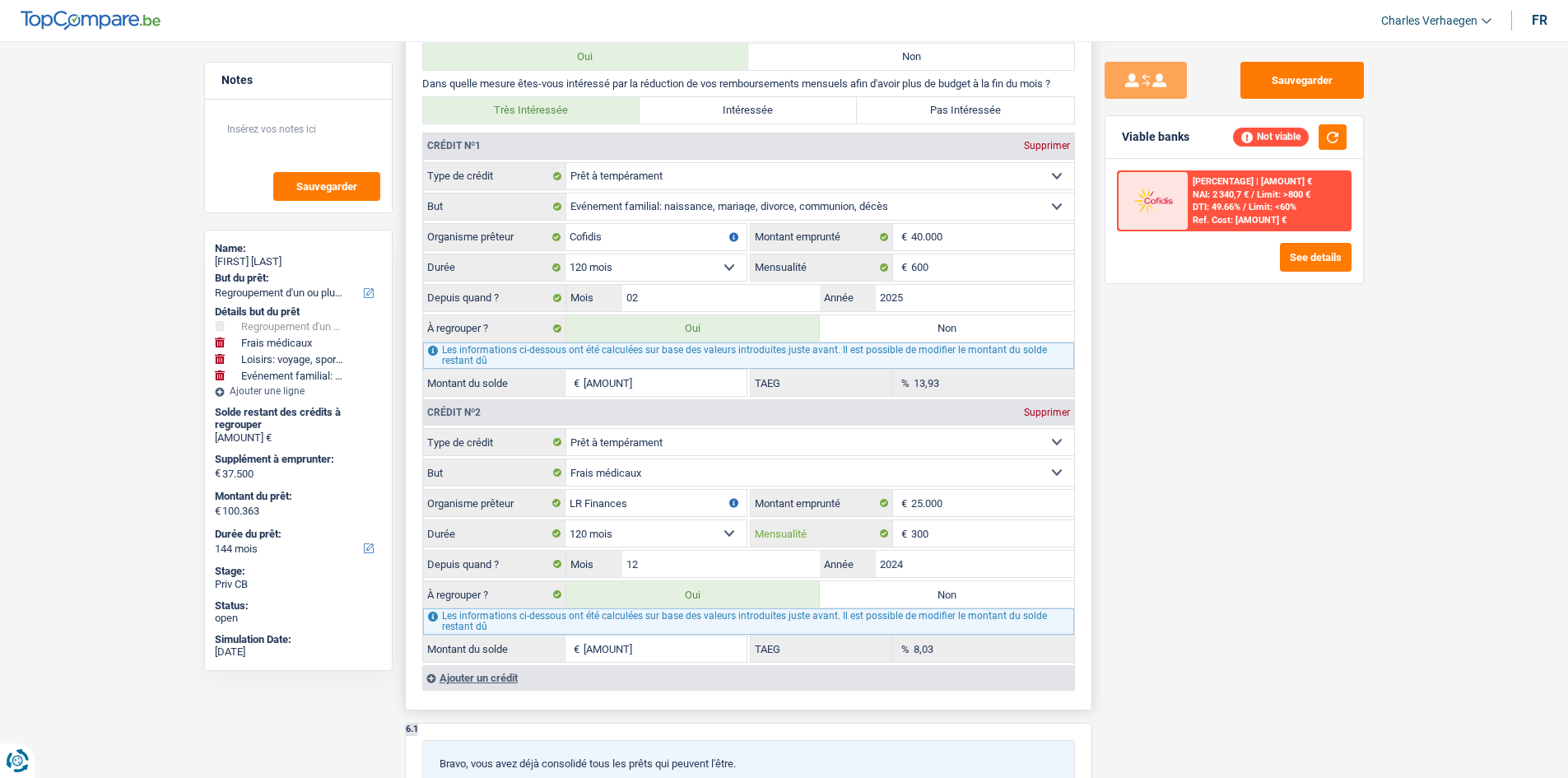 click on "300" at bounding box center [993, 533] 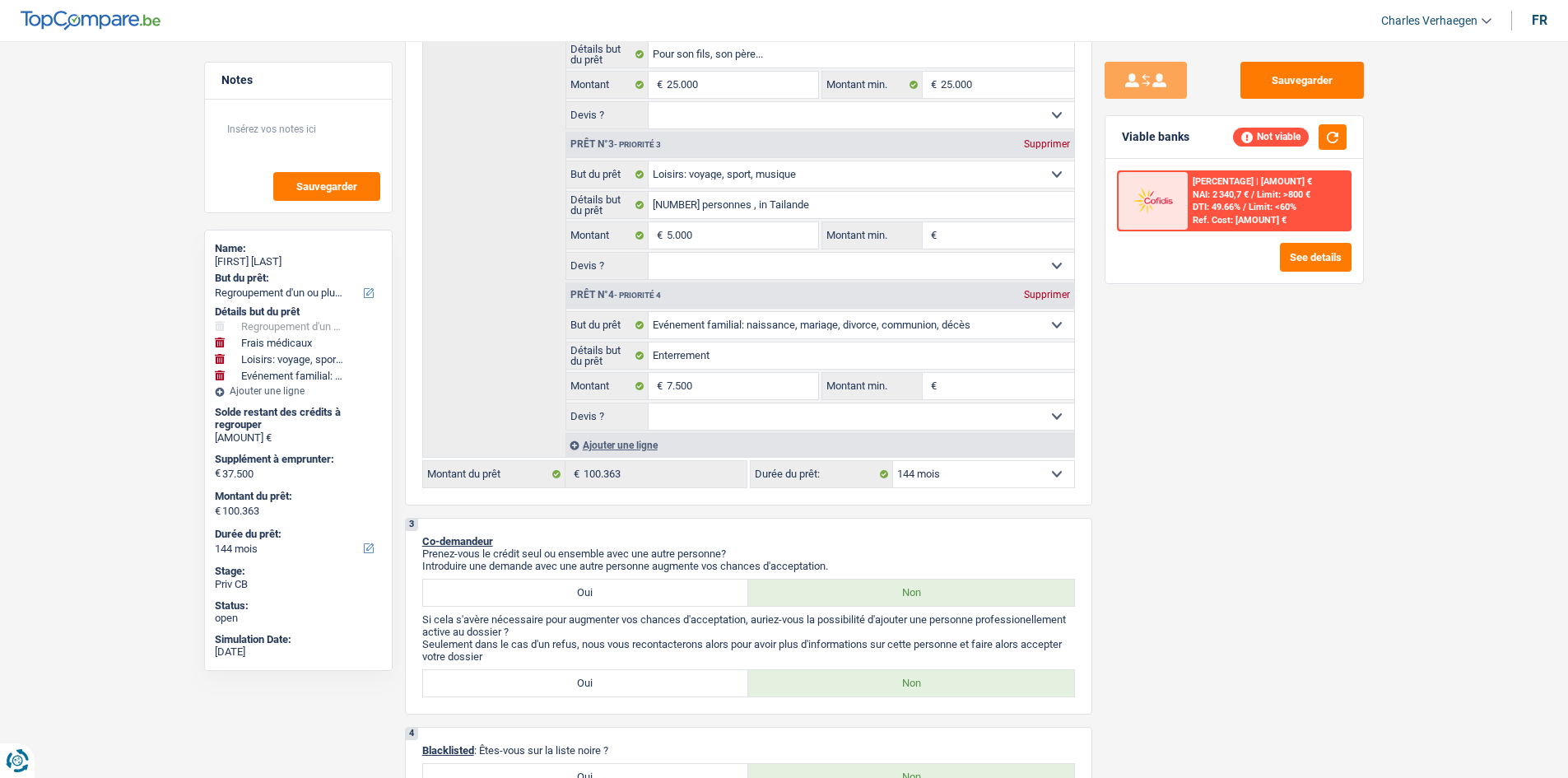 scroll, scrollTop: 494, scrollLeft: 0, axis: vertical 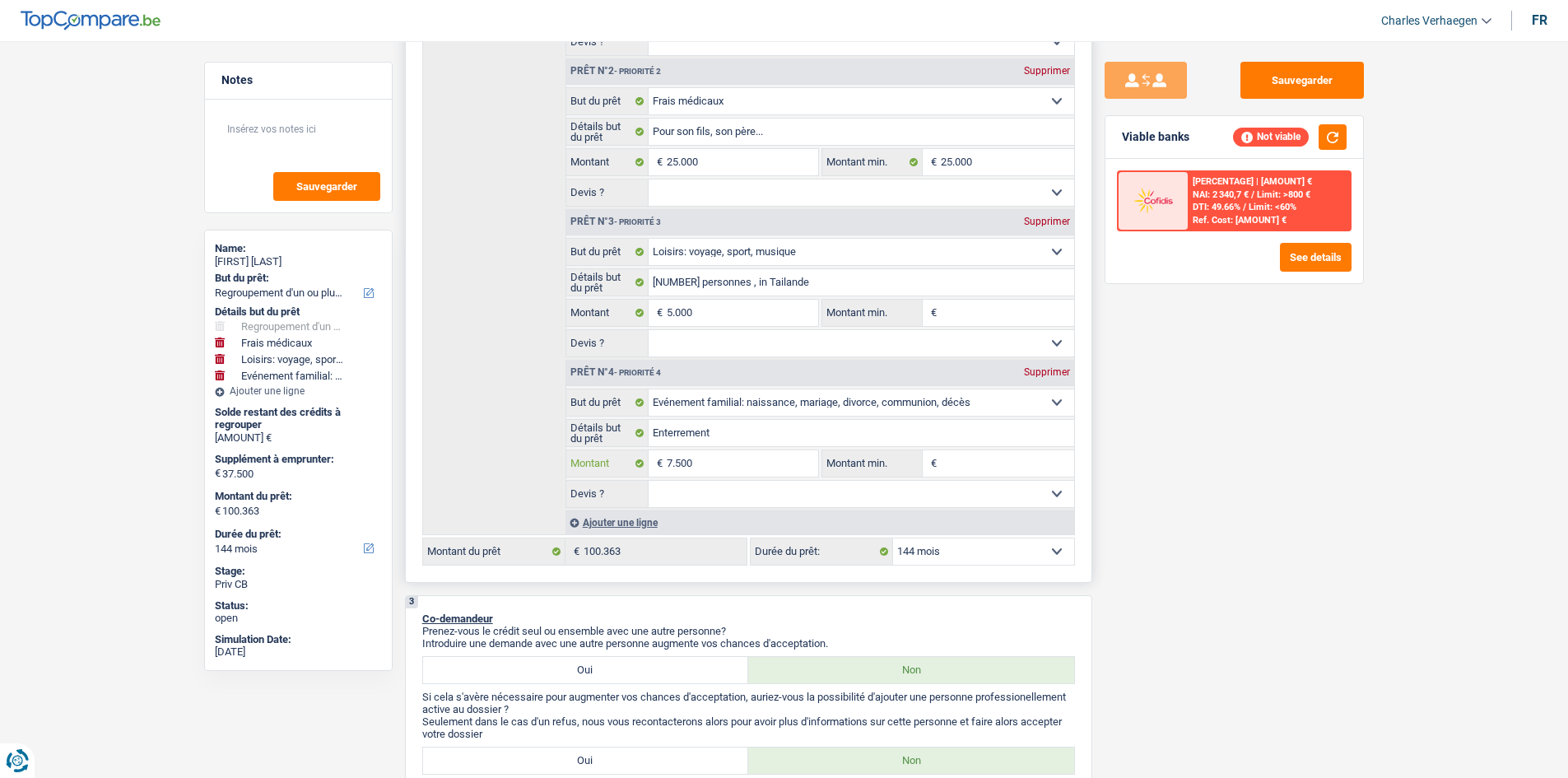 click on "7.500" at bounding box center [742, 464] 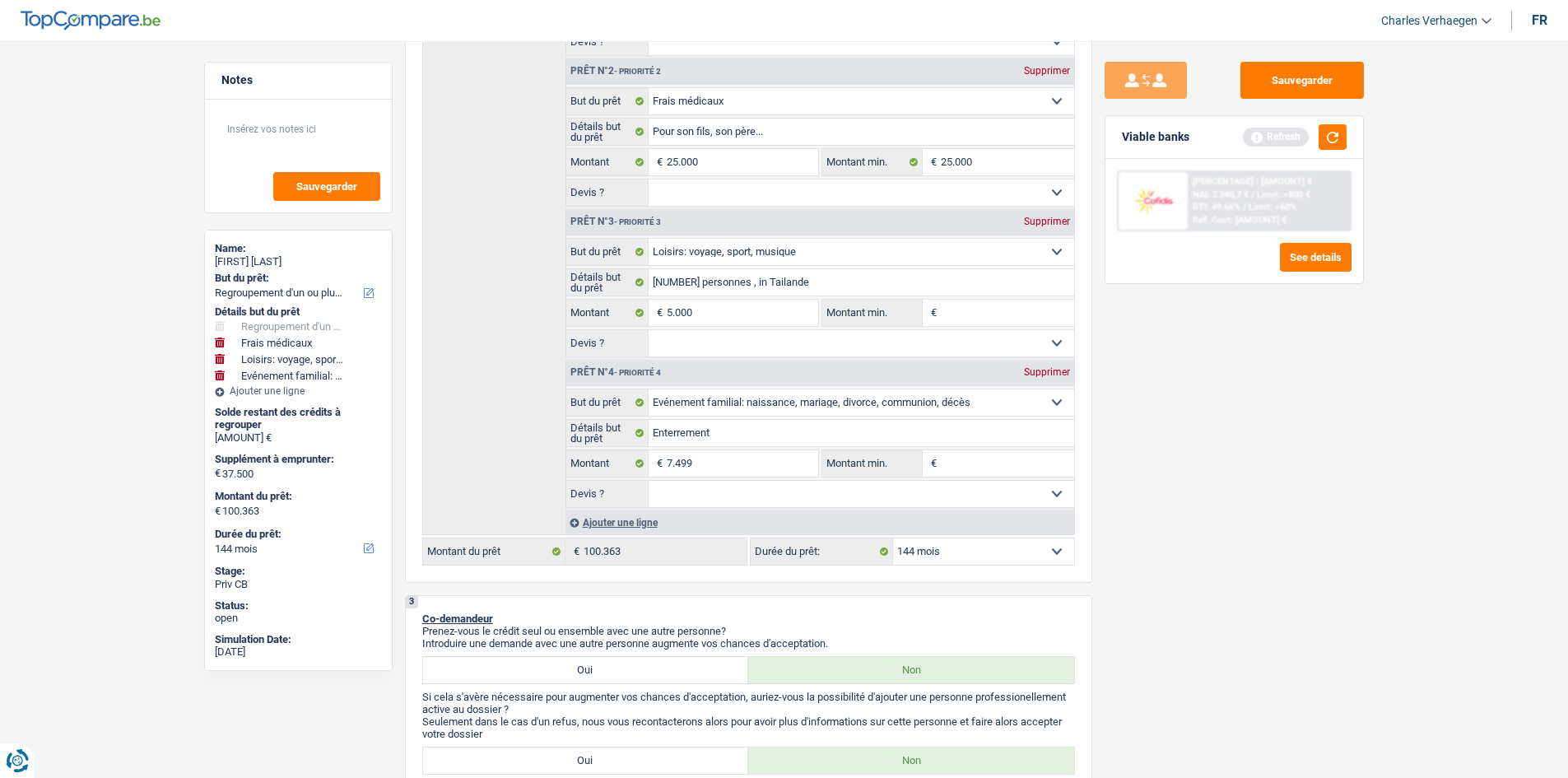 click on "Sauvegarder
Viable banks
Refresh
9.9% | 1 169 €
NAI: 2 340,7 €
/
Limit: >800 €
DTI: 49.66%
/
Limit: <60%
Ref. Cost: 43 656,7 €
See details" at bounding box center (1234, 404) 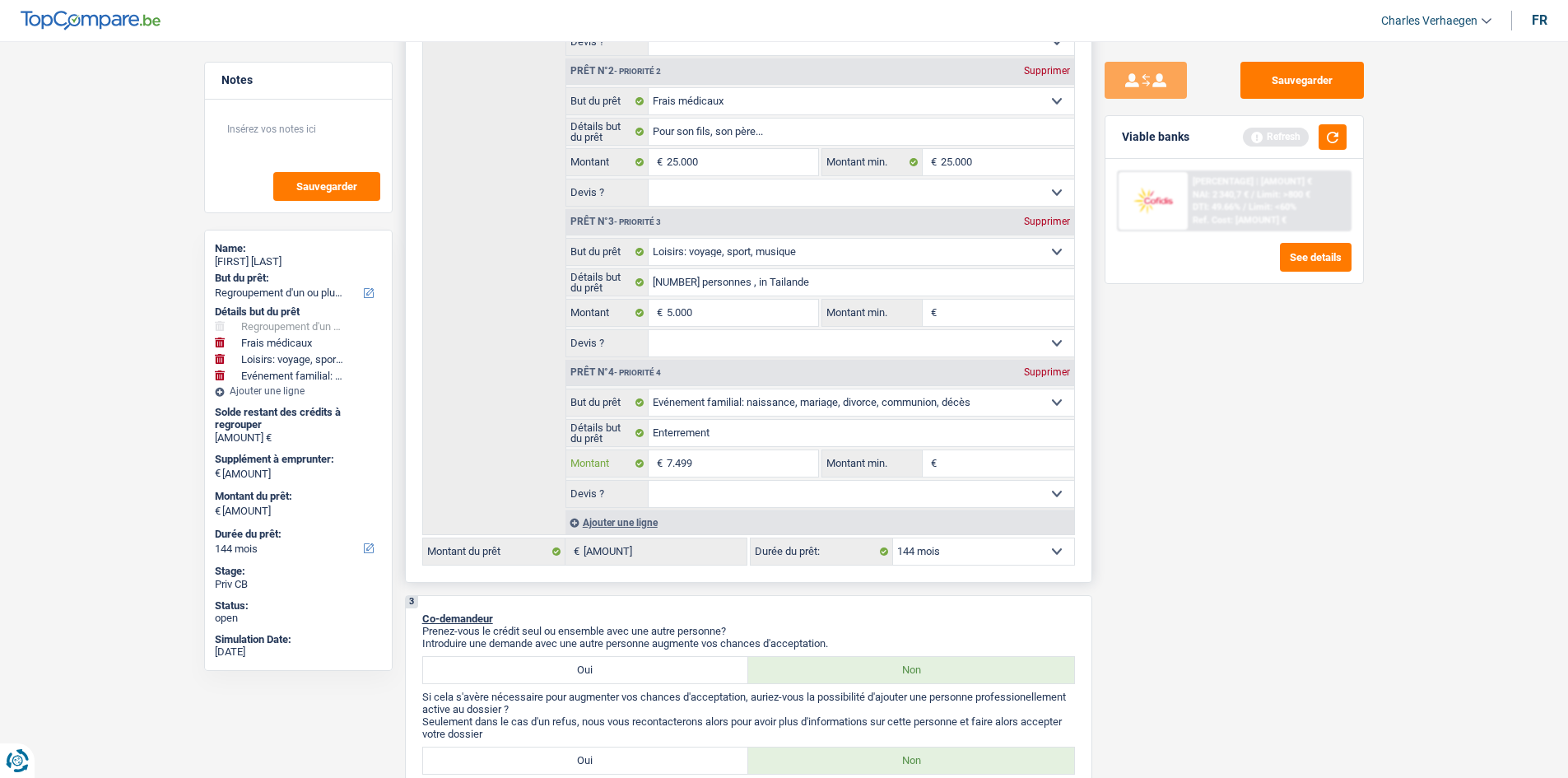 click on "7.499" at bounding box center (742, 464) 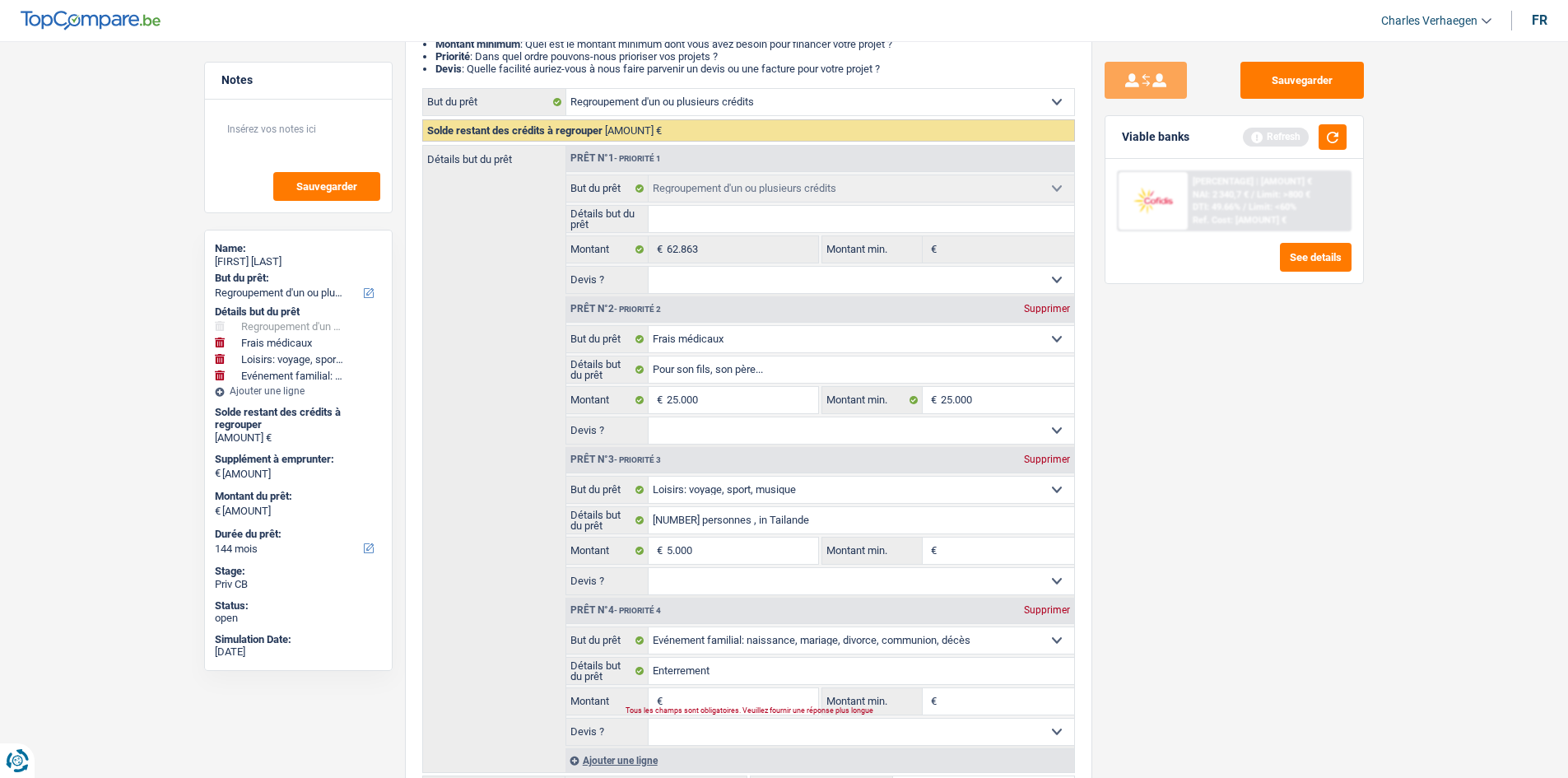 scroll, scrollTop: 0, scrollLeft: 0, axis: both 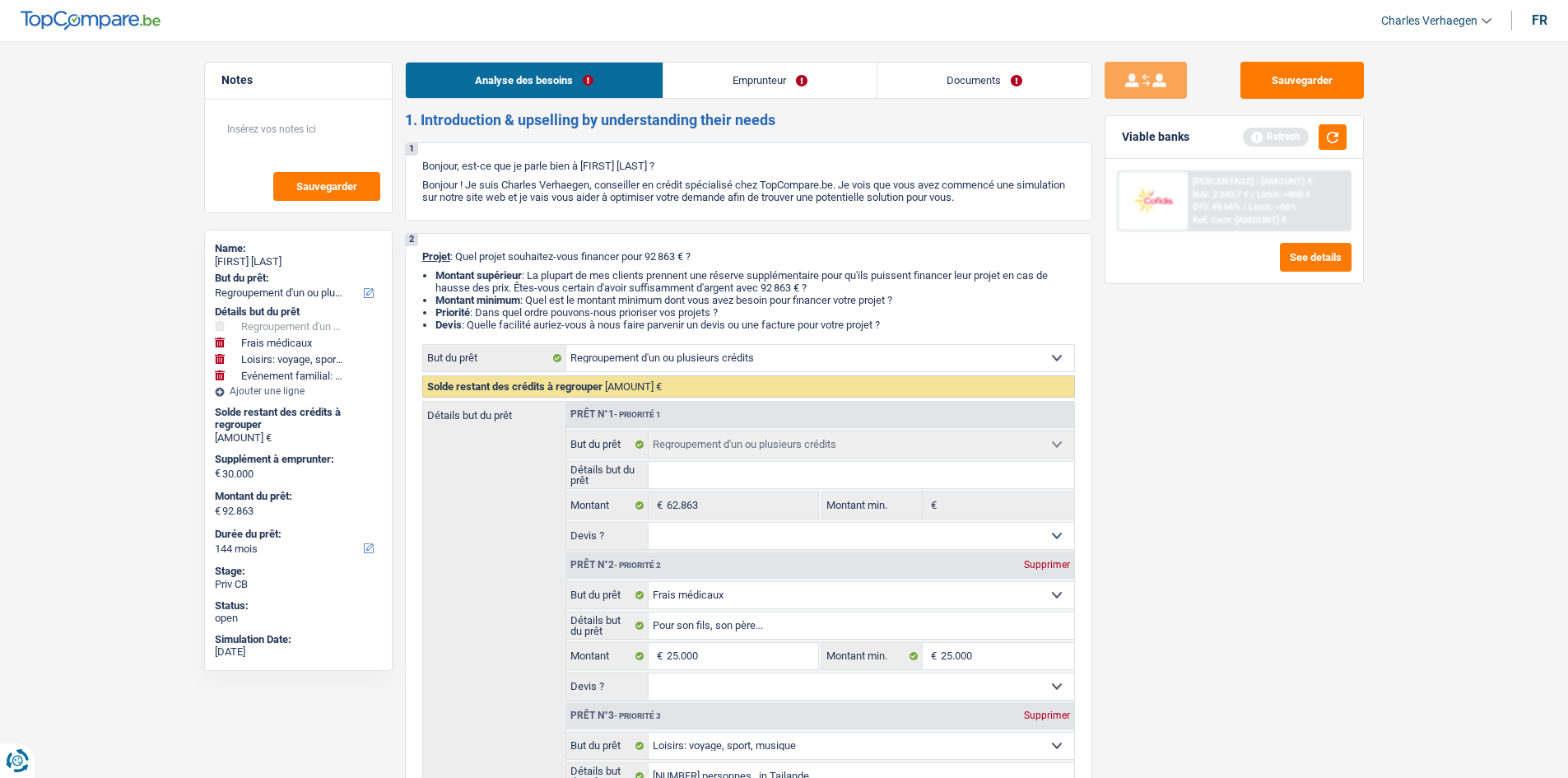 click on "Documents" at bounding box center (984, 80) 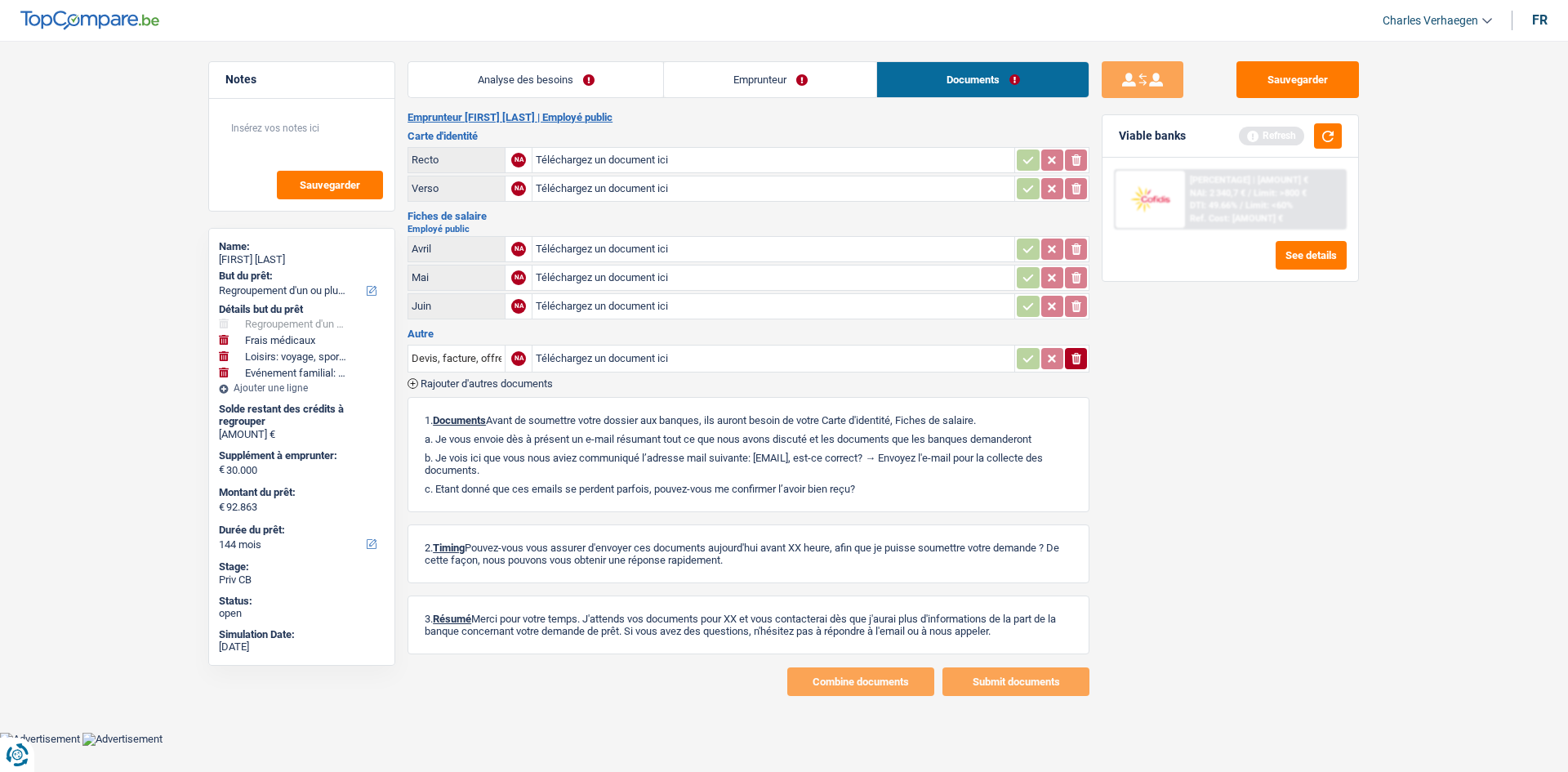 click on "Emprunteur" at bounding box center (770, 79) 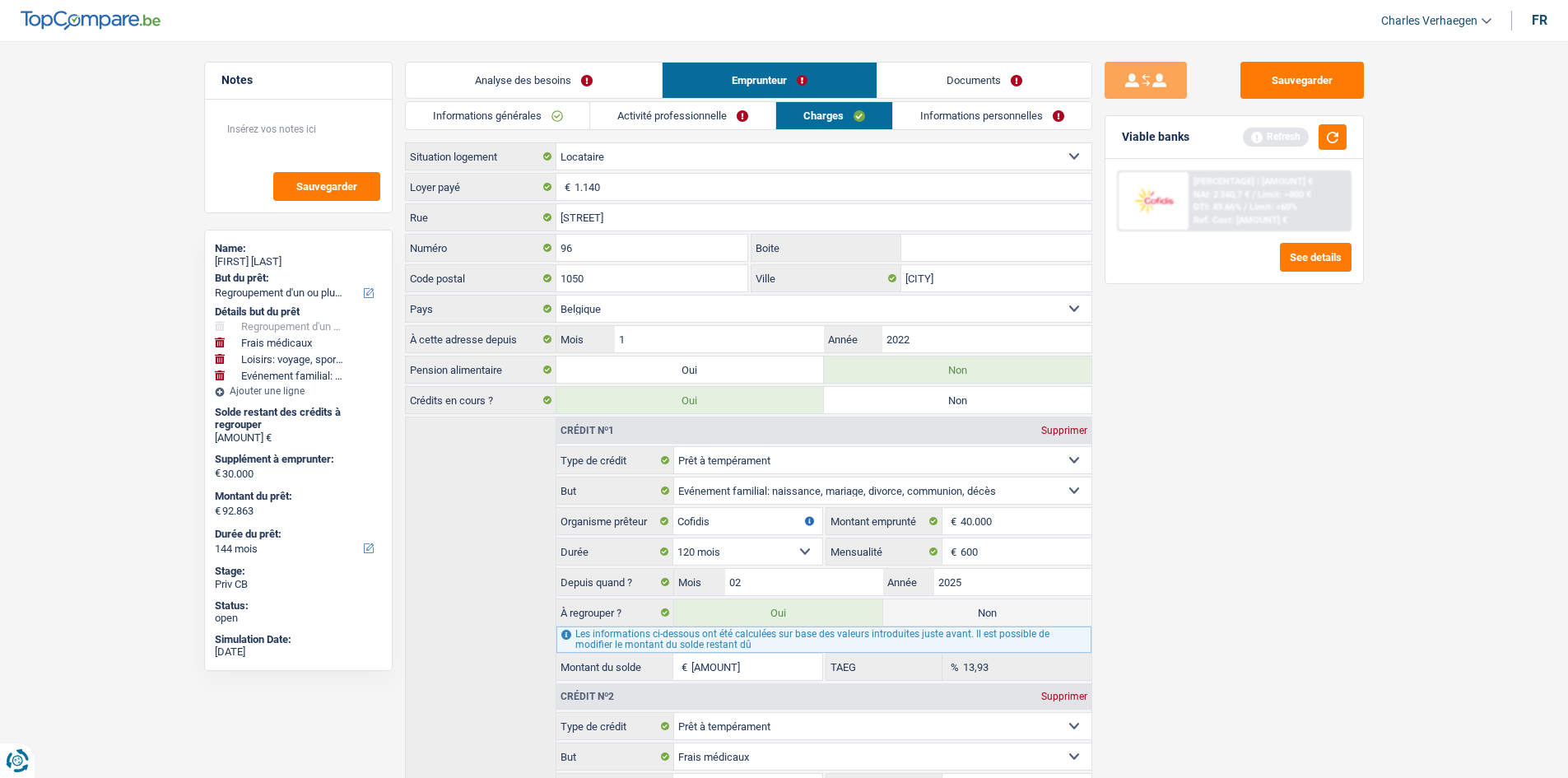 click on "Informations personnelles" at bounding box center (992, 115) 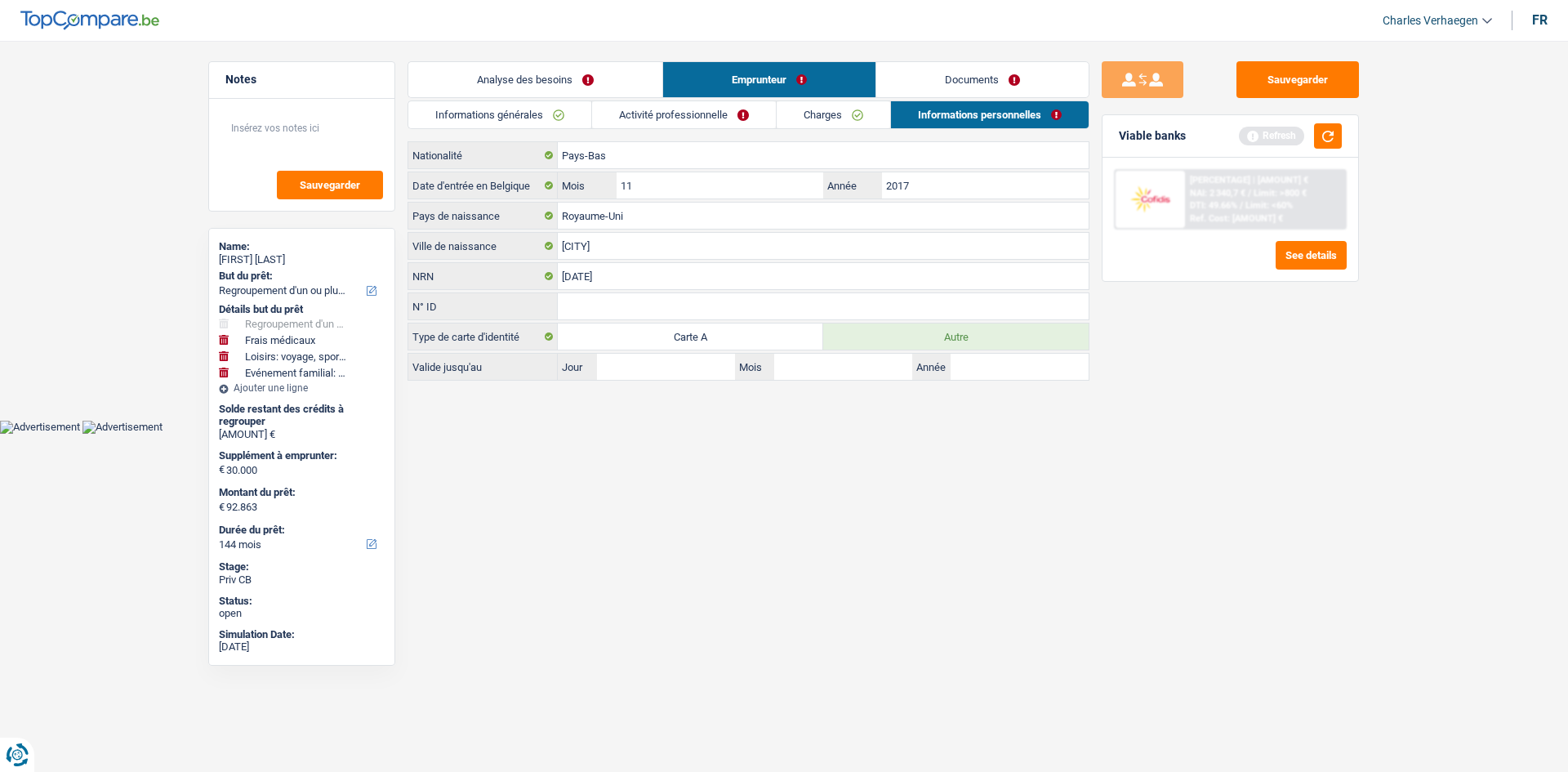 click on "Documents" at bounding box center (982, 79) 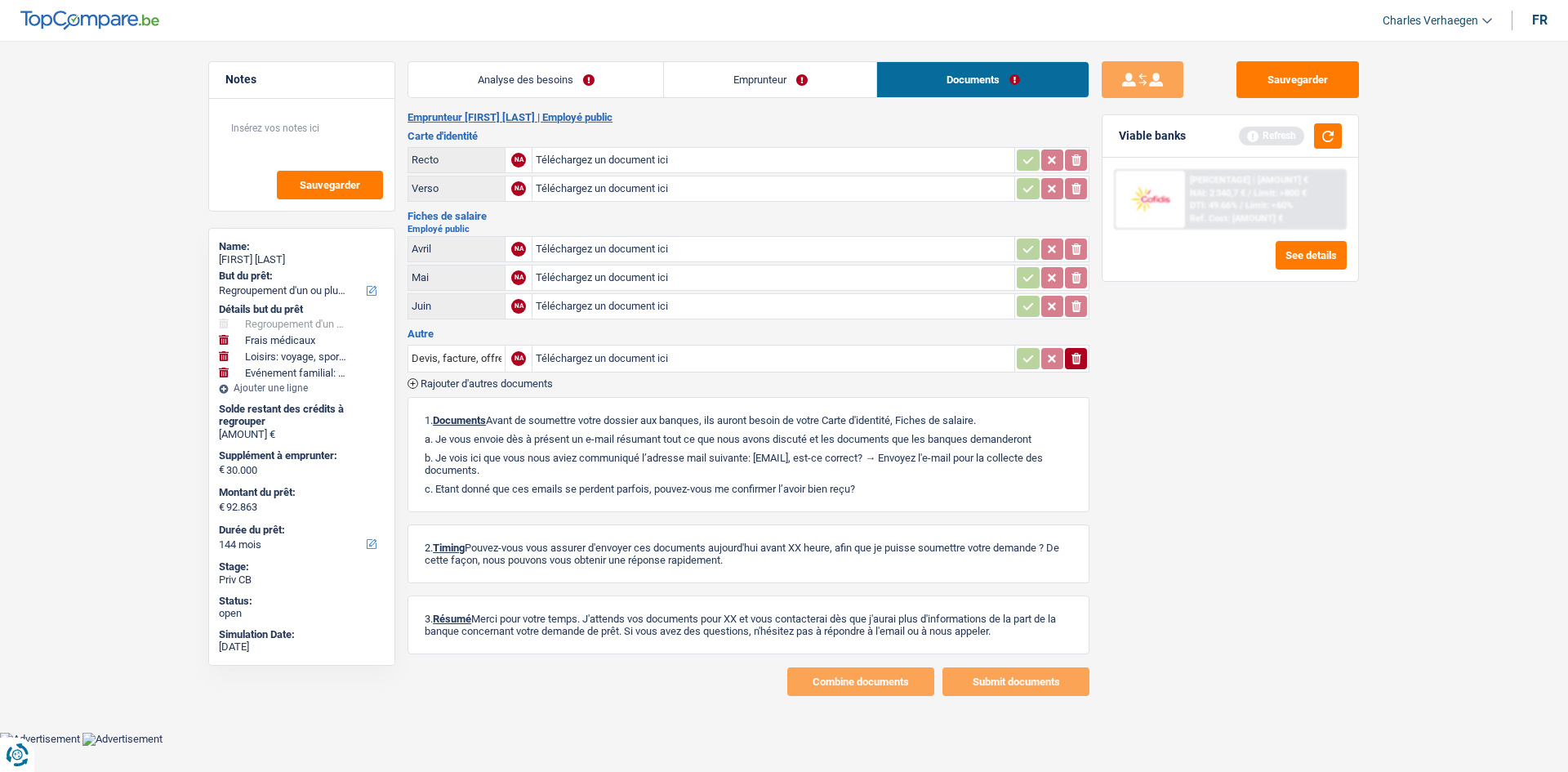 click on "Emprunteur" at bounding box center (770, 79) 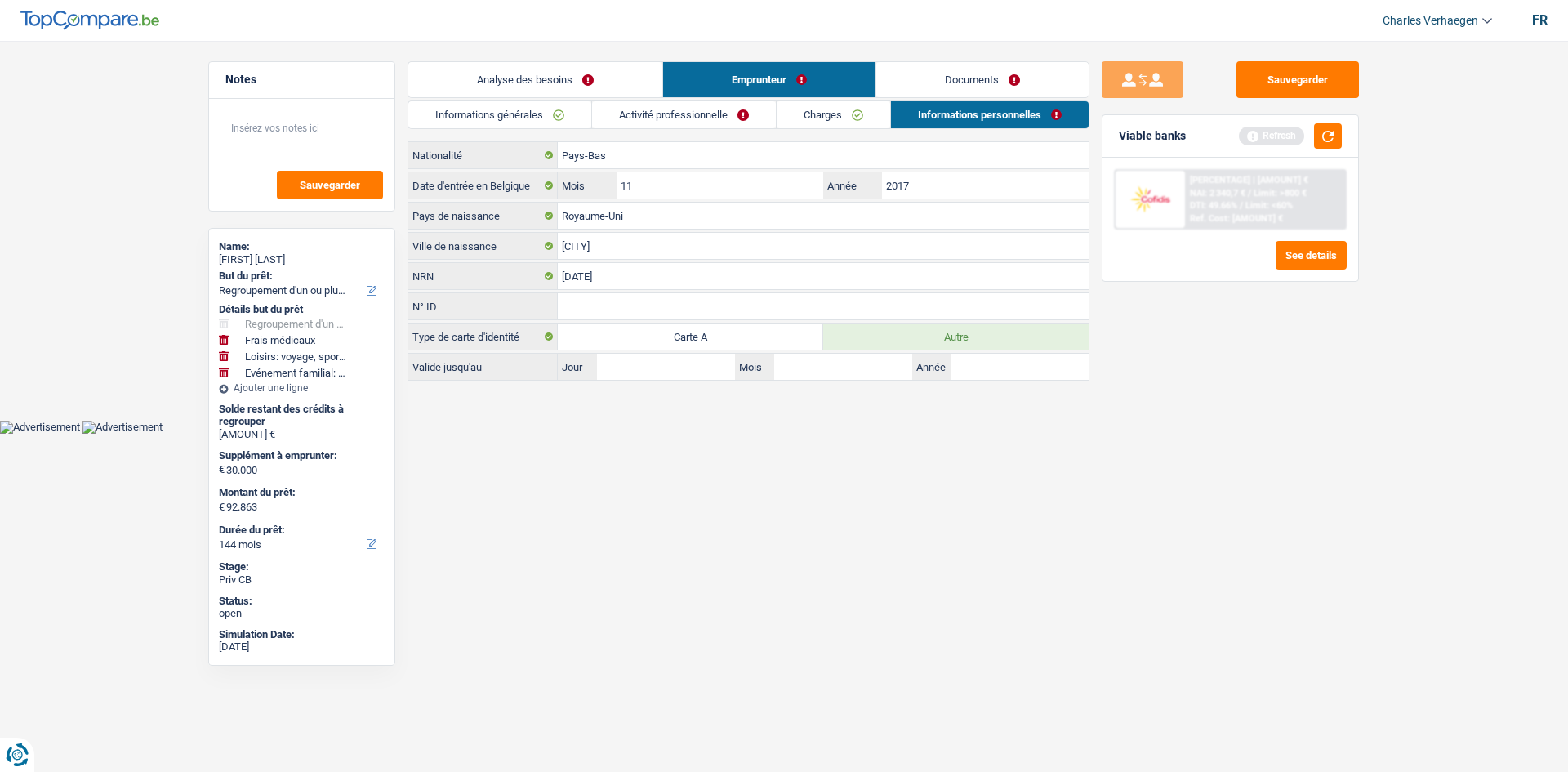 click on "Activité professionnelle" at bounding box center [684, 114] 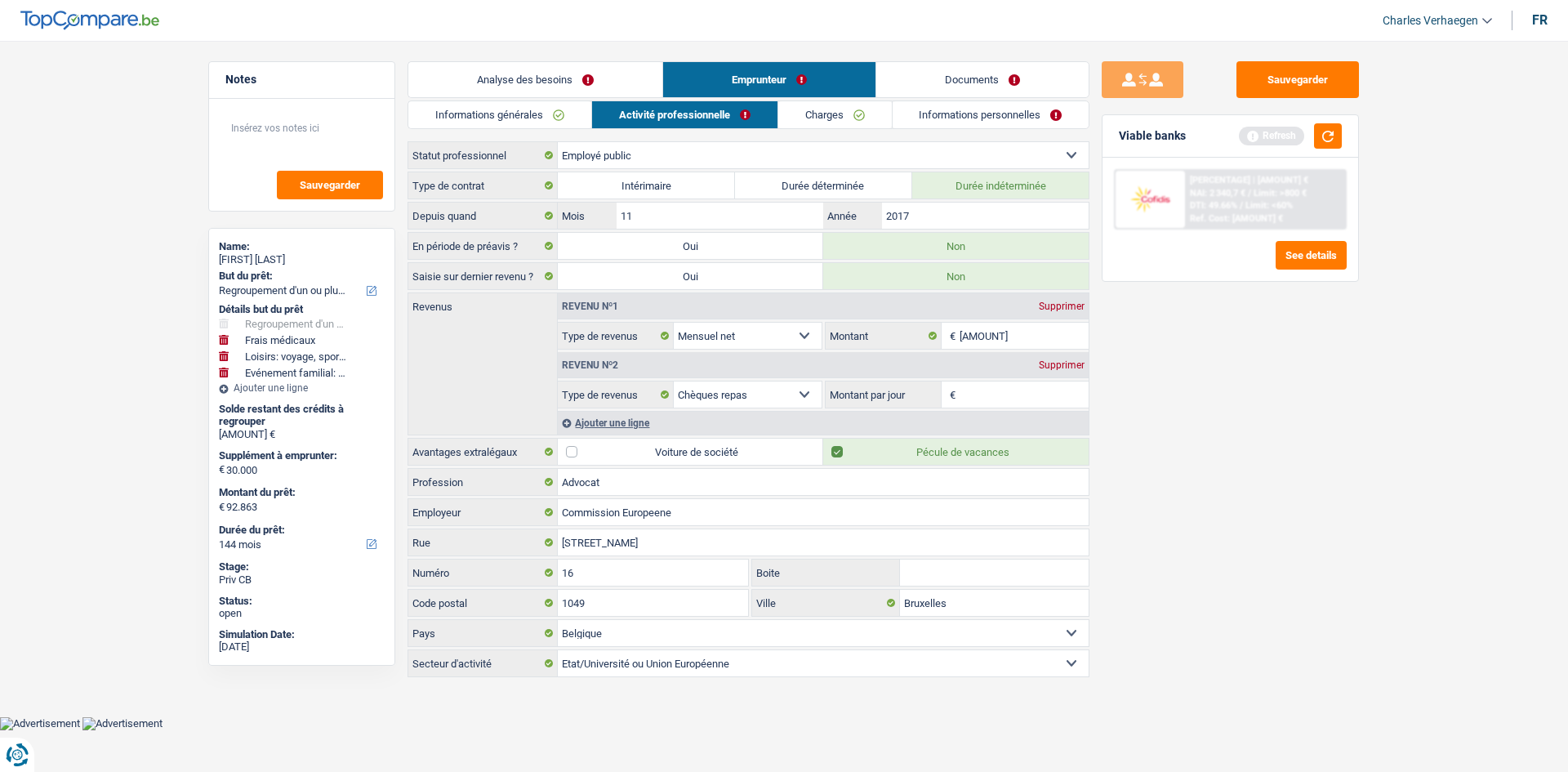 click on "Charges" at bounding box center [835, 114] 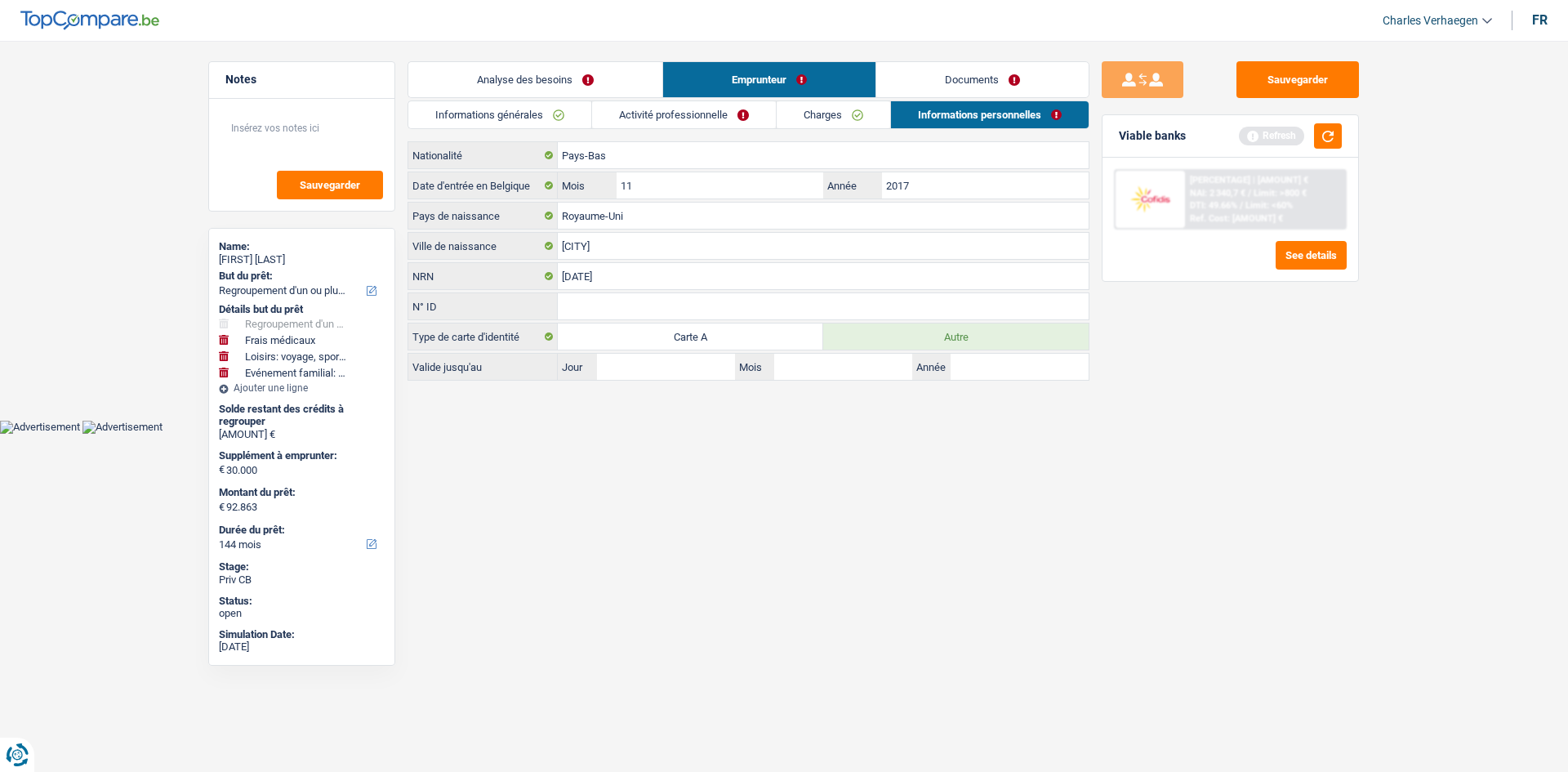 click on "Charges" at bounding box center (833, 114) 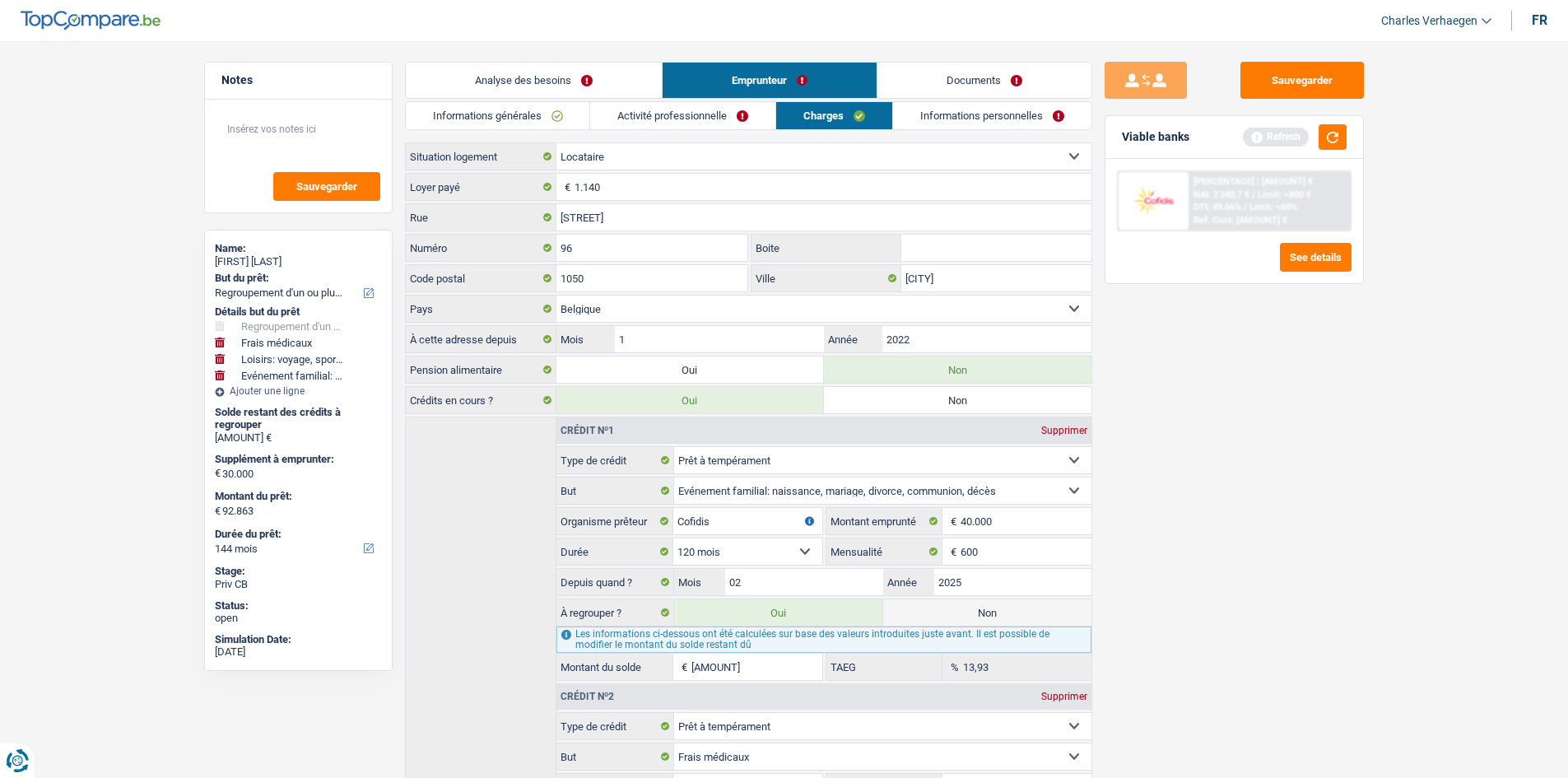 click on "Activité professionnelle" at bounding box center (682, 115) 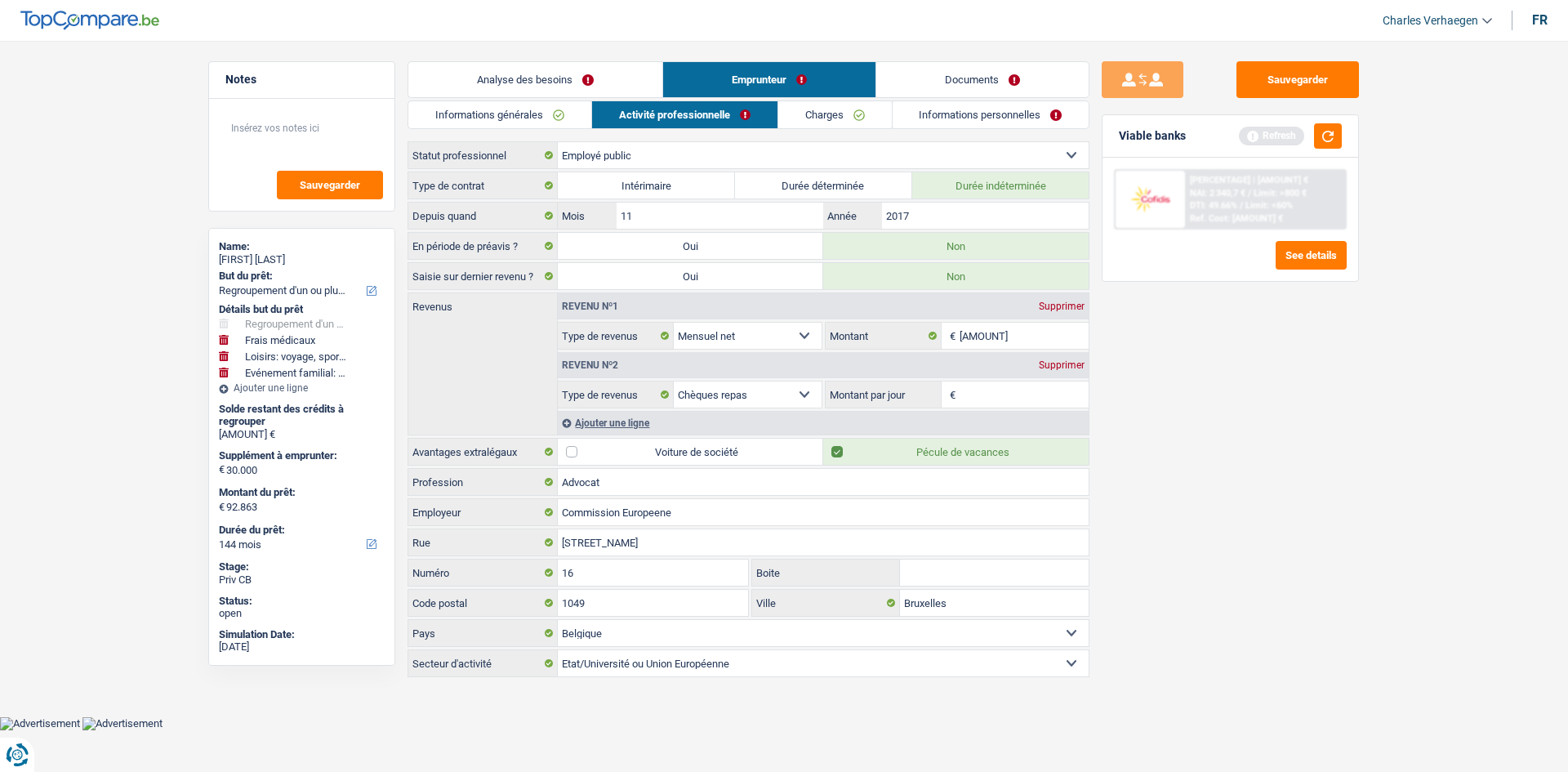 click on "Informations générales" at bounding box center (500, 114) 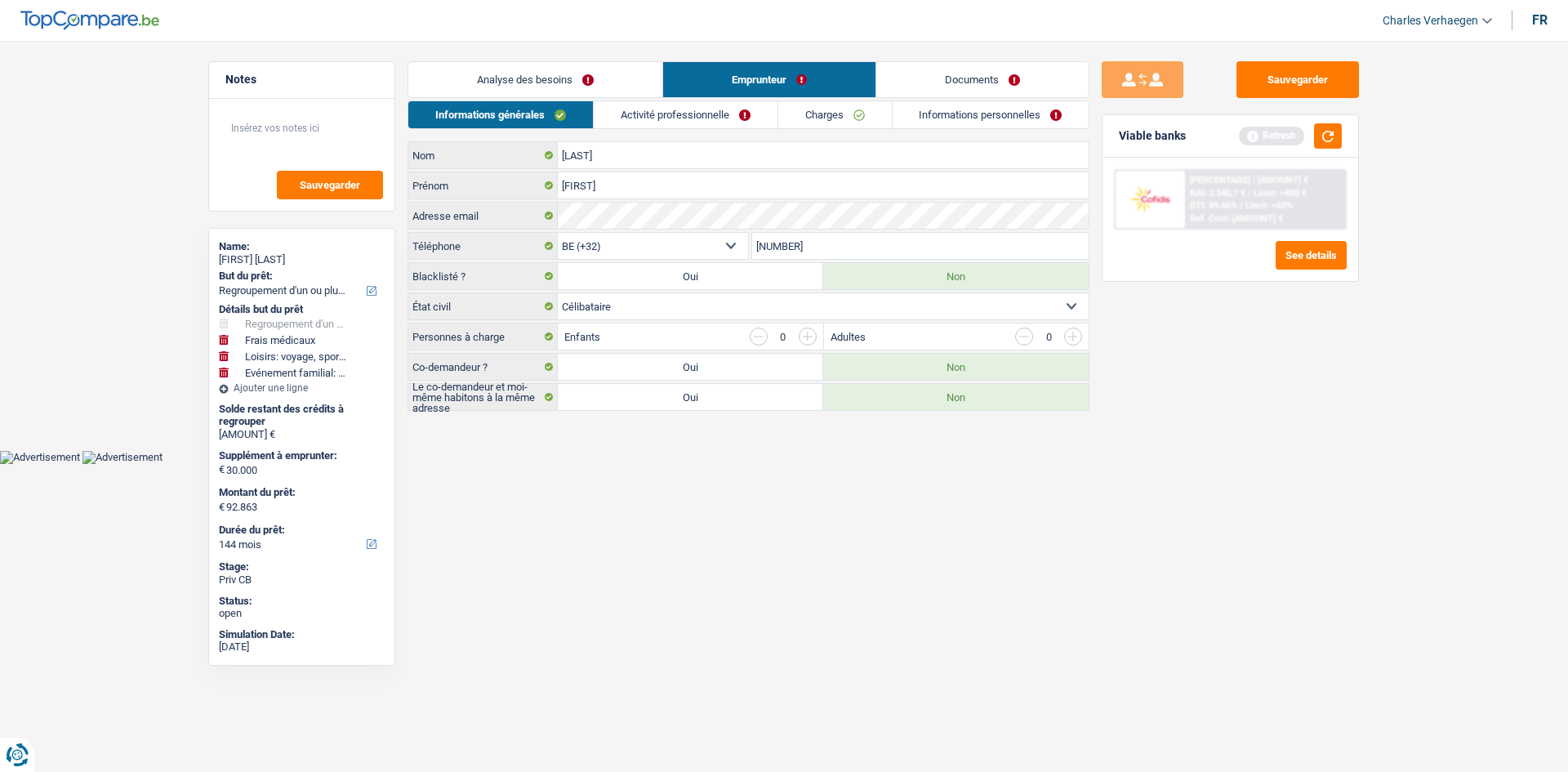 click on "Documents" at bounding box center (982, 79) 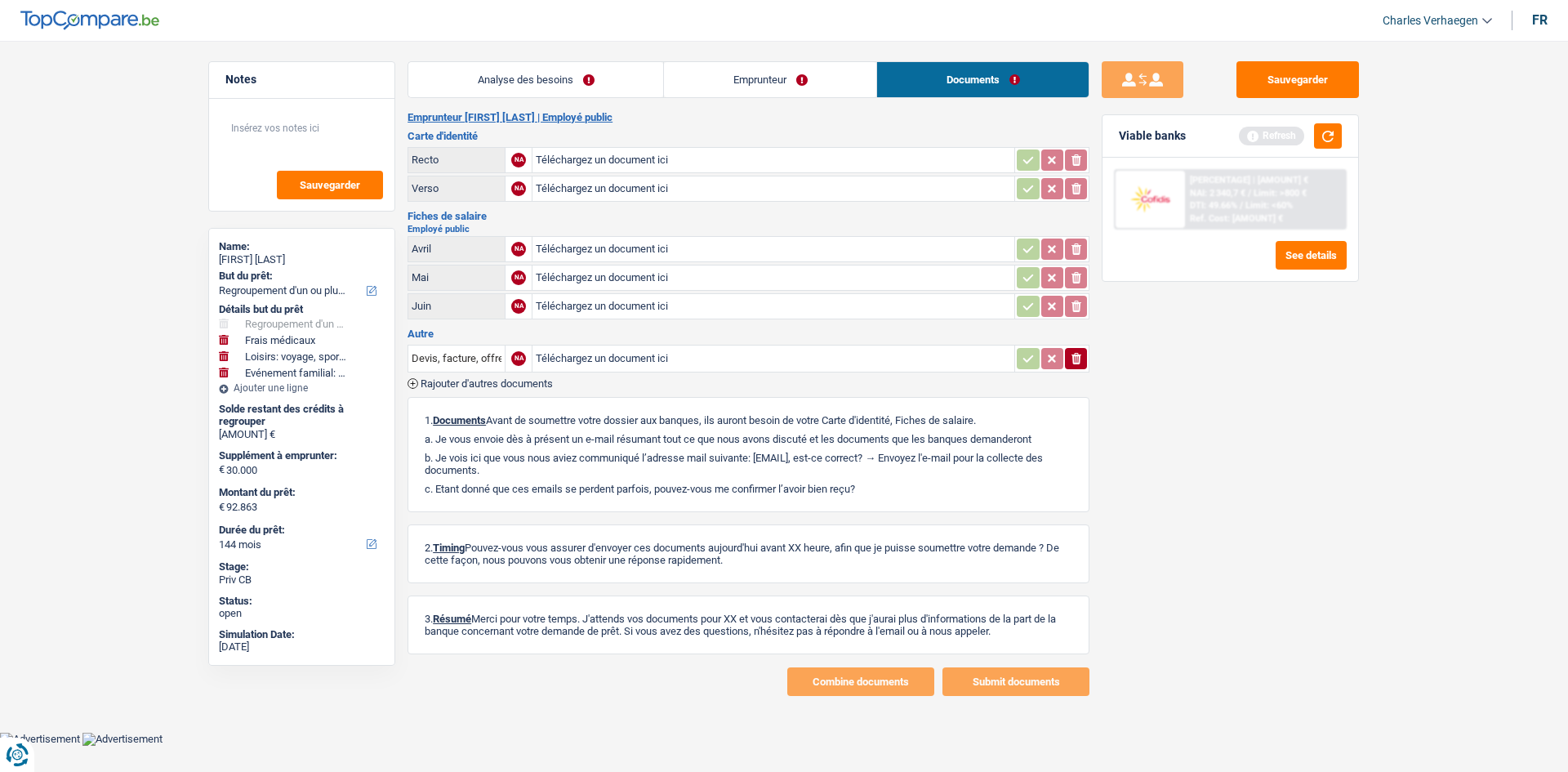 drag, startPoint x: 616, startPoint y: 71, endPoint x: 791, endPoint y: 132, distance: 185.327 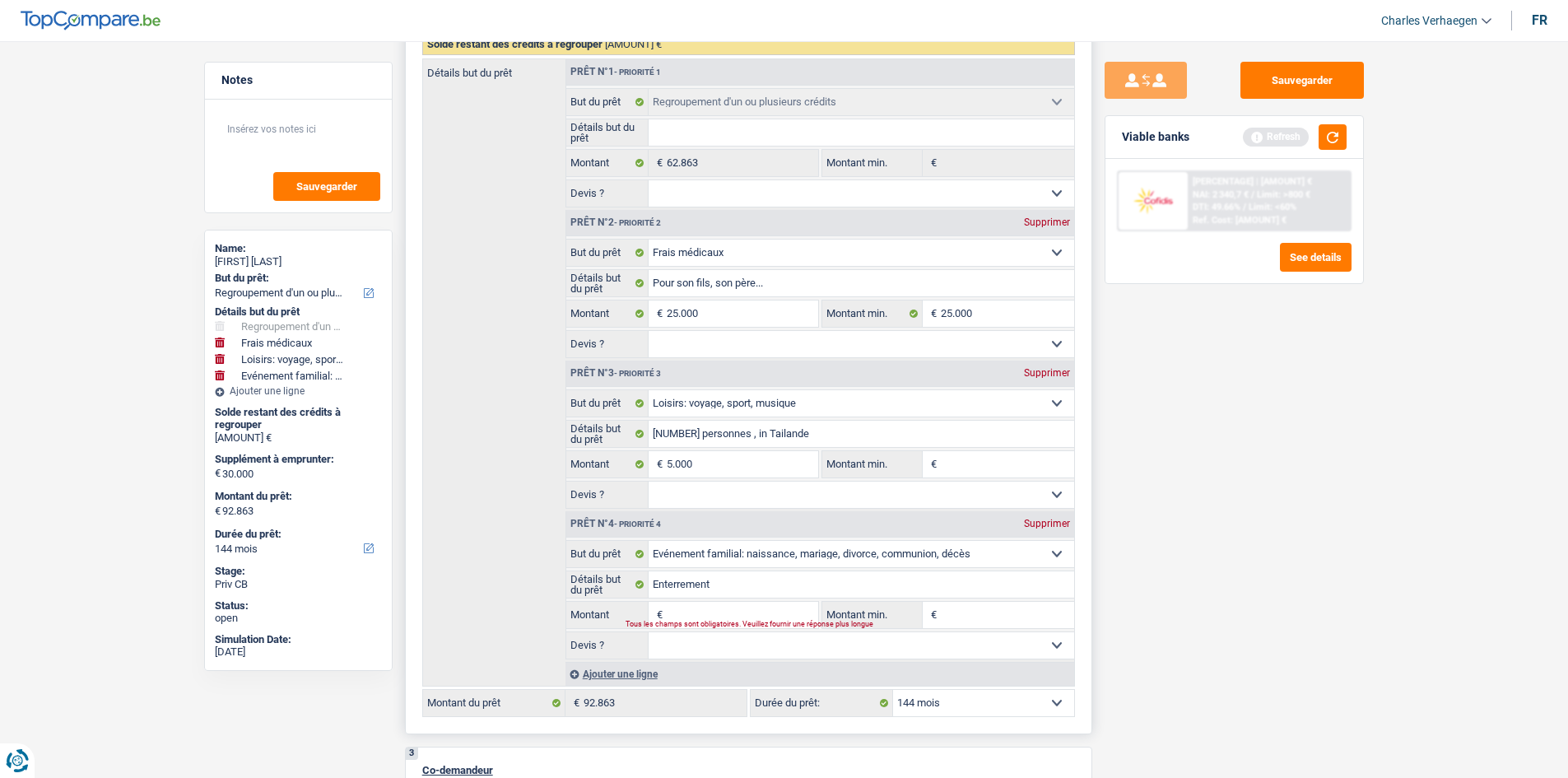 scroll, scrollTop: 494, scrollLeft: 0, axis: vertical 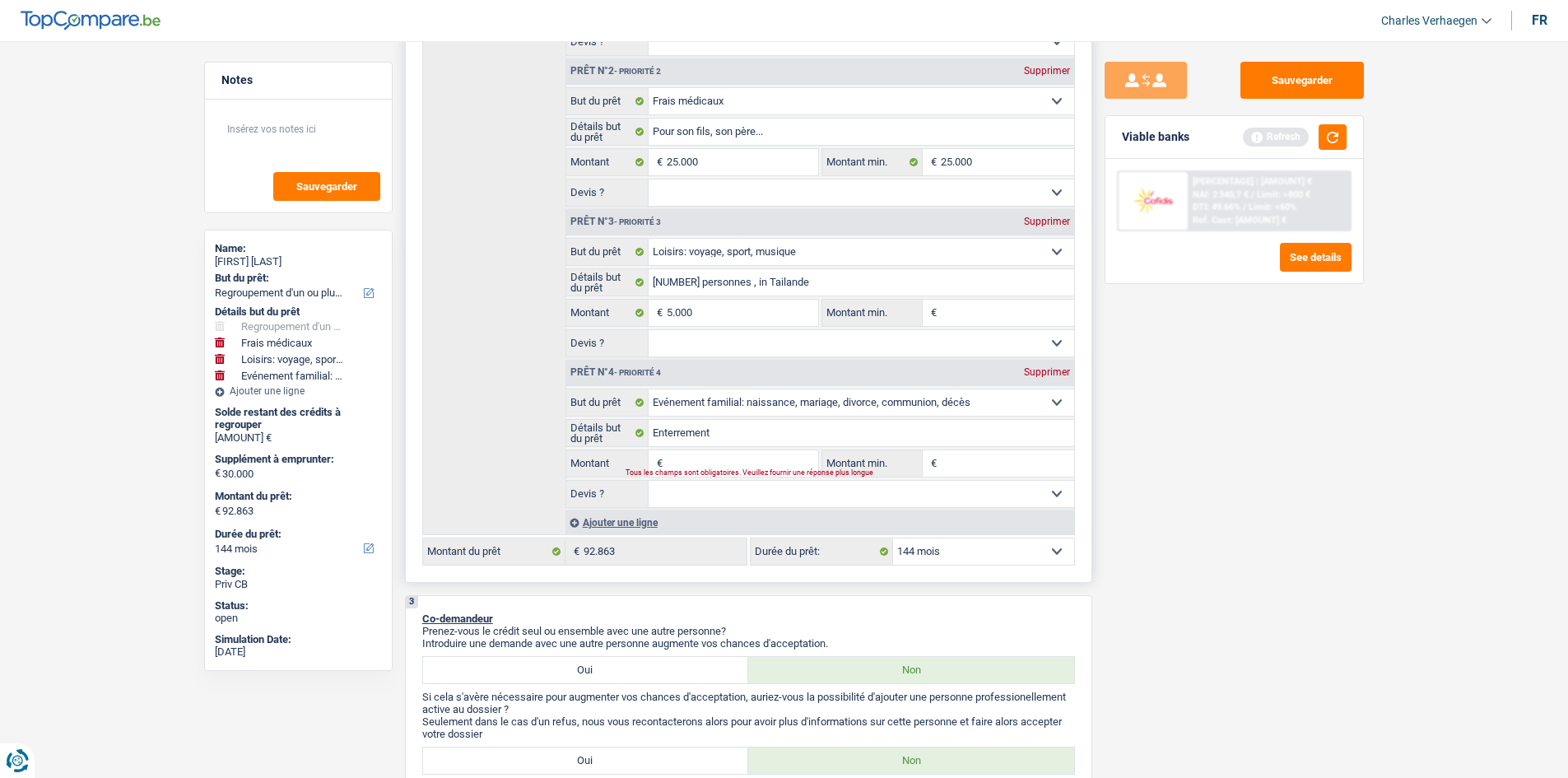 click on "Montant" at bounding box center (742, 464) 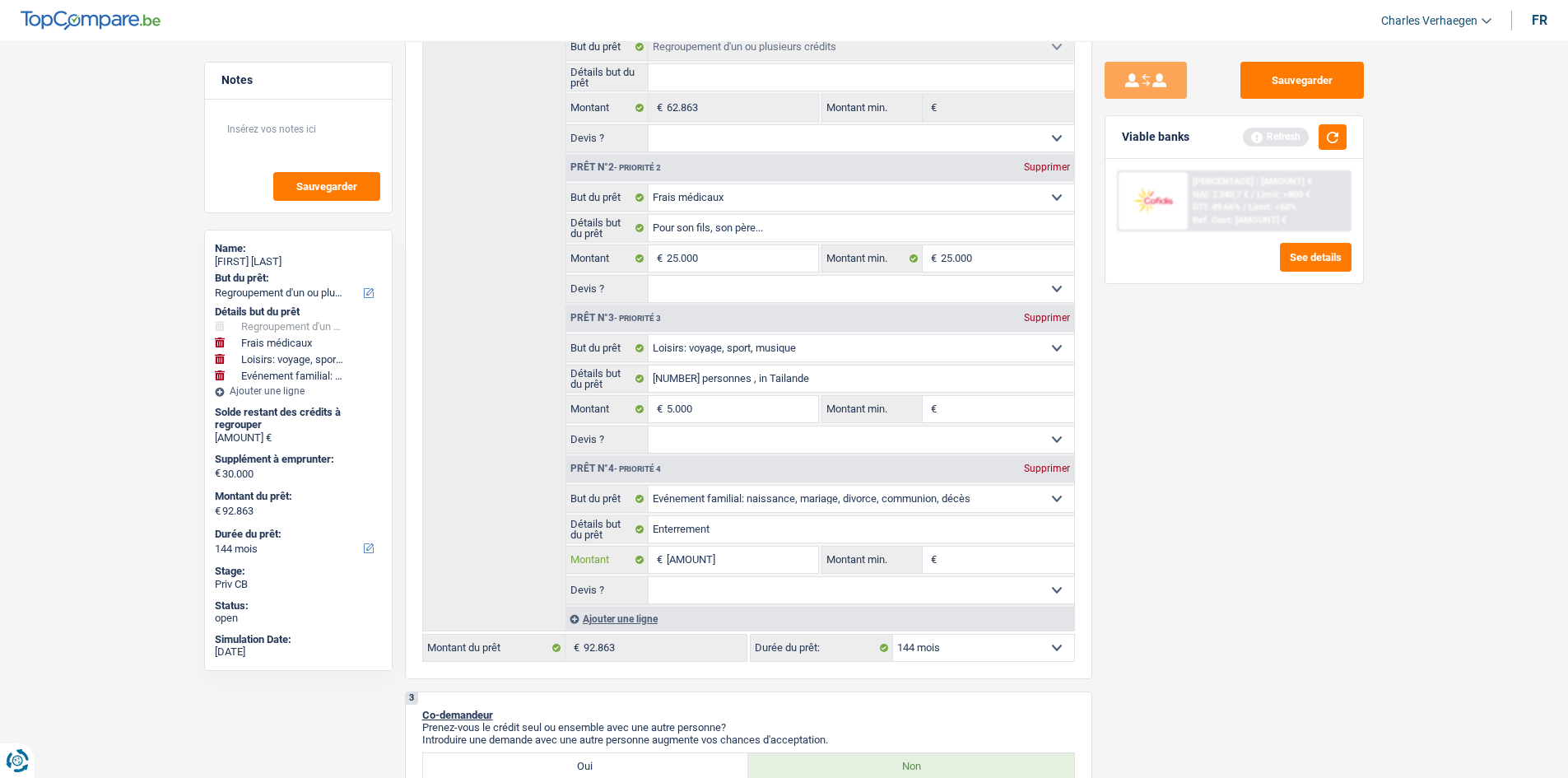 scroll, scrollTop: 351, scrollLeft: 0, axis: vertical 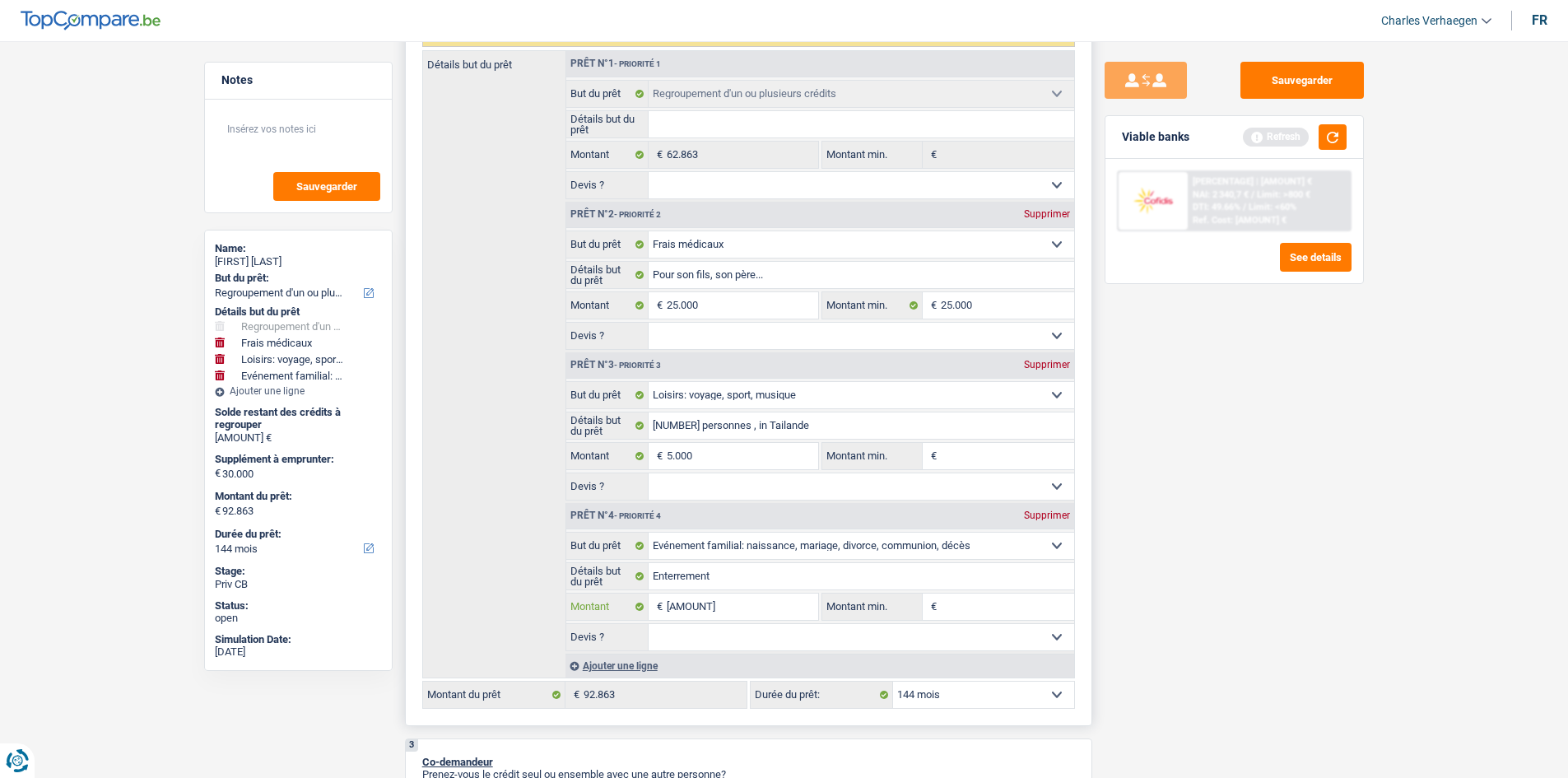 click on "70.131" at bounding box center (742, 607) 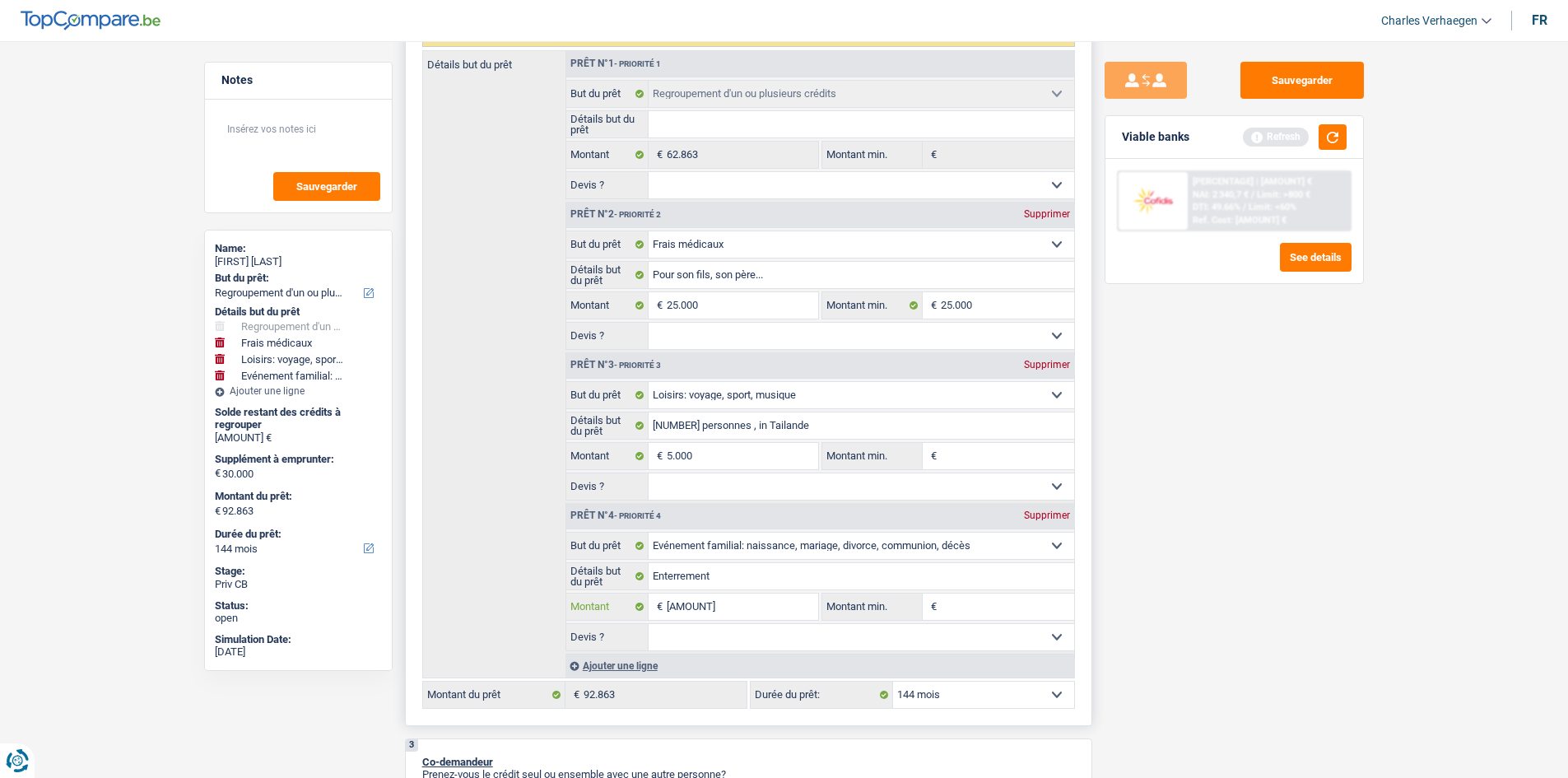 click on "70.131" at bounding box center [742, 607] 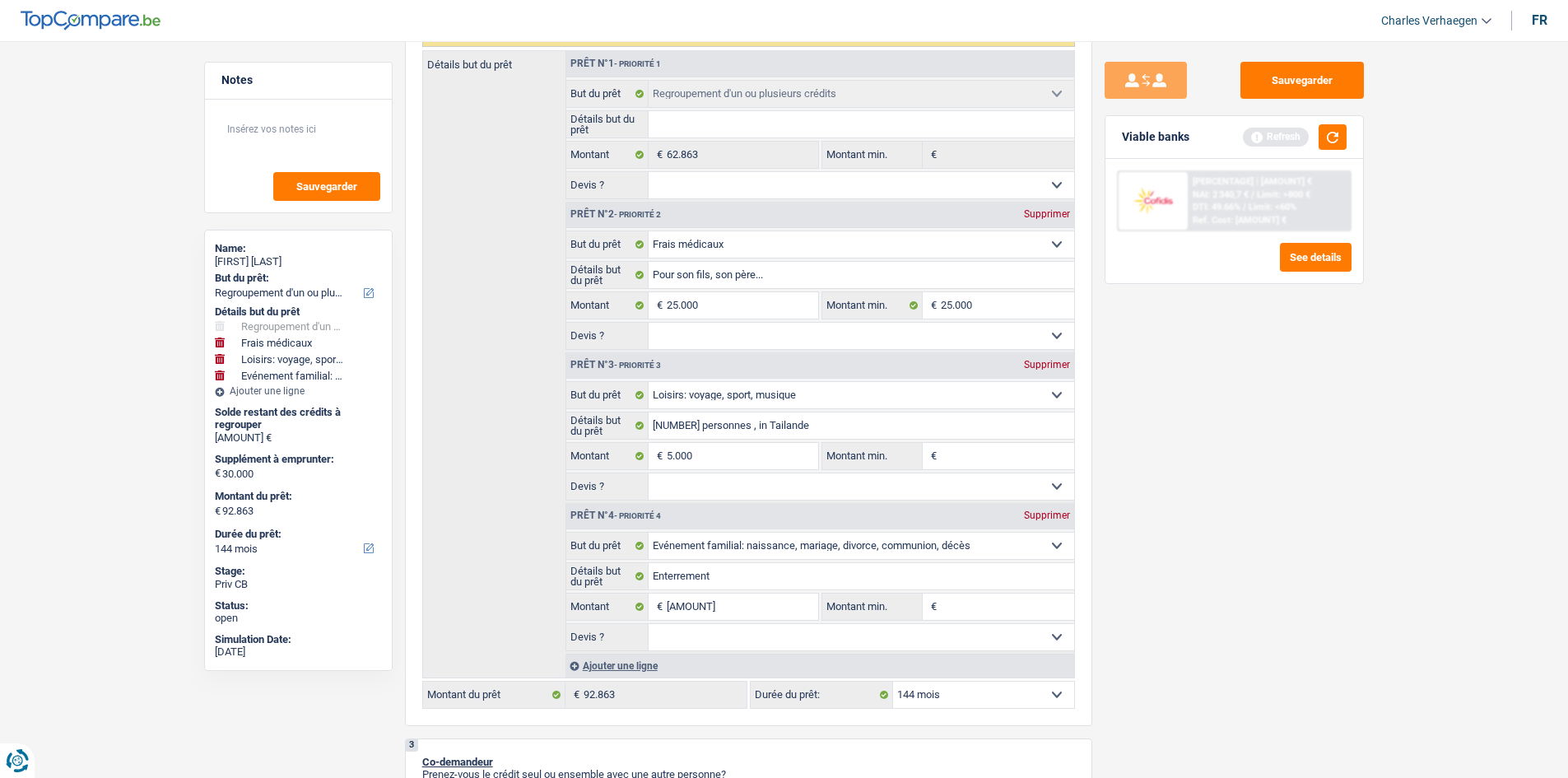click on "Notes
Sauvegarder
Name:   Eduard Ashworth   But du prêt: Confort maison: meubles, textile, peinture, électroménager, outillage non-professionnel Hifi, multimédia, gsm, ordinateur Aménagement: frais d'installation, déménagement Evénement familial: naissance, mariage, divorce, communion, décès Frais médicaux Frais d'études Frais permis de conduire Regroupement d'un ou plusieurs crédits Loisirs: voyage, sport, musique Rafraîchissement: petits travaux maison et jardin Frais judiciaires Réparation voiture Prêt rénovation (non disponible pour les non-propriétaires) Prêt énergie (non disponible pour les non-propriétaires) Prêt voiture Taxes, impôts non professionnels Rénovation bien à l'étranger Dettes familiales Assurance Autre
Sélectionner une option
Détails but du prêt
Hifi, multimédia, gsm, ordinateur Aménagement: frais d'installation, déménagement" at bounding box center (784, 1688) 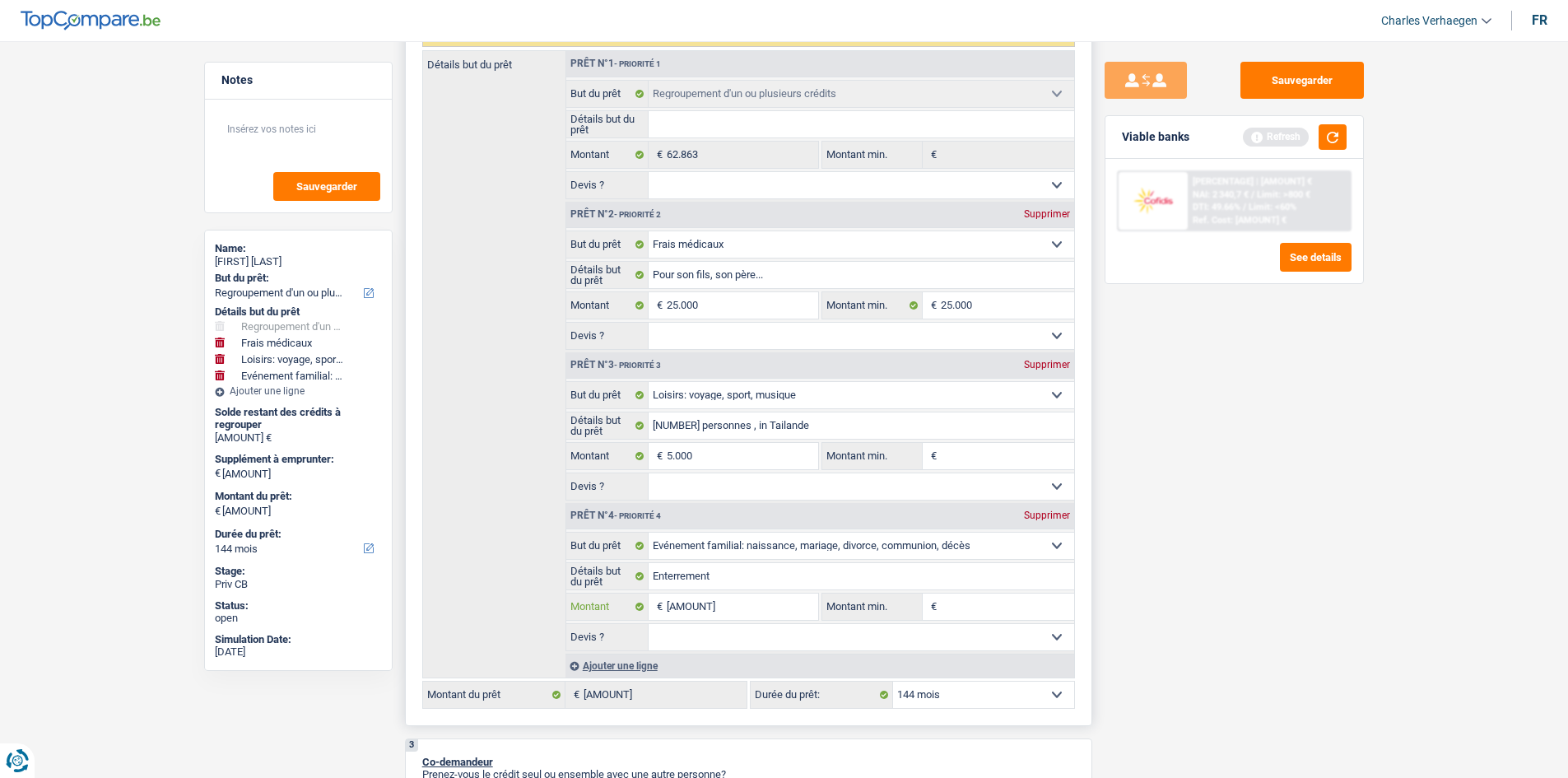 click on "7.131" at bounding box center [742, 607] 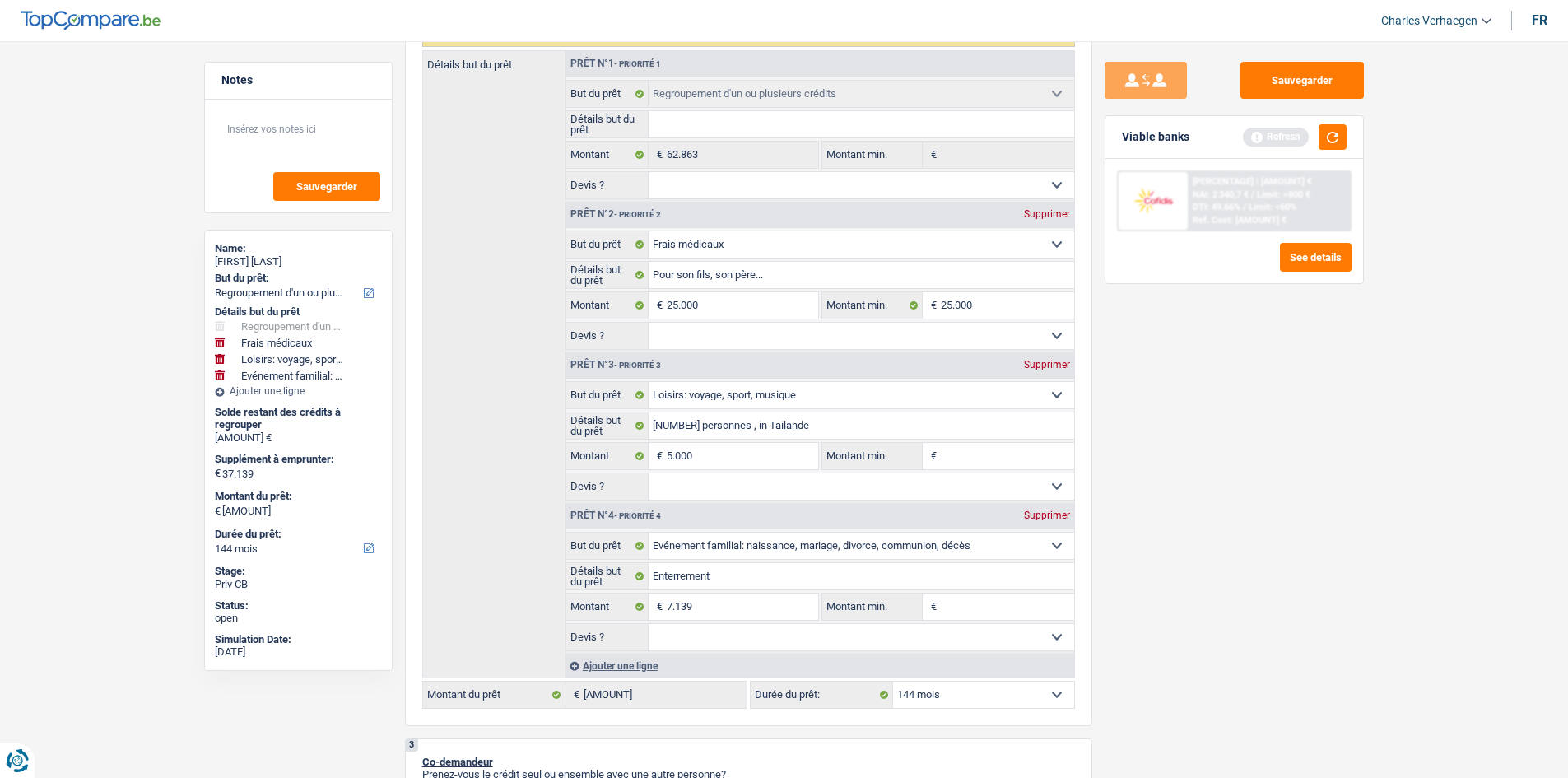 click on "Notes
Sauvegarder
Name:   Eduard Ashworth   But du prêt: Confort maison: meubles, textile, peinture, électroménager, outillage non-professionnel Hifi, multimédia, gsm, ordinateur Aménagement: frais d'installation, déménagement Evénement familial: naissance, mariage, divorce, communion, décès Frais médicaux Frais d'études Frais permis de conduire Regroupement d'un ou plusieurs crédits Loisirs: voyage, sport, musique Rafraîchissement: petits travaux maison et jardin Frais judiciaires Réparation voiture Prêt rénovation (non disponible pour les non-propriétaires) Prêt énergie (non disponible pour les non-propriétaires) Prêt voiture Taxes, impôts non professionnels Rénovation bien à l'étranger Dettes familiales Assurance Autre
Sélectionner une option
Détails but du prêt
Hifi, multimédia, gsm, ordinateur Aménagement: frais d'installation, déménagement" at bounding box center [784, 1688] 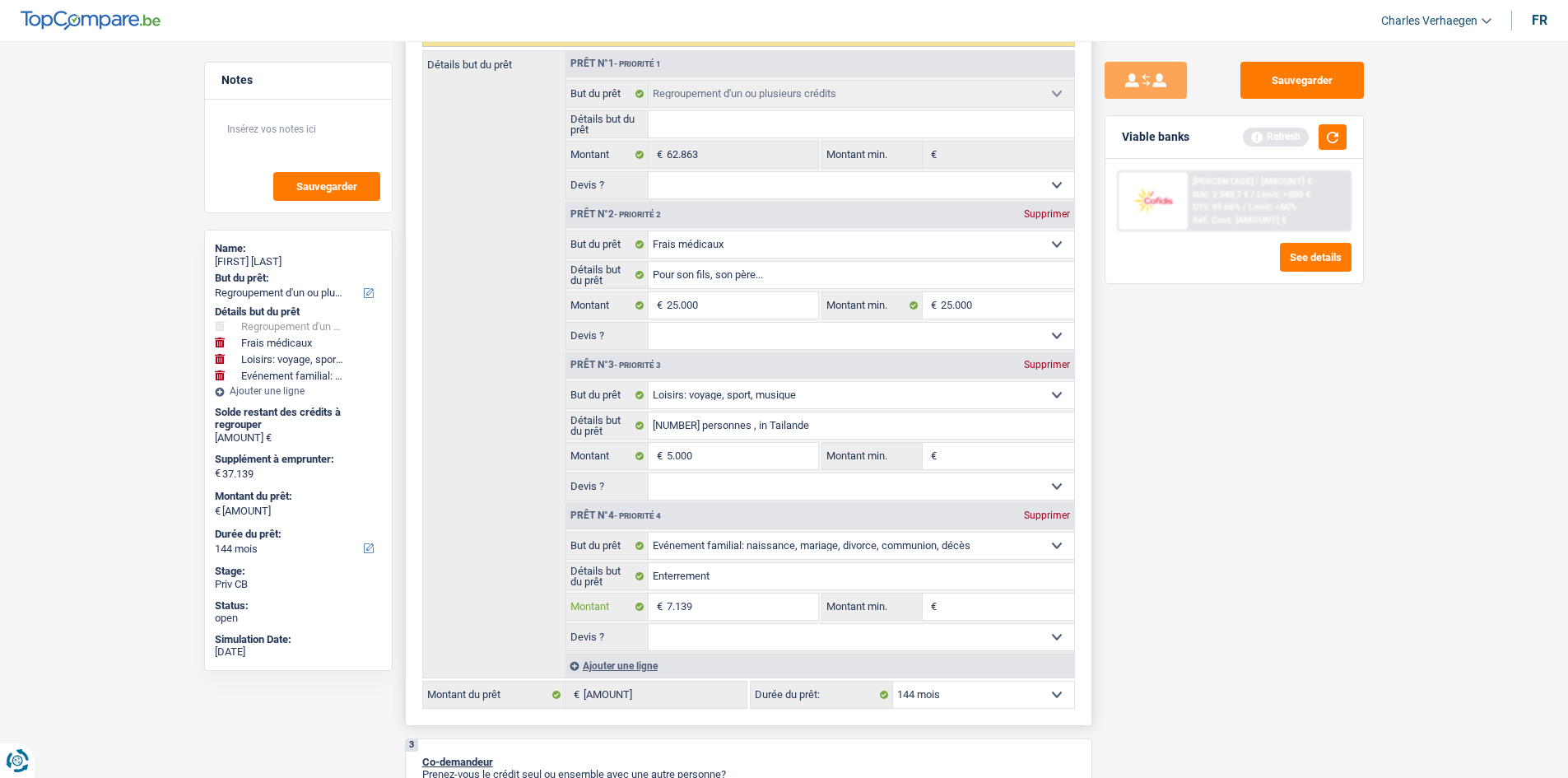 click on "7.139" at bounding box center (742, 607) 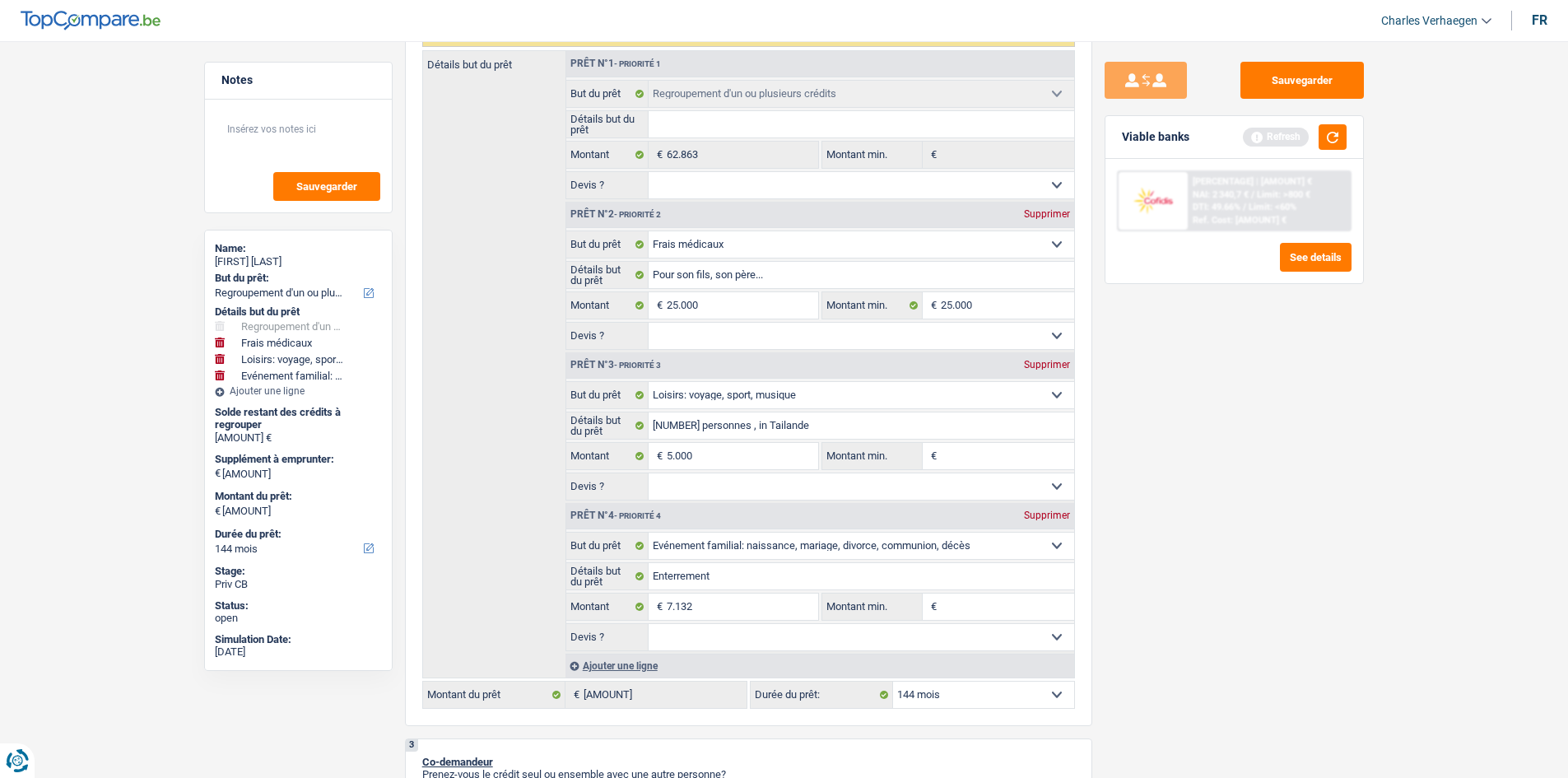 click on "Sauvegarder
Viable banks
Refresh
9.9% | 1 169 €
NAI: 2 340,7 €
/
Limit: >800 €
DTI: 49.66%
/
Limit: <60%
Ref. Cost: 43 656,7 €
See details" at bounding box center (1234, 404) 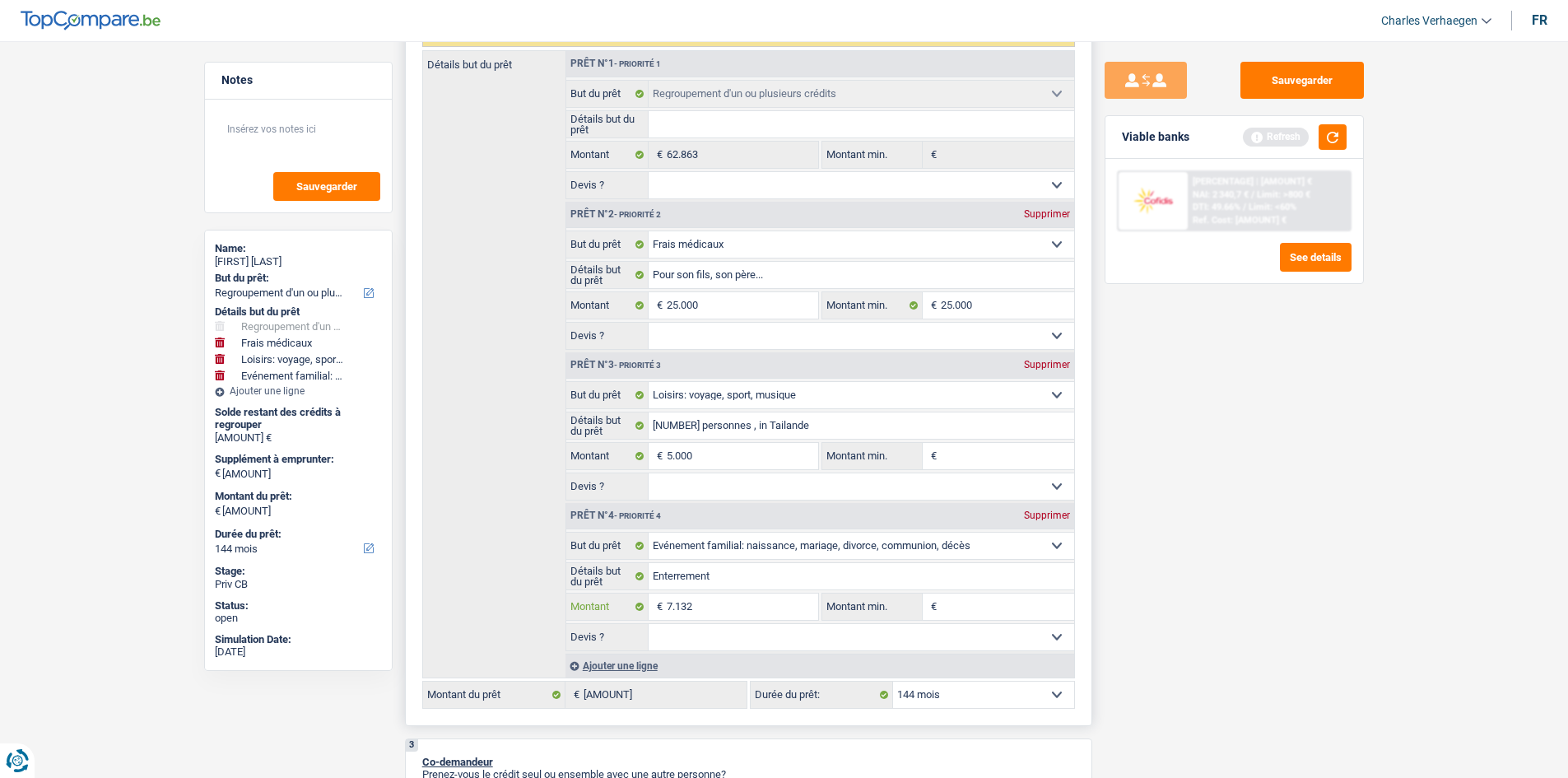 click on "7.132" at bounding box center (742, 607) 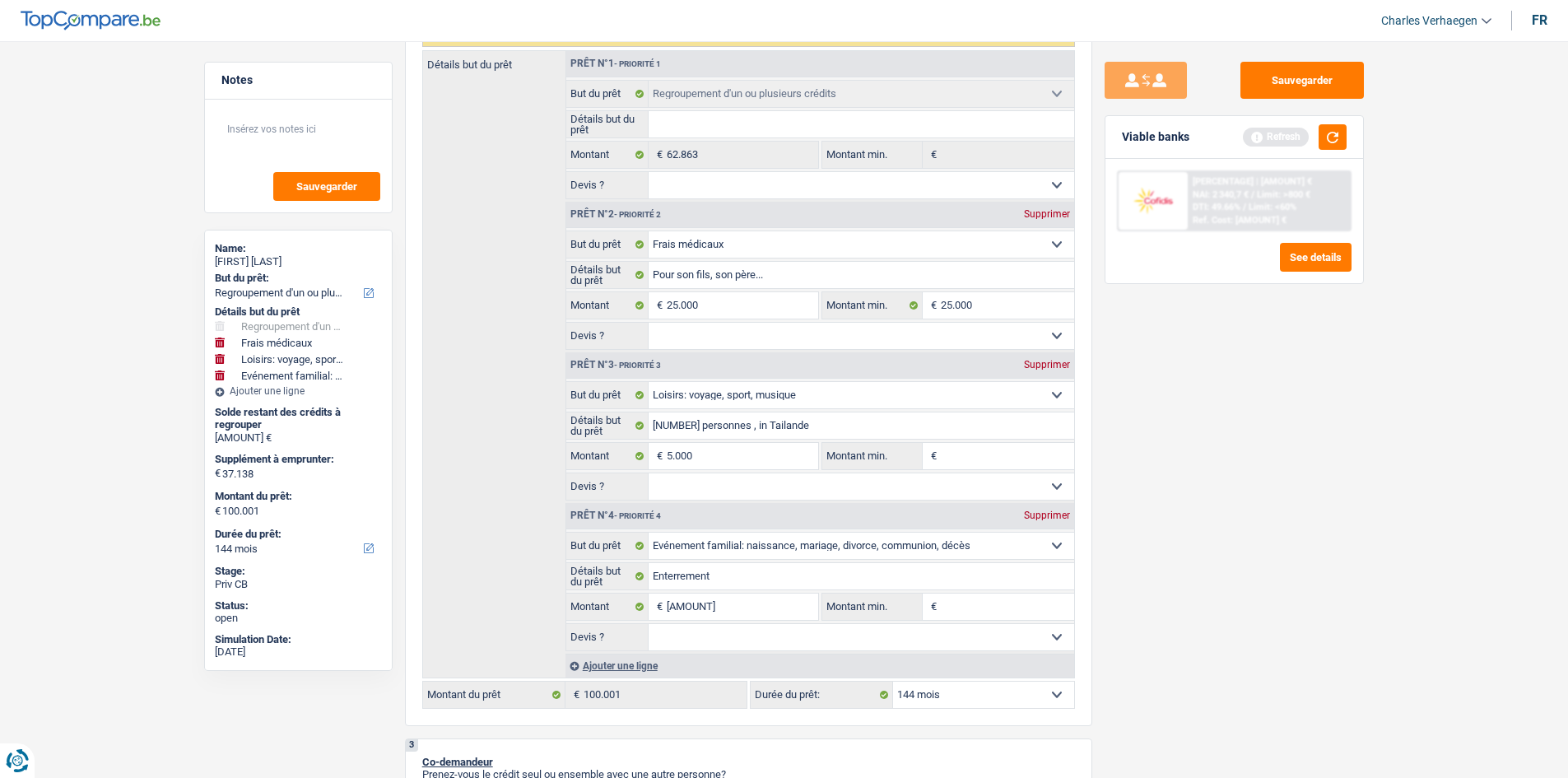 click on "Sauvegarder
Viable banks
Refresh
9.9% | 1 169 €
NAI: 2 340,7 €
/
Limit: >800 €
DTI: 49.66%
/
Limit: <60%
Ref. Cost: 43 656,7 €
See details" at bounding box center (1234, 404) 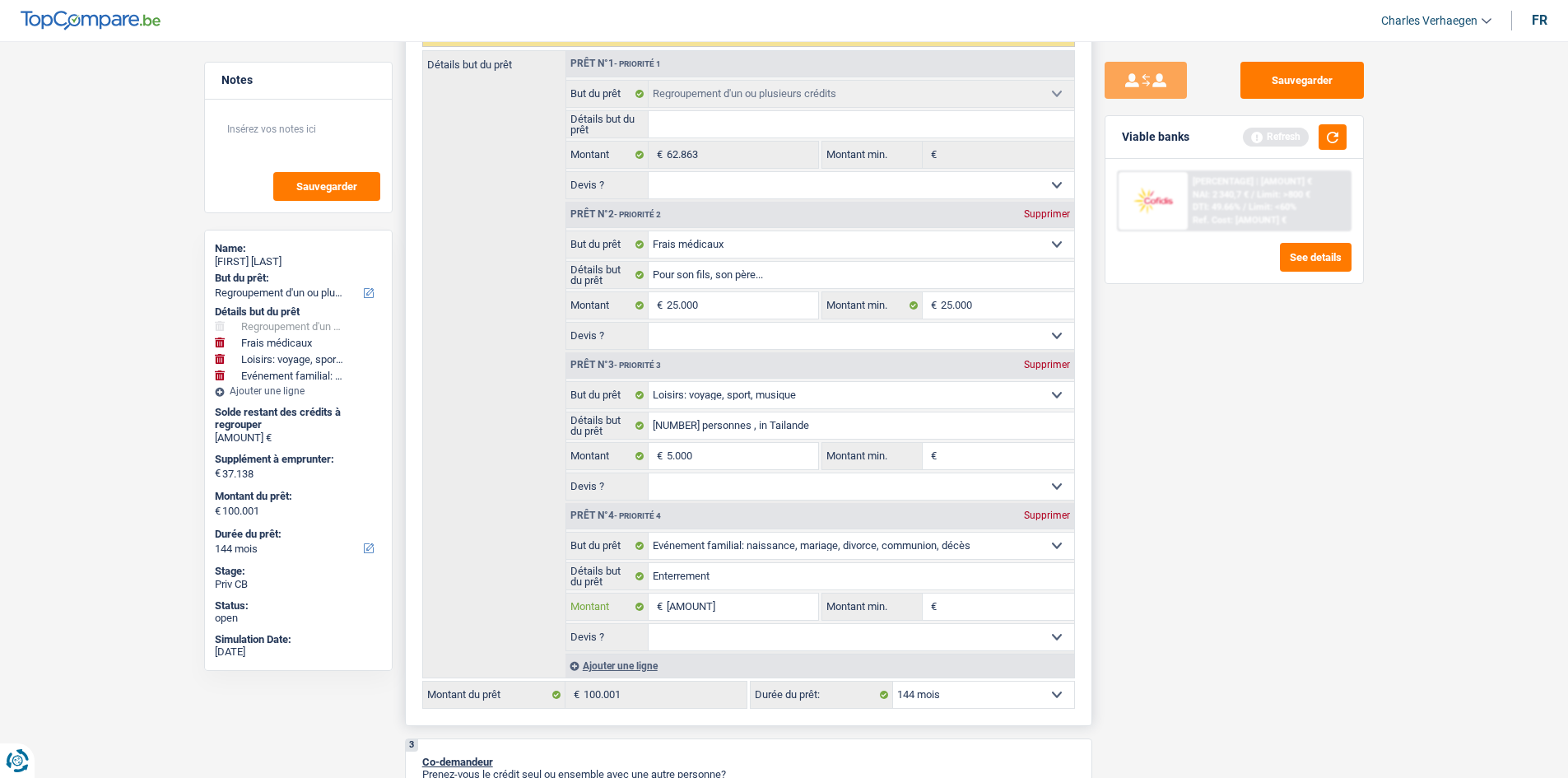 click on "7.138" at bounding box center [742, 607] 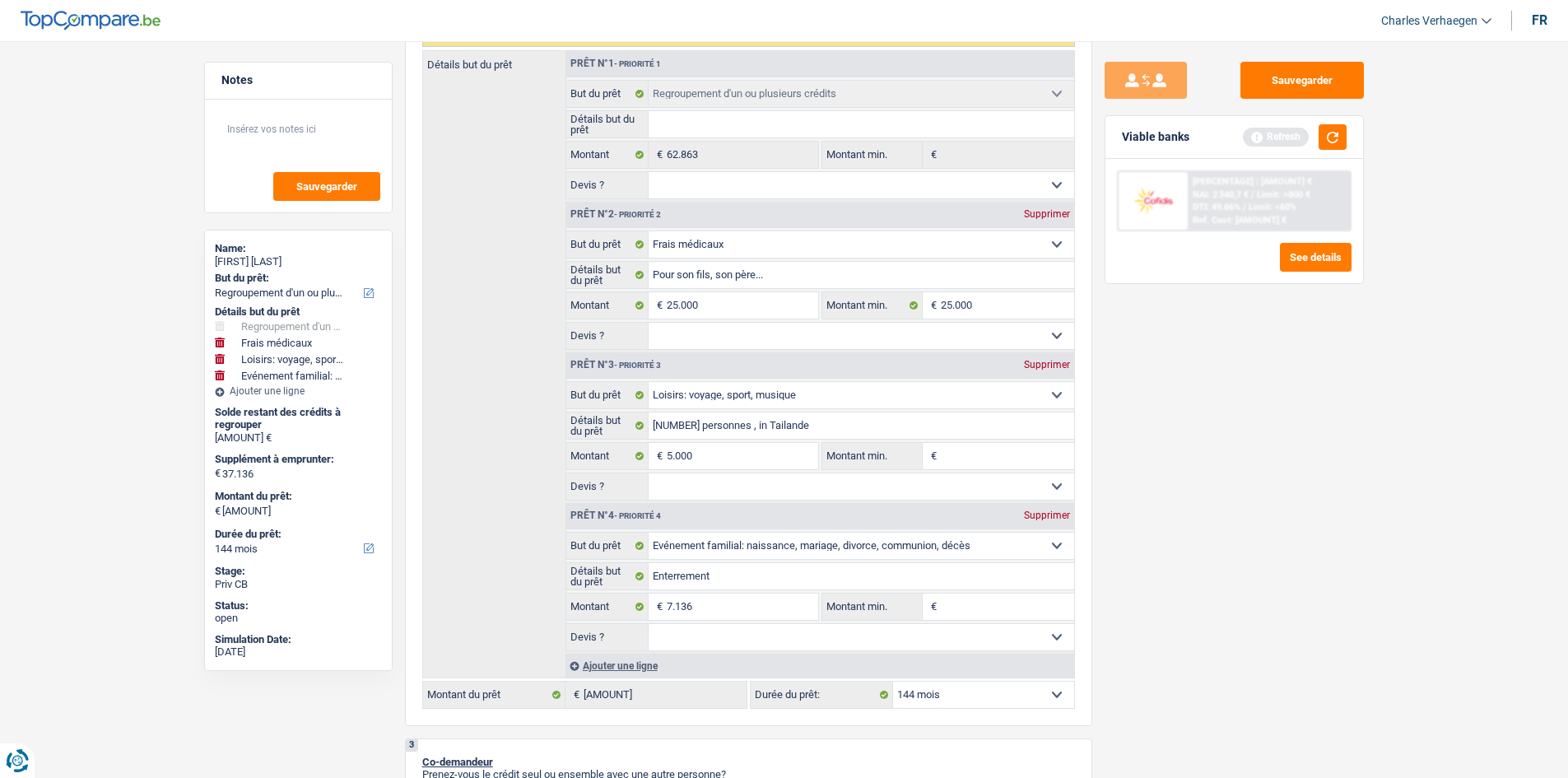 drag, startPoint x: 1388, startPoint y: 656, endPoint x: 1223, endPoint y: 629, distance: 167.1945 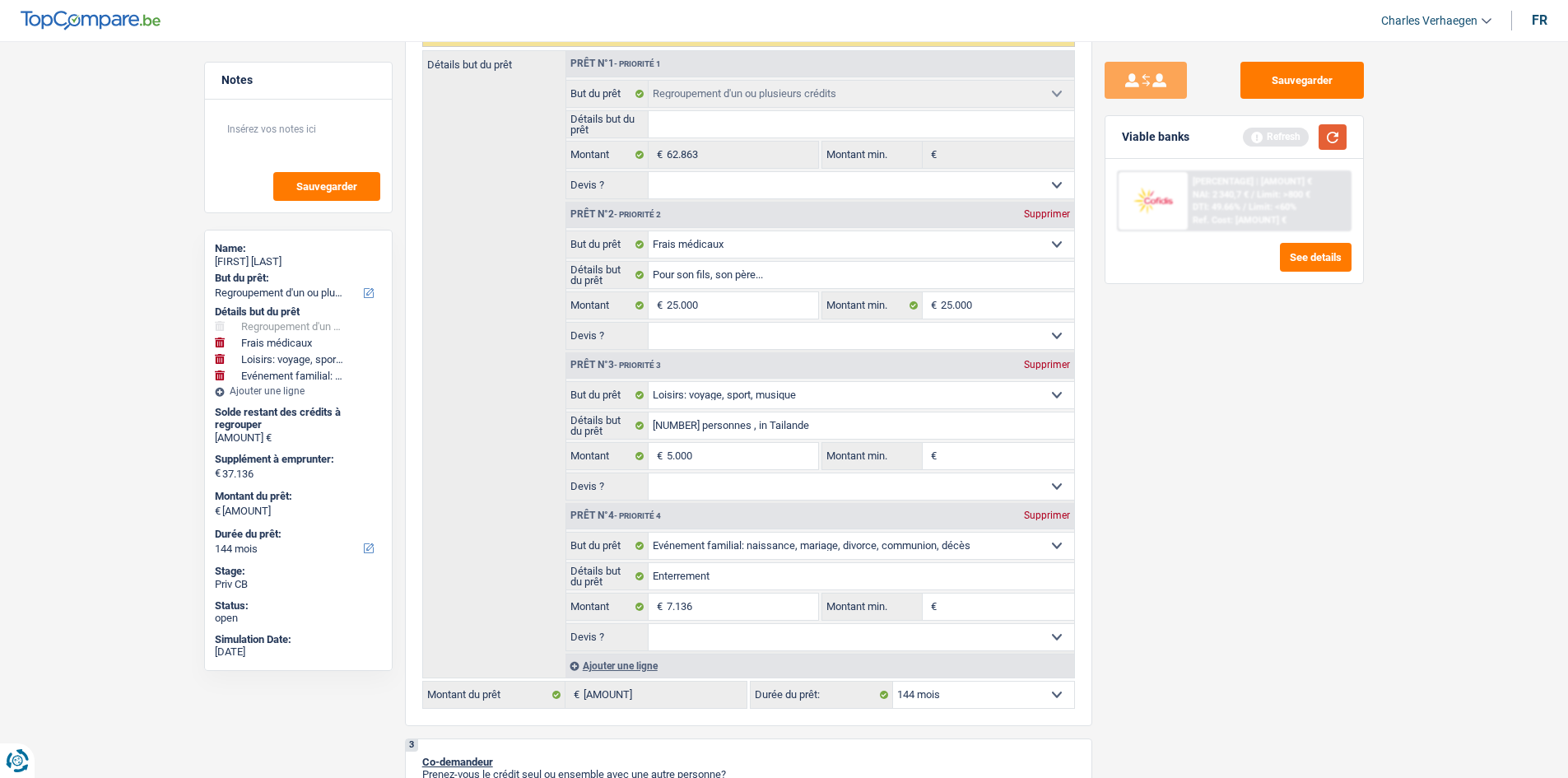 click at bounding box center [1333, 137] 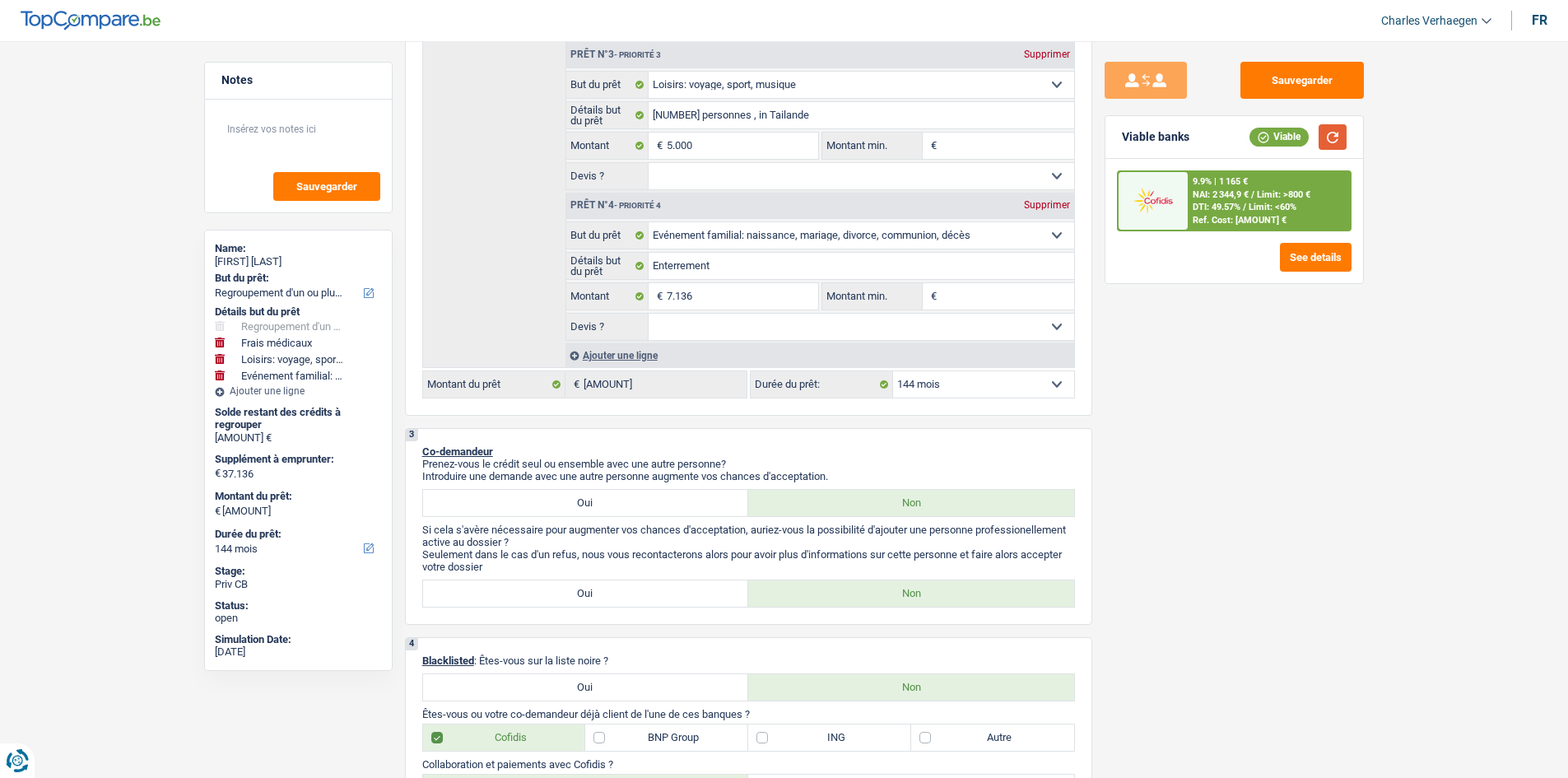 scroll, scrollTop: 845, scrollLeft: 0, axis: vertical 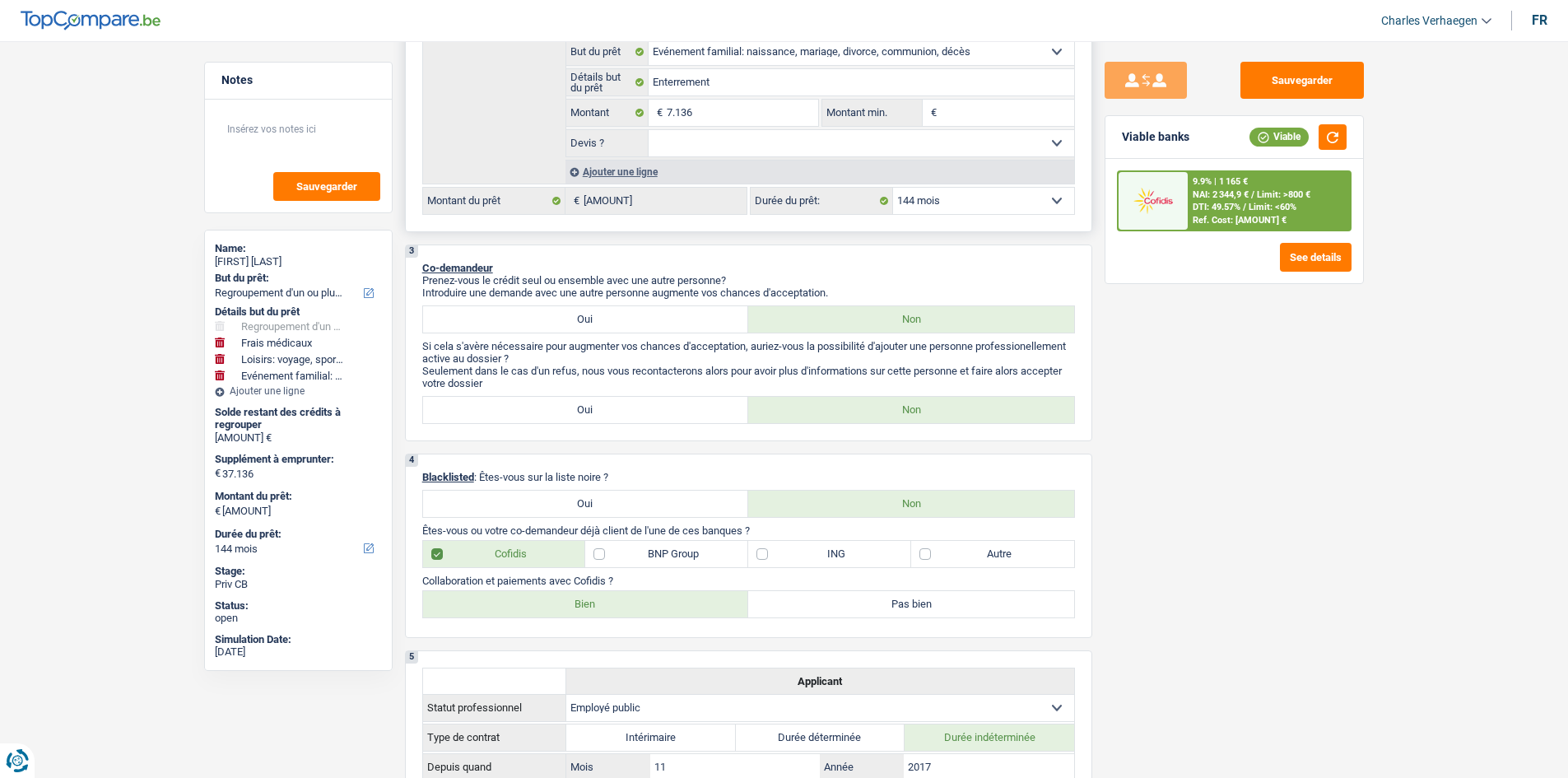 click on "12 mois 18 mois 24 mois 30 mois 36 mois 42 mois 48 mois 60 mois 72 mois 84 mois 96 mois 120 mois 132 mois 144 mois
Sélectionner une option" at bounding box center (984, 201) 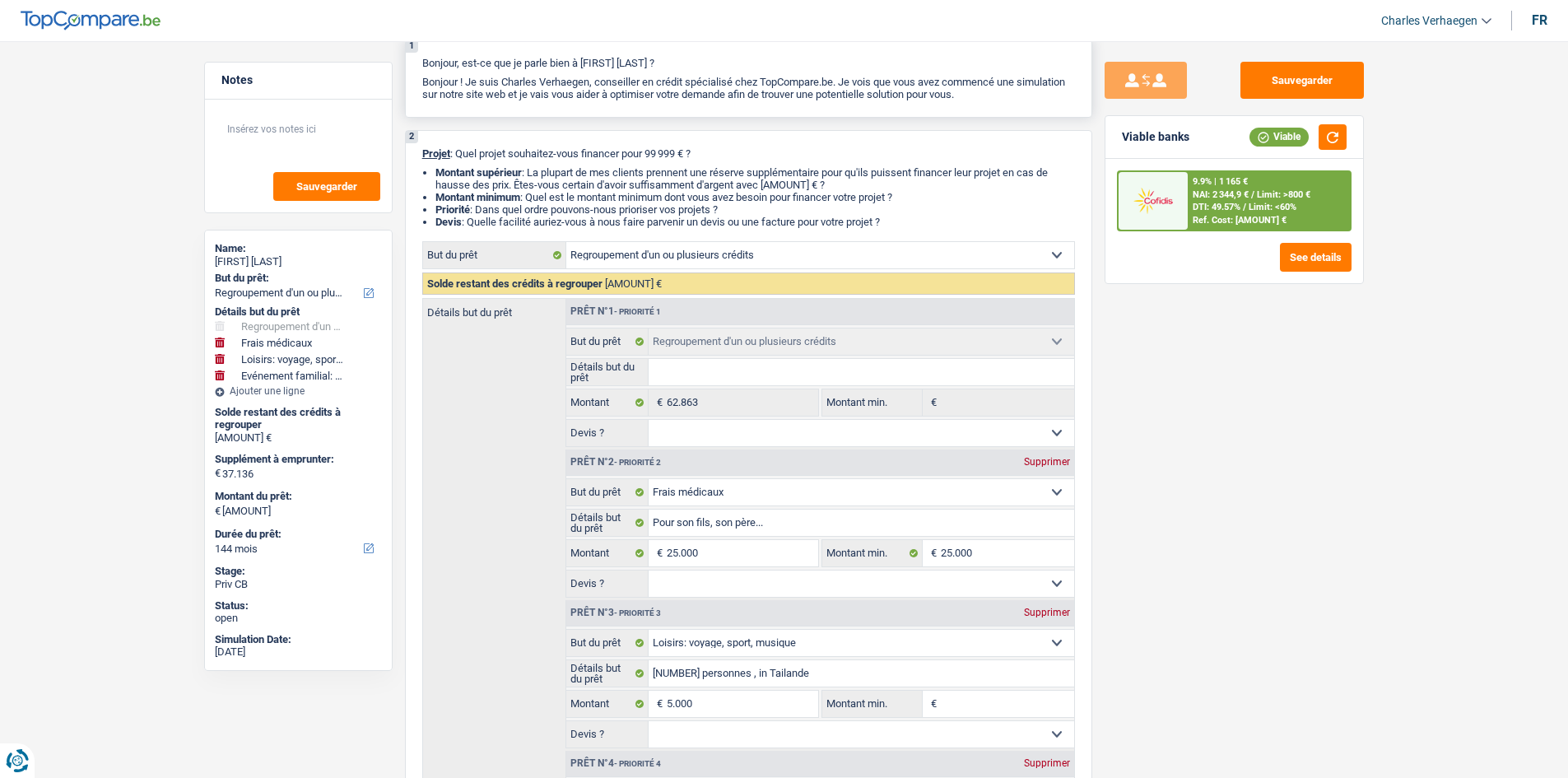 scroll, scrollTop: 0, scrollLeft: 0, axis: both 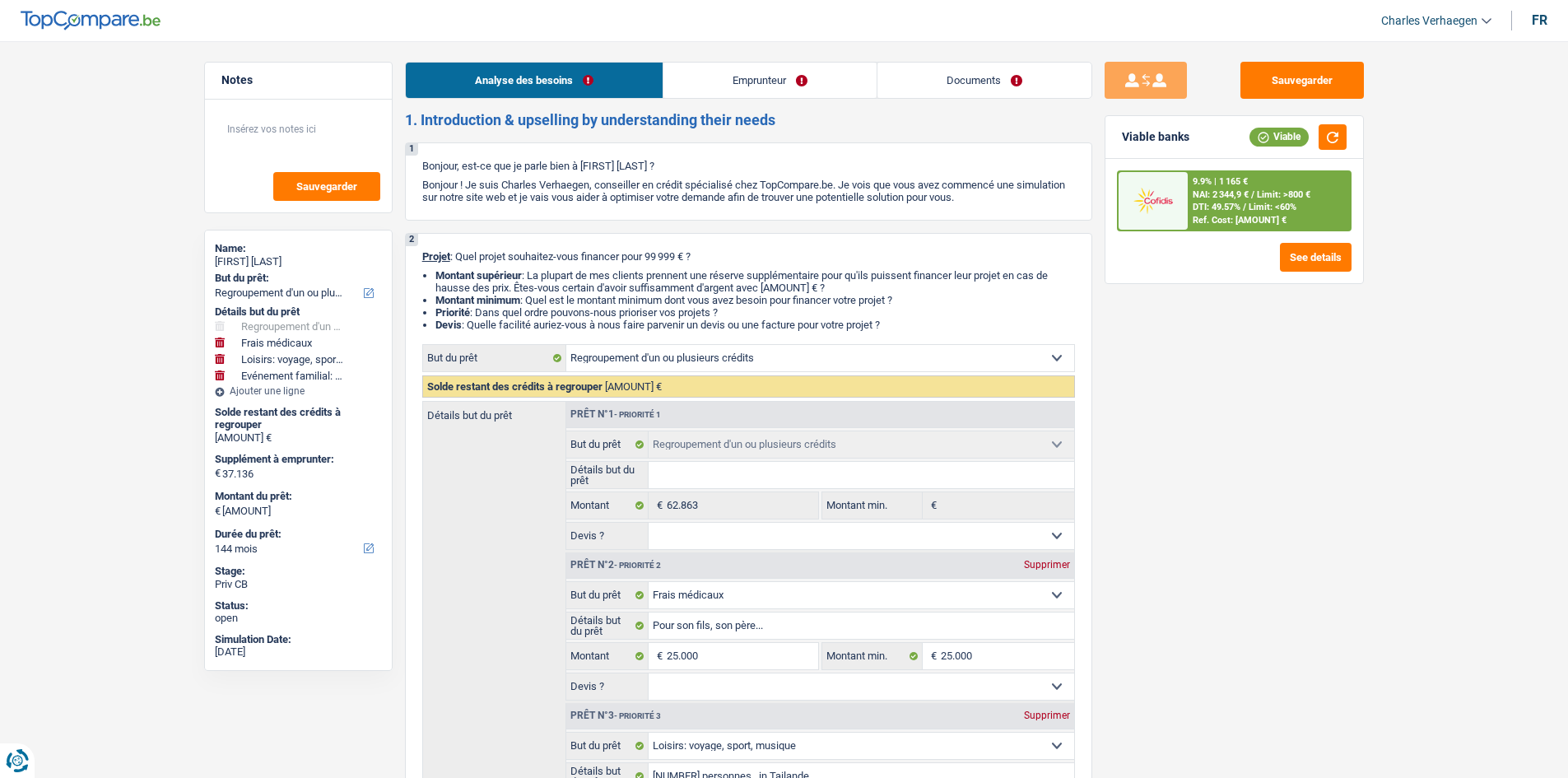 click on "Notes
Sauvegarder
Name:   Eduard Ashworth   But du prêt: Confort maison: meubles, textile, peinture, électroménager, outillage non-professionnel Hifi, multimédia, gsm, ordinateur Aménagement: frais d'installation, déménagement Evénement familial: naissance, mariage, divorce, communion, décès Frais médicaux Frais d'études Frais permis de conduire Regroupement d'un ou plusieurs crédits Loisirs: voyage, sport, musique Rafraîchissement: petits travaux maison et jardin Frais judiciaires Réparation voiture Prêt rénovation (non disponible pour les non-propriétaires) Prêt énergie (non disponible pour les non-propriétaires) Prêt voiture Taxes, impôts non professionnels Rénovation bien à l'étranger Dettes familiales Assurance Autre
Sélectionner une option
Détails but du prêt
Hifi, multimédia, gsm, ordinateur Aménagement: frais d'installation, déménagement" at bounding box center [784, 2038] 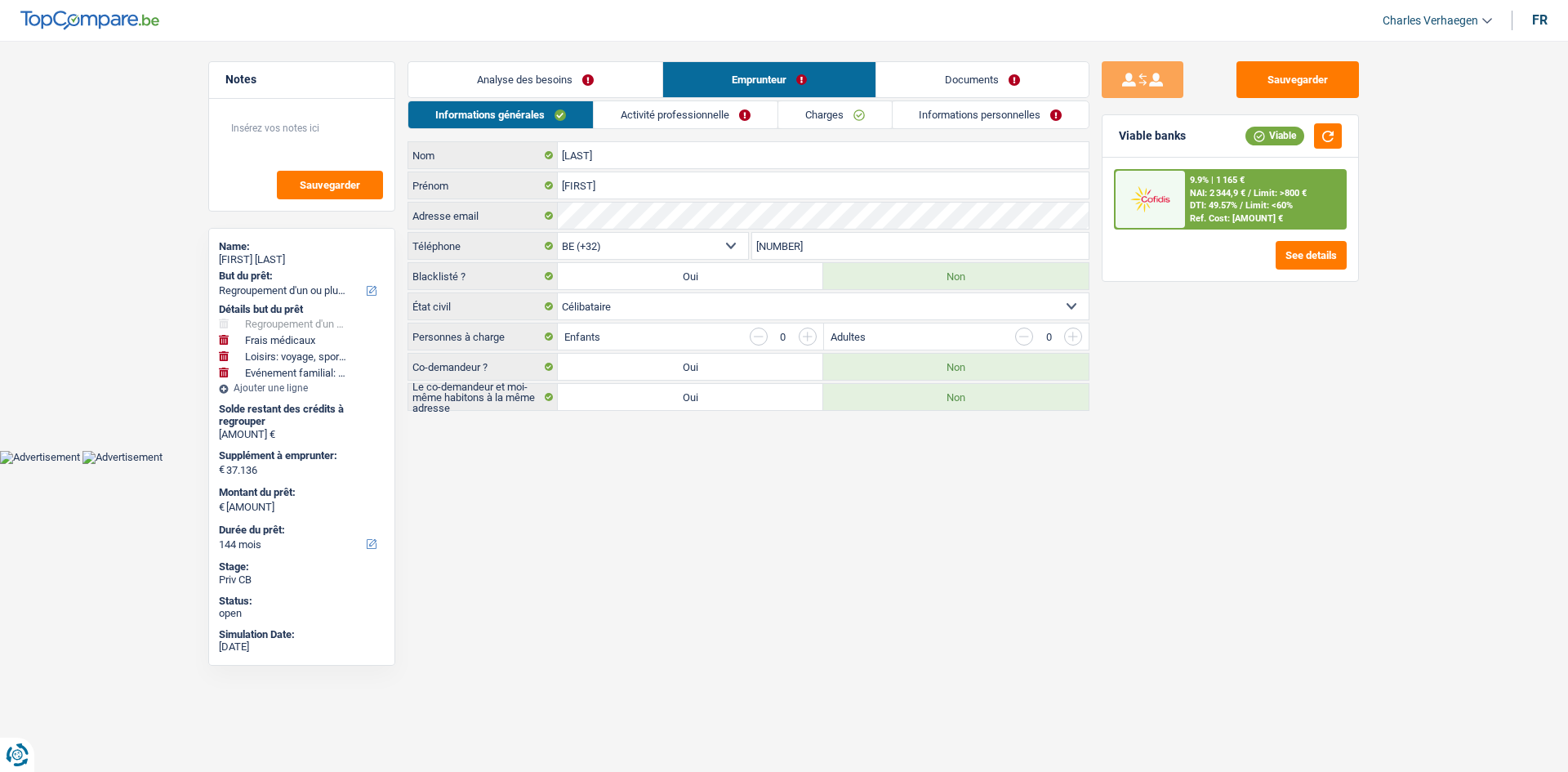 click on "Activité professionnelle" at bounding box center (685, 114) 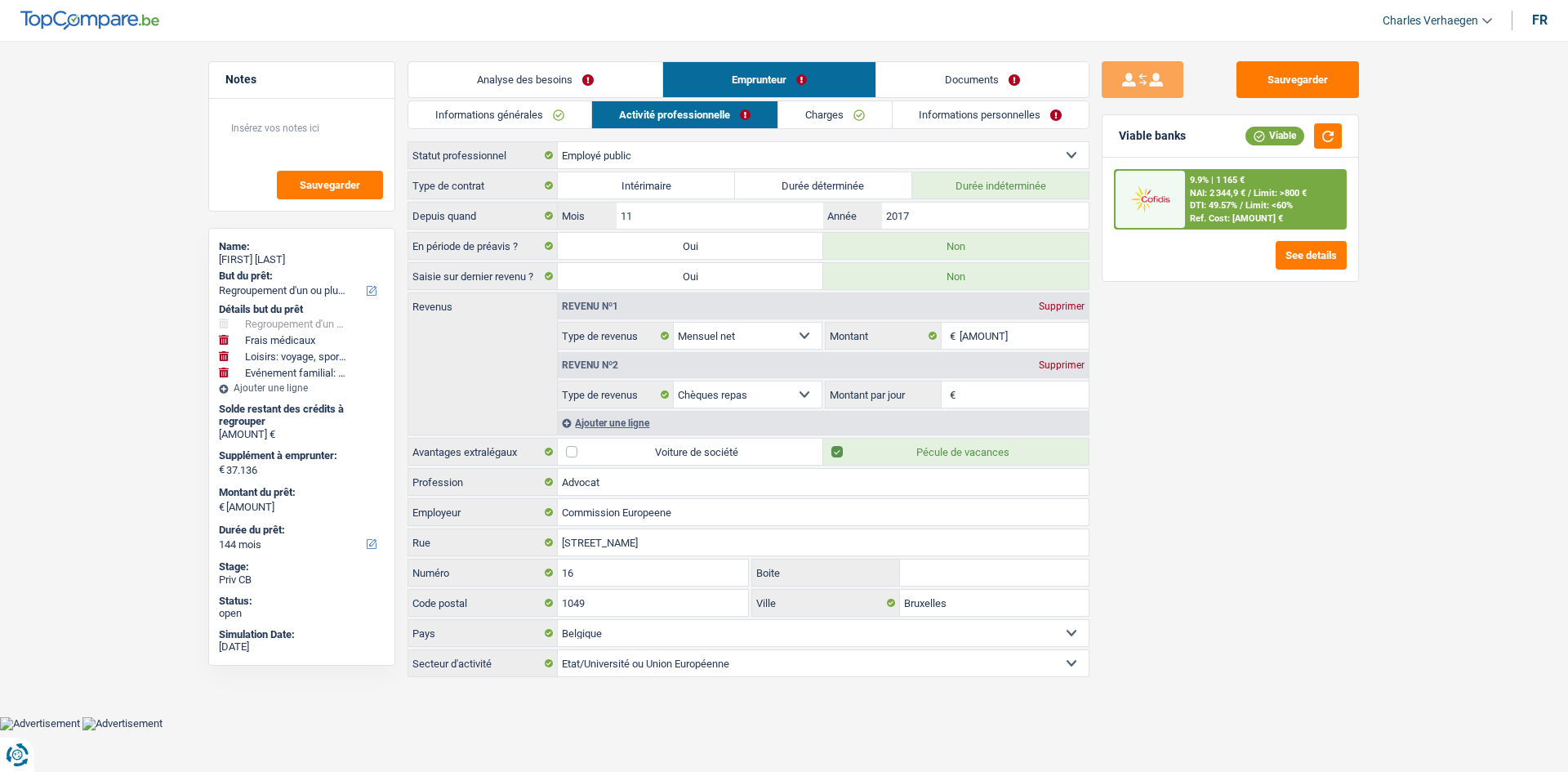 click on "Revenu nº2
Supprimer" at bounding box center [823, 365] 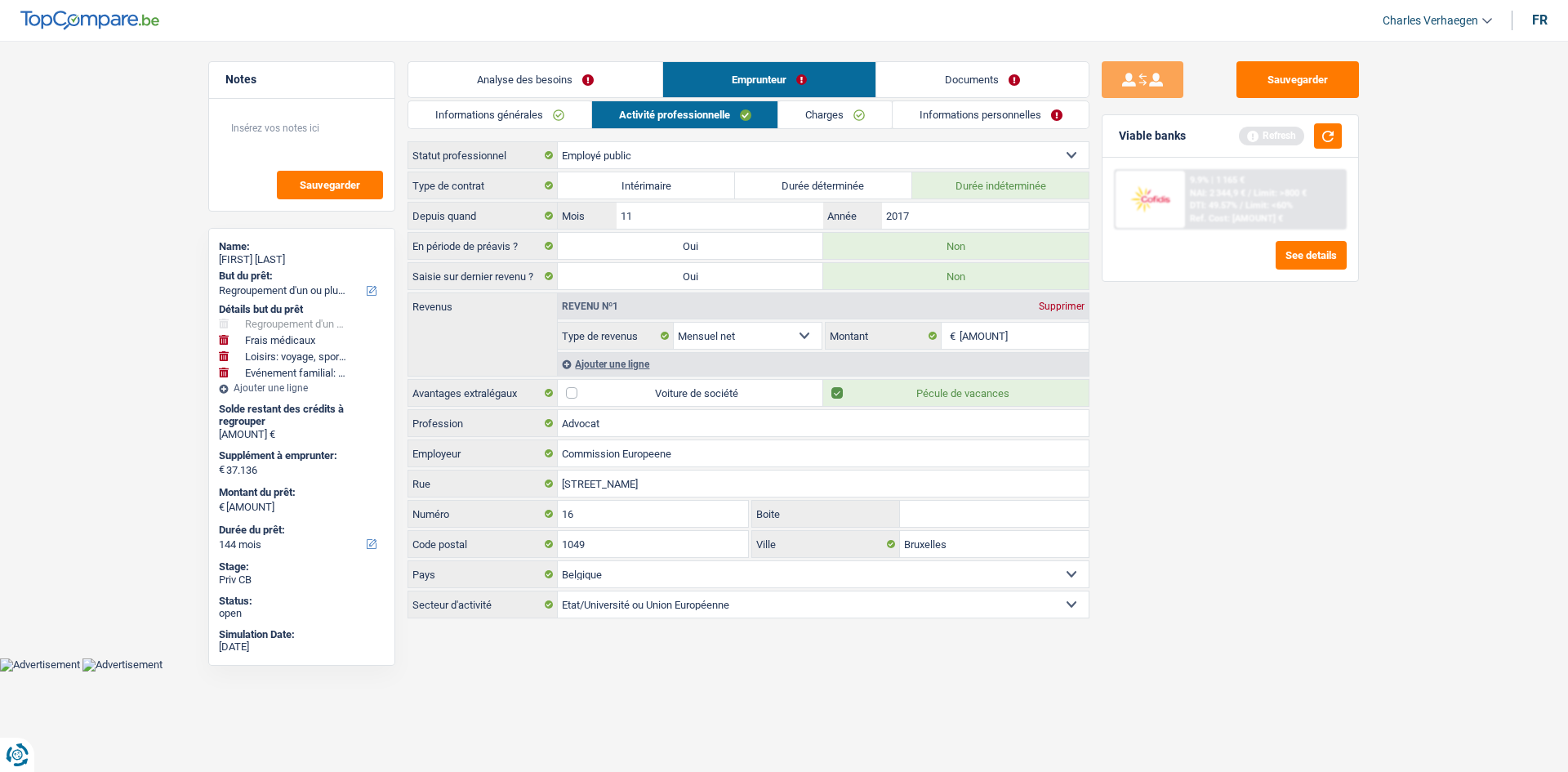 click on "Charges" at bounding box center (835, 114) 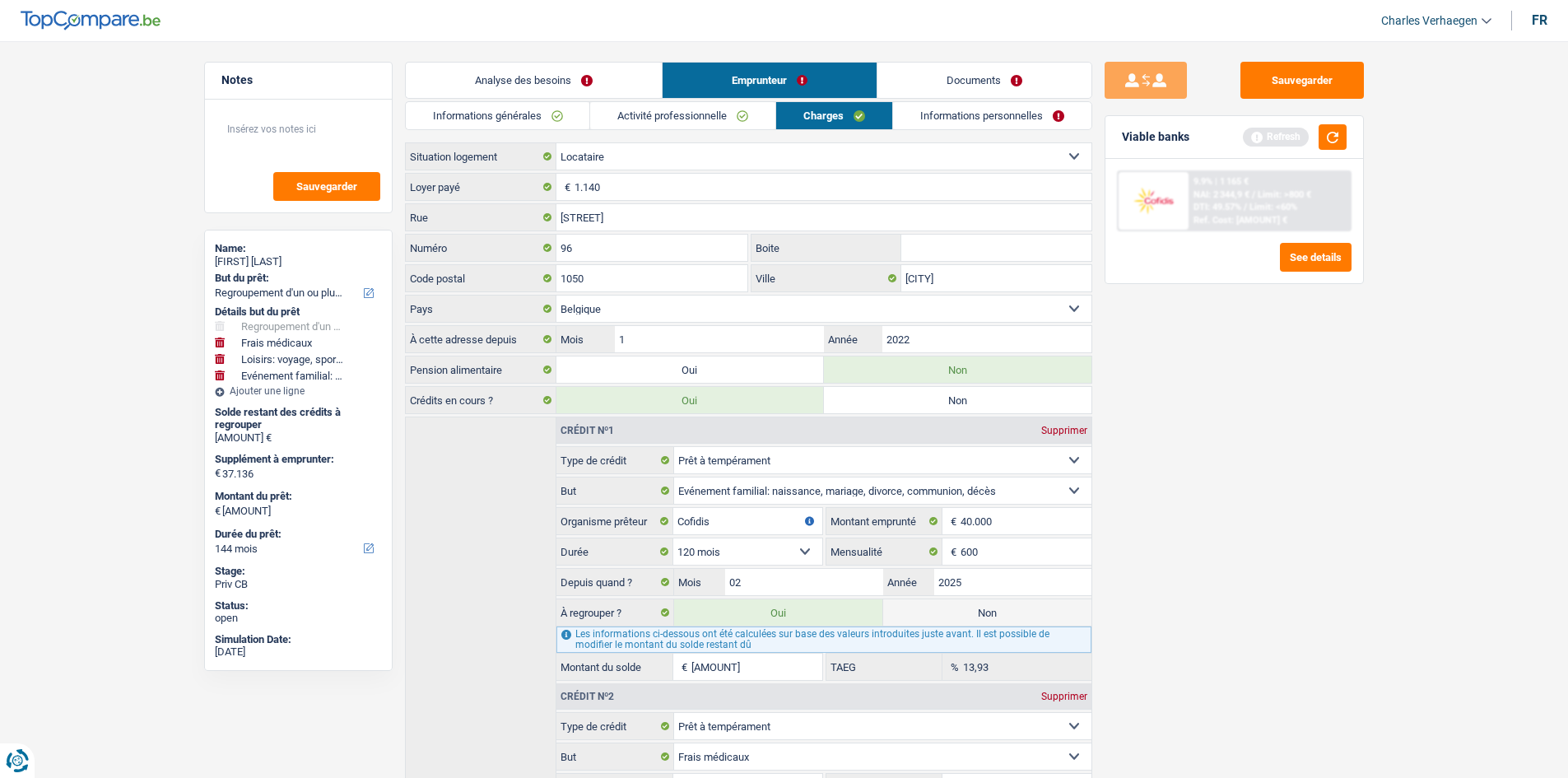 click on "Informations personnelles" at bounding box center (992, 115) 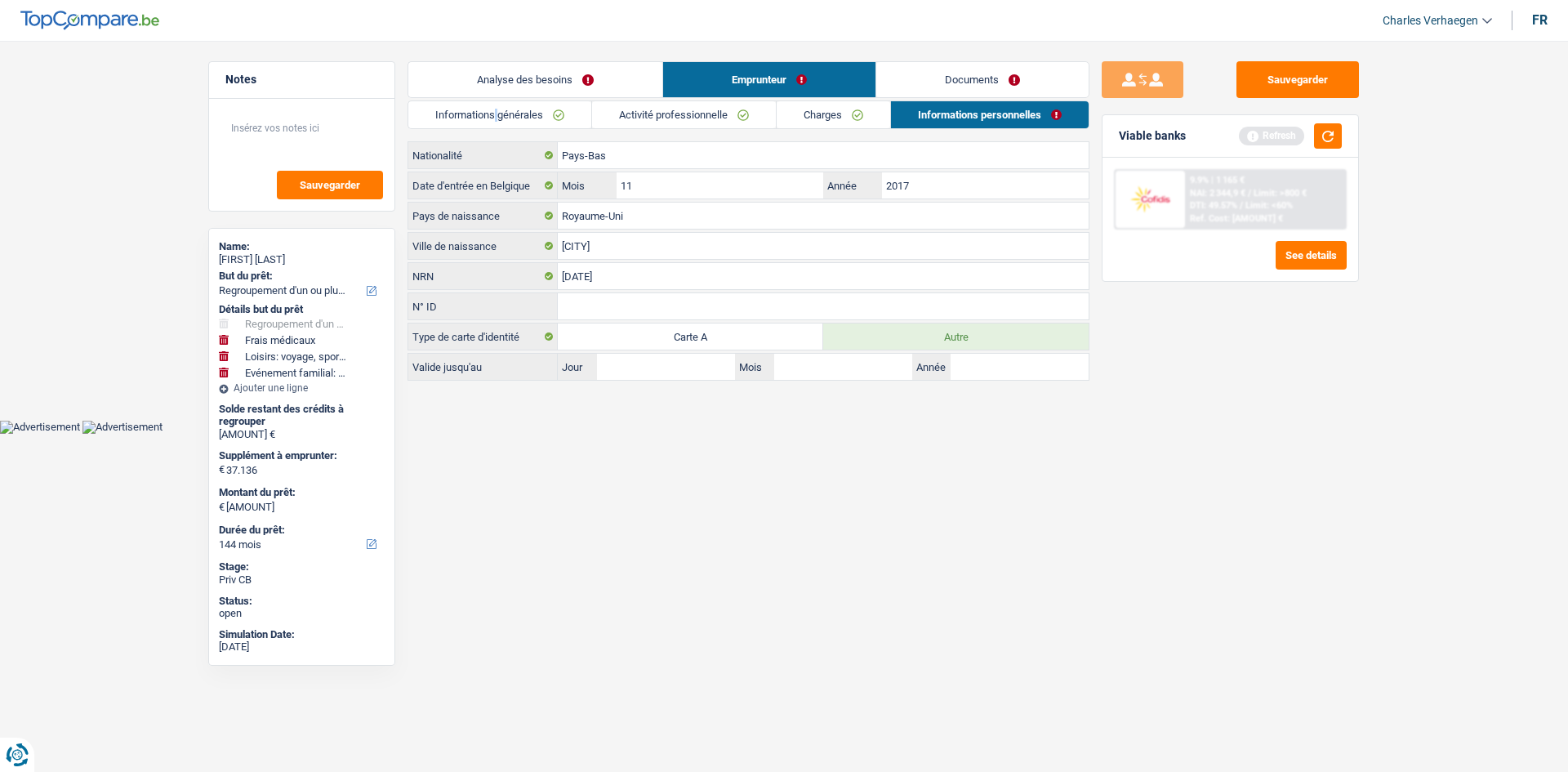 click on "Analyse des besoins Emprunteur Documents
1. Introduction & upselling by understanding their needs
1
Bonjour, est-ce que je parle bien à Eduard Ashworth ?
Bonjour ! Je suis Charles Verhaegen, conseiller en crédit spécialisé chez TopCompare.be. Je vois que vous avez commencé une simulation sur notre site web et je vais vous aider à optimiser votre demande afin de trouver une potentielle solution pour vous.
2   Projet  : Quel projet souhaitez-vous financer pour 99 999 € ?
Montant supérieur : La plupart de mes clients prennent une réserve supplémentaire pour qu'ils puissent financer leur projet en cas de hausse des prix. Êtes-vous certain d'avoir suffisamment d'argent avec 99 999 € ?   Montant minimum : Quel est le montant minimum dont vous avez besoin pour financer votre projet ?   Priorité : Dans quel ordre pouvons-nous prioriser vos projets ?   Devis     Hifi, multimédia, gsm, ordinateur Frais médicaux Autre" at bounding box center (748, 221) 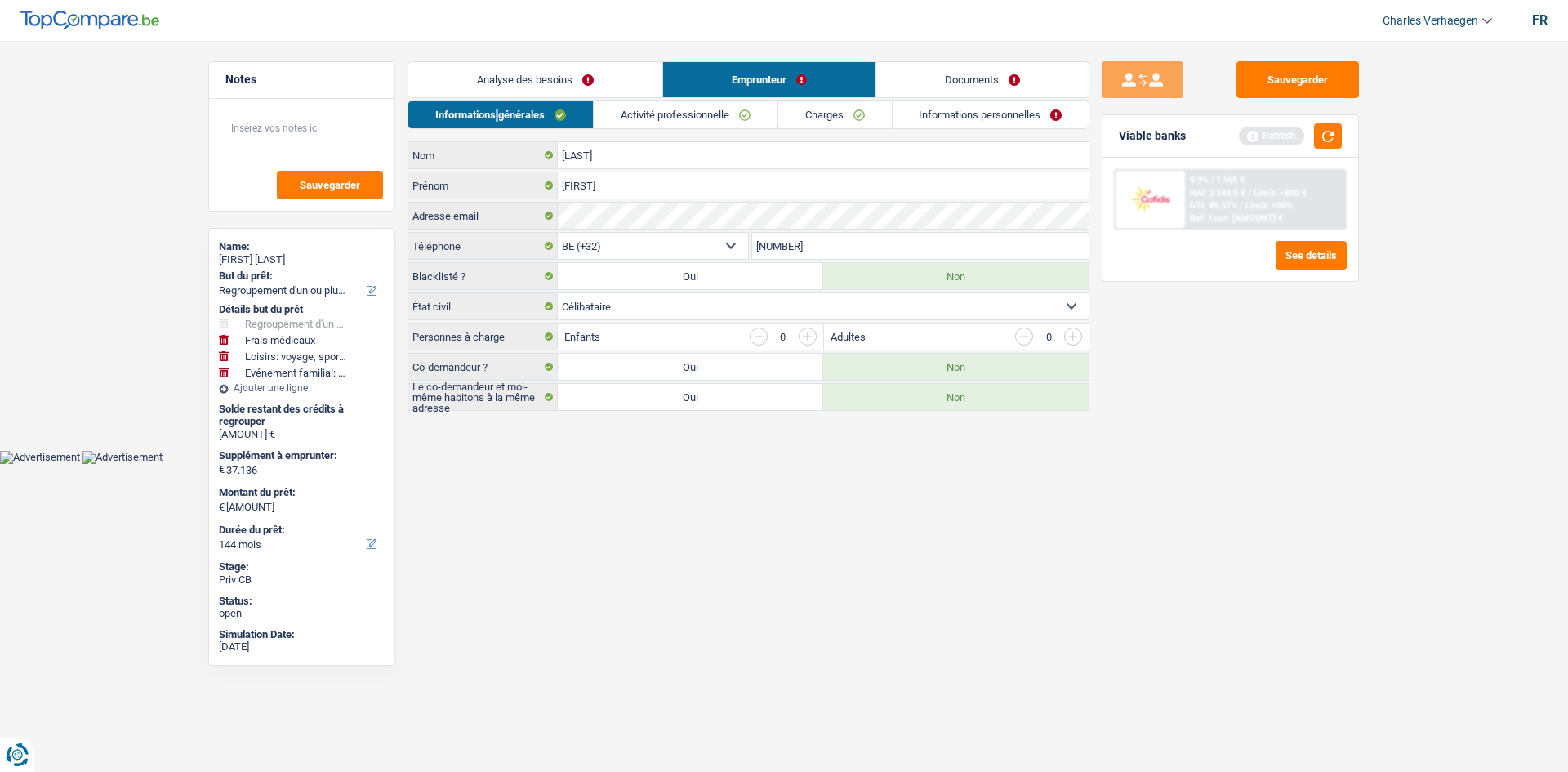 click on "Informations personnelles" at bounding box center (991, 114) 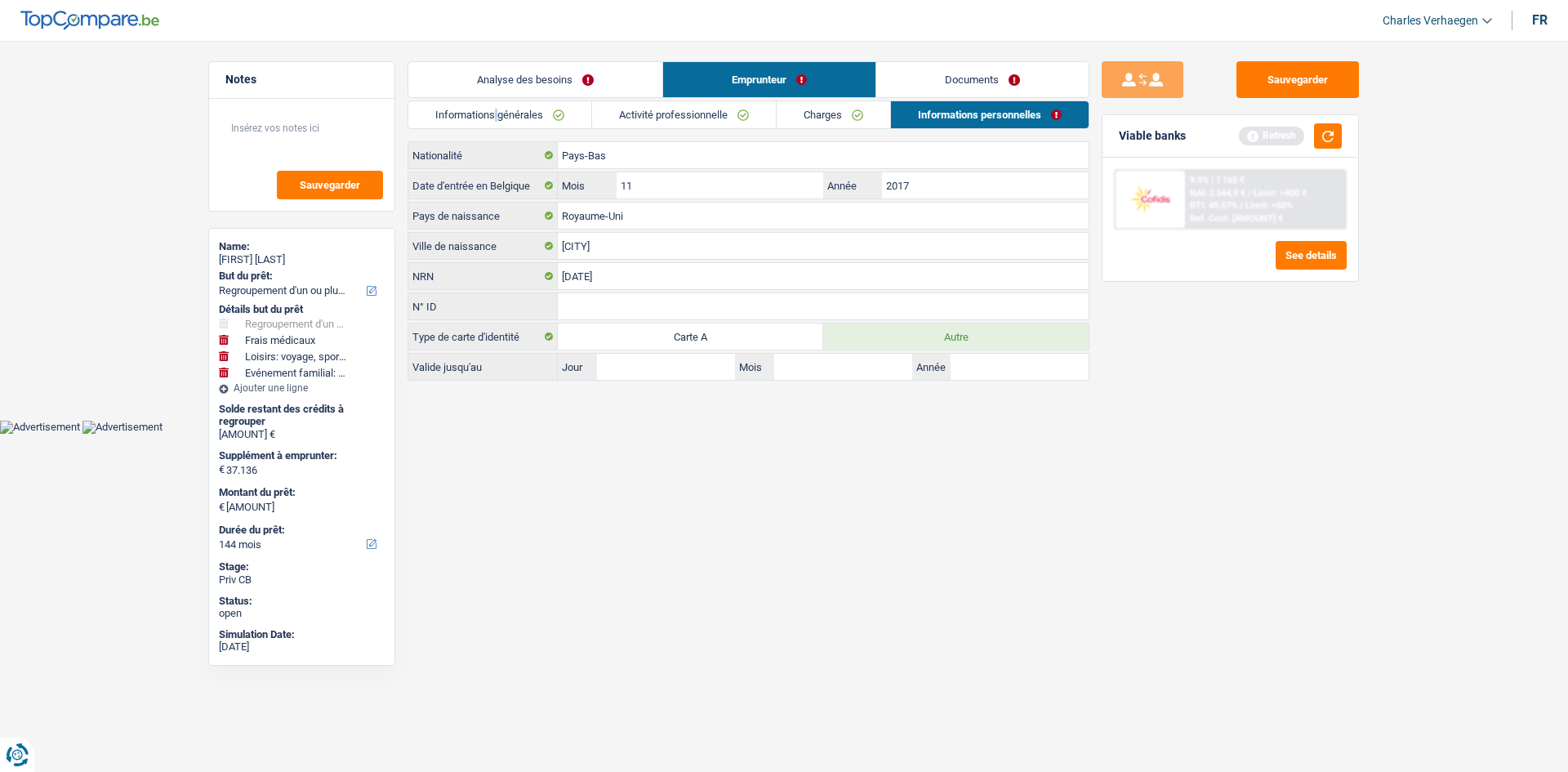 click on "Analyse des besoins" at bounding box center [535, 79] 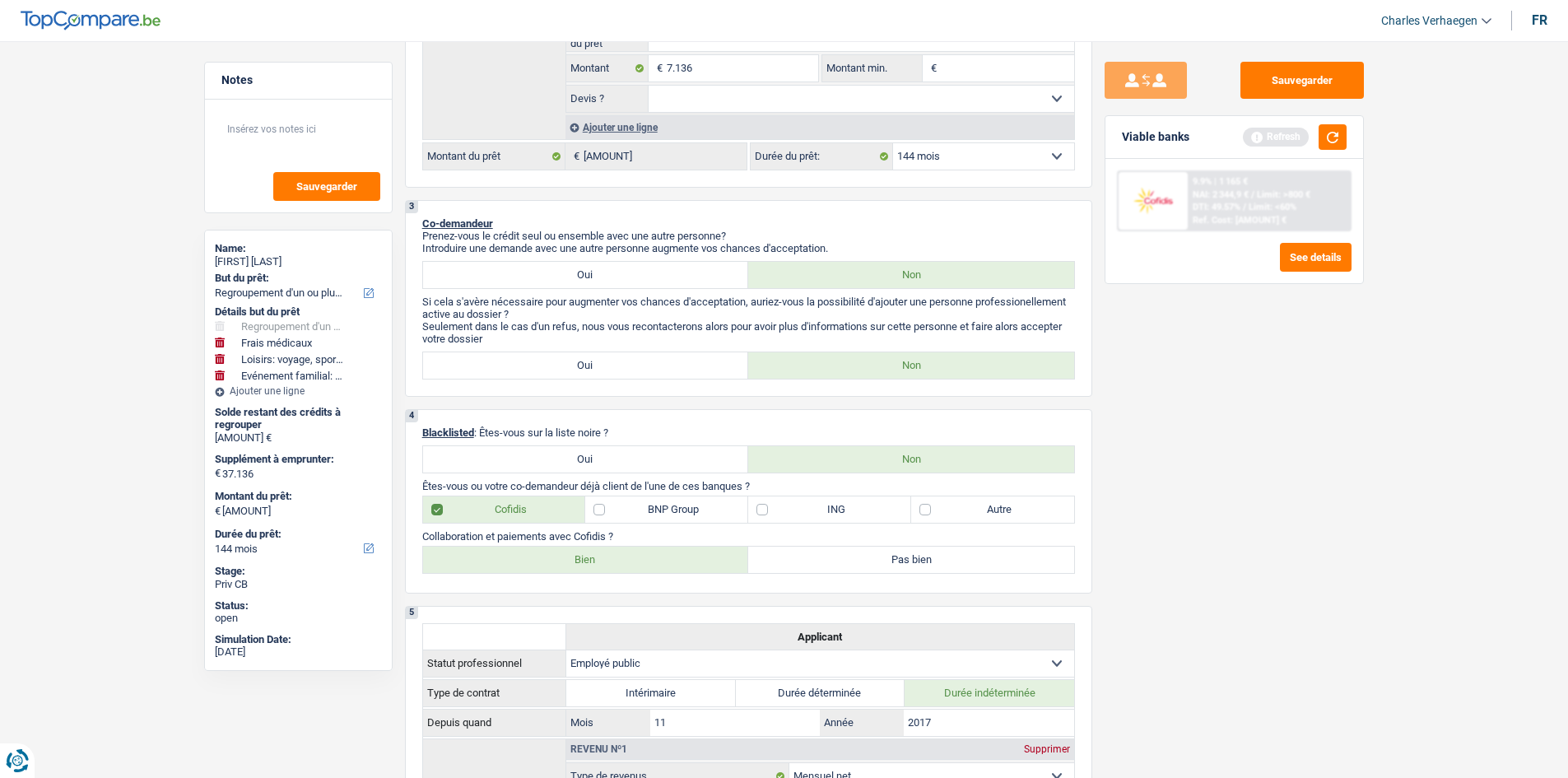 scroll, scrollTop: 906, scrollLeft: 0, axis: vertical 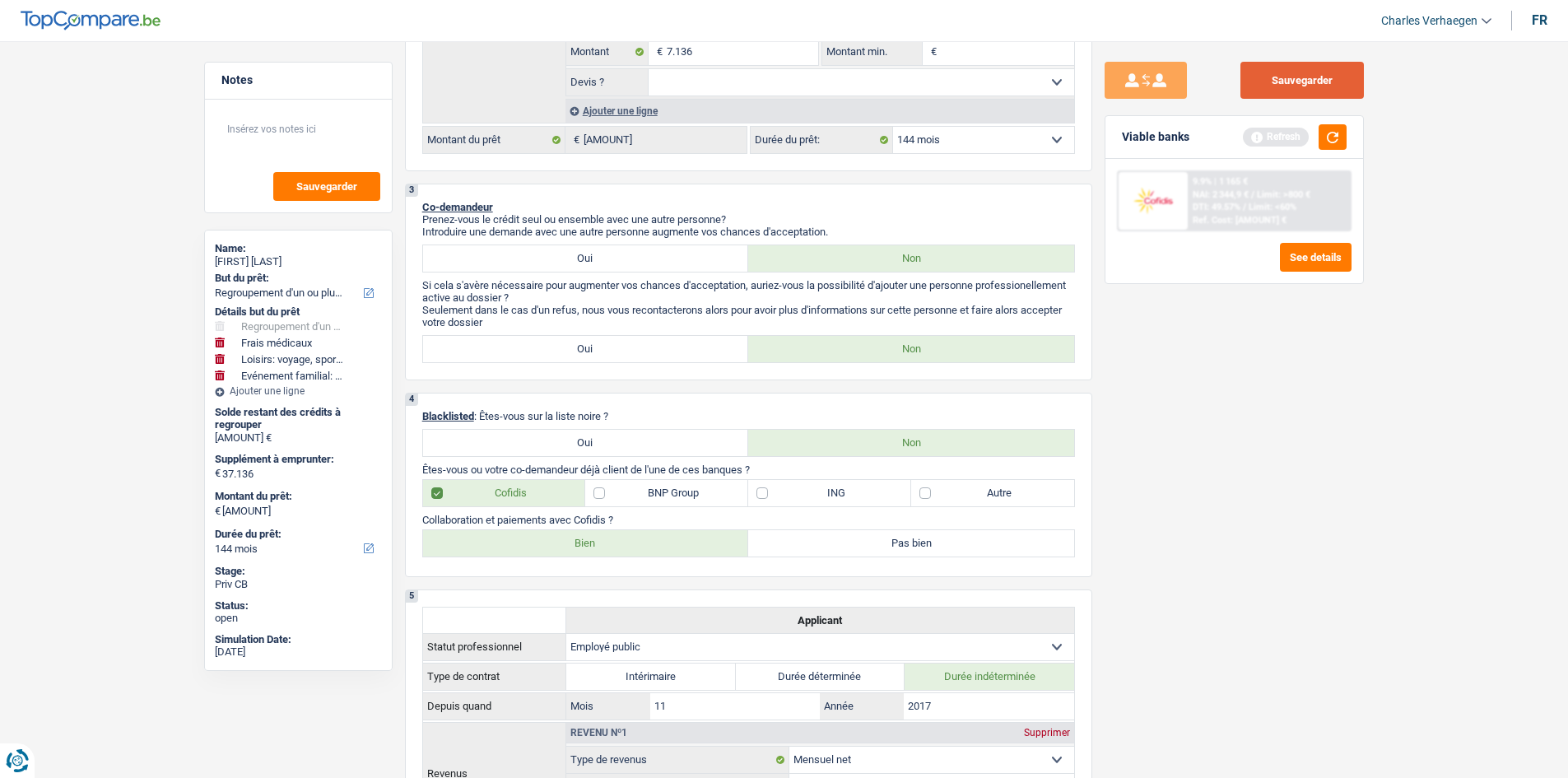 click on "Sauvegarder" at bounding box center [1302, 80] 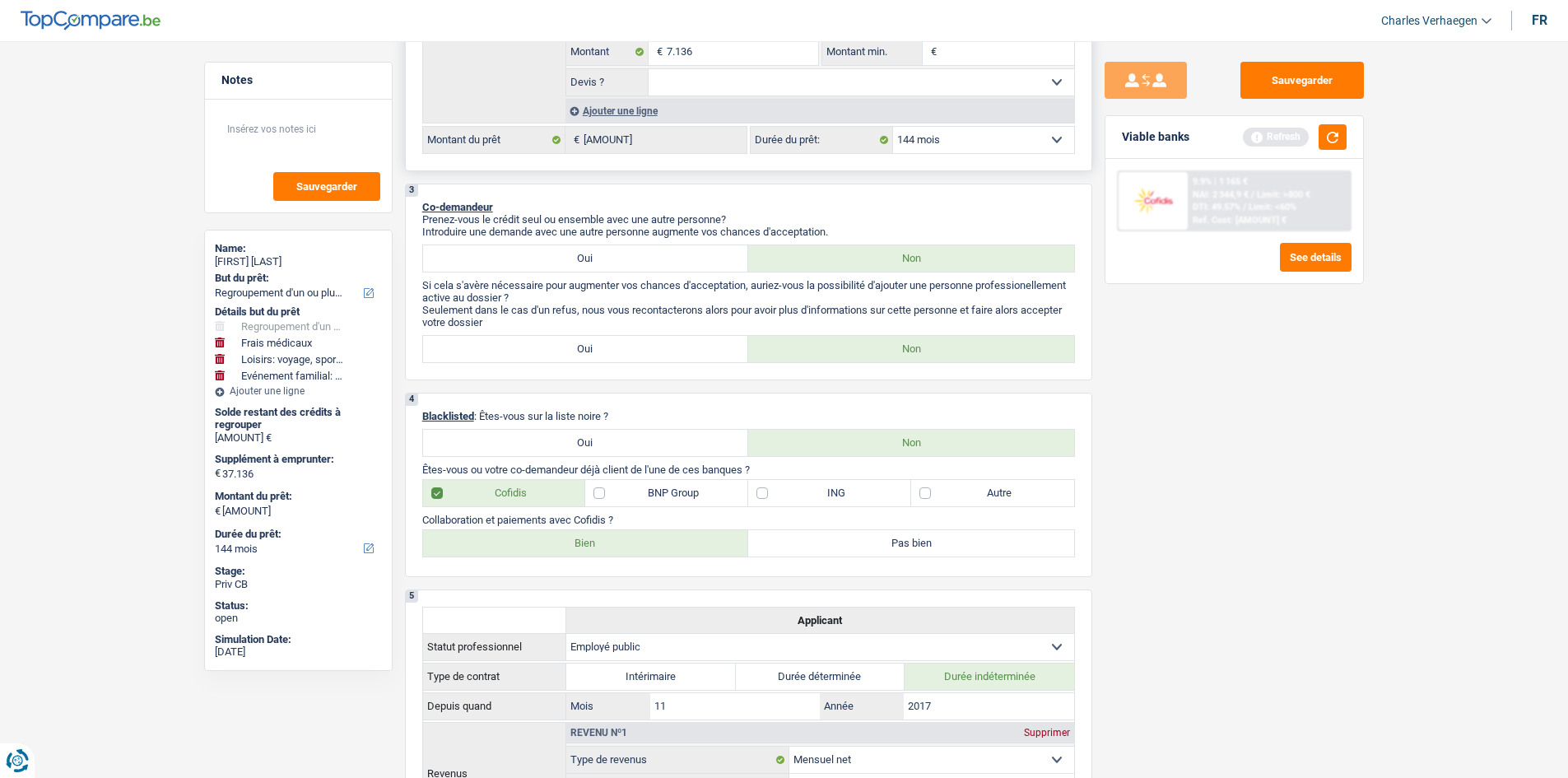click on "12 mois 18 mois 24 mois 30 mois 36 mois 42 mois 48 mois 60 mois 72 mois 84 mois 96 mois 120 mois 132 mois 144 mois
Sélectionner une option
Durée du prêt:" at bounding box center [912, 140] 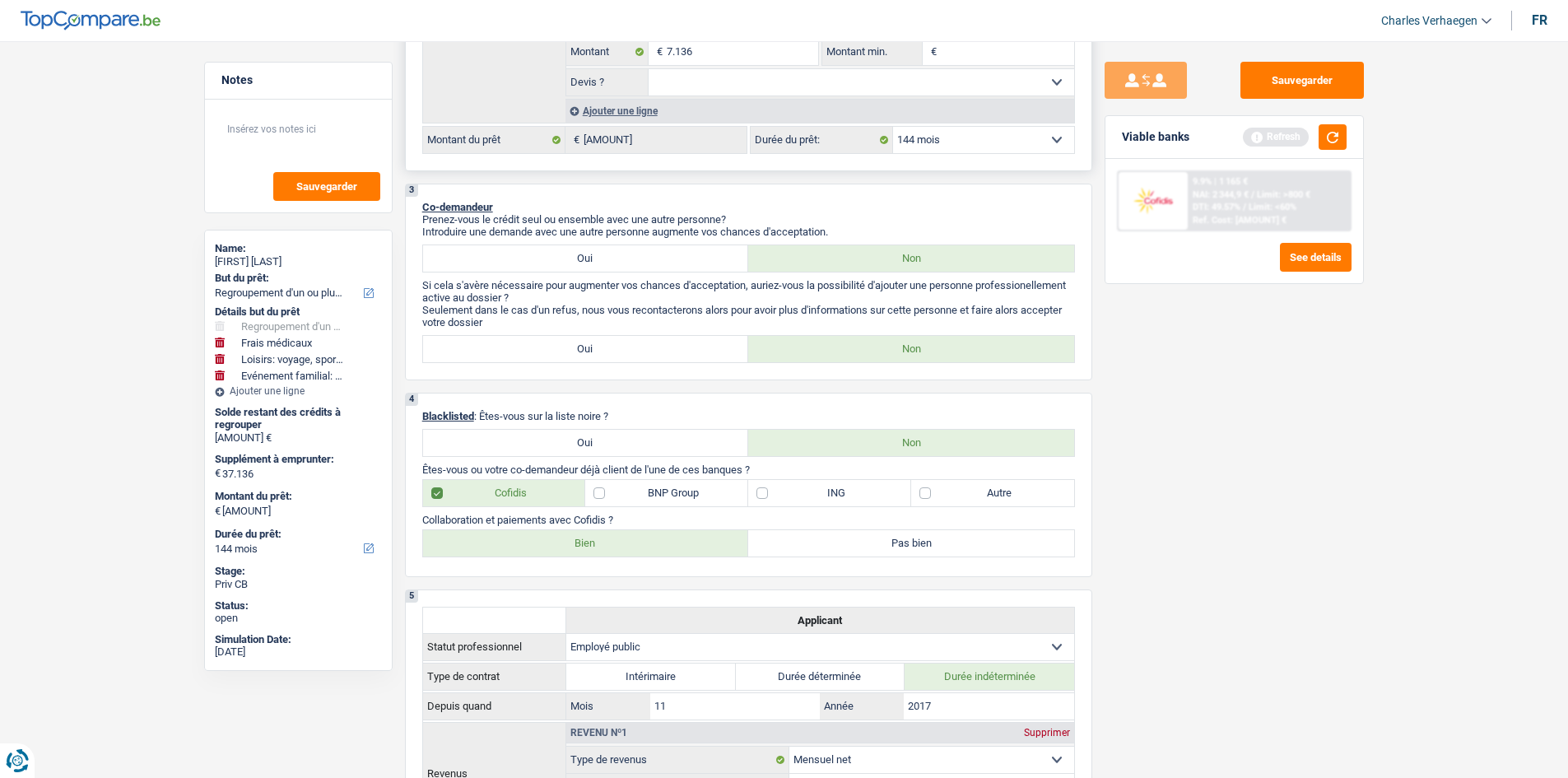 click on "12 mois 18 mois 24 mois 30 mois 36 mois 42 mois 48 mois 60 mois 72 mois 84 mois 96 mois 120 mois 132 mois 144 mois
Sélectionner une option" at bounding box center [984, 140] 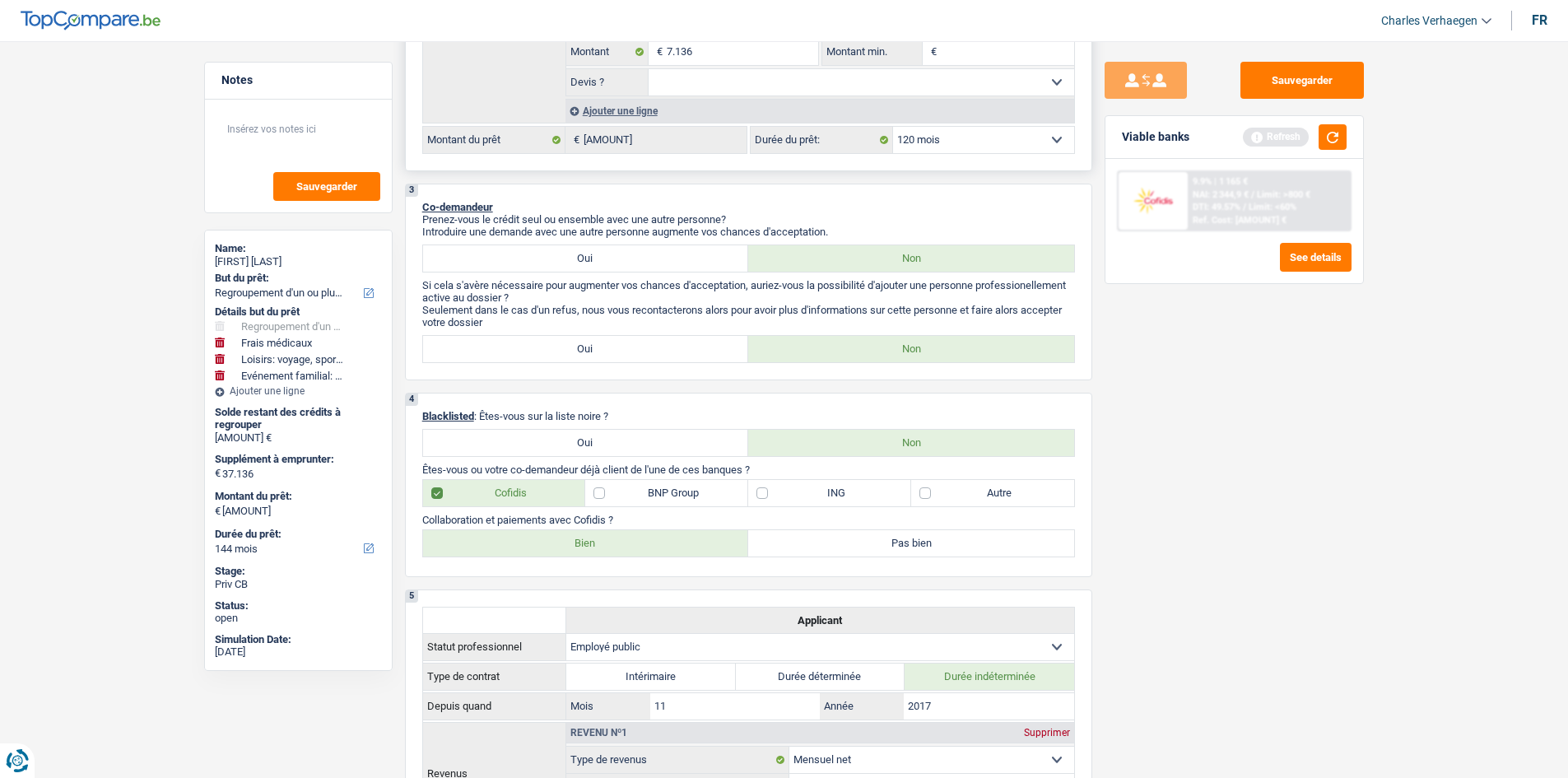 click on "12 mois 18 mois 24 mois 30 mois 36 mois 42 mois 48 mois 60 mois 72 mois 84 mois 96 mois 120 mois 132 mois 144 mois
Sélectionner une option" at bounding box center [984, 140] 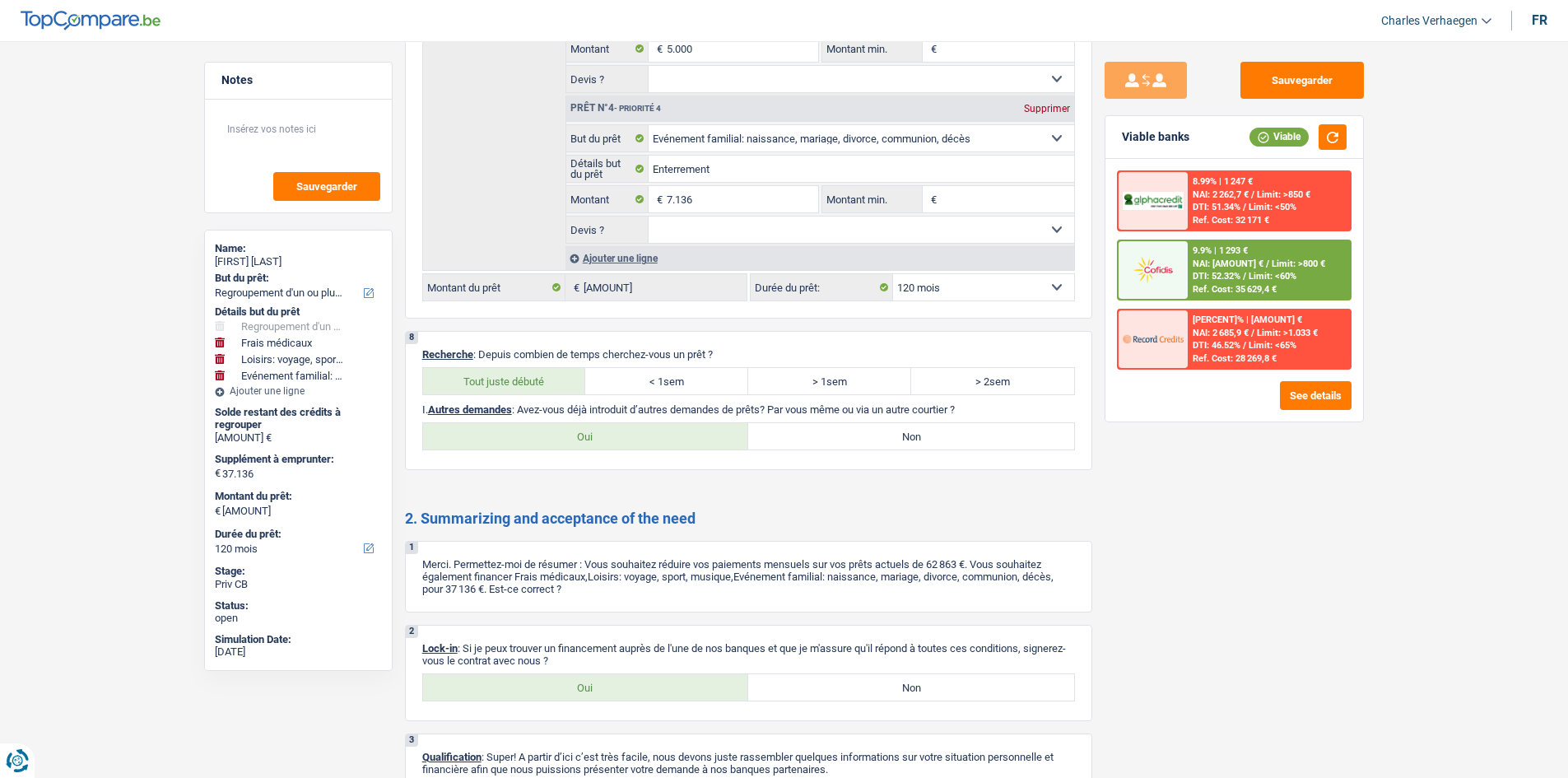 scroll, scrollTop: 2717, scrollLeft: 0, axis: vertical 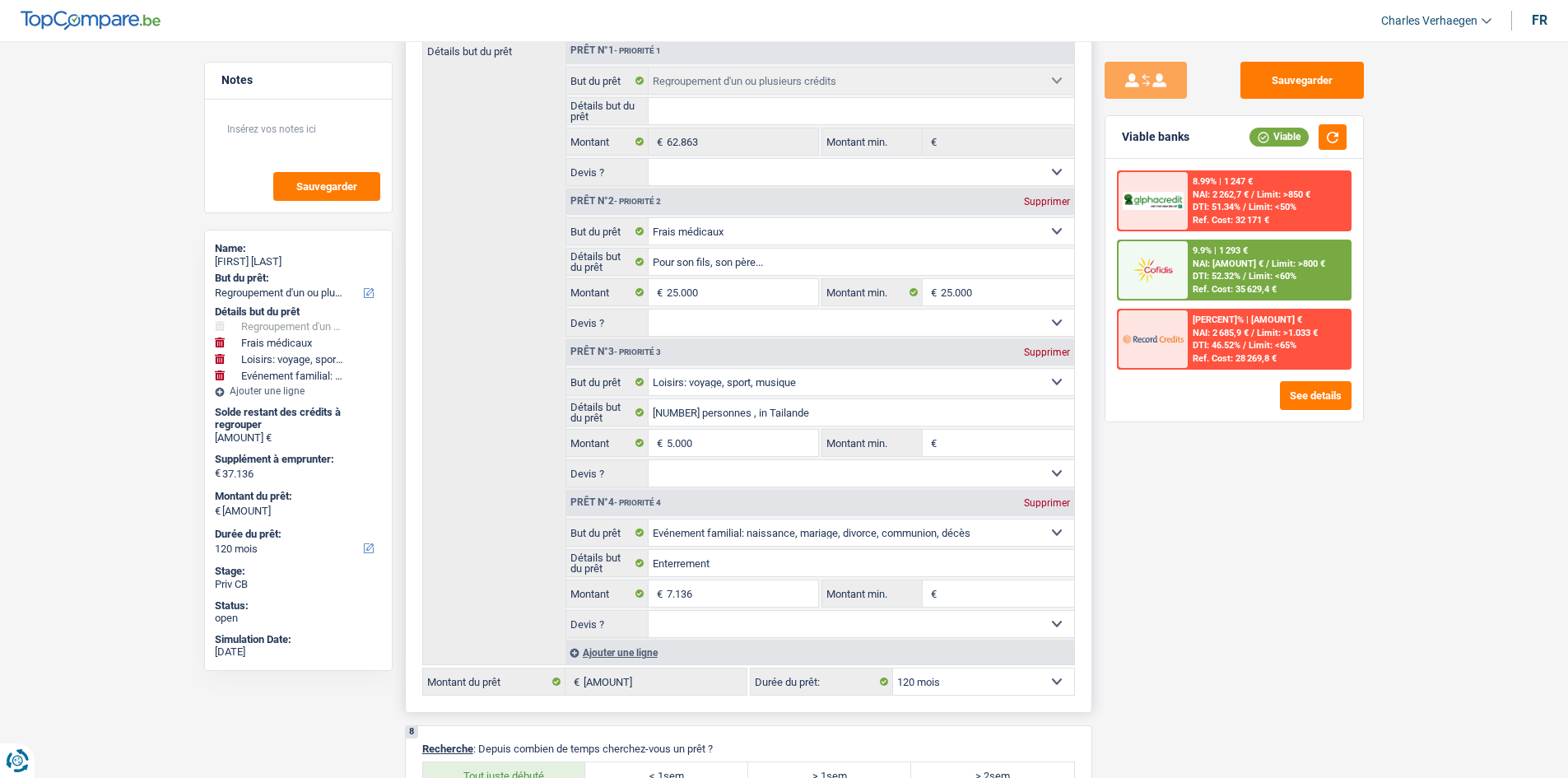 click on "Oui Non Non répondu
Sélectionner une option" at bounding box center [861, 323] 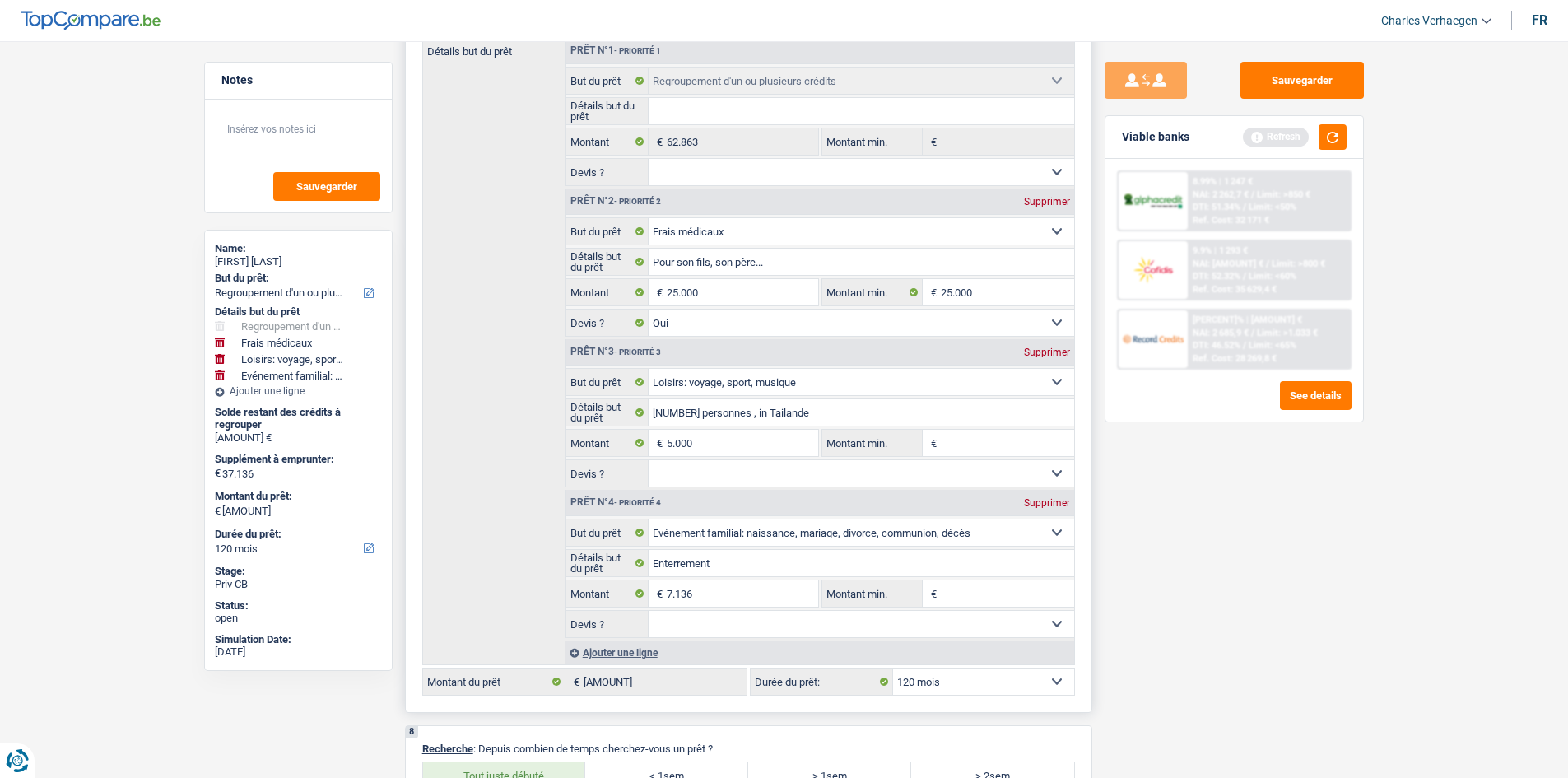 drag, startPoint x: 729, startPoint y: 619, endPoint x: 721, endPoint y: 623, distance: 8.94427 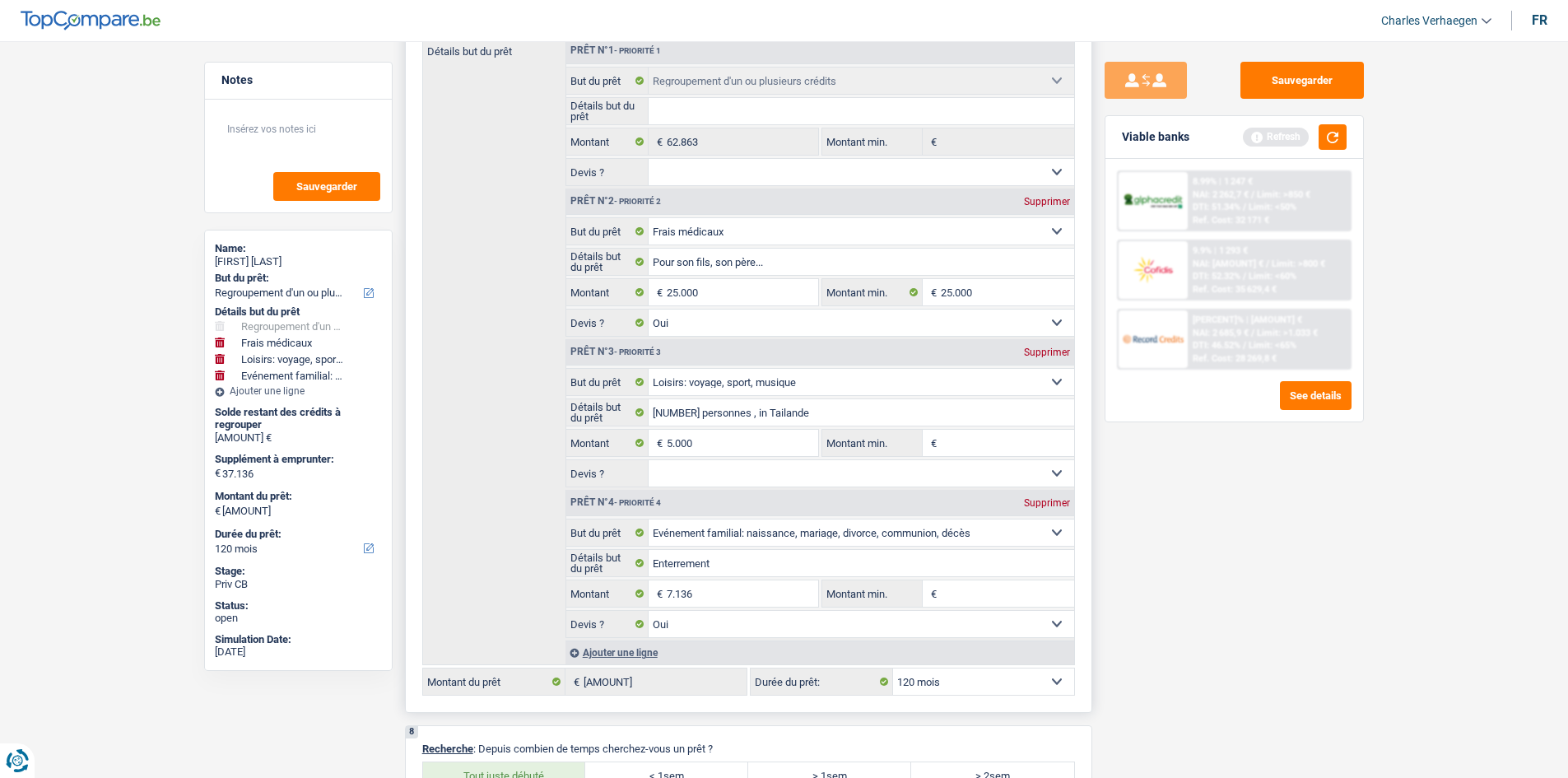 click on "Oui Non Non répondu
Sélectionner une option" at bounding box center (861, 473) 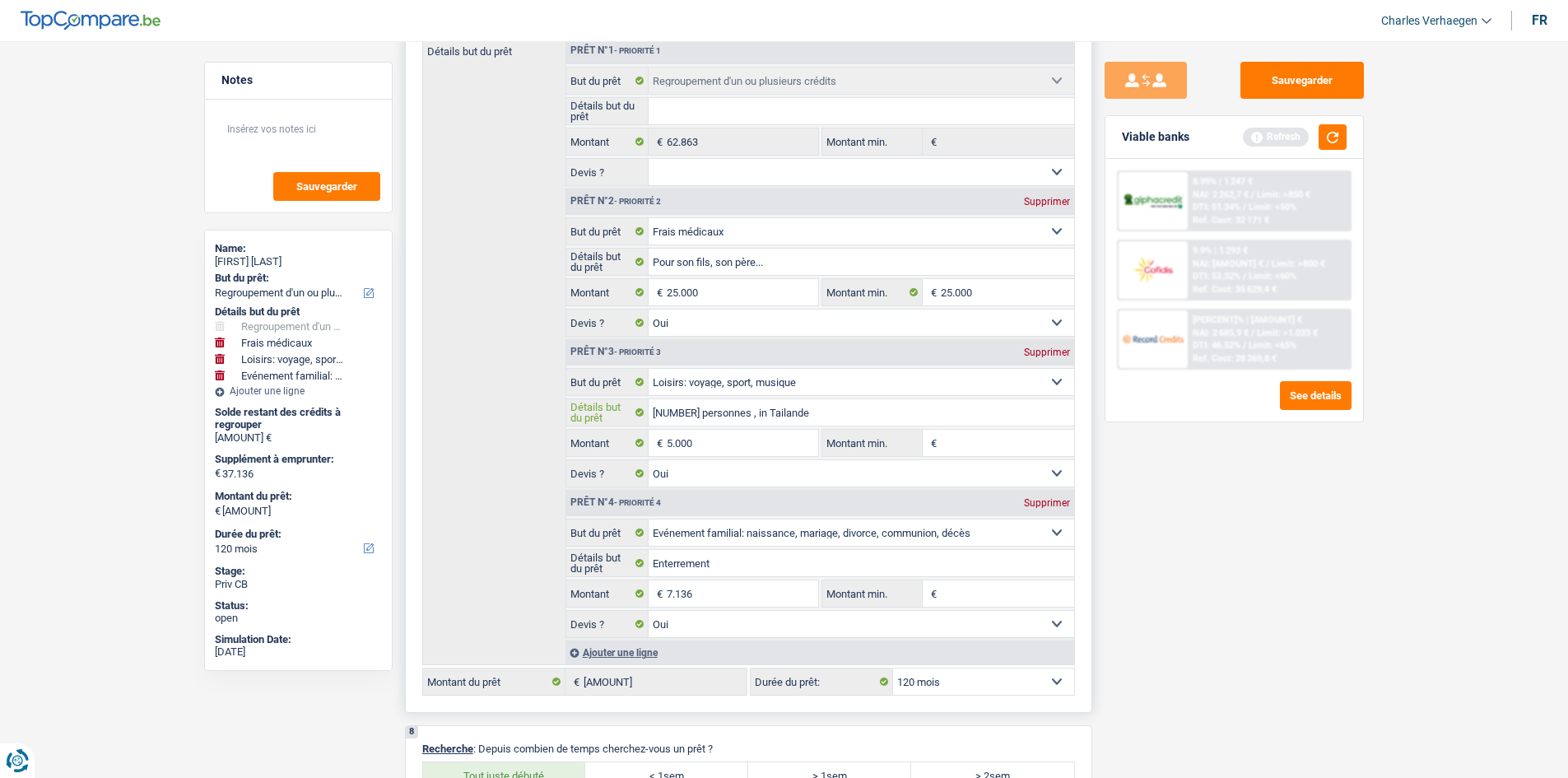 click on "2 personnes , in Tailande" at bounding box center [861, 412] 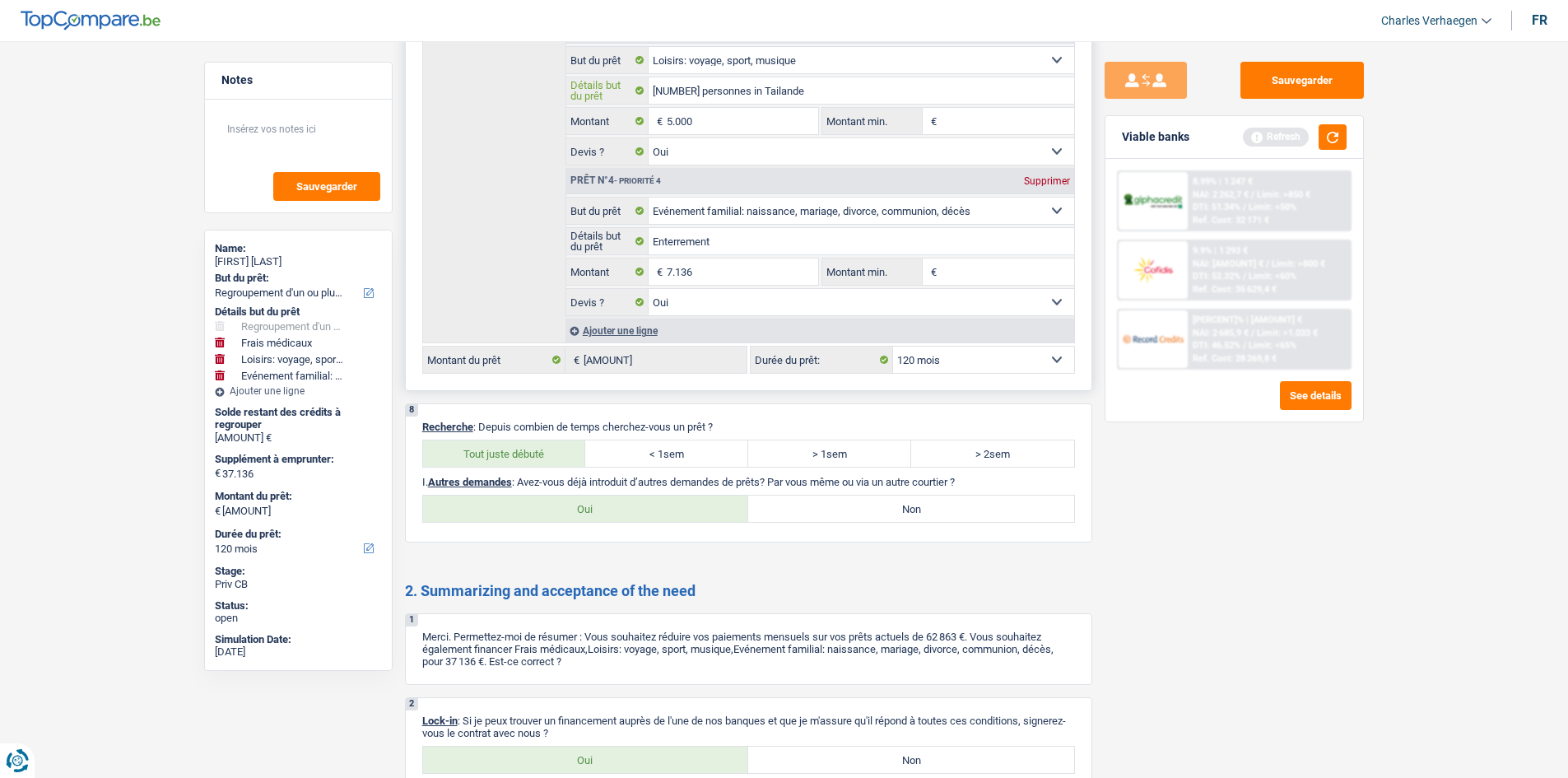 scroll, scrollTop: 2877, scrollLeft: 0, axis: vertical 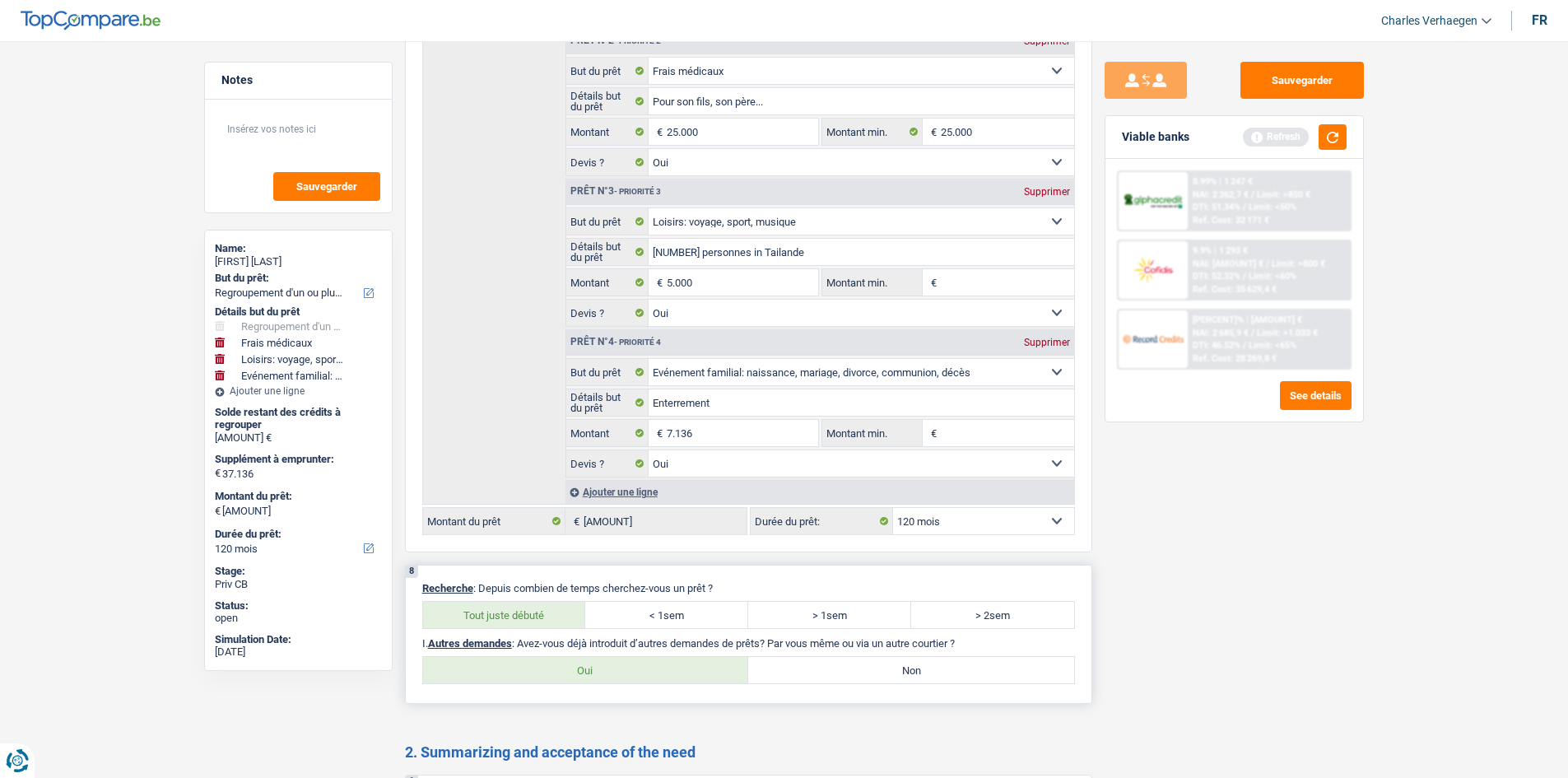 drag, startPoint x: 858, startPoint y: 667, endPoint x: 977, endPoint y: 605, distance: 134.18271 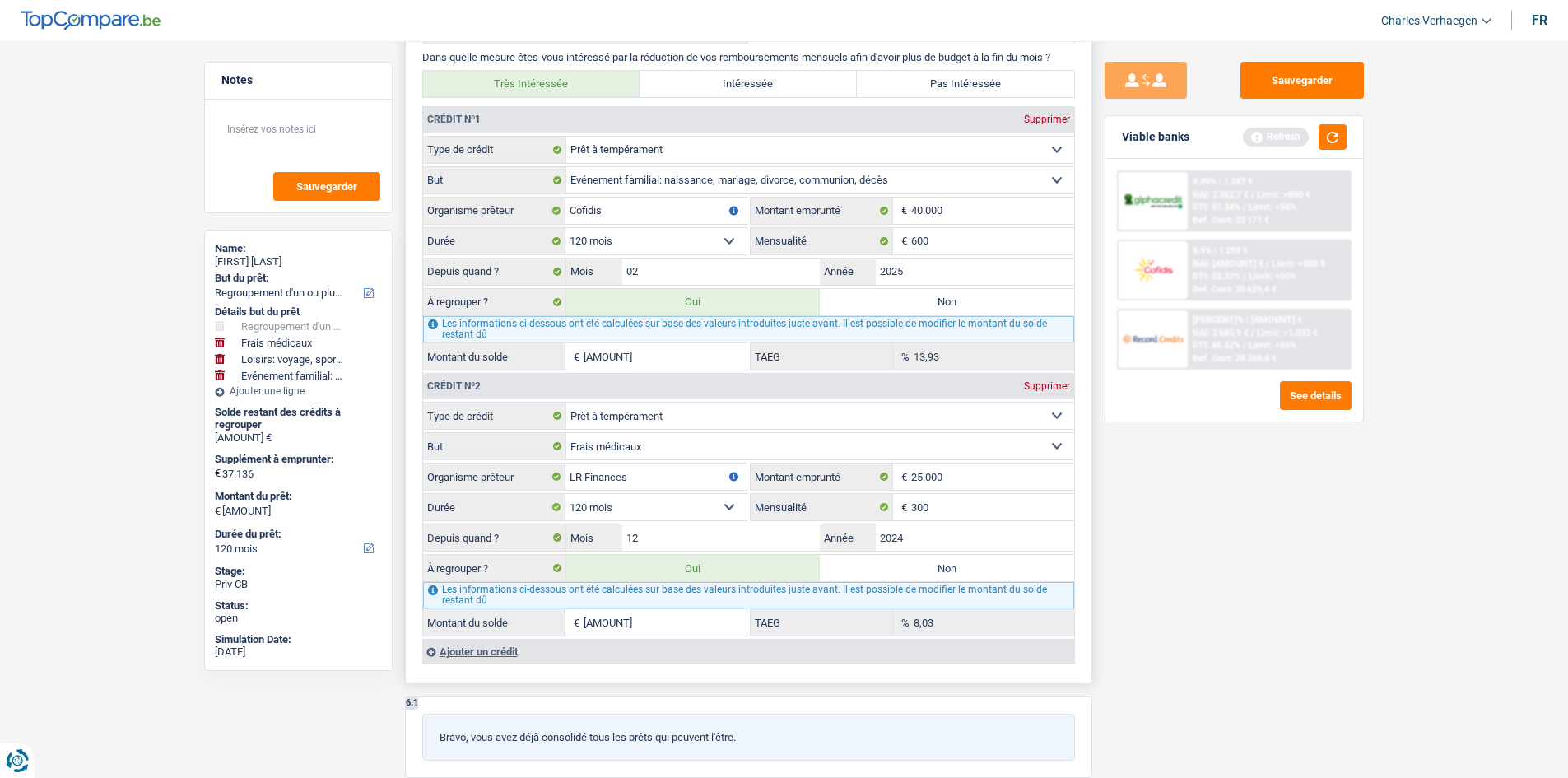 scroll, scrollTop: 1725, scrollLeft: 0, axis: vertical 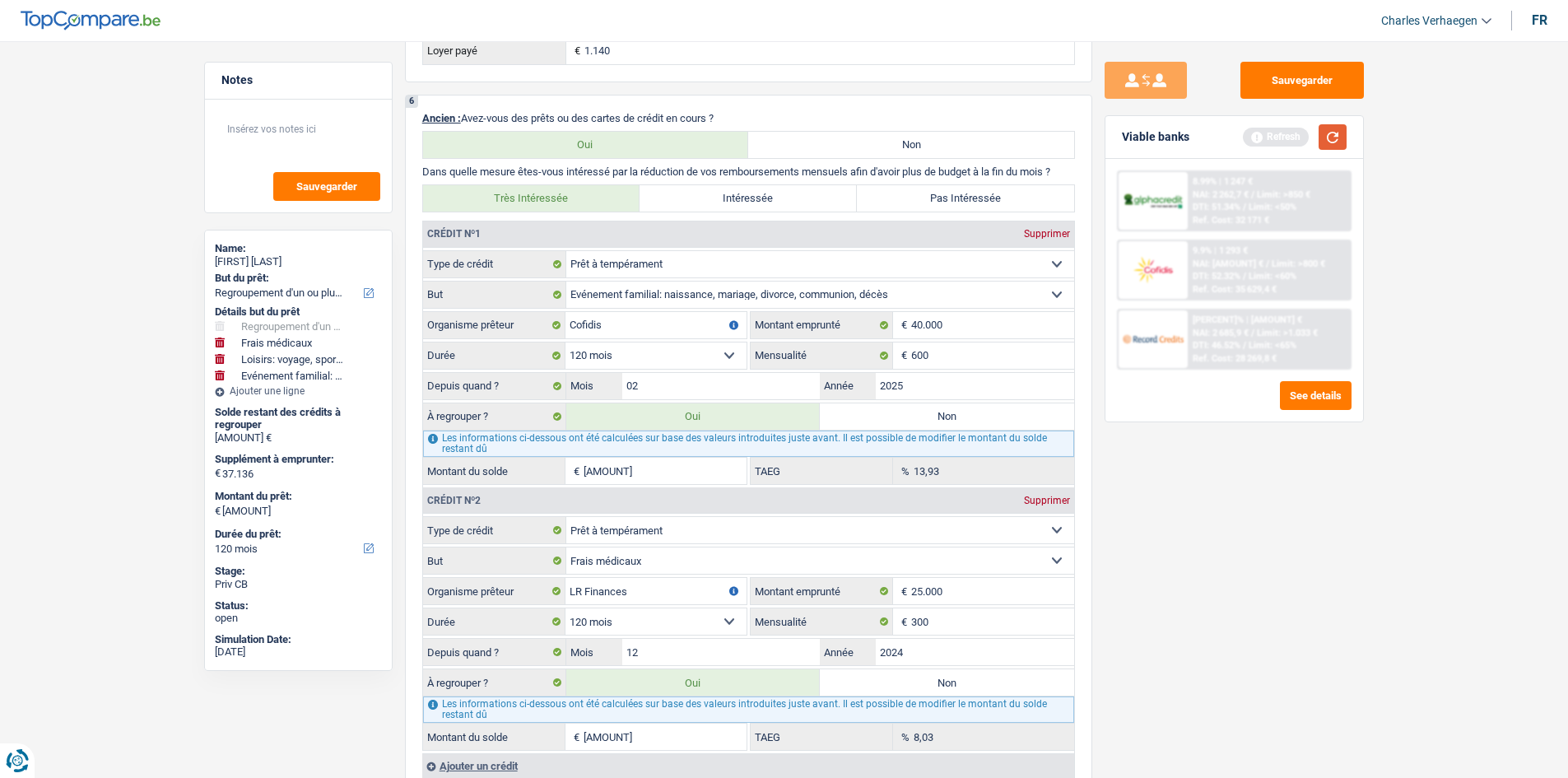 click at bounding box center [1333, 137] 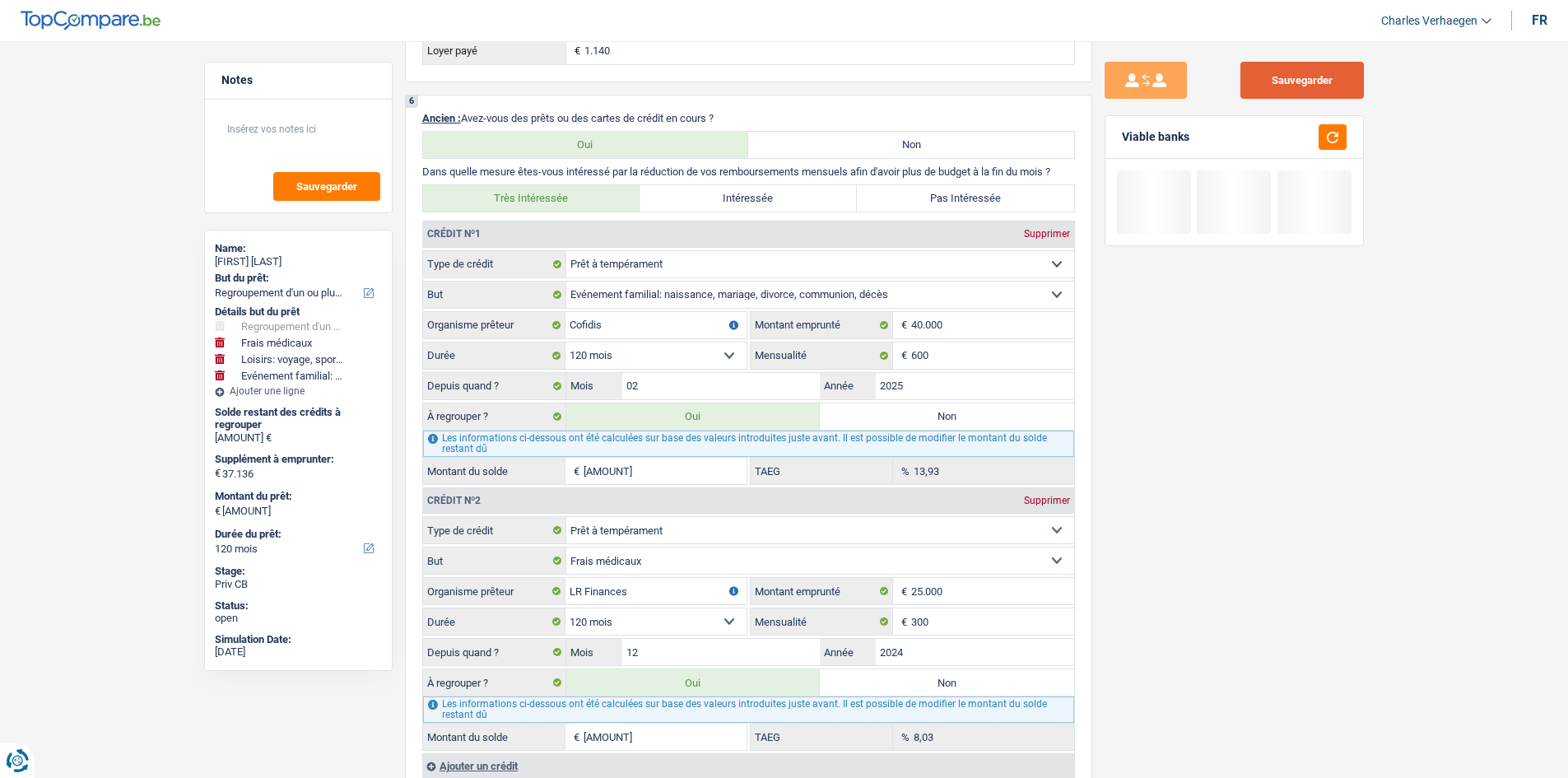 click on "Sauvegarder" at bounding box center [1302, 80] 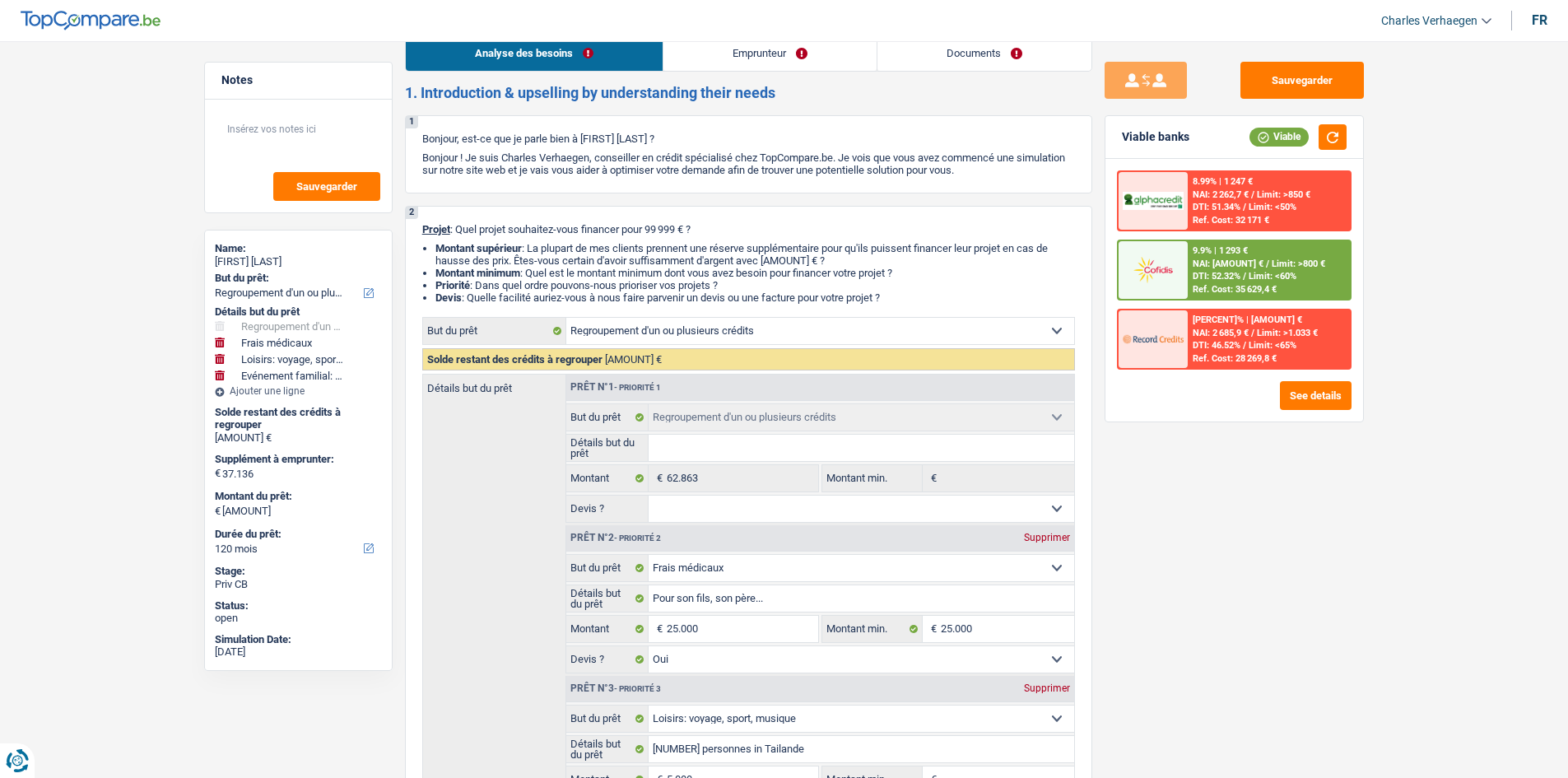 scroll, scrollTop: 0, scrollLeft: 0, axis: both 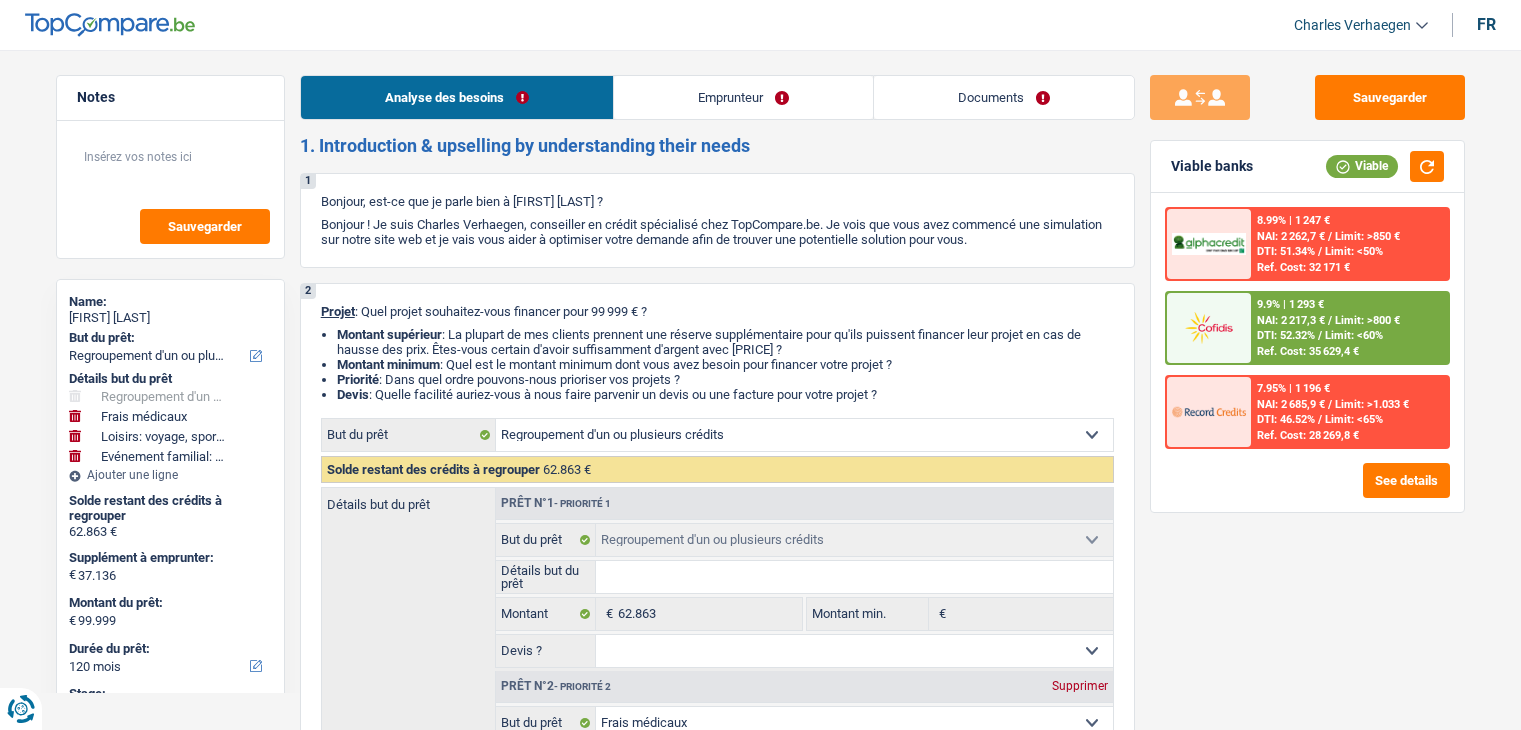 select on "refinancing" 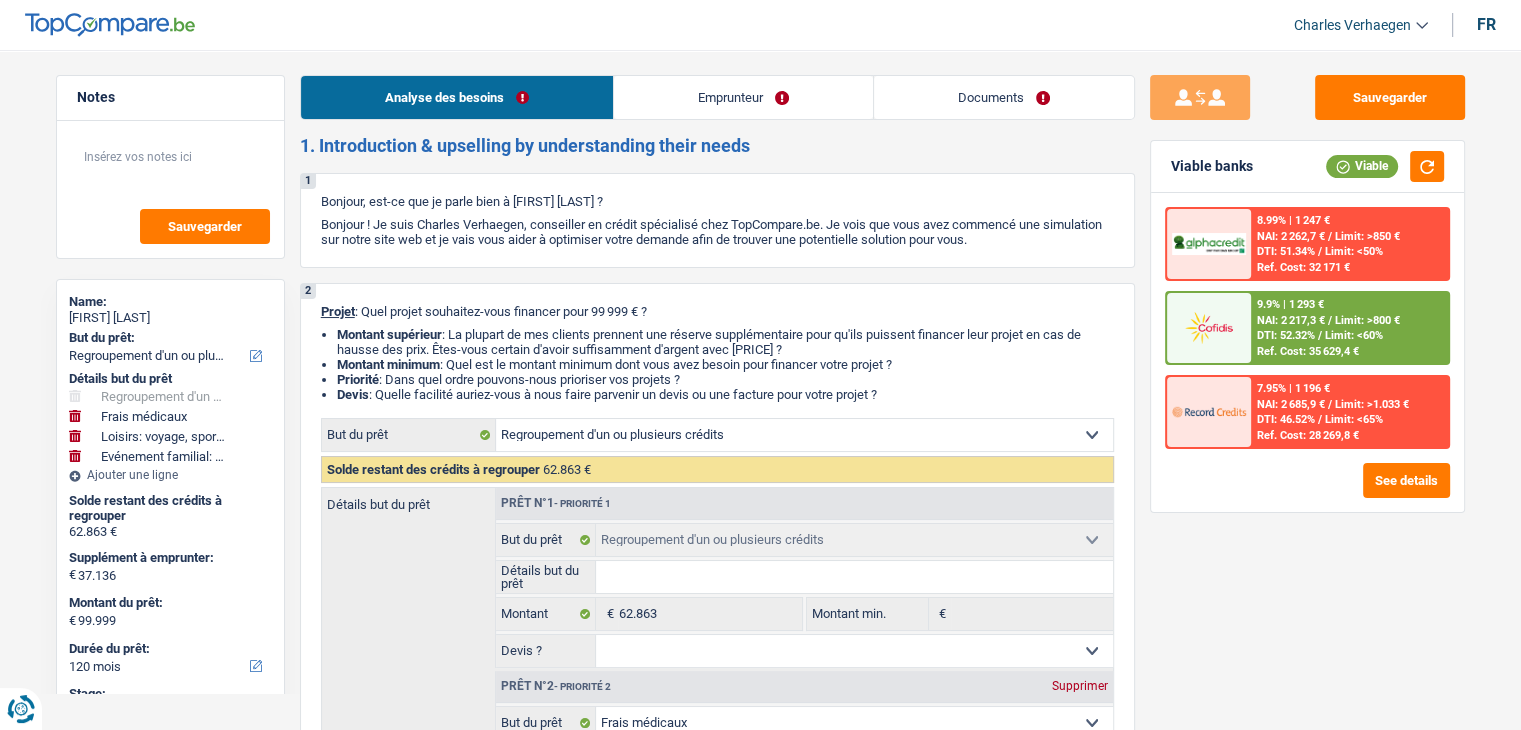scroll, scrollTop: 0, scrollLeft: 0, axis: both 